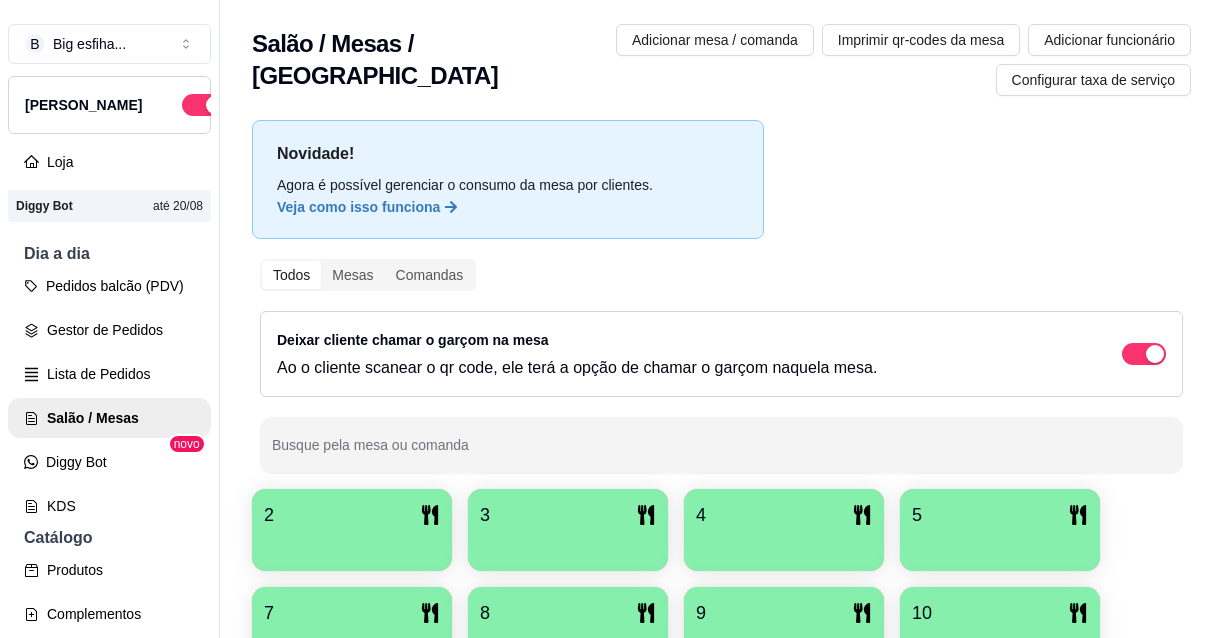 scroll, scrollTop: 0, scrollLeft: 0, axis: both 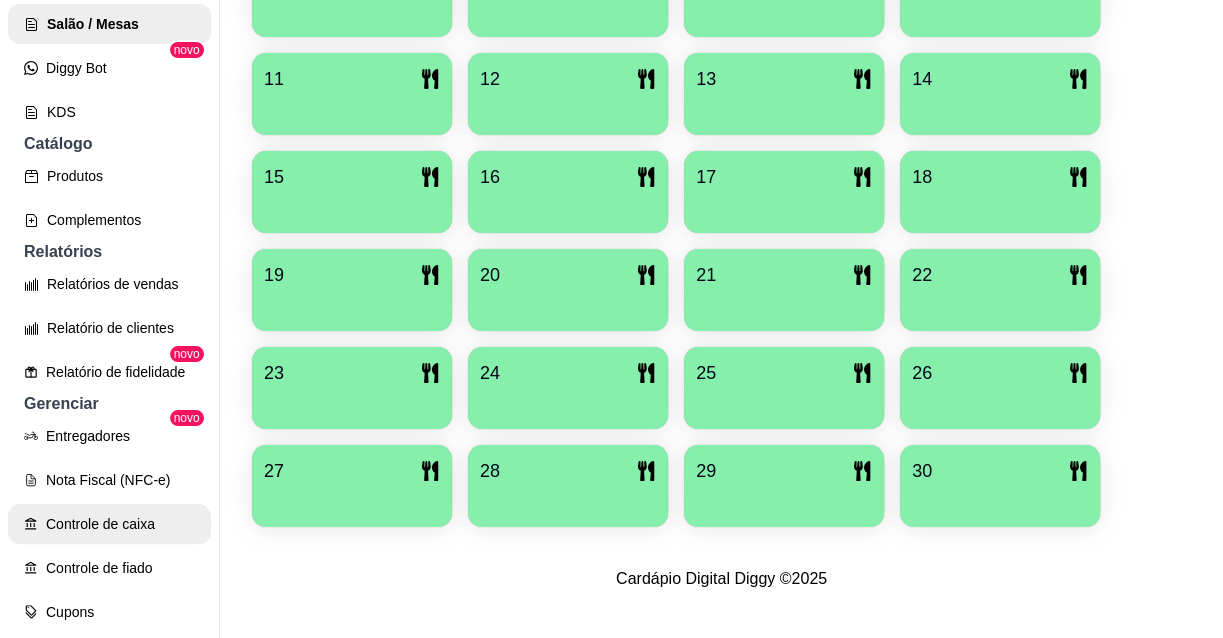 click on "Controle de caixa" at bounding box center [109, 524] 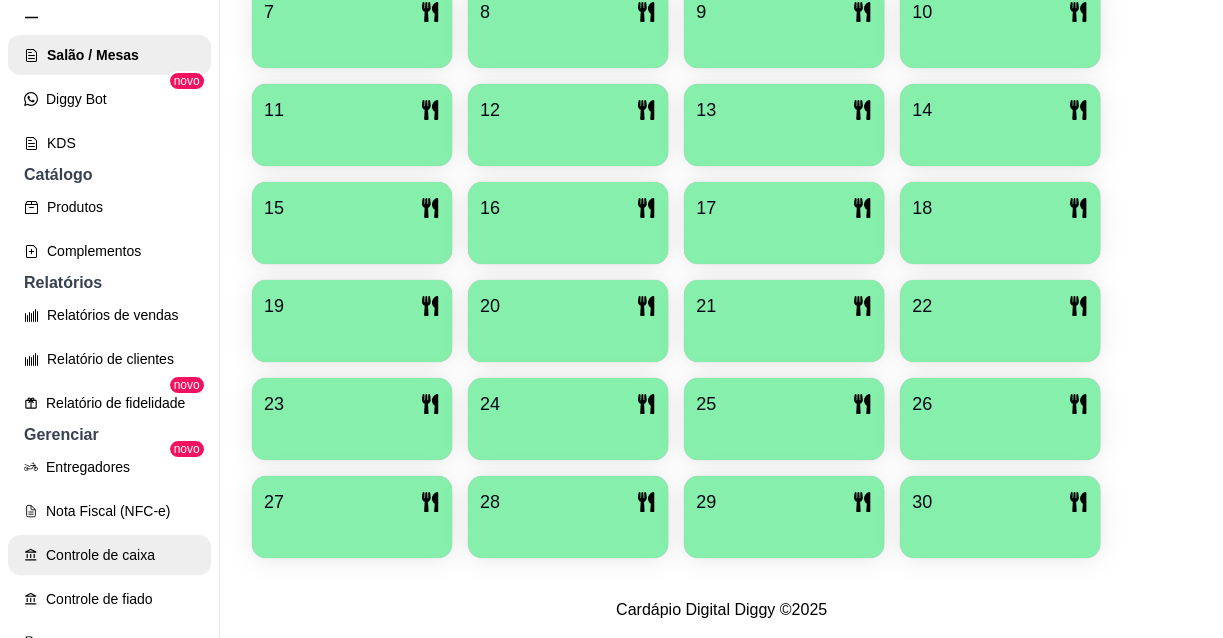 scroll, scrollTop: 0, scrollLeft: 0, axis: both 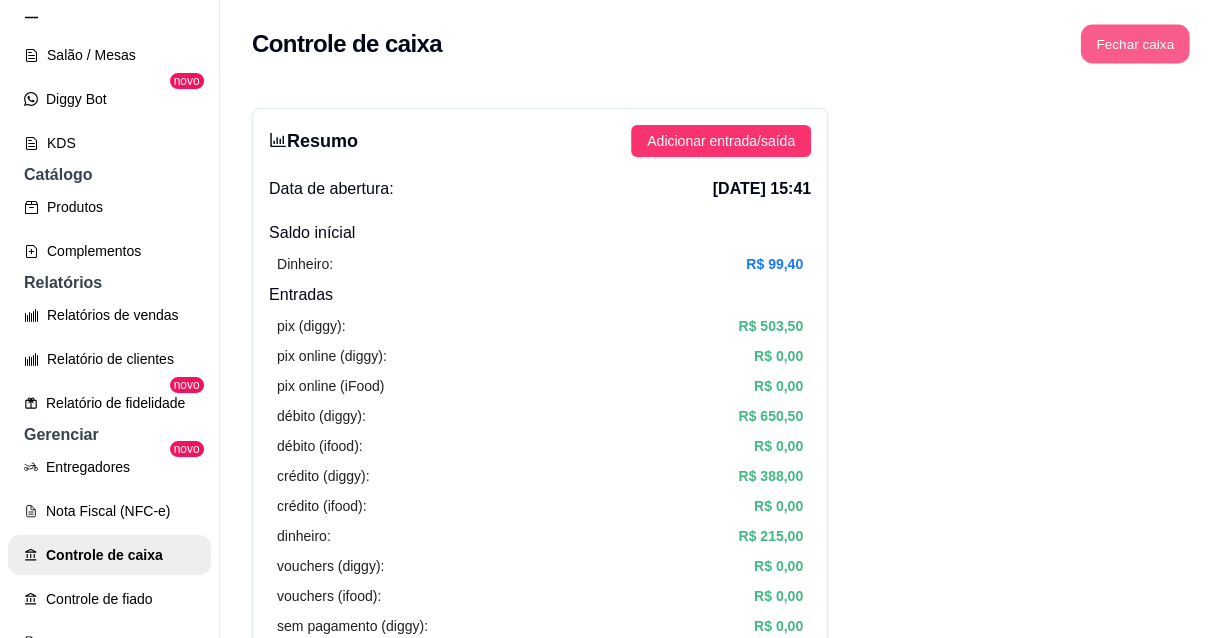 click on "Fechar caixa" at bounding box center (1135, 44) 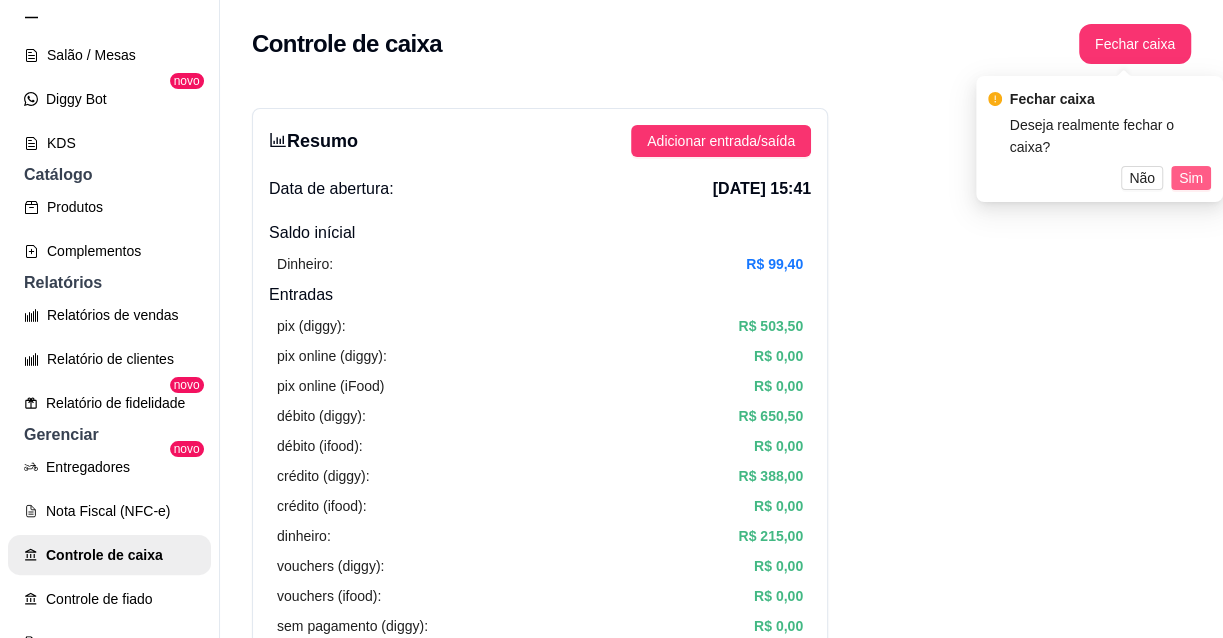 click on "Sim" at bounding box center [1191, 178] 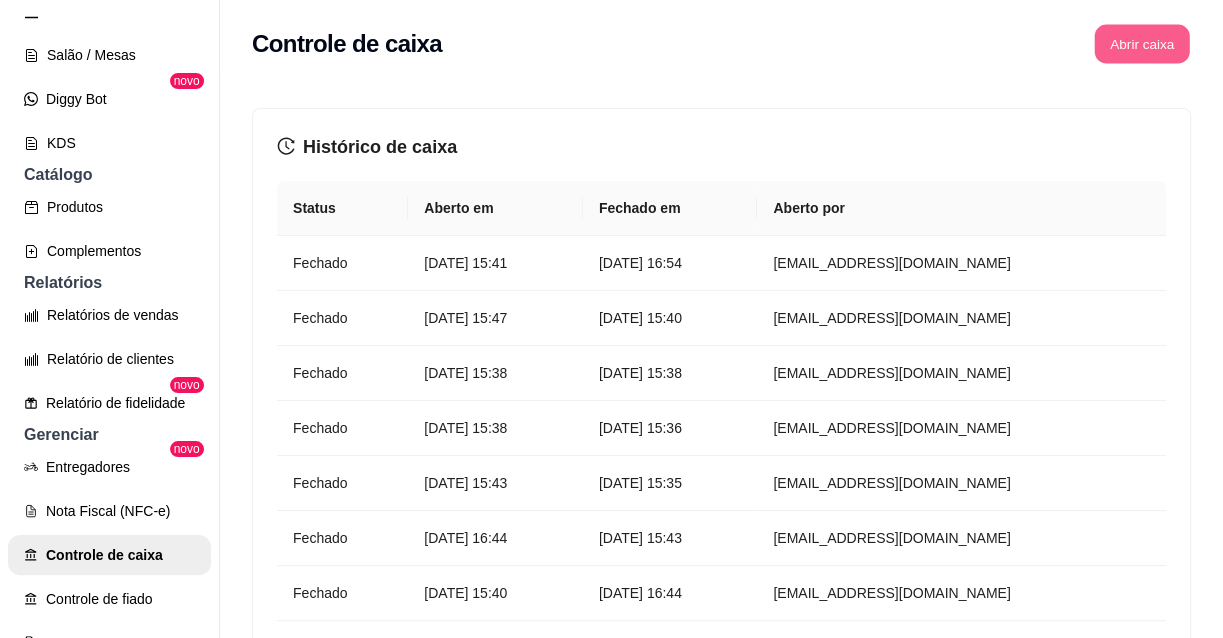click on "Abrir caixa" at bounding box center [1141, 44] 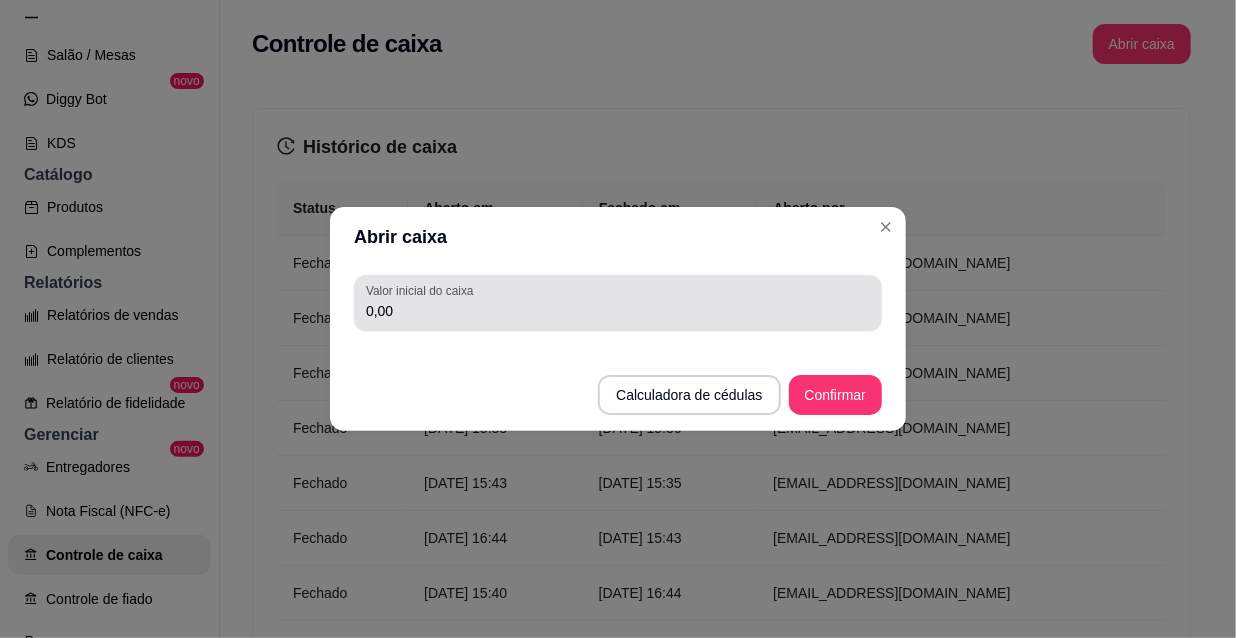 click on "0,00" at bounding box center (618, 311) 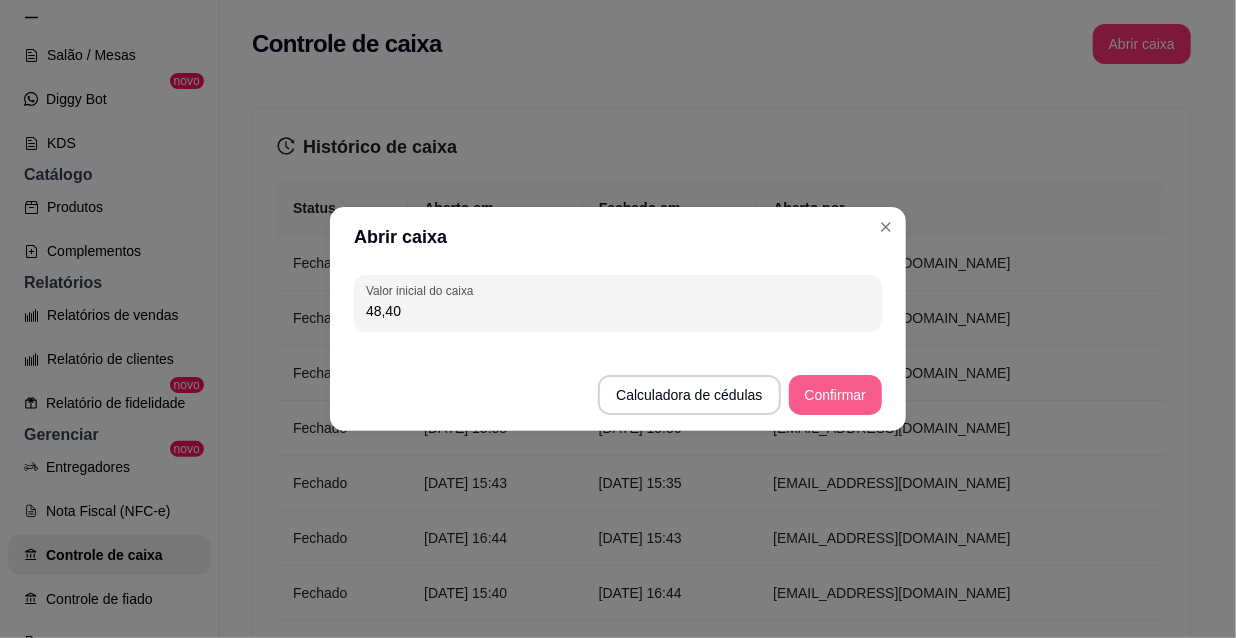 type on "48,40" 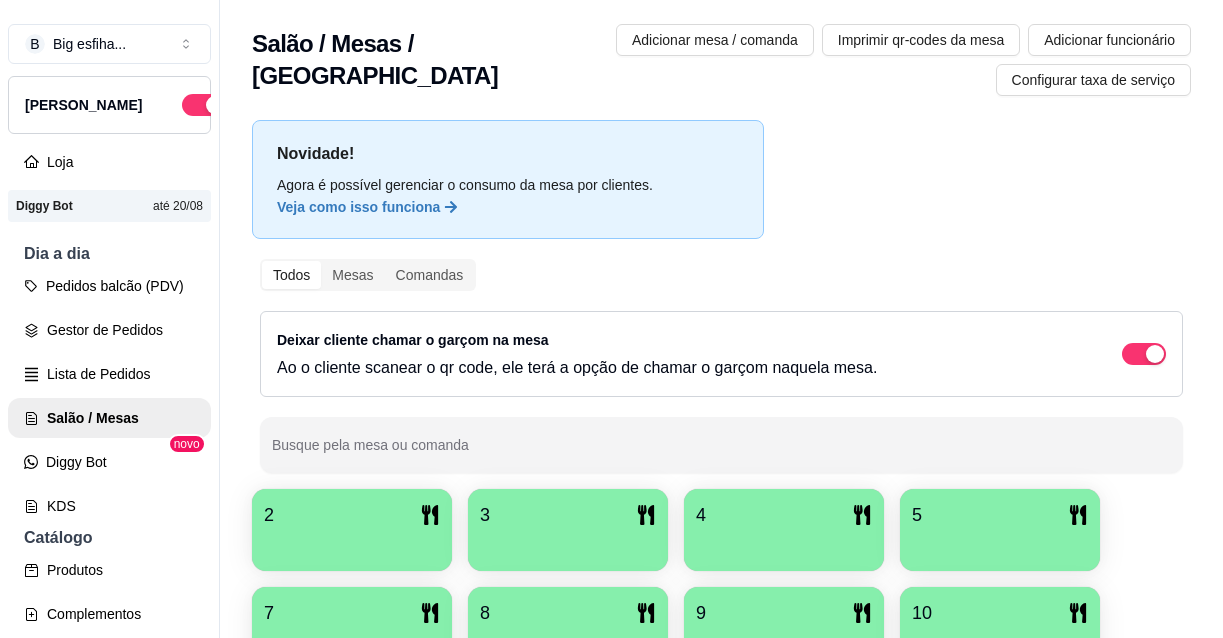 scroll, scrollTop: 0, scrollLeft: 0, axis: both 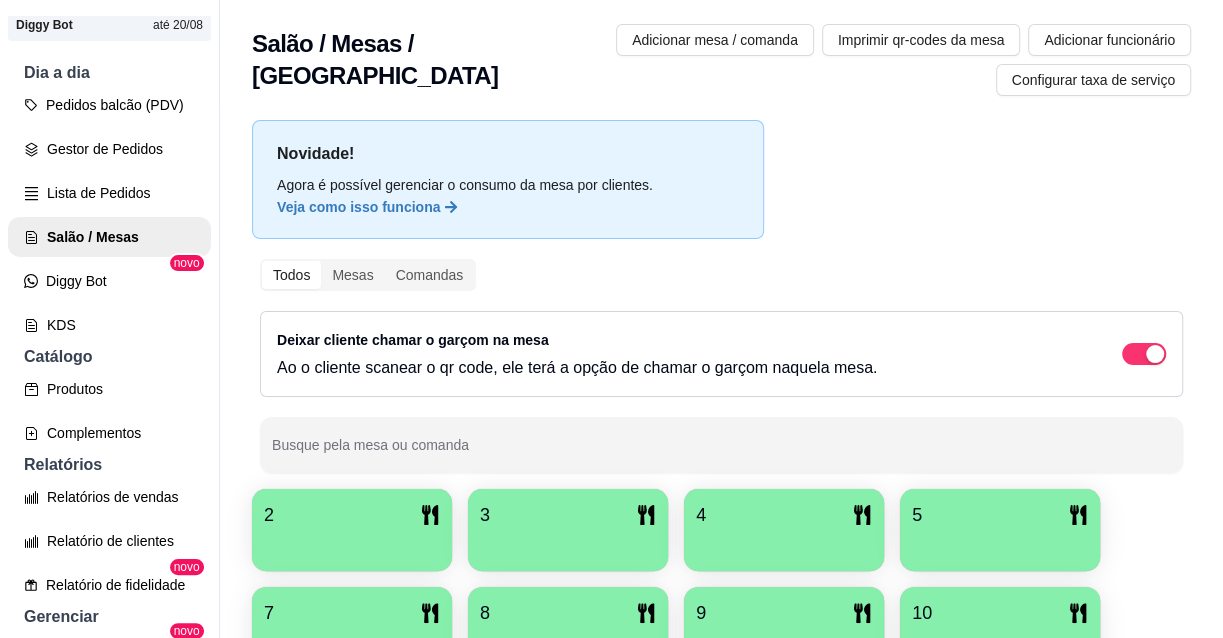 click at bounding box center [352, 544] 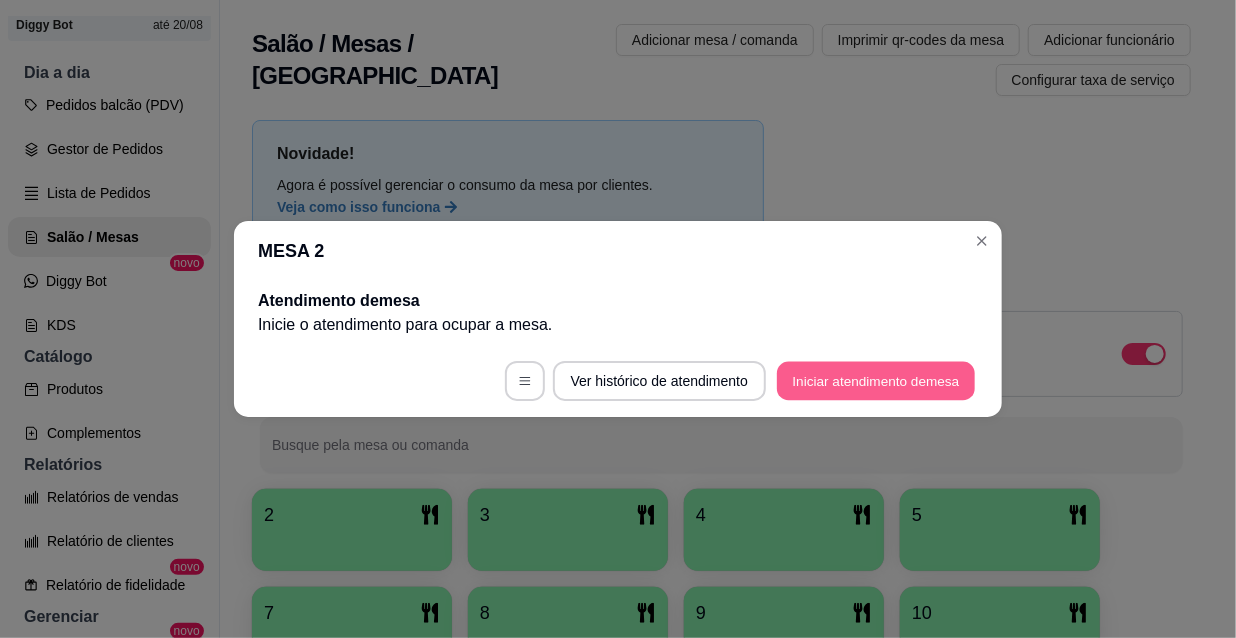 click on "Iniciar atendimento de  mesa" at bounding box center (876, 381) 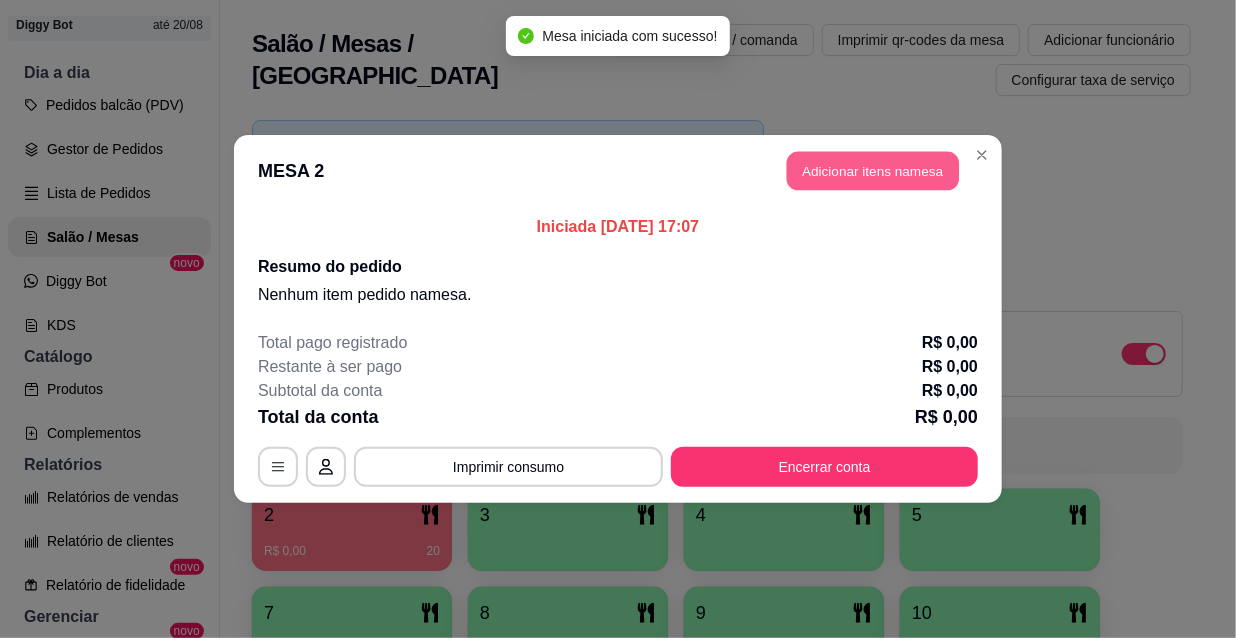 click on "Adicionar itens na  mesa" at bounding box center (873, 171) 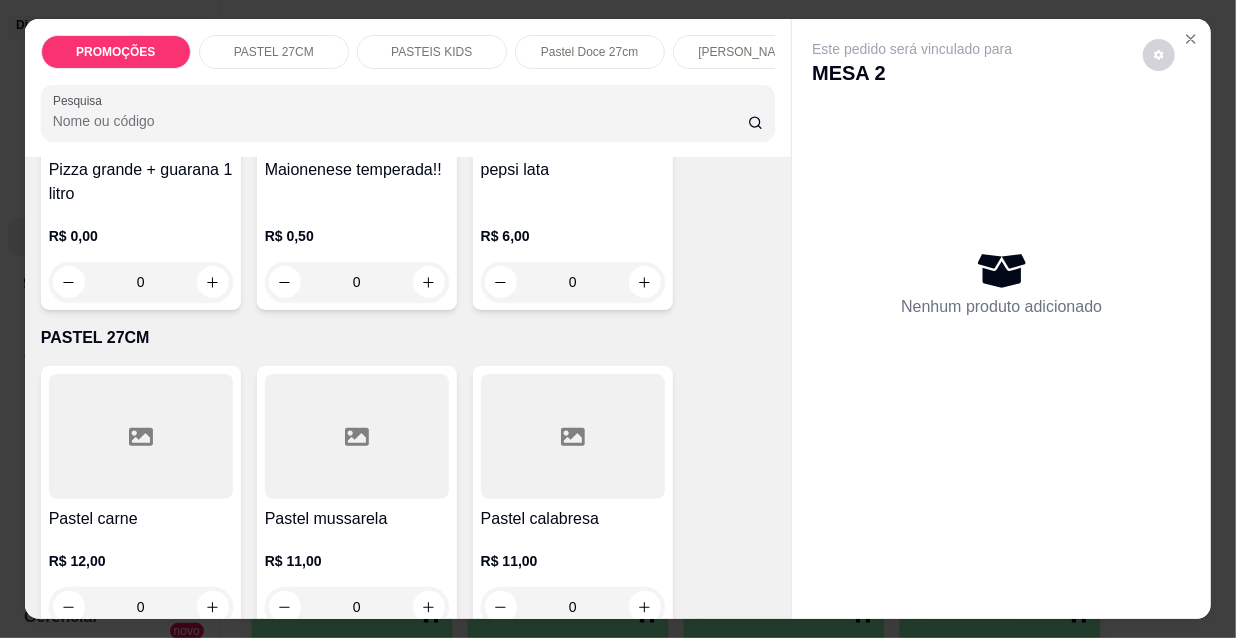 scroll, scrollTop: 272, scrollLeft: 0, axis: vertical 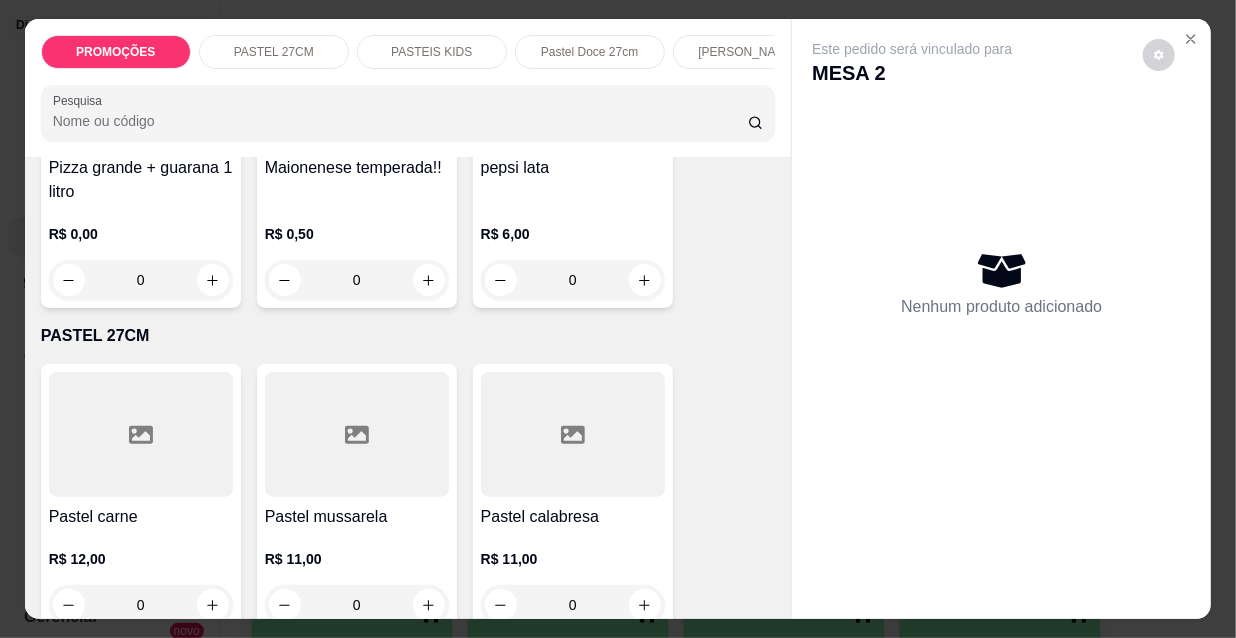 click on "[PERSON_NAME]" at bounding box center (748, 52) 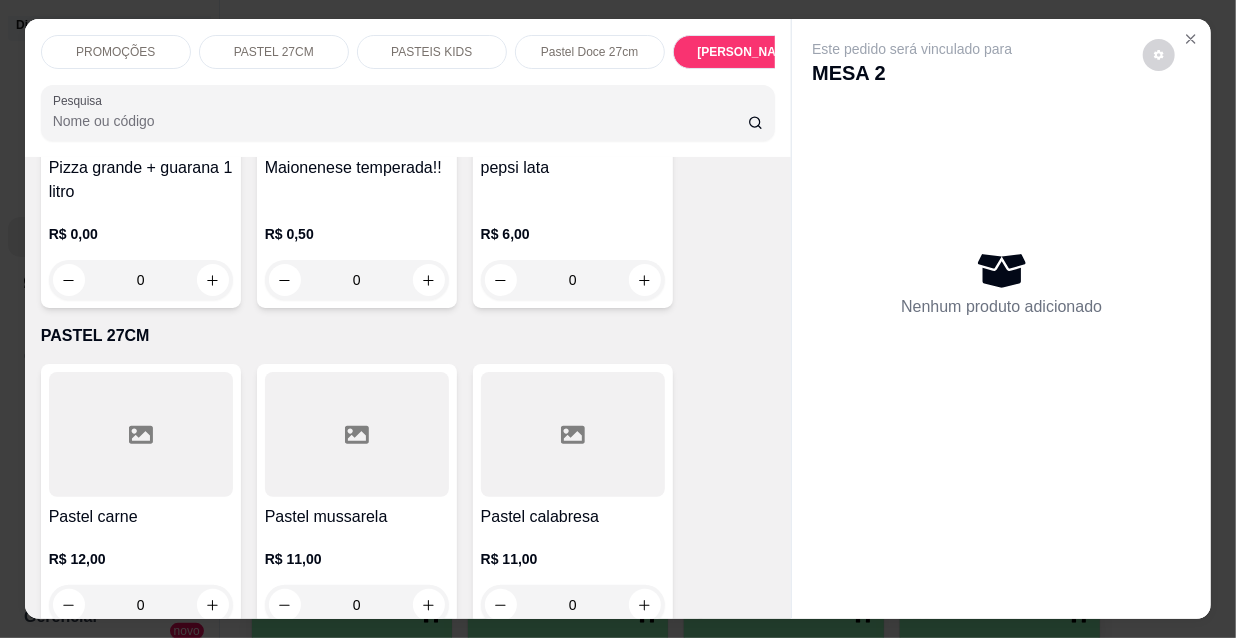 scroll, scrollTop: 9230, scrollLeft: 0, axis: vertical 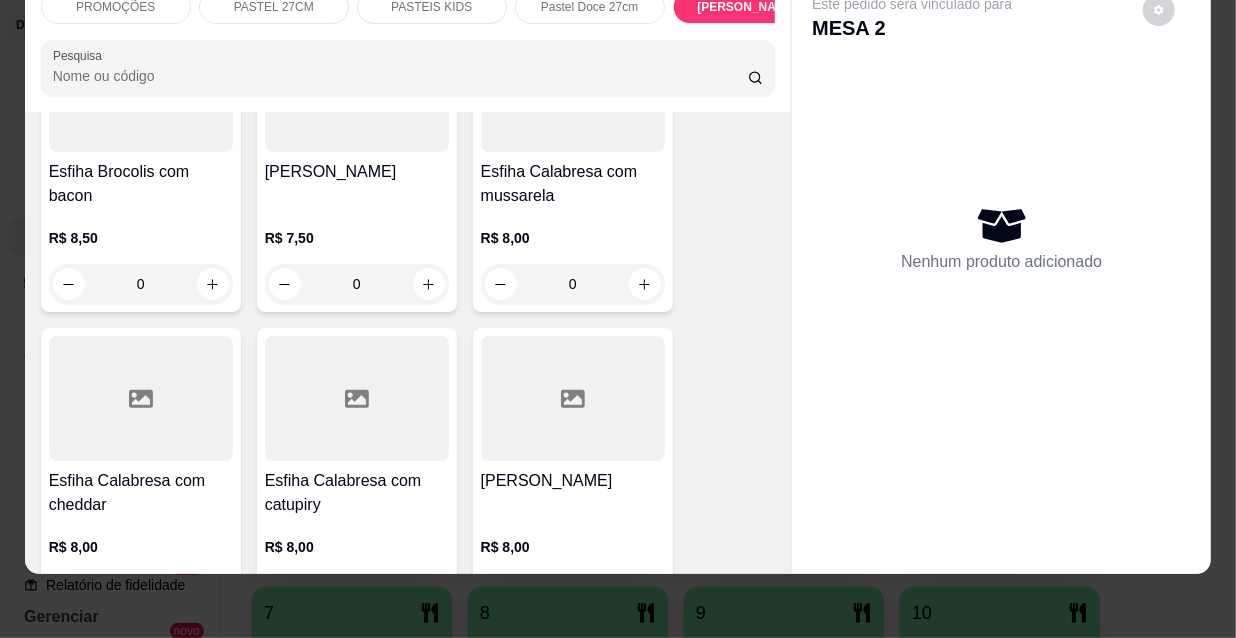 click on "[PERSON_NAME]" at bounding box center [573, 481] 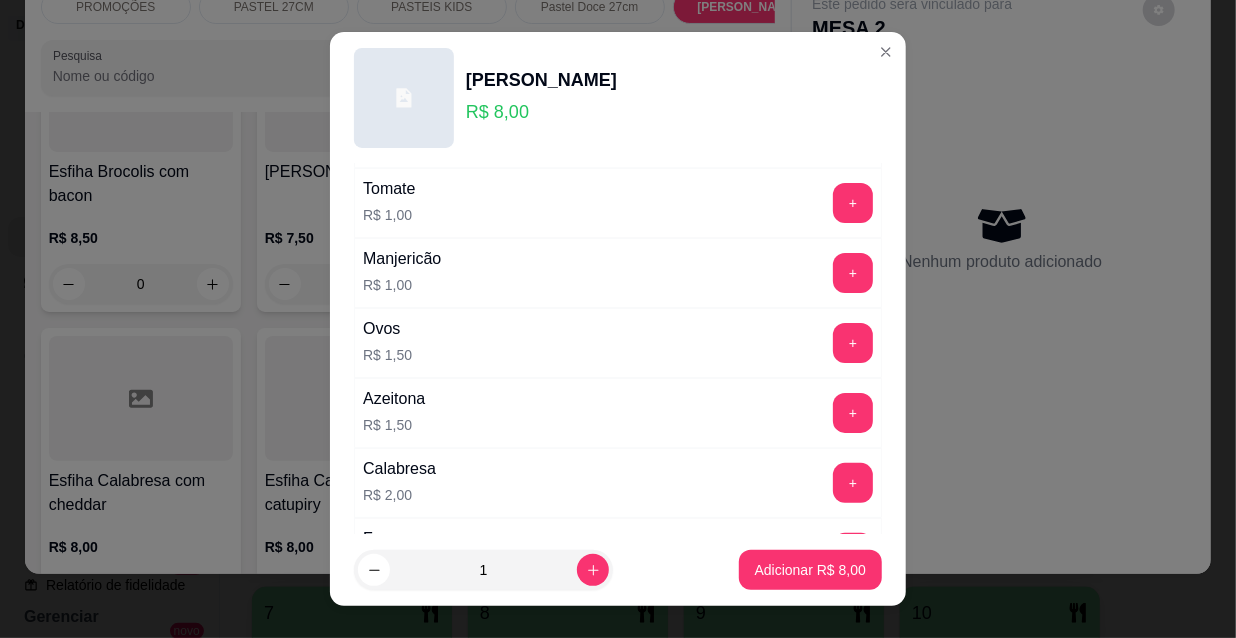 scroll, scrollTop: 181, scrollLeft: 0, axis: vertical 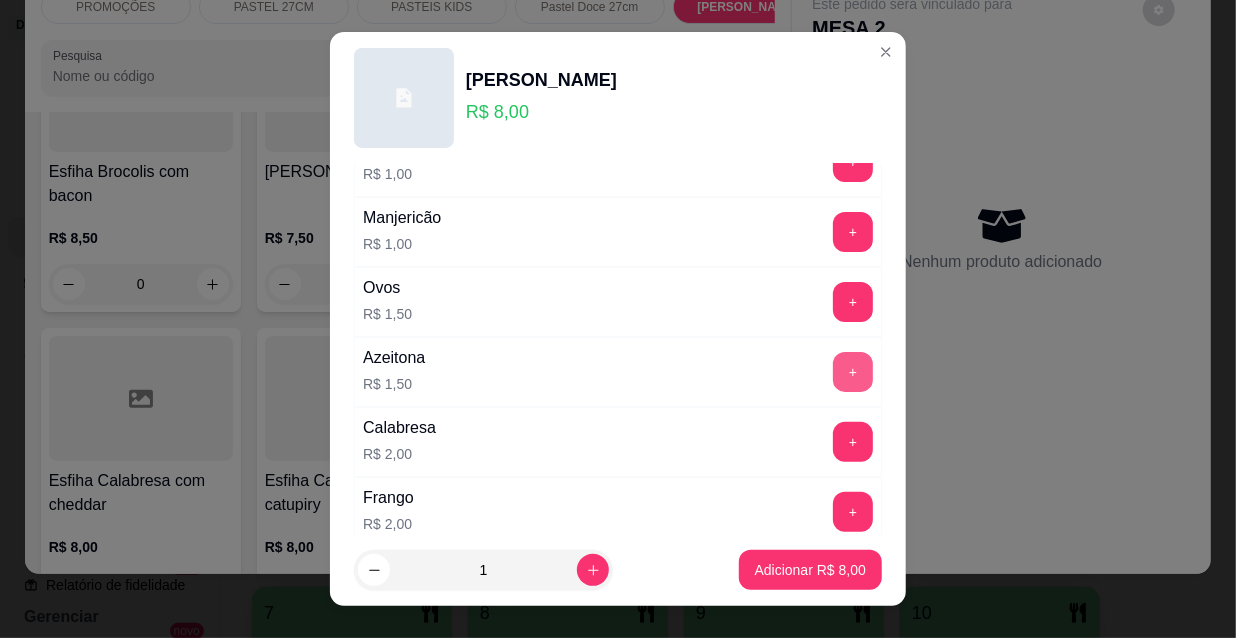 click on "+" at bounding box center [853, 372] 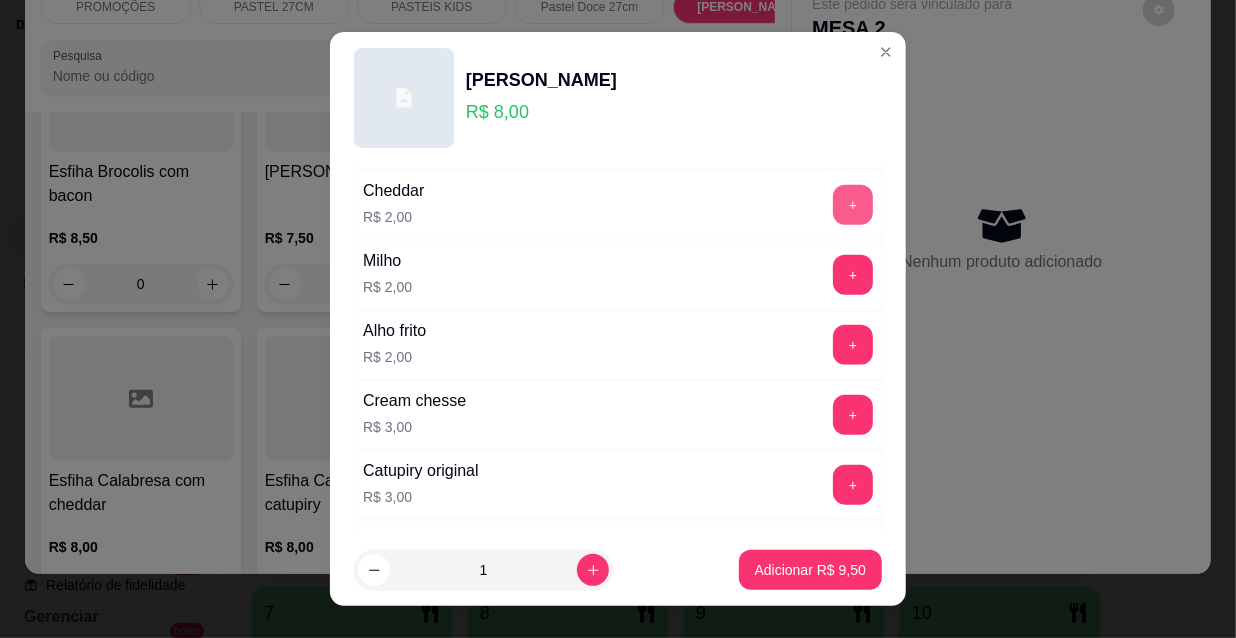scroll, scrollTop: 909, scrollLeft: 0, axis: vertical 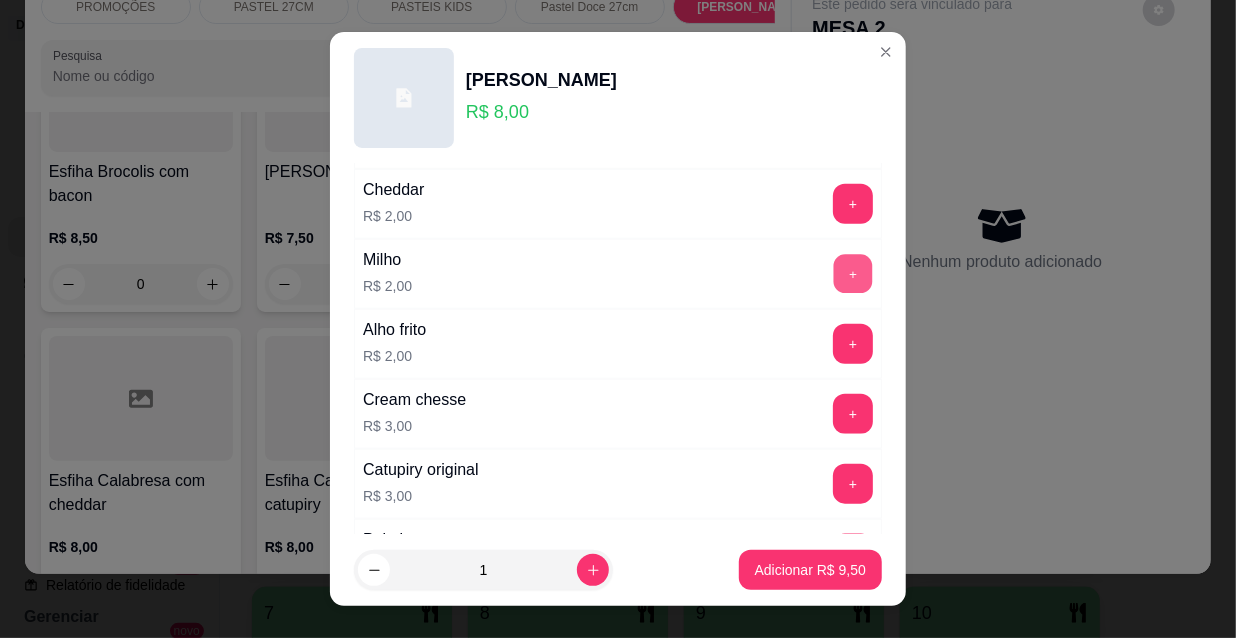 click on "+" at bounding box center [853, 274] 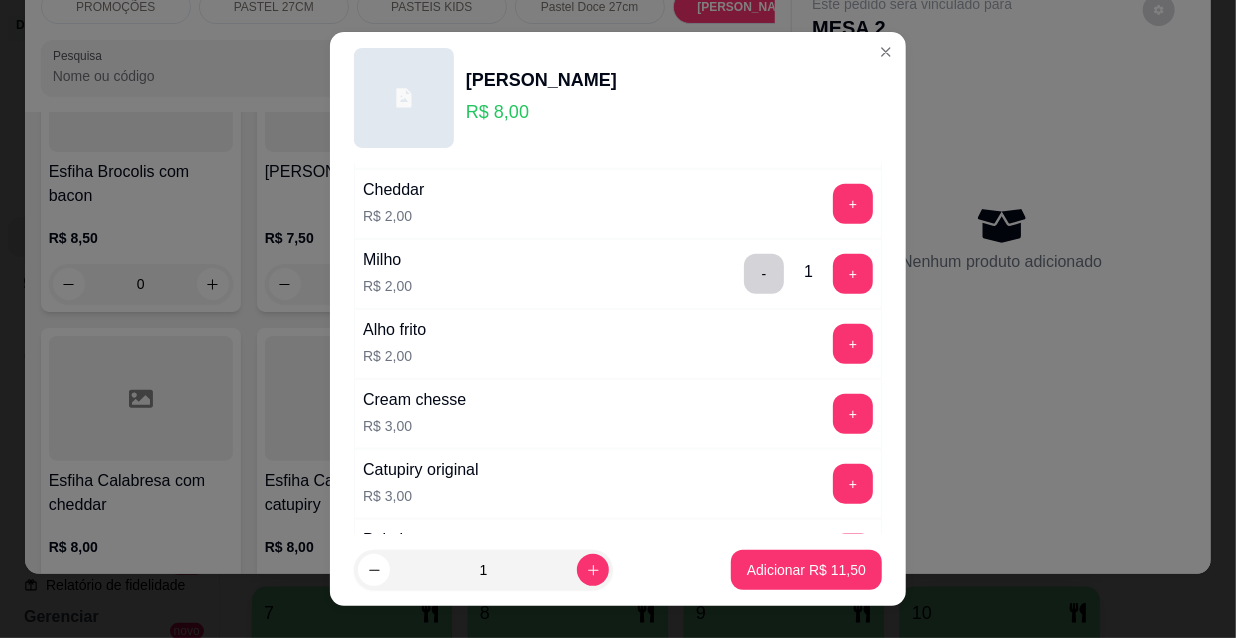 scroll, scrollTop: 1661, scrollLeft: 0, axis: vertical 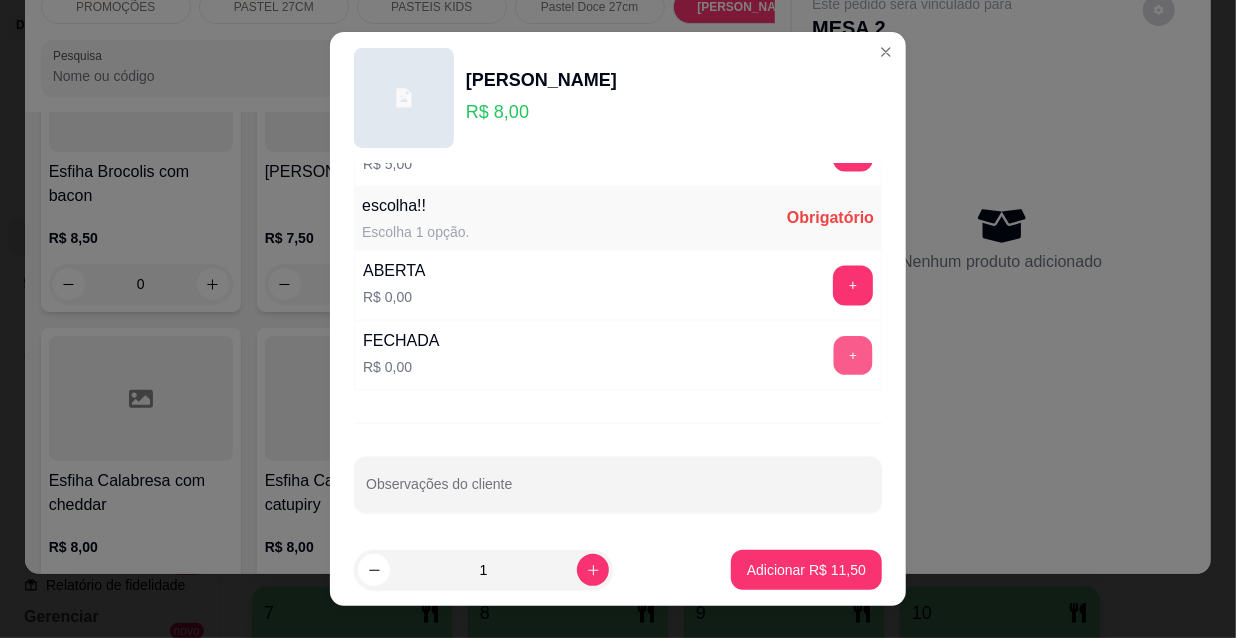 click on "+" at bounding box center (853, 356) 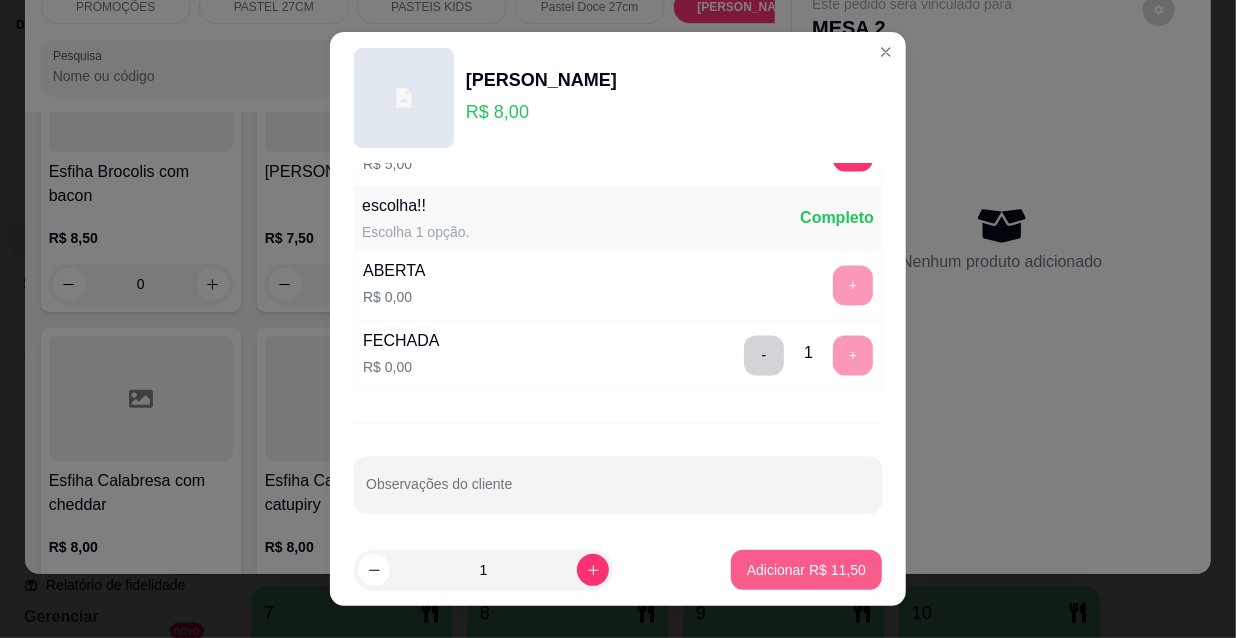 click on "Adicionar   R$ 11,50" at bounding box center [806, 570] 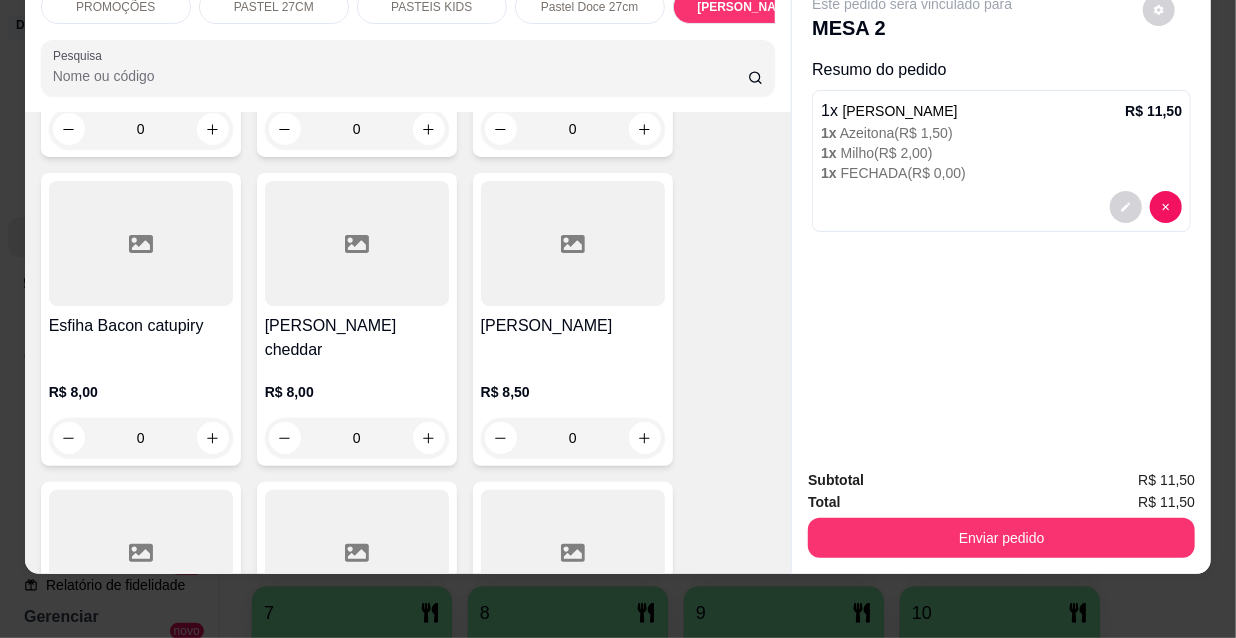scroll, scrollTop: 10321, scrollLeft: 0, axis: vertical 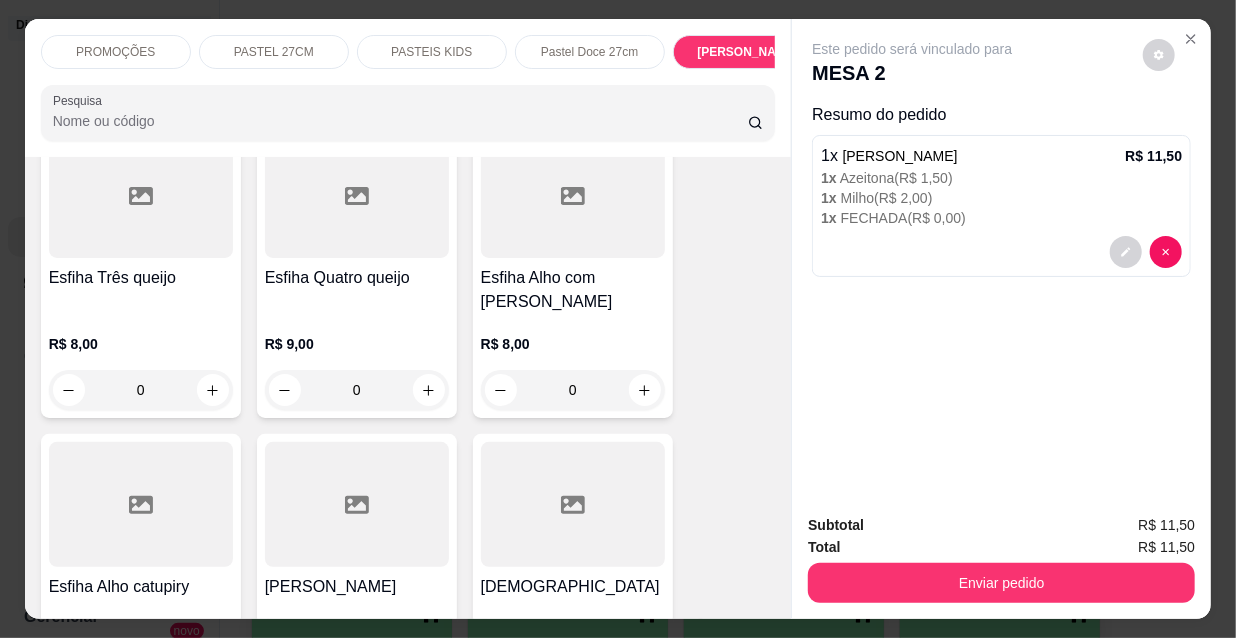 click on "PASTEL 27CM" at bounding box center (274, 52) 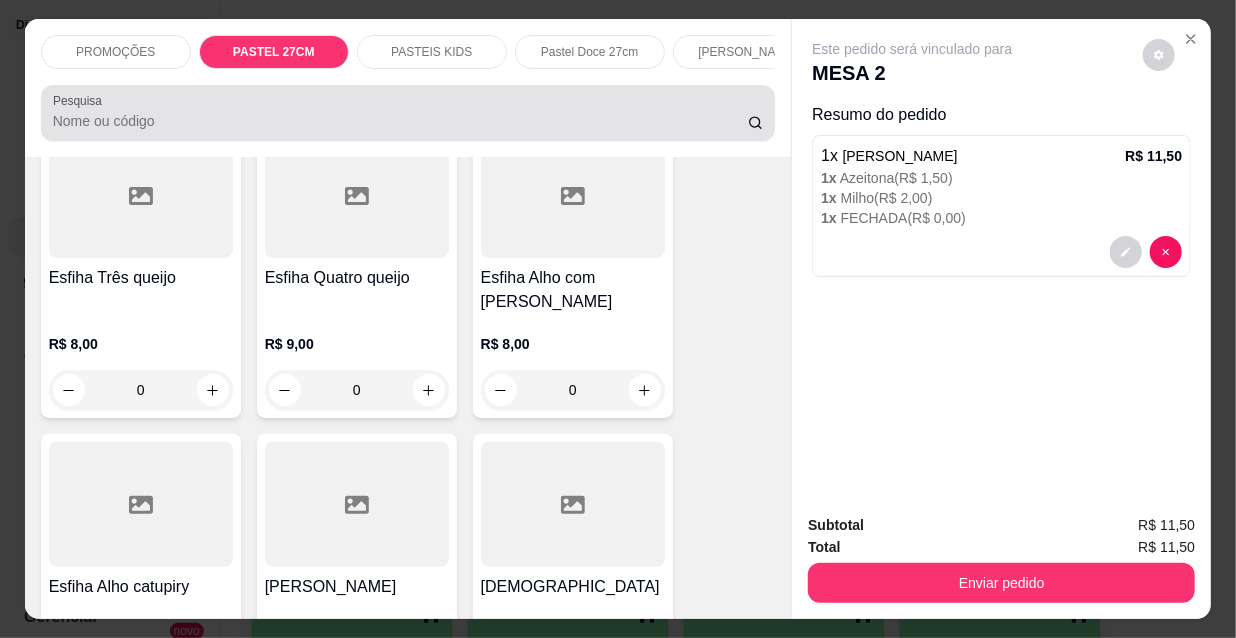 scroll, scrollTop: 439, scrollLeft: 0, axis: vertical 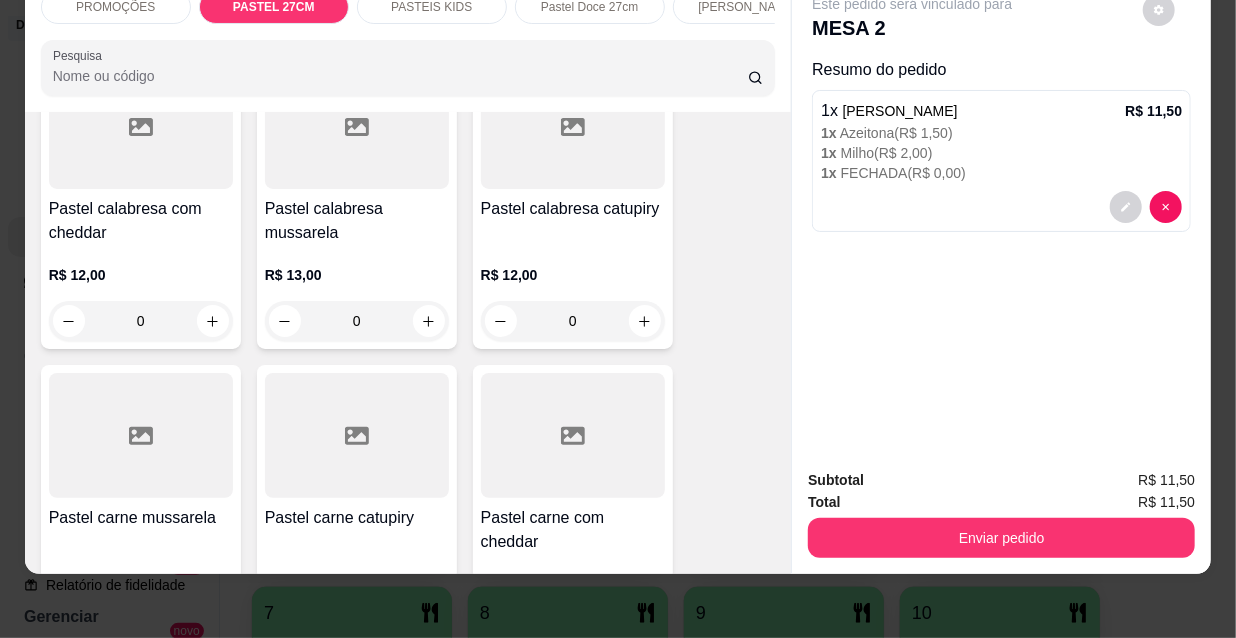 click on "R$ 13,00 0" at bounding box center (357, 293) 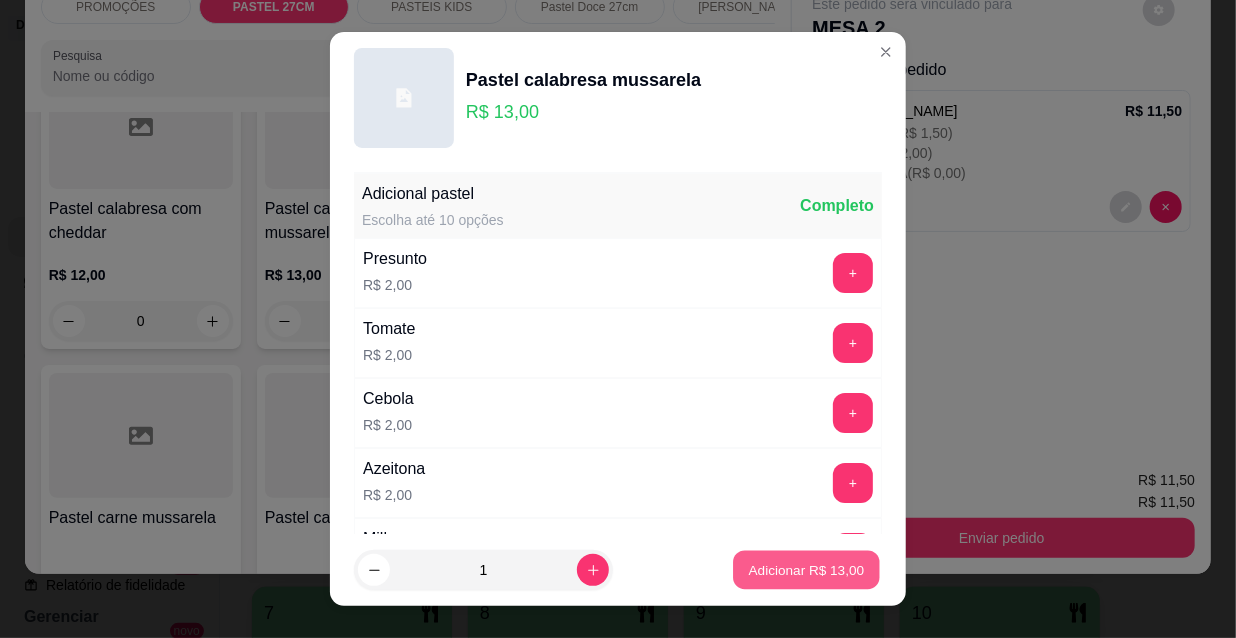 click on "Adicionar   R$ 13,00" at bounding box center [807, 569] 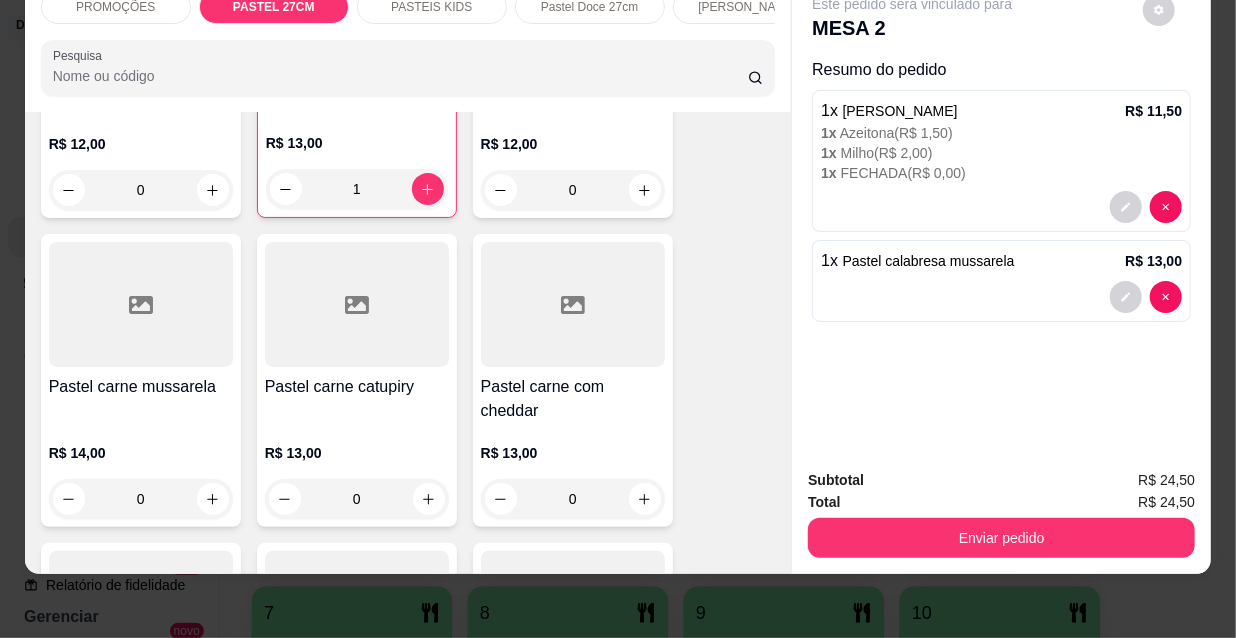 scroll, scrollTop: 2166, scrollLeft: 0, axis: vertical 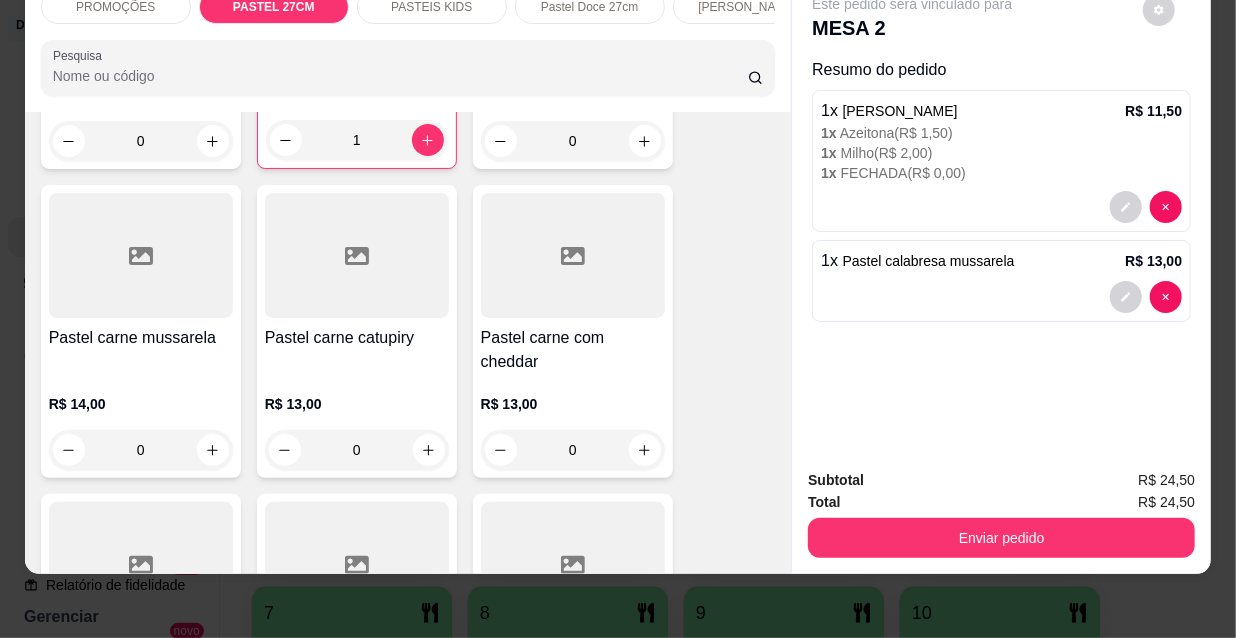 click on "Pastel carne mussarela   R$ 14,00 0" at bounding box center [141, 331] 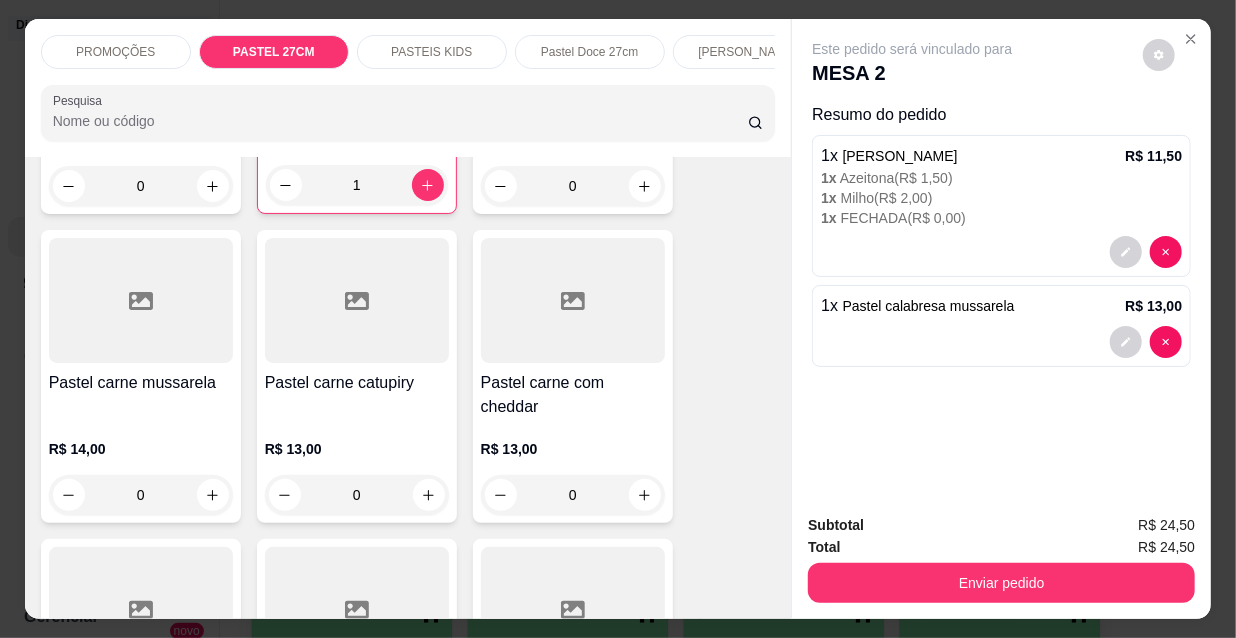 click on "PASTEIS KIDS" at bounding box center (431, 52) 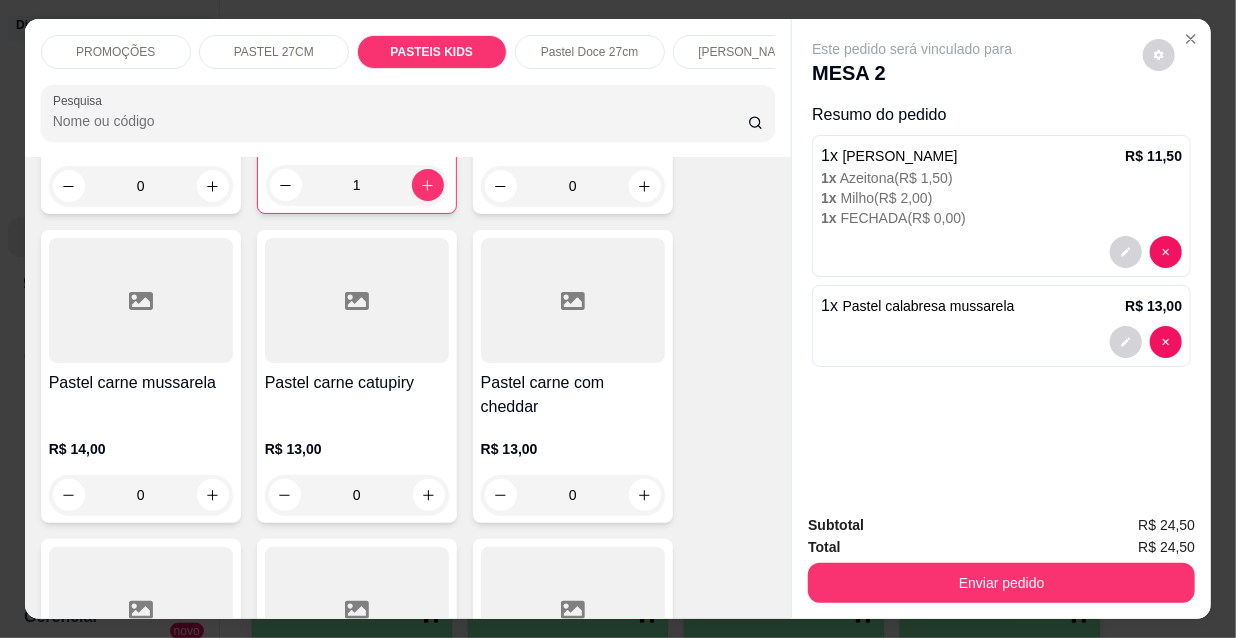 scroll, scrollTop: 6468, scrollLeft: 0, axis: vertical 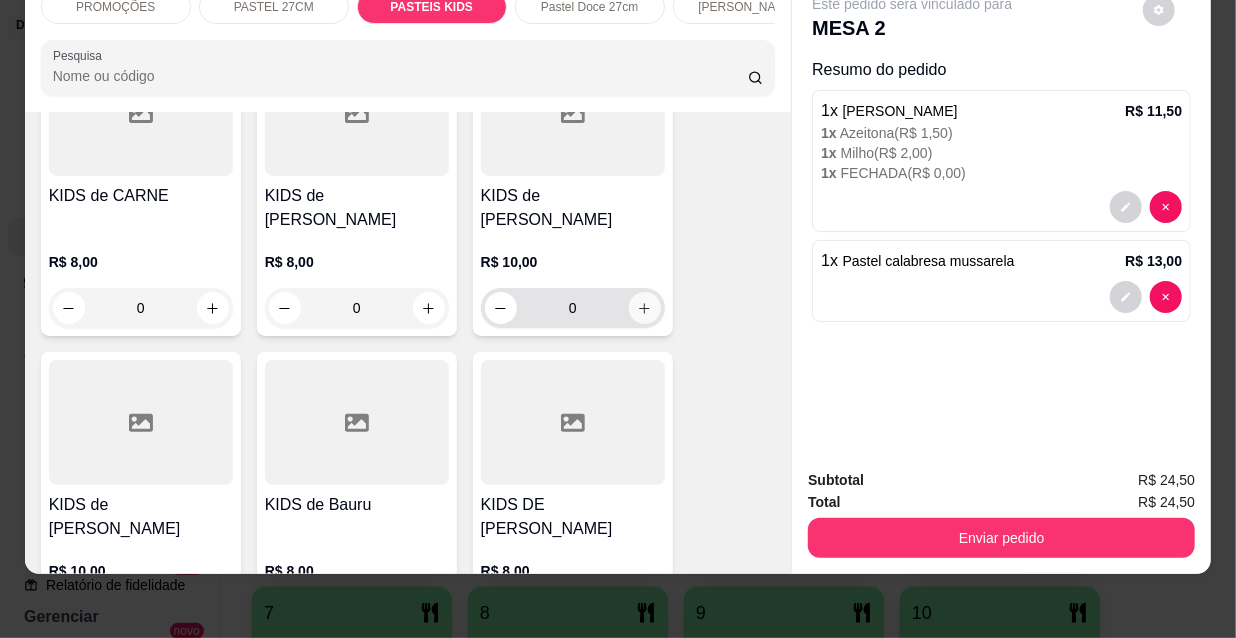 click 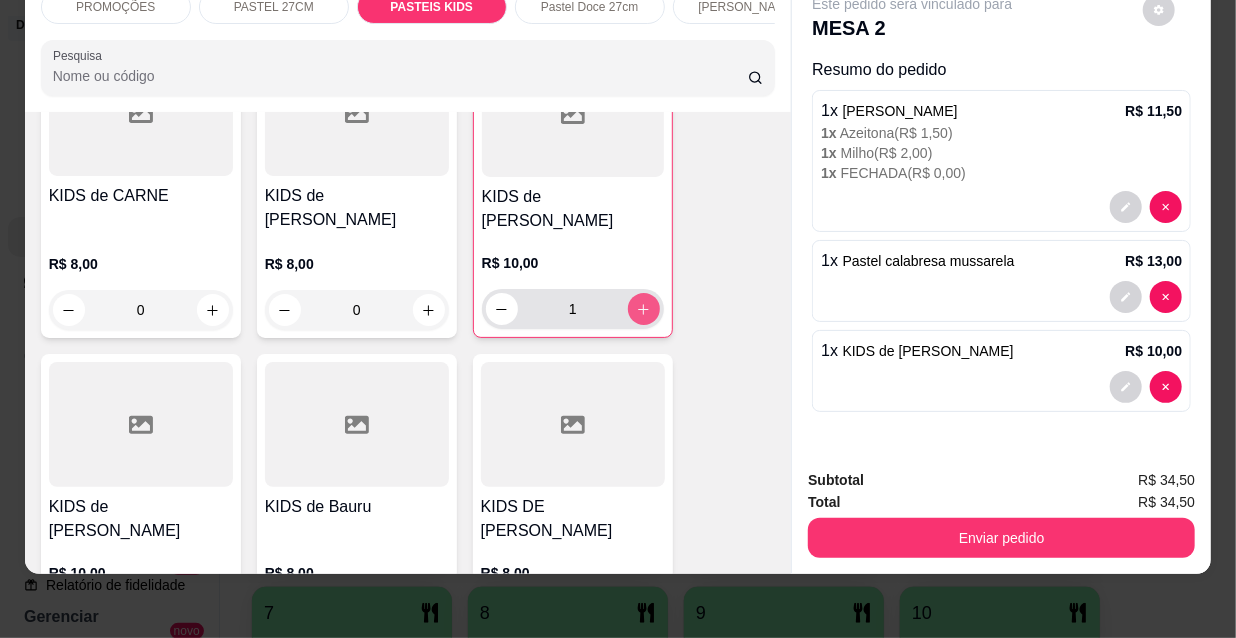type on "1" 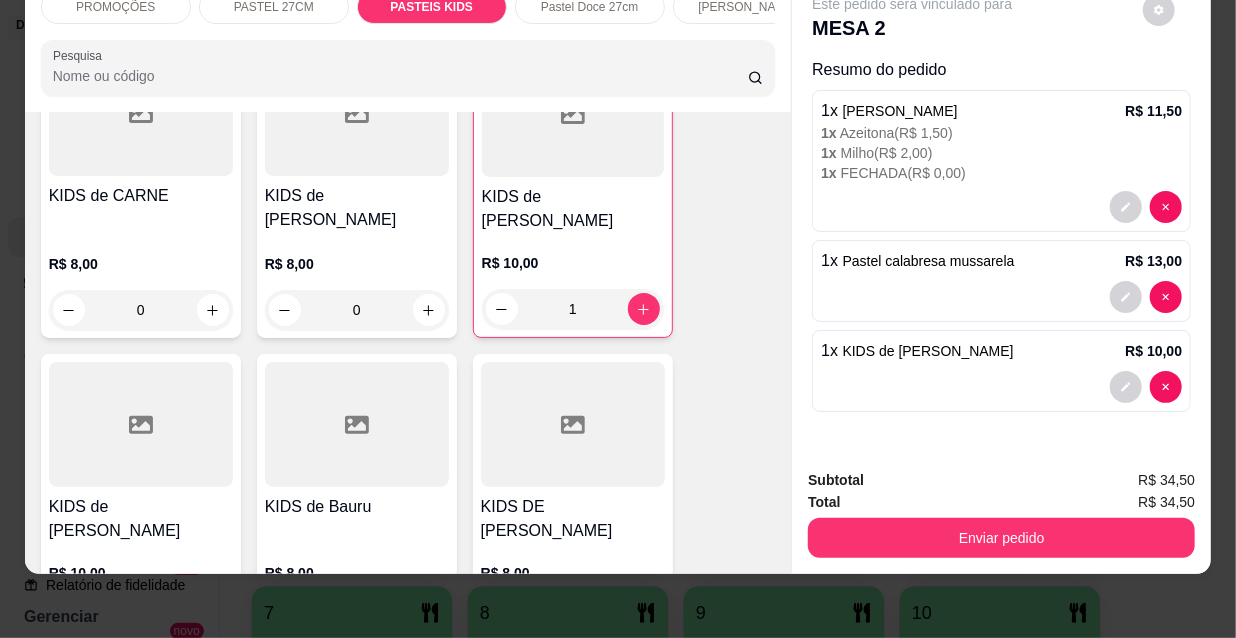 scroll, scrollTop: 0, scrollLeft: 0, axis: both 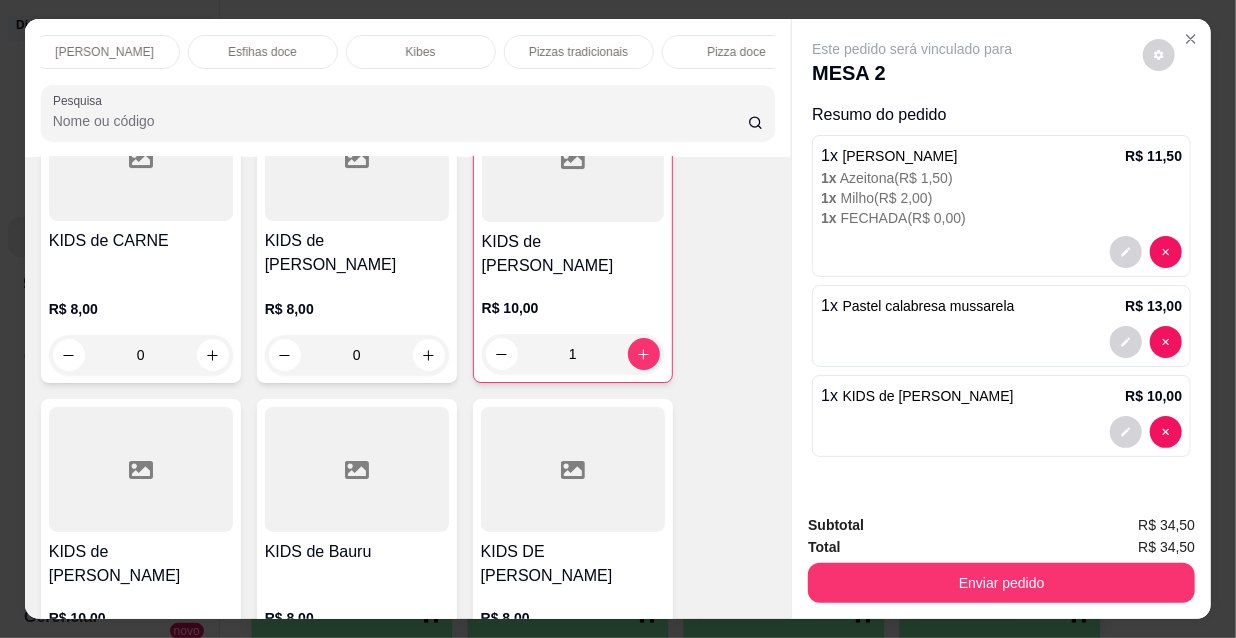 click on "[PERSON_NAME]" at bounding box center [105, 52] 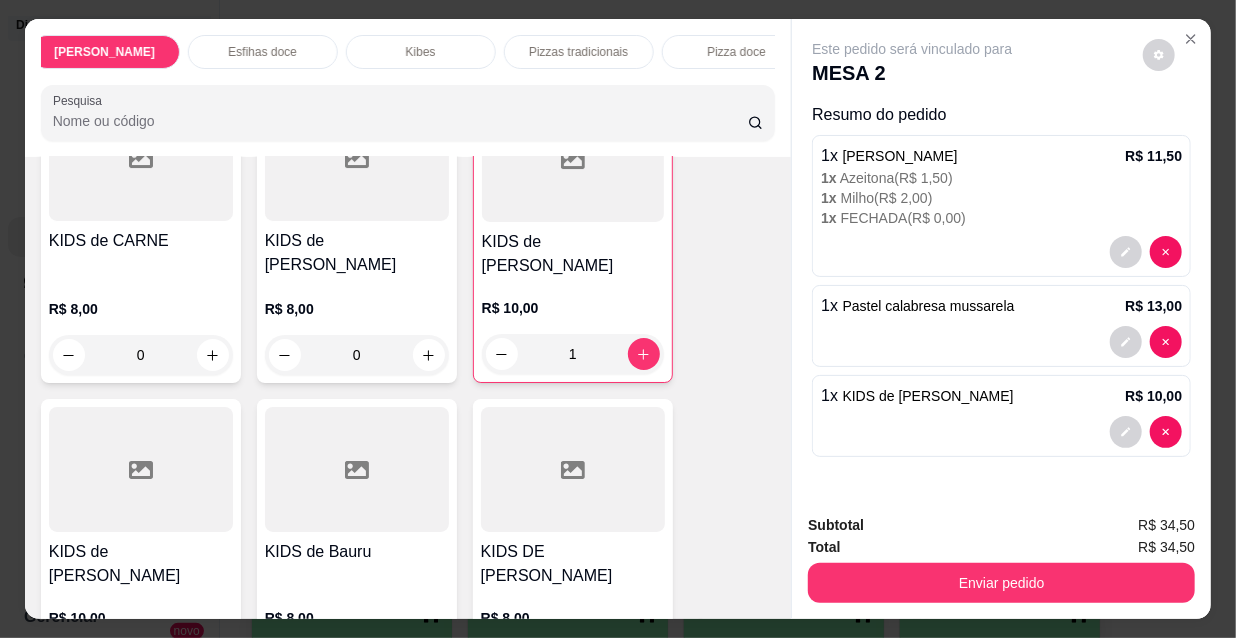 scroll, scrollTop: 9234, scrollLeft: 0, axis: vertical 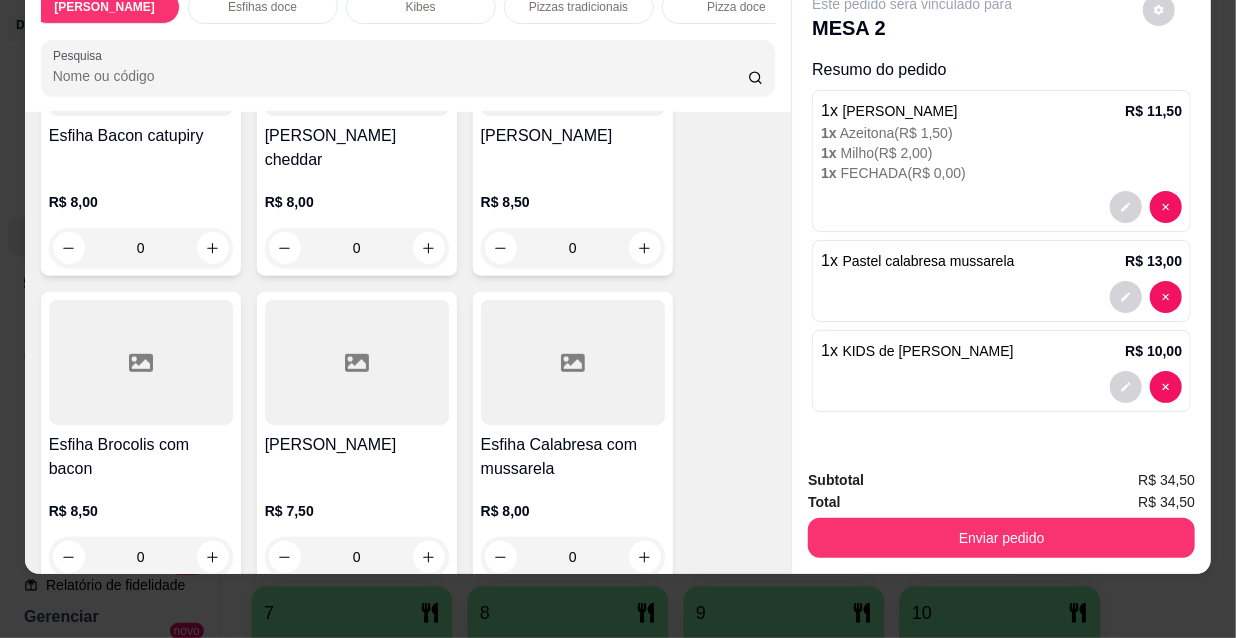 click on "Esfiha Calabresa com mussarela" at bounding box center [573, 457] 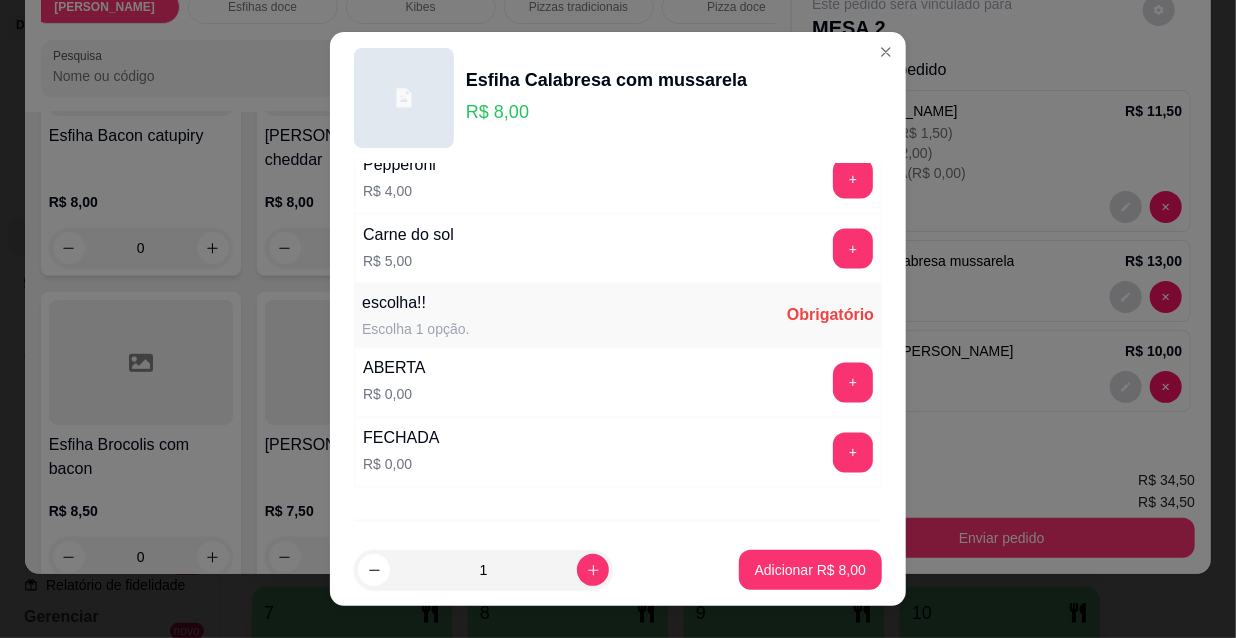 scroll, scrollTop: 1661, scrollLeft: 0, axis: vertical 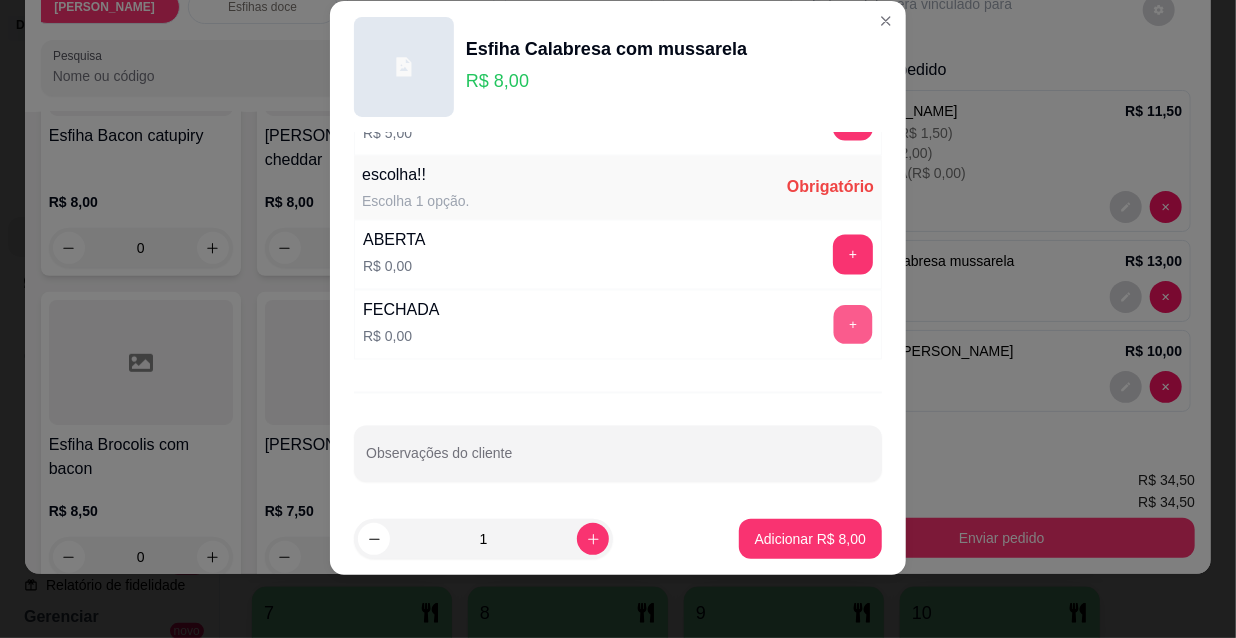 click on "+" at bounding box center [853, 325] 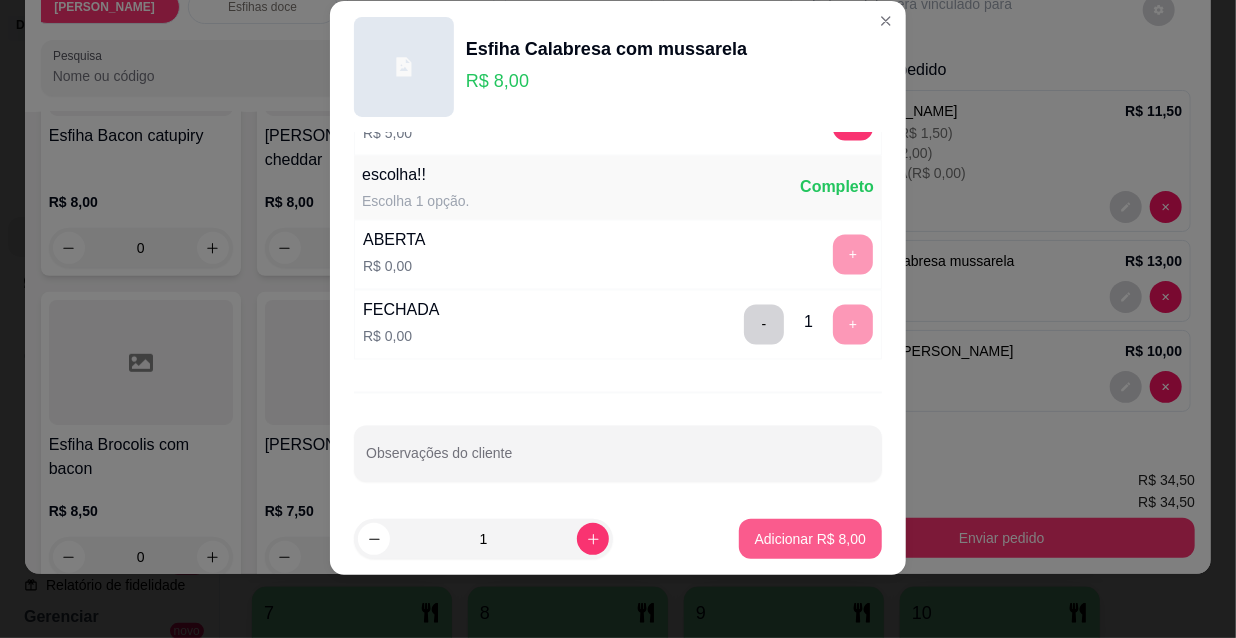 click on "Adicionar   R$ 8,00" at bounding box center (810, 539) 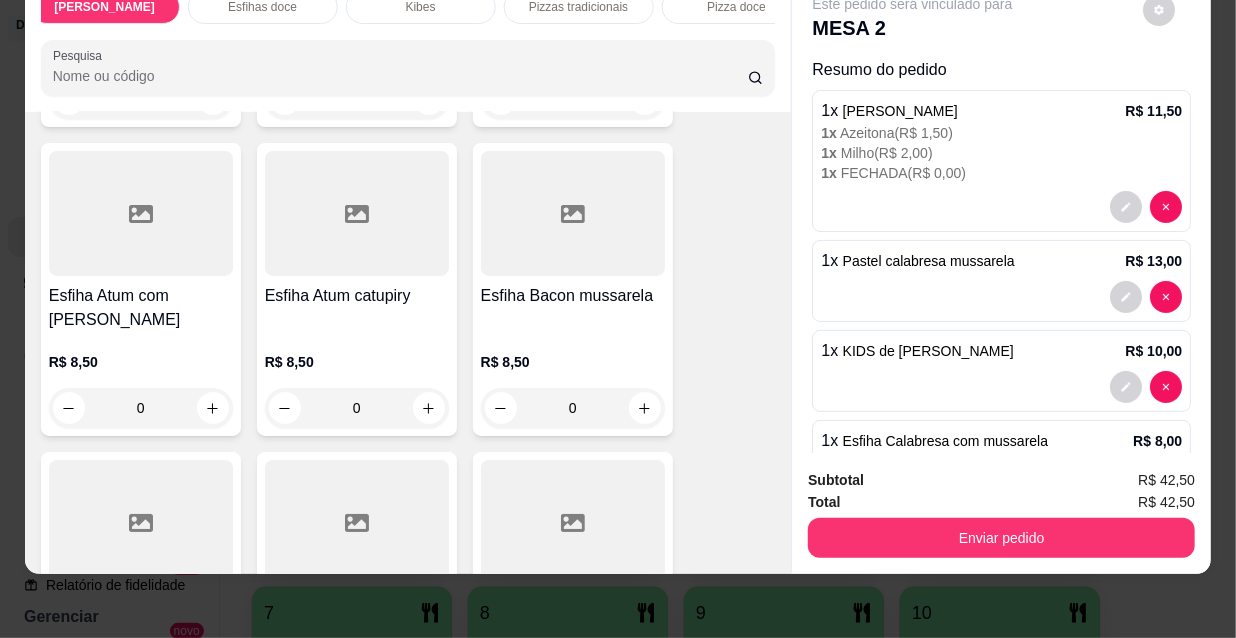 scroll, scrollTop: 9870, scrollLeft: 0, axis: vertical 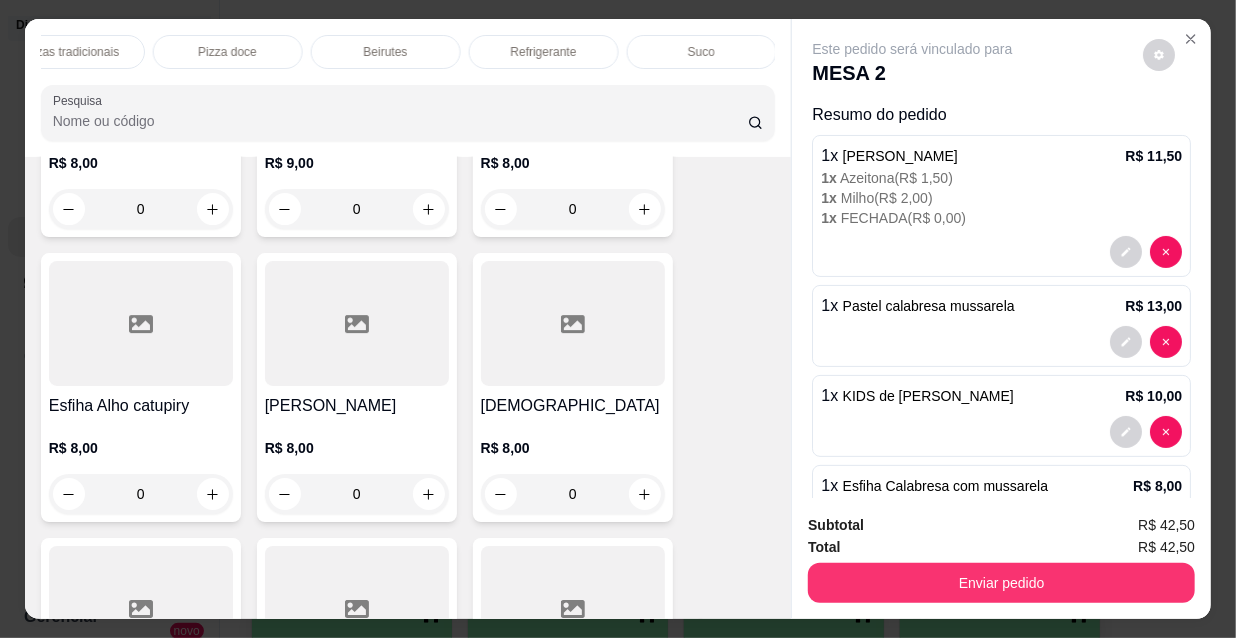 drag, startPoint x: 671, startPoint y: 41, endPoint x: 660, endPoint y: 41, distance: 11 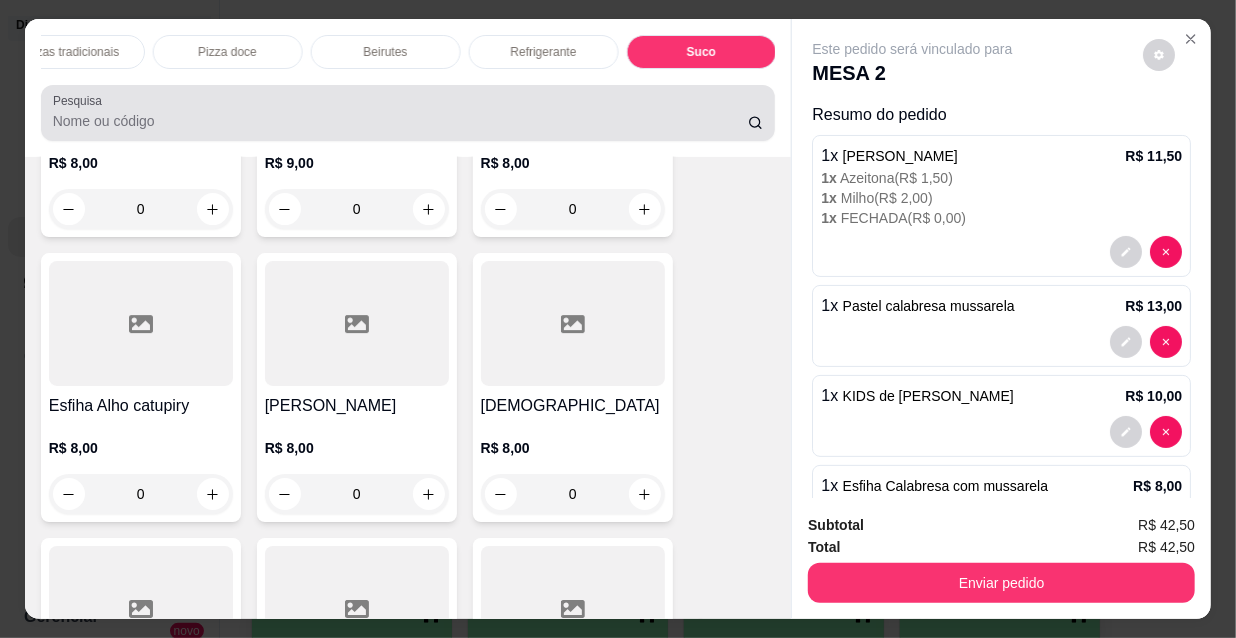 scroll, scrollTop: 20060, scrollLeft: 0, axis: vertical 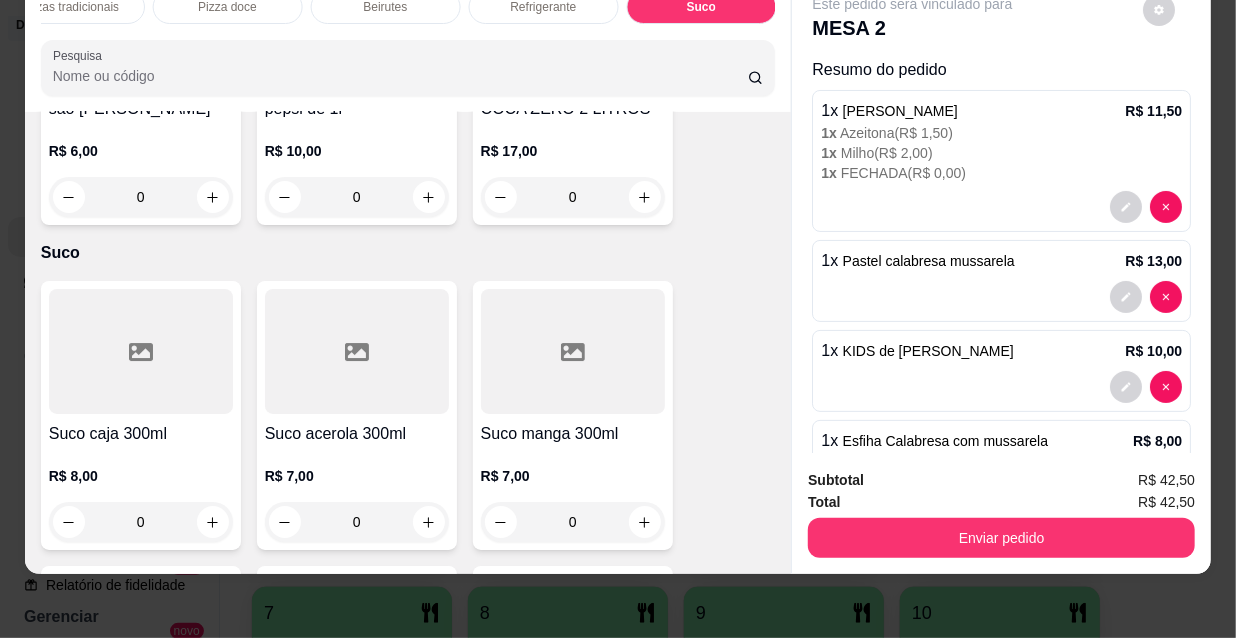 click on "R$ 7,00 0" at bounding box center [573, 494] 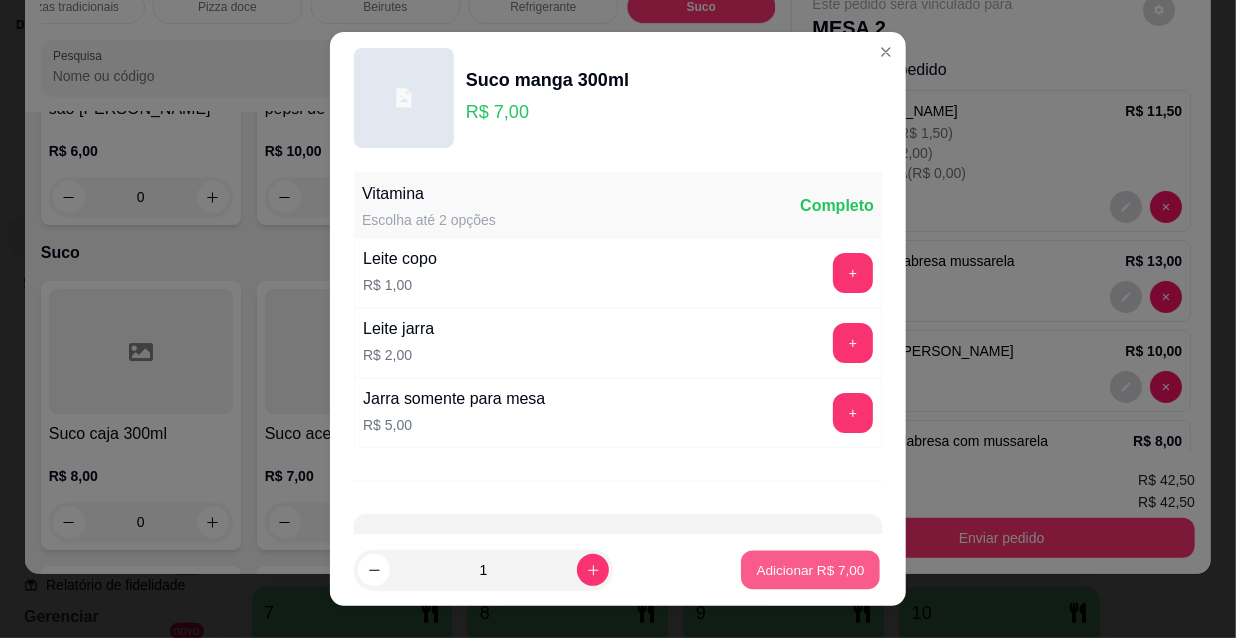 click on "Adicionar   R$ 7,00" at bounding box center (810, 569) 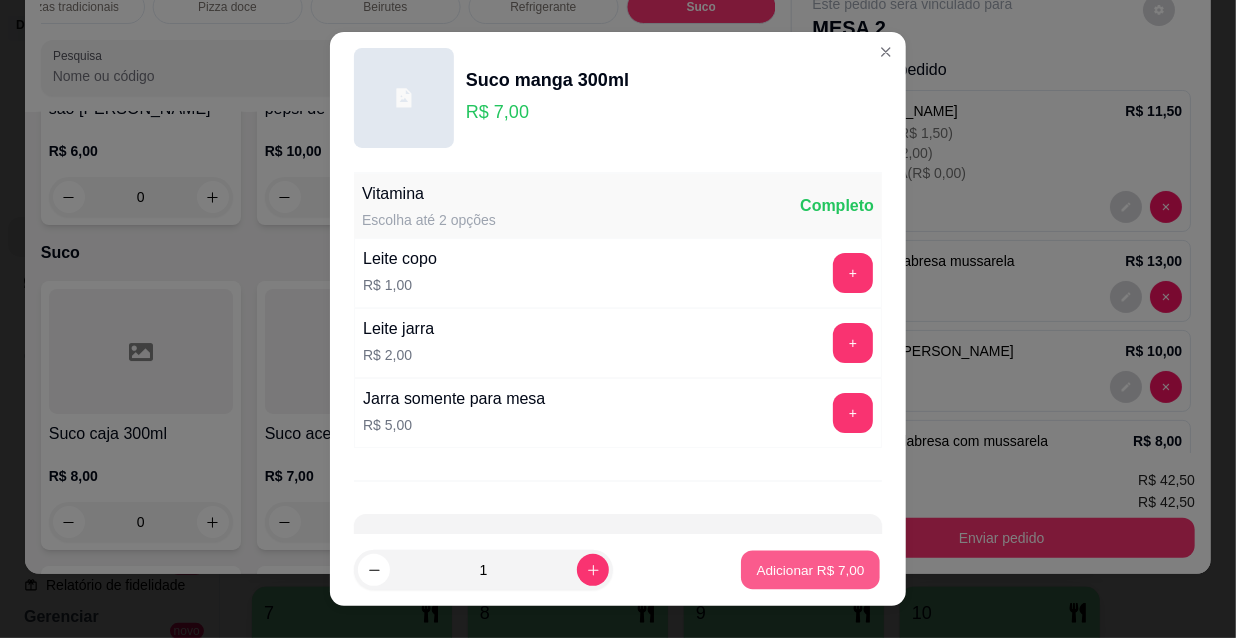 type on "1" 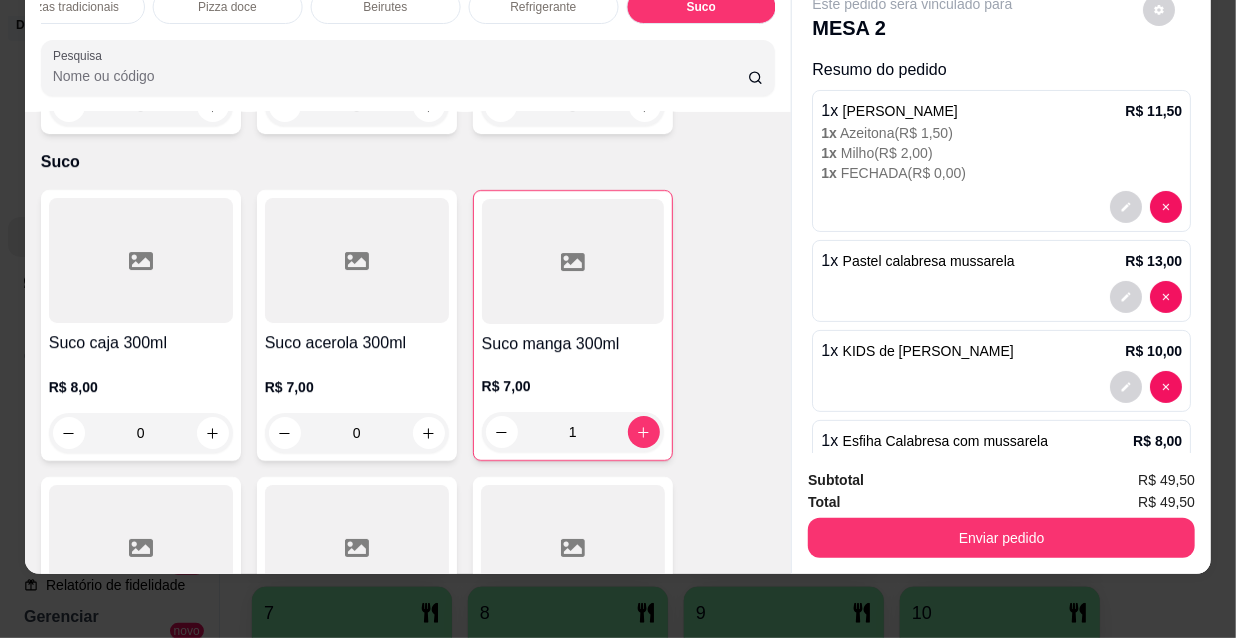 scroll, scrollTop: 20333, scrollLeft: 0, axis: vertical 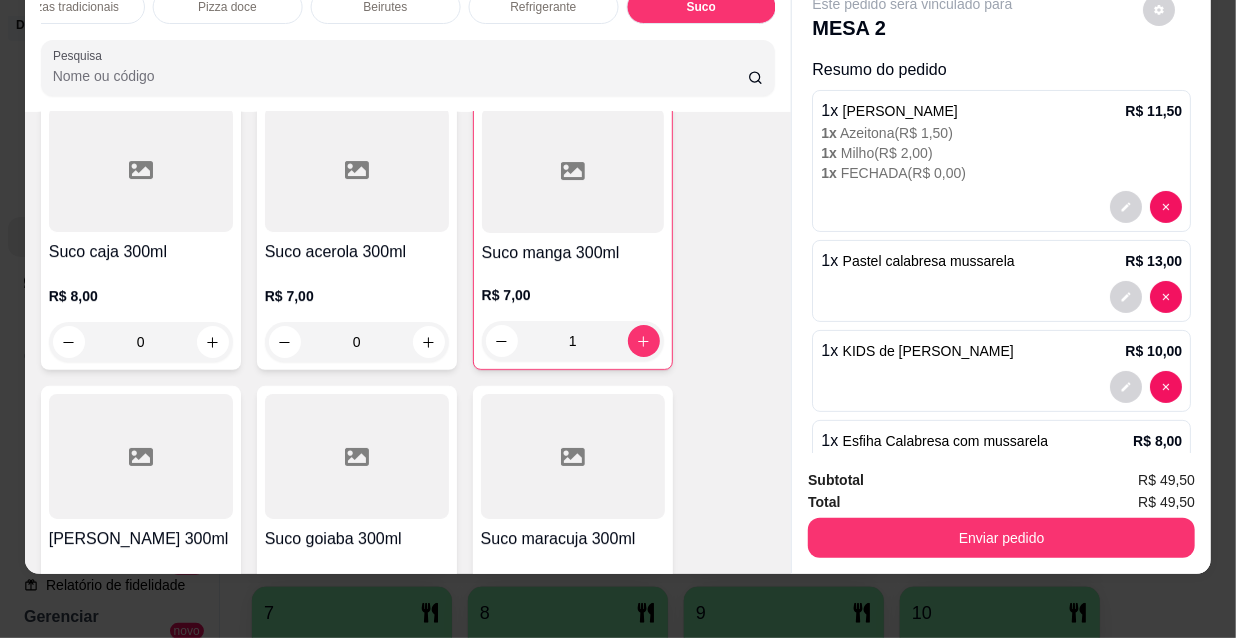 click on "Suco maracuja 300ml   R$ 9,00 0" at bounding box center (573, 520) 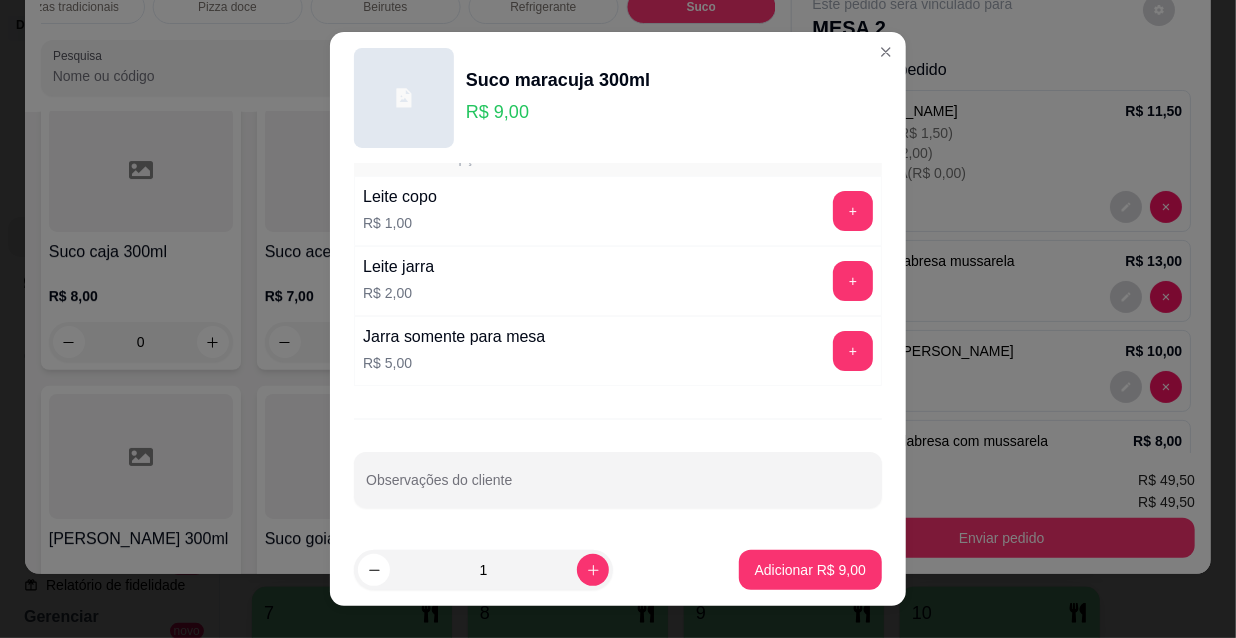 scroll, scrollTop: 31, scrollLeft: 0, axis: vertical 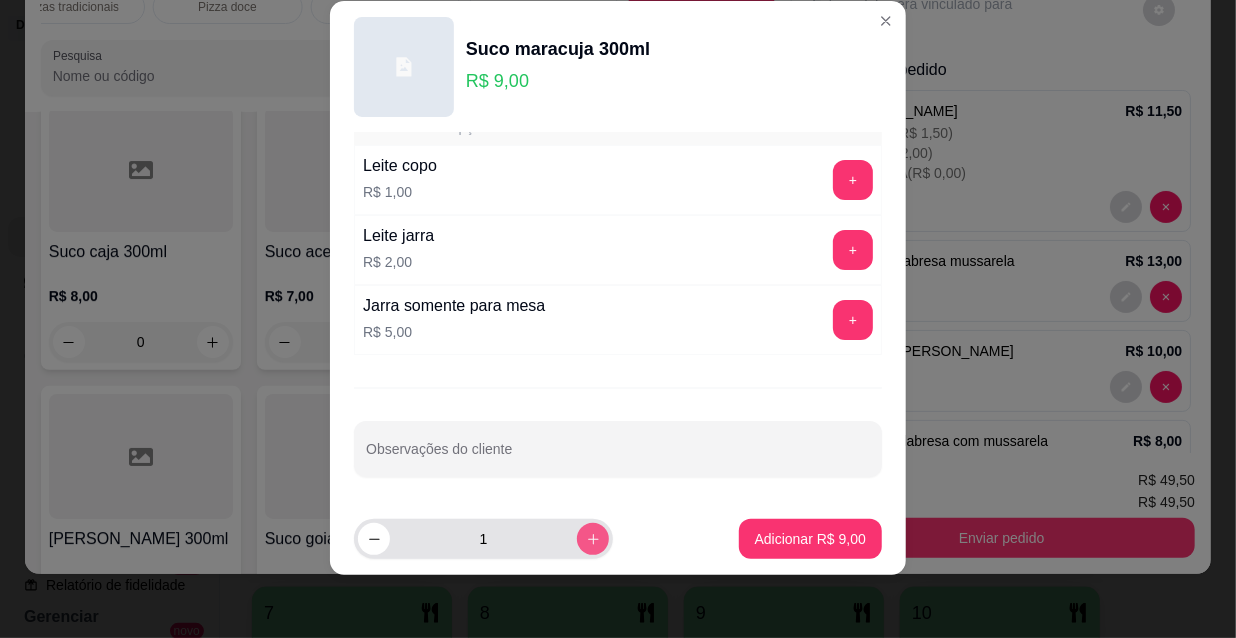 click on "1" at bounding box center [483, 539] 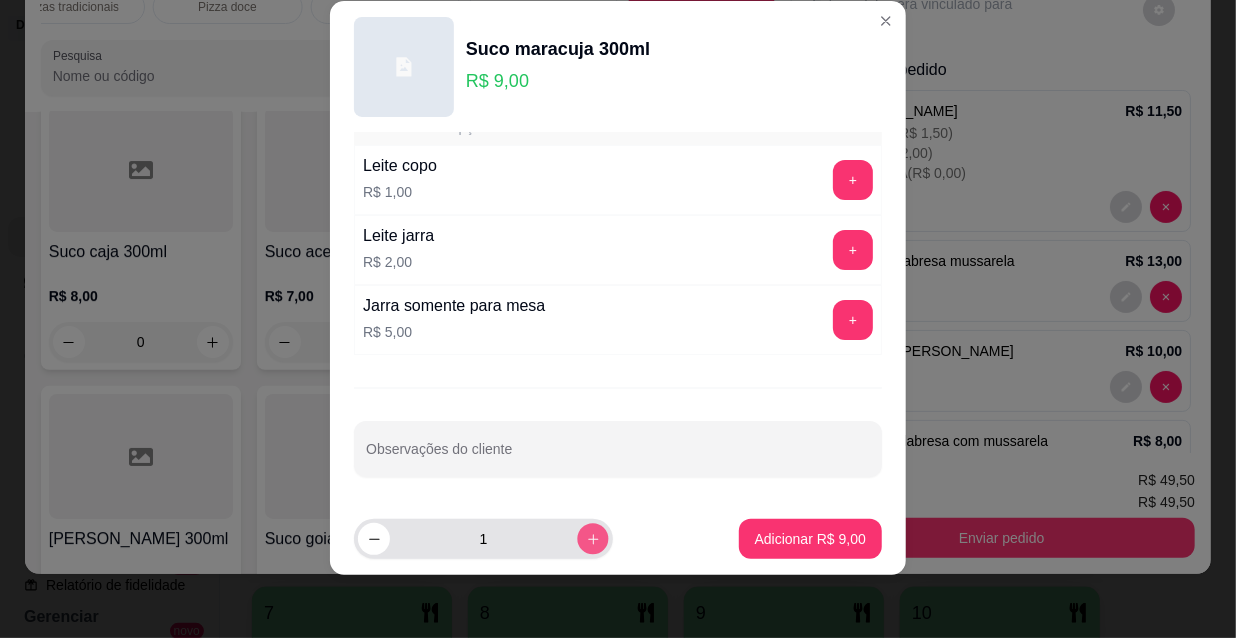 click 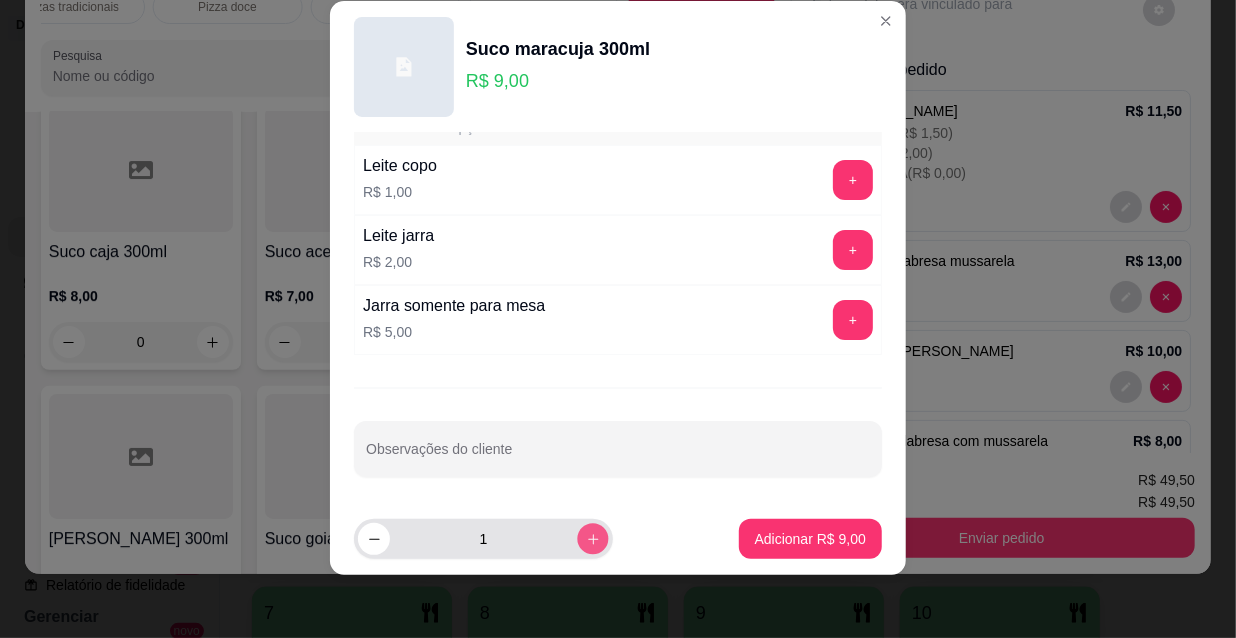 type on "2" 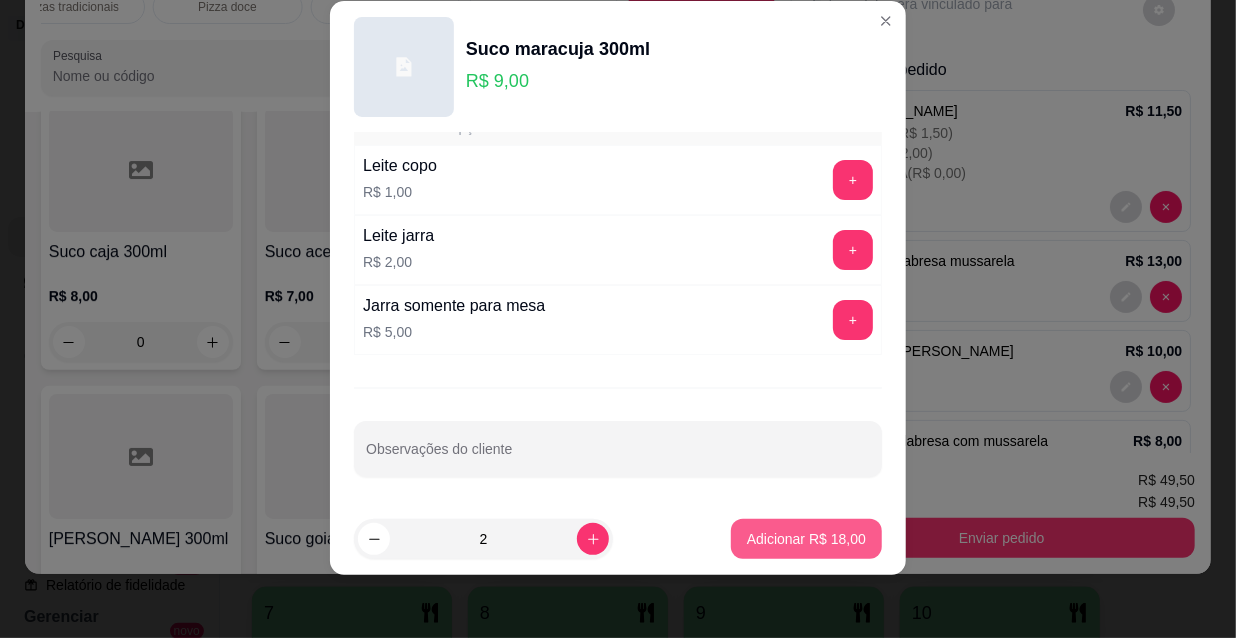 click on "Adicionar   R$ 18,00" at bounding box center [806, 539] 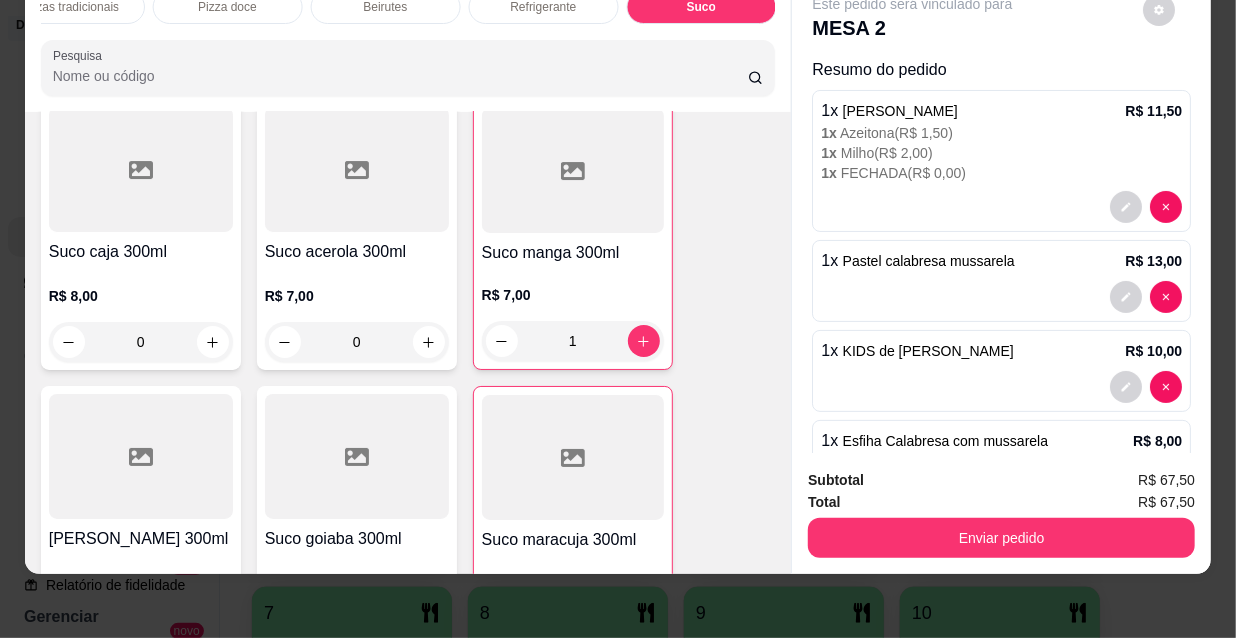 type on "2" 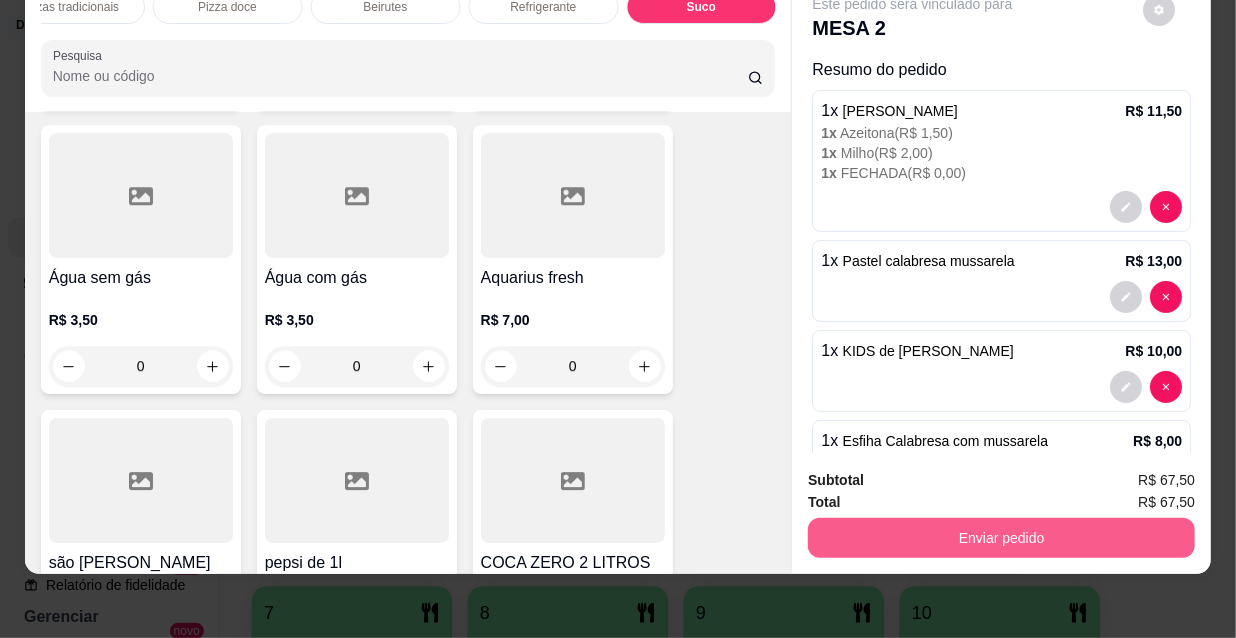 click on "Enviar pedido" at bounding box center (1001, 538) 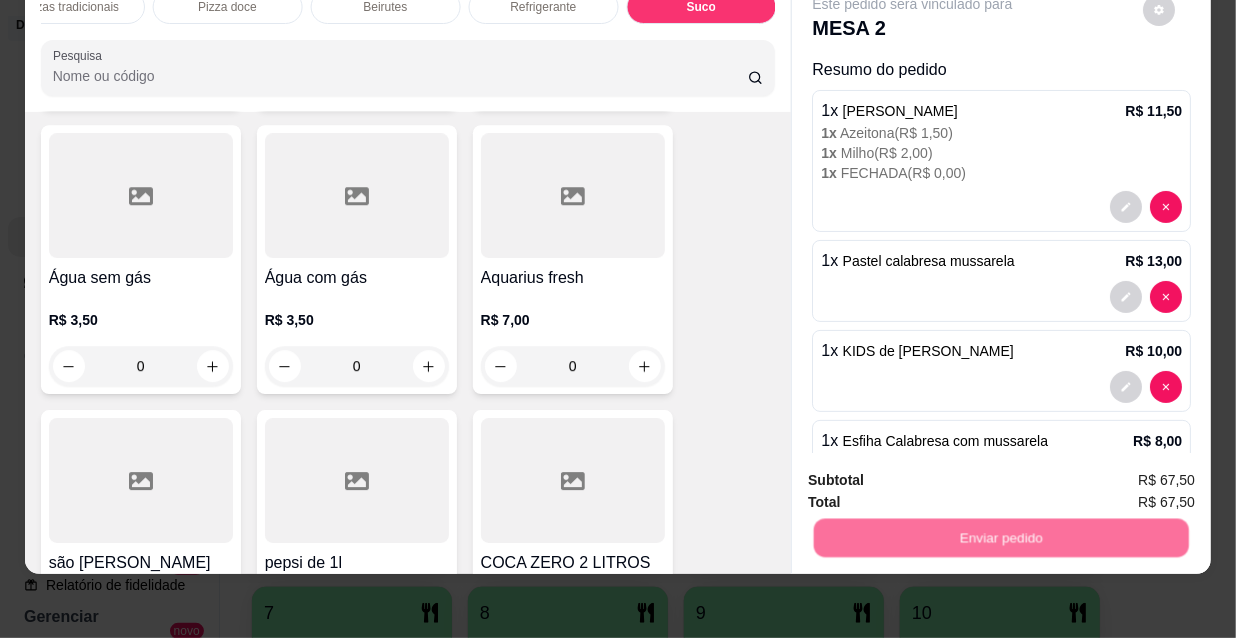 click on "Não registrar e enviar pedido" at bounding box center [937, 475] 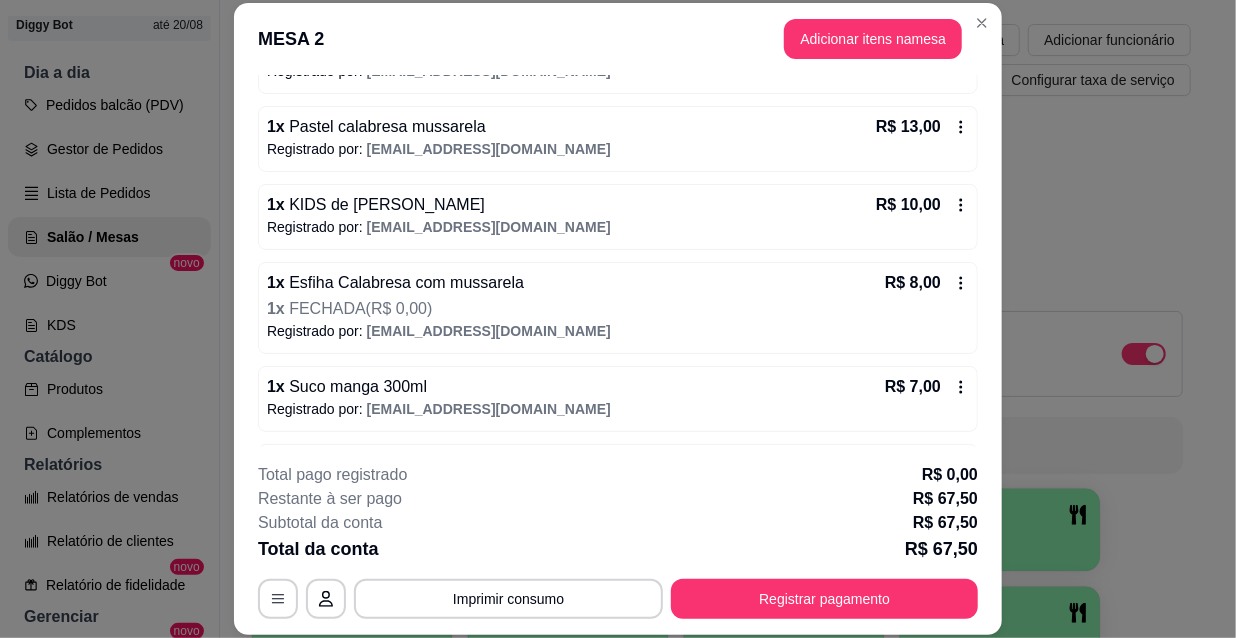 scroll, scrollTop: 383, scrollLeft: 0, axis: vertical 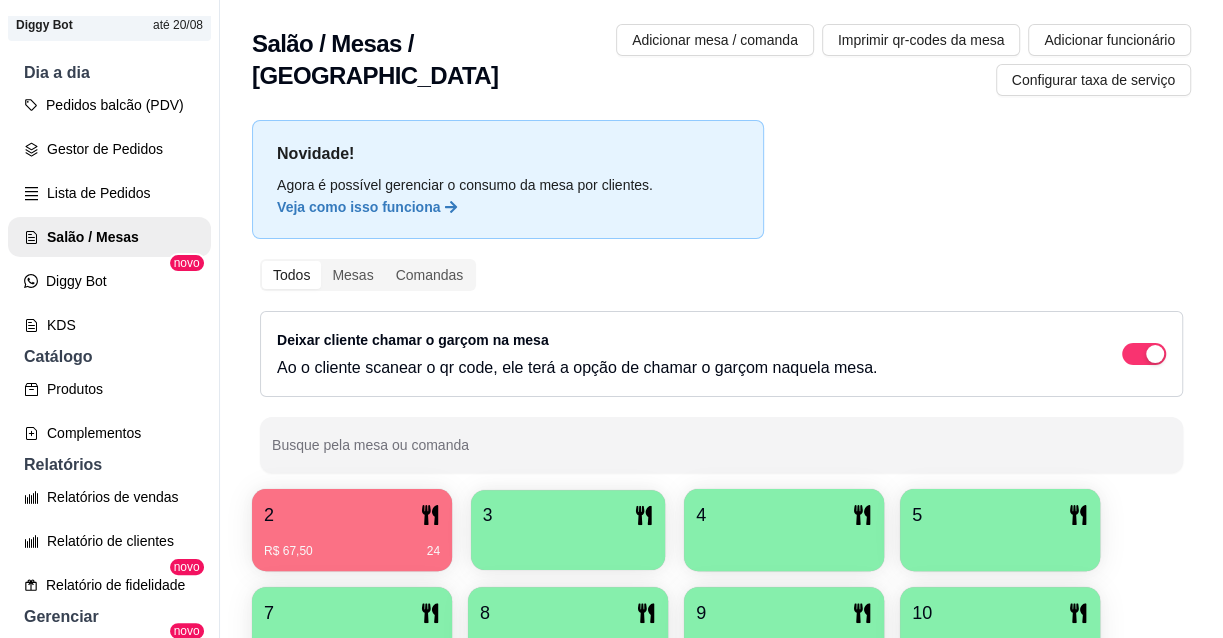 click on "3" at bounding box center [568, 515] 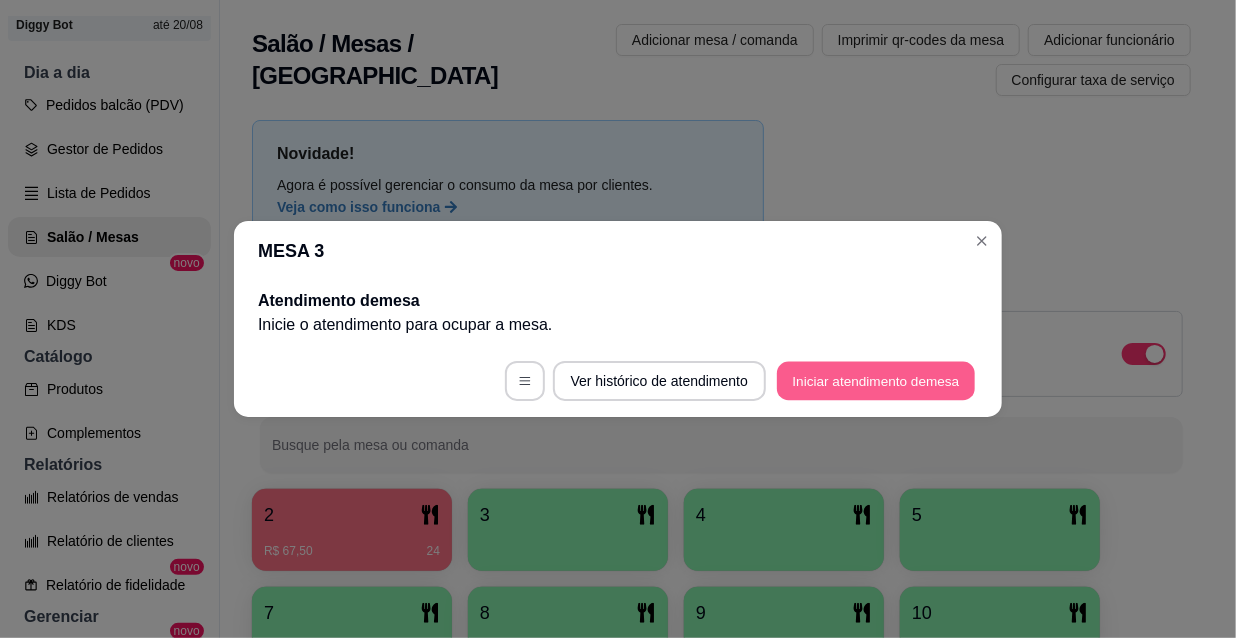 click on "Iniciar atendimento de  mesa" at bounding box center (876, 381) 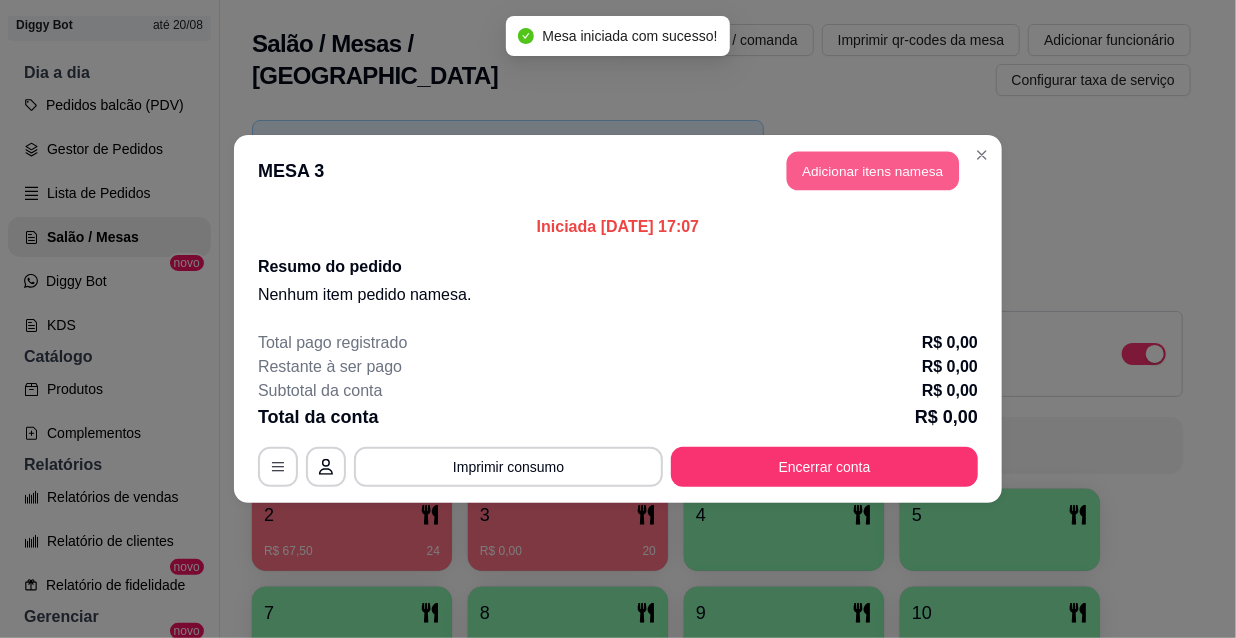 click on "Adicionar itens na  mesa" at bounding box center (873, 171) 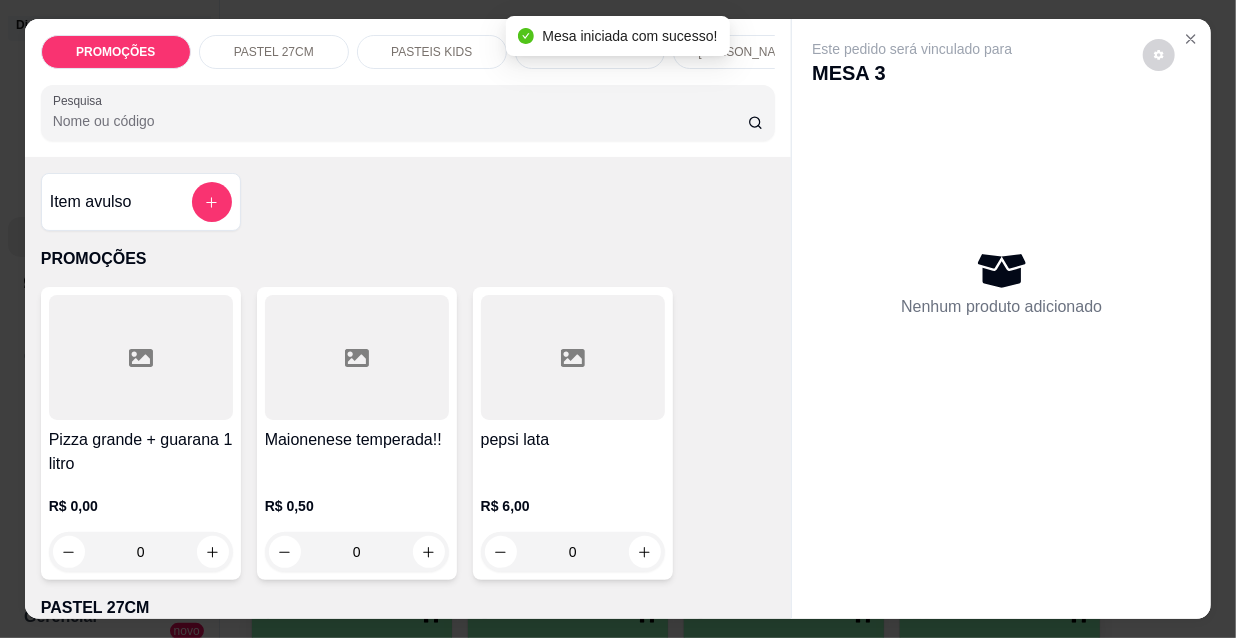 click on "[PERSON_NAME]" at bounding box center [747, 52] 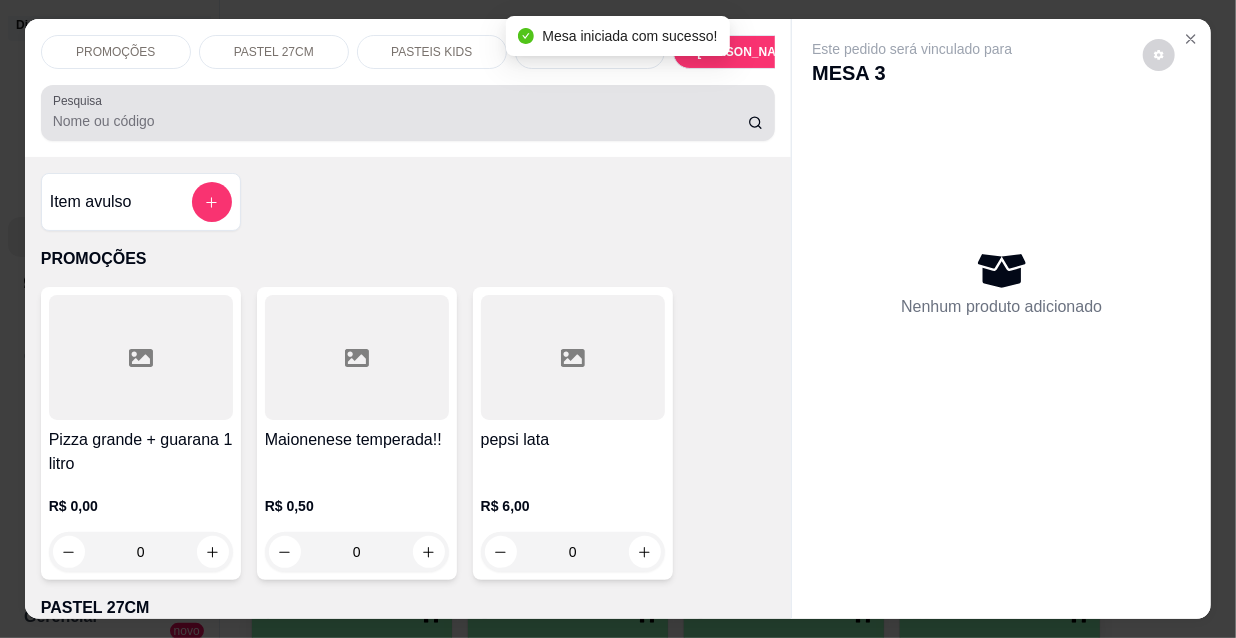 scroll, scrollTop: 9462, scrollLeft: 0, axis: vertical 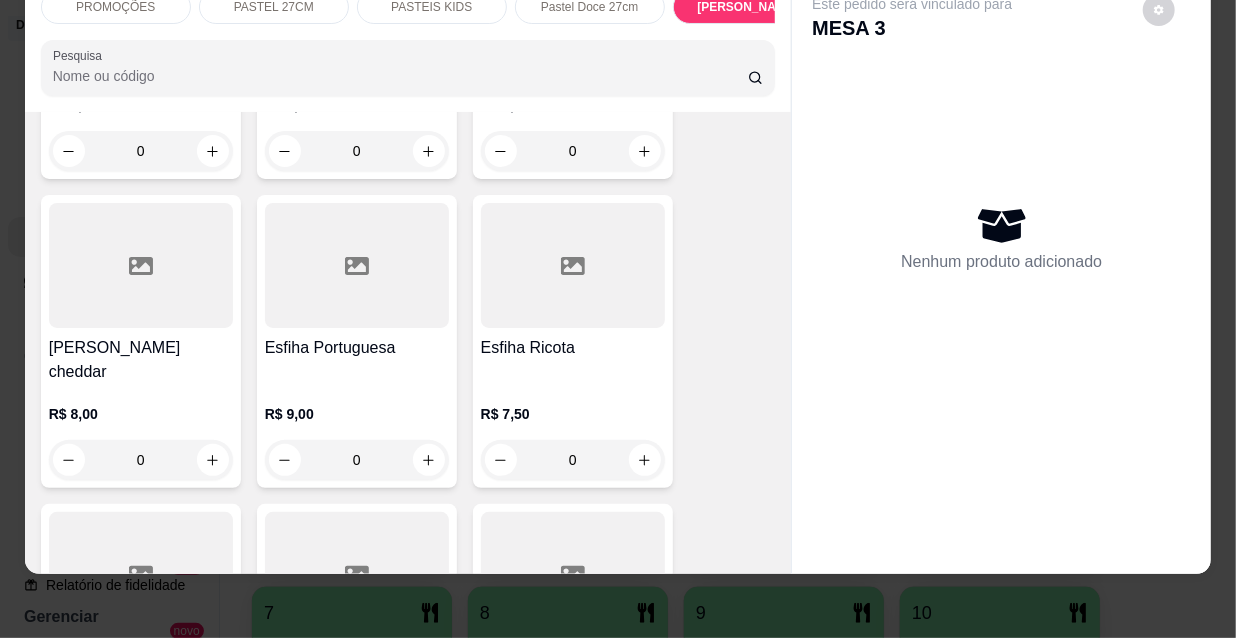 click on "Esfiha Portuguesa" at bounding box center (357, 348) 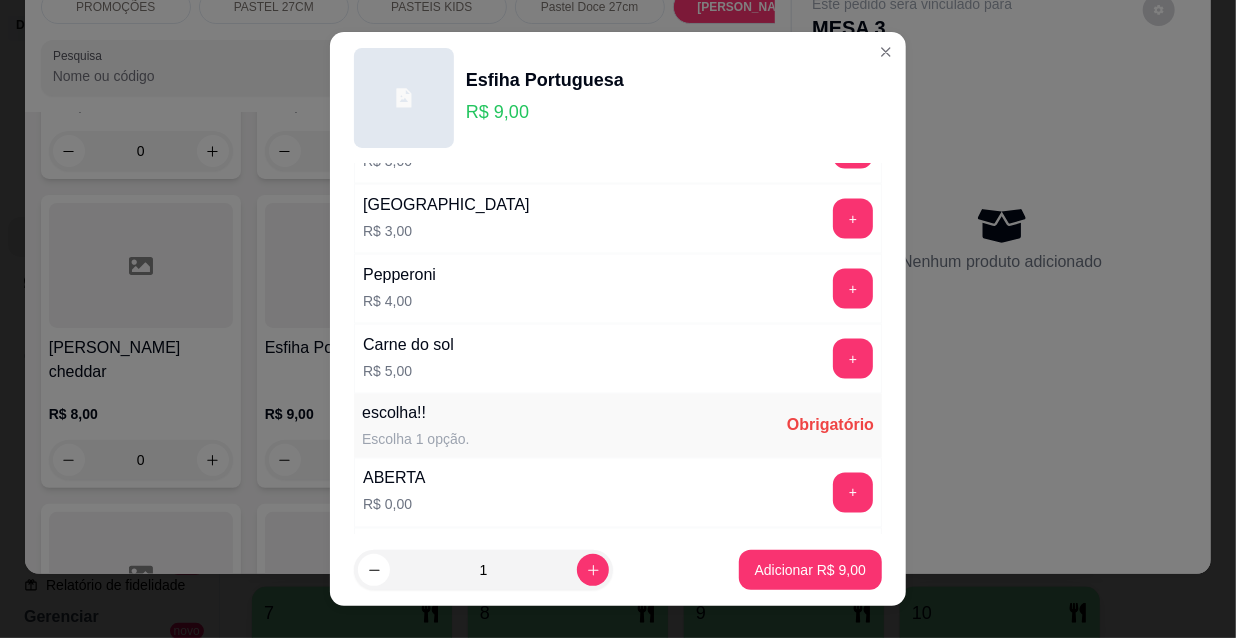 scroll, scrollTop: 1661, scrollLeft: 0, axis: vertical 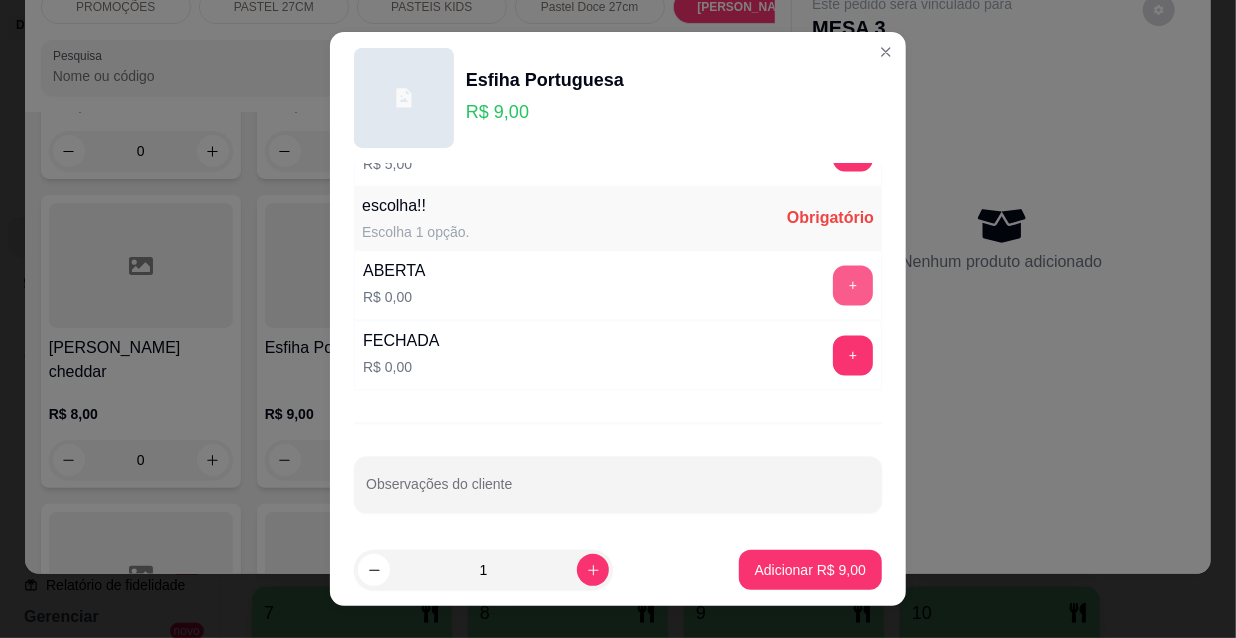 click on "+" at bounding box center [853, 286] 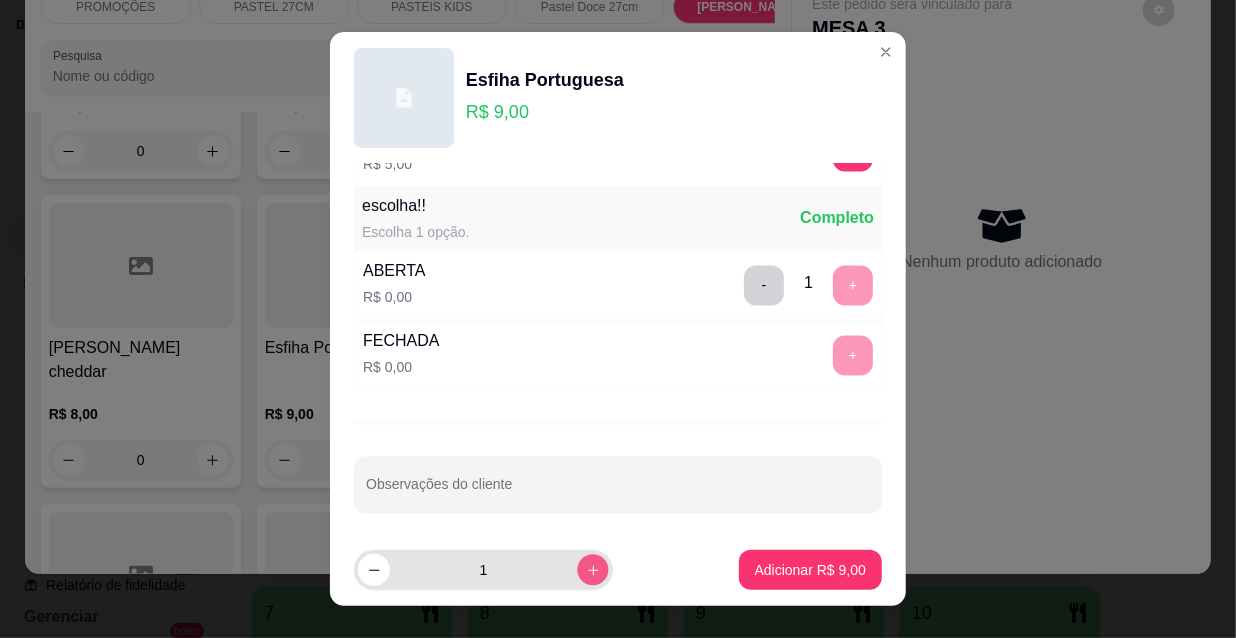 click 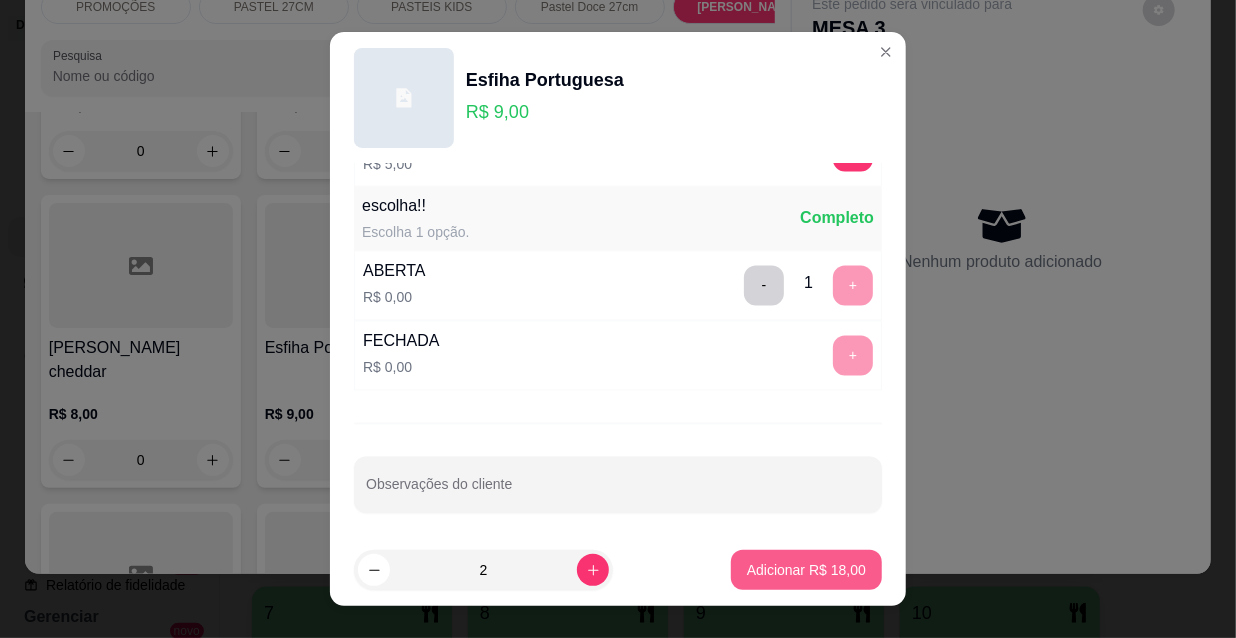 click on "Adicionar   R$ 18,00" at bounding box center (806, 570) 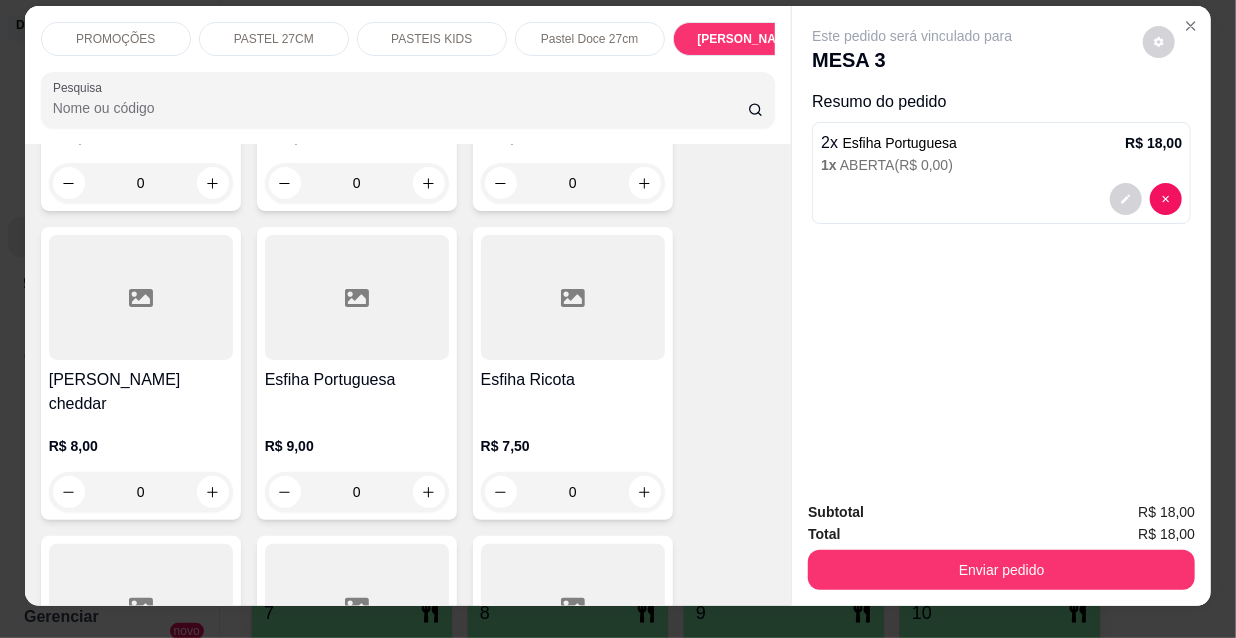 scroll, scrollTop: 0, scrollLeft: 0, axis: both 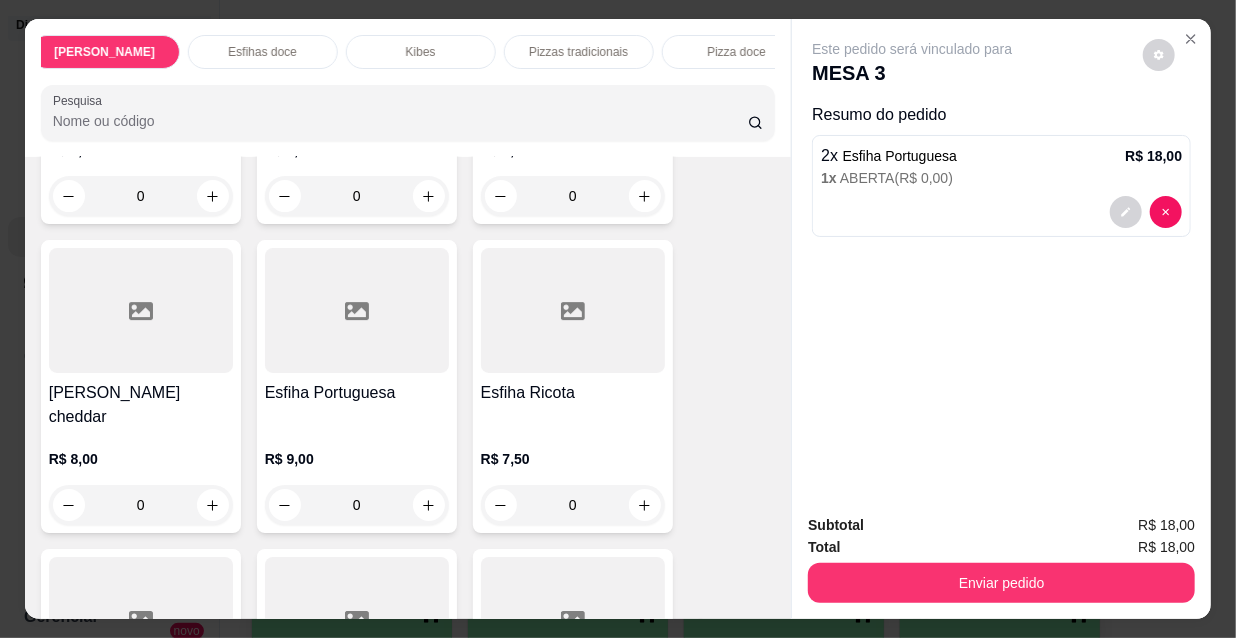 click on "Esfihas doce" at bounding box center [263, 52] 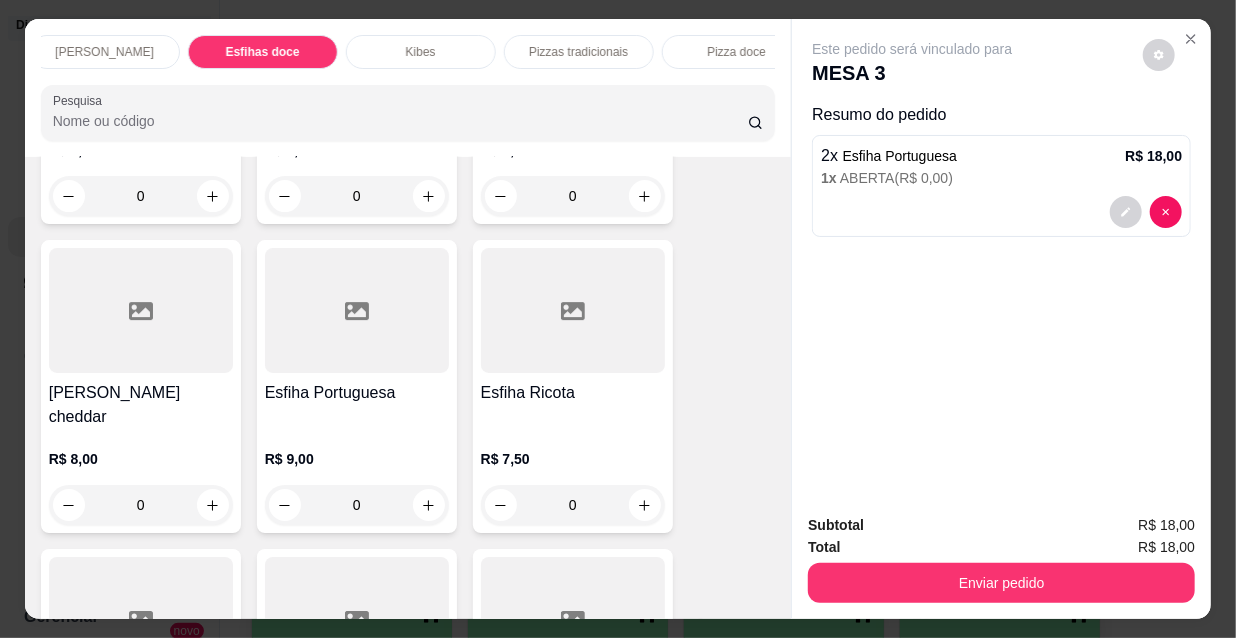 scroll, scrollTop: 15258, scrollLeft: 0, axis: vertical 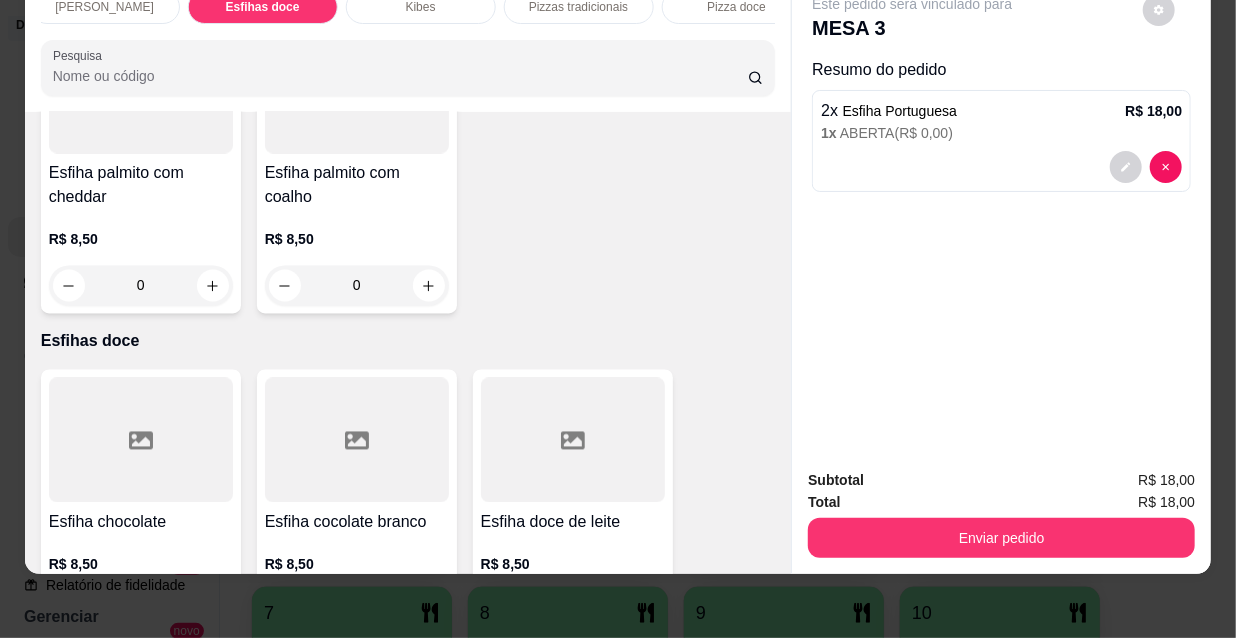 click at bounding box center [141, 440] 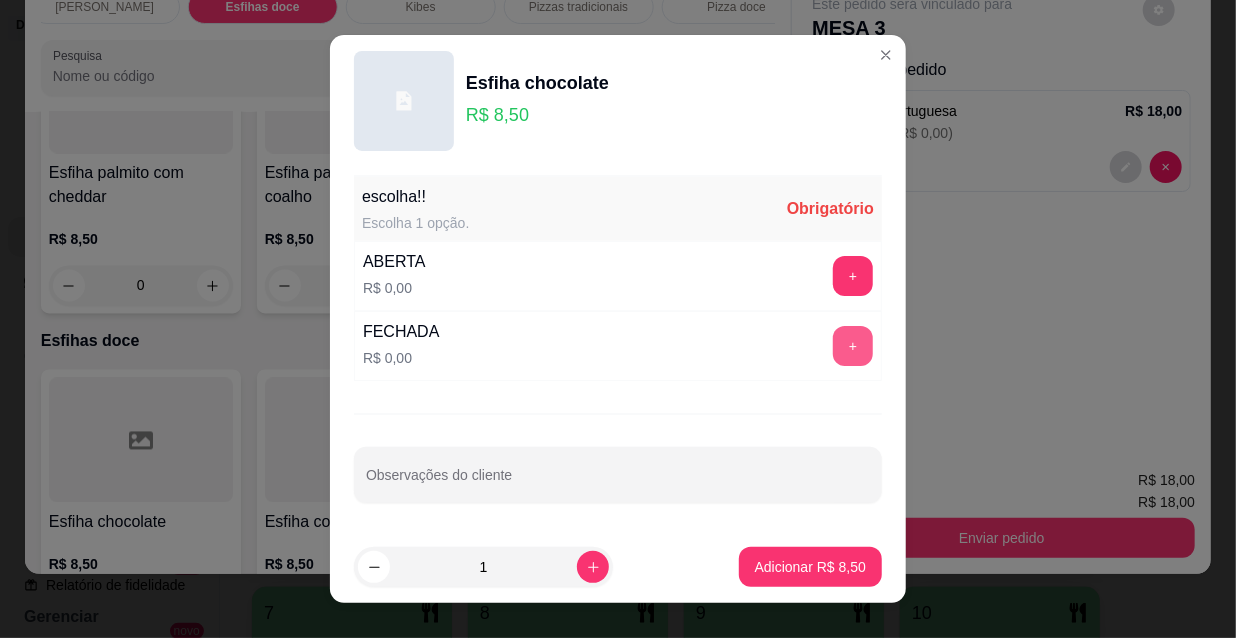 scroll, scrollTop: 28, scrollLeft: 0, axis: vertical 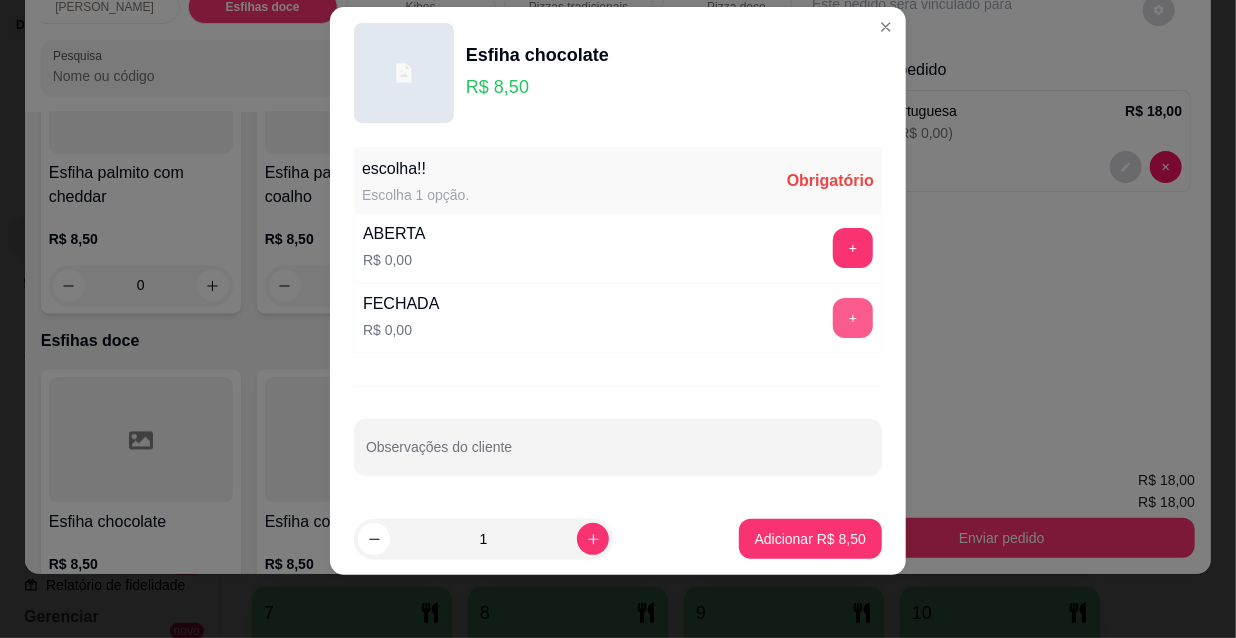 click on "+" at bounding box center [853, 318] 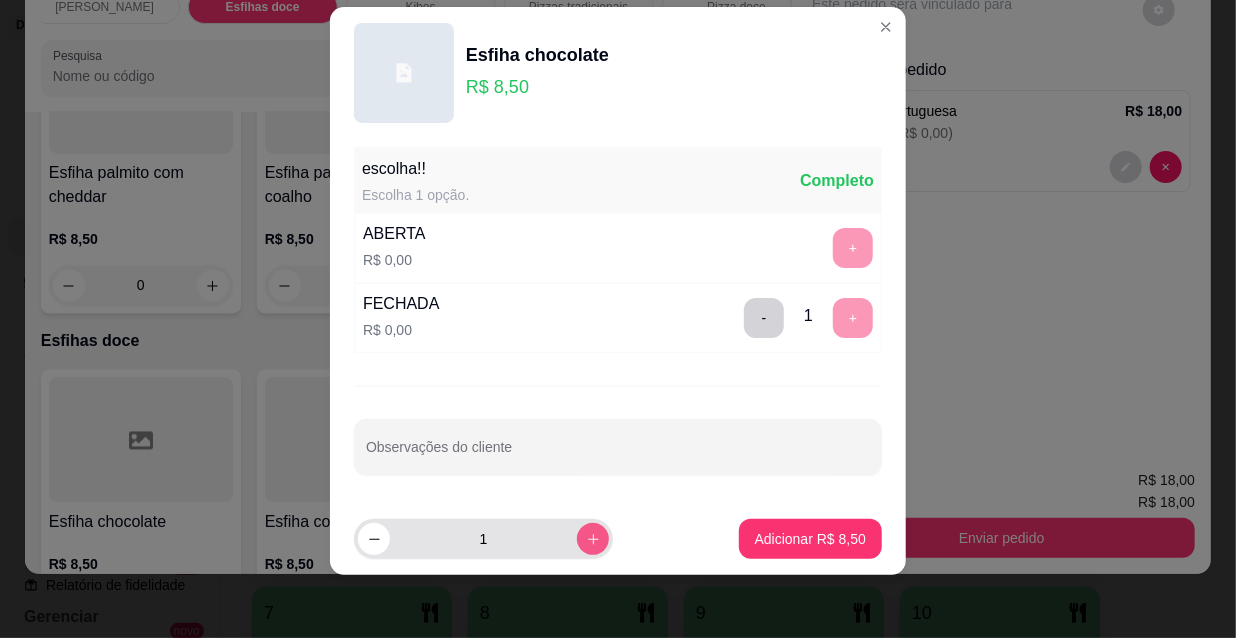 click 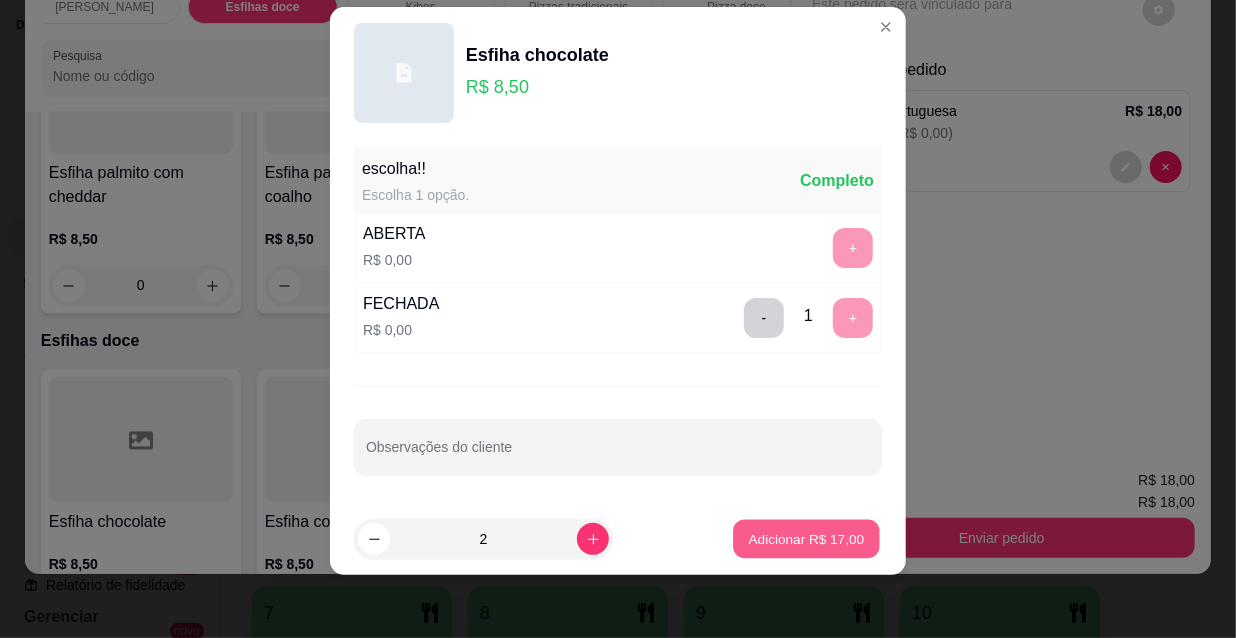 click on "Adicionar   R$ 17,00" at bounding box center (806, 539) 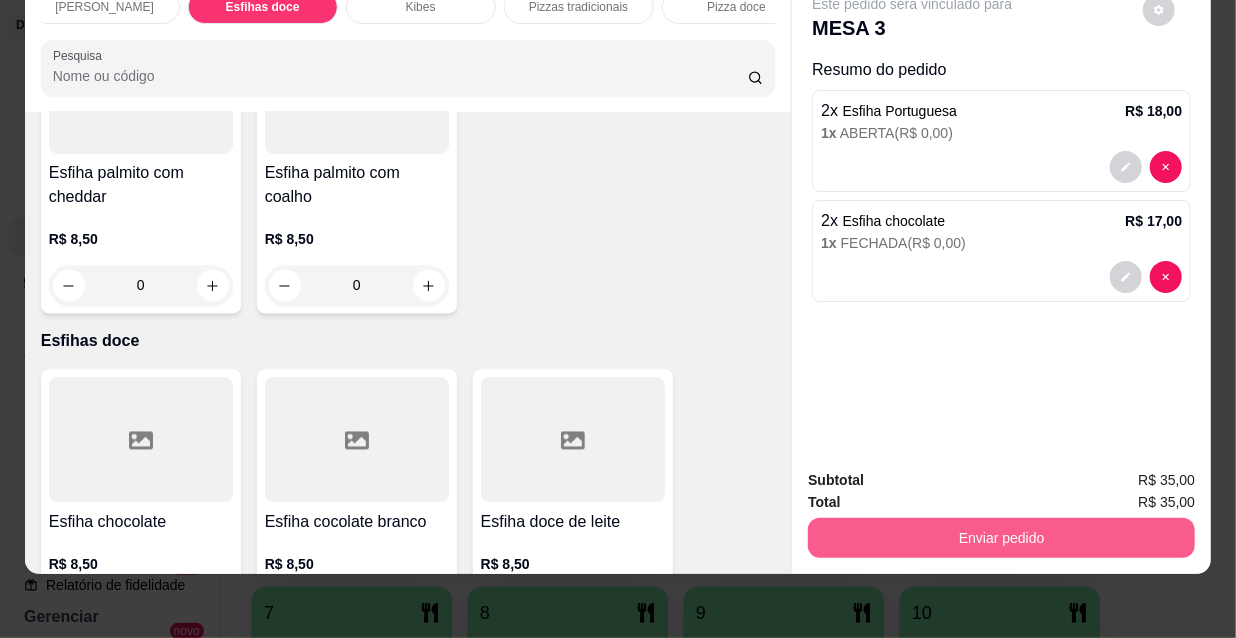 click on "Enviar pedido" at bounding box center [1001, 538] 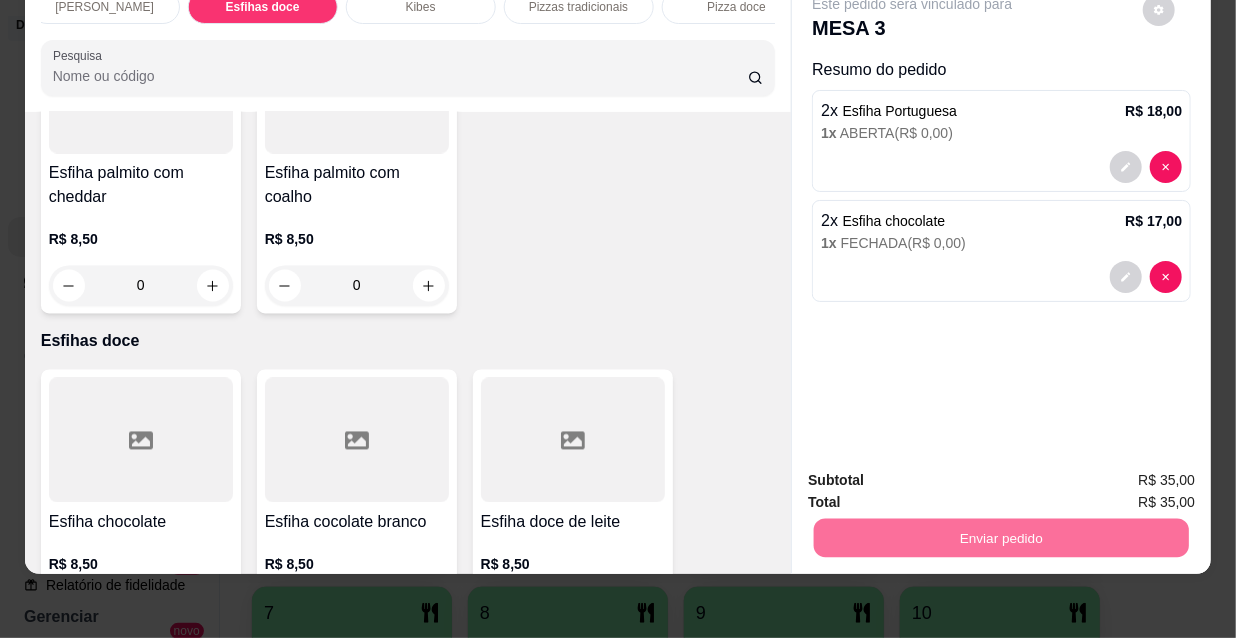 click on "Não registrar e enviar pedido" at bounding box center [937, 475] 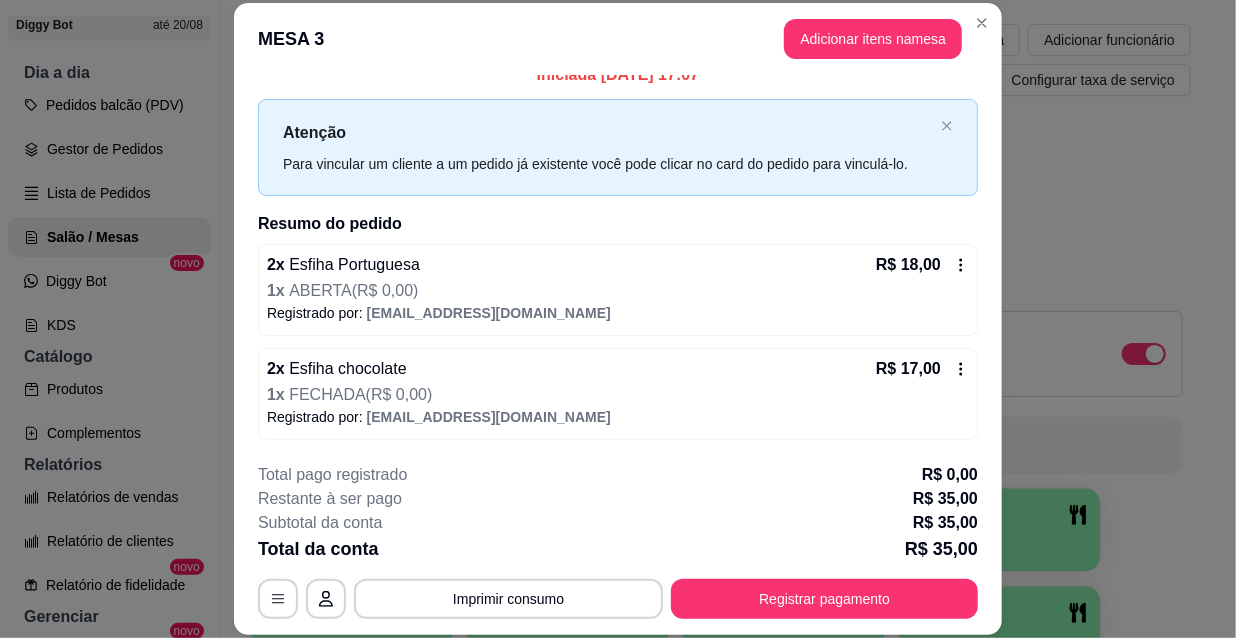 scroll, scrollTop: 0, scrollLeft: 0, axis: both 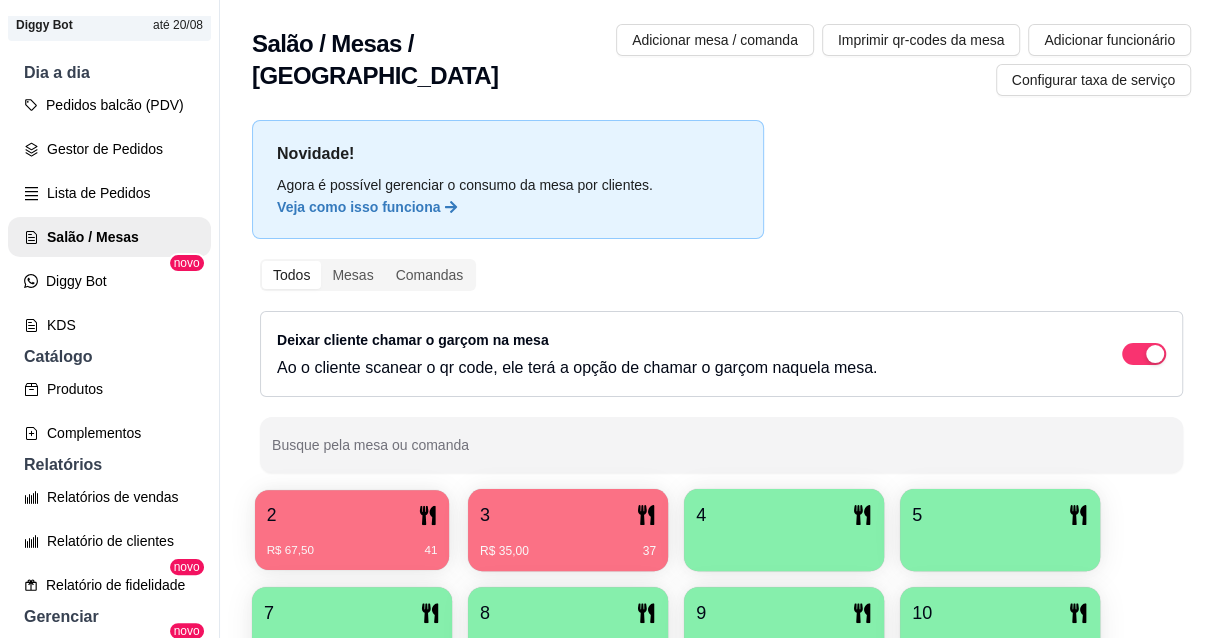 click on "R$ 67,50 41" at bounding box center [352, 551] 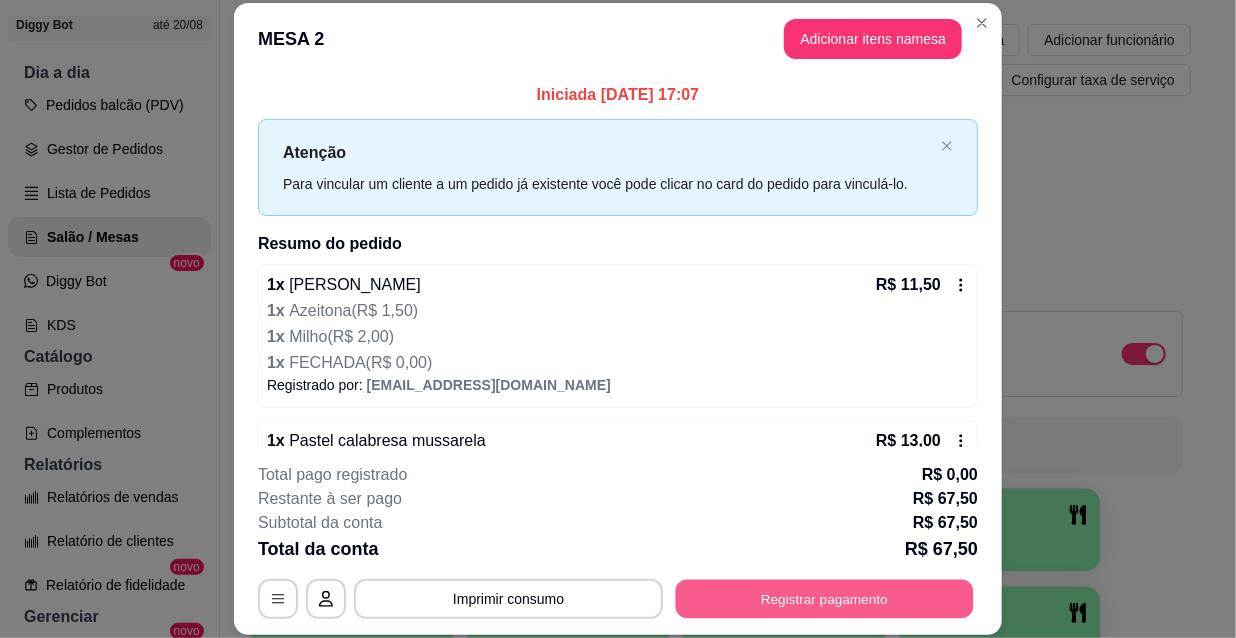 click on "Registrar pagamento" at bounding box center [825, 598] 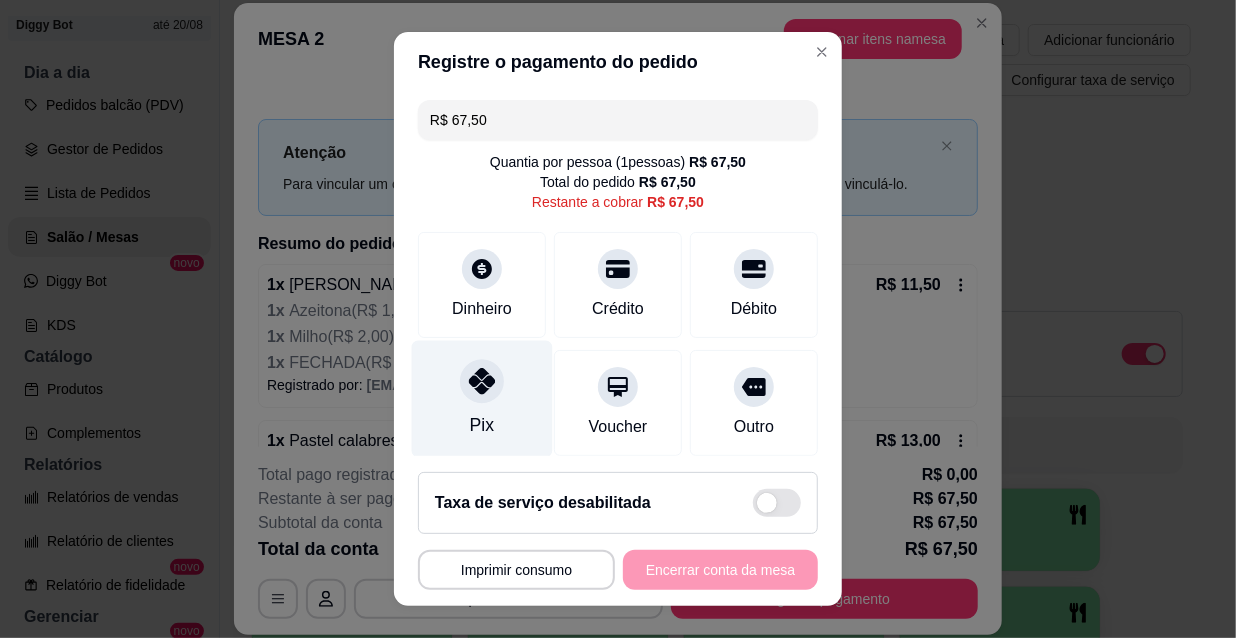 click on "Pix" at bounding box center (482, 399) 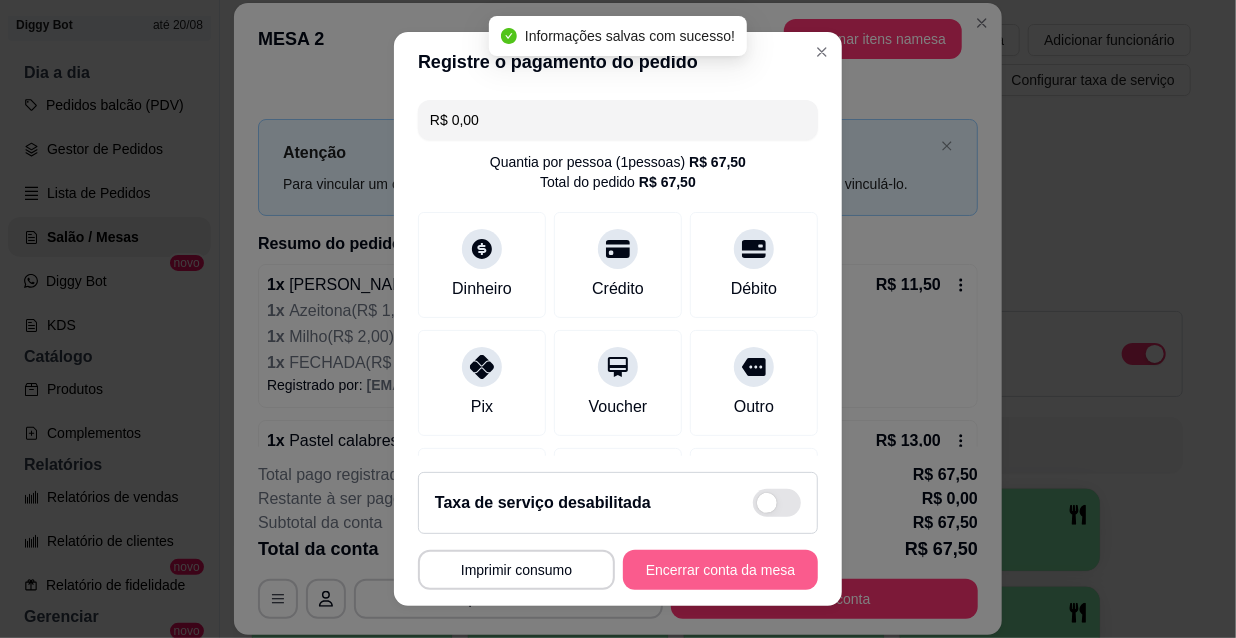 type on "R$ 0,00" 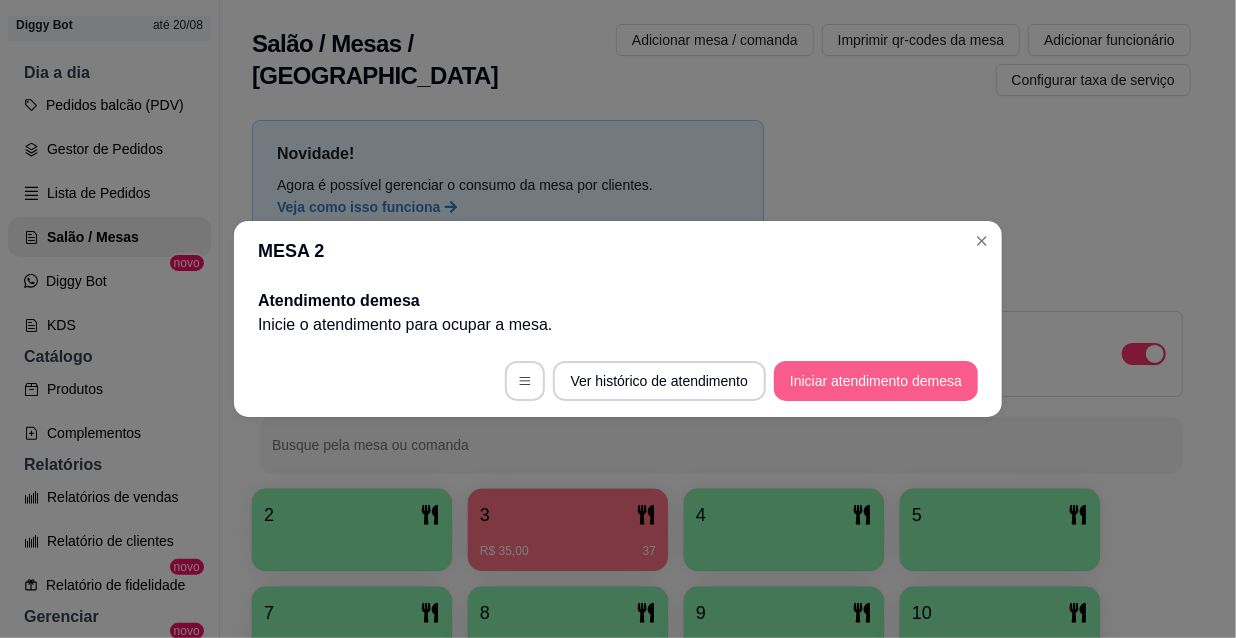 click on "Iniciar atendimento de  mesa" at bounding box center (876, 381) 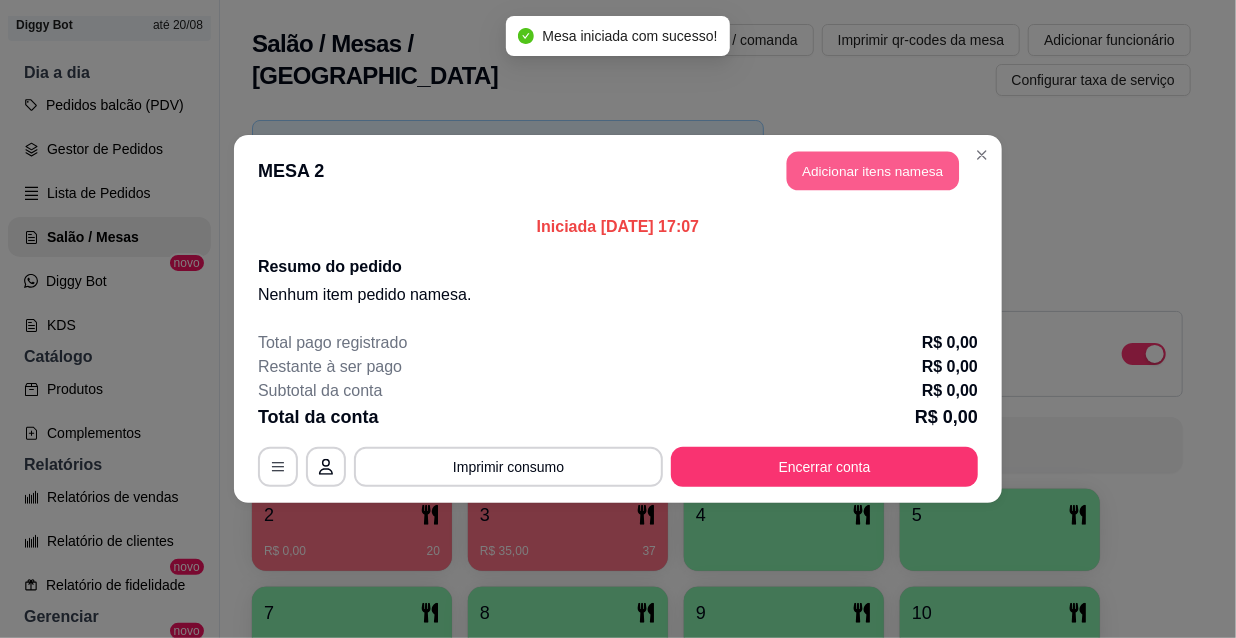 click on "Adicionar itens na  mesa" at bounding box center [873, 171] 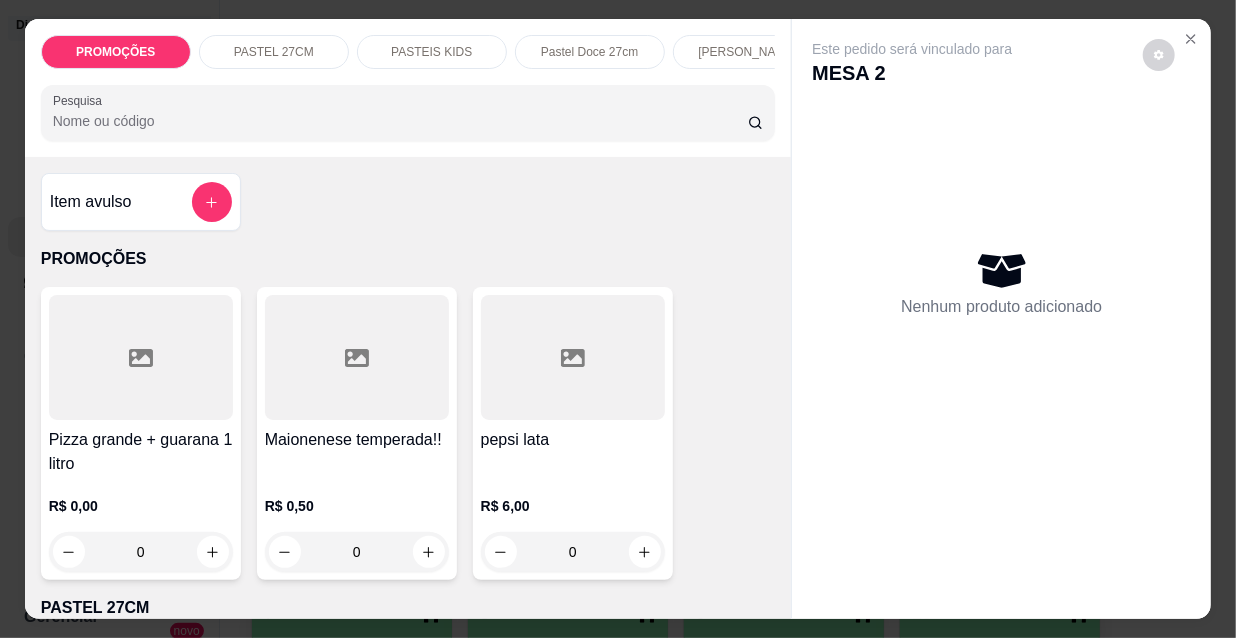 click on "Pesquisa" at bounding box center [400, 121] 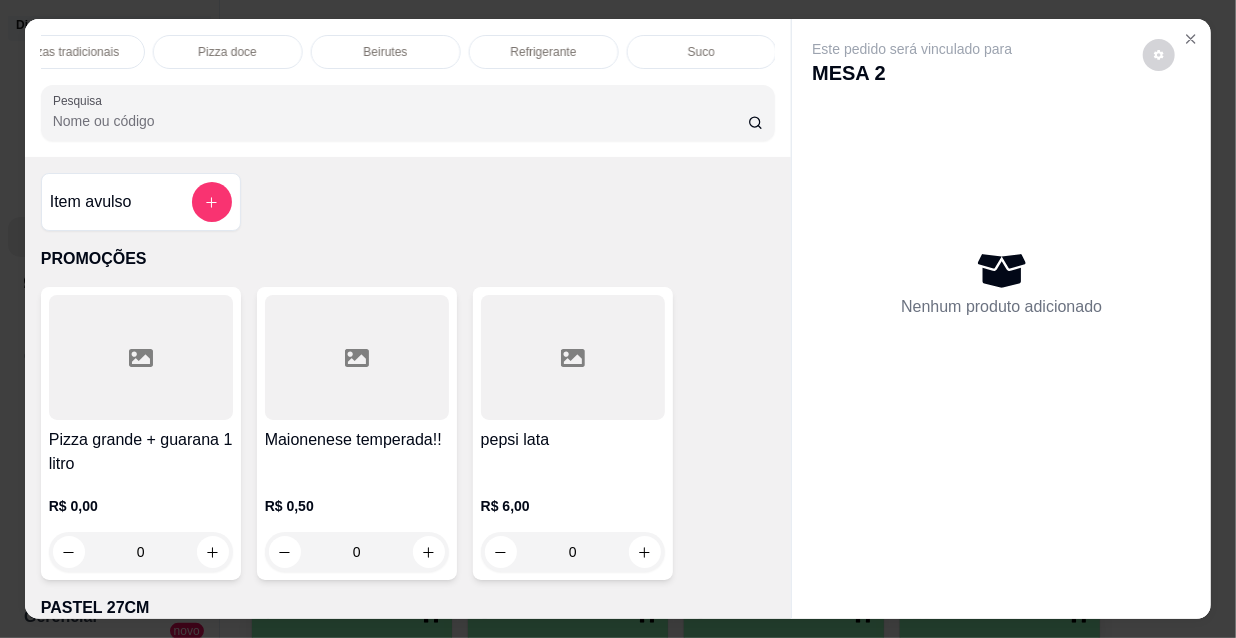 scroll, scrollTop: 0, scrollLeft: 1149, axis: horizontal 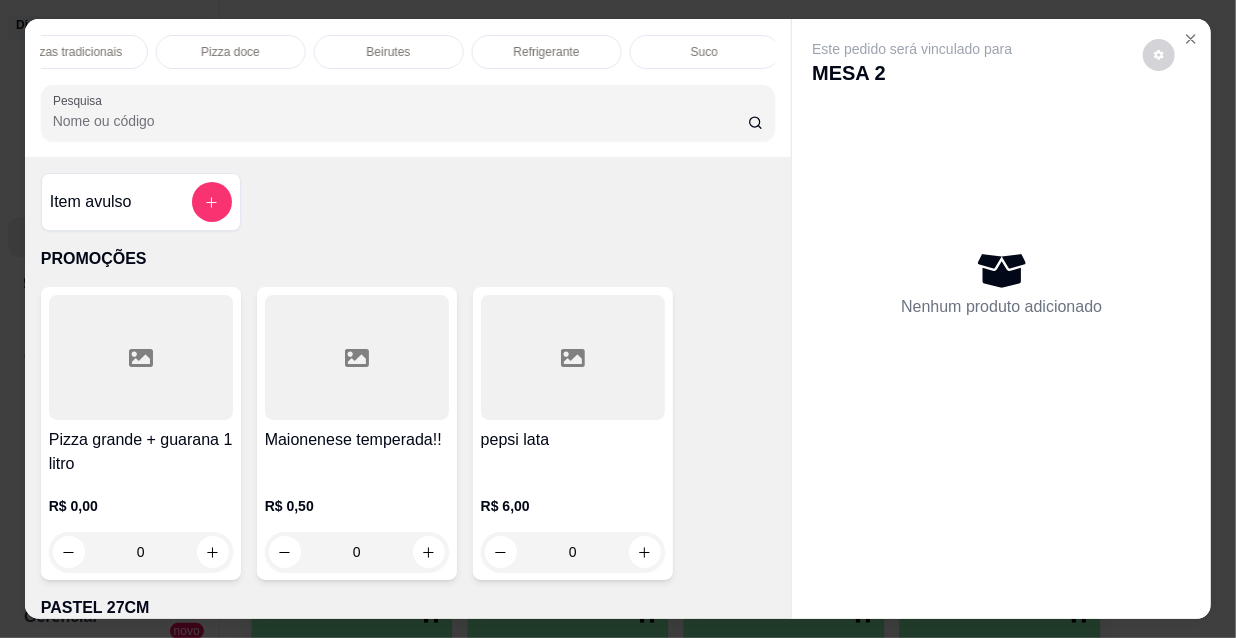 click on "Suco" at bounding box center [705, 52] 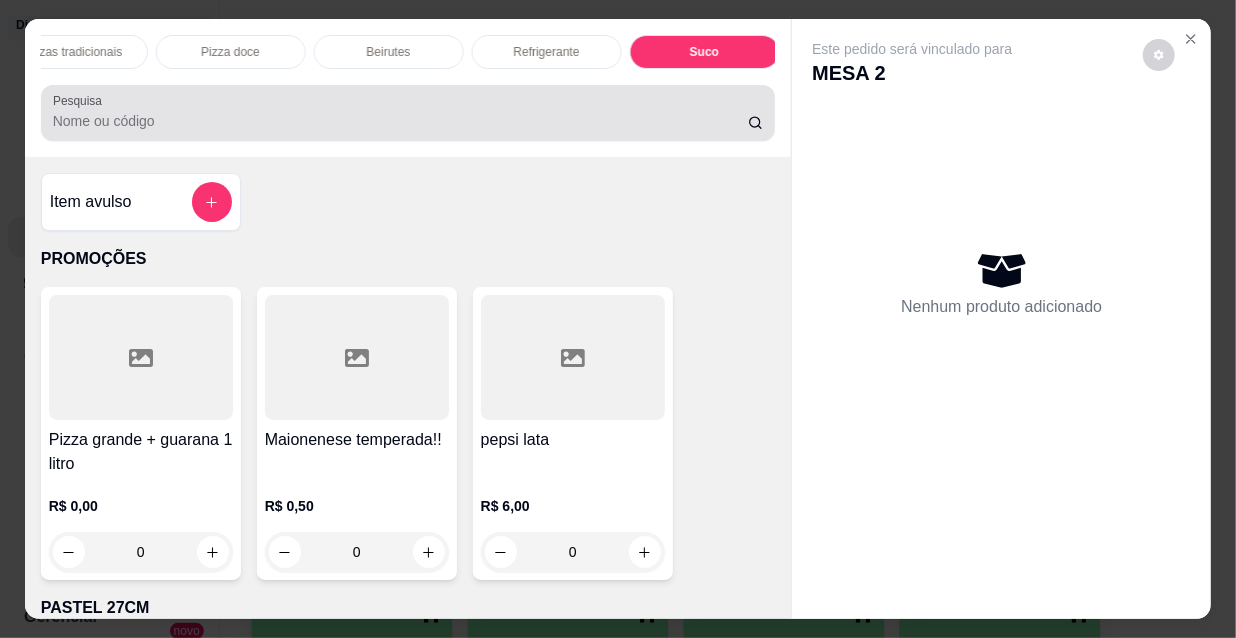 scroll, scrollTop: 20057, scrollLeft: 0, axis: vertical 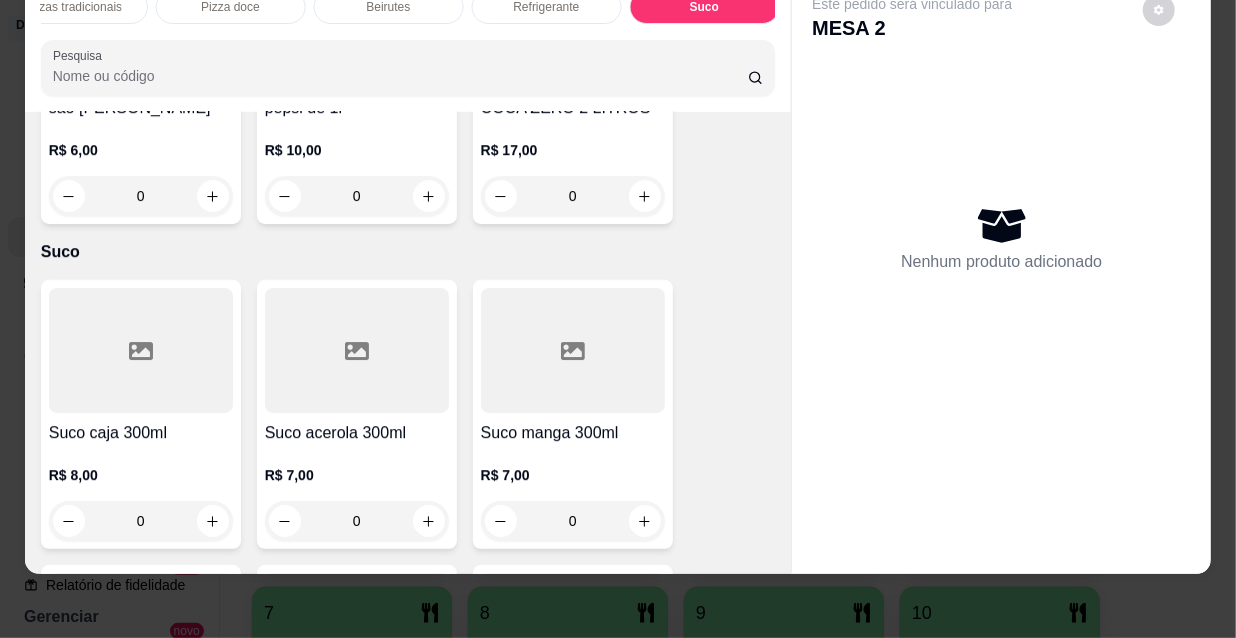 click on "R$ 7,00 0" at bounding box center (573, 503) 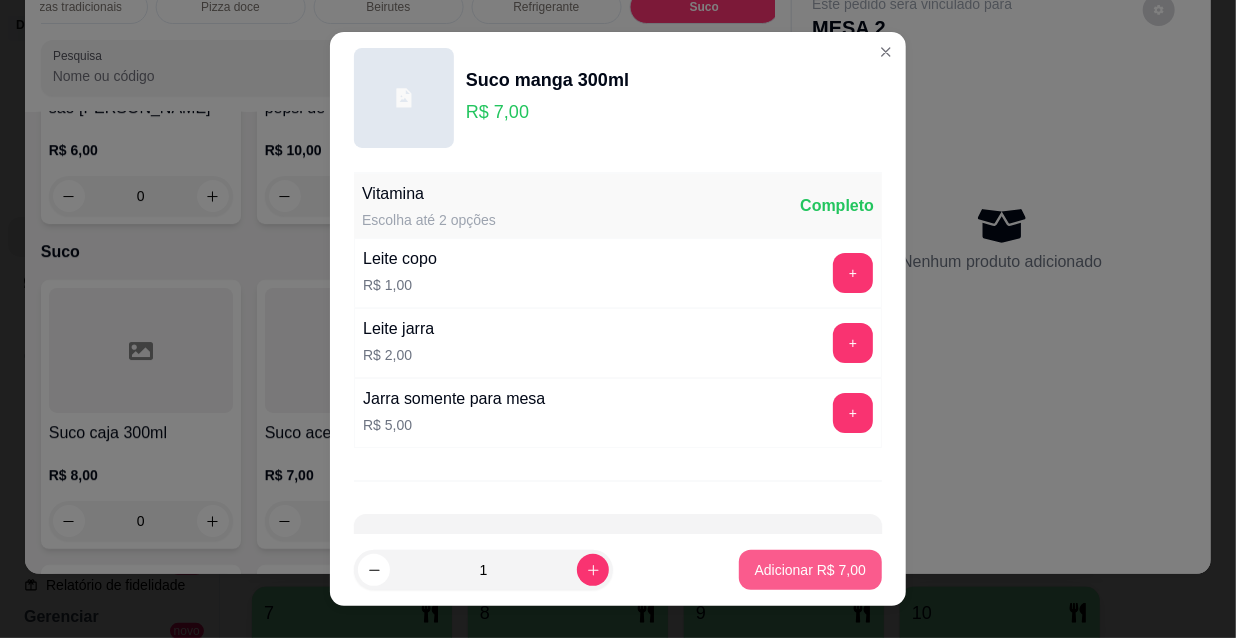 click on "Adicionar   R$ 7,00" at bounding box center [810, 570] 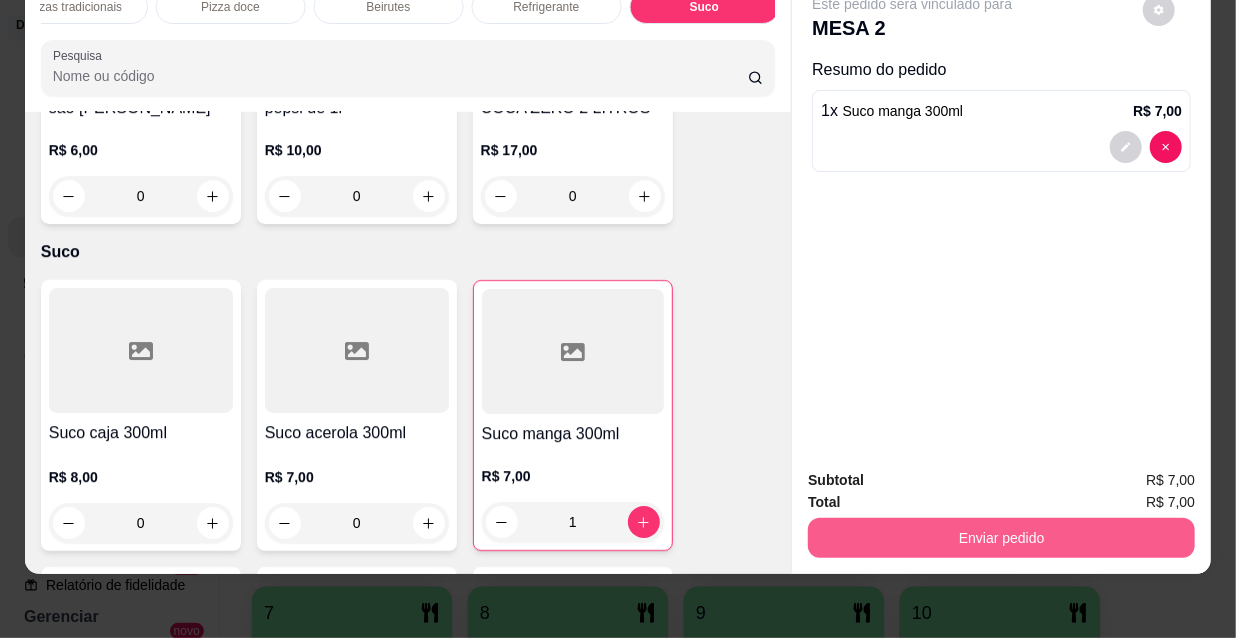 click on "Enviar pedido" at bounding box center [1001, 538] 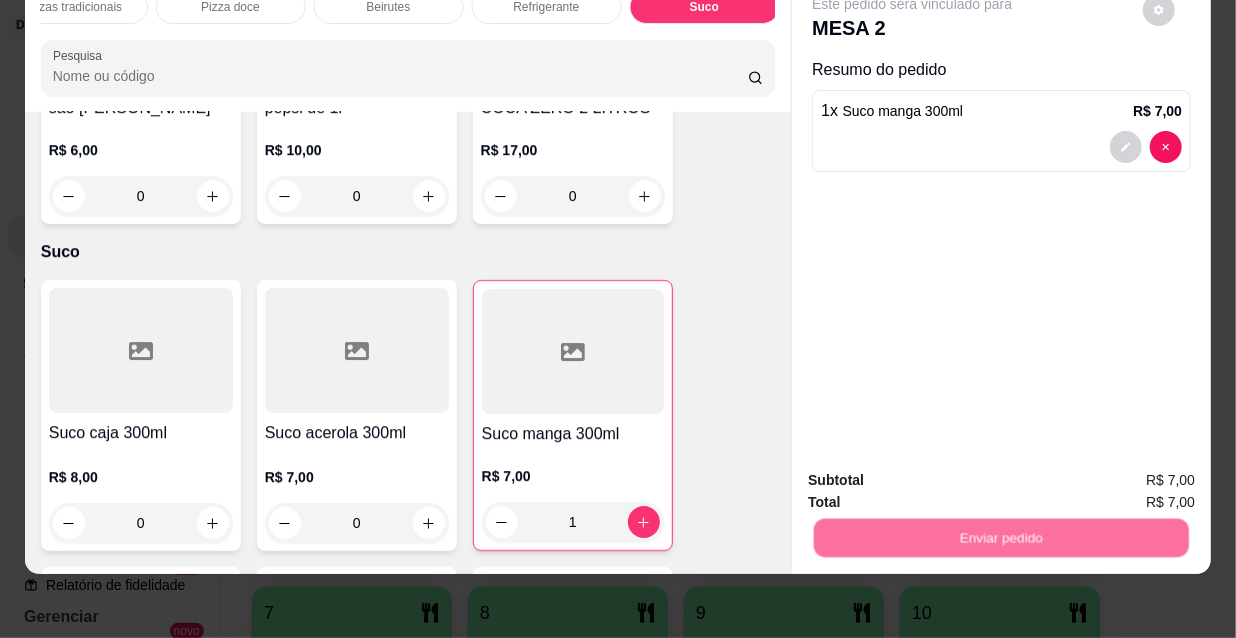 click on "Não registrar e enviar pedido" at bounding box center (937, 475) 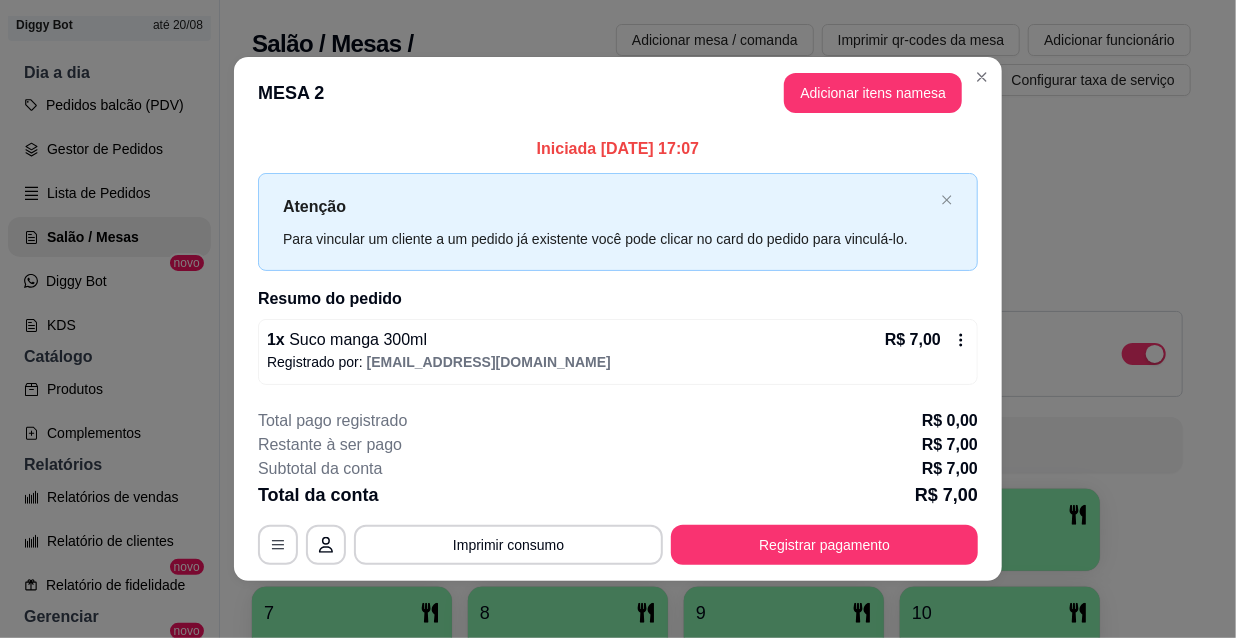 drag, startPoint x: 960, startPoint y: 421, endPoint x: 967, endPoint y: 439, distance: 19.313208 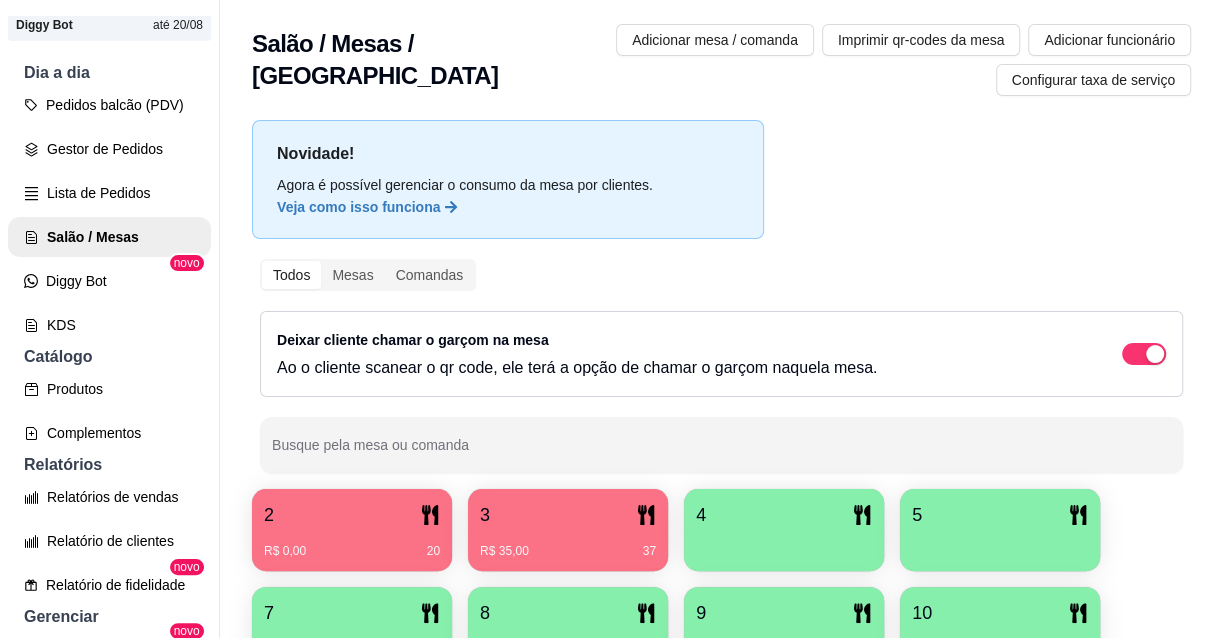 click on "3" at bounding box center [568, 515] 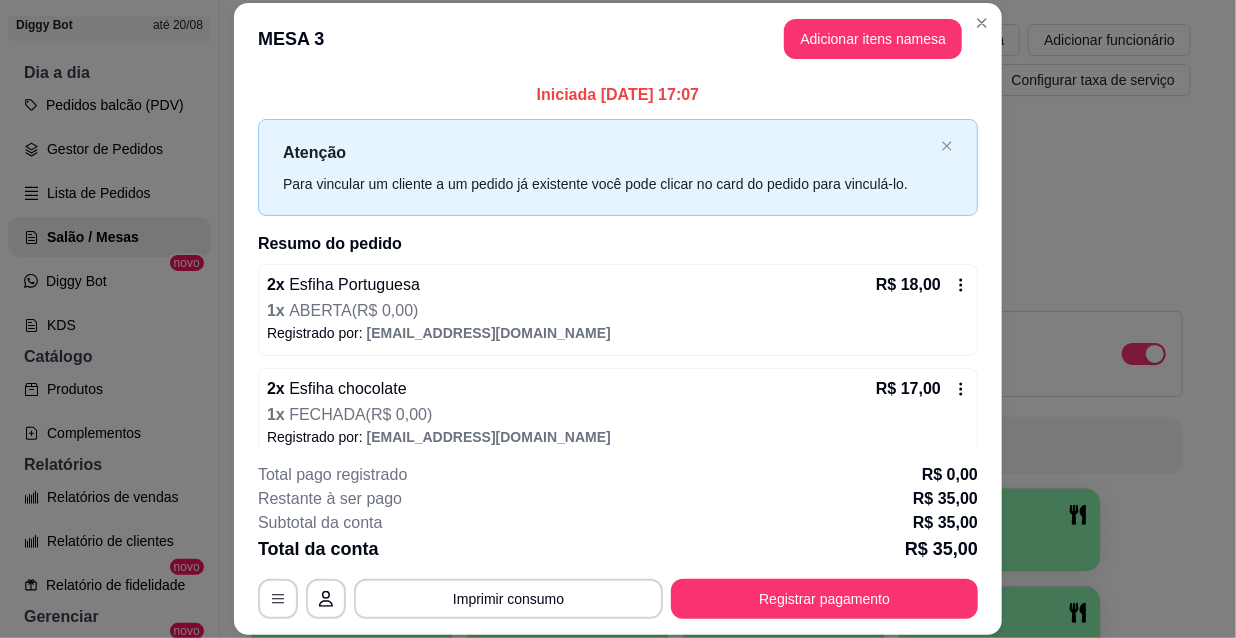 scroll, scrollTop: 20, scrollLeft: 0, axis: vertical 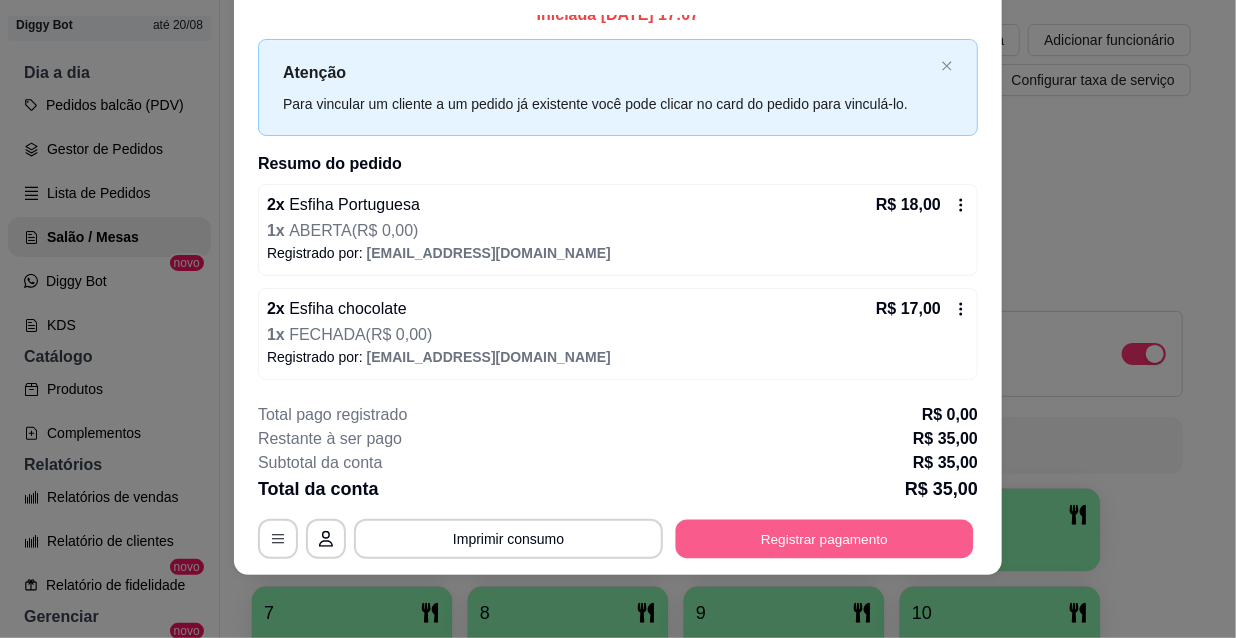 click on "Registrar pagamento" at bounding box center (825, 538) 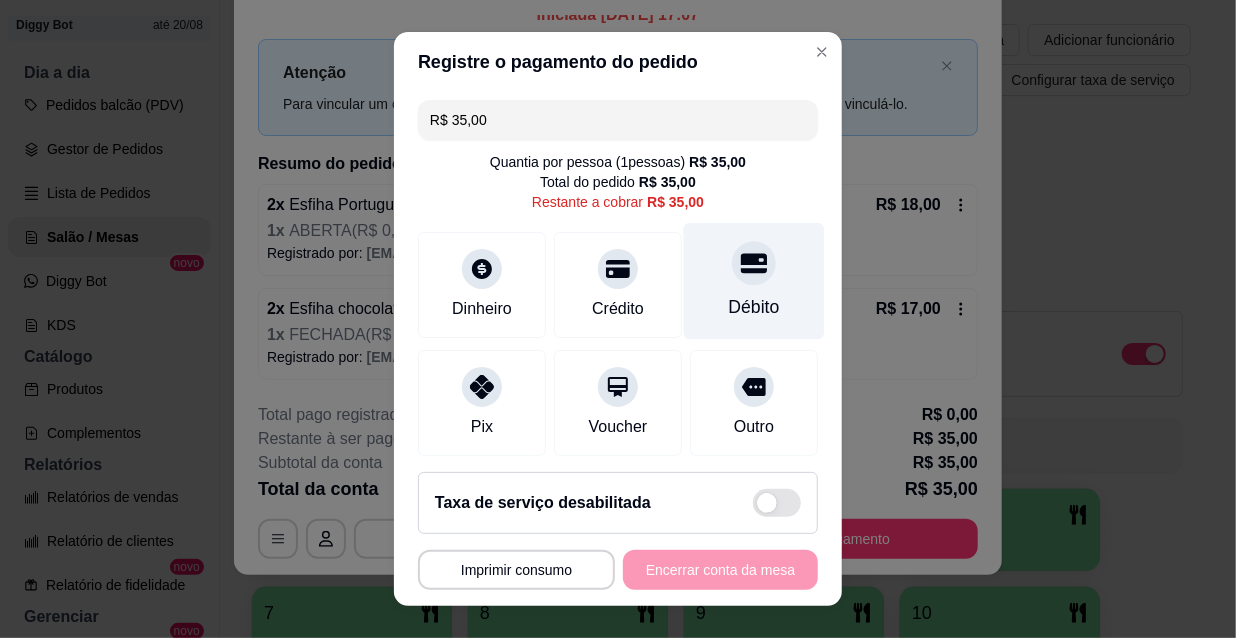 click on "Débito" at bounding box center (754, 307) 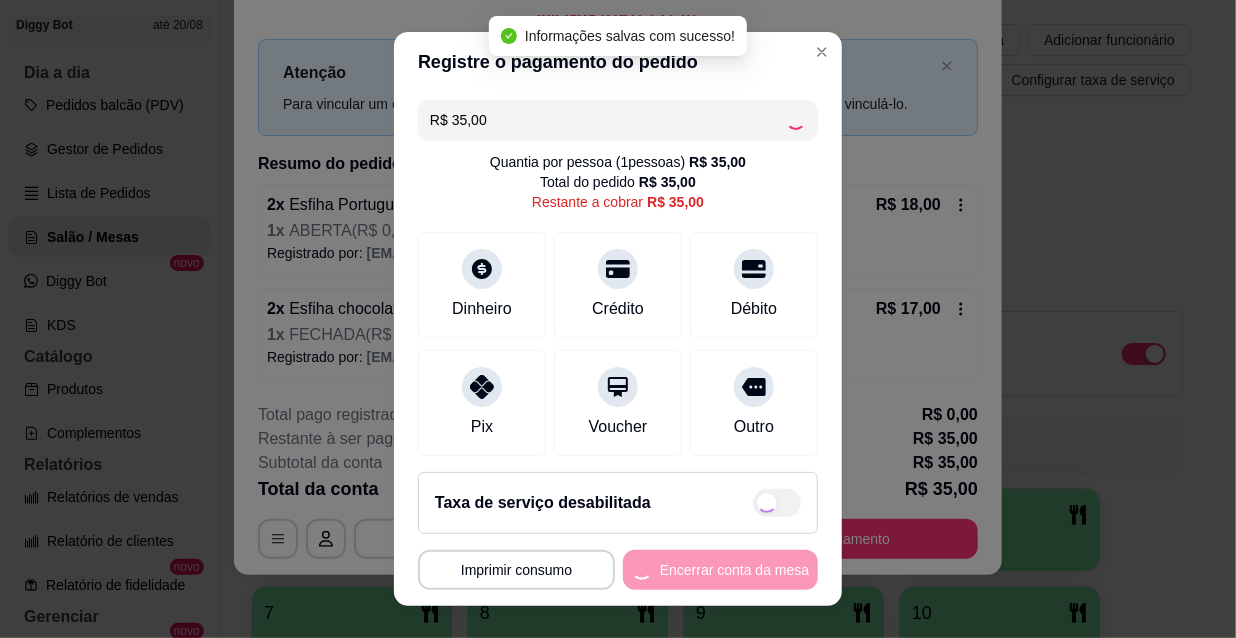 type on "R$ 0,00" 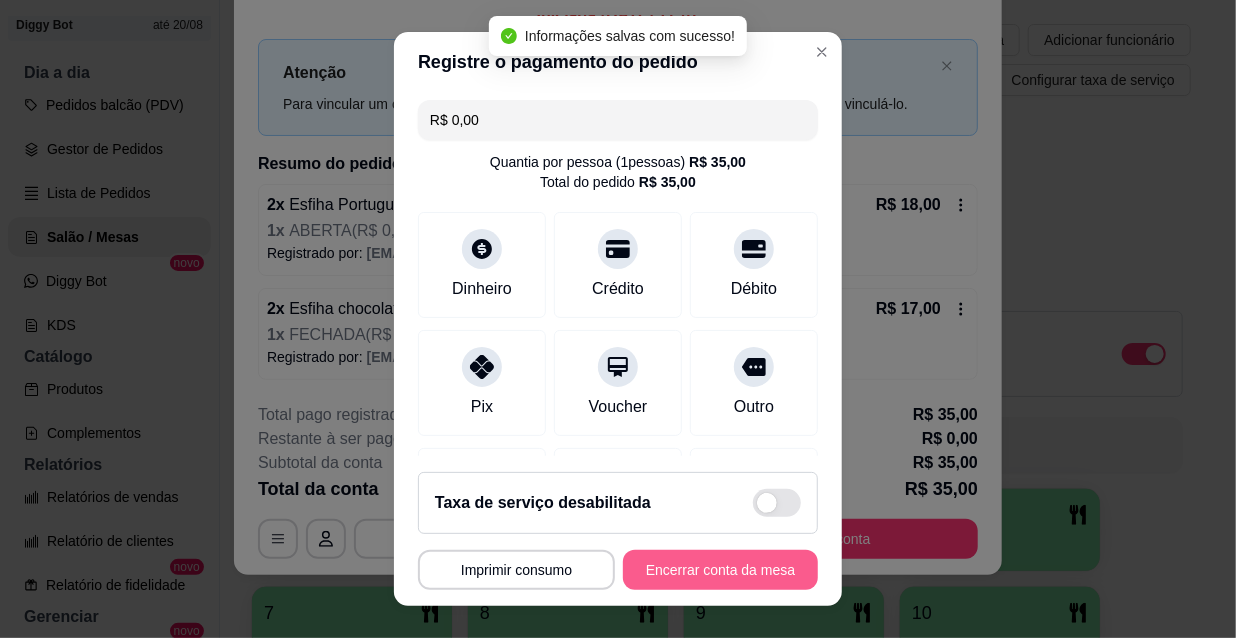click on "Encerrar conta da mesa" at bounding box center [720, 570] 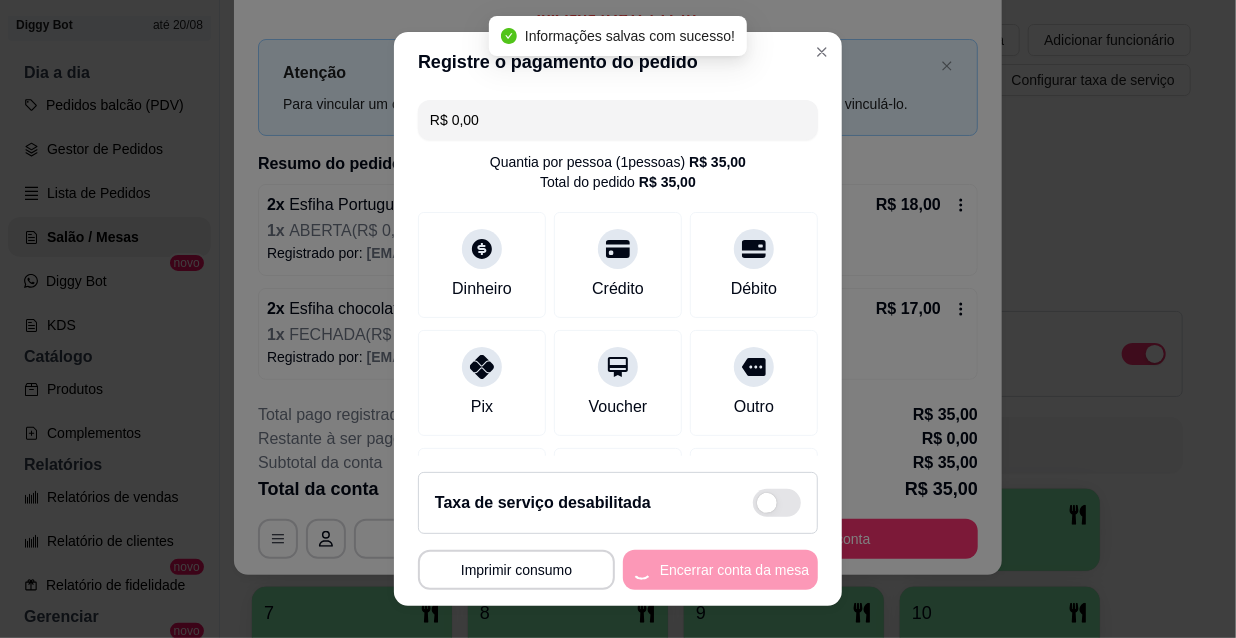 scroll, scrollTop: 0, scrollLeft: 0, axis: both 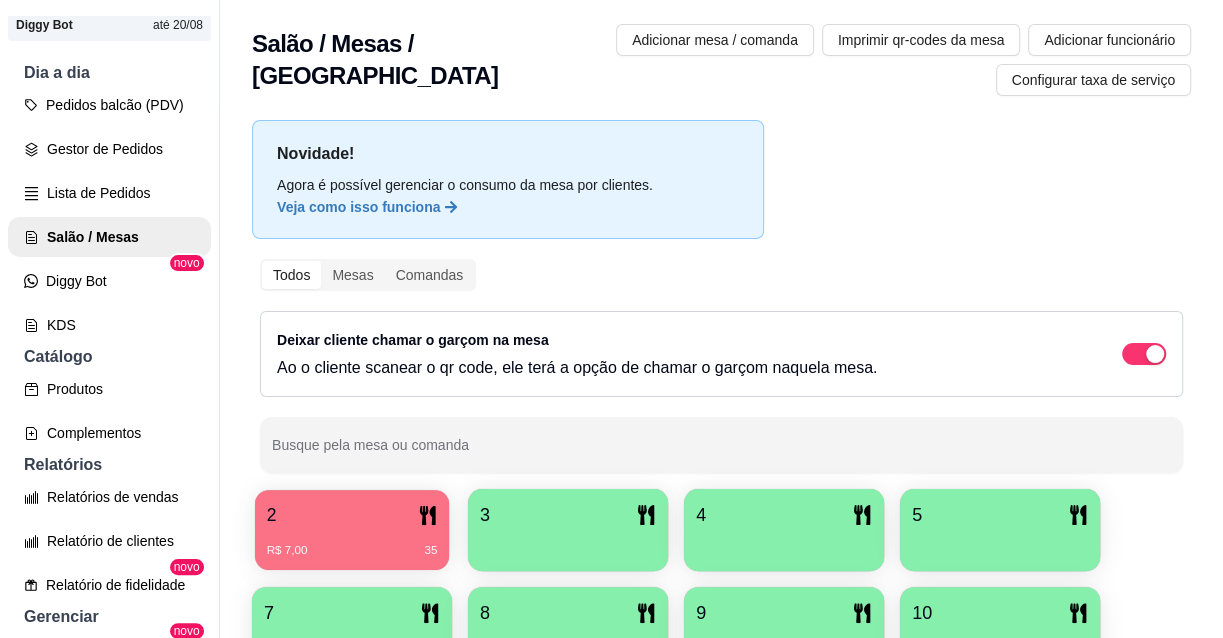 click on "R$ 7,00 35" at bounding box center (352, 551) 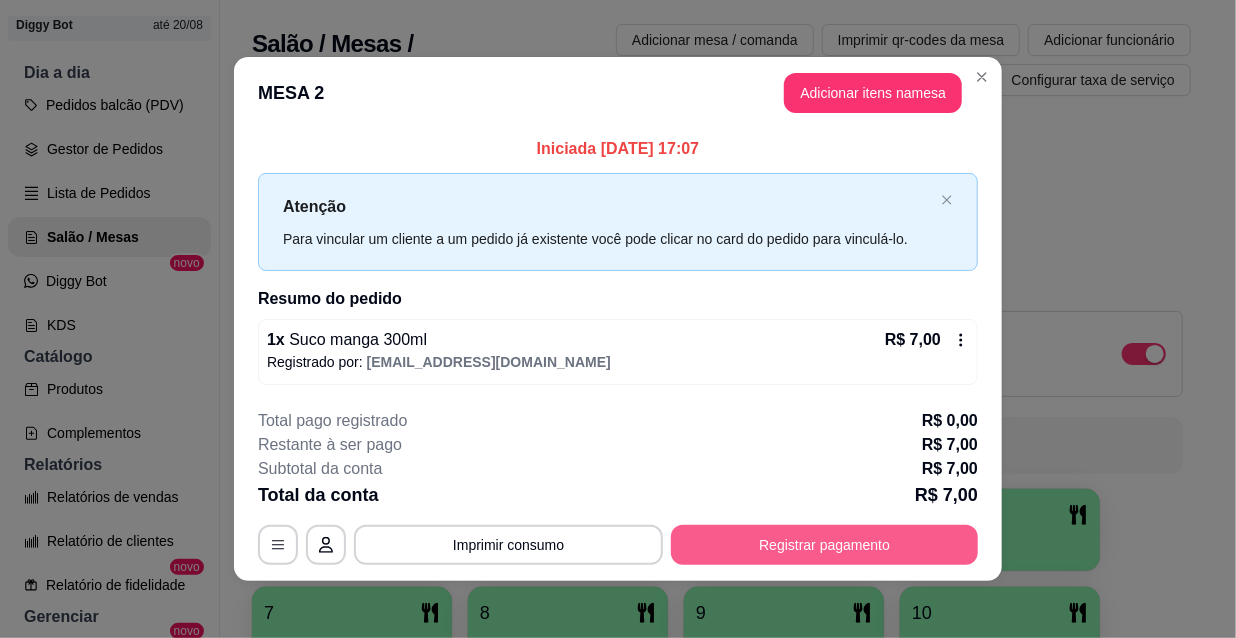 click on "Registrar pagamento" at bounding box center [824, 545] 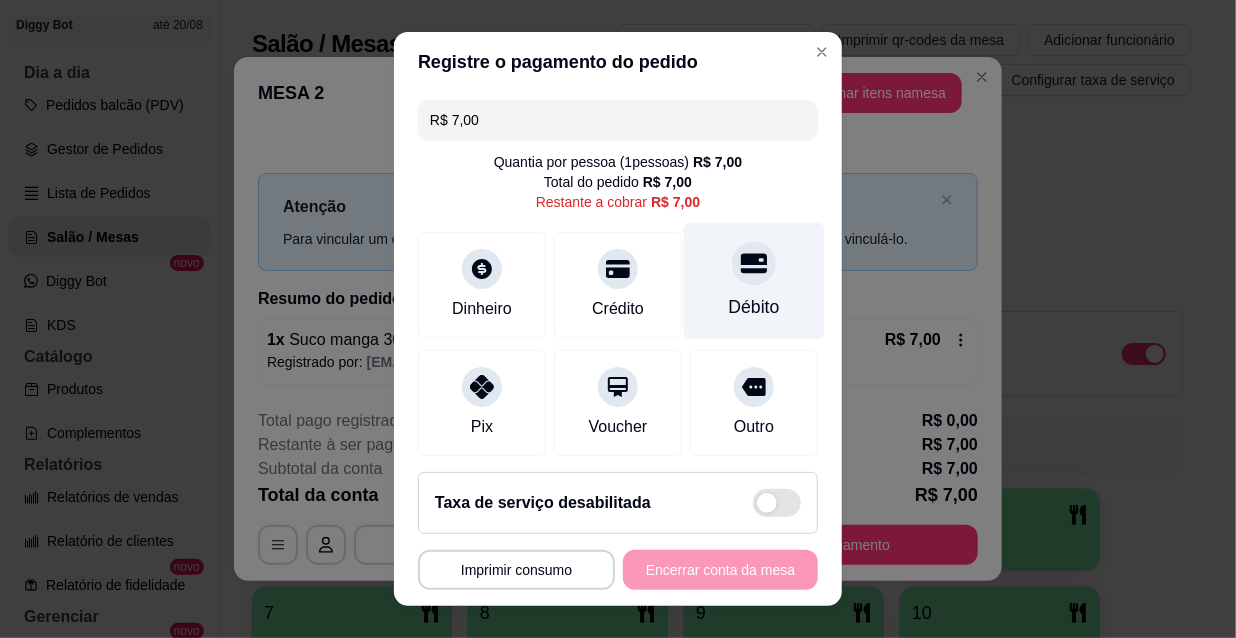 click on "Débito" at bounding box center [754, 307] 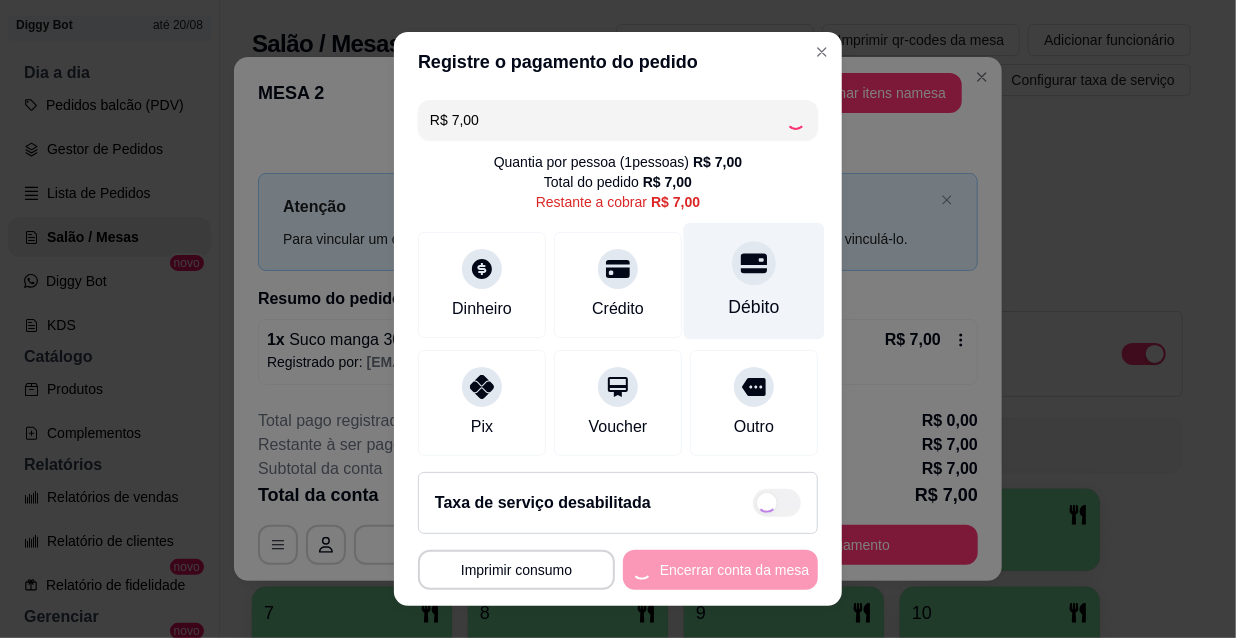 type on "R$ 0,00" 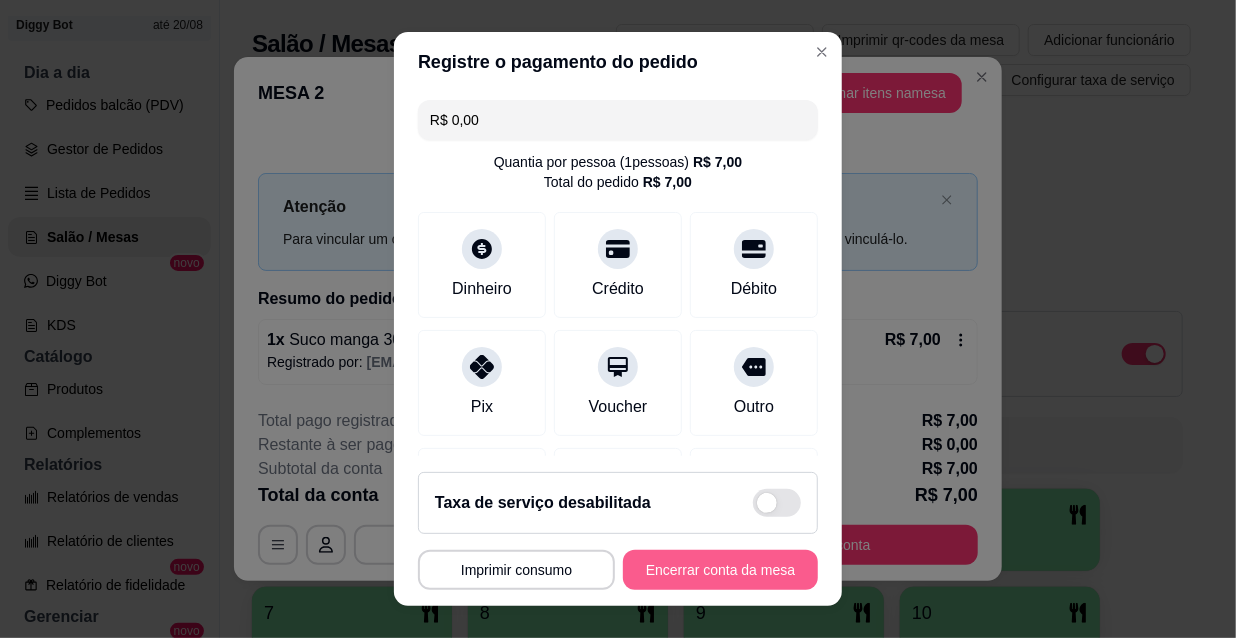 click on "Encerrar conta da mesa" at bounding box center (720, 570) 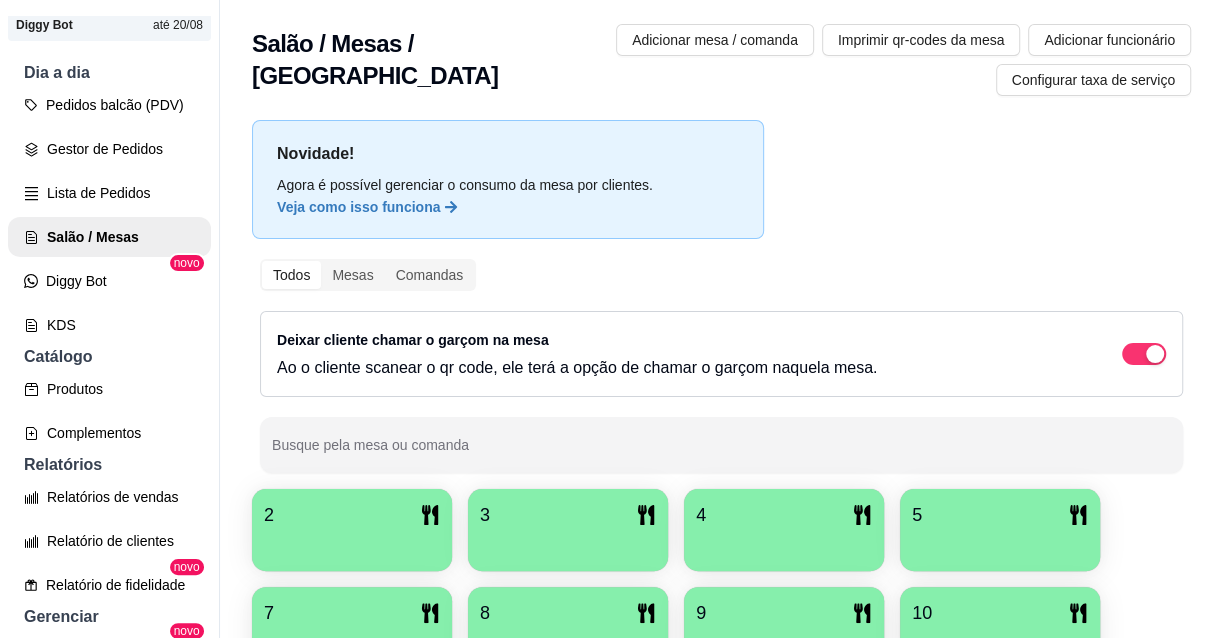 click on "2" at bounding box center [352, 515] 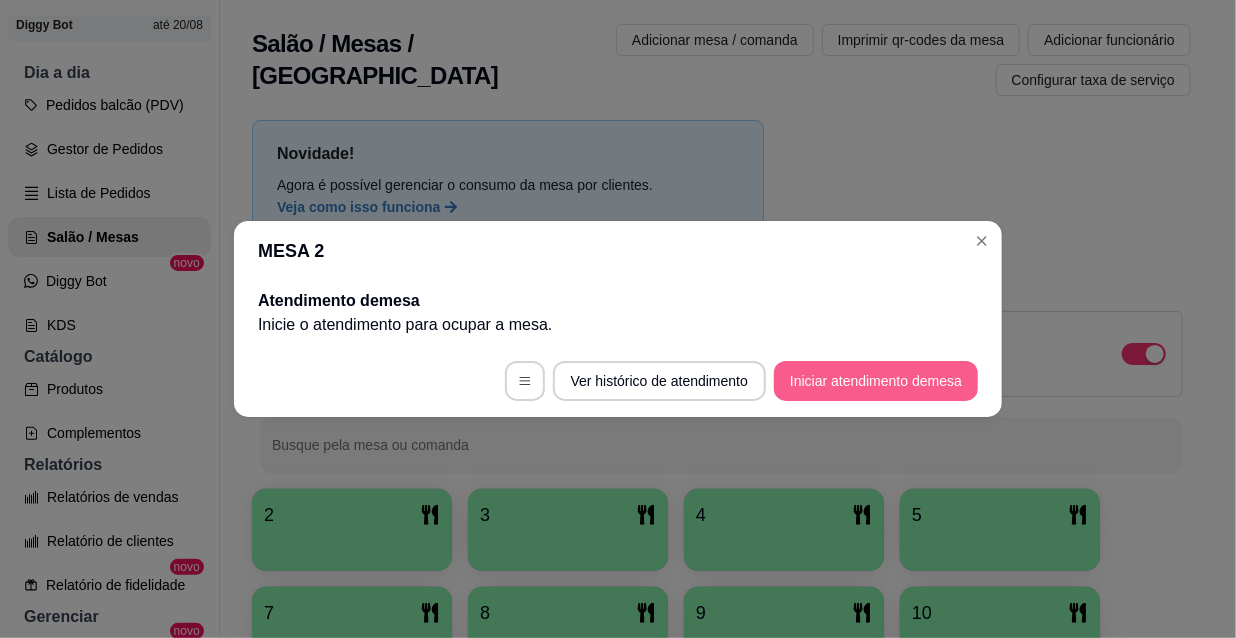click on "Atendimento de  mesa Inicie o atendimento para ocupar a   mesa ." at bounding box center [618, 313] 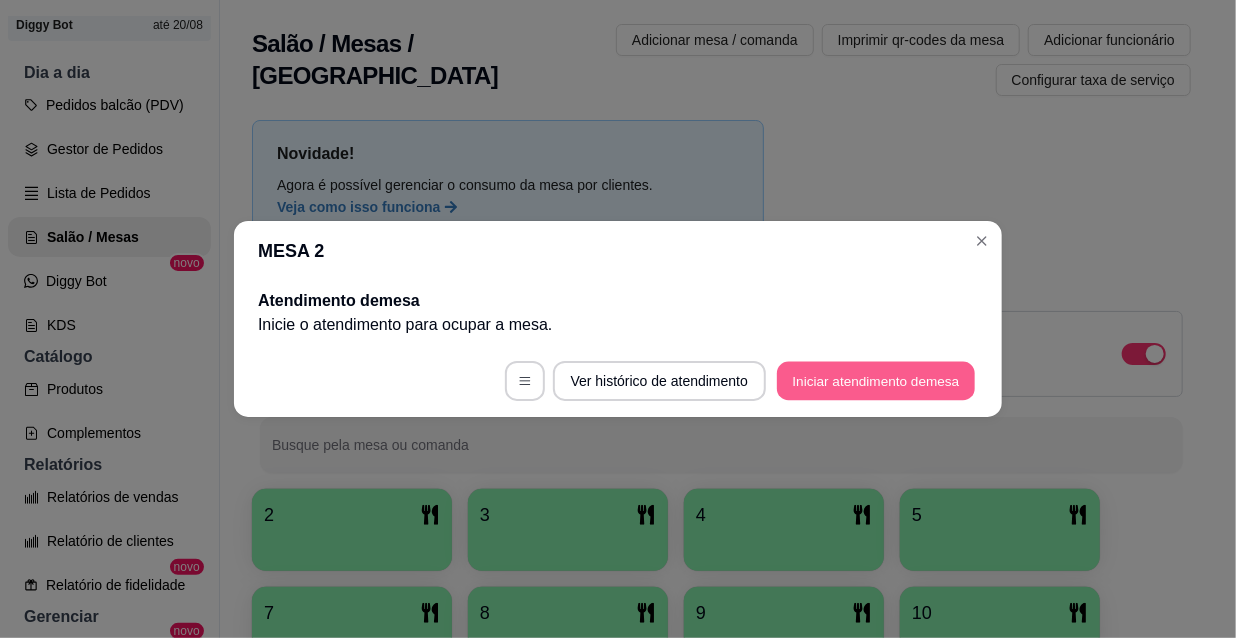 click on "Iniciar atendimento de  mesa" at bounding box center [876, 381] 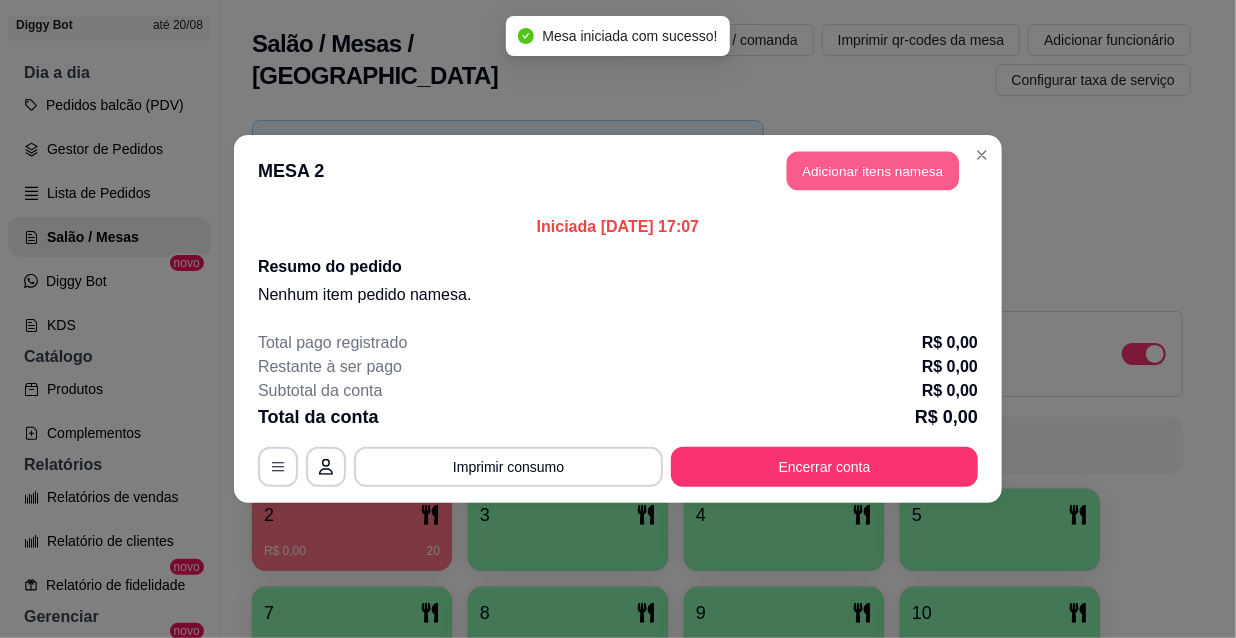 click on "Adicionar itens na  mesa" at bounding box center [873, 171] 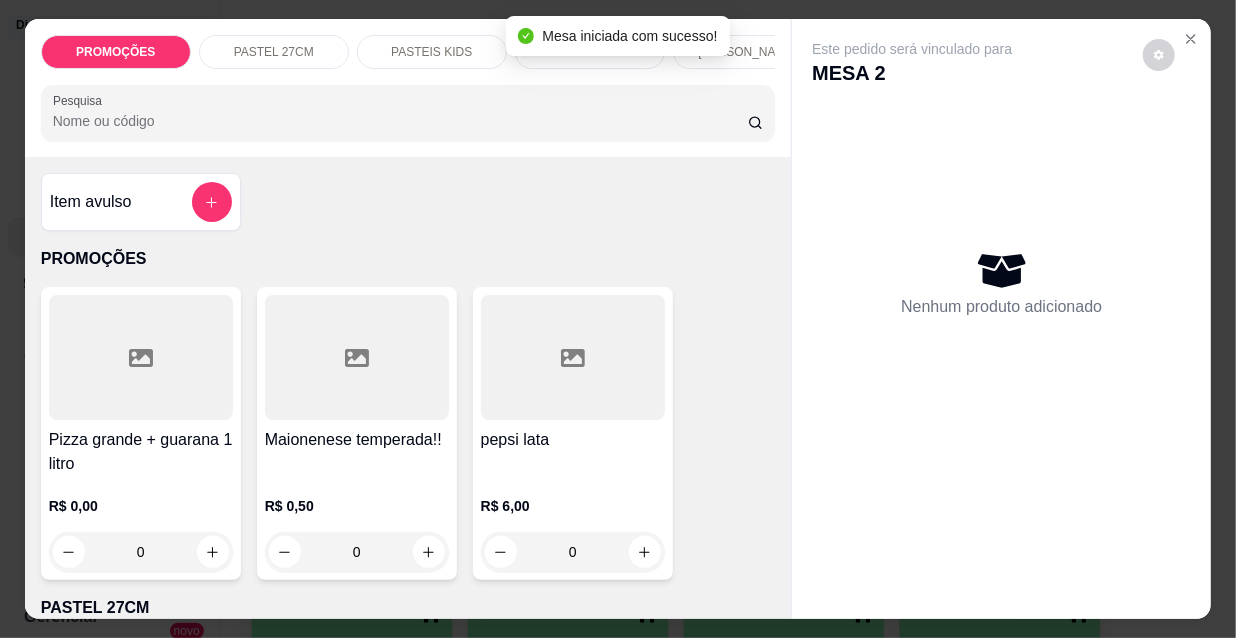 click on "[PERSON_NAME]" at bounding box center (747, 52) 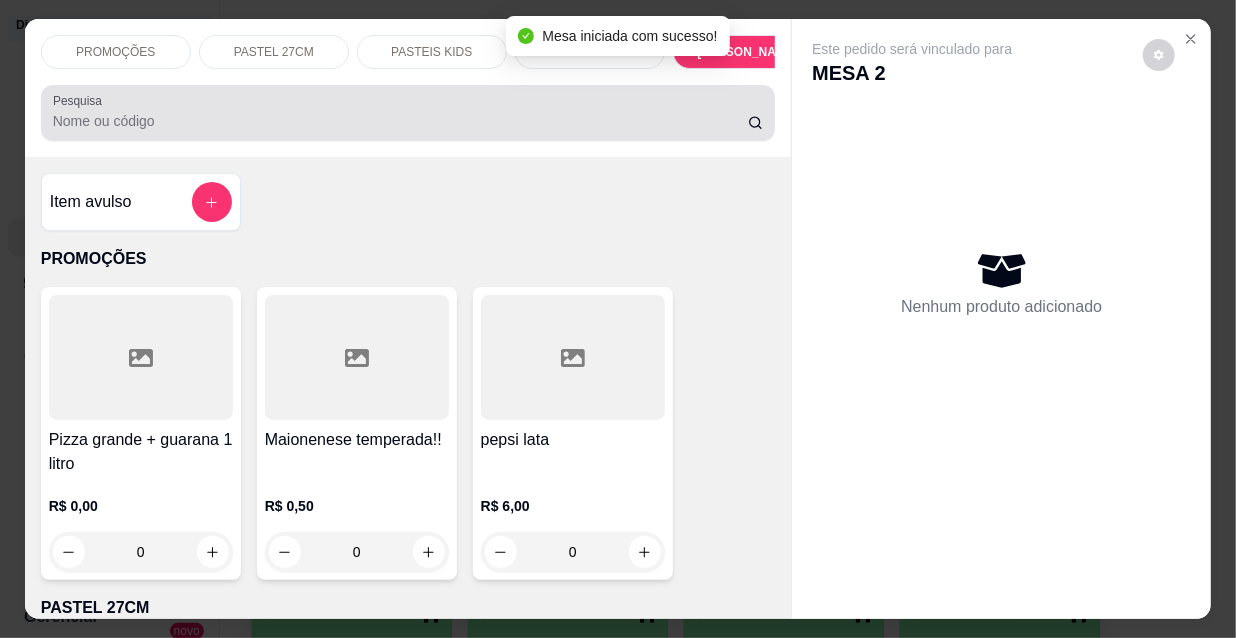 scroll, scrollTop: 9230, scrollLeft: 0, axis: vertical 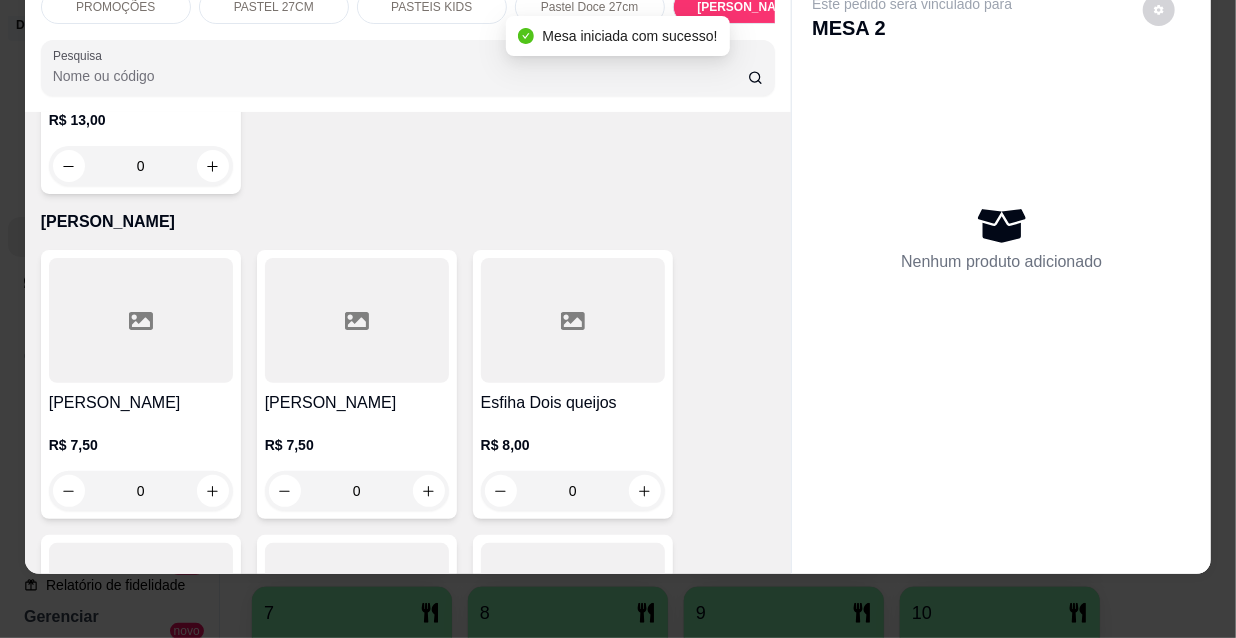 click on "Pesquisa" at bounding box center [400, 76] 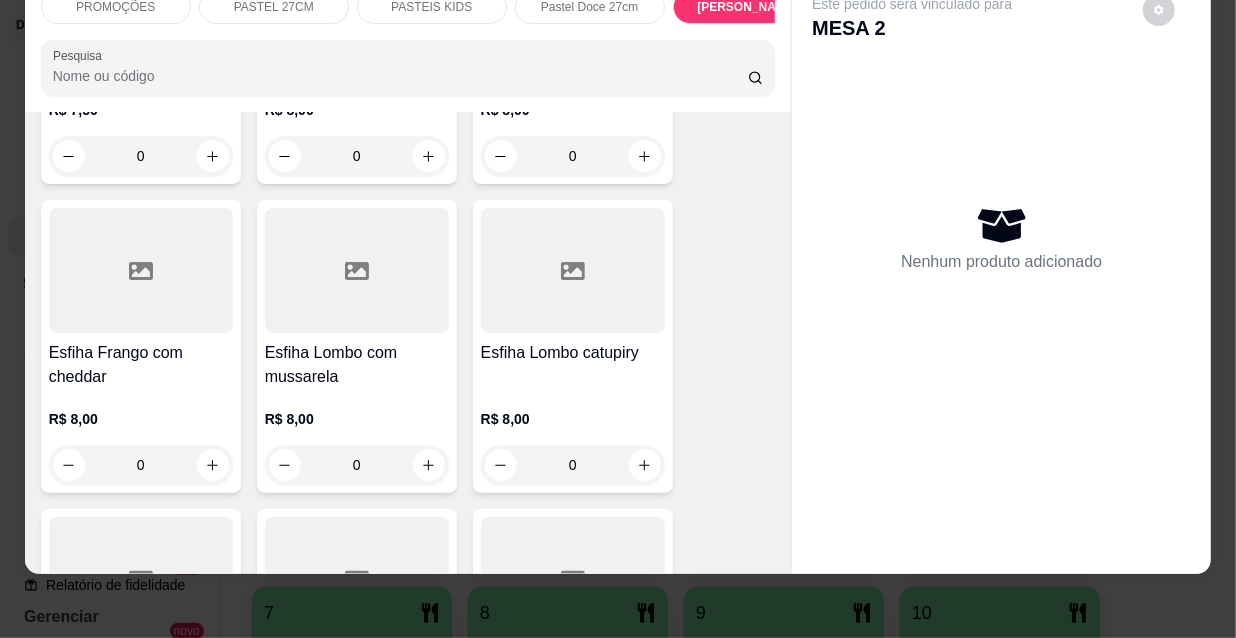 scroll, scrollTop: 13049, scrollLeft: 0, axis: vertical 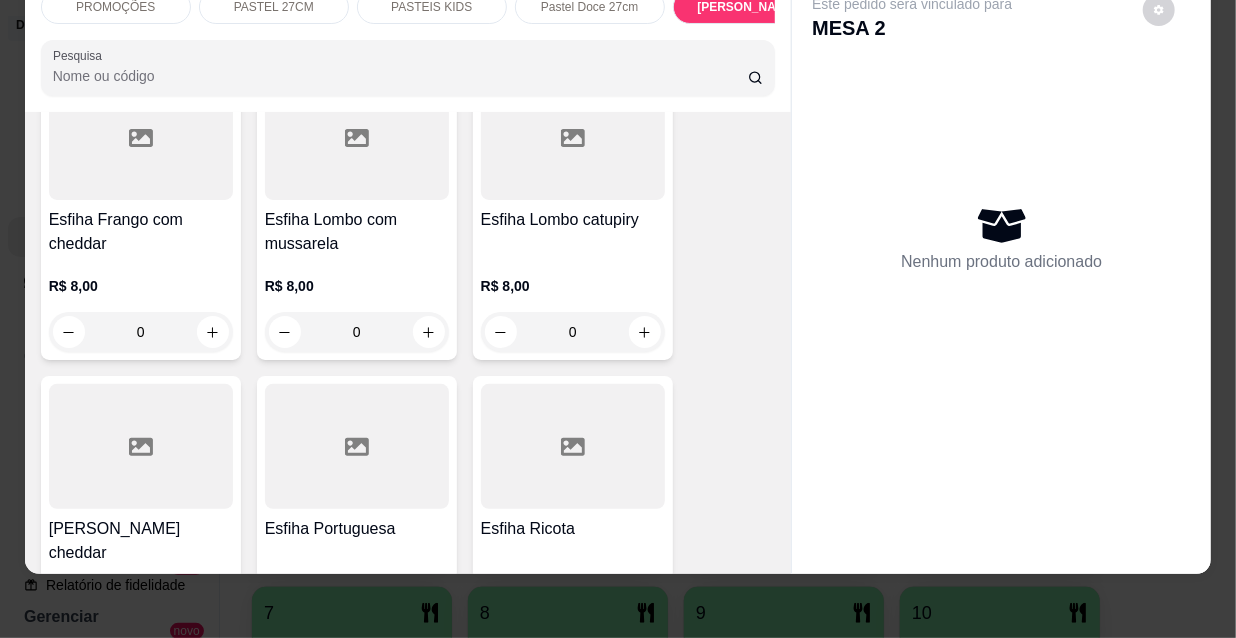 click on "Esfiha Portuguesa   R$ 9,00 0" at bounding box center [357, 522] 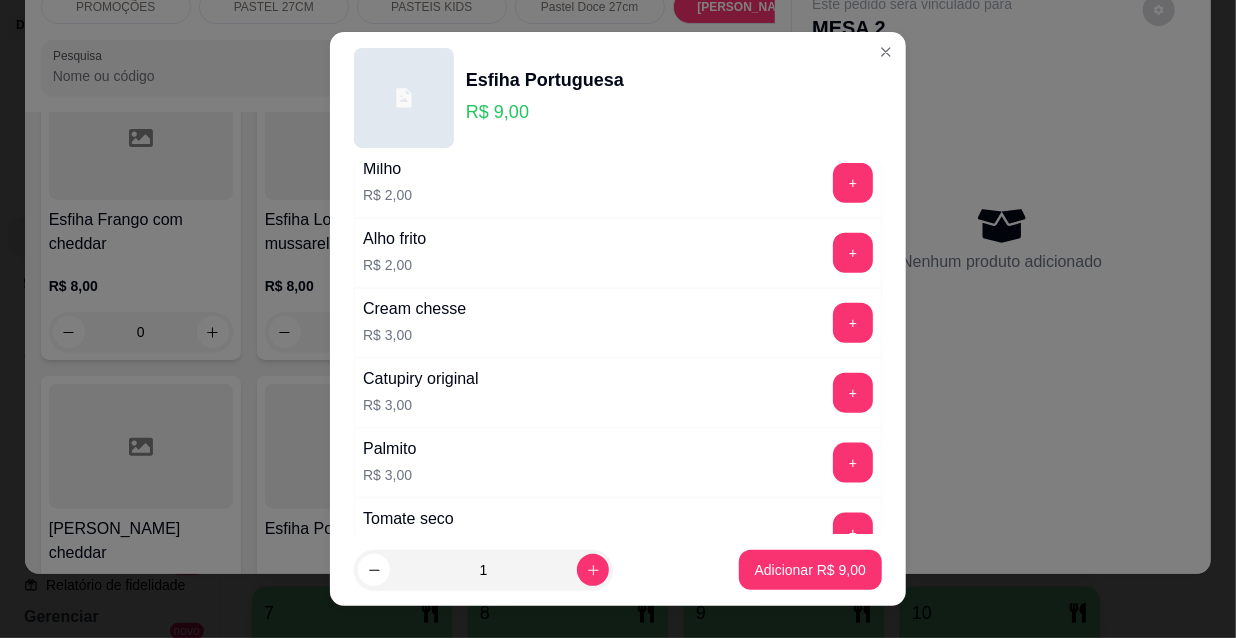 scroll, scrollTop: 1661, scrollLeft: 0, axis: vertical 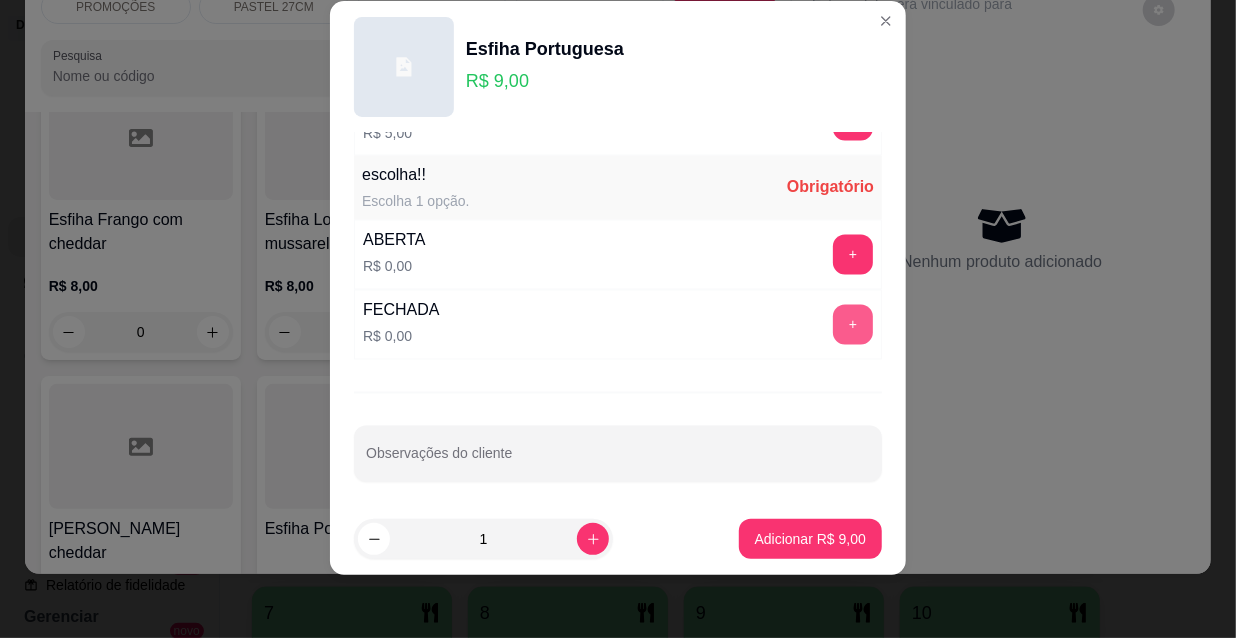 click on "+" at bounding box center [853, 325] 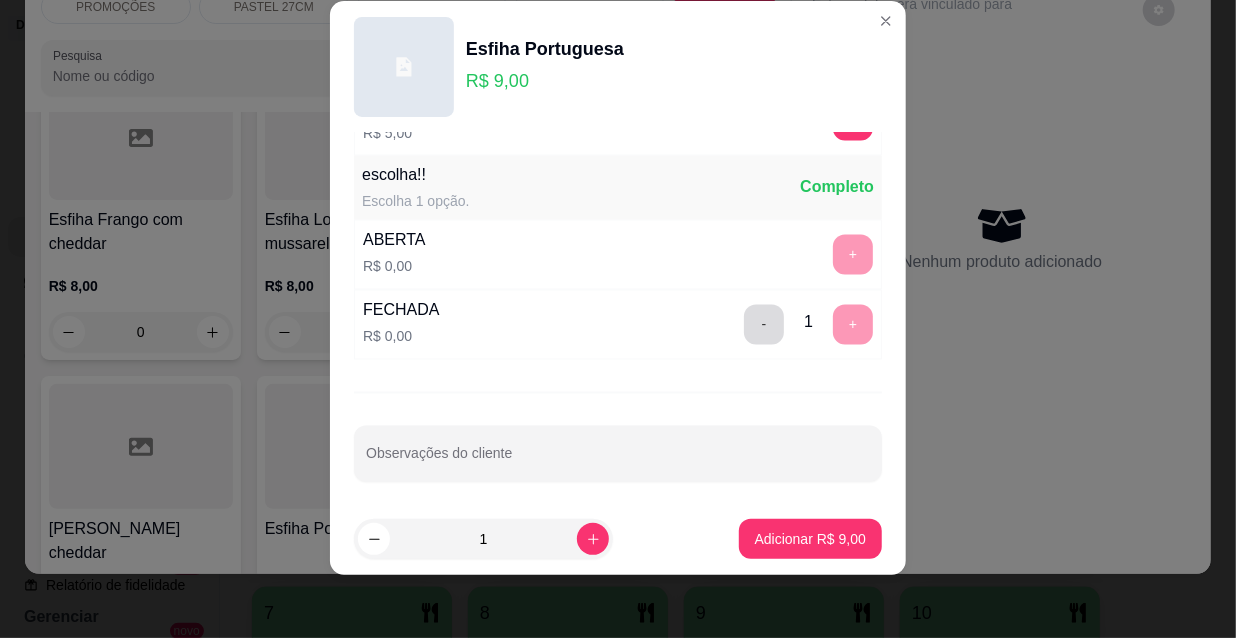 click on "-" at bounding box center [764, 325] 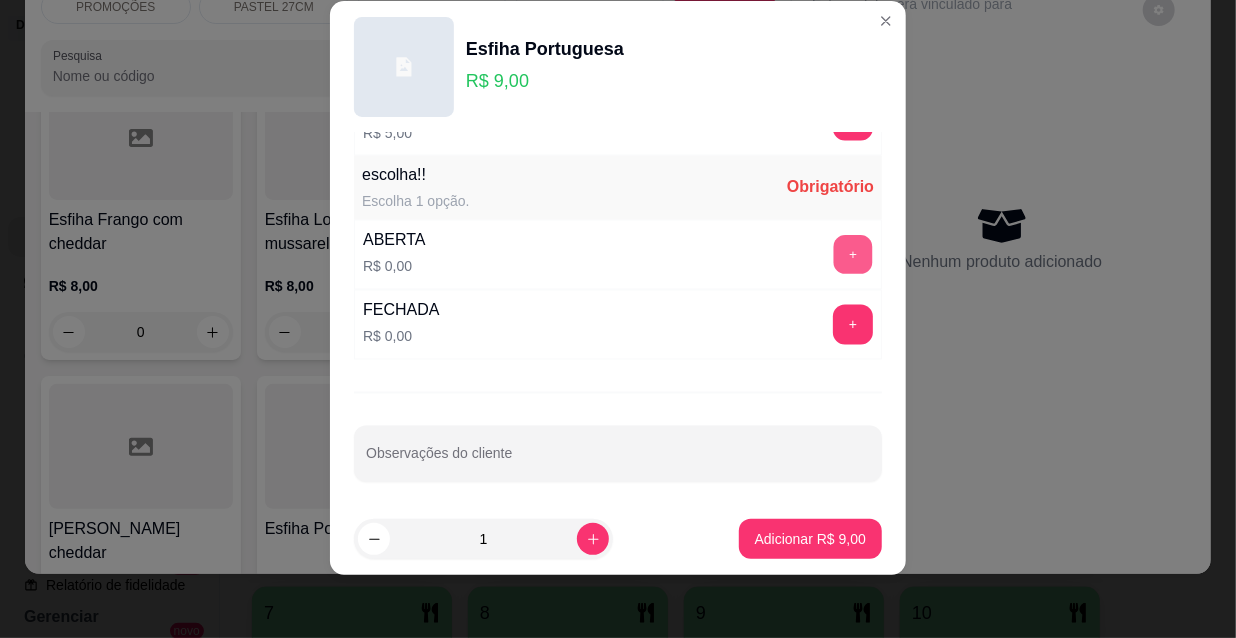 click on "+" at bounding box center [853, 255] 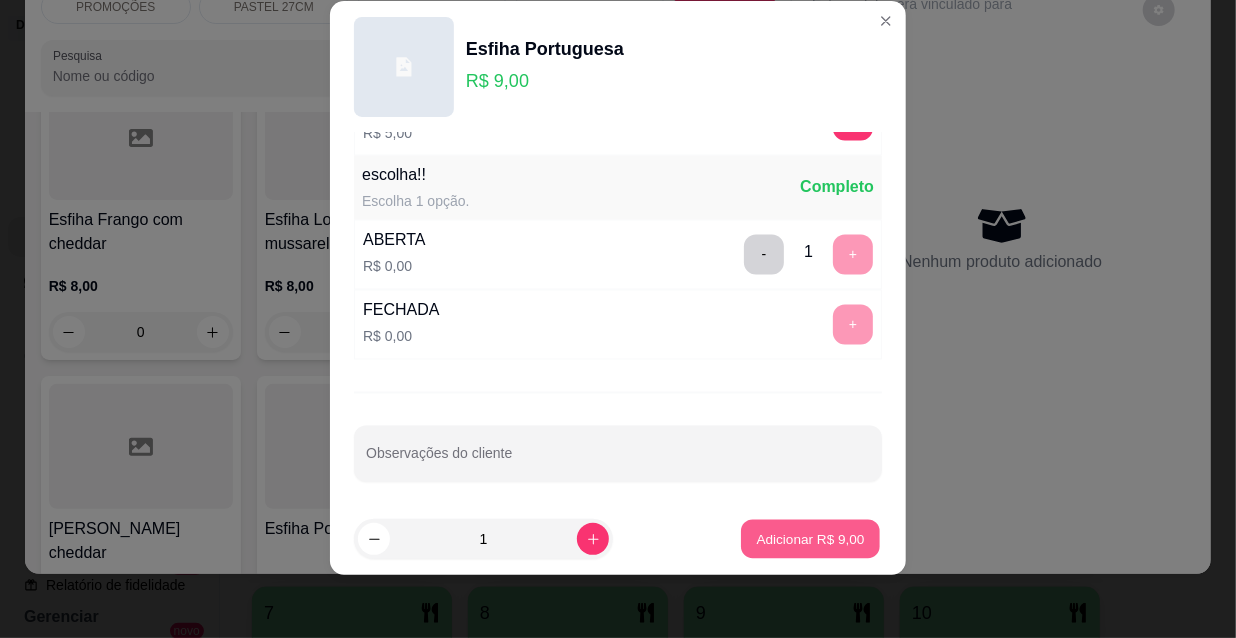 click on "Adicionar   R$ 9,00" at bounding box center [810, 538] 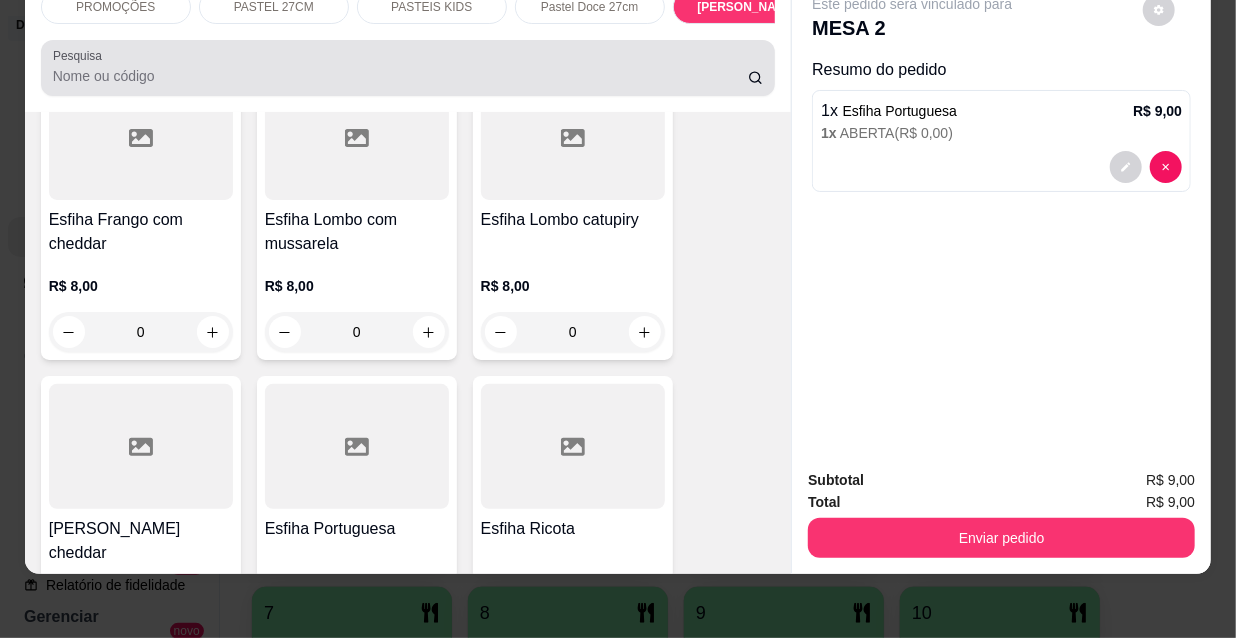 scroll, scrollTop: 0, scrollLeft: 0, axis: both 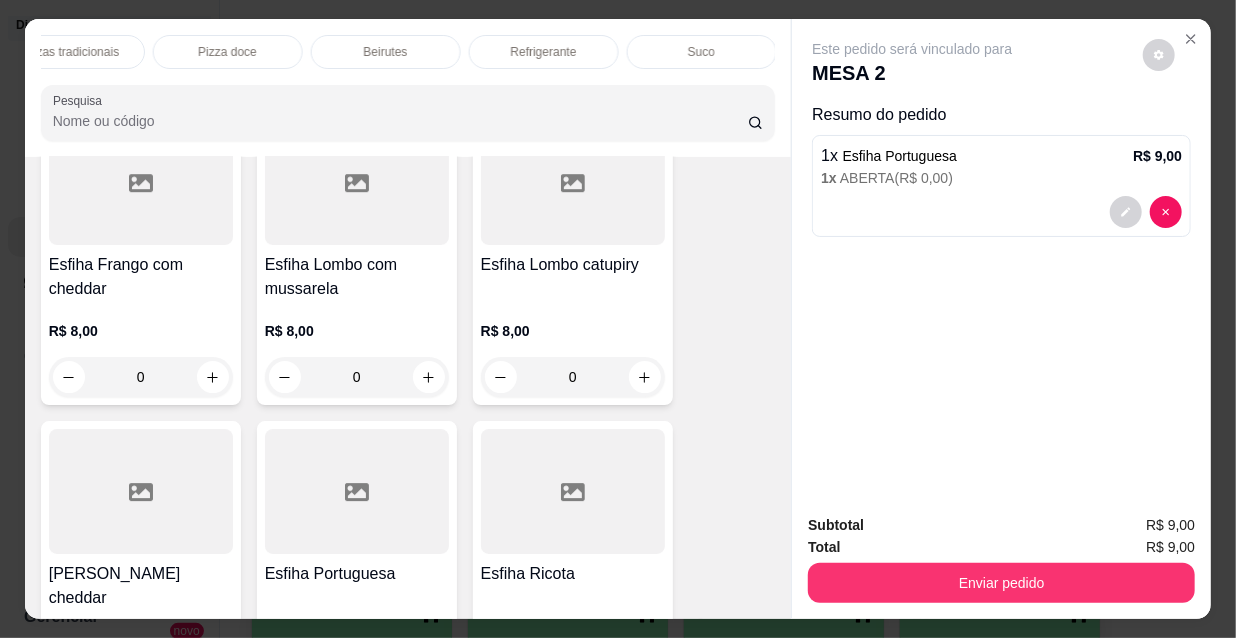 click on "Refrigerante" at bounding box center [544, 52] 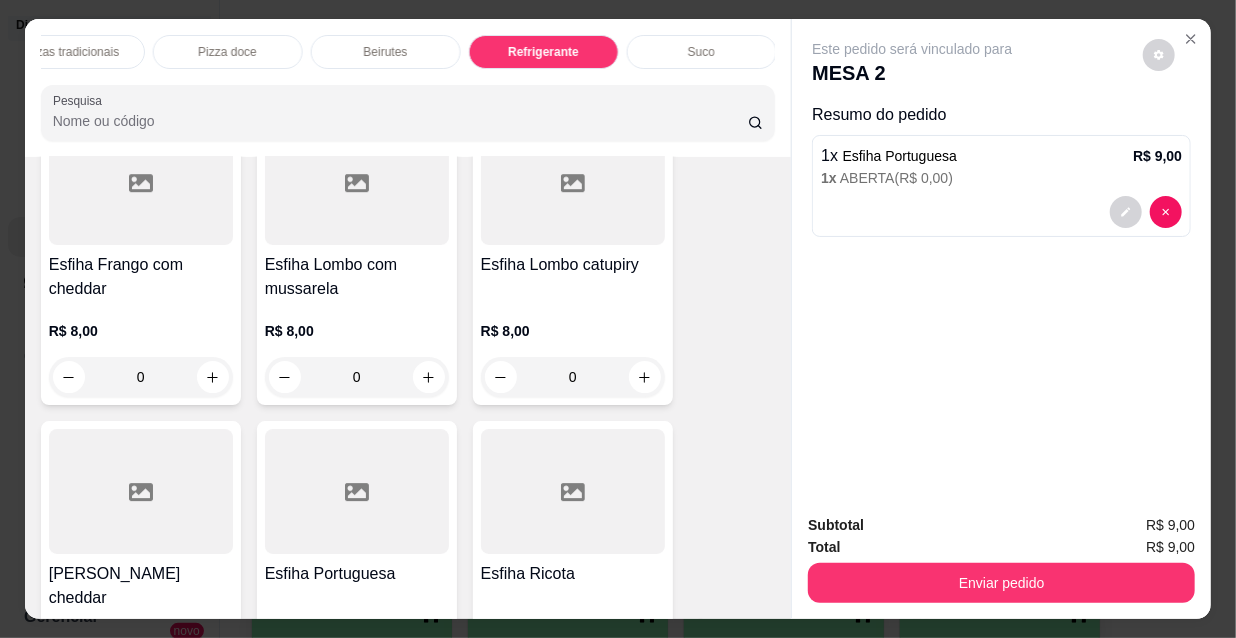 scroll, scrollTop: 18022, scrollLeft: 0, axis: vertical 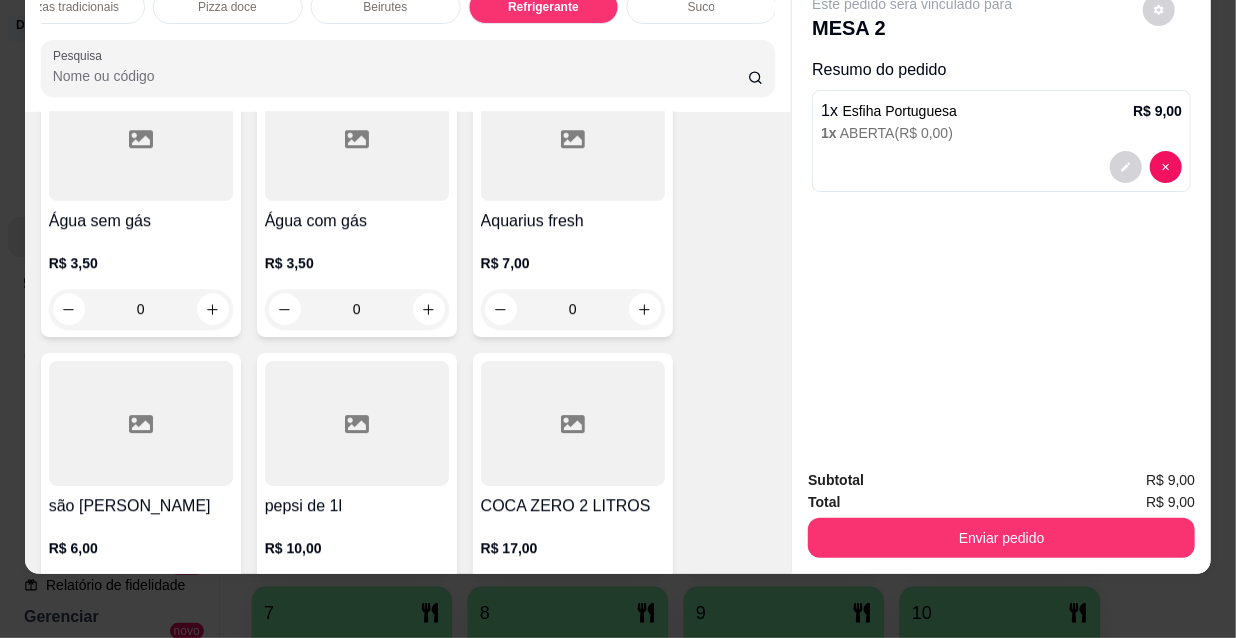 click 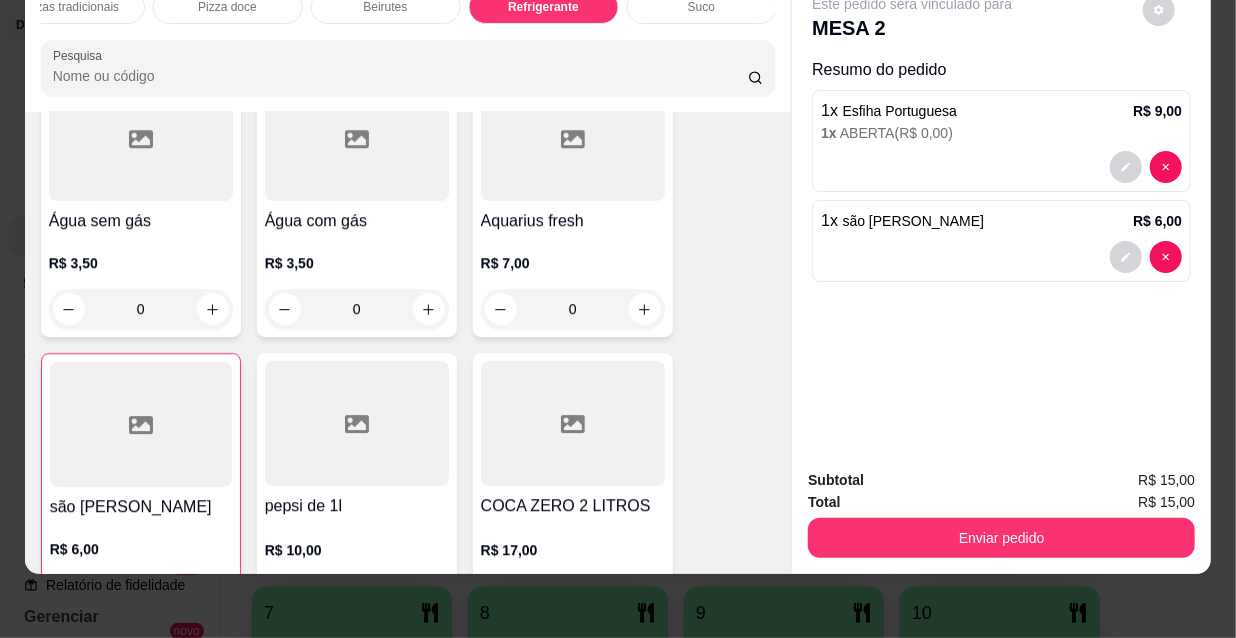 type on "1" 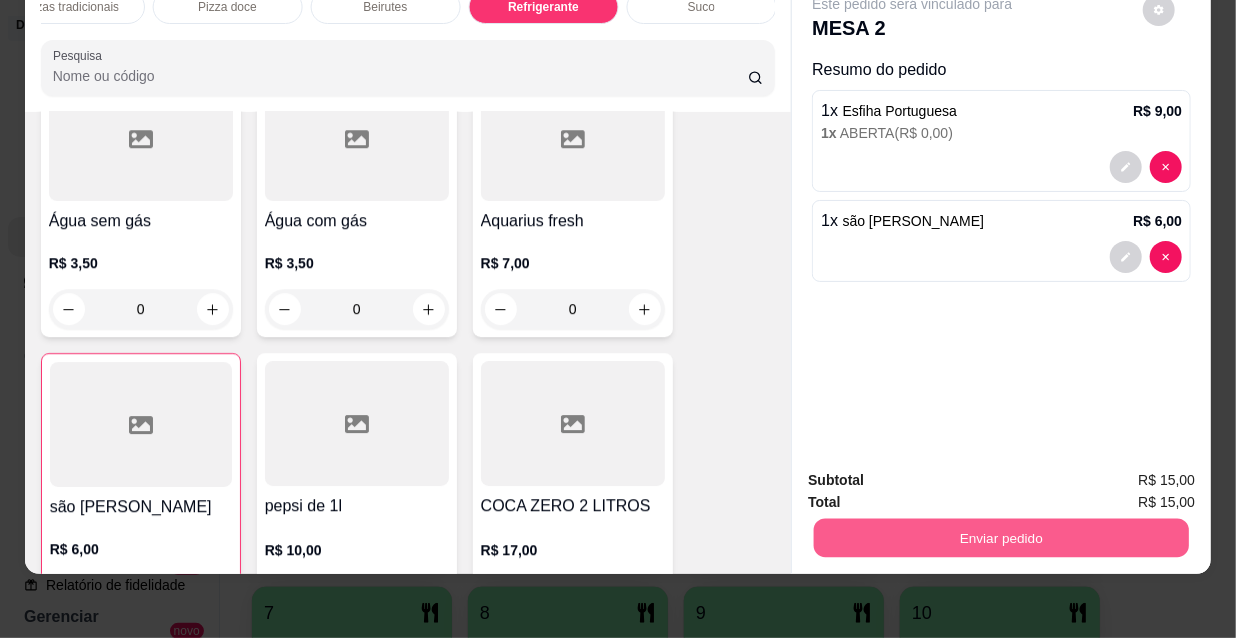 click on "Enviar pedido" at bounding box center (1001, 537) 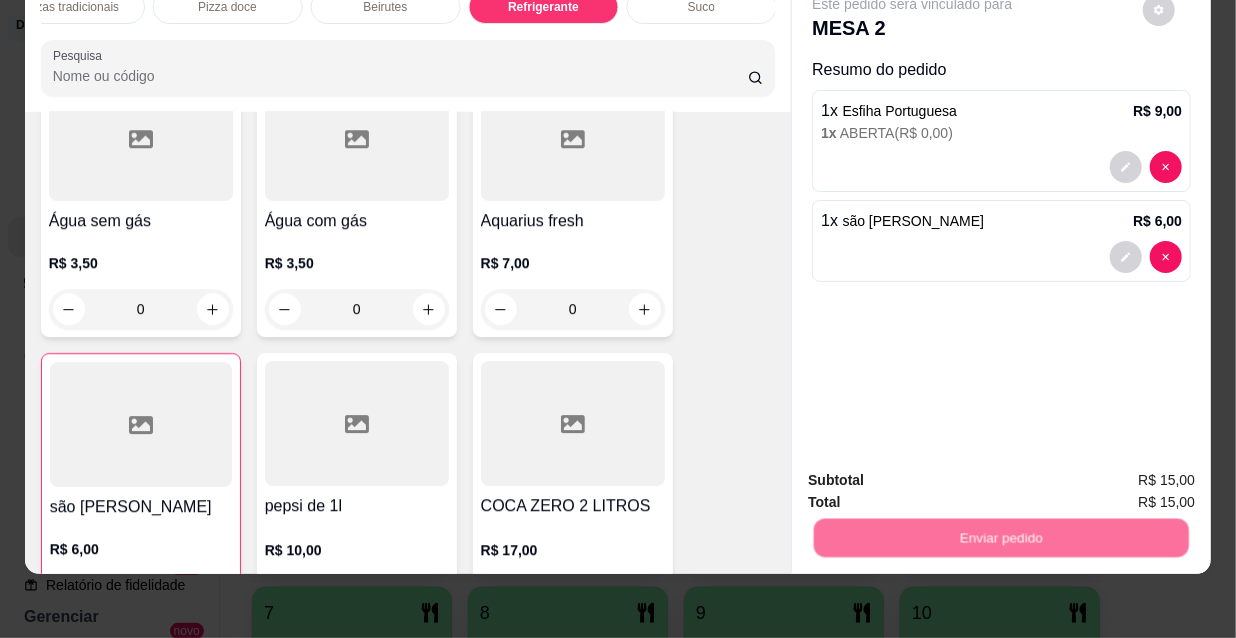 click on "Não registrar e enviar pedido" at bounding box center (937, 475) 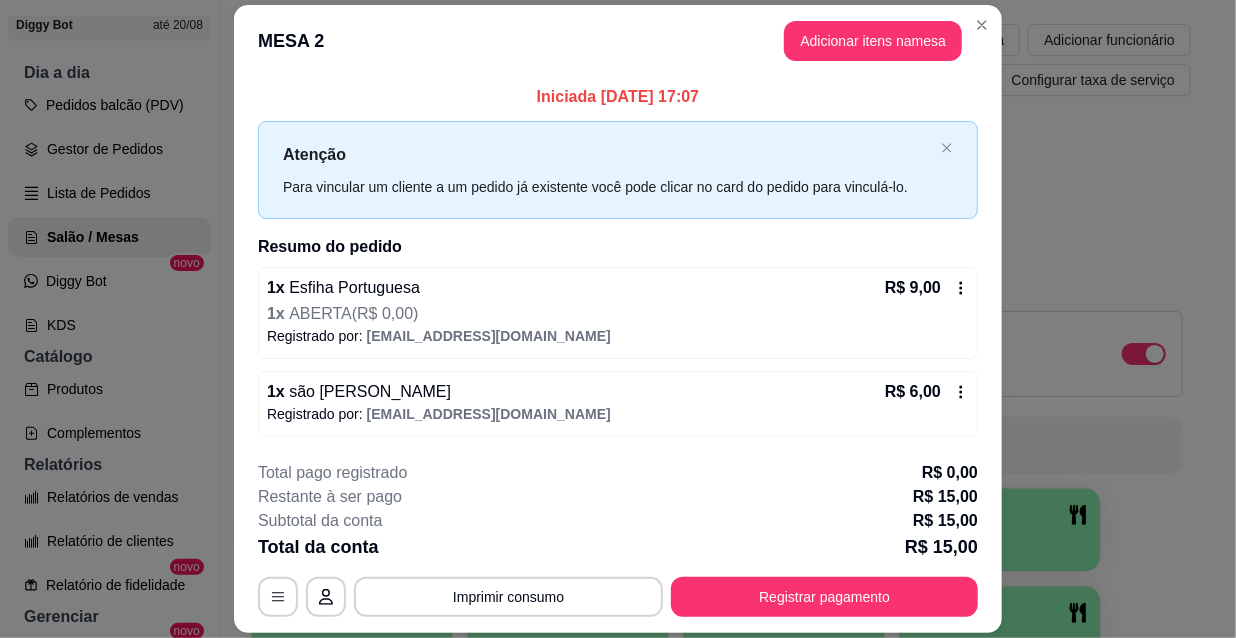 scroll, scrollTop: 58, scrollLeft: 0, axis: vertical 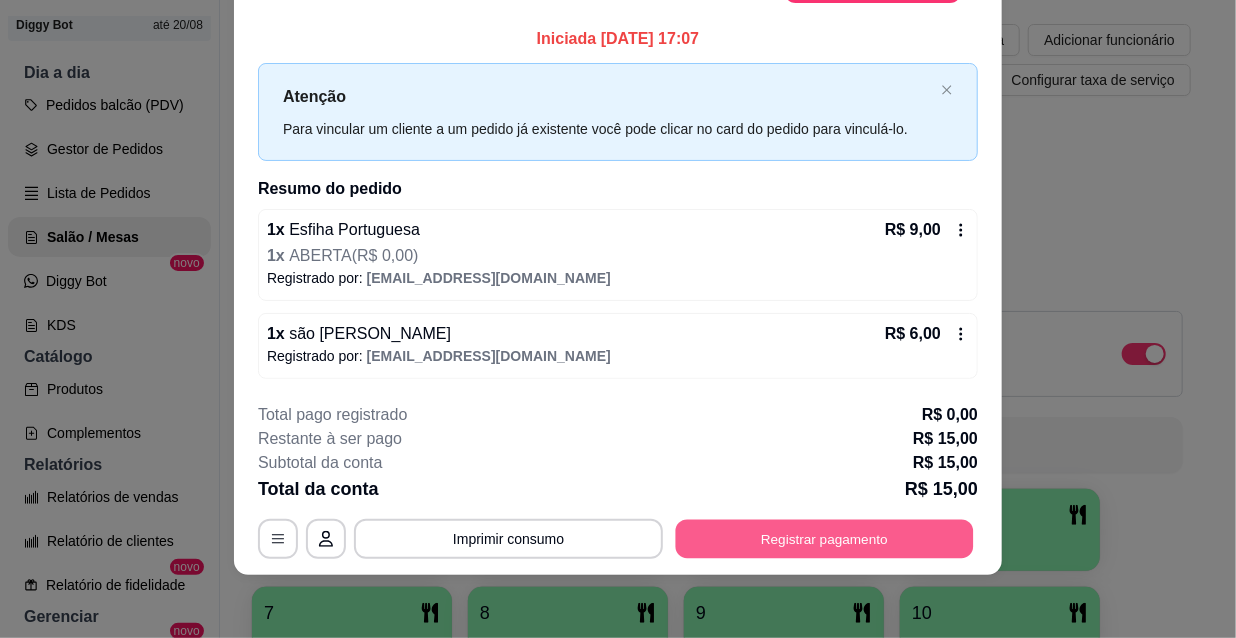 click on "Registrar pagamento" at bounding box center [825, 538] 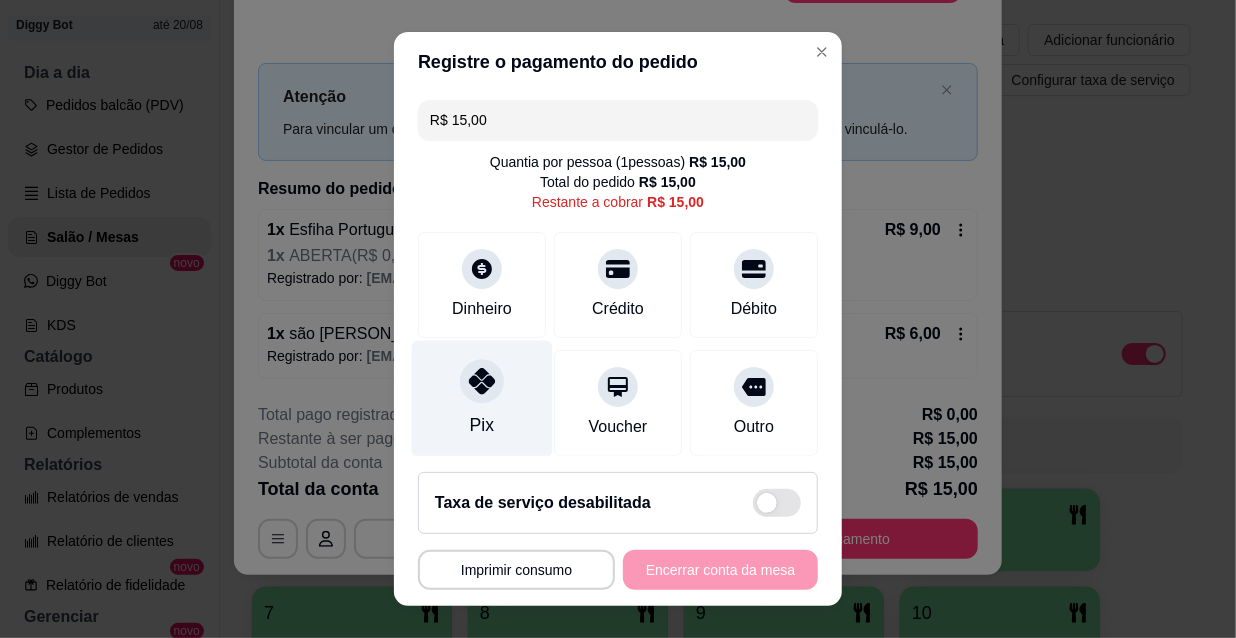 click on "Pix" at bounding box center [482, 399] 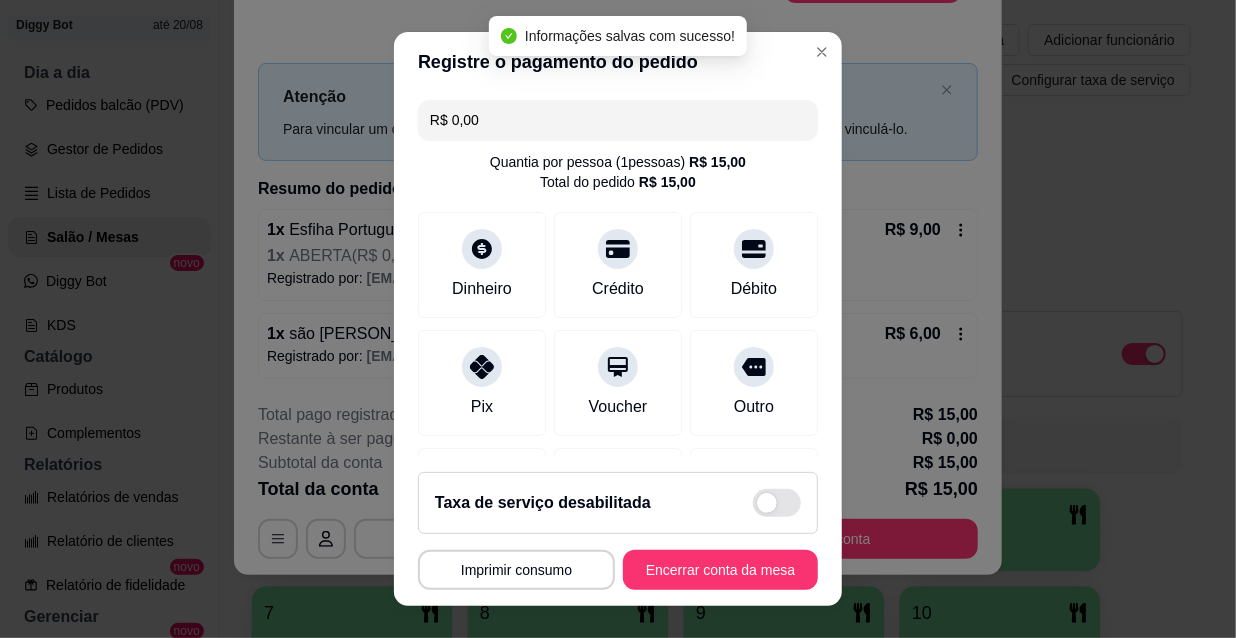type on "R$ 0,00" 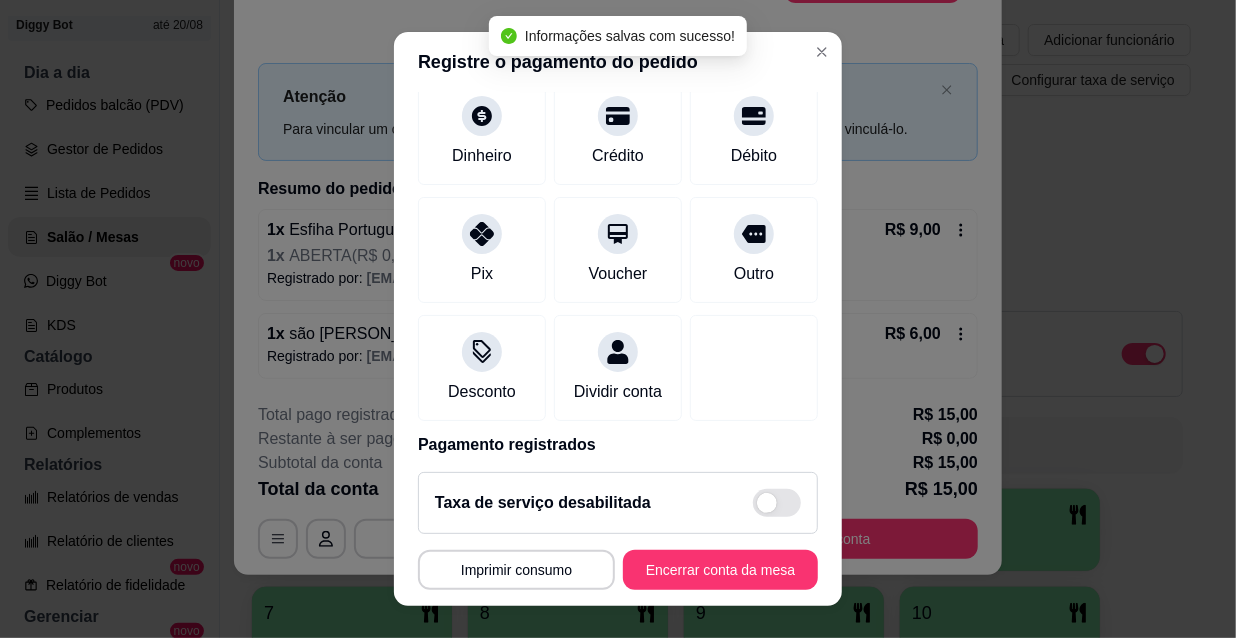 scroll, scrollTop: 232, scrollLeft: 0, axis: vertical 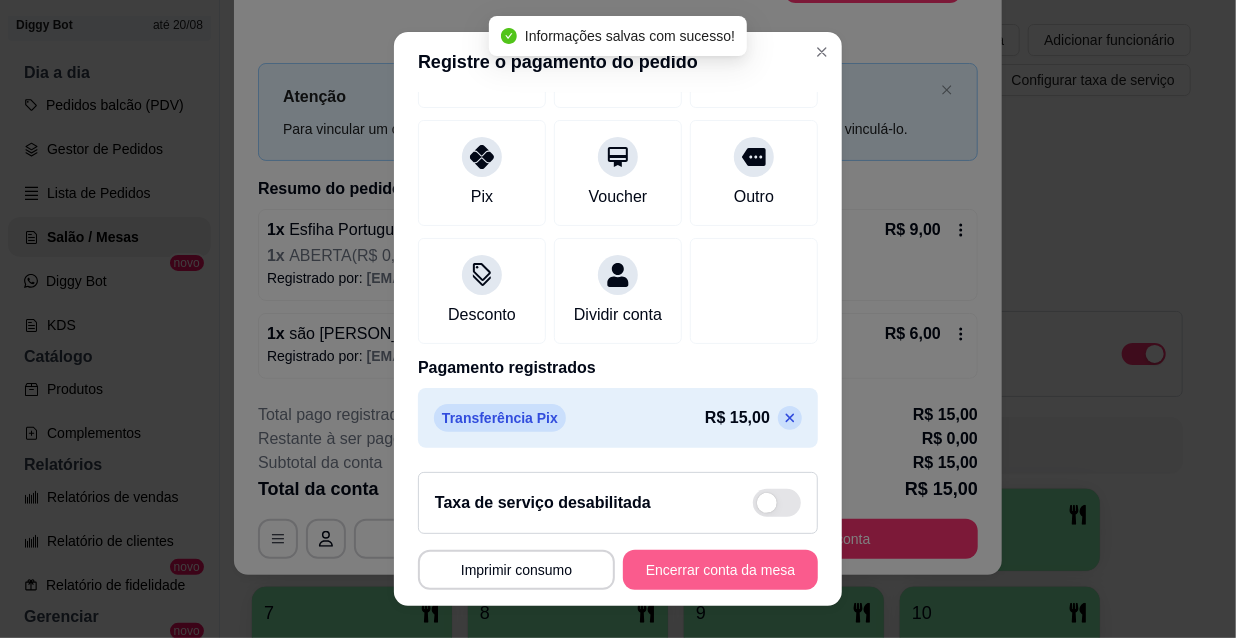 click on "Encerrar conta da mesa" at bounding box center [720, 570] 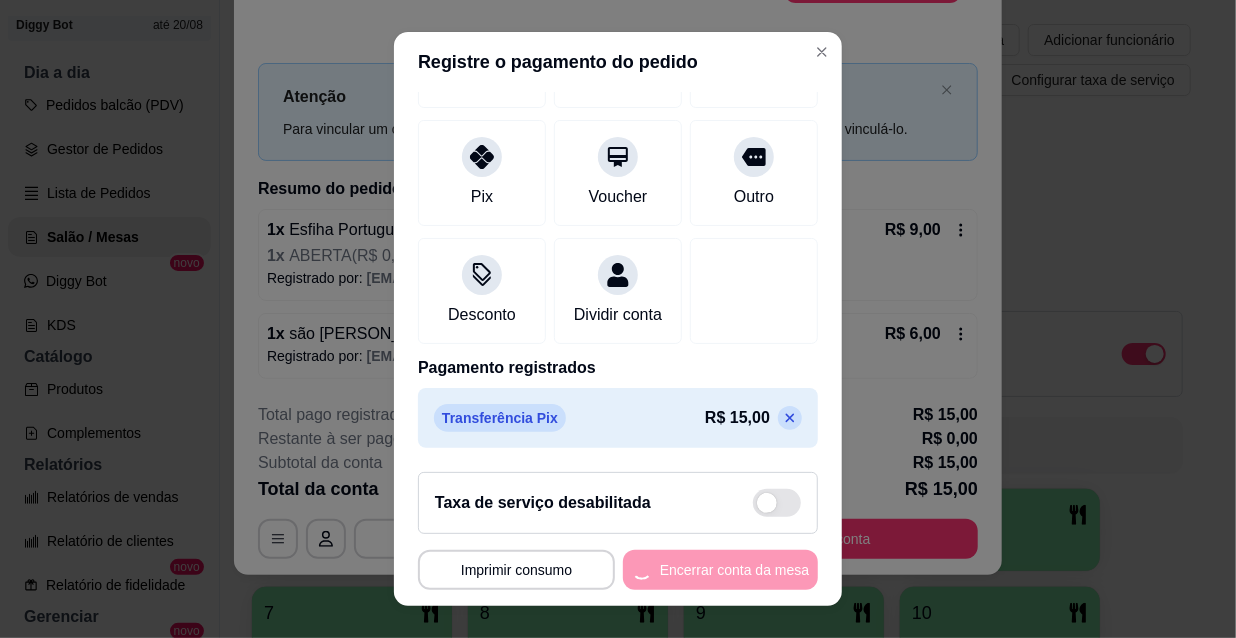 scroll, scrollTop: 0, scrollLeft: 0, axis: both 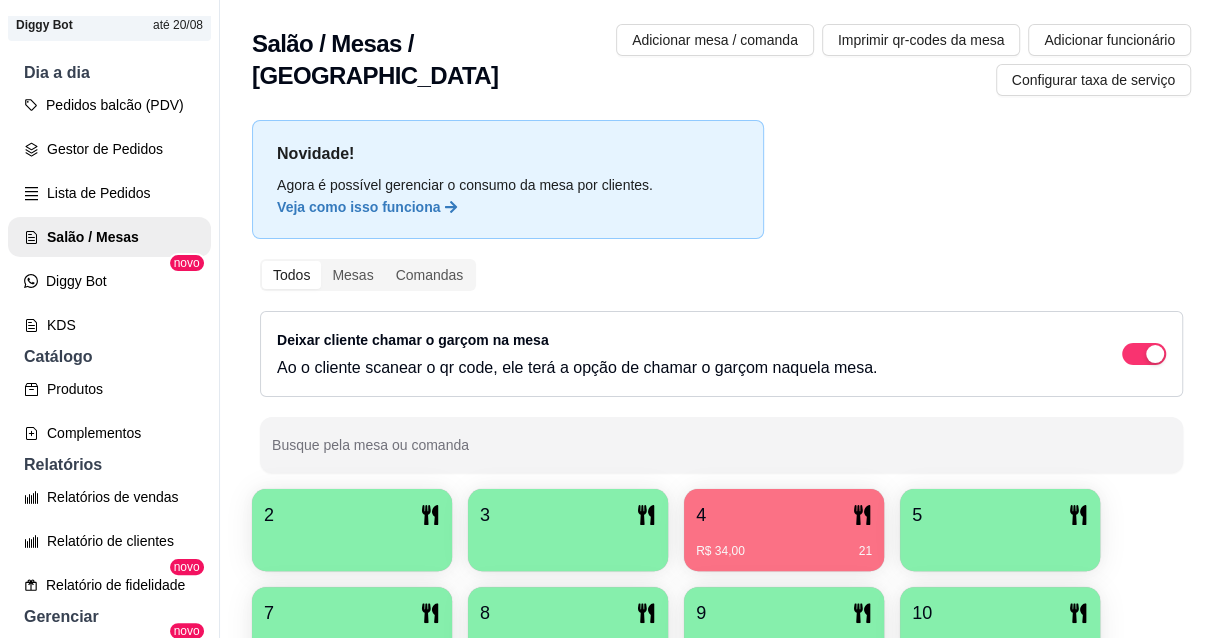 click on "2" at bounding box center [352, 515] 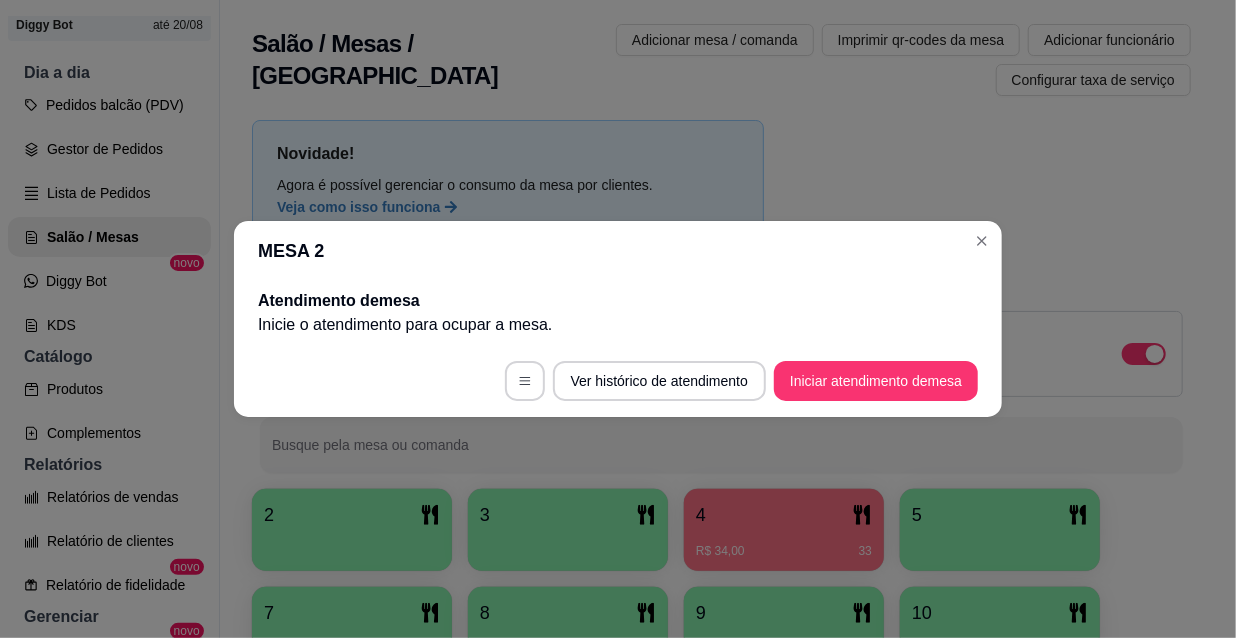 click on "Iniciar atendimento de  mesa" at bounding box center [876, 381] 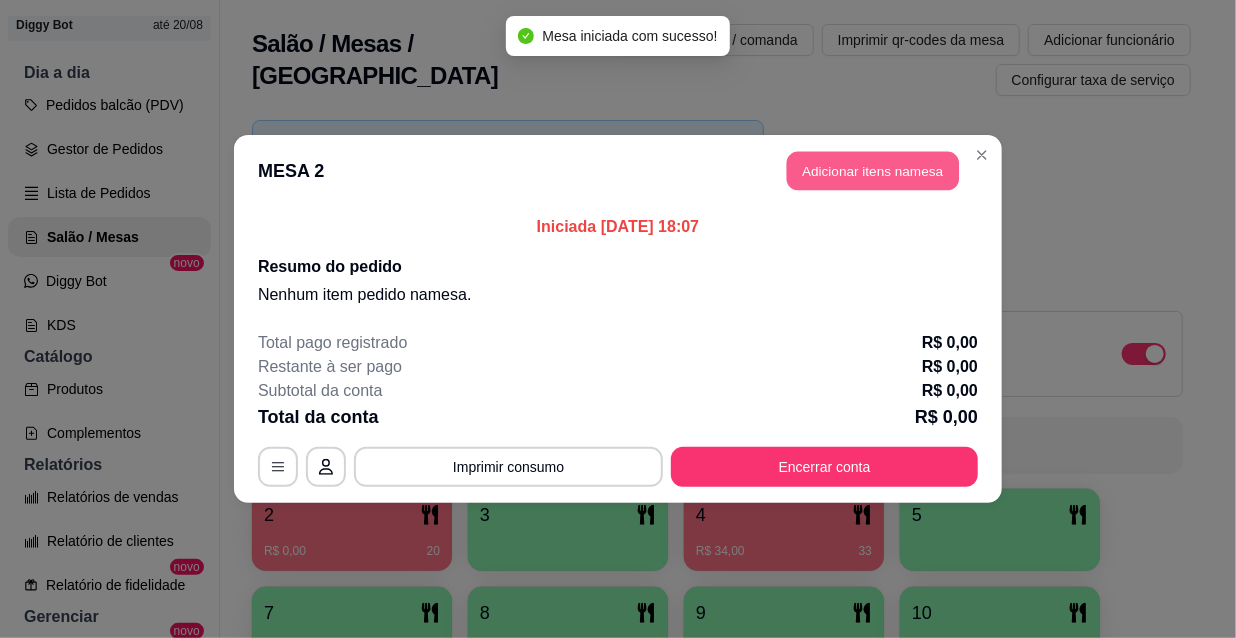 click on "Adicionar itens na  mesa" at bounding box center [873, 171] 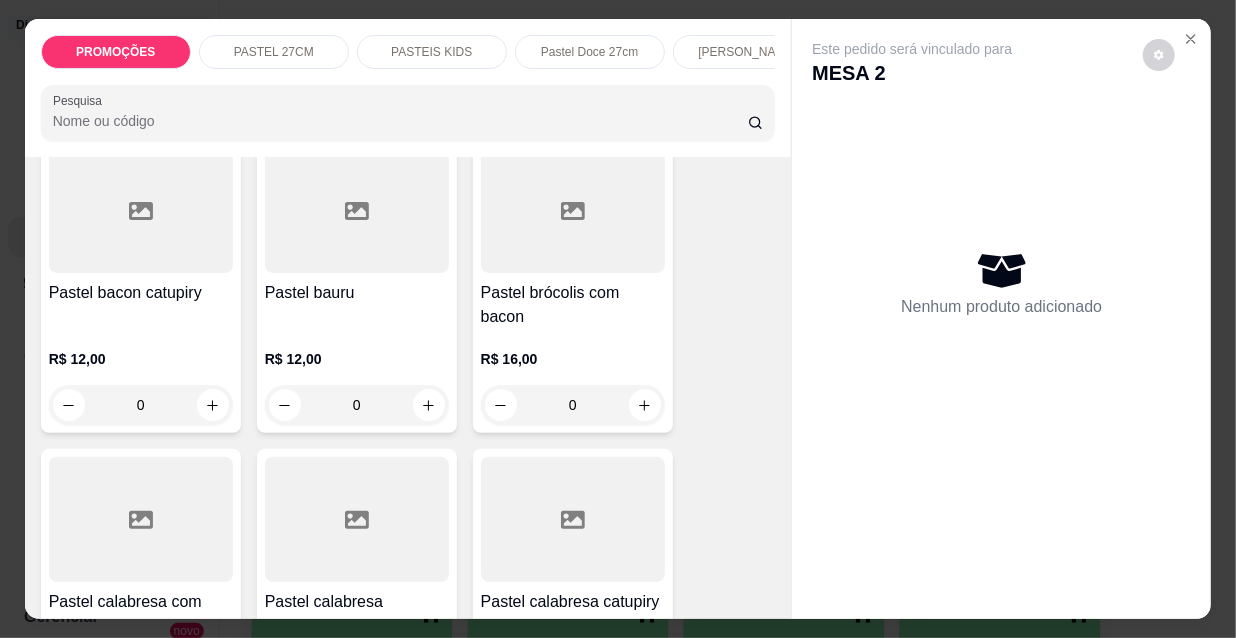 scroll, scrollTop: 1727, scrollLeft: 0, axis: vertical 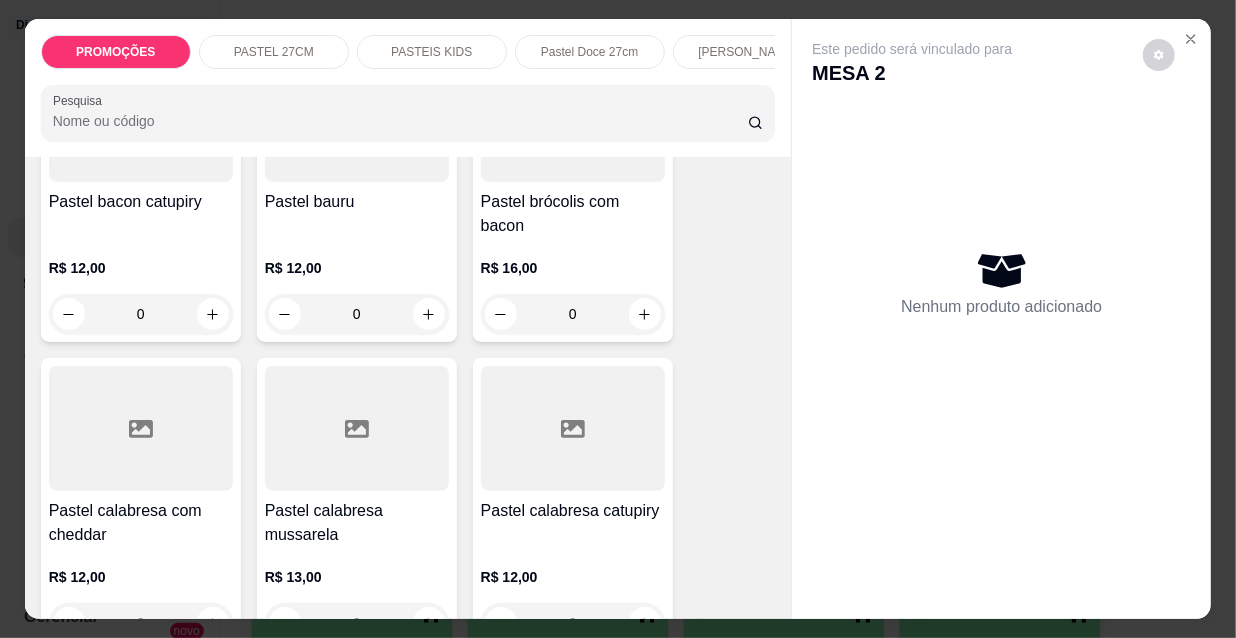 click at bounding box center (357, 428) 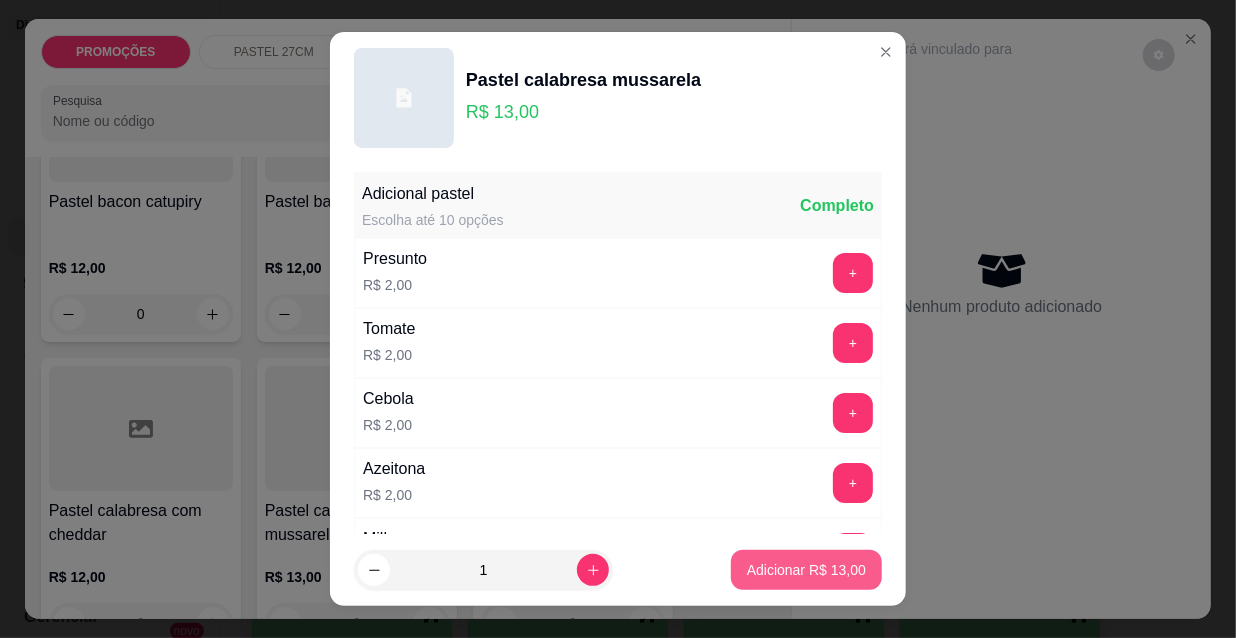 click on "Adicionar   R$ 13,00" at bounding box center [806, 570] 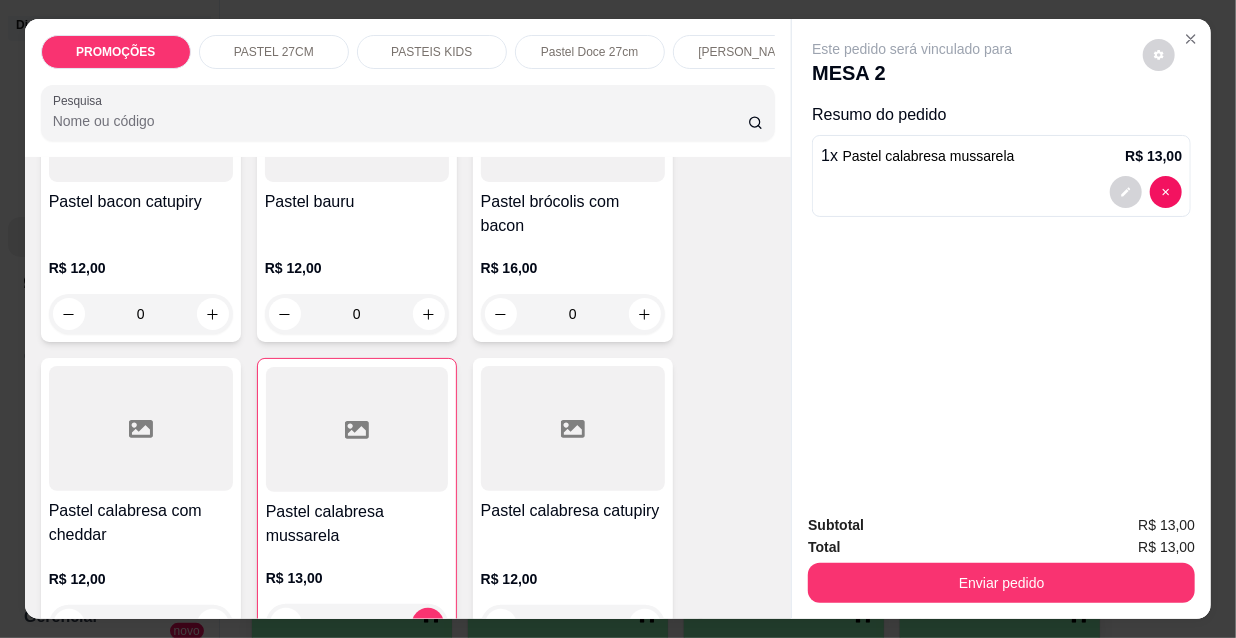 scroll, scrollTop: 0, scrollLeft: 1152, axis: horizontal 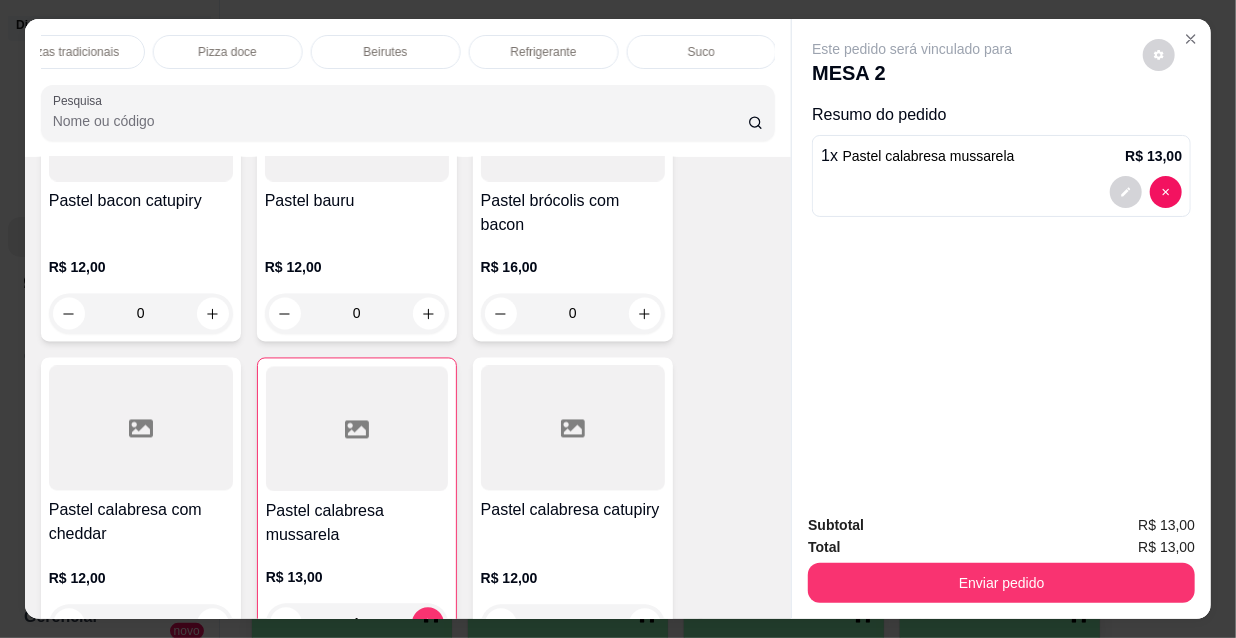 click on "Refrigerante" at bounding box center (544, 52) 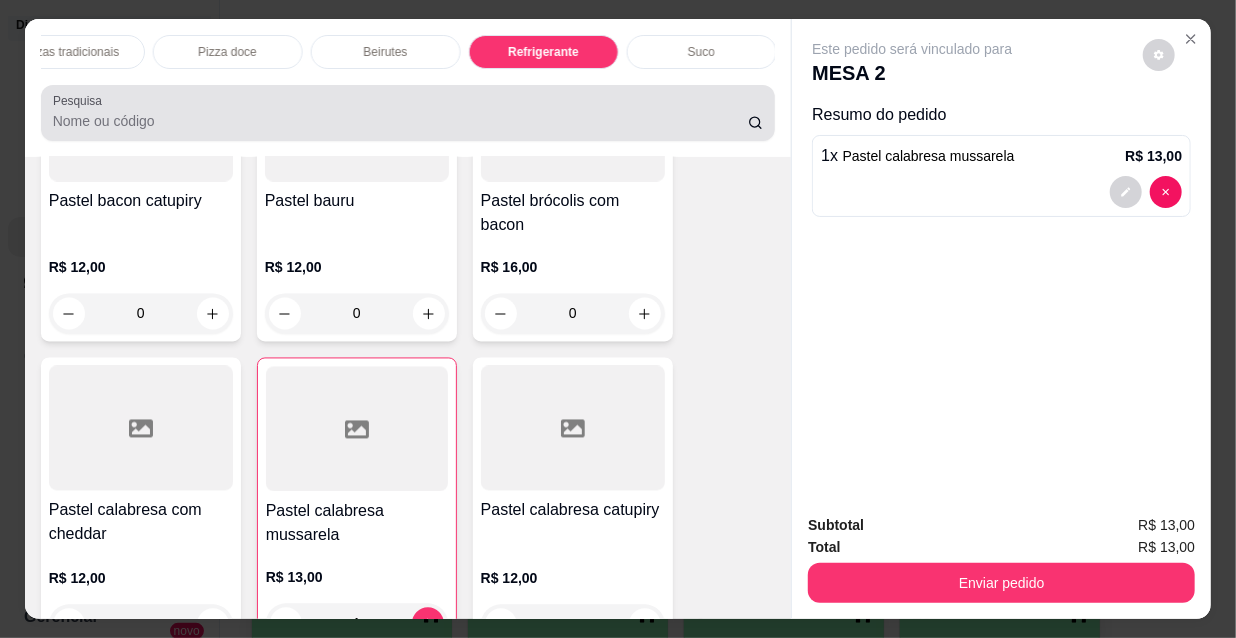 scroll, scrollTop: 18024, scrollLeft: 0, axis: vertical 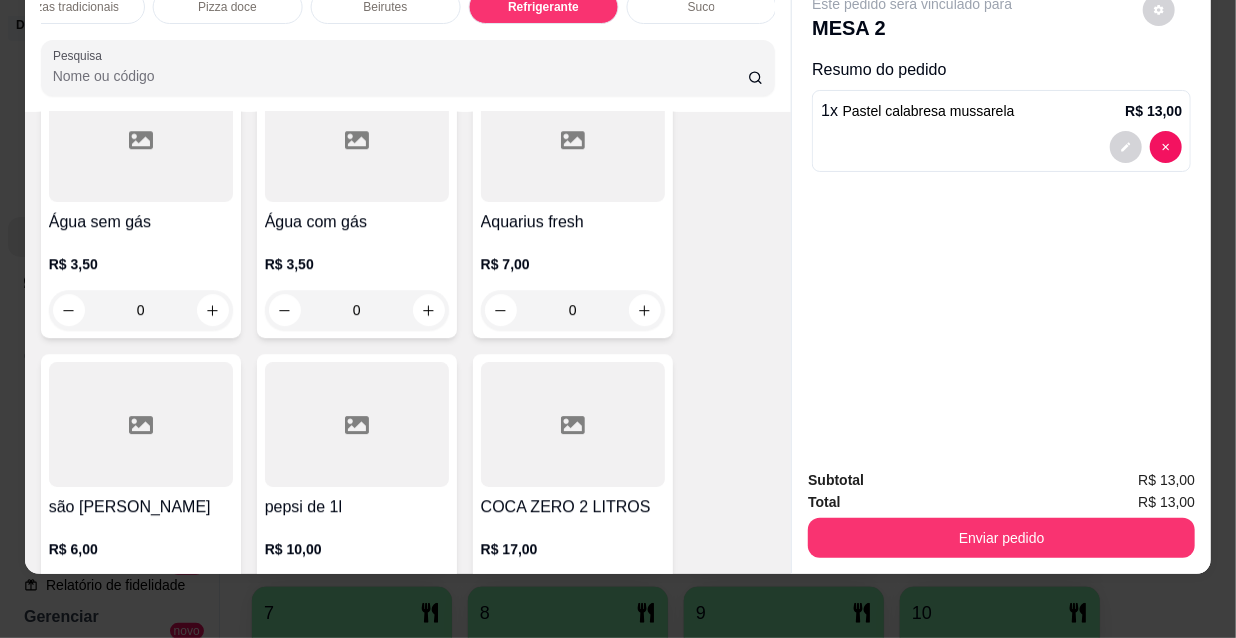 click 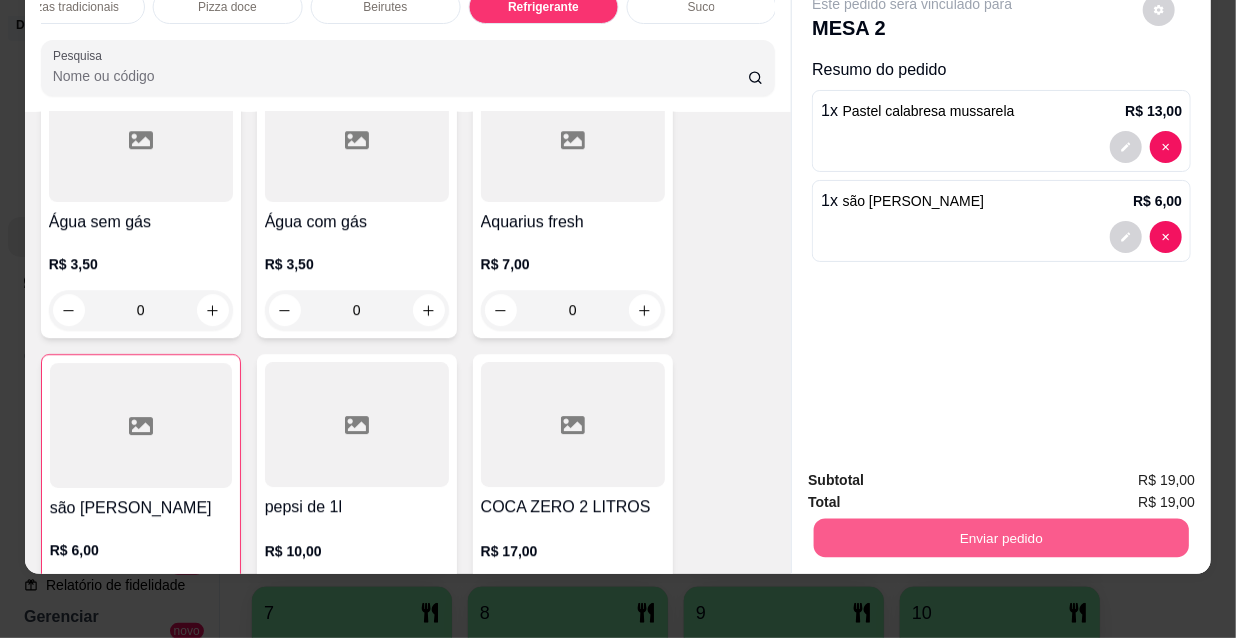 click on "Enviar pedido" at bounding box center [1001, 537] 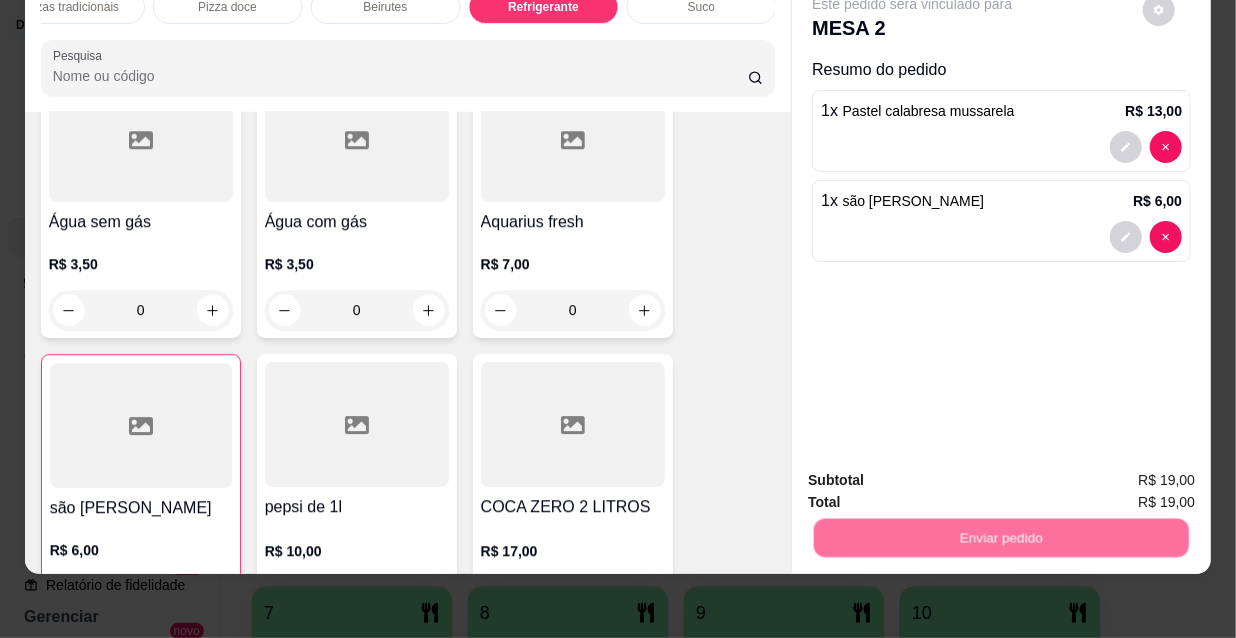 click on "Não registrar e enviar pedido" at bounding box center [937, 475] 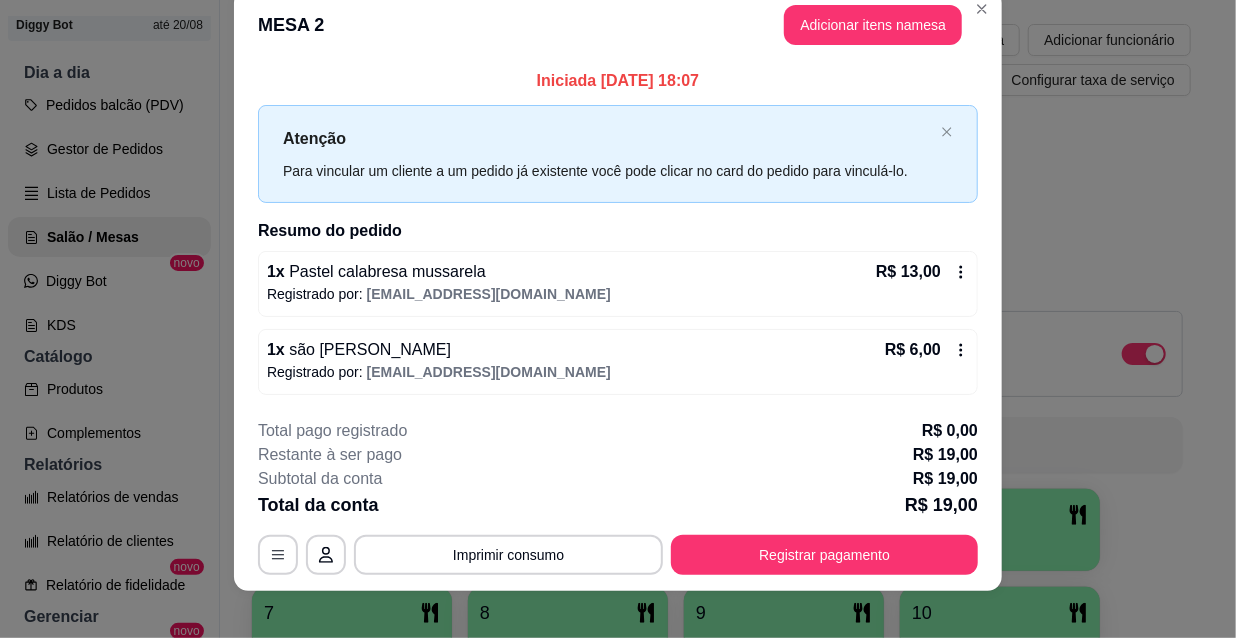 scroll, scrollTop: 45, scrollLeft: 0, axis: vertical 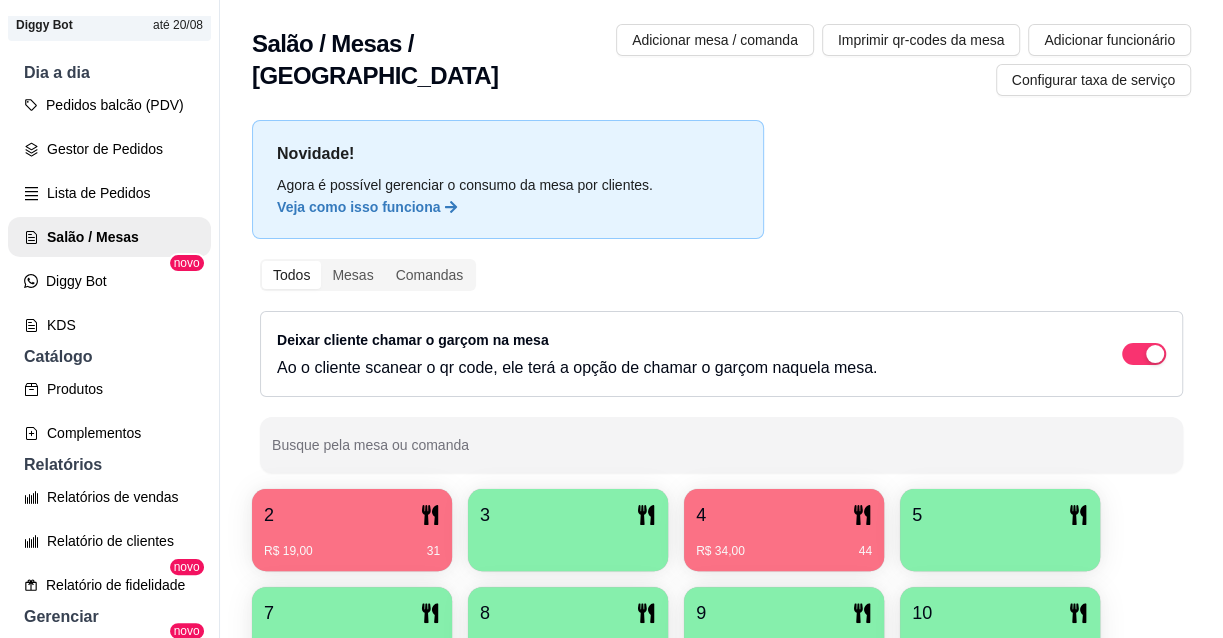 click on "4" at bounding box center [784, 515] 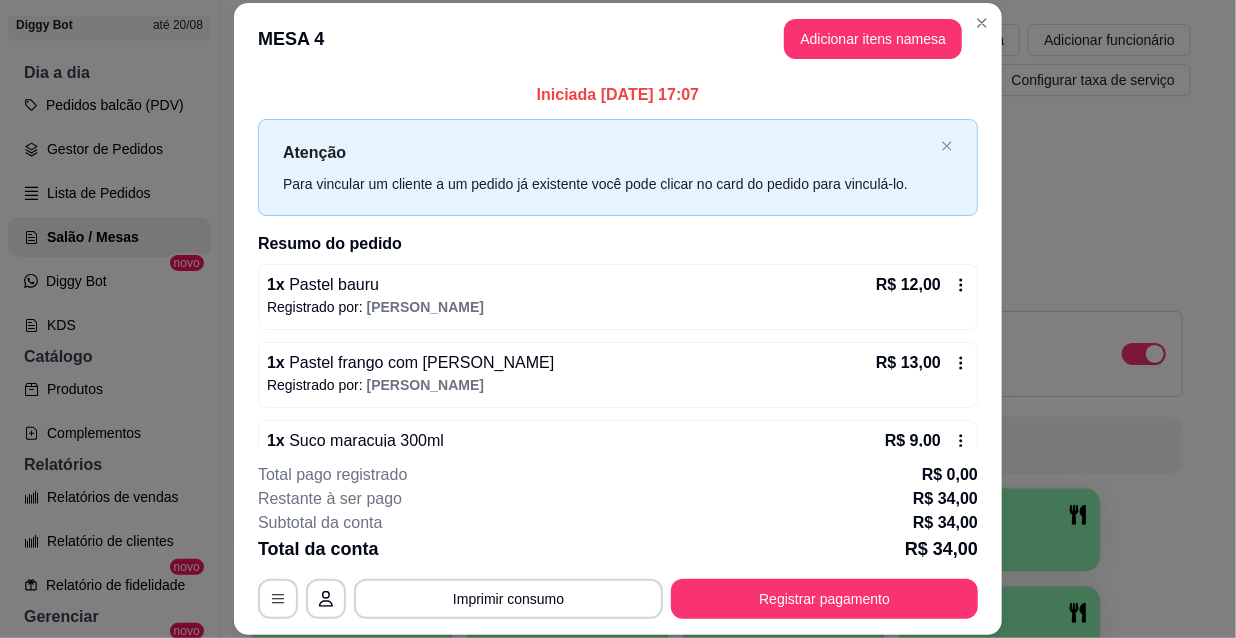scroll, scrollTop: 46, scrollLeft: 0, axis: vertical 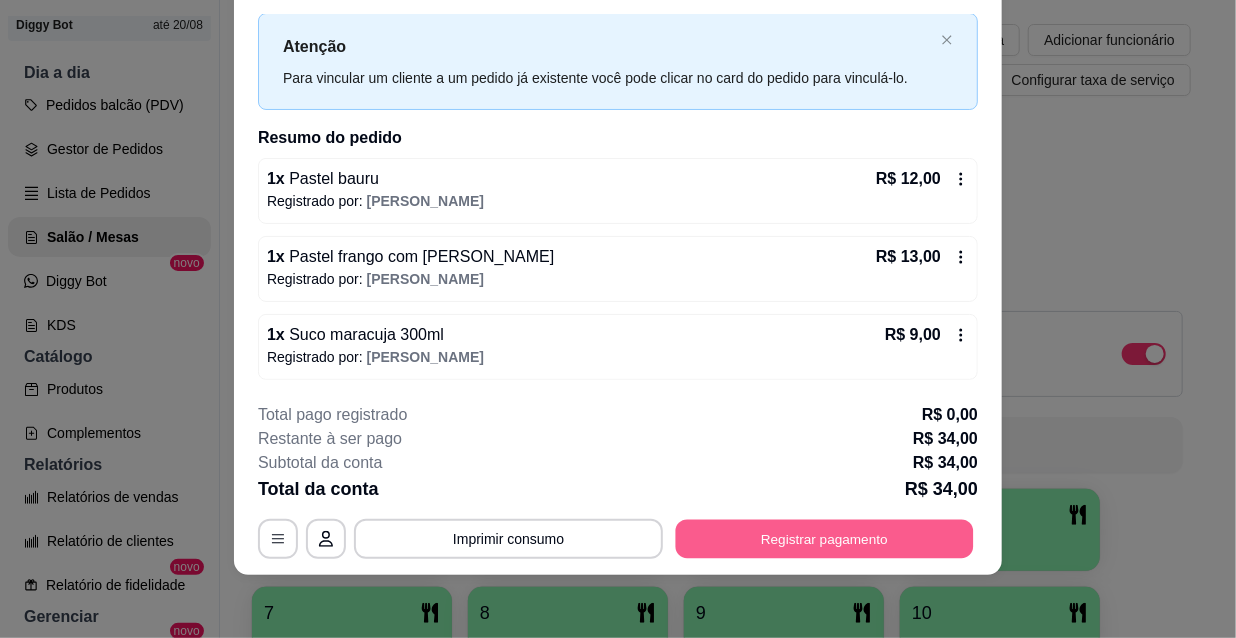 click on "Registrar pagamento" at bounding box center (825, 538) 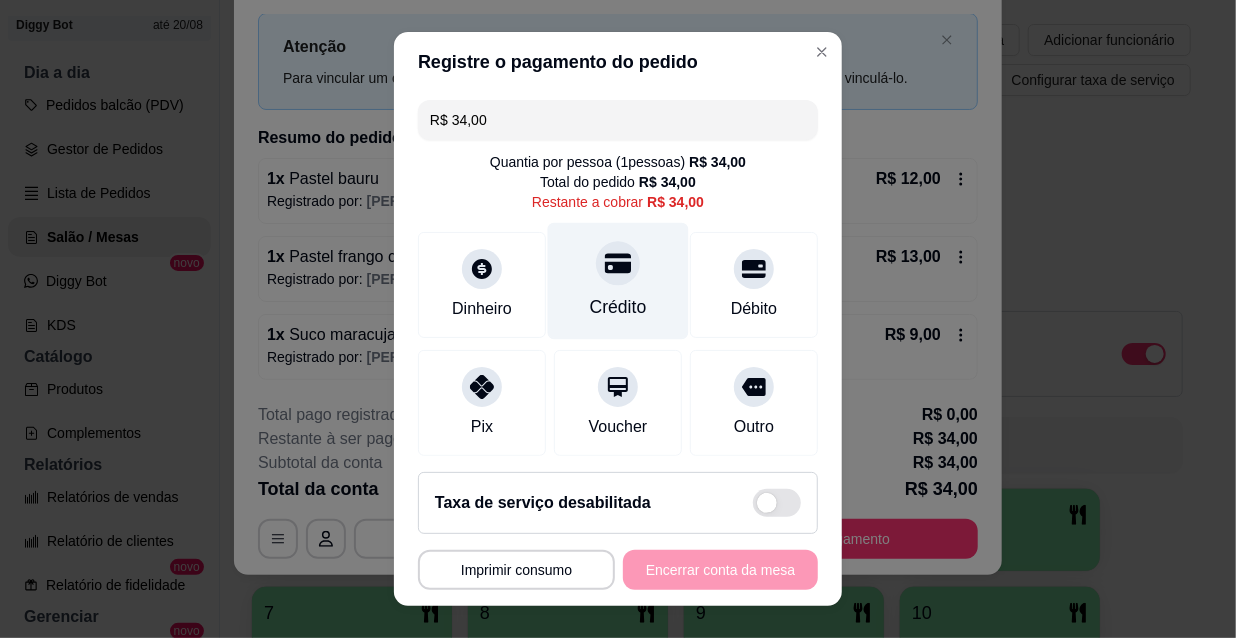 click on "Crédito" at bounding box center [618, 281] 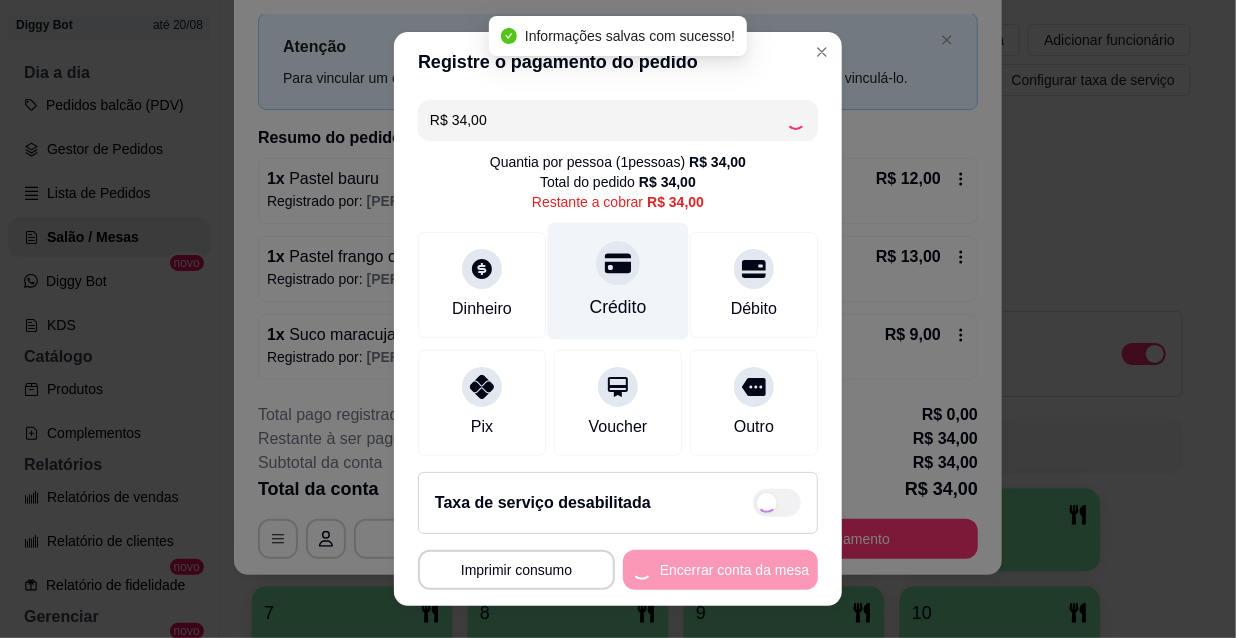 type on "R$ 0,00" 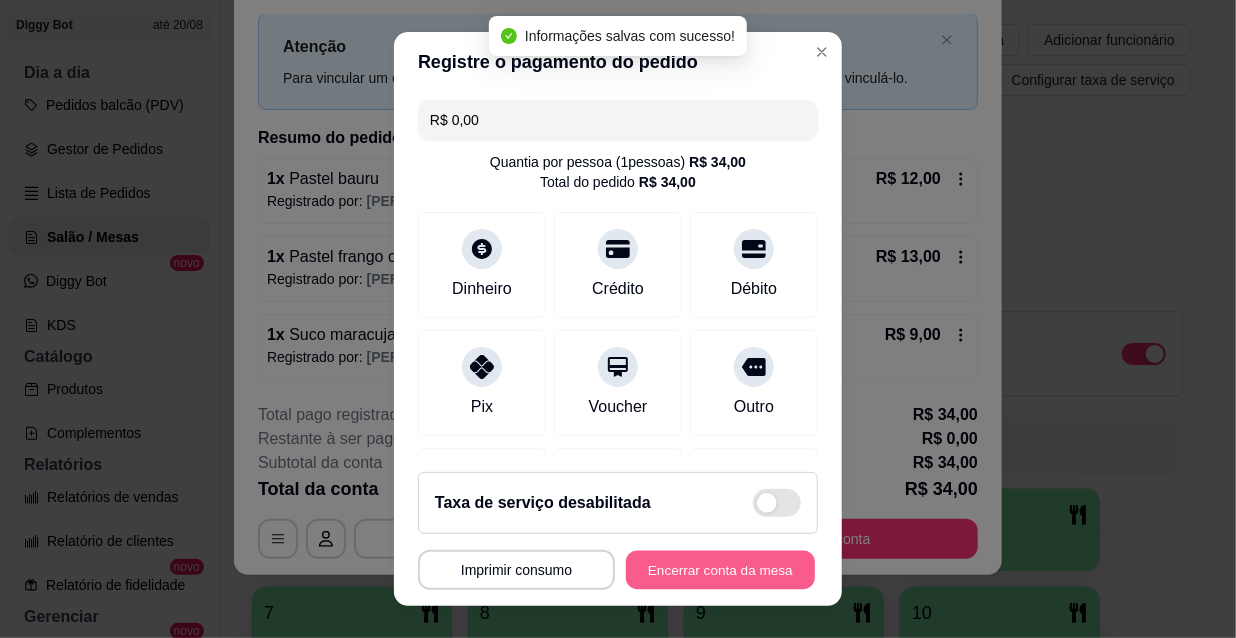 click on "Encerrar conta da mesa" at bounding box center (720, 570) 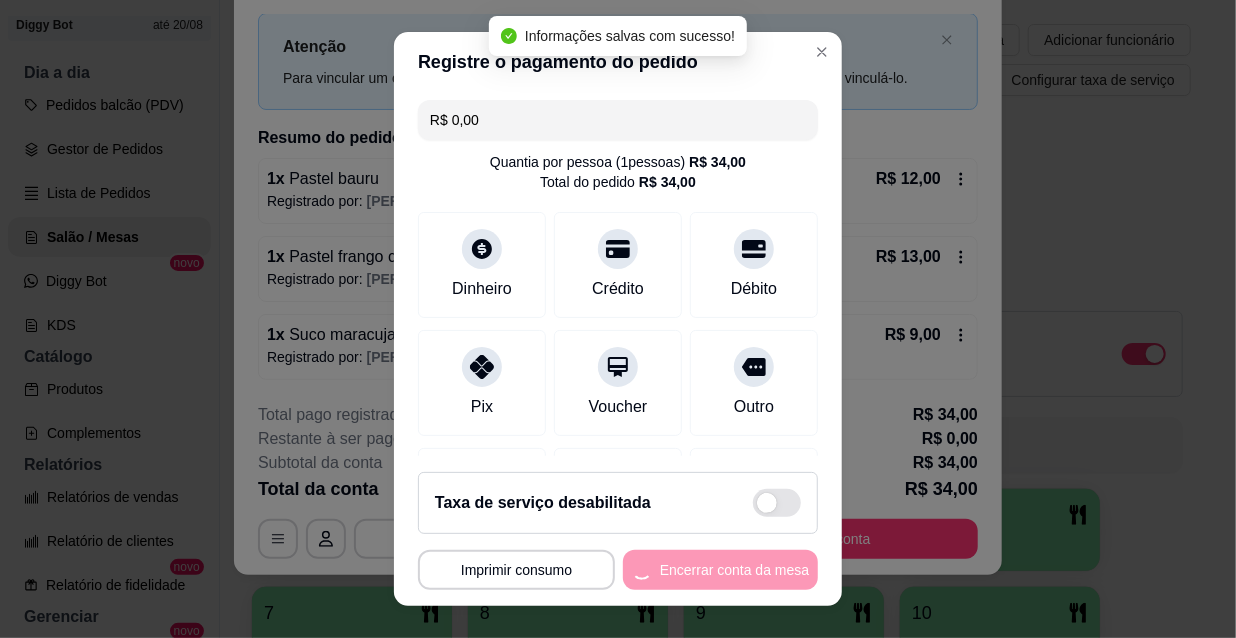 scroll, scrollTop: 0, scrollLeft: 0, axis: both 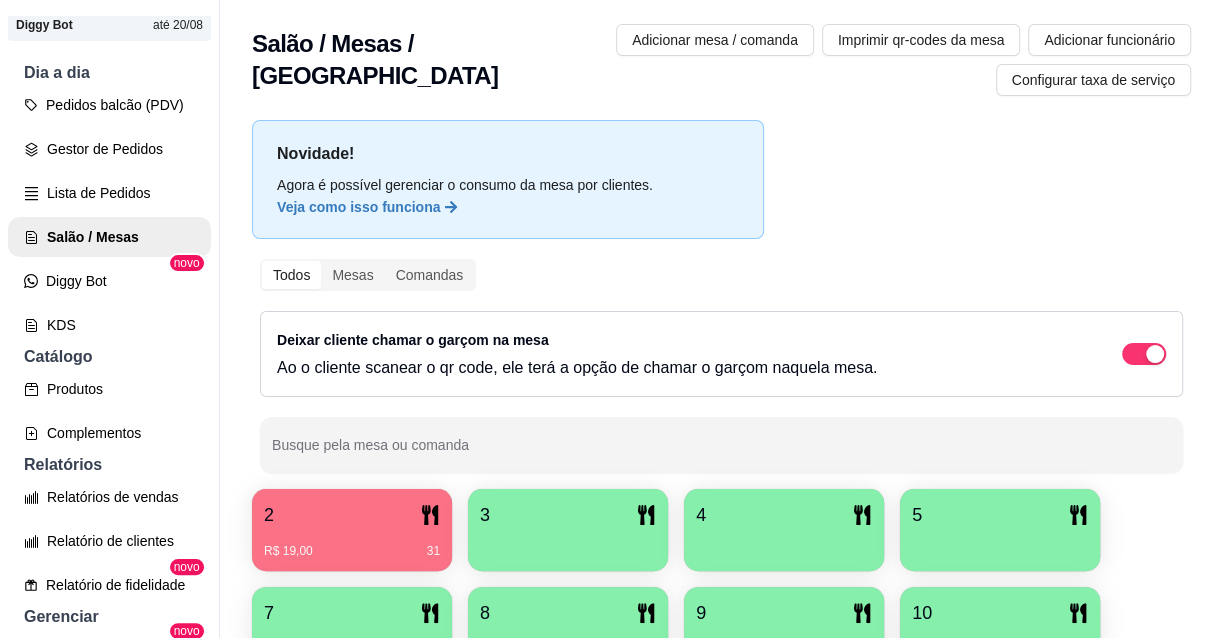 click on "2" at bounding box center (352, 515) 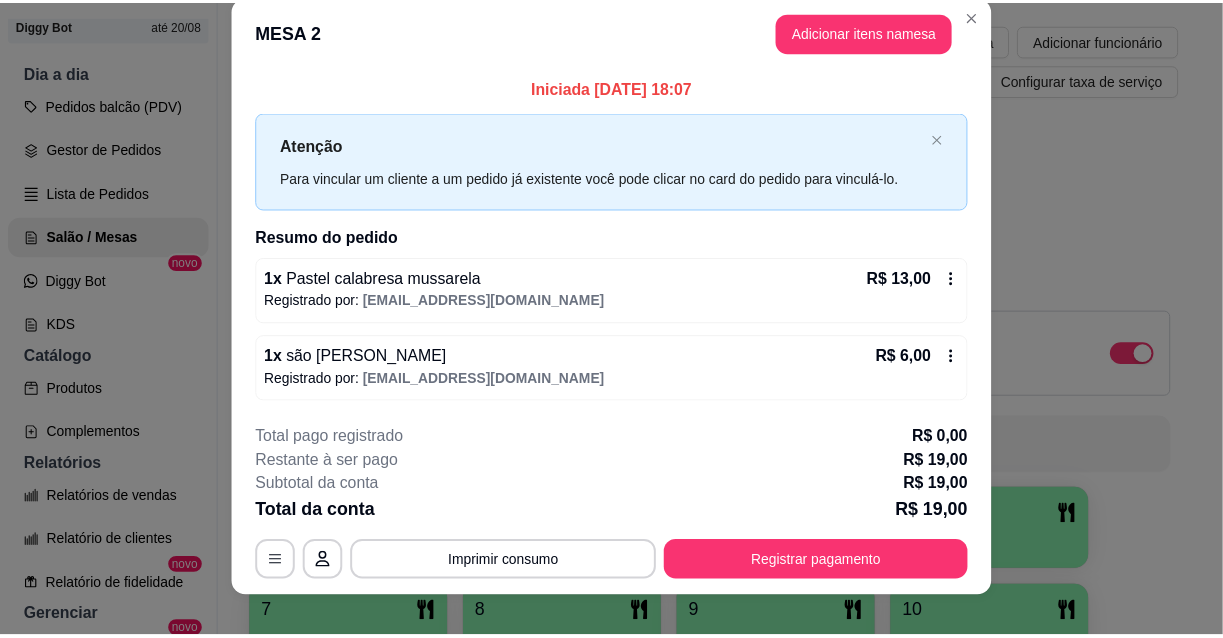 scroll, scrollTop: 45, scrollLeft: 0, axis: vertical 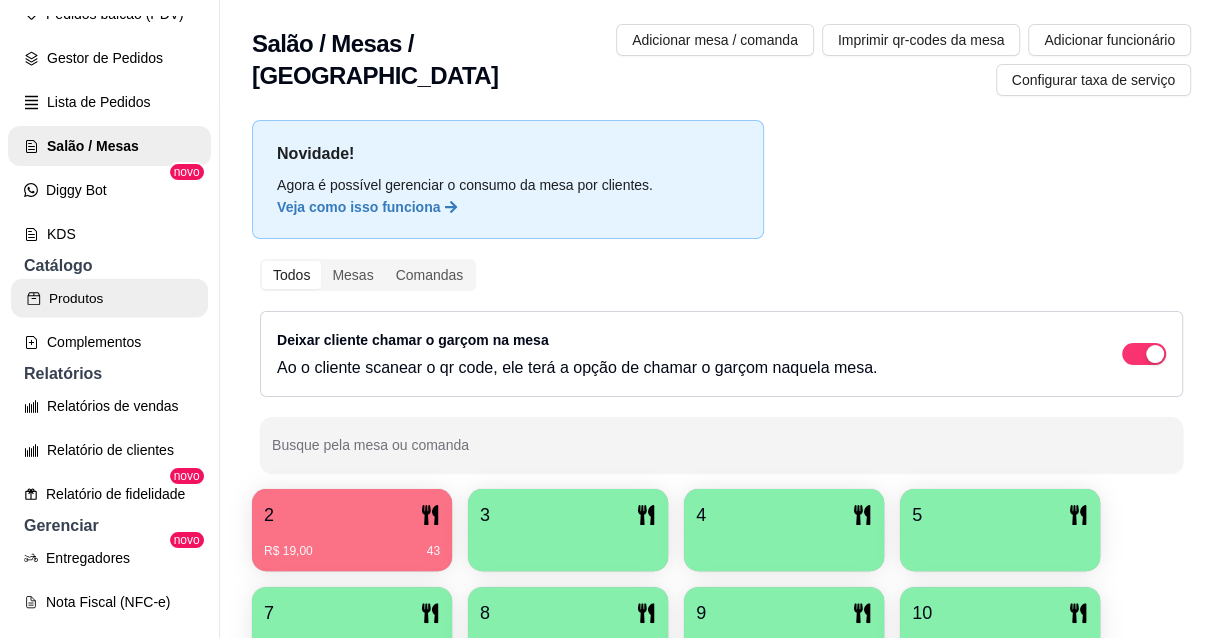 click on "Produtos" at bounding box center (109, 298) 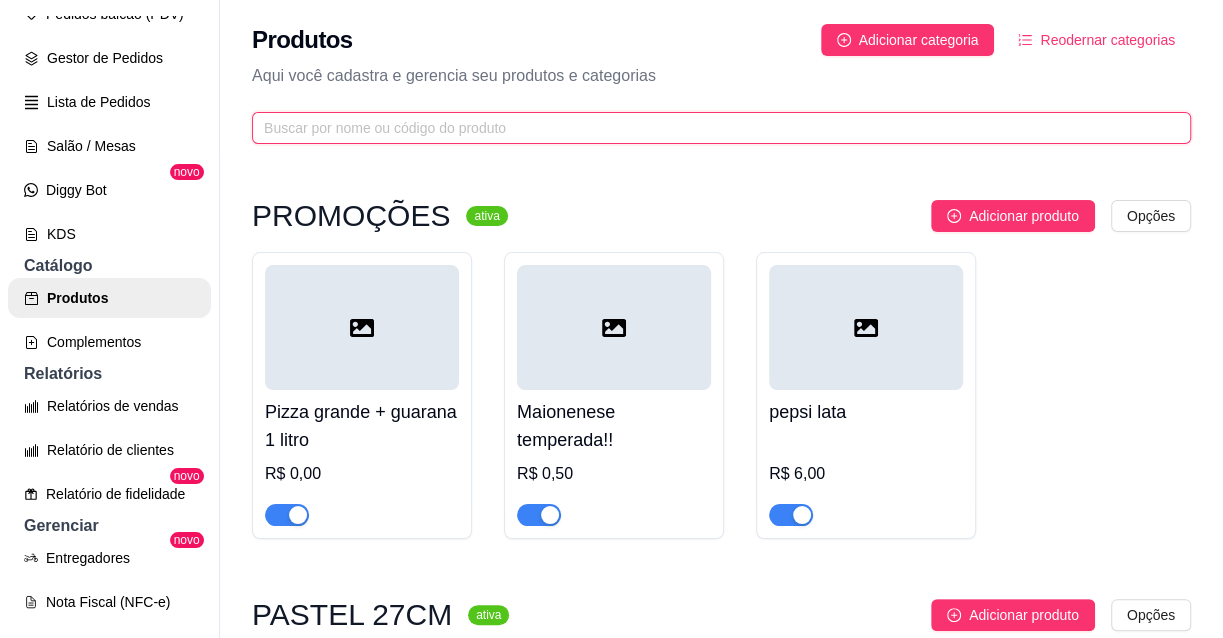 click at bounding box center [713, 128] 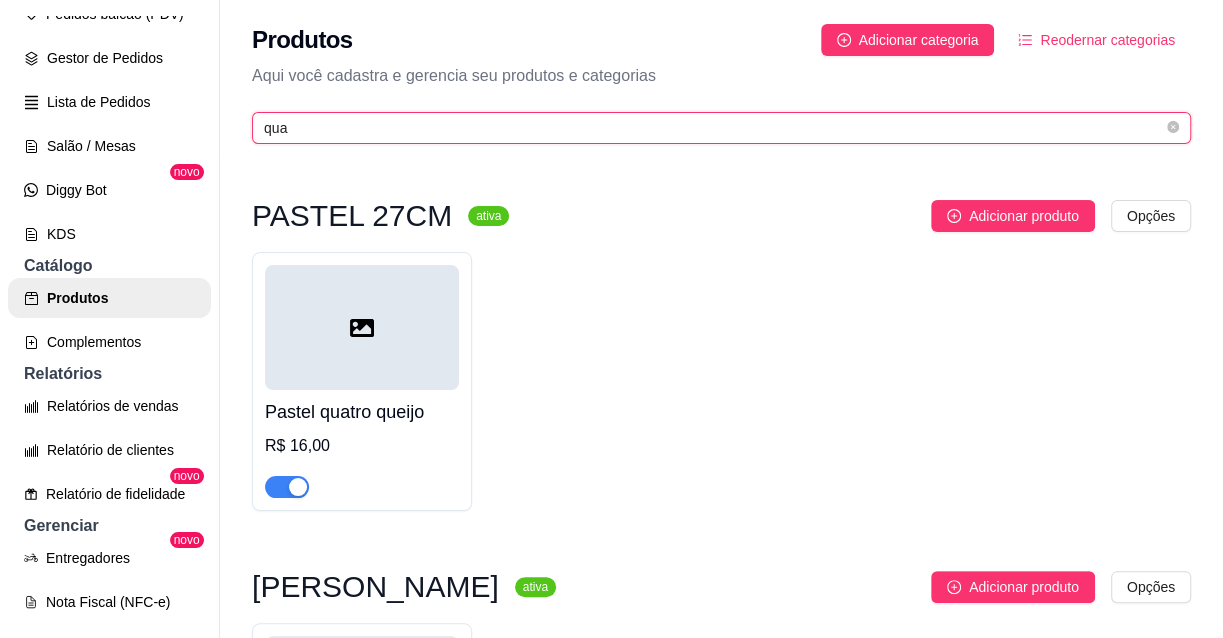 type on "qua" 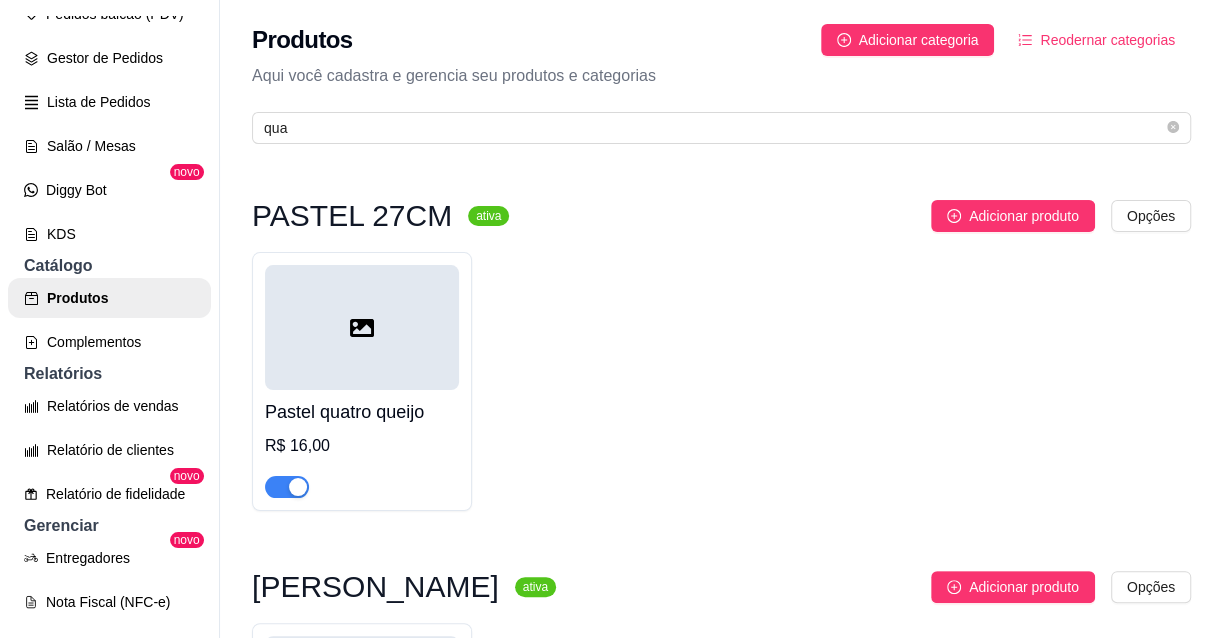 click at bounding box center (287, 487) 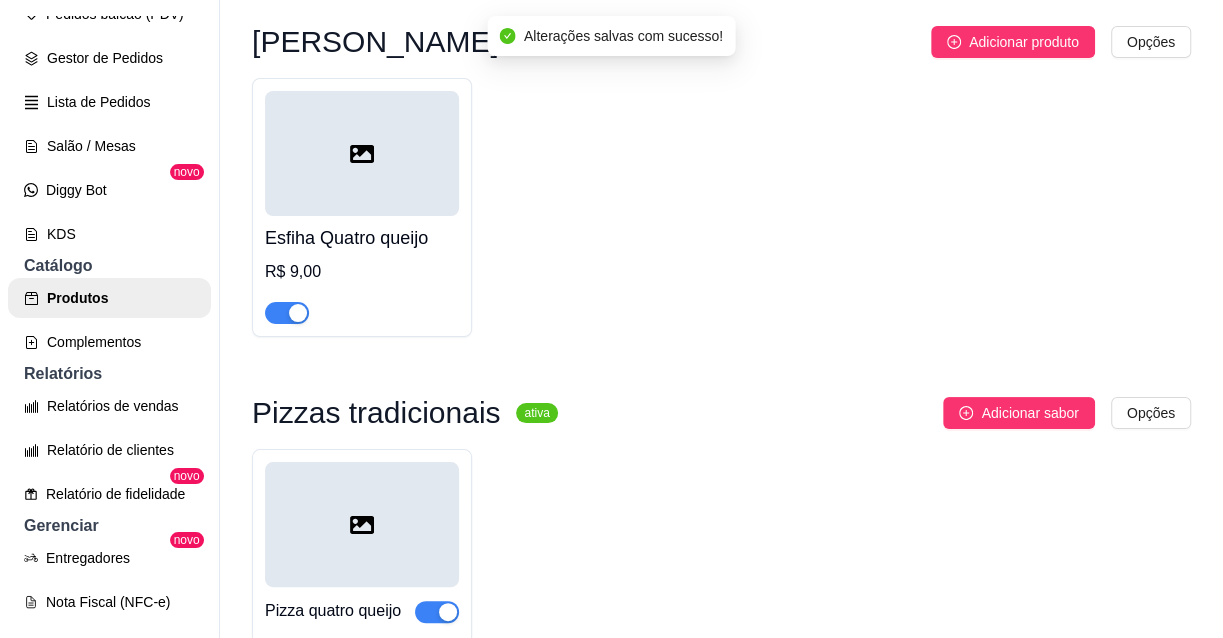 click at bounding box center (287, 313) 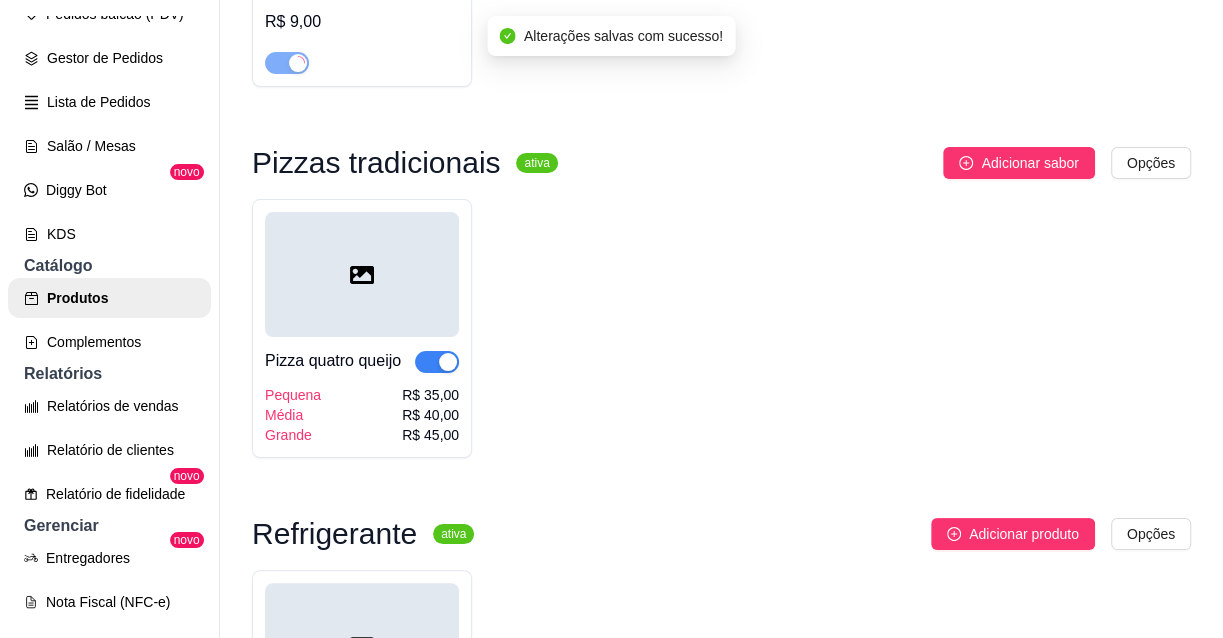 scroll, scrollTop: 818, scrollLeft: 0, axis: vertical 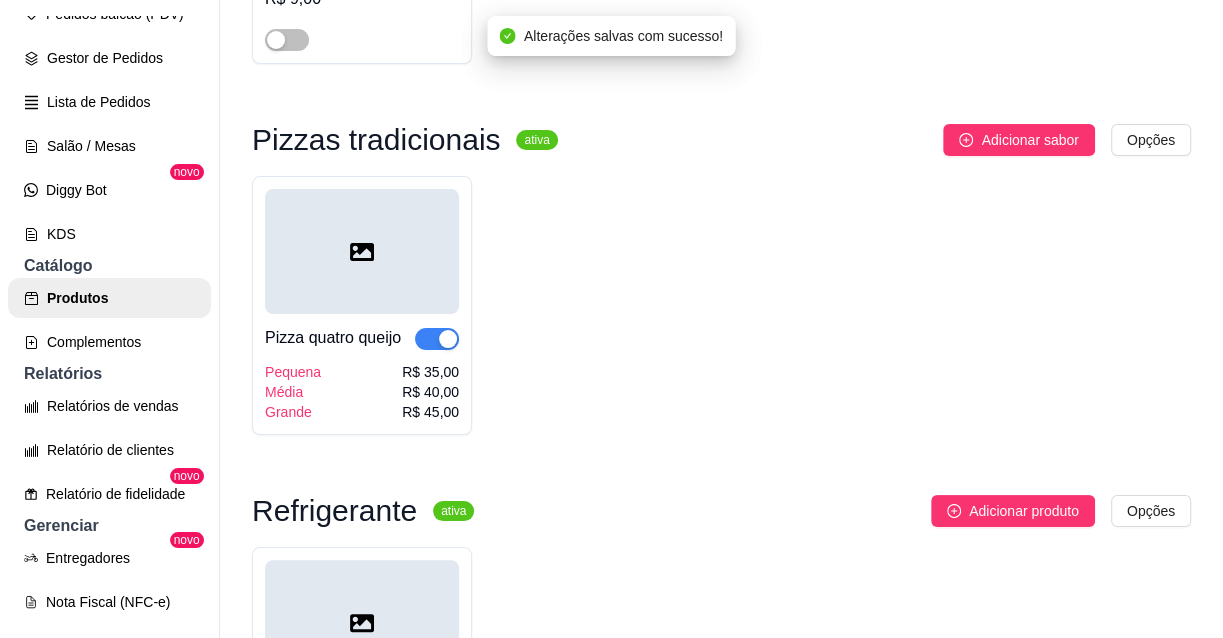 click at bounding box center [448, 339] 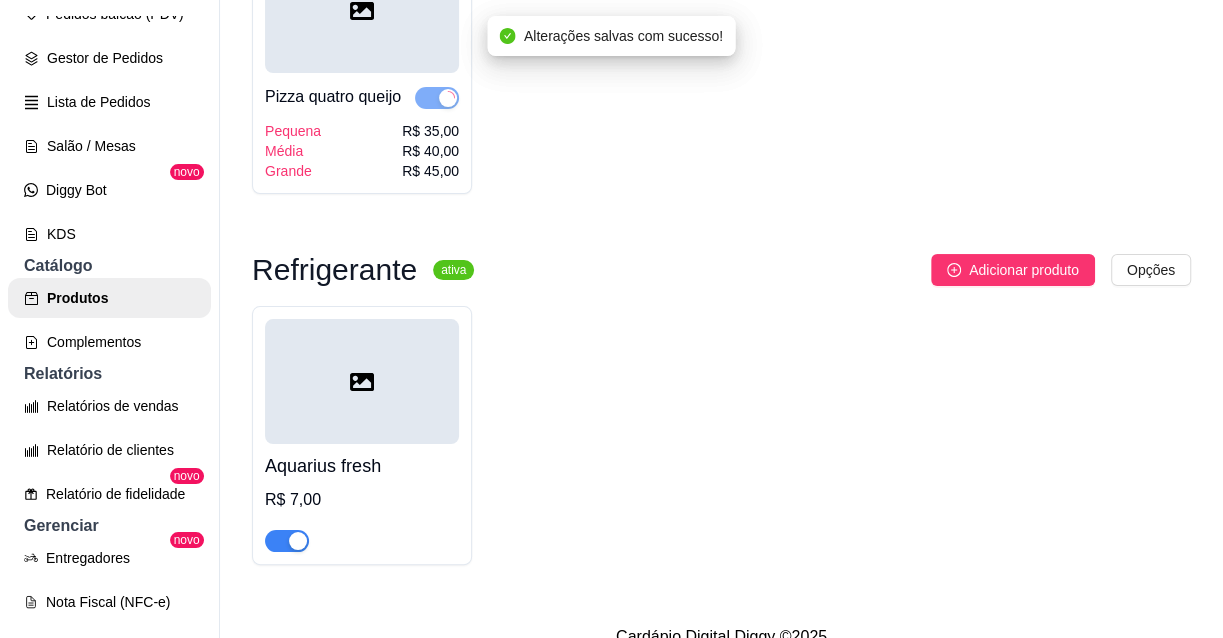 scroll, scrollTop: 1102, scrollLeft: 0, axis: vertical 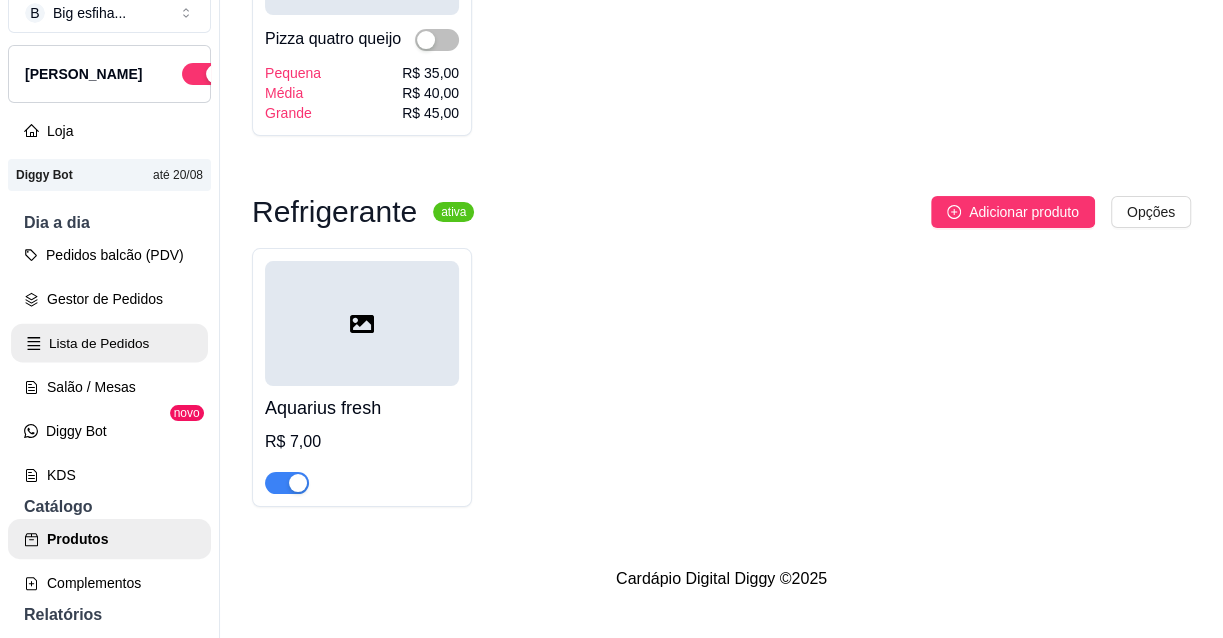 click on "Lista de Pedidos" at bounding box center [109, 343] 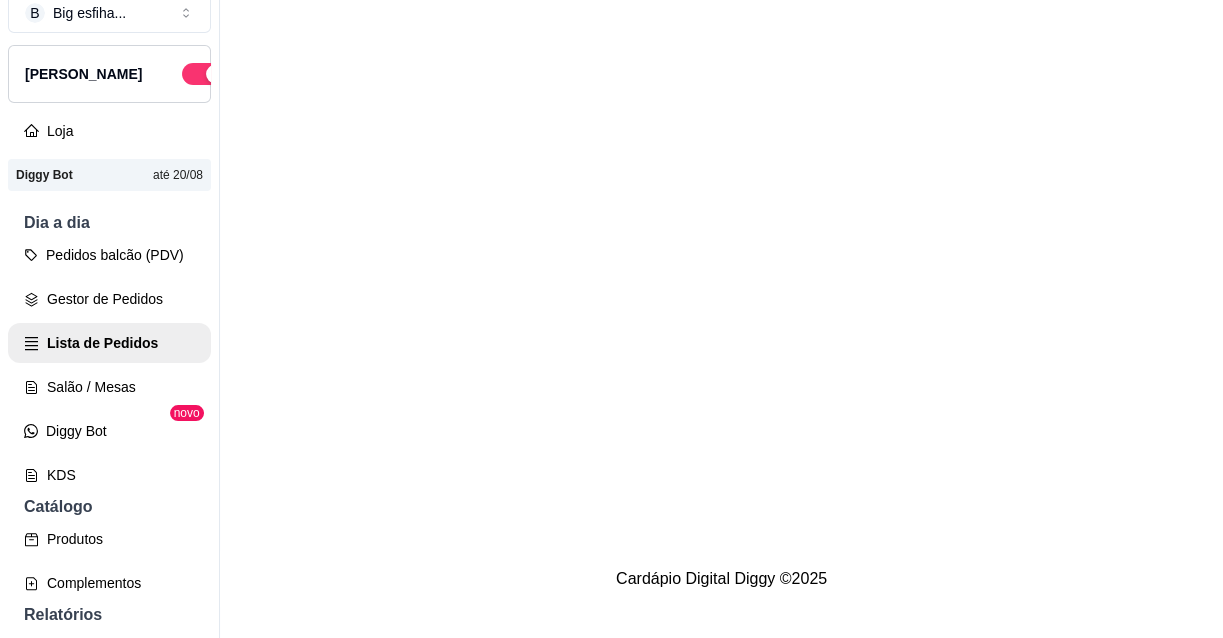scroll, scrollTop: 0, scrollLeft: 0, axis: both 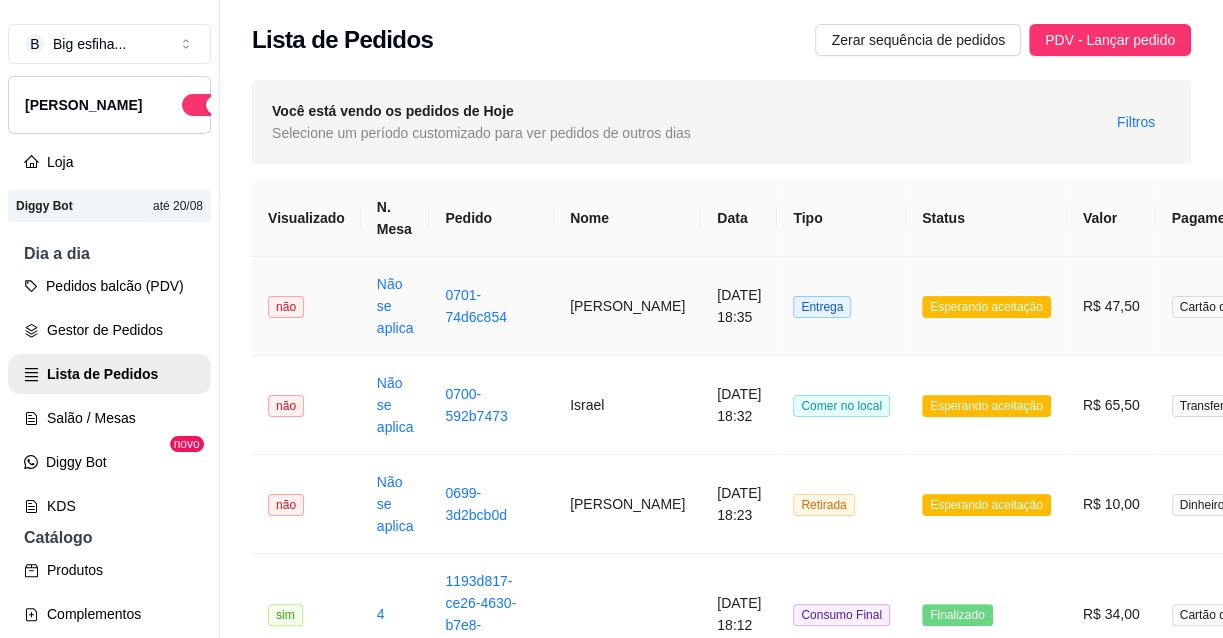 click on "[PERSON_NAME]" at bounding box center (627, 306) 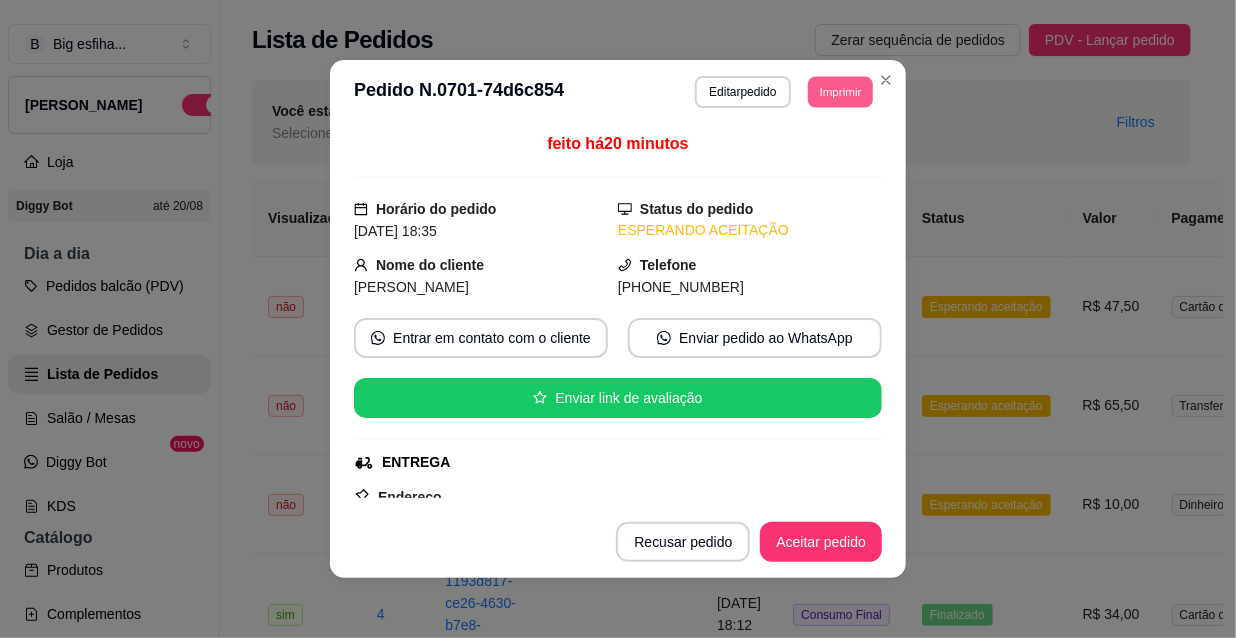 click on "Imprimir" at bounding box center (840, 91) 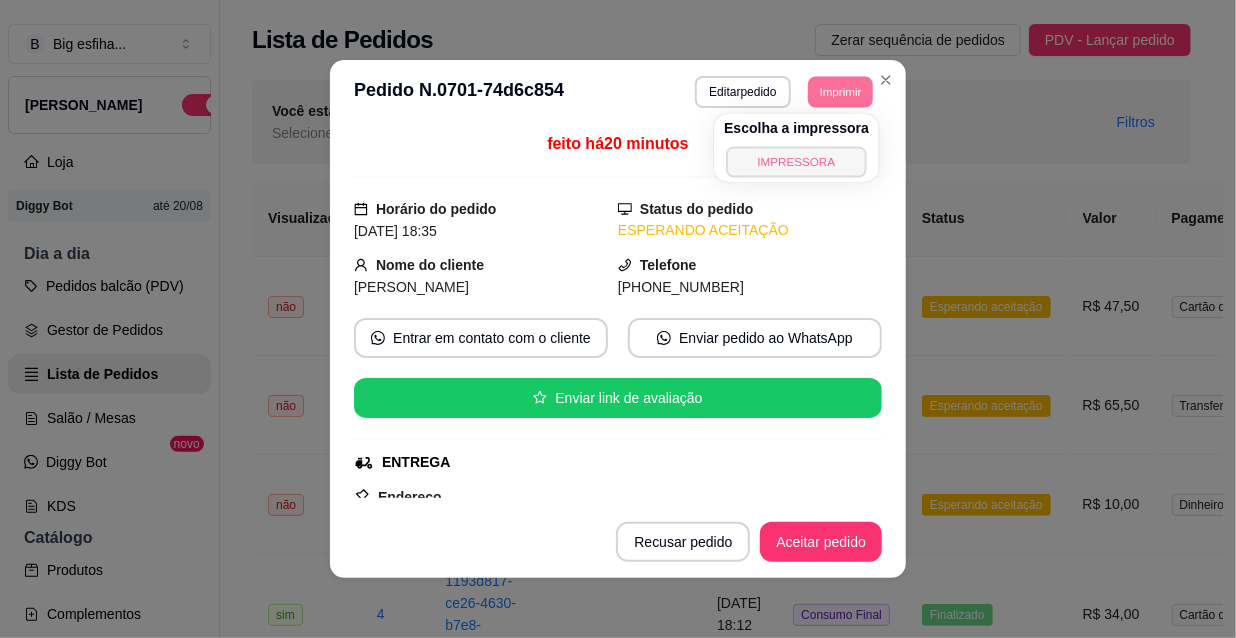 click on "IMPRESSORA" at bounding box center [796, 161] 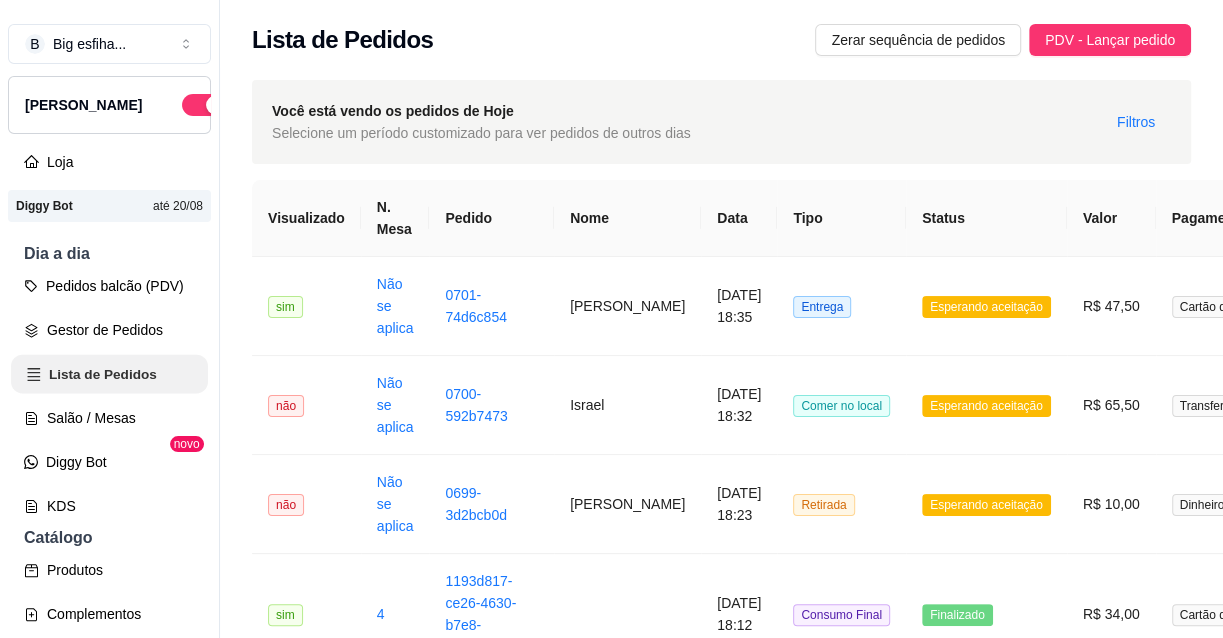 click on "Lista de Pedidos" at bounding box center [109, 374] 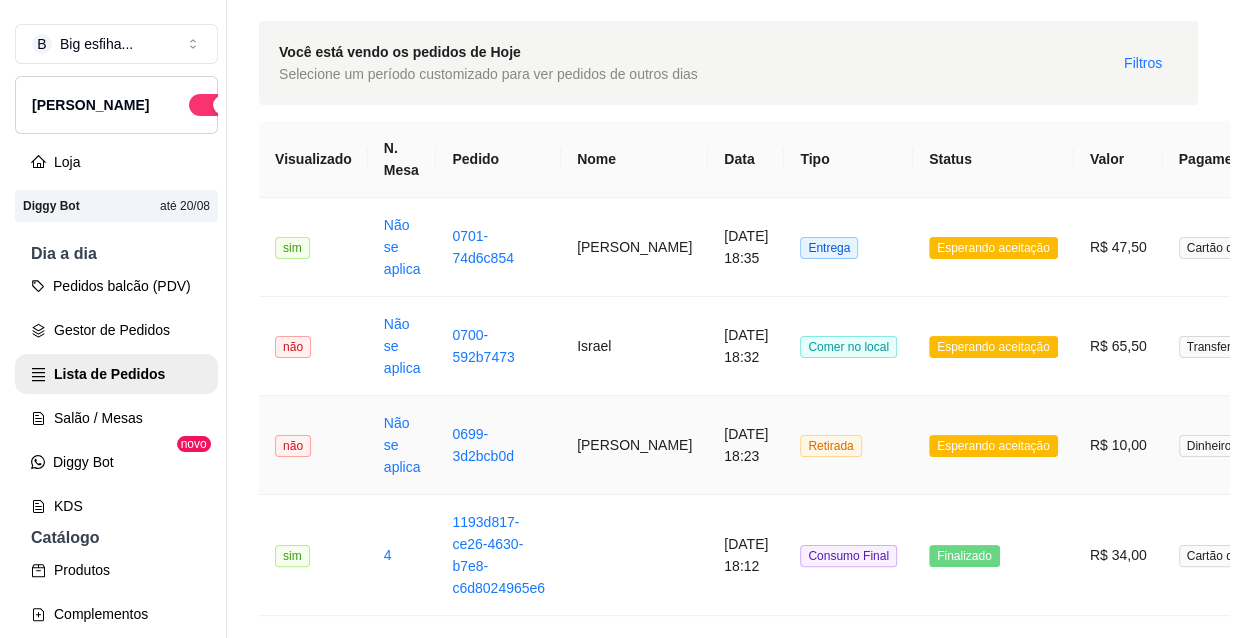 scroll, scrollTop: 90, scrollLeft: 0, axis: vertical 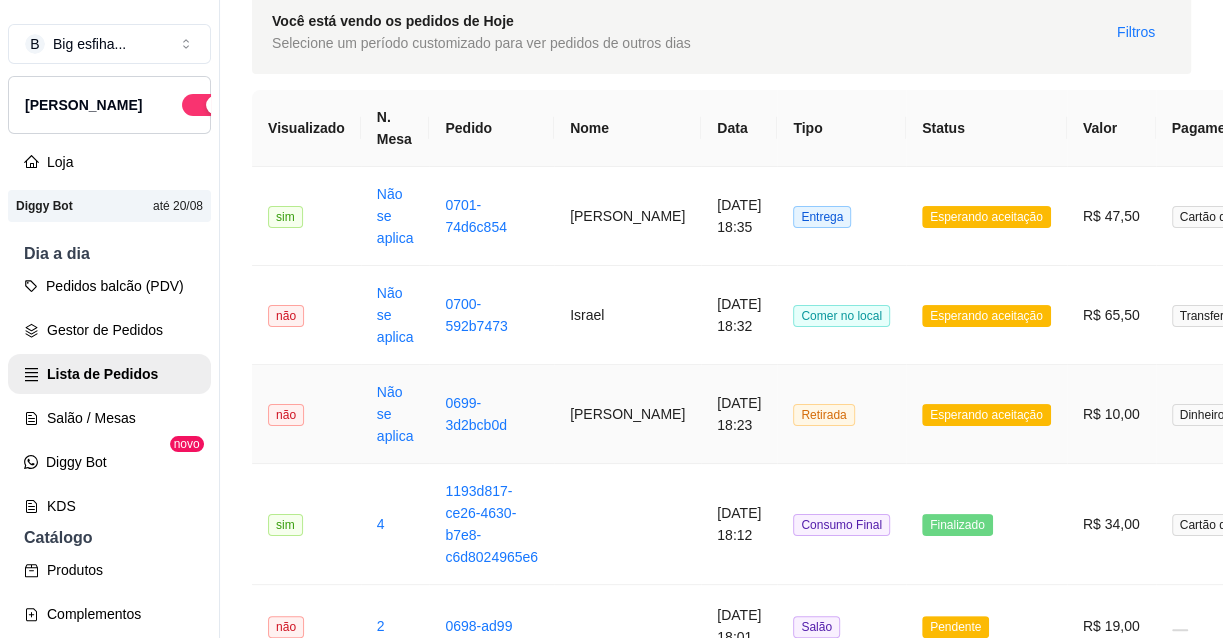 click on "[DATE] 18:23" at bounding box center [739, 414] 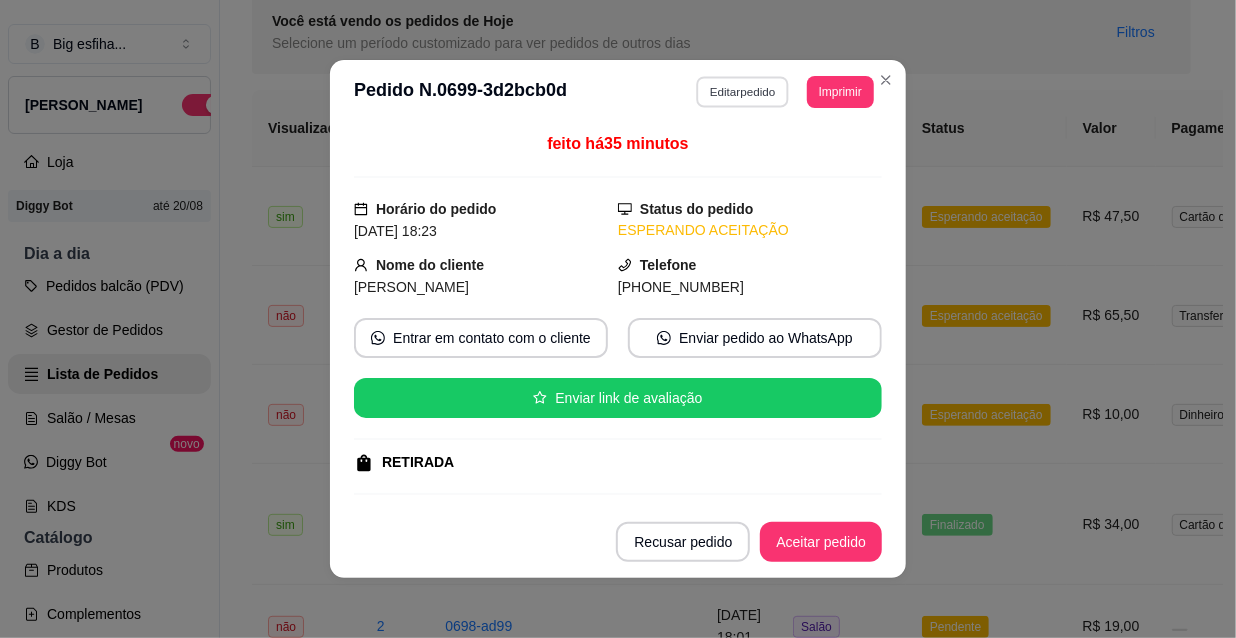 click on "Editar  pedido" at bounding box center (743, 91) 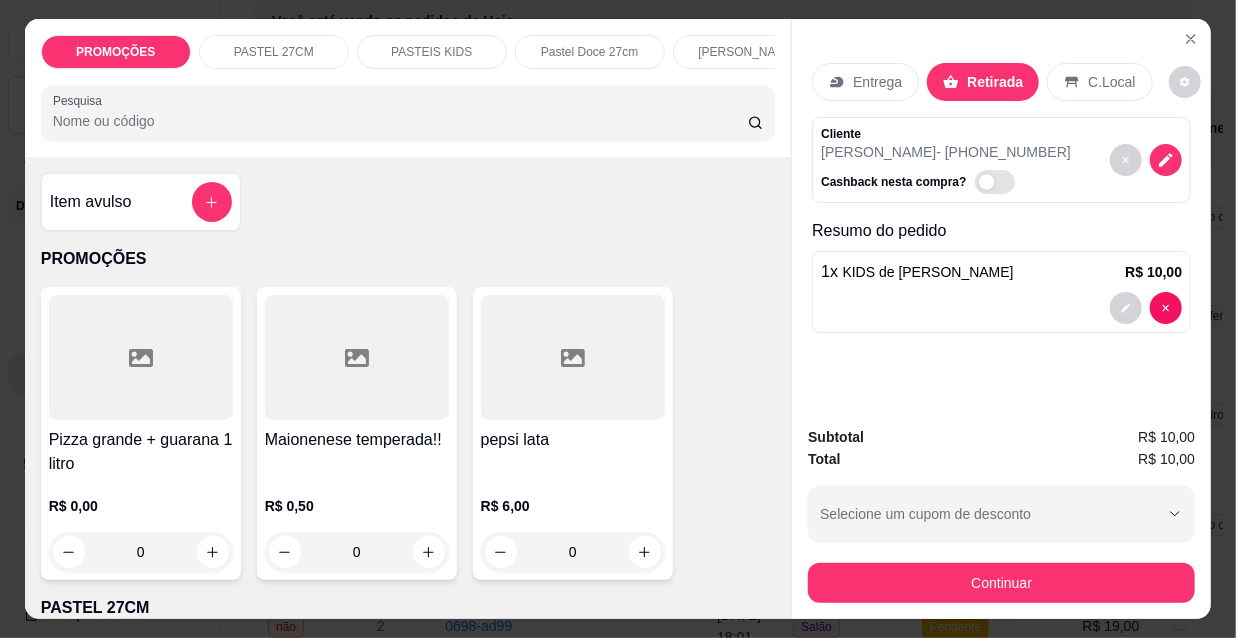 scroll, scrollTop: 0, scrollLeft: 1152, axis: horizontal 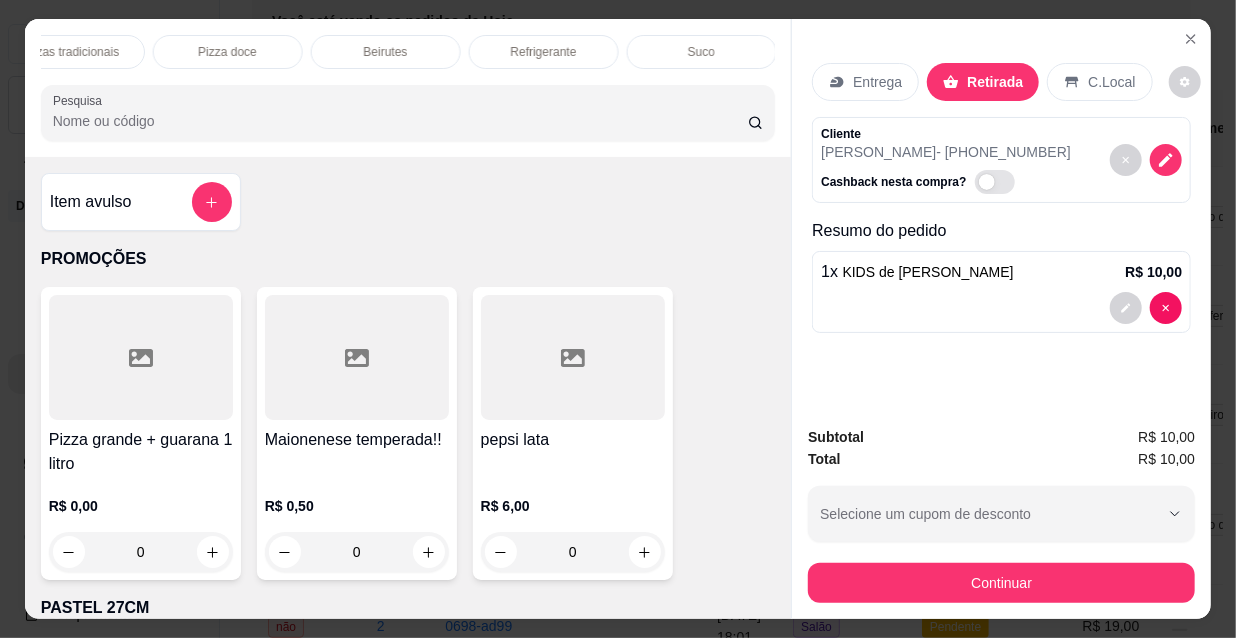 click on "Refrigerante" at bounding box center (544, 52) 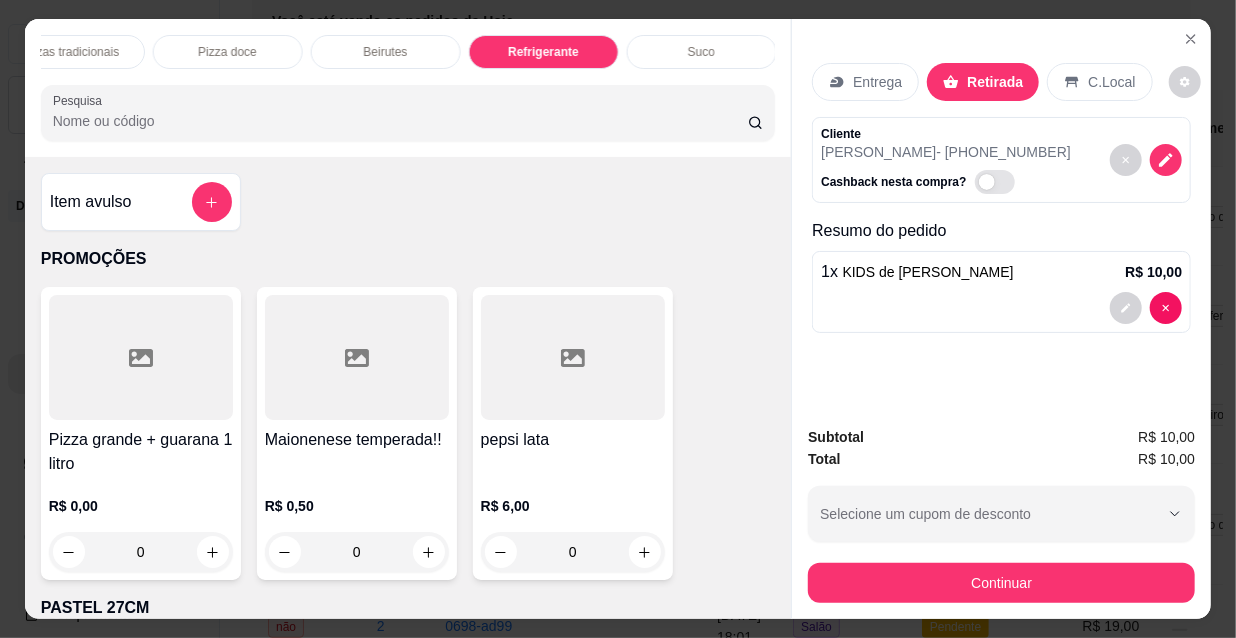 scroll, scrollTop: 18048, scrollLeft: 0, axis: vertical 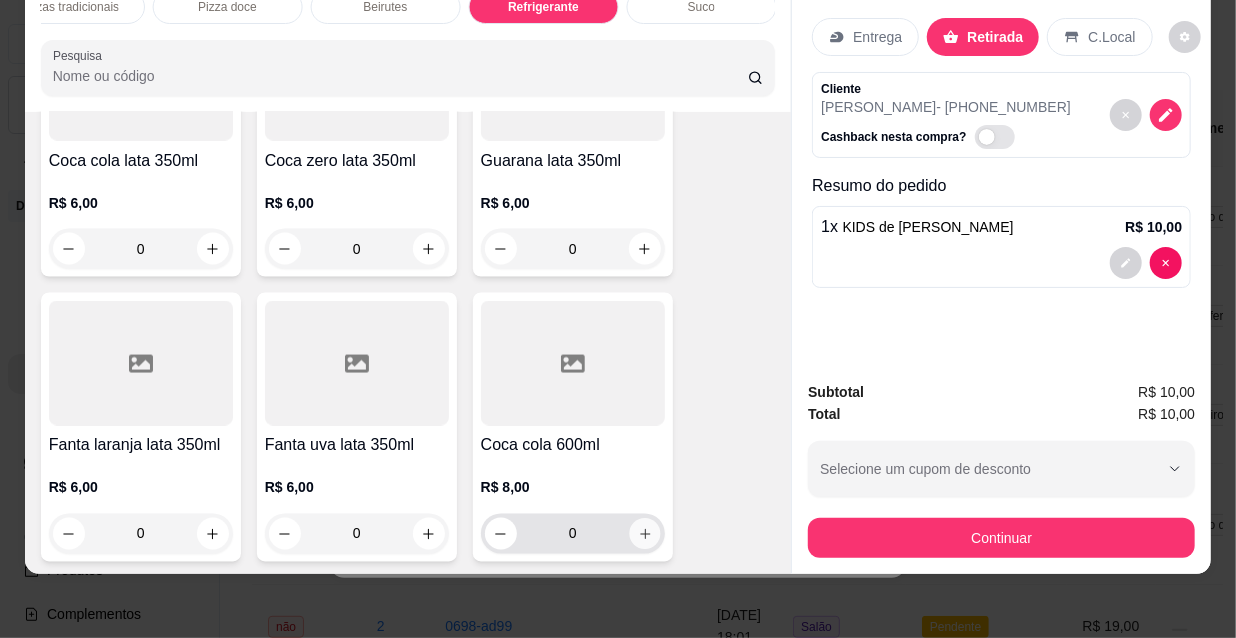 click 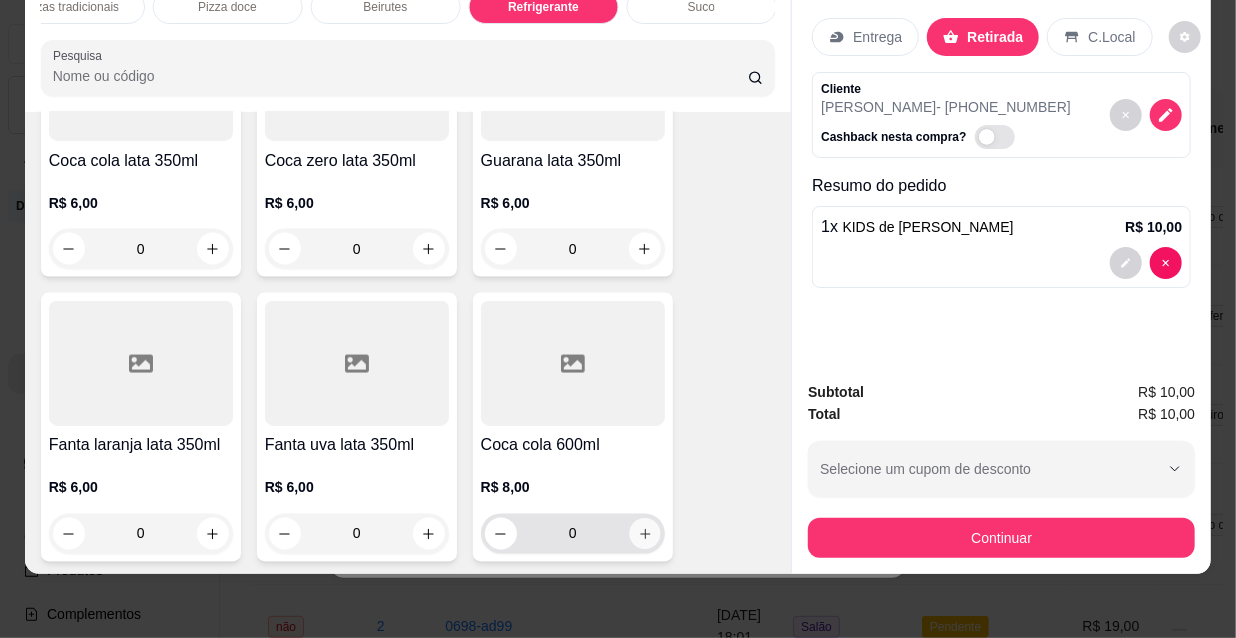 type on "1" 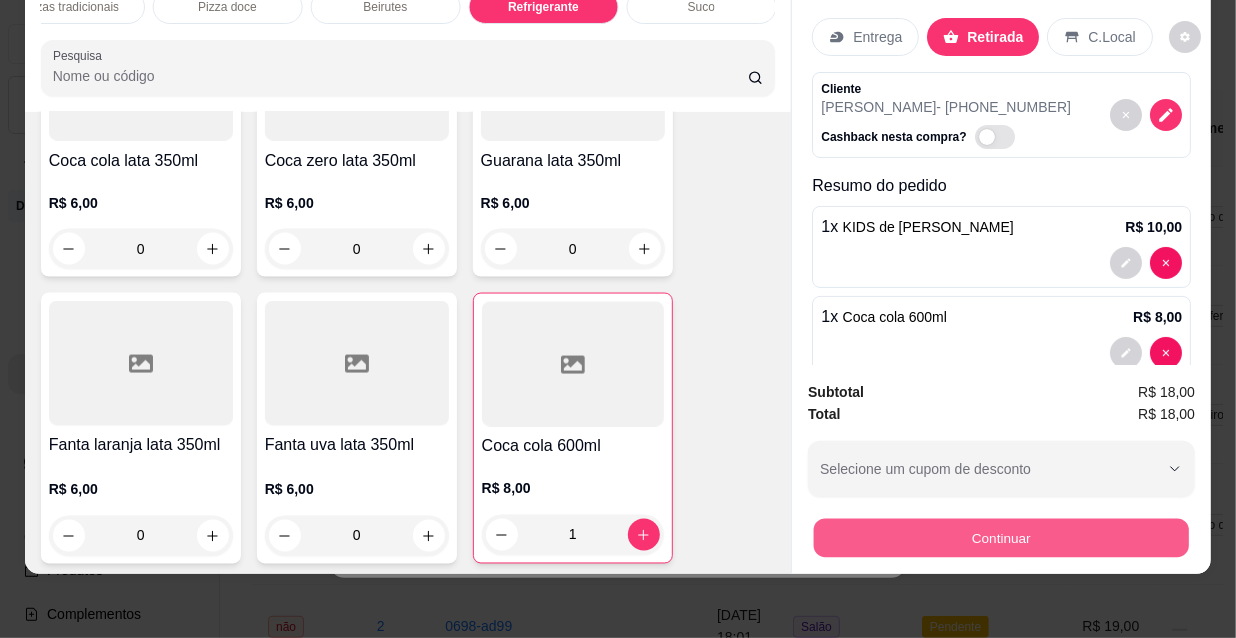 click on "Continuar" at bounding box center (1001, 537) 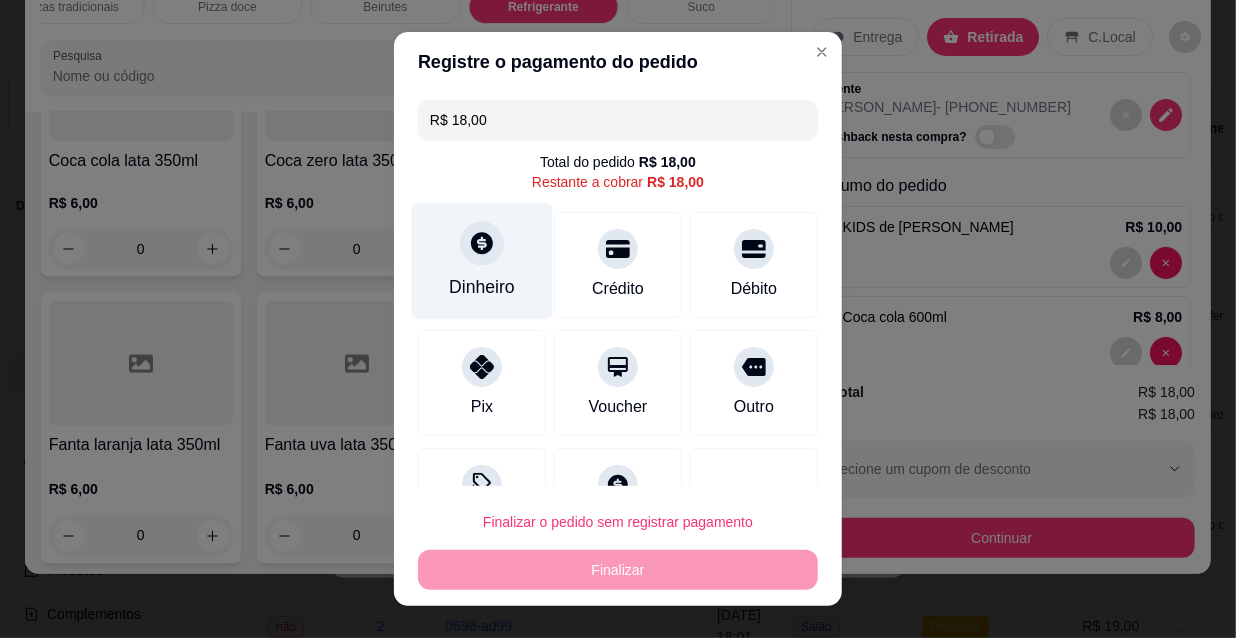 click on "Dinheiro" at bounding box center (482, 261) 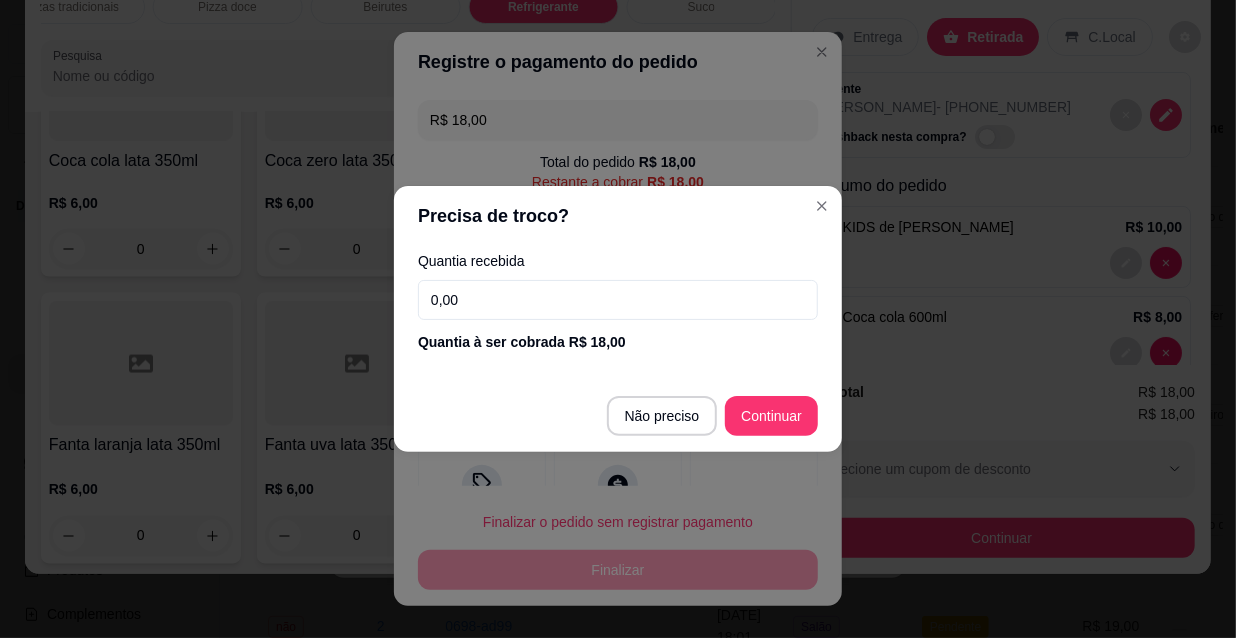 click on "Quantia recebida 0,00 Quantia à ser cobrada   R$ 18,00" at bounding box center (618, 303) 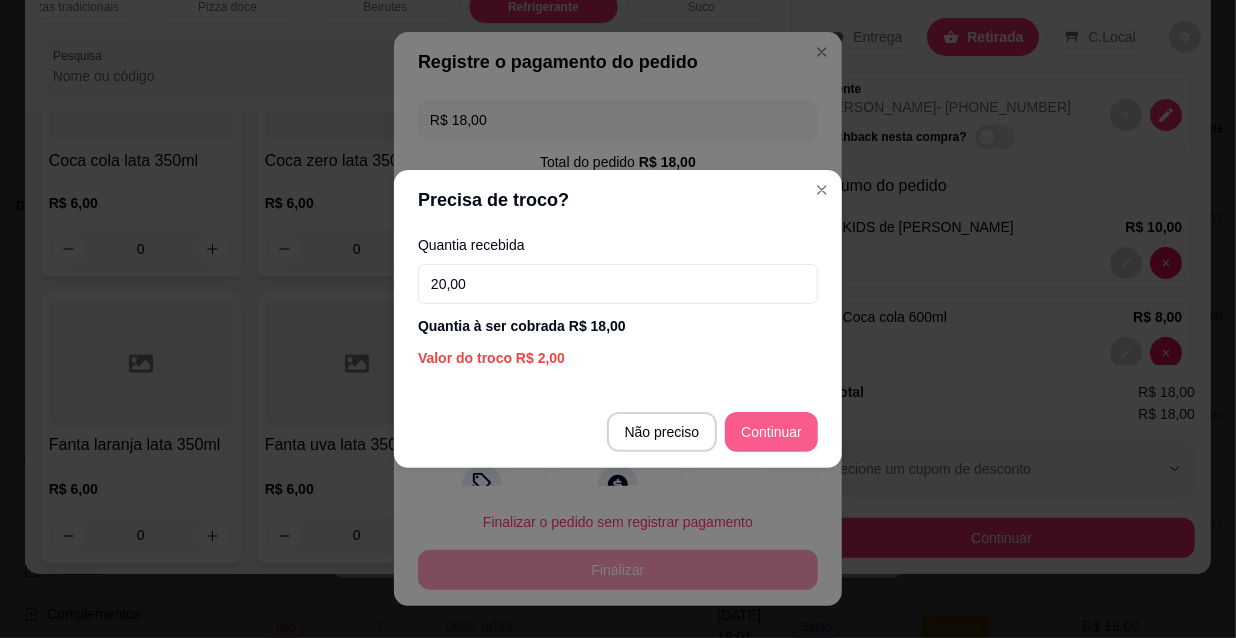 type on "20,00" 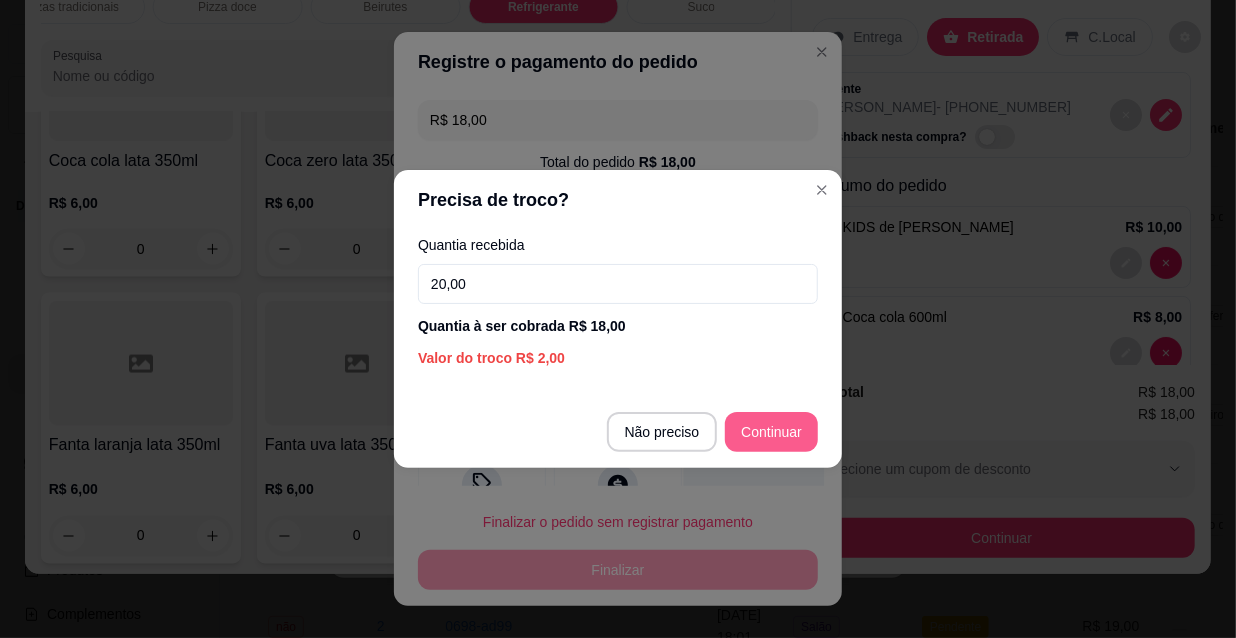 type on "R$ 0,00" 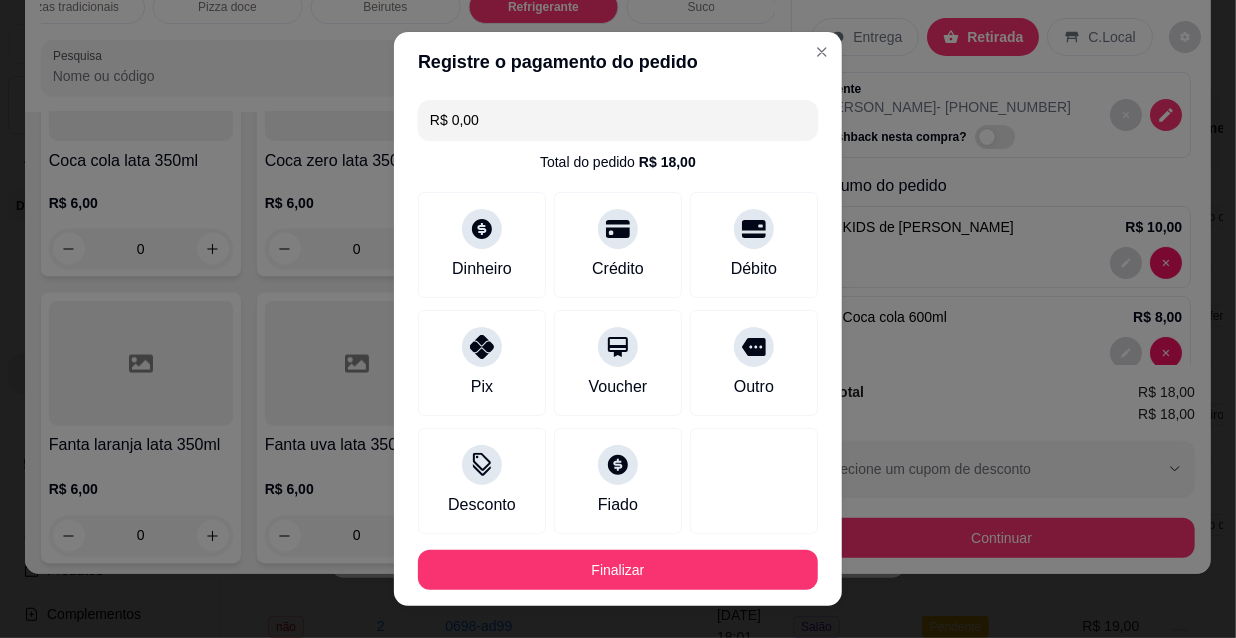 click on "Finalizar" at bounding box center (618, 570) 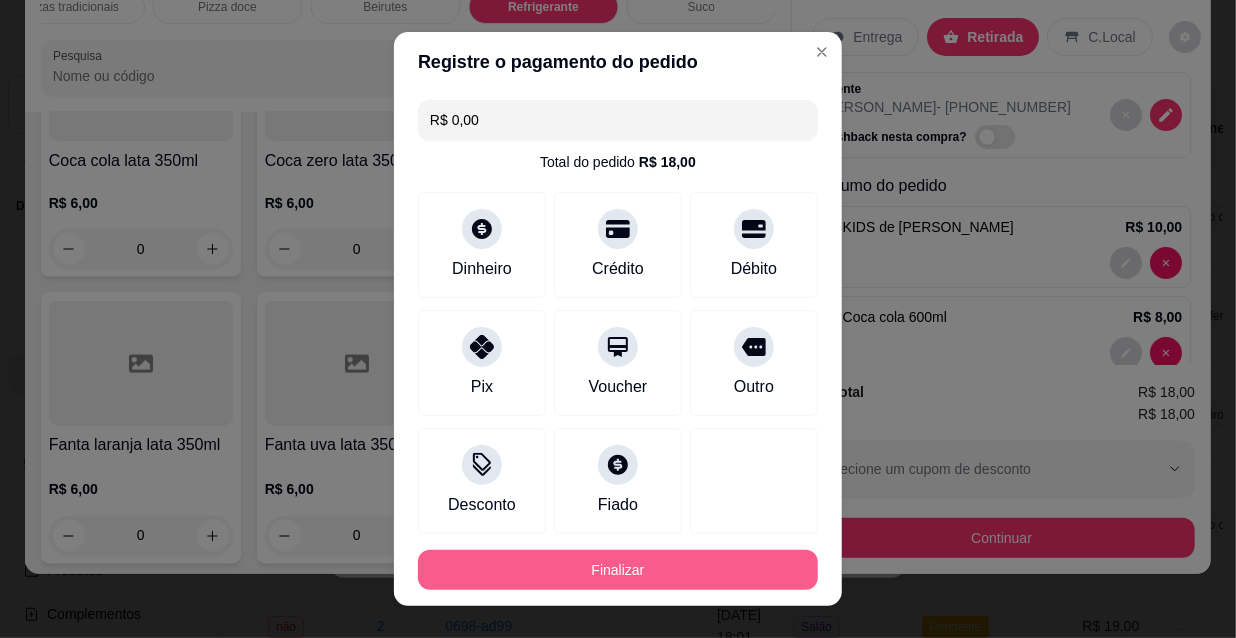 click on "Finalizar" at bounding box center [618, 570] 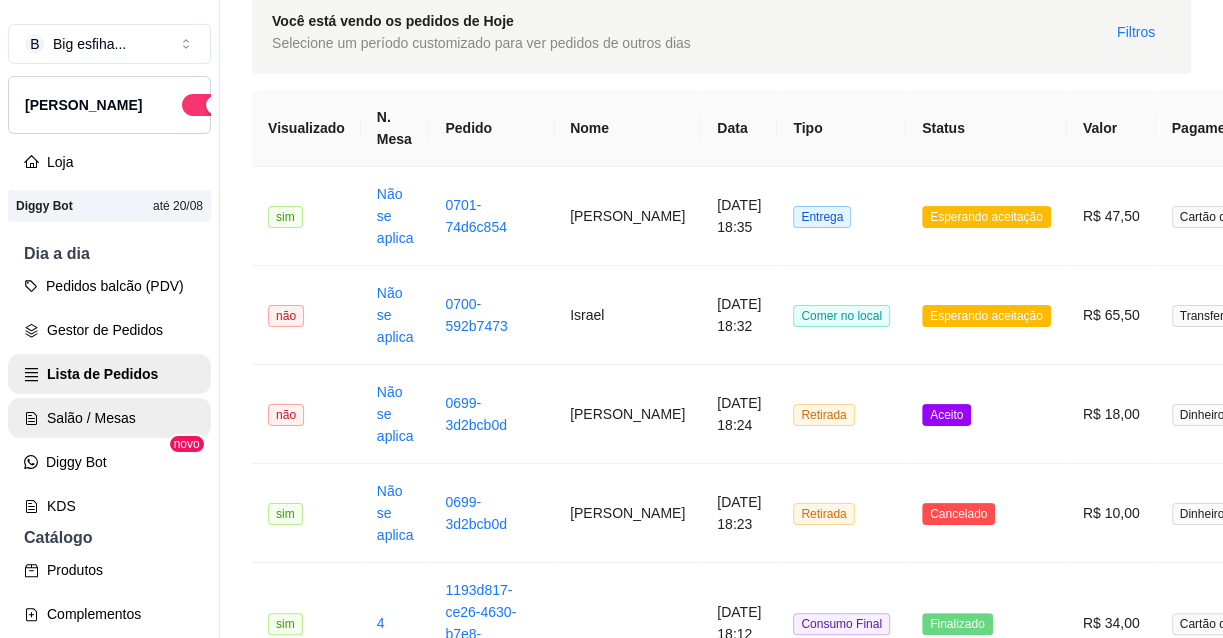 click on "Salão / Mesas" at bounding box center [109, 418] 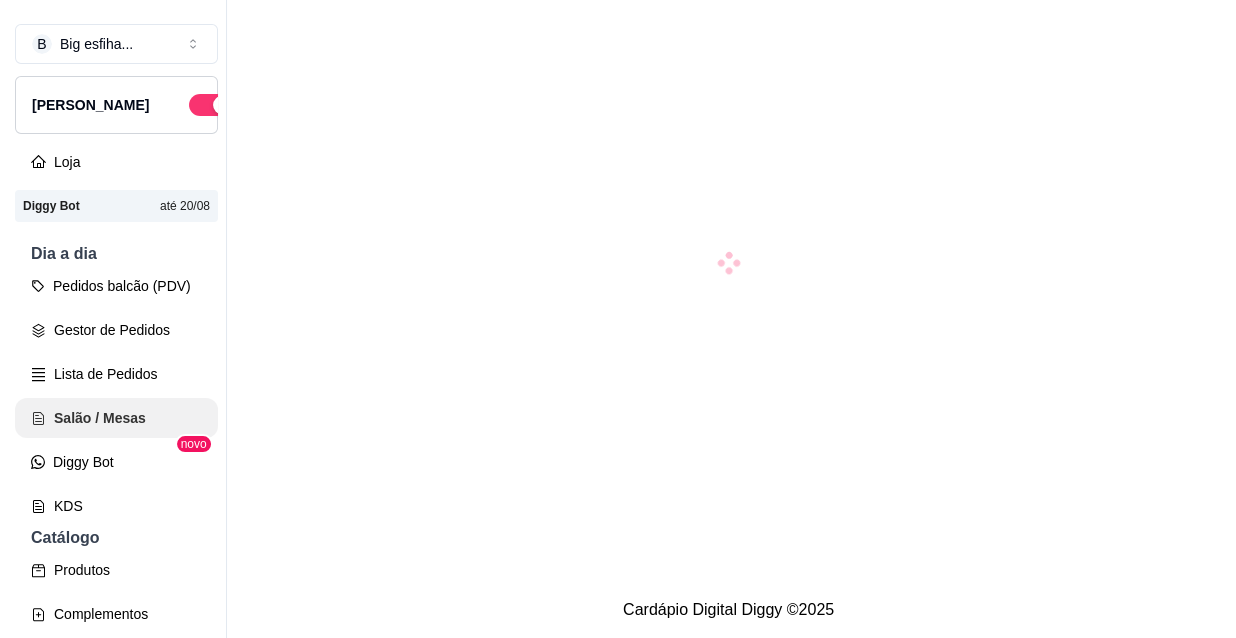 scroll, scrollTop: 0, scrollLeft: 0, axis: both 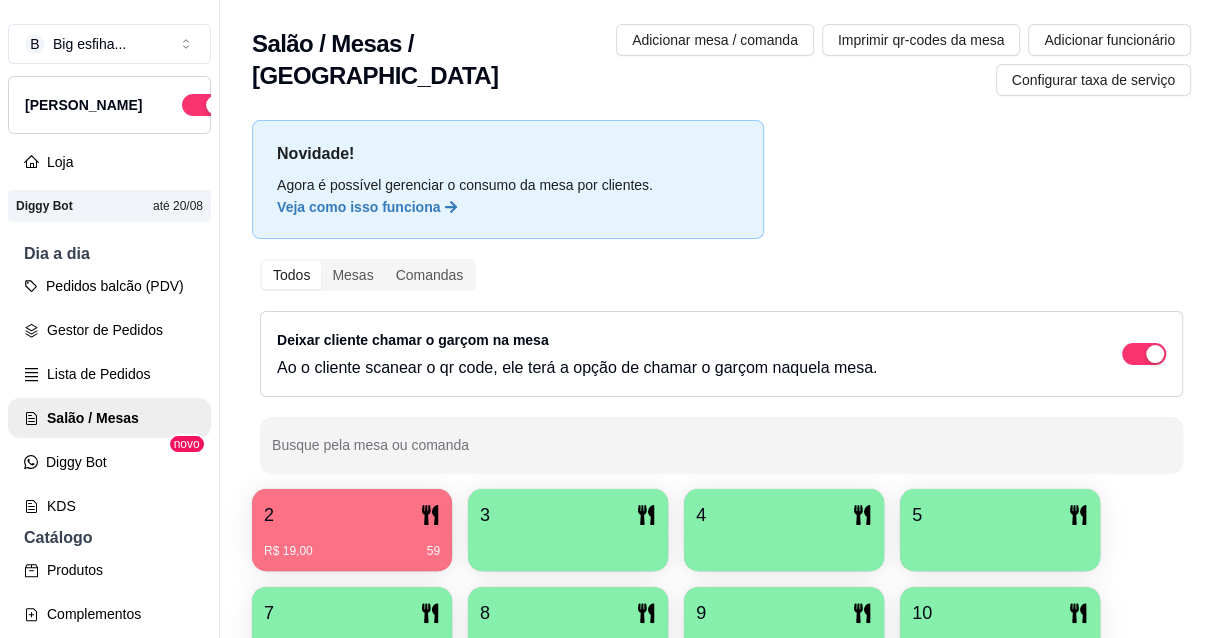 click on "3" at bounding box center (568, 515) 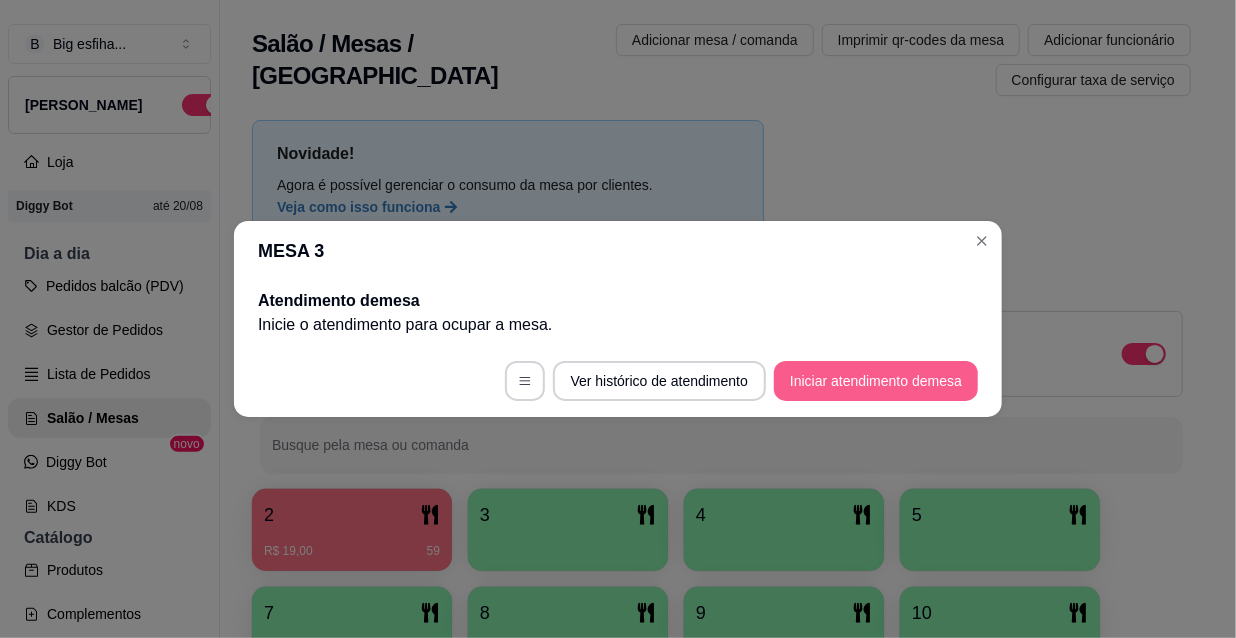 click on "Iniciar atendimento de  mesa" at bounding box center (876, 381) 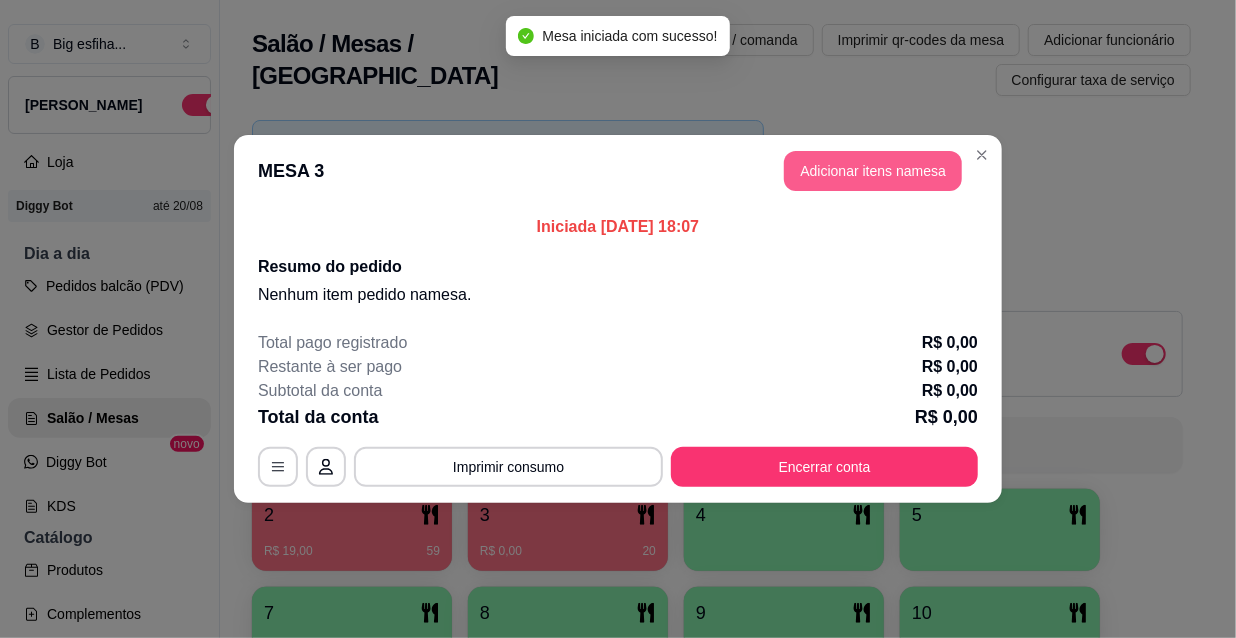 click on "Adicionar itens na  mesa" at bounding box center (873, 171) 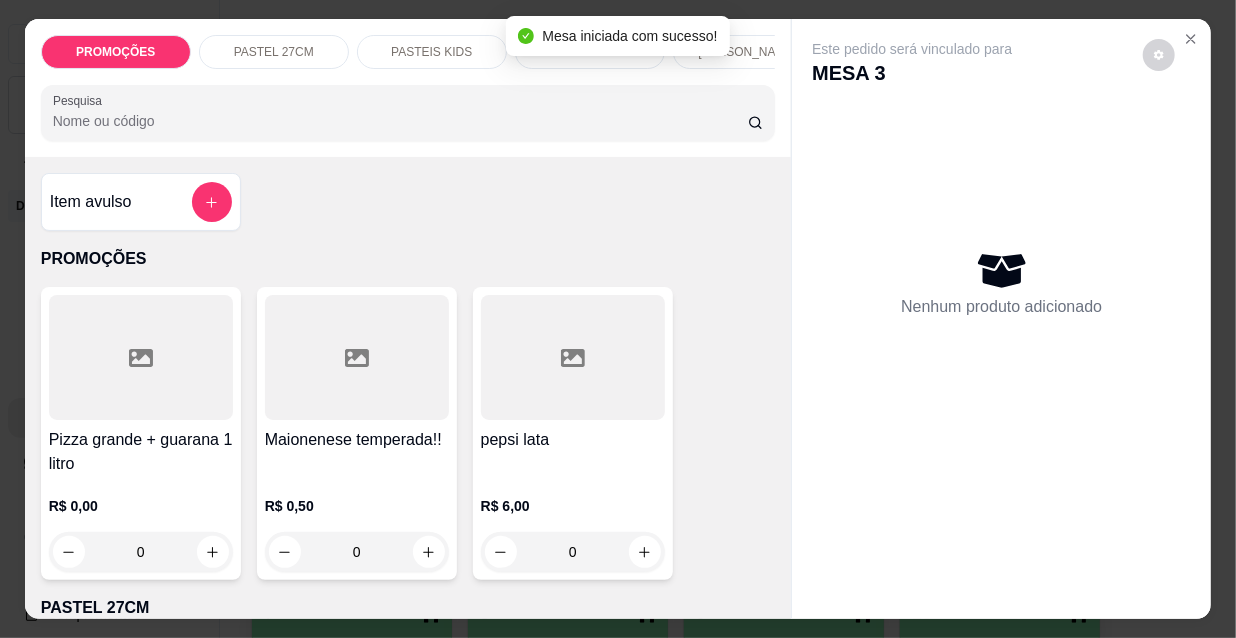 click at bounding box center (141, 357) 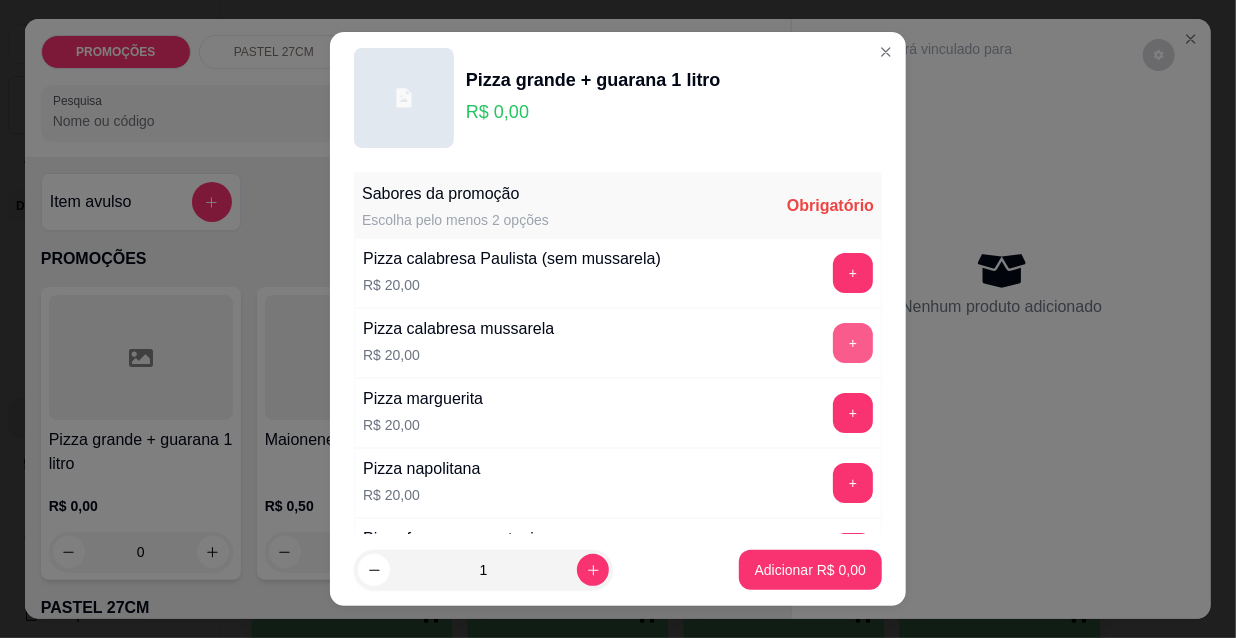 click on "+" at bounding box center [853, 343] 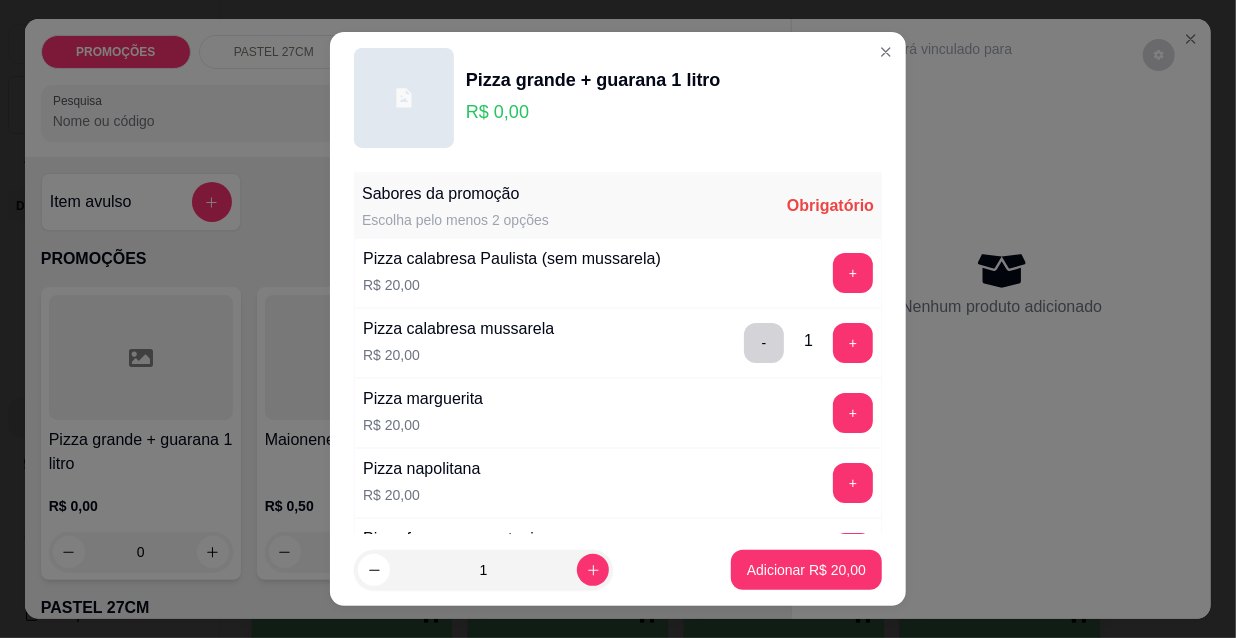 scroll, scrollTop: 90, scrollLeft: 0, axis: vertical 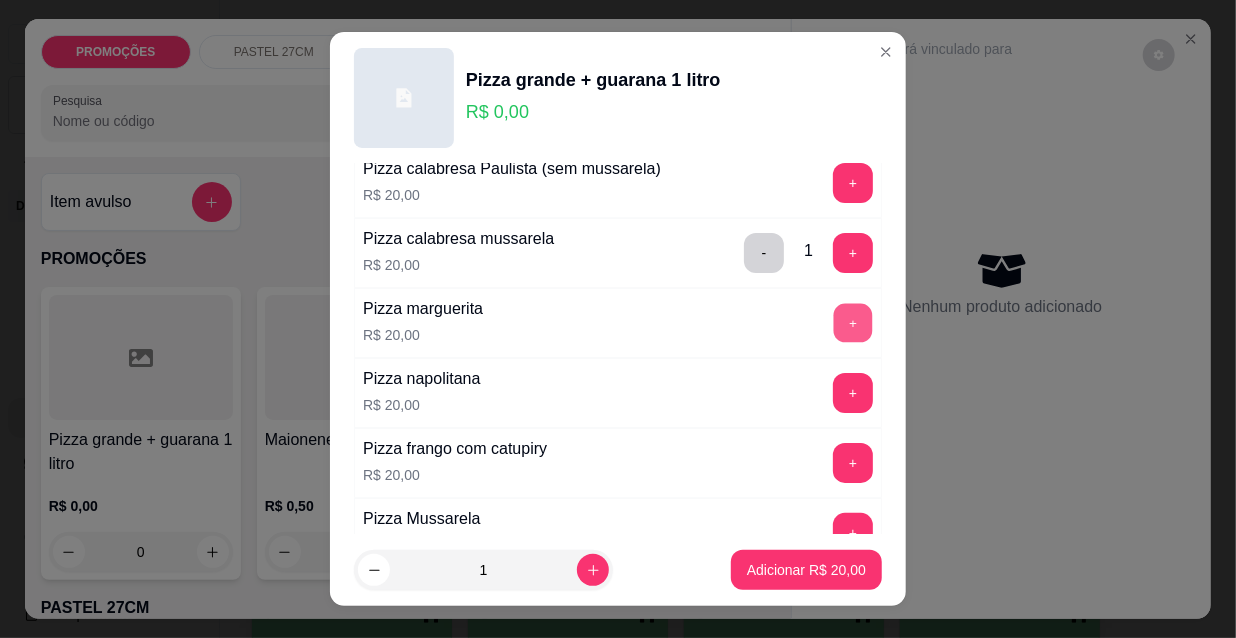 click on "+" at bounding box center [853, 323] 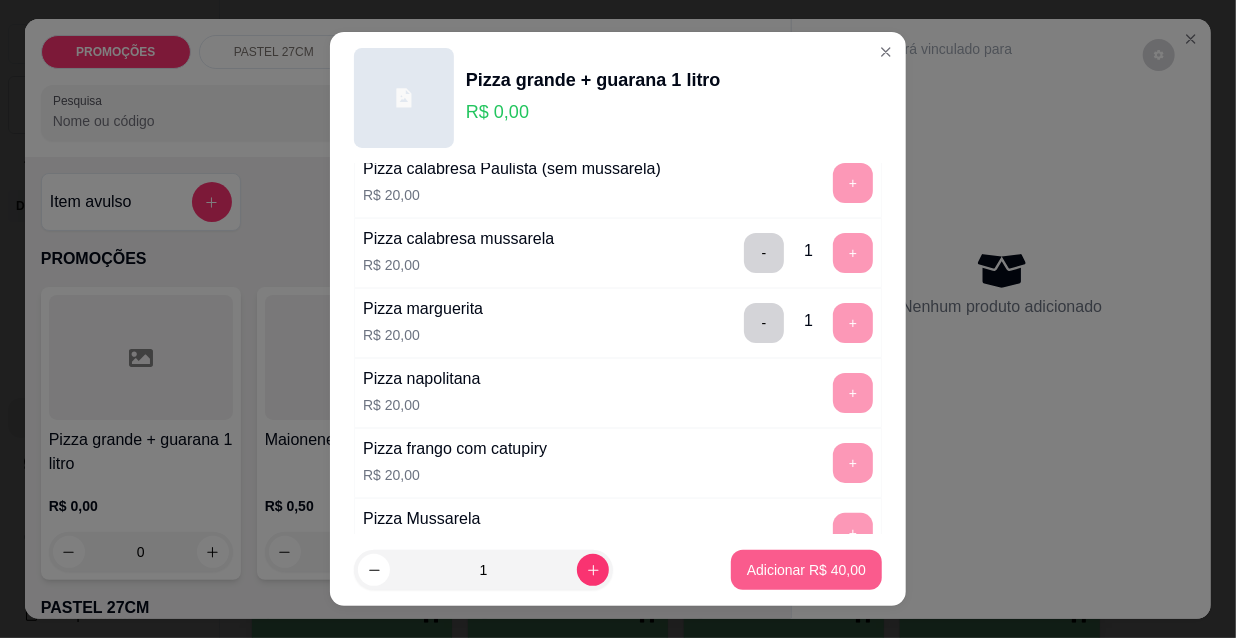 click on "Adicionar   R$ 40,00" at bounding box center (806, 570) 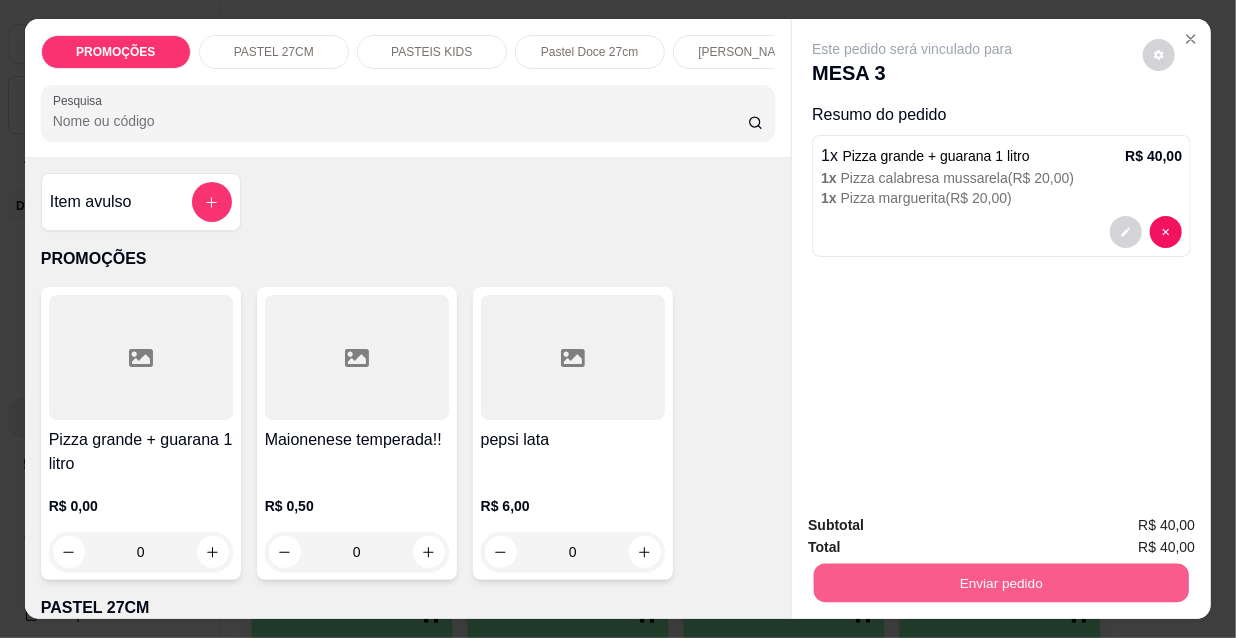 click on "Enviar pedido" at bounding box center [1001, 582] 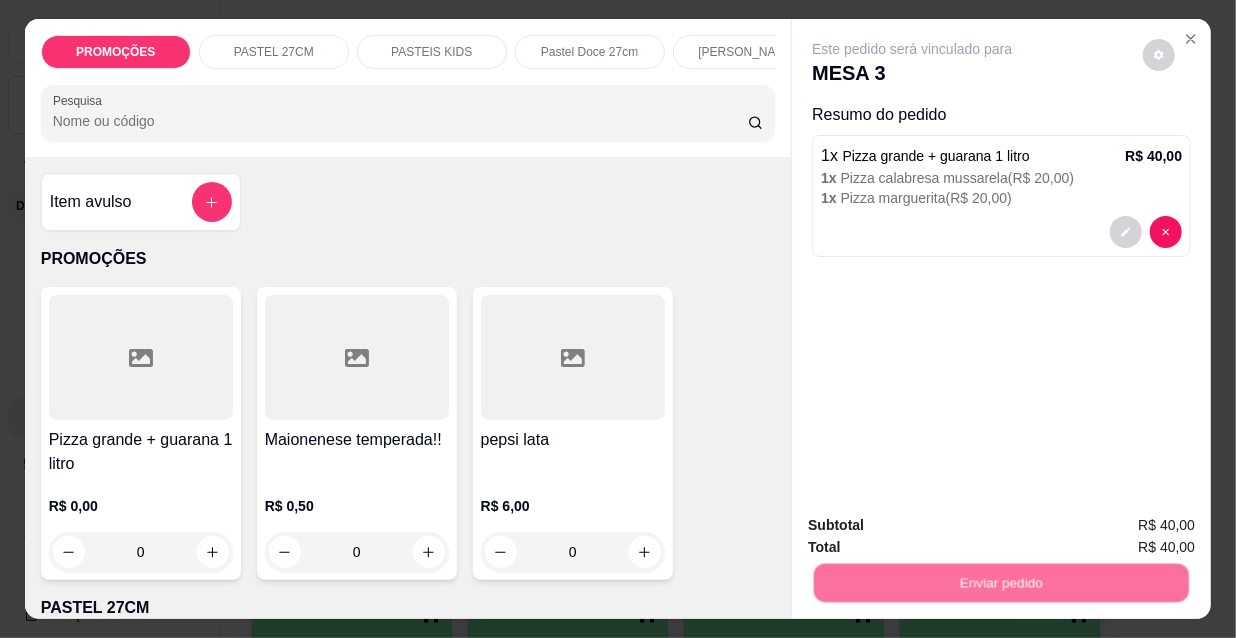 click on "Não registrar e enviar pedido" at bounding box center (937, 527) 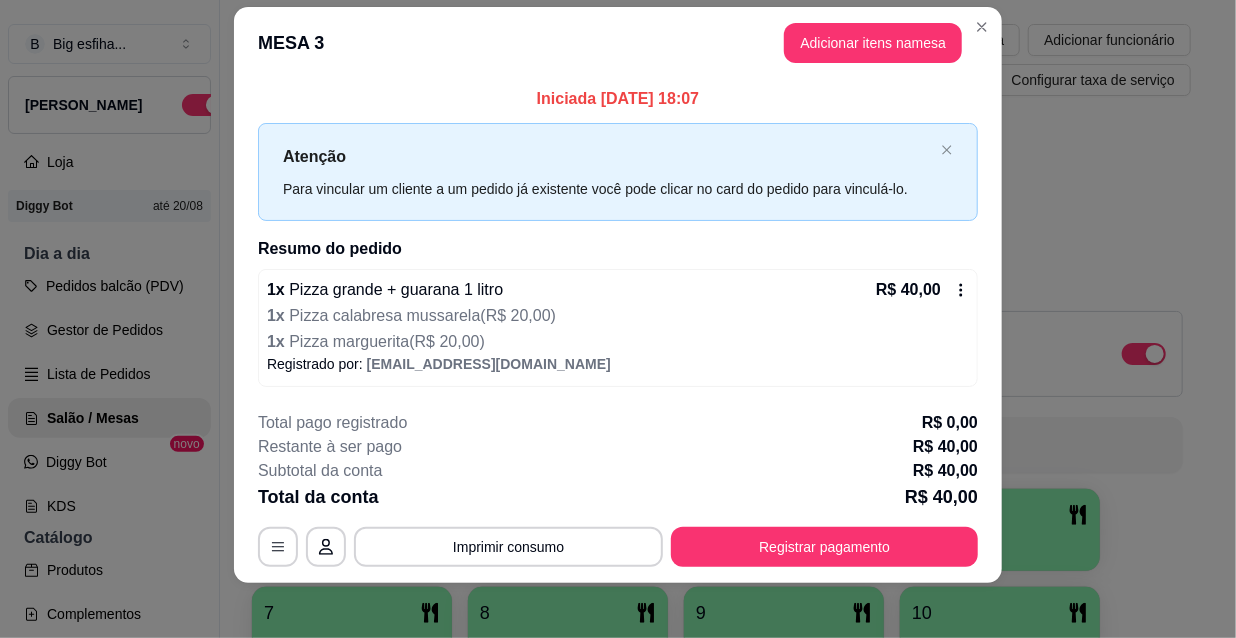 scroll, scrollTop: 31, scrollLeft: 0, axis: vertical 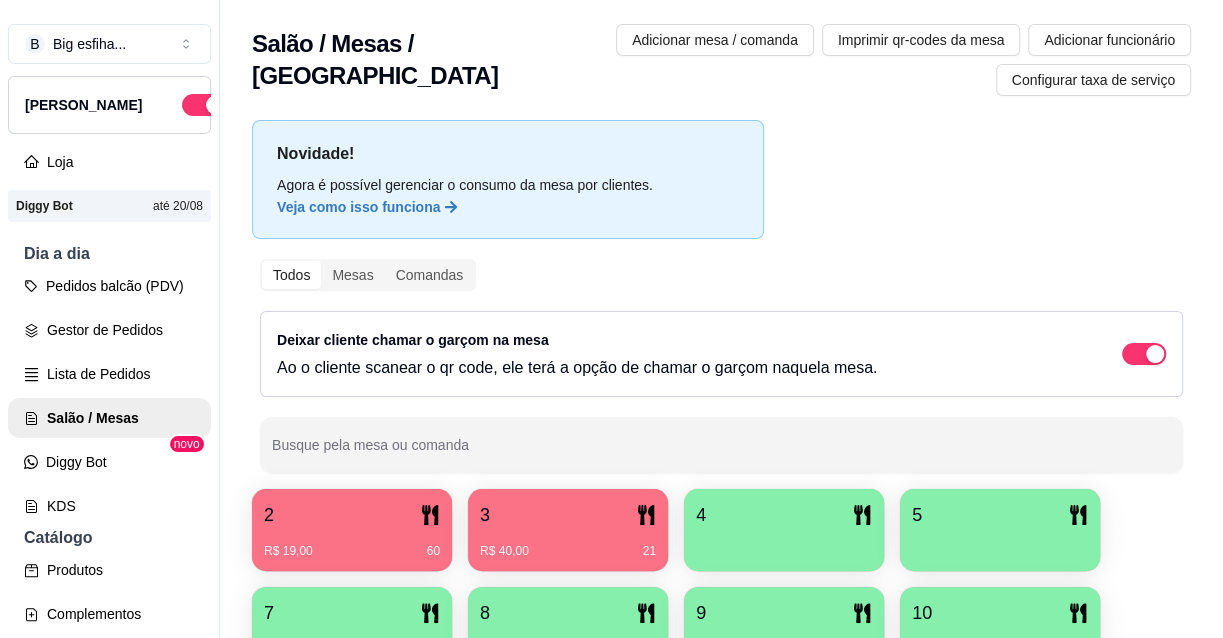 click at bounding box center (784, 544) 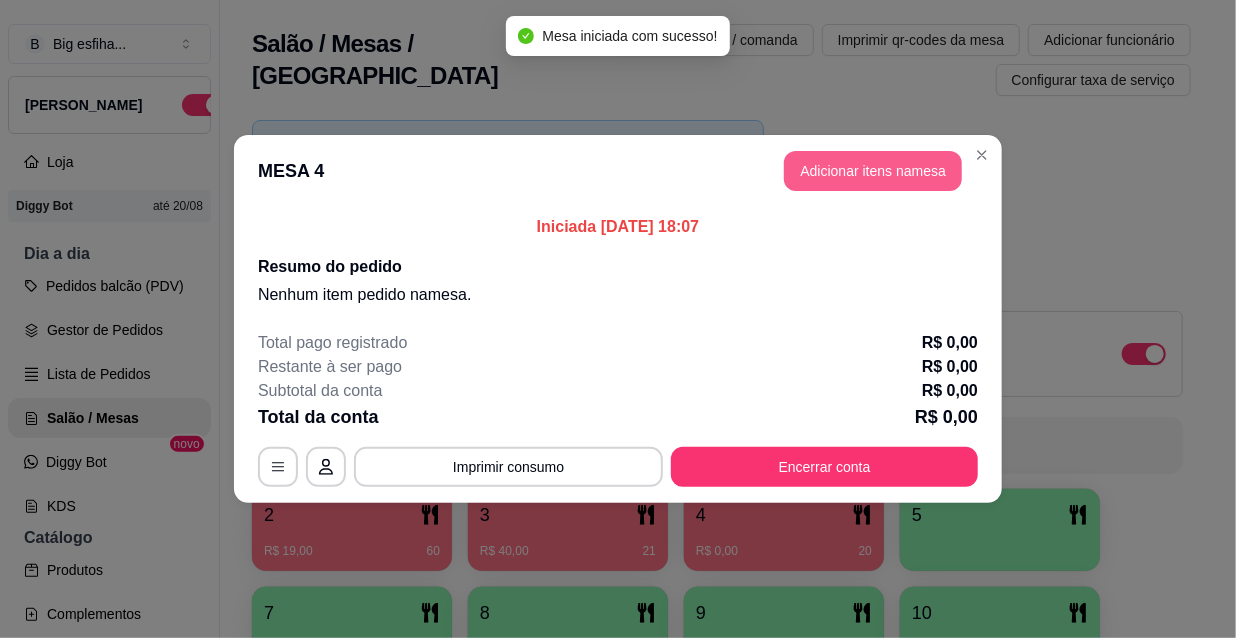 click on "Adicionar itens na  mesa" at bounding box center [873, 171] 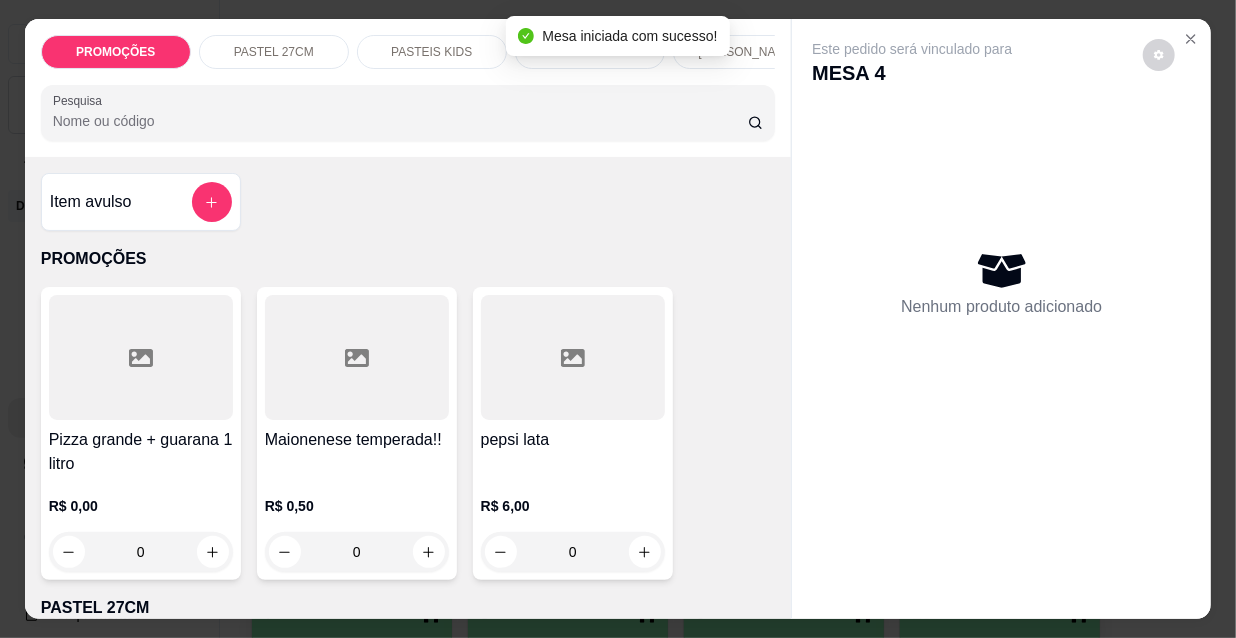 click on "[PERSON_NAME]" at bounding box center (747, 52) 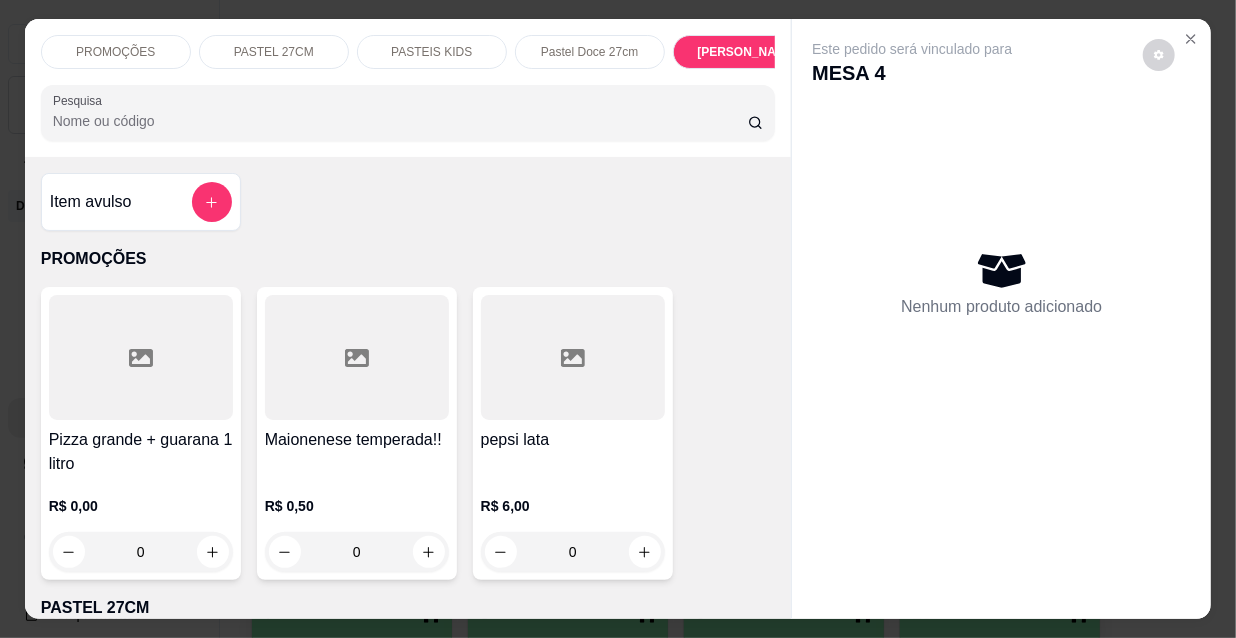 scroll, scrollTop: 9254, scrollLeft: 0, axis: vertical 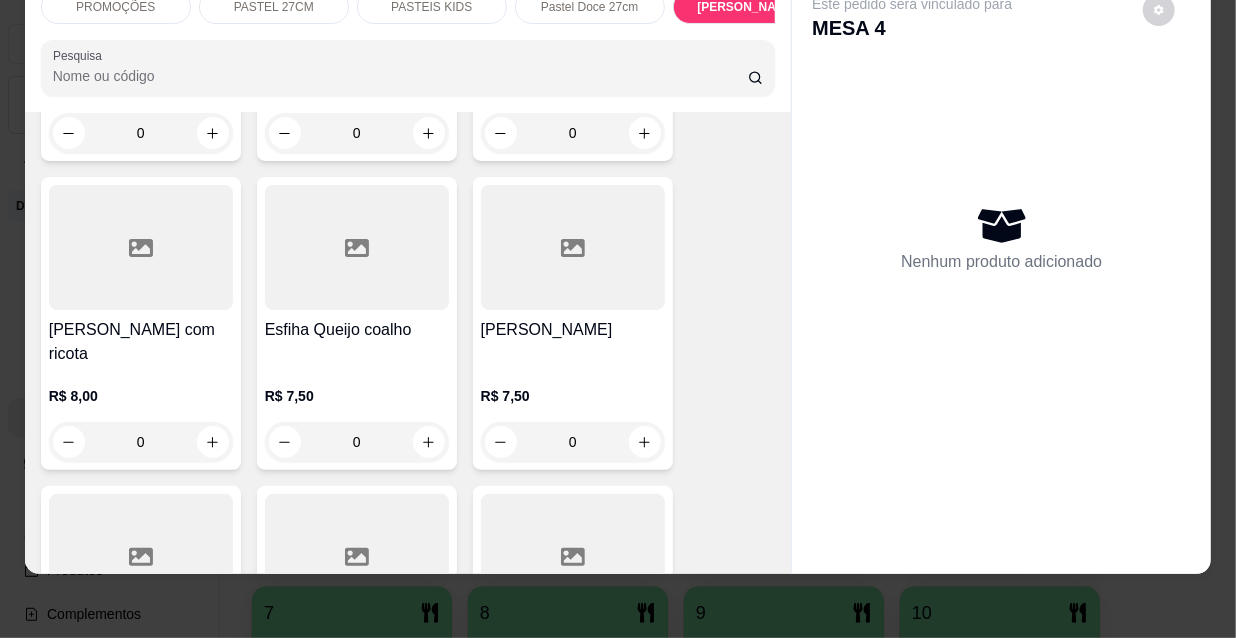 click on "[PERSON_NAME]" at bounding box center [573, 330] 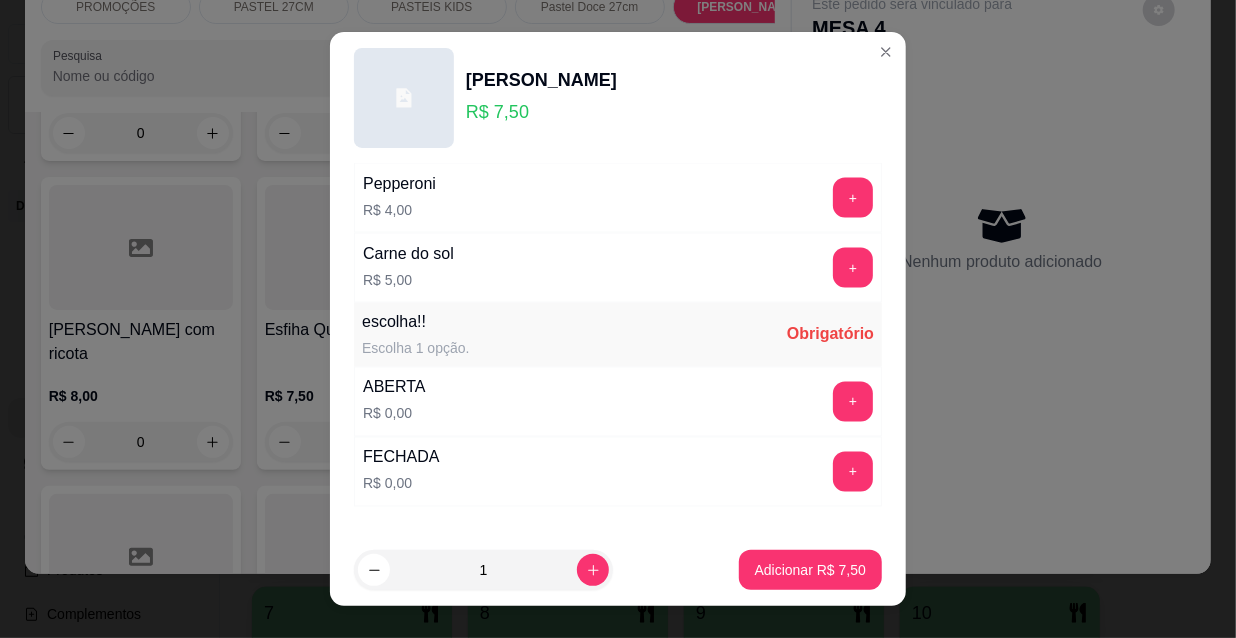 scroll, scrollTop: 1661, scrollLeft: 0, axis: vertical 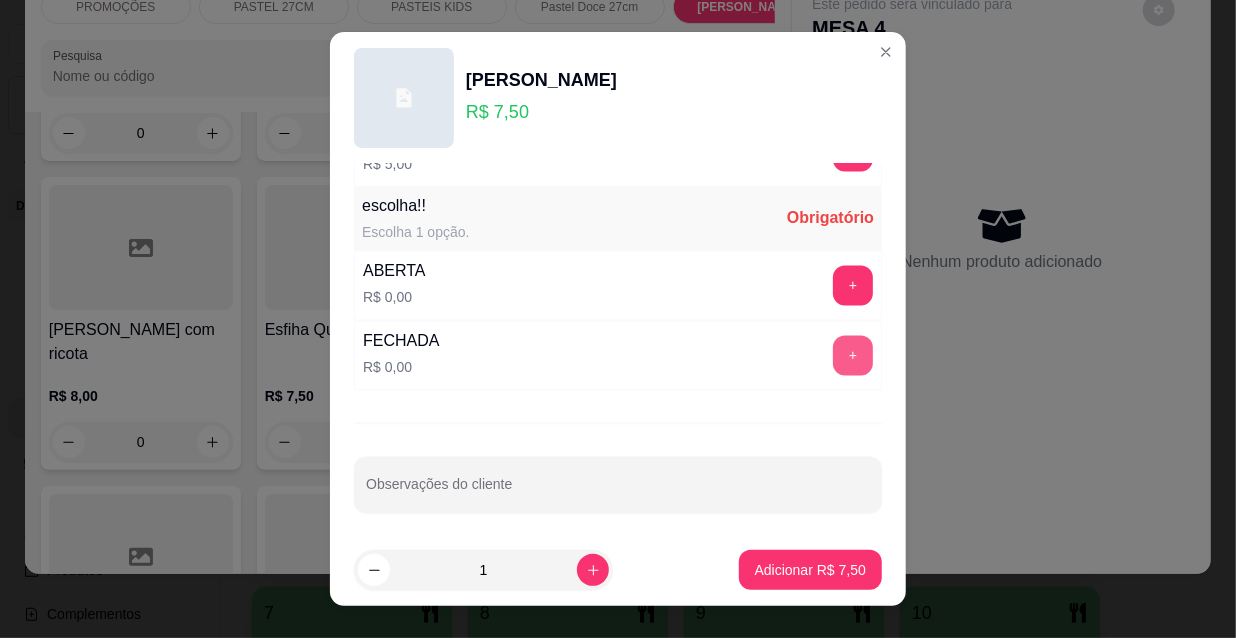 click on "+" at bounding box center (853, 356) 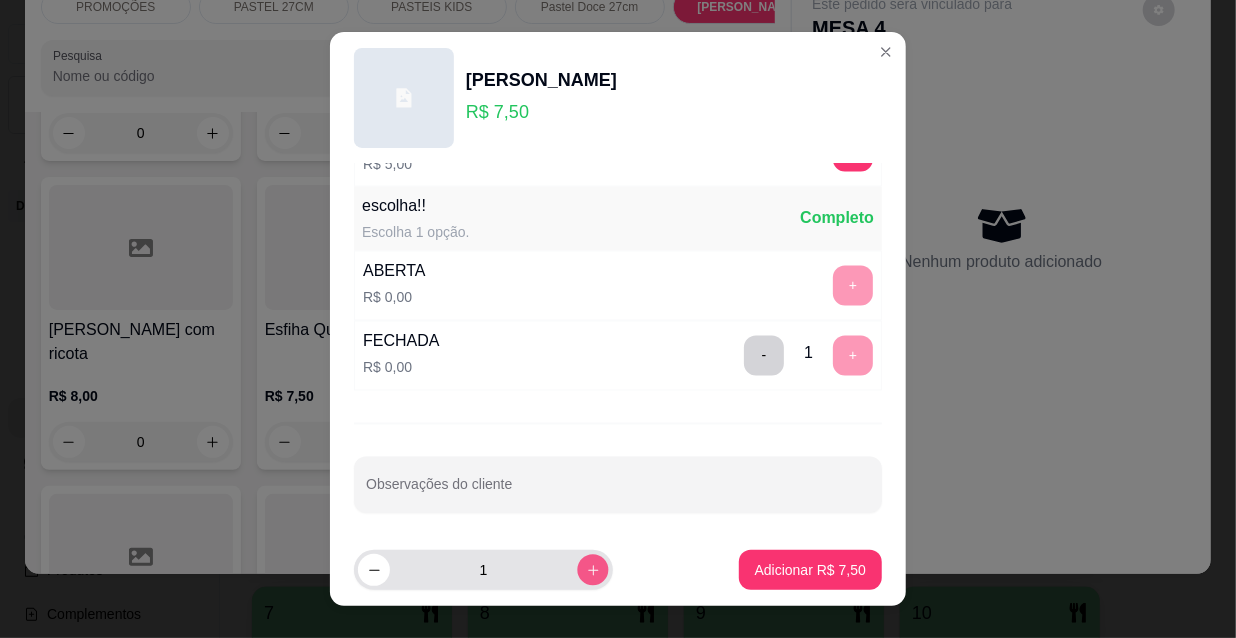 click at bounding box center [592, 570] 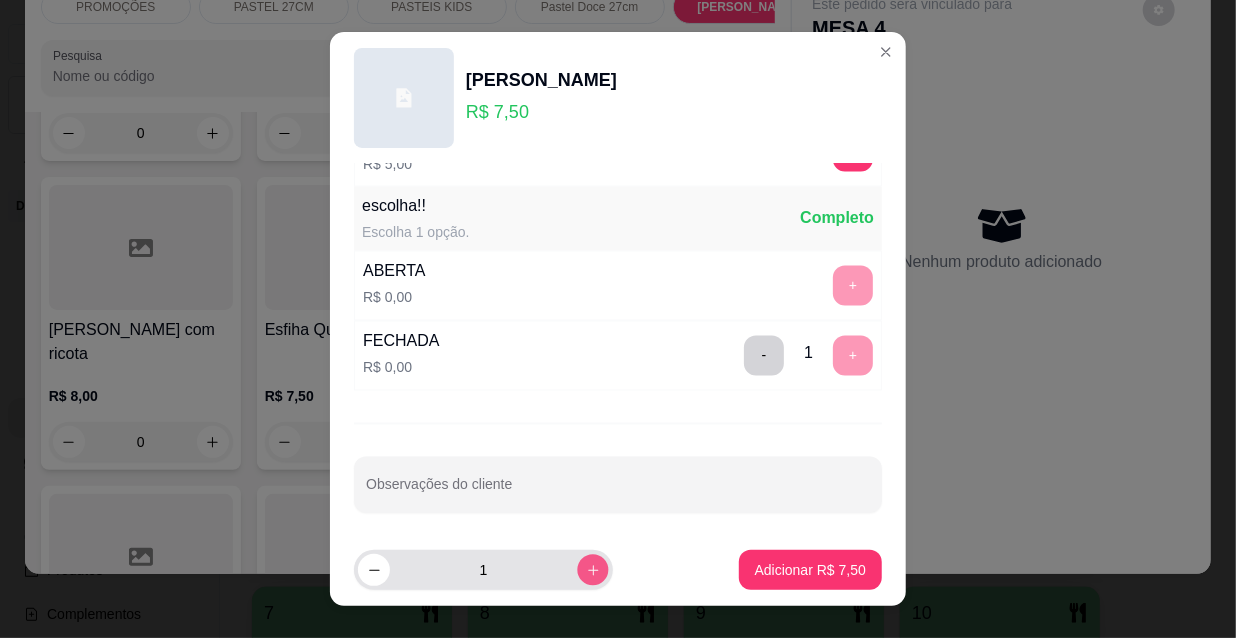 type on "2" 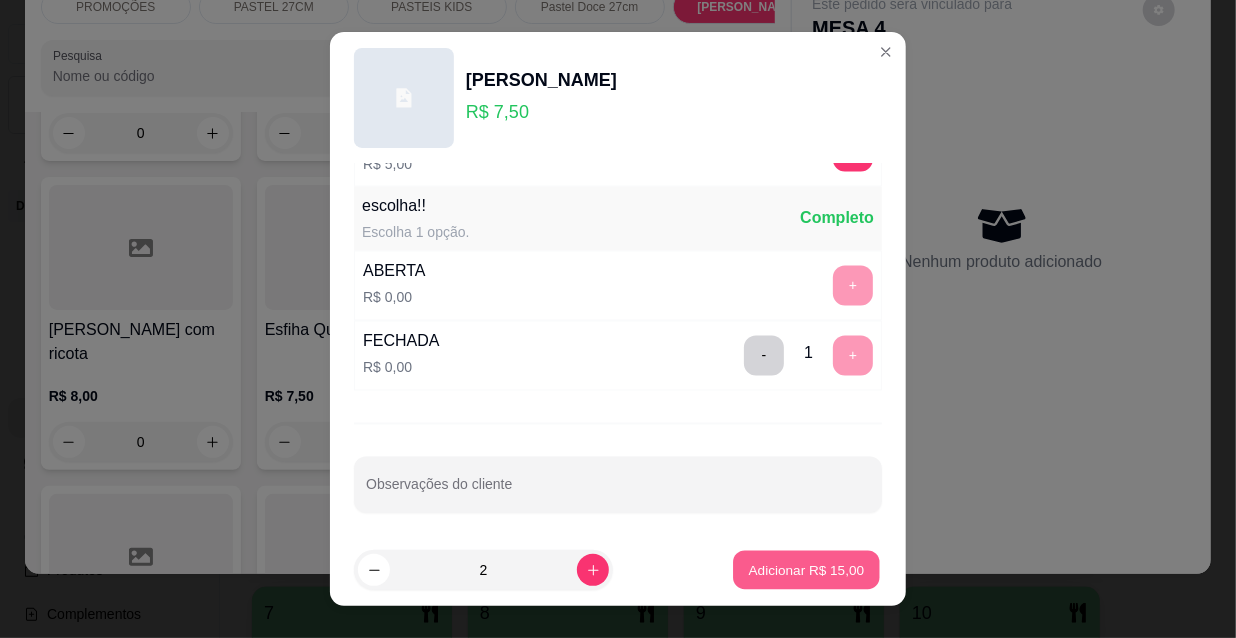 click on "Adicionar   R$ 15,00" at bounding box center (806, 570) 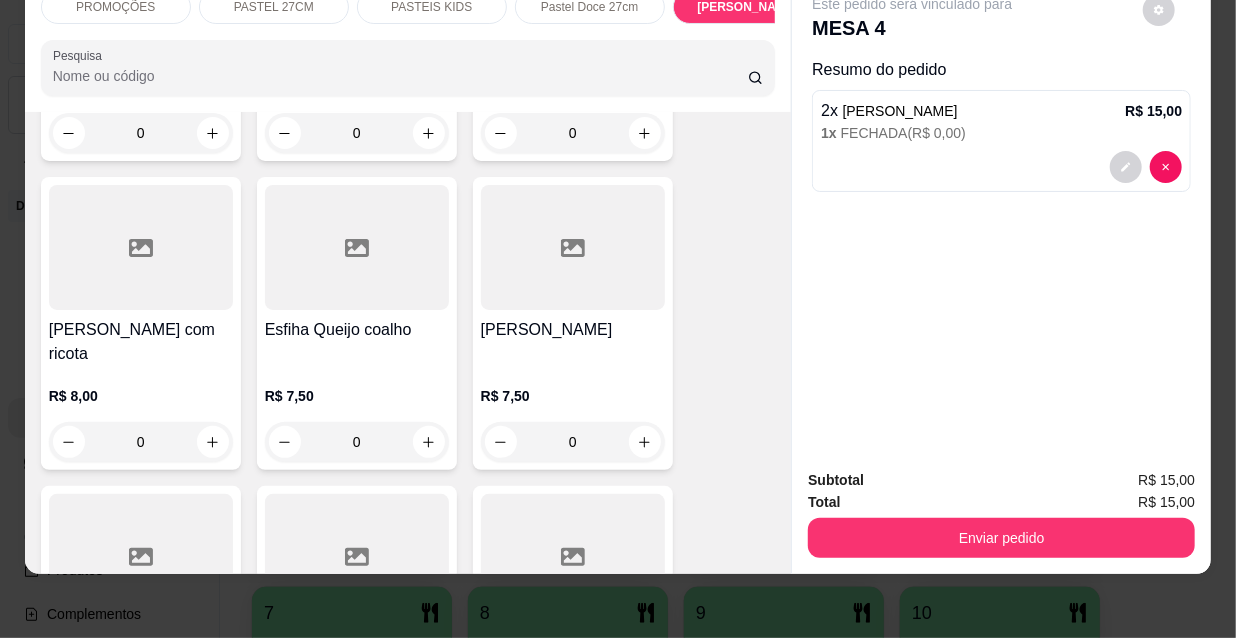 click at bounding box center [357, 556] 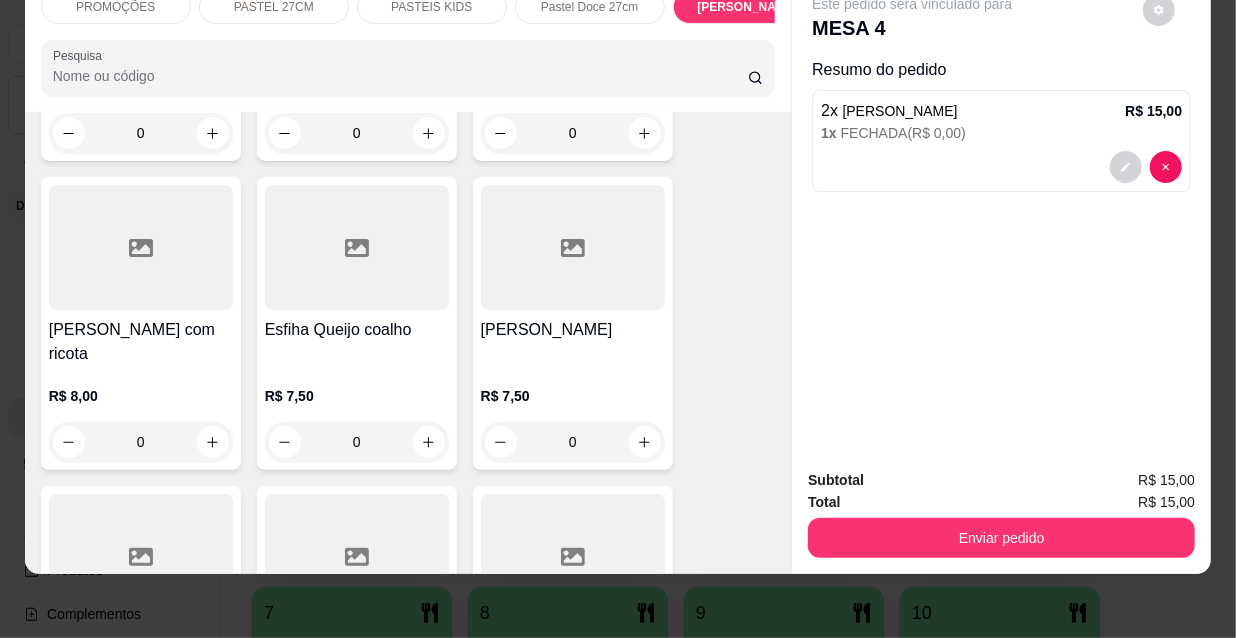 scroll, scrollTop: 1661, scrollLeft: 0, axis: vertical 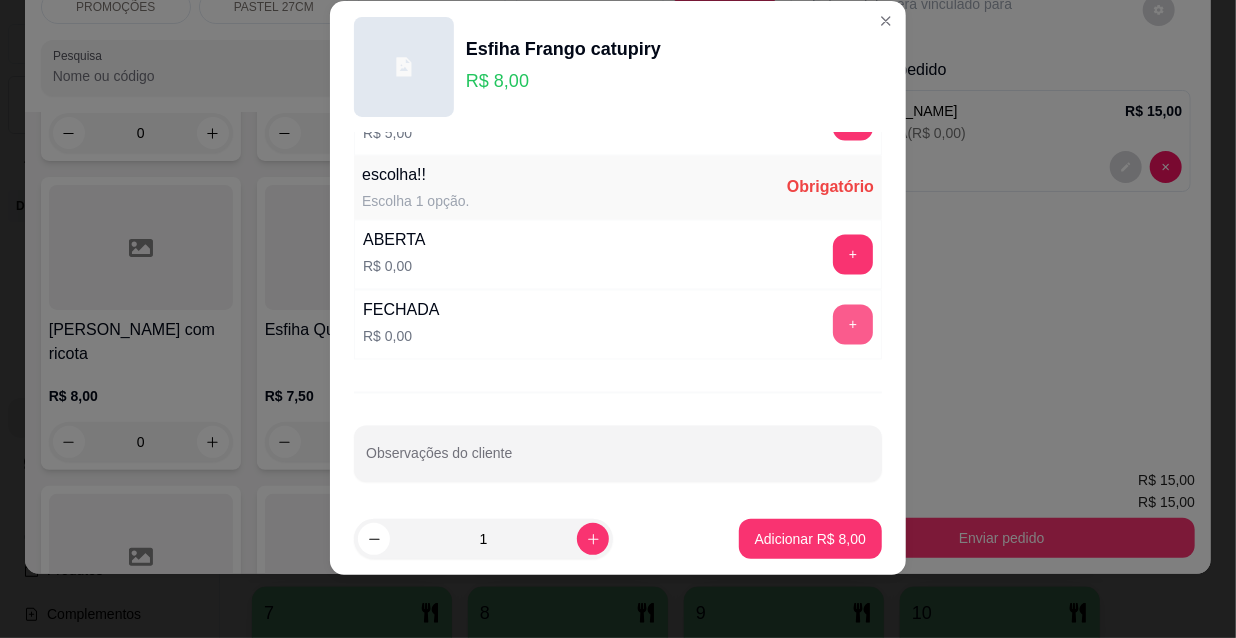 click on "+" at bounding box center [853, 325] 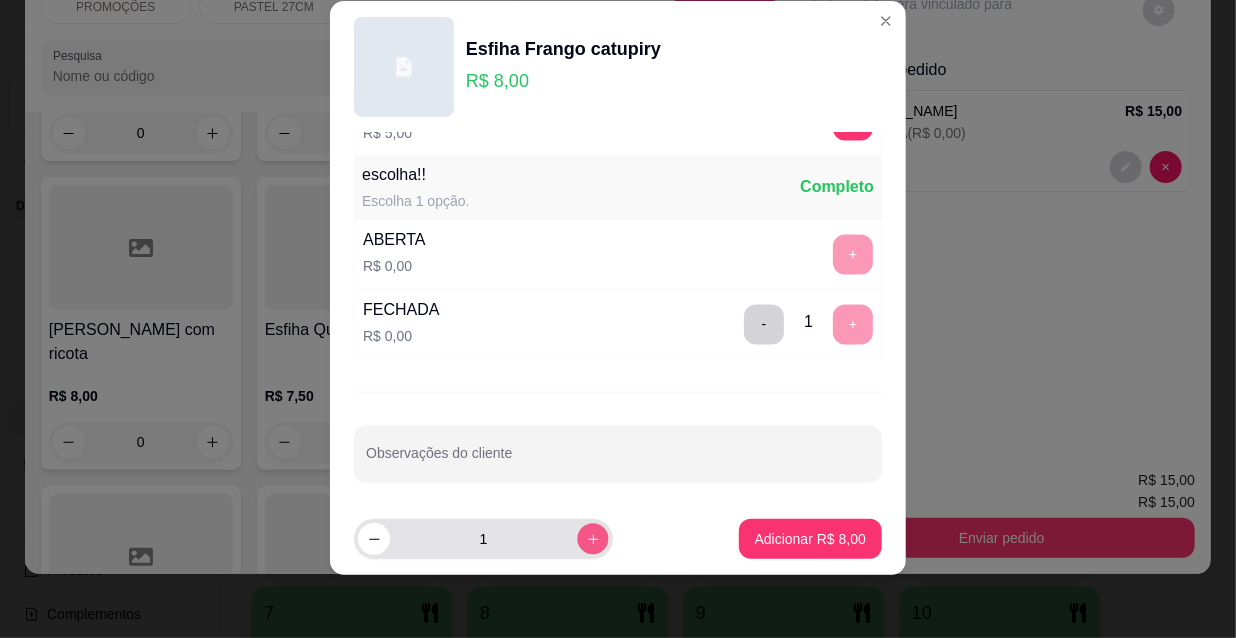 click at bounding box center (592, 539) 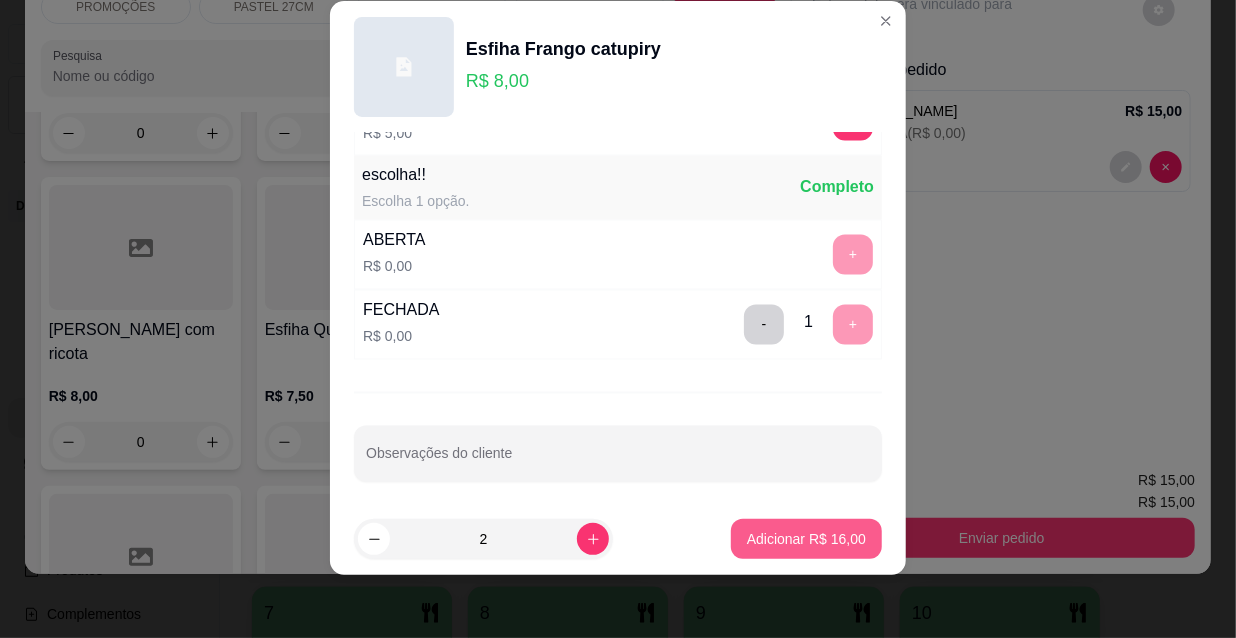 click on "Adicionar   R$ 16,00" at bounding box center [806, 539] 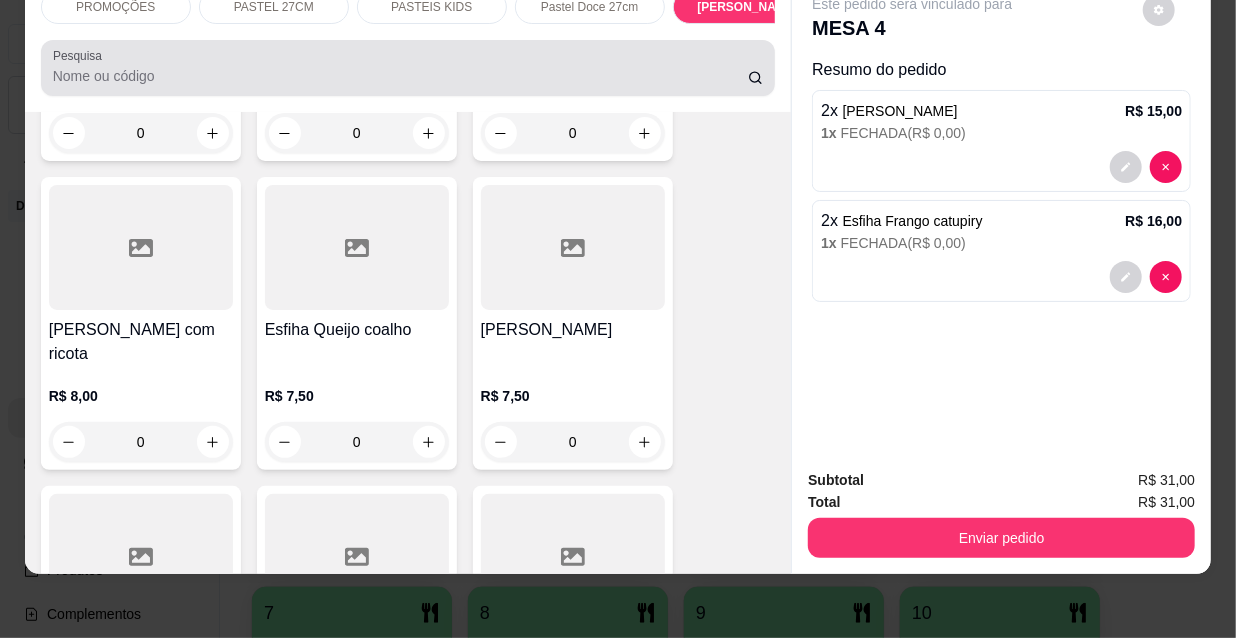 click on "PROMOÇÕES PASTEL 27CM PASTEIS KIDS Pastel Doce 27cm Esfihas Salgadas Esfihas doce Kibes Pizzas tradicionais Pizza doce Beirutes Refrigerante Suco Pesquisa" at bounding box center [408, 43] 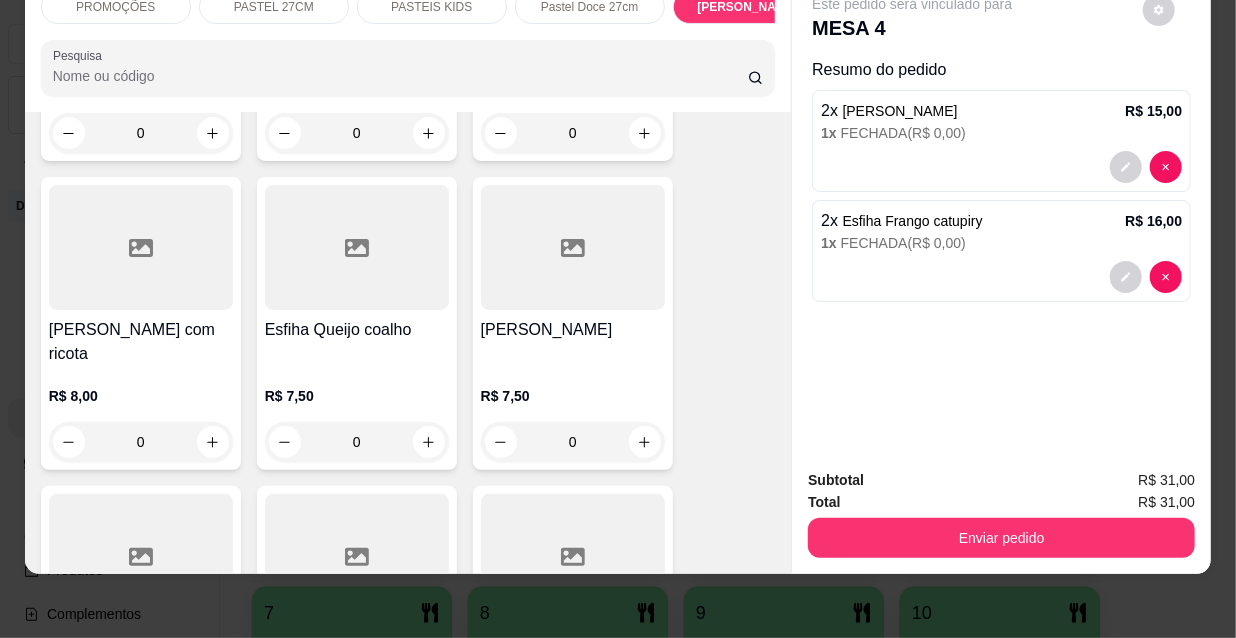 scroll, scrollTop: 0, scrollLeft: 0, axis: both 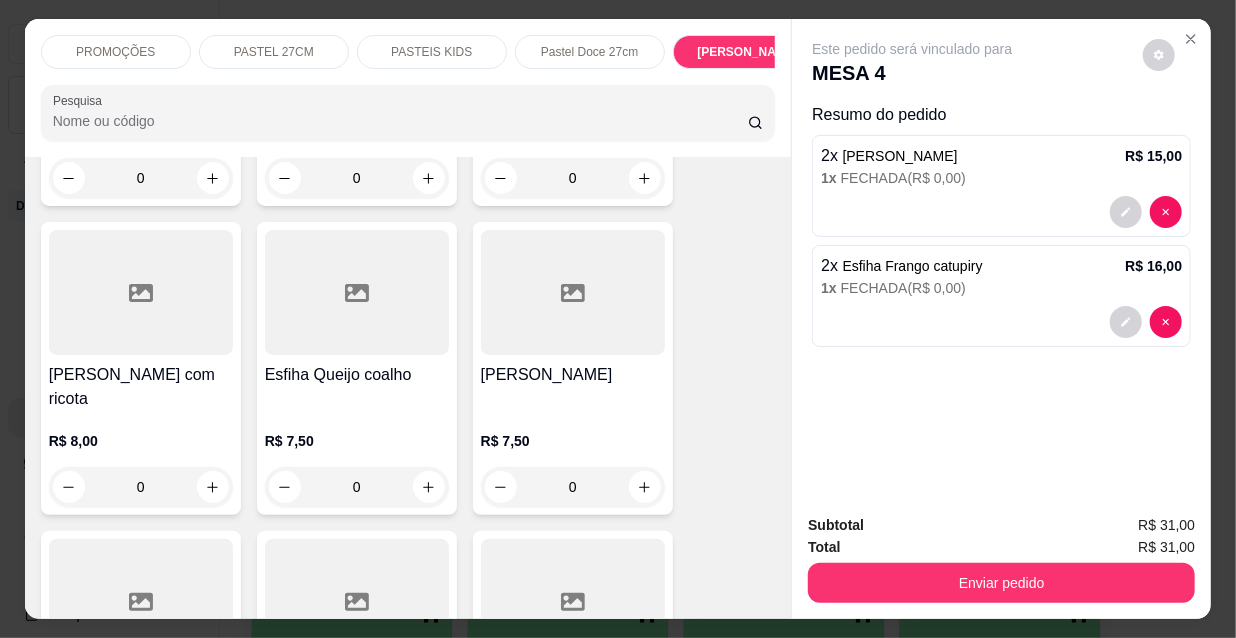 click on "PROMOÇÕES PASTEL 27CM PASTEIS KIDS Pastel Doce 27cm Esfihas Salgadas Esfihas doce Kibes Pizzas tradicionais Pizza doce Beirutes Refrigerante Suco Pesquisa" at bounding box center [408, 88] 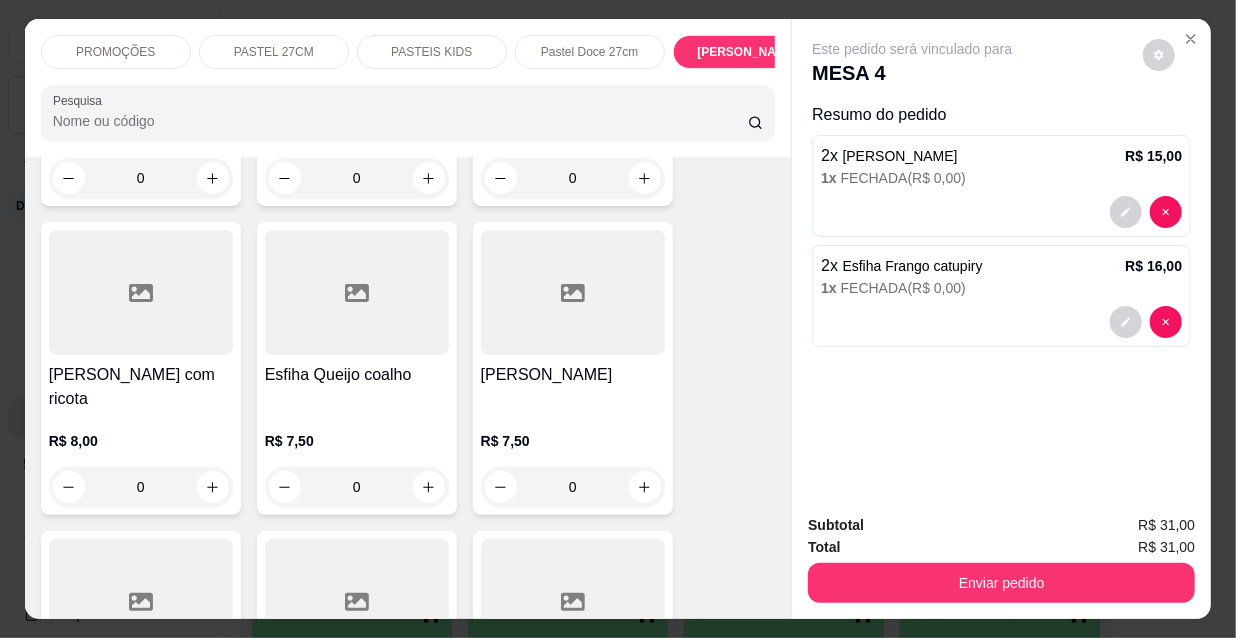 scroll, scrollTop: 0, scrollLeft: 643, axis: horizontal 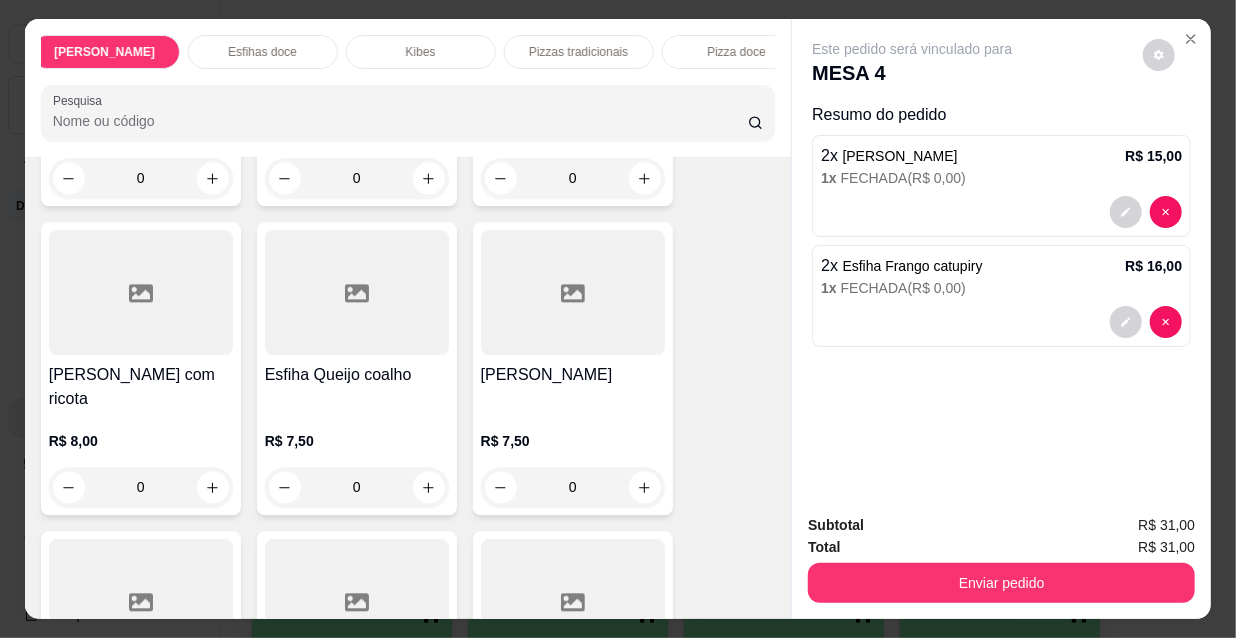 click on "Esfihas doce" at bounding box center (262, 52) 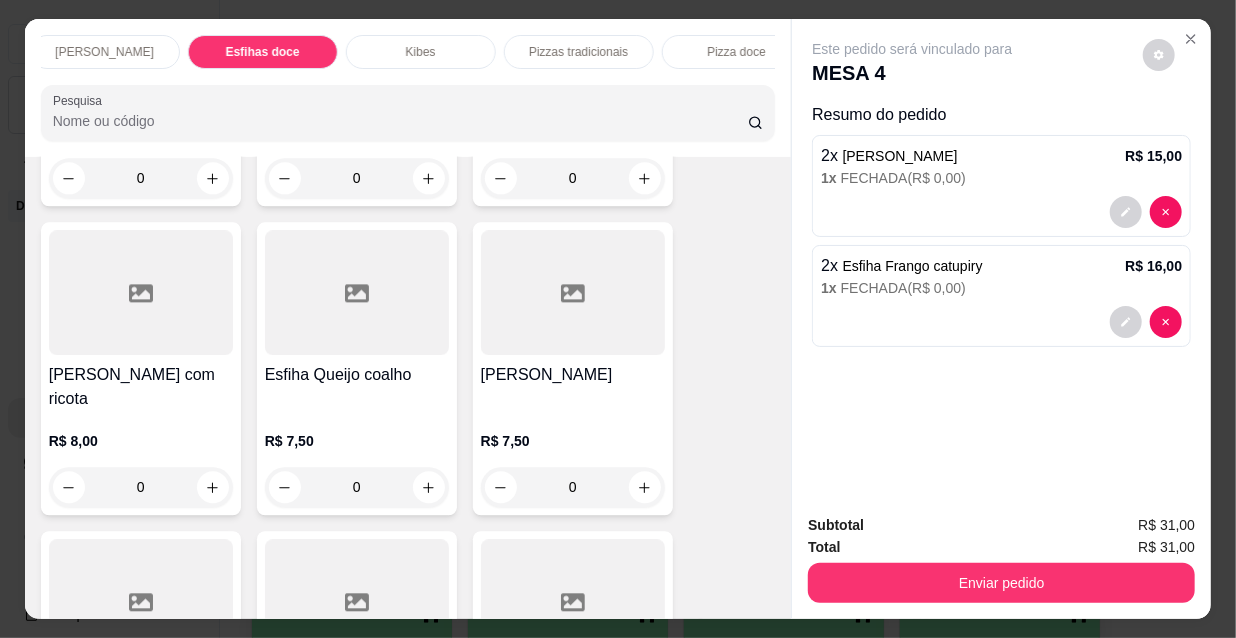 scroll, scrollTop: 15281, scrollLeft: 0, axis: vertical 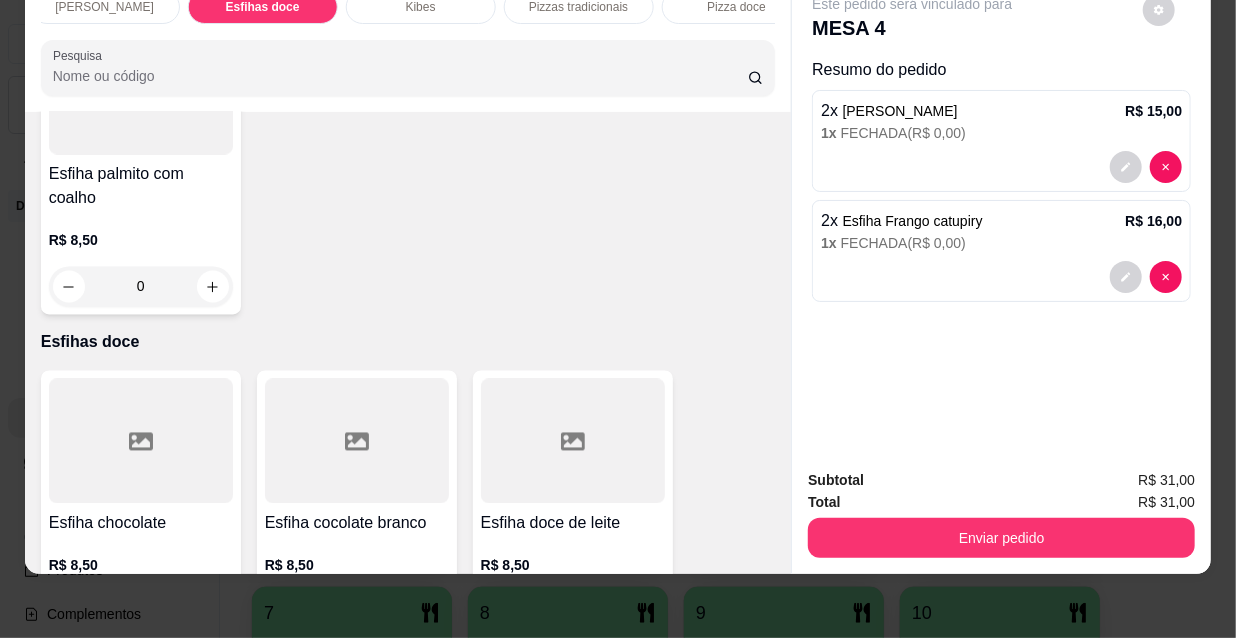 click on "Esfiha chocolate" at bounding box center (141, 524) 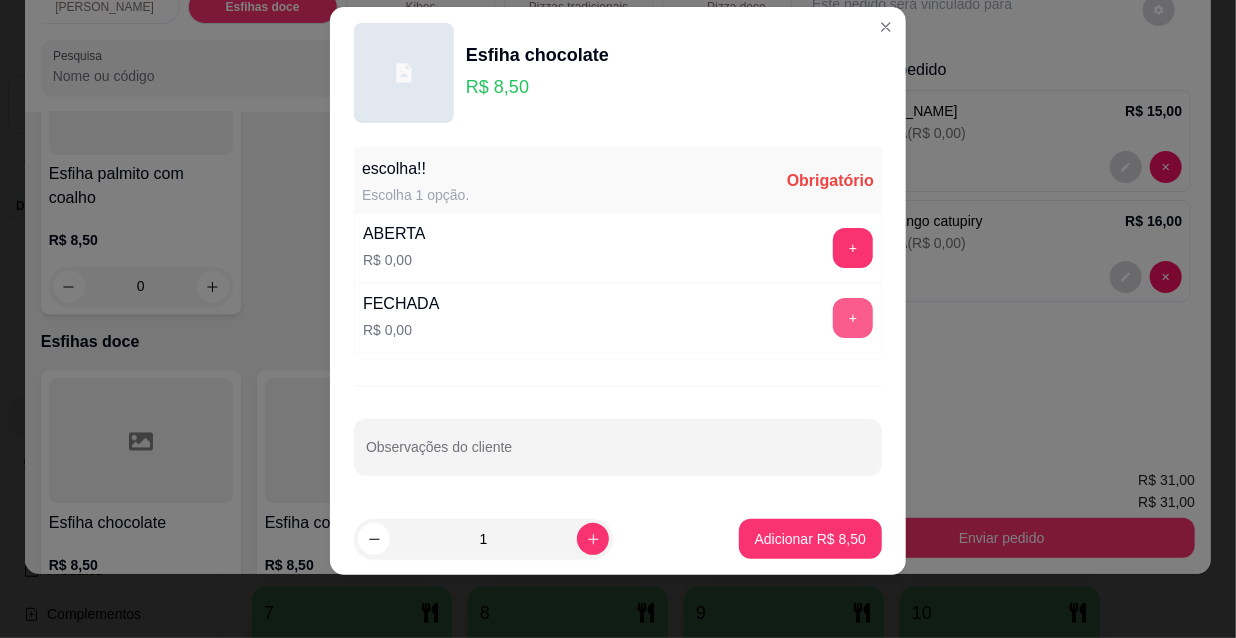 click on "+" at bounding box center (853, 318) 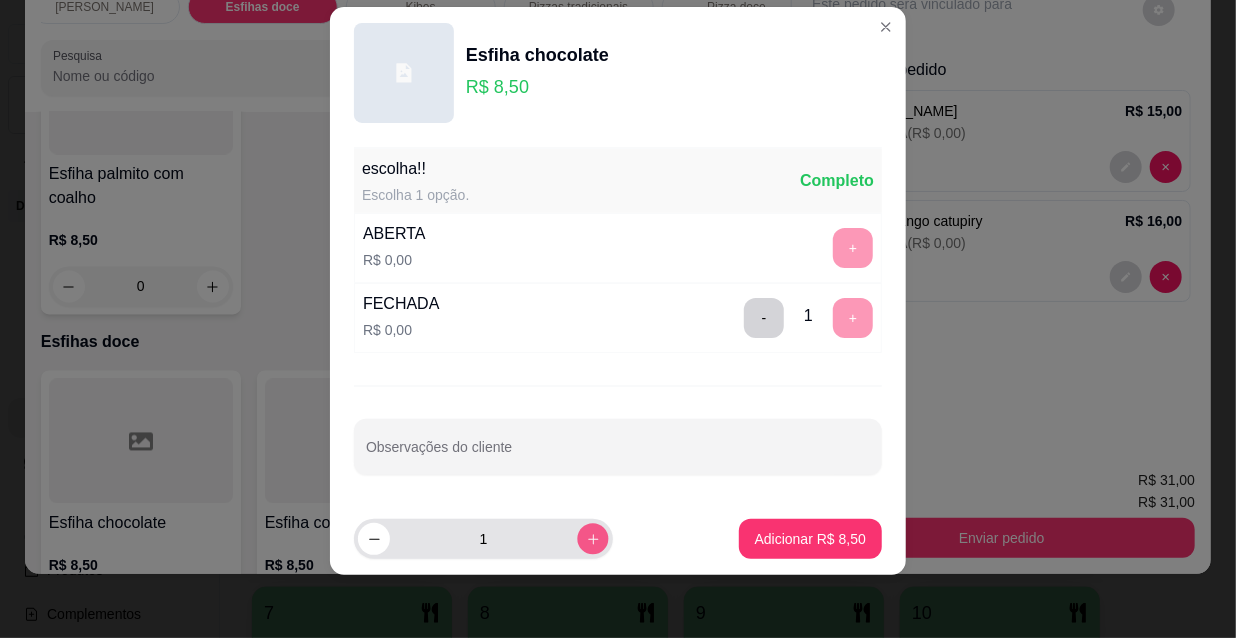 click 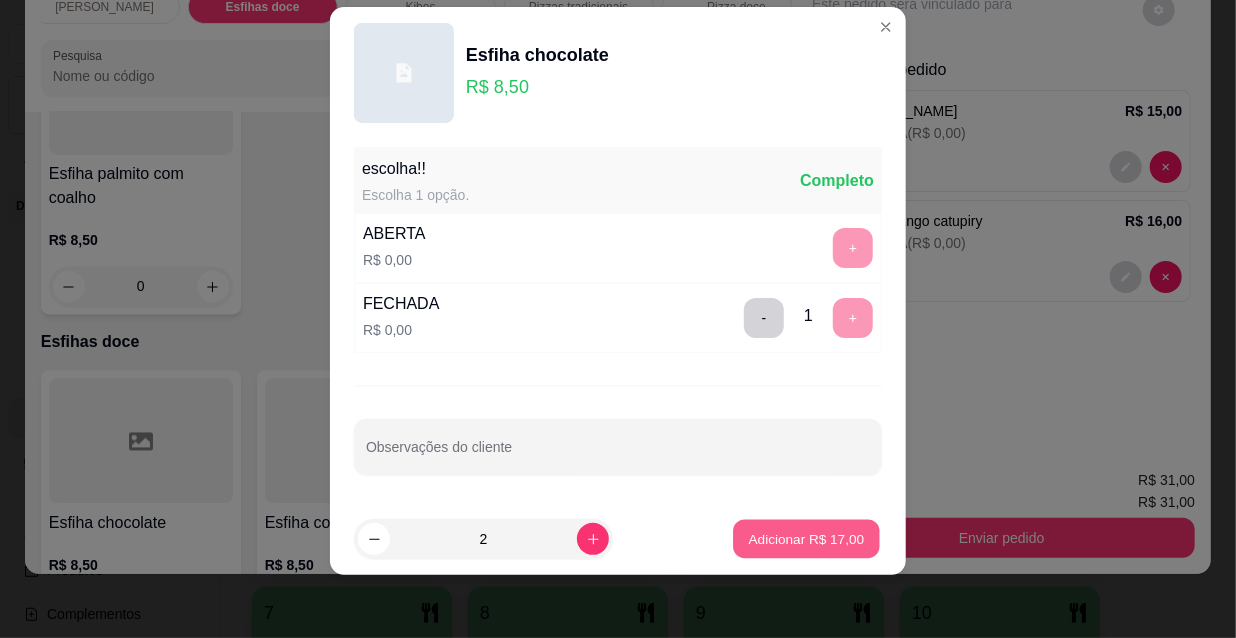 click on "Adicionar   R$ 17,00" at bounding box center (807, 538) 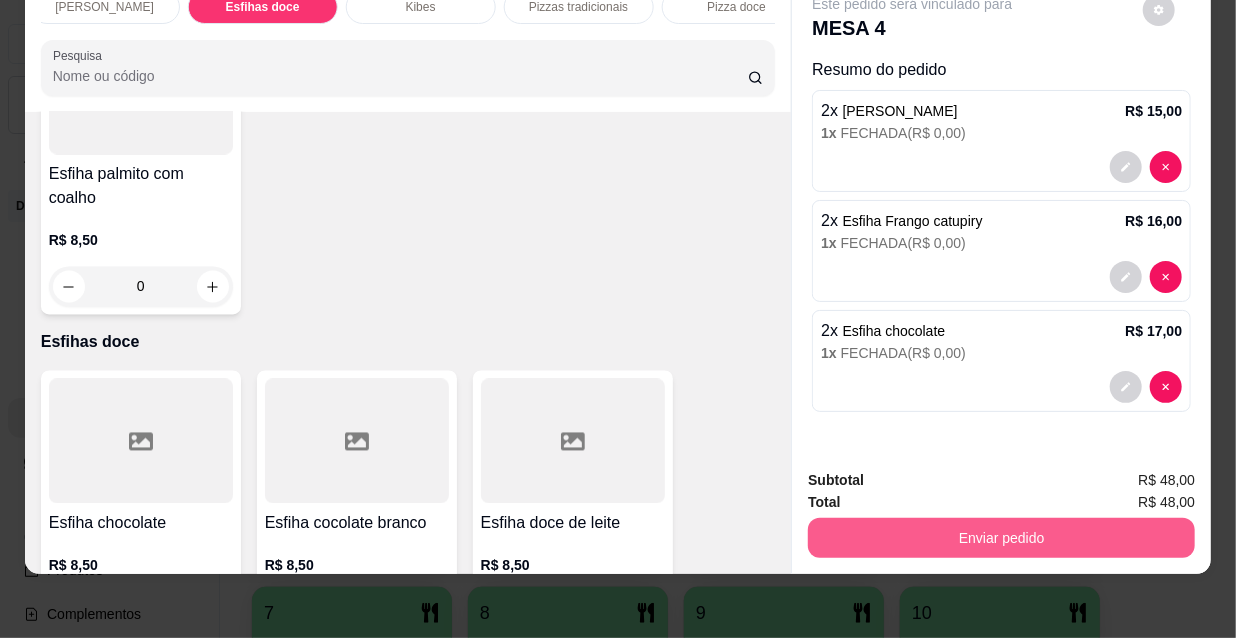 click on "Enviar pedido" at bounding box center [1001, 538] 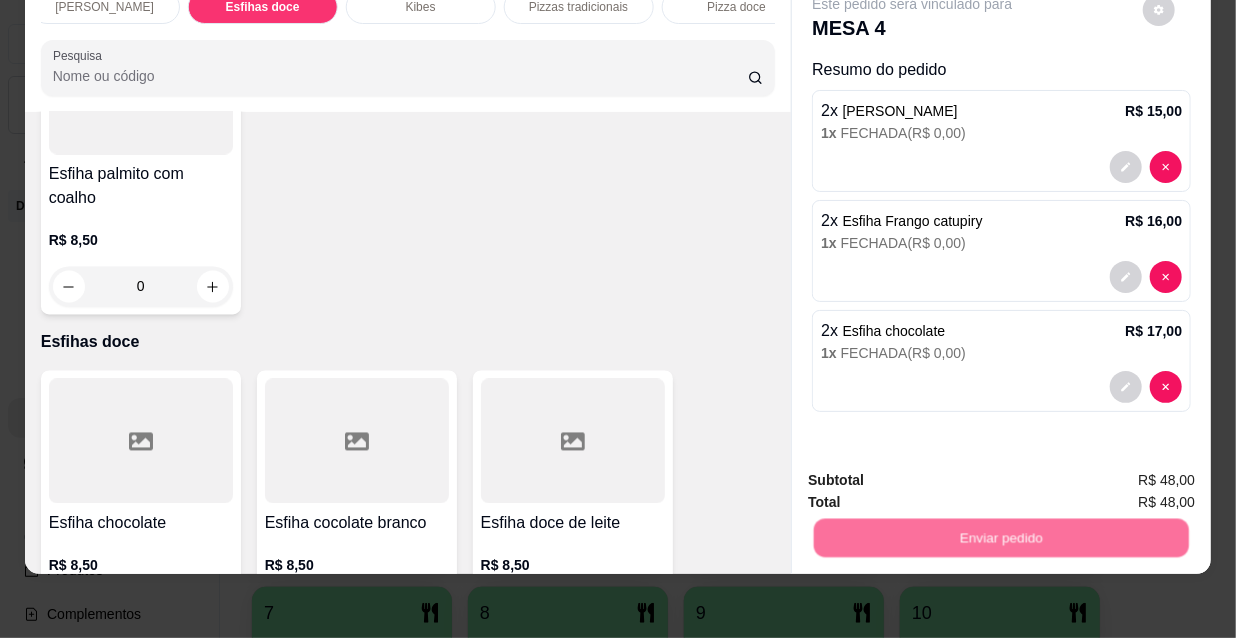 click on "Não registrar e enviar pedido" at bounding box center [937, 474] 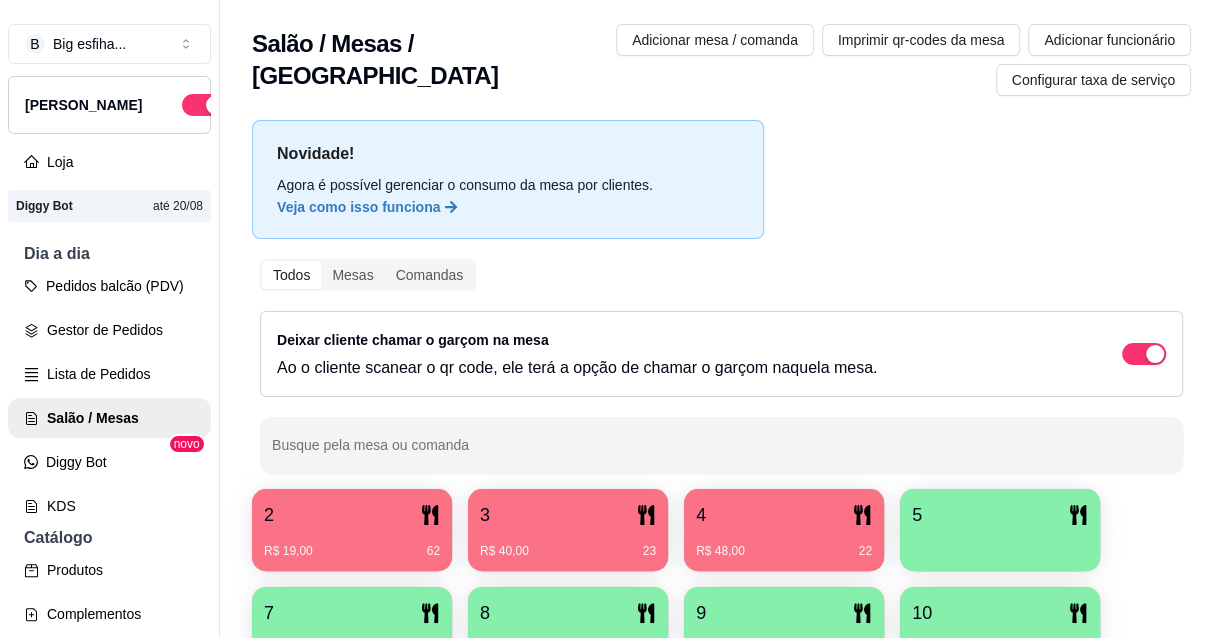 click on "R$ 48,00 22" at bounding box center (784, 544) 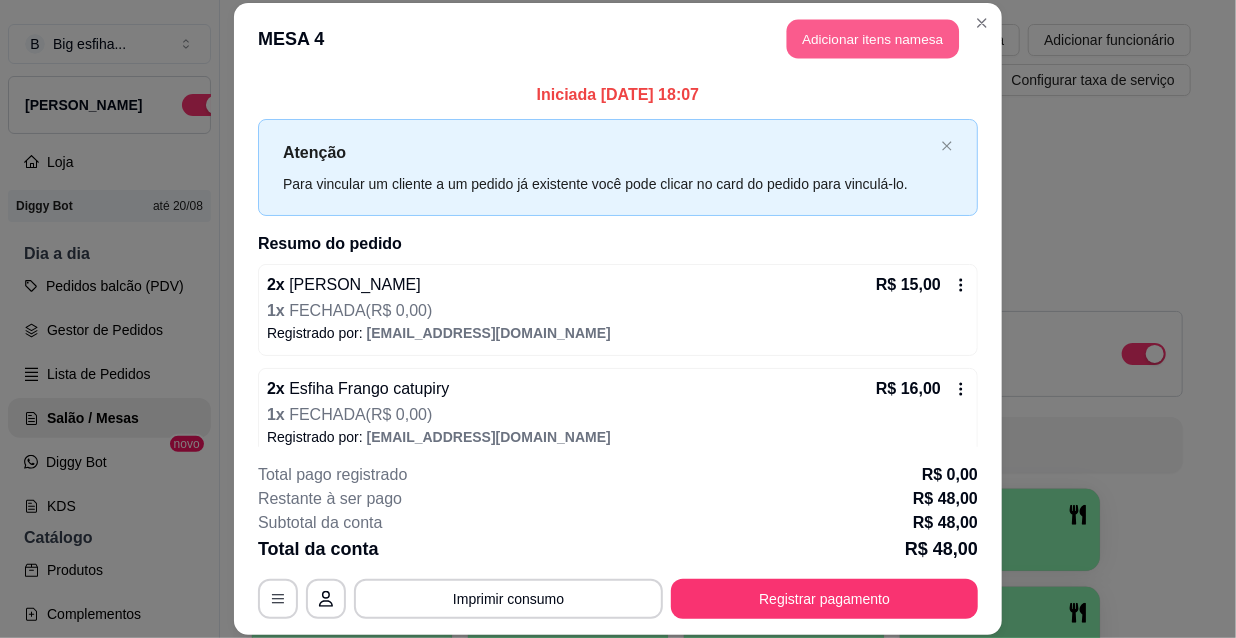 click on "Adicionar itens na  mesa" at bounding box center [873, 39] 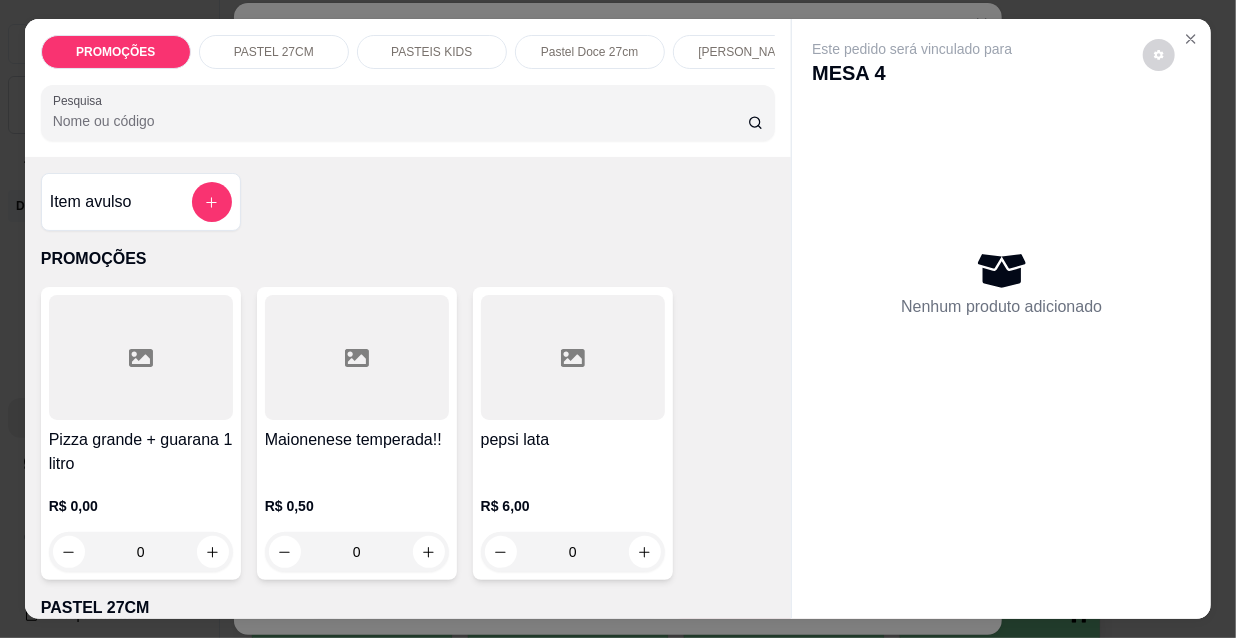 click on "Pizza grande + guarana 1 litro" at bounding box center [141, 452] 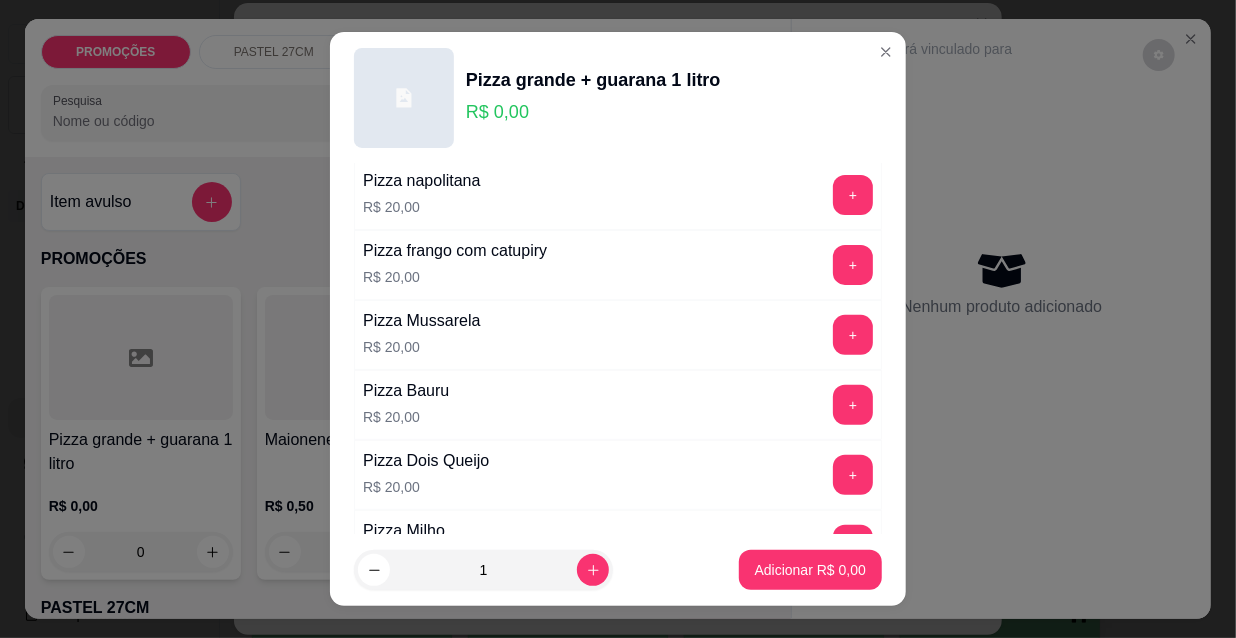 scroll, scrollTop: 299, scrollLeft: 0, axis: vertical 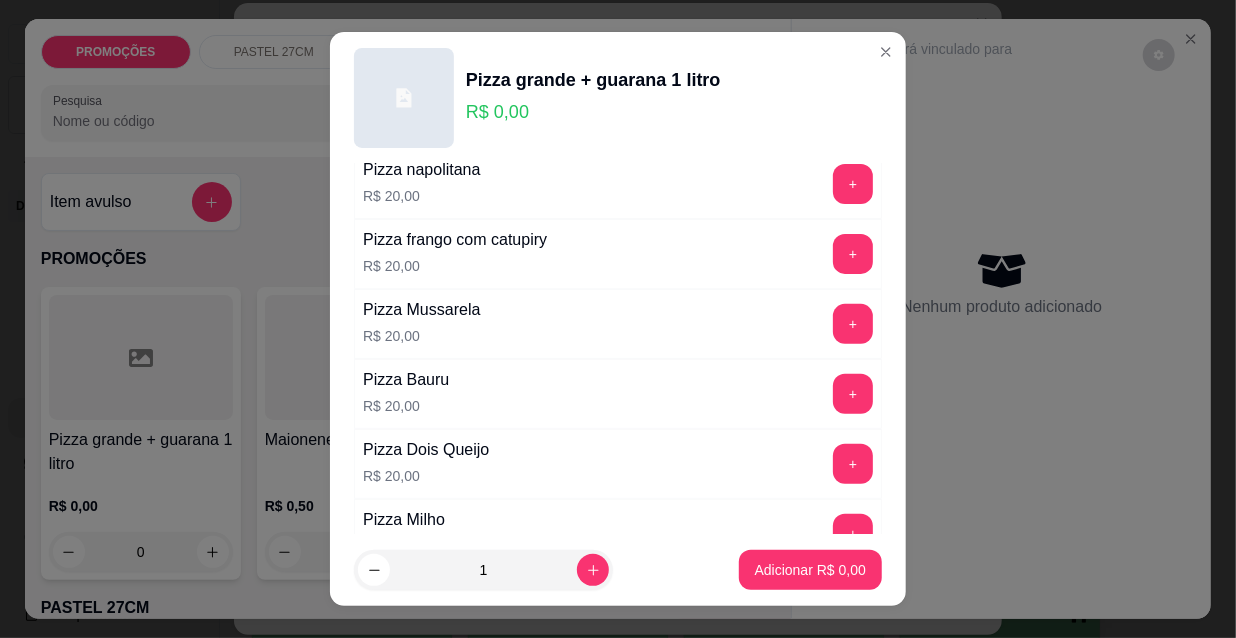 click at bounding box center [141, 357] 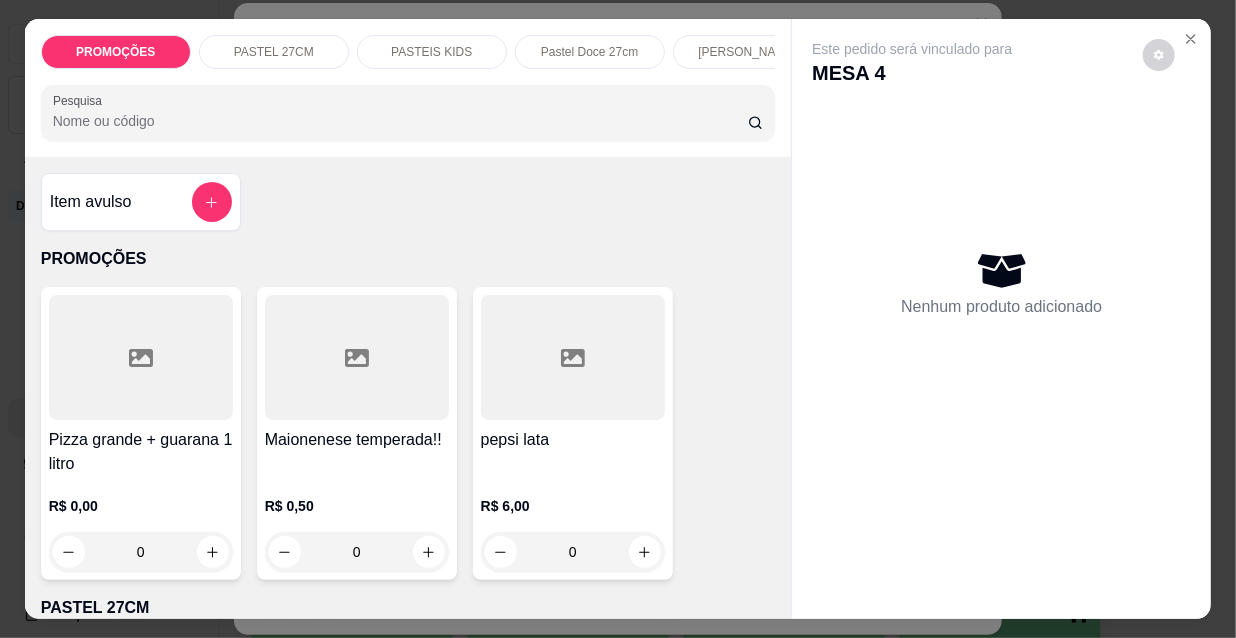 click on "Este pedido será vinculado para   MESA 4" at bounding box center (993, 63) 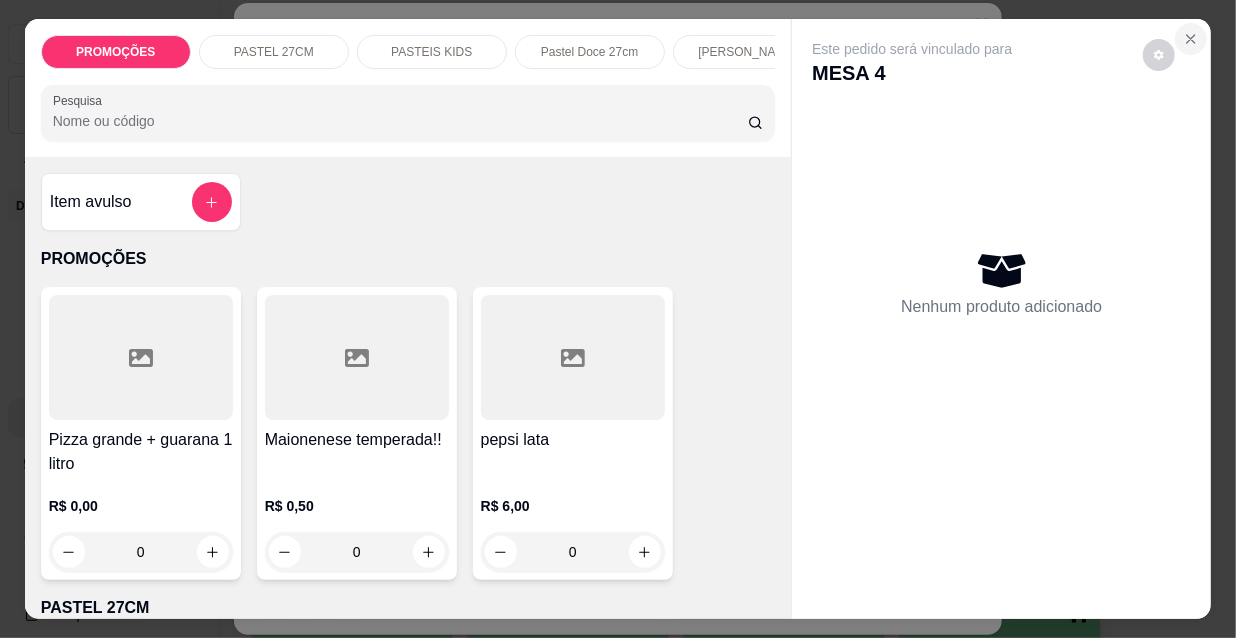 click 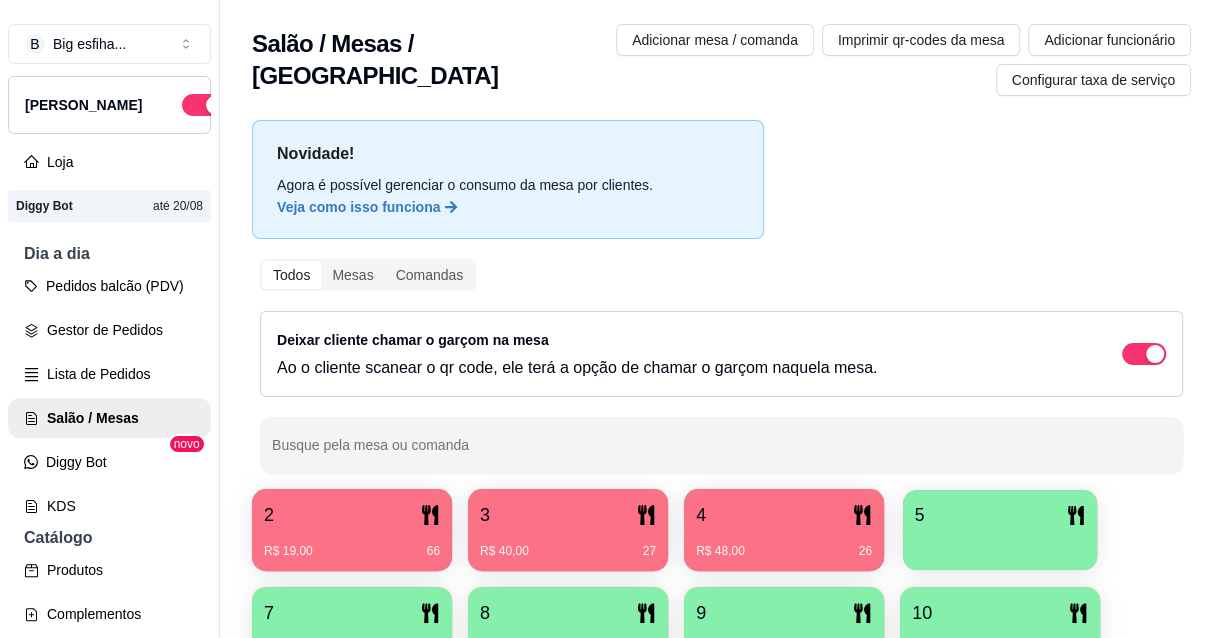 click on "5" at bounding box center [1000, 530] 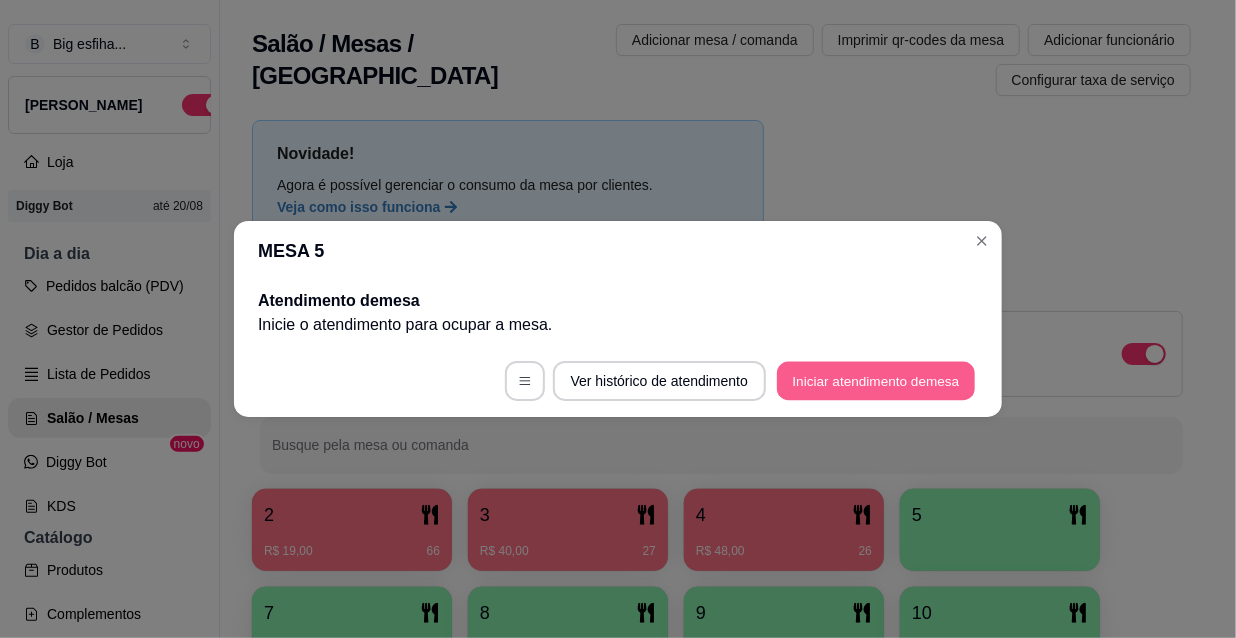 click on "Iniciar atendimento de  mesa" at bounding box center (876, 381) 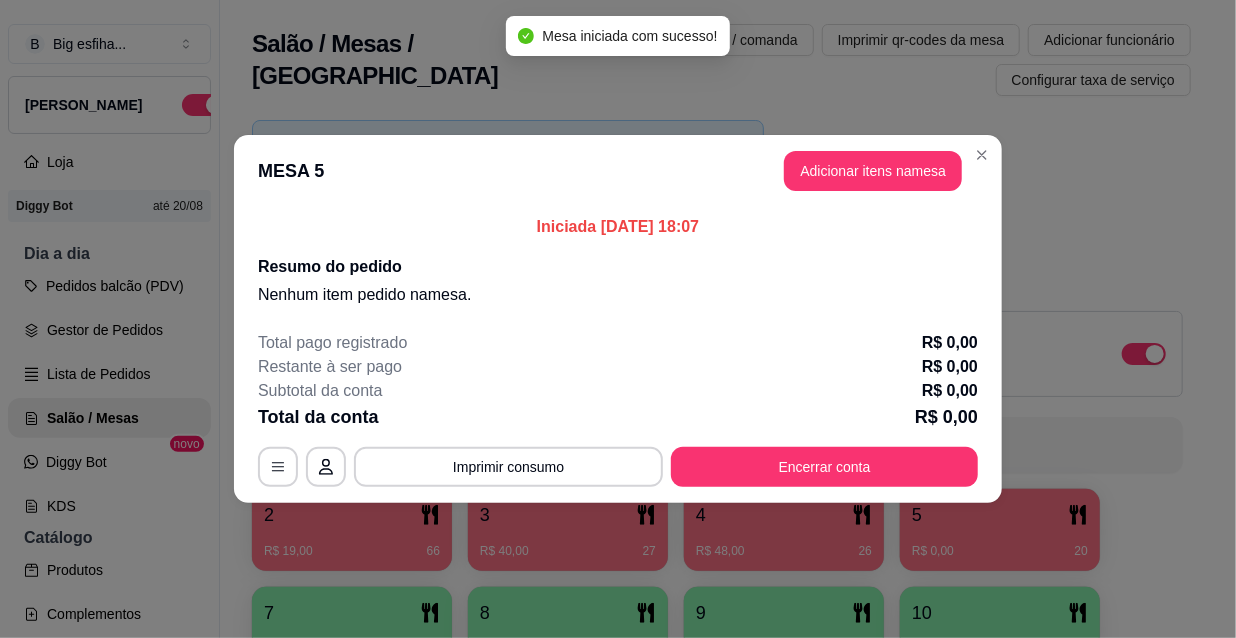 drag, startPoint x: 882, startPoint y: 145, endPoint x: 879, endPoint y: 160, distance: 15.297058 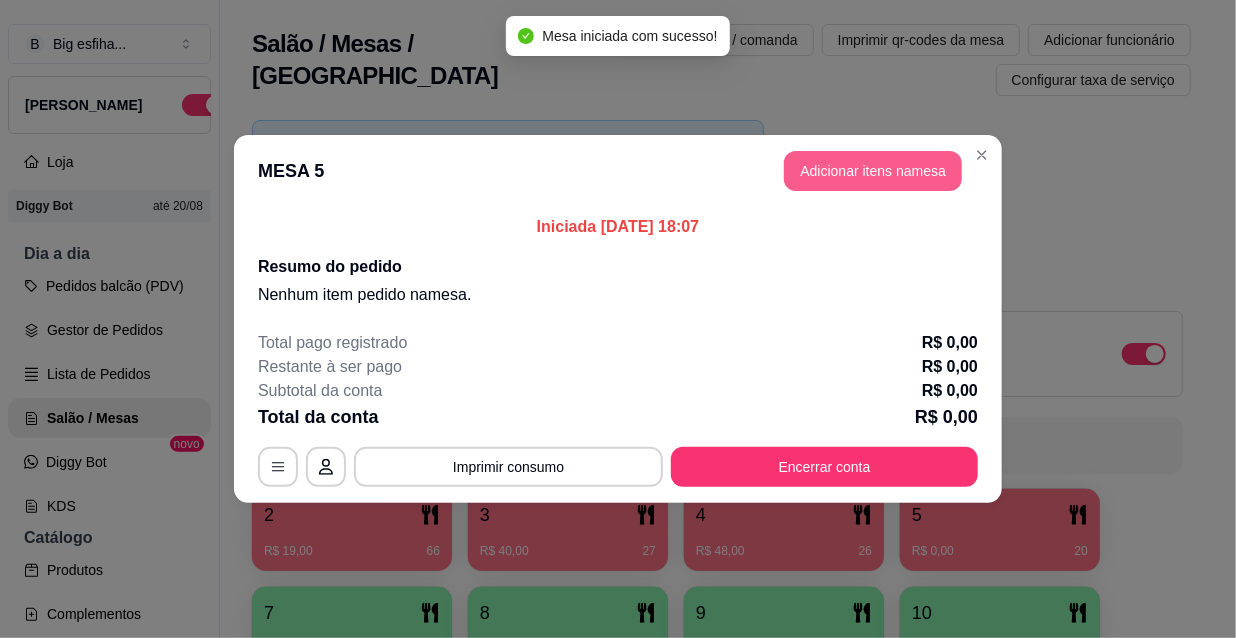 click on "Adicionar itens na  mesa" at bounding box center [873, 171] 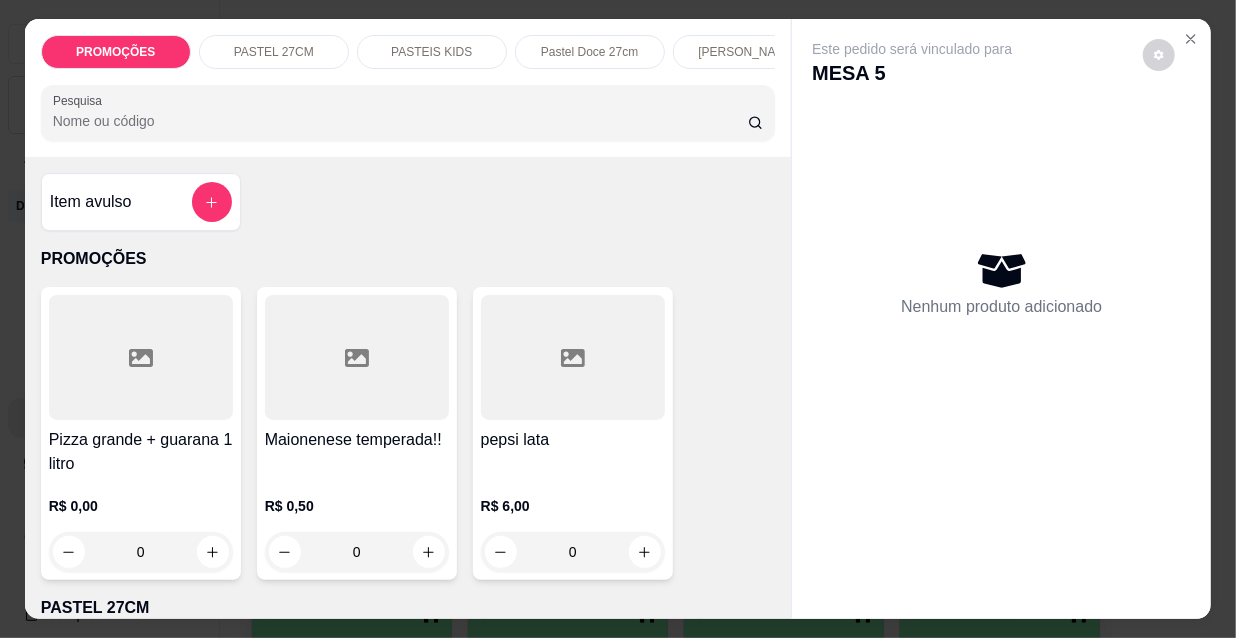 click on "PROMOÇÕES PASTEL 27CM PASTEIS KIDS Pastel Doce 27cm Esfihas Salgadas Esfihas doce Kibes Pizzas tradicionais Pizza doce Beirutes Refrigerante Suco Pesquisa" at bounding box center (408, 88) 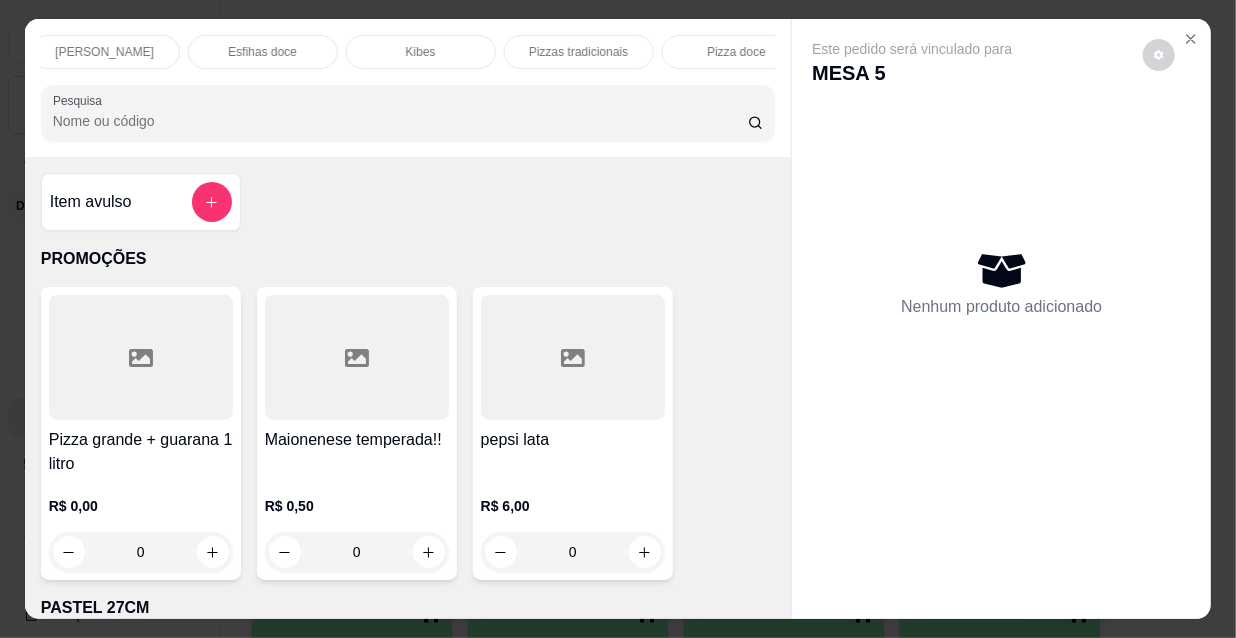 scroll, scrollTop: 0, scrollLeft: 1152, axis: horizontal 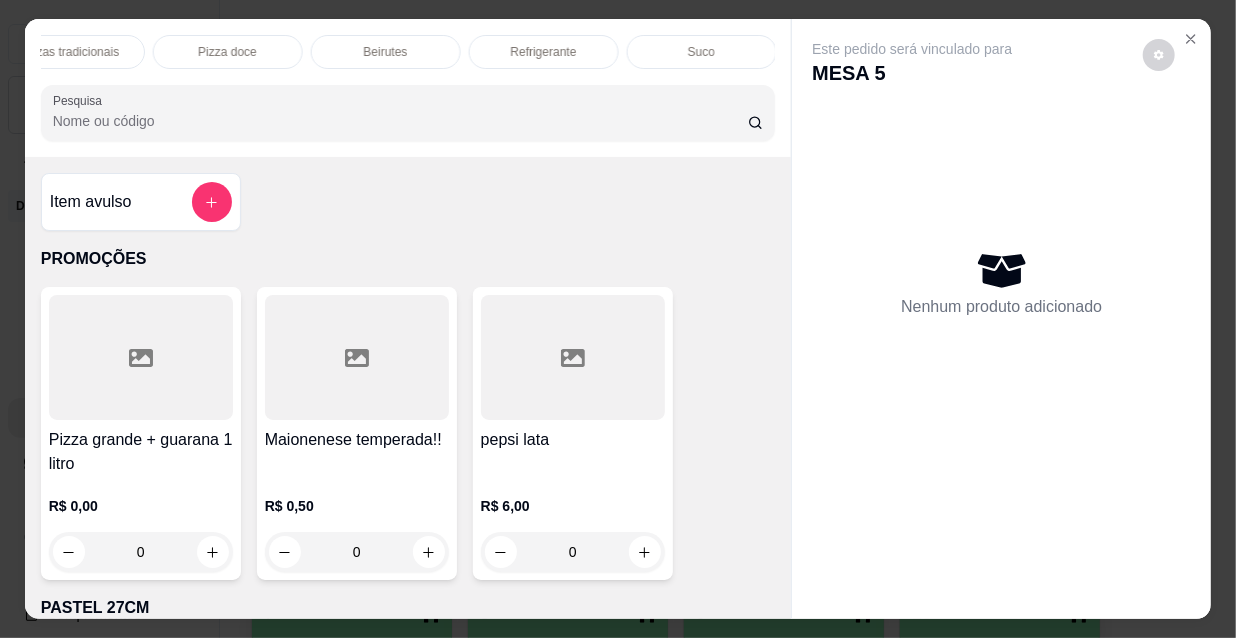 click on "Refrigerante" at bounding box center [544, 52] 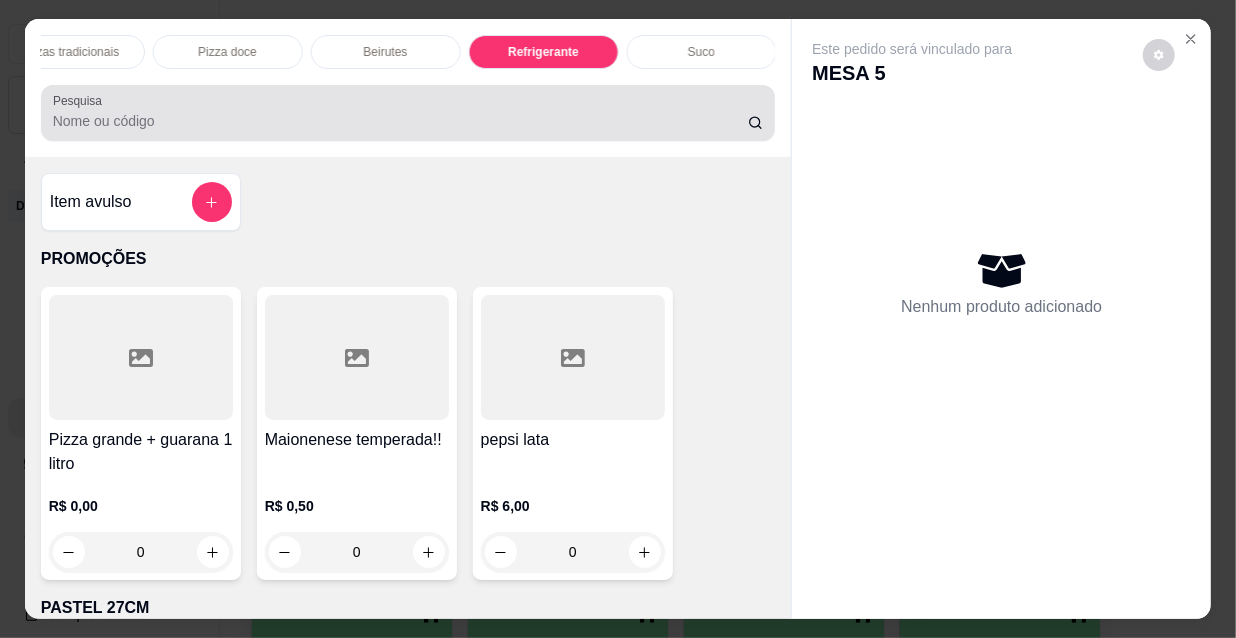 scroll, scrollTop: 18046, scrollLeft: 0, axis: vertical 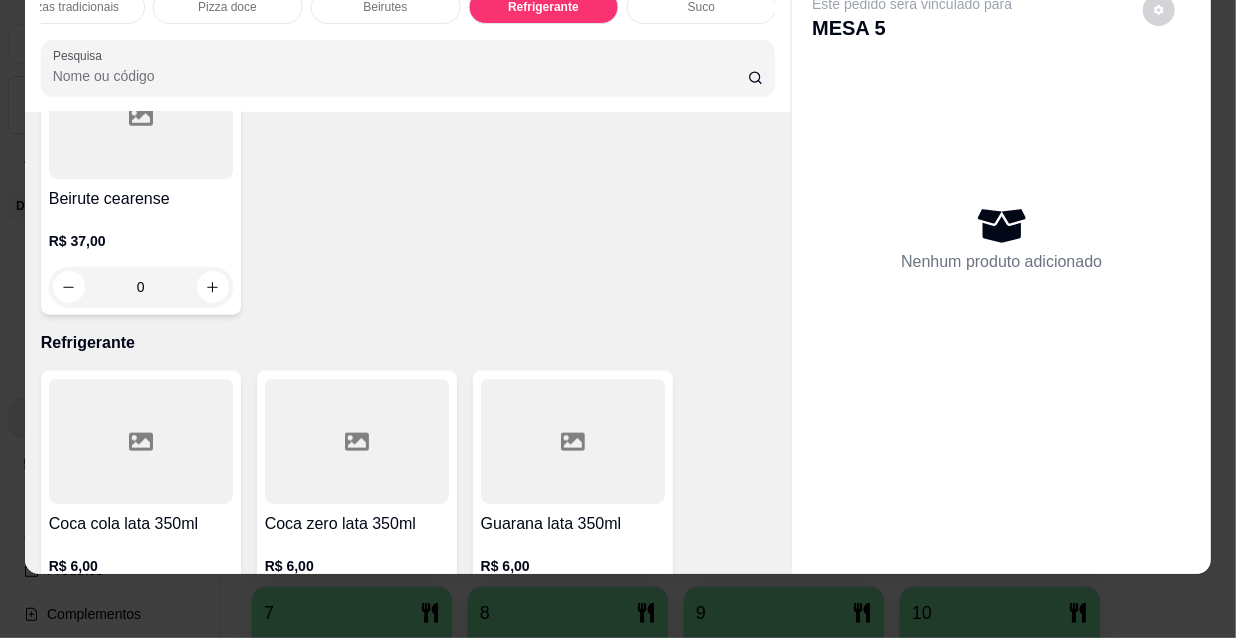 click 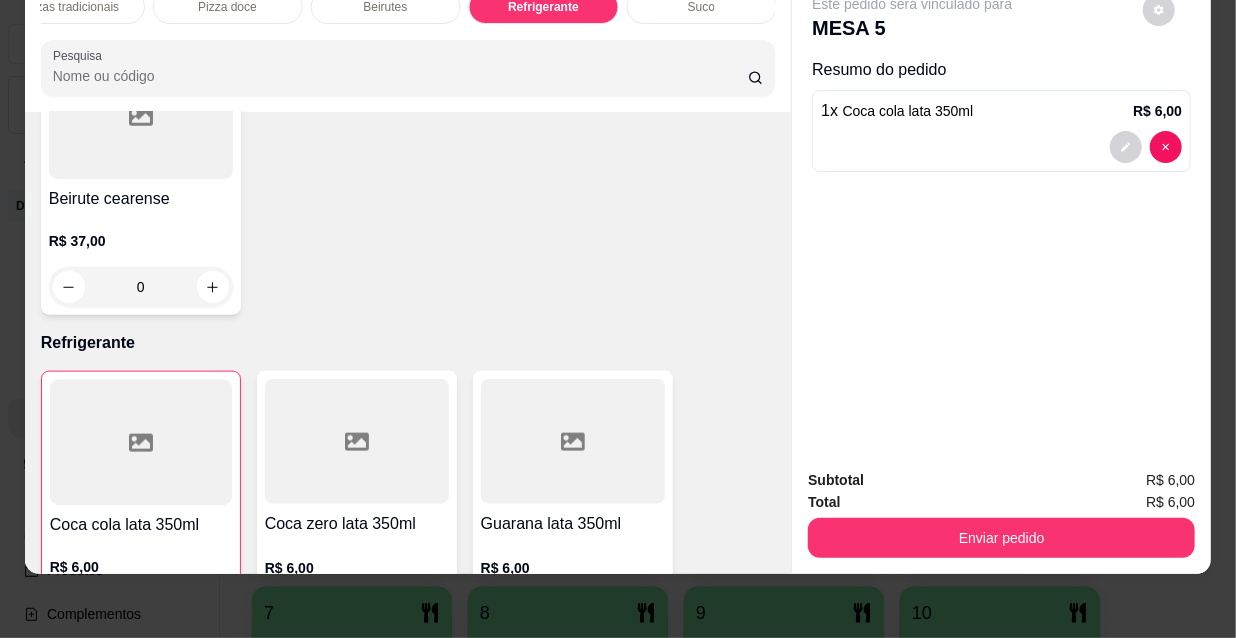 type on "1" 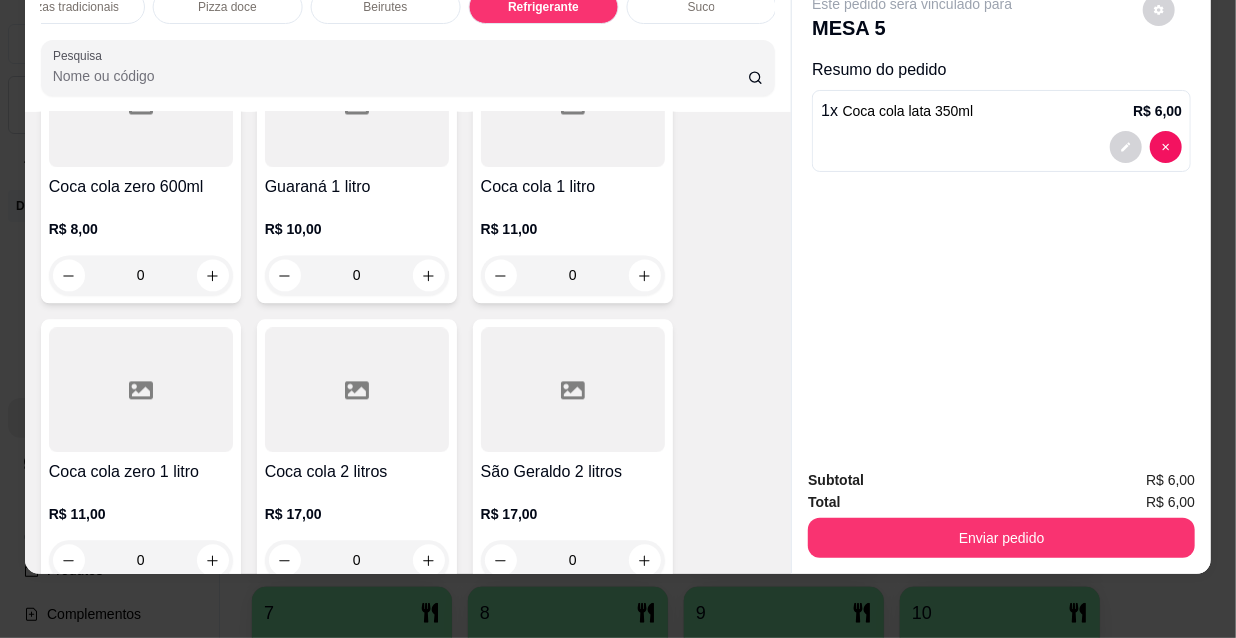 scroll, scrollTop: 19228, scrollLeft: 0, axis: vertical 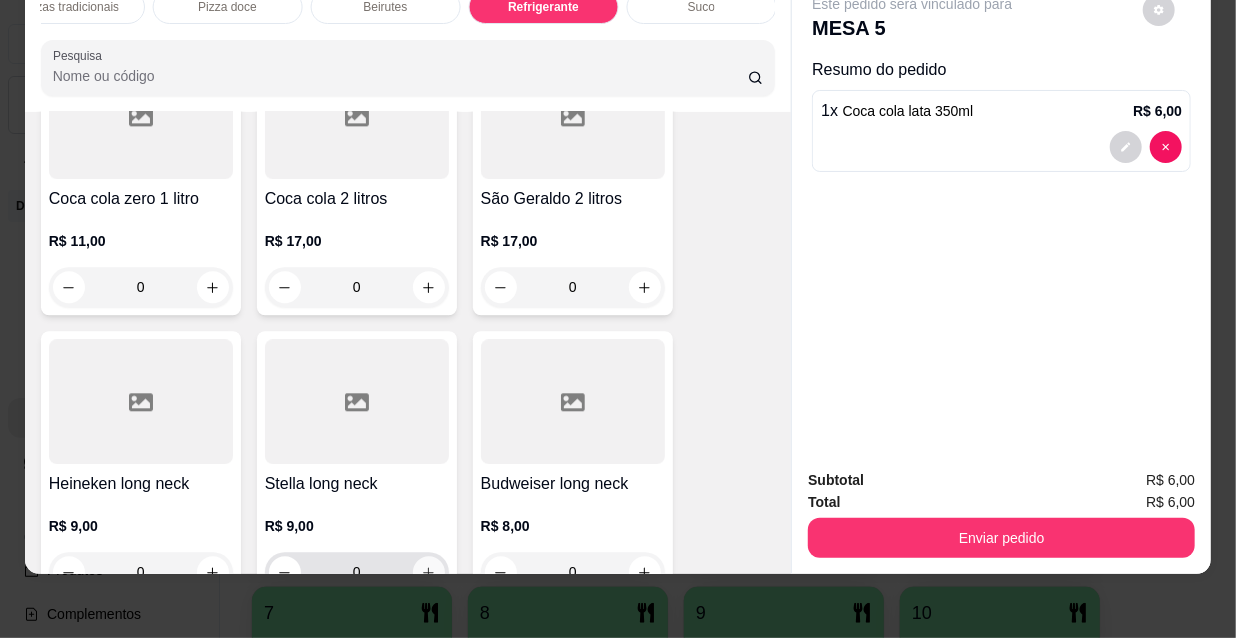 click 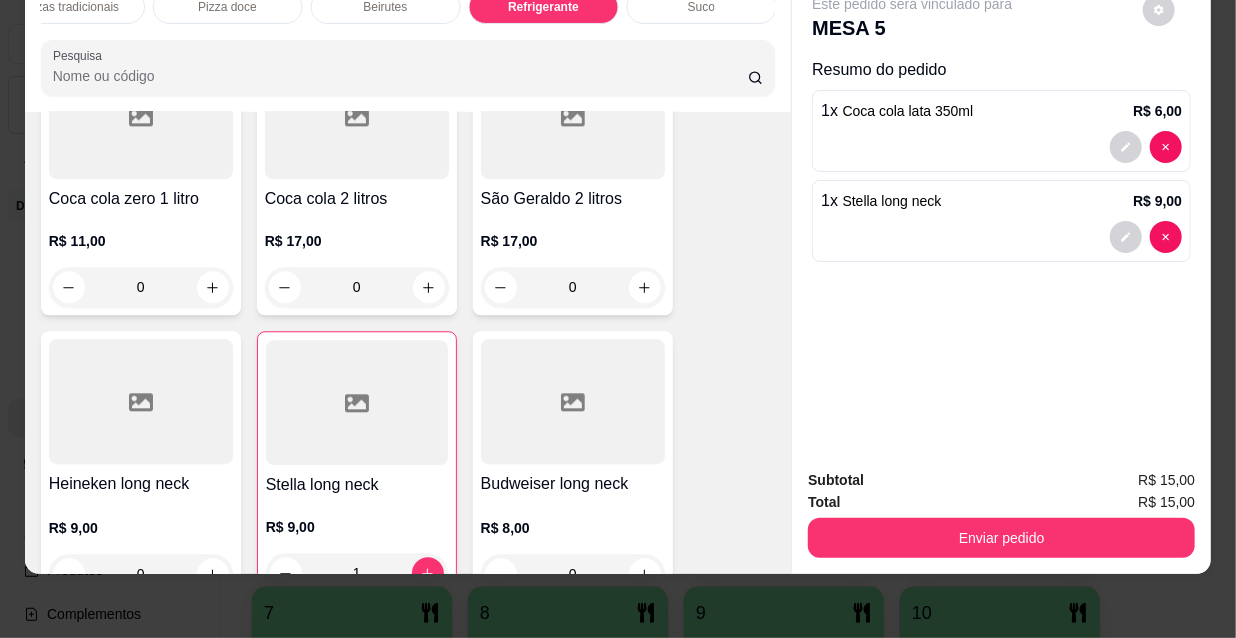 click on "Enviar pedido" at bounding box center [1001, 538] 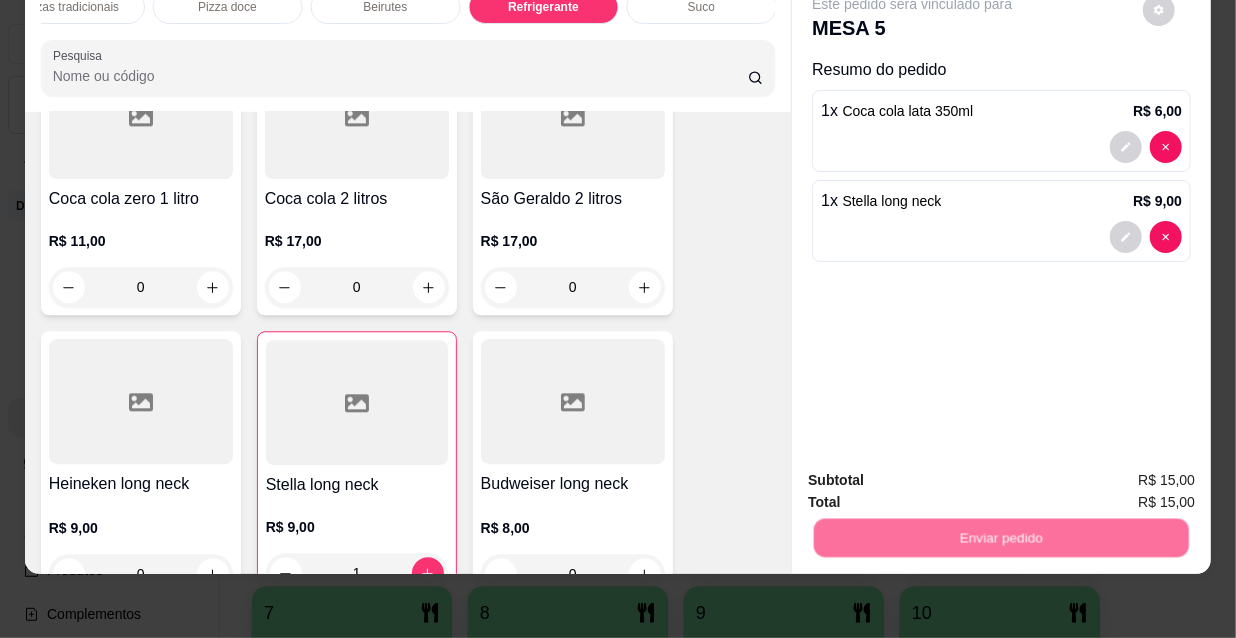 click on "Não registrar e enviar pedido" at bounding box center (937, 475) 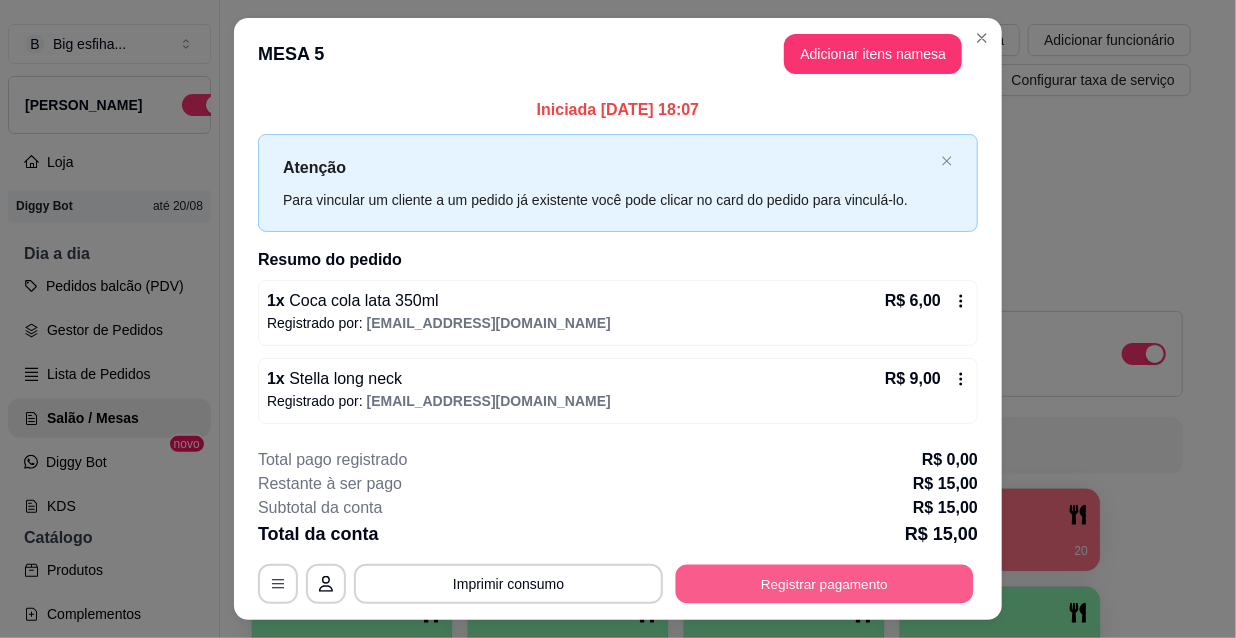 click on "Registrar pagamento" at bounding box center (825, 583) 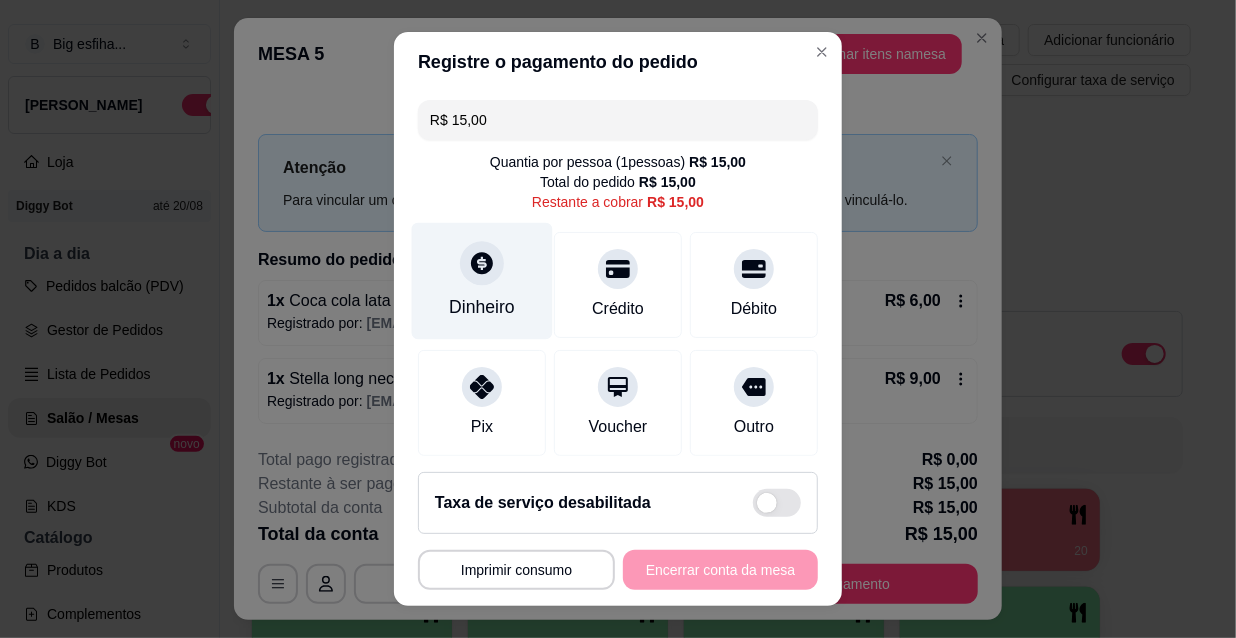 click on "Dinheiro" at bounding box center (482, 281) 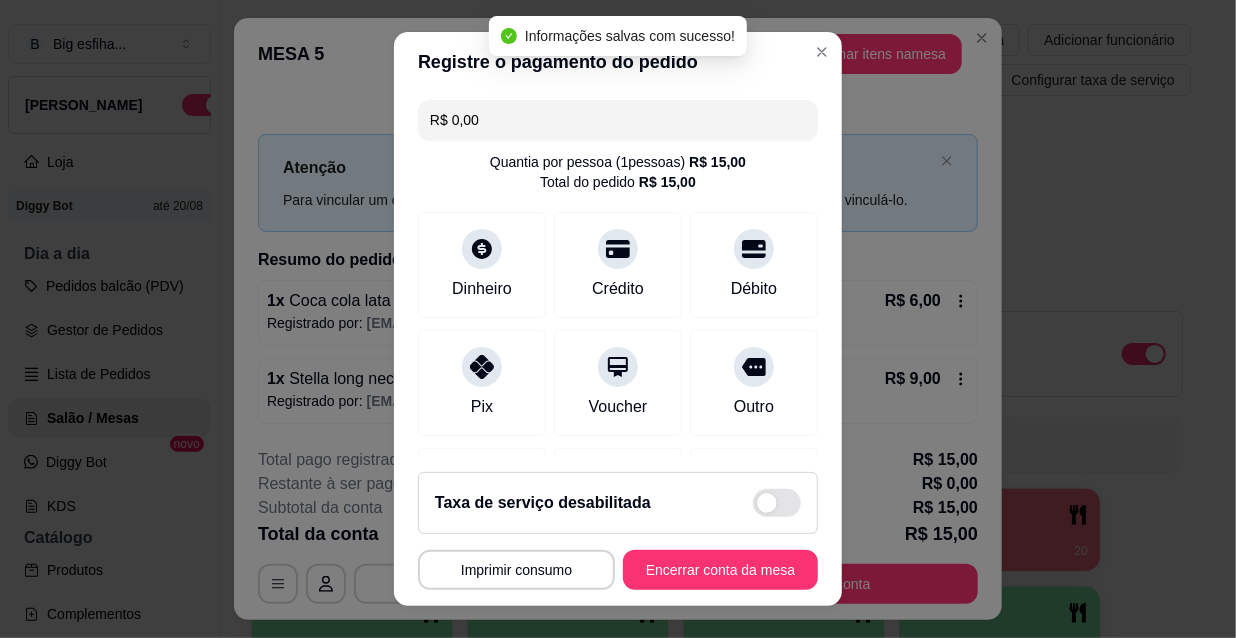 type on "R$ 0,00" 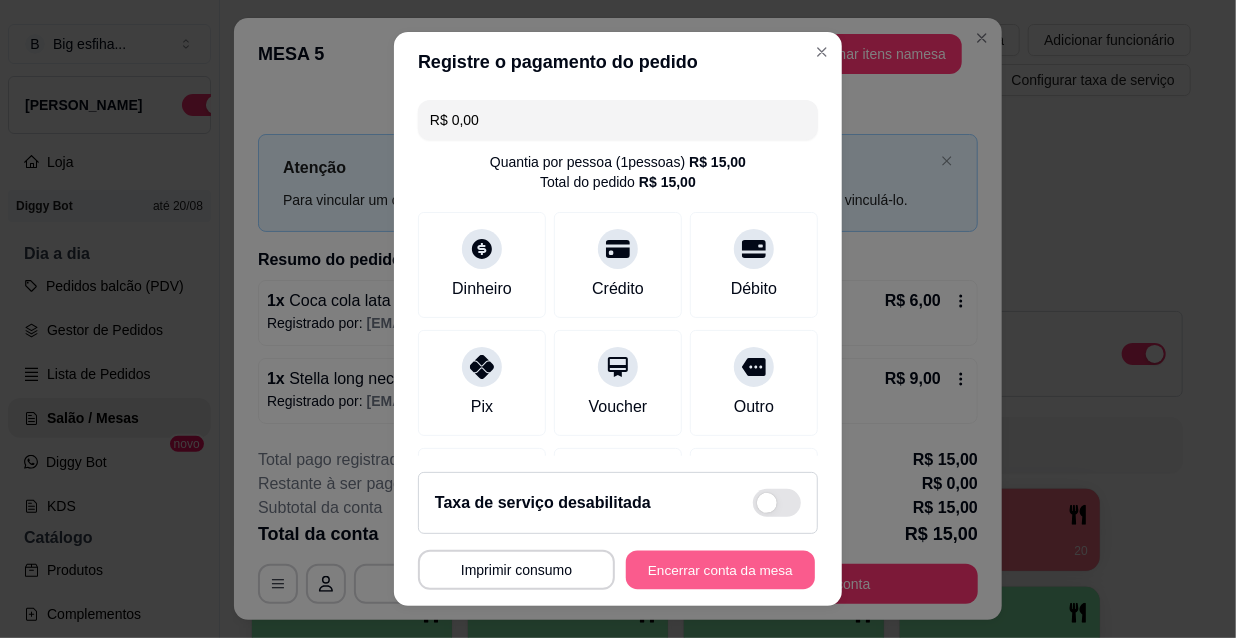 click on "Encerrar conta da mesa" at bounding box center [720, 570] 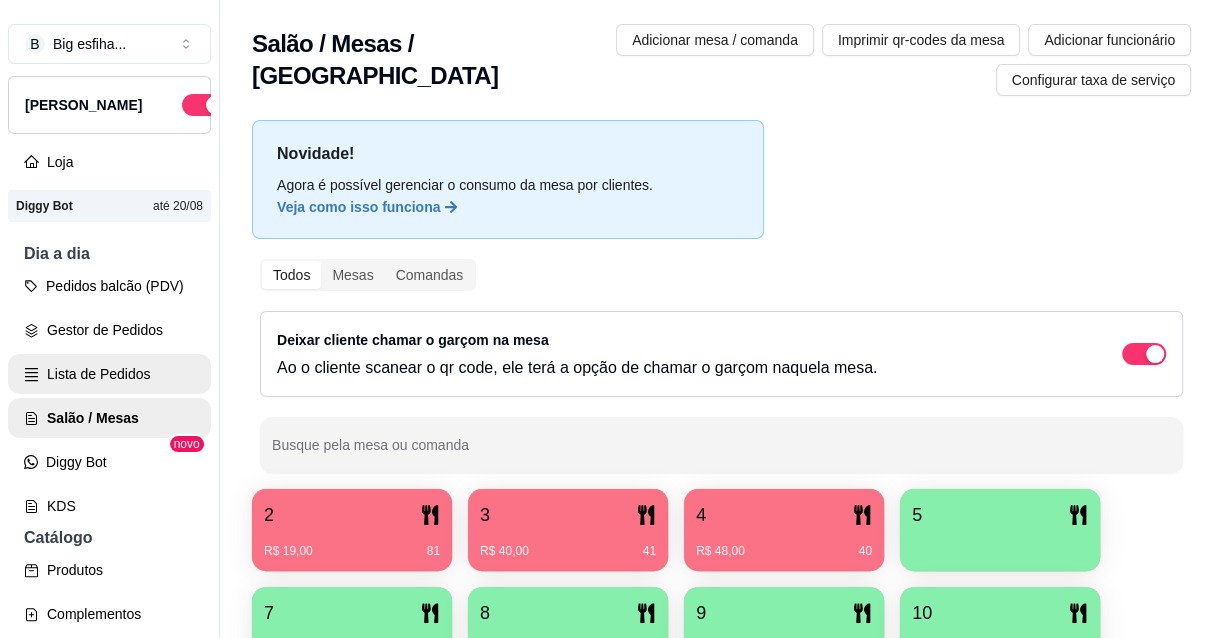 click on "Lista de Pedidos" at bounding box center (109, 374) 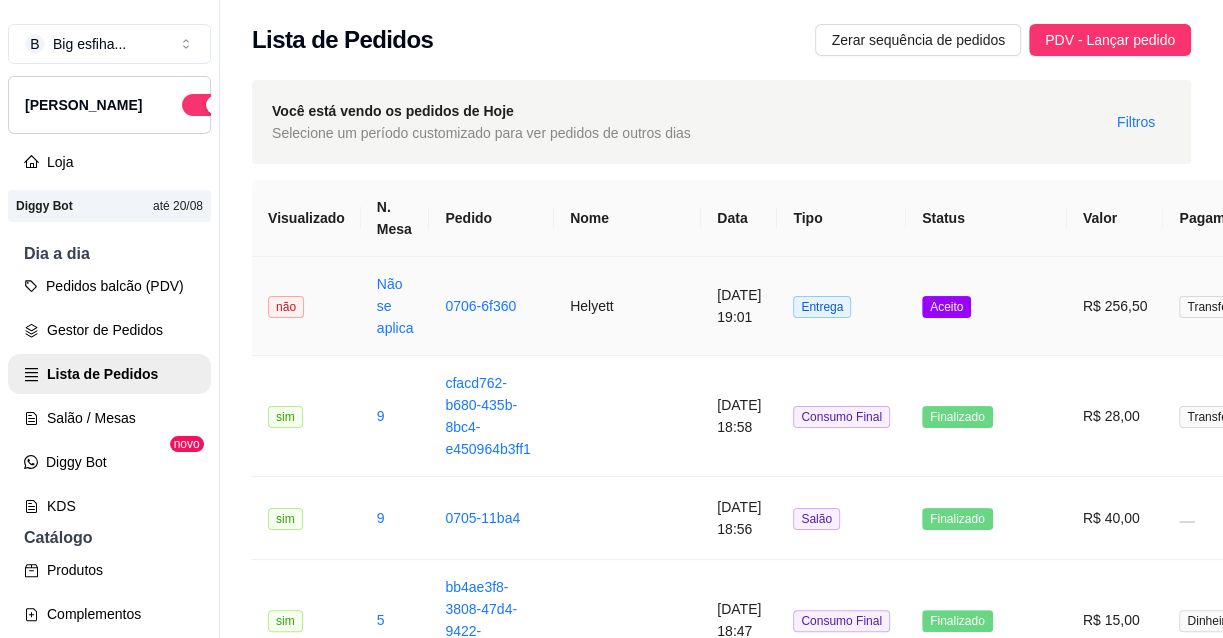 click on "Helyett" at bounding box center [627, 306] 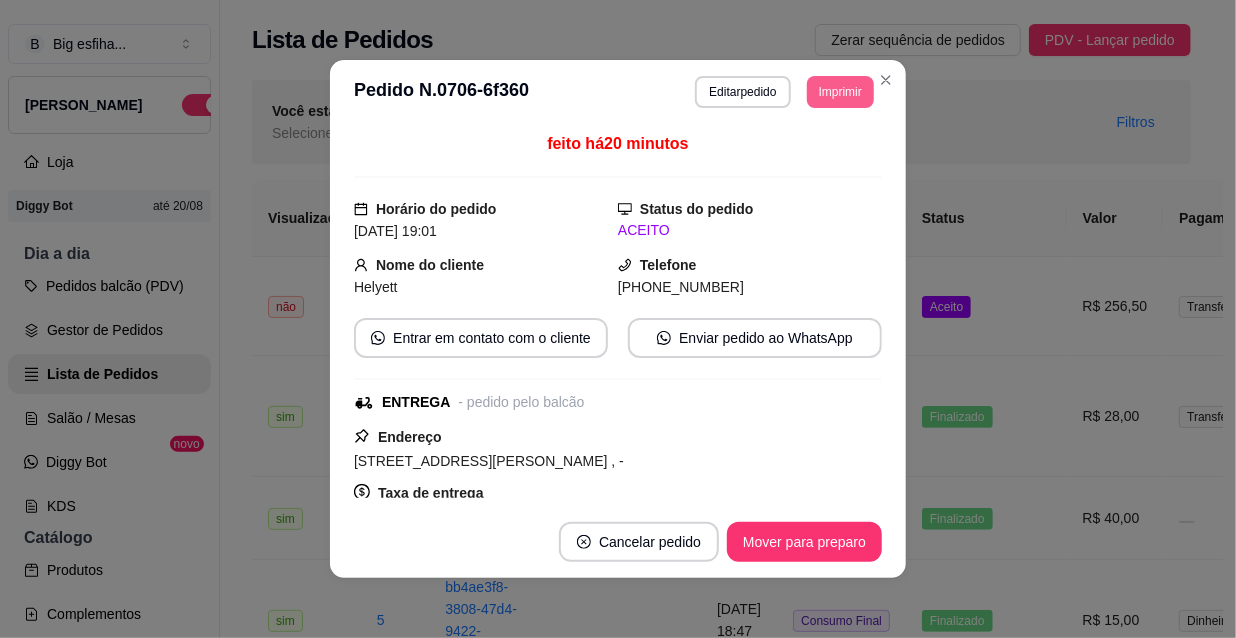 click on "Imprimir" at bounding box center (840, 92) 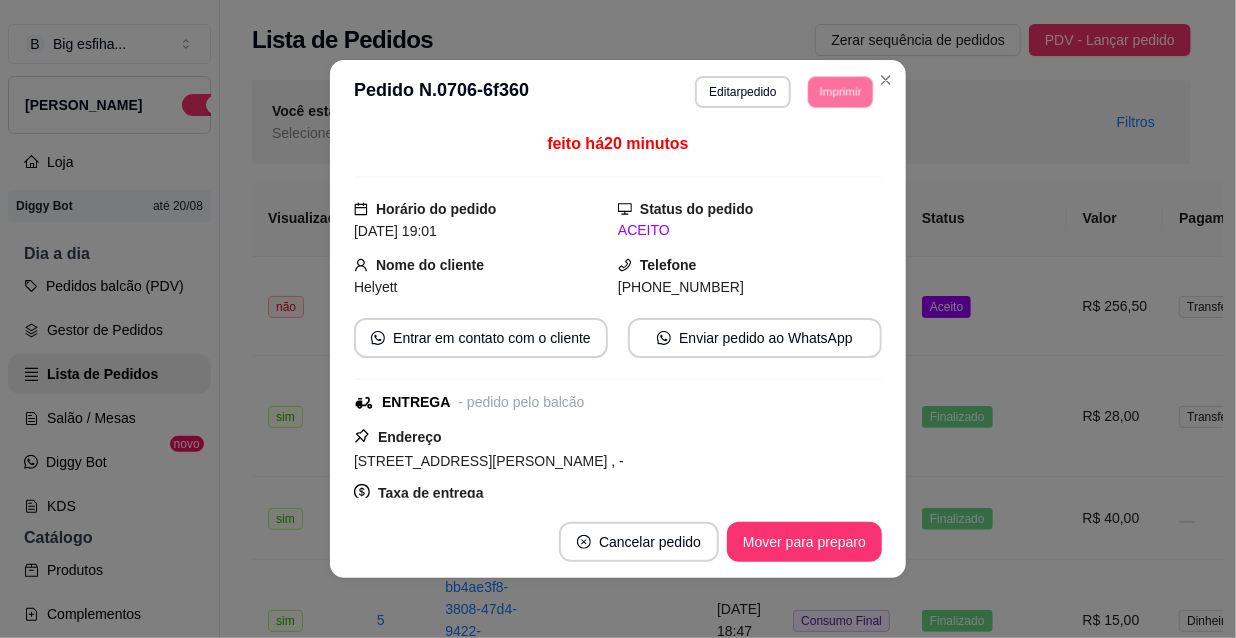 click on "IMPRESSORA" at bounding box center (813, 153) 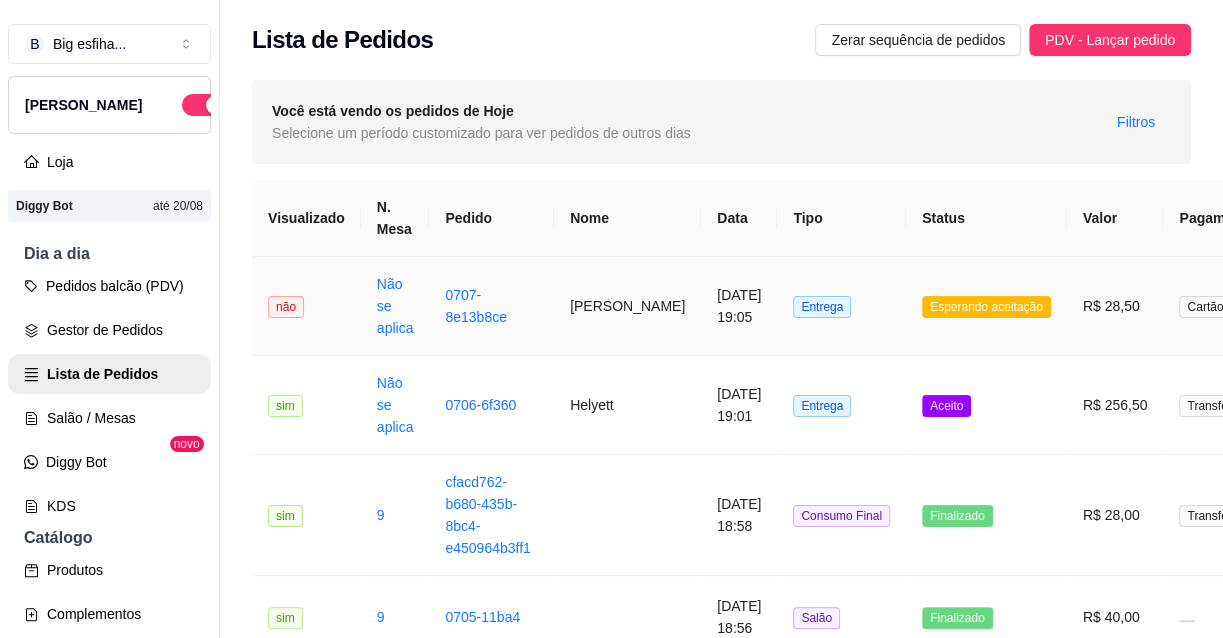 click on "[DATE] 19:05" at bounding box center (739, 306) 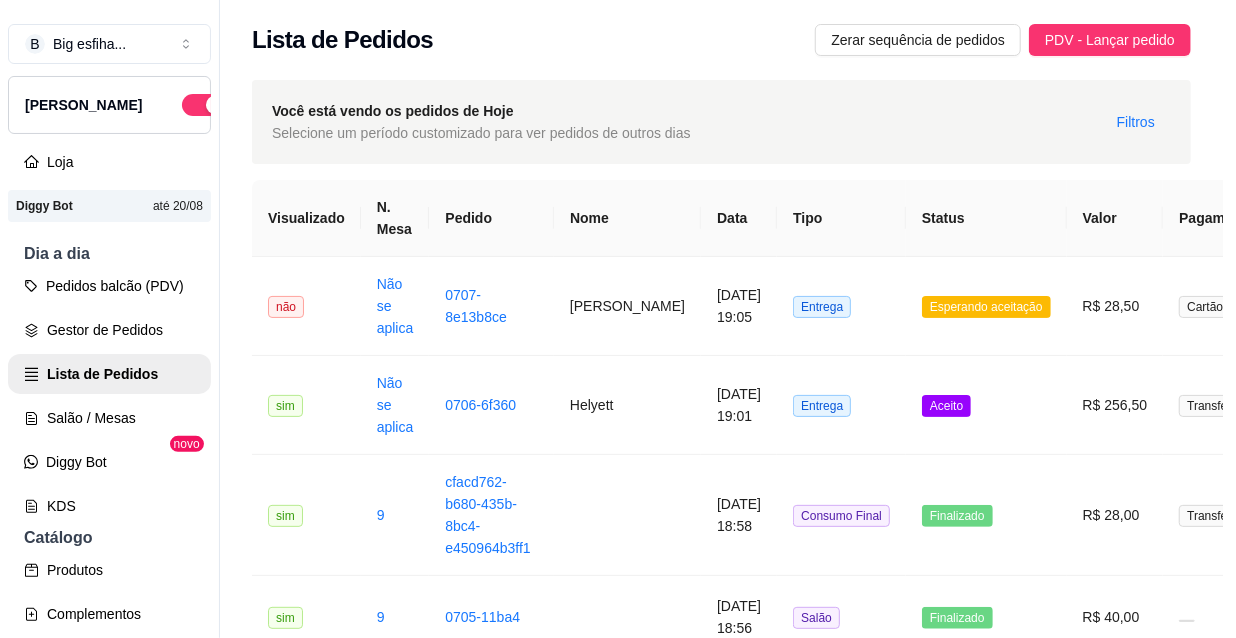 click on "Aceitar pedido" at bounding box center (822, 542) 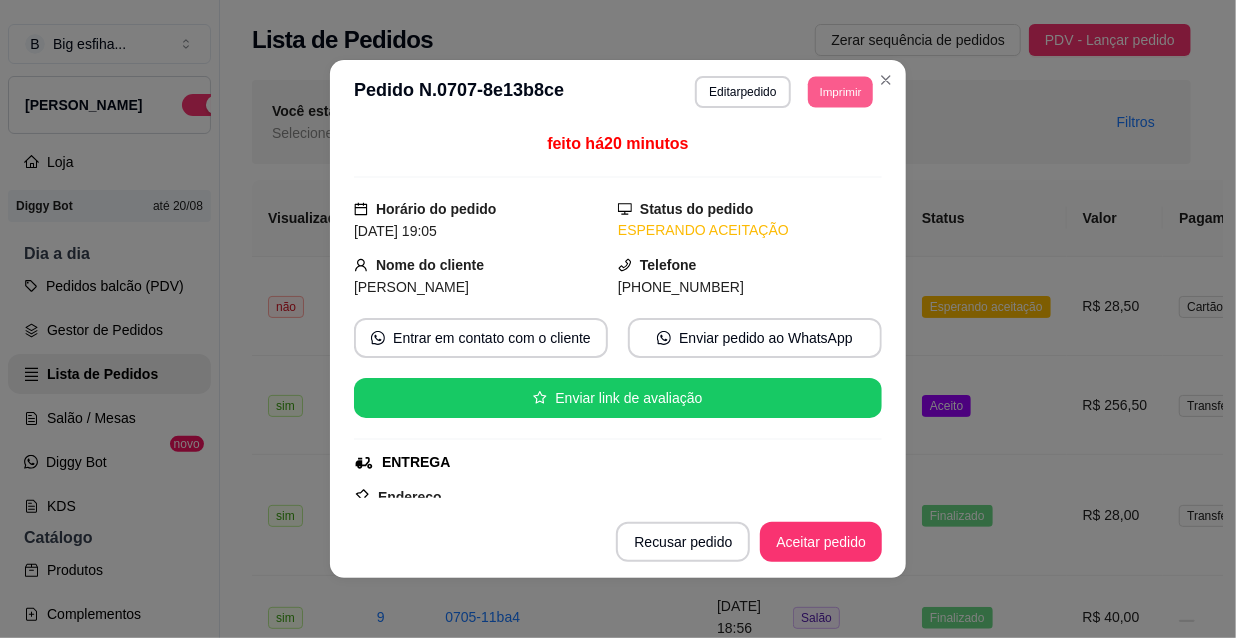 click on "Imprimir" at bounding box center [840, 91] 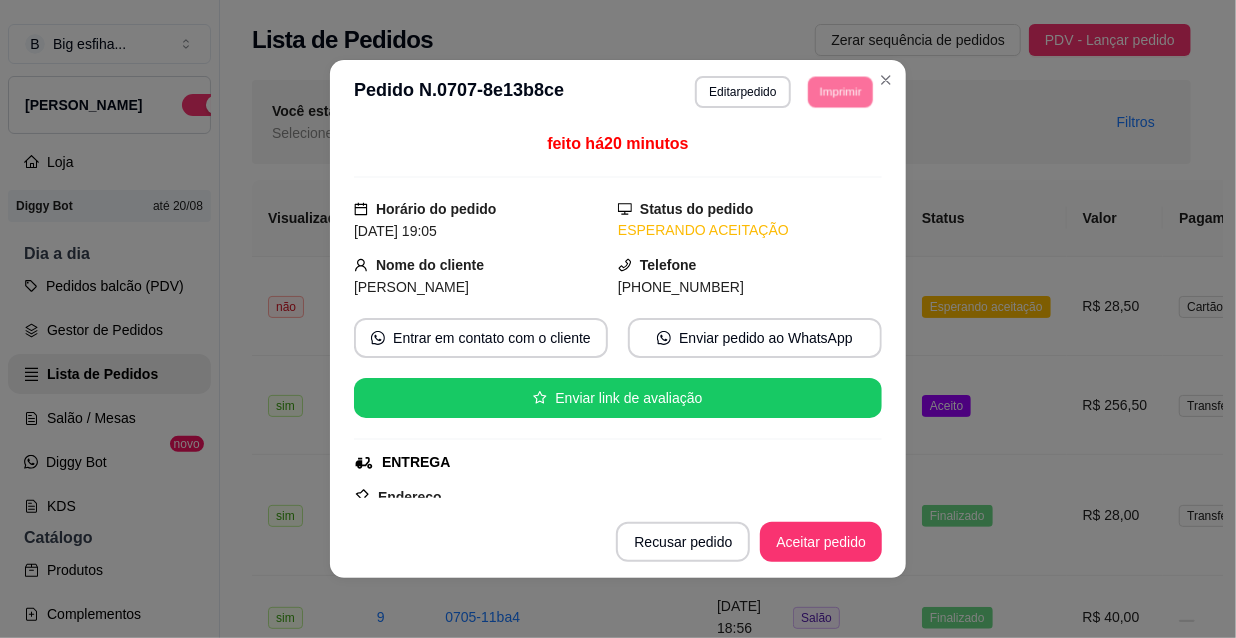 click on "Escolha a impressora IMPRESSORA" at bounding box center (813, 141) 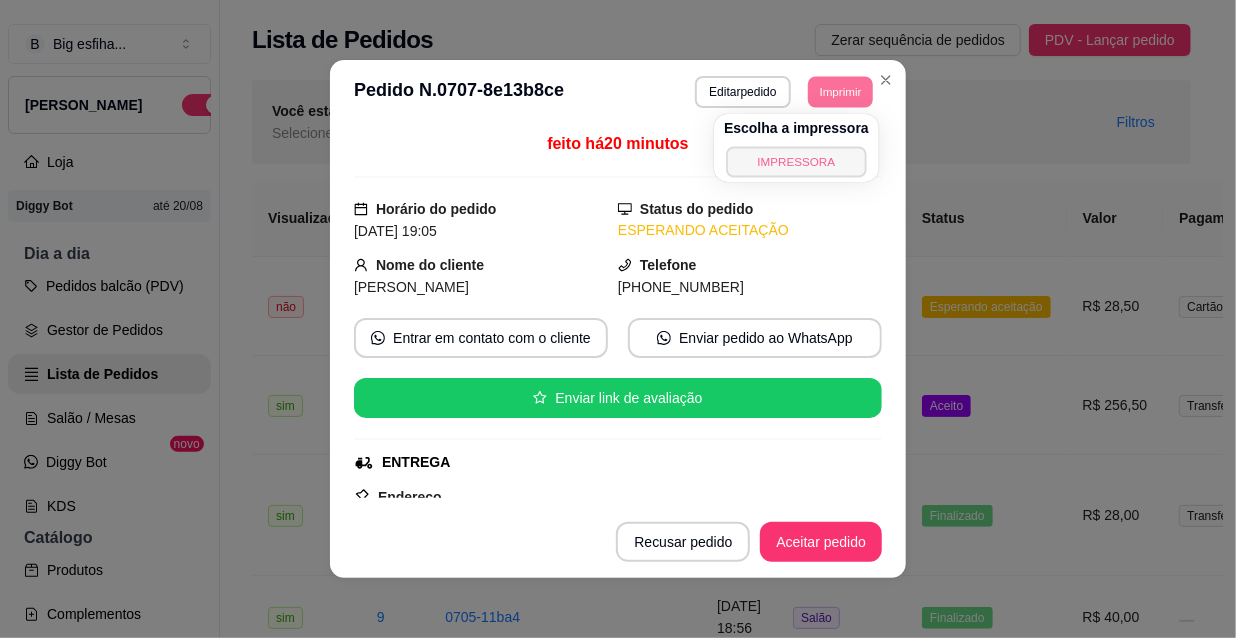click on "IMPRESSORA" at bounding box center (796, 161) 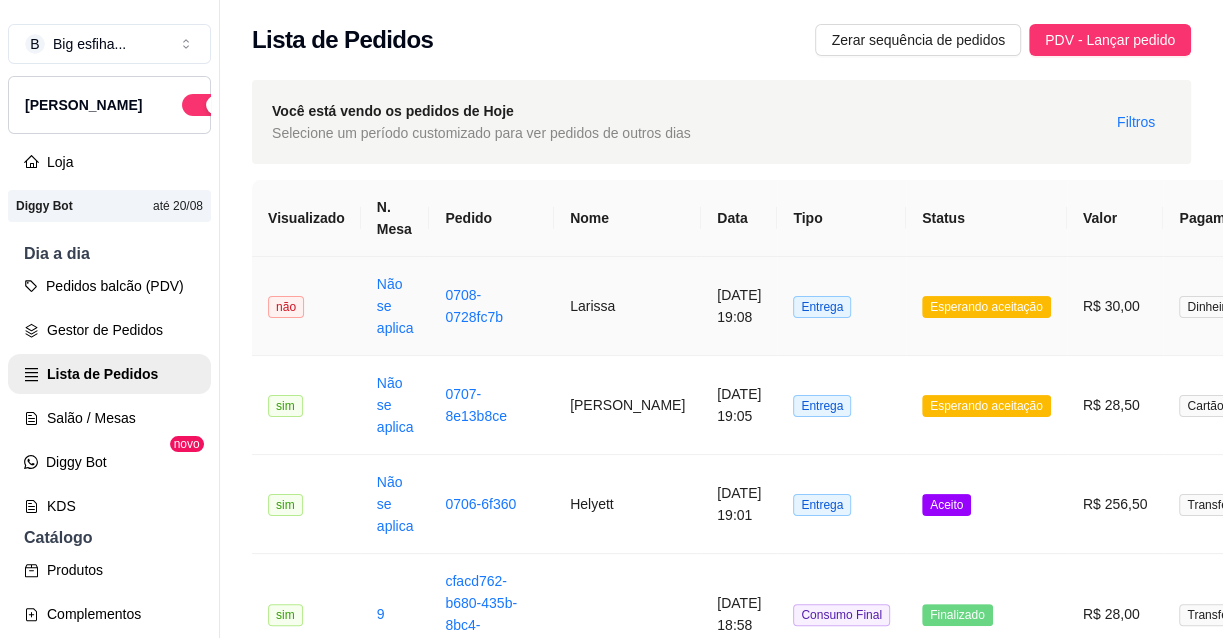 click on "Larissa" at bounding box center (627, 306) 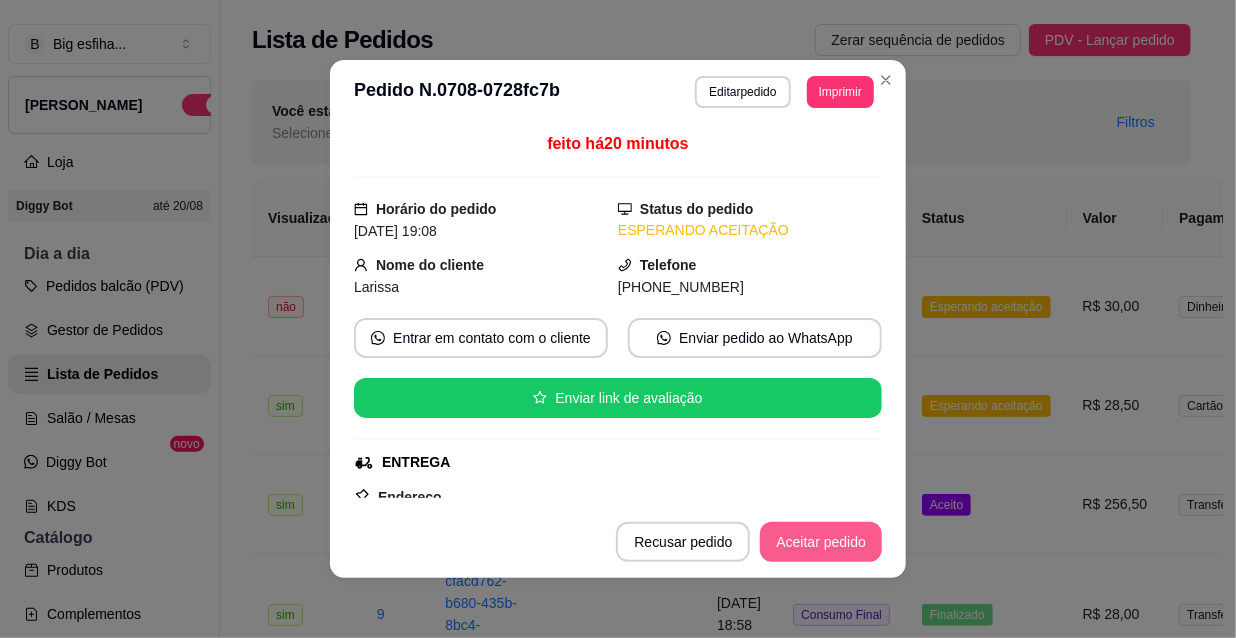 click on "Aceitar pedido" at bounding box center [821, 542] 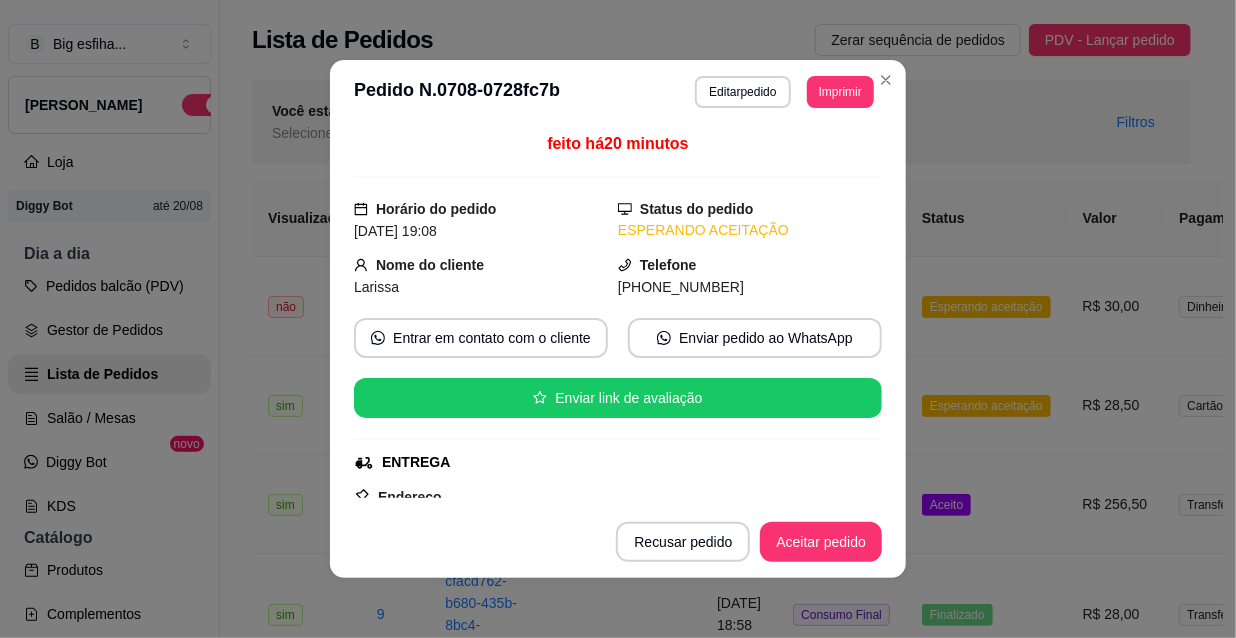 drag, startPoint x: 807, startPoint y: 70, endPoint x: 810, endPoint y: 85, distance: 15.297058 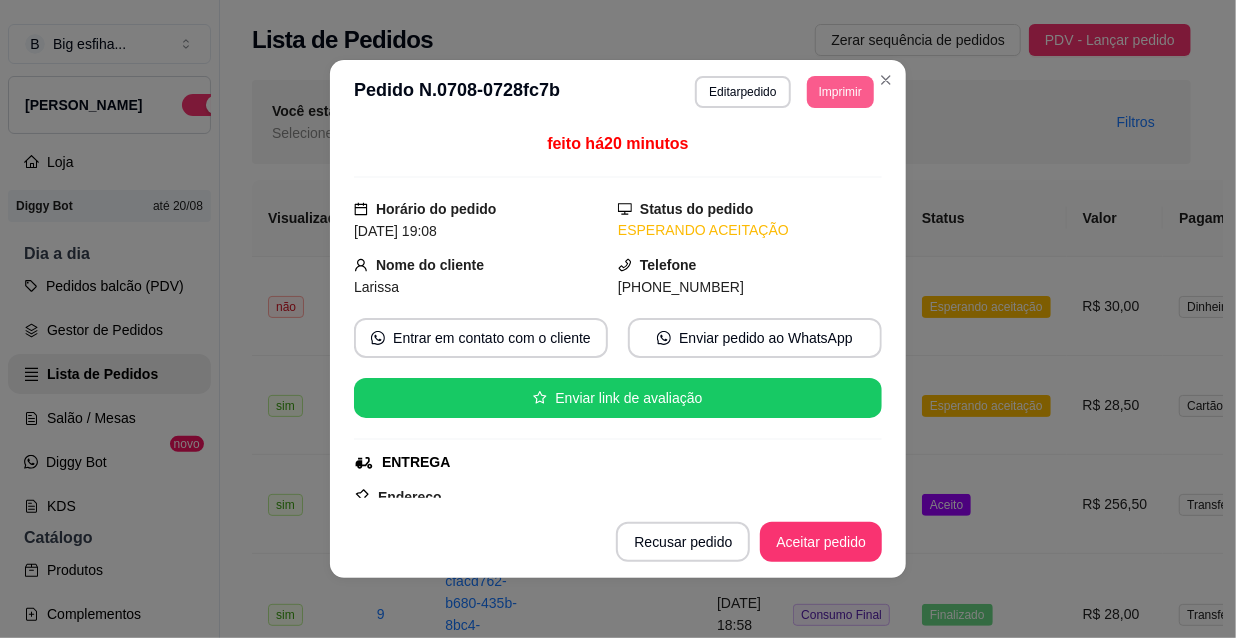 click on "Imprimir" at bounding box center [840, 92] 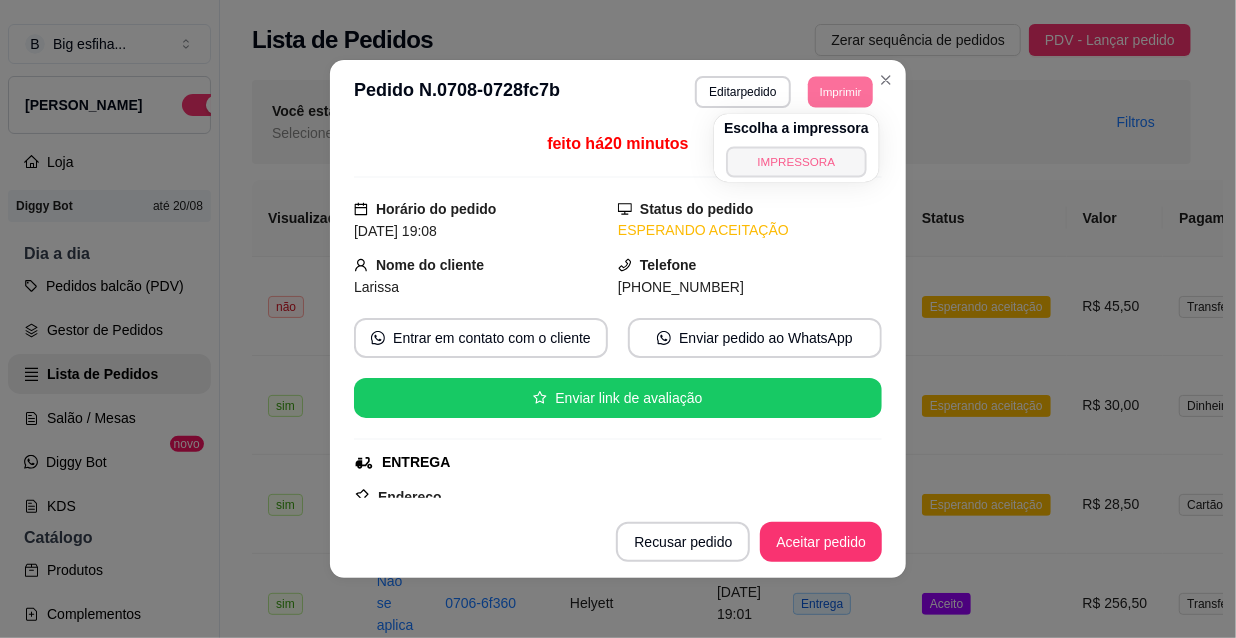 click on "IMPRESSORA" at bounding box center (796, 161) 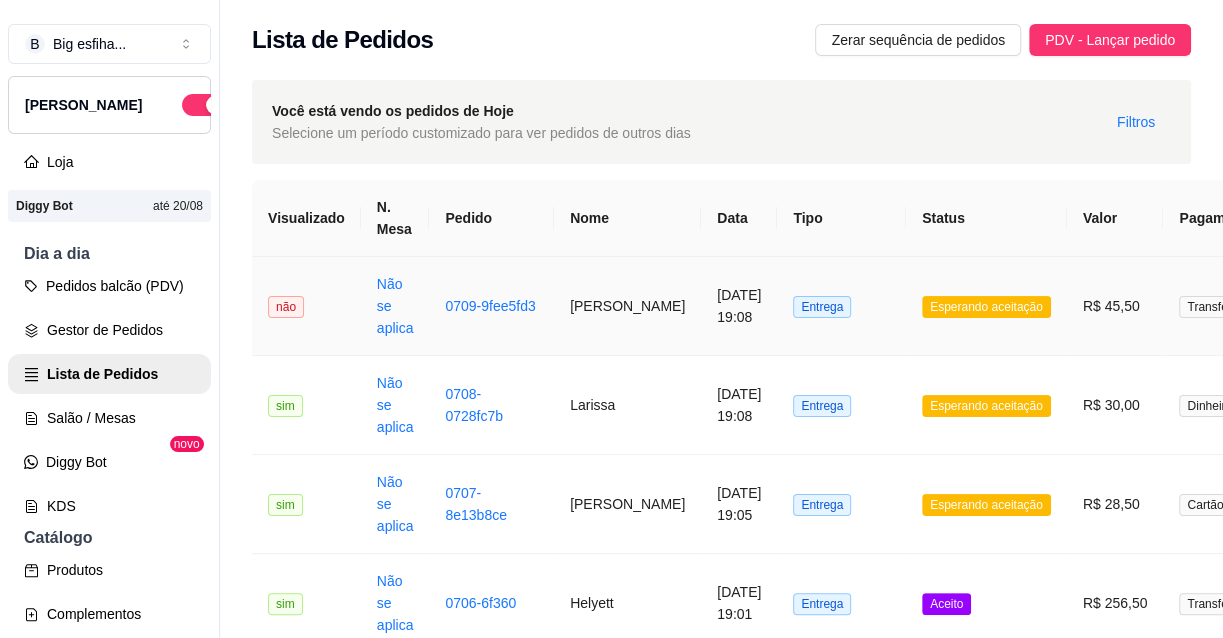 click on "Entrega" at bounding box center [822, 307] 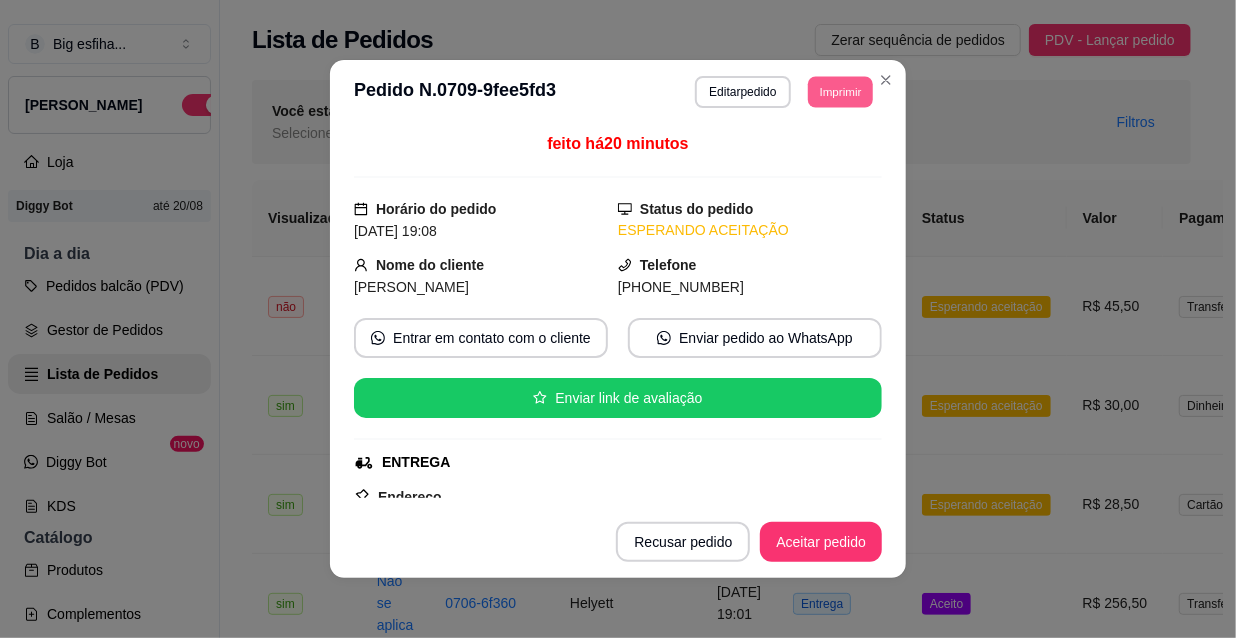 click on "Imprimir" at bounding box center [840, 91] 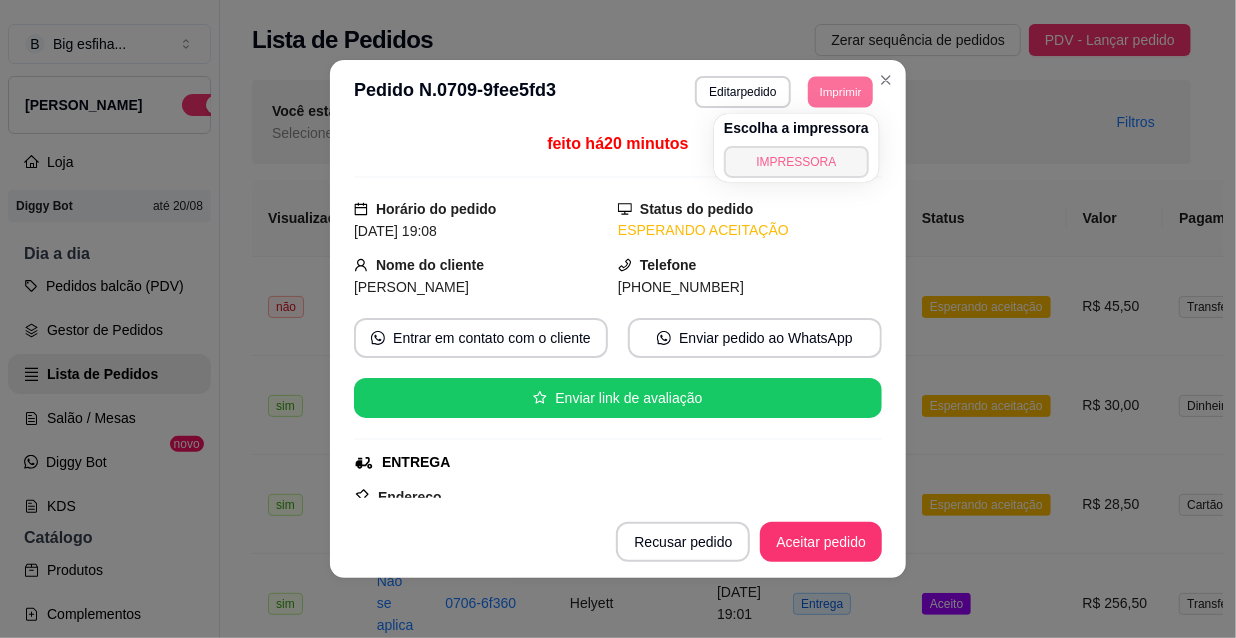 click on "IMPRESSORA" at bounding box center (796, 162) 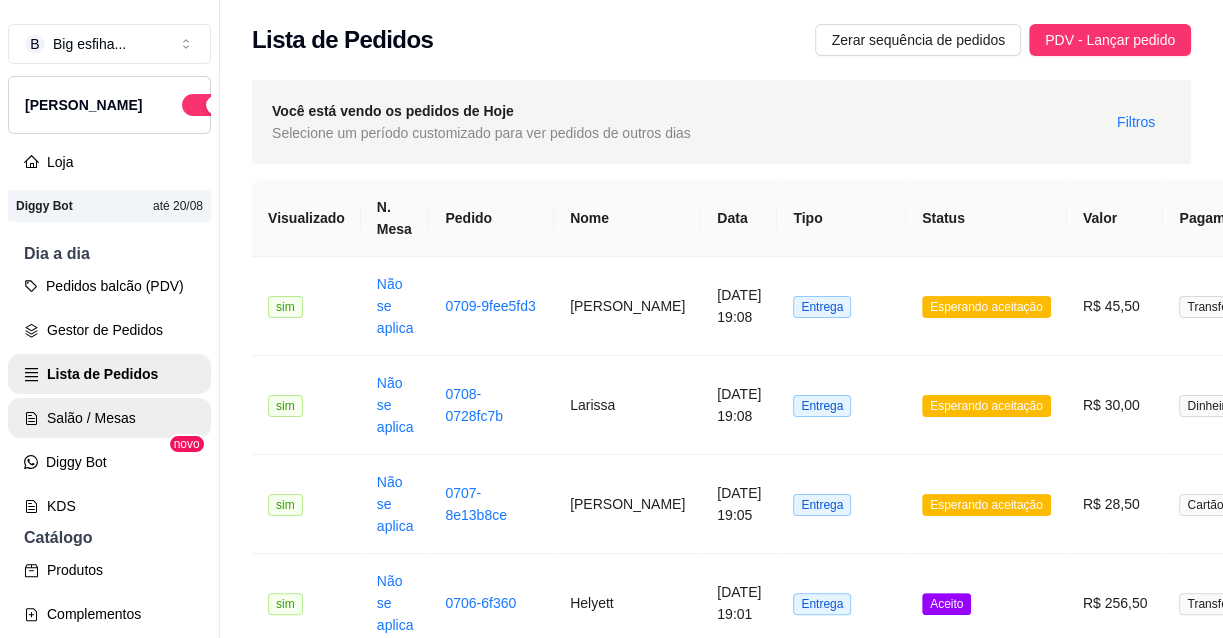 click on "Salão / Mesas" at bounding box center (109, 418) 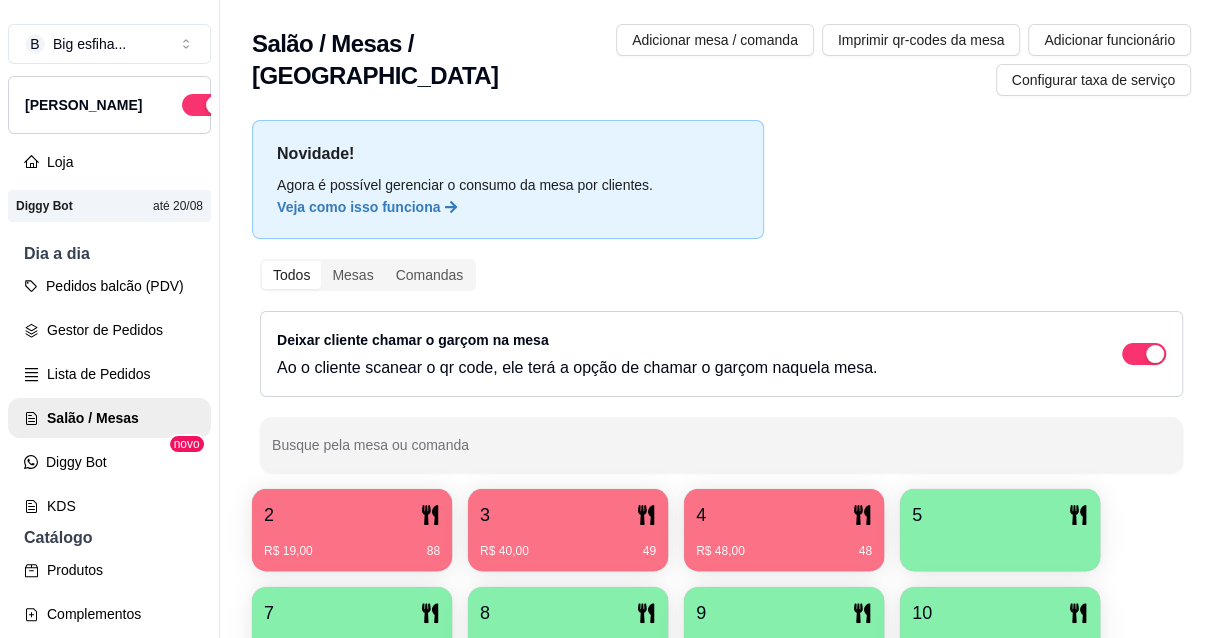 click on "4" at bounding box center (784, 515) 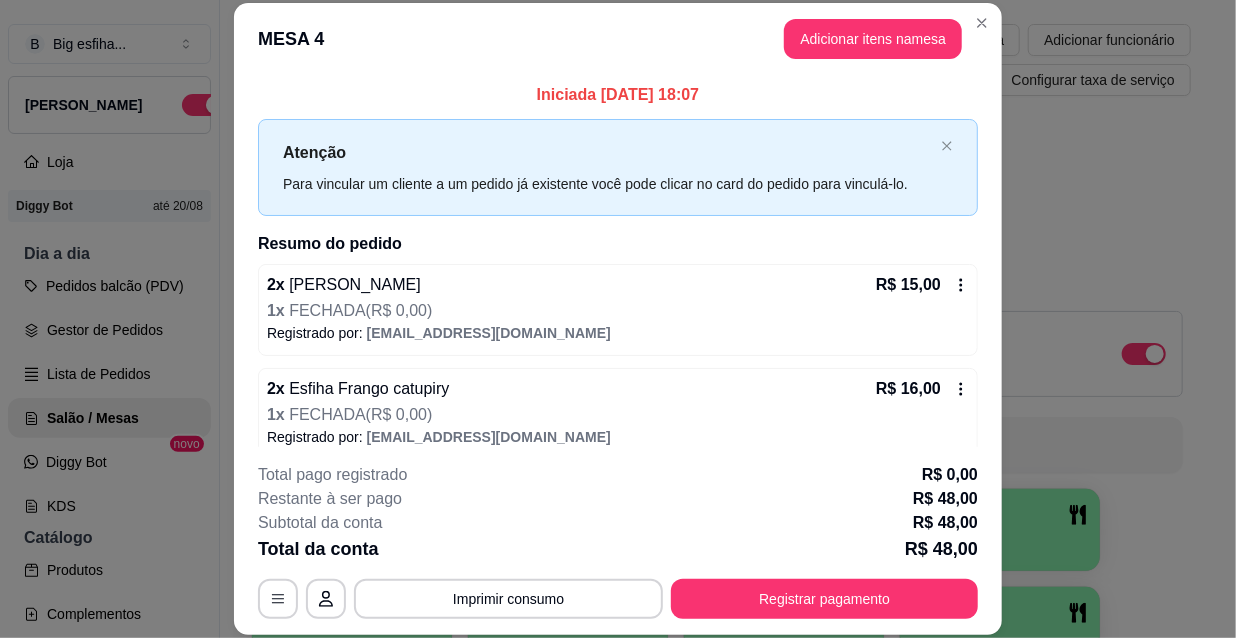 scroll, scrollTop: 124, scrollLeft: 0, axis: vertical 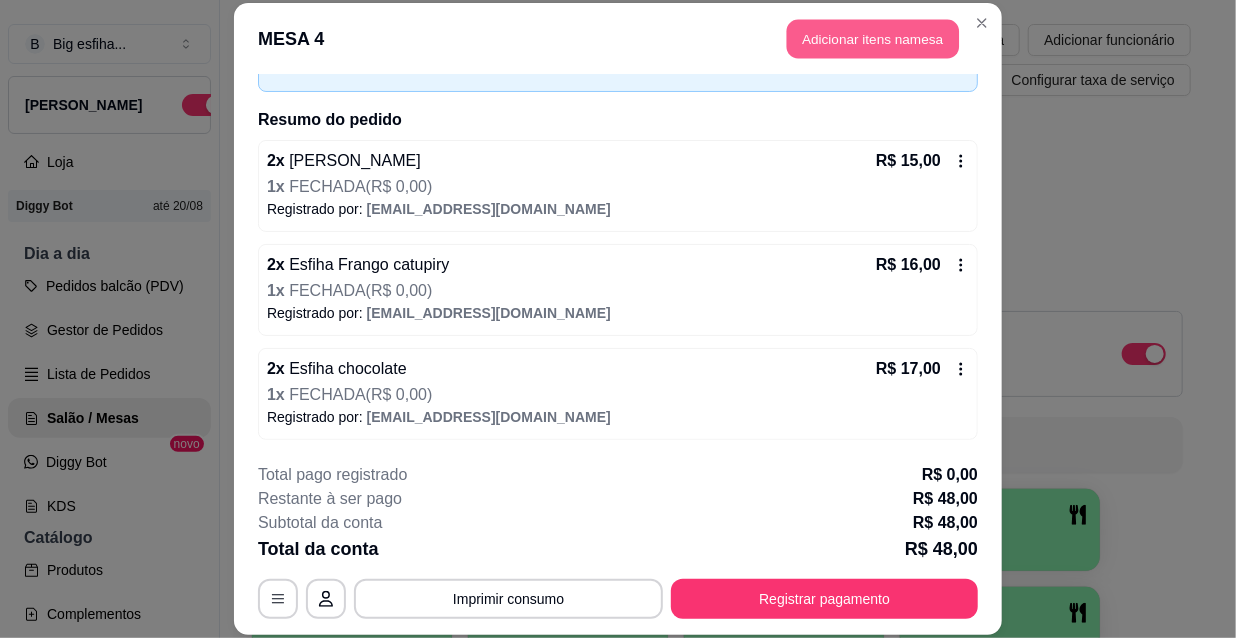 click on "Adicionar itens na  mesa" at bounding box center (873, 39) 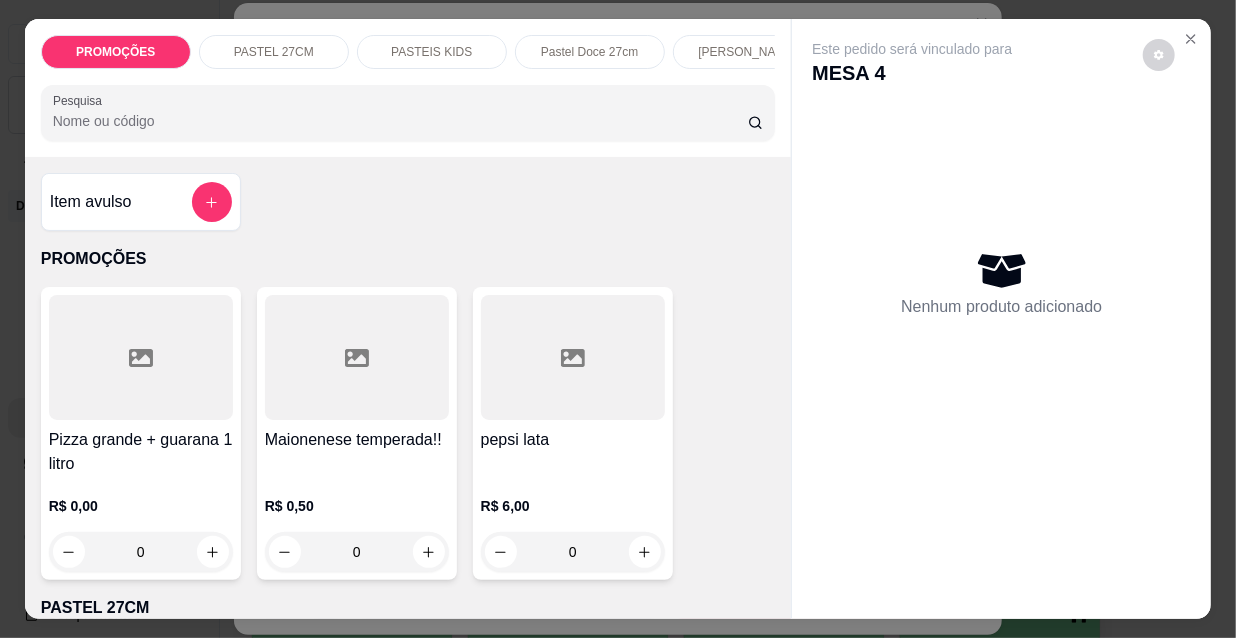 click on "[PERSON_NAME]" at bounding box center [747, 52] 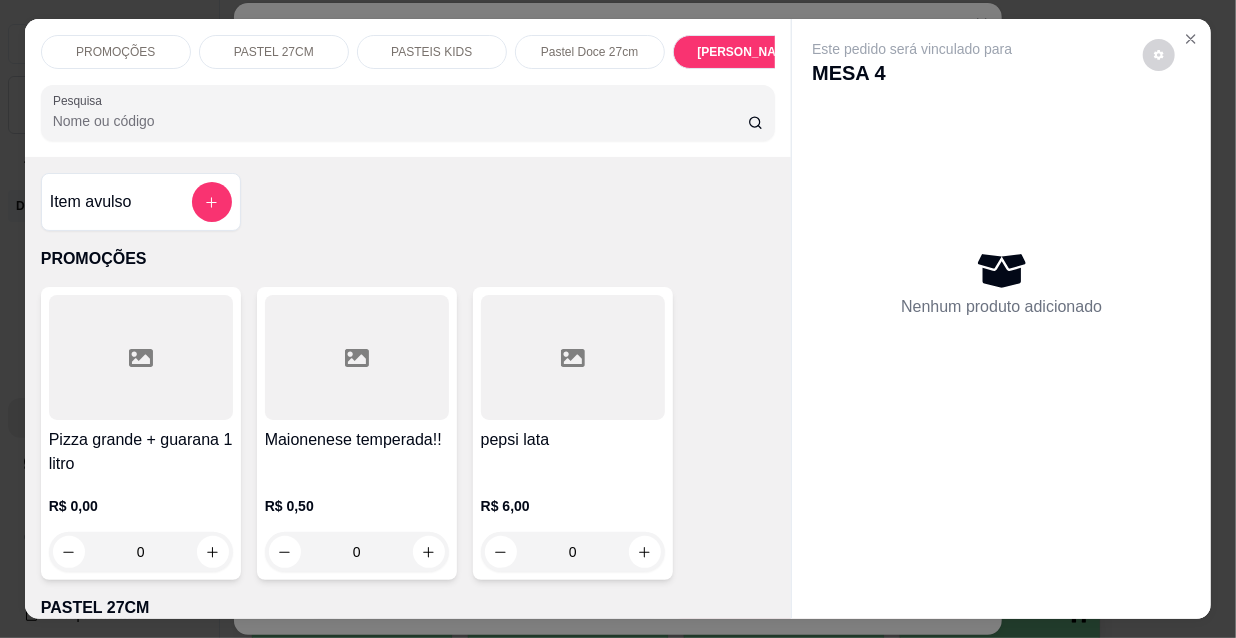 scroll, scrollTop: 9254, scrollLeft: 0, axis: vertical 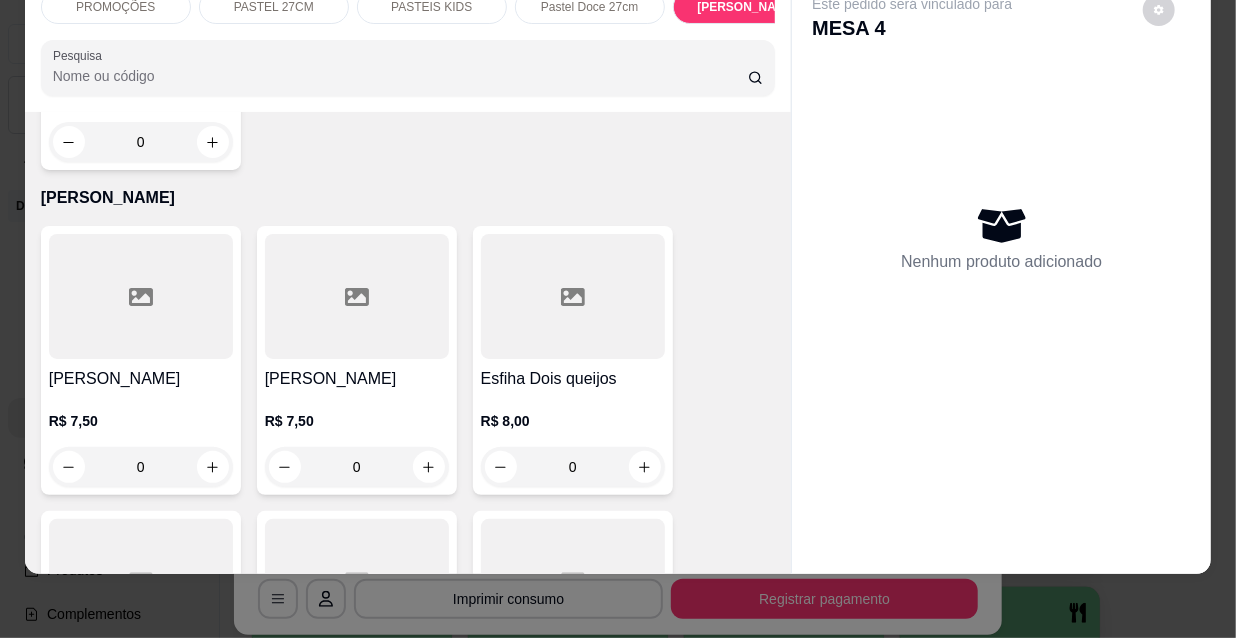 click on "R$ 7,50" at bounding box center (357, 421) 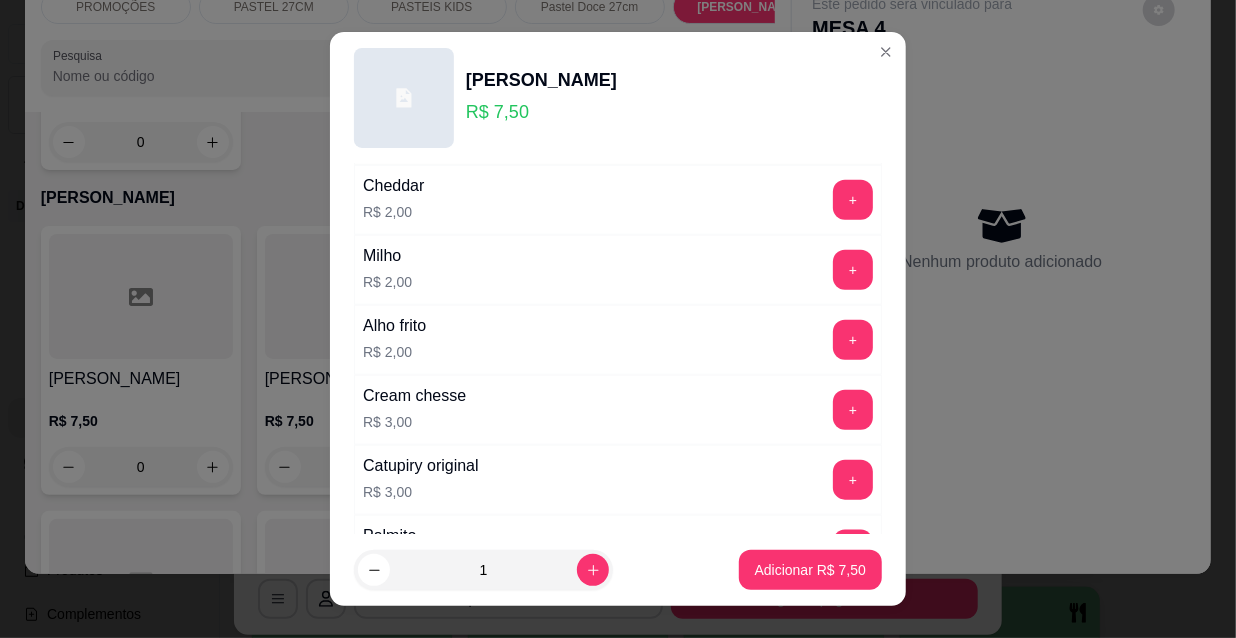 scroll, scrollTop: 1661, scrollLeft: 0, axis: vertical 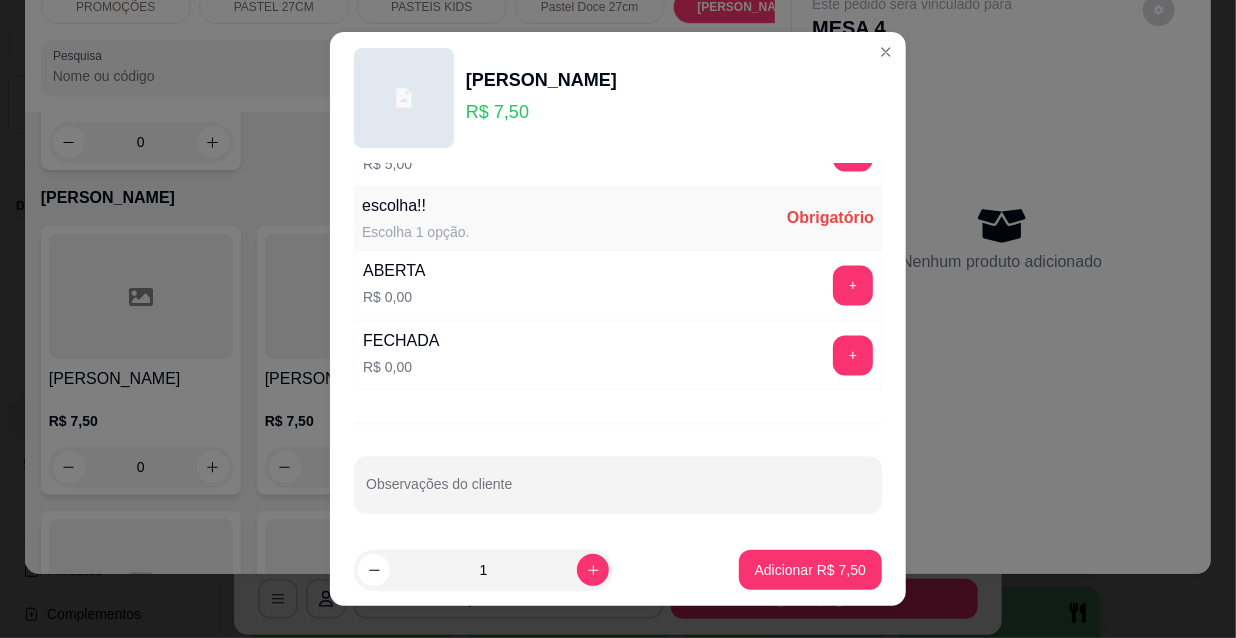 click on "+" at bounding box center [853, 356] 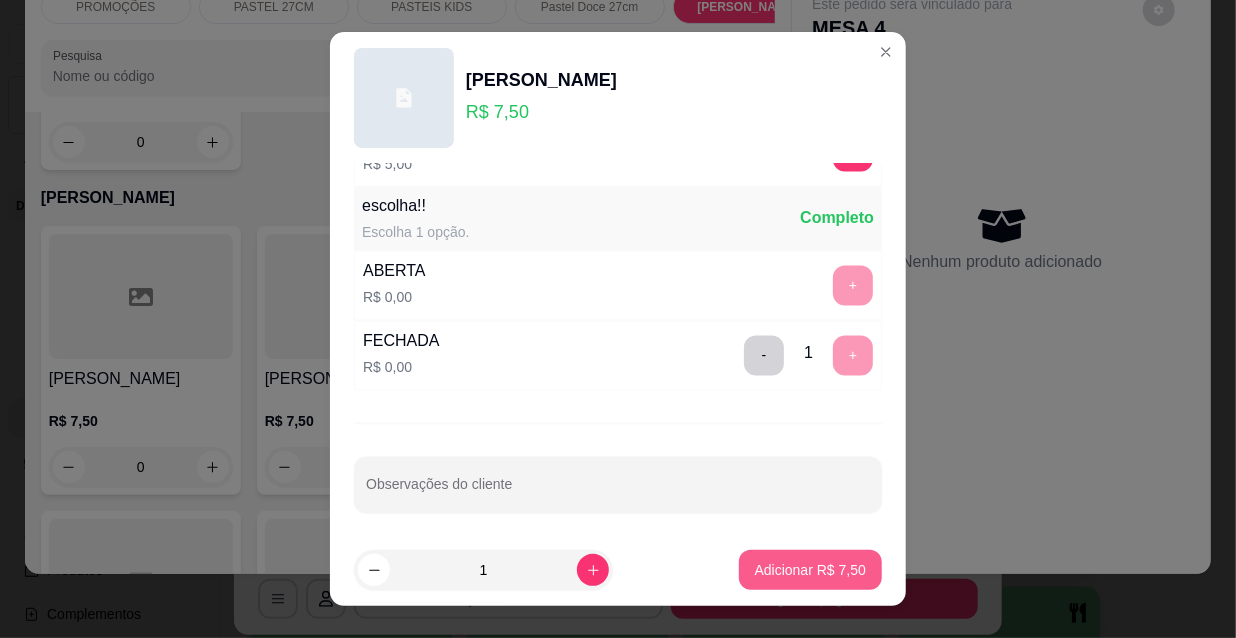 click on "Adicionar   R$ 7,50" at bounding box center (810, 570) 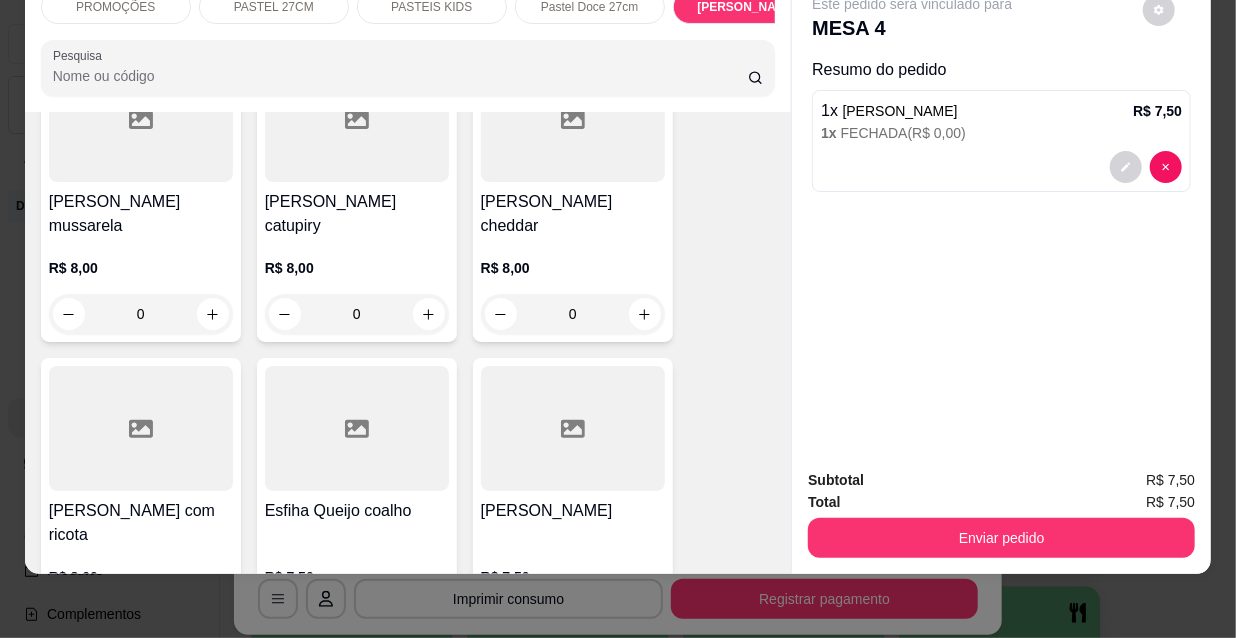 scroll, scrollTop: 12254, scrollLeft: 0, axis: vertical 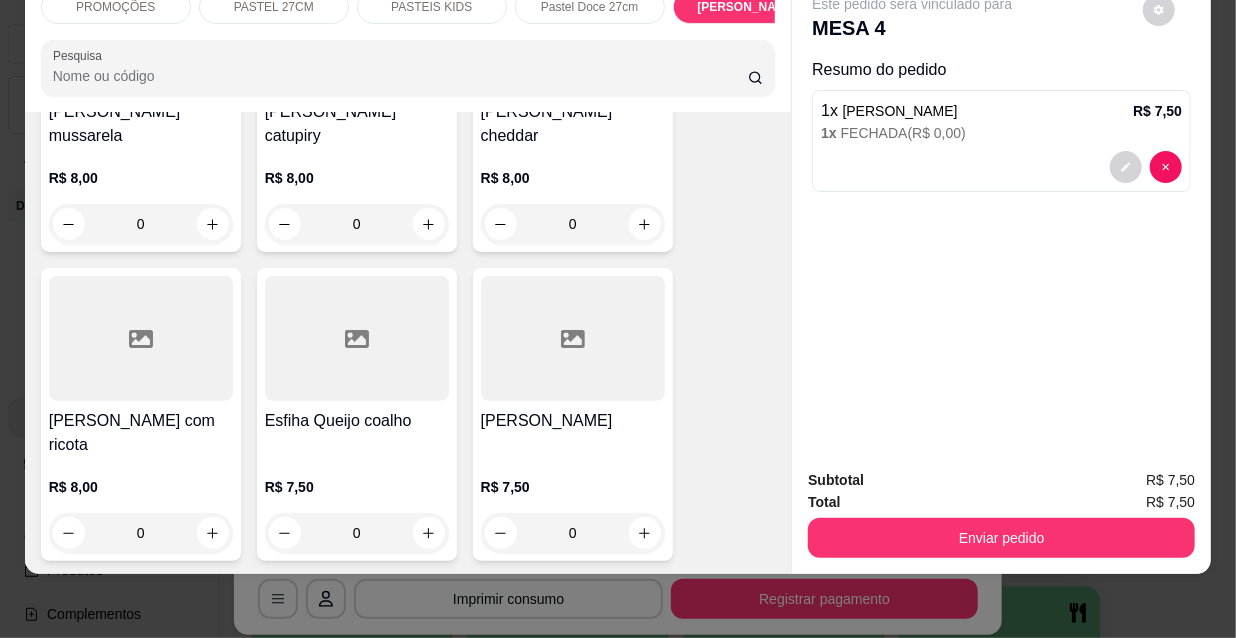 click on "[PERSON_NAME]" at bounding box center [573, 421] 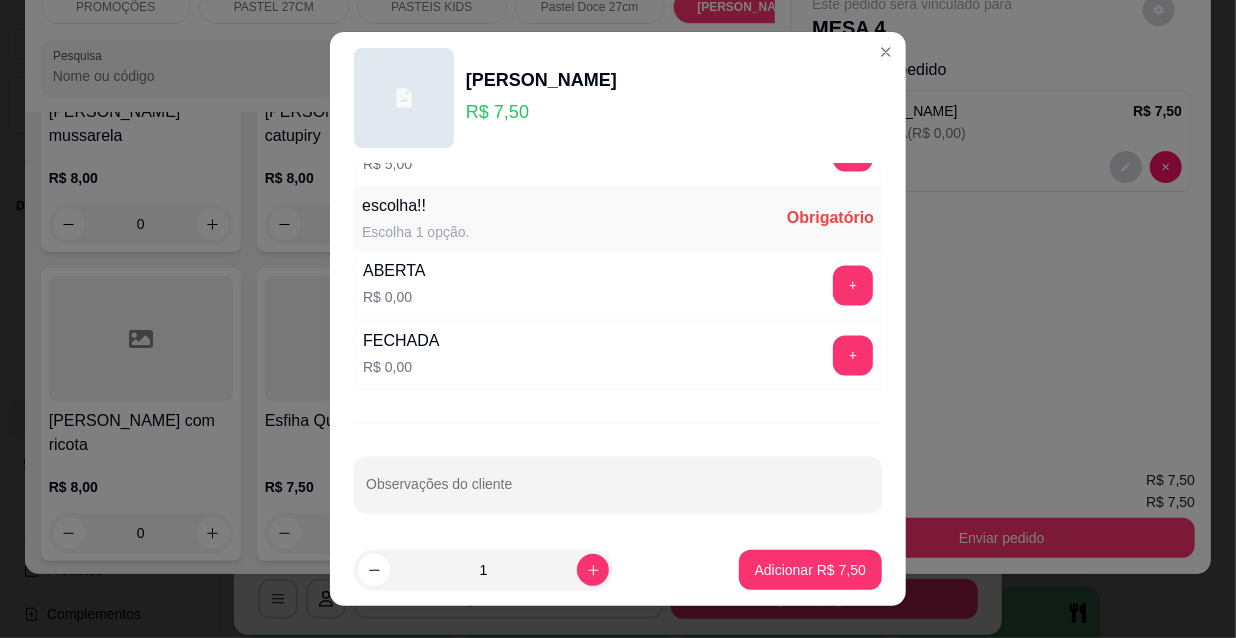 scroll, scrollTop: 31, scrollLeft: 0, axis: vertical 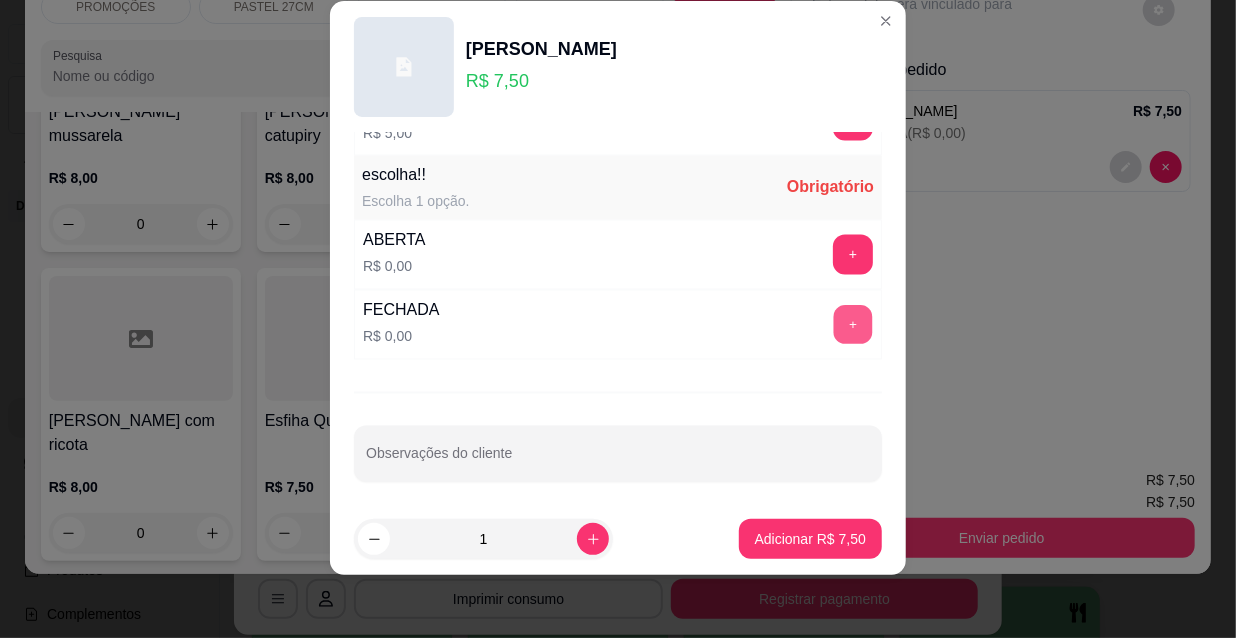 click on "+" at bounding box center [853, 325] 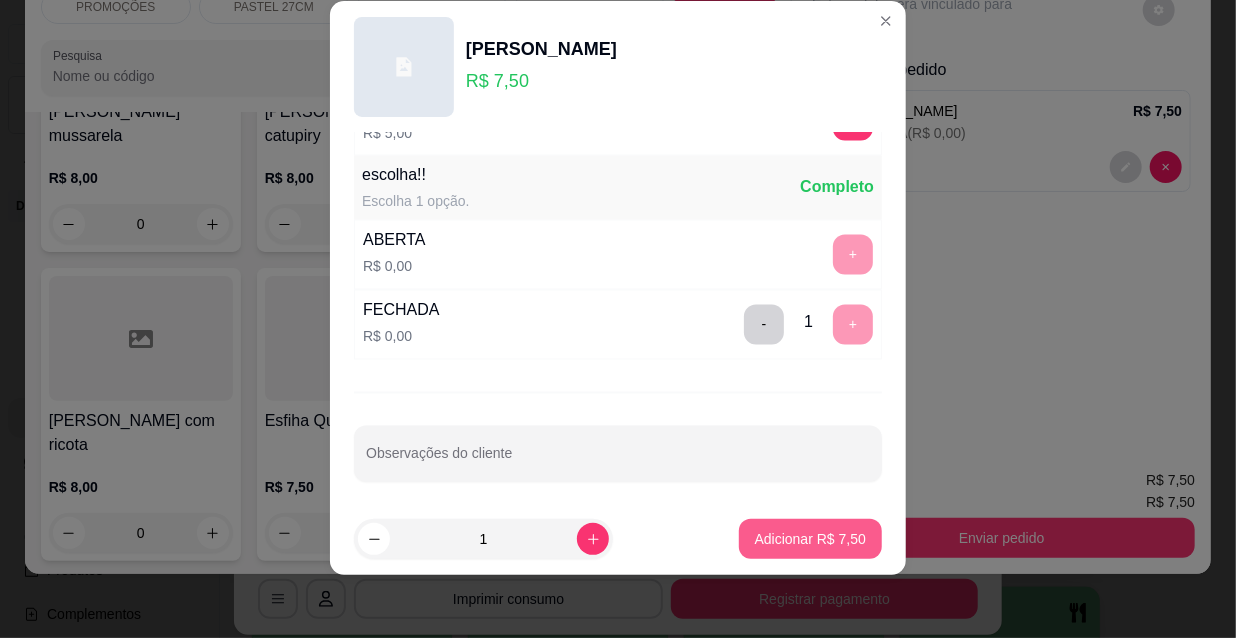 click on "Adicionar   R$ 7,50" at bounding box center (810, 539) 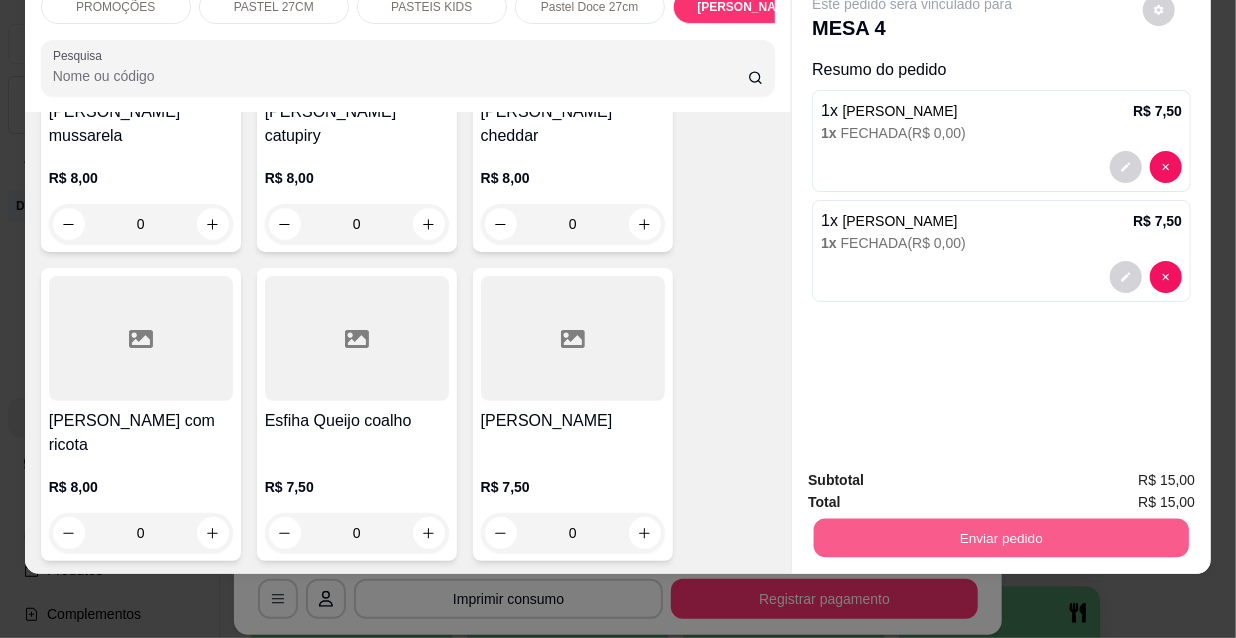 click on "Enviar pedido" at bounding box center (1001, 537) 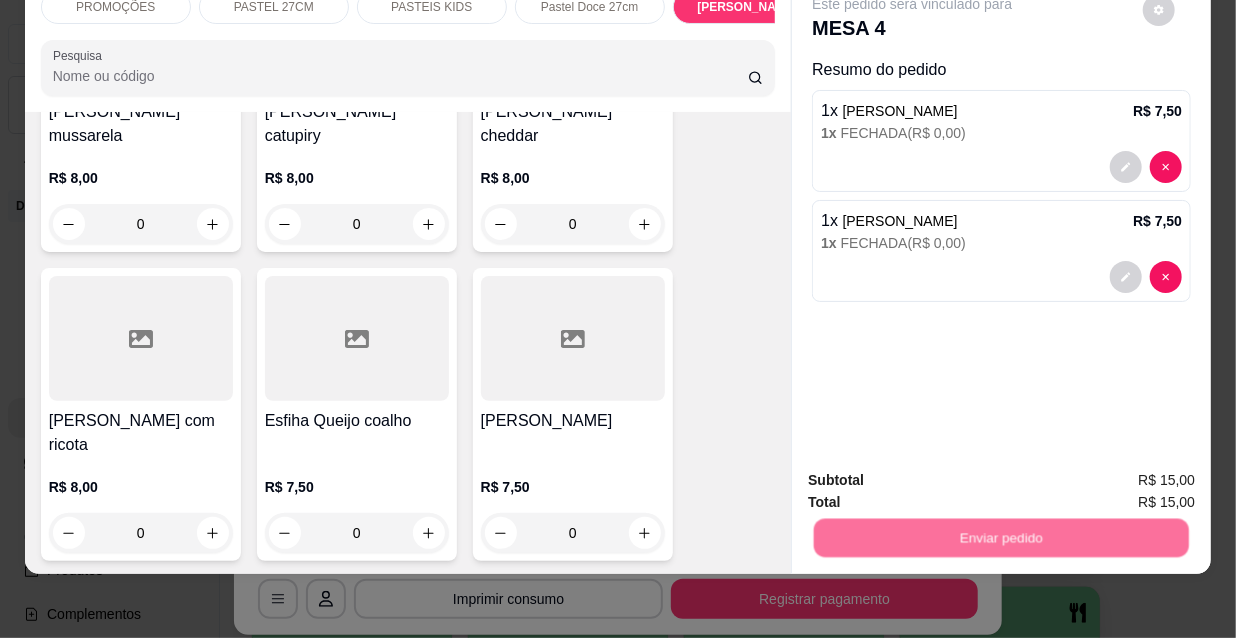 click on "Não registrar e enviar pedido" at bounding box center (937, 474) 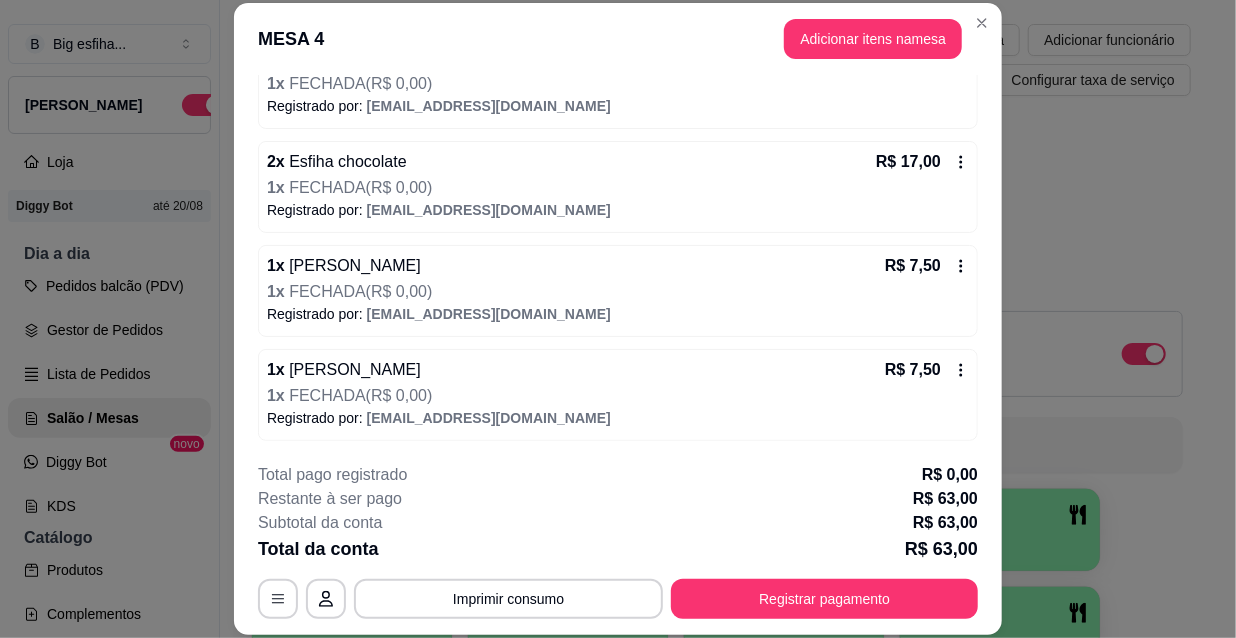 scroll, scrollTop: 0, scrollLeft: 0, axis: both 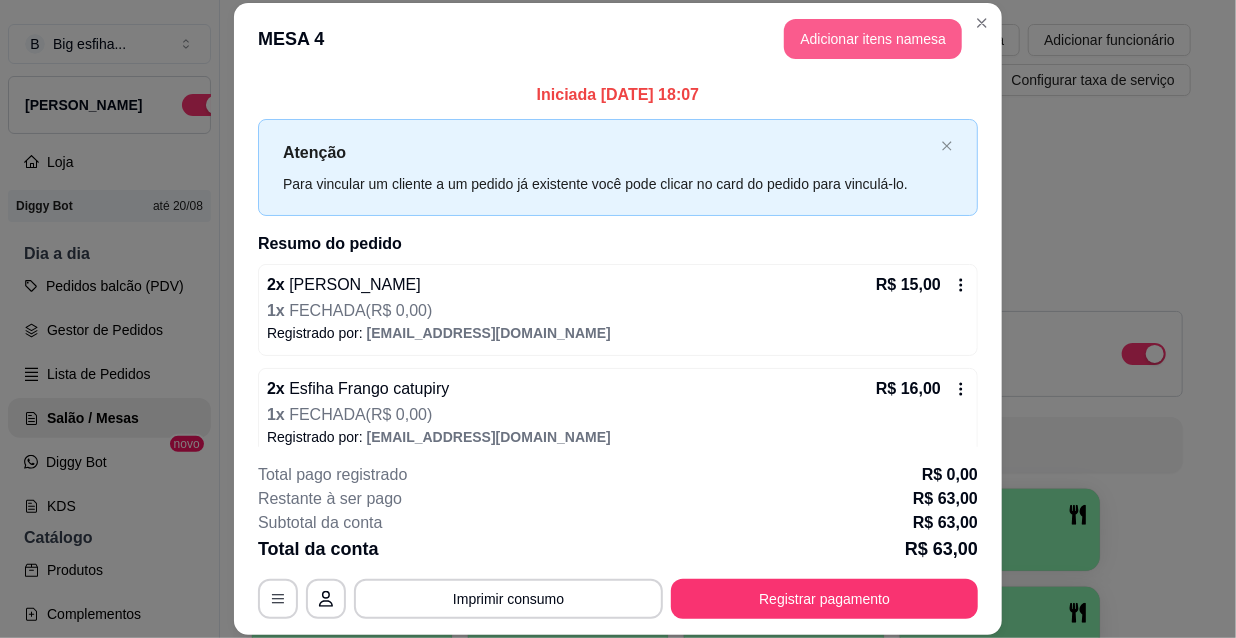 click on "Adicionar itens na  mesa" at bounding box center (873, 39) 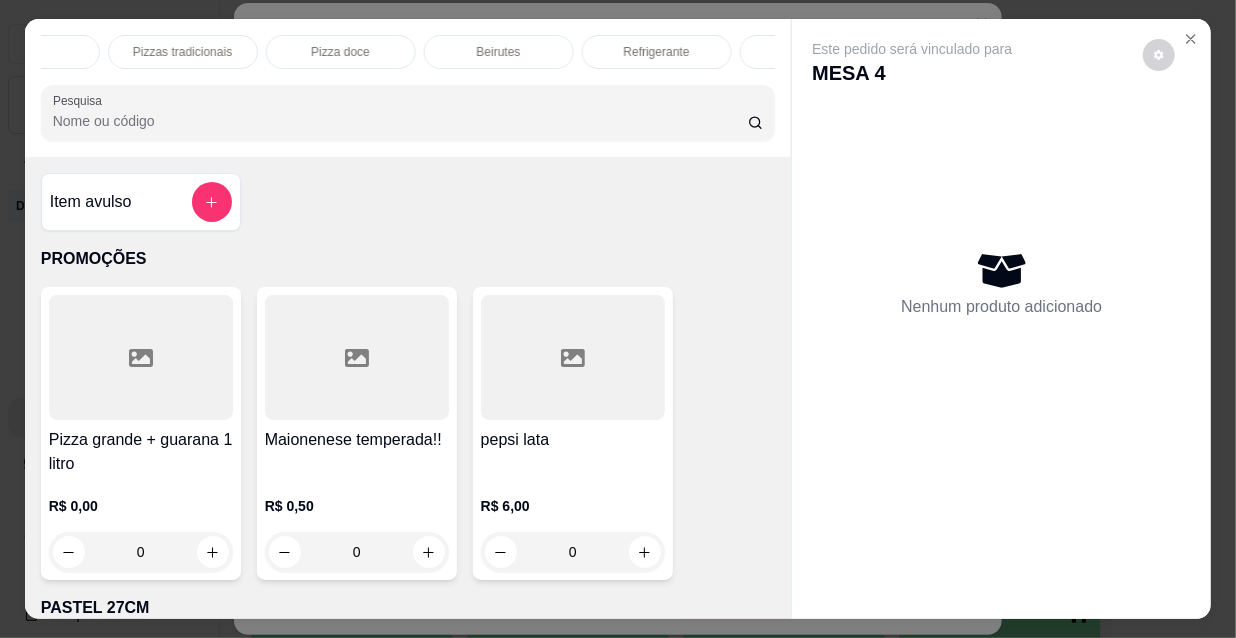 scroll, scrollTop: 0, scrollLeft: 1152, axis: horizontal 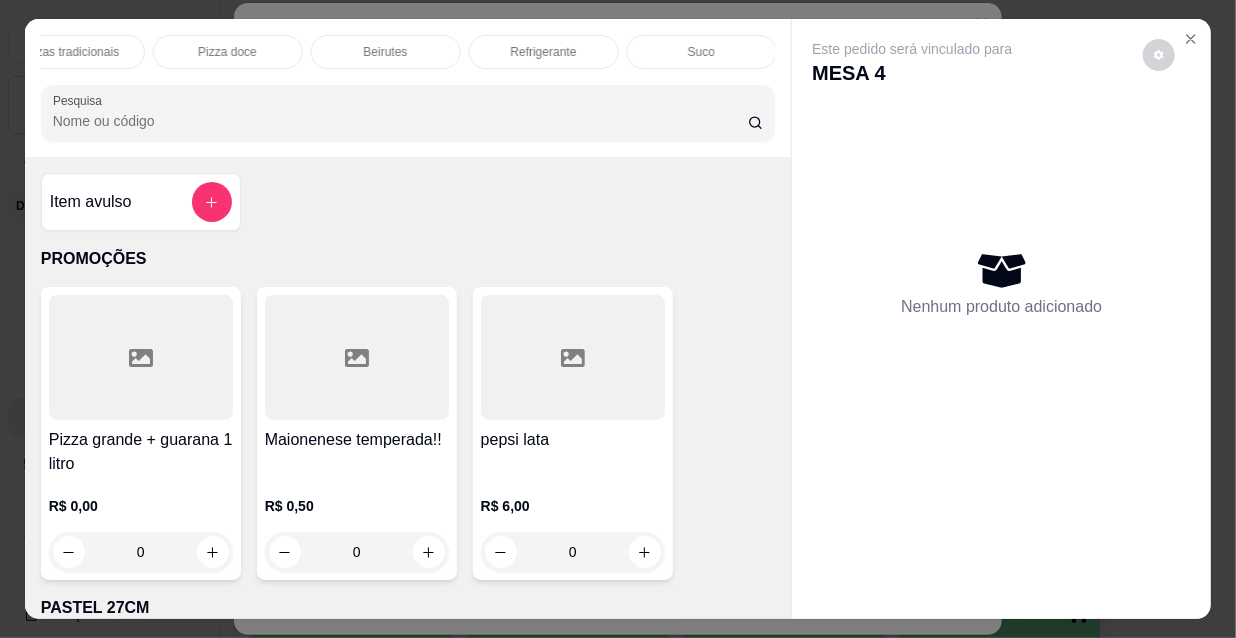 click on "Refrigerante" at bounding box center [544, 52] 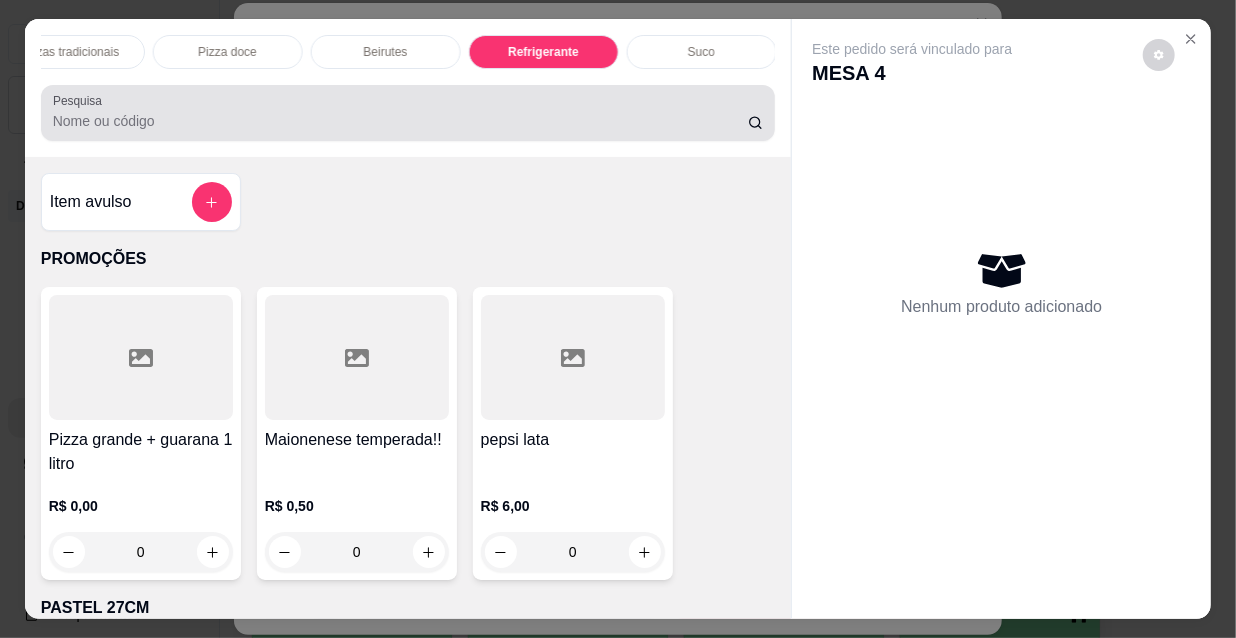 scroll, scrollTop: 18046, scrollLeft: 0, axis: vertical 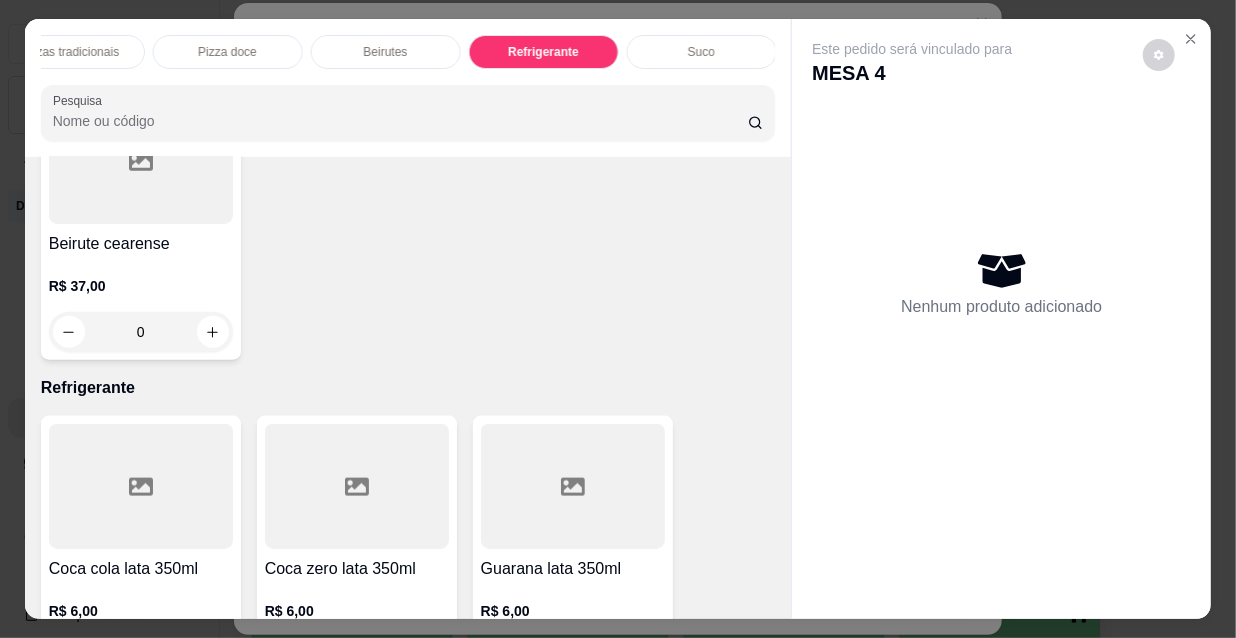 click on "Suco" at bounding box center (702, 52) 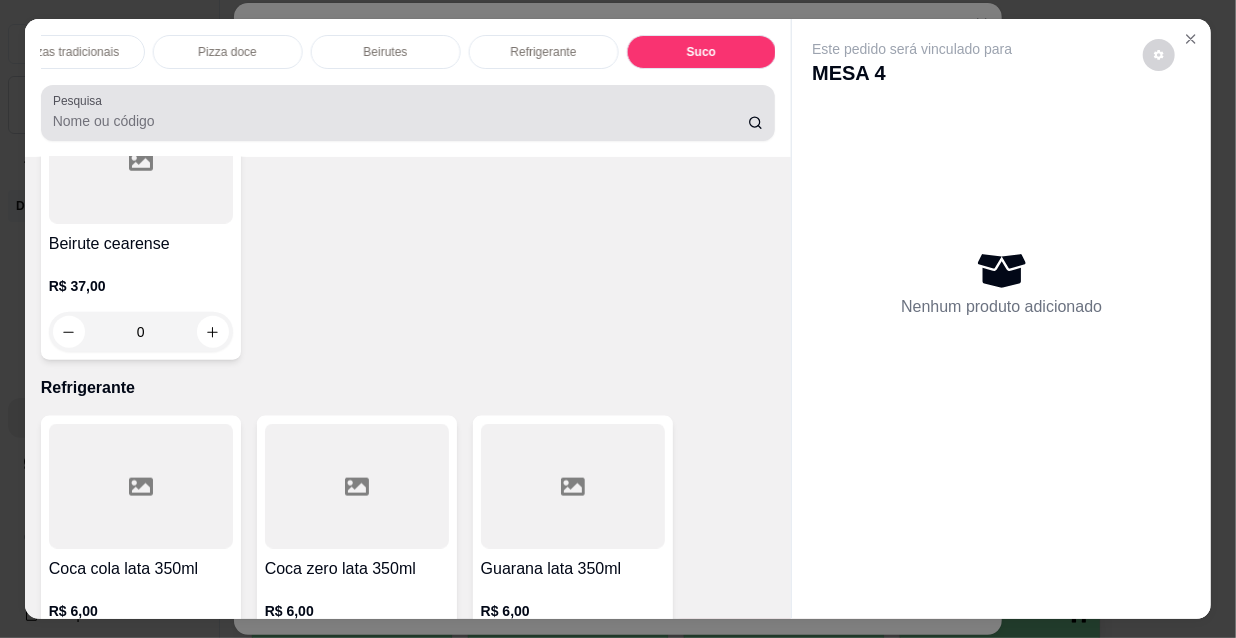 scroll, scrollTop: 20081, scrollLeft: 0, axis: vertical 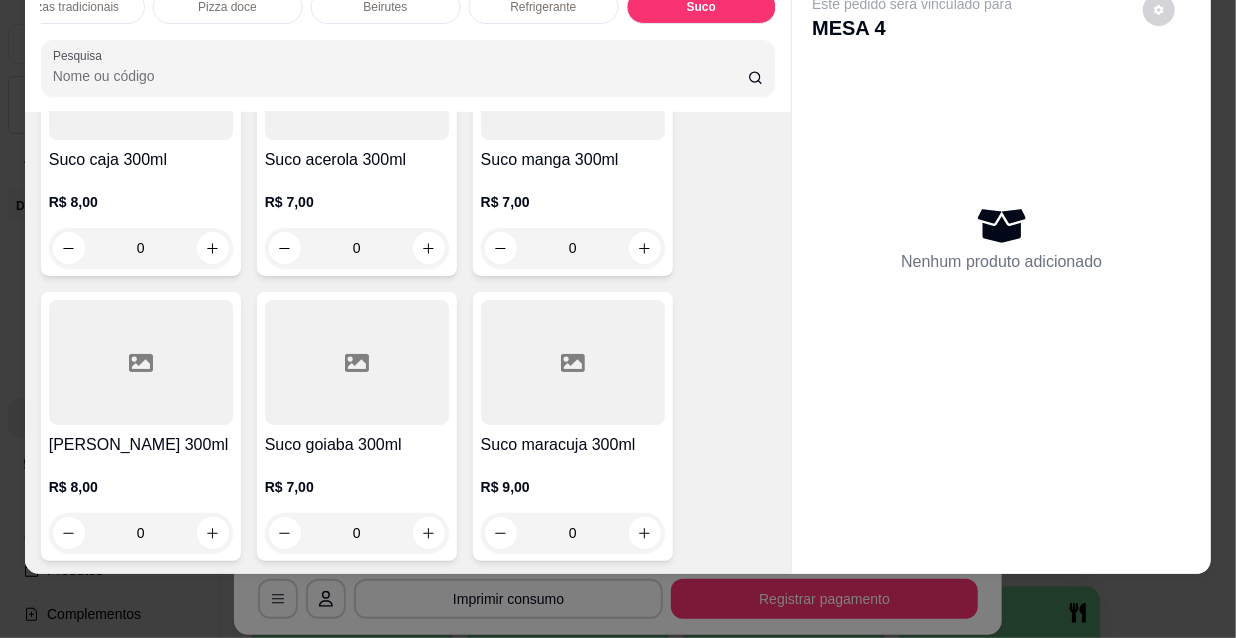 click on "R$ 9,00 0" at bounding box center (573, 515) 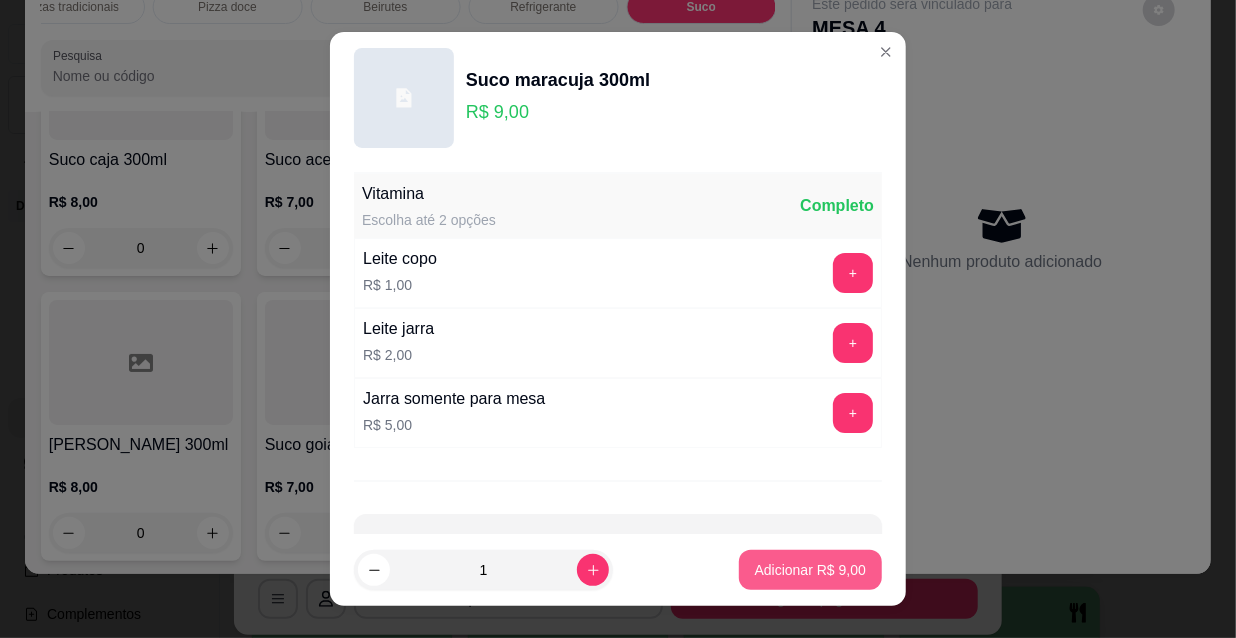 click on "Adicionar   R$ 9,00" at bounding box center (810, 570) 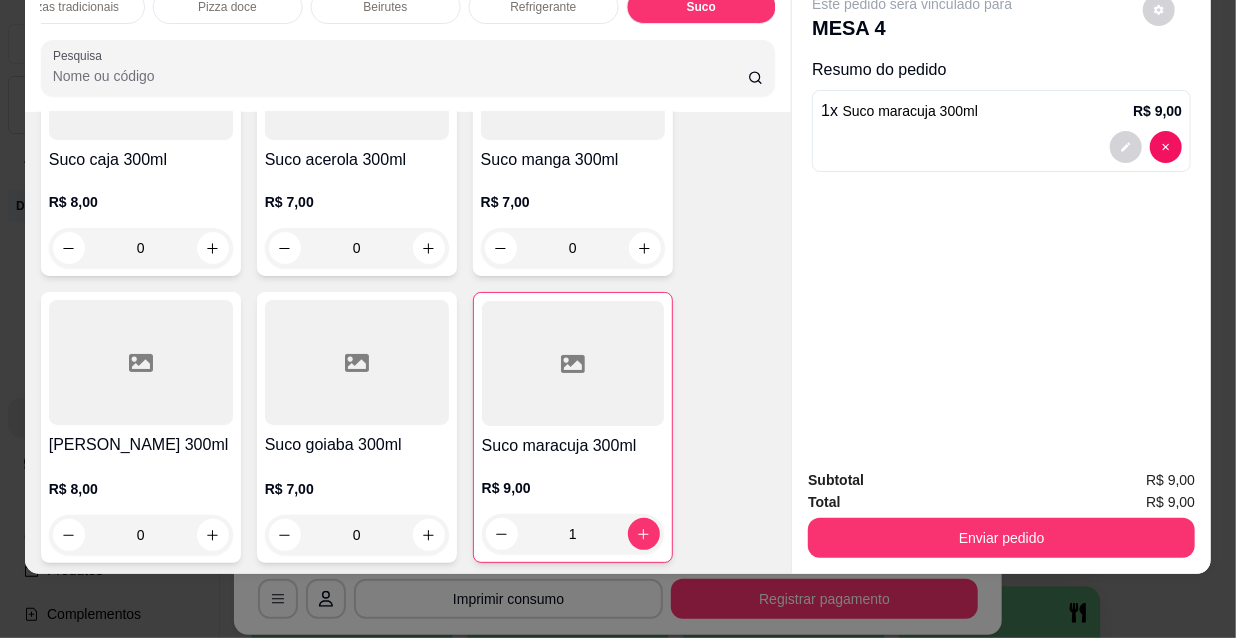 click on "1" at bounding box center [573, 534] 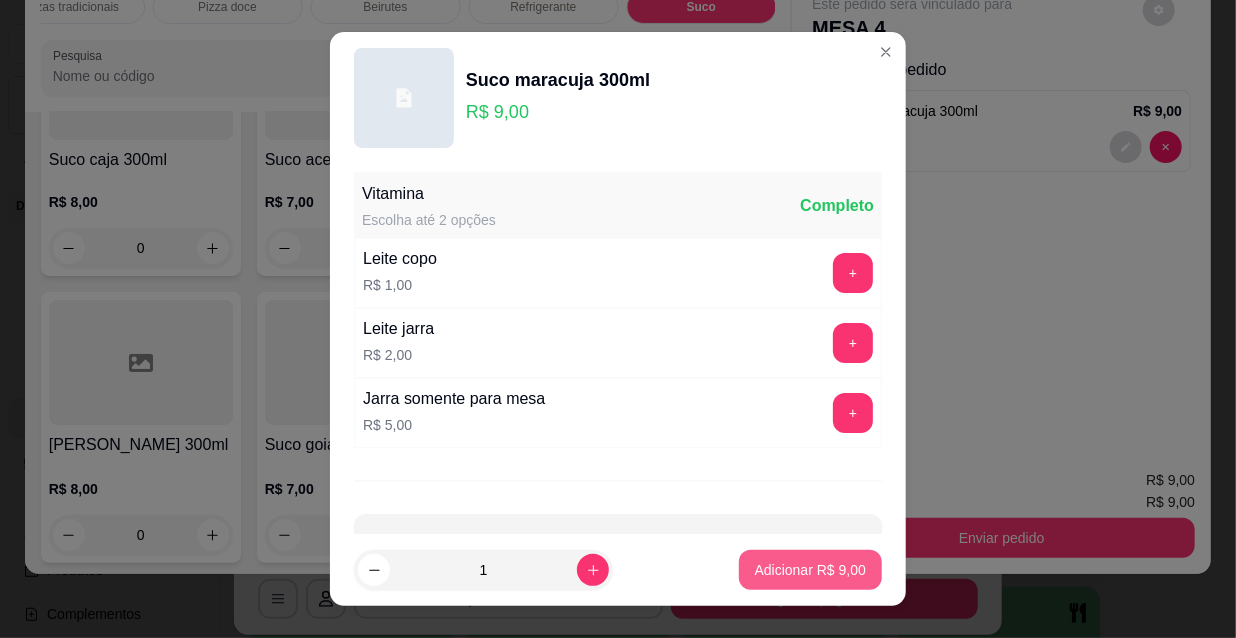 click on "Adicionar   R$ 9,00" at bounding box center (810, 570) 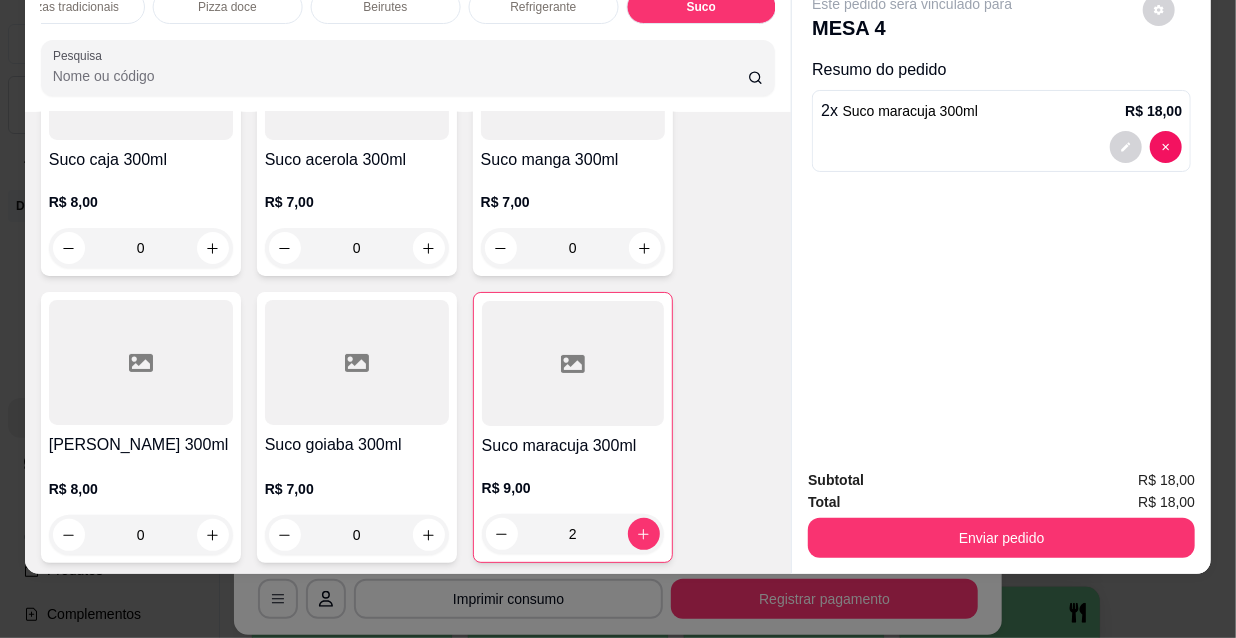 click on "Total R$ 18,00" at bounding box center (1001, 502) 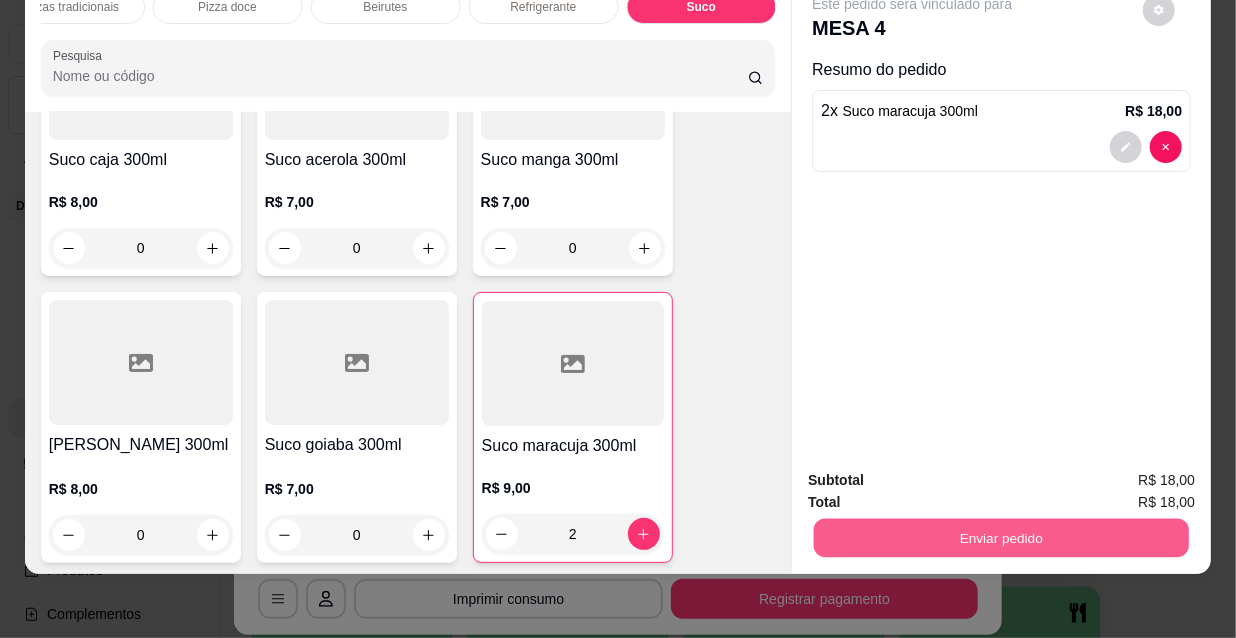 click on "Enviar pedido" at bounding box center [1001, 537] 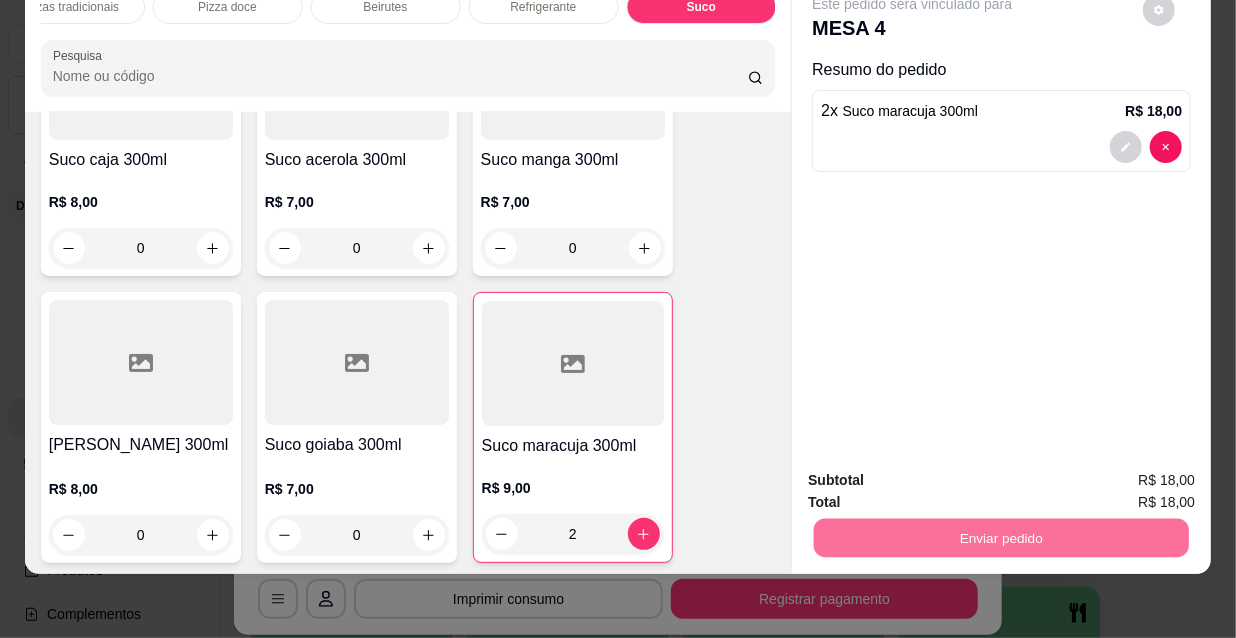 click on "Não registrar e enviar pedido" at bounding box center [937, 476] 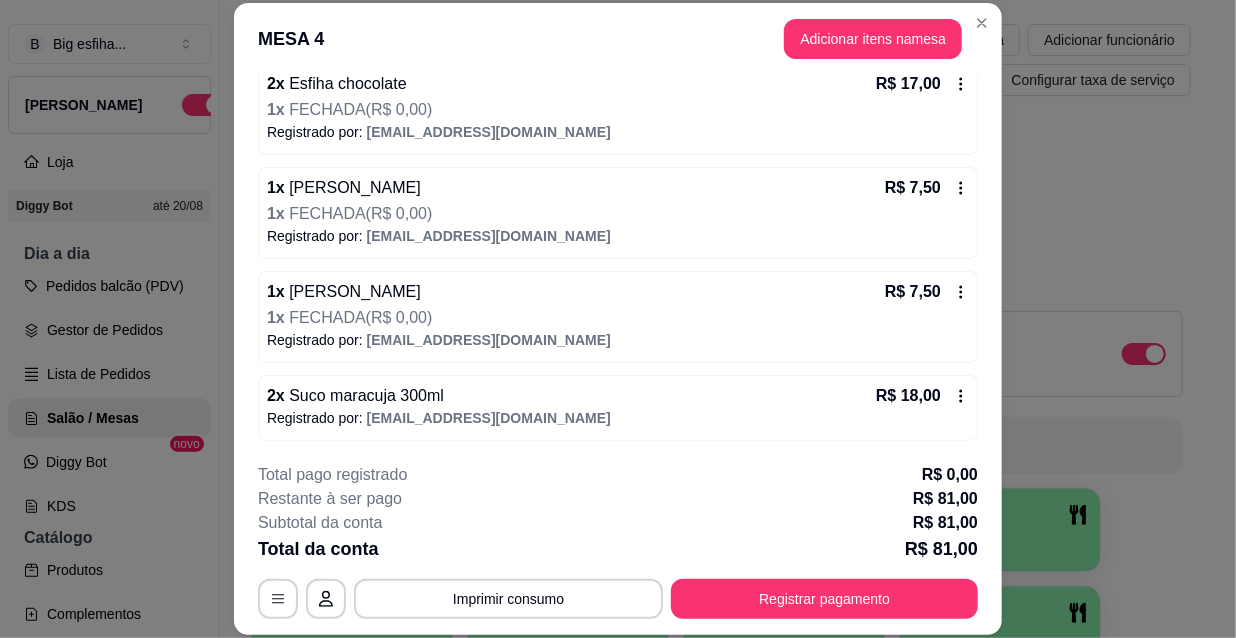 scroll, scrollTop: 0, scrollLeft: 0, axis: both 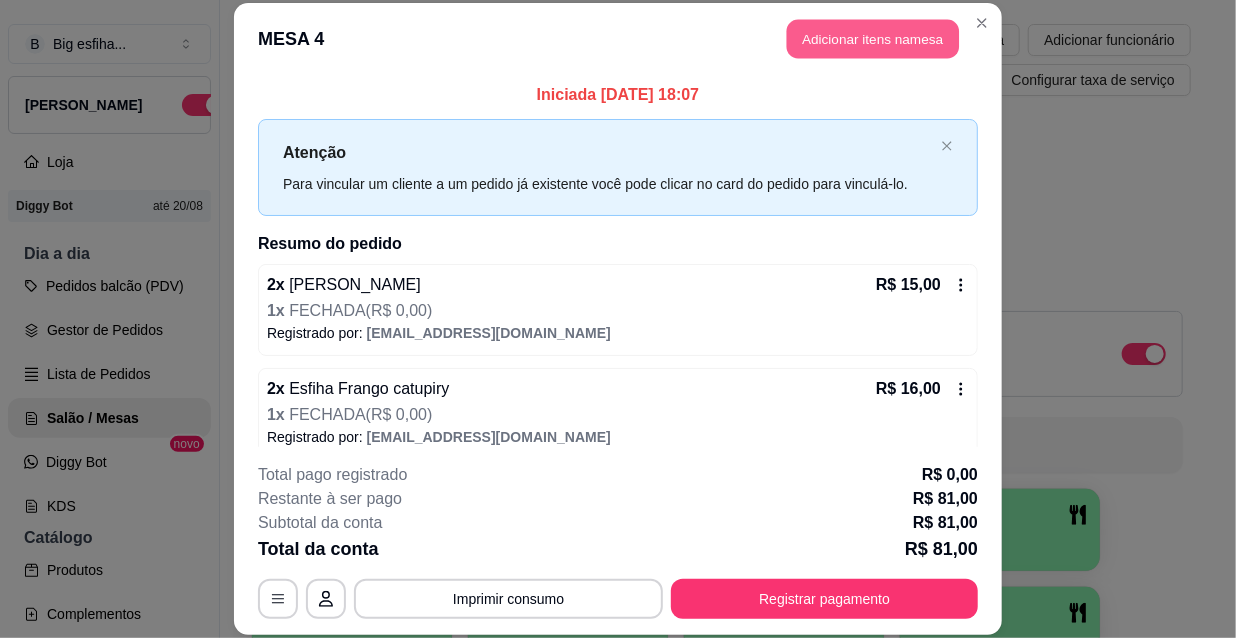 click on "Adicionar itens na  mesa" at bounding box center [873, 39] 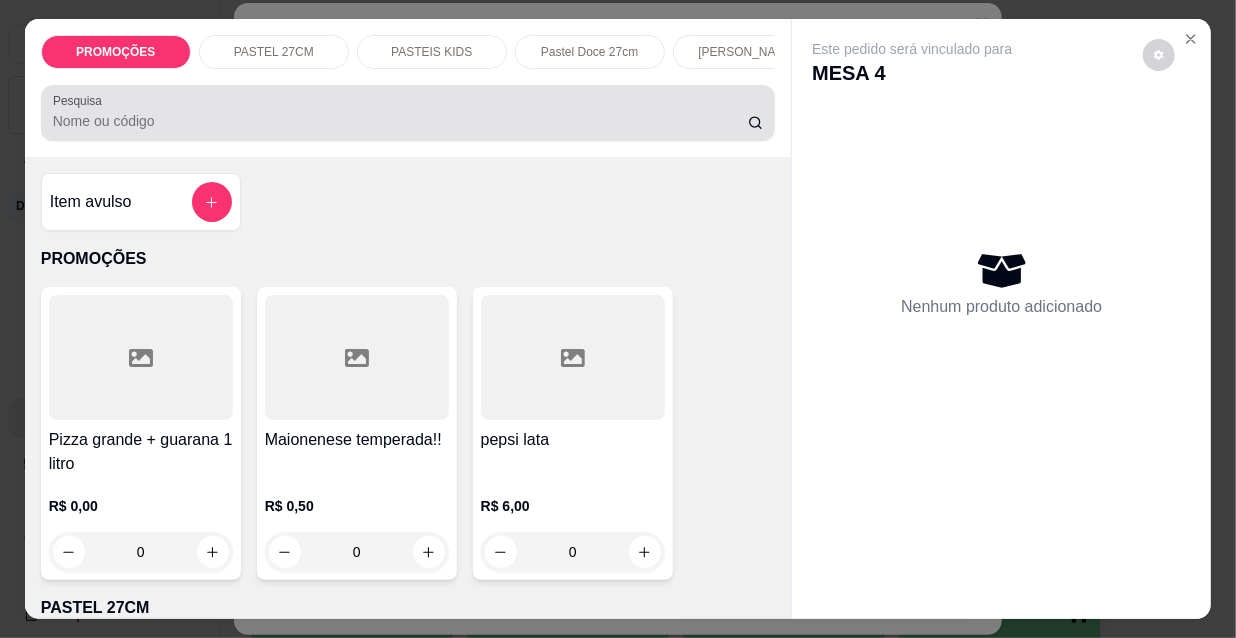 click on "PROMOÇÕES PASTEL 27CM PASTEIS KIDS Pastel Doce 27cm Esfihas Salgadas Esfihas doce Kibes Pizzas tradicionais Pizza doce Beirutes Refrigerante Suco Pesquisa" at bounding box center (408, 88) 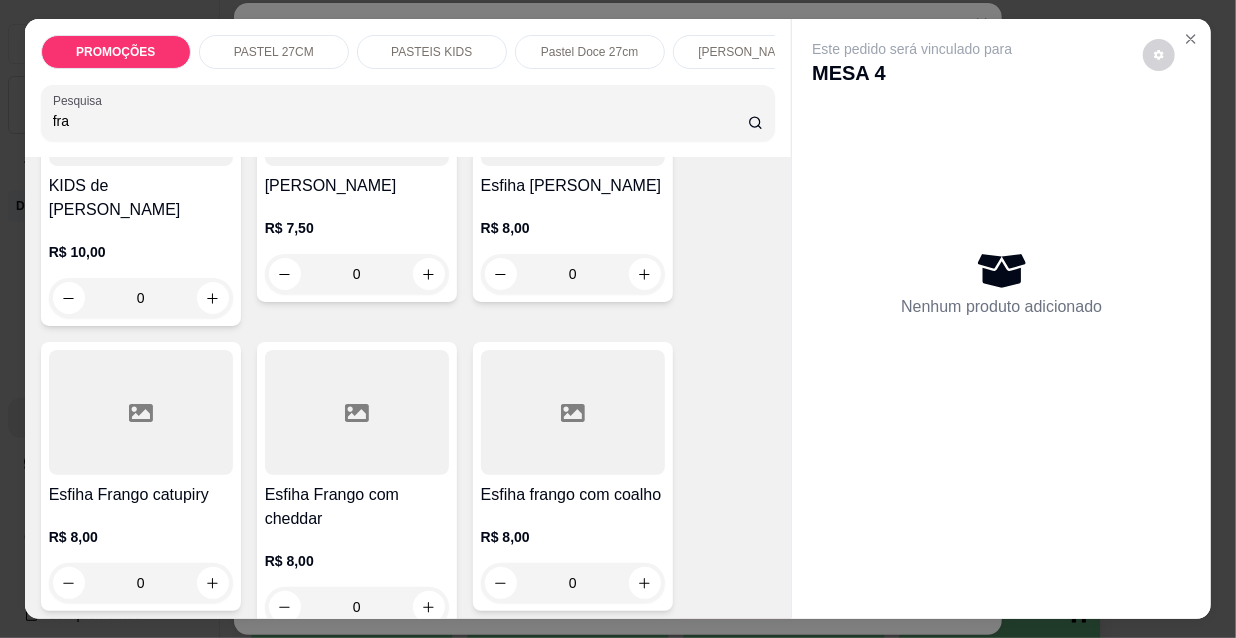 scroll, scrollTop: 909, scrollLeft: 0, axis: vertical 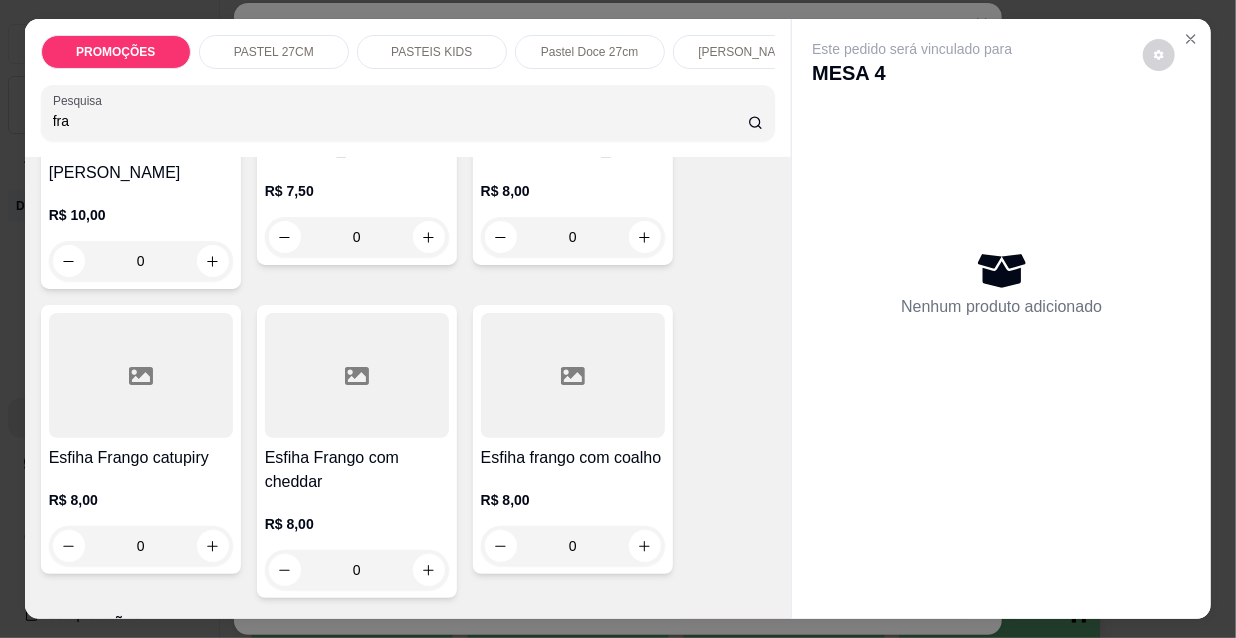 type on "fra" 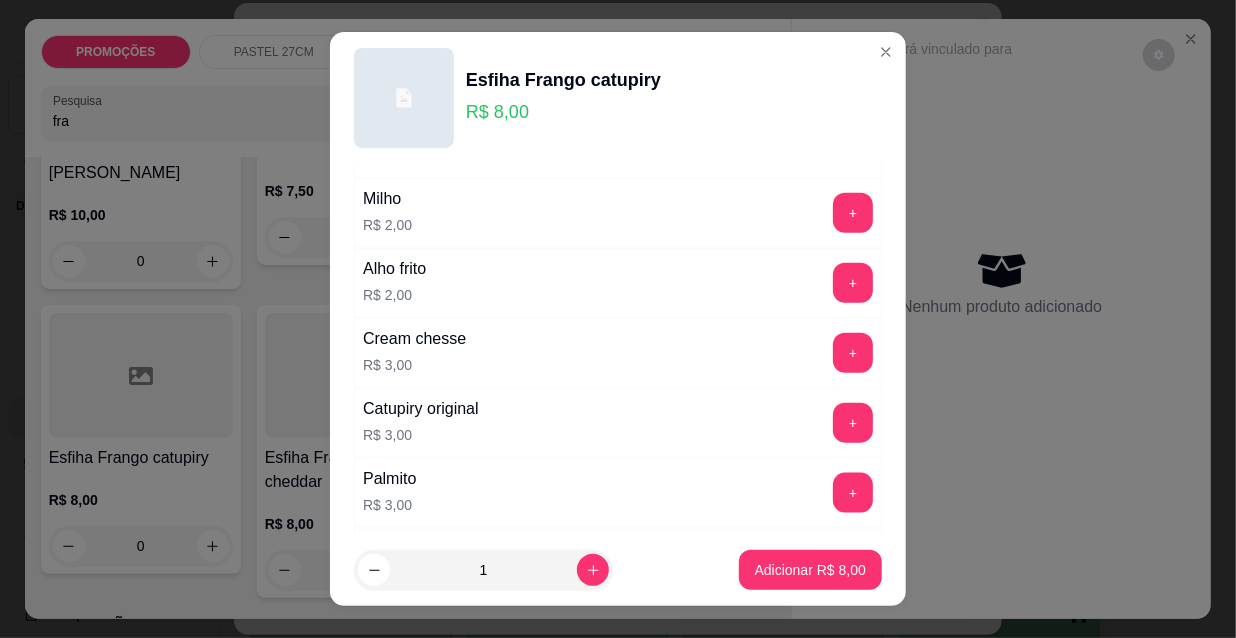 scroll, scrollTop: 1661, scrollLeft: 0, axis: vertical 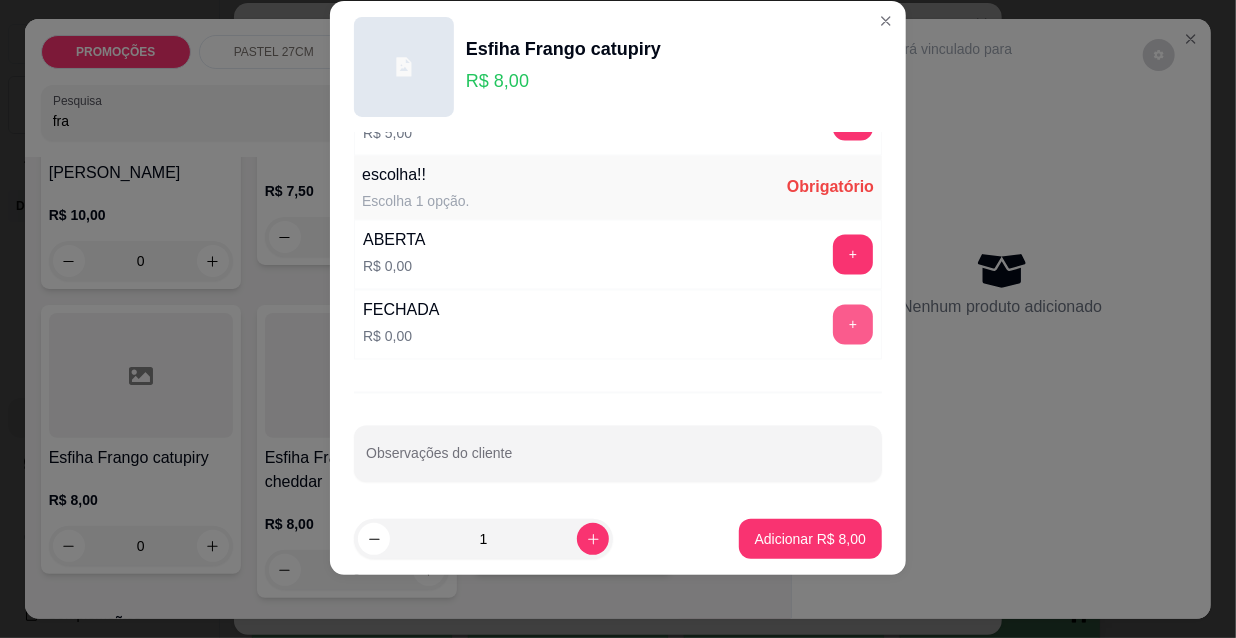 click on "+" at bounding box center (853, 325) 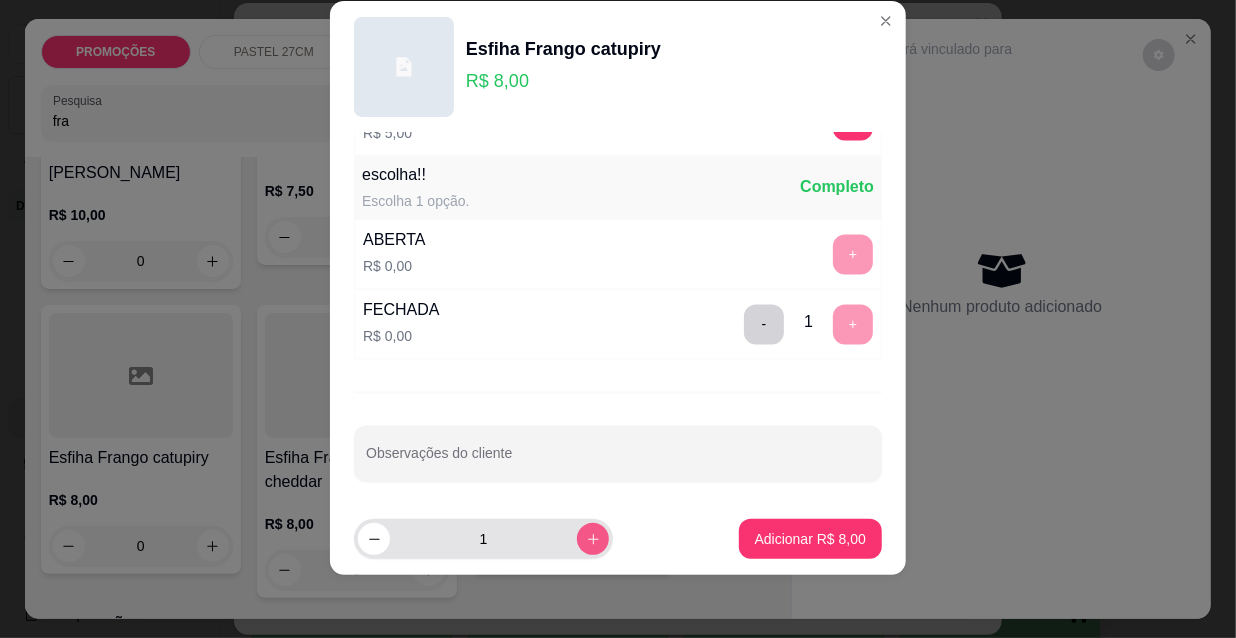click 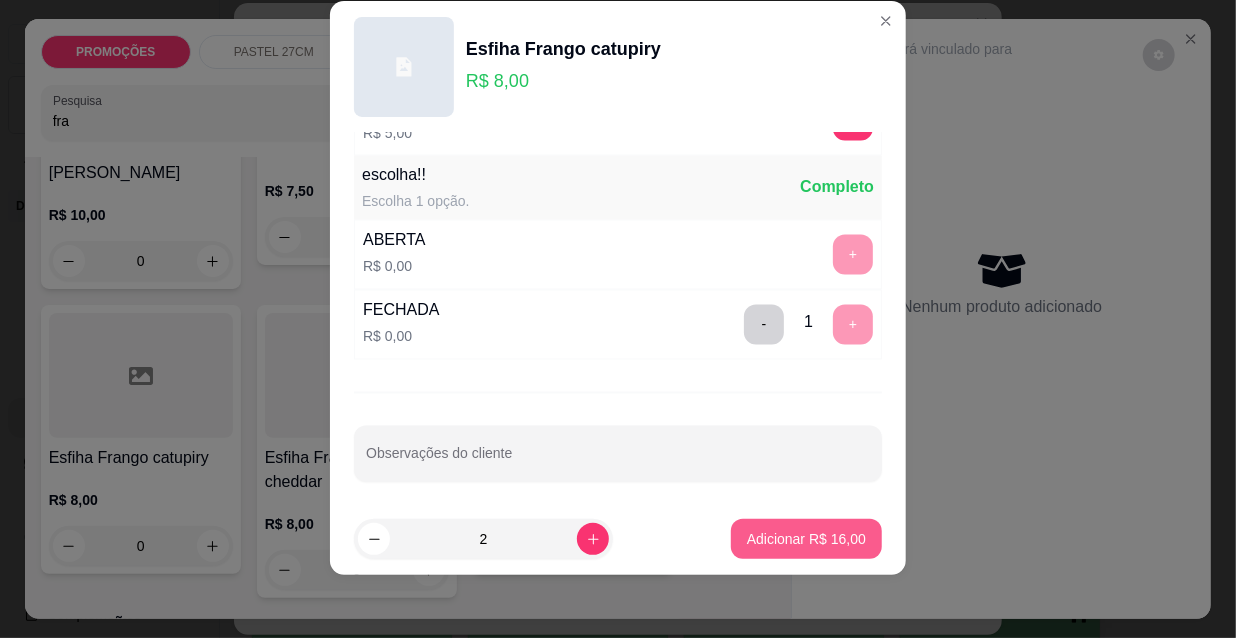 click on "Adicionar   R$ 16,00" at bounding box center [806, 539] 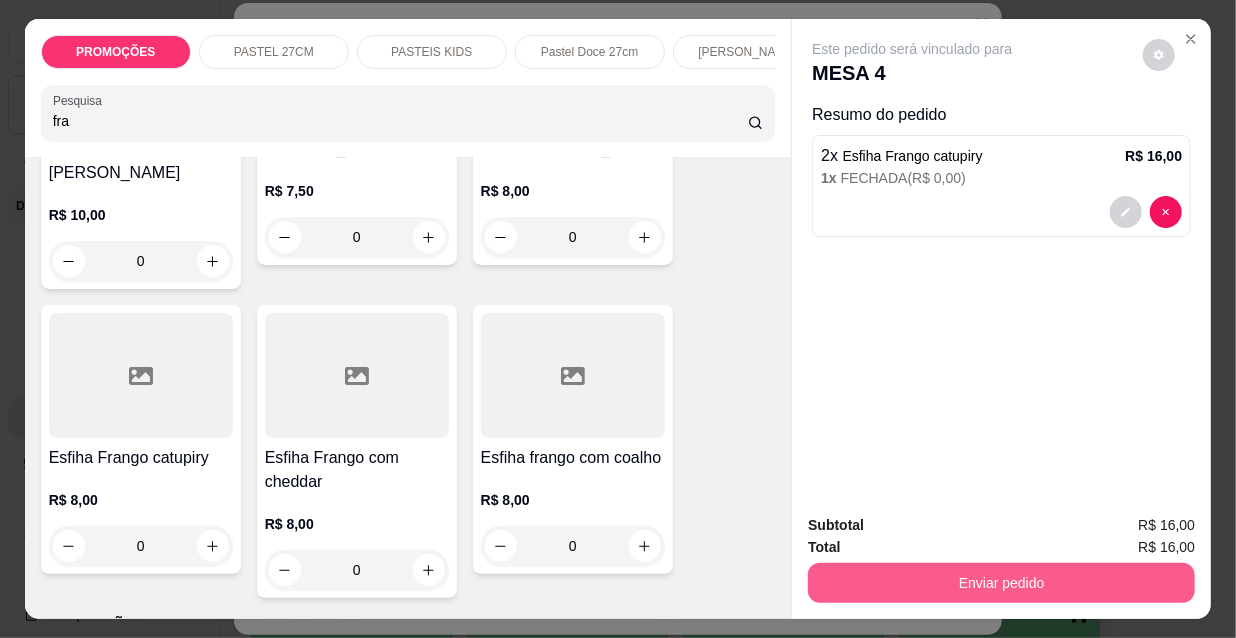 click on "Enviar pedido" at bounding box center [1001, 583] 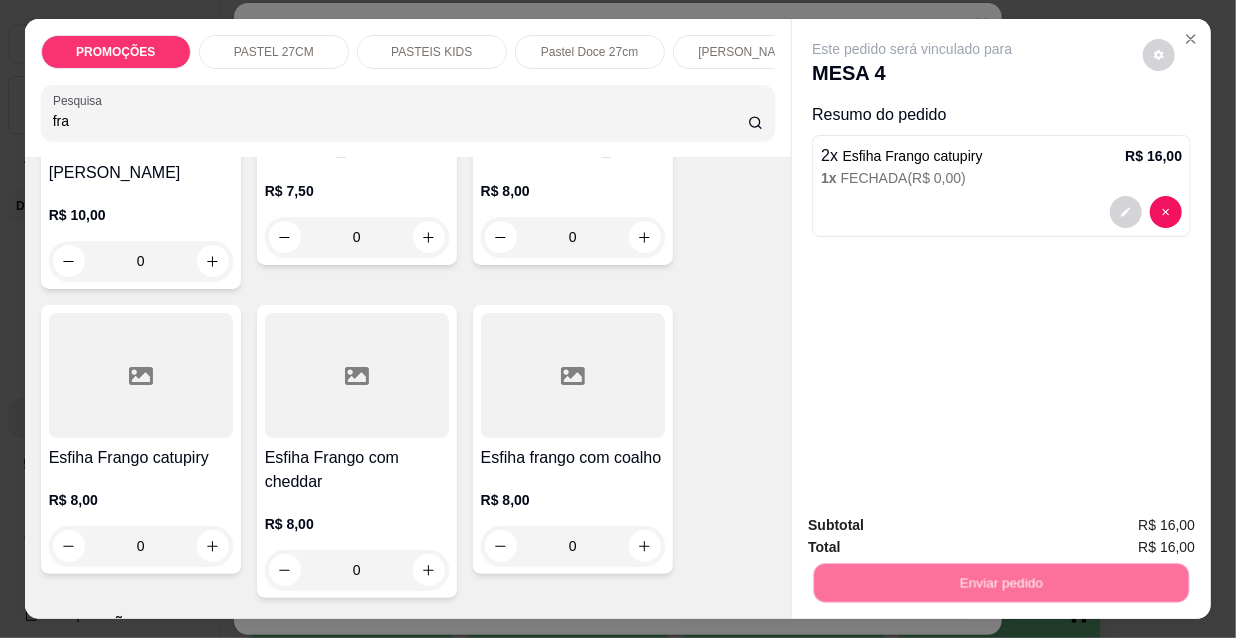 click on "Não registrar e enviar pedido" at bounding box center (937, 527) 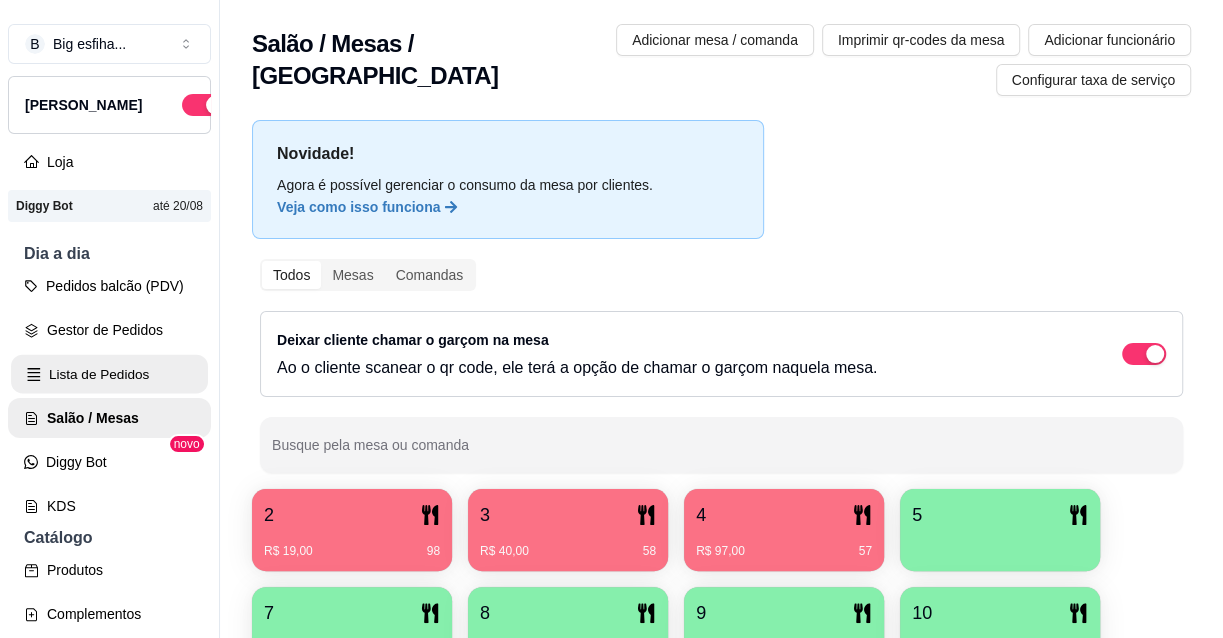click on "Lista de Pedidos" at bounding box center (109, 374) 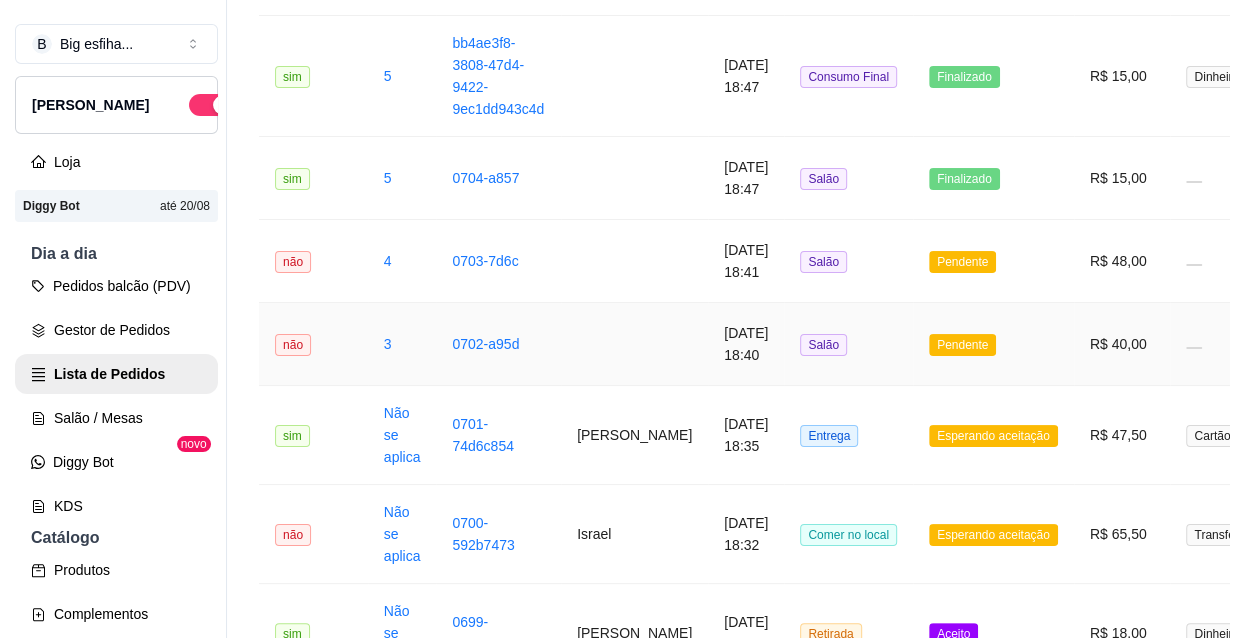 scroll, scrollTop: 1272, scrollLeft: 0, axis: vertical 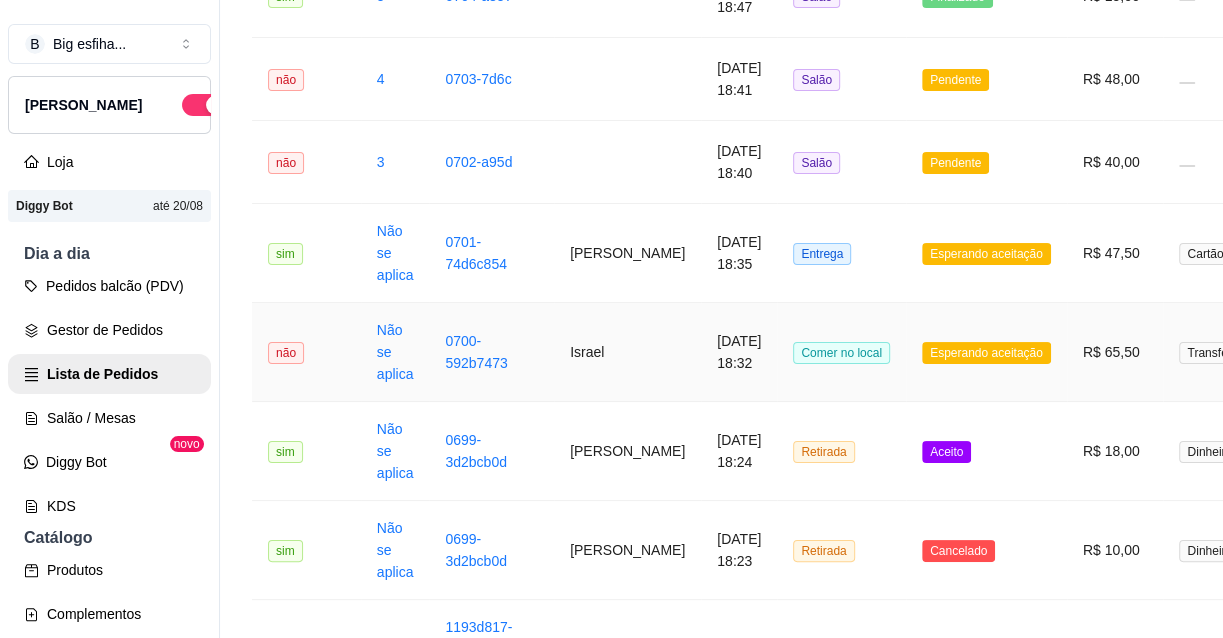 click on "Comer no local" at bounding box center [841, 352] 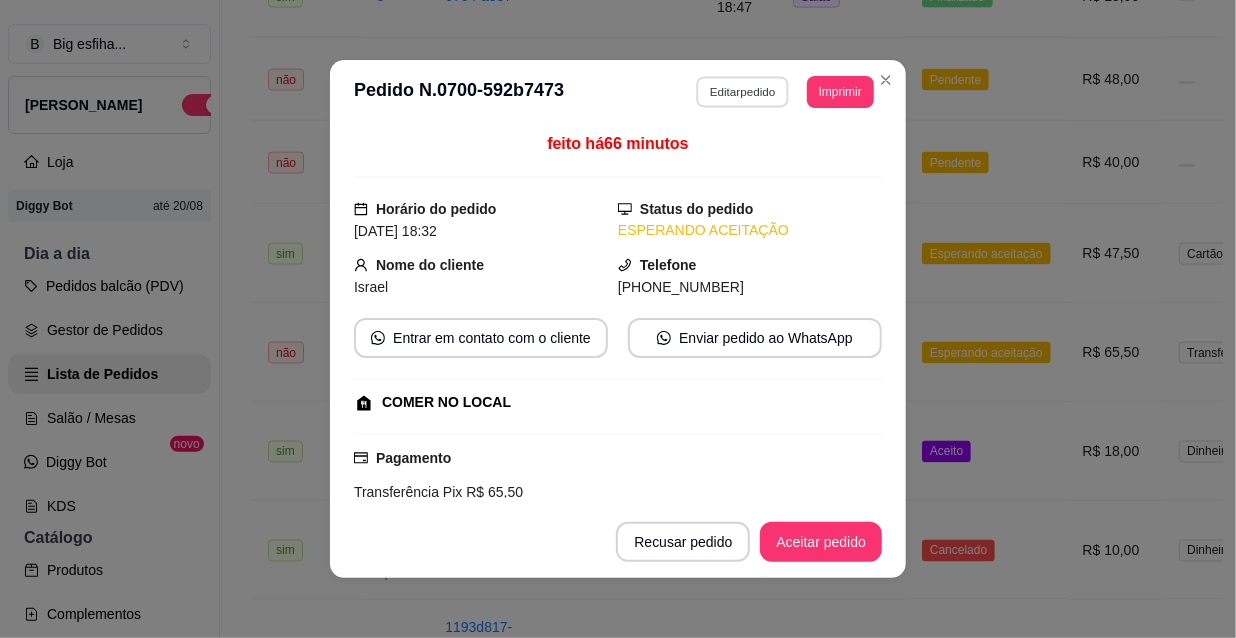 click on "Editar  pedido" at bounding box center [743, 91] 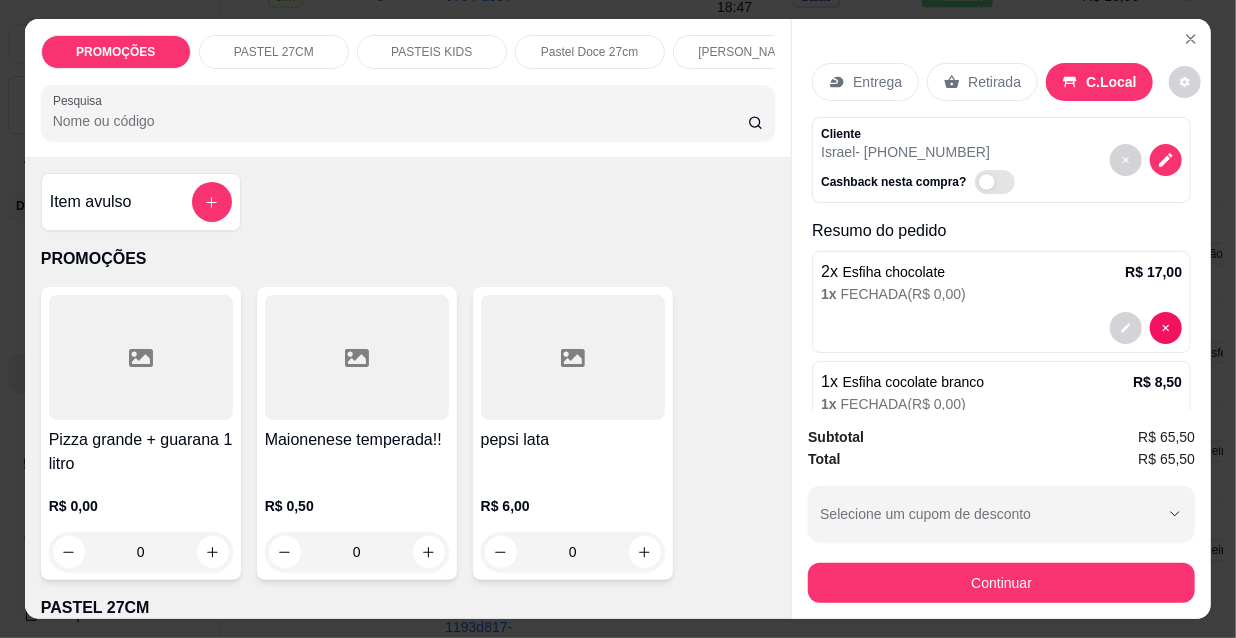 drag, startPoint x: 694, startPoint y: 59, endPoint x: 710, endPoint y: 73, distance: 21.260292 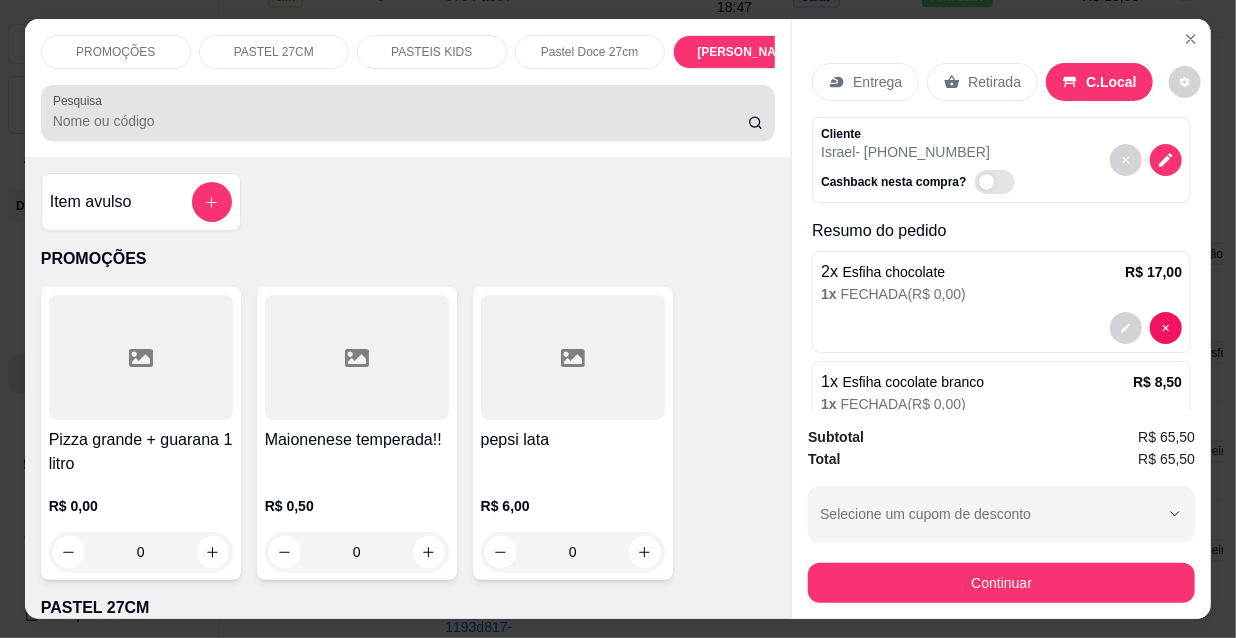 scroll, scrollTop: 9254, scrollLeft: 0, axis: vertical 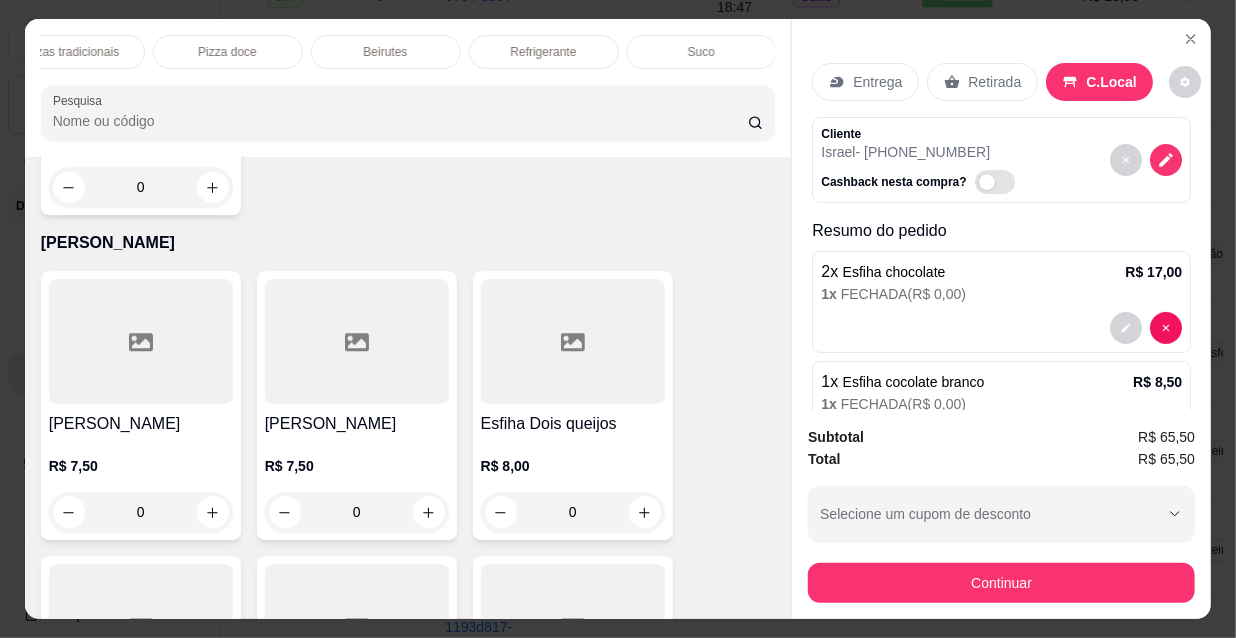 click on "Refrigerante" at bounding box center [544, 52] 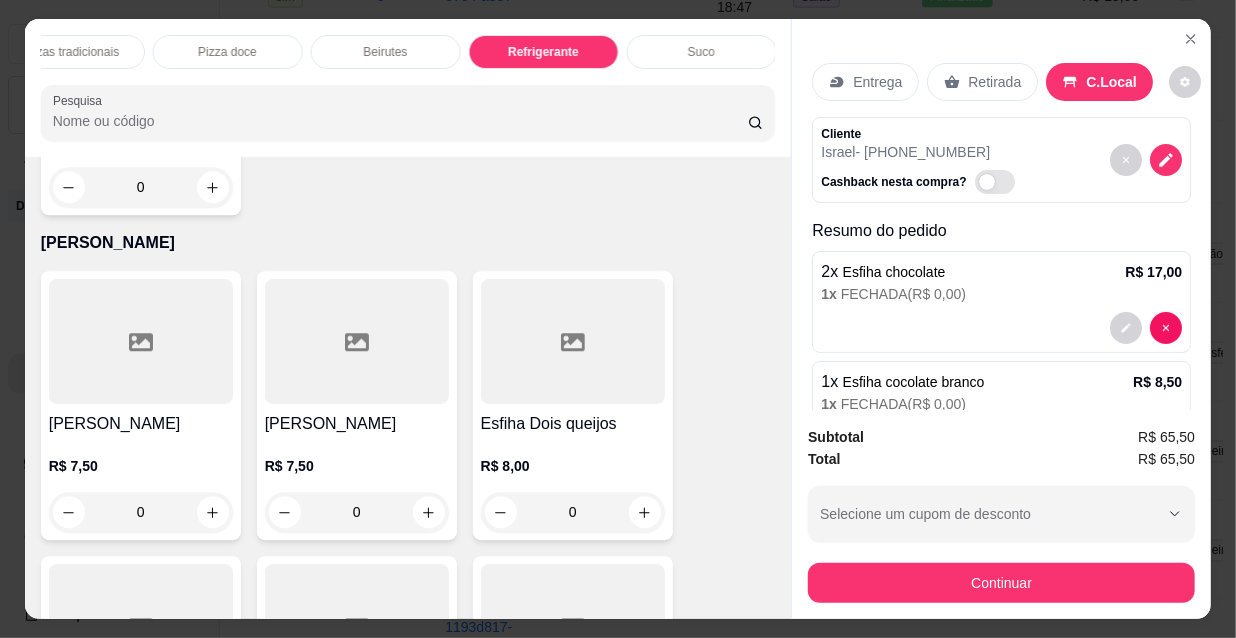 scroll, scrollTop: 18046, scrollLeft: 0, axis: vertical 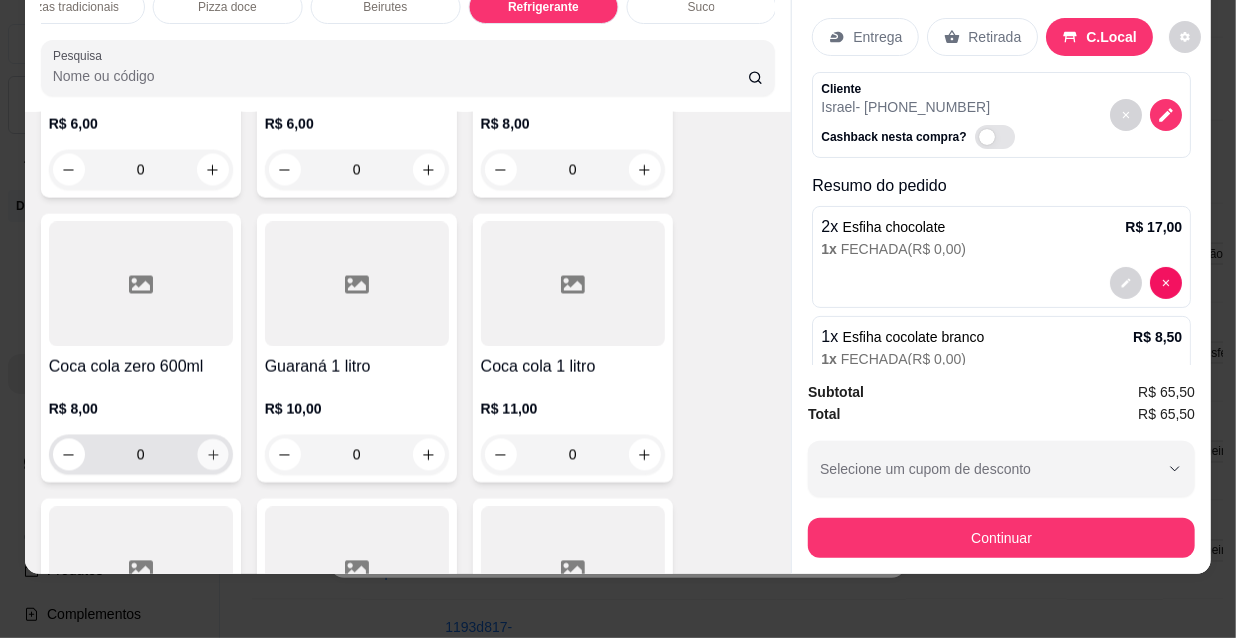 click 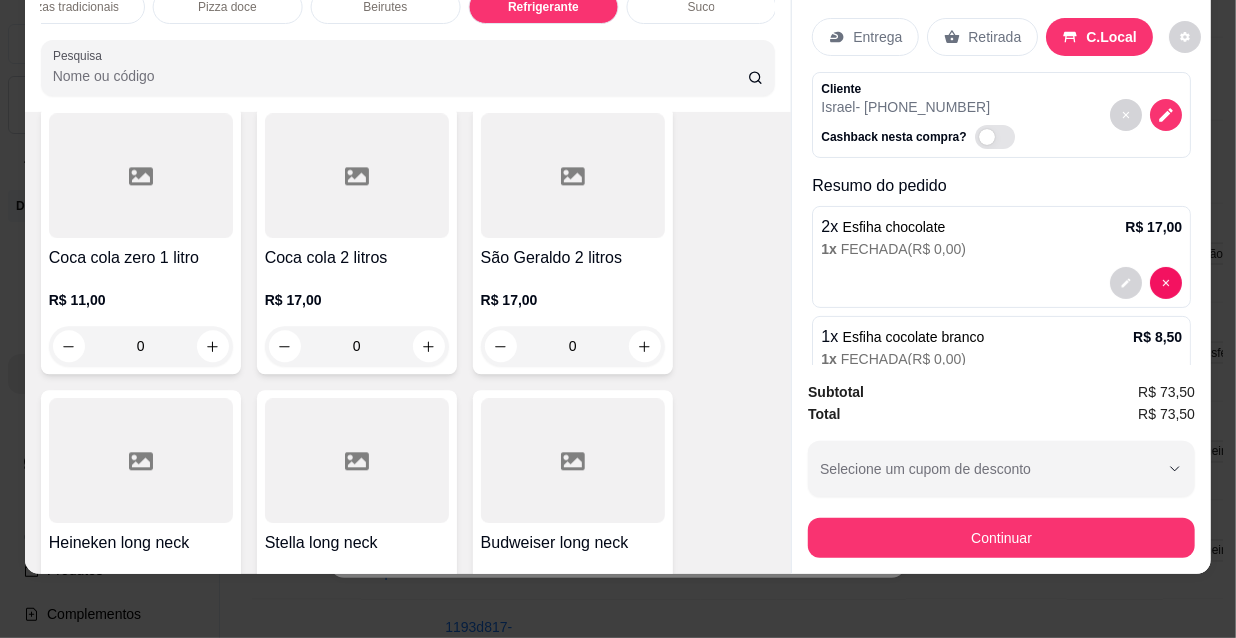 scroll, scrollTop: 19229, scrollLeft: 0, axis: vertical 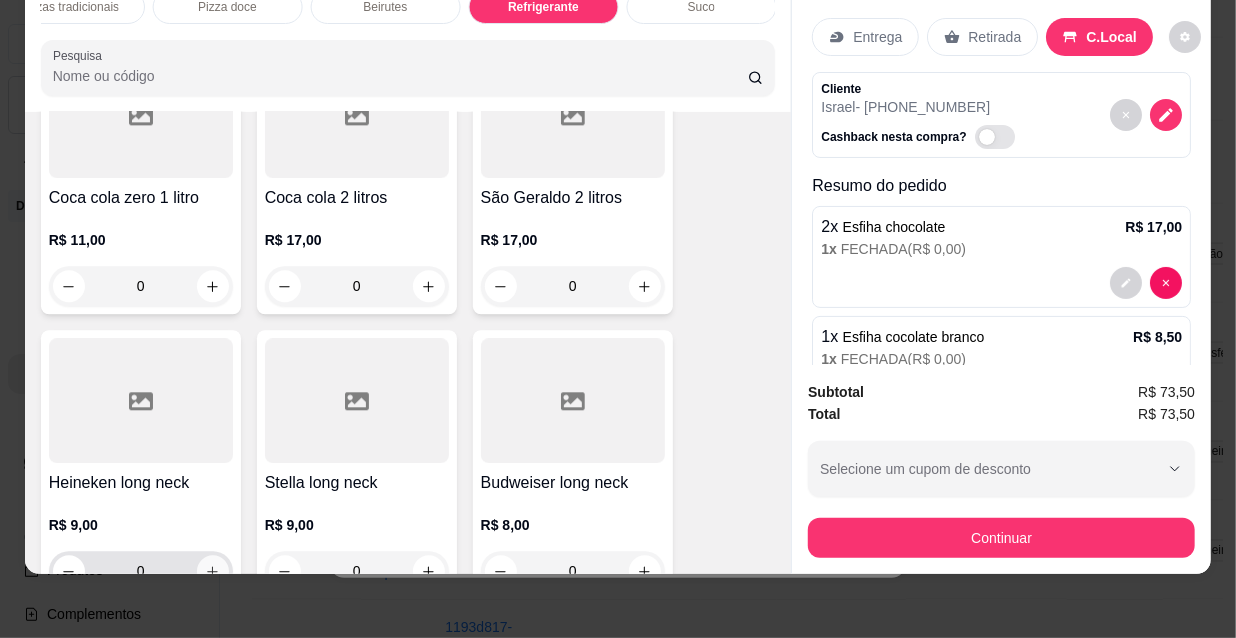 click 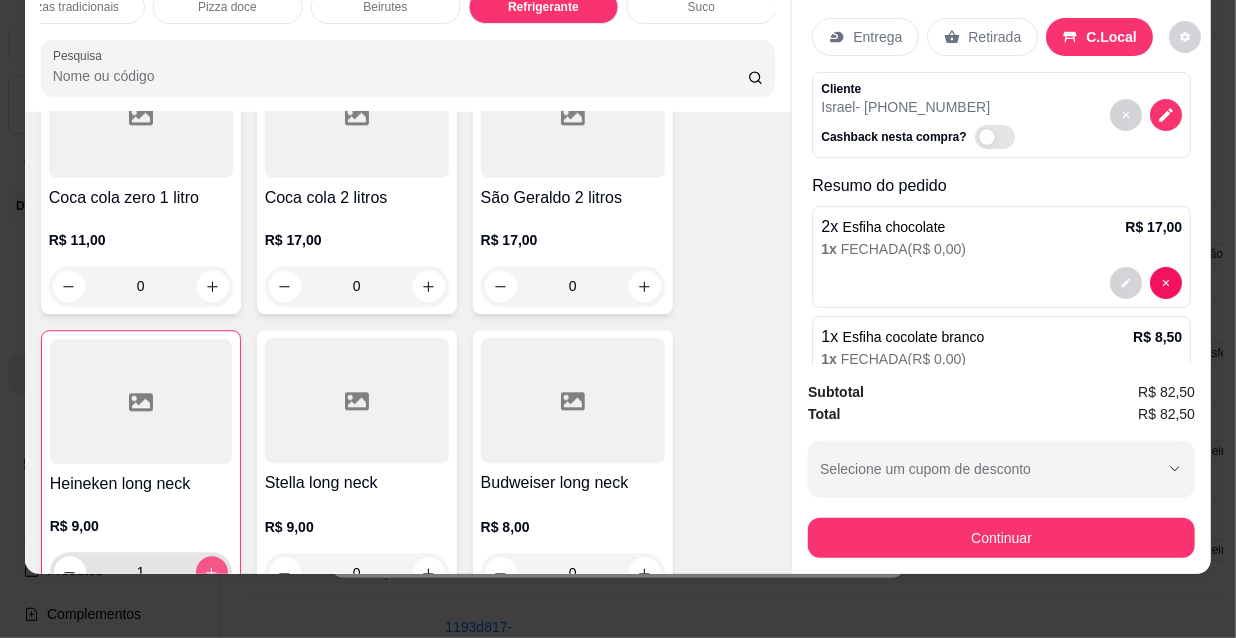 type on "1" 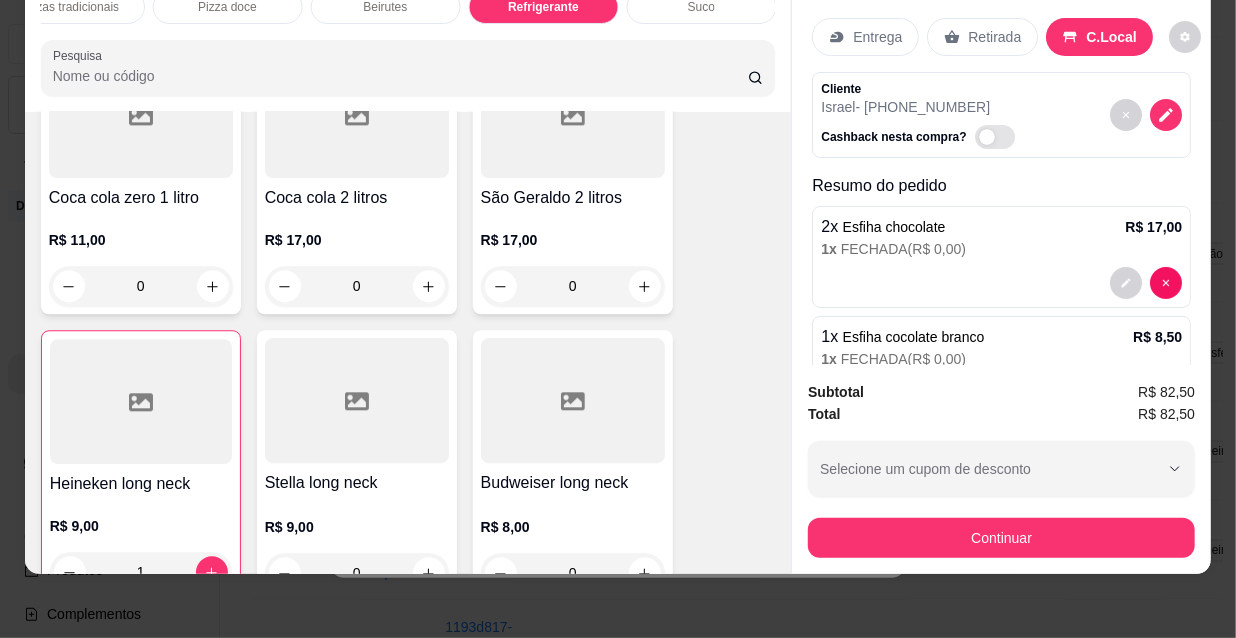scroll, scrollTop: 19230, scrollLeft: 0, axis: vertical 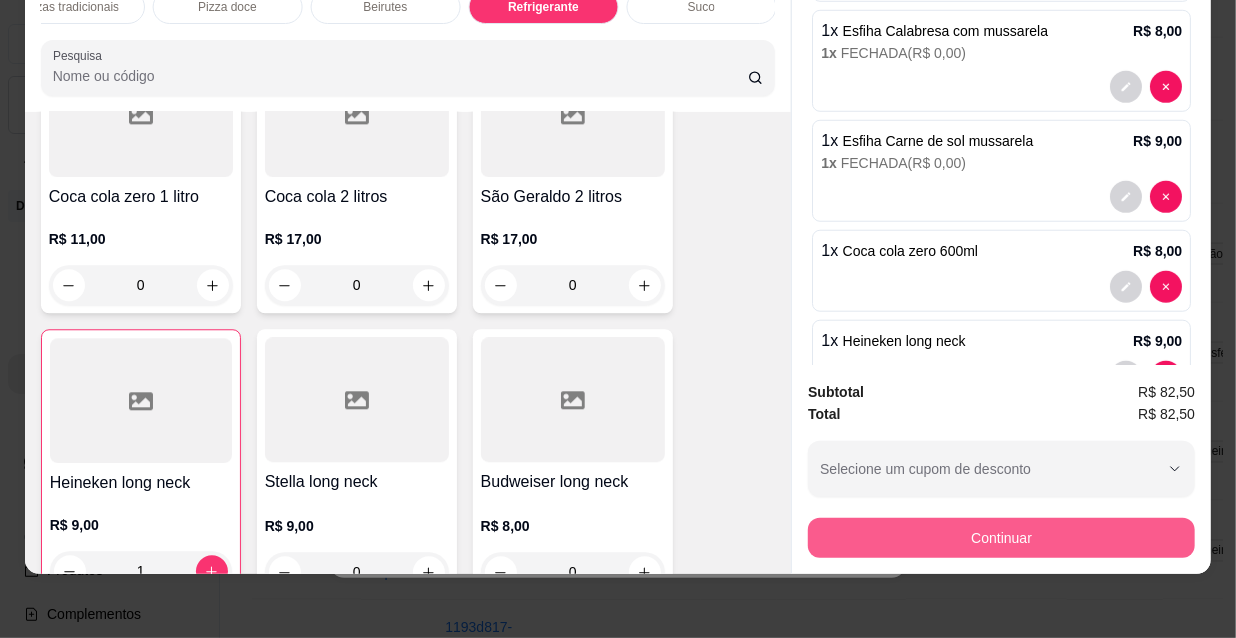 click on "Continuar" at bounding box center [1001, 538] 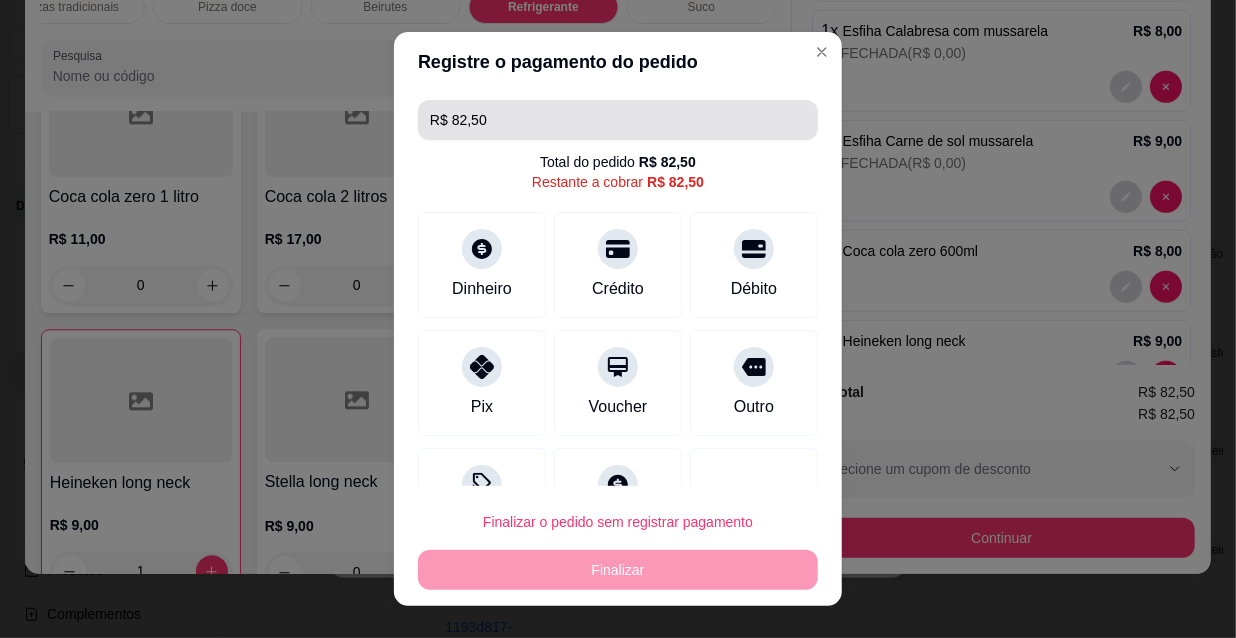 click on "R$ 82,50" at bounding box center [618, 120] 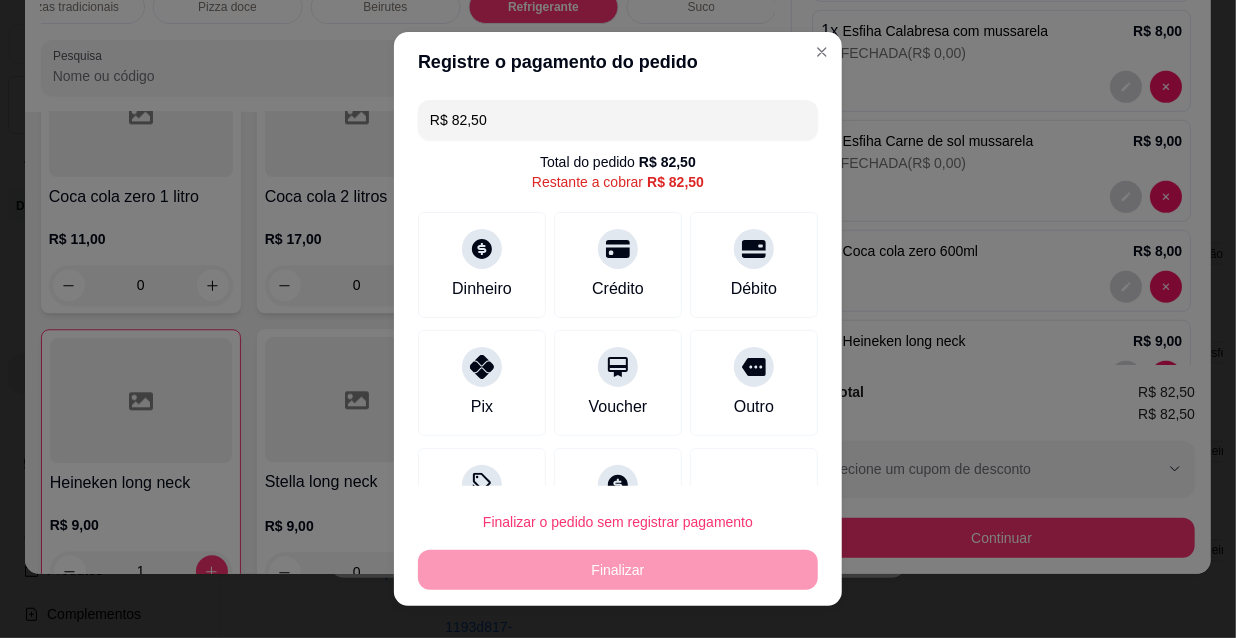 click on "R$ 82,50" at bounding box center (618, 120) 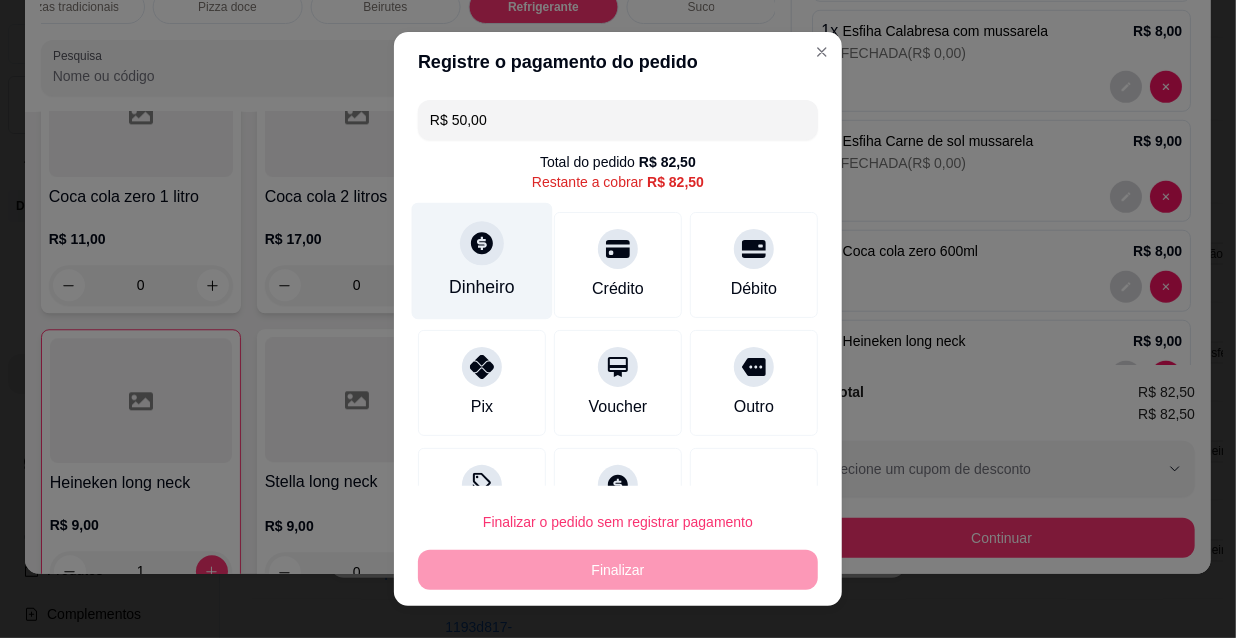 click on "Dinheiro" at bounding box center [482, 261] 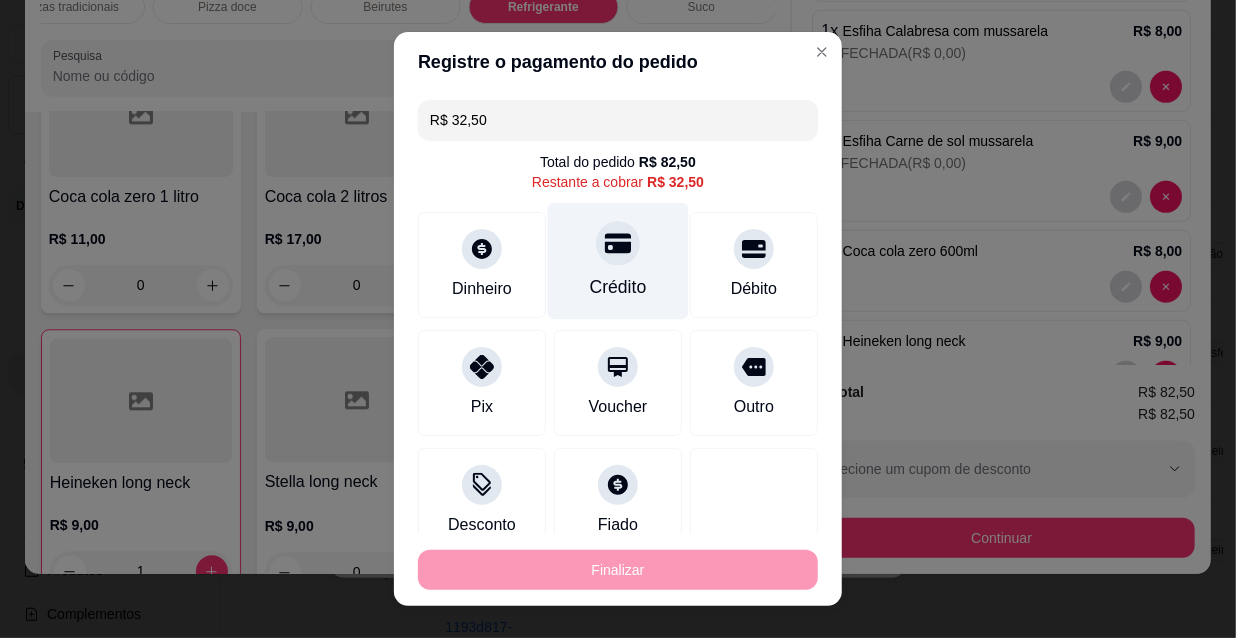 click at bounding box center (618, 243) 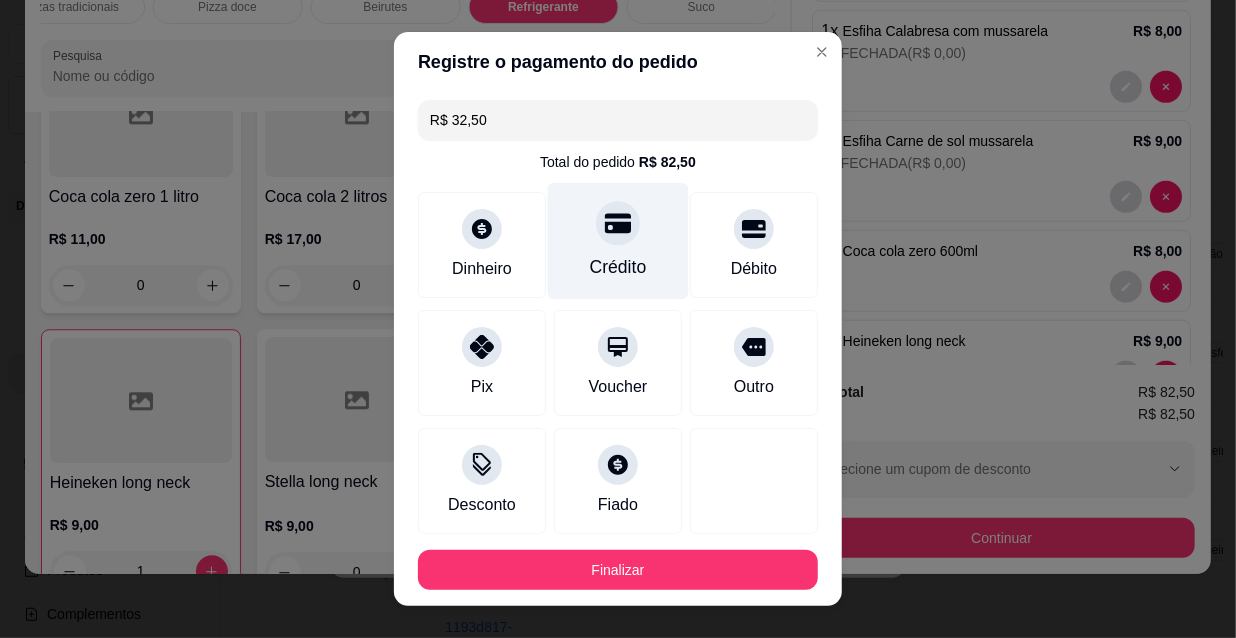 type on "R$ 0,00" 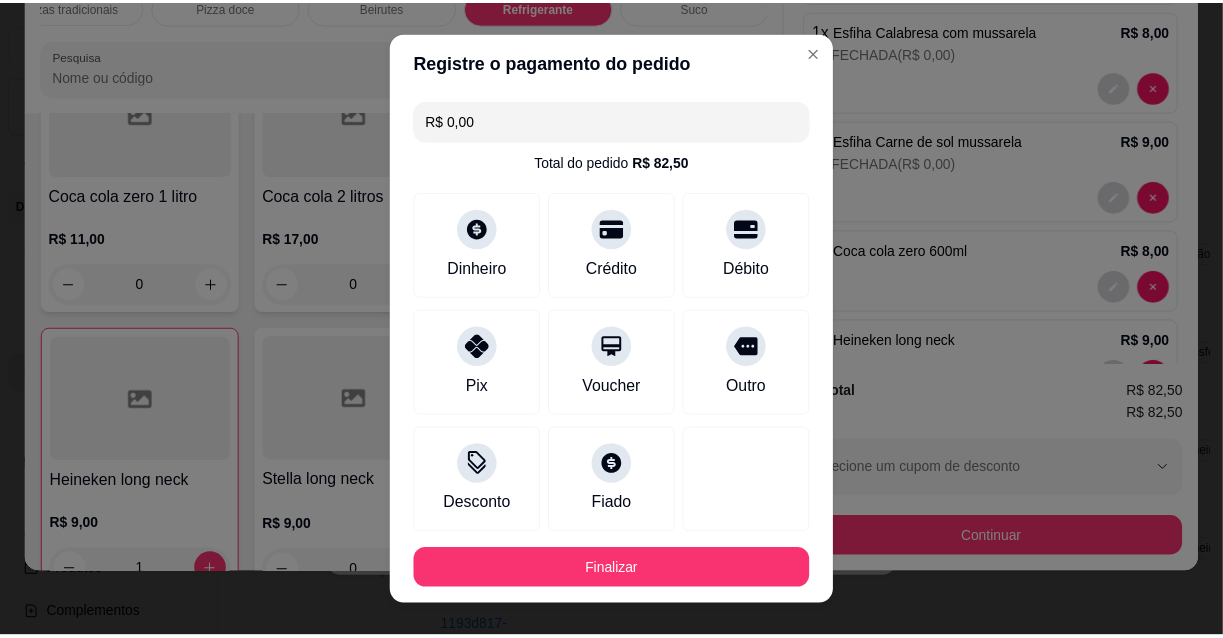 scroll, scrollTop: 186, scrollLeft: 0, axis: vertical 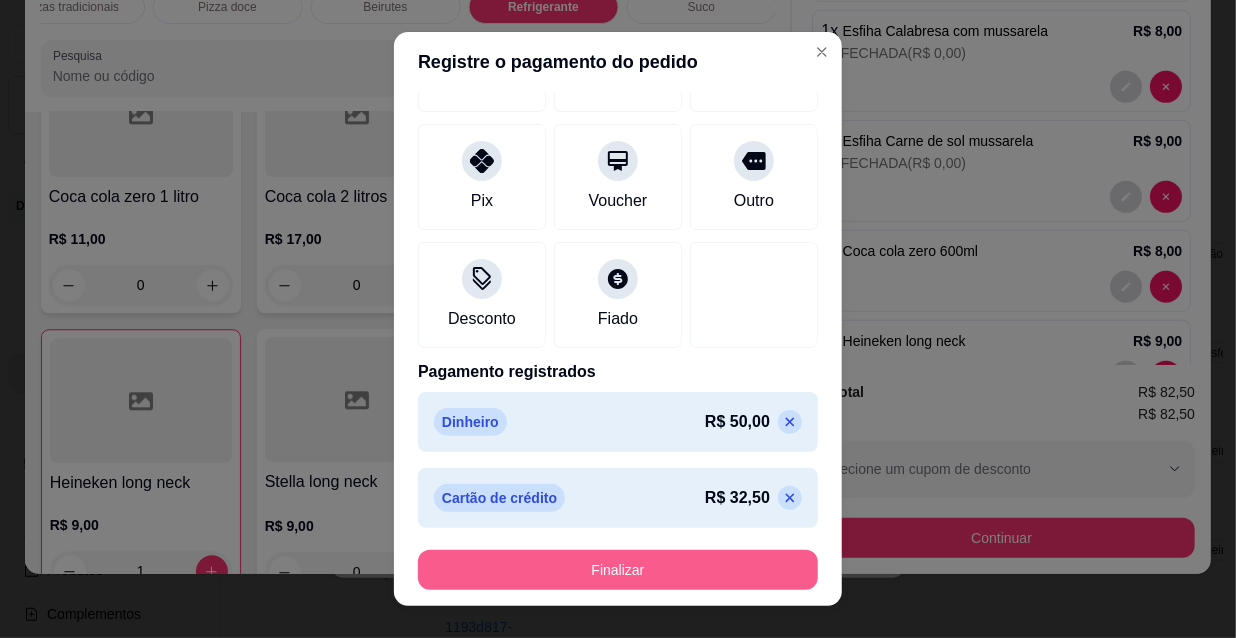 click on "Finalizar" at bounding box center [618, 570] 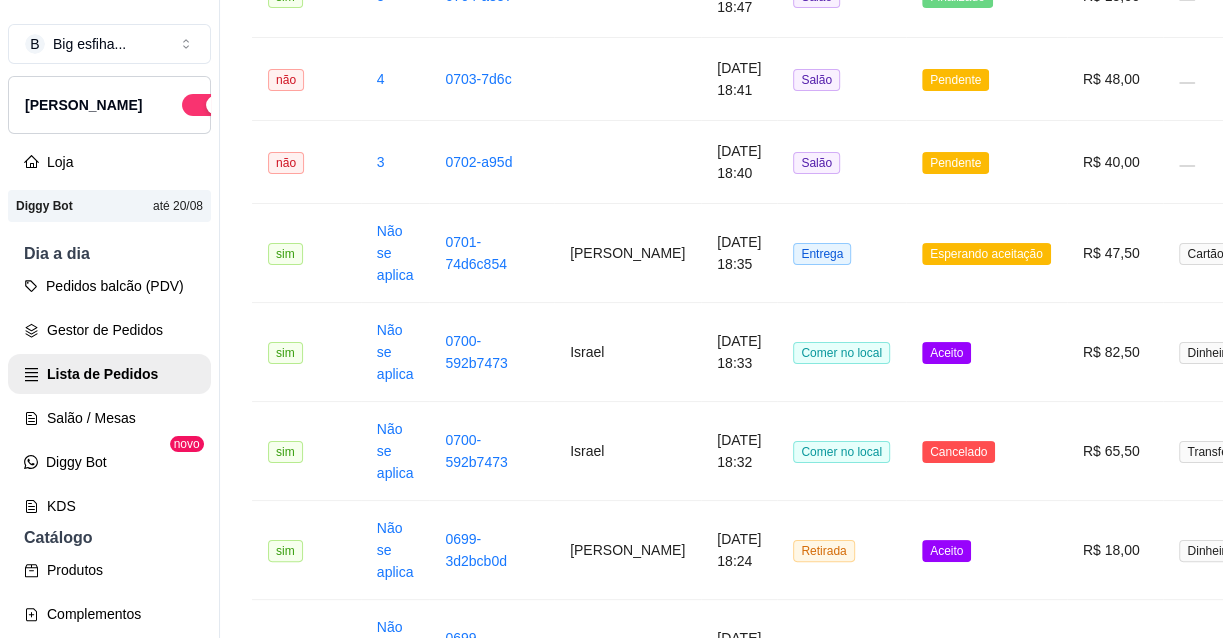click on "Pedidos balcão (PDV) Gestor de Pedidos Lista de Pedidos Salão / Mesas Diggy Bot novo KDS" at bounding box center [109, 396] 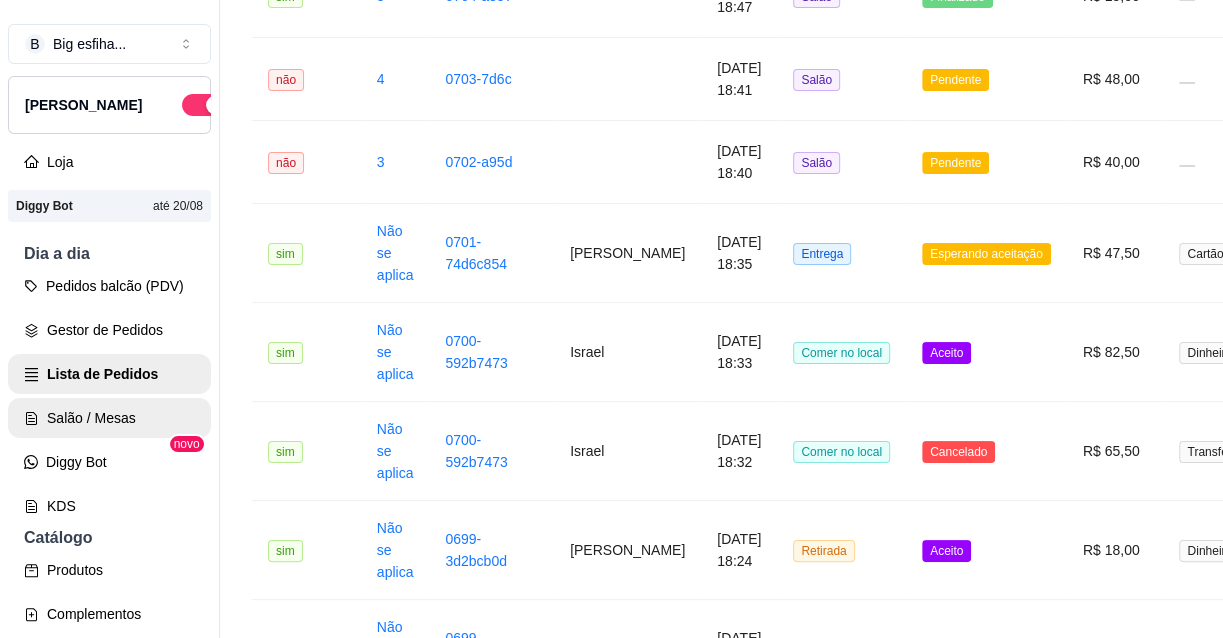 click on "Salão / Mesas" at bounding box center (109, 418) 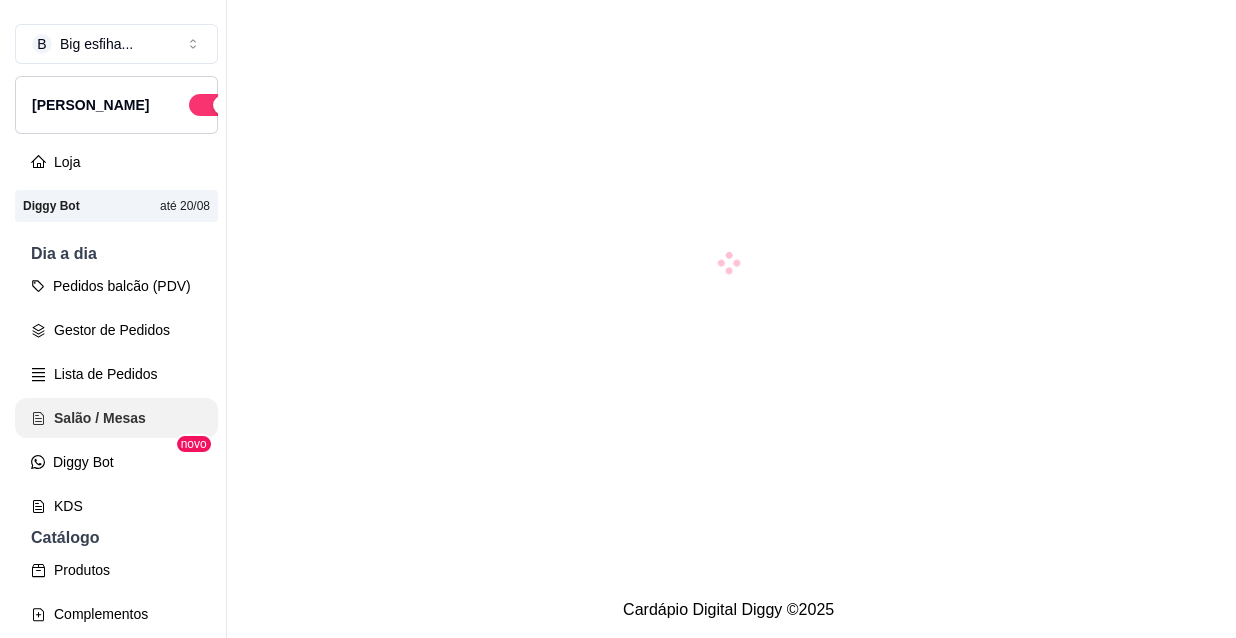 scroll, scrollTop: 0, scrollLeft: 0, axis: both 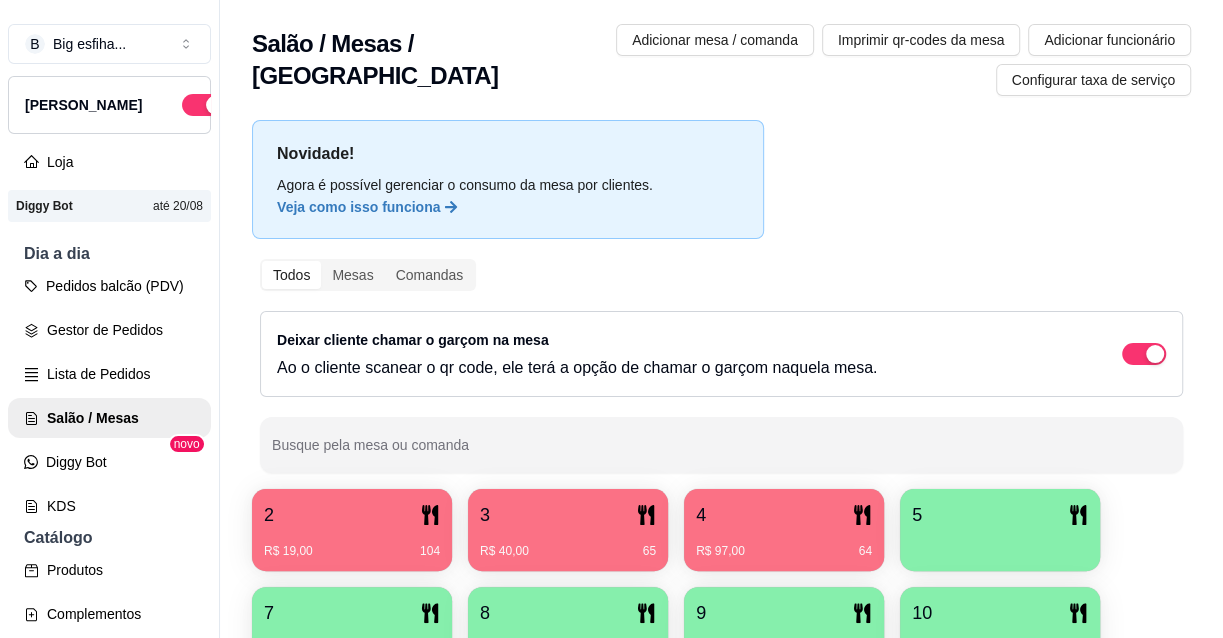 click at bounding box center (1000, 544) 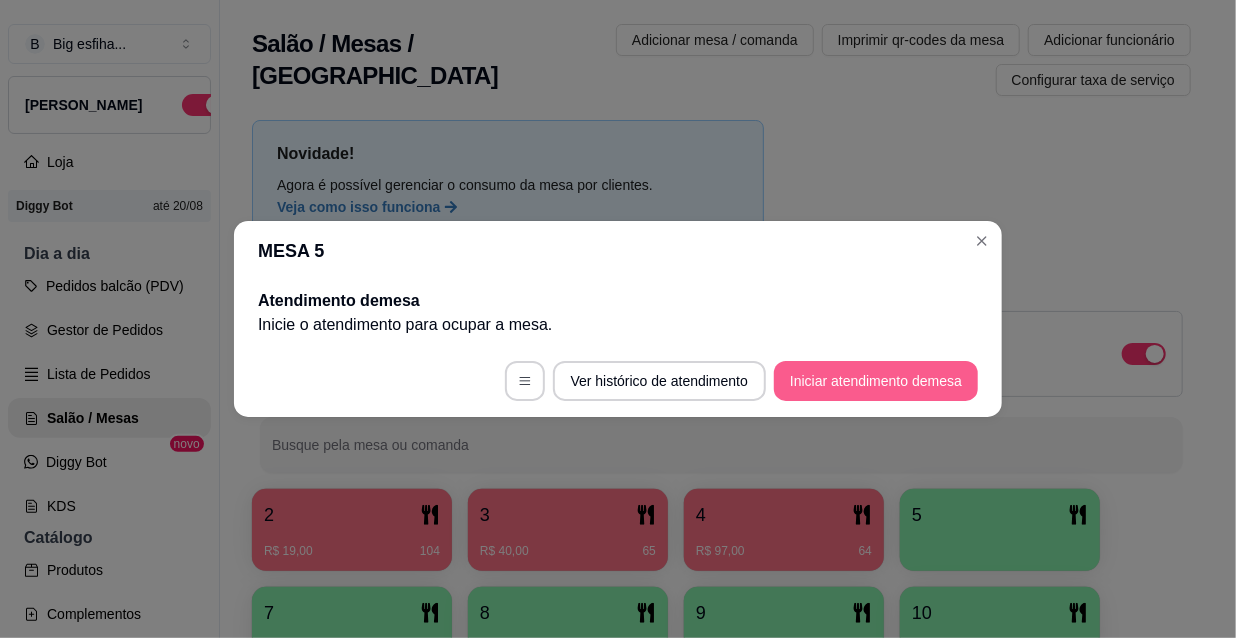 click on "Iniciar atendimento de  mesa" at bounding box center [876, 381] 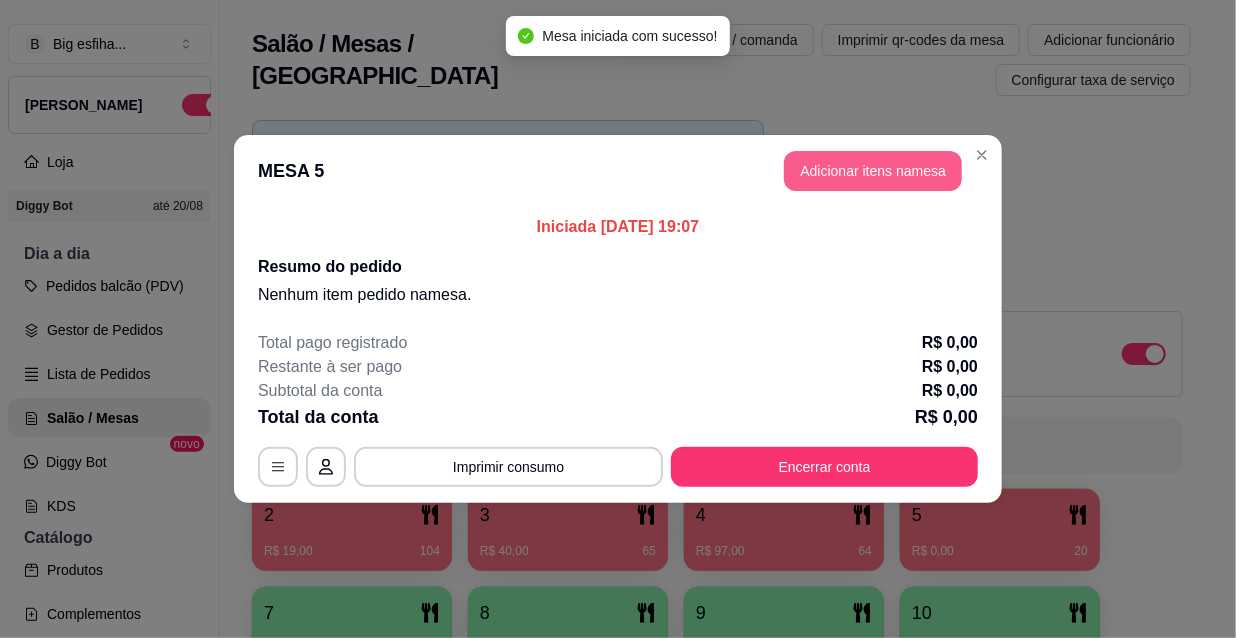 click on "Adicionar itens na  mesa" at bounding box center (873, 171) 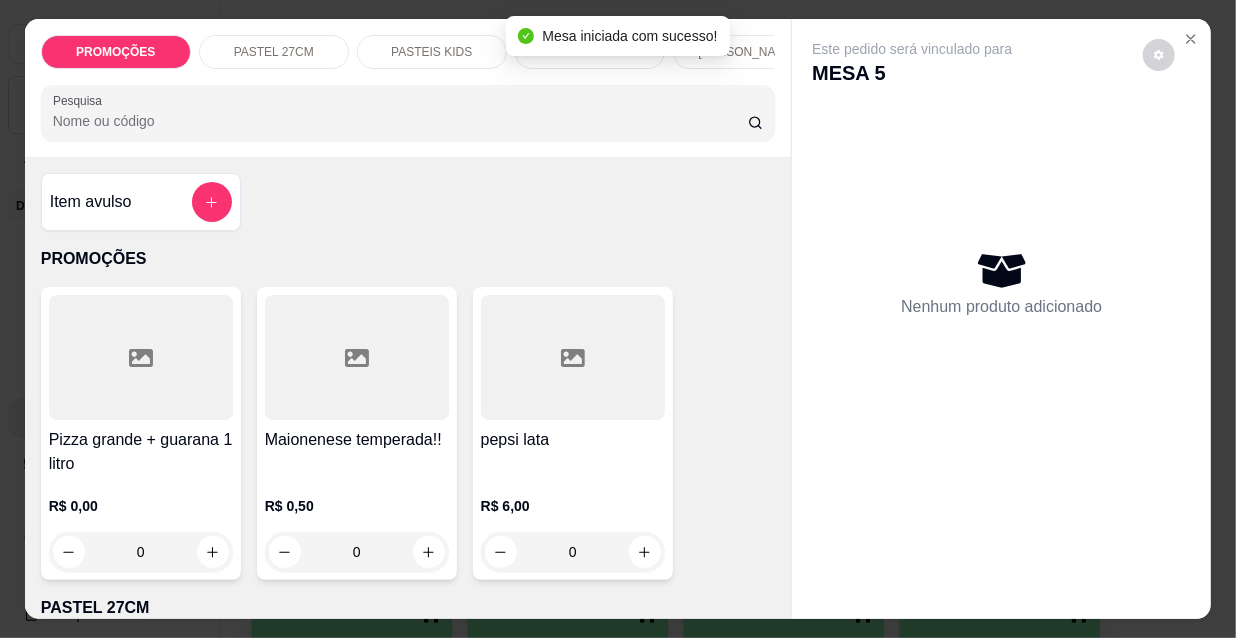 click on "[PERSON_NAME]" at bounding box center (747, 52) 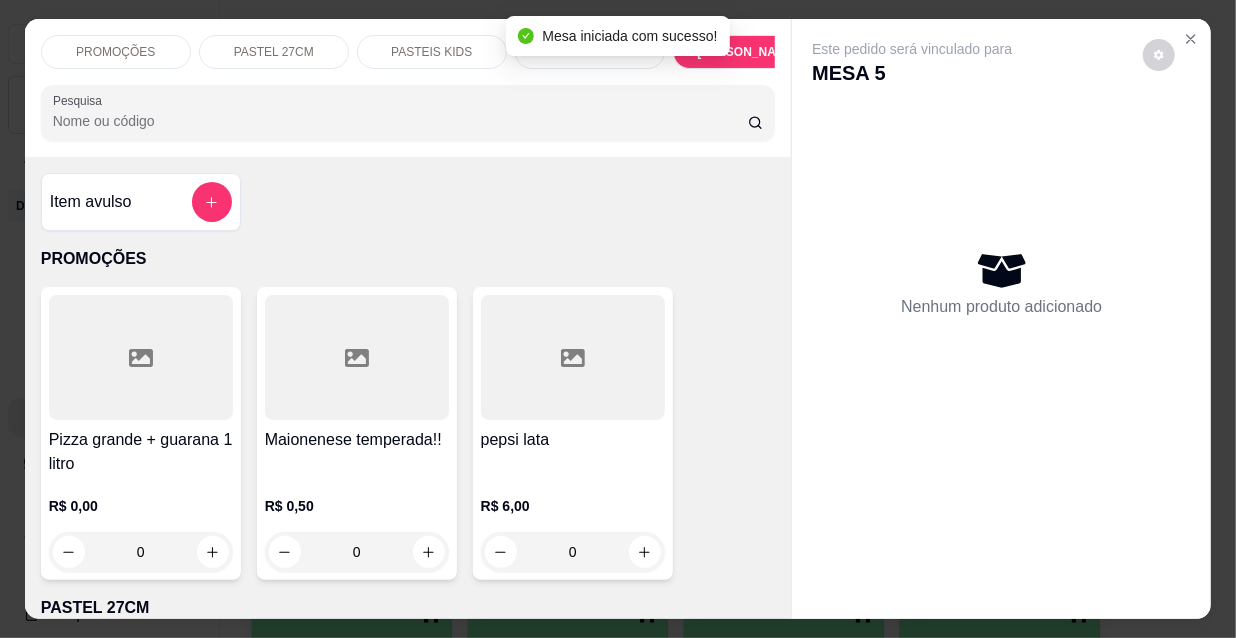 scroll, scrollTop: 9254, scrollLeft: 0, axis: vertical 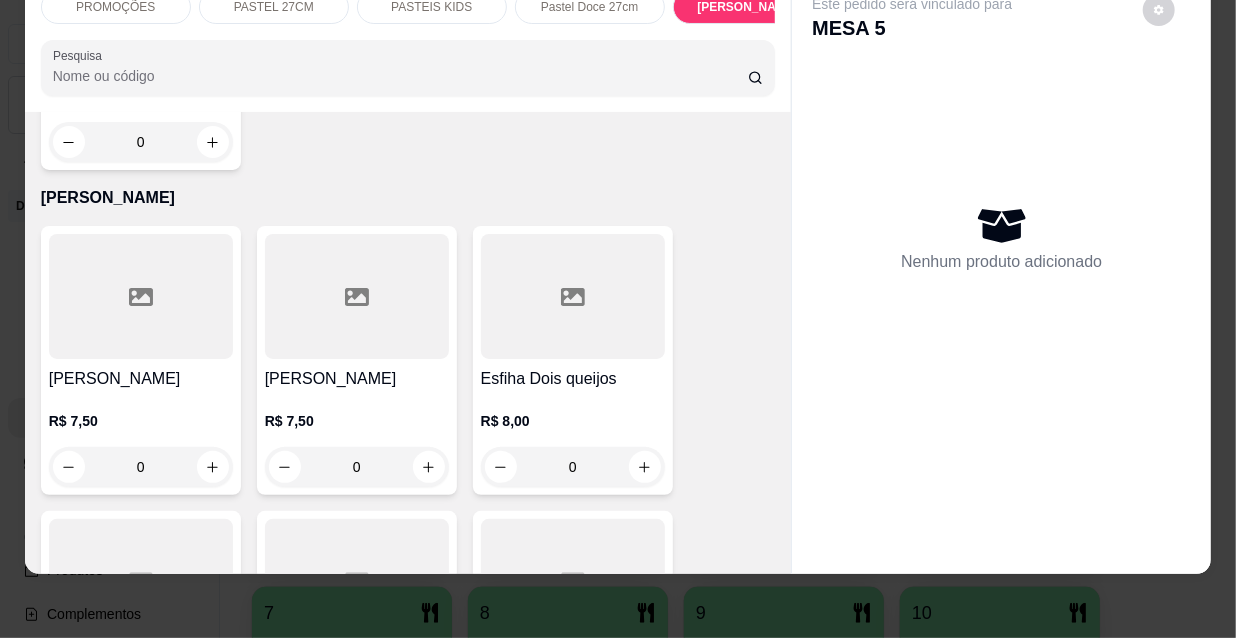 click on "R$ 7,50 0" at bounding box center [141, 439] 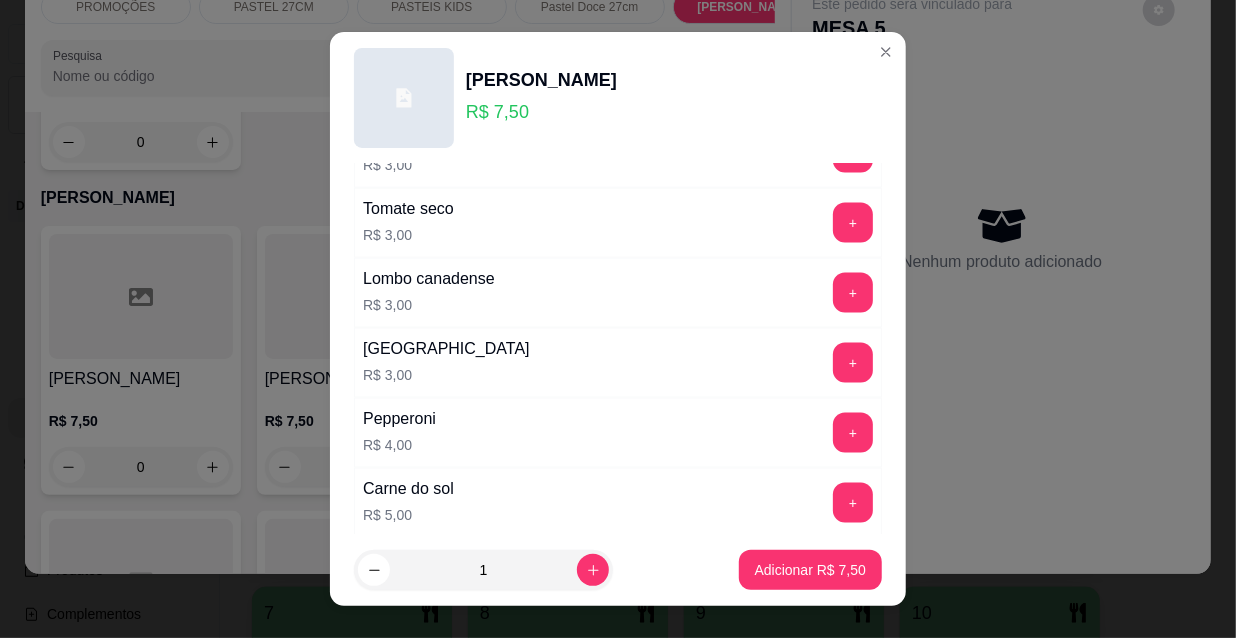 scroll, scrollTop: 1636, scrollLeft: 0, axis: vertical 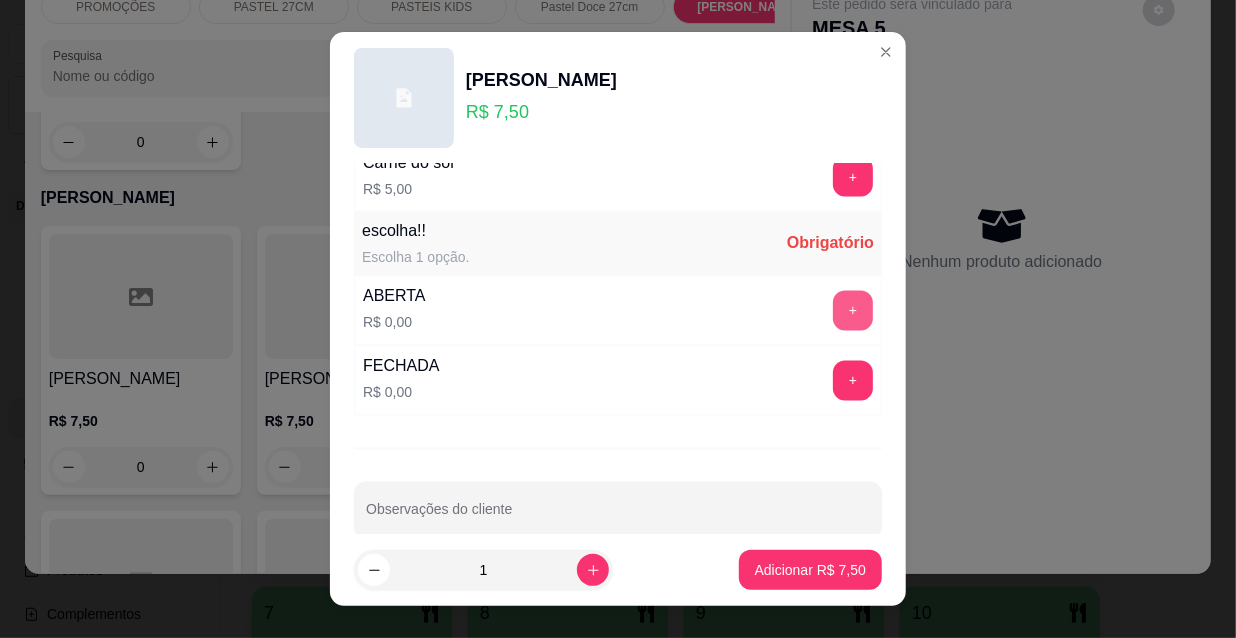 click on "+" at bounding box center [853, 311] 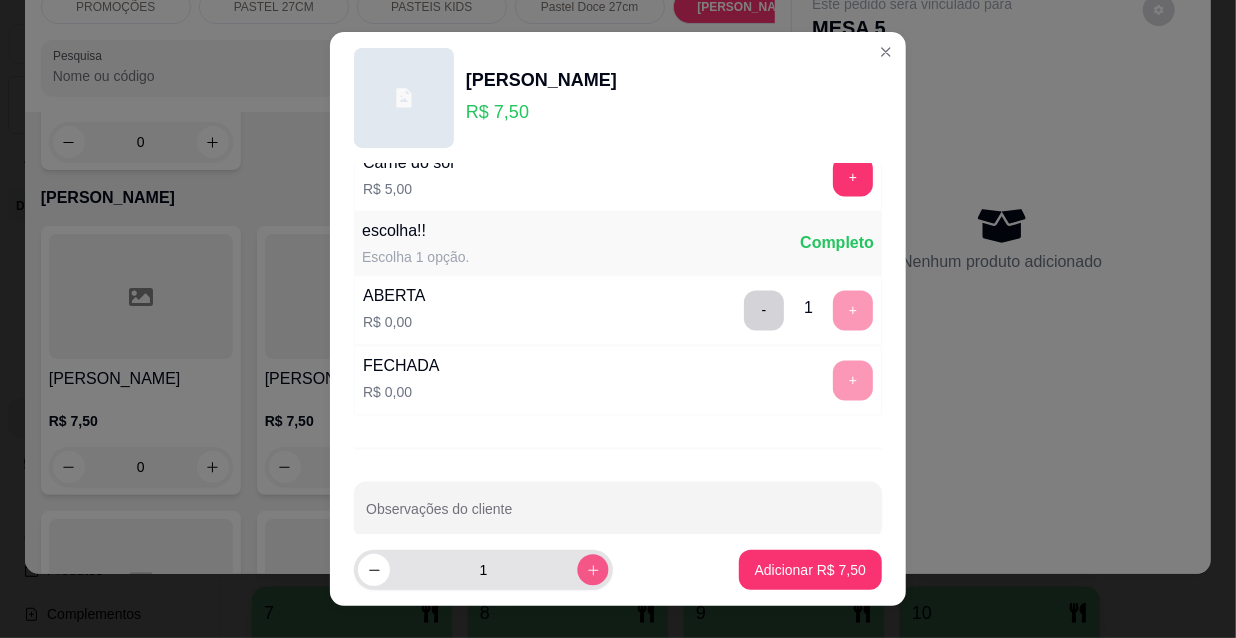 click at bounding box center [592, 570] 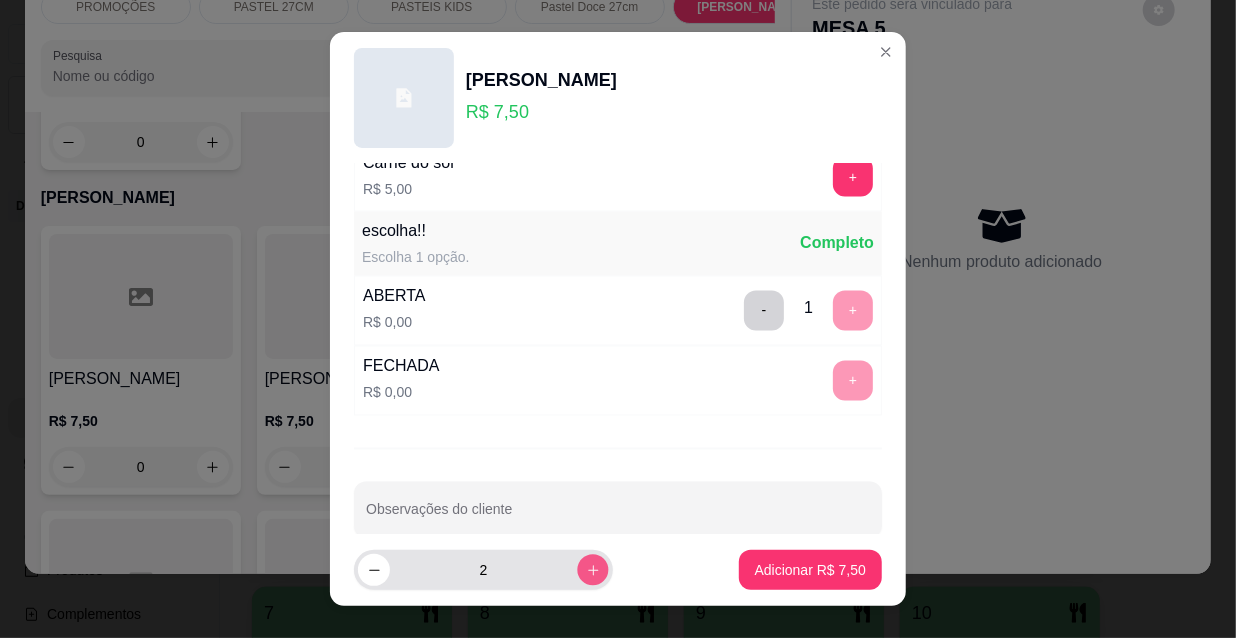 click at bounding box center (592, 570) 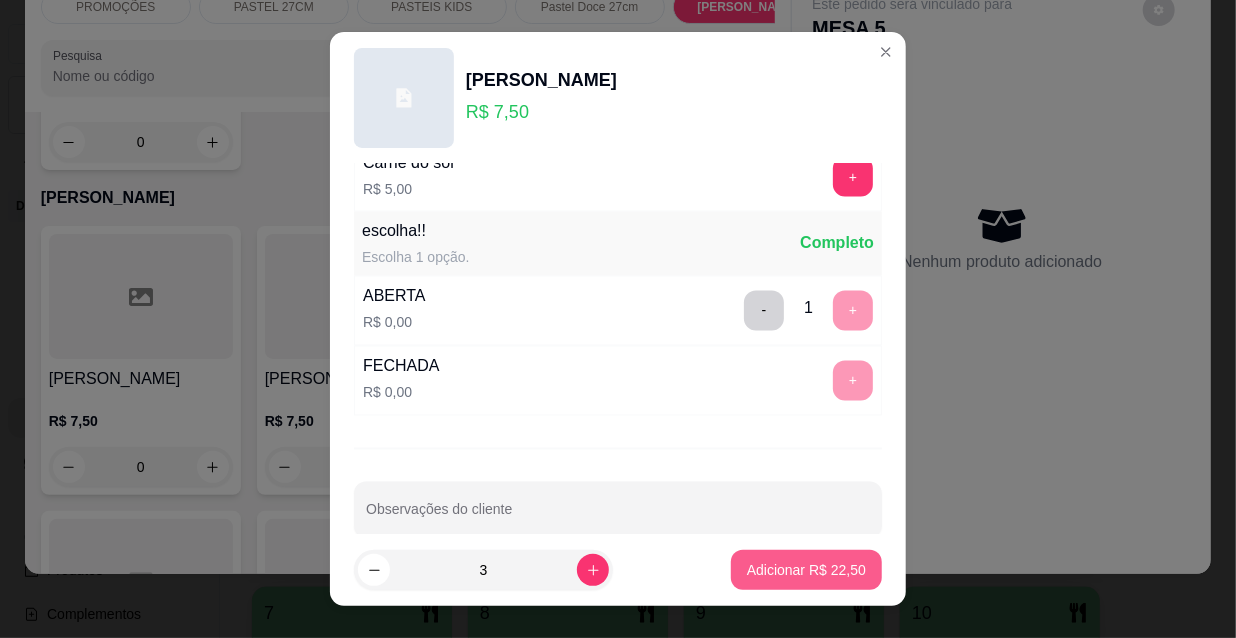 click on "Adicionar   R$ 22,50" at bounding box center (806, 570) 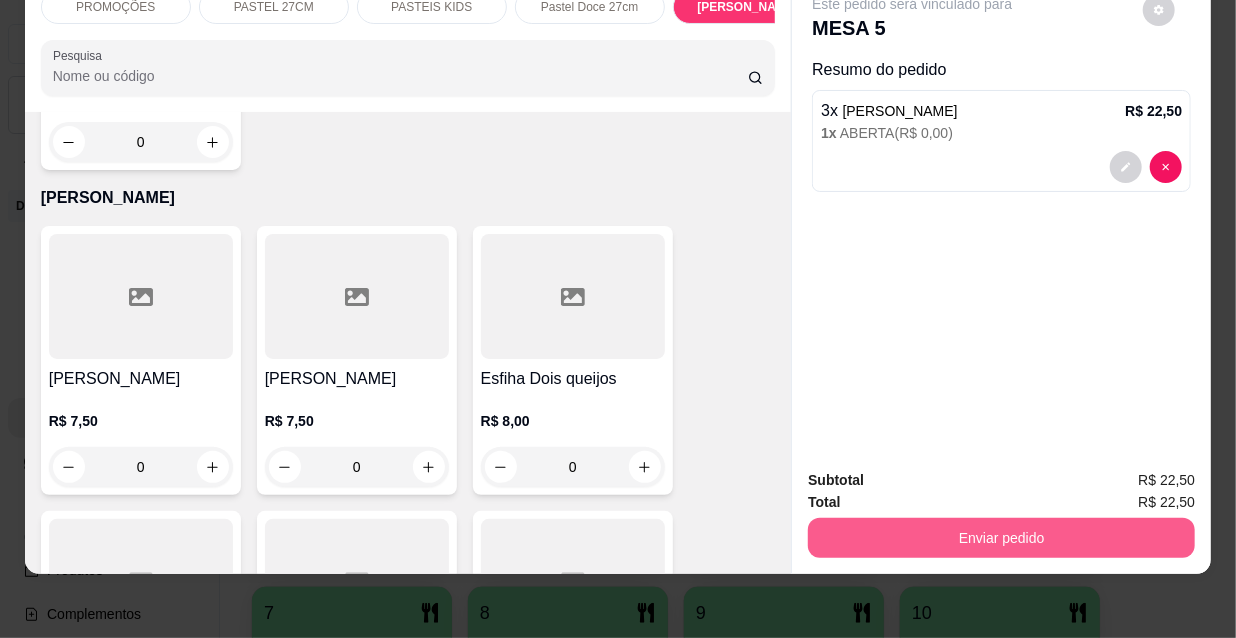 click on "Enviar pedido" at bounding box center [1001, 538] 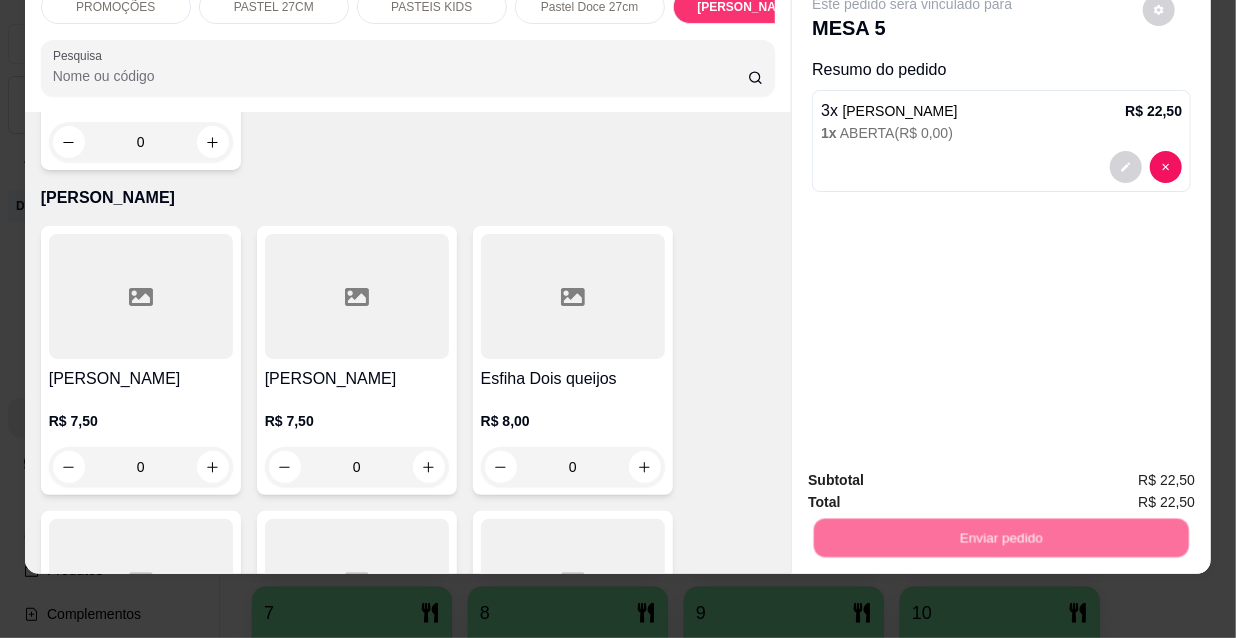 click on "Não registrar e enviar pedido" at bounding box center [937, 475] 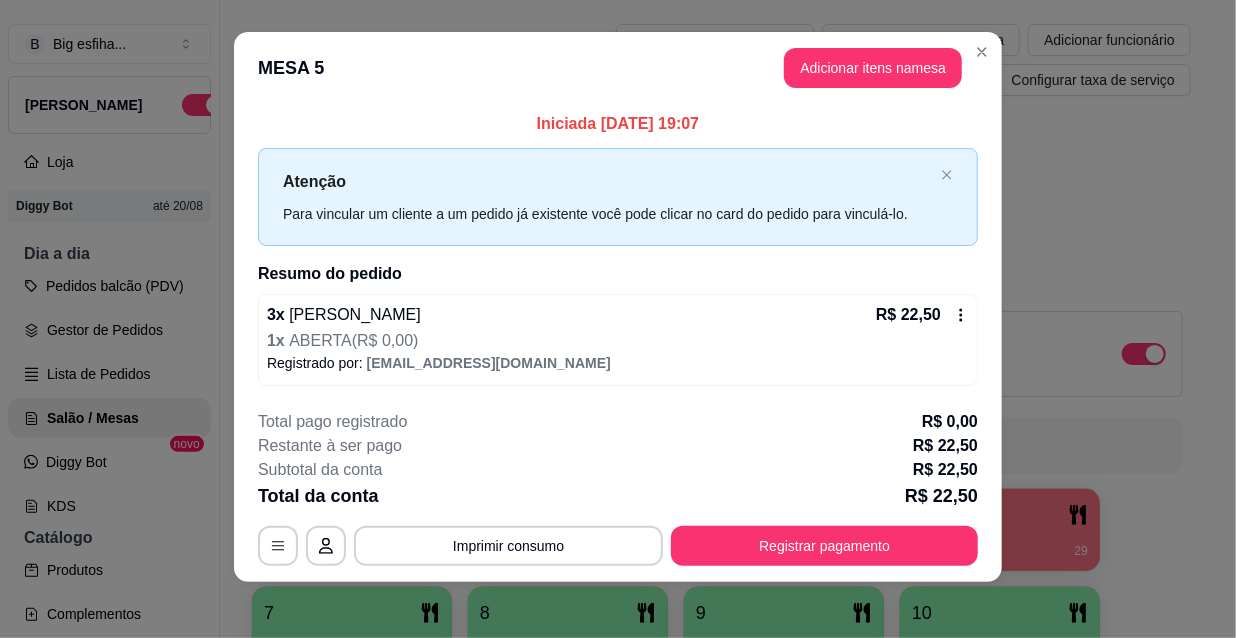 scroll, scrollTop: 19, scrollLeft: 0, axis: vertical 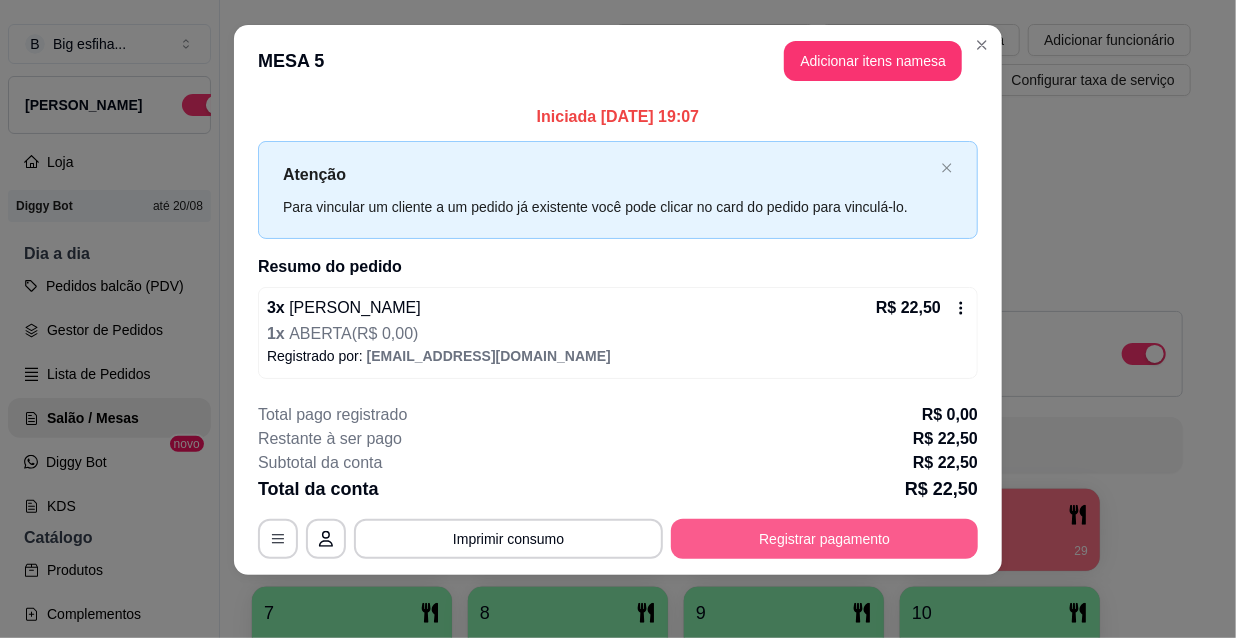 click on "Registrar pagamento" at bounding box center [824, 539] 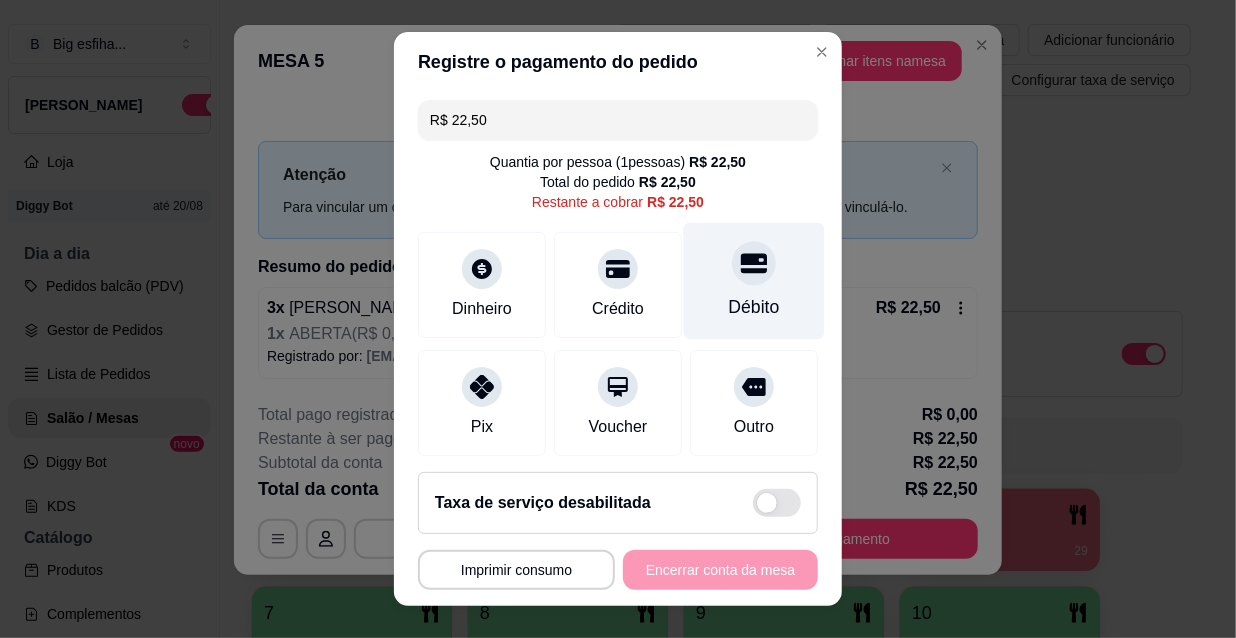 click on "Débito" at bounding box center [754, 281] 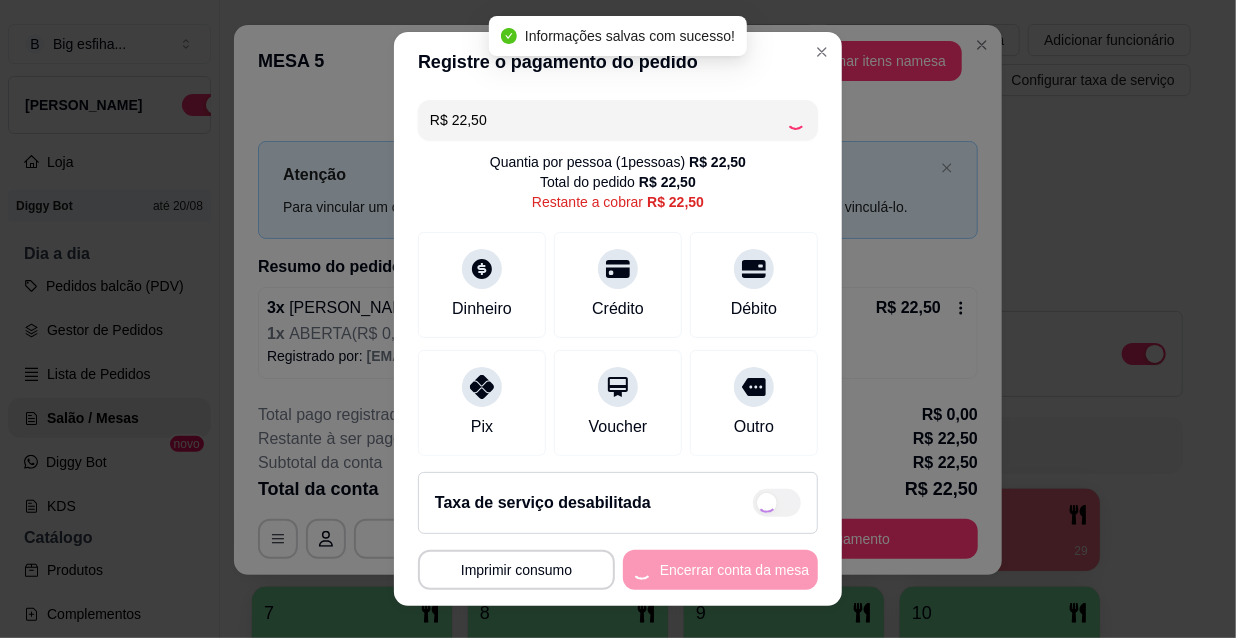 type on "R$ 0,00" 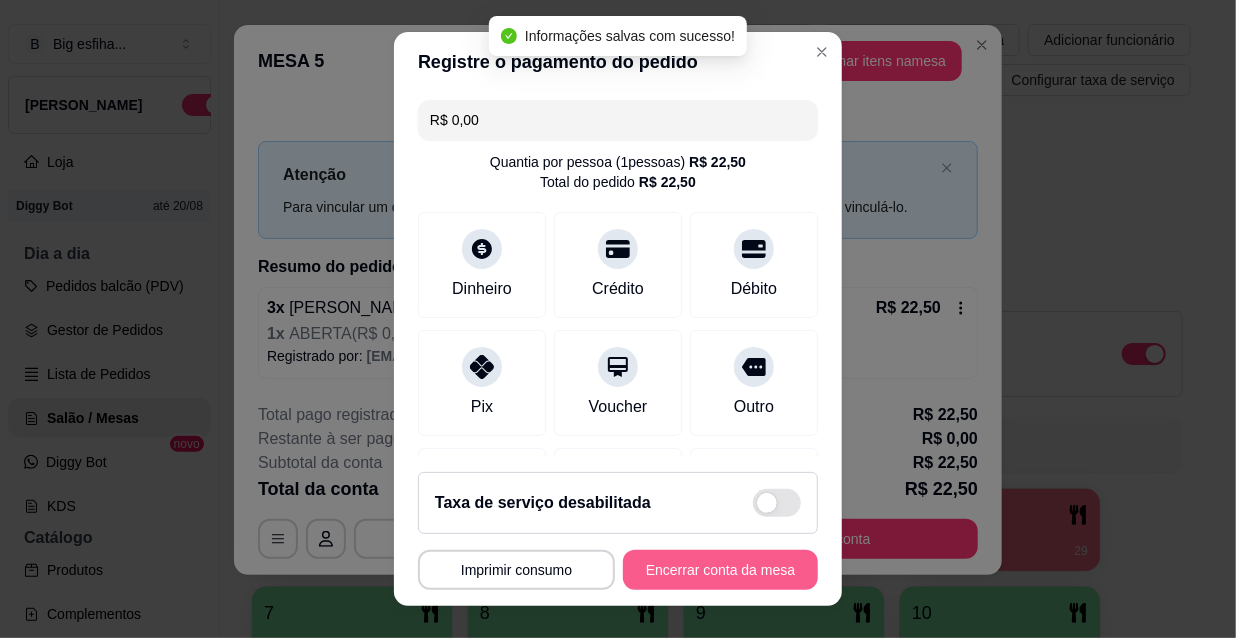 click on "Encerrar conta da mesa" at bounding box center [720, 570] 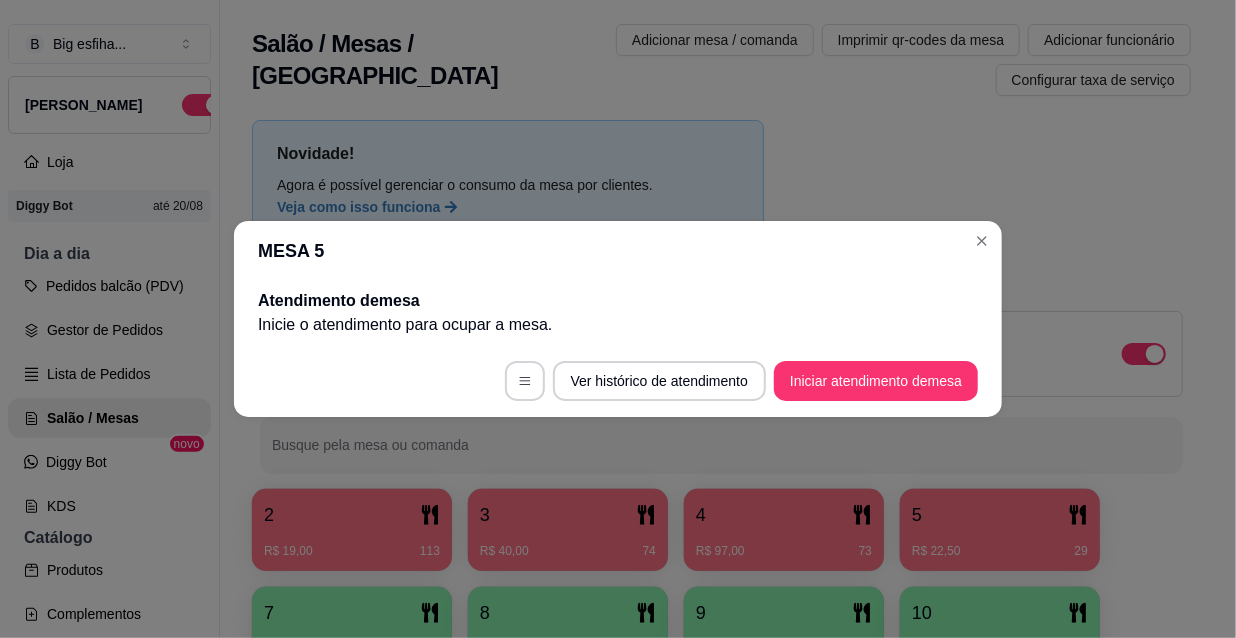 scroll, scrollTop: 0, scrollLeft: 0, axis: both 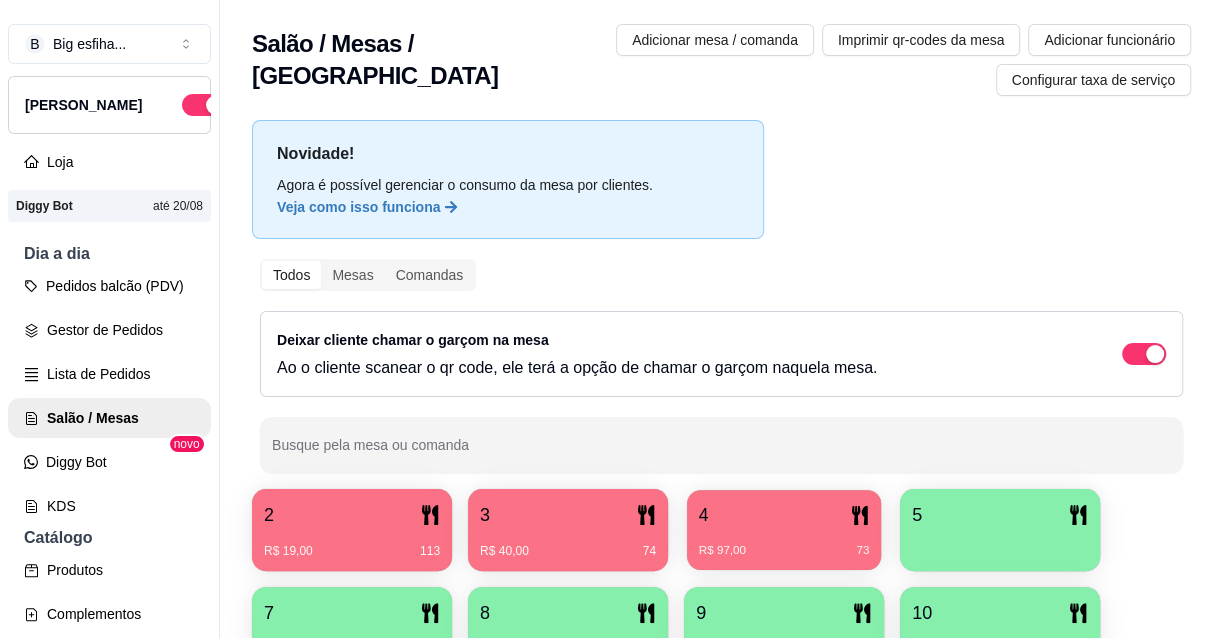 click on "4" at bounding box center (784, 515) 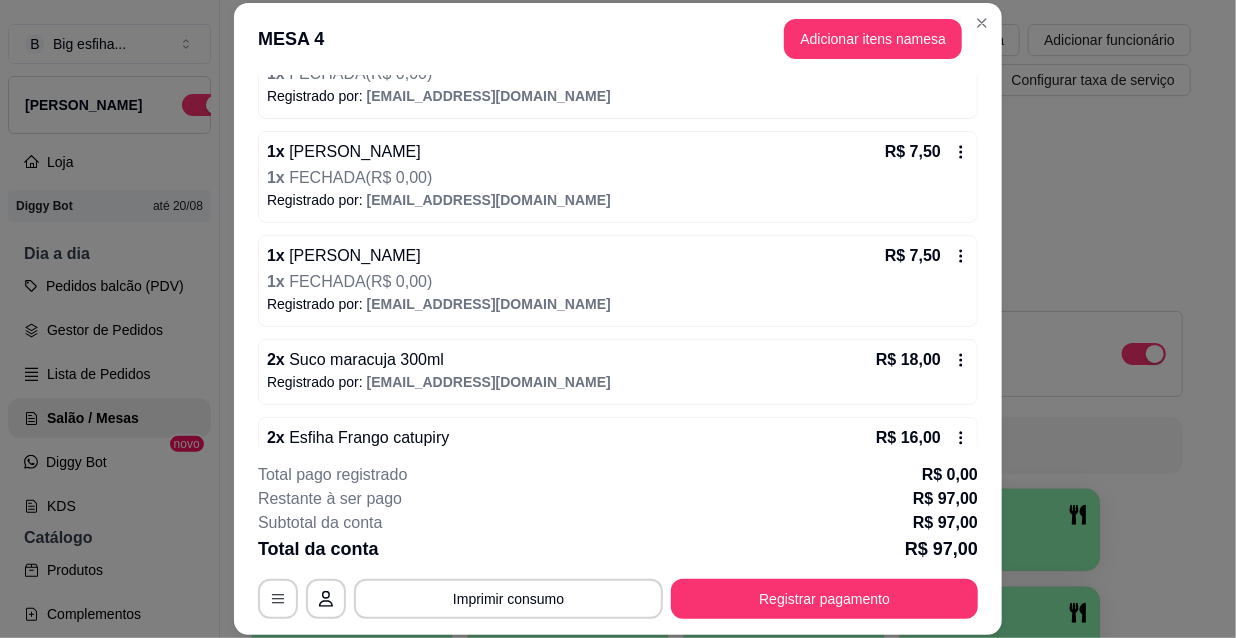 scroll, scrollTop: 513, scrollLeft: 0, axis: vertical 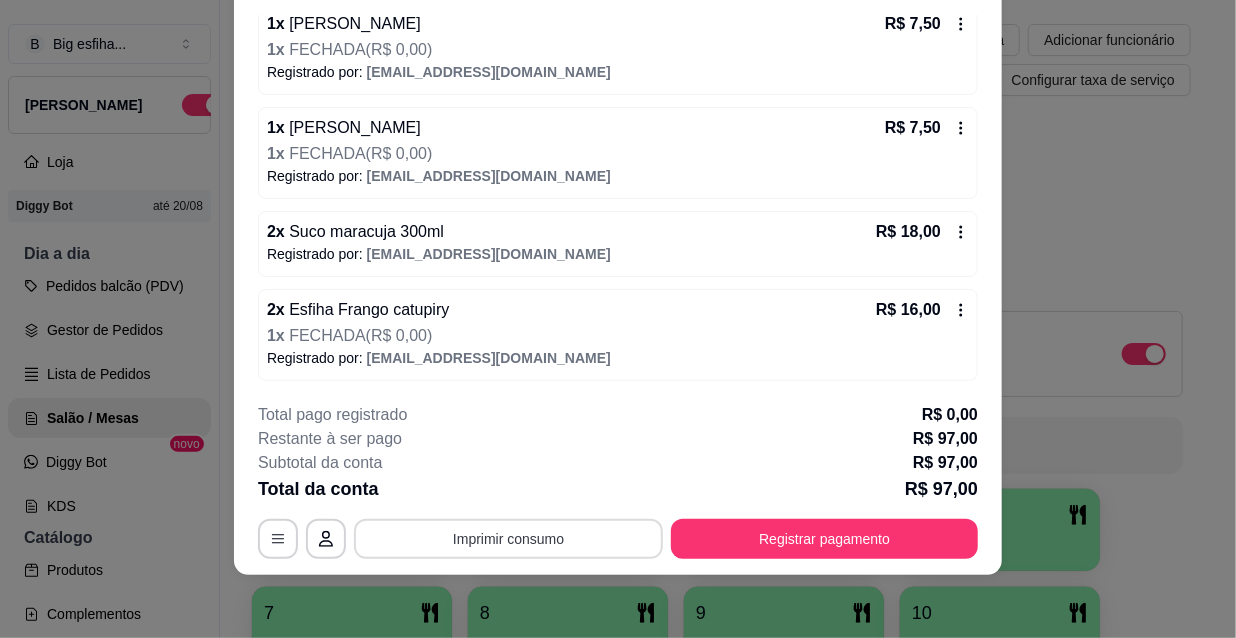 click on "Imprimir consumo" at bounding box center (508, 539) 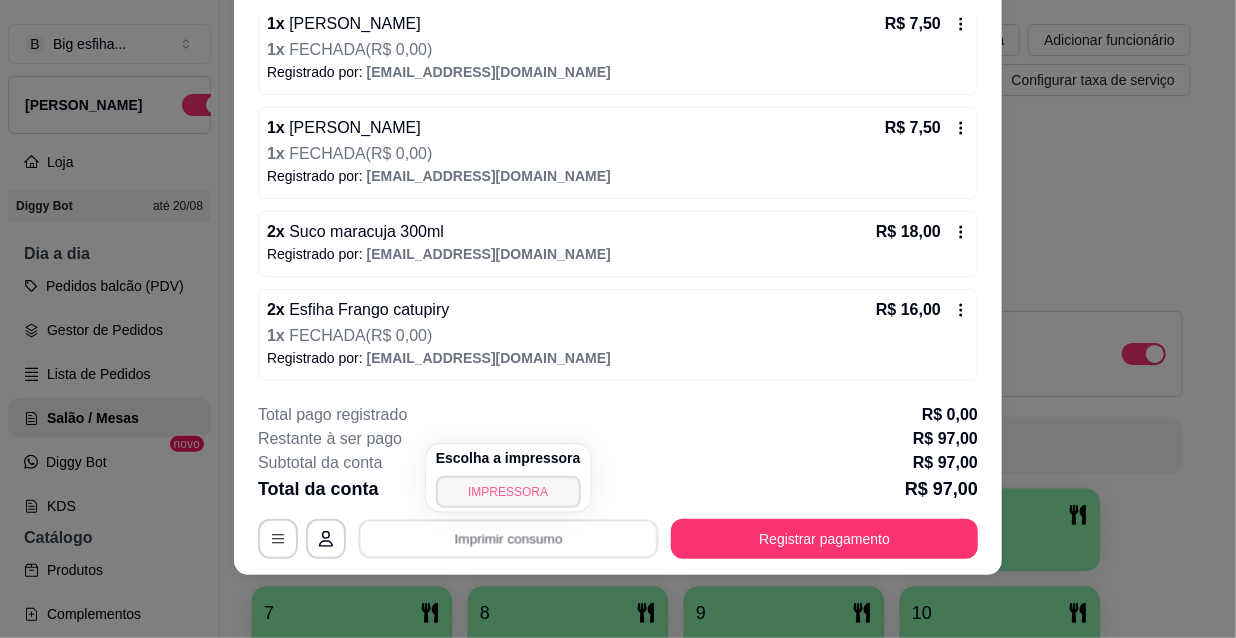 click on "IMPRESSORA" at bounding box center [508, 492] 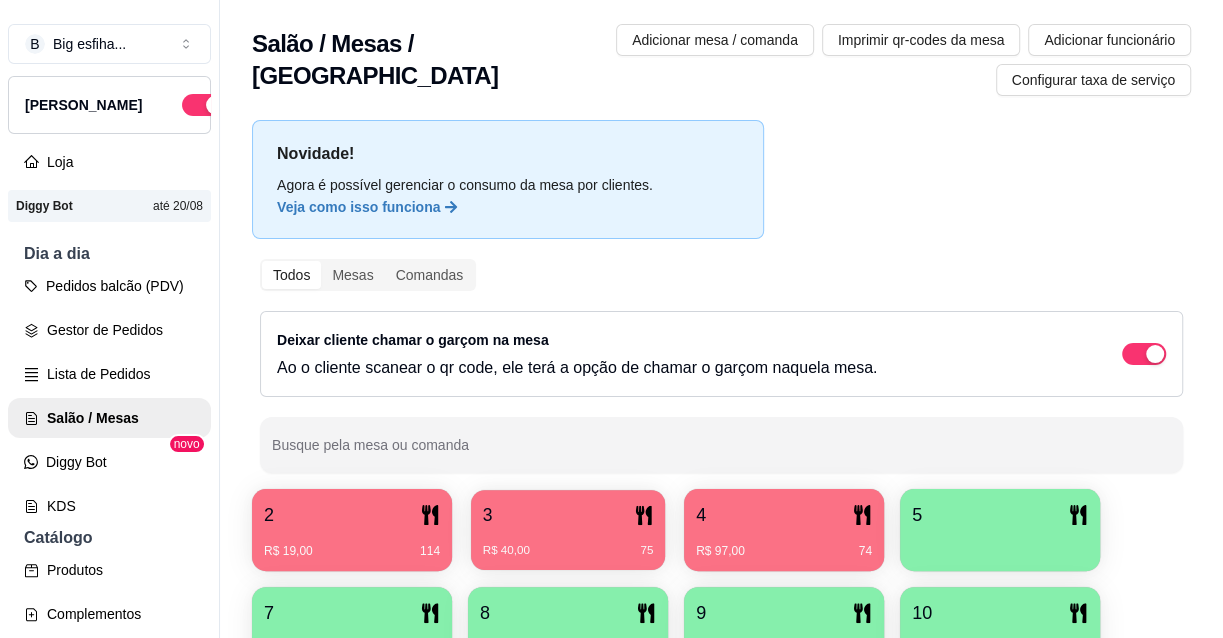 click on "3" at bounding box center [568, 515] 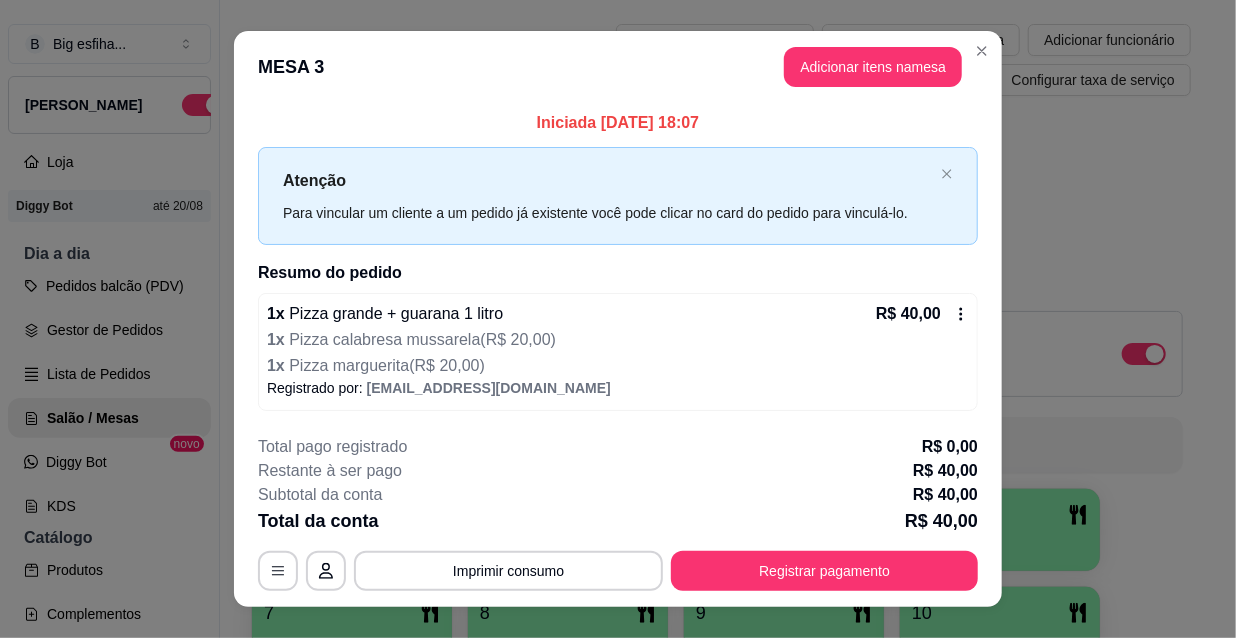 scroll, scrollTop: 31, scrollLeft: 0, axis: vertical 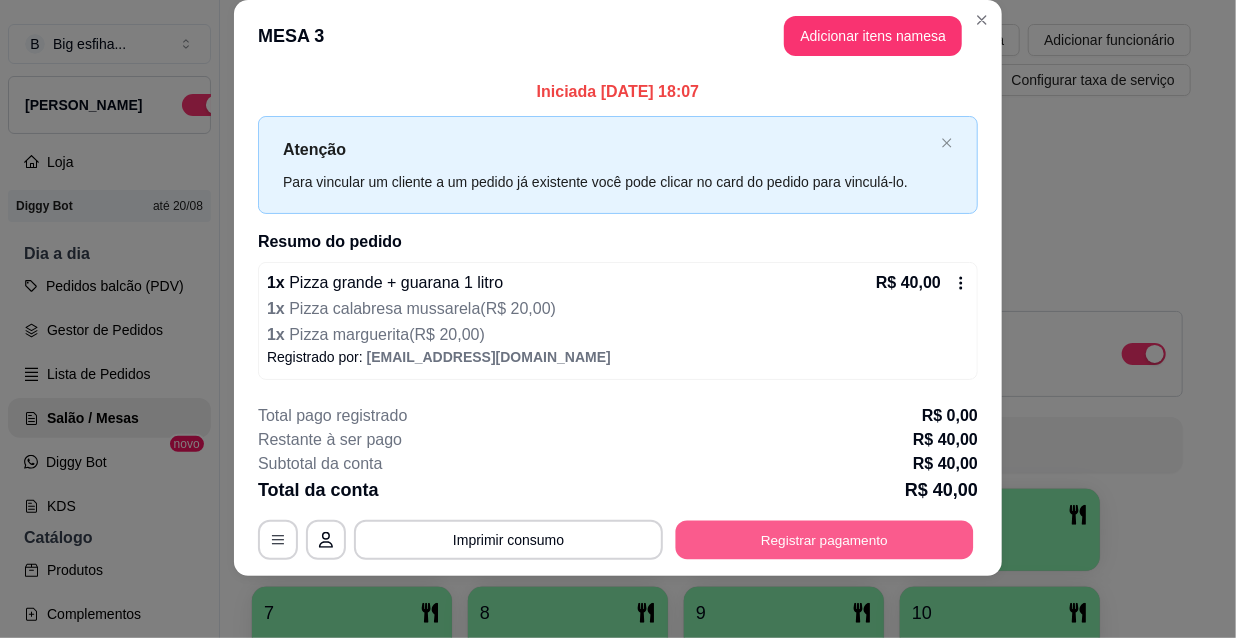 click on "Registrar pagamento" at bounding box center (825, 539) 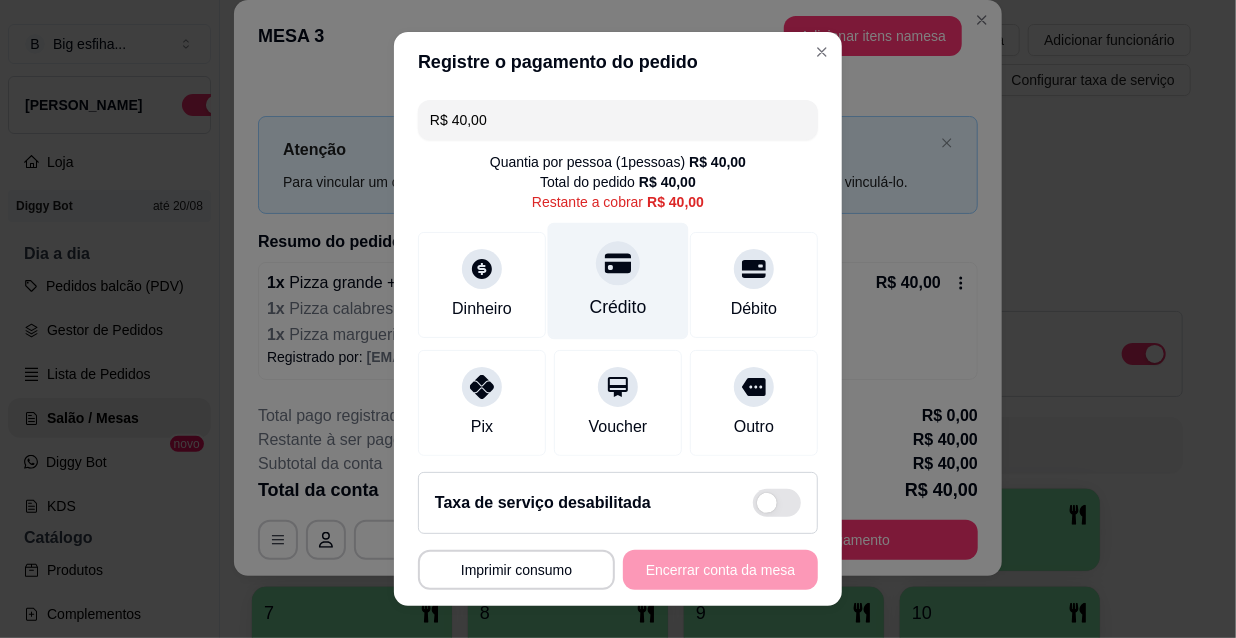 click on "Crédito" at bounding box center [618, 281] 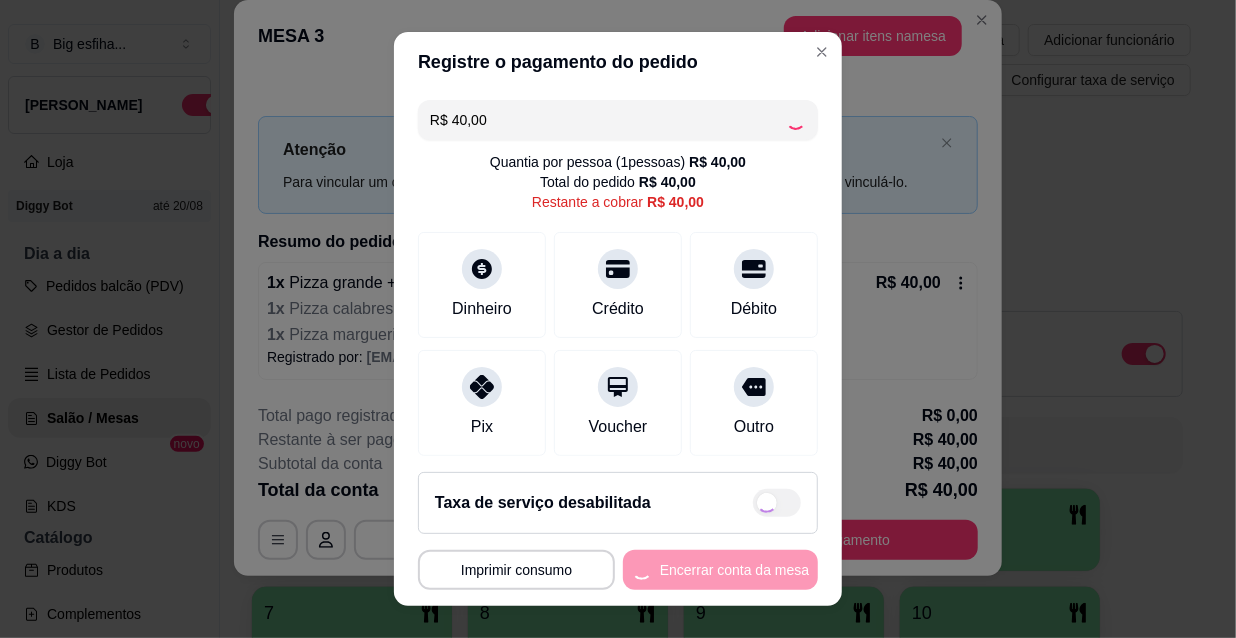 type on "R$ 0,00" 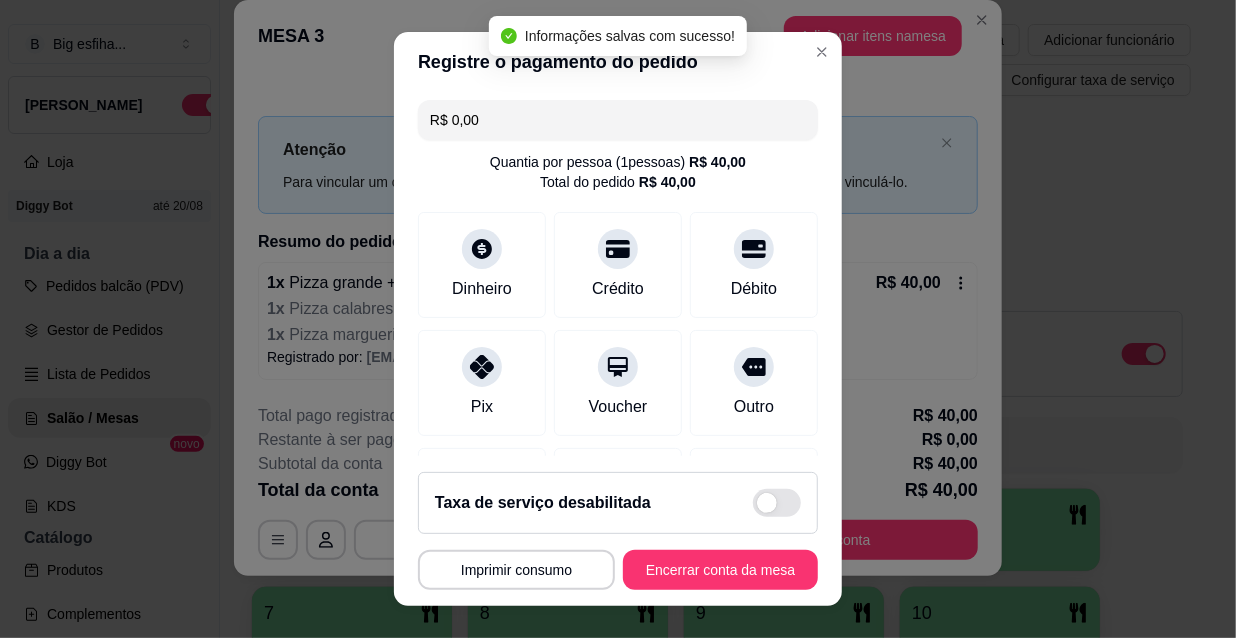 scroll, scrollTop: 232, scrollLeft: 0, axis: vertical 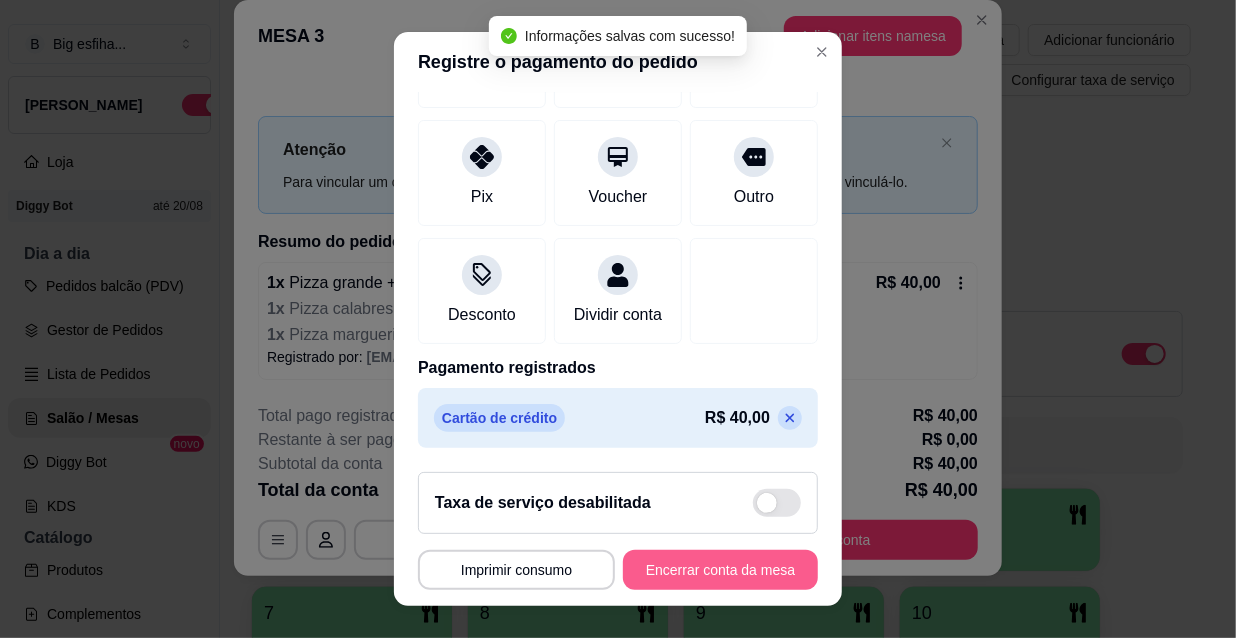 click on "Encerrar conta da mesa" at bounding box center (720, 570) 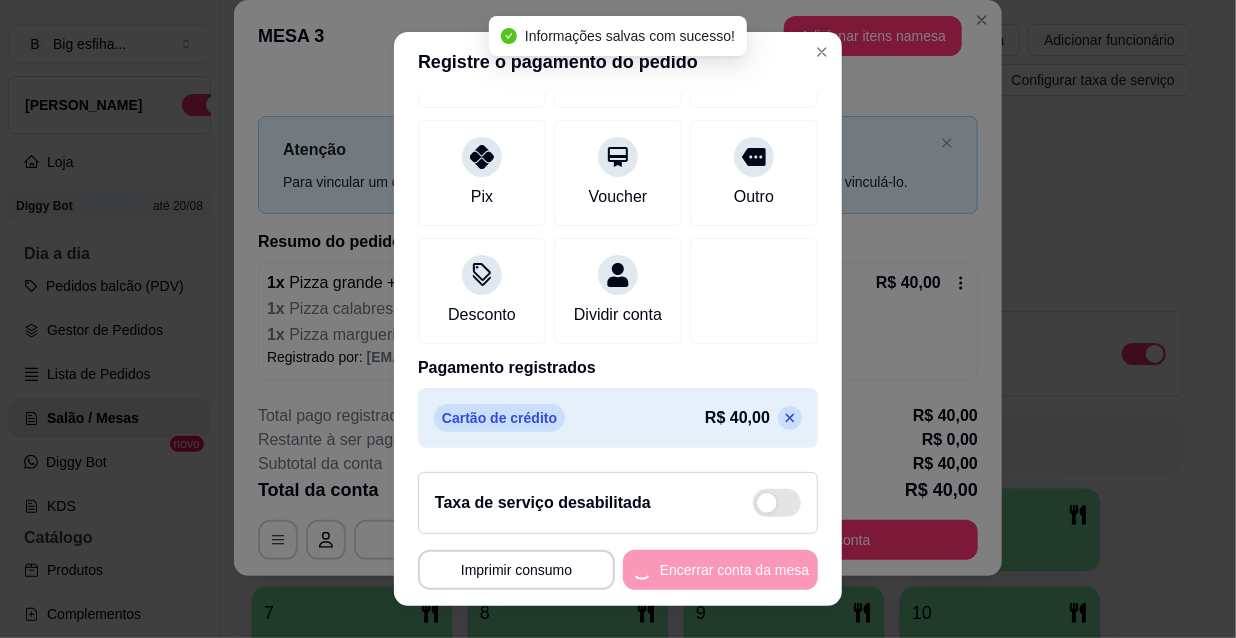 scroll, scrollTop: 0, scrollLeft: 0, axis: both 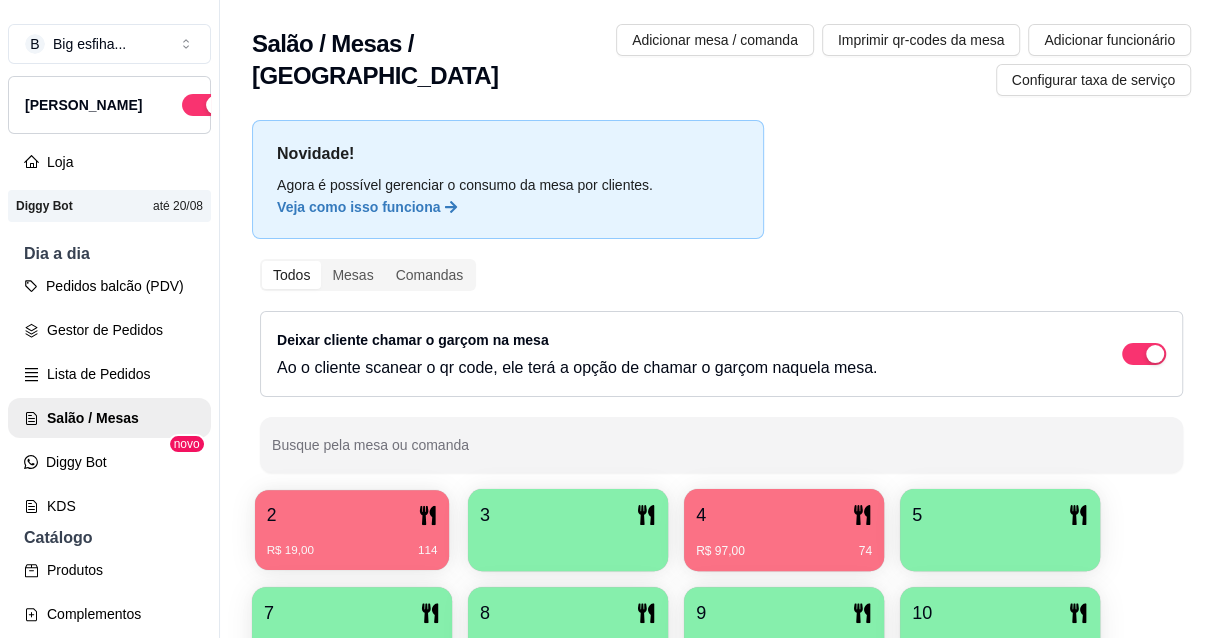 click on "2" at bounding box center [352, 515] 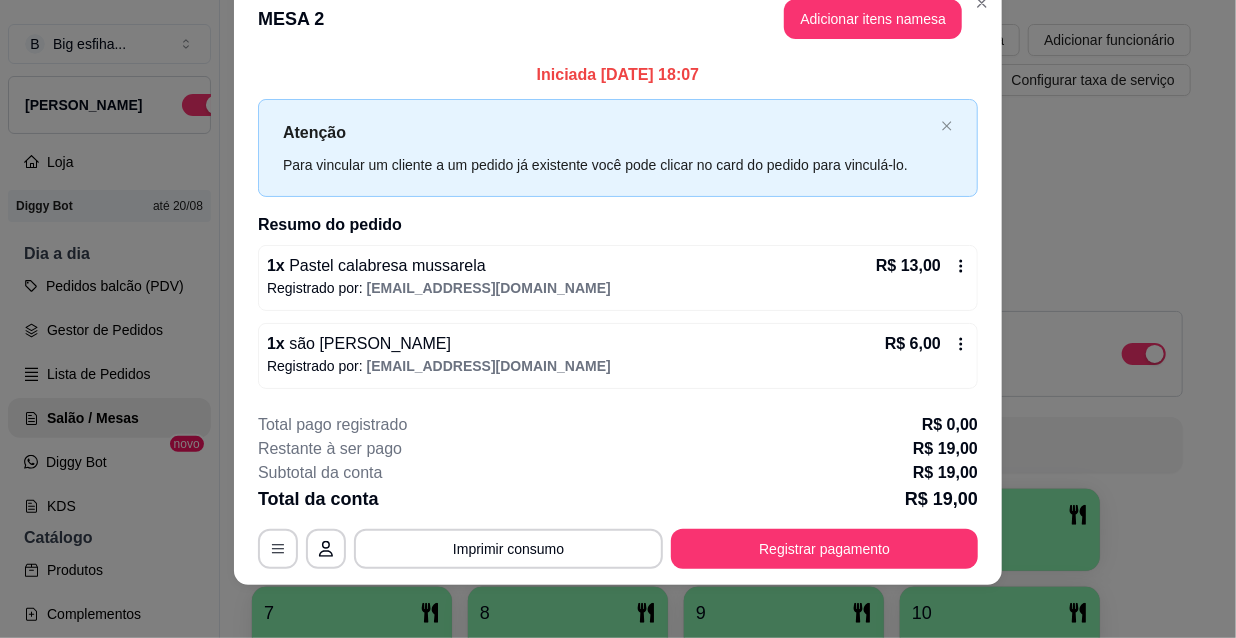 scroll, scrollTop: 45, scrollLeft: 0, axis: vertical 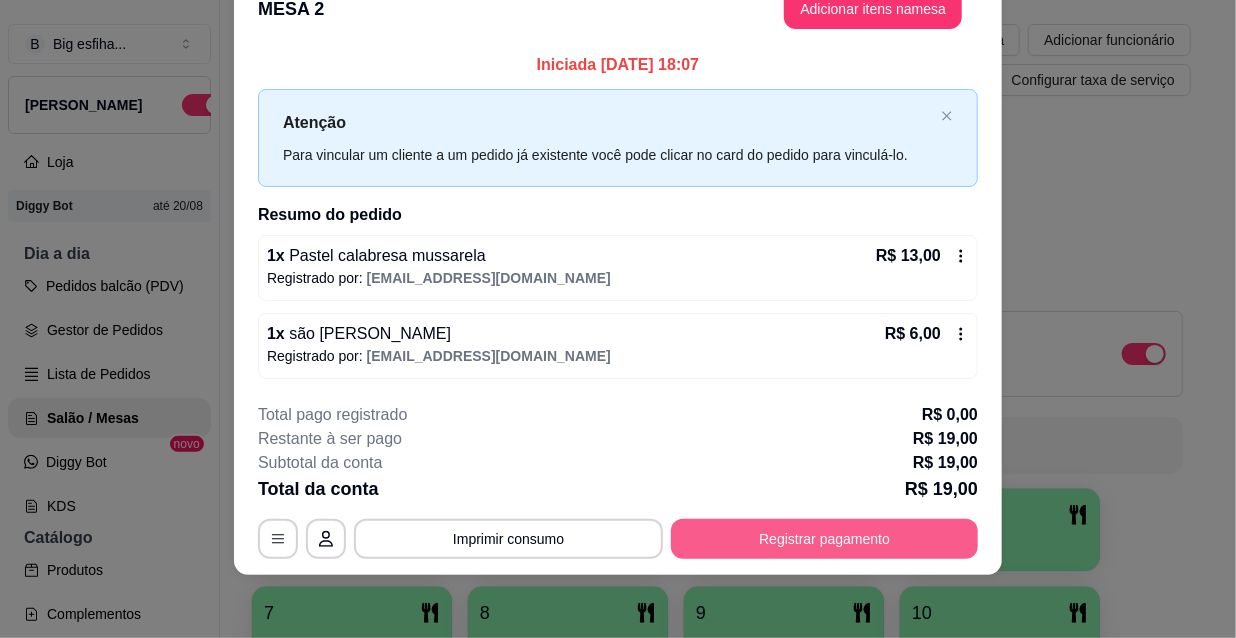 click on "Registrar pagamento" at bounding box center (824, 539) 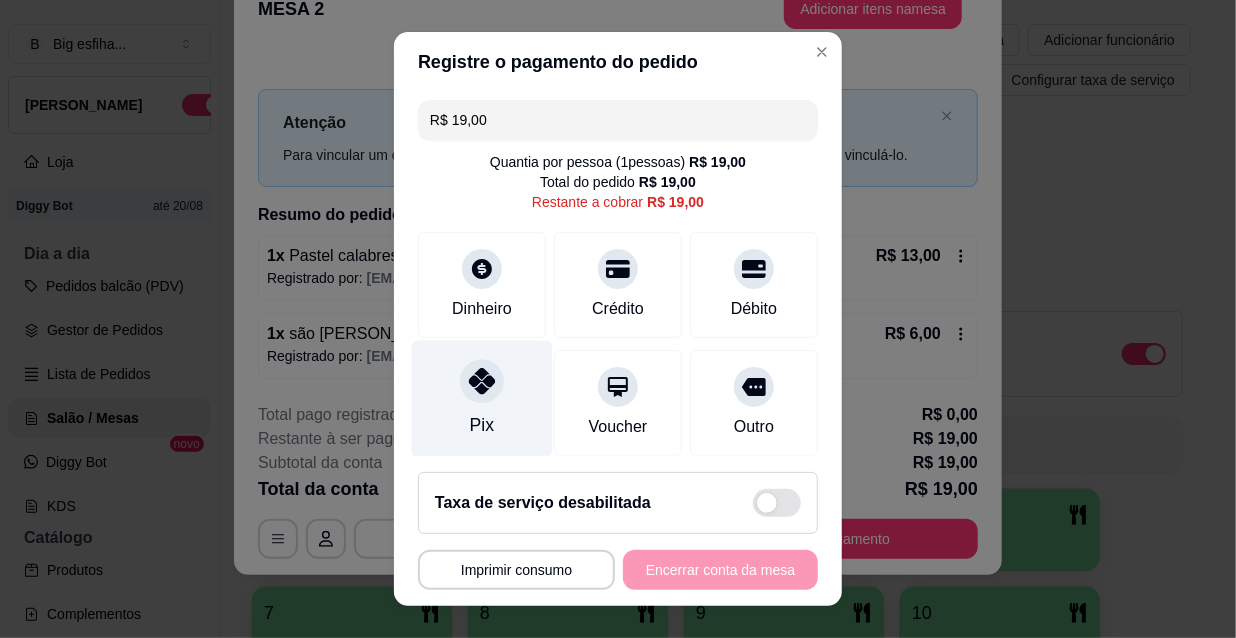 click 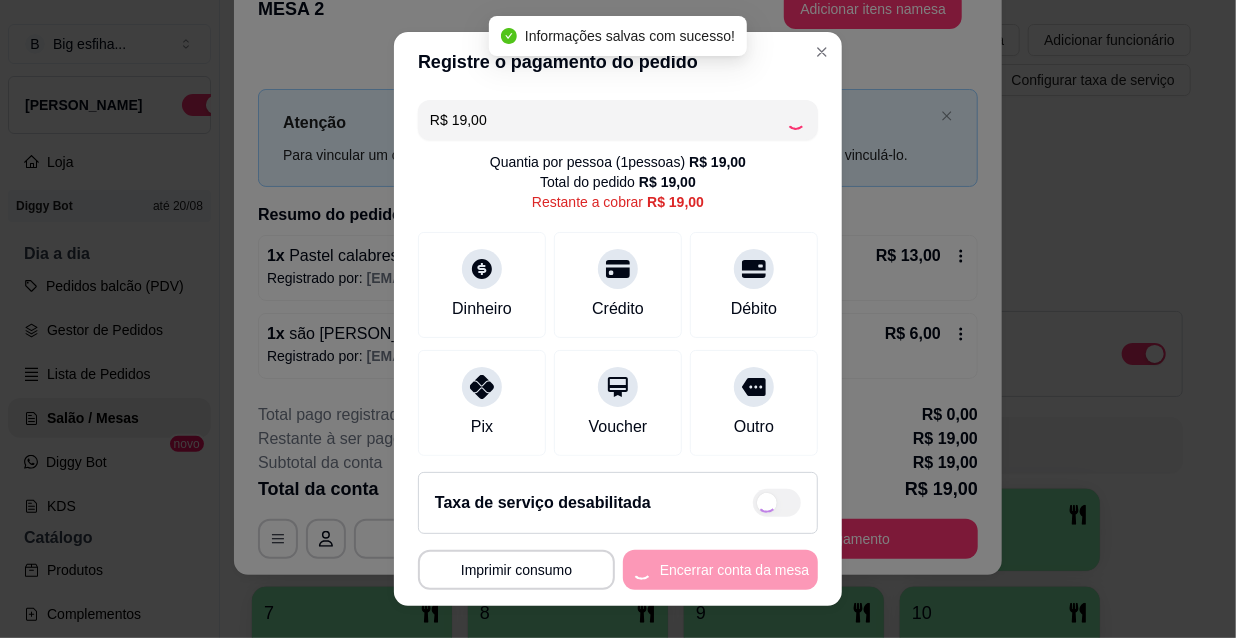 type on "R$ 0,00" 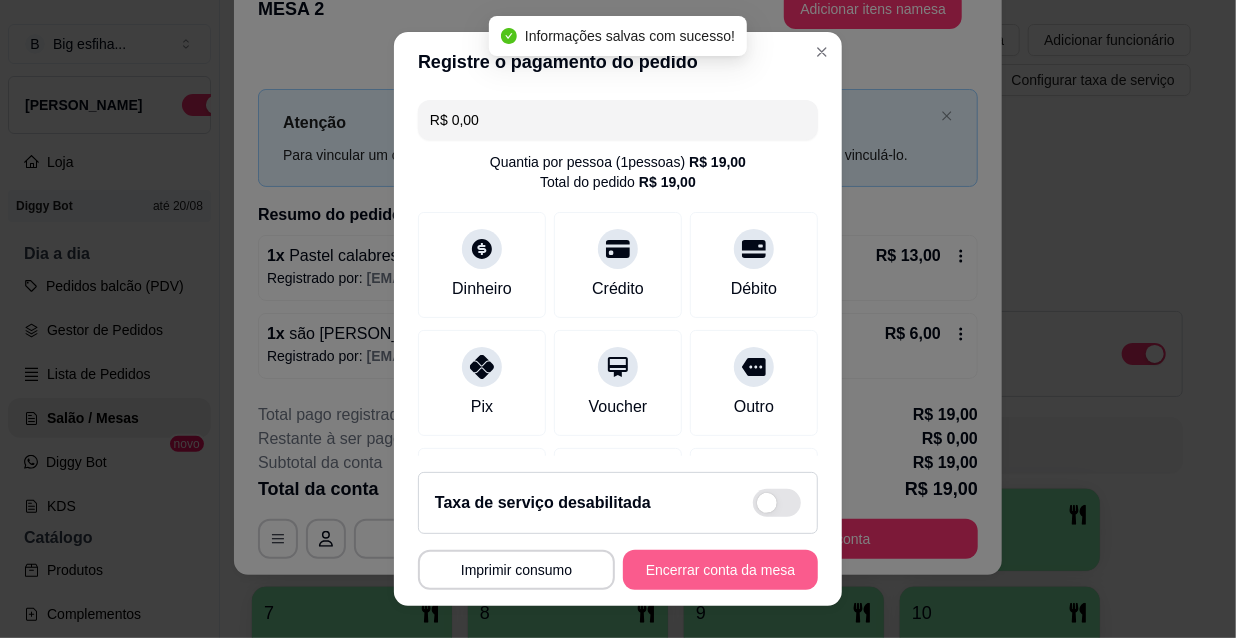 click on "Encerrar conta da mesa" at bounding box center (720, 570) 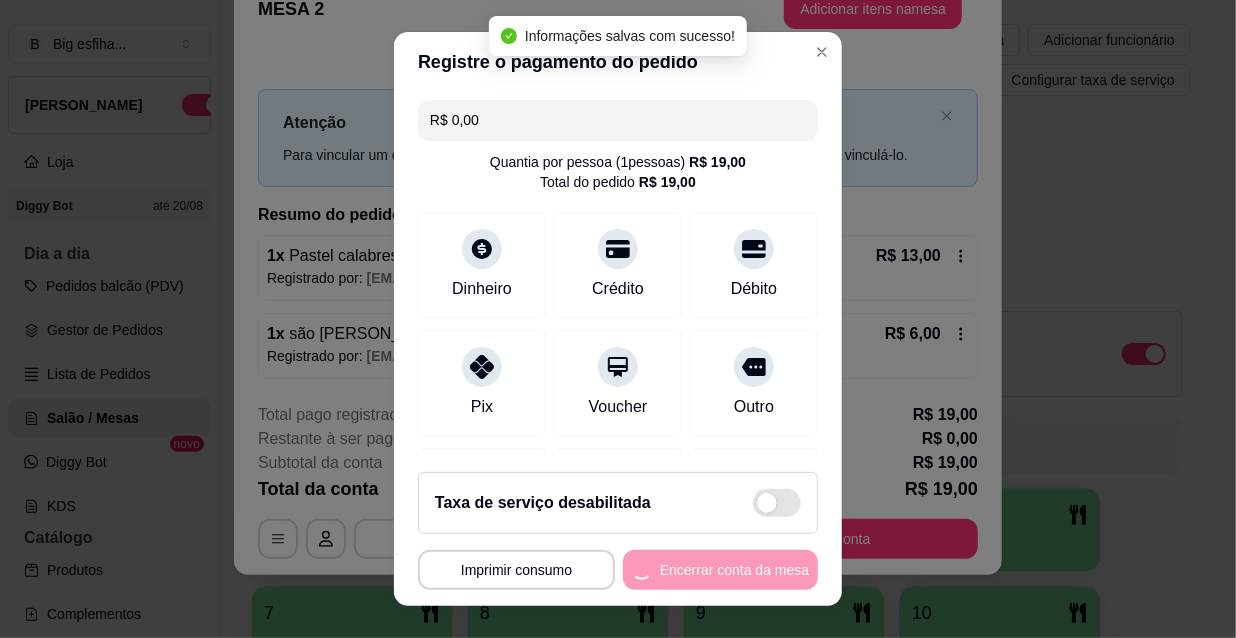 scroll, scrollTop: 0, scrollLeft: 0, axis: both 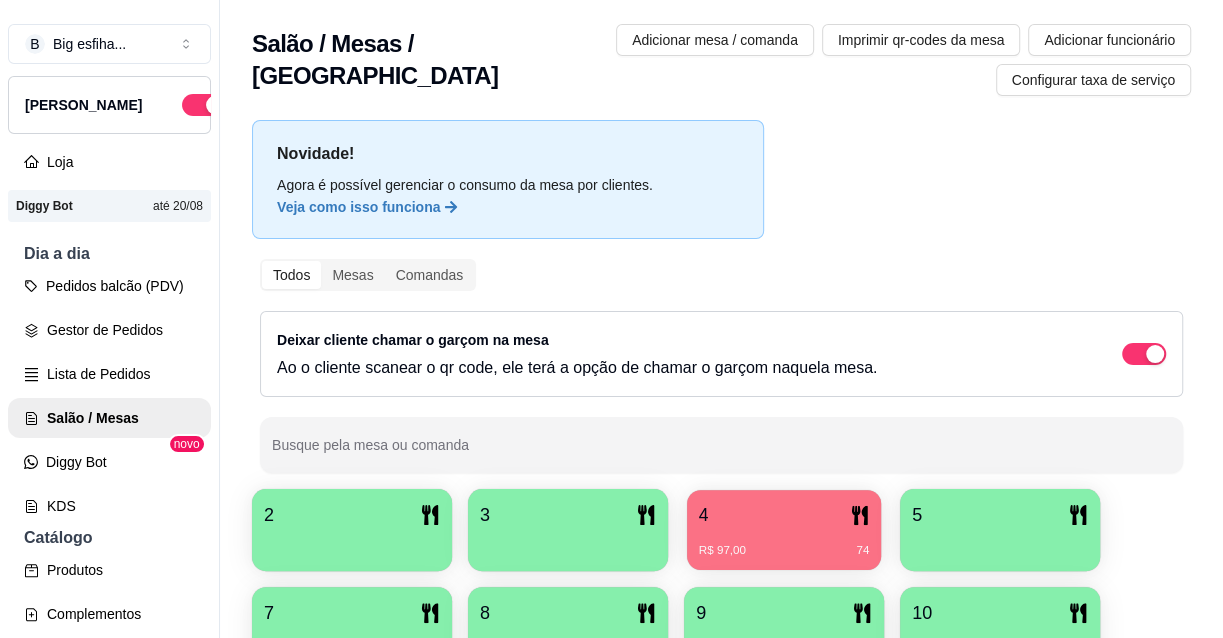 click on "R$ 97,00 74" at bounding box center (784, 543) 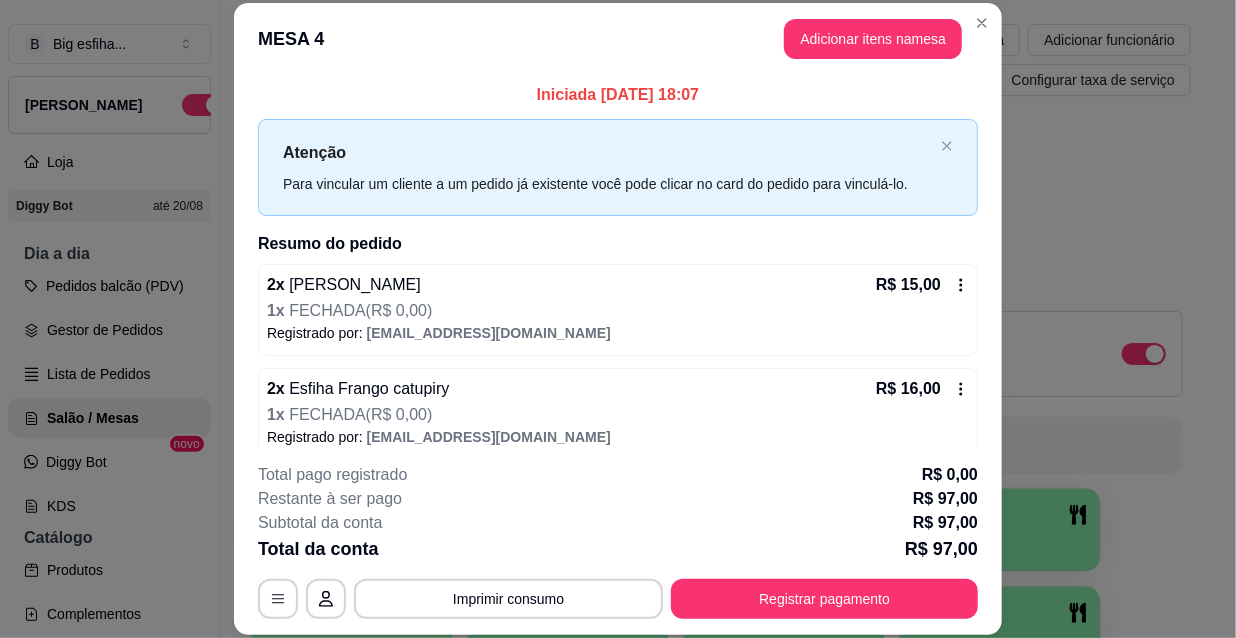 scroll, scrollTop: 513, scrollLeft: 0, axis: vertical 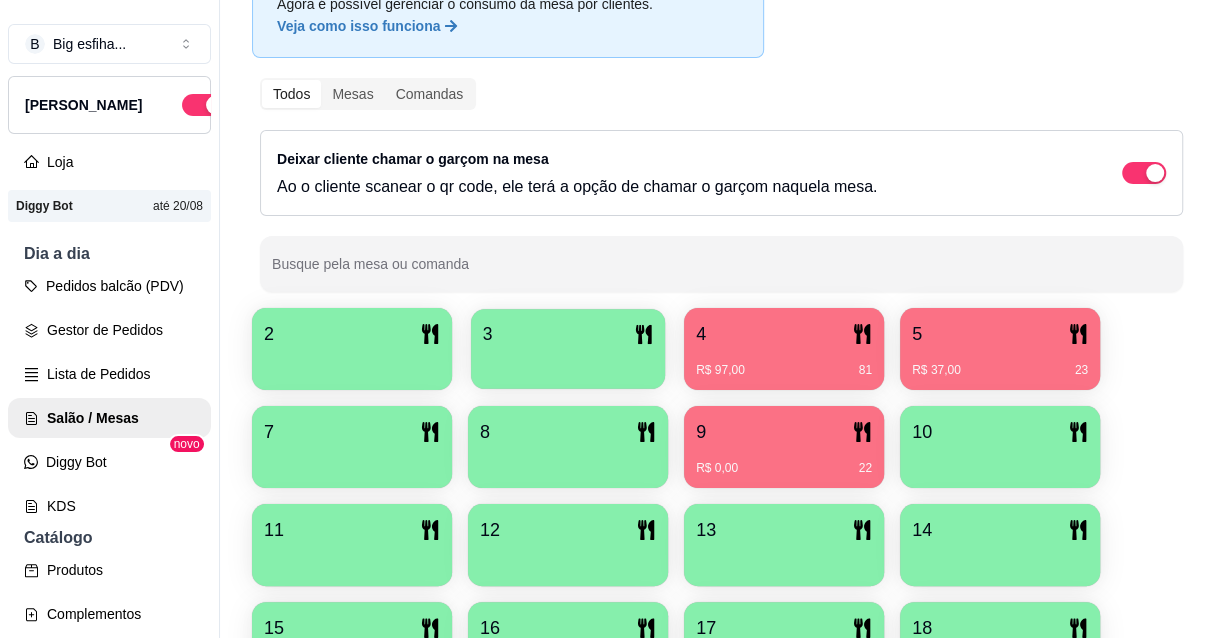 click at bounding box center (568, 362) 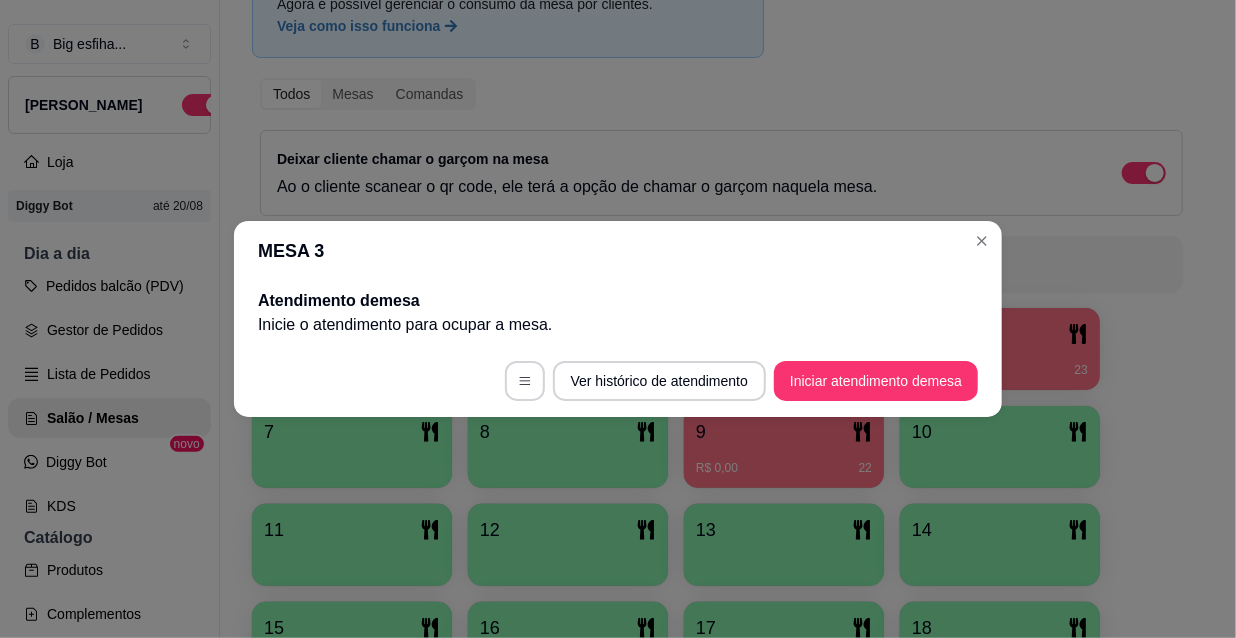 click on "Ver histórico de atendimento Iniciar atendimento de  mesa" at bounding box center (618, 381) 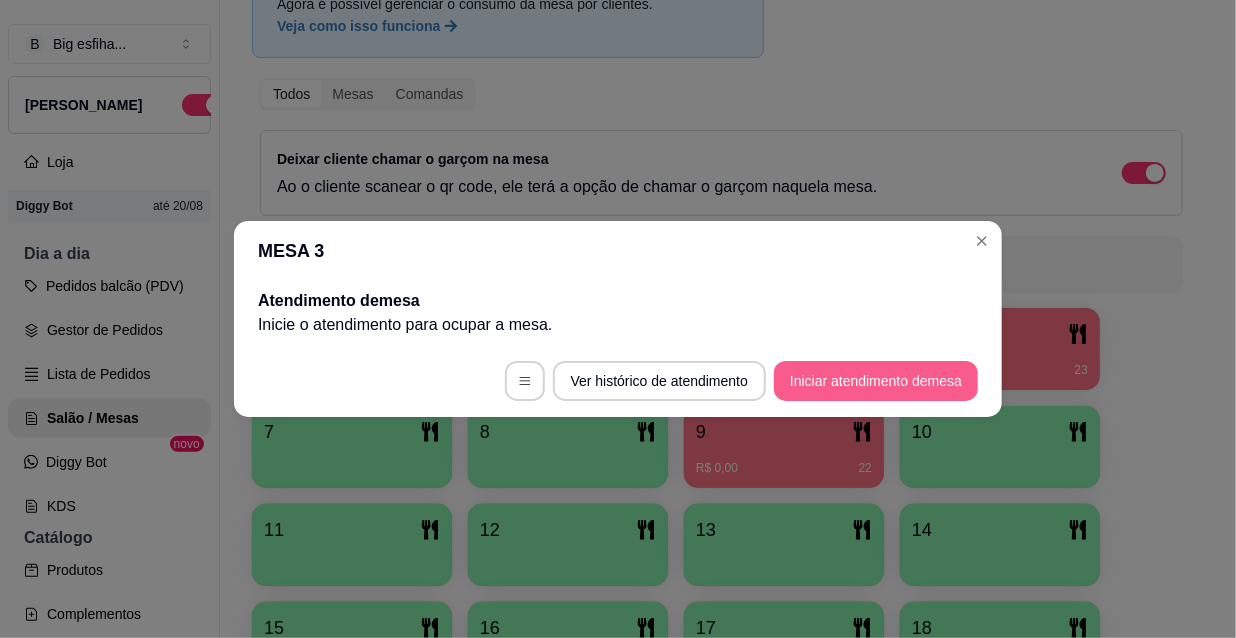 click on "Iniciar atendimento de  mesa" at bounding box center [876, 381] 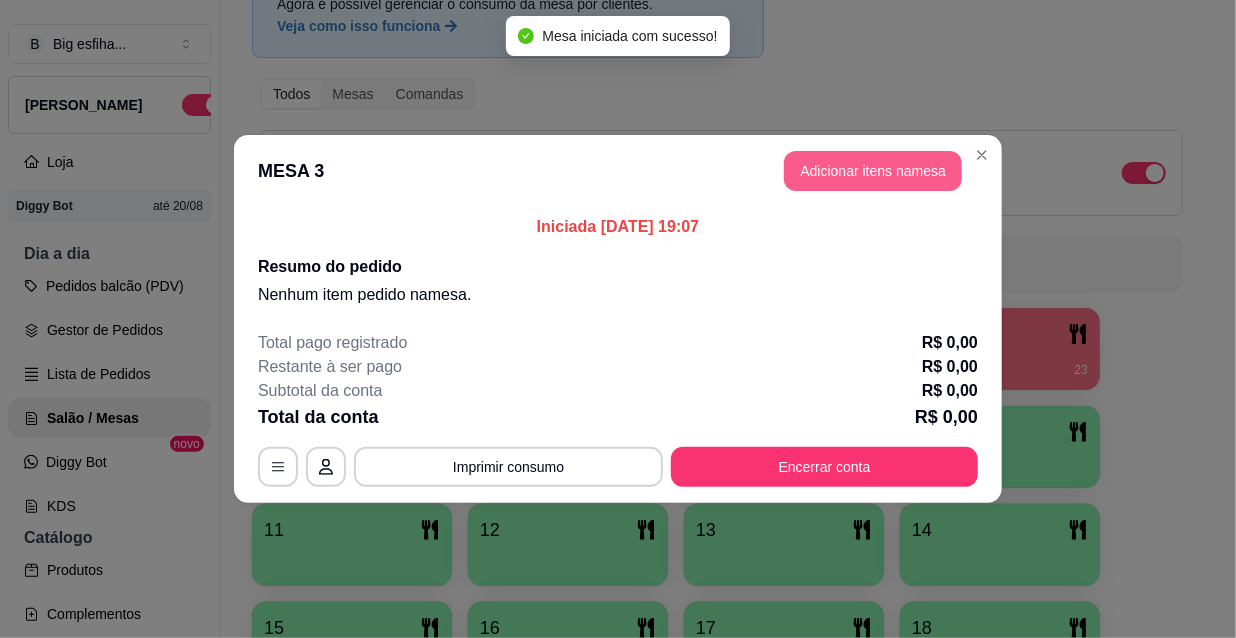 click on "Adicionar itens na  mesa" at bounding box center (873, 171) 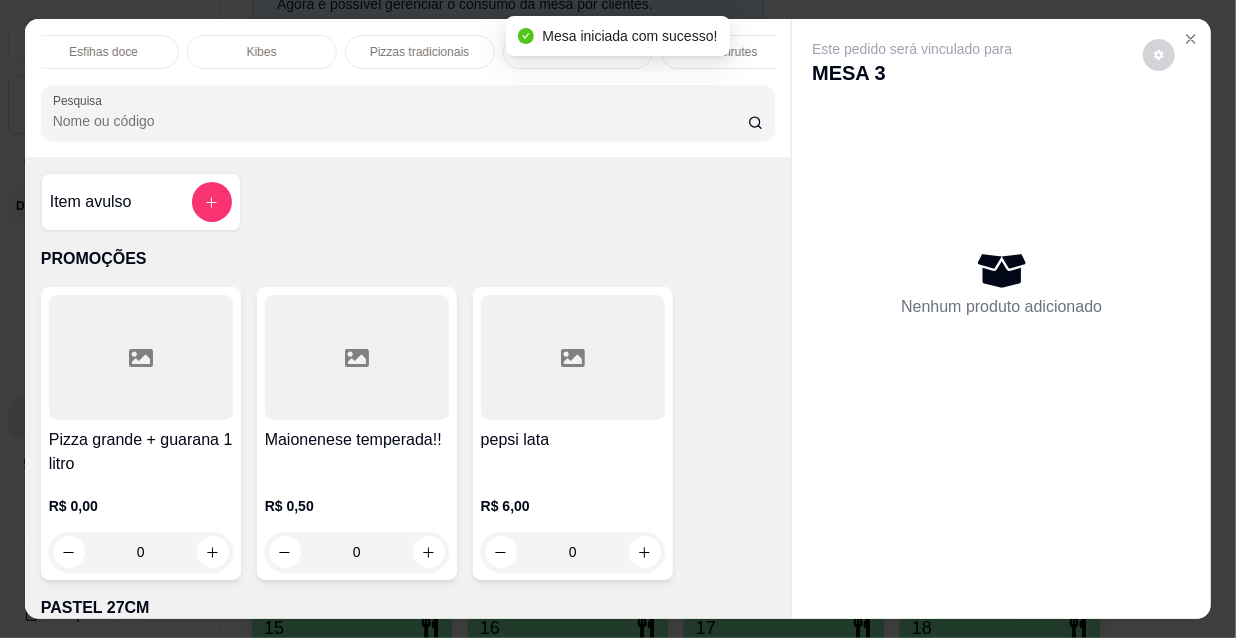 scroll, scrollTop: 0, scrollLeft: 1152, axis: horizontal 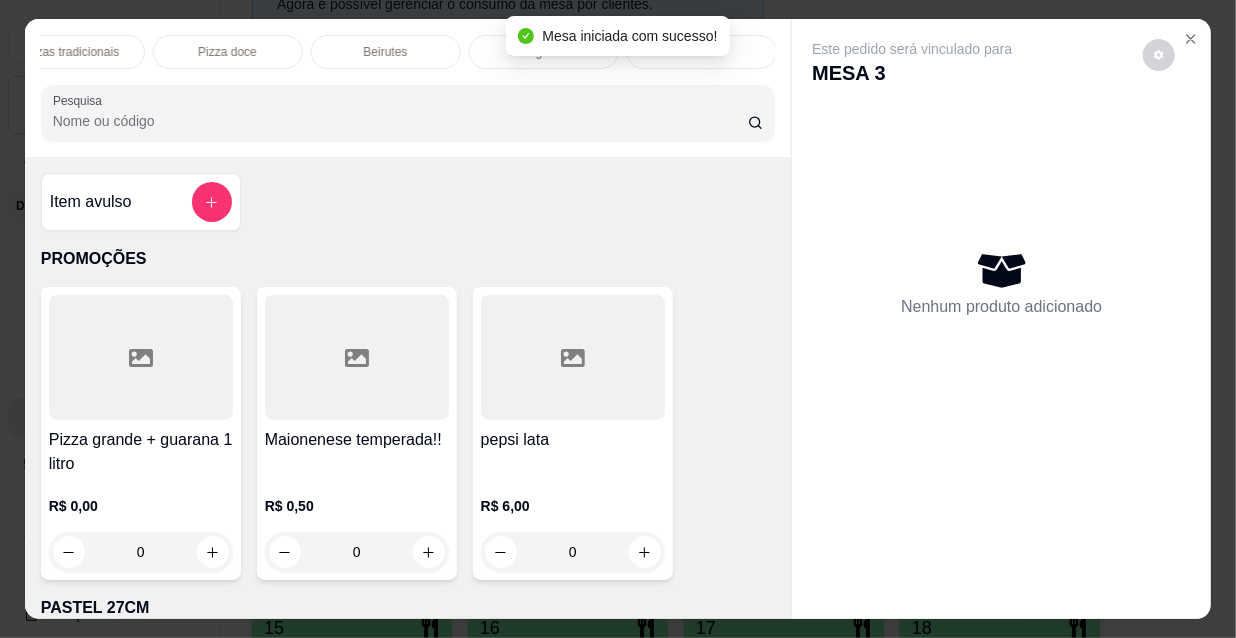 click on "Pizzas tradicionais" at bounding box center (69, 52) 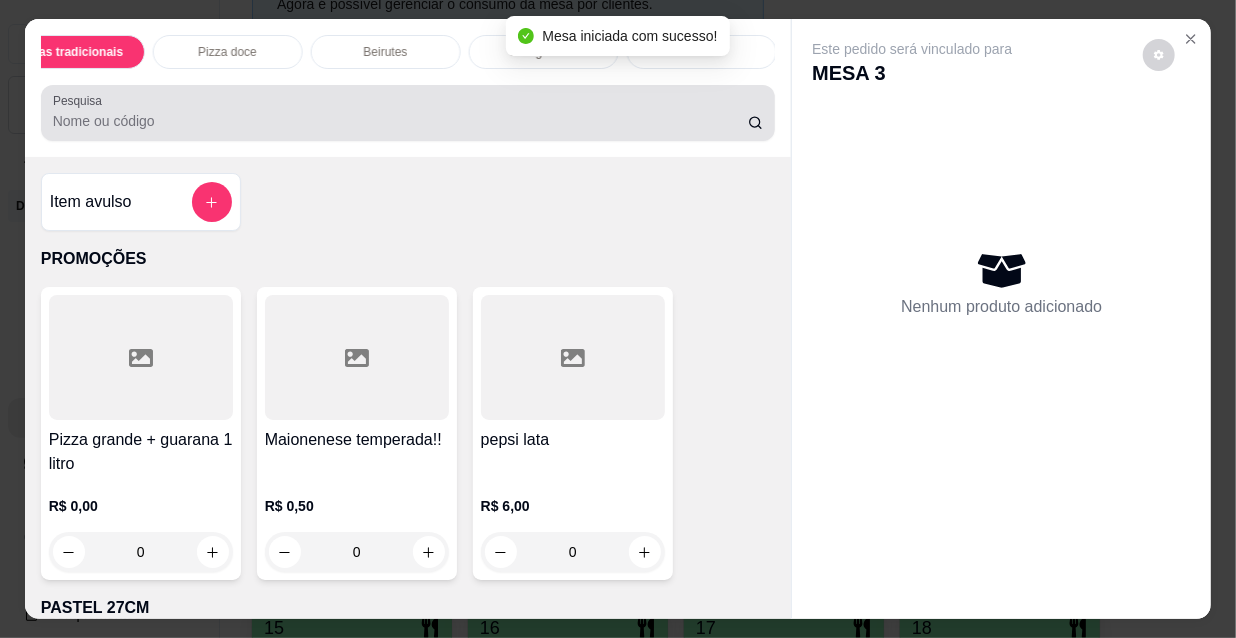 scroll, scrollTop: 16526, scrollLeft: 0, axis: vertical 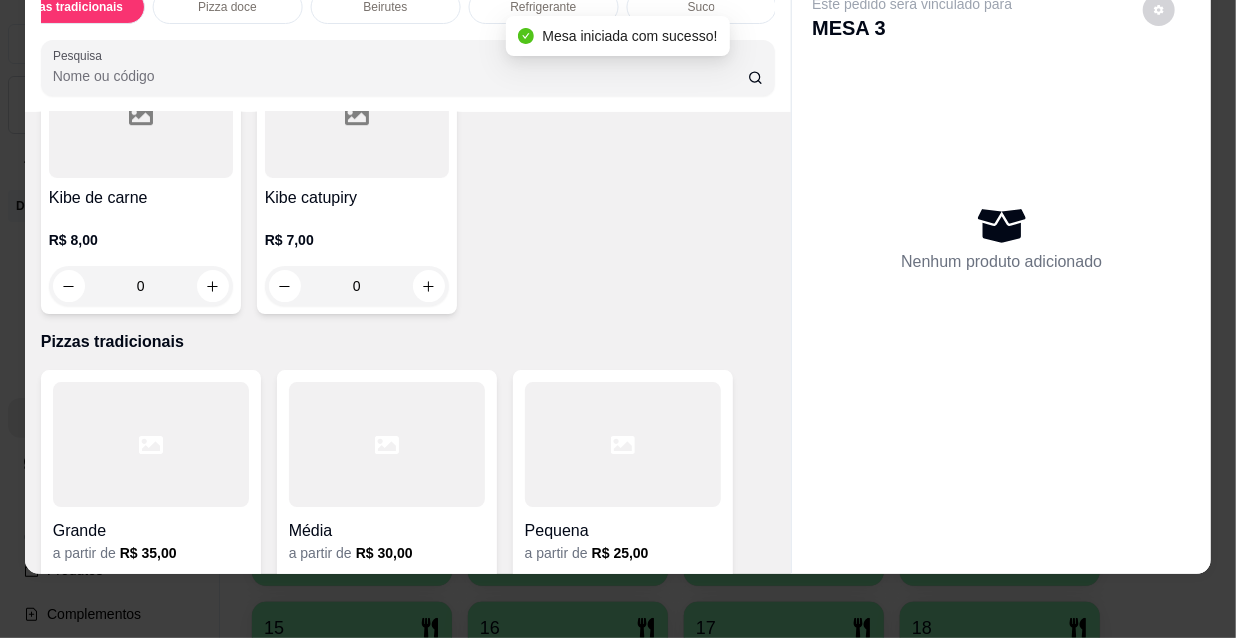 click on "Grande" at bounding box center [151, 525] 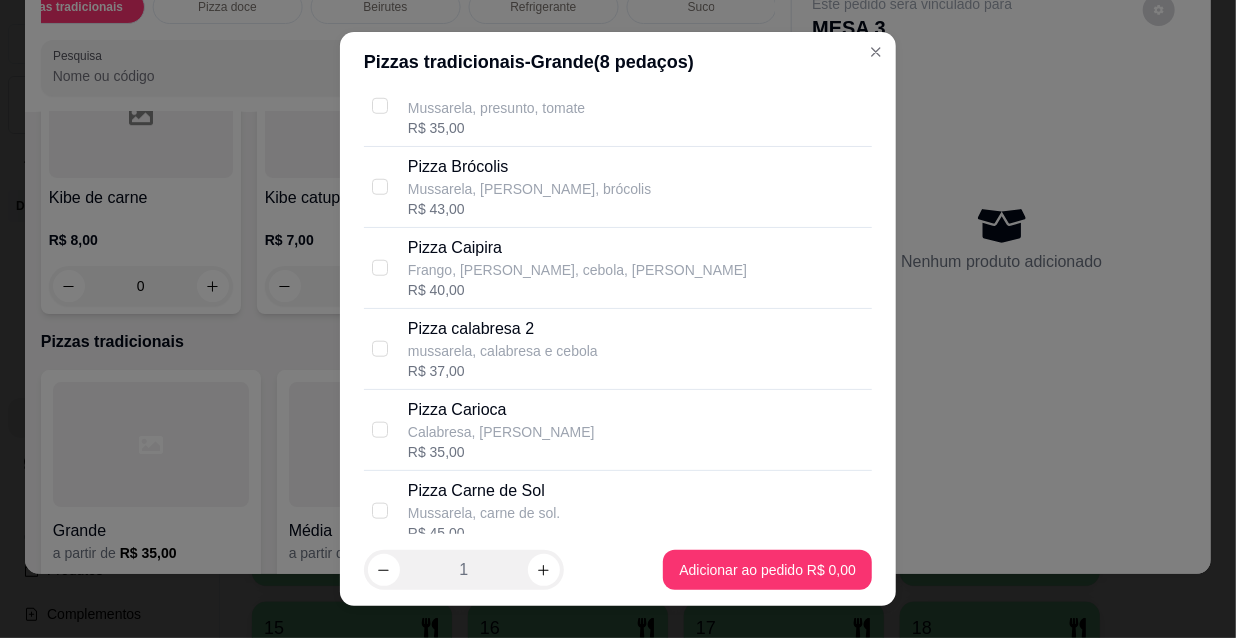 scroll, scrollTop: 1090, scrollLeft: 0, axis: vertical 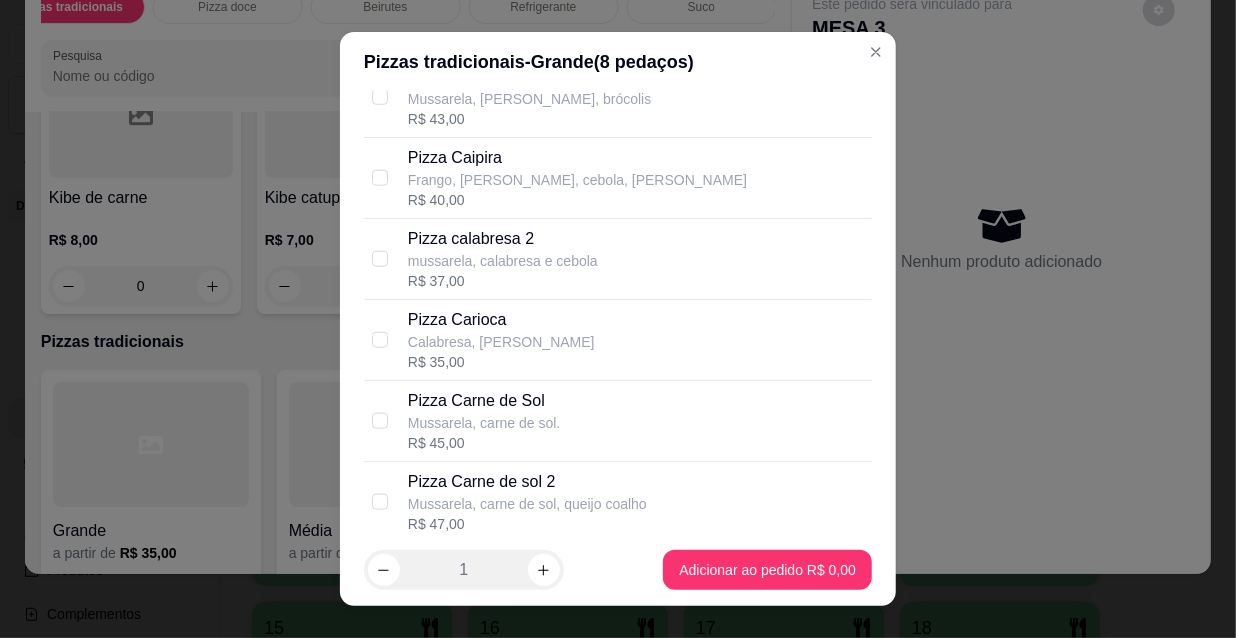 click on "Pizza Carioca Calabresa, mussarela R$ 35,00" at bounding box center [636, 340] 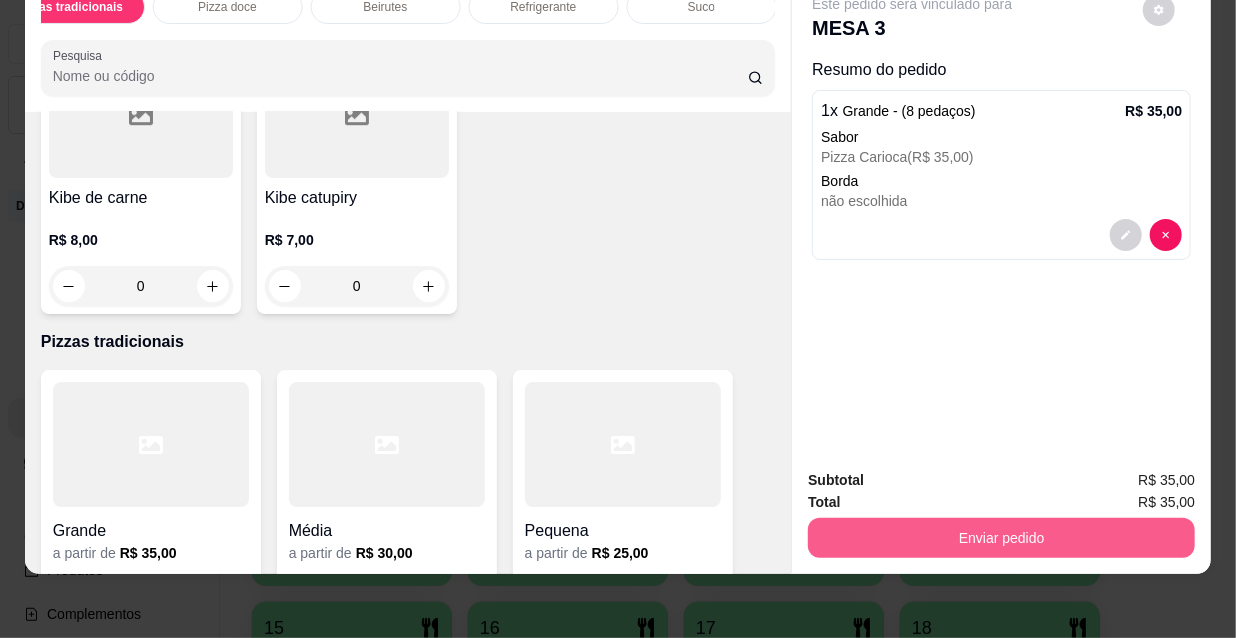 click on "Enviar pedido" at bounding box center (1001, 538) 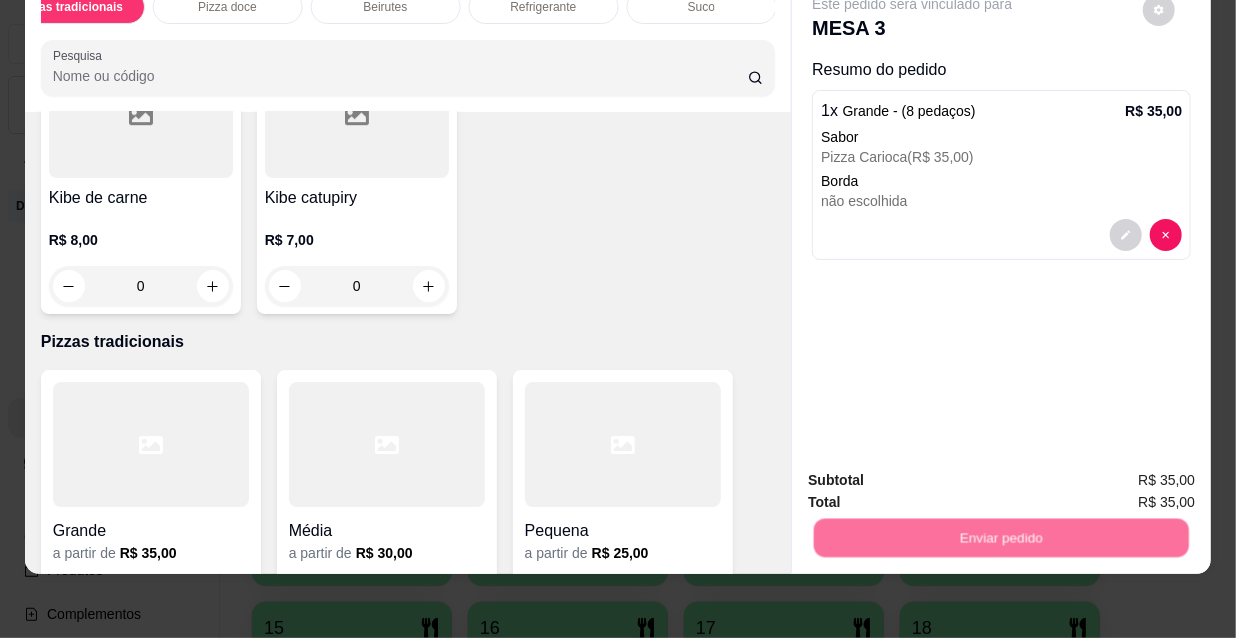 click on "Não registrar e enviar pedido" at bounding box center [937, 474] 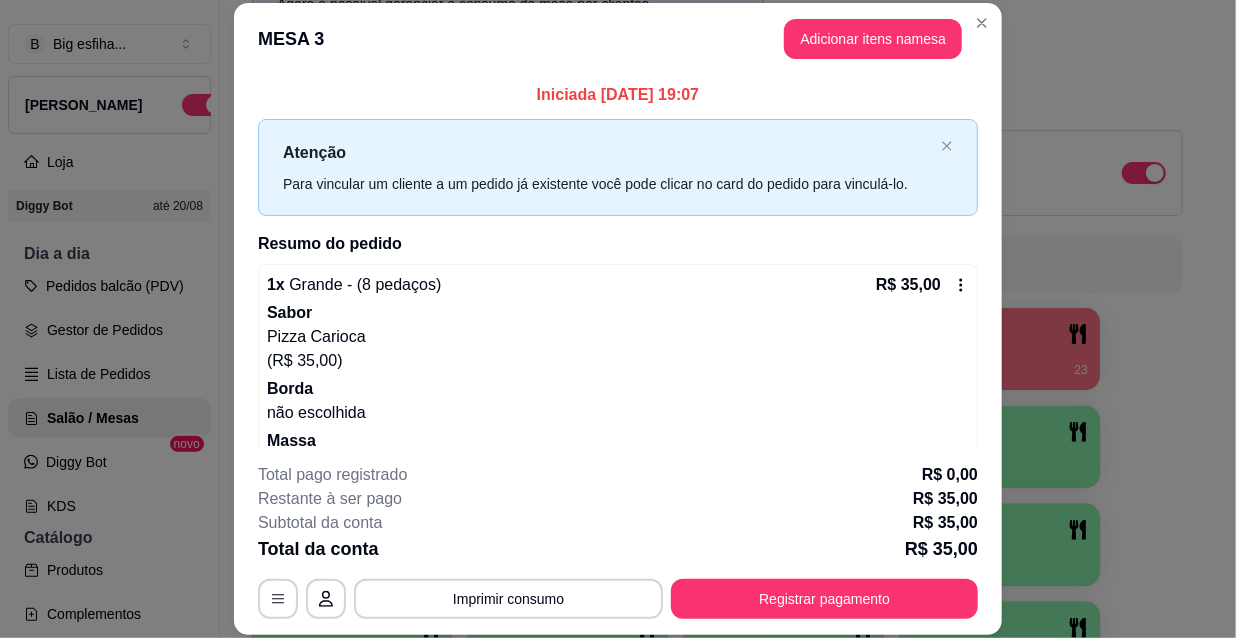 scroll, scrollTop: 70, scrollLeft: 0, axis: vertical 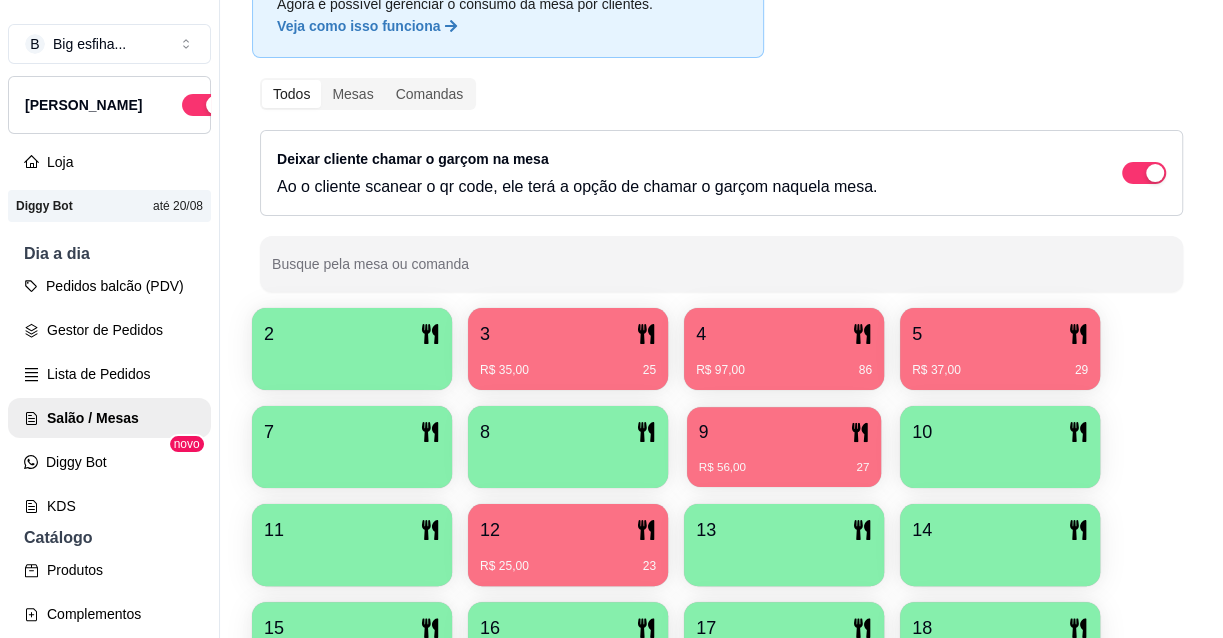 click on "9 R$ 56,00 27" at bounding box center [784, 447] 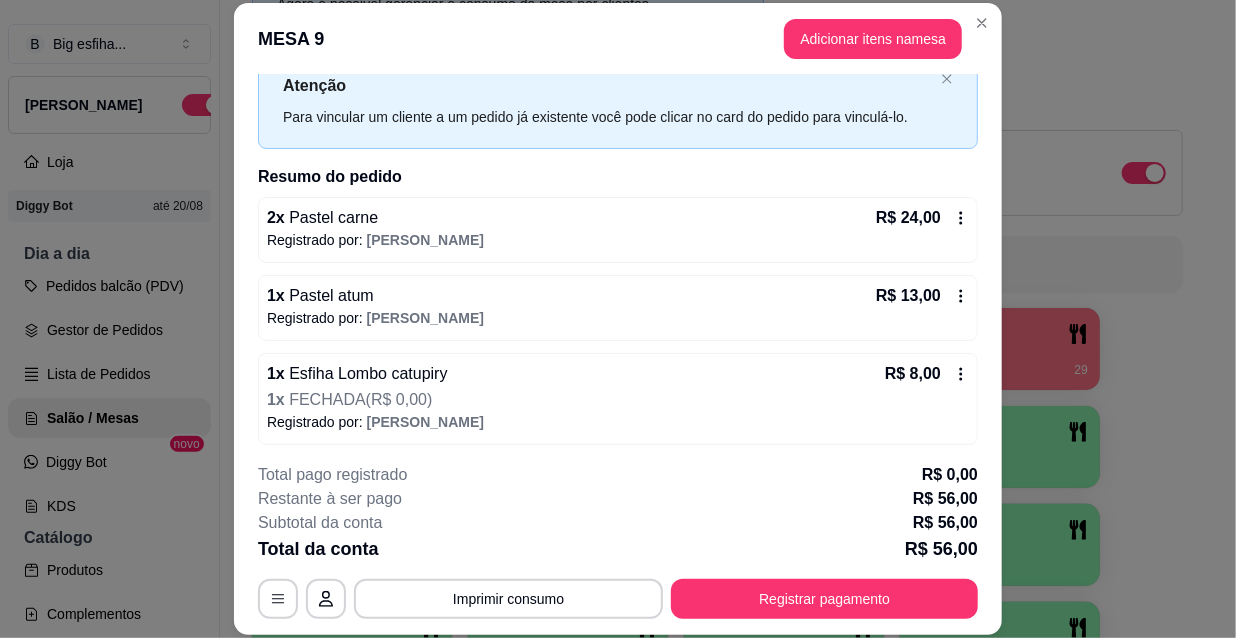 scroll, scrollTop: 150, scrollLeft: 0, axis: vertical 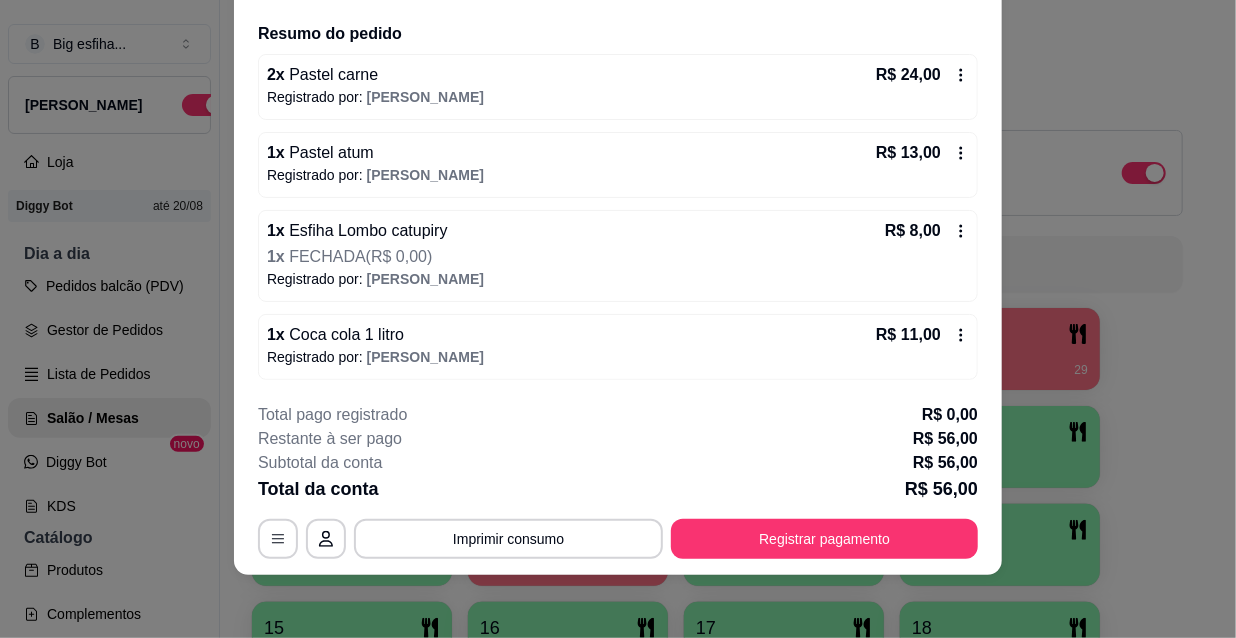 click on "1 x   Coca cola 1 litro  R$ 11,00" at bounding box center [618, 335] 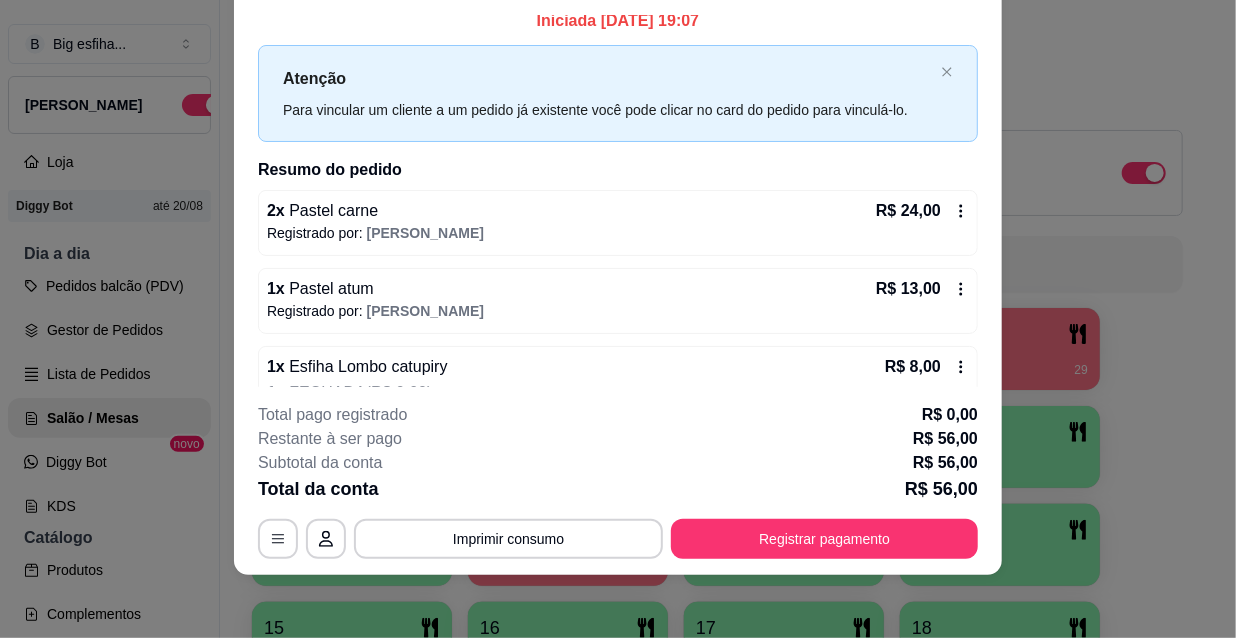 scroll, scrollTop: 0, scrollLeft: 0, axis: both 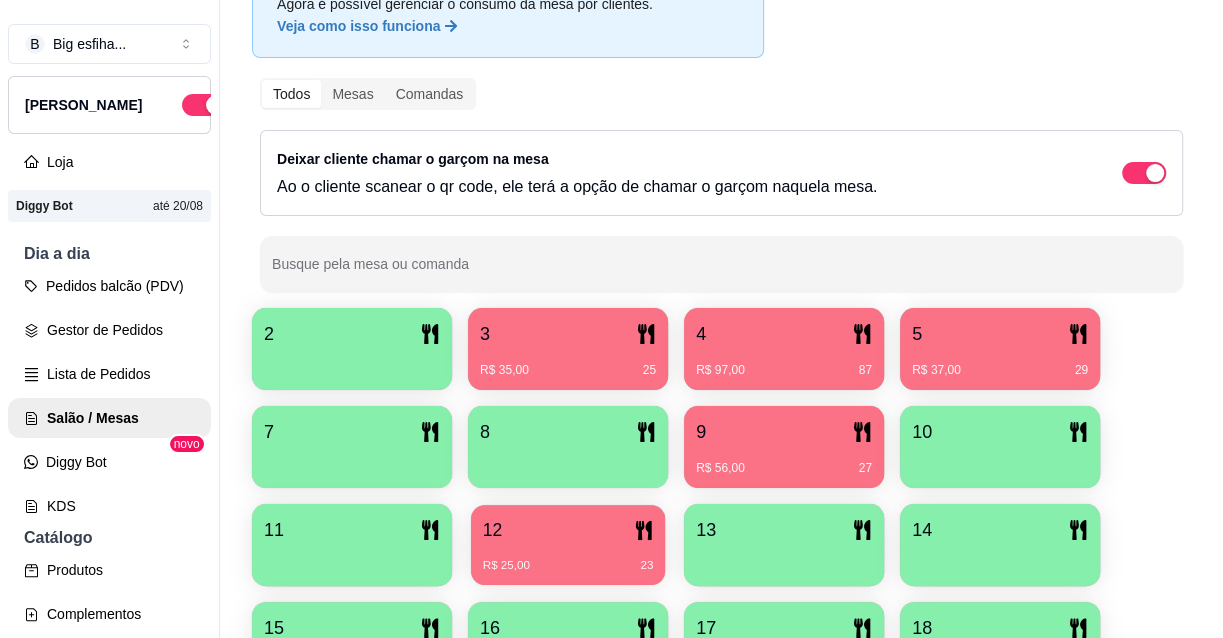 click on "12" at bounding box center (568, 530) 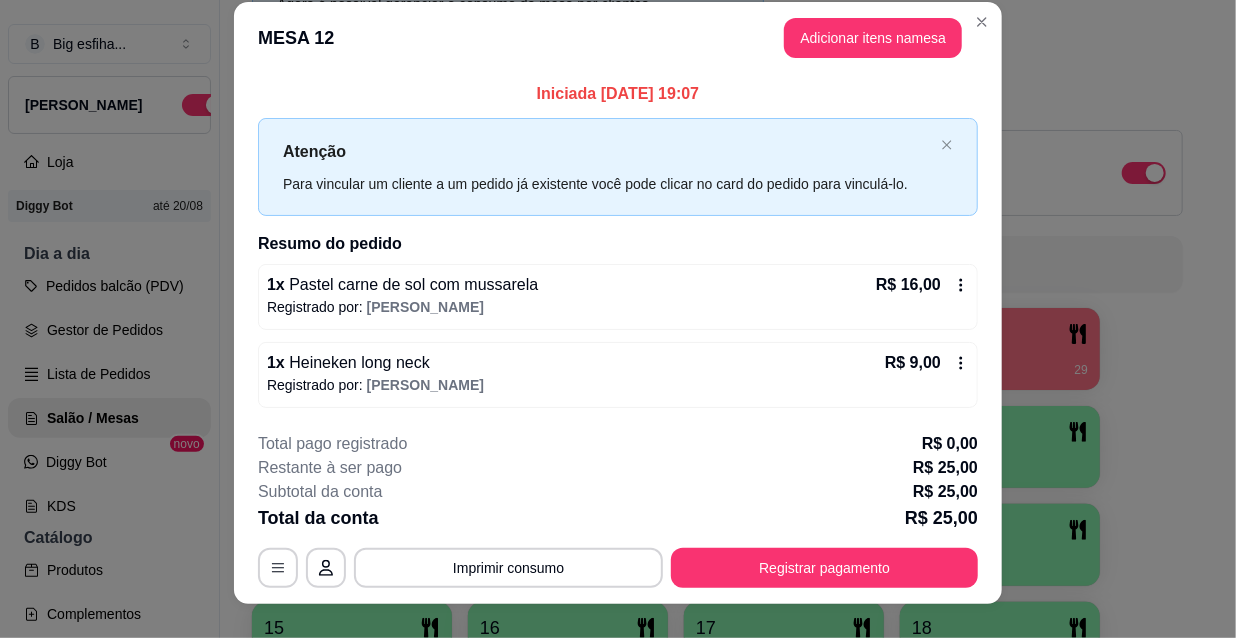 scroll, scrollTop: 45, scrollLeft: 0, axis: vertical 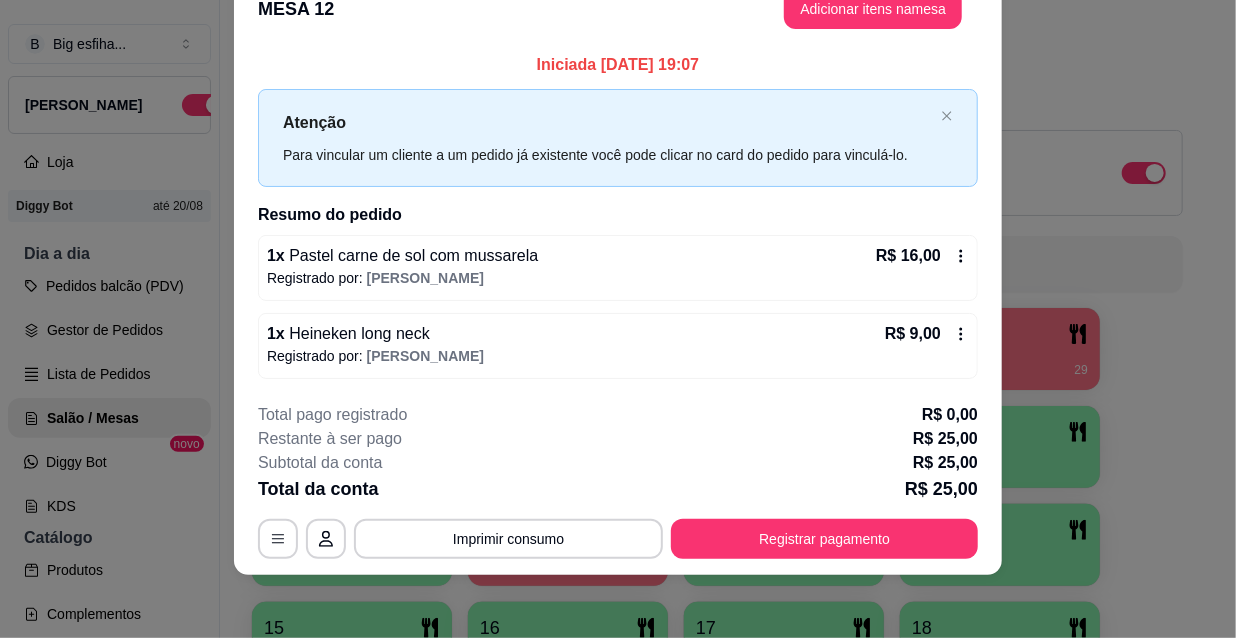 click on "1 x   Heineken long neck R$ 9,00" at bounding box center [618, 334] 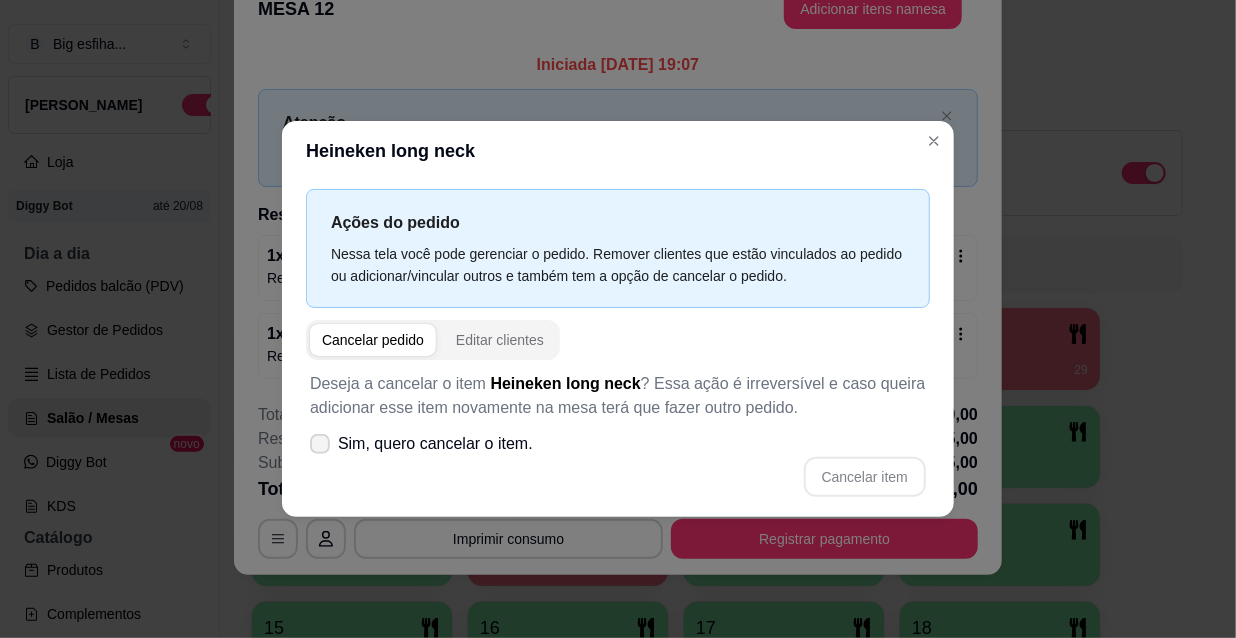 click on "Sim, quero cancelar o item." at bounding box center [435, 444] 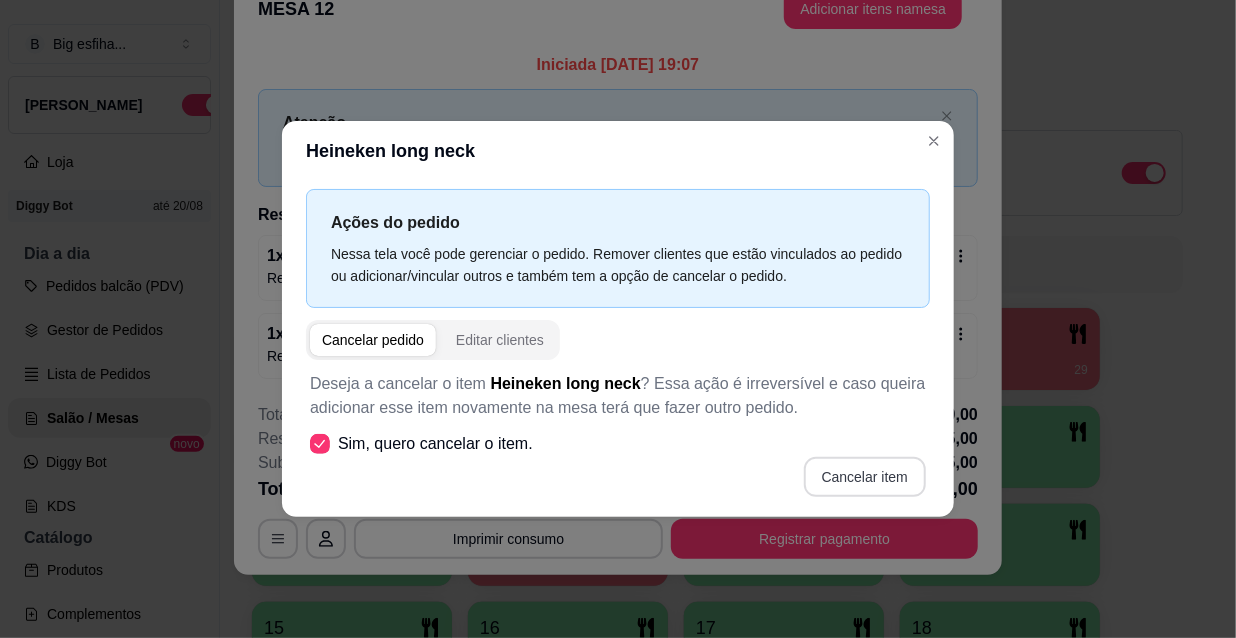 click on "Cancelar item" at bounding box center [865, 477] 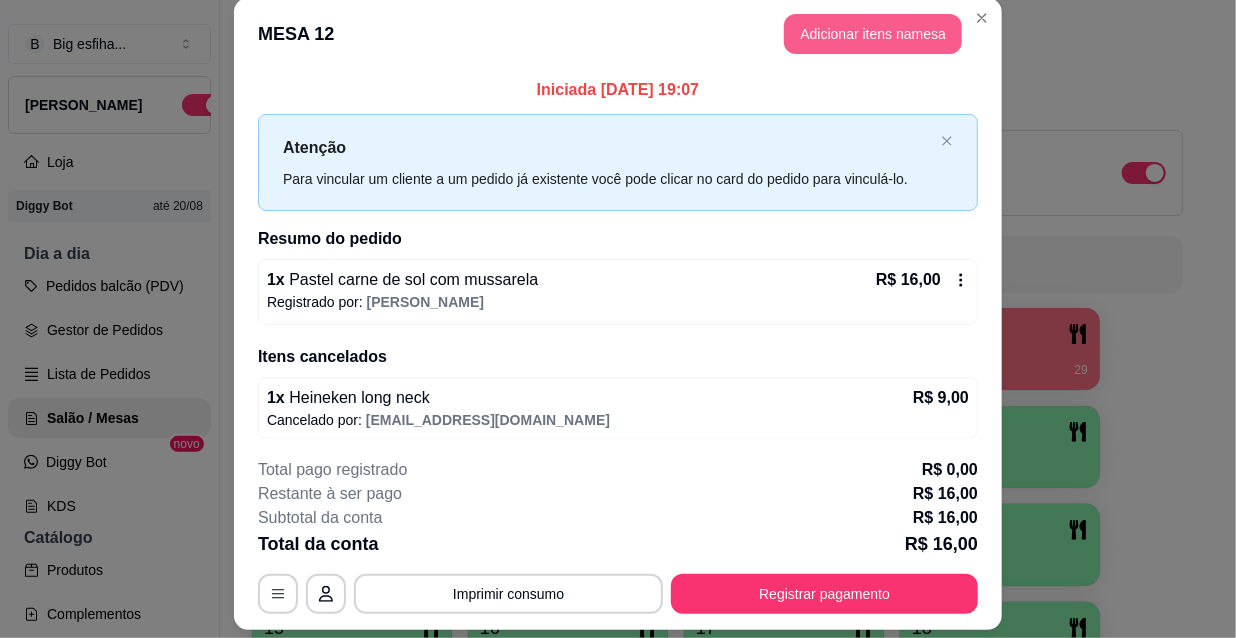scroll, scrollTop: 0, scrollLeft: 0, axis: both 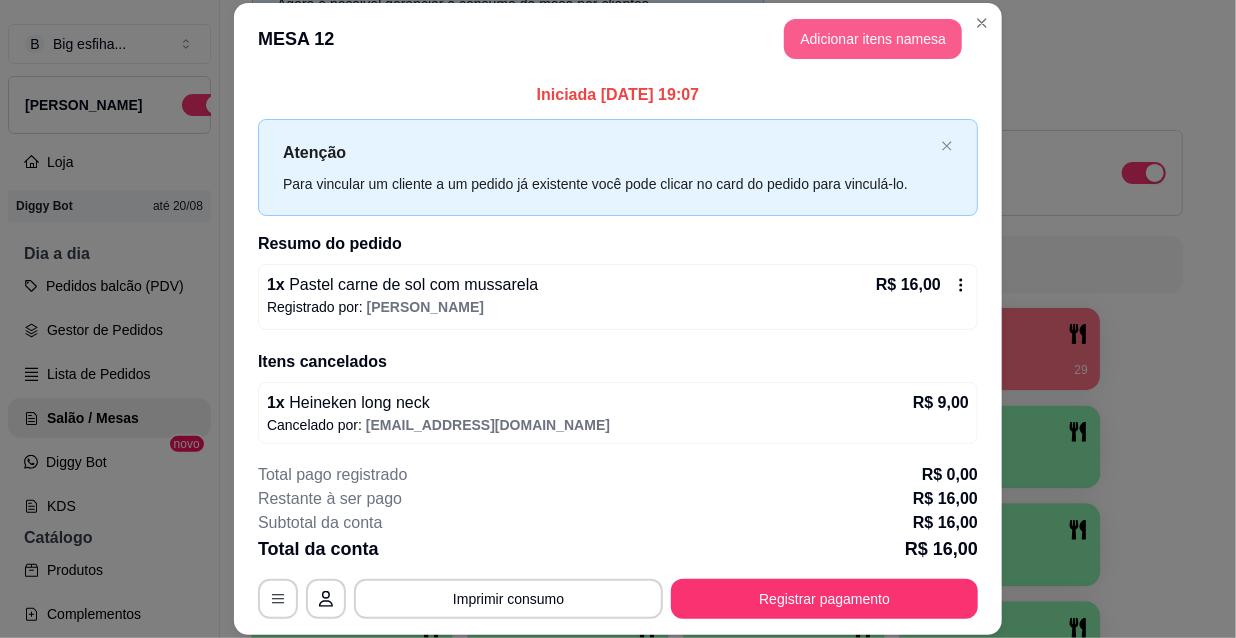 click on "Adicionar itens na  mesa" at bounding box center (873, 39) 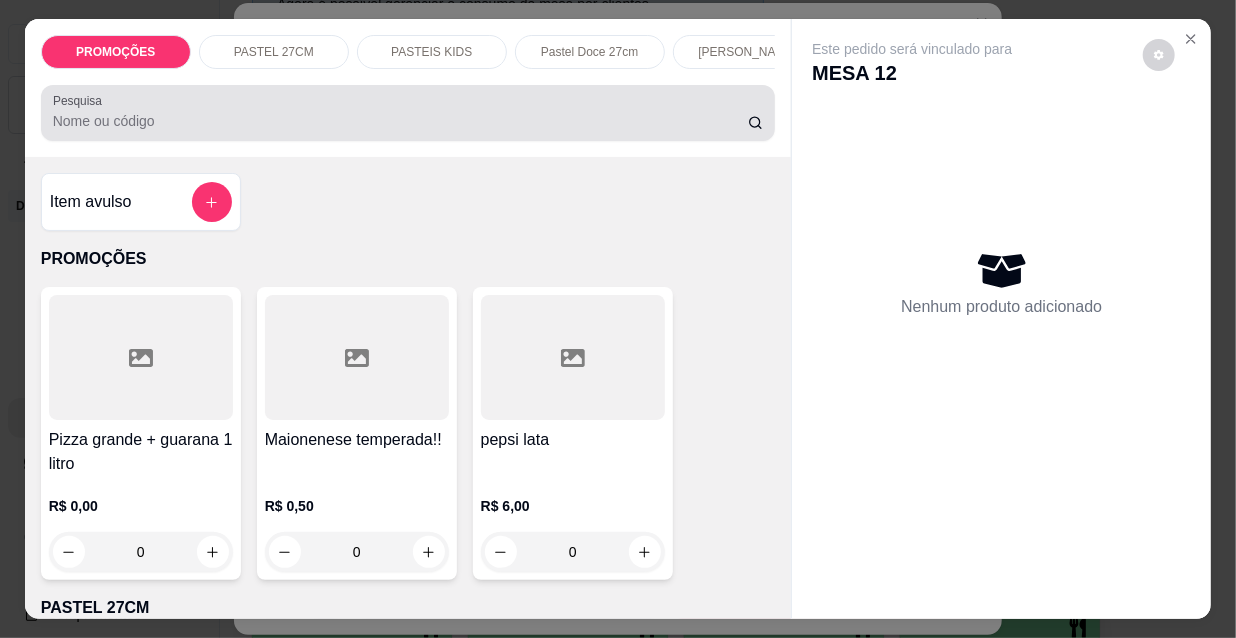 click on "Pesquisa" at bounding box center (400, 121) 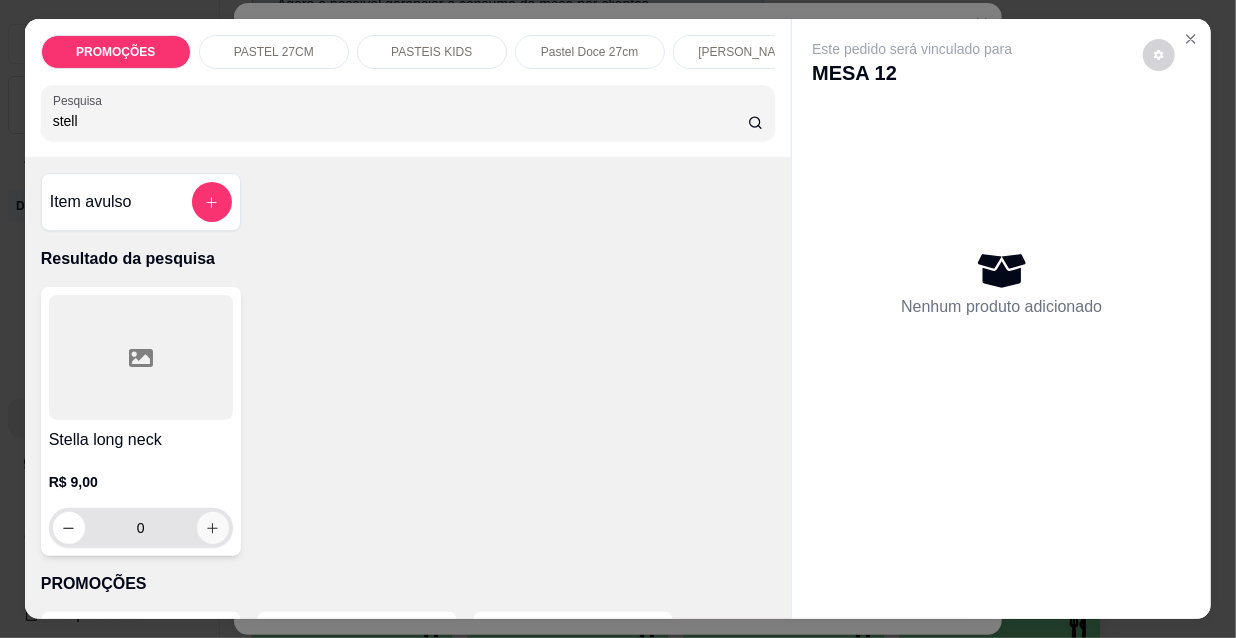 type on "stell" 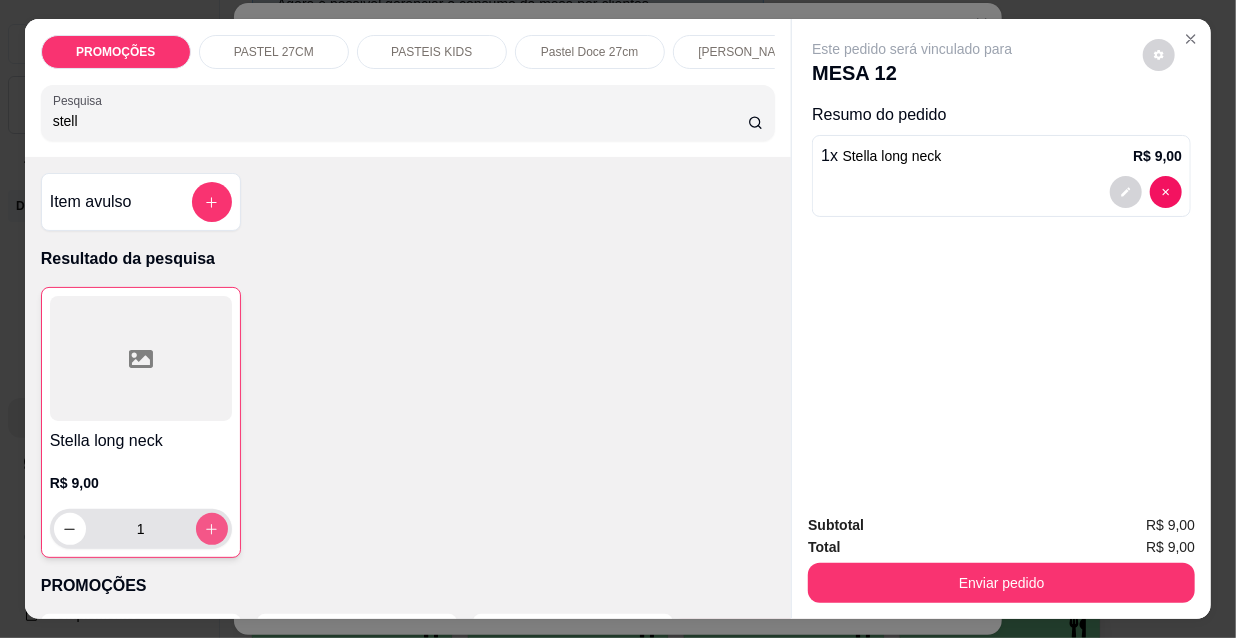 type on "1" 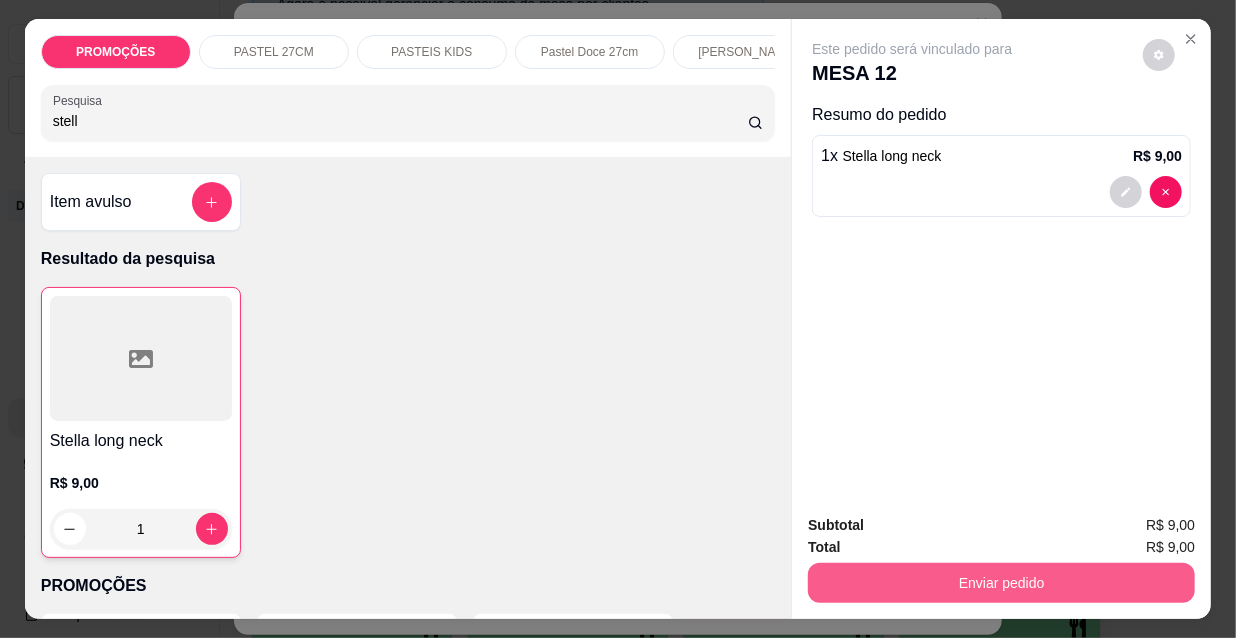 click on "Enviar pedido" at bounding box center [1001, 583] 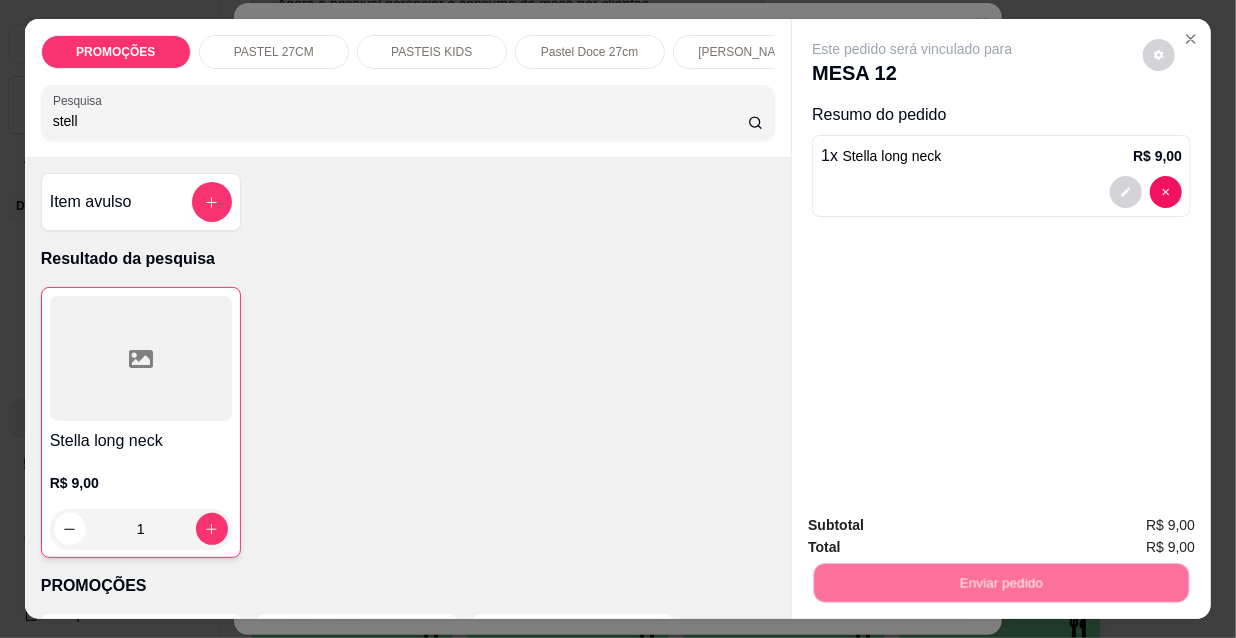 click on "Não registrar e enviar pedido" at bounding box center [937, 527] 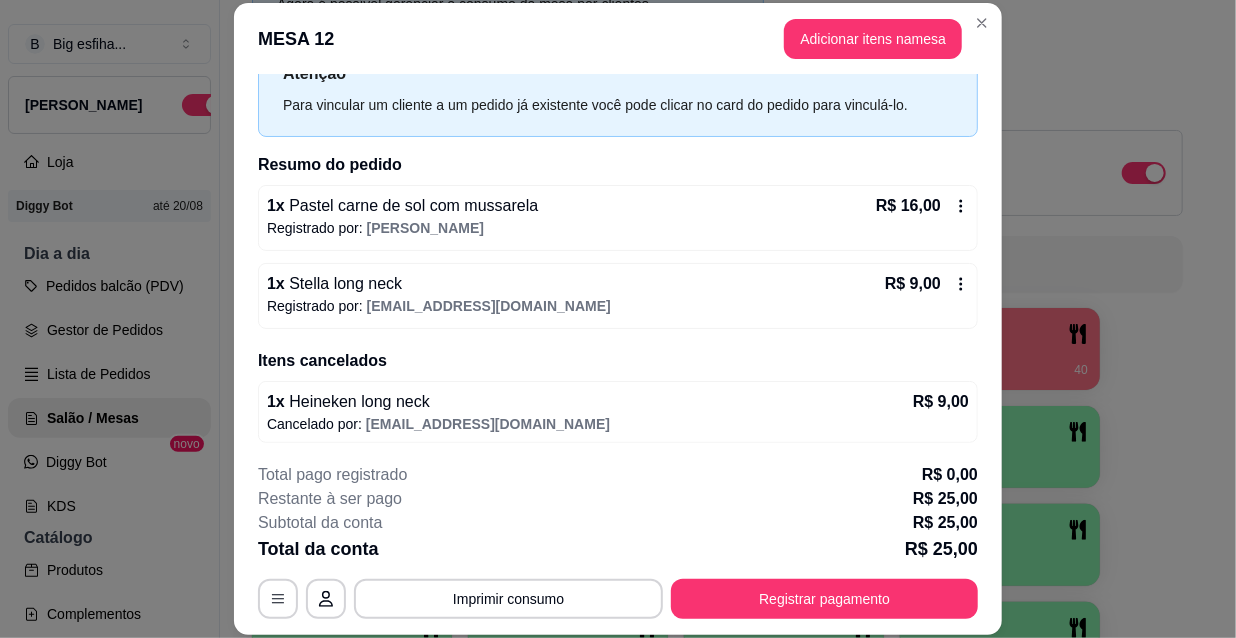 scroll, scrollTop: 81, scrollLeft: 0, axis: vertical 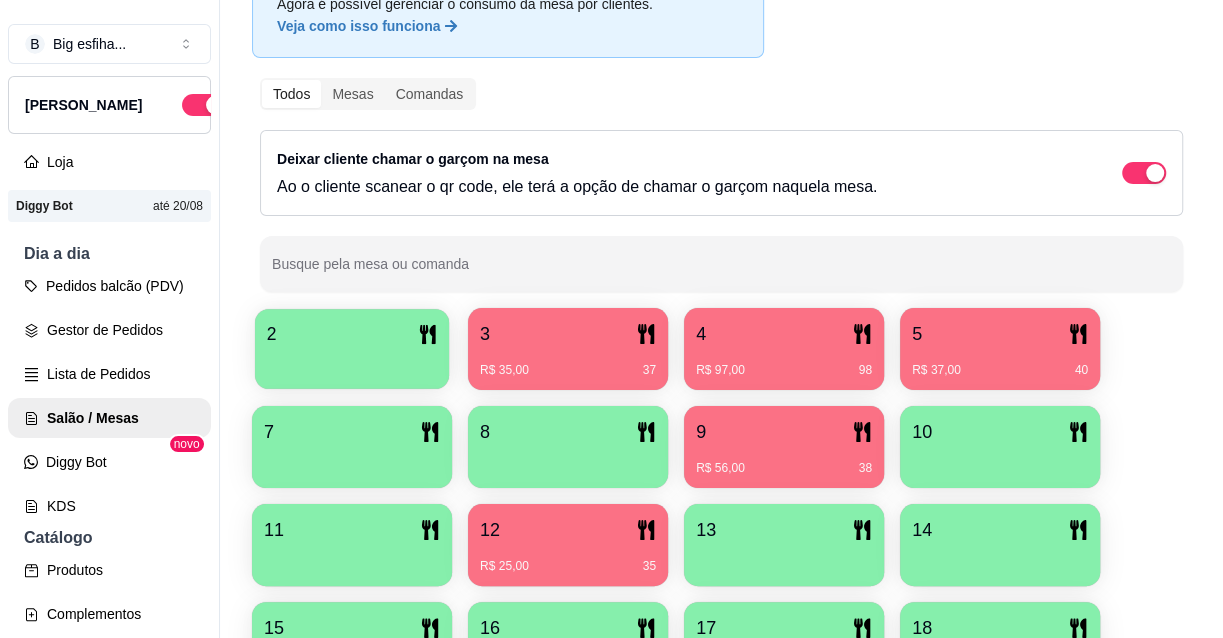 click on "2" at bounding box center (272, 334) 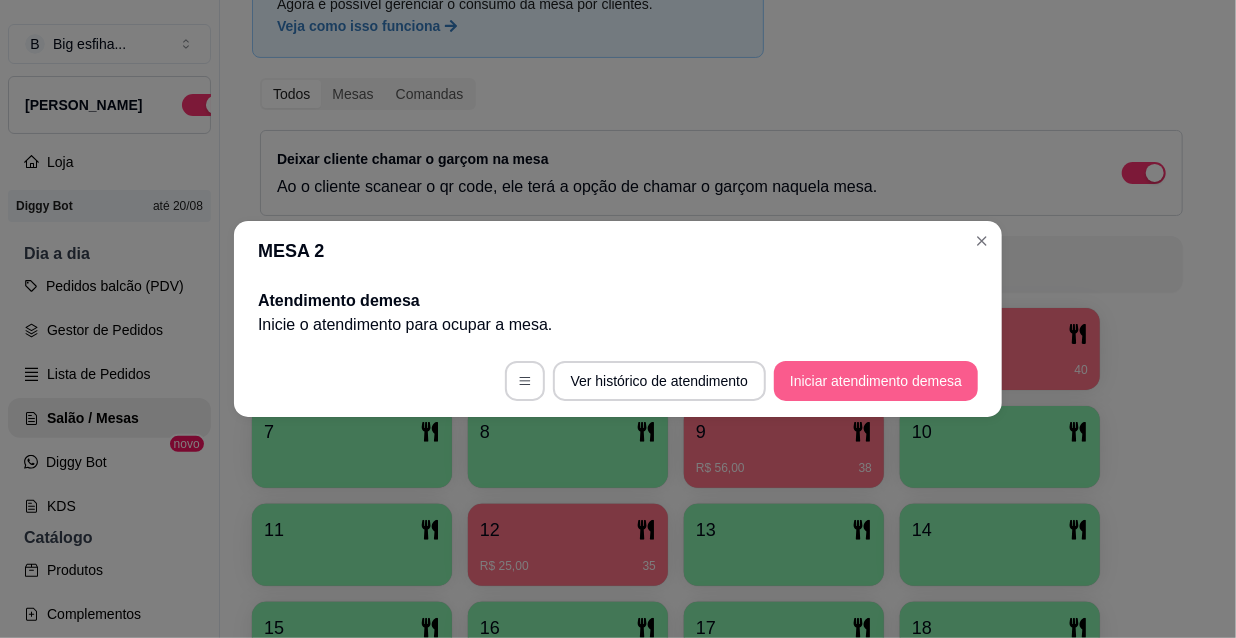 click on "Iniciar atendimento de  mesa" at bounding box center [876, 381] 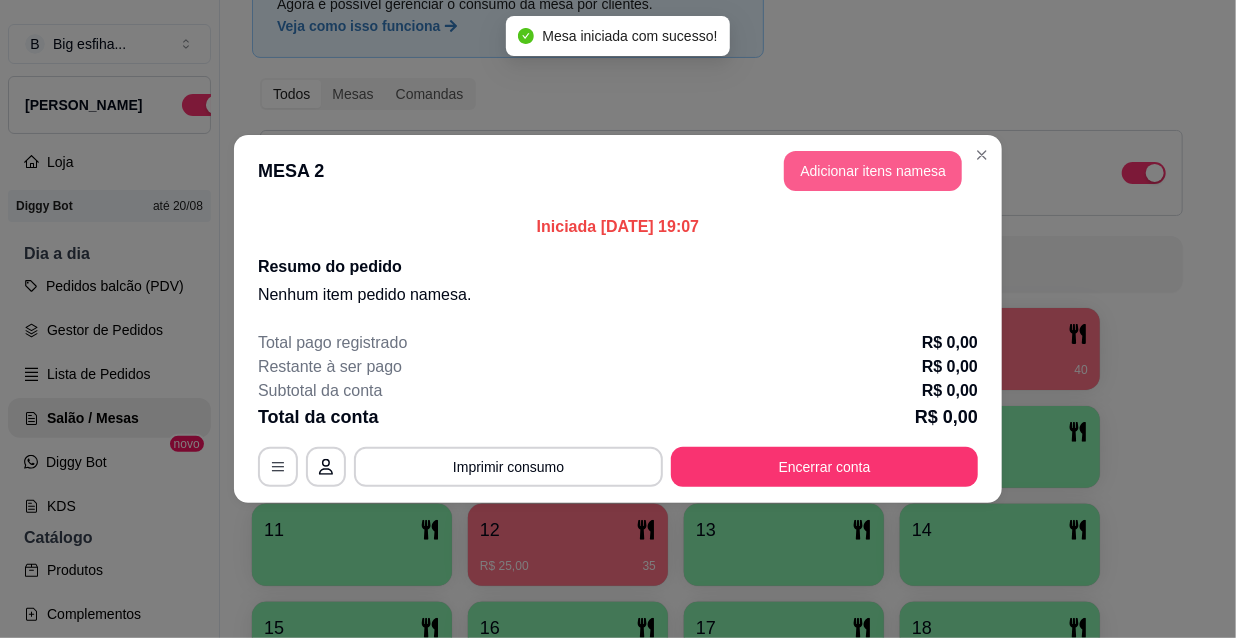click on "Adicionar itens na  mesa" at bounding box center [873, 171] 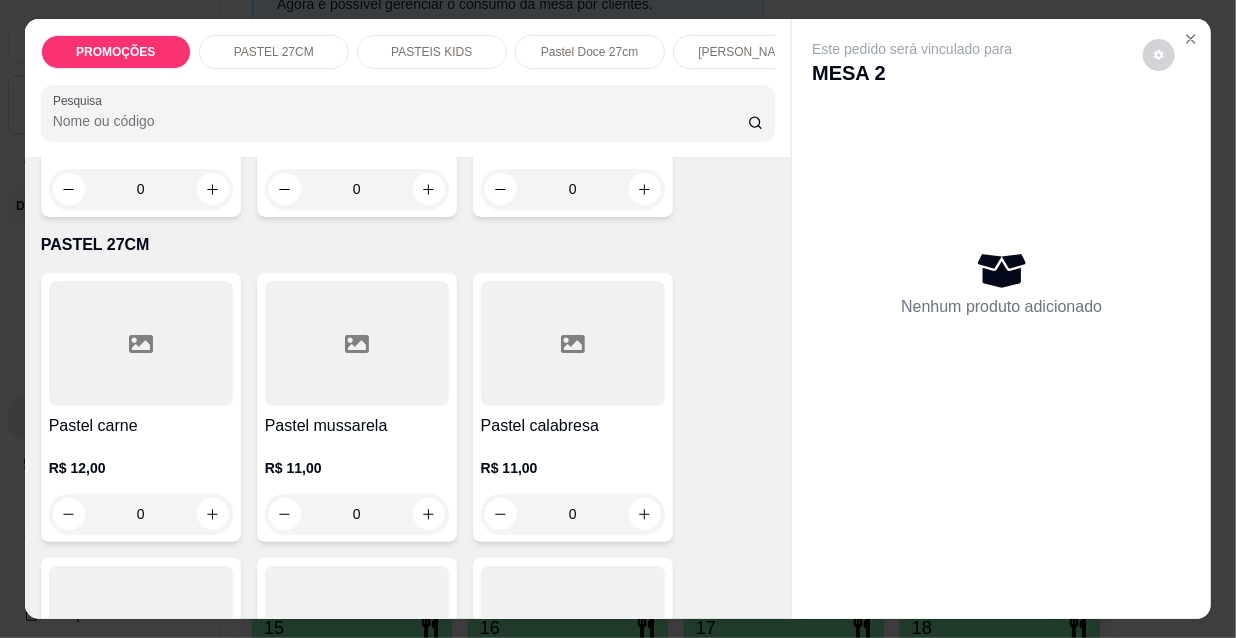 scroll, scrollTop: 636, scrollLeft: 0, axis: vertical 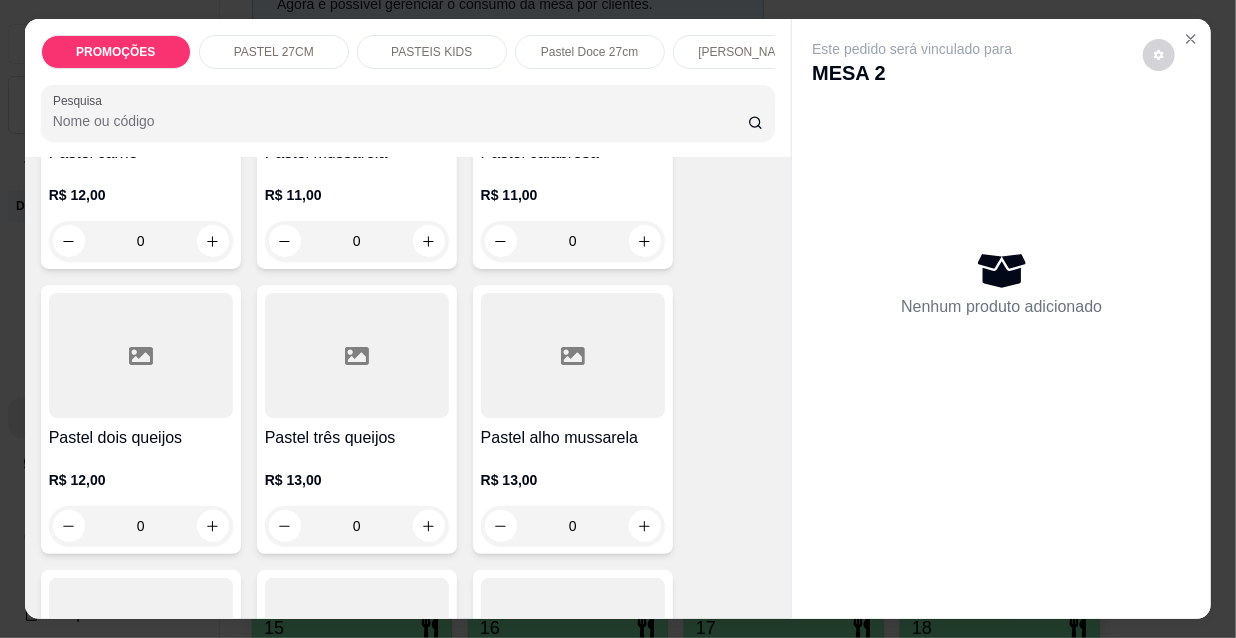 click on "Pastel três queijos" at bounding box center [357, 438] 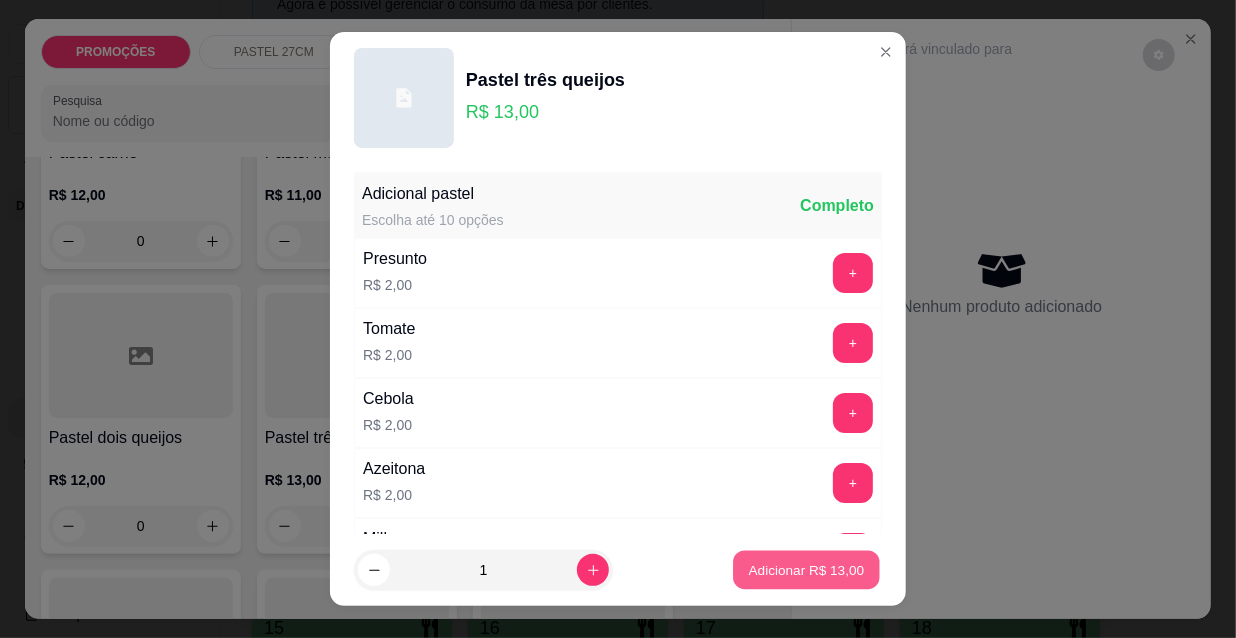 click on "Adicionar   R$ 13,00" at bounding box center [807, 569] 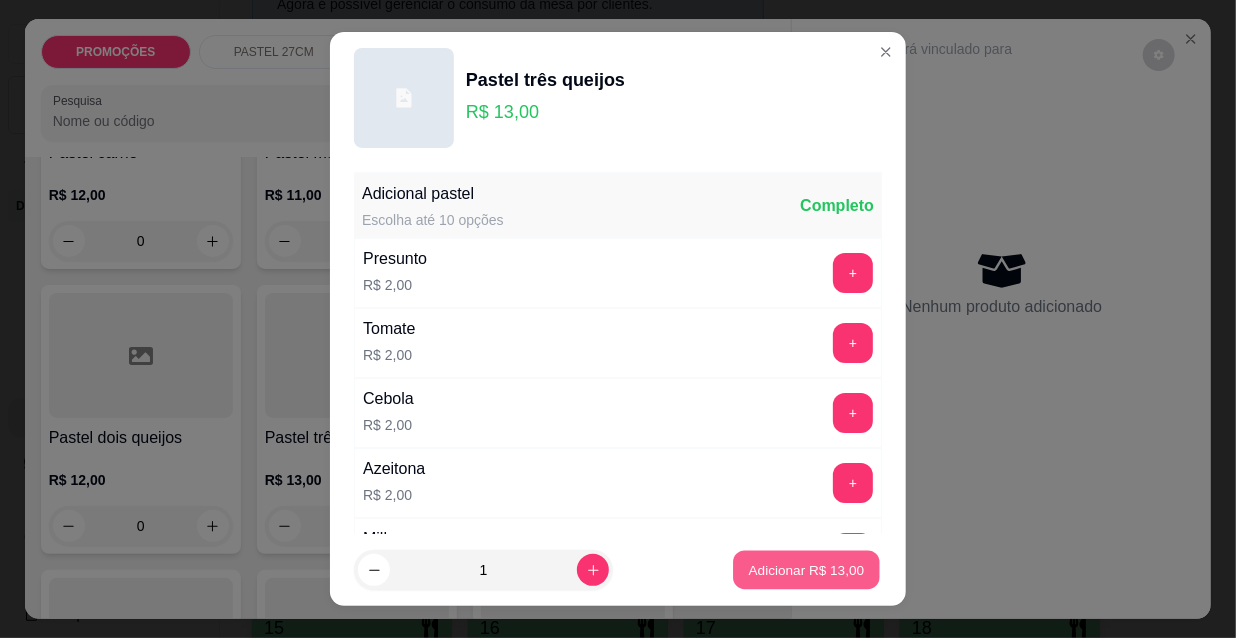 type on "1" 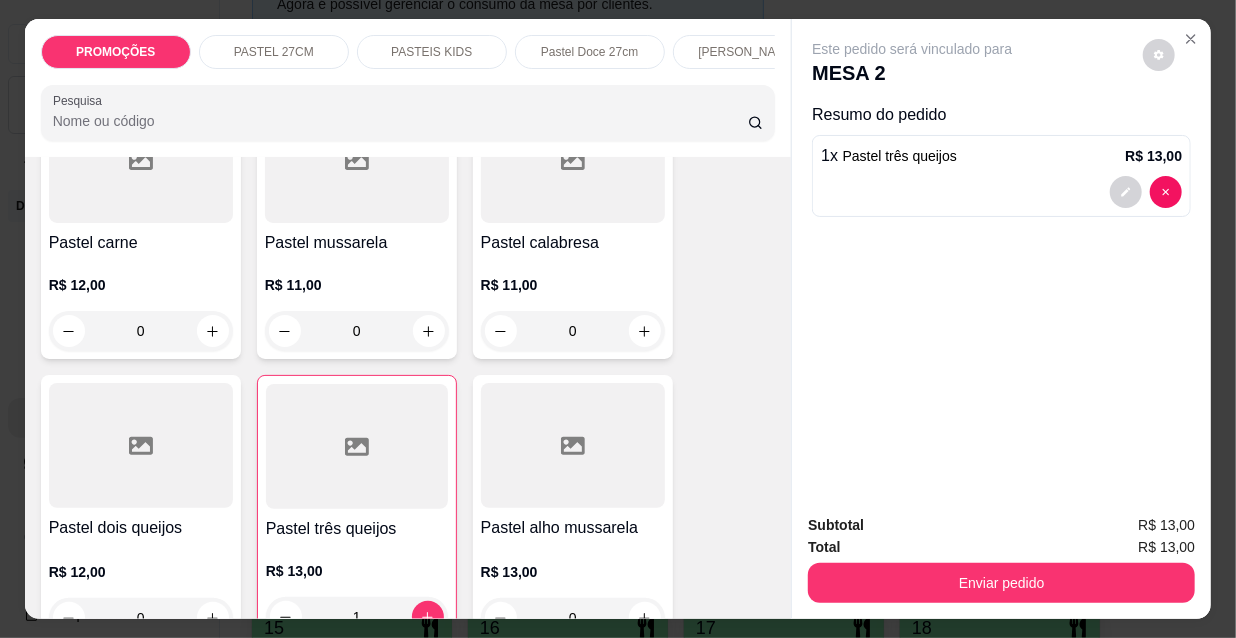 scroll, scrollTop: 545, scrollLeft: 0, axis: vertical 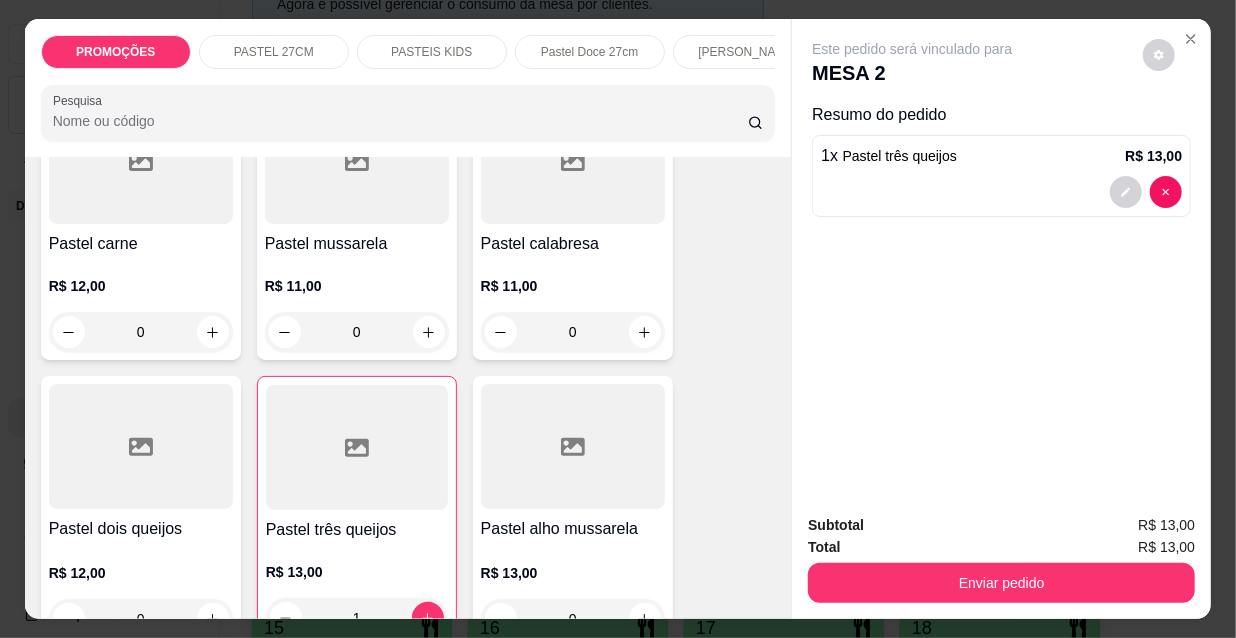 click on "Pastel carne" at bounding box center (141, 244) 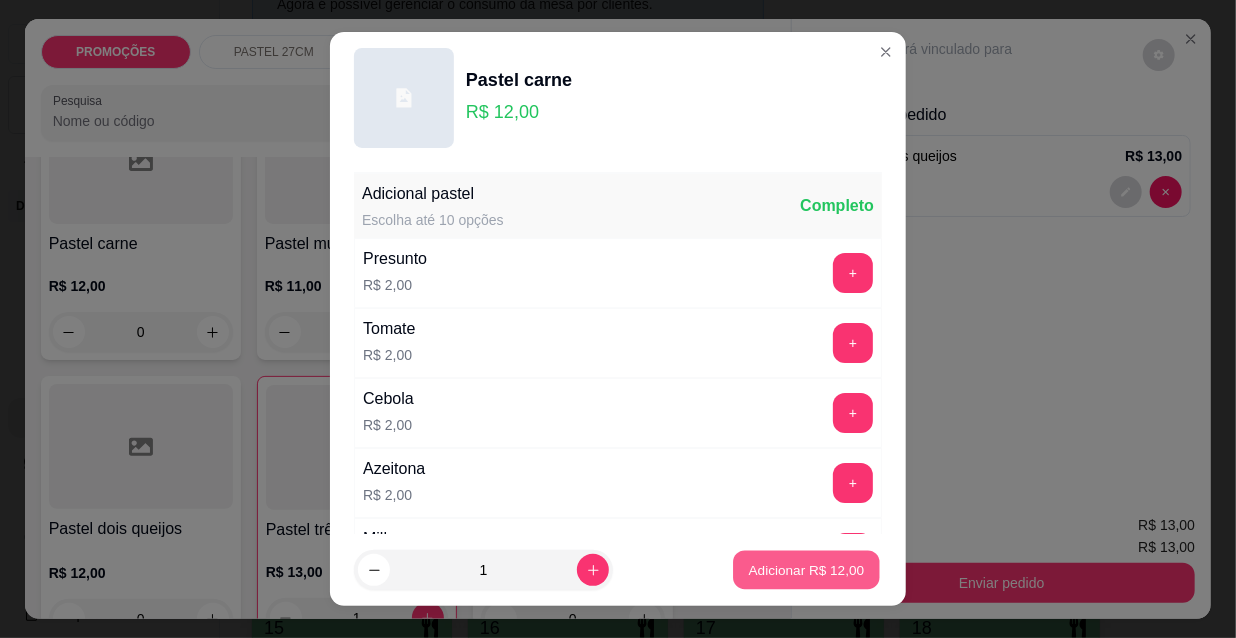 click on "Adicionar   R$ 12,00" at bounding box center [807, 569] 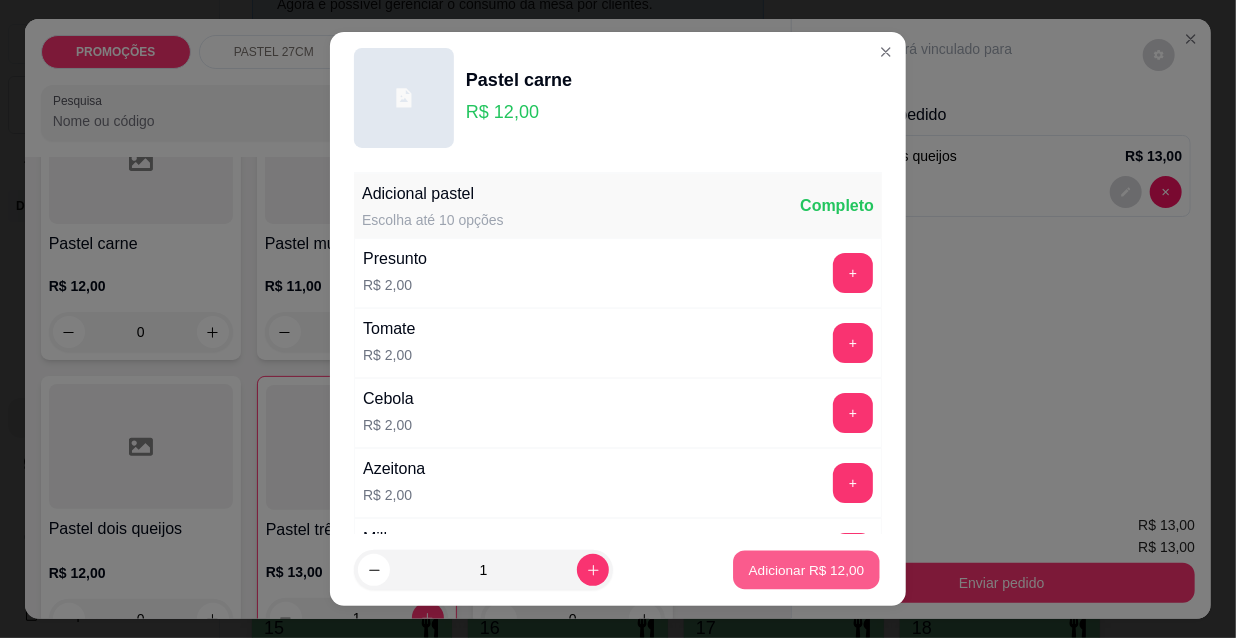 type on "1" 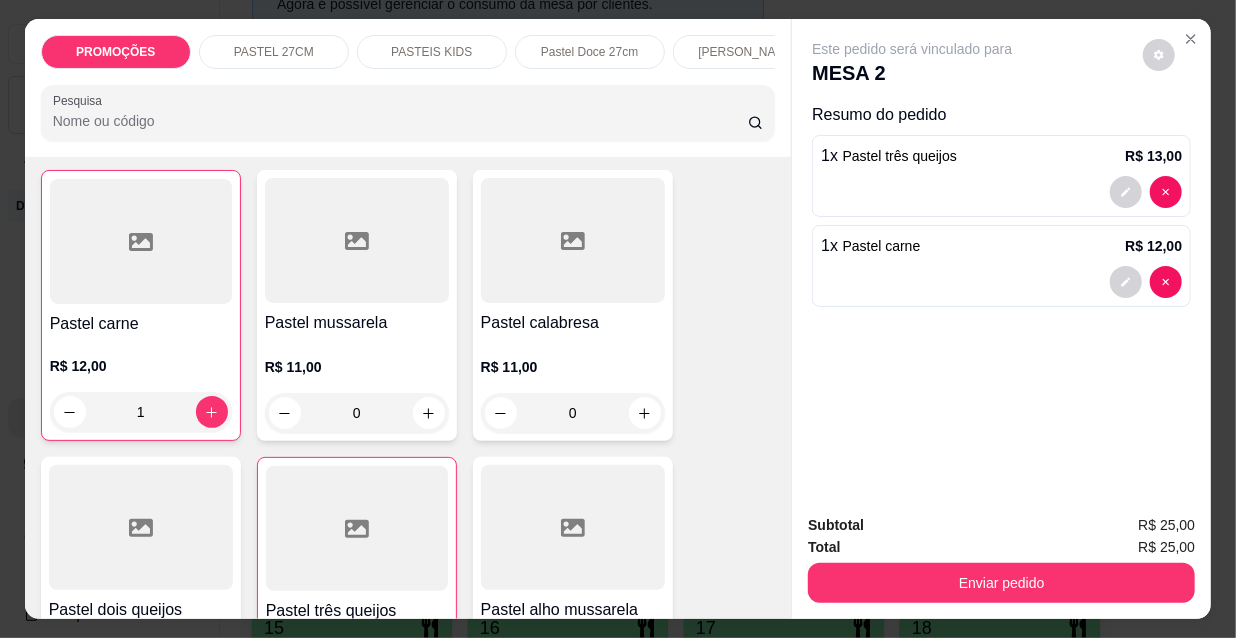 scroll, scrollTop: 455, scrollLeft: 0, axis: vertical 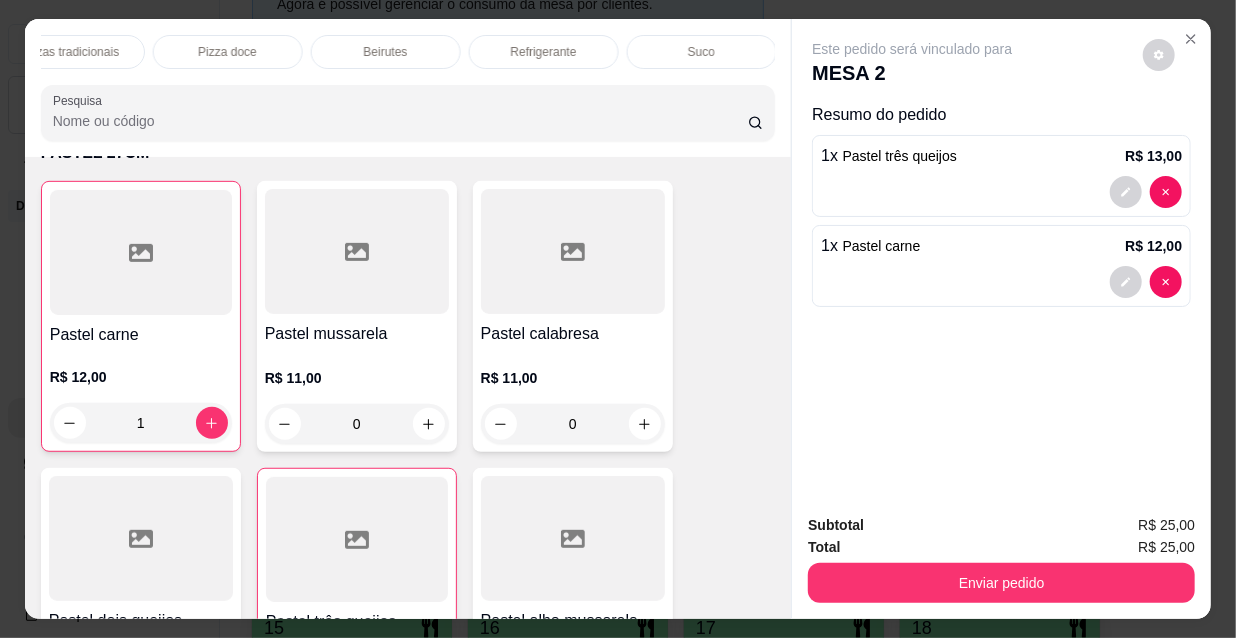 click on "Refrigerante" at bounding box center (544, 52) 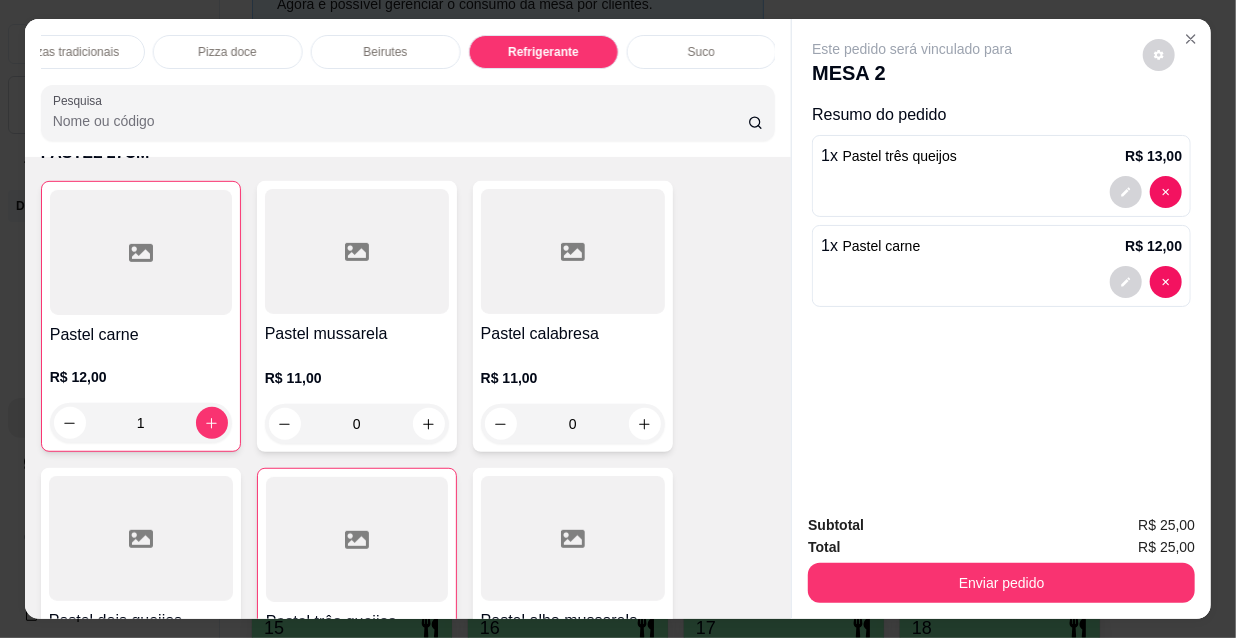 scroll, scrollTop: 18050, scrollLeft: 0, axis: vertical 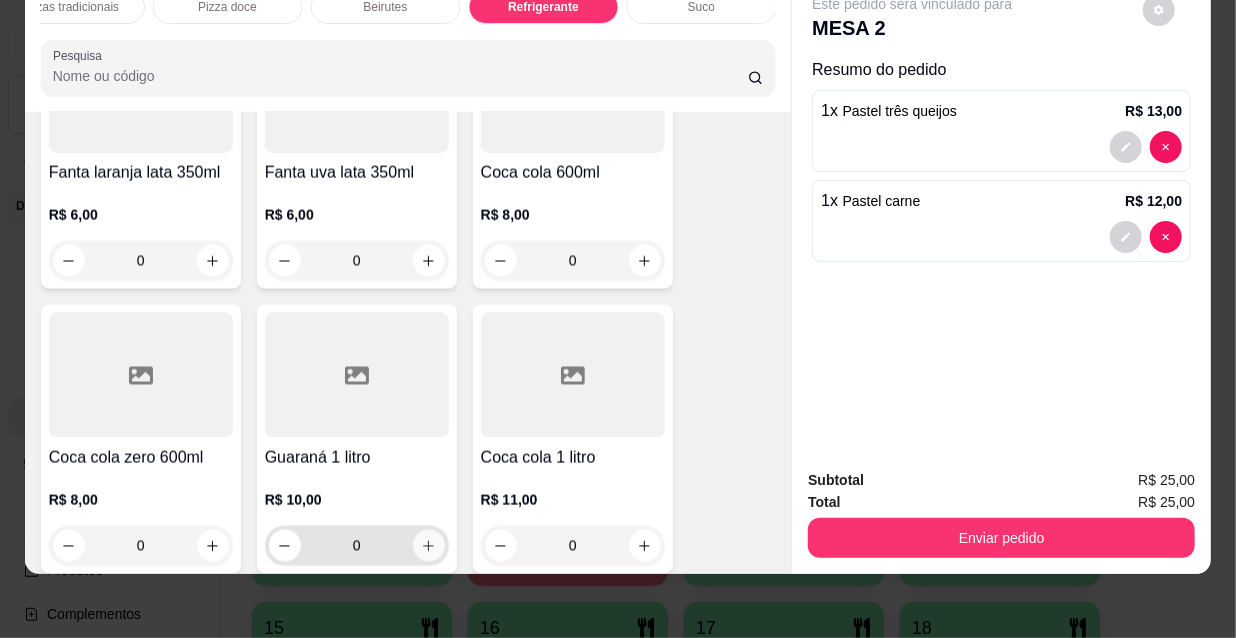 click 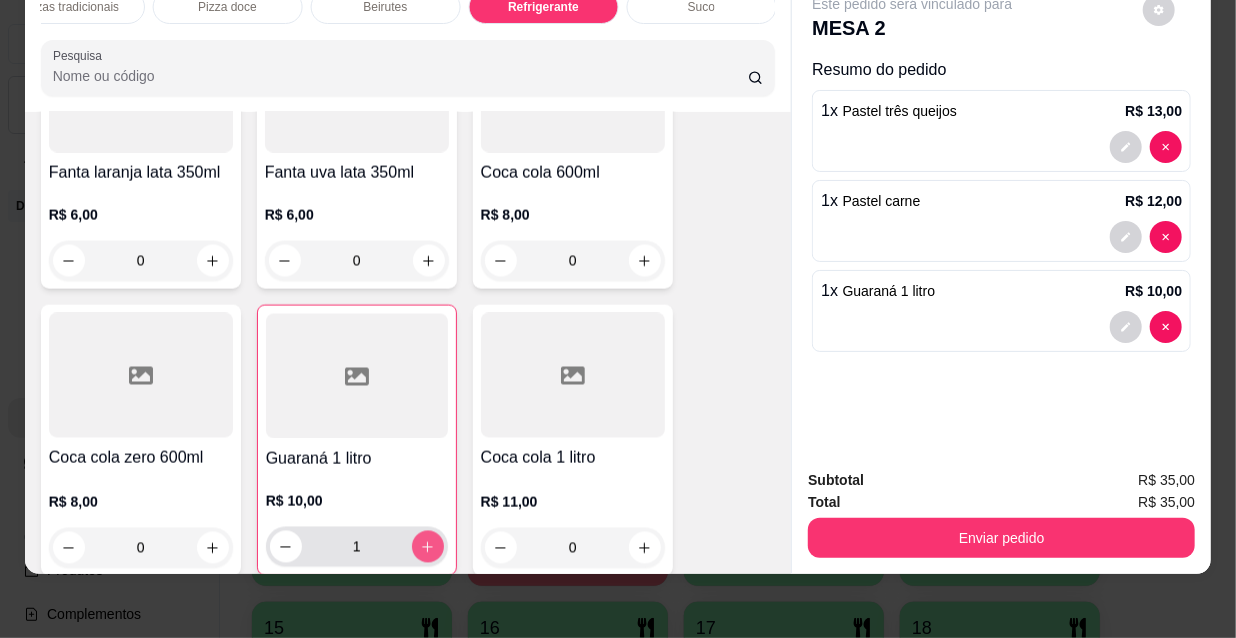 type on "1" 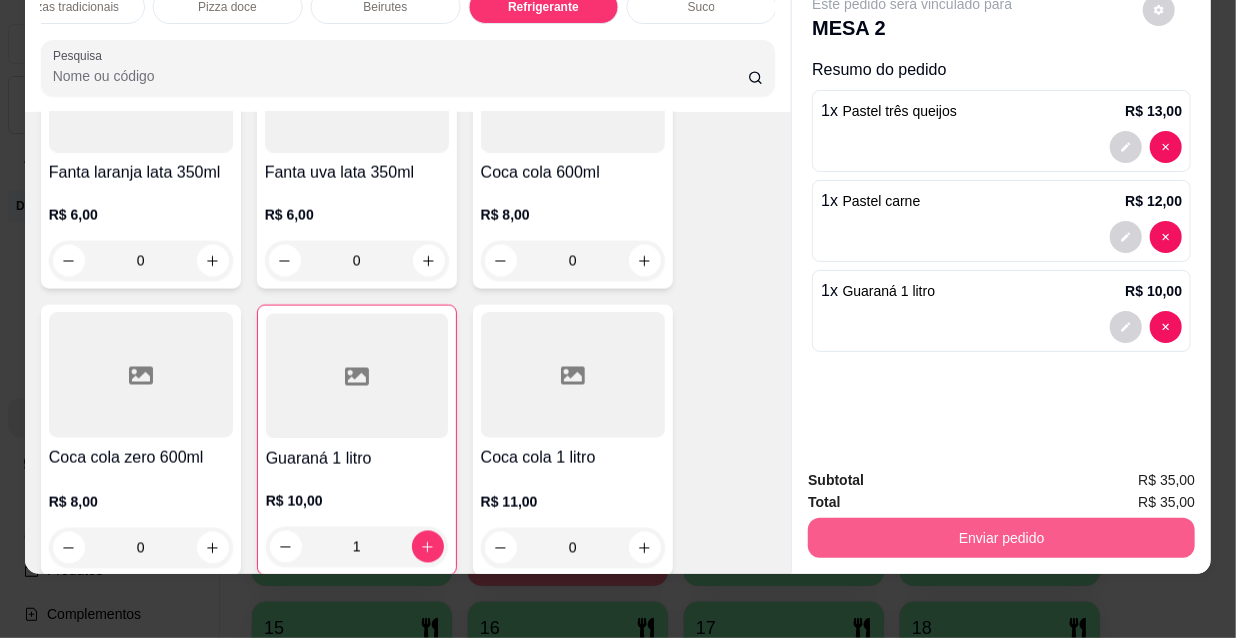 click on "Subtotal R$ 35,00 Total R$ 35,00 Enviar pedido" at bounding box center [1001, 513] 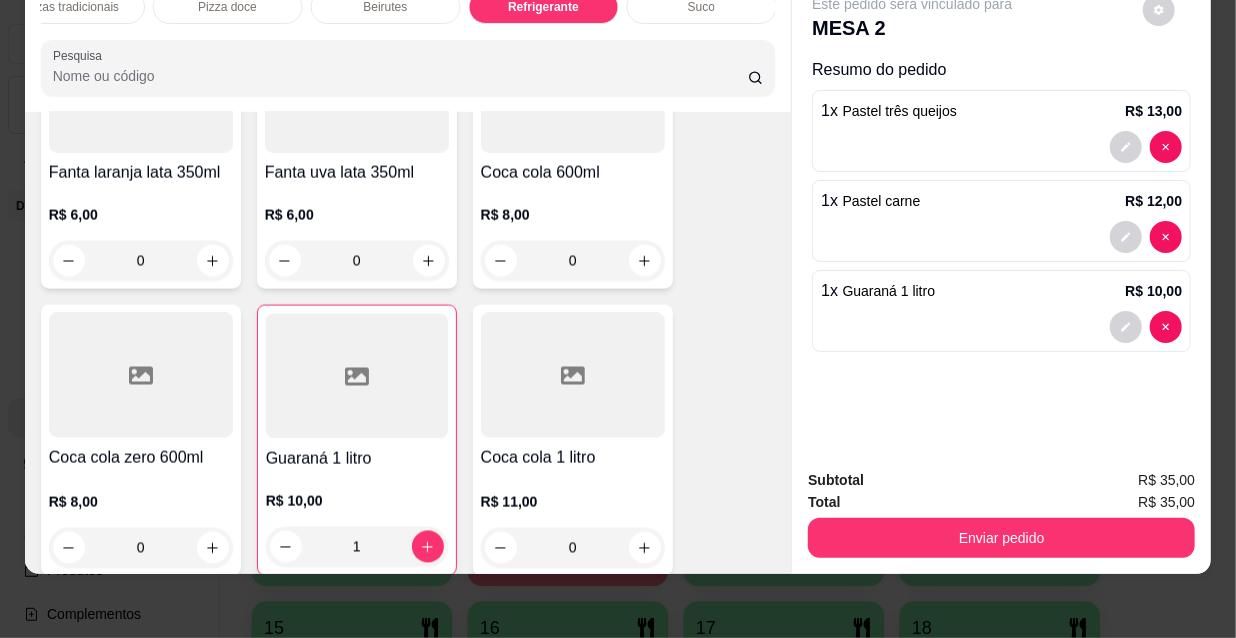 click on "Enviar pedido" at bounding box center [1001, 538] 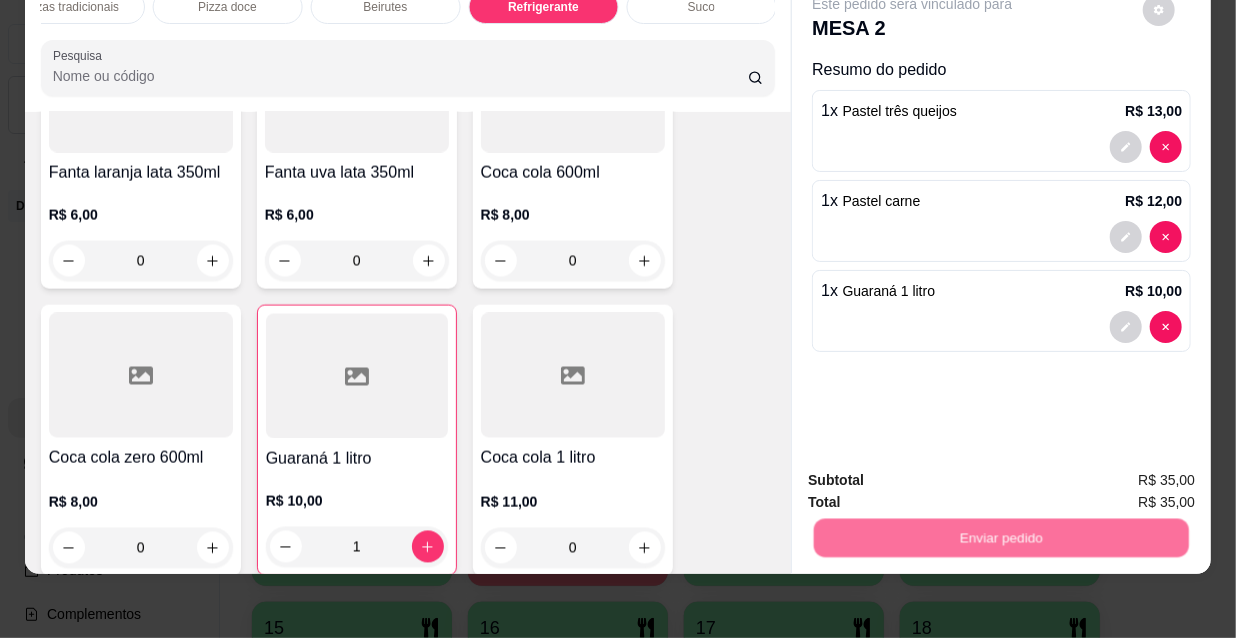 click on "Não registrar e enviar pedido" at bounding box center (937, 475) 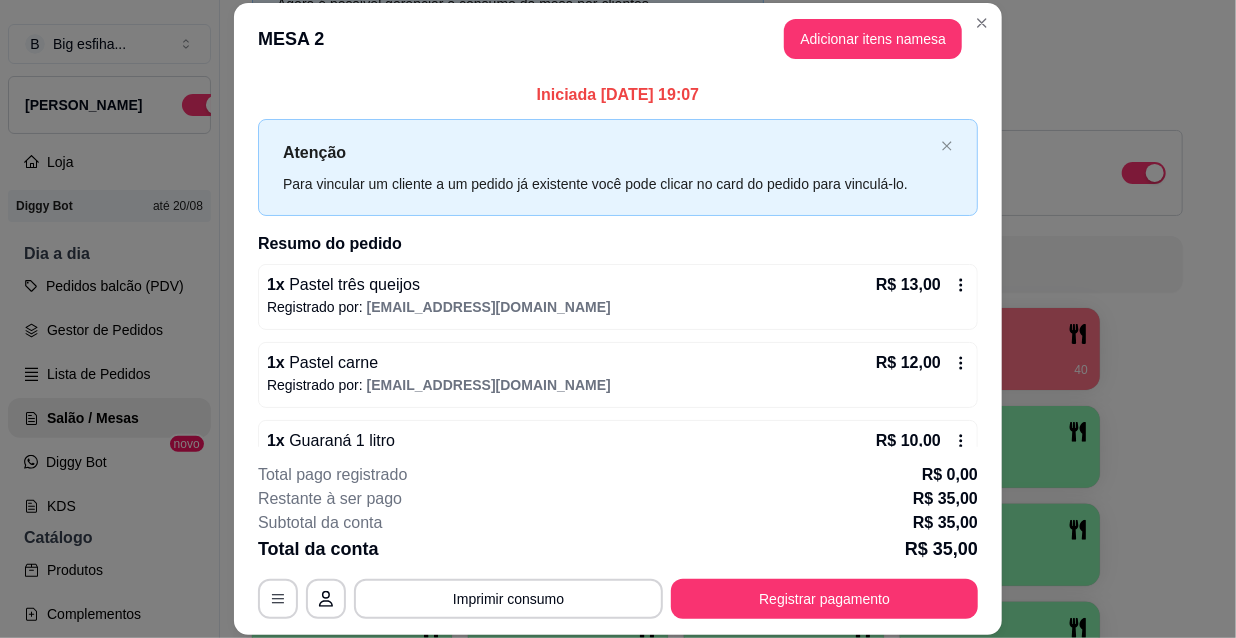 scroll, scrollTop: 46, scrollLeft: 0, axis: vertical 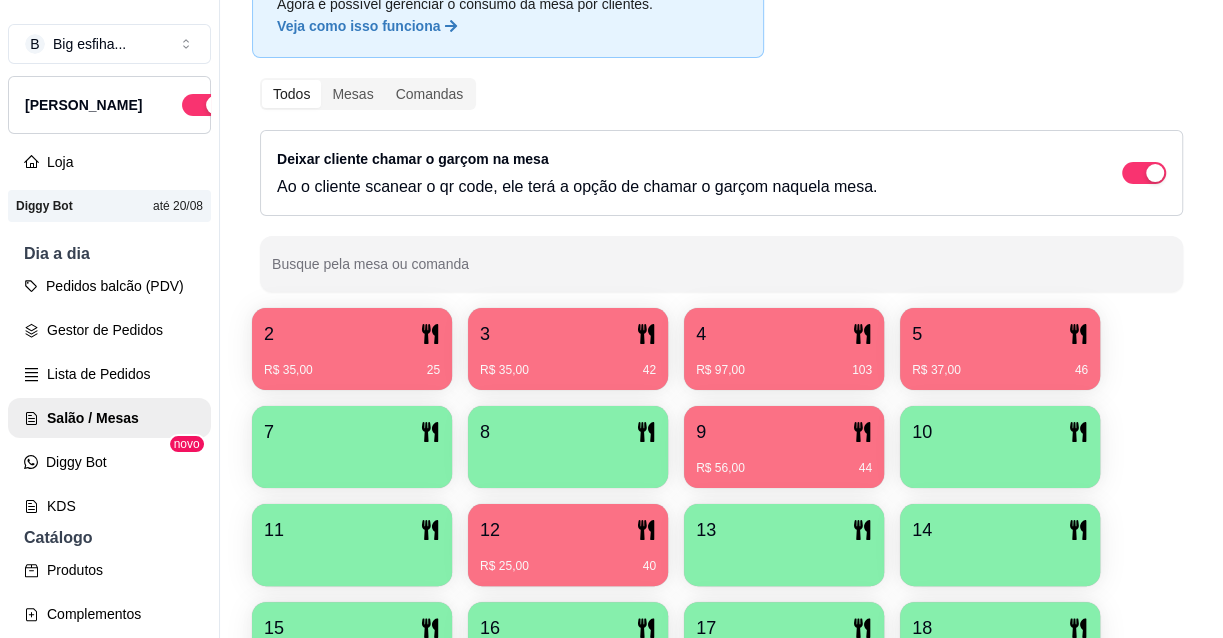 click on "R$ 35,00 42" at bounding box center [568, 363] 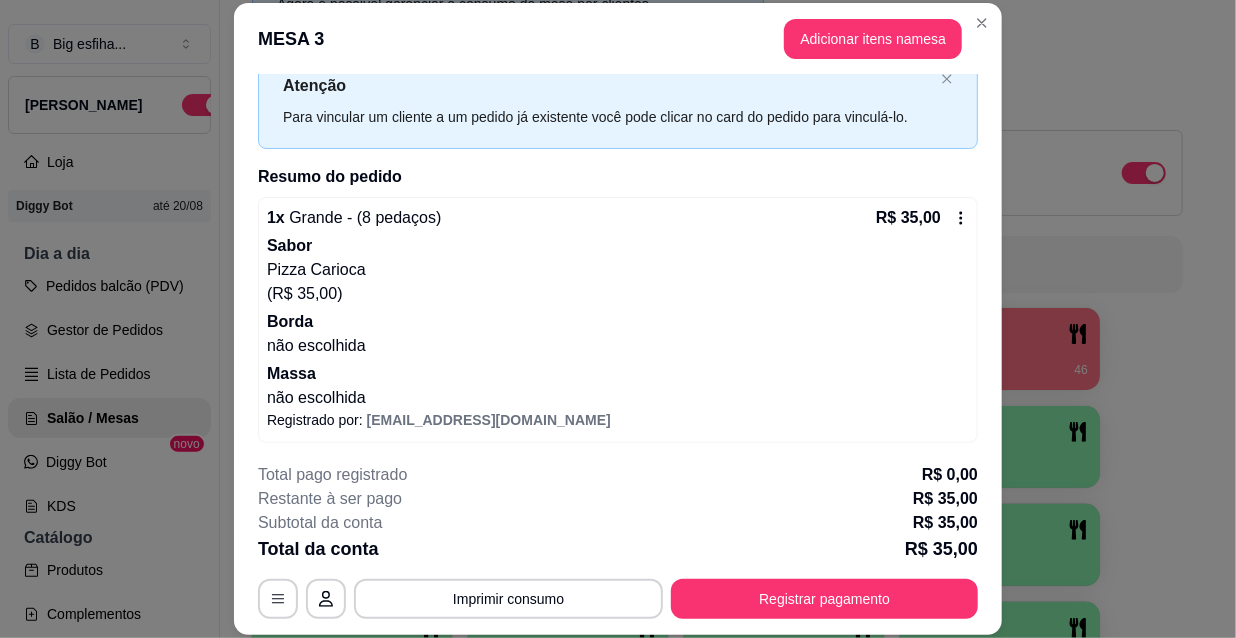 scroll, scrollTop: 70, scrollLeft: 0, axis: vertical 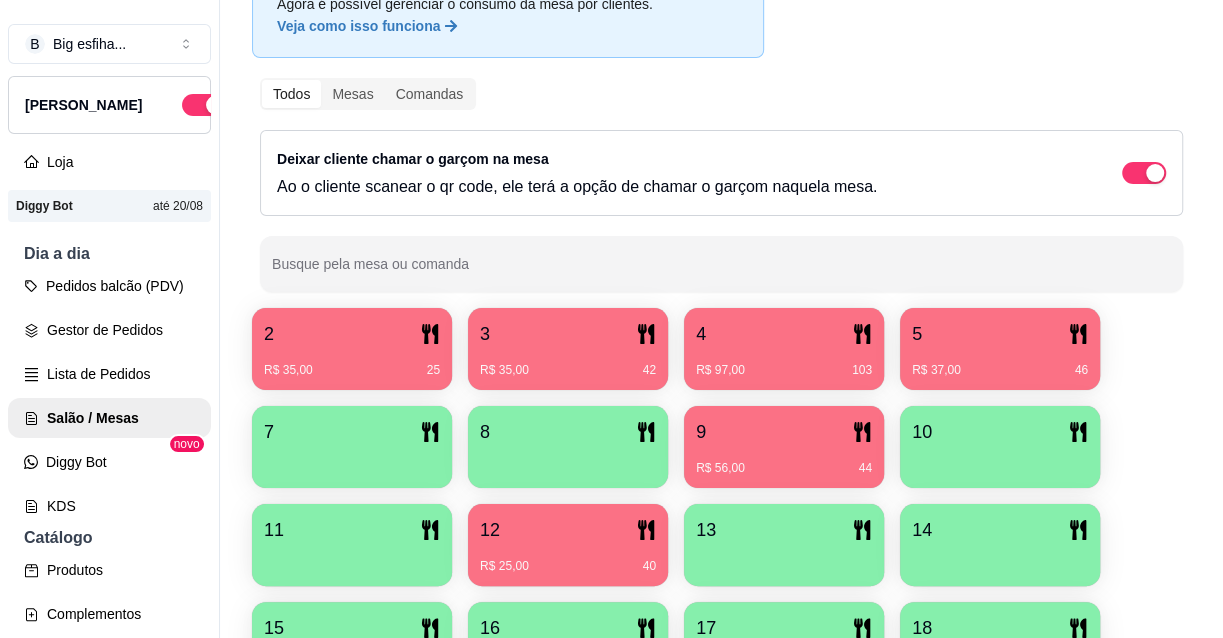 click on "4" at bounding box center (784, 334) 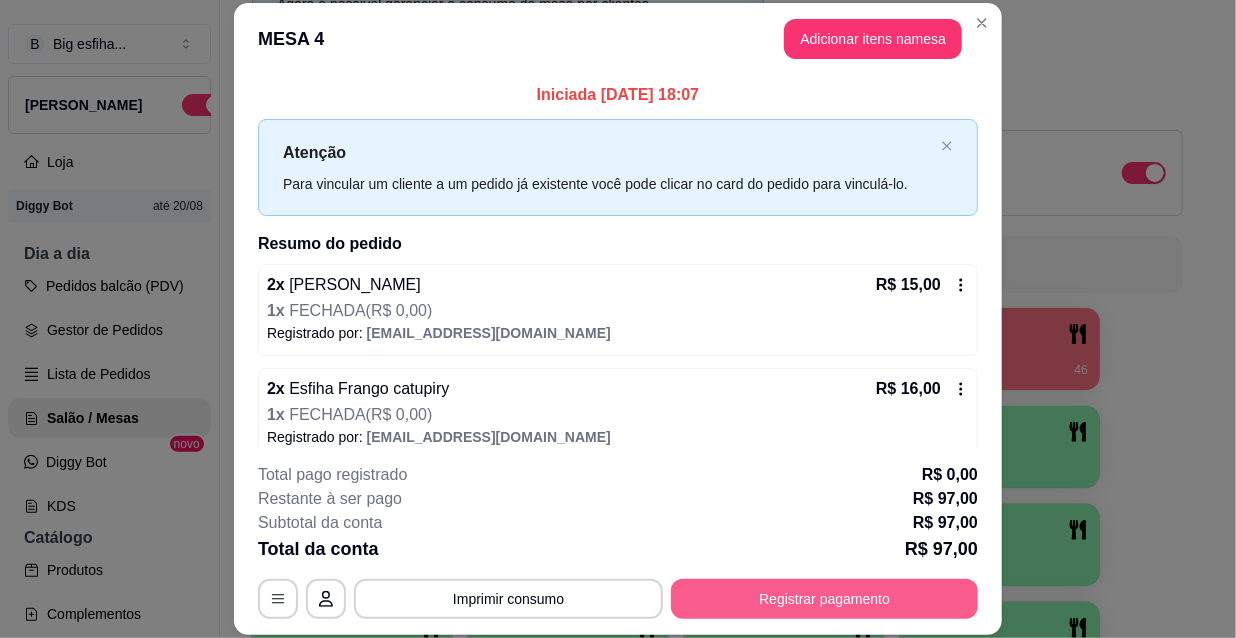 click on "Registrar pagamento" at bounding box center [824, 599] 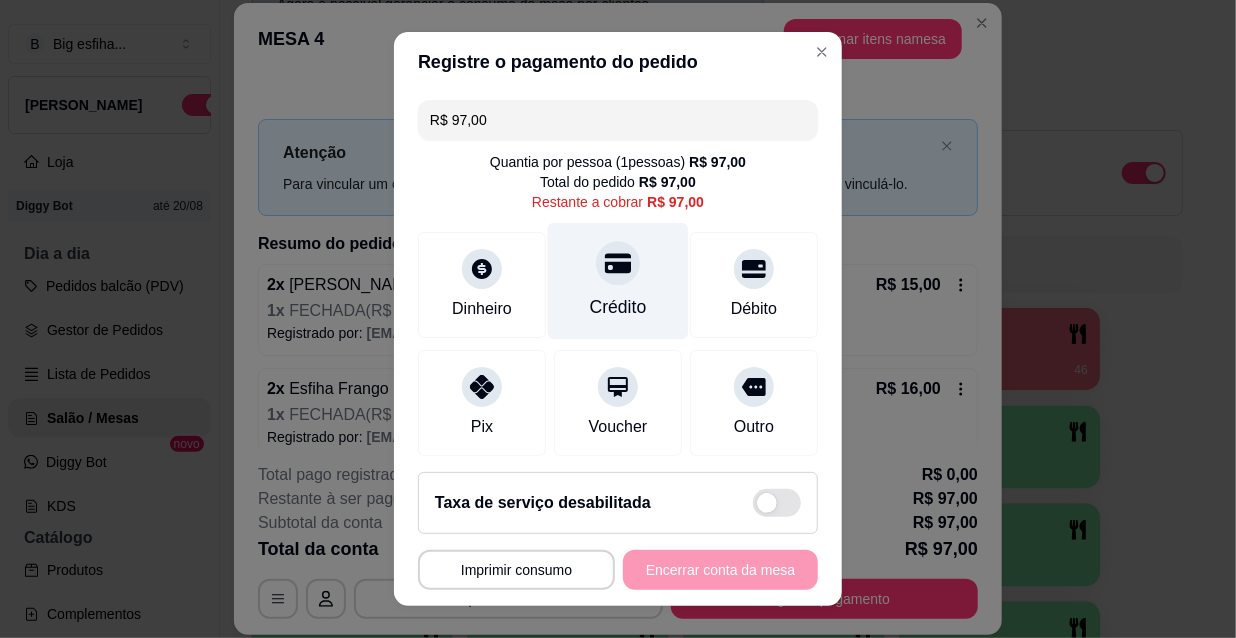 click on "Crédito" at bounding box center (618, 307) 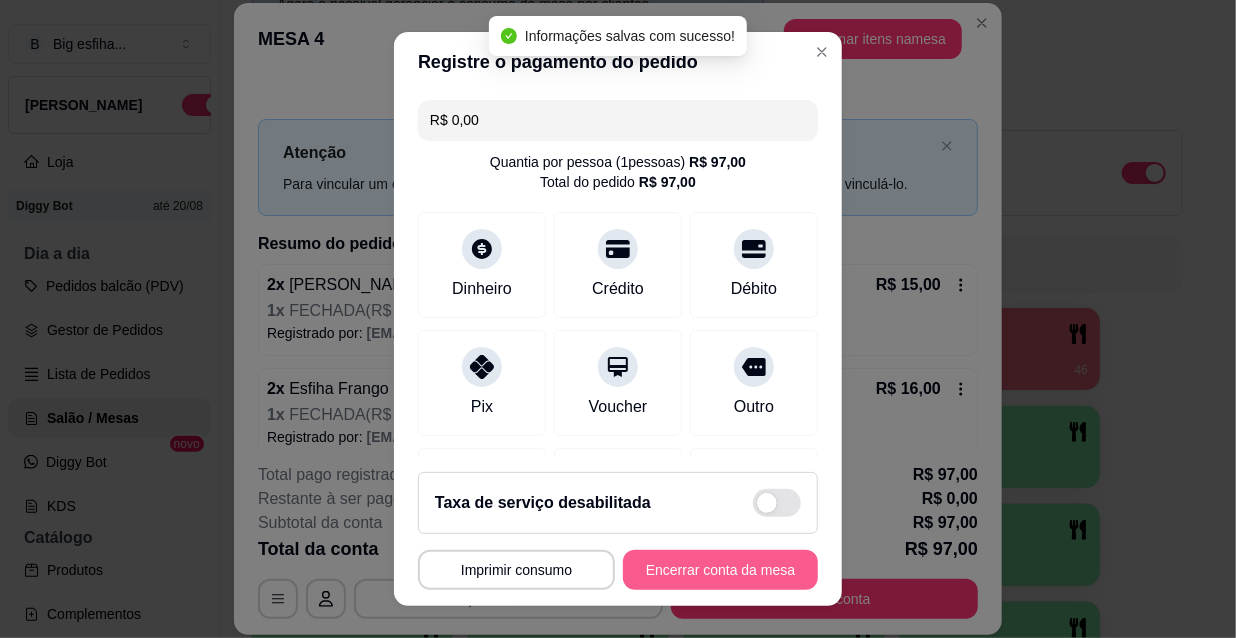 type on "R$ 0,00" 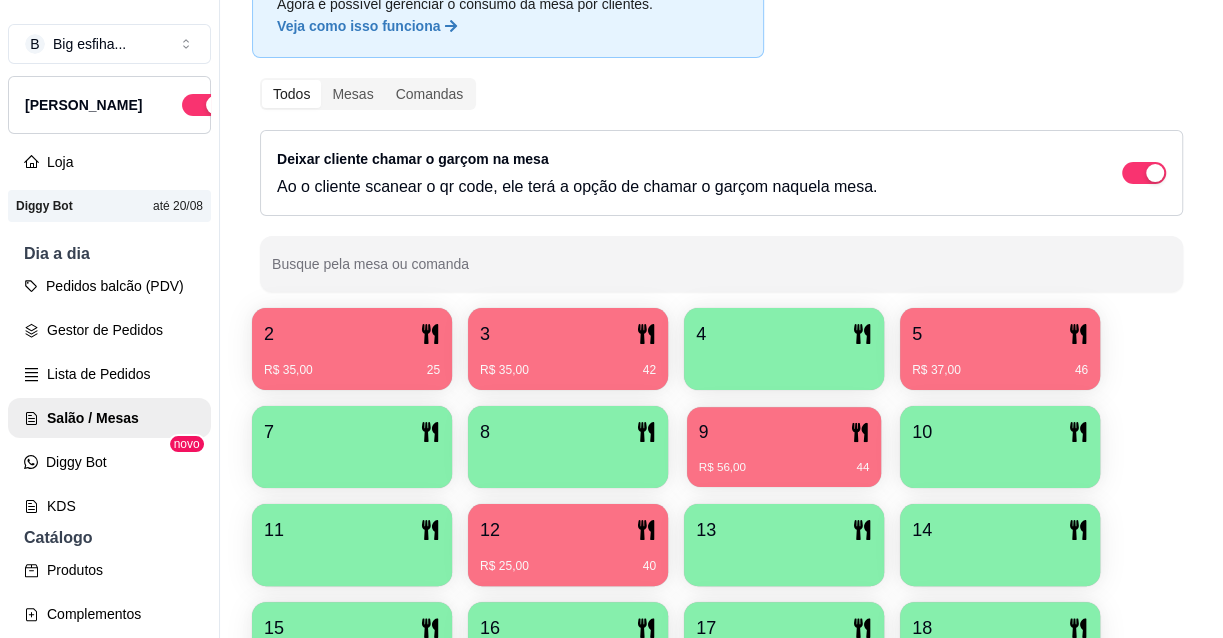 click on "9" at bounding box center [784, 432] 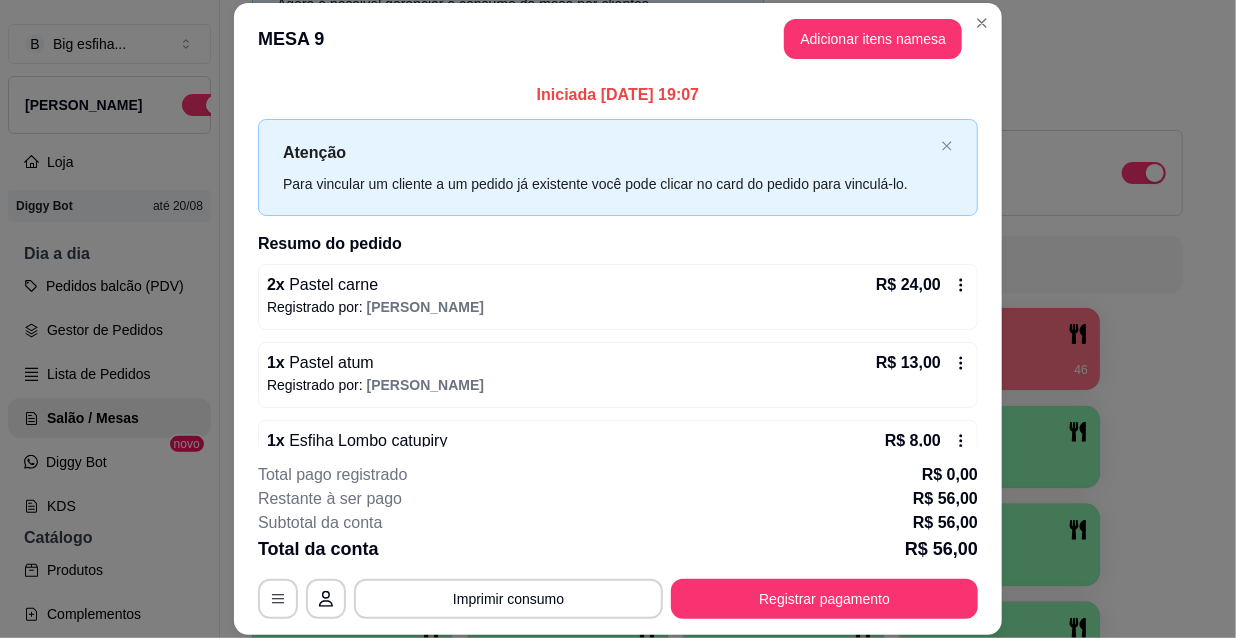 scroll, scrollTop: 150, scrollLeft: 0, axis: vertical 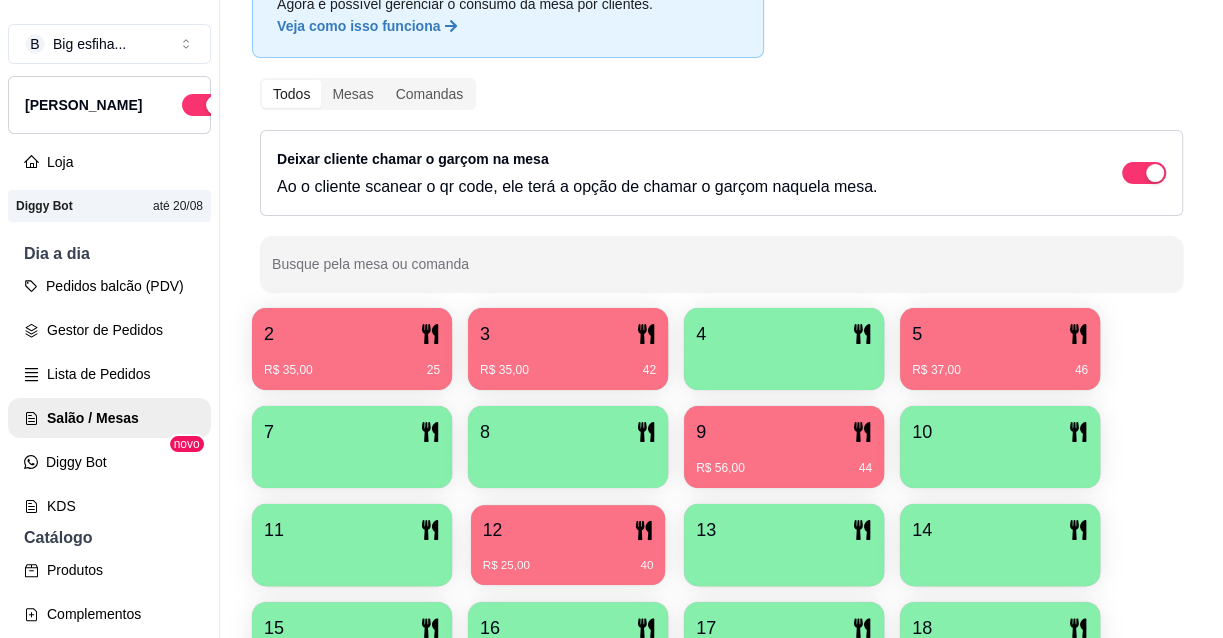 click on "R$ 25,00 40" at bounding box center [568, 558] 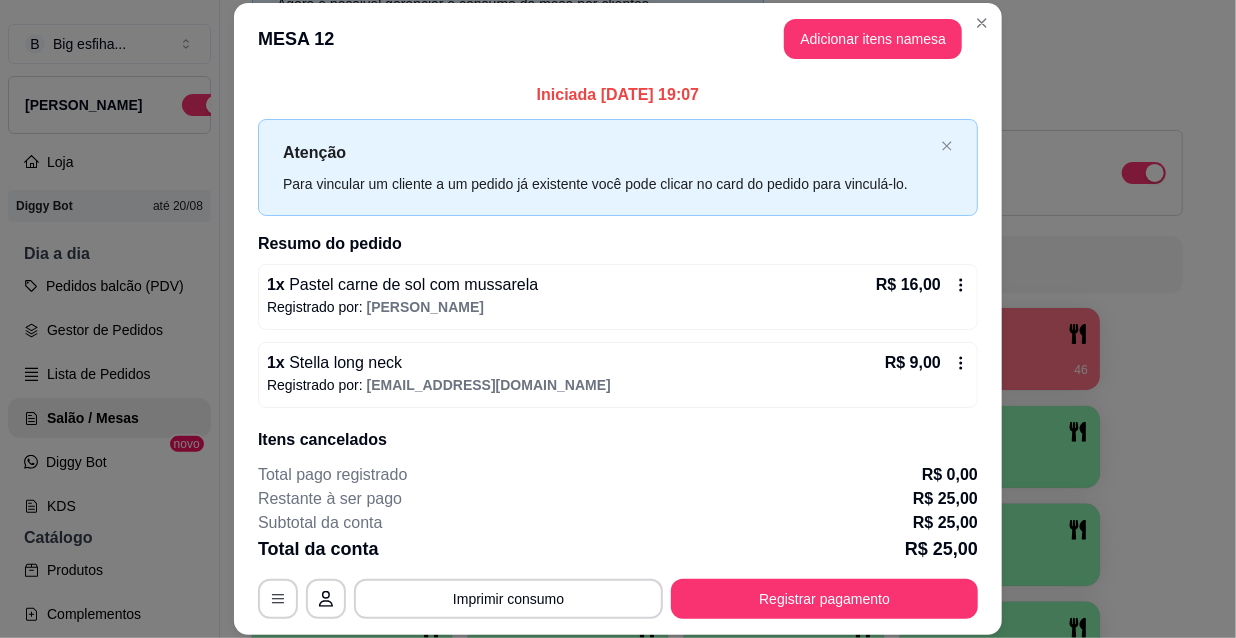 scroll, scrollTop: 81, scrollLeft: 0, axis: vertical 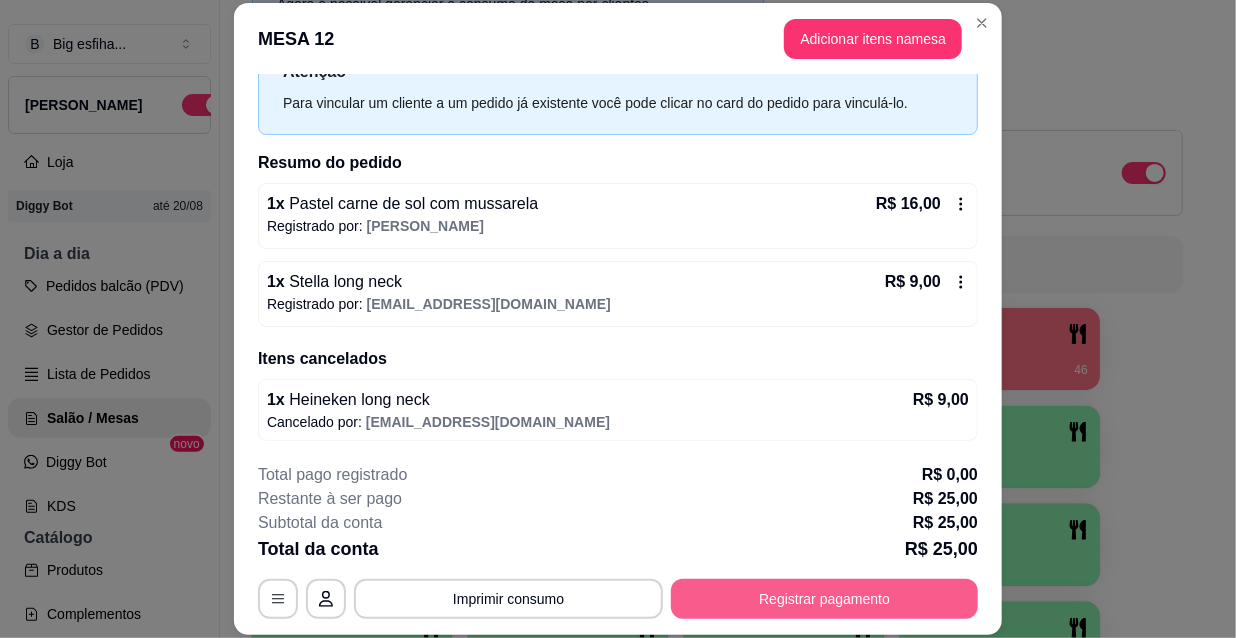 click on "Registrar pagamento" at bounding box center (824, 599) 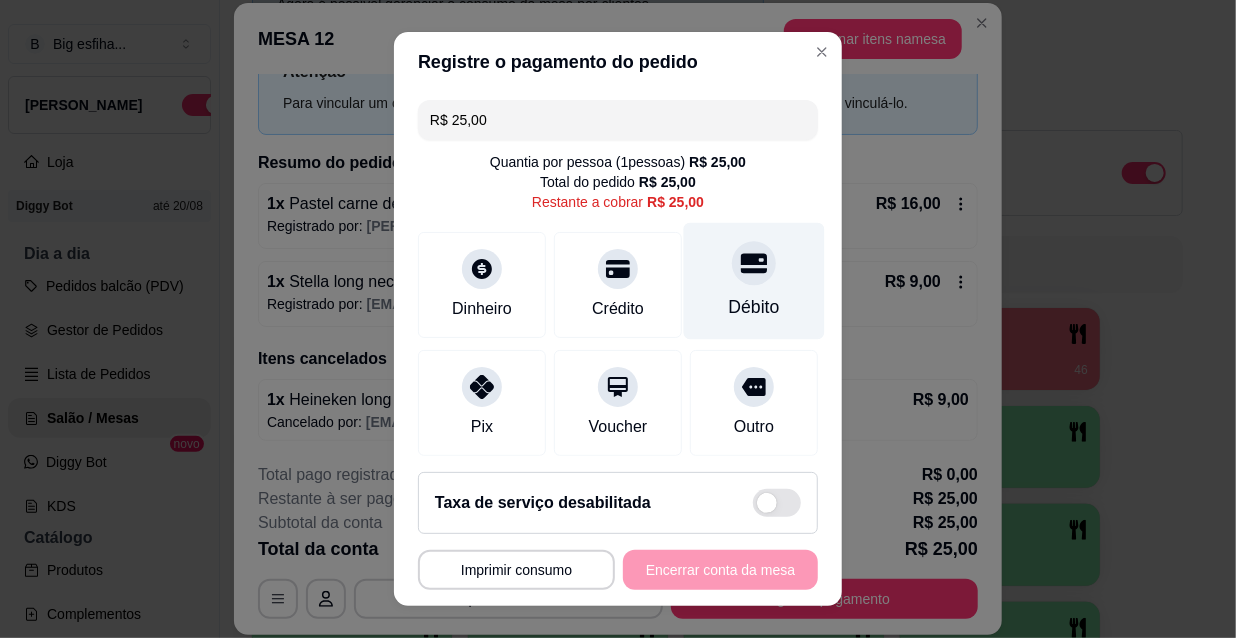 click on "Débito" at bounding box center [754, 307] 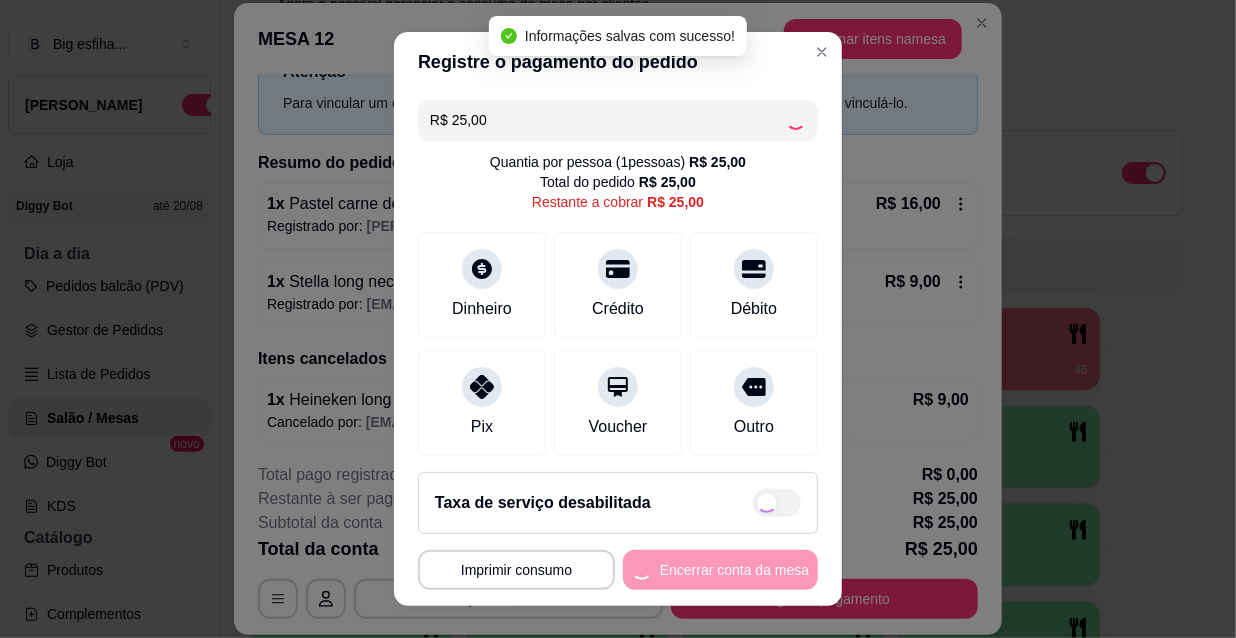 click on "**********" at bounding box center [618, 570] 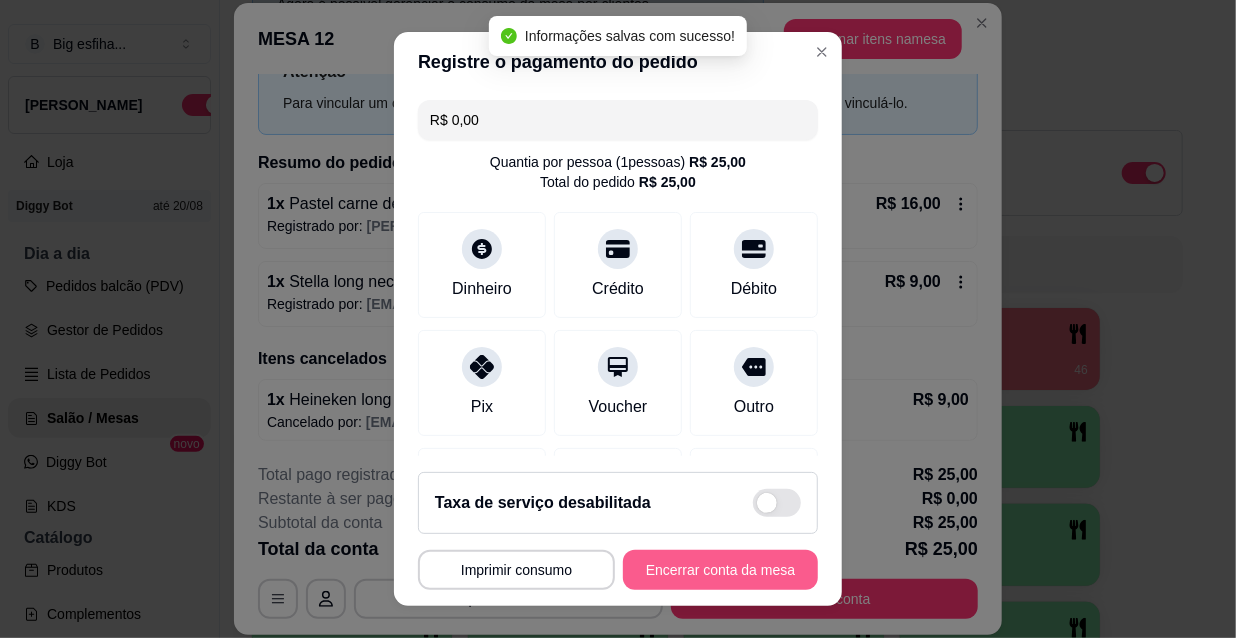 type on "R$ 0,00" 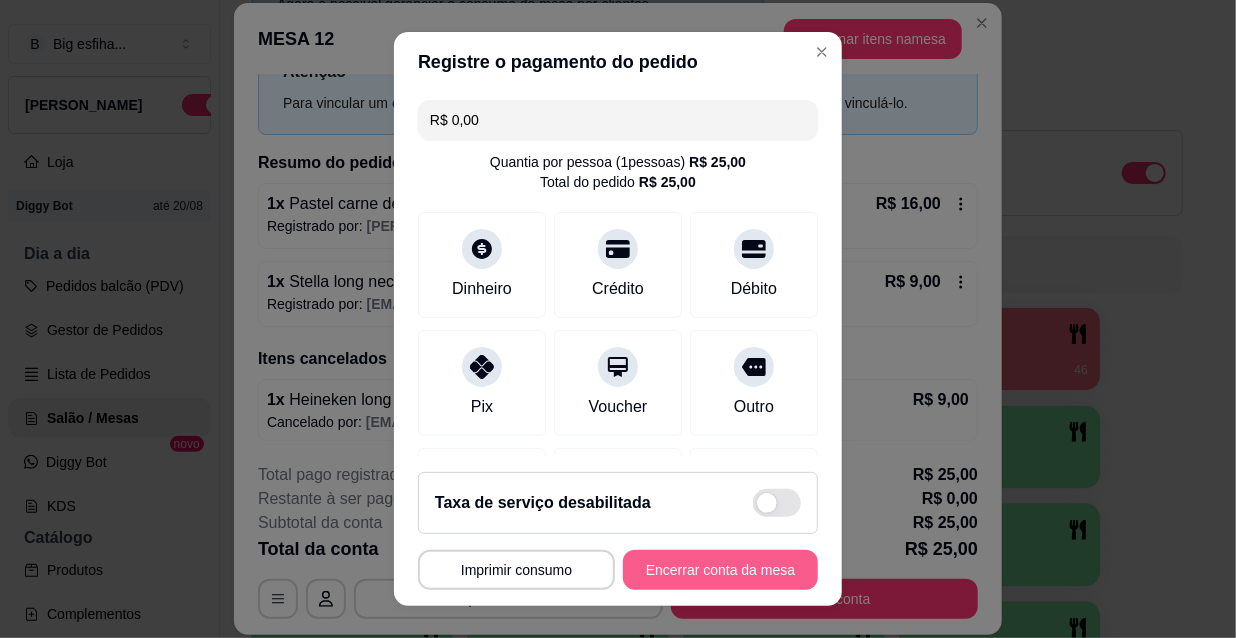 click on "Encerrar conta da mesa" at bounding box center (720, 570) 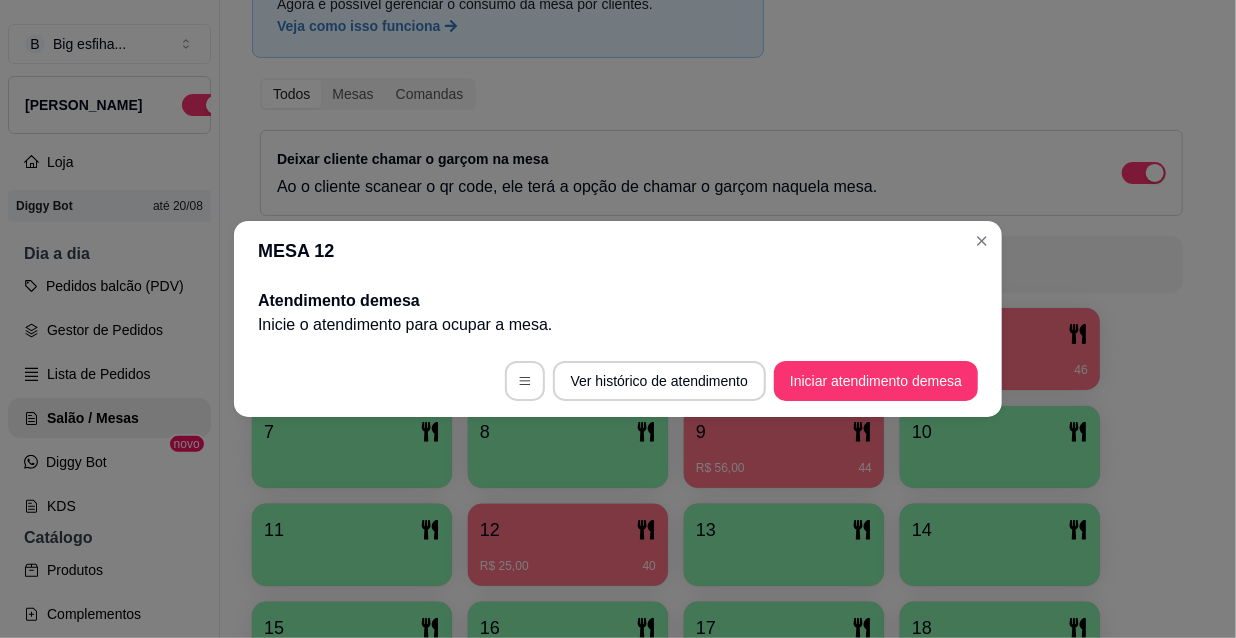 scroll, scrollTop: 0, scrollLeft: 0, axis: both 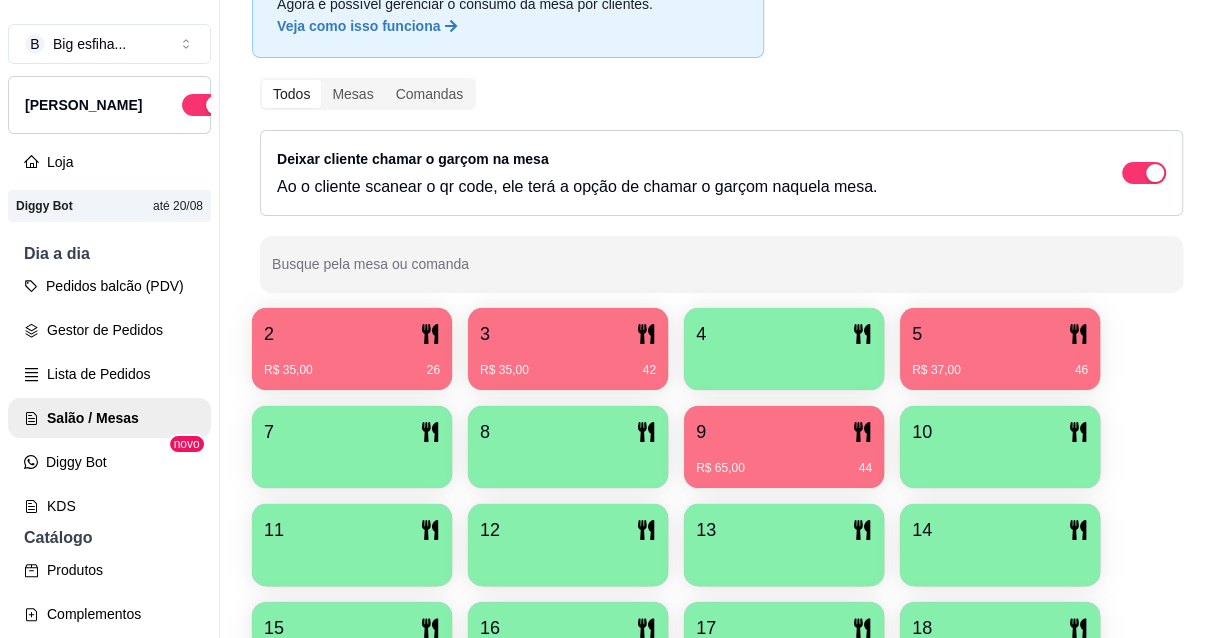 type 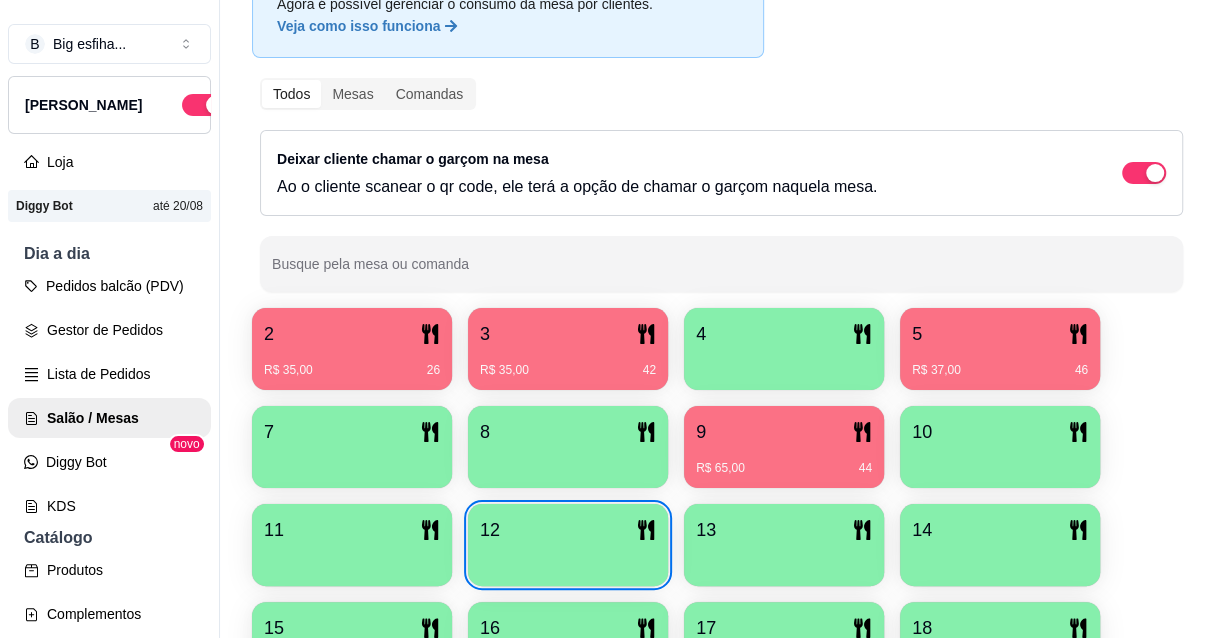 click on "R$ 37,00 46" at bounding box center [1000, 363] 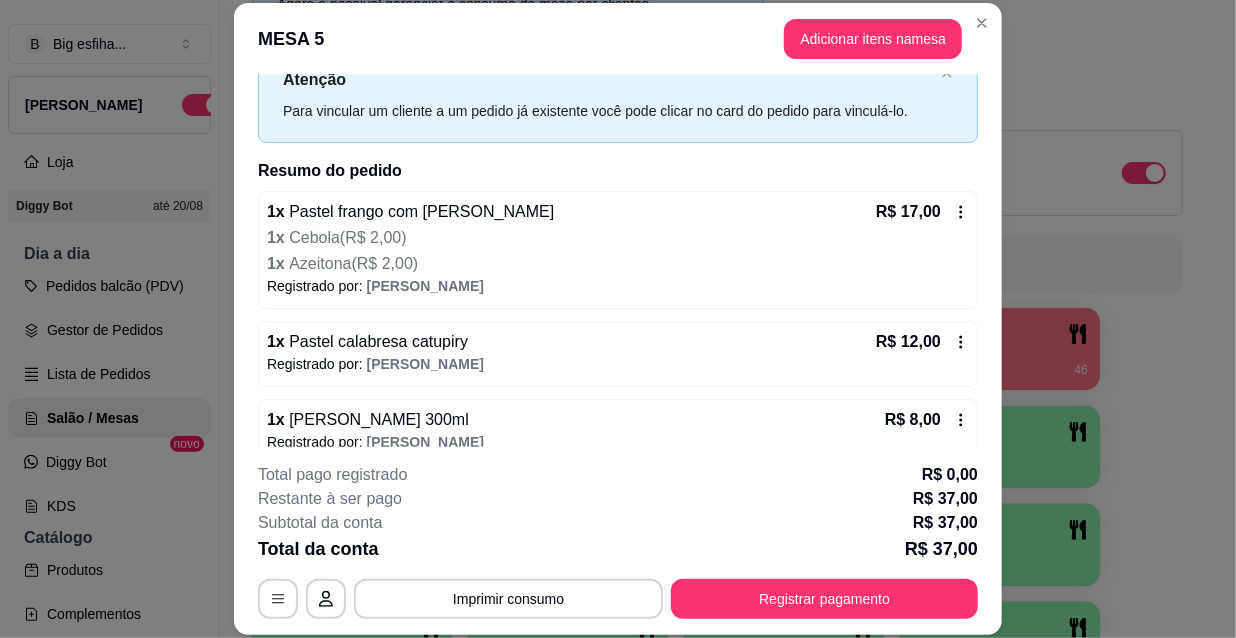 scroll, scrollTop: 98, scrollLeft: 0, axis: vertical 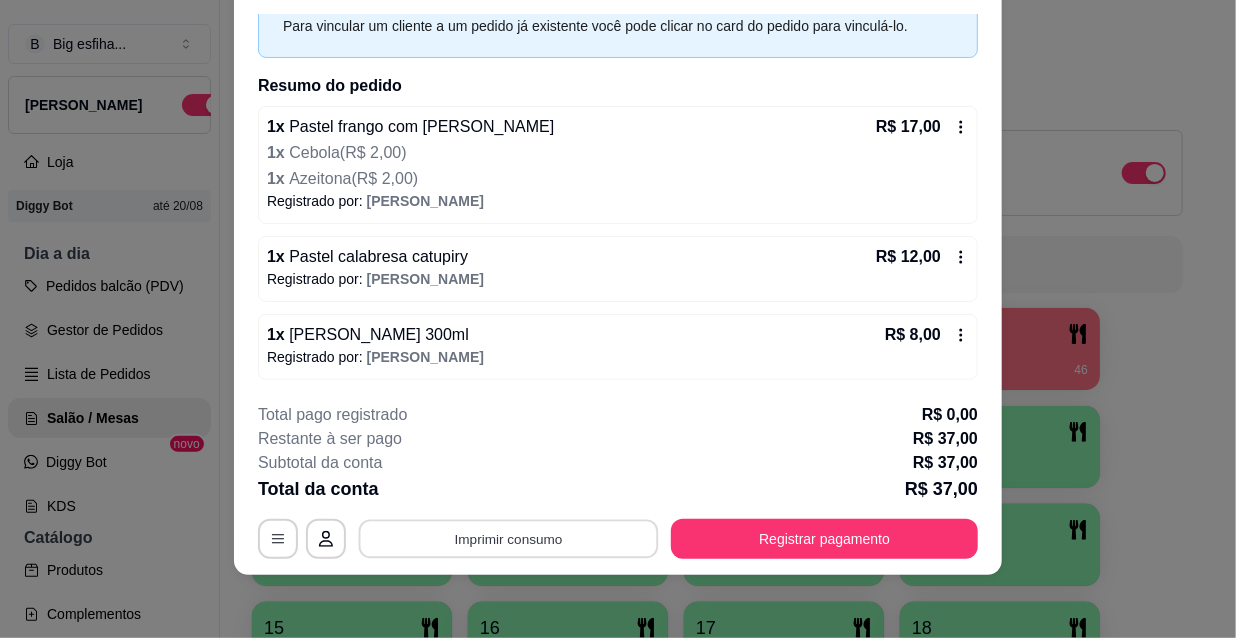 click on "Imprimir consumo" at bounding box center (509, 538) 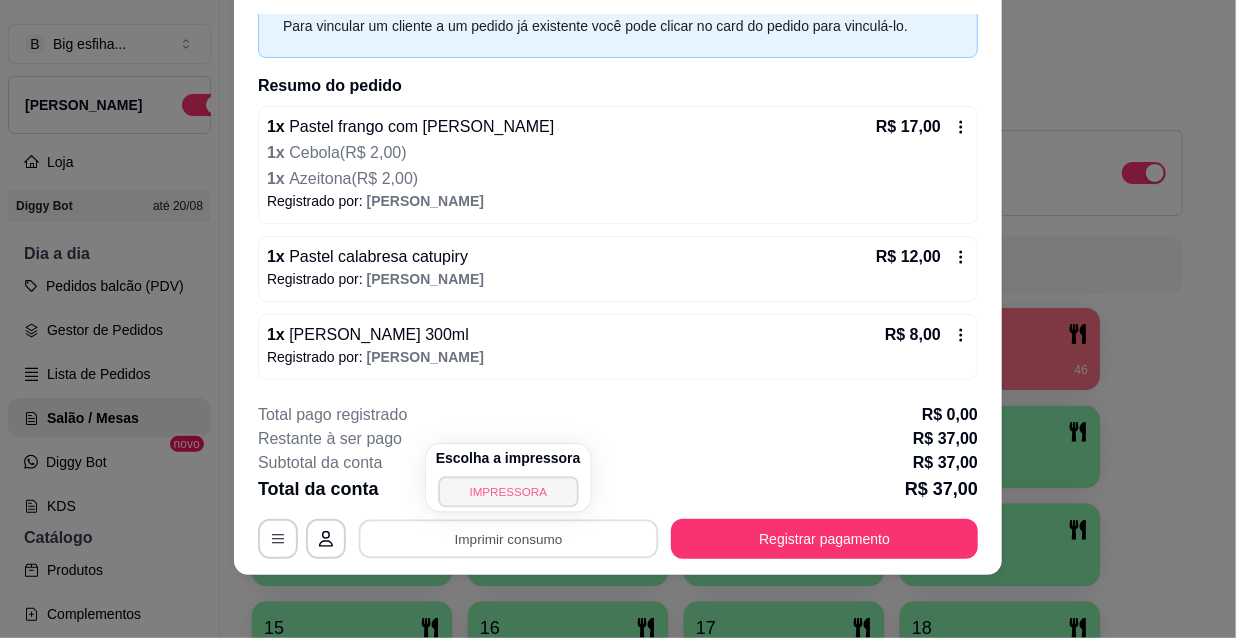 click on "IMPRESSORA" at bounding box center (508, 491) 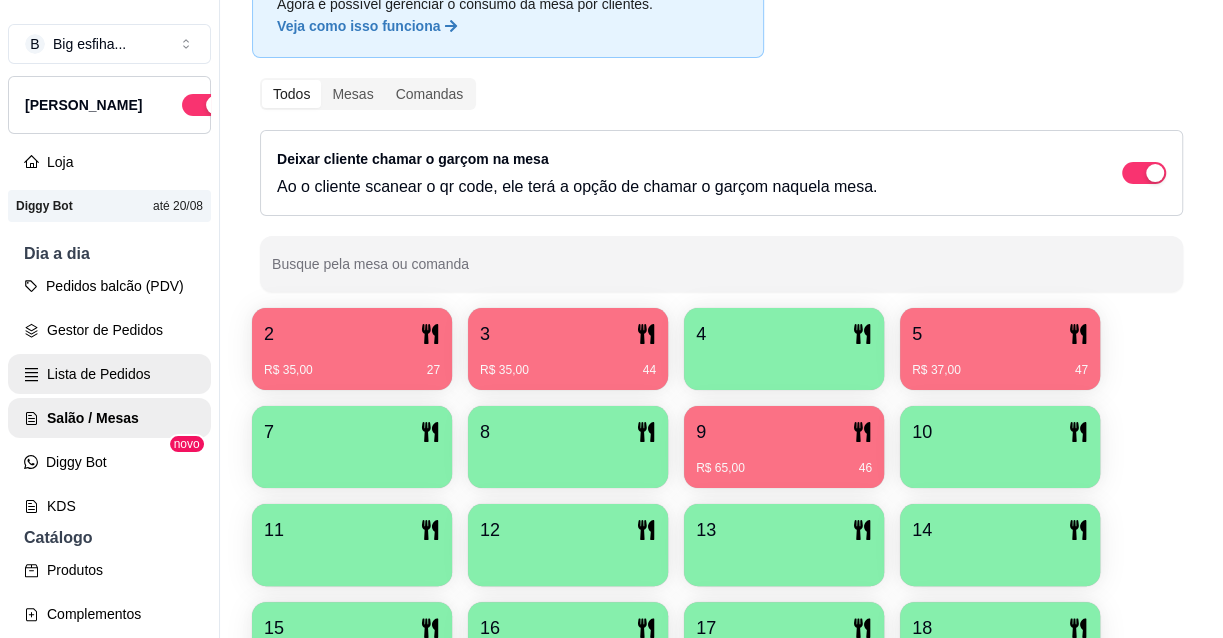 click on "Lista de Pedidos" at bounding box center [109, 374] 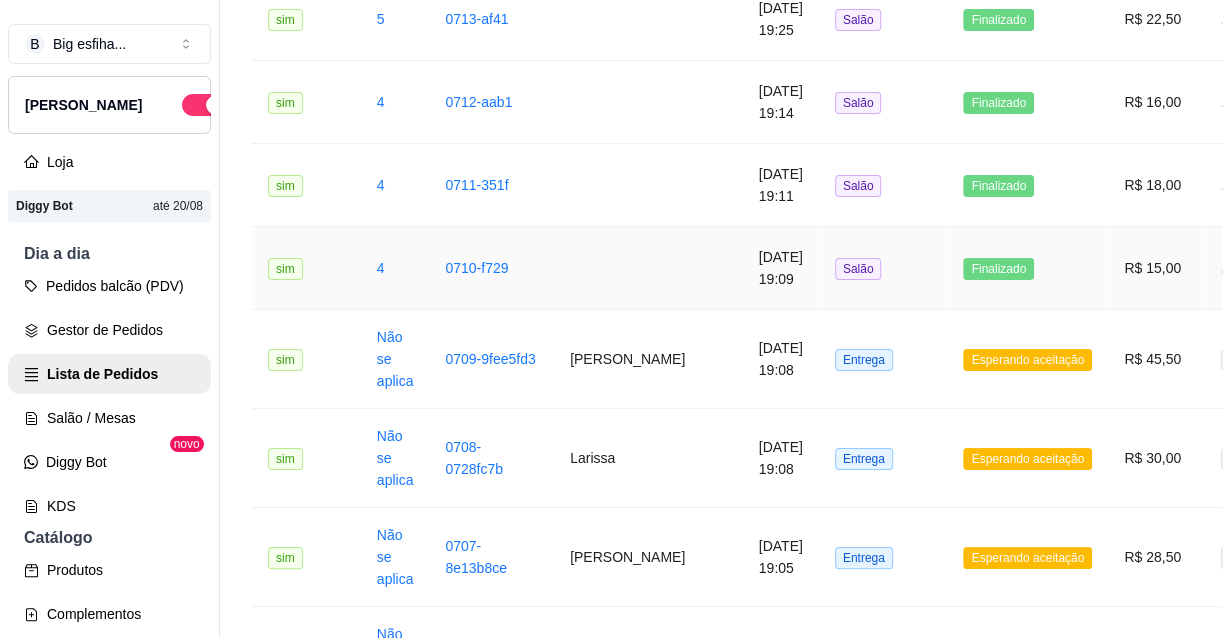 scroll, scrollTop: 1818, scrollLeft: 0, axis: vertical 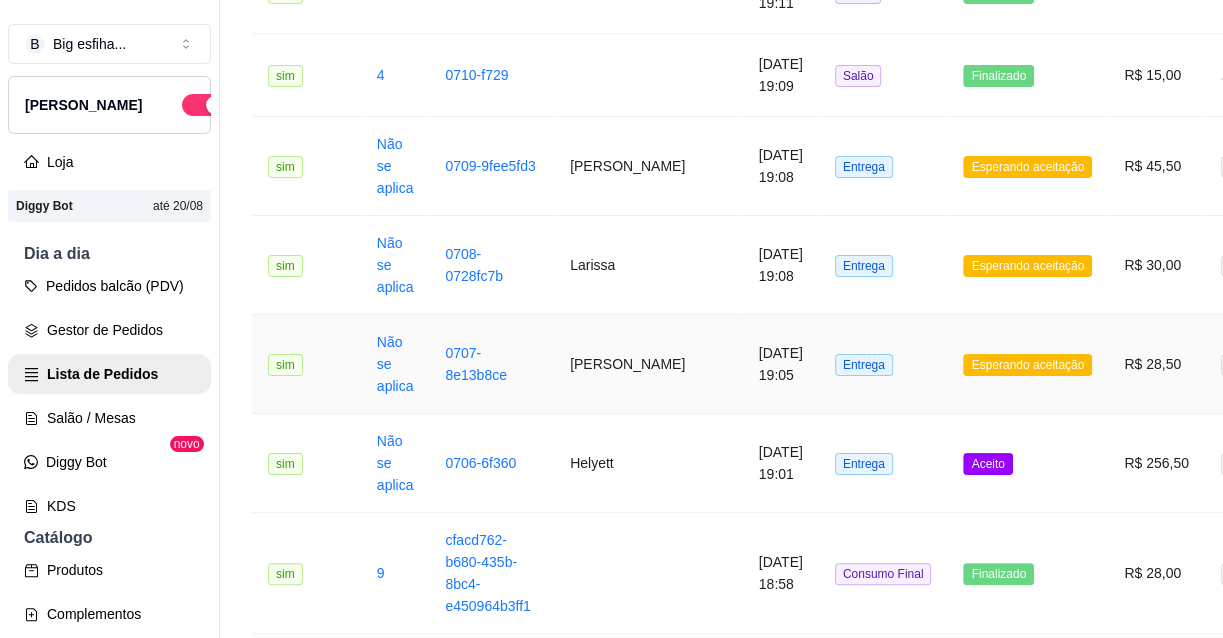 click on "[DATE] 19:05" at bounding box center [781, 364] 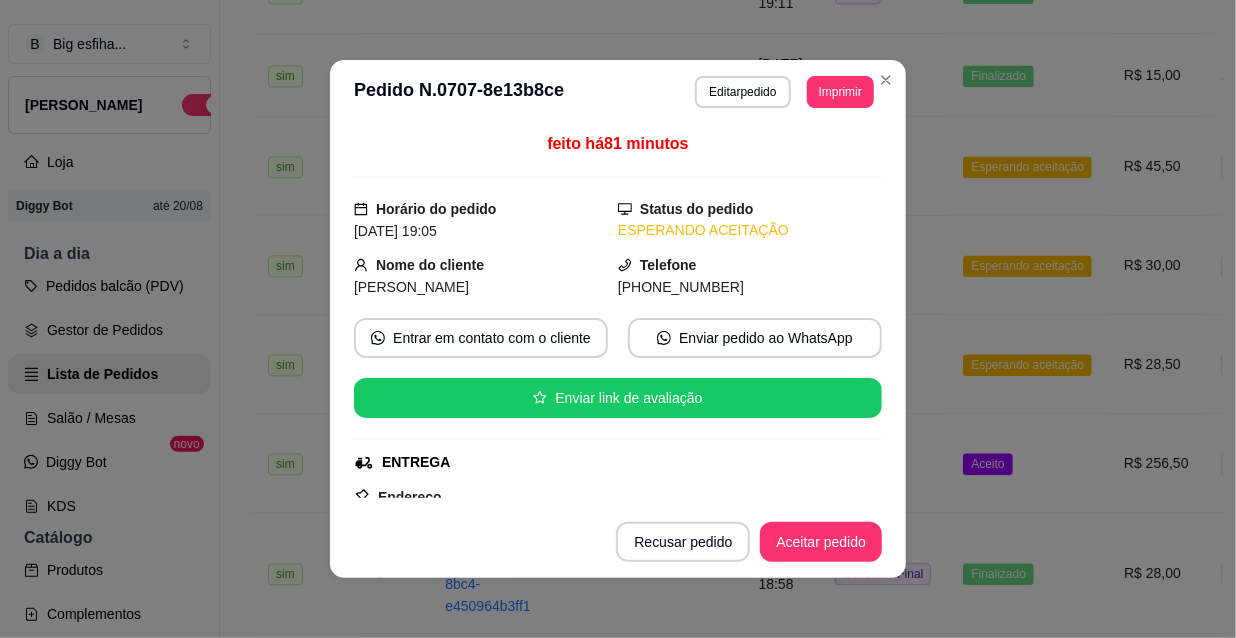 click on "**********" at bounding box center (618, 92) 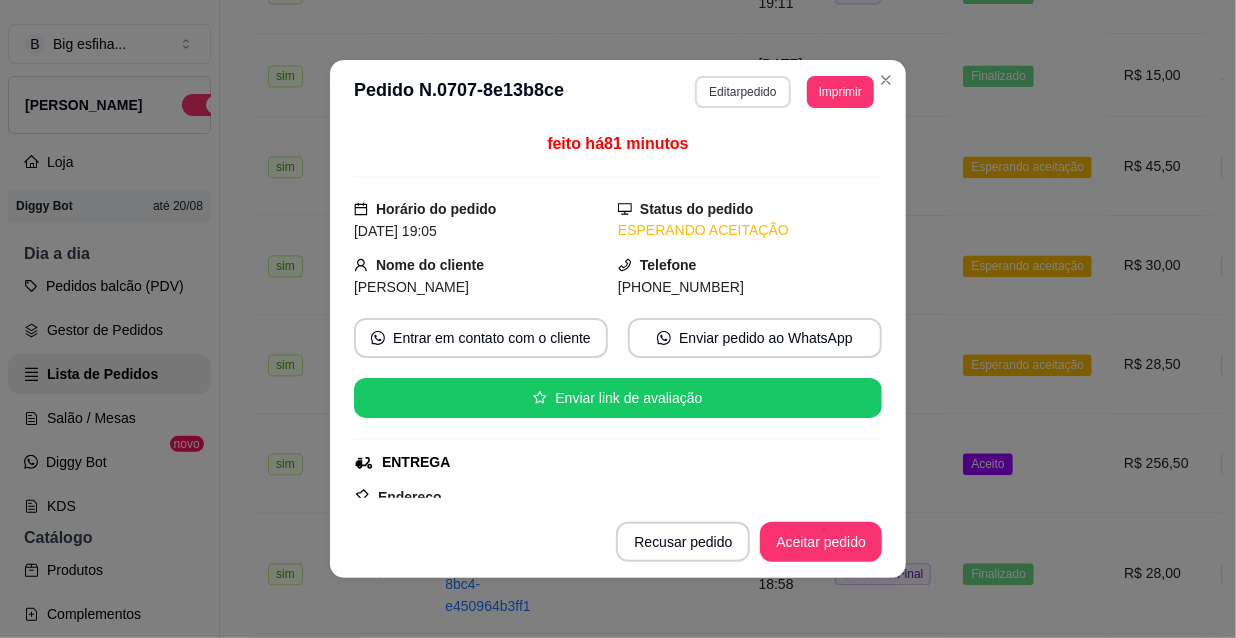 click on "Editar  pedido" at bounding box center (742, 92) 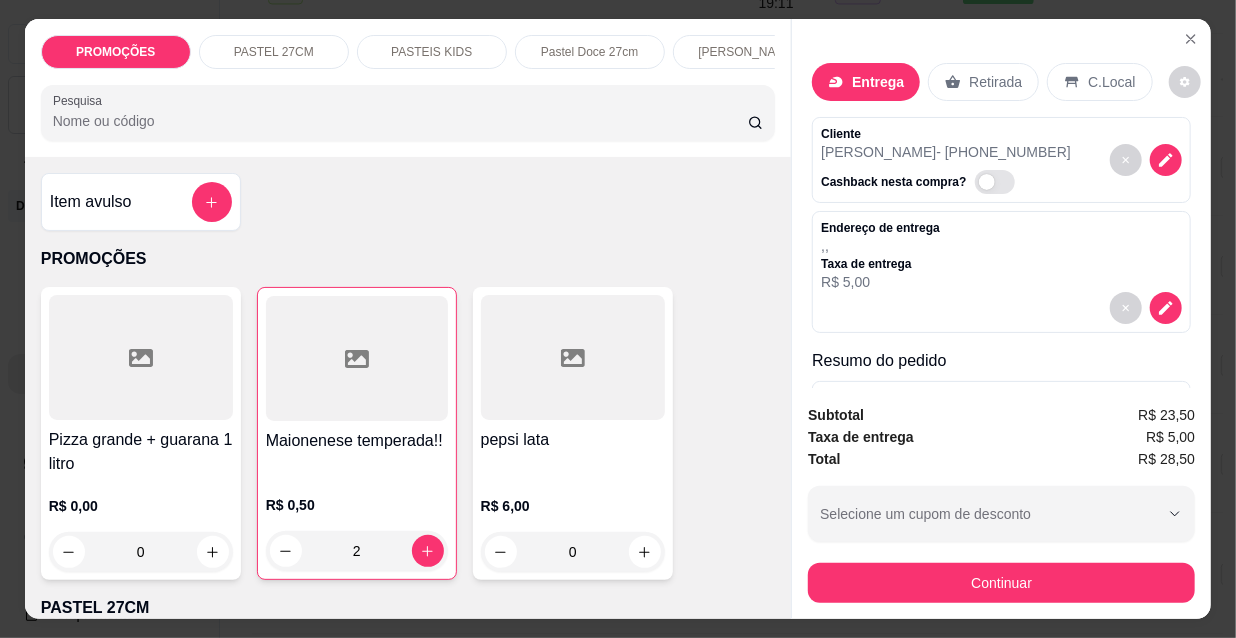 click on "Continuar" at bounding box center [1001, 583] 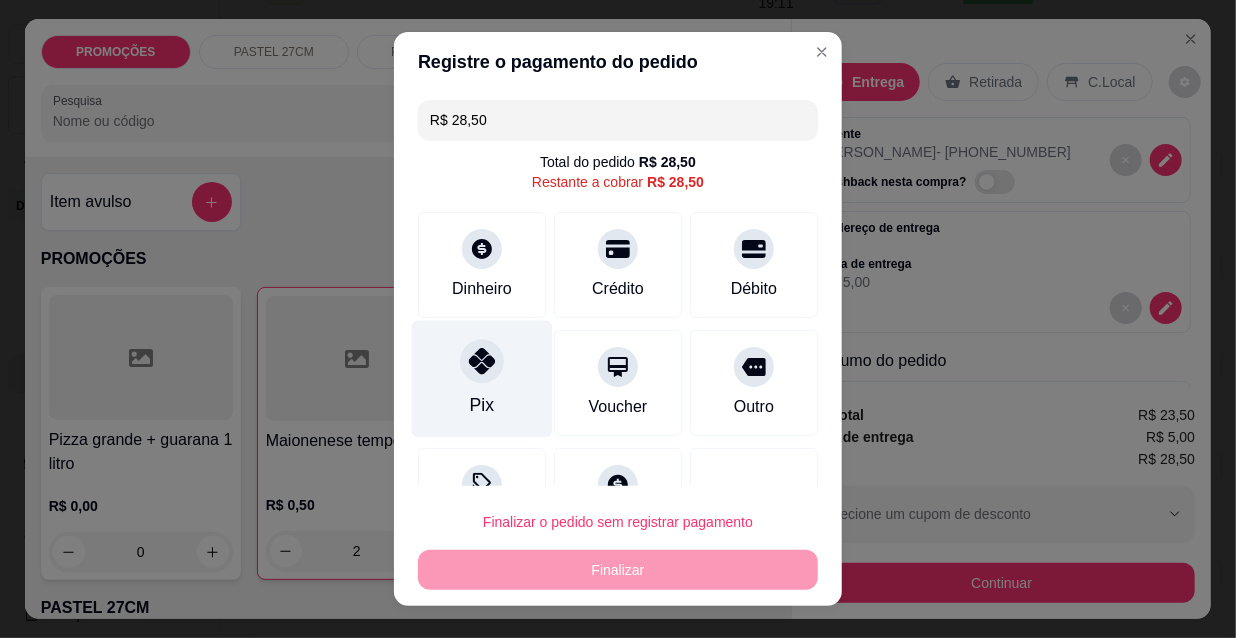 click on "Pix" at bounding box center [482, 405] 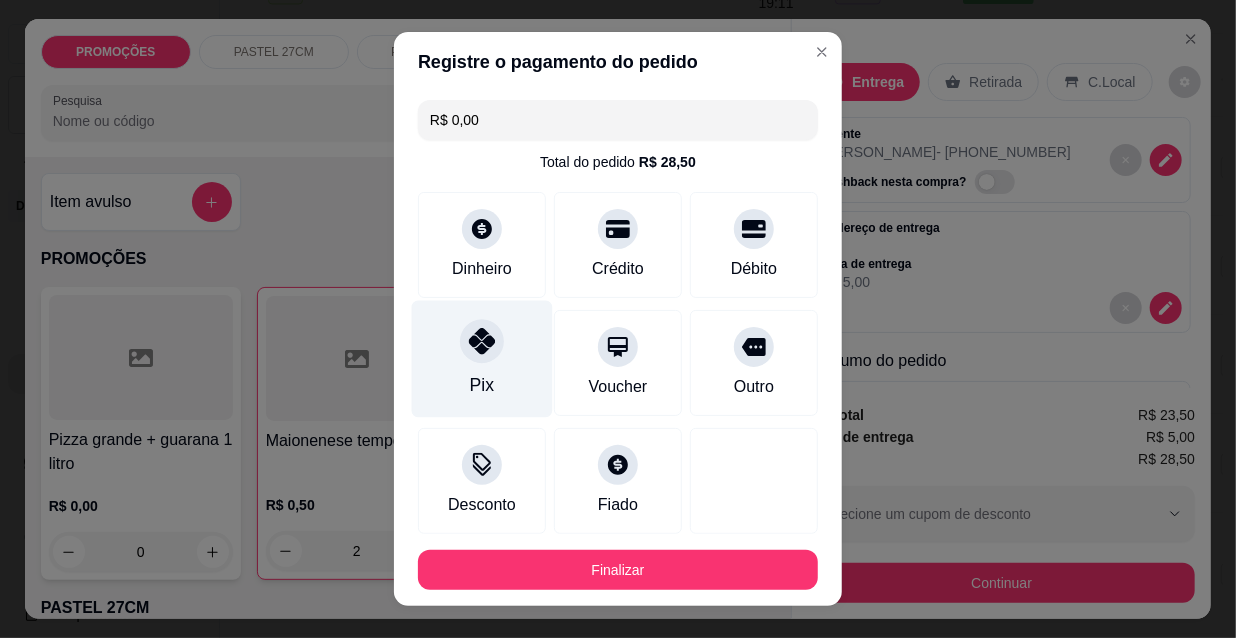 type on "R$ 0,00" 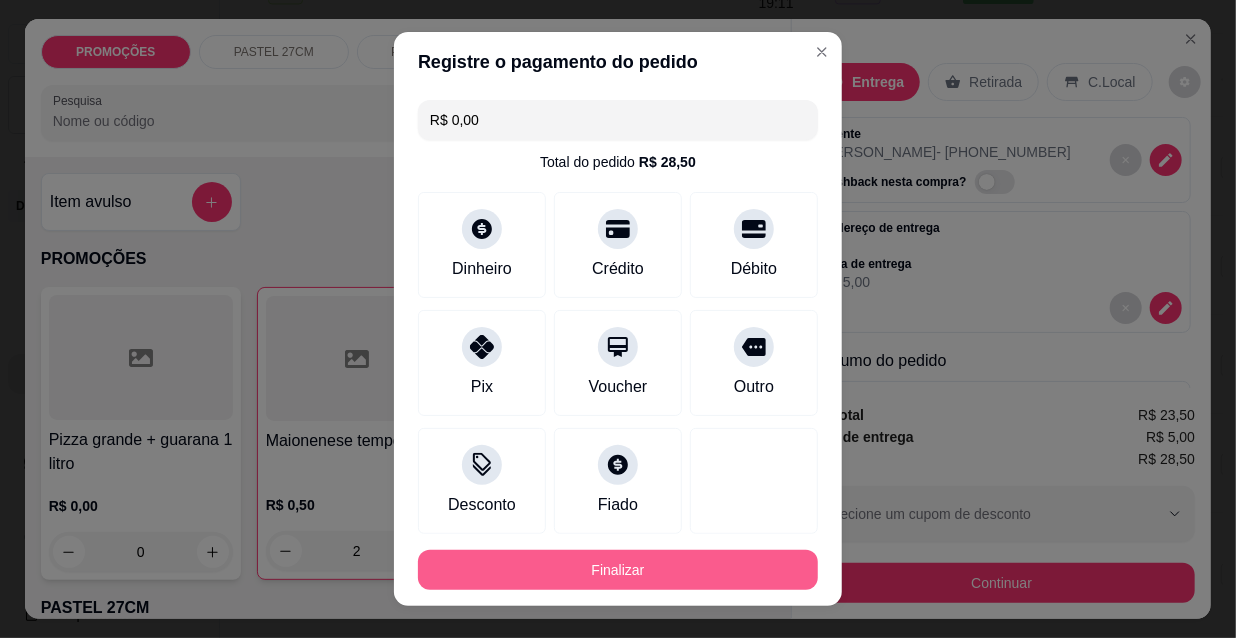 click on "Finalizar" at bounding box center (618, 570) 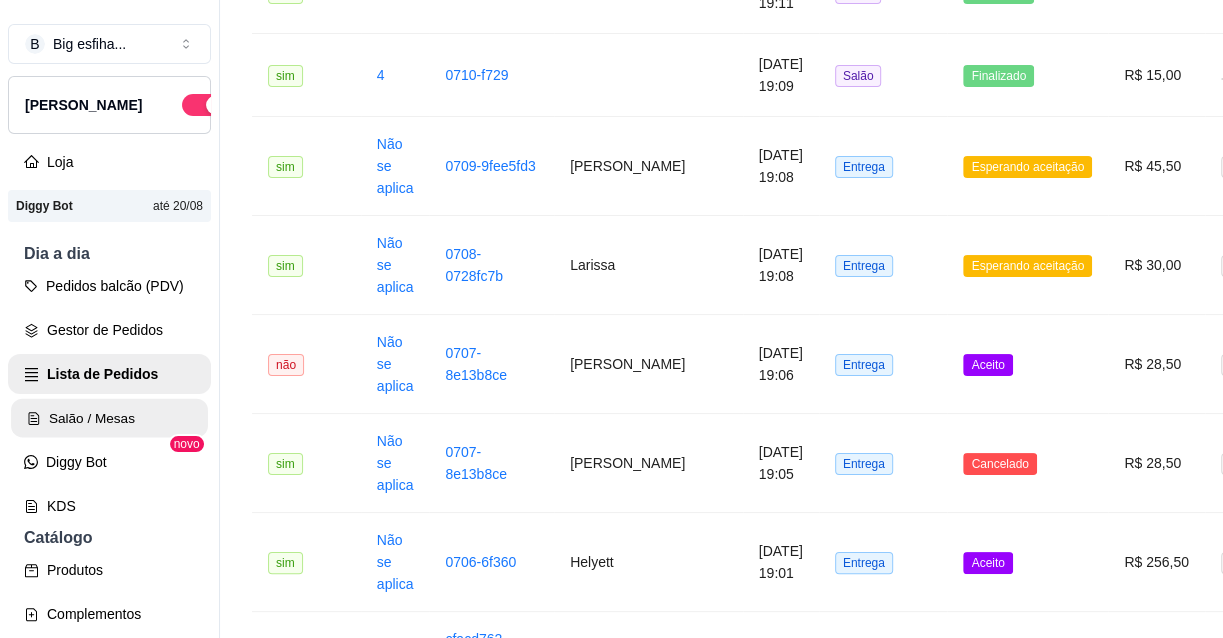 click on "Salão / Mesas" at bounding box center (109, 418) 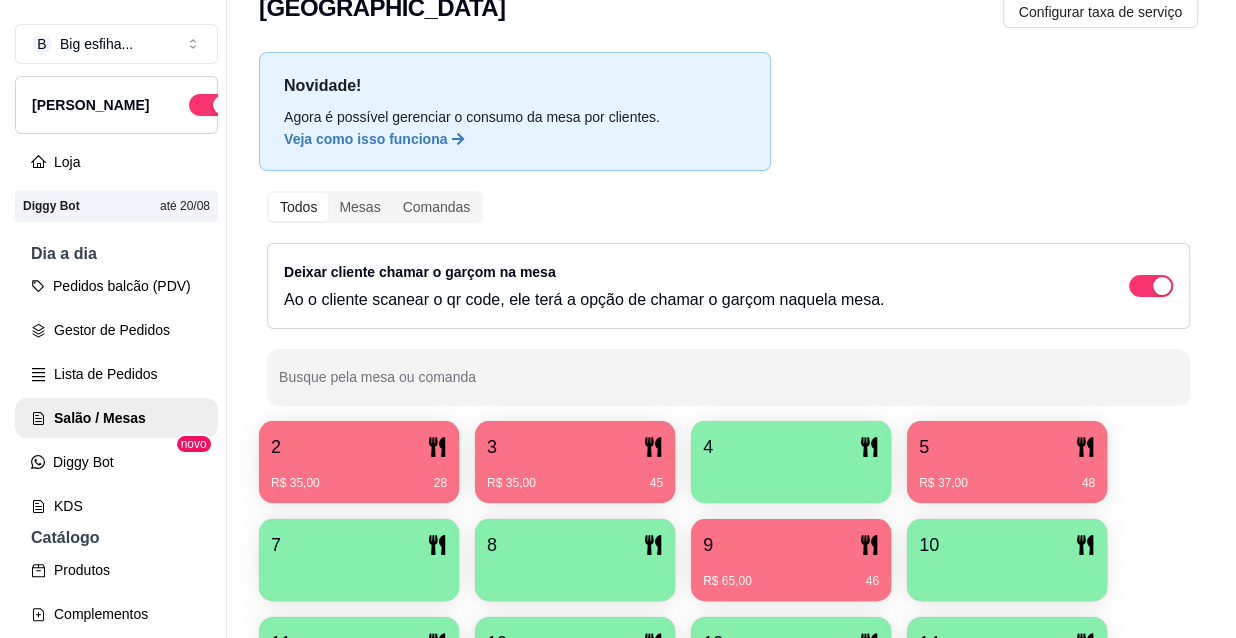 scroll, scrollTop: 181, scrollLeft: 0, axis: vertical 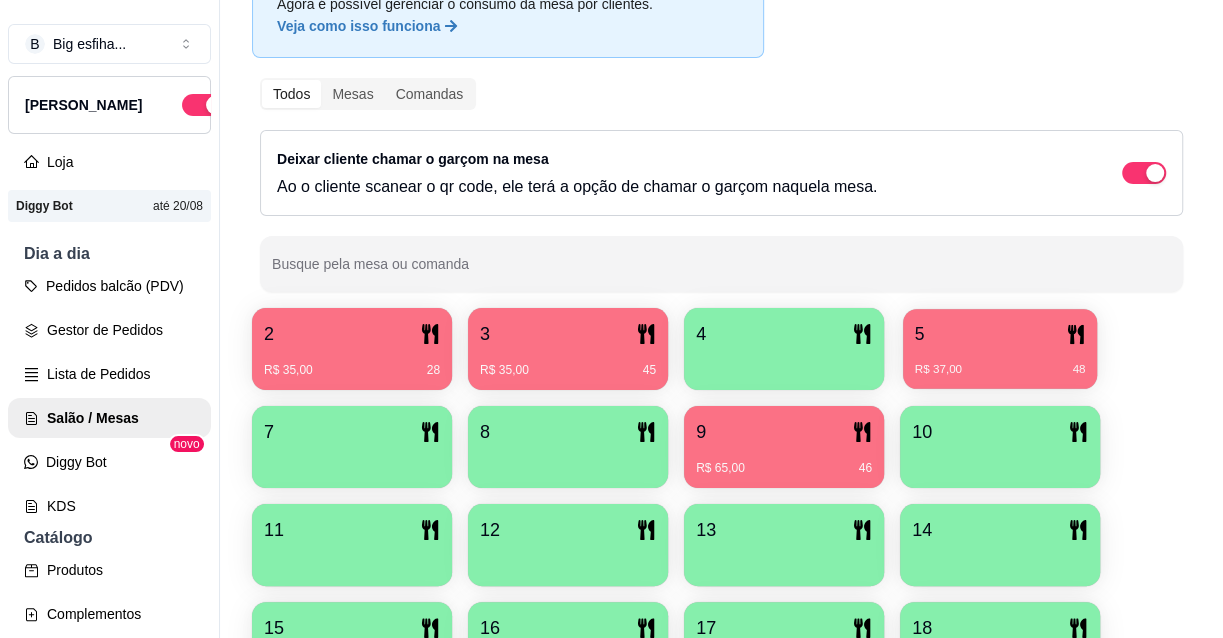 click on "R$ 37,00 48" at bounding box center (1000, 362) 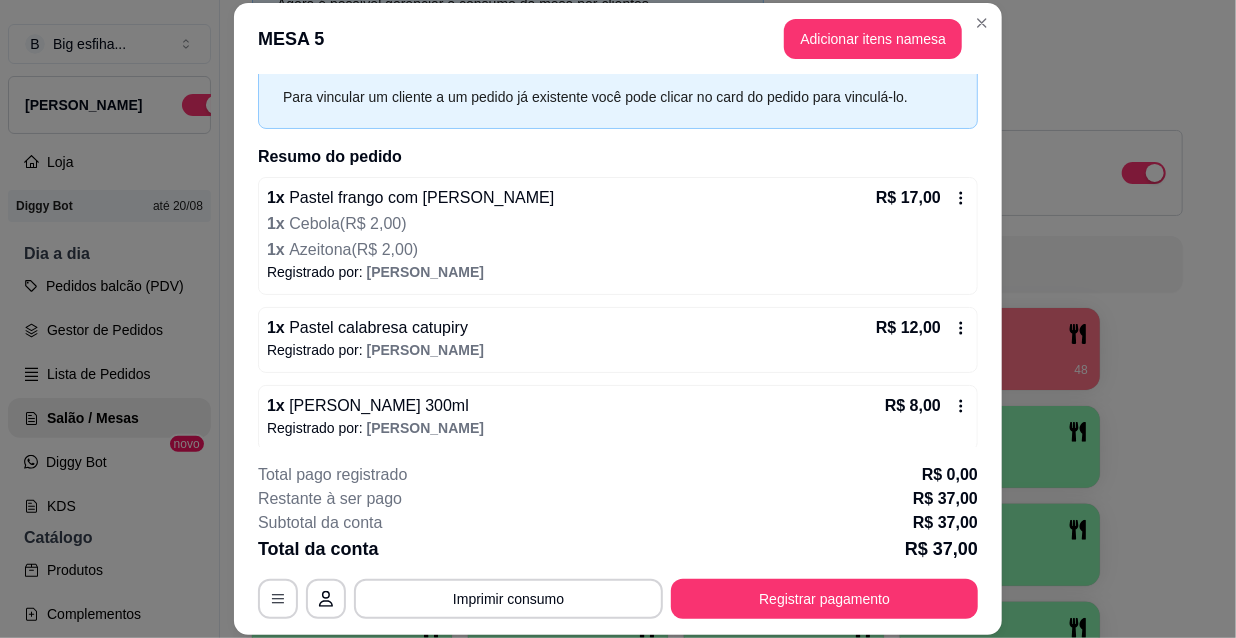 scroll, scrollTop: 98, scrollLeft: 0, axis: vertical 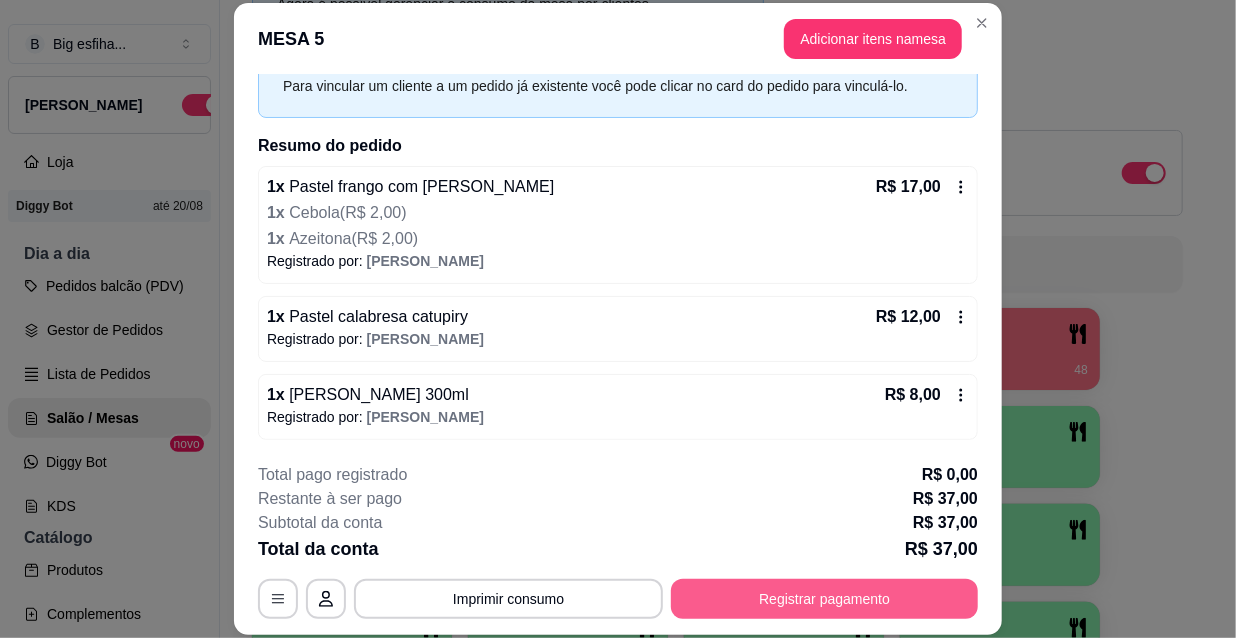 click on "Registrar pagamento" at bounding box center (824, 599) 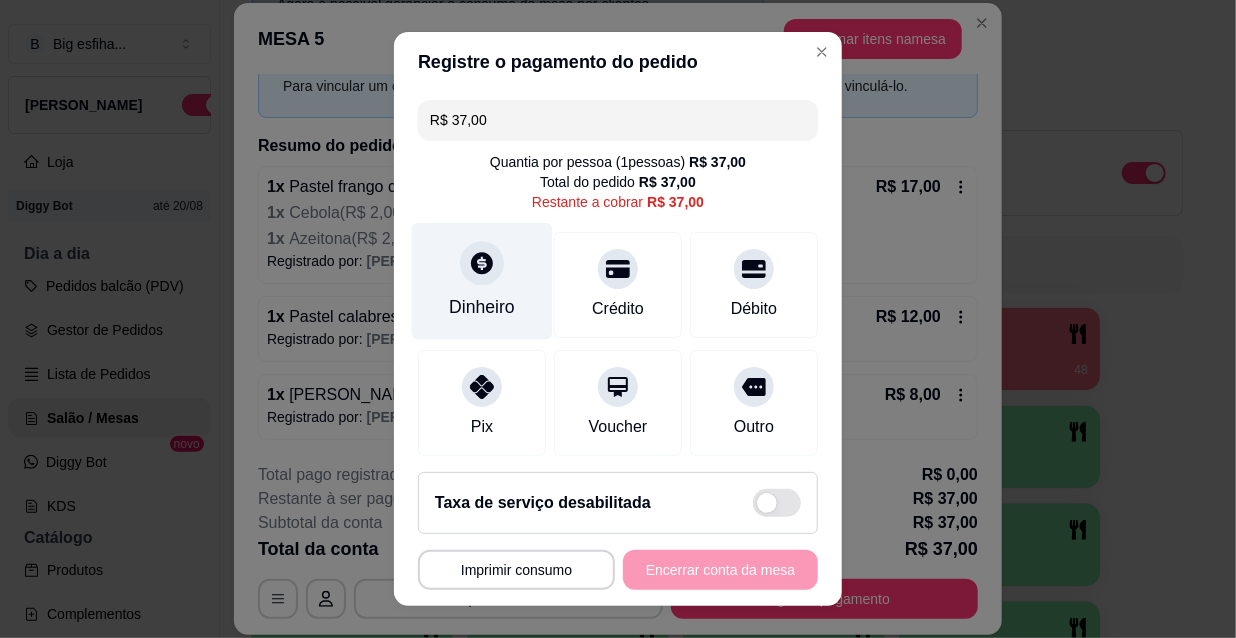 click 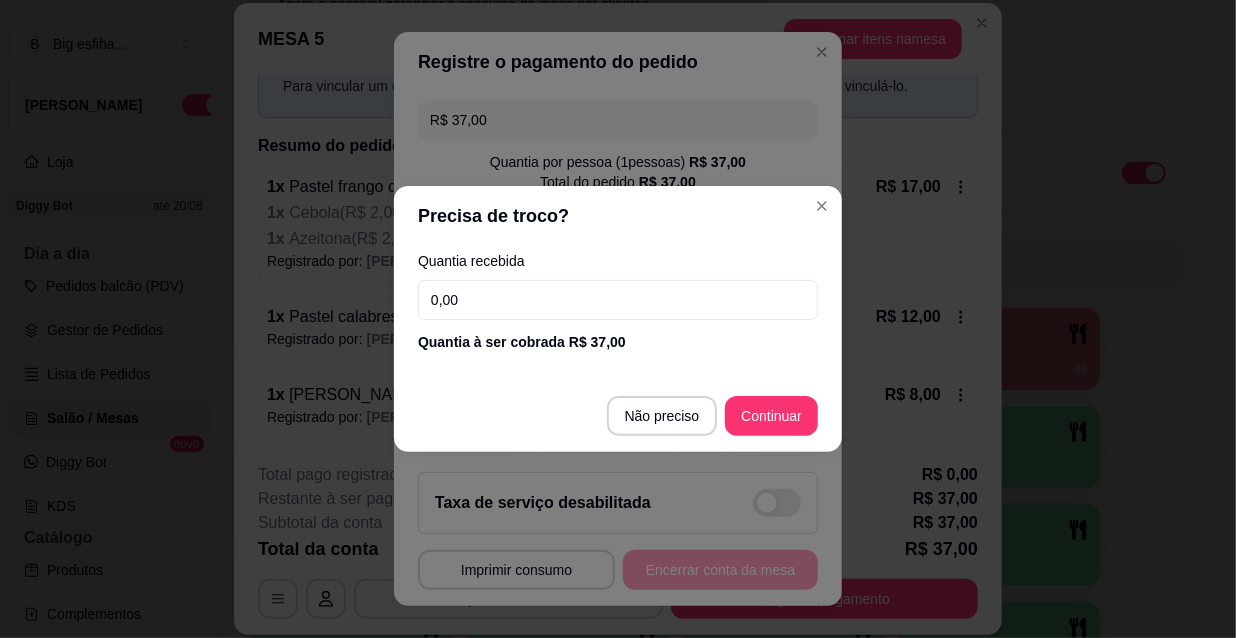 click on "0,00" at bounding box center (618, 300) 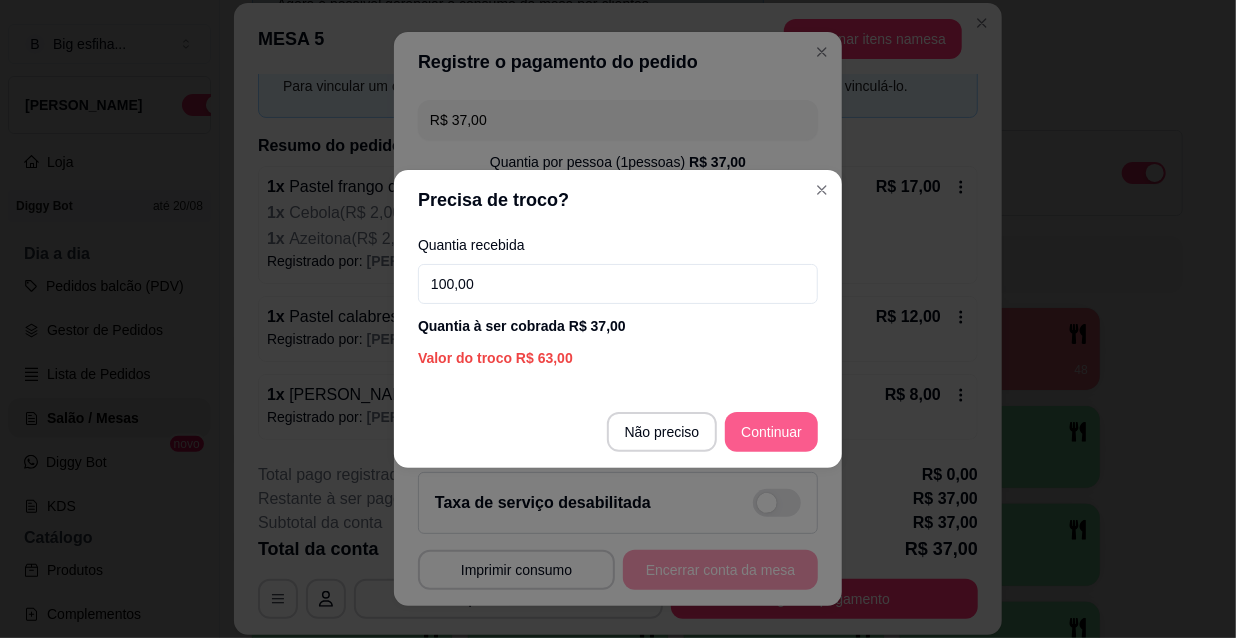 type on "100,00" 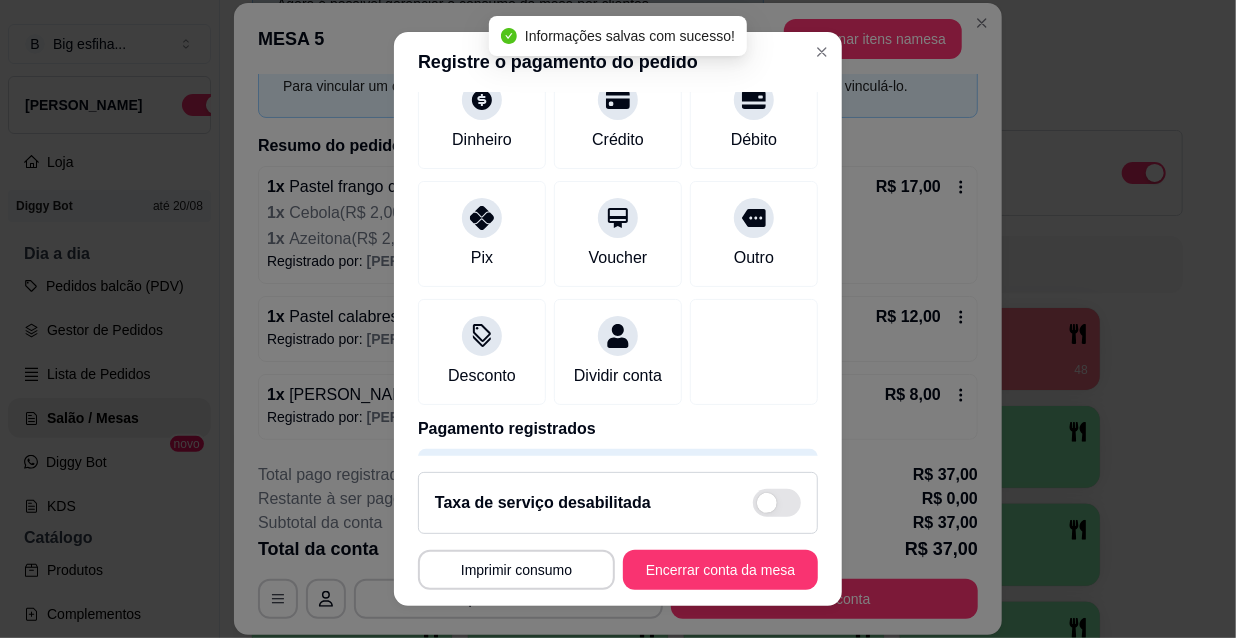 type on "R$ 0,00" 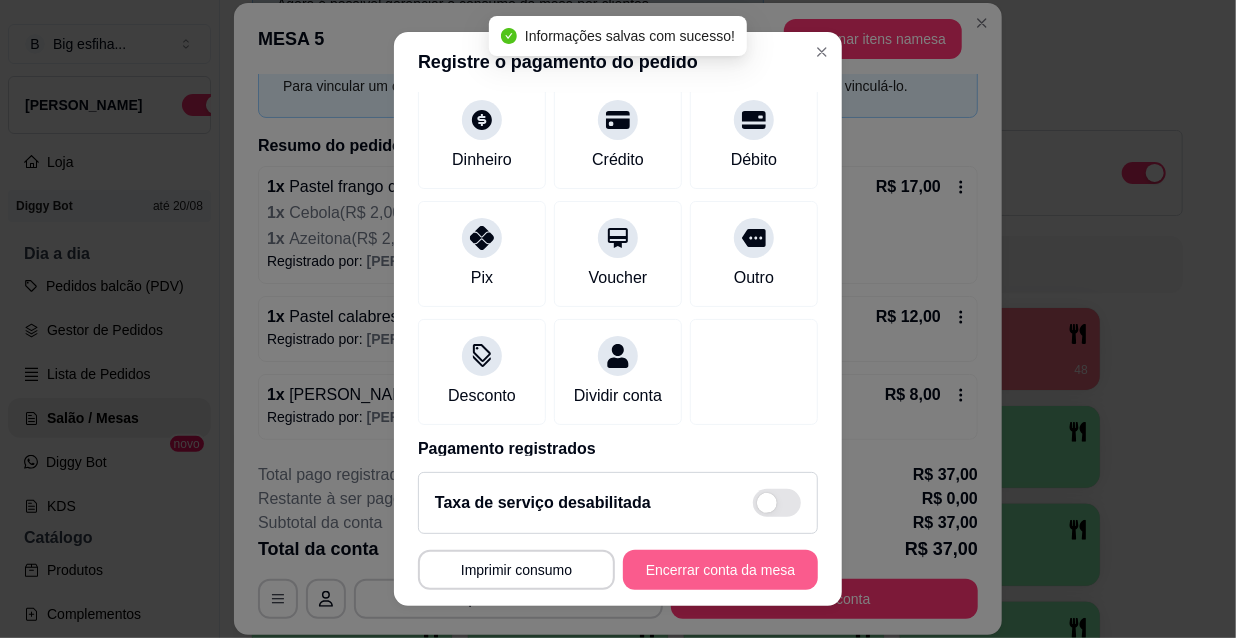 click on "Encerrar conta da mesa" at bounding box center (720, 570) 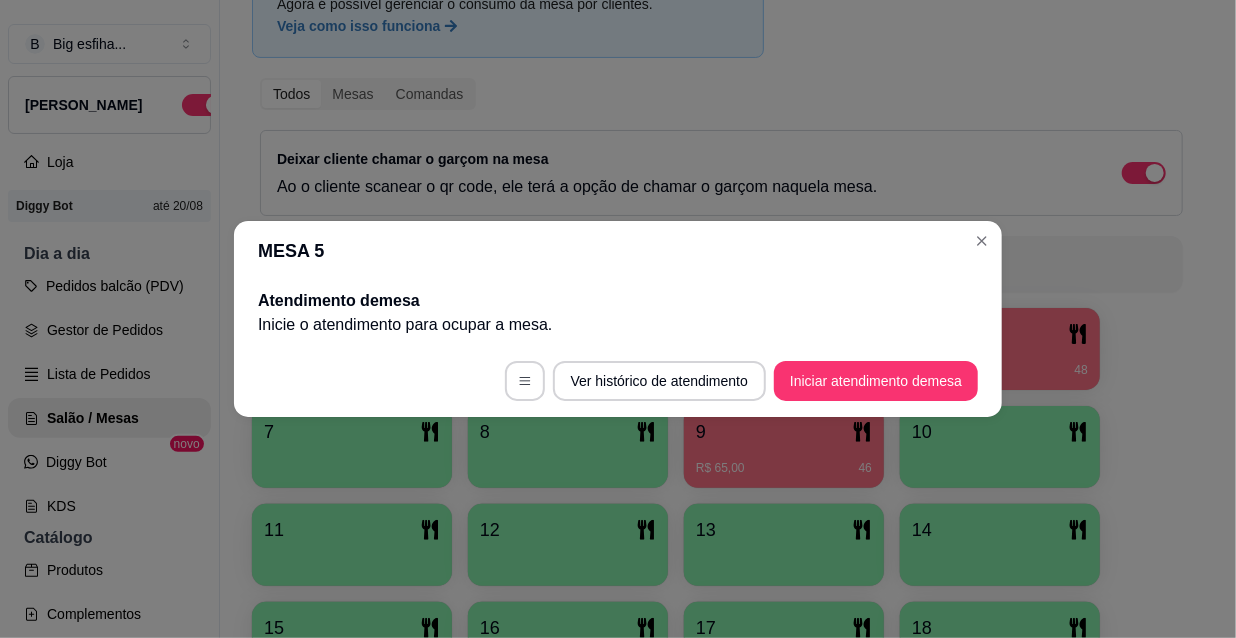 scroll, scrollTop: 0, scrollLeft: 0, axis: both 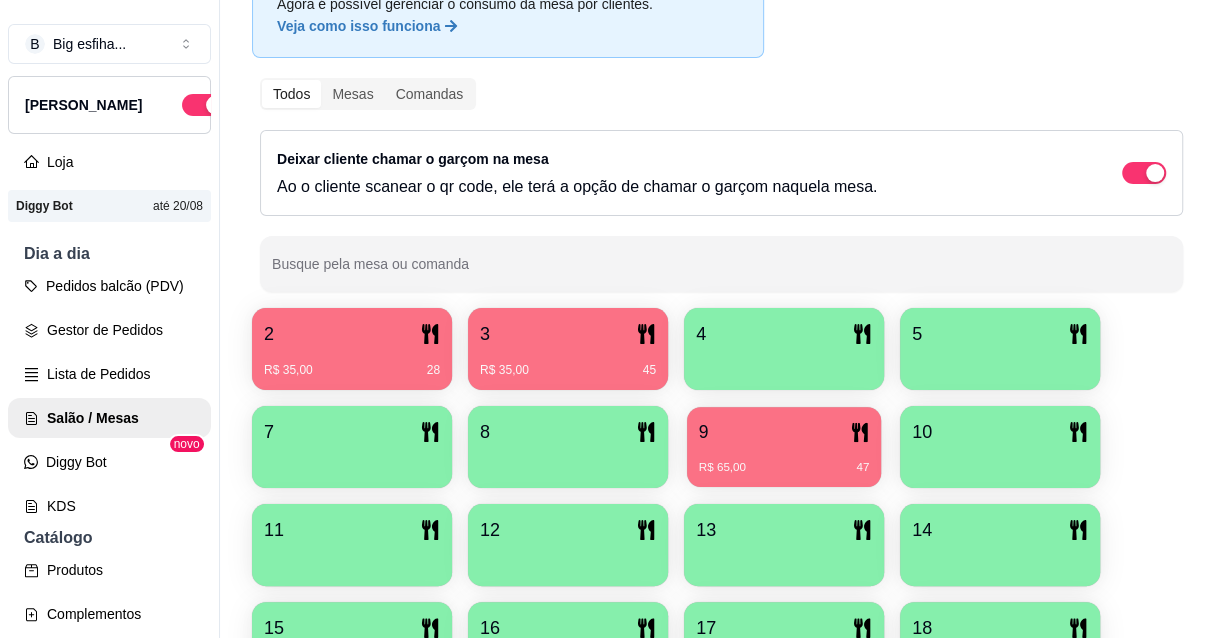 click on "R$ 65,00 47" at bounding box center (784, 460) 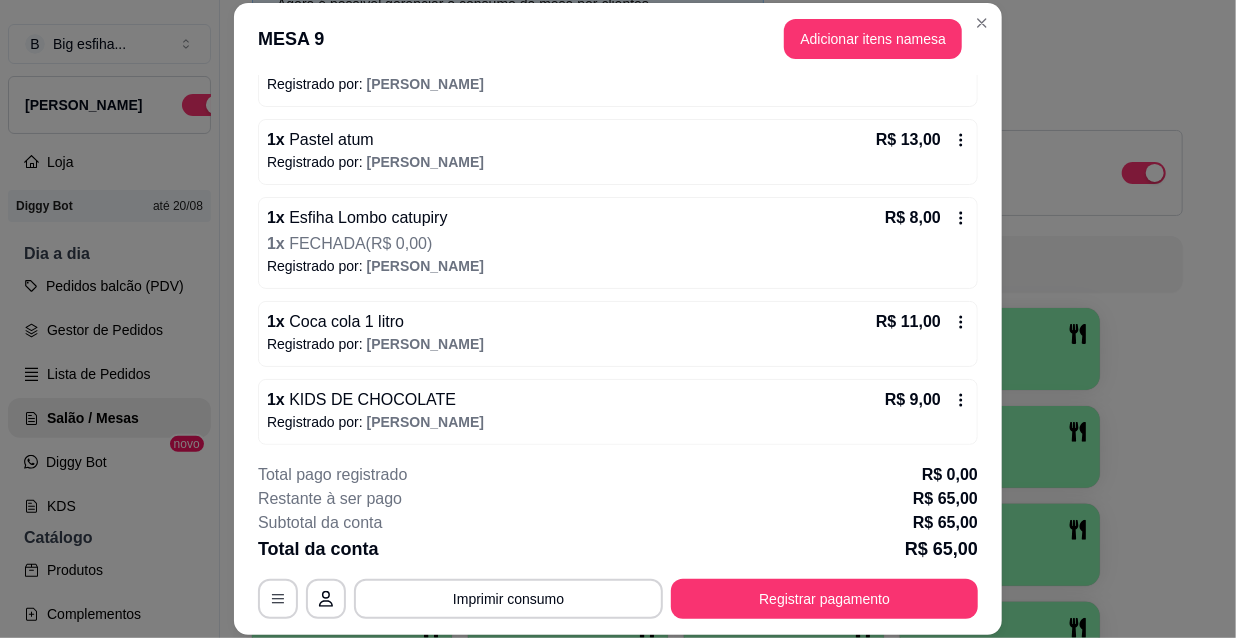 scroll, scrollTop: 228, scrollLeft: 0, axis: vertical 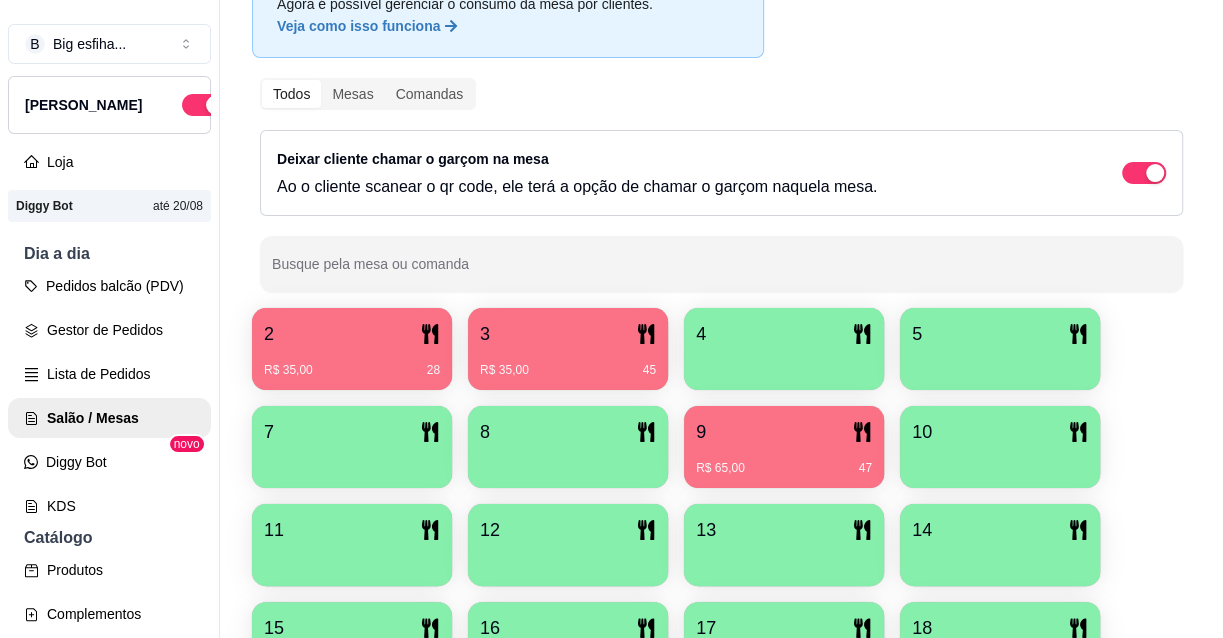 click on "3" at bounding box center [568, 334] 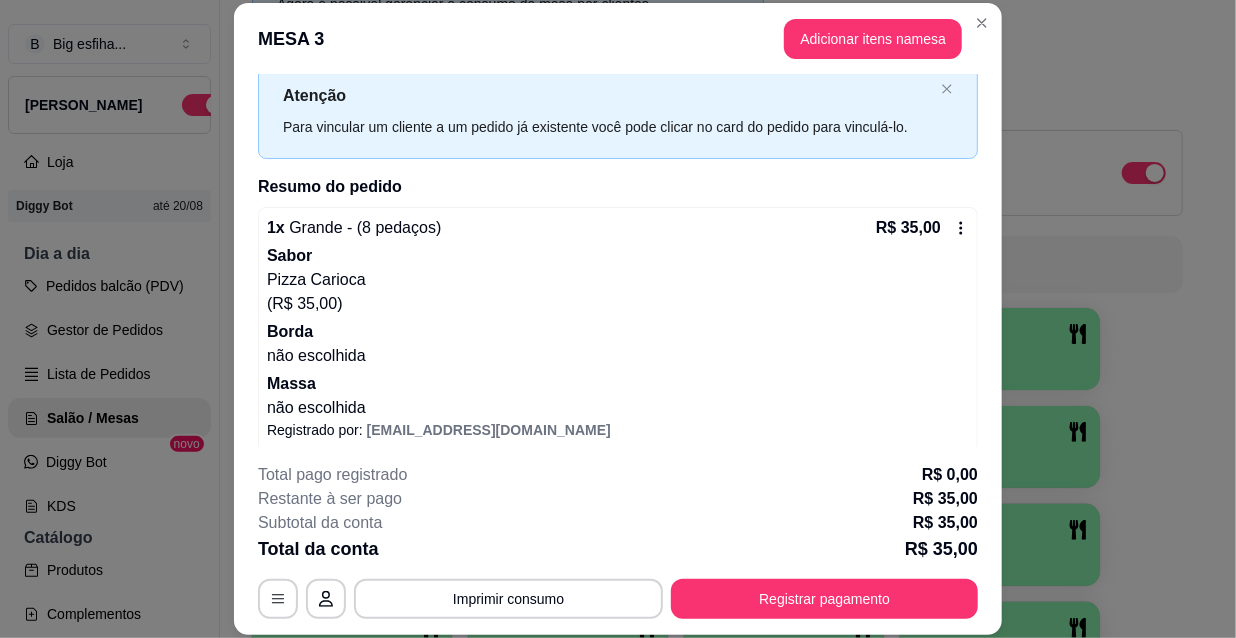 scroll, scrollTop: 70, scrollLeft: 0, axis: vertical 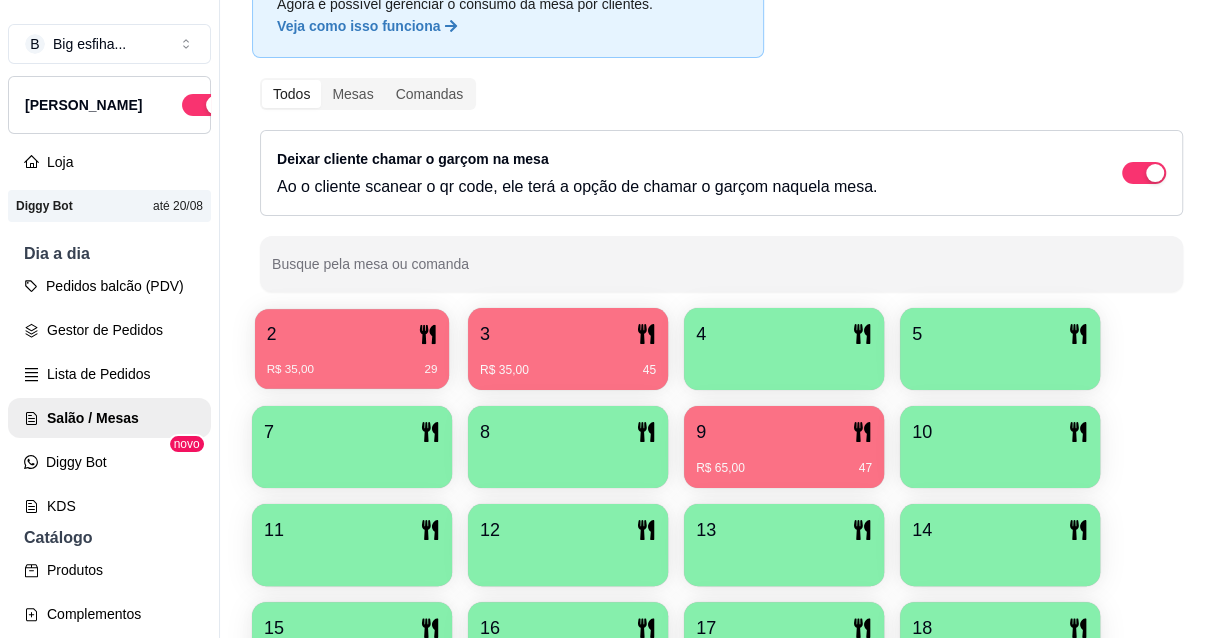 click 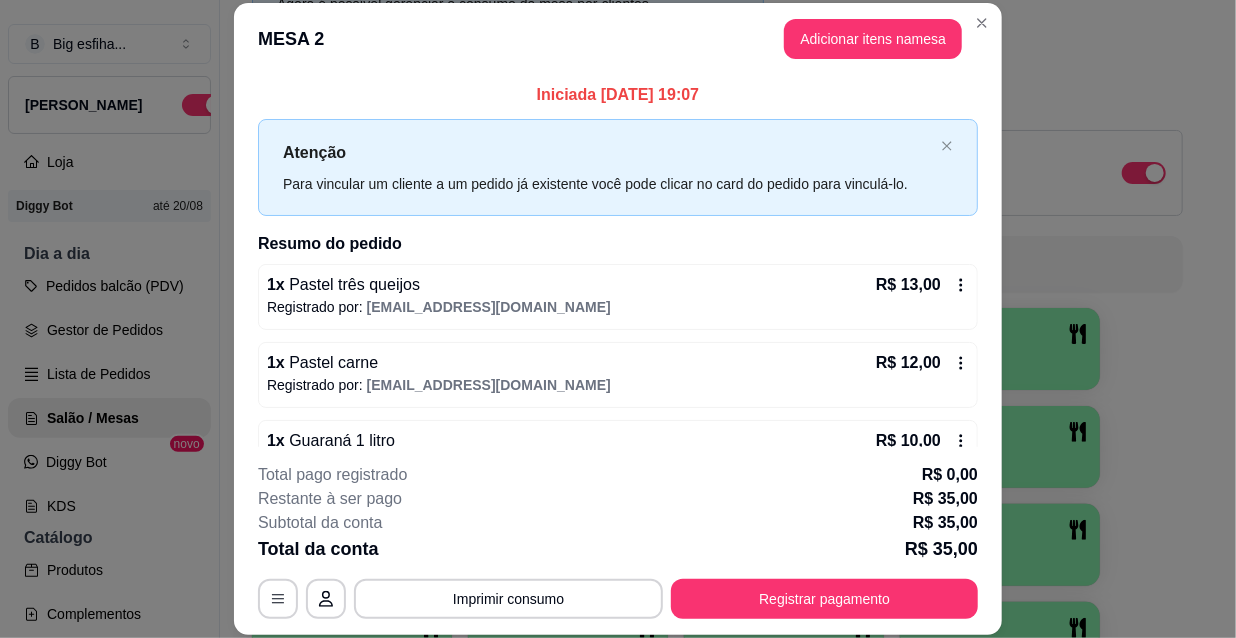 scroll, scrollTop: 46, scrollLeft: 0, axis: vertical 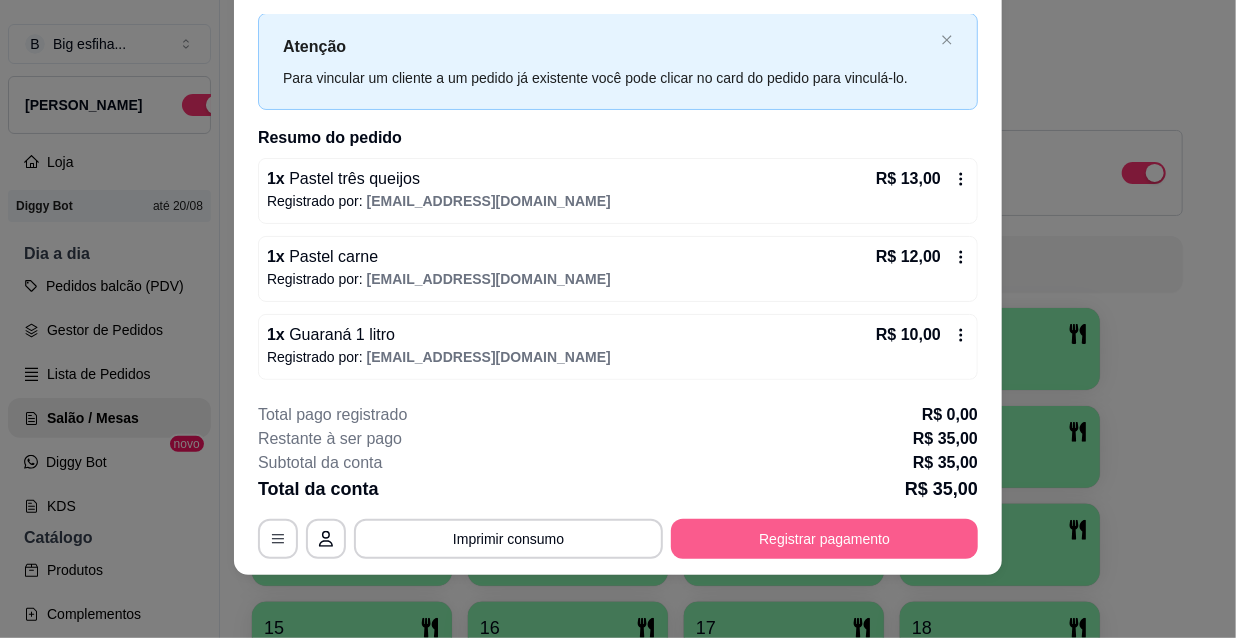 click on "Registrar pagamento" at bounding box center [824, 539] 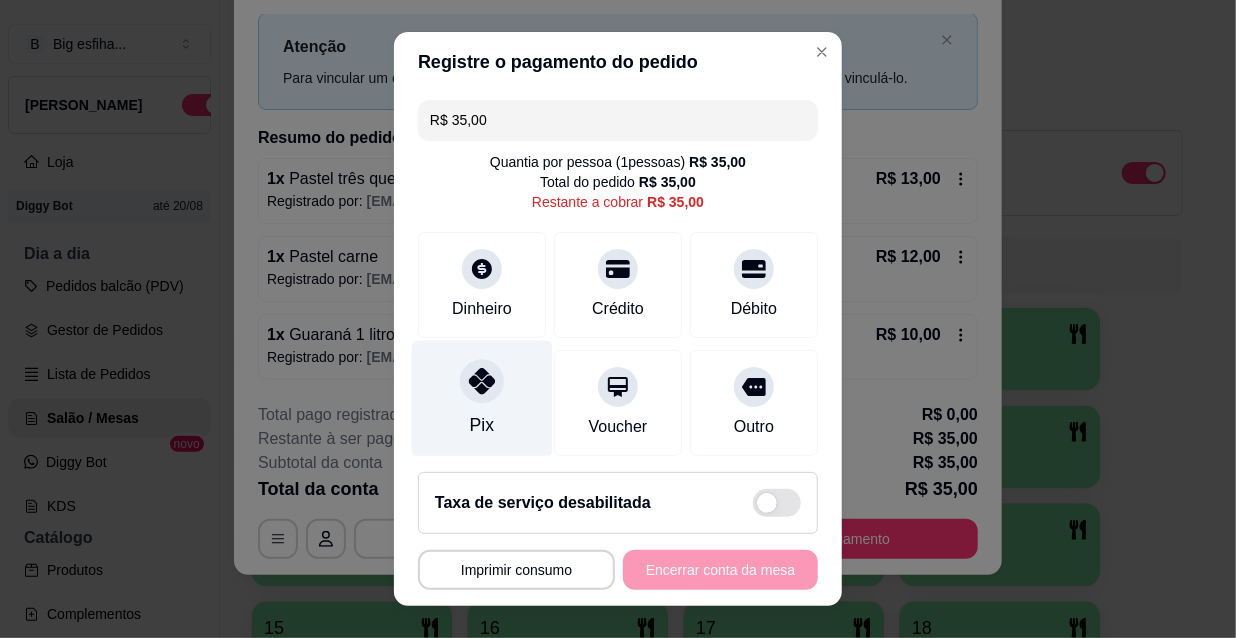 click 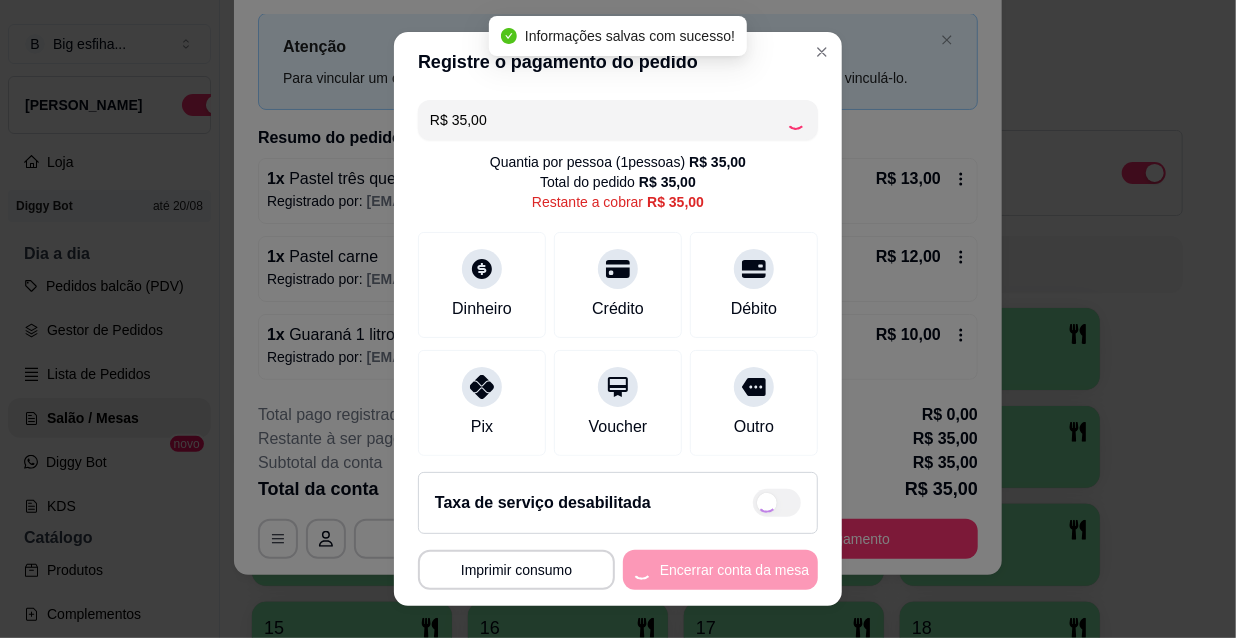 type on "R$ 0,00" 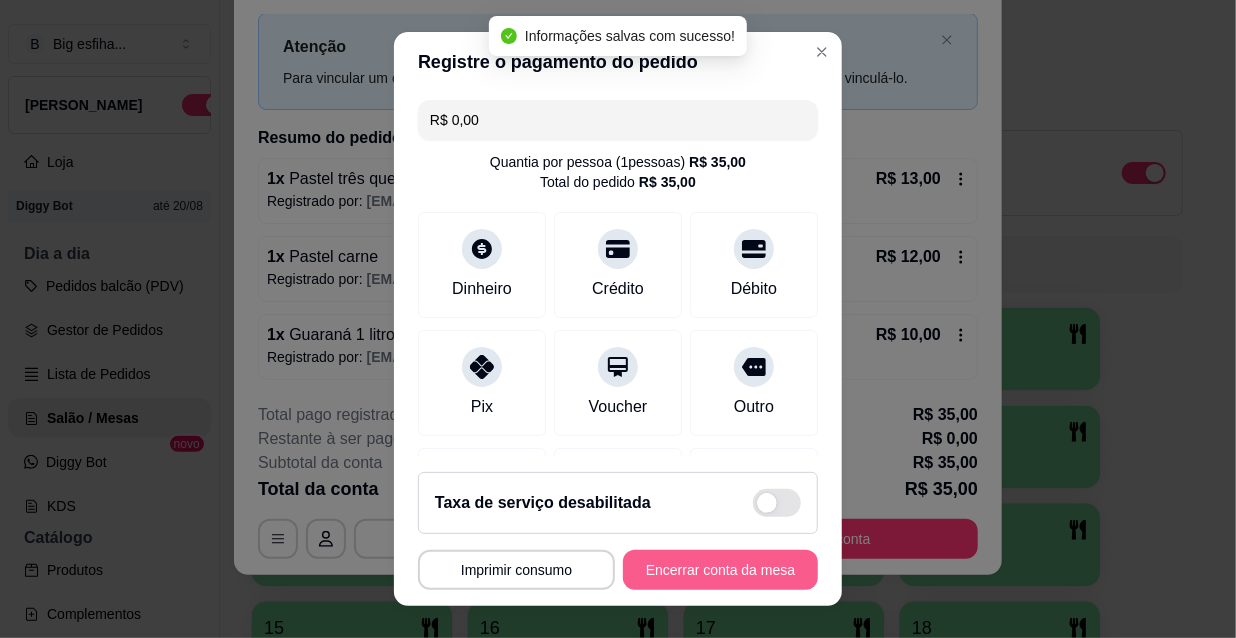 click on "Encerrar conta da mesa" at bounding box center (720, 570) 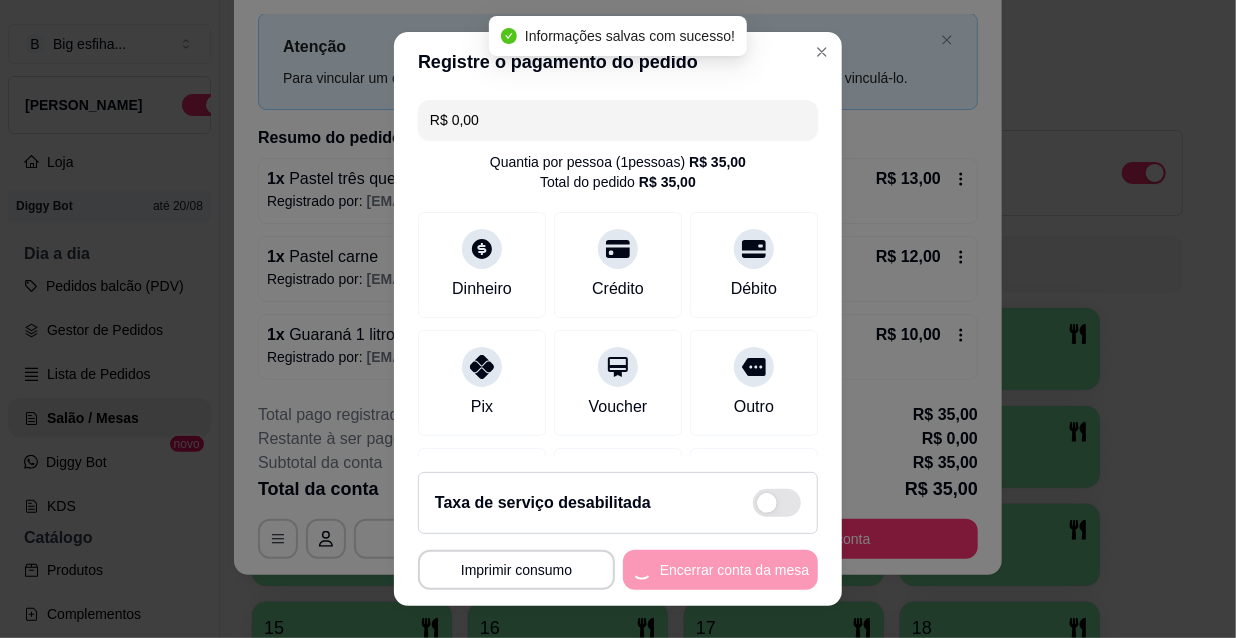 scroll, scrollTop: 0, scrollLeft: 0, axis: both 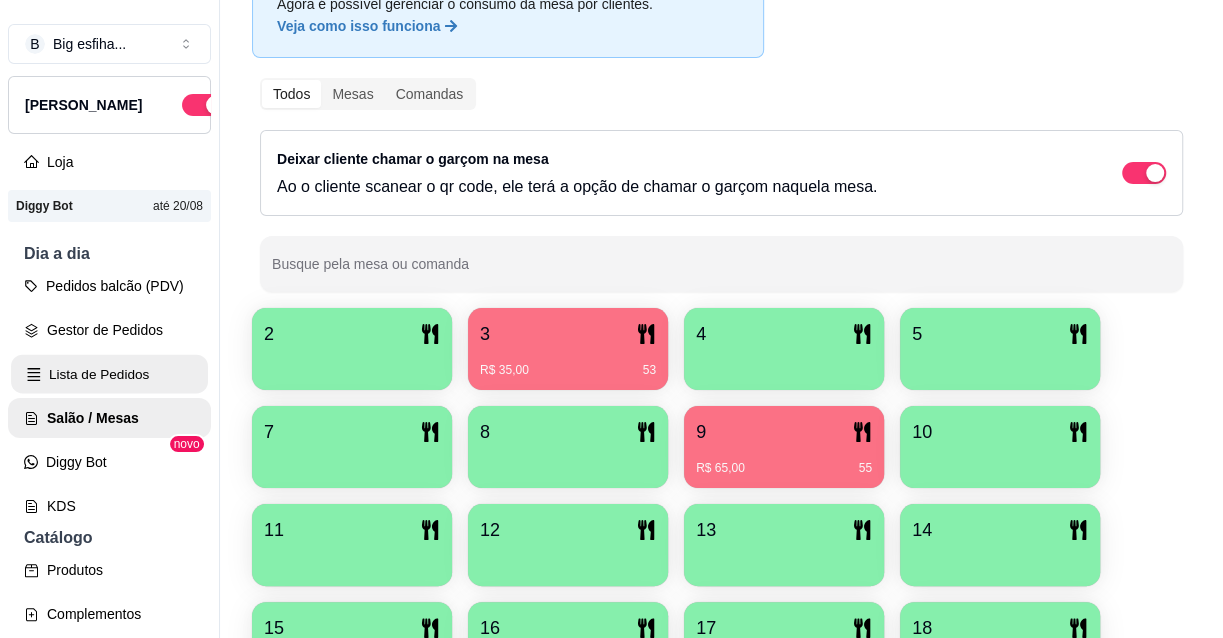 click on "Lista de Pedidos" at bounding box center [109, 374] 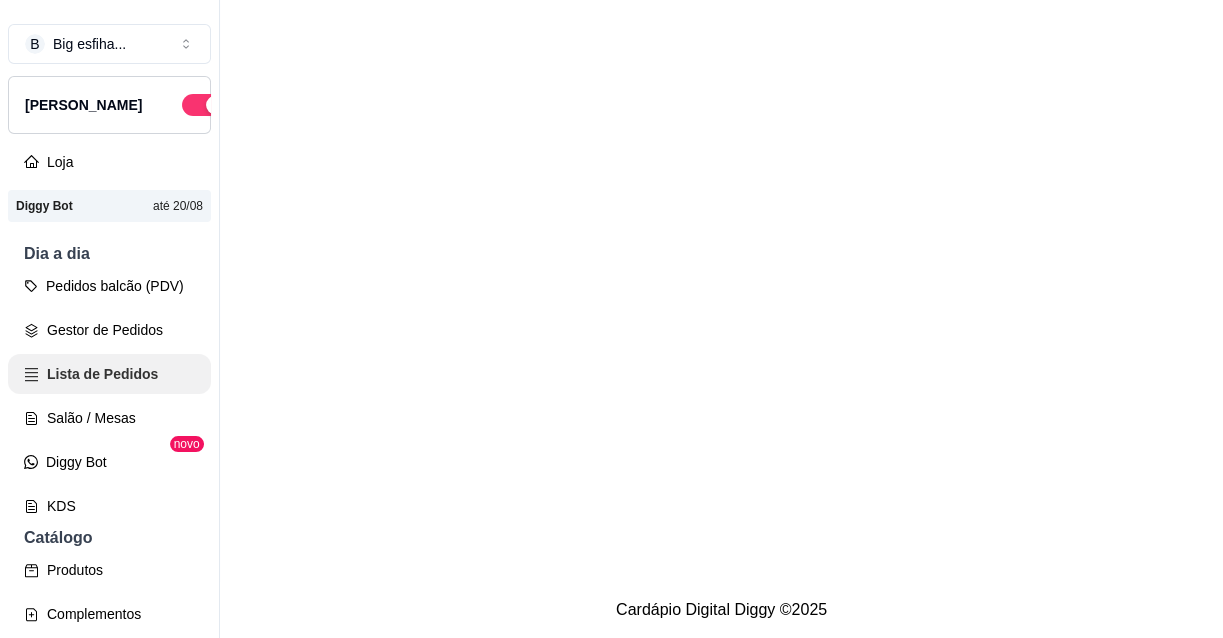 scroll, scrollTop: 0, scrollLeft: 0, axis: both 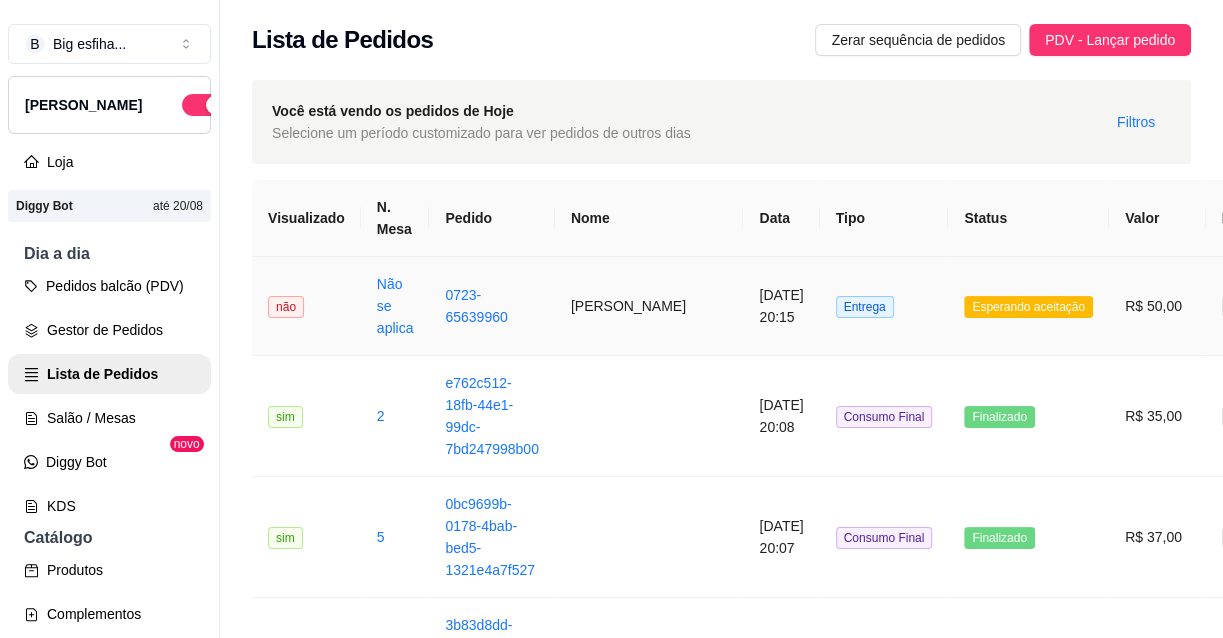 click on "[DATE] 20:15" at bounding box center (781, 306) 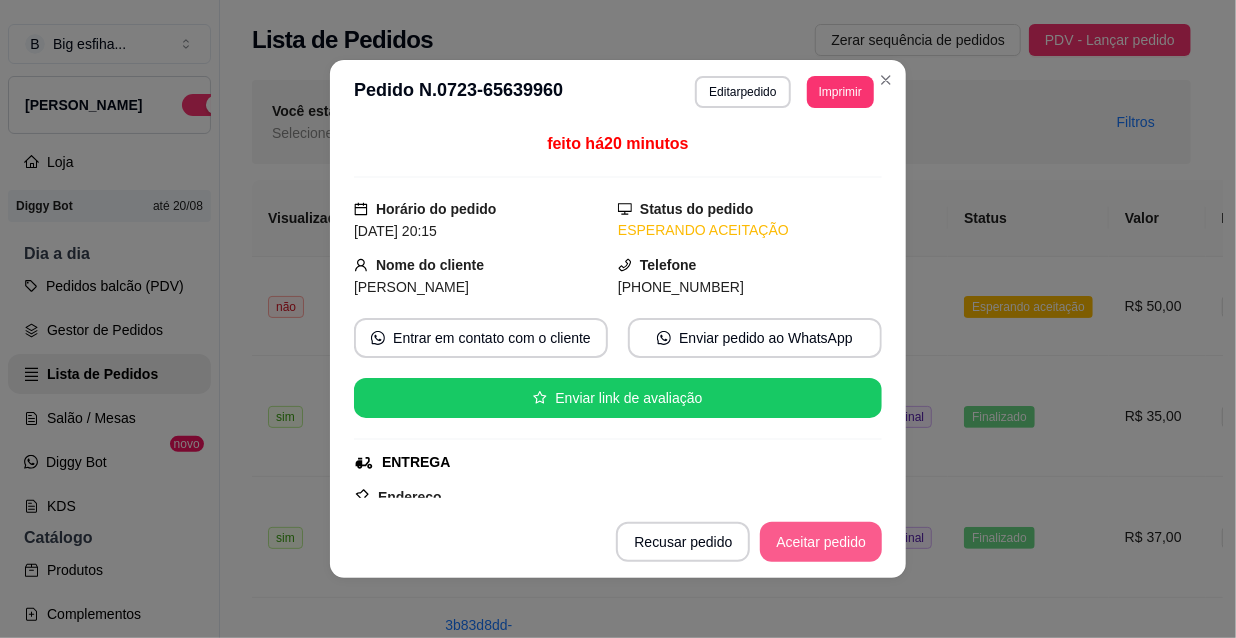 click on "Aceitar pedido" at bounding box center (821, 542) 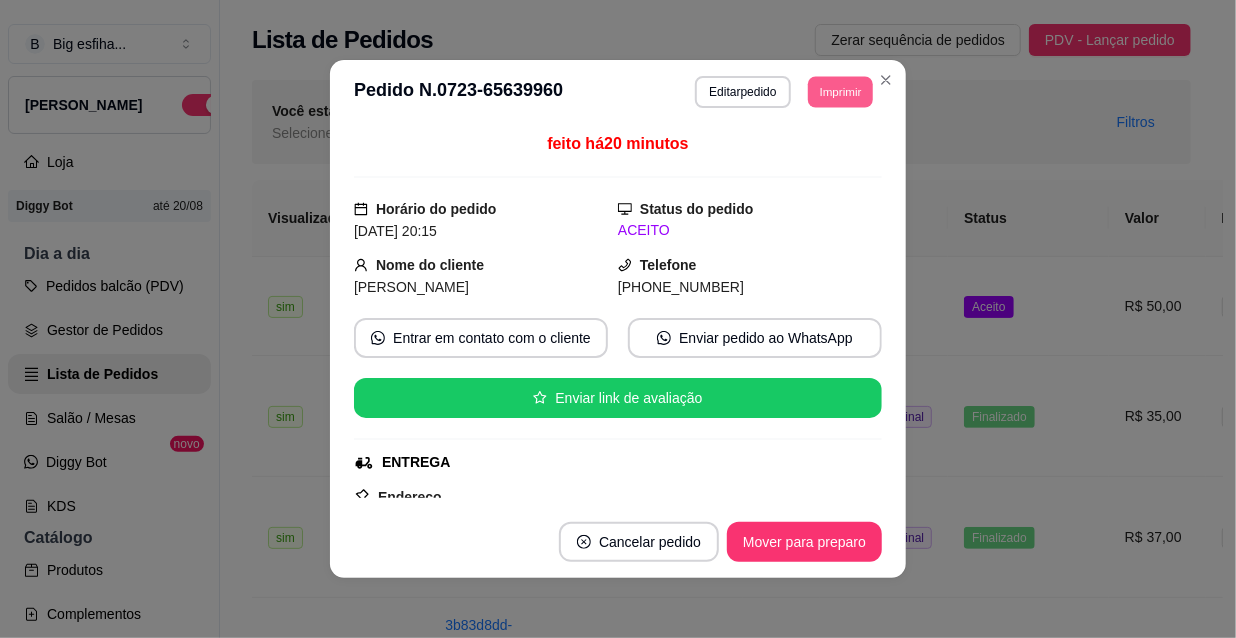 click on "Imprimir" at bounding box center (840, 91) 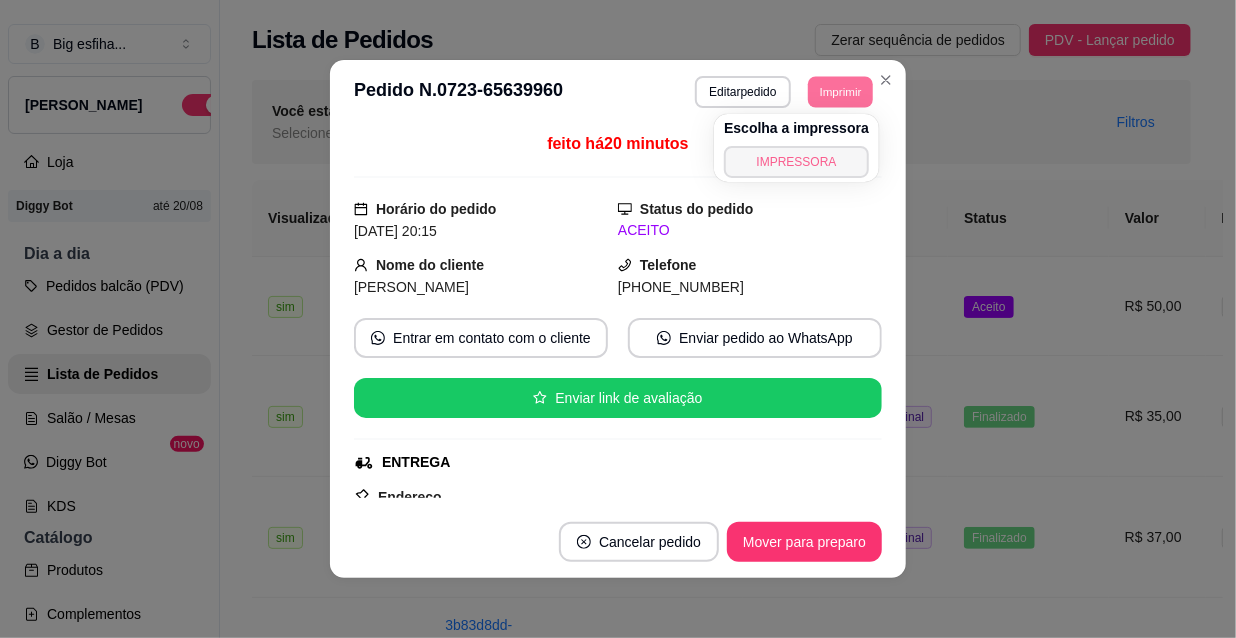 click on "IMPRESSORA" at bounding box center [796, 162] 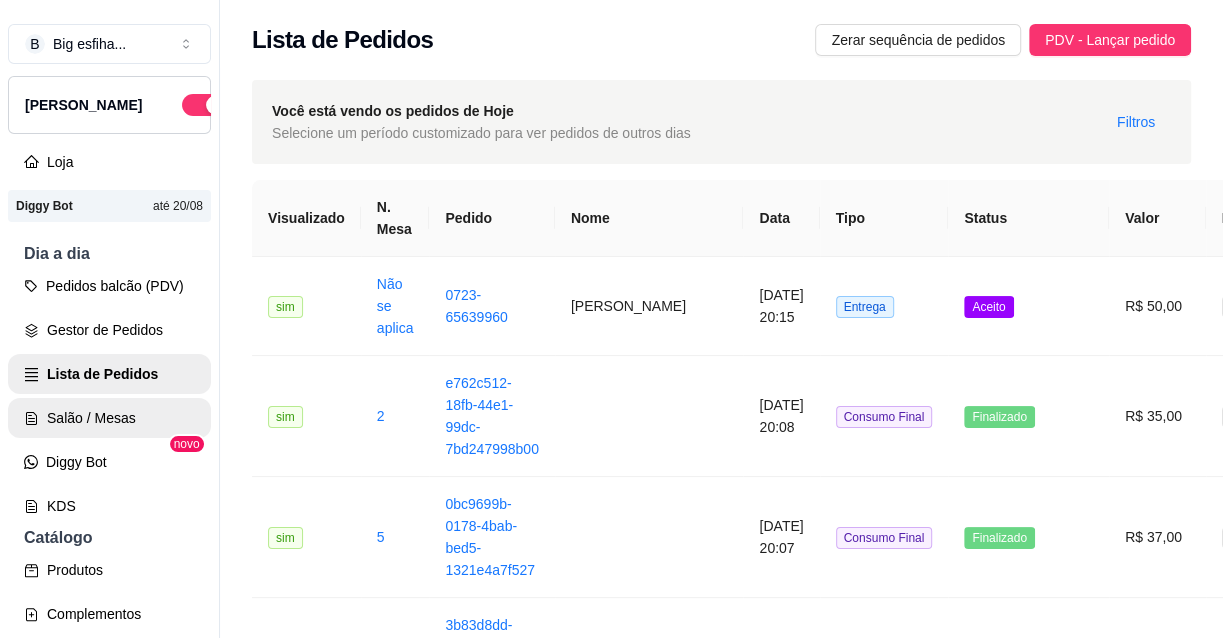 click on "Salão / Mesas" at bounding box center (109, 418) 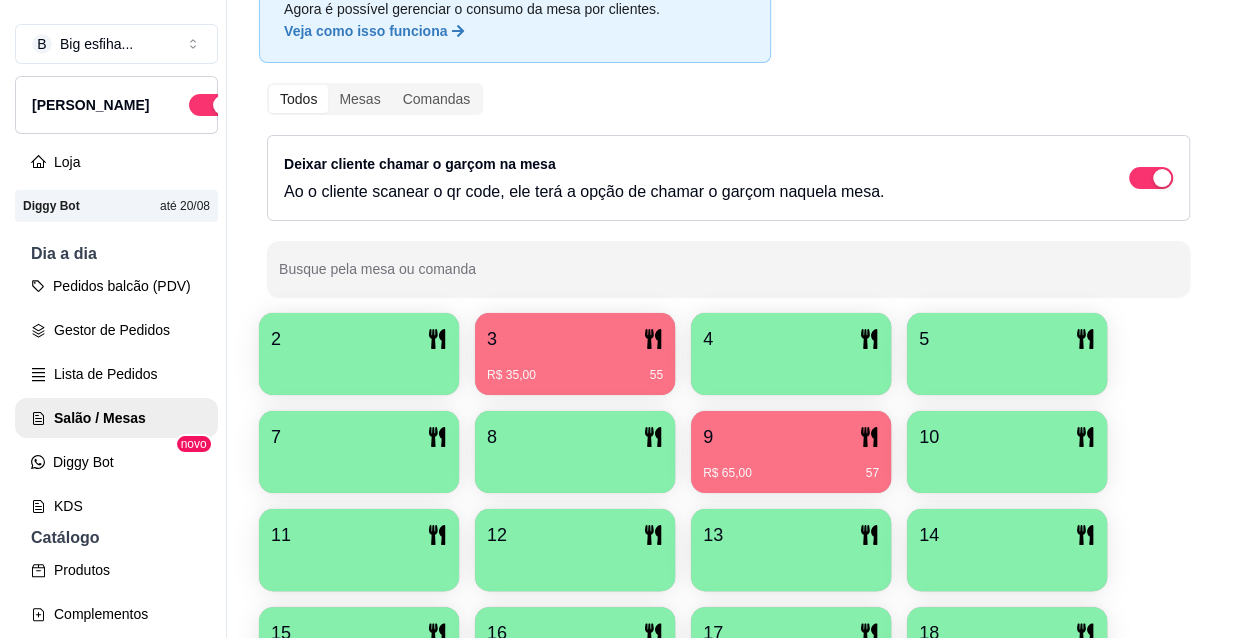 scroll, scrollTop: 181, scrollLeft: 0, axis: vertical 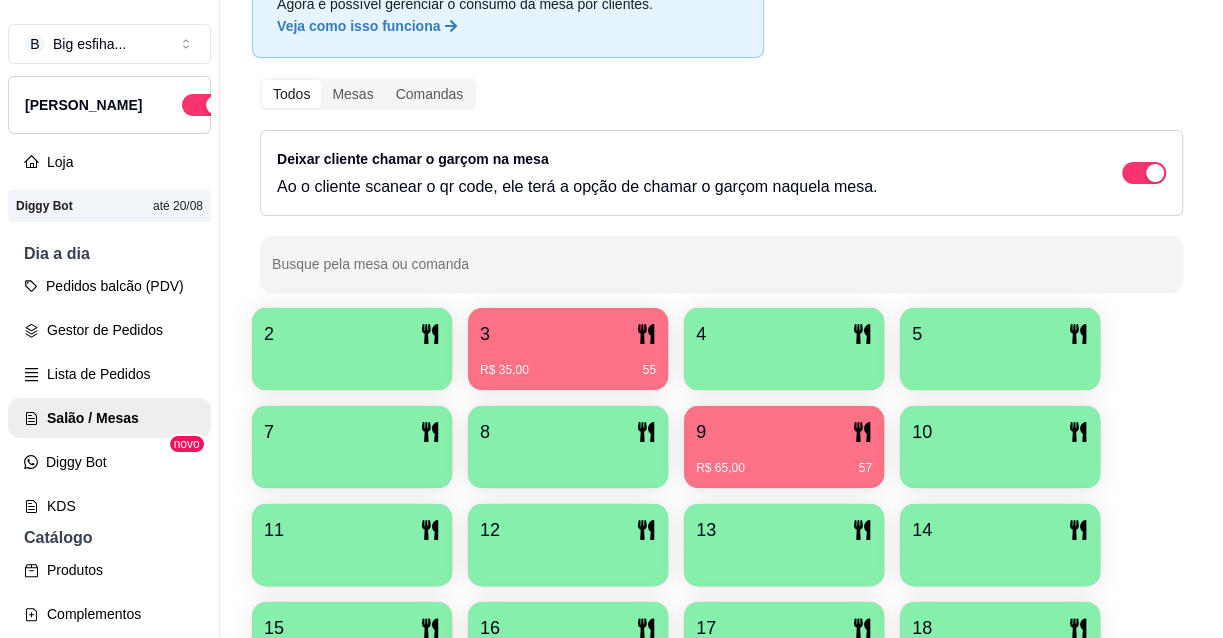 click on "R$ 65,00" at bounding box center [720, 468] 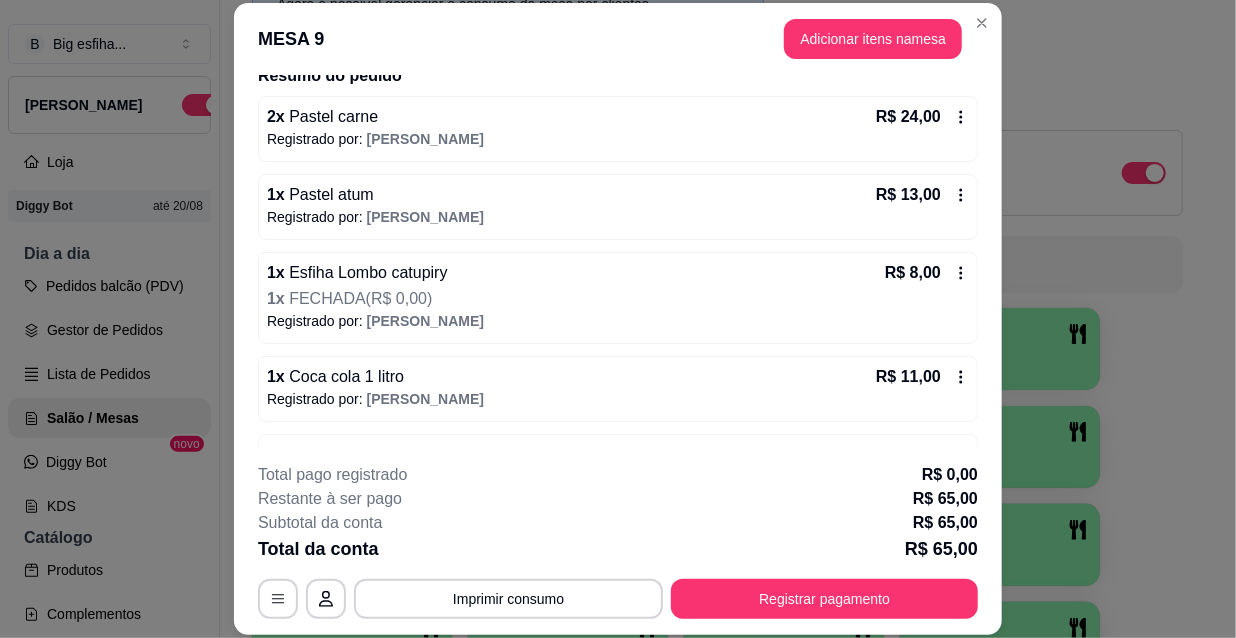 scroll, scrollTop: 228, scrollLeft: 0, axis: vertical 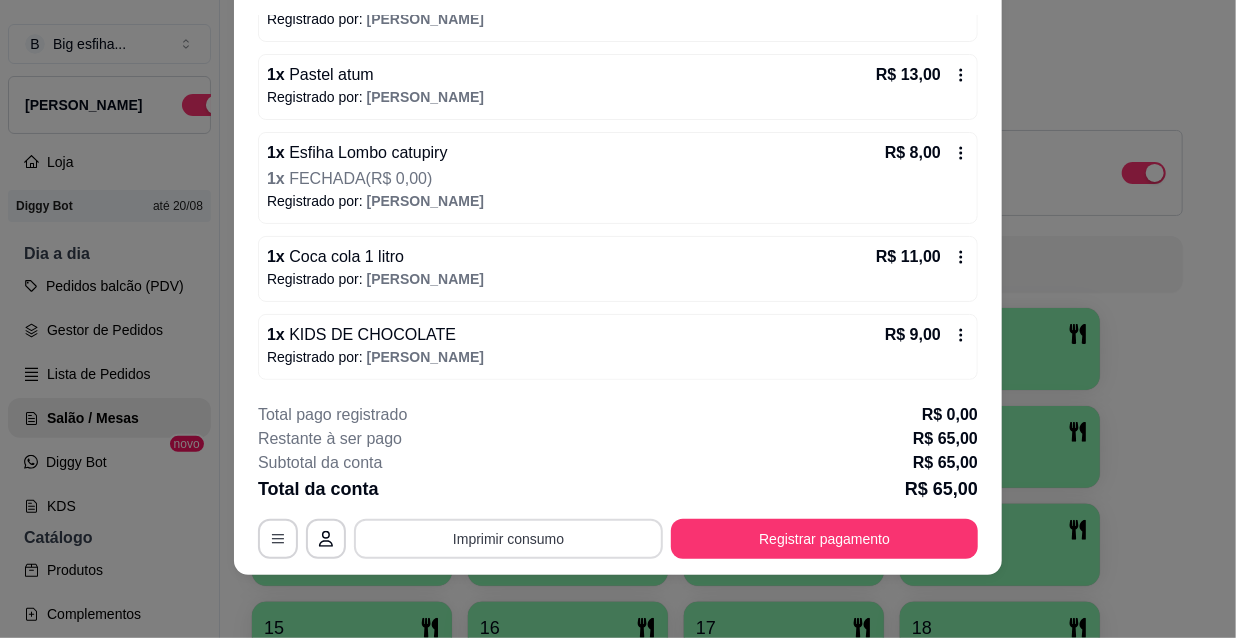 click on "Imprimir consumo" at bounding box center [508, 539] 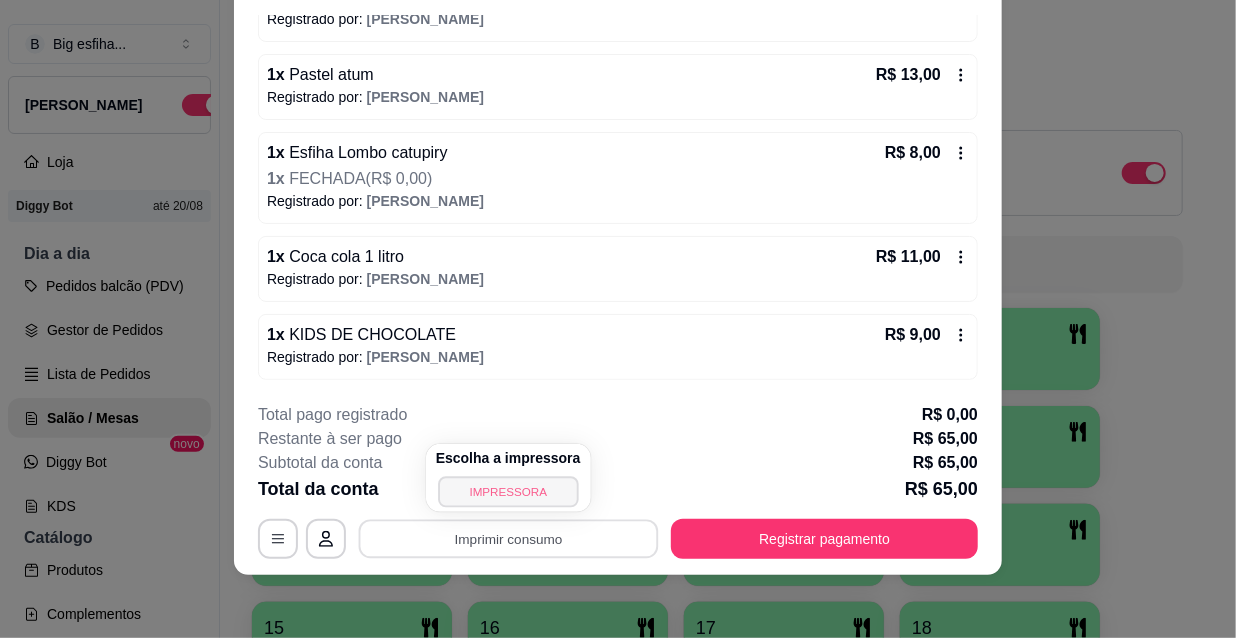 click on "IMPRESSORA" at bounding box center [508, 491] 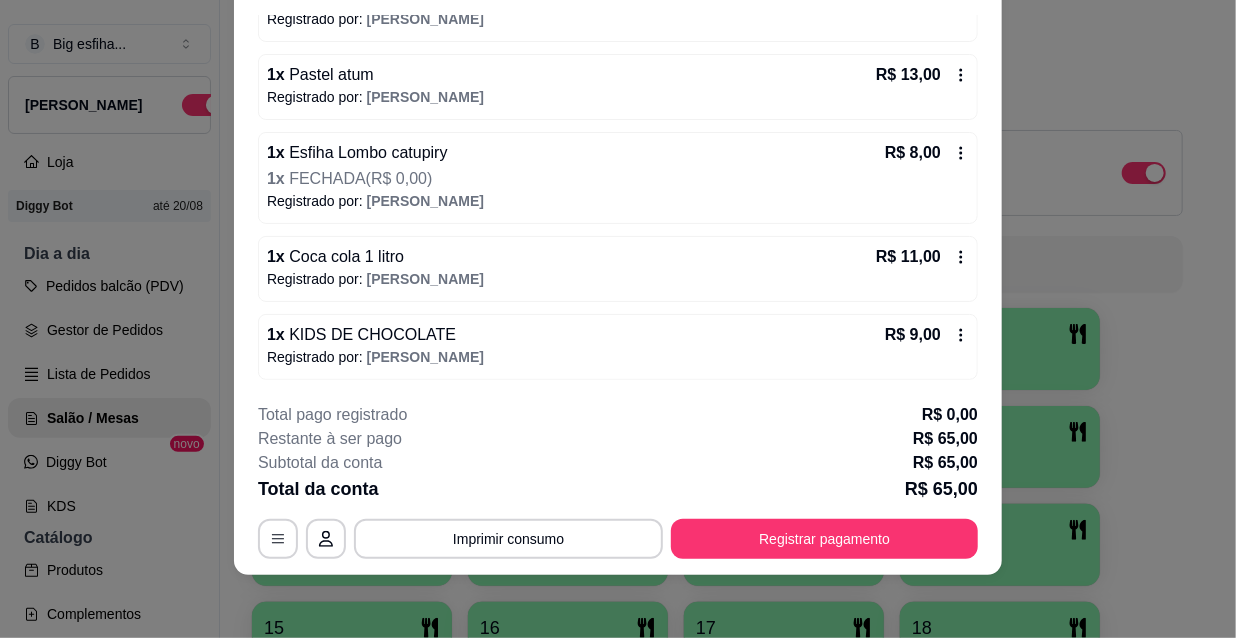 scroll, scrollTop: 111, scrollLeft: 0, axis: vertical 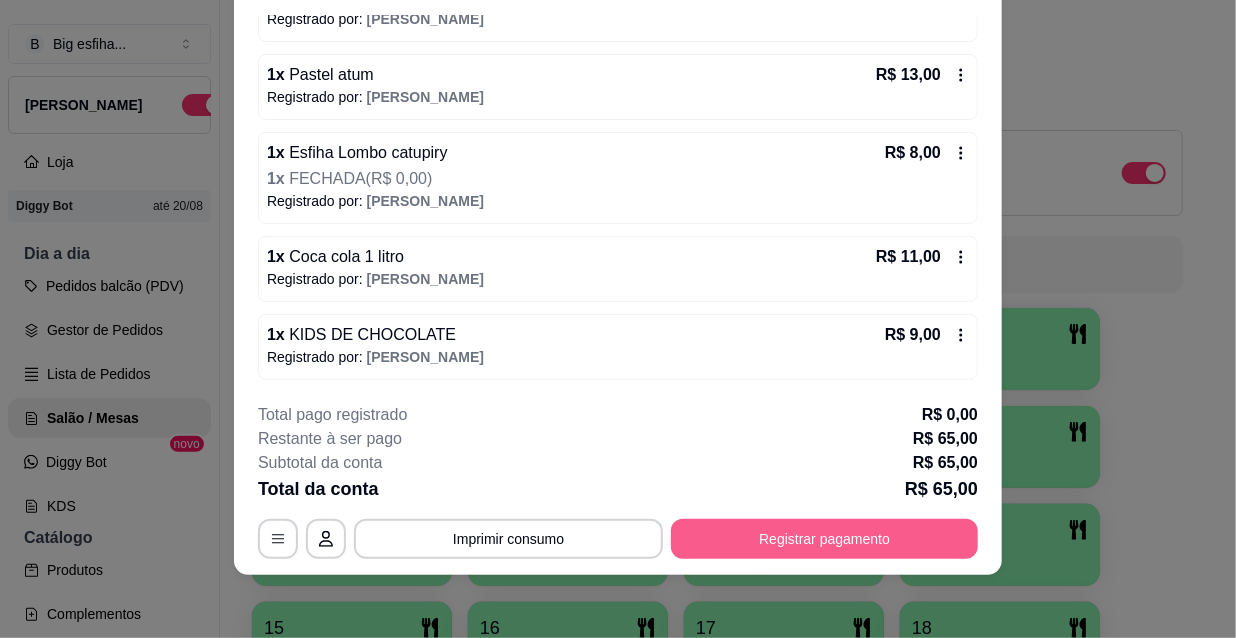 click on "Registrar pagamento" at bounding box center [824, 539] 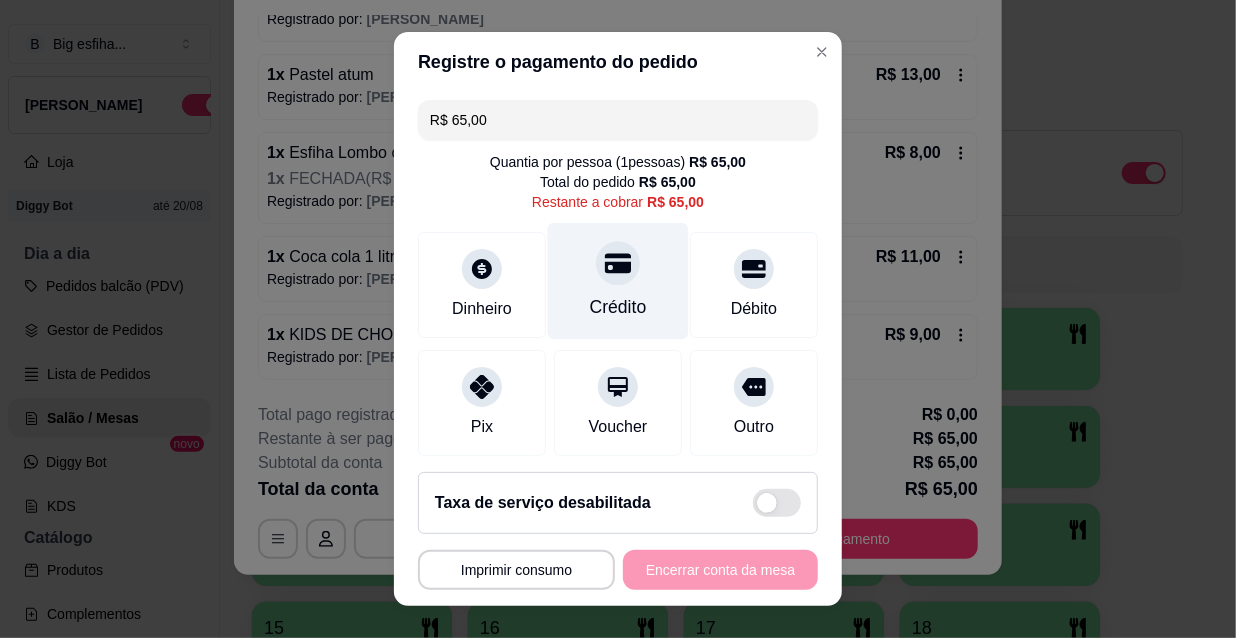 click on "Crédito" at bounding box center (618, 281) 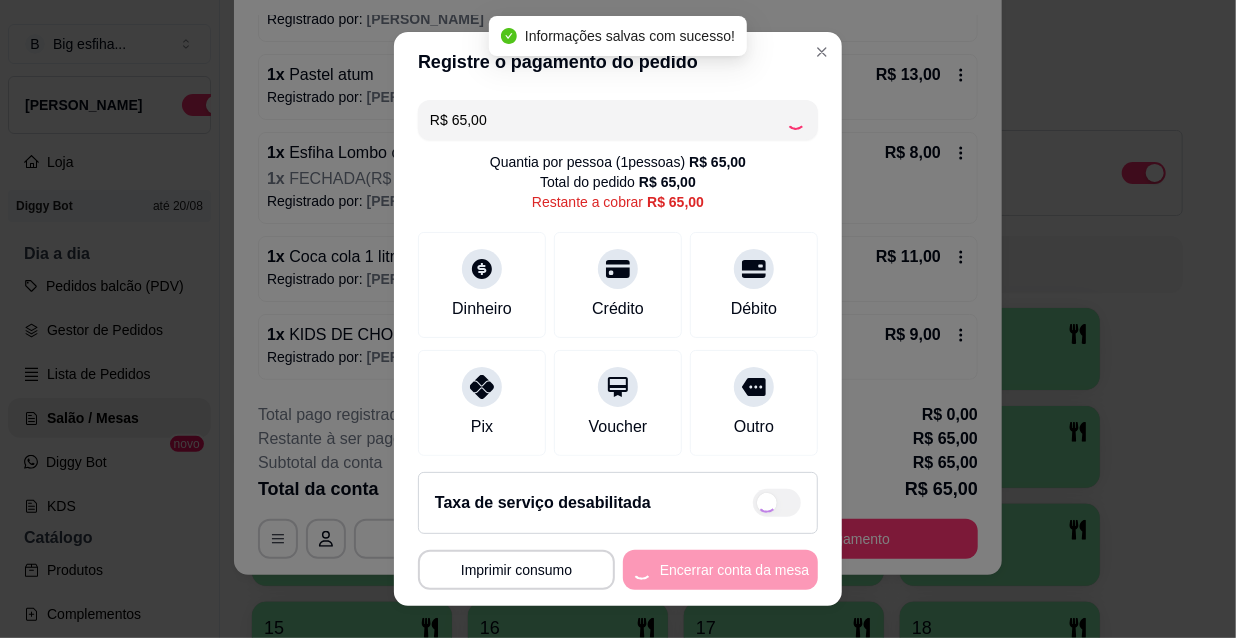 type on "R$ 0,00" 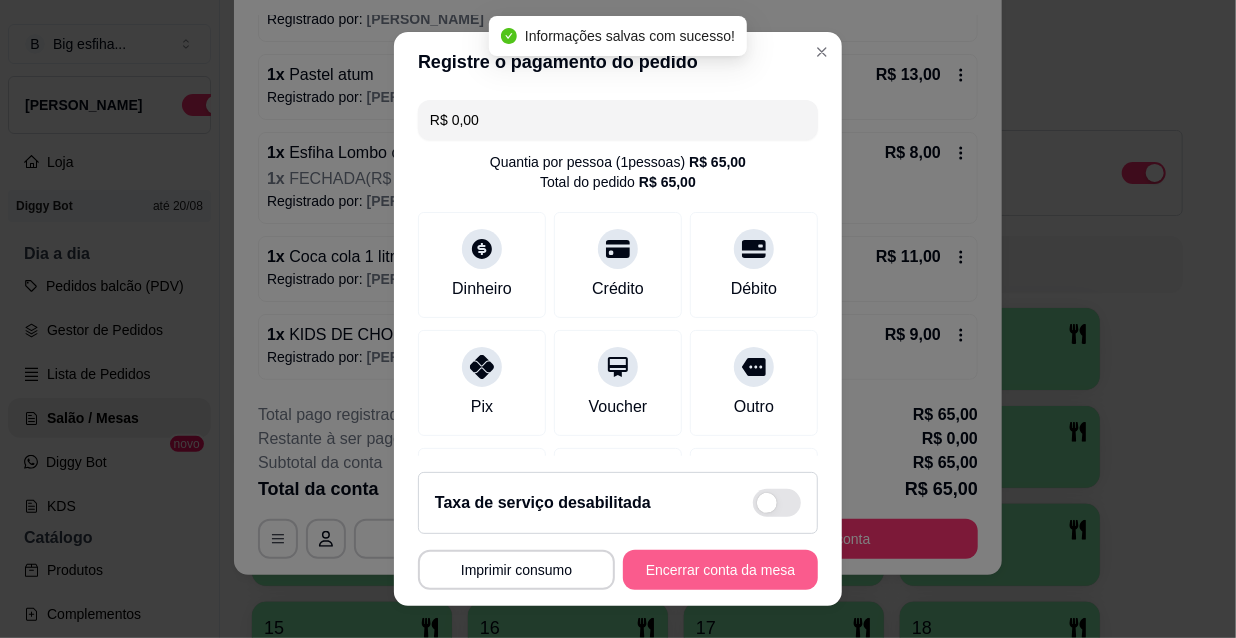 click on "Encerrar conta da mesa" at bounding box center (720, 570) 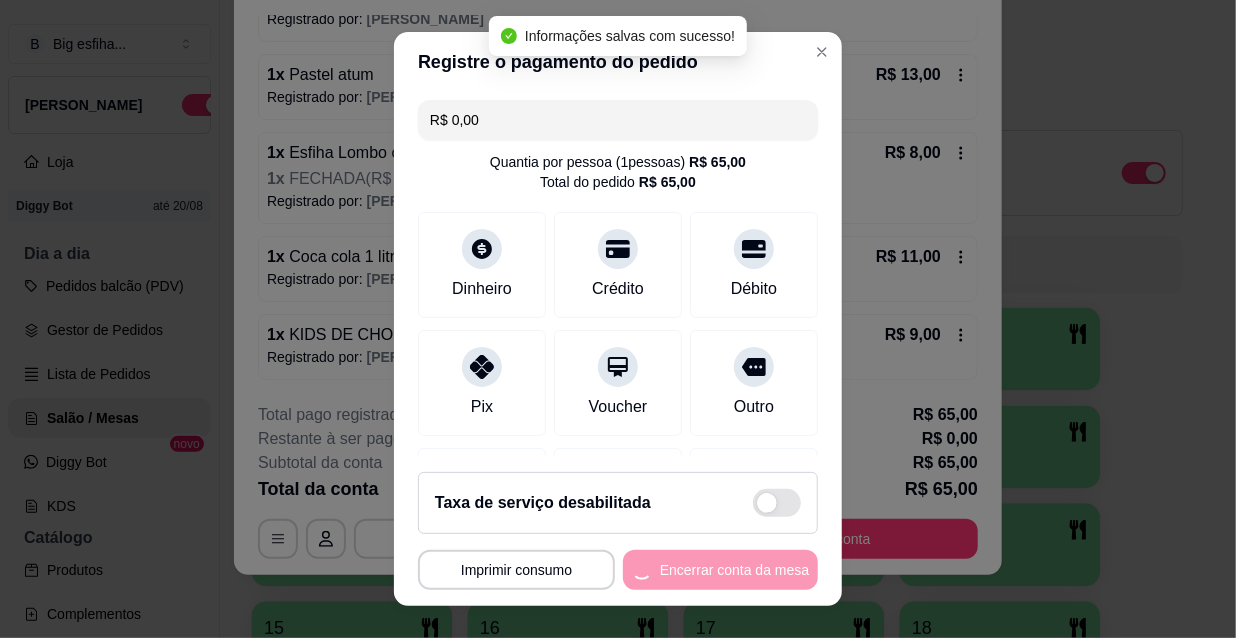 scroll, scrollTop: 0, scrollLeft: 0, axis: both 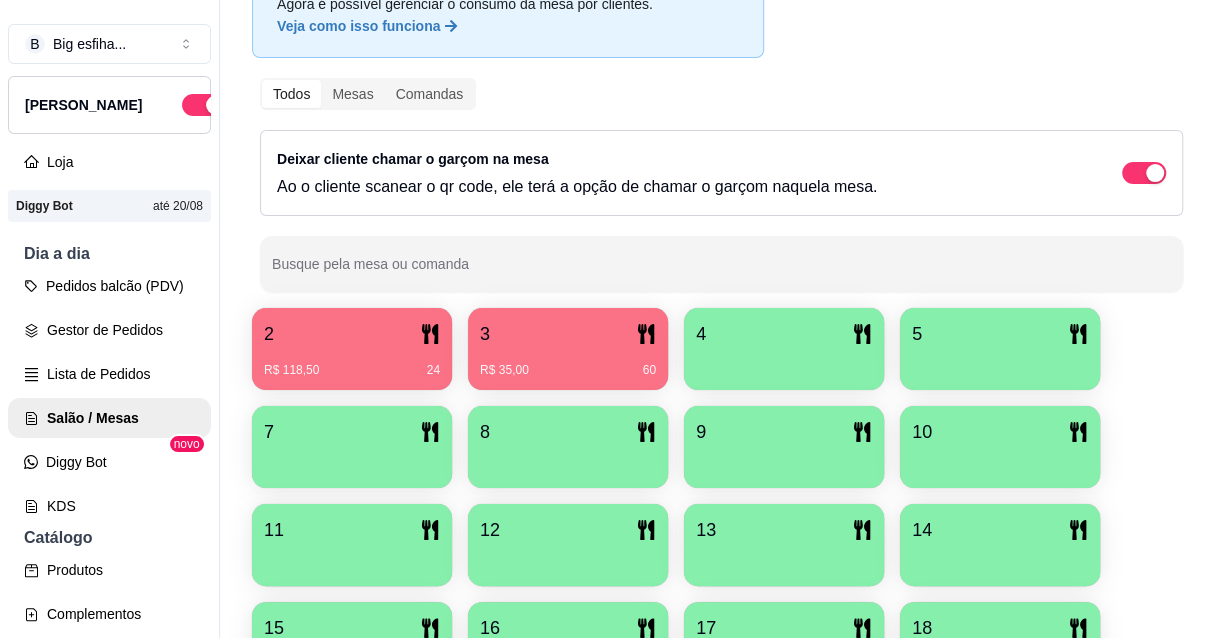 click on "R$ 35,00 60" at bounding box center [568, 370] 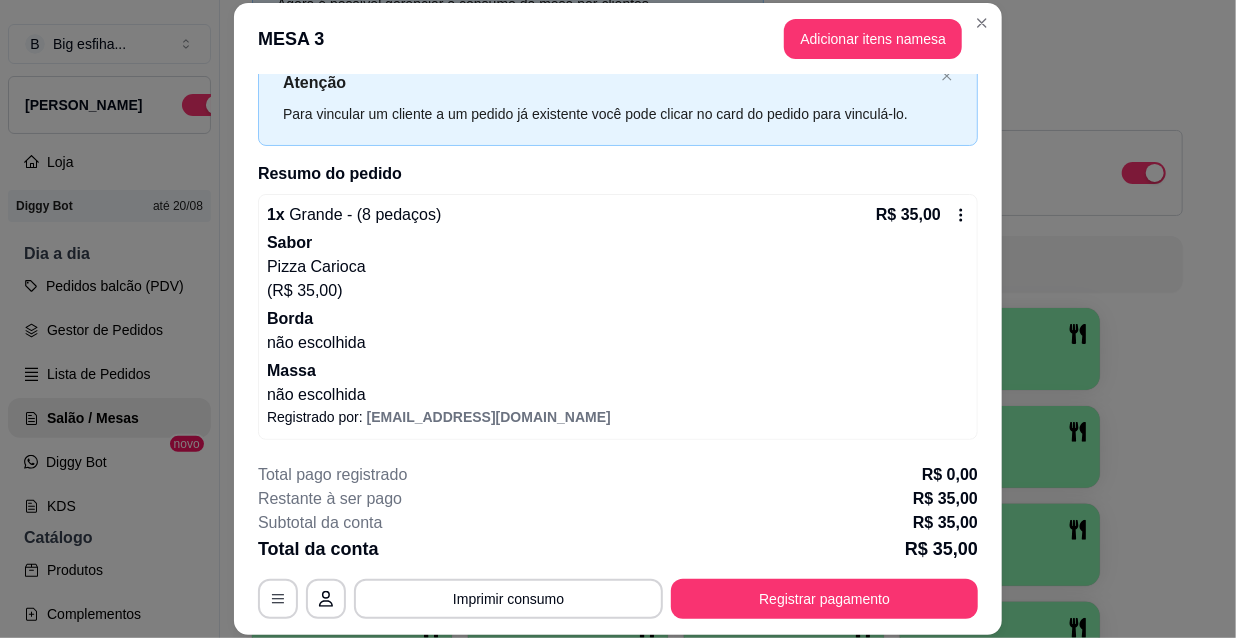 scroll, scrollTop: 70, scrollLeft: 0, axis: vertical 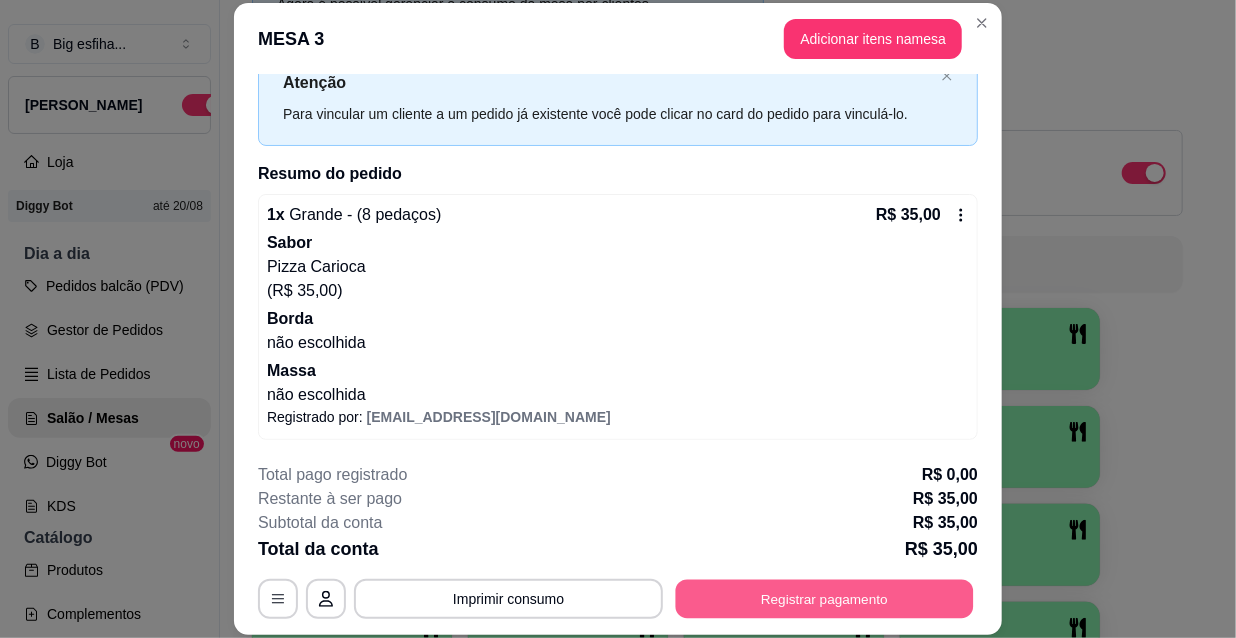 click on "Registrar pagamento" at bounding box center [825, 598] 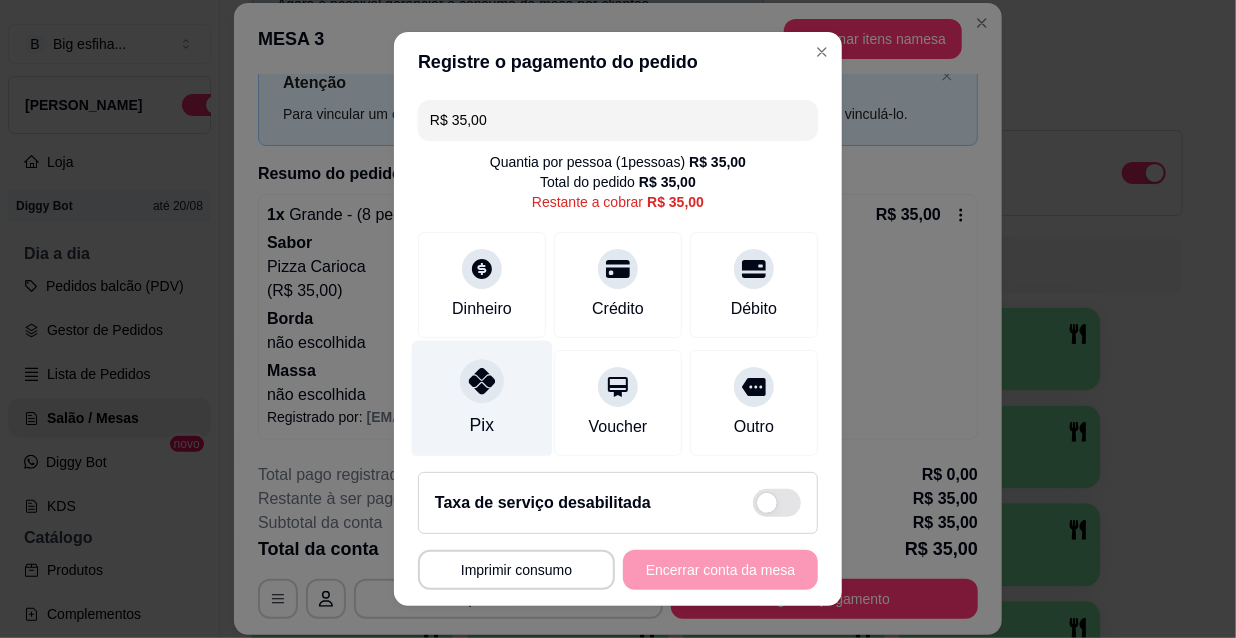 click on "Pix" at bounding box center [482, 399] 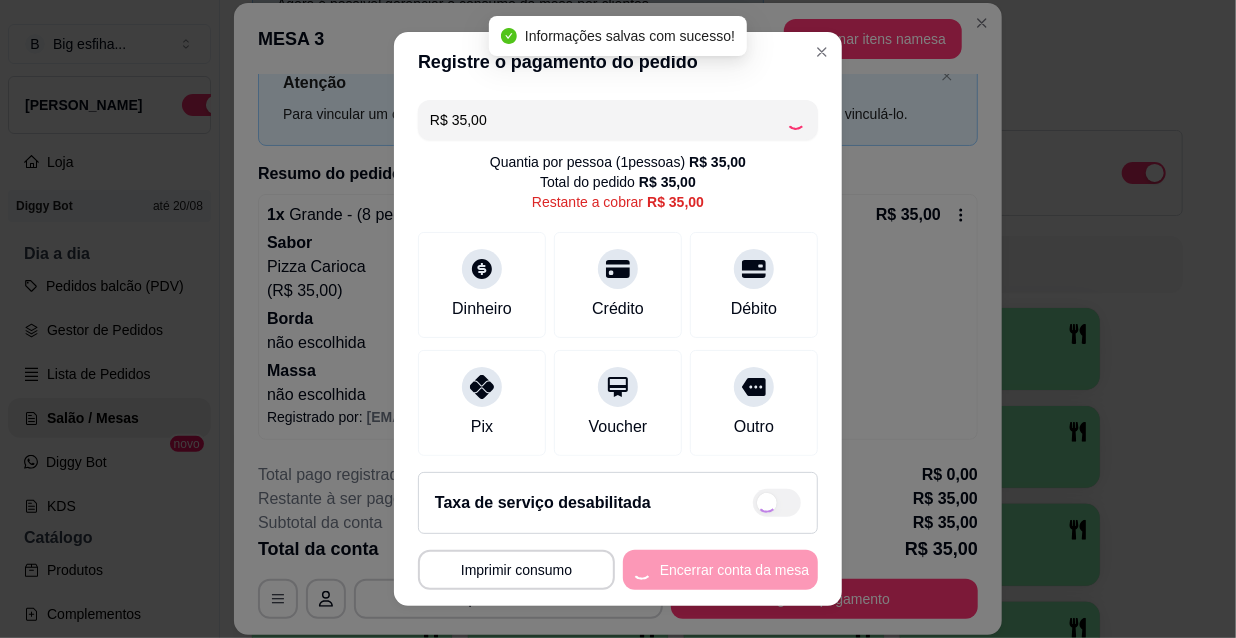 click on "Encerrar conta da mesa" at bounding box center [720, 570] 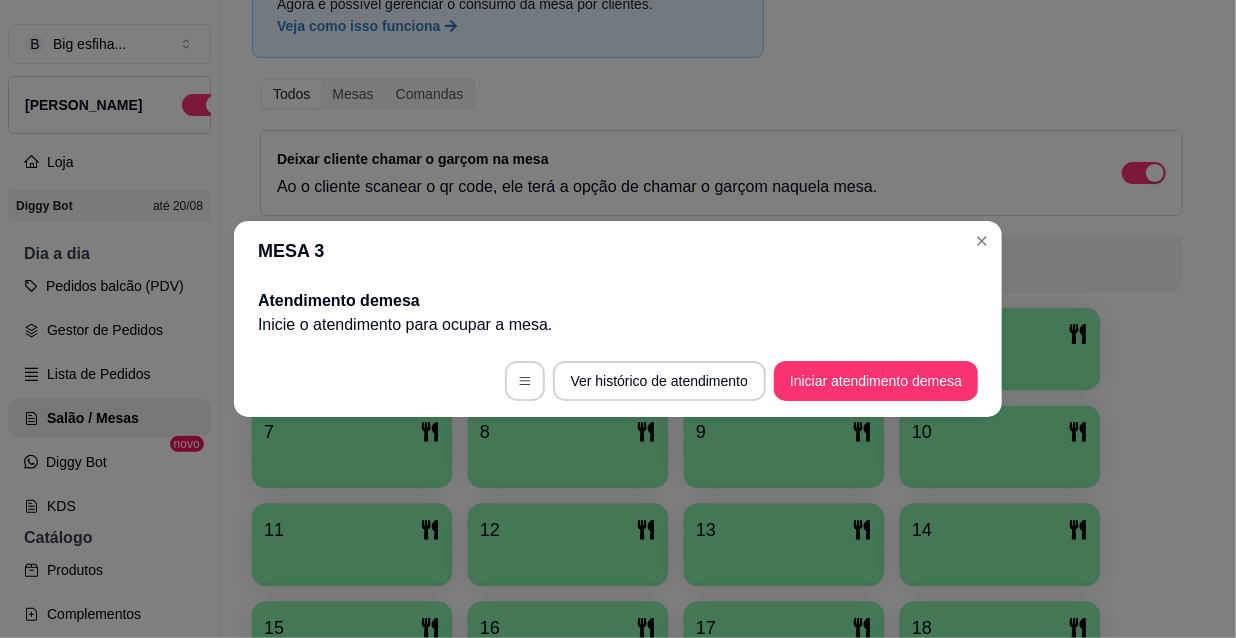 scroll, scrollTop: 0, scrollLeft: 0, axis: both 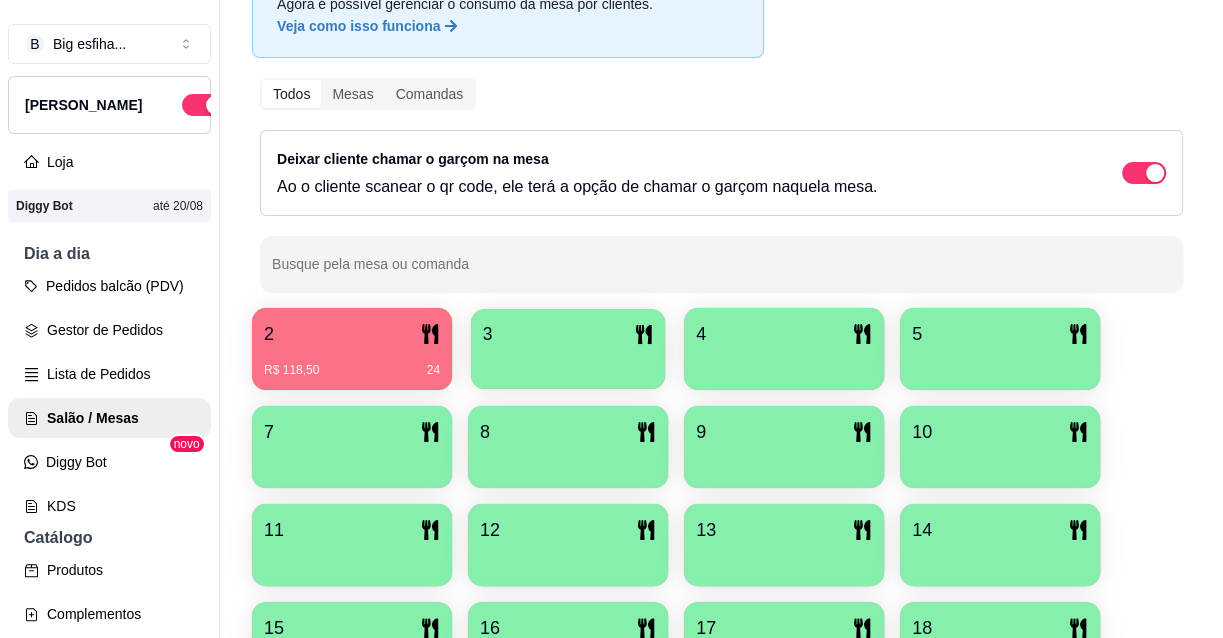 click on "3" at bounding box center [568, 349] 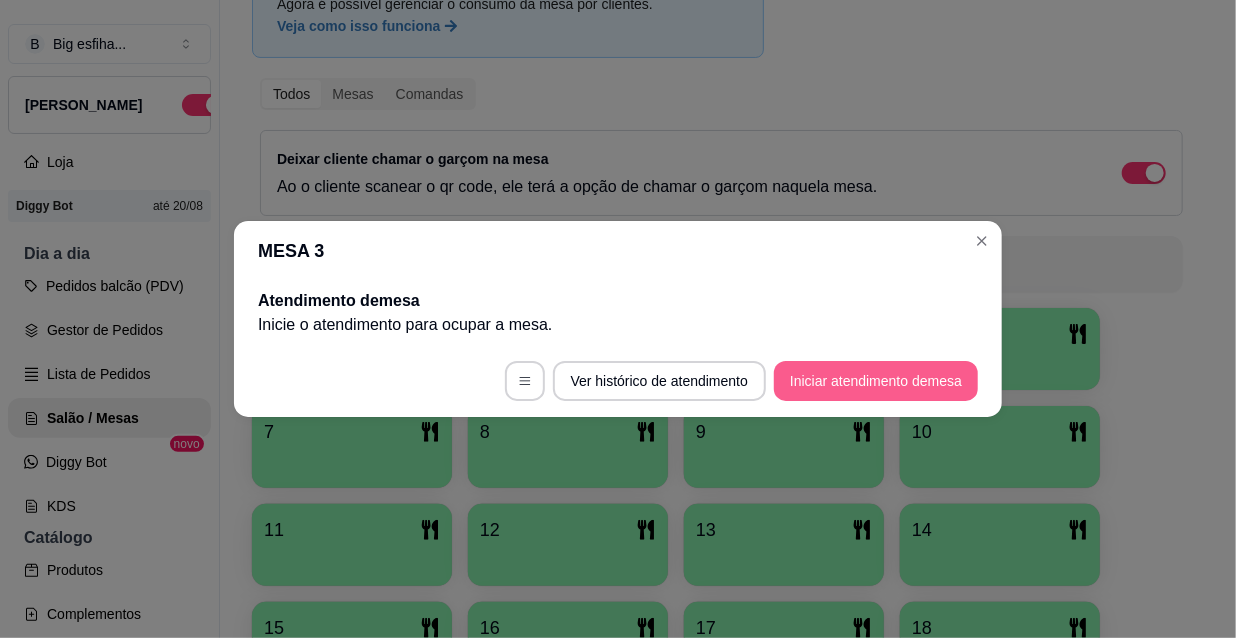click on "Iniciar atendimento de  mesa" at bounding box center (876, 381) 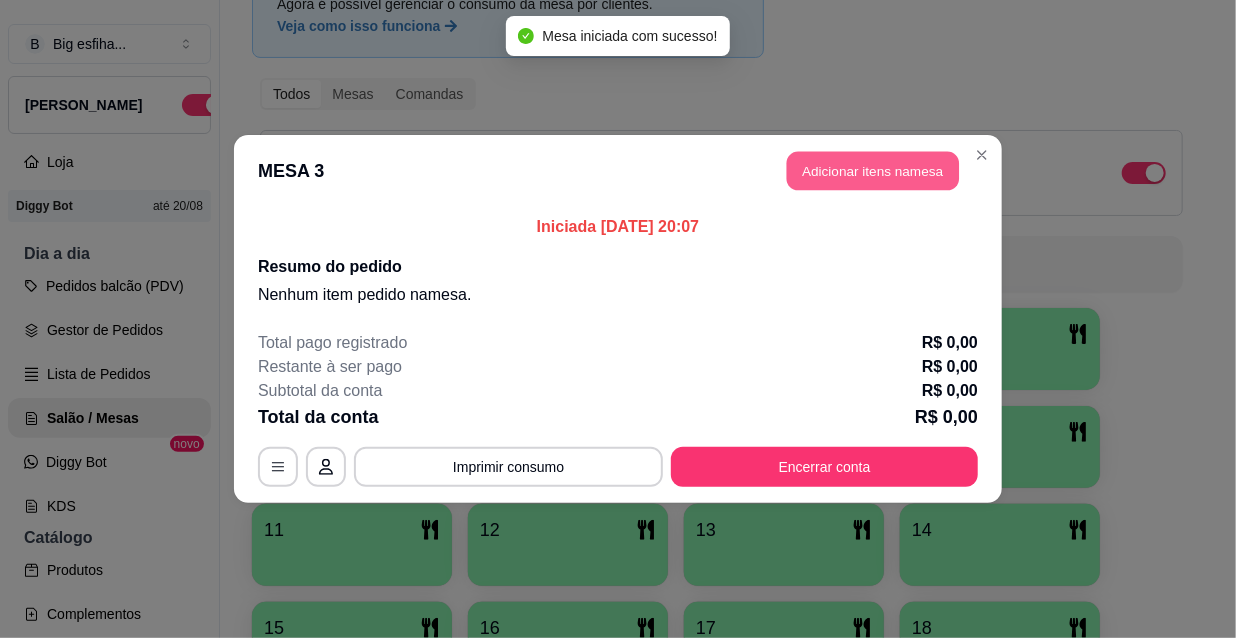 click on "Adicionar itens na  mesa" at bounding box center (873, 171) 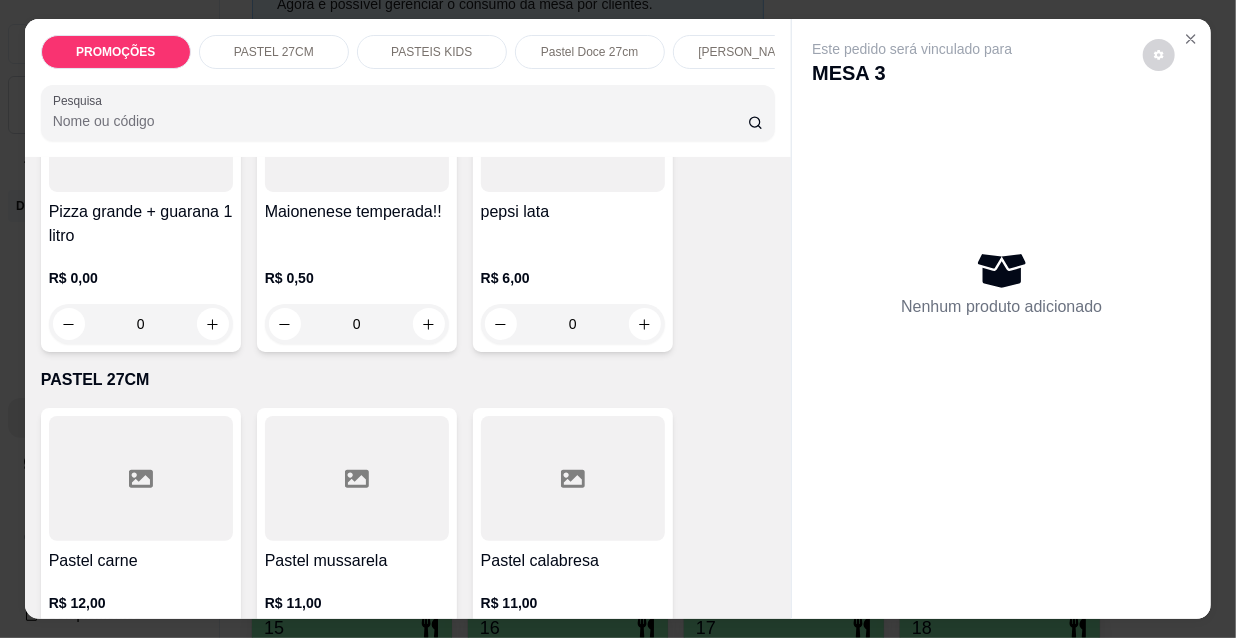 scroll, scrollTop: 272, scrollLeft: 0, axis: vertical 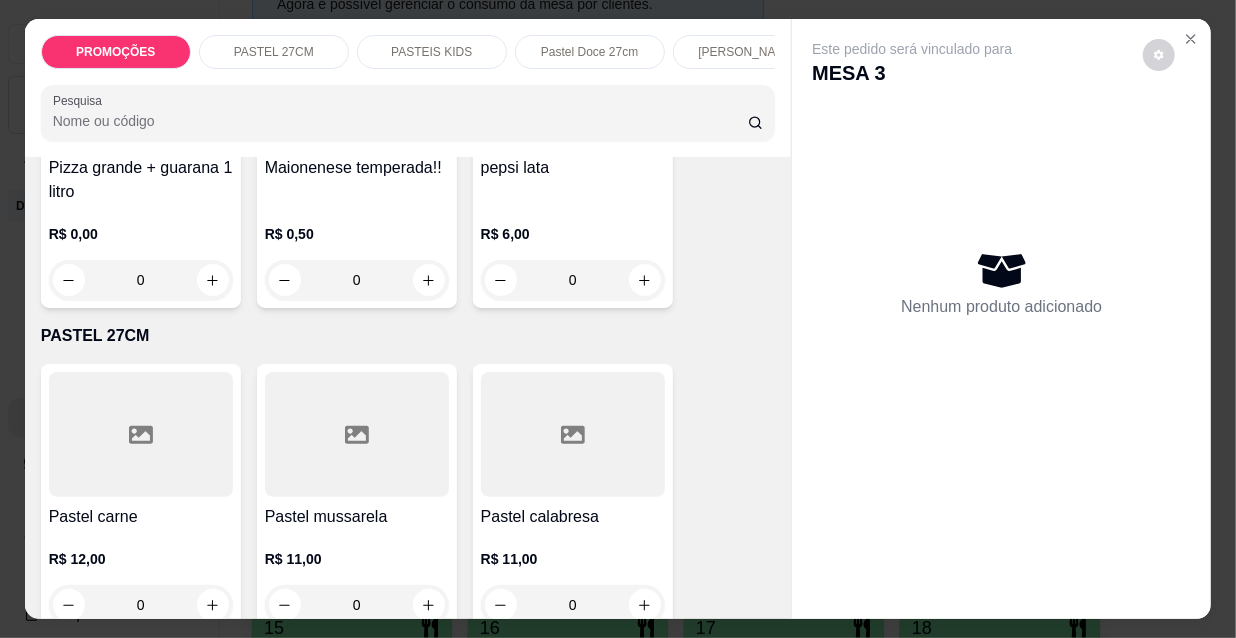 click at bounding box center (141, 434) 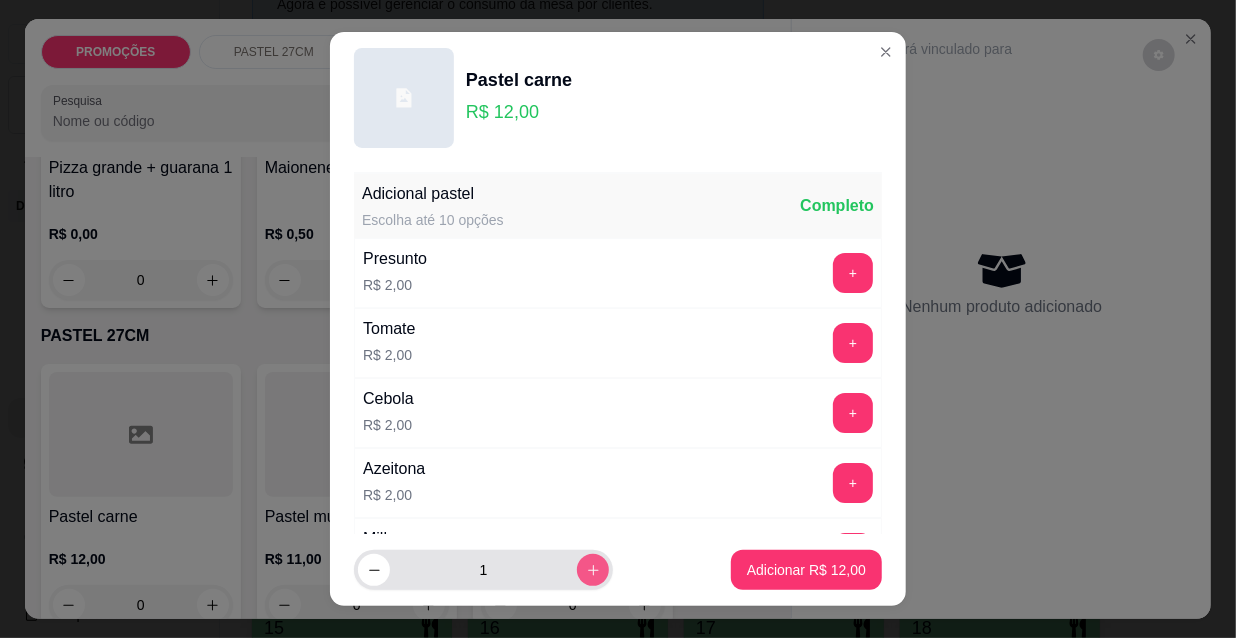 click 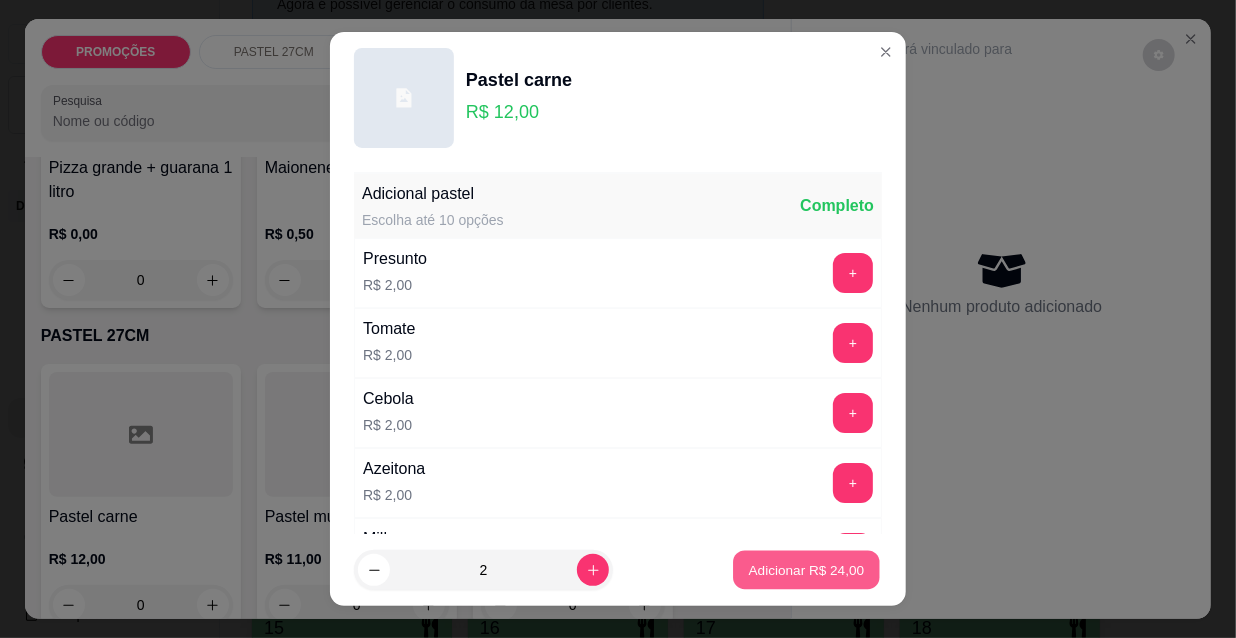 click on "Adicionar   R$ 24,00" at bounding box center [807, 569] 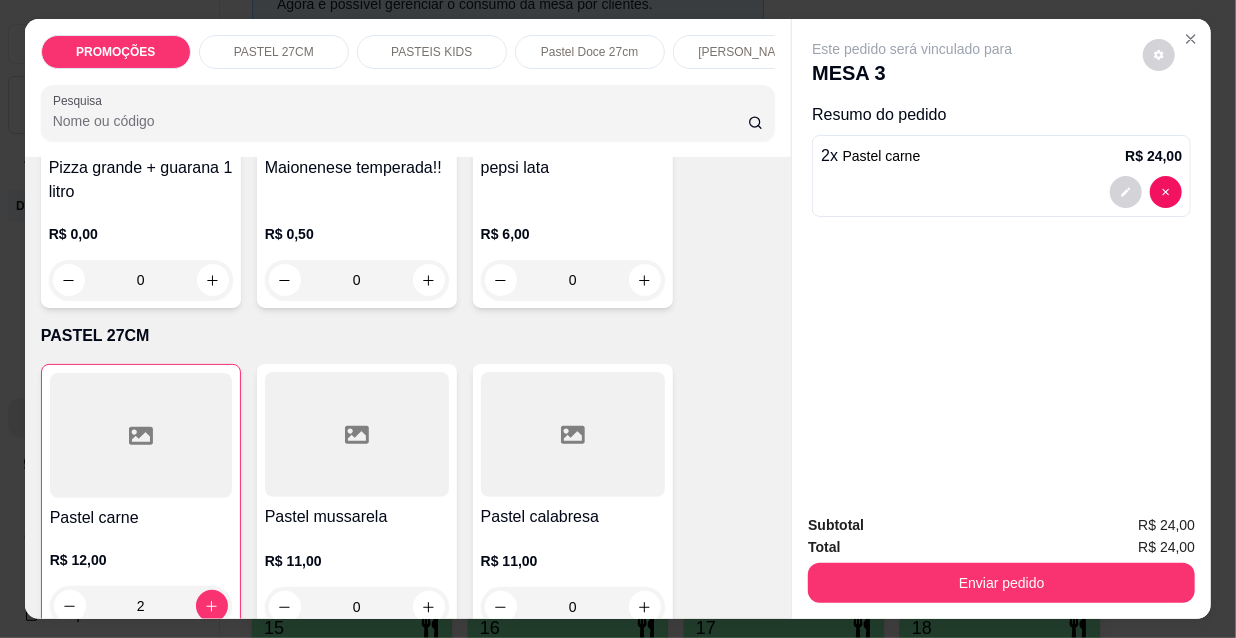 type on "2" 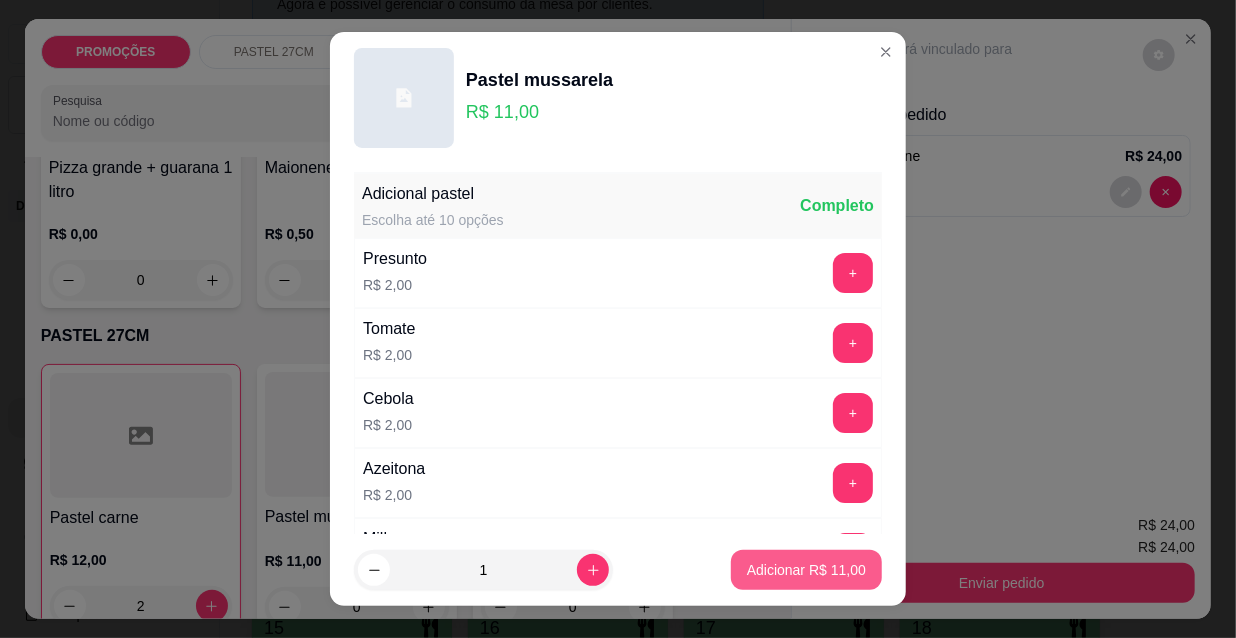 click on "Adicionar   R$ 11,00" at bounding box center (806, 570) 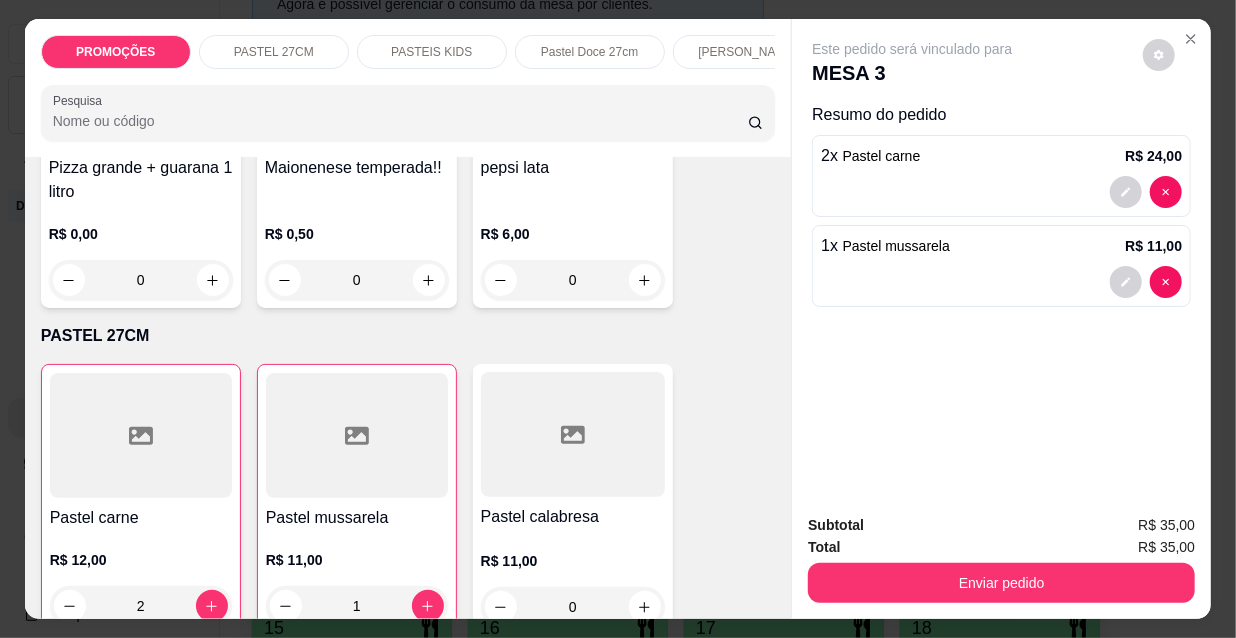 type on "1" 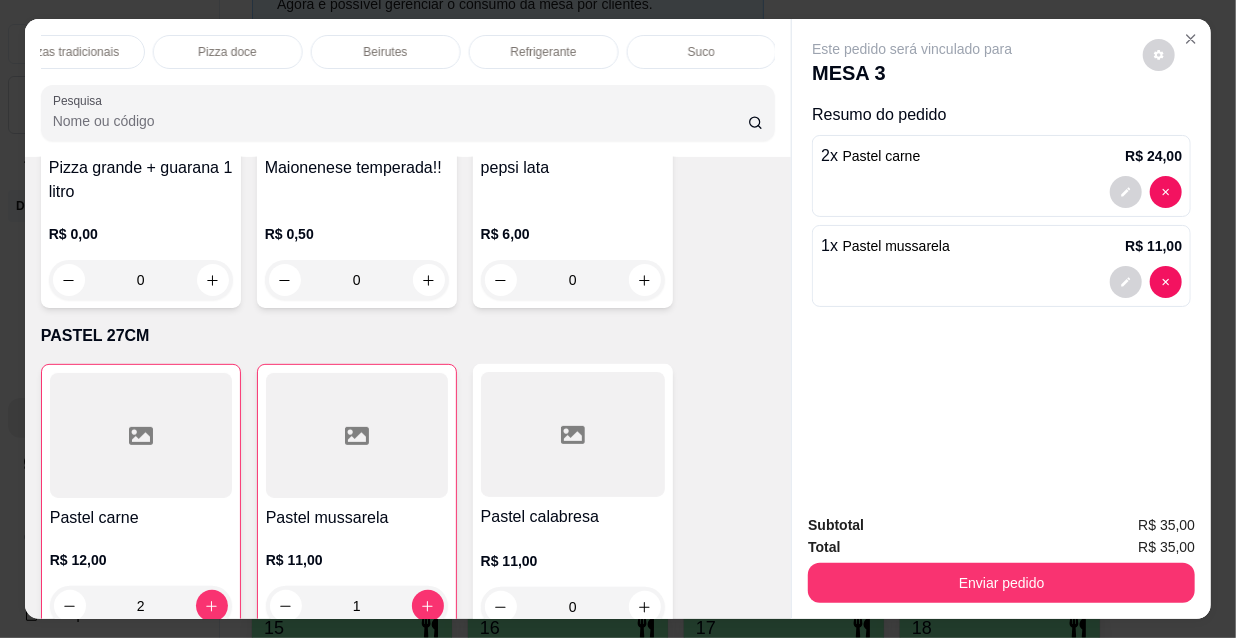 scroll, scrollTop: 0, scrollLeft: 1151, axis: horizontal 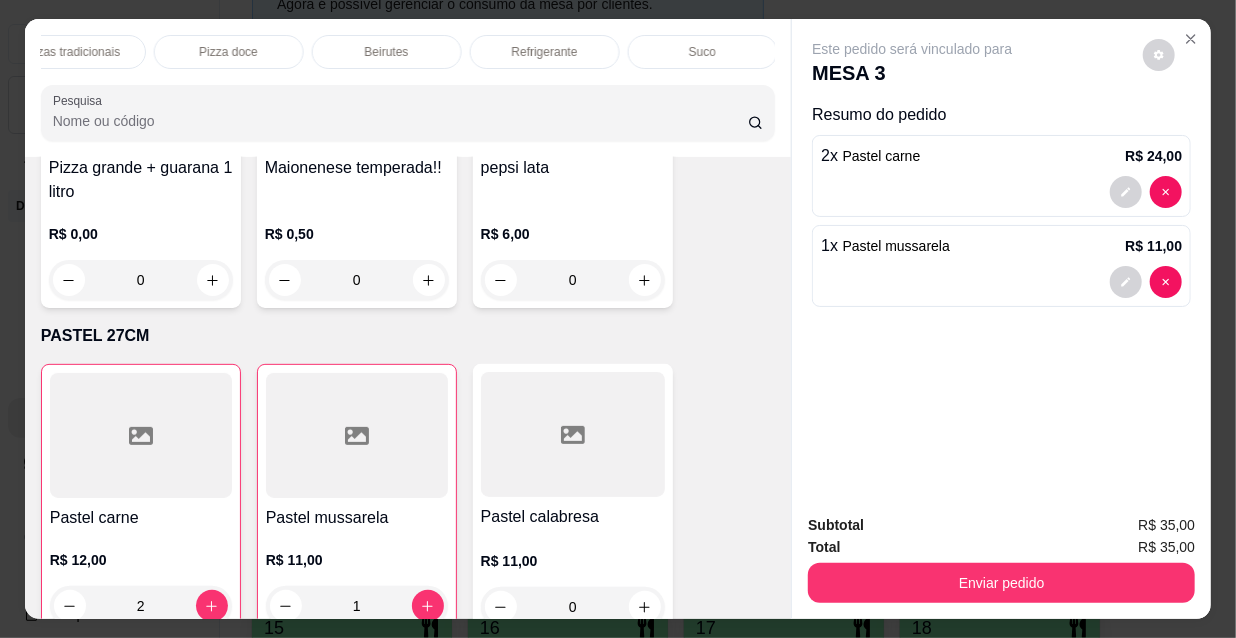 click on "Refrigerante" at bounding box center [545, 52] 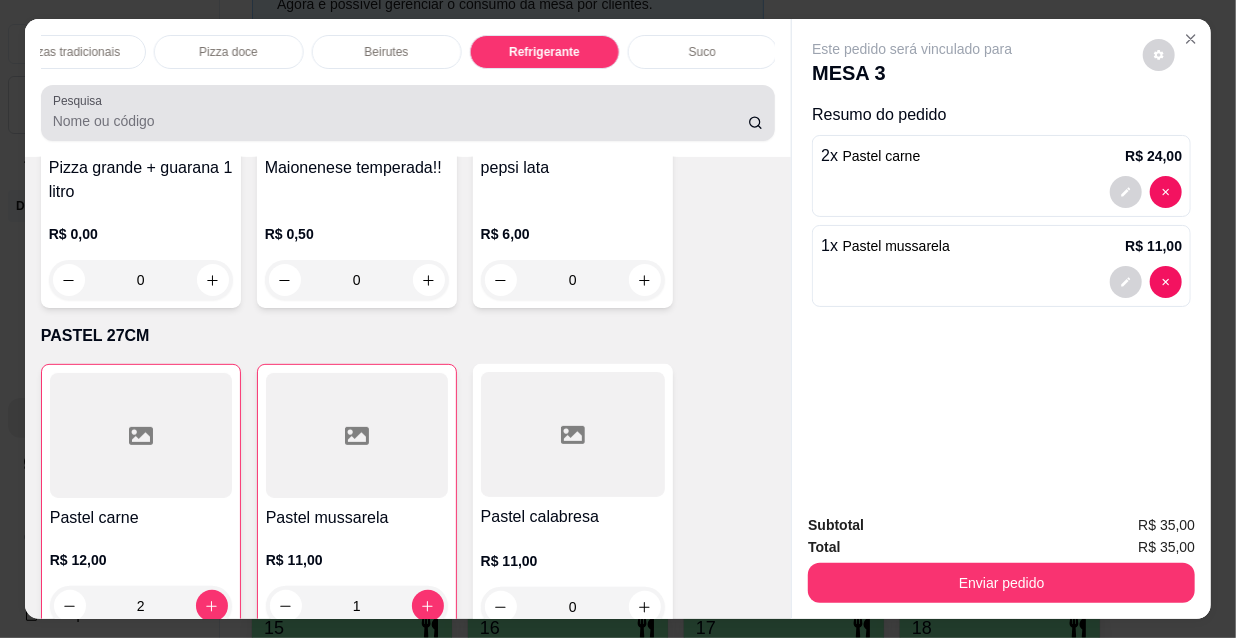 scroll, scrollTop: 18048, scrollLeft: 0, axis: vertical 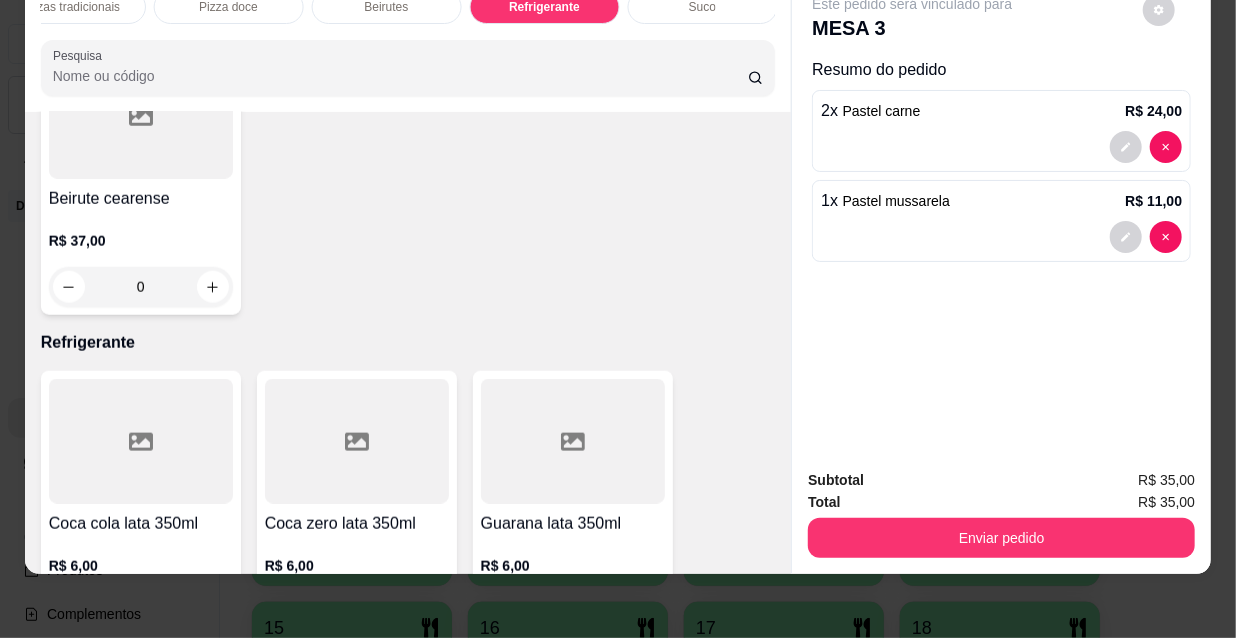 click 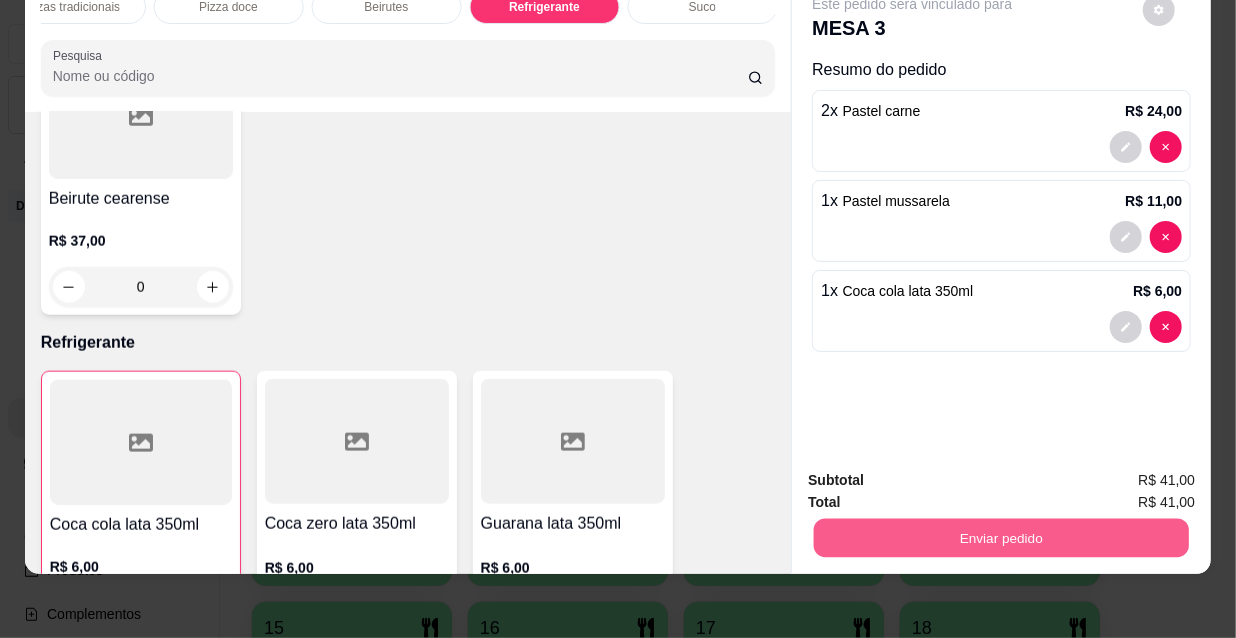click on "Enviar pedido" at bounding box center (1001, 537) 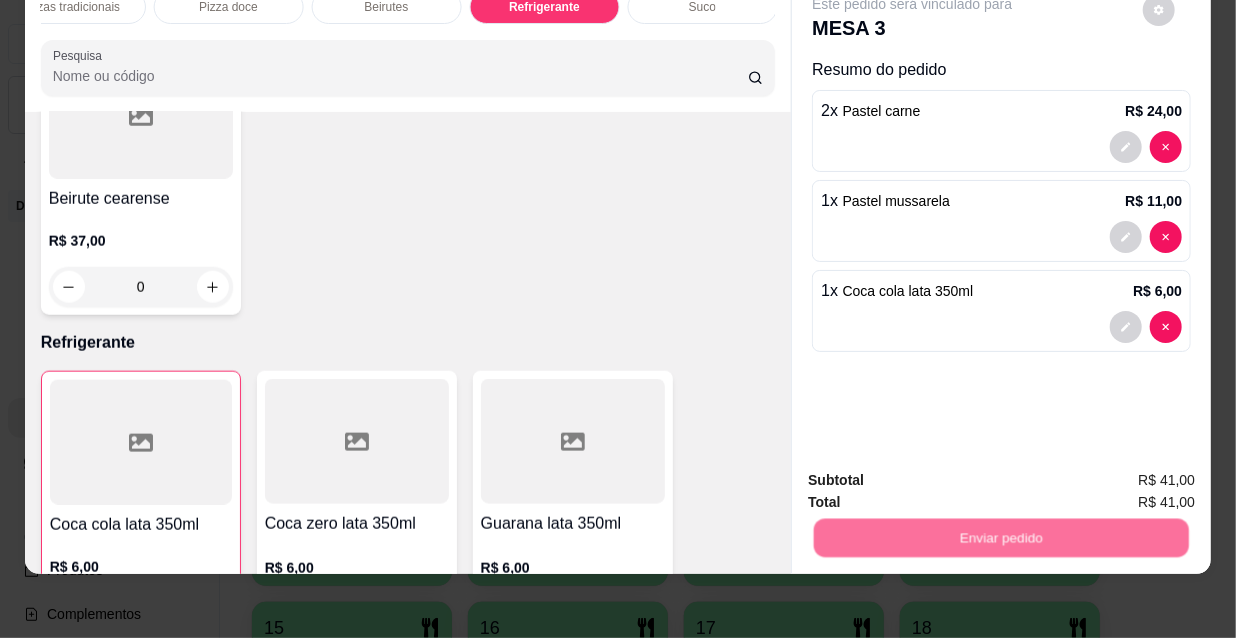 click on "Não registrar e enviar pedido" at bounding box center (937, 474) 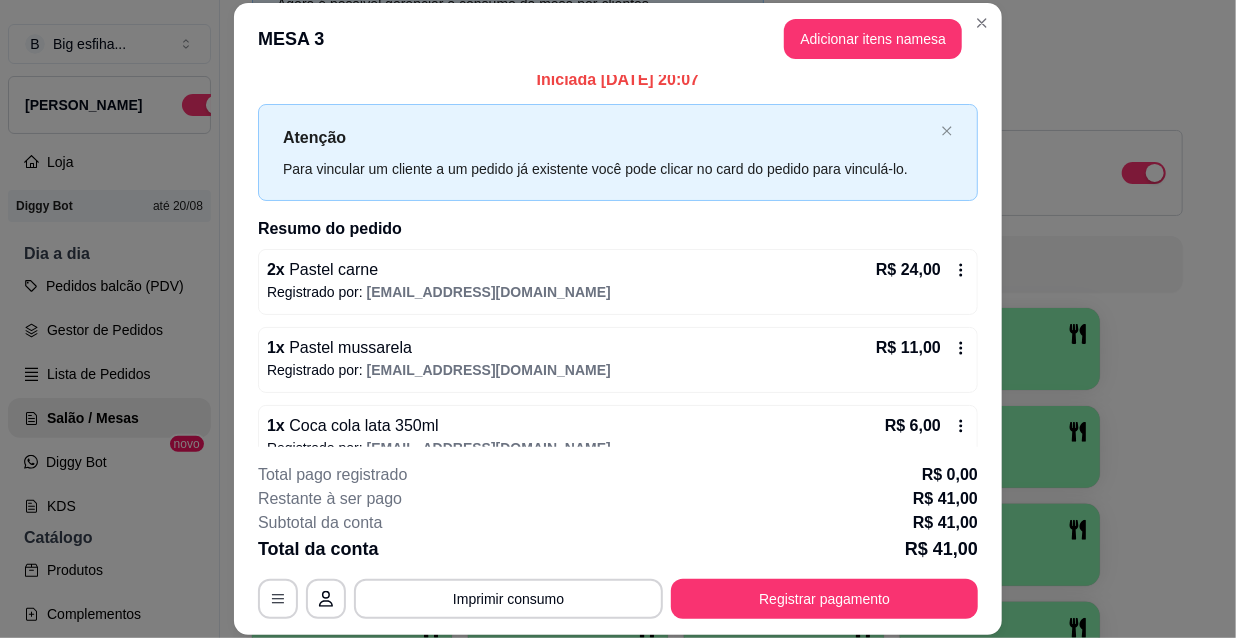 scroll, scrollTop: 0, scrollLeft: 0, axis: both 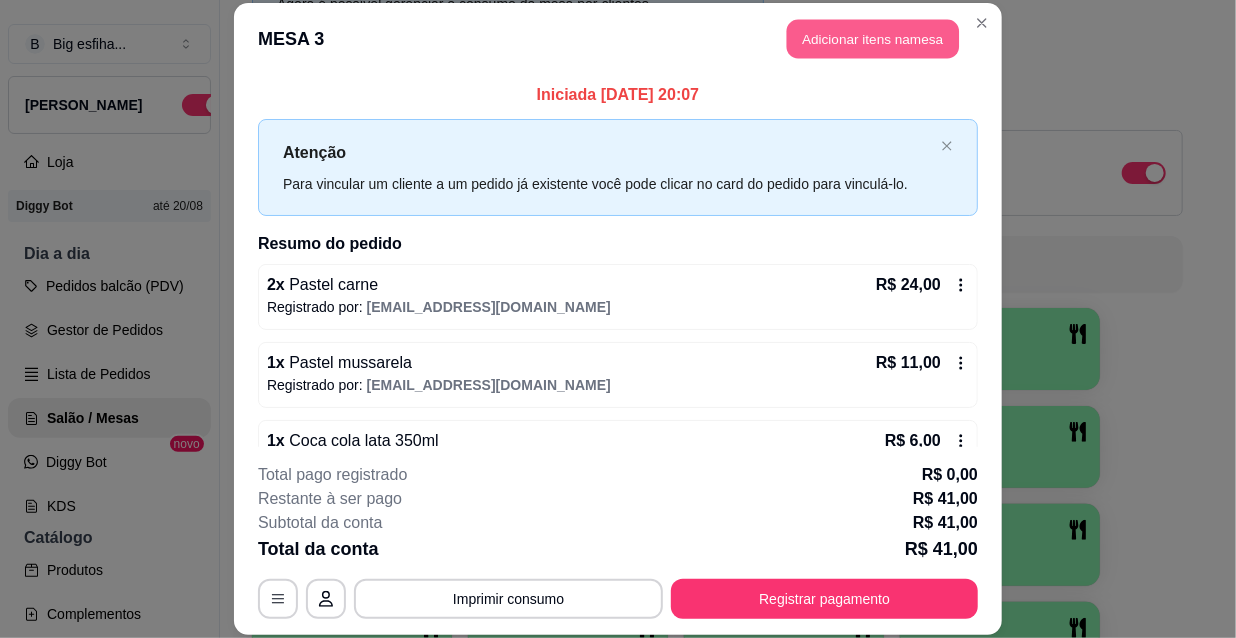 click on "Adicionar itens na  mesa" at bounding box center [873, 39] 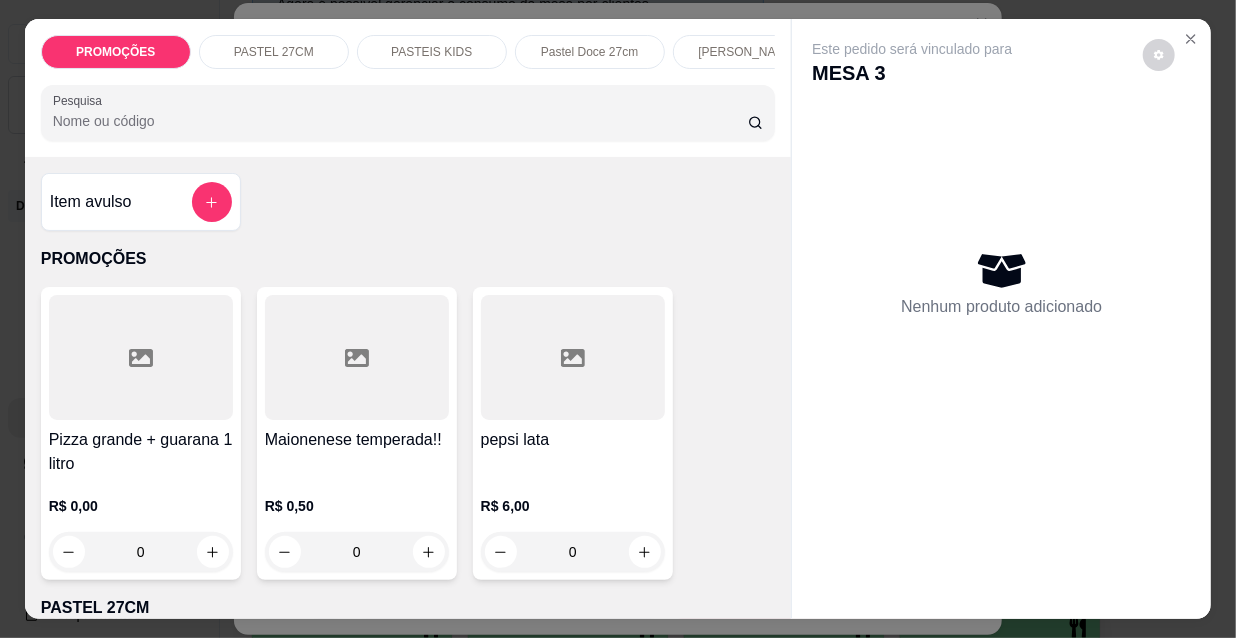 scroll, scrollTop: 0, scrollLeft: 643, axis: horizontal 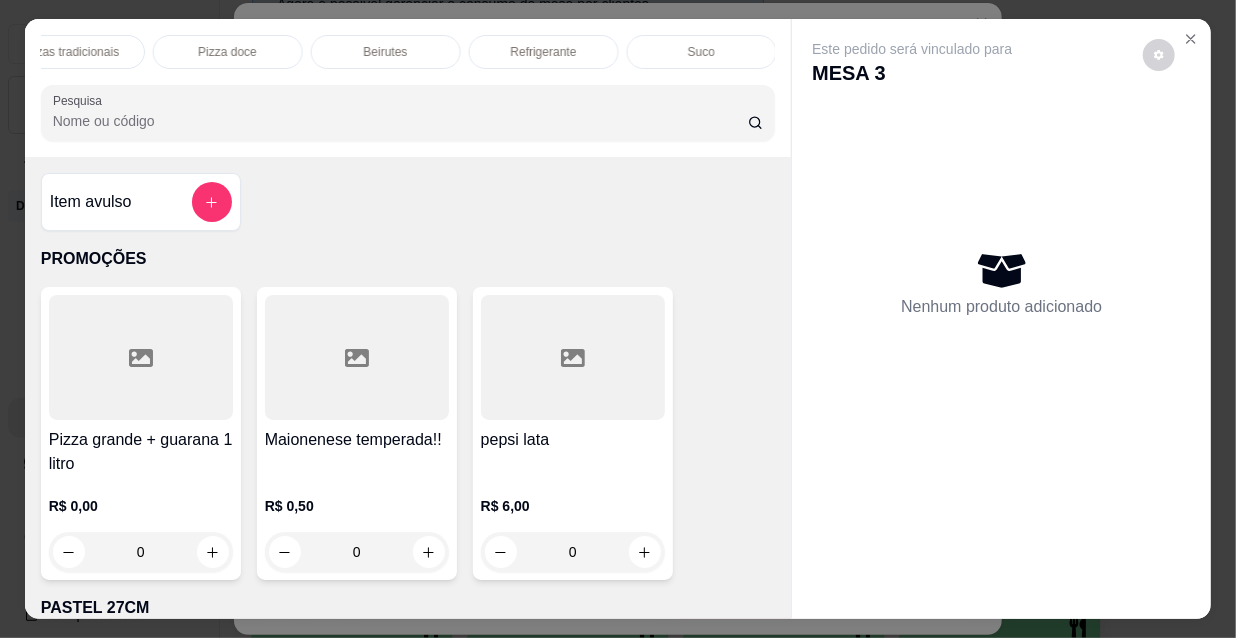 click on "Refrigerante" at bounding box center (544, 52) 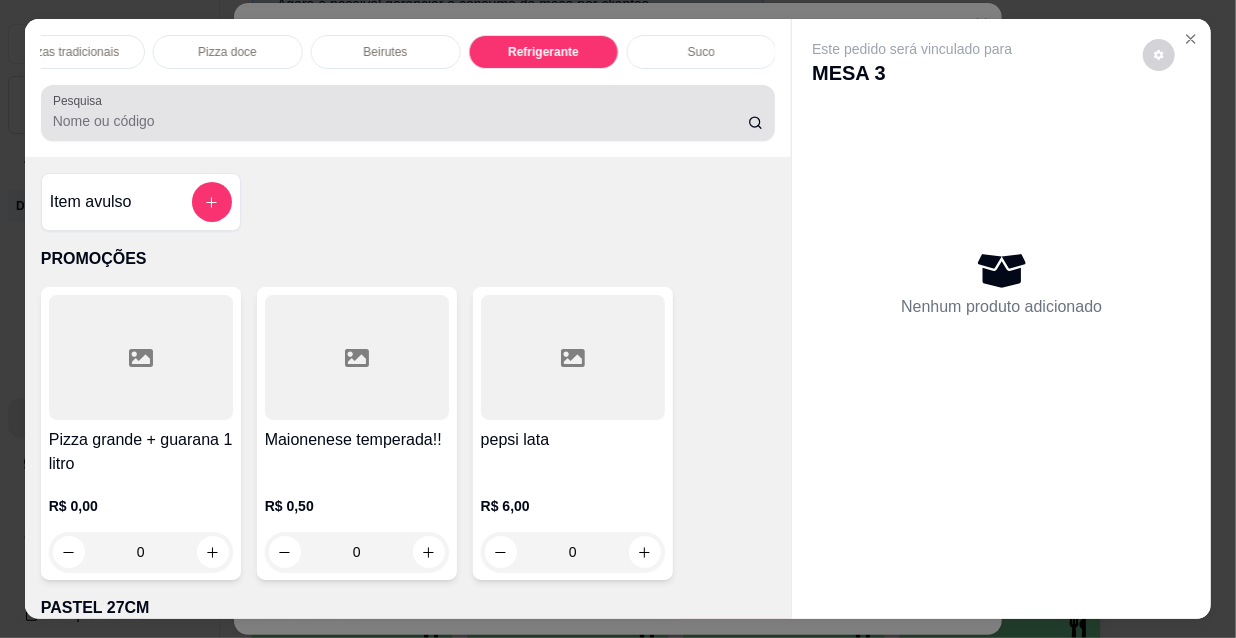 scroll, scrollTop: 18046, scrollLeft: 0, axis: vertical 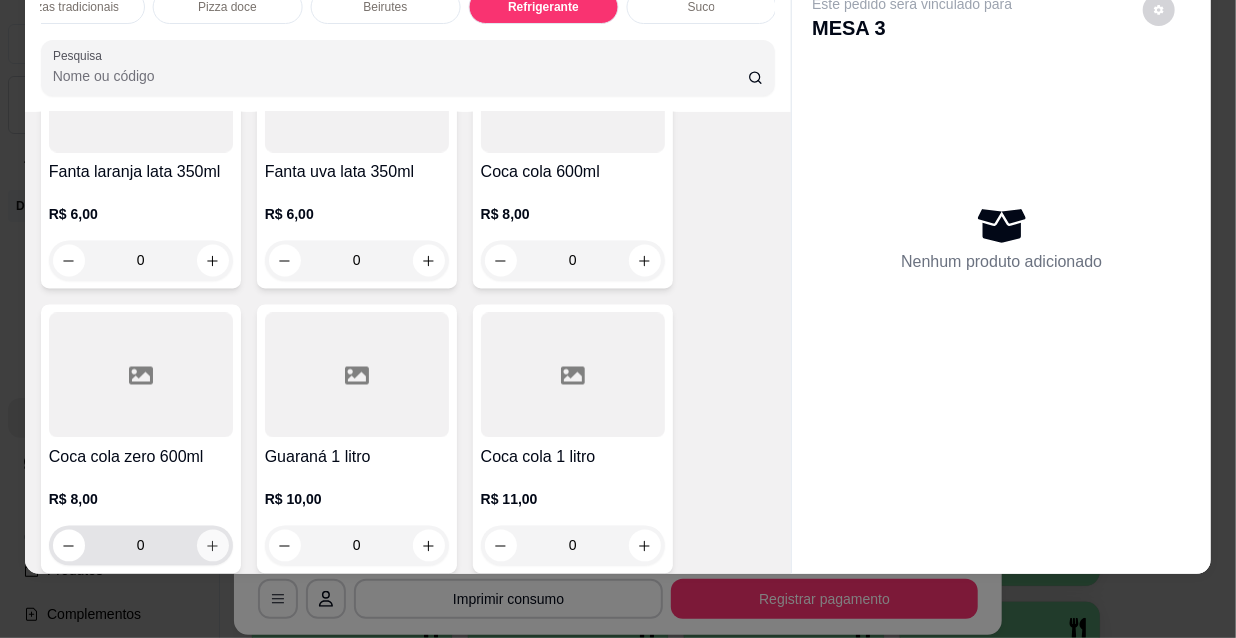 click at bounding box center (213, 546) 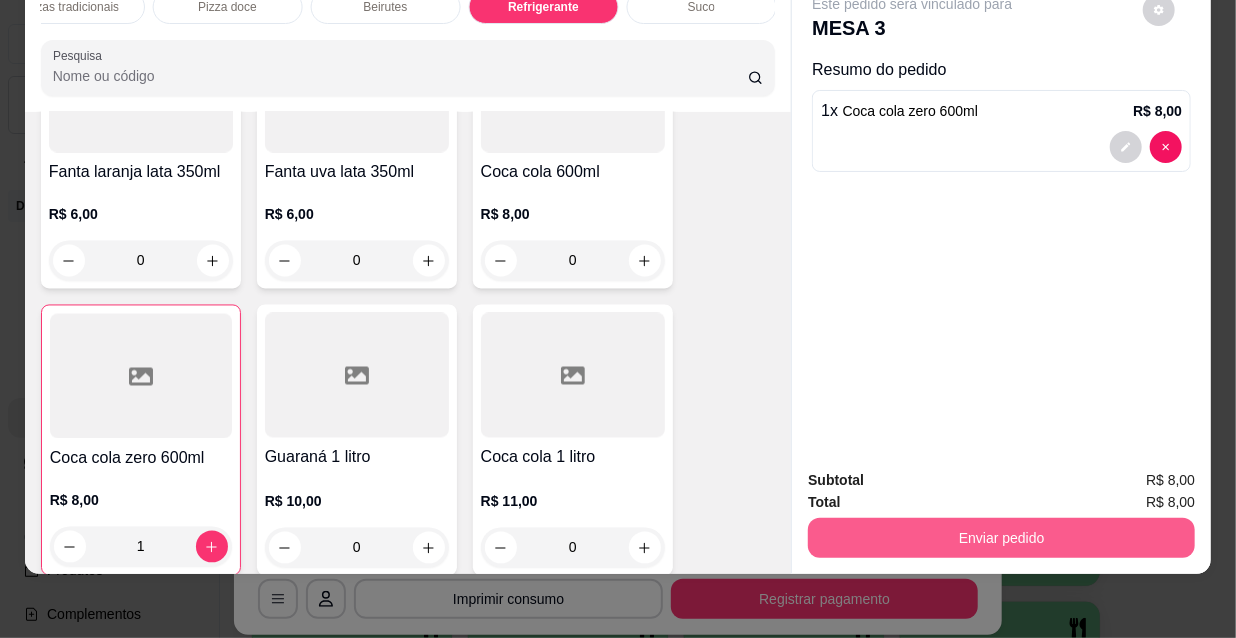 scroll, scrollTop: 18683, scrollLeft: 0, axis: vertical 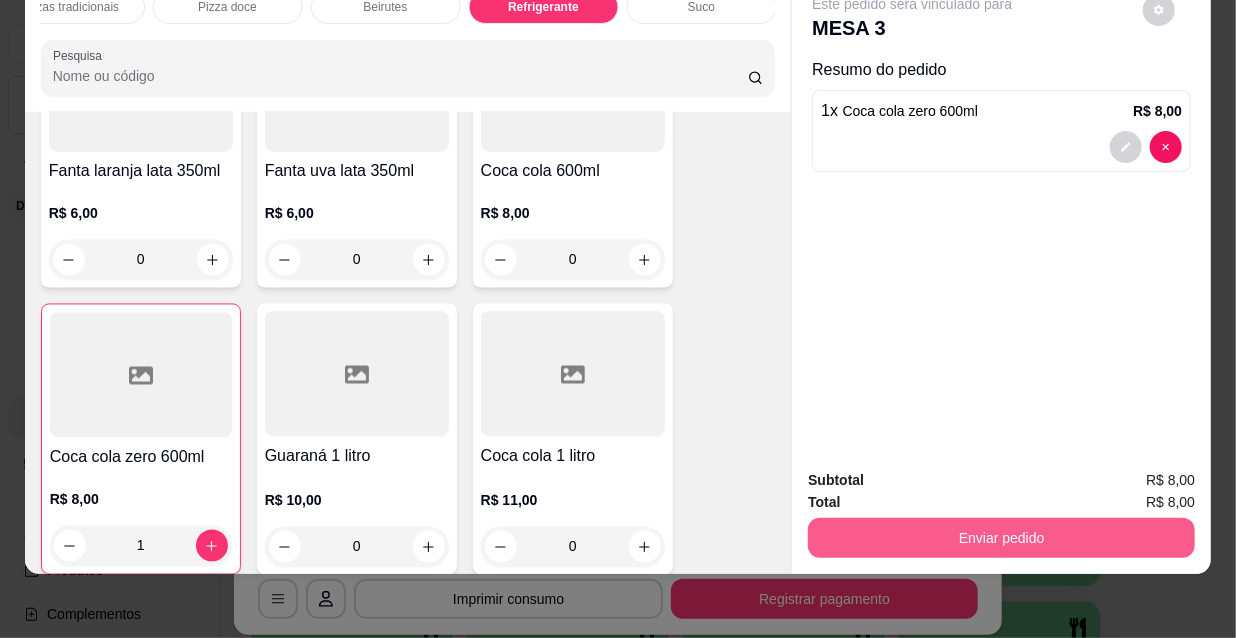 click on "Enviar pedido" at bounding box center [1001, 538] 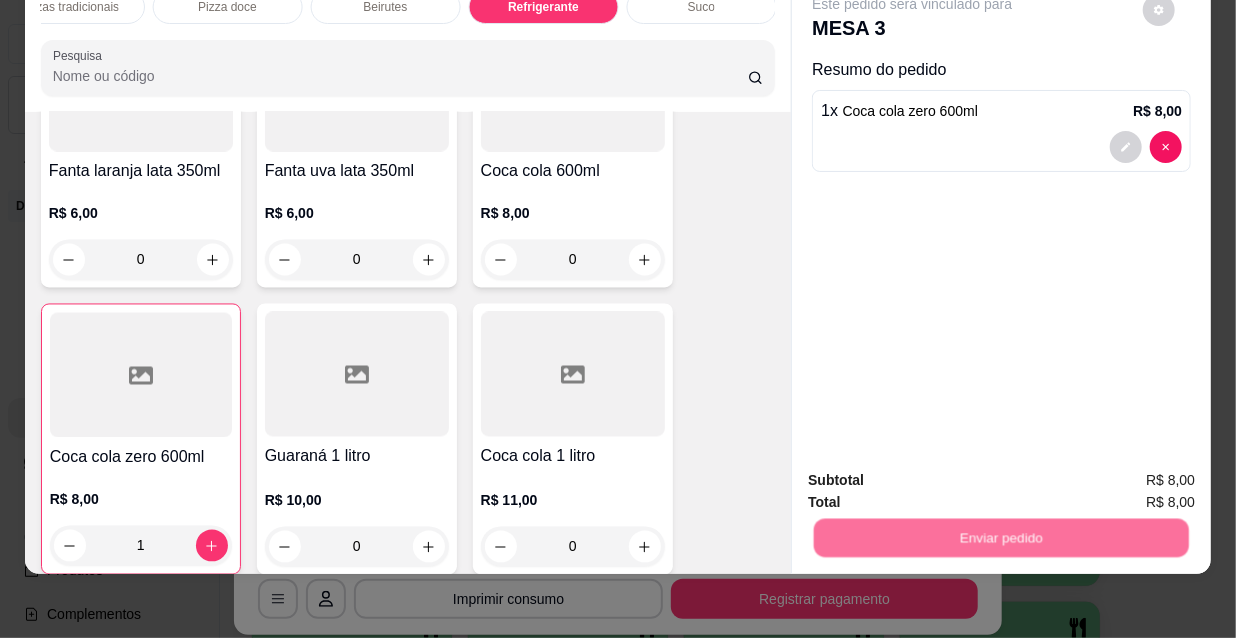 click on "Não registrar e enviar pedido" at bounding box center [937, 474] 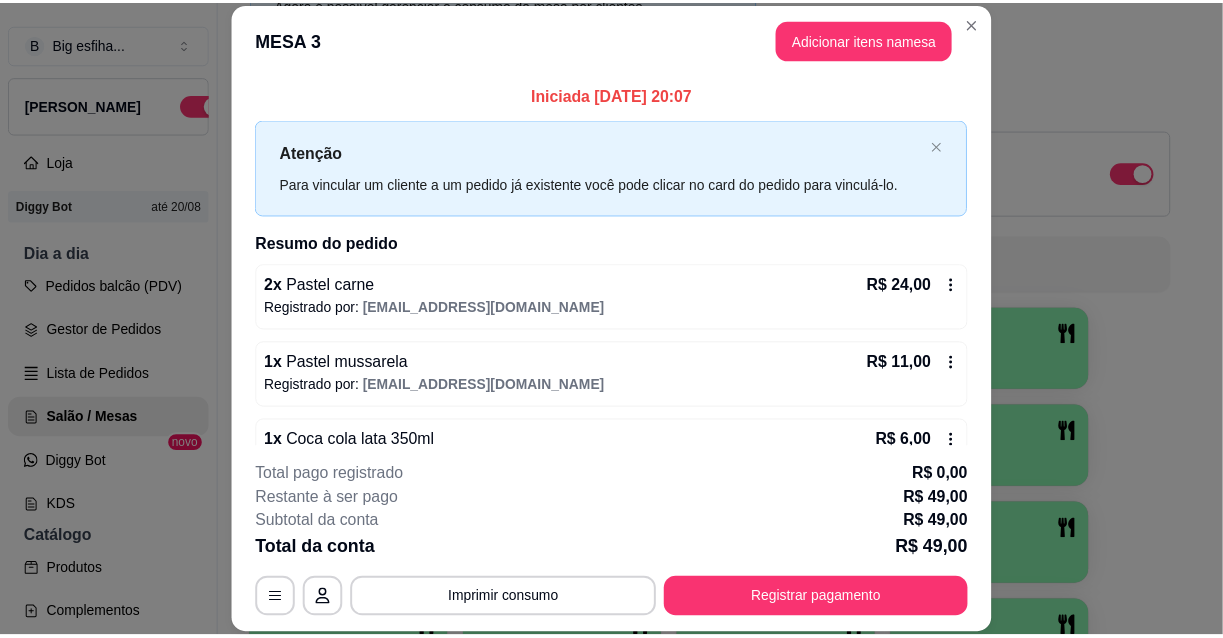 scroll, scrollTop: 123, scrollLeft: 0, axis: vertical 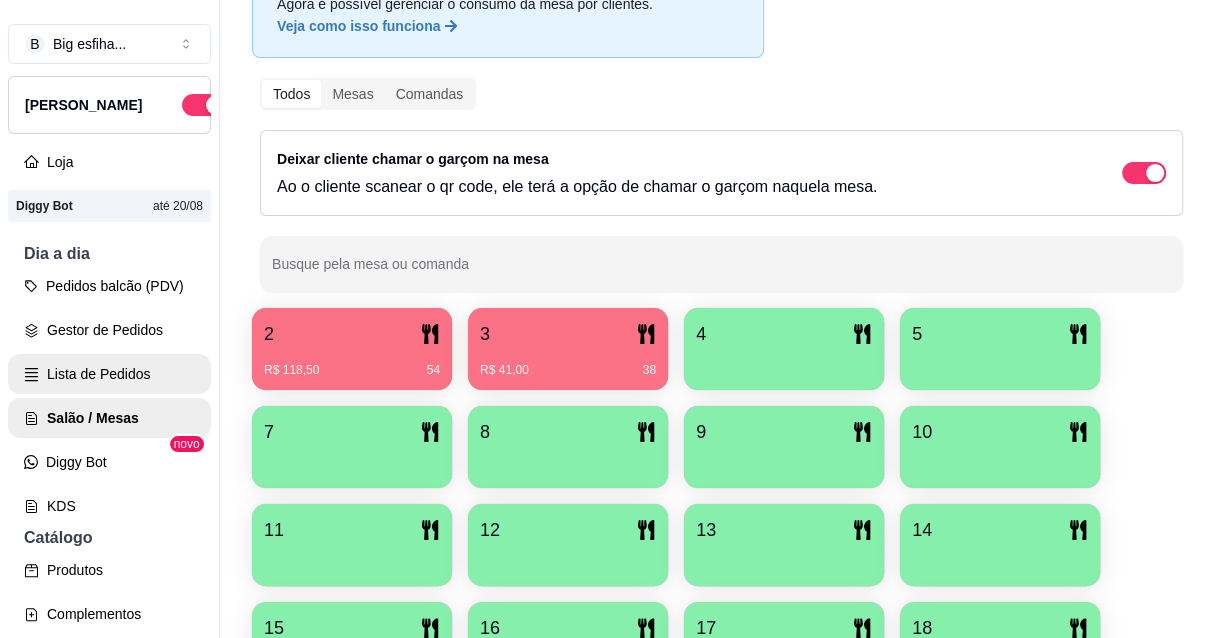 click on "Lista de Pedidos" at bounding box center [109, 374] 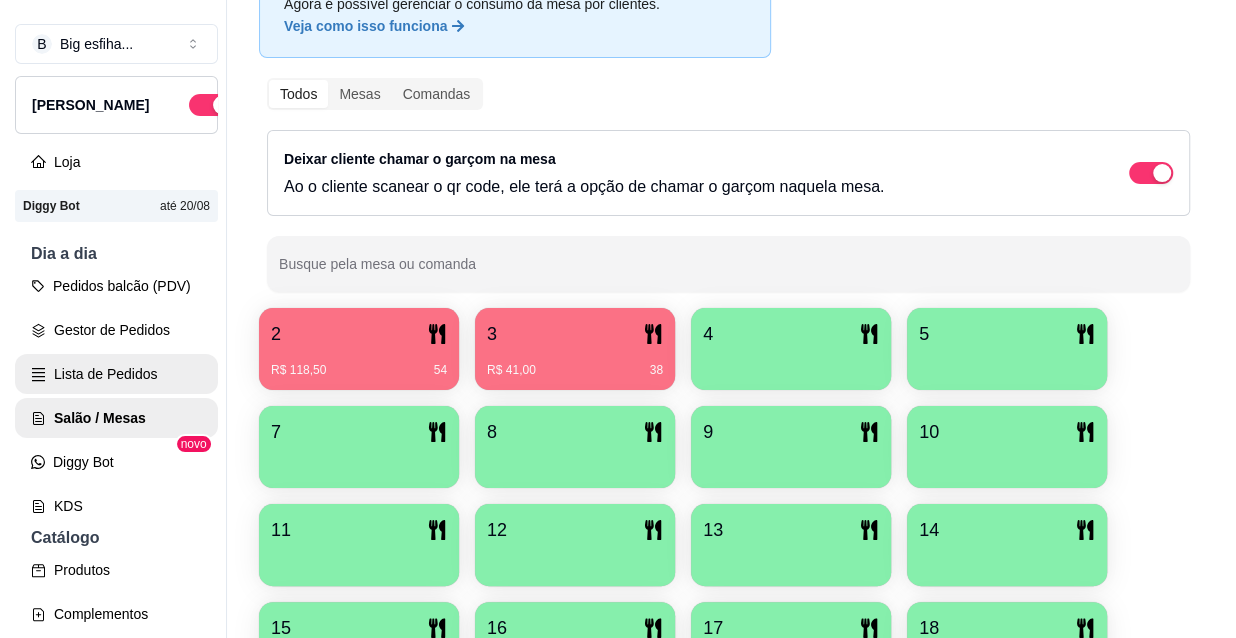 scroll, scrollTop: 0, scrollLeft: 0, axis: both 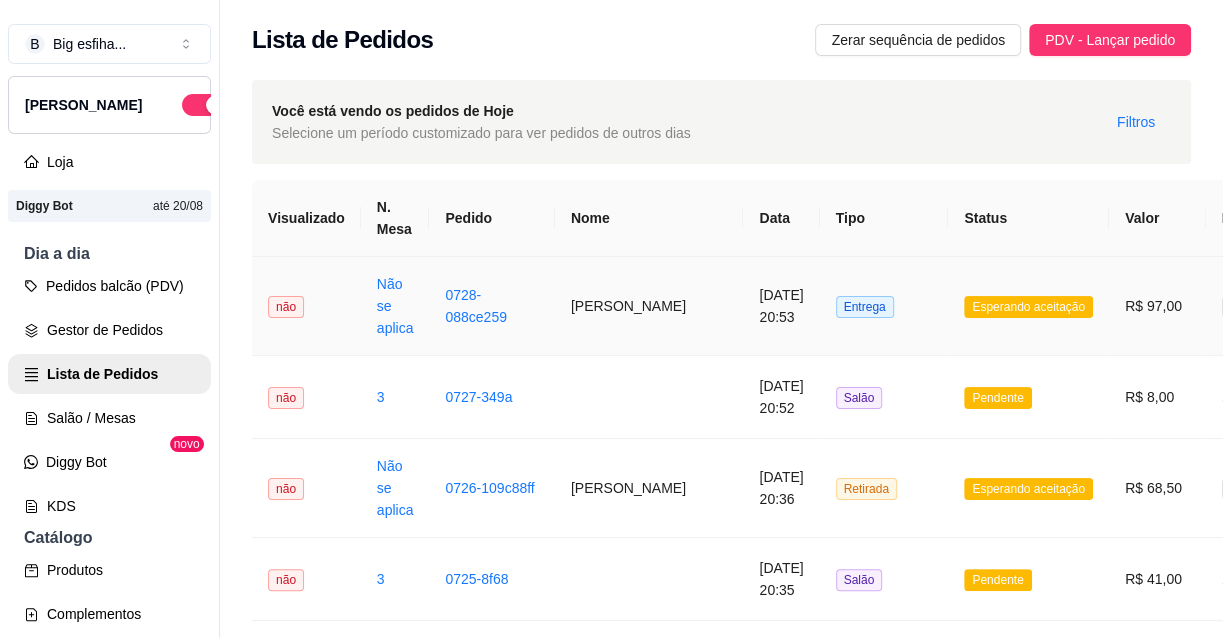 click on "[DATE] 20:53" at bounding box center (781, 306) 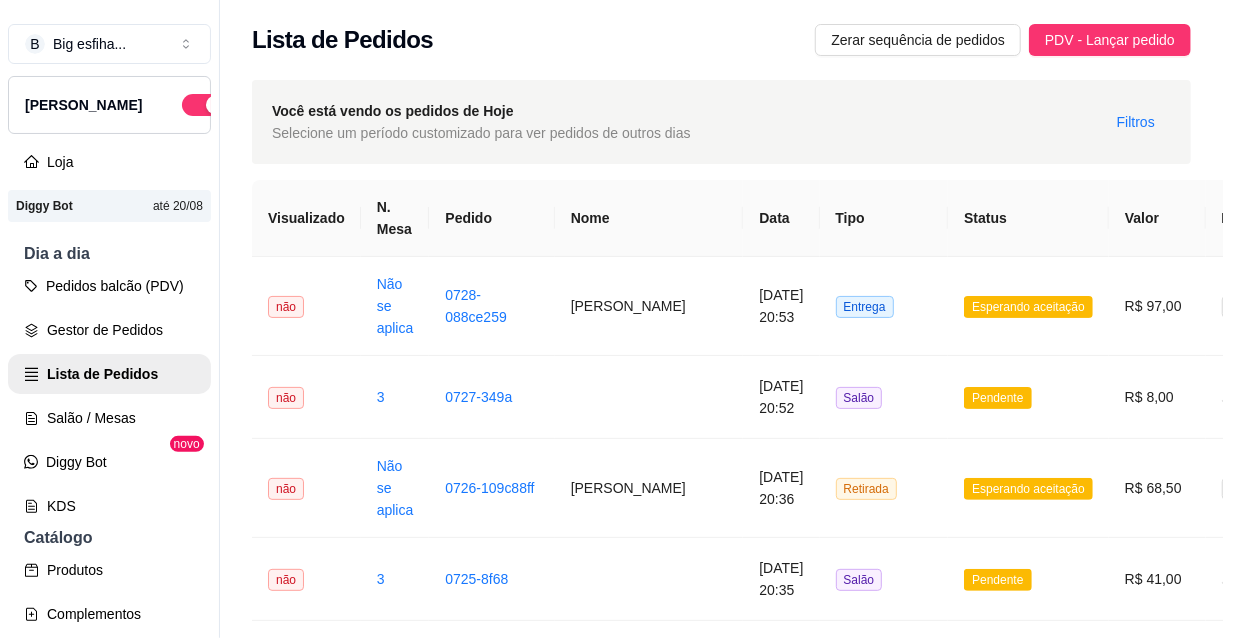 click on "Aceitar pedido" at bounding box center [821, 542] 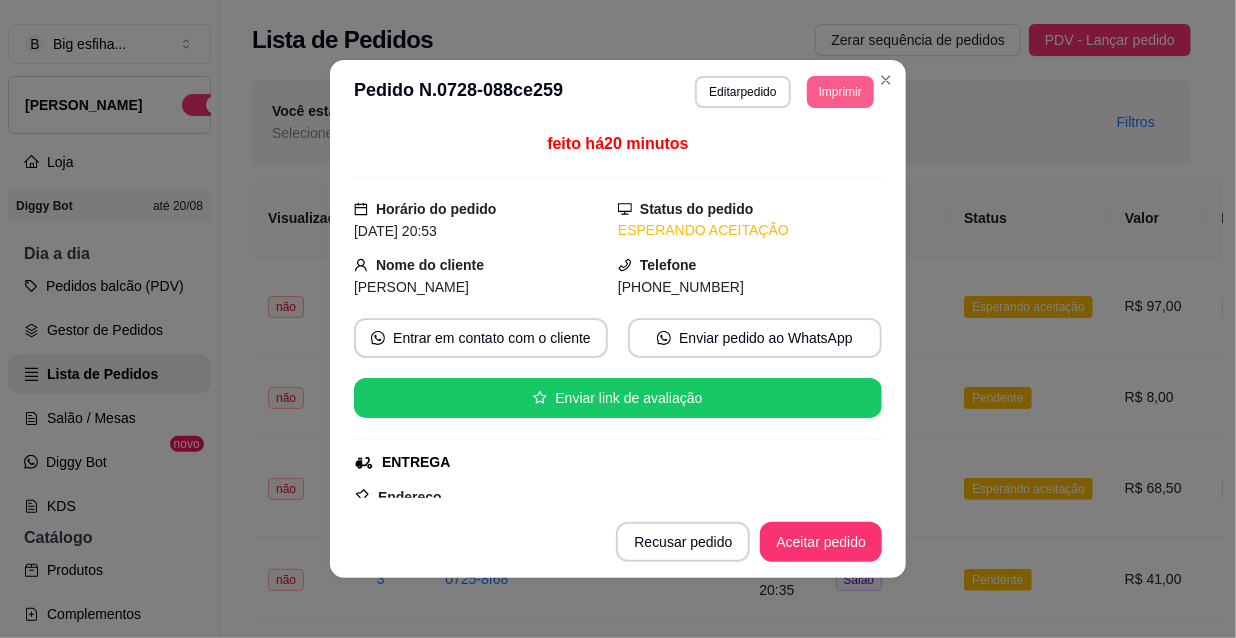 click on "Imprimir" at bounding box center (840, 92) 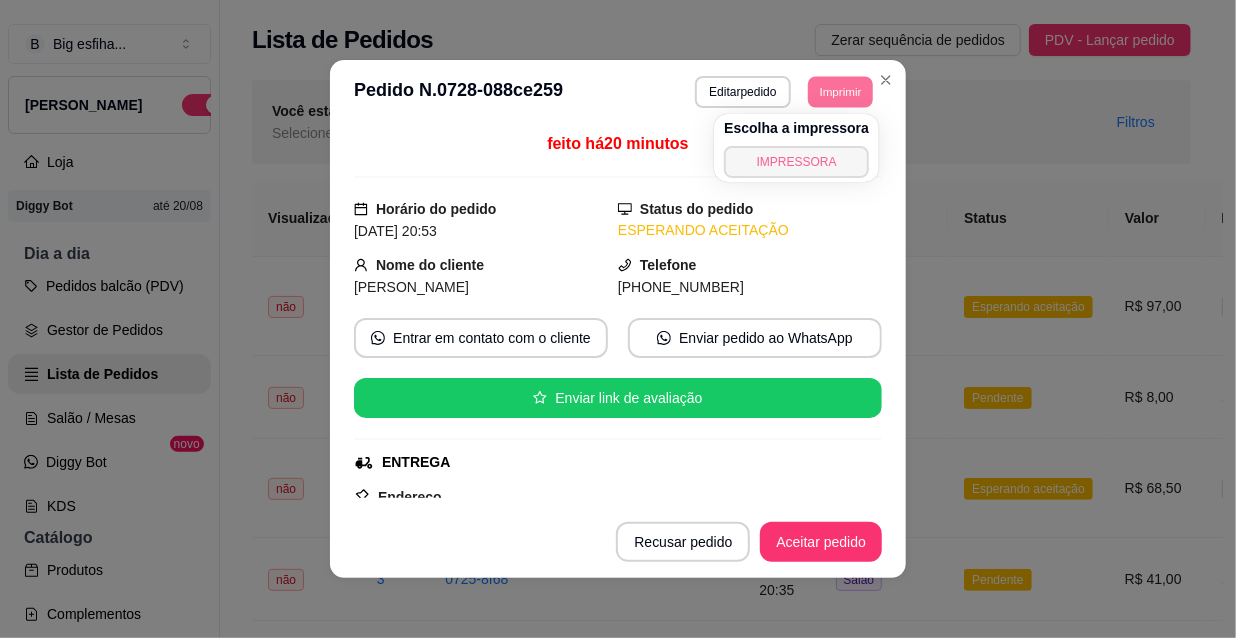 click on "IMPRESSORA" at bounding box center (796, 162) 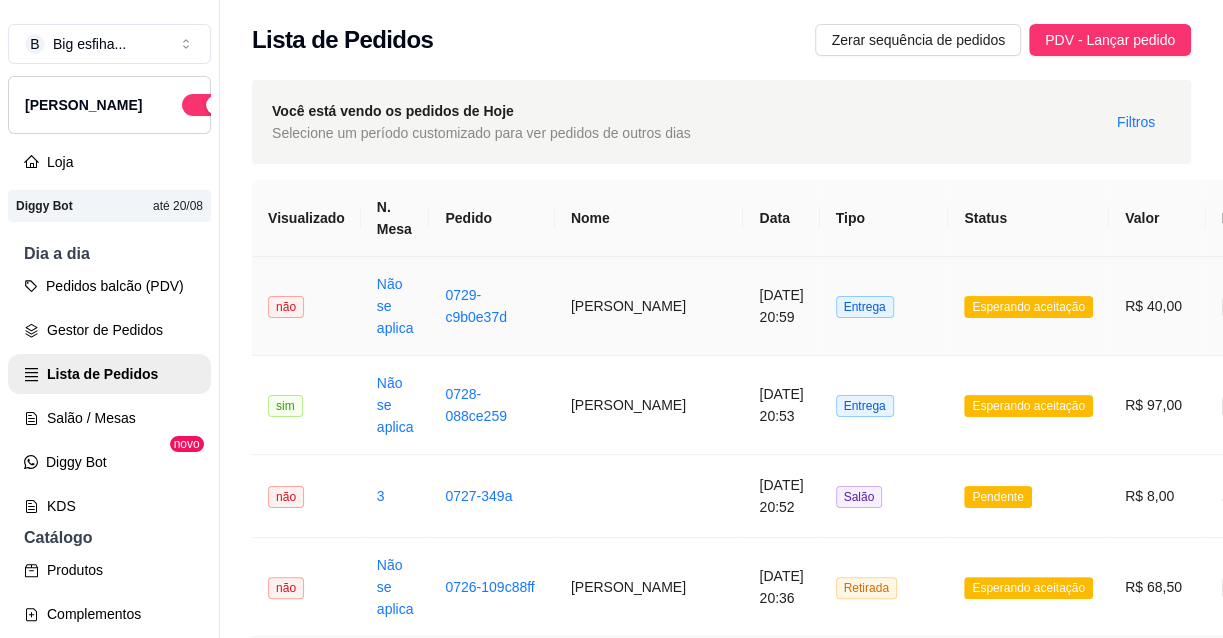 click on "Esperando aceitação" at bounding box center [1028, 306] 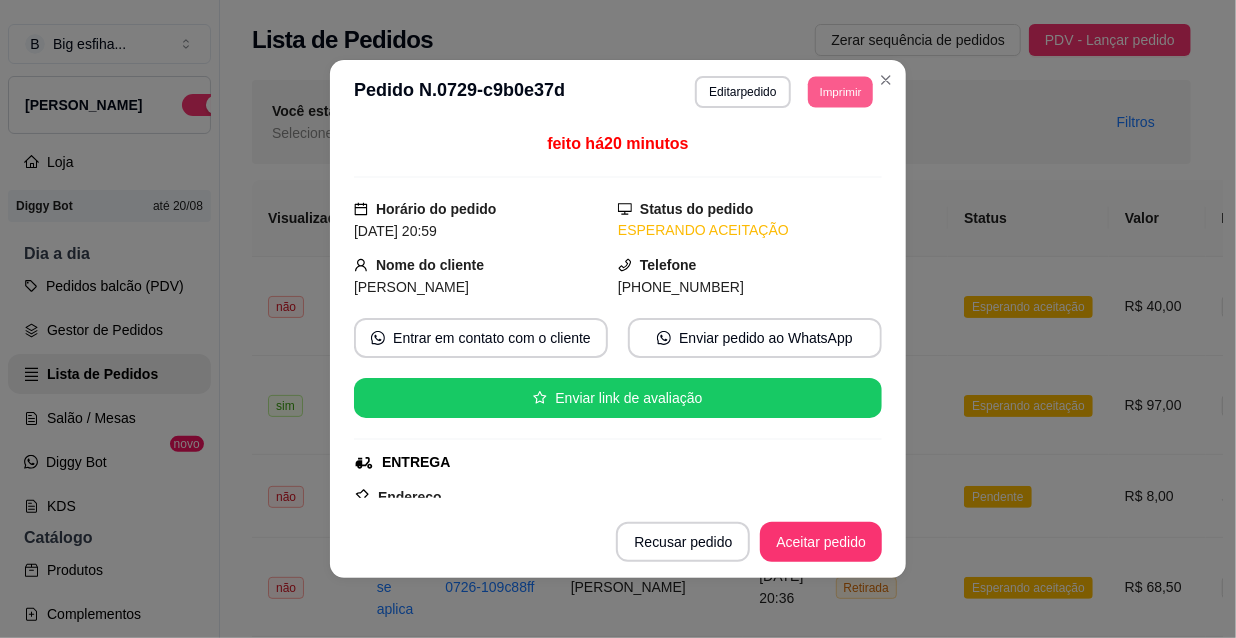 click on "Imprimir" at bounding box center [840, 91] 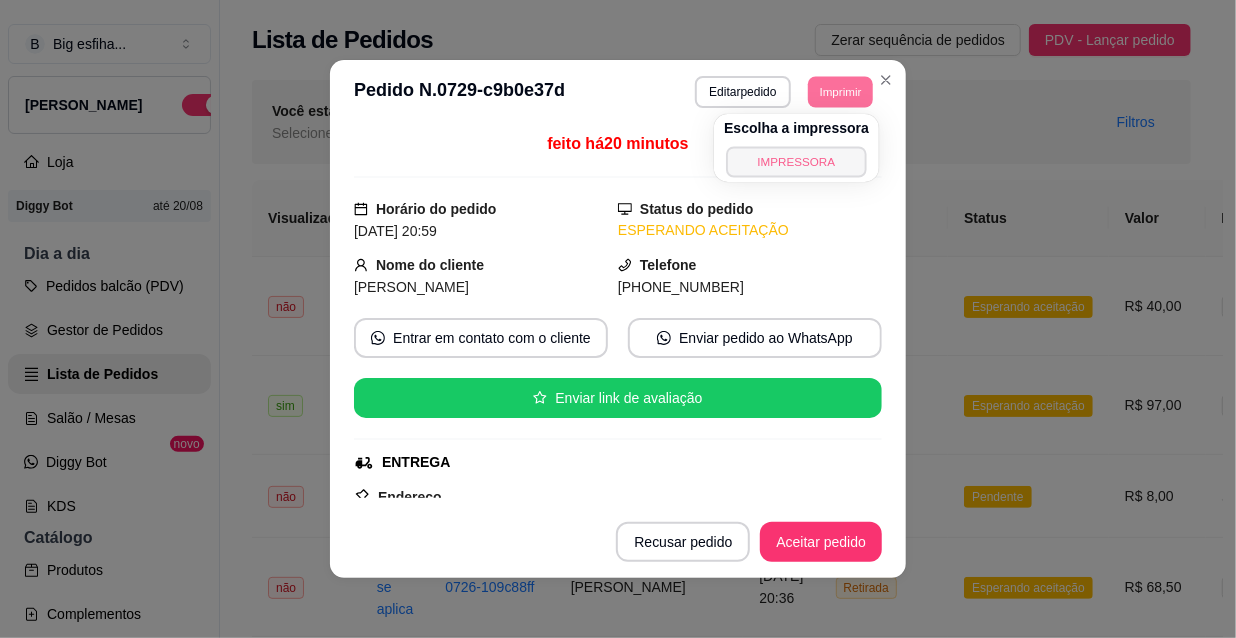 click on "IMPRESSORA" at bounding box center (796, 161) 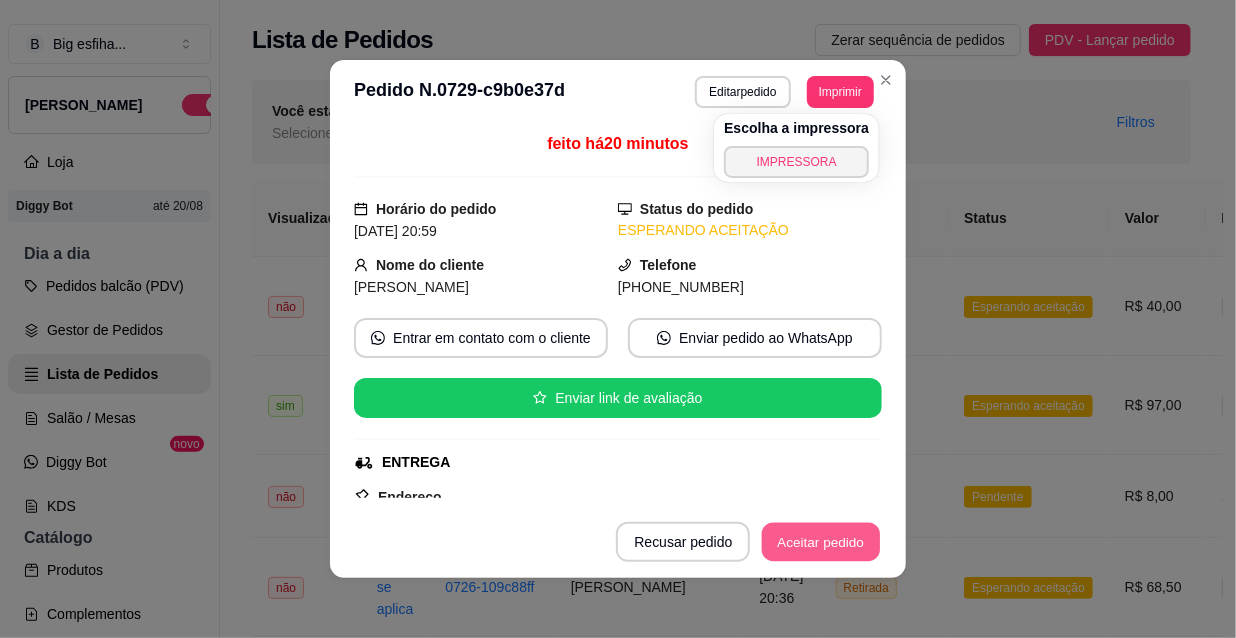 click on "Aceitar pedido" at bounding box center (821, 542) 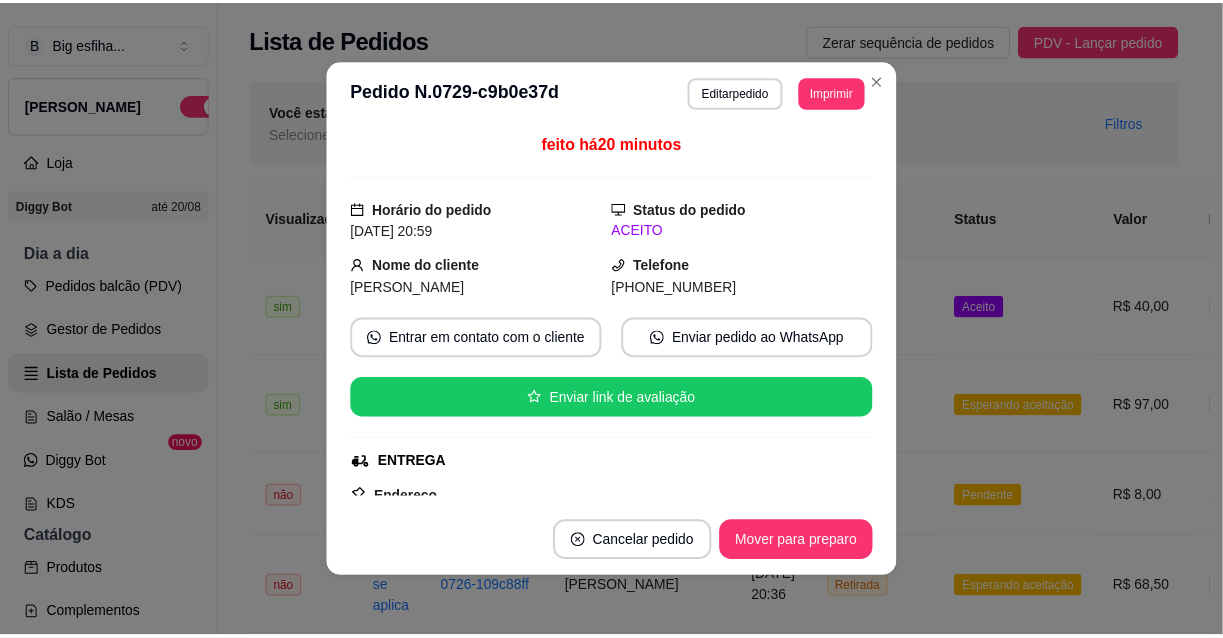 scroll, scrollTop: 532, scrollLeft: 0, axis: vertical 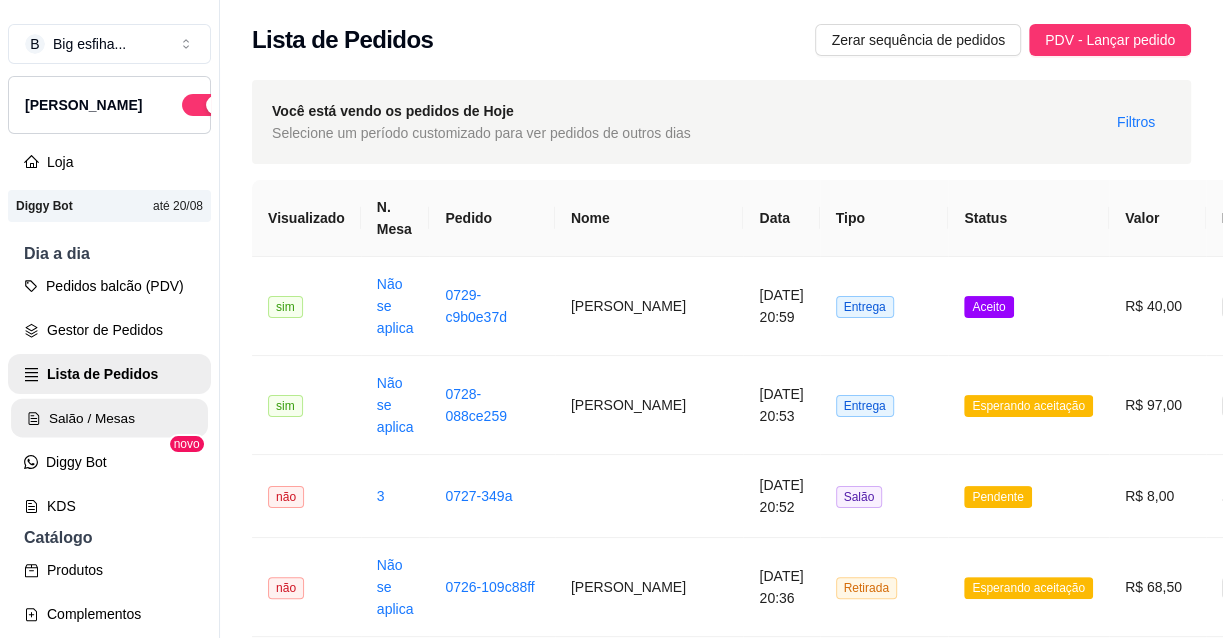 click on "Salão / Mesas" at bounding box center (109, 418) 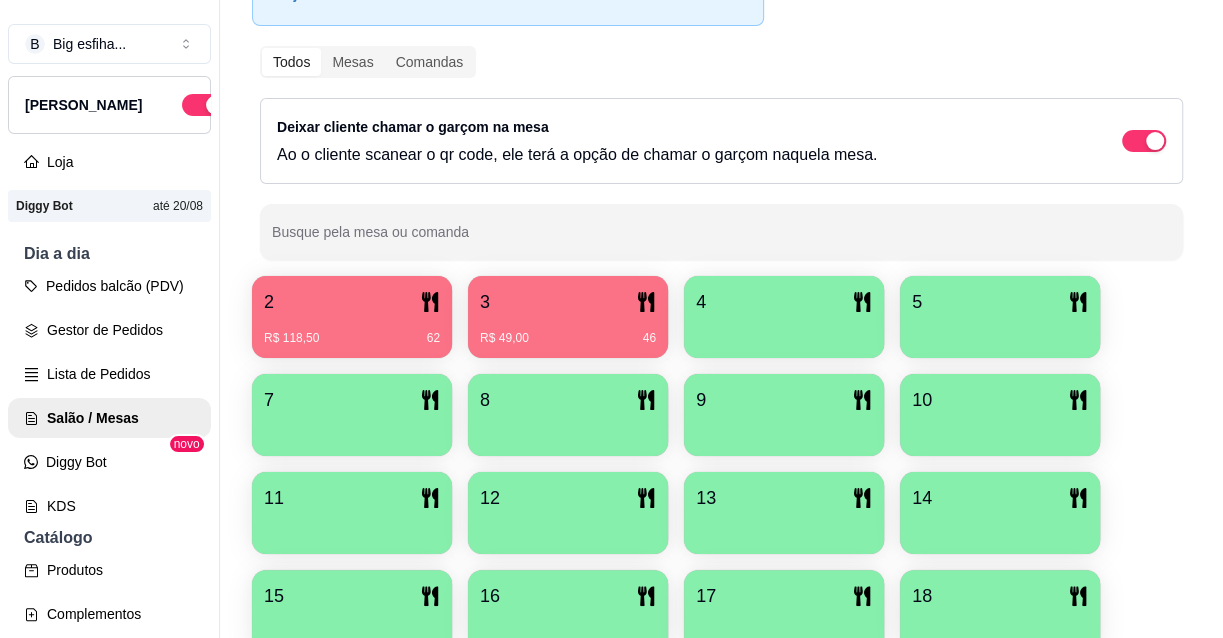 scroll, scrollTop: 68, scrollLeft: 0, axis: vertical 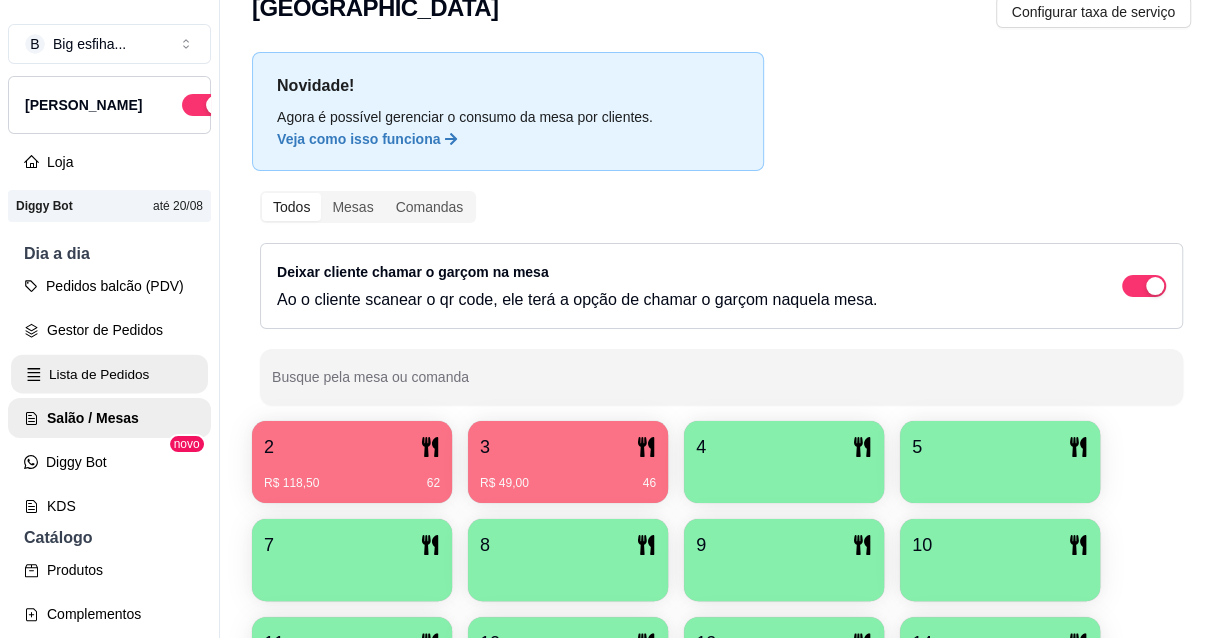 click on "Lista de Pedidos" at bounding box center (109, 374) 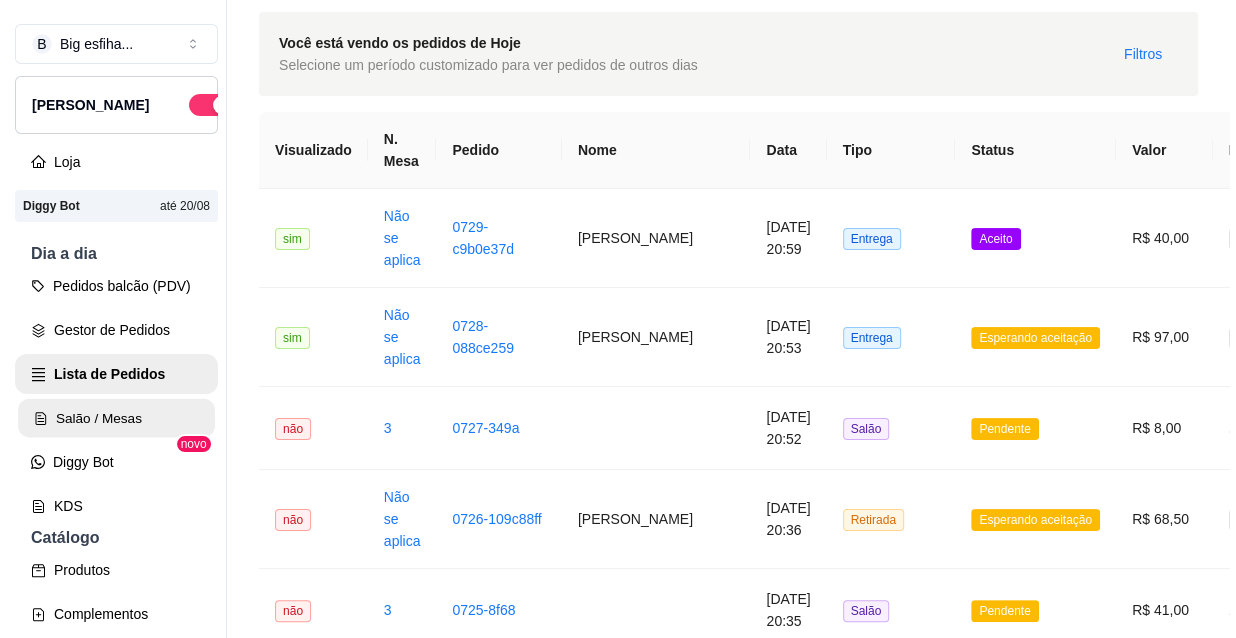 scroll, scrollTop: 0, scrollLeft: 0, axis: both 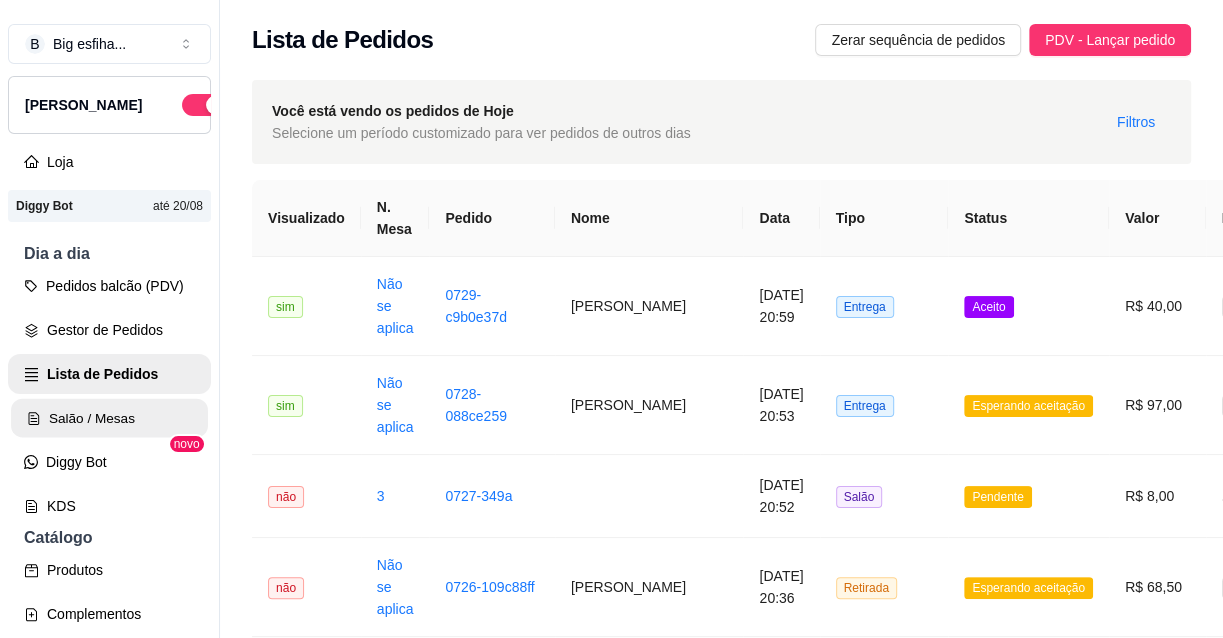 click on "Salão / Mesas" at bounding box center (109, 418) 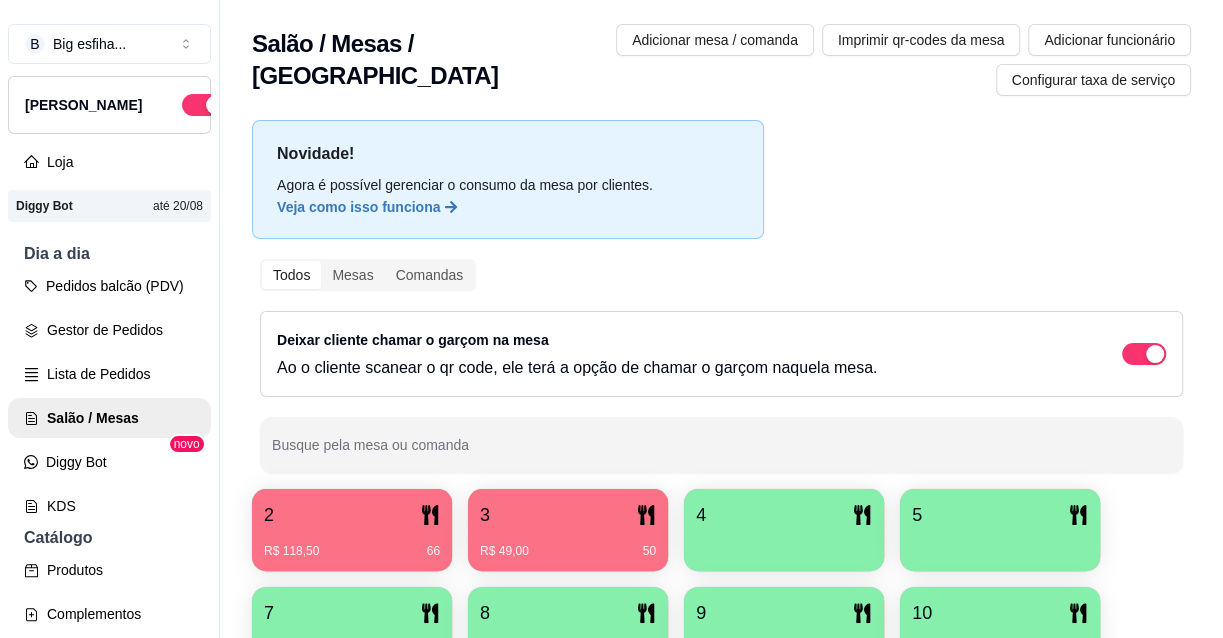 click on "2 R$ 118,50 66 3 R$ 49,00 50 4 5 7 8 9 10 11 12 13 14 15 16 17 18 19 20 21 22 23 24 25 26 27 28 29 30" at bounding box center [721, 824] 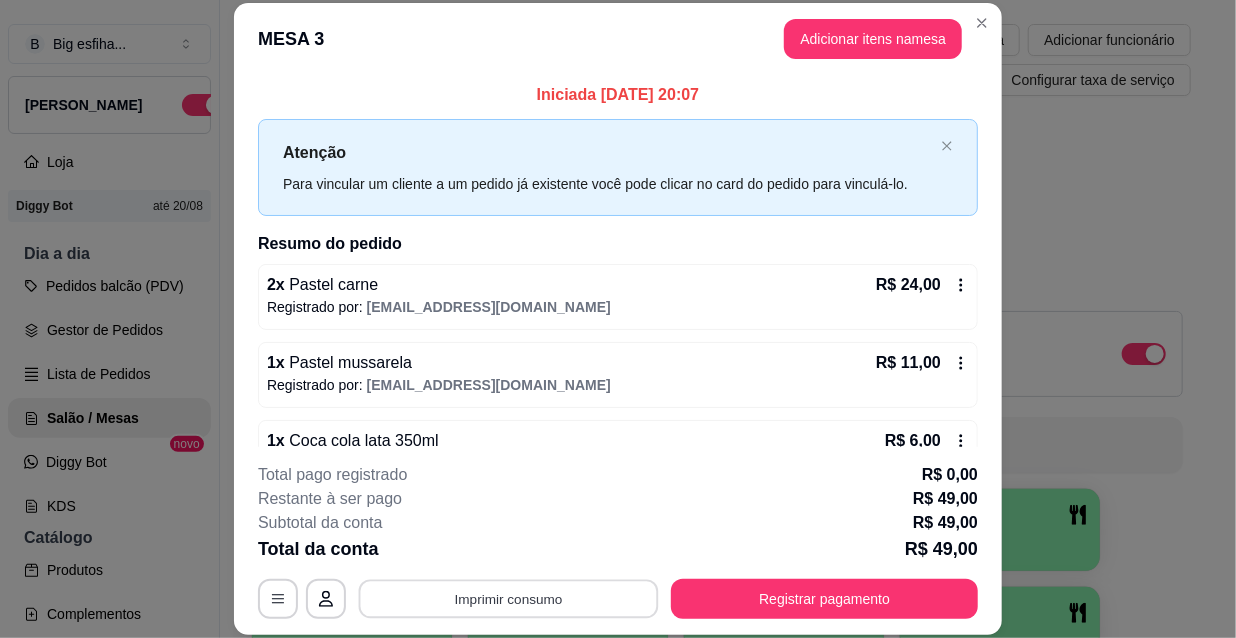 click on "Imprimir consumo" at bounding box center (509, 598) 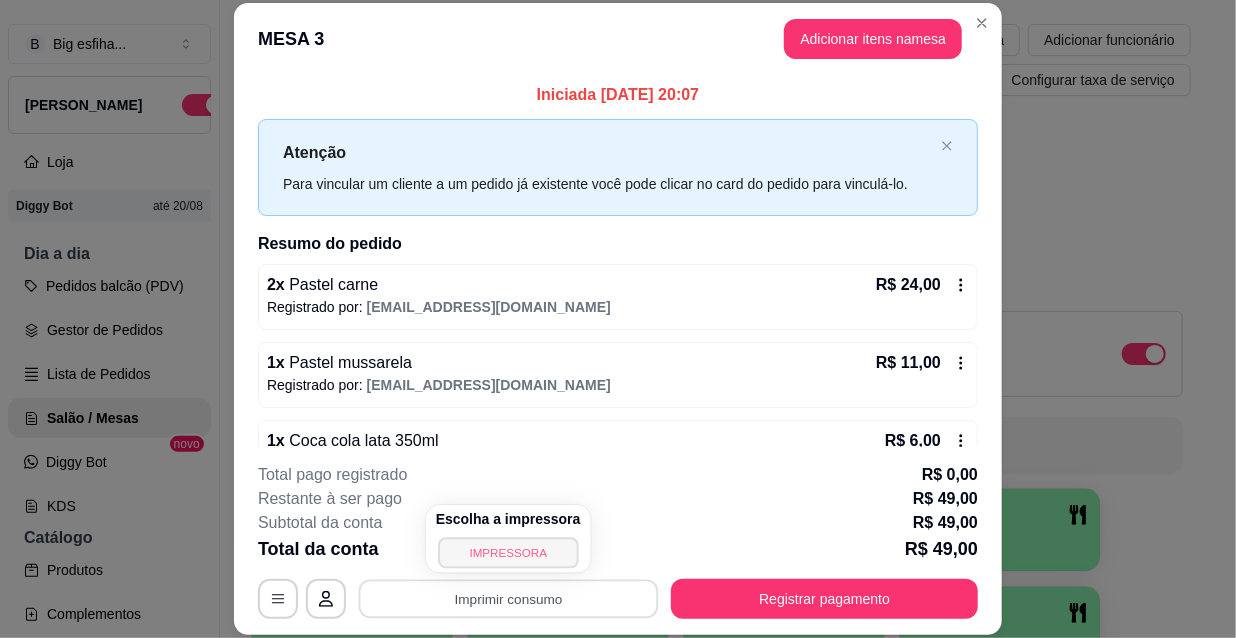 click on "IMPRESSORA" at bounding box center [508, 552] 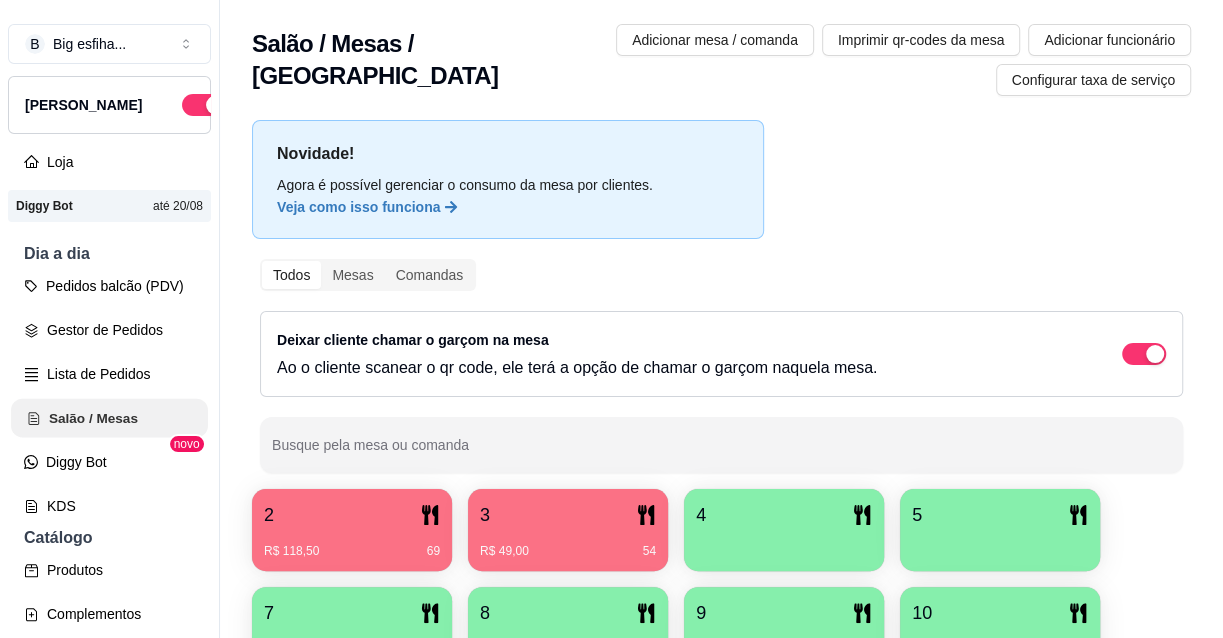 click on "Salão / Mesas" at bounding box center (109, 418) 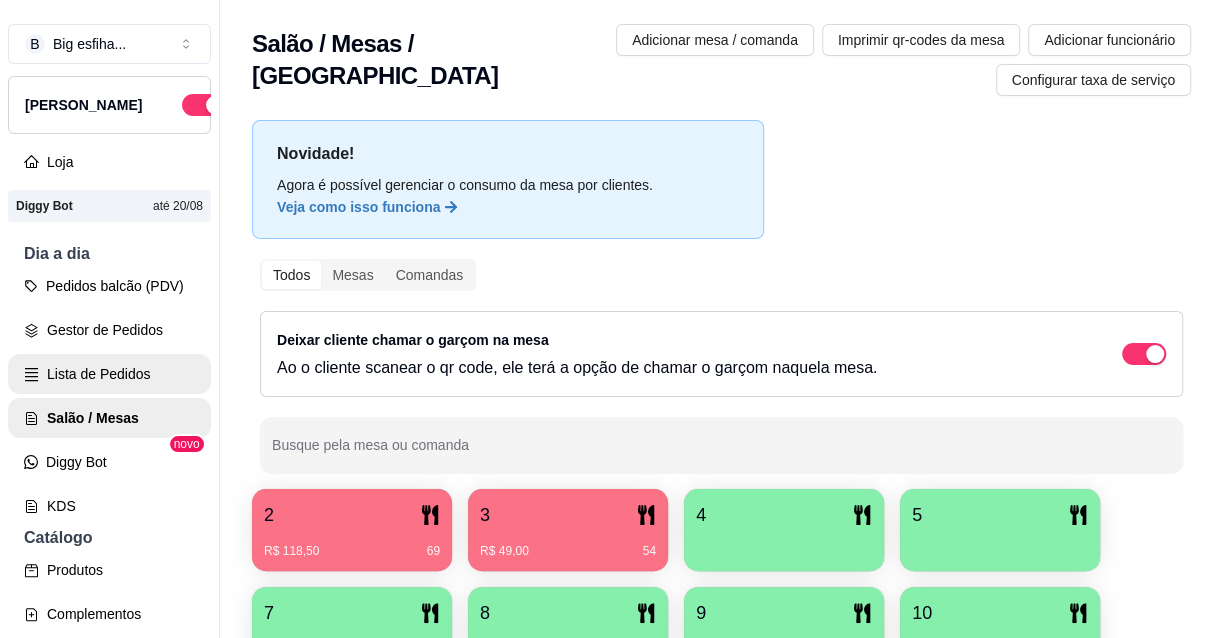 click on "Lista de Pedidos" at bounding box center [109, 374] 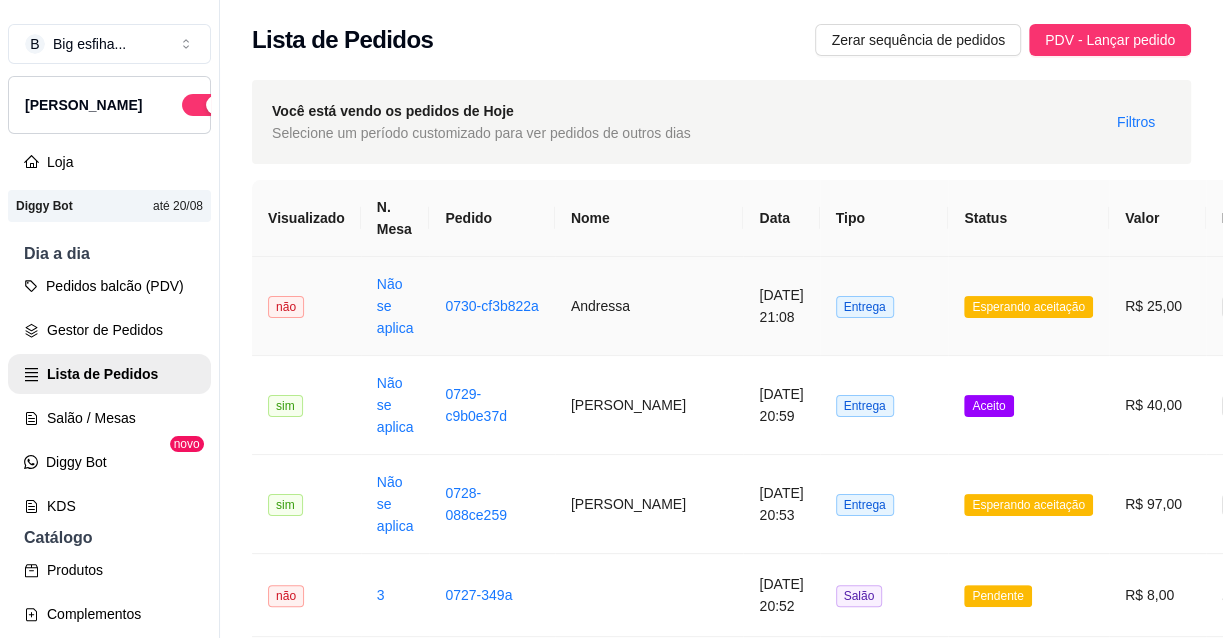 click on "[DATE] 21:08" at bounding box center [781, 306] 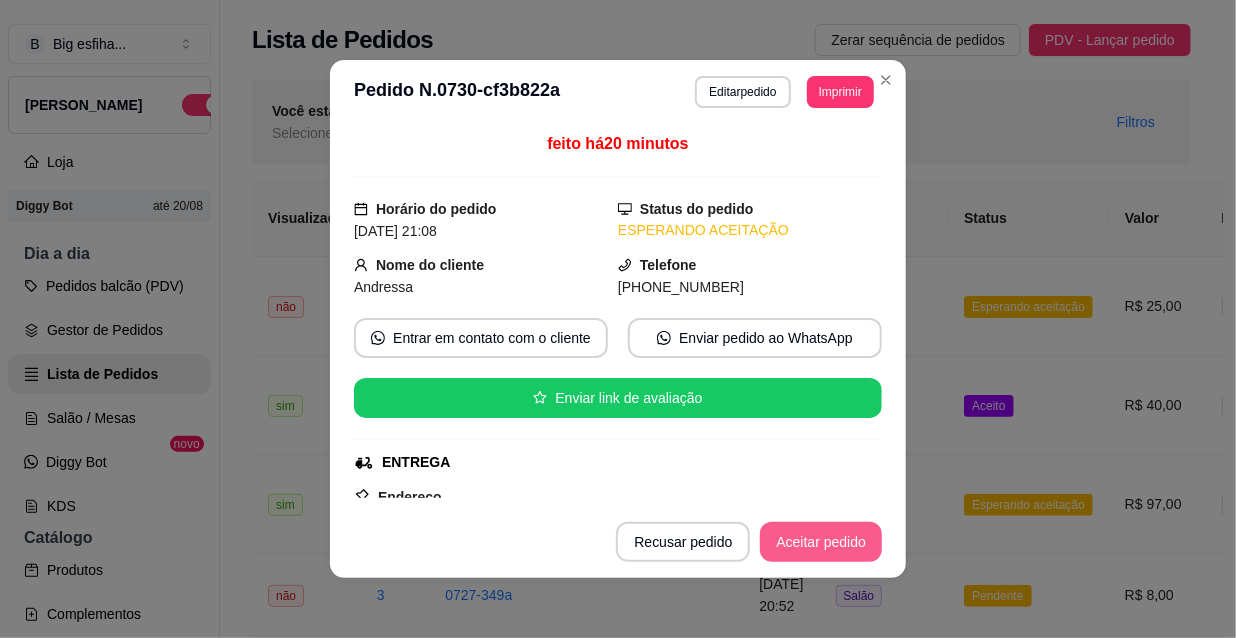click on "Aceitar pedido" at bounding box center [821, 542] 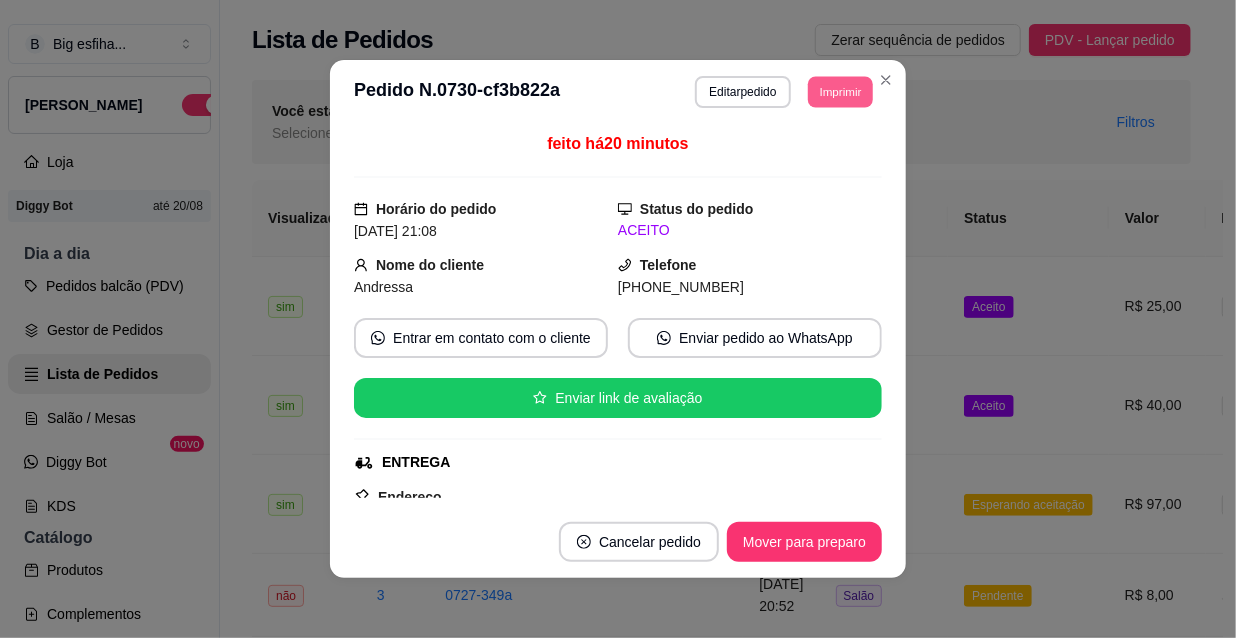 click on "Imprimir" at bounding box center [840, 91] 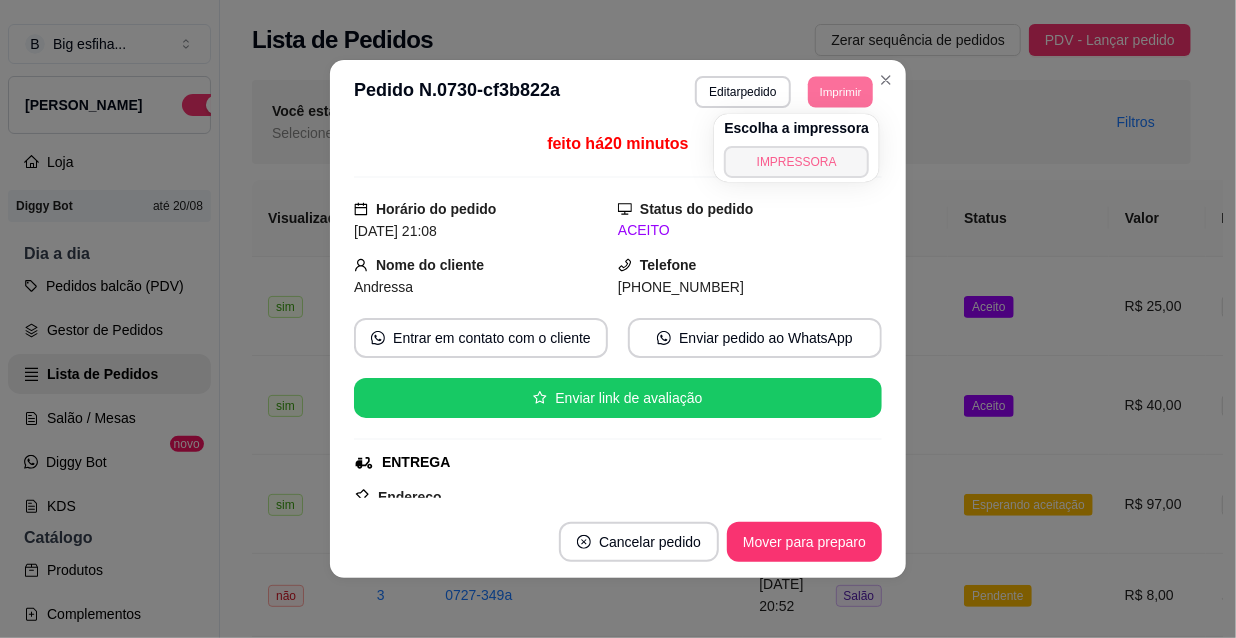 click on "IMPRESSORA" at bounding box center (796, 162) 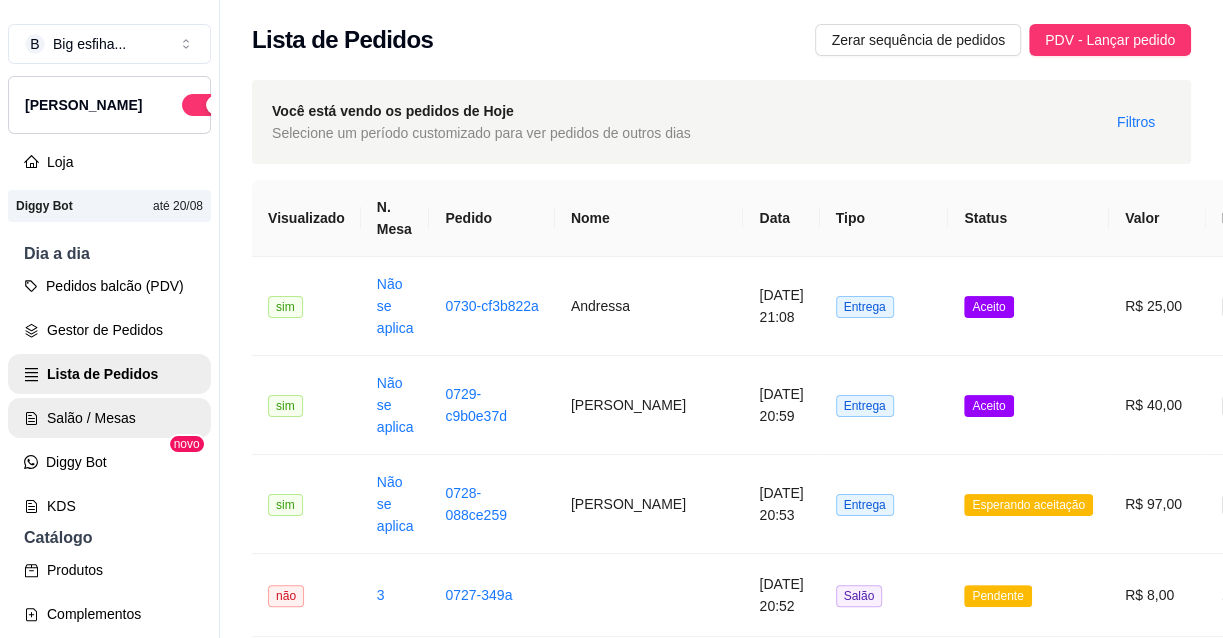 click on "Salão / Mesas" at bounding box center [109, 418] 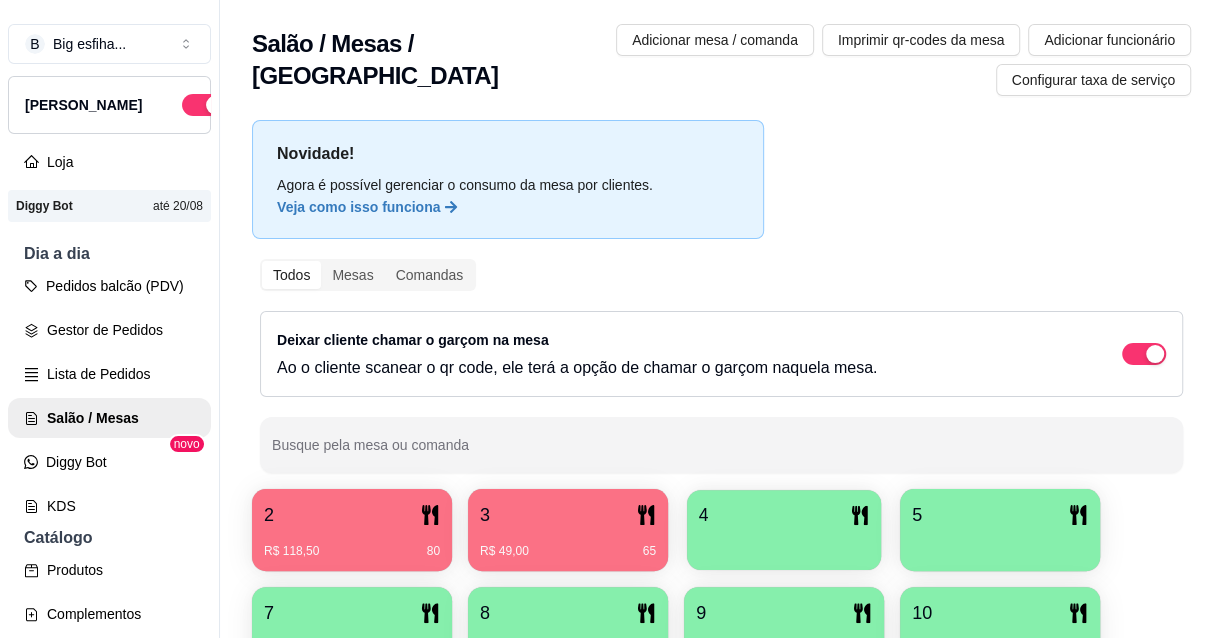 click on "4" at bounding box center (784, 530) 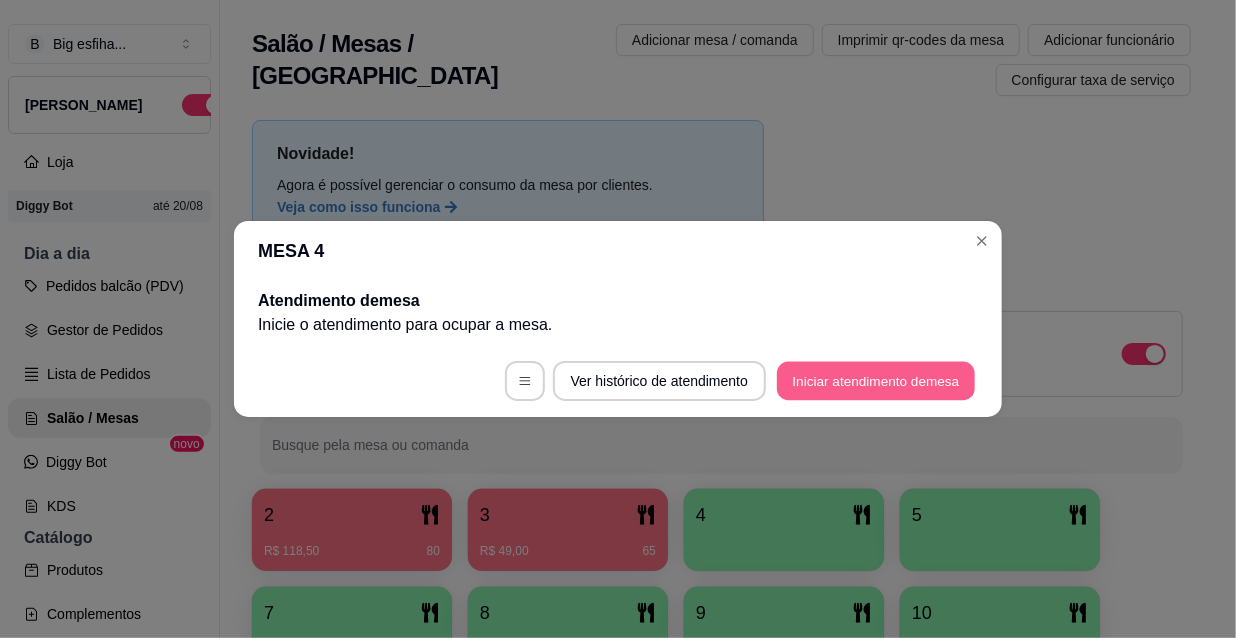 click on "Iniciar atendimento de  mesa" at bounding box center [876, 381] 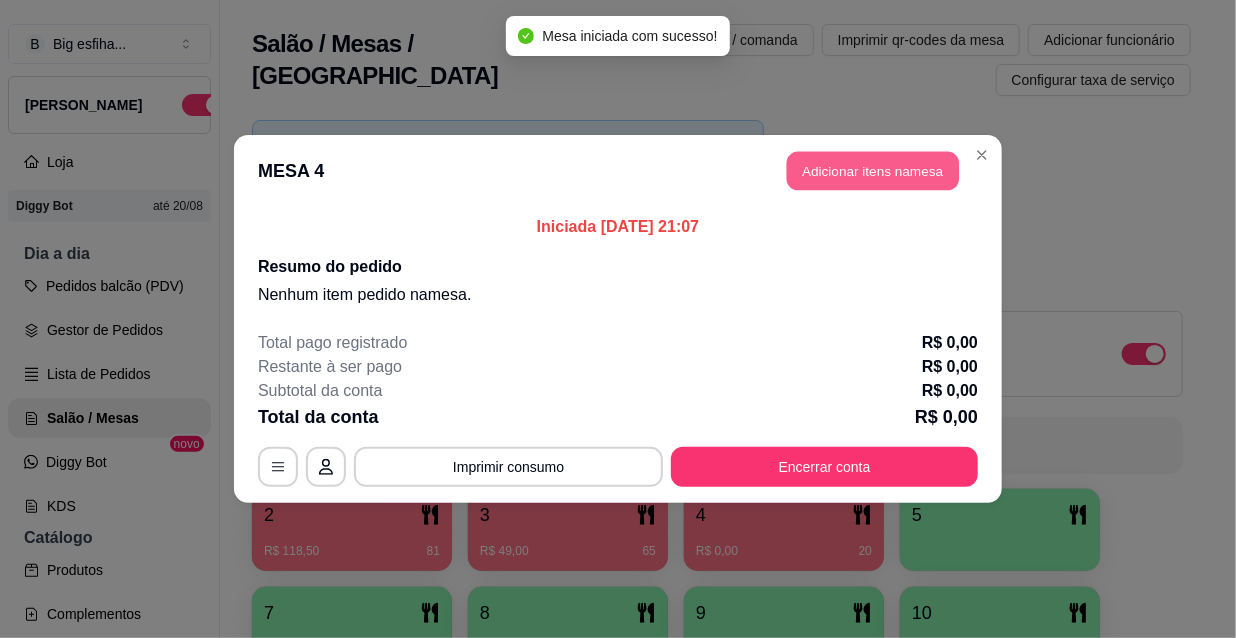 click on "Adicionar itens na  mesa" at bounding box center [873, 171] 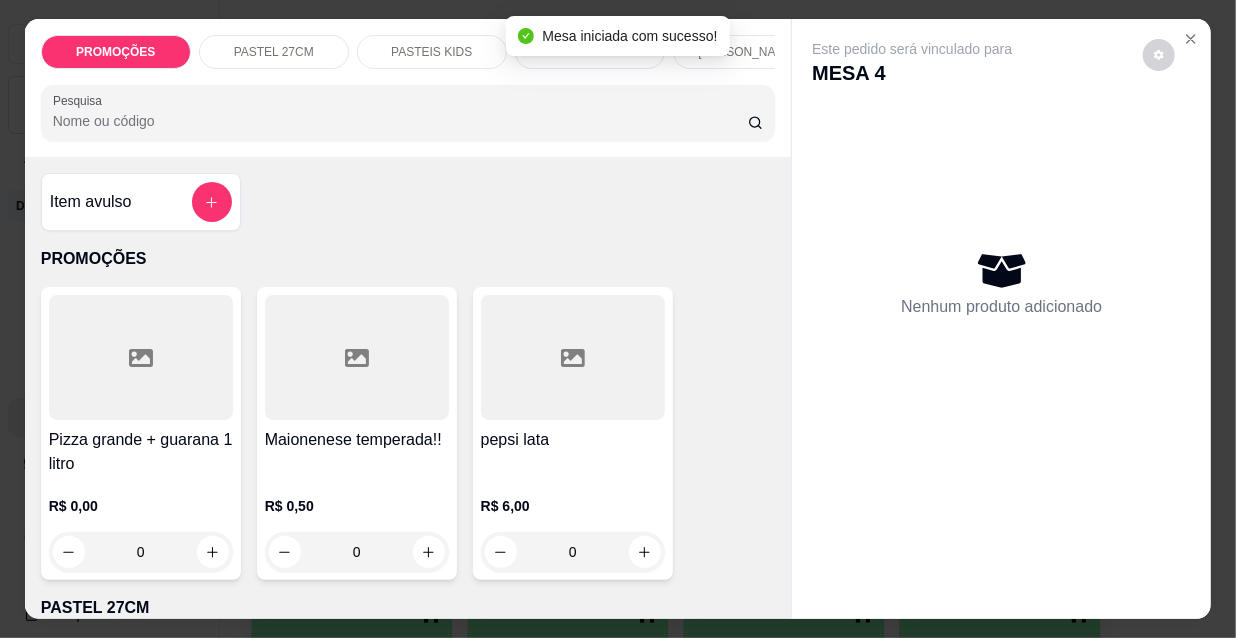 click on "Pesquisa" at bounding box center [408, 113] 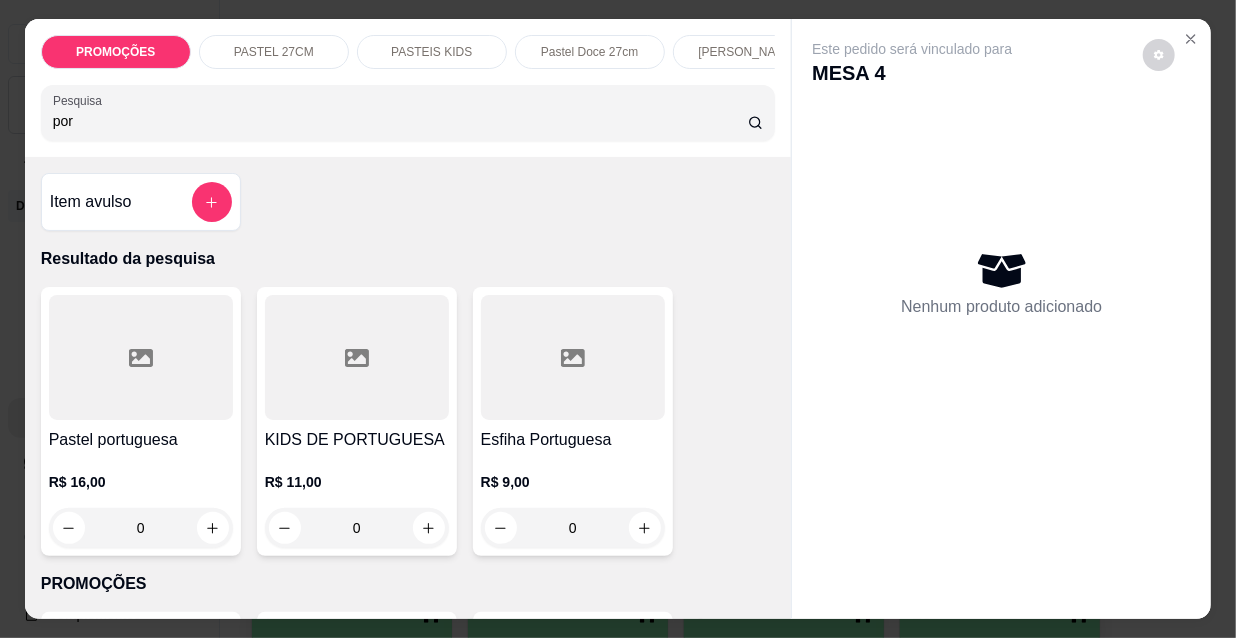 type on "por" 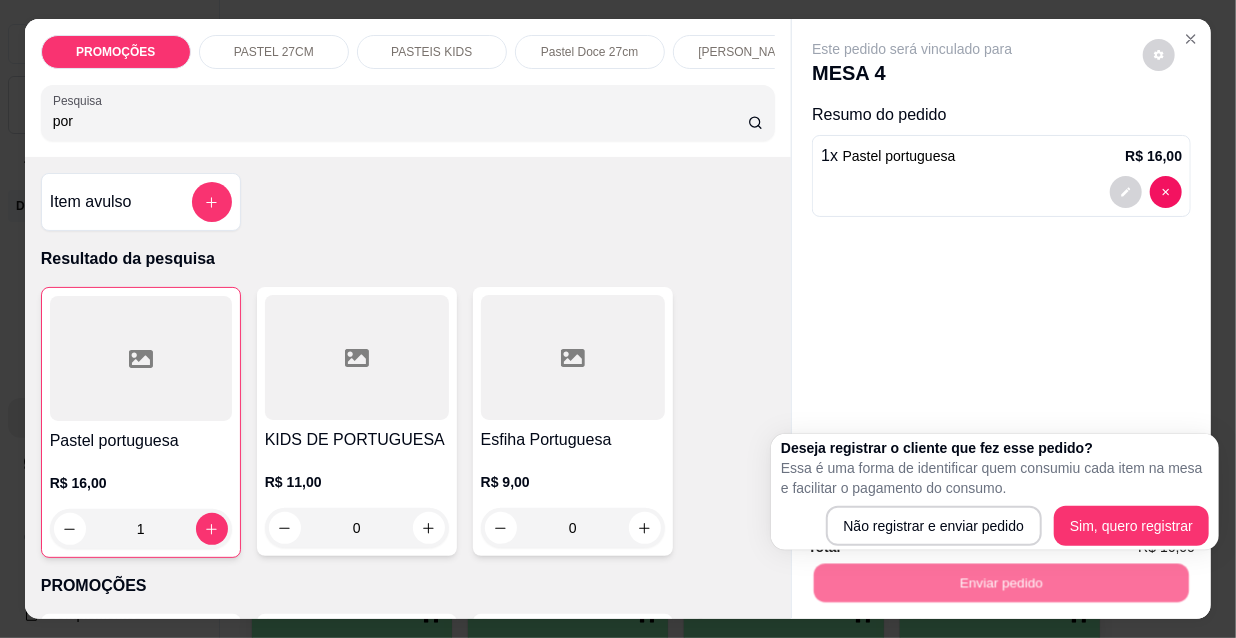 type on "1" 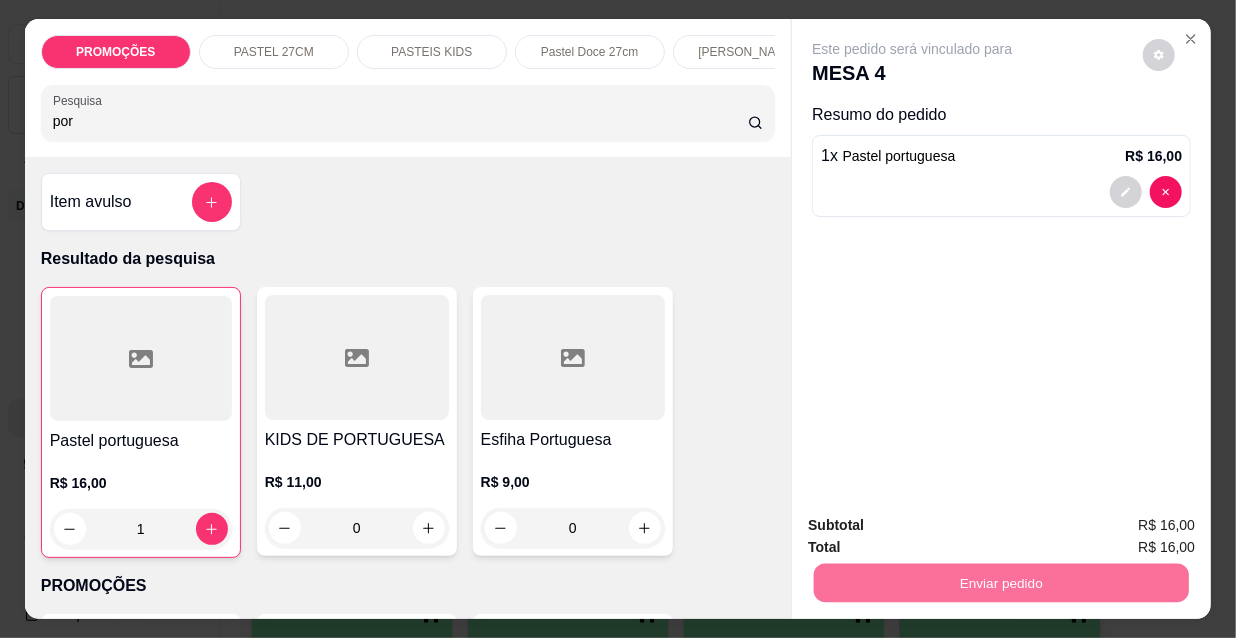 click on "Não registrar e enviar pedido" at bounding box center [937, 526] 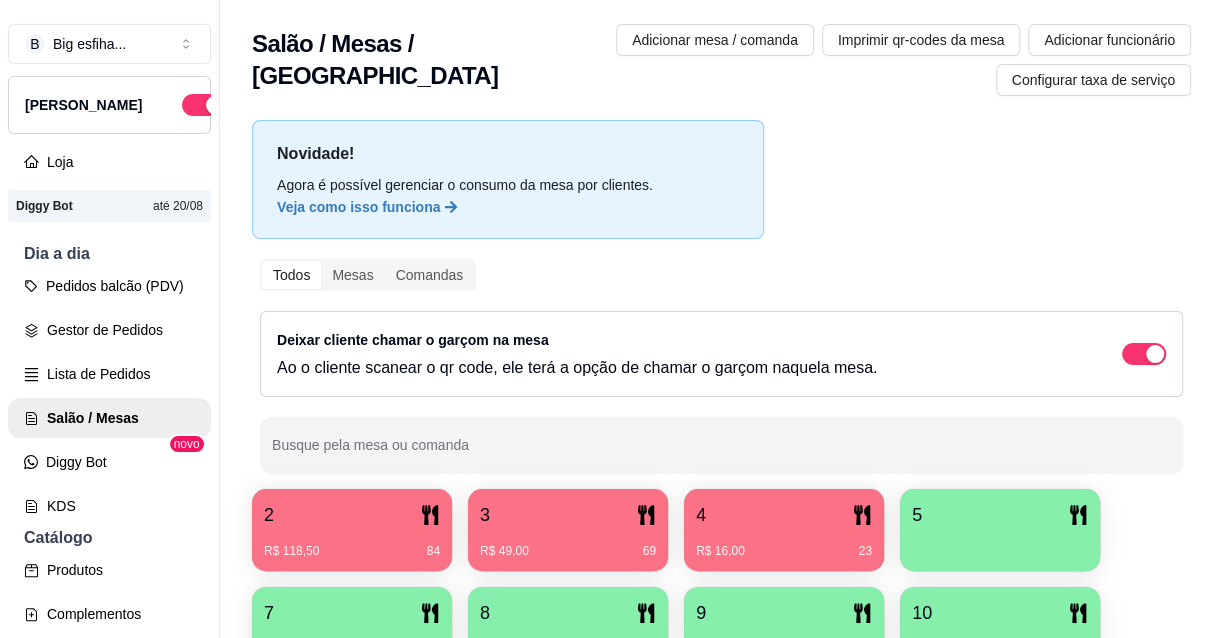 click on "2 R$ 118,50 84" at bounding box center [352, 530] 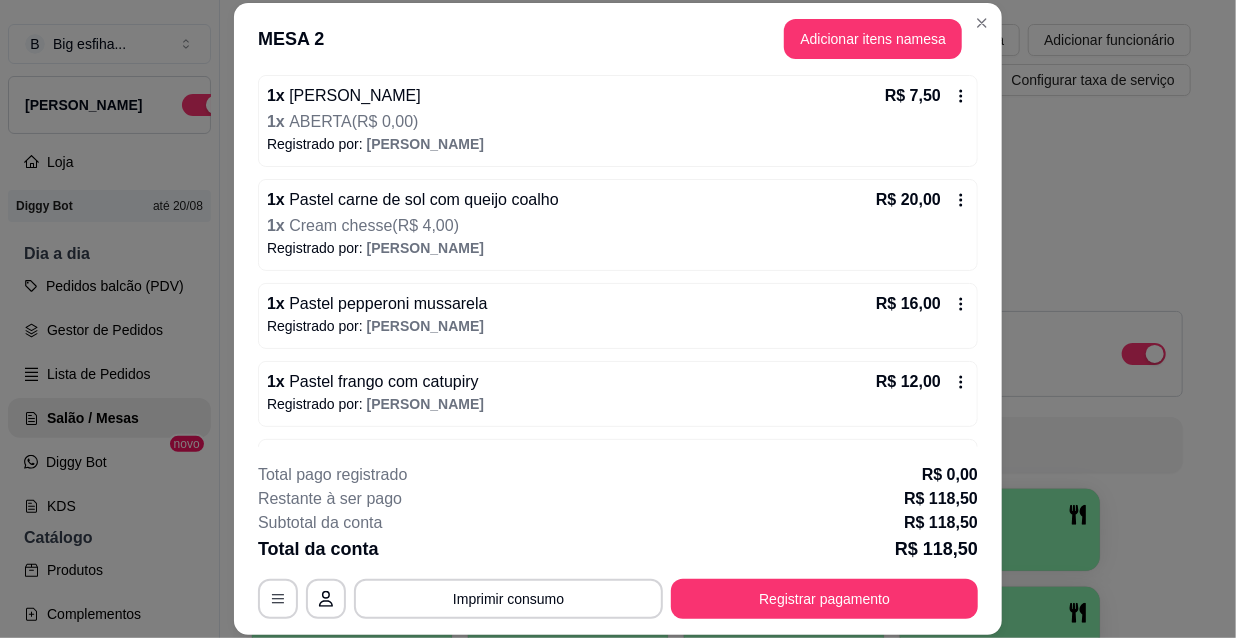 scroll, scrollTop: 363, scrollLeft: 0, axis: vertical 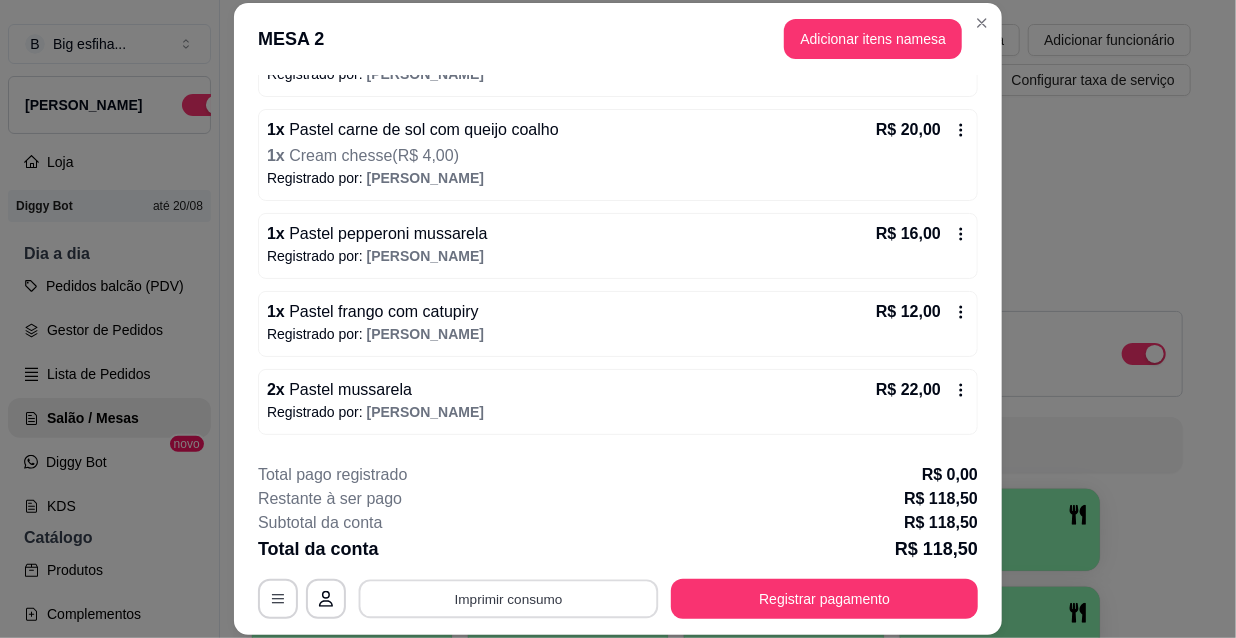 click on "Imprimir consumo" at bounding box center [509, 598] 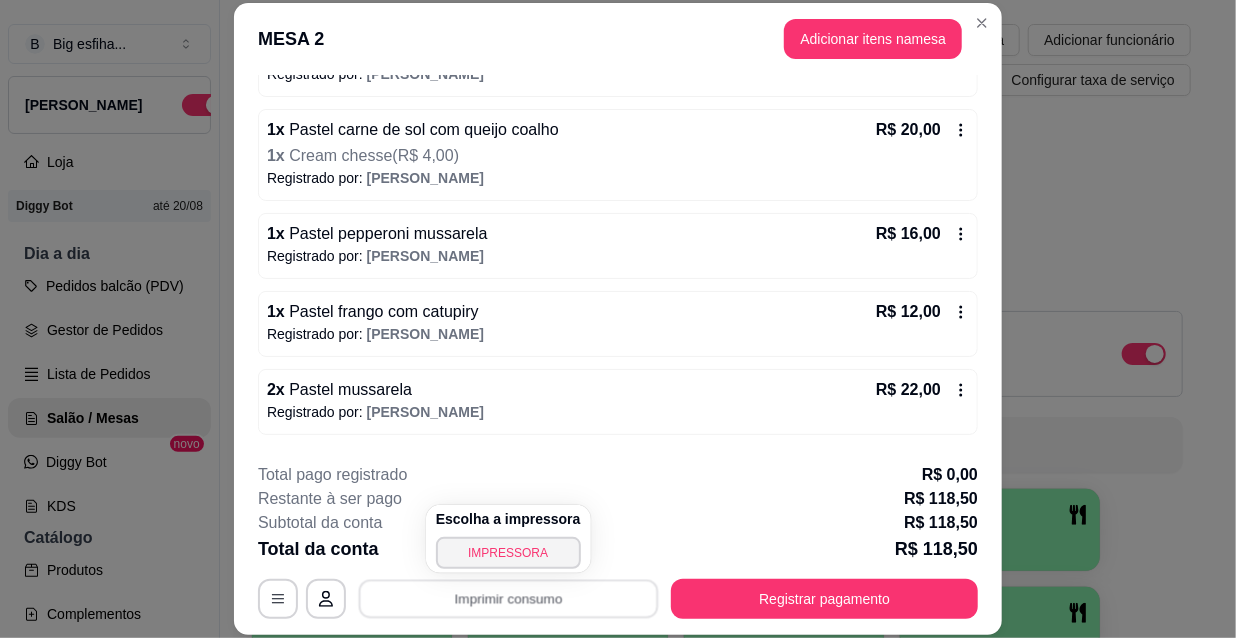 click on "Escolha a impressora IMPRESSORA" at bounding box center (508, 539) 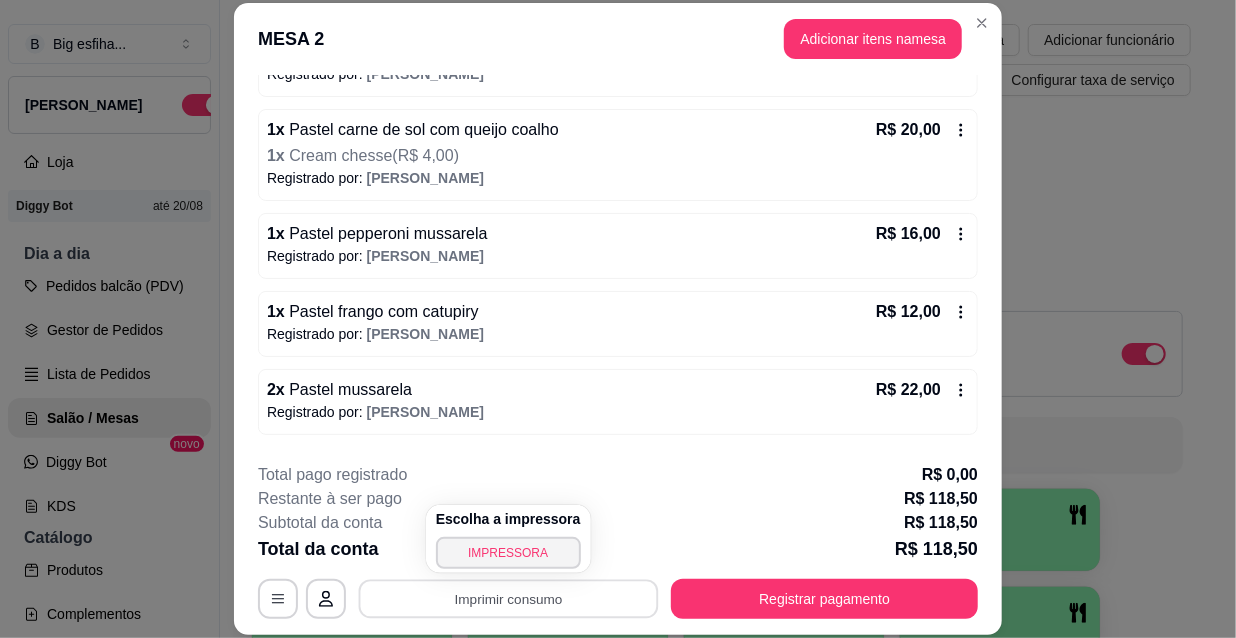 click on "IMPRESSORA" at bounding box center [508, 553] 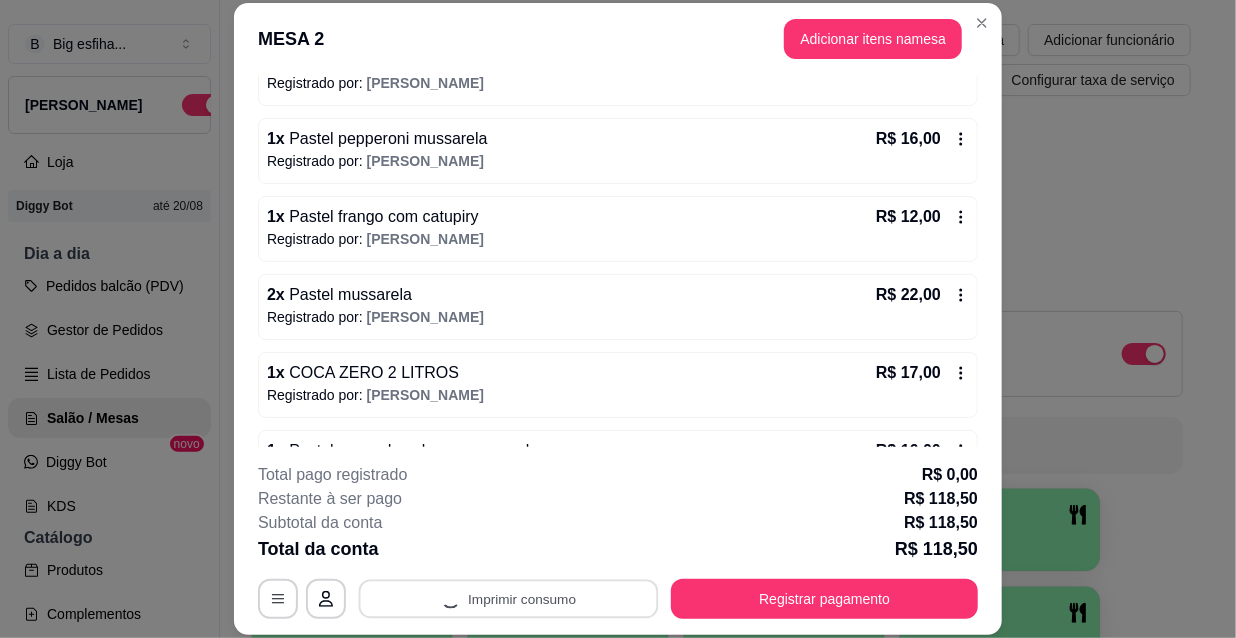 scroll, scrollTop: 512, scrollLeft: 0, axis: vertical 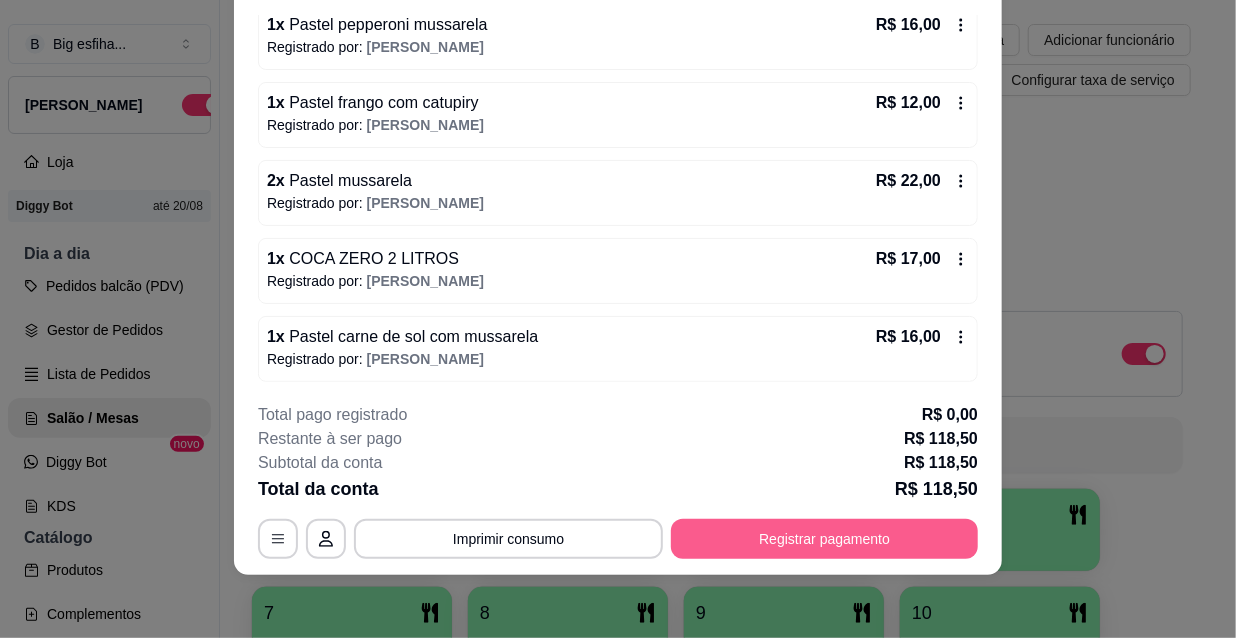 click on "Registrar pagamento" at bounding box center (824, 539) 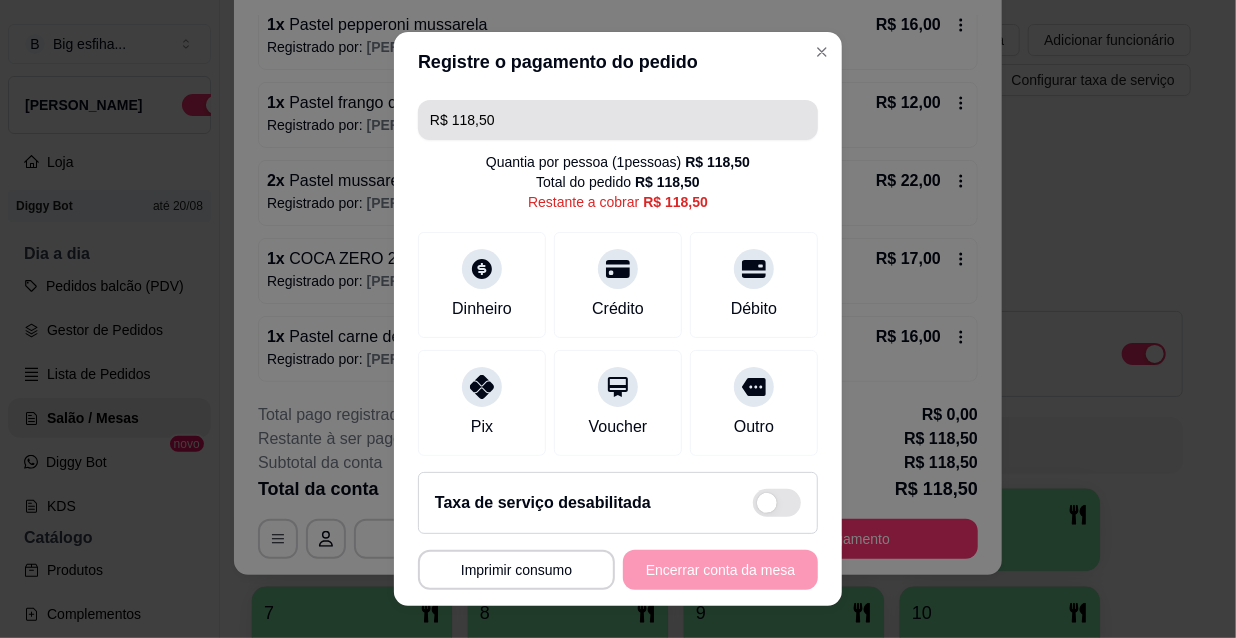 click on "R$ 118,50" at bounding box center (618, 120) 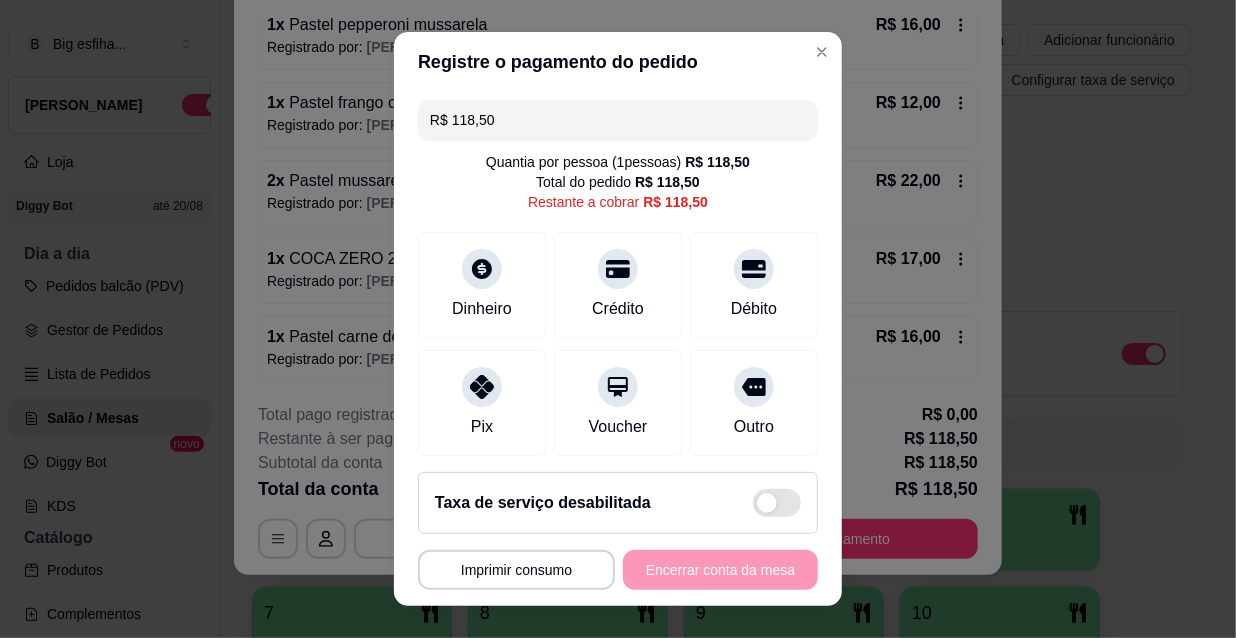 click on "R$ 118,50" at bounding box center [618, 120] 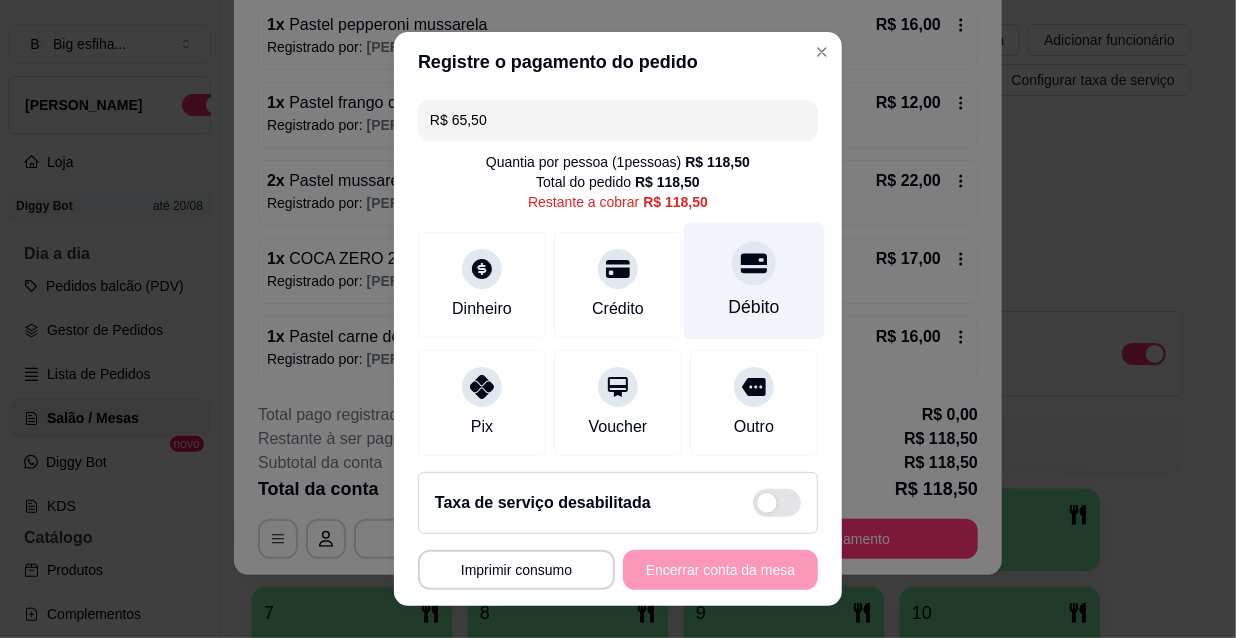 click on "Débito" at bounding box center [754, 281] 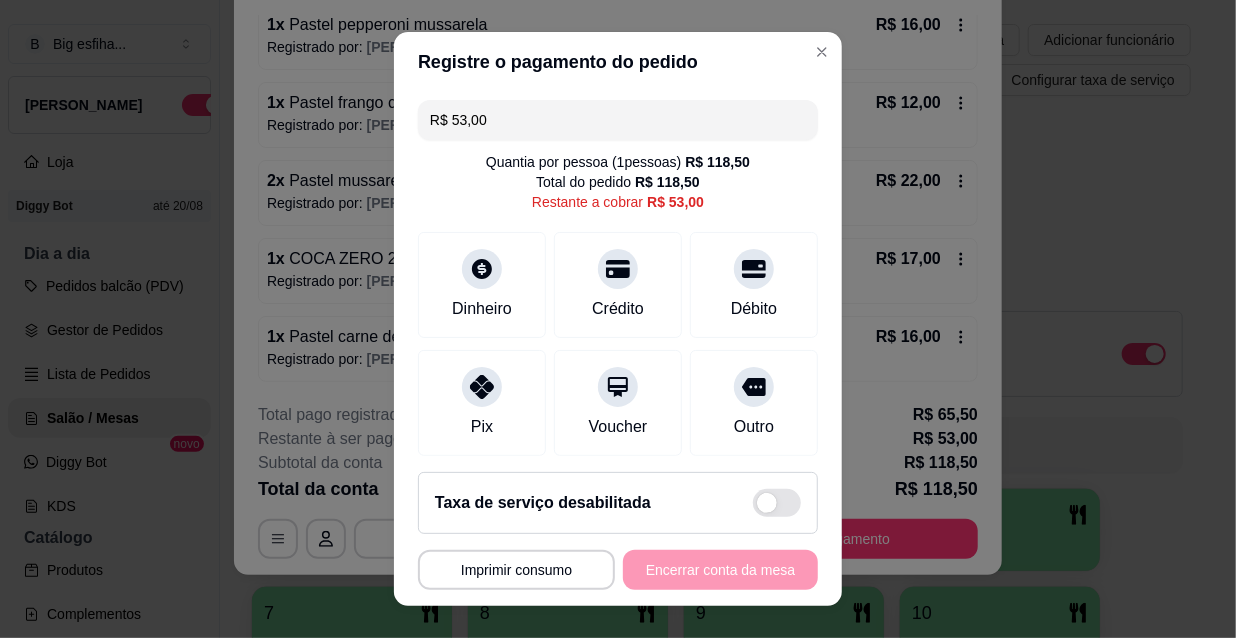 click on "R$ 53,00 Quantia por pessoa ( 1  pessoas)   R$ 118,50 Total do pedido   R$ 118,50 Restante a cobrar   R$ 53,00 Dinheiro Crédito Débito Pix Voucher Outro Desconto Dividir conta Pagamento registrados Cartão de débito R$ 65,50" at bounding box center [618, 274] 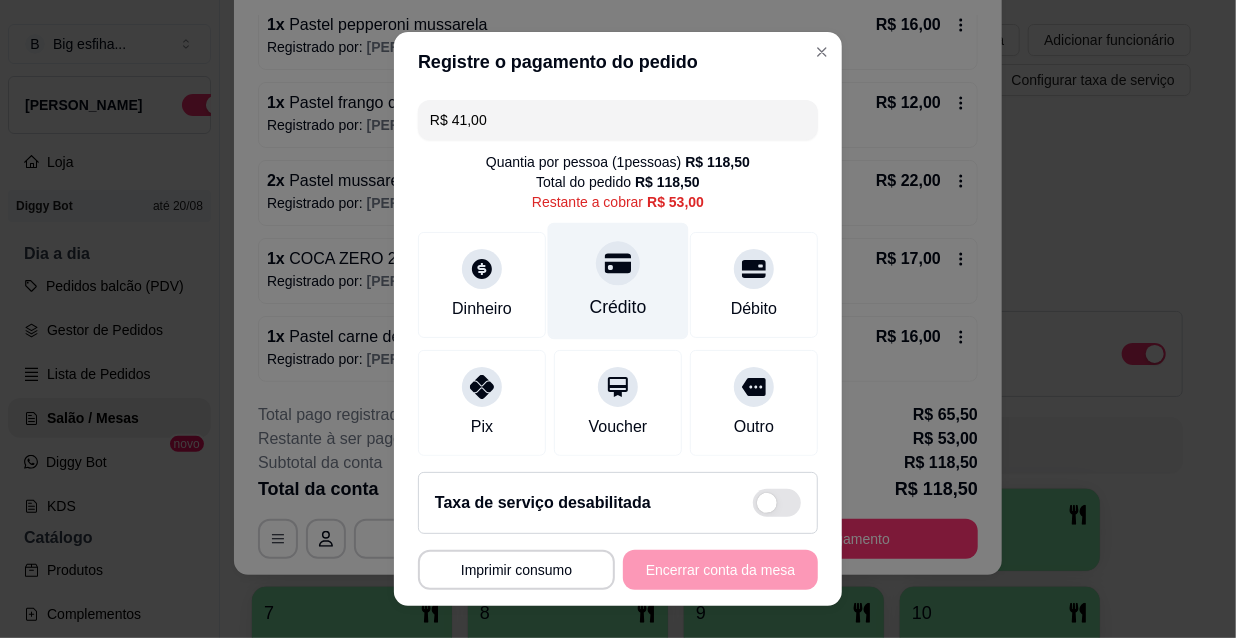 click on "Crédito" at bounding box center [618, 281] 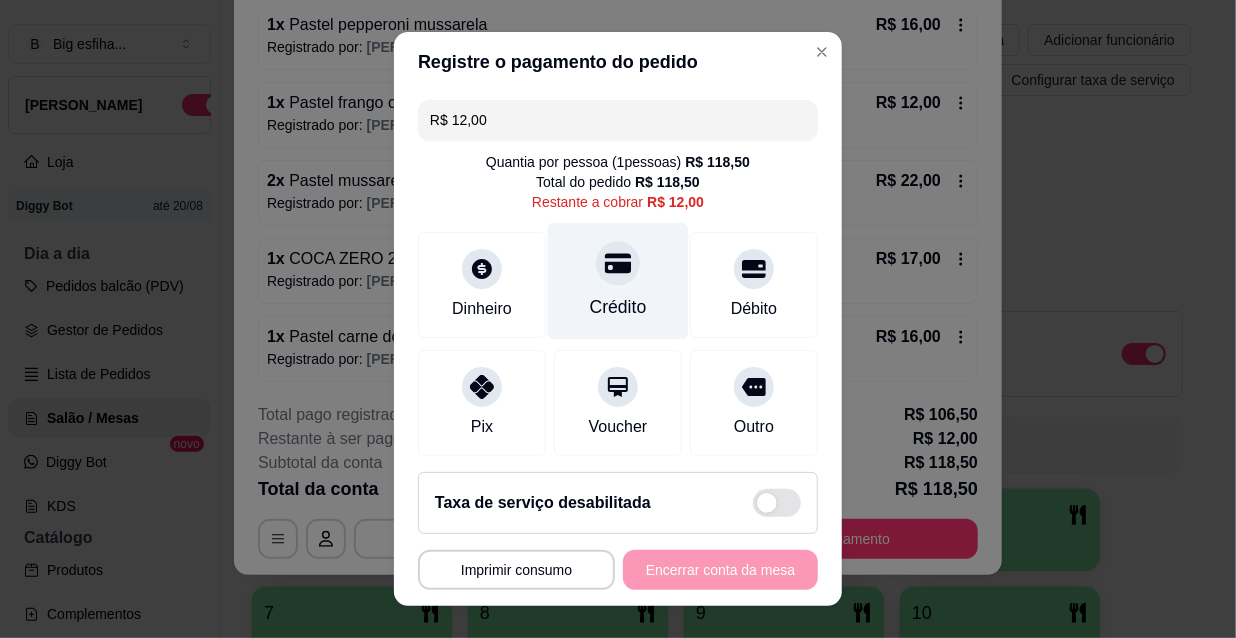 click on "Crédito" at bounding box center [618, 281] 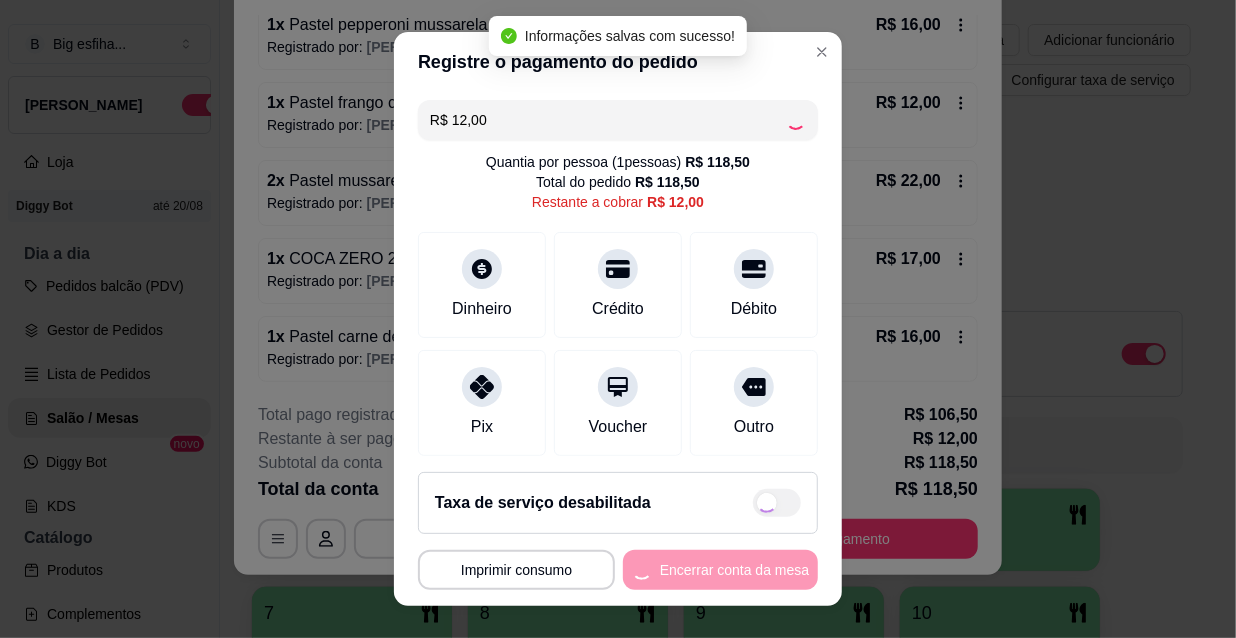 type on "R$ 0,00" 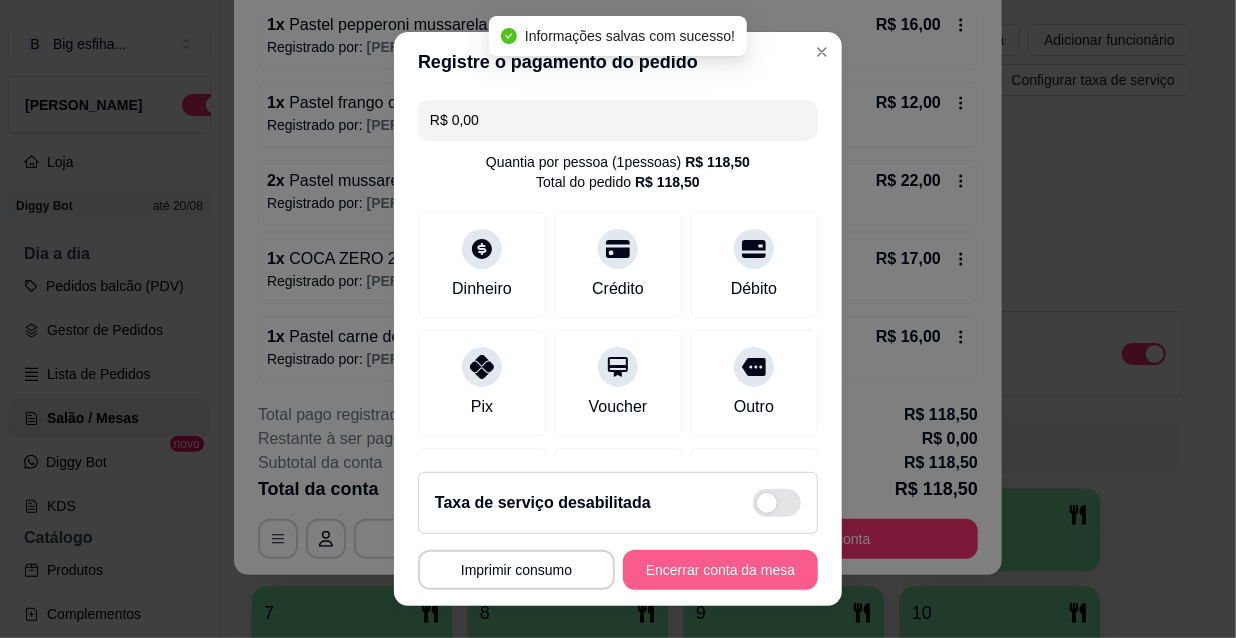 click on "Encerrar conta da mesa" at bounding box center [720, 570] 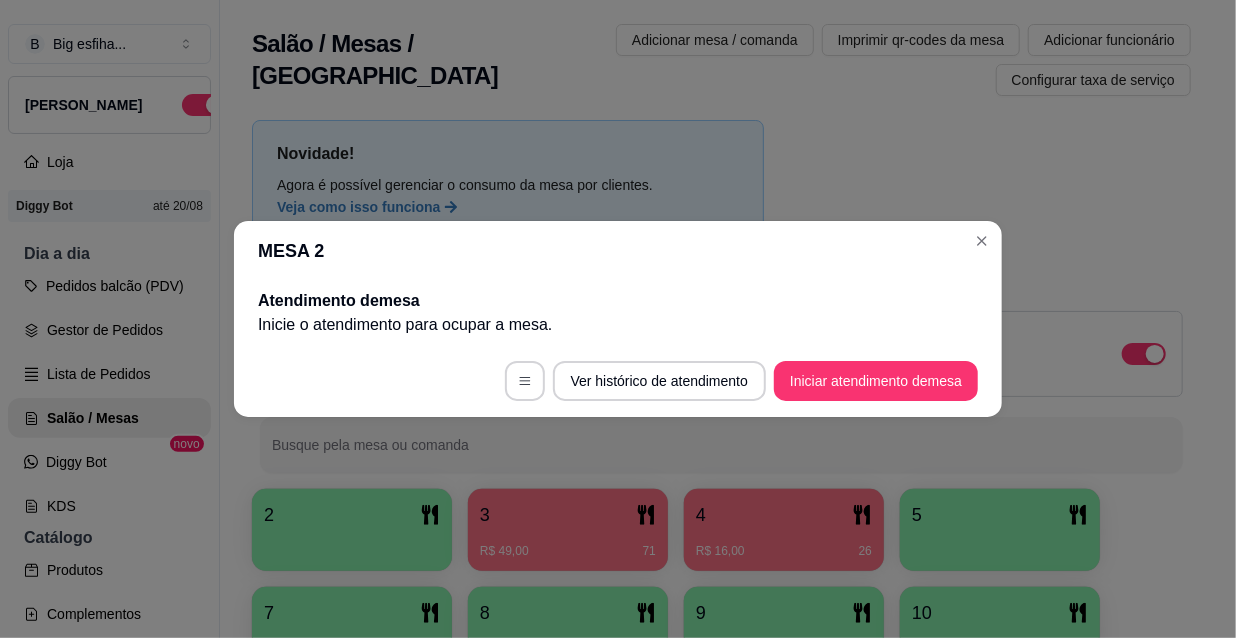 scroll, scrollTop: 0, scrollLeft: 0, axis: both 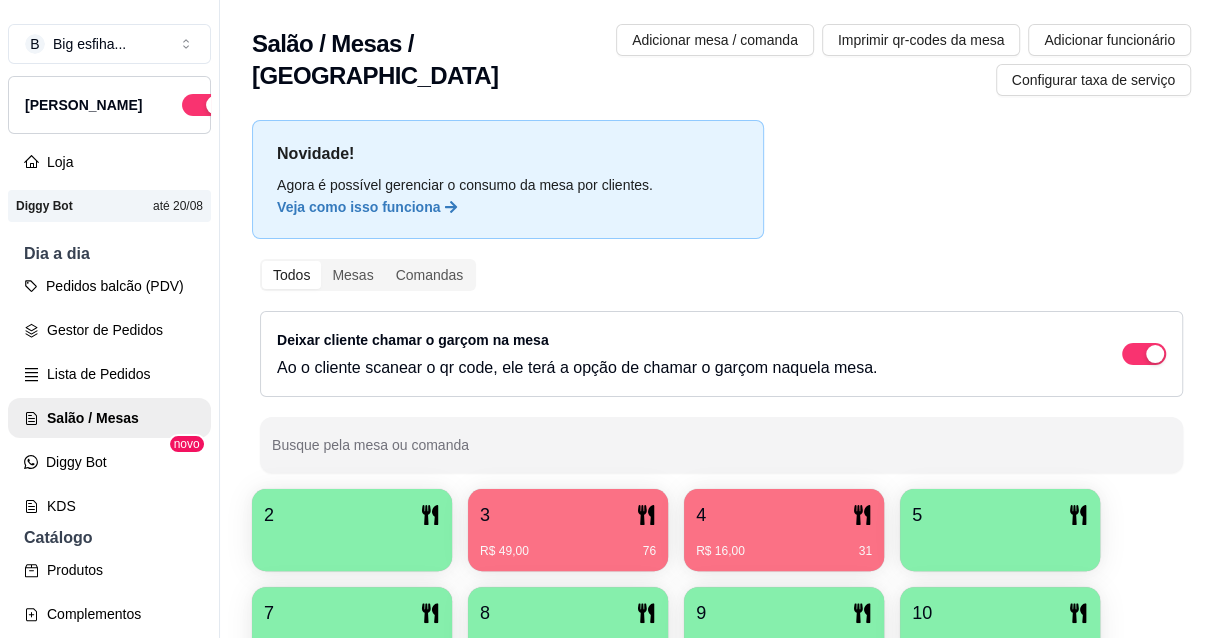 click on "3 R$ 49,00 76" at bounding box center (568, 530) 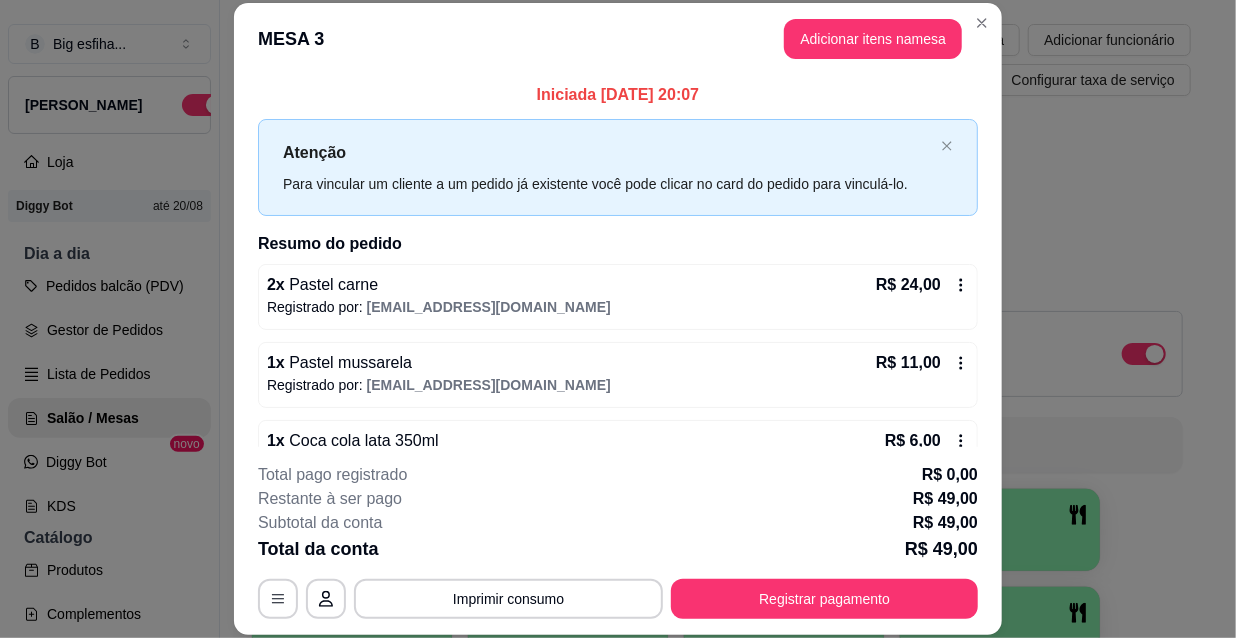 scroll, scrollTop: 90, scrollLeft: 0, axis: vertical 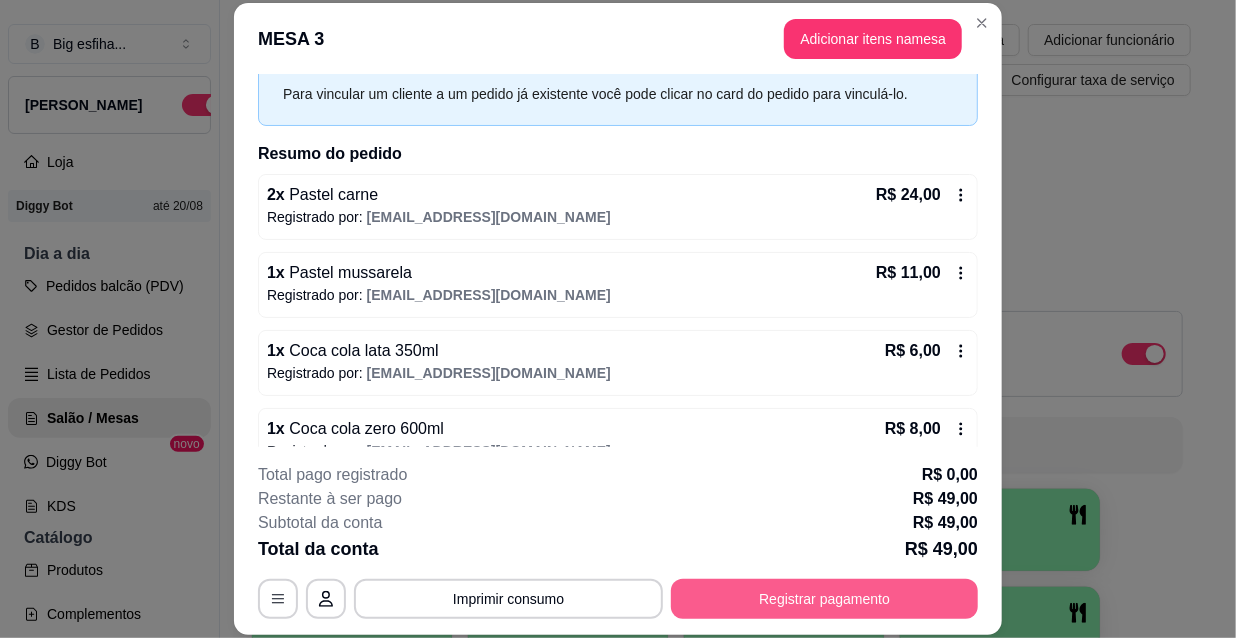 click on "Registrar pagamento" at bounding box center (824, 599) 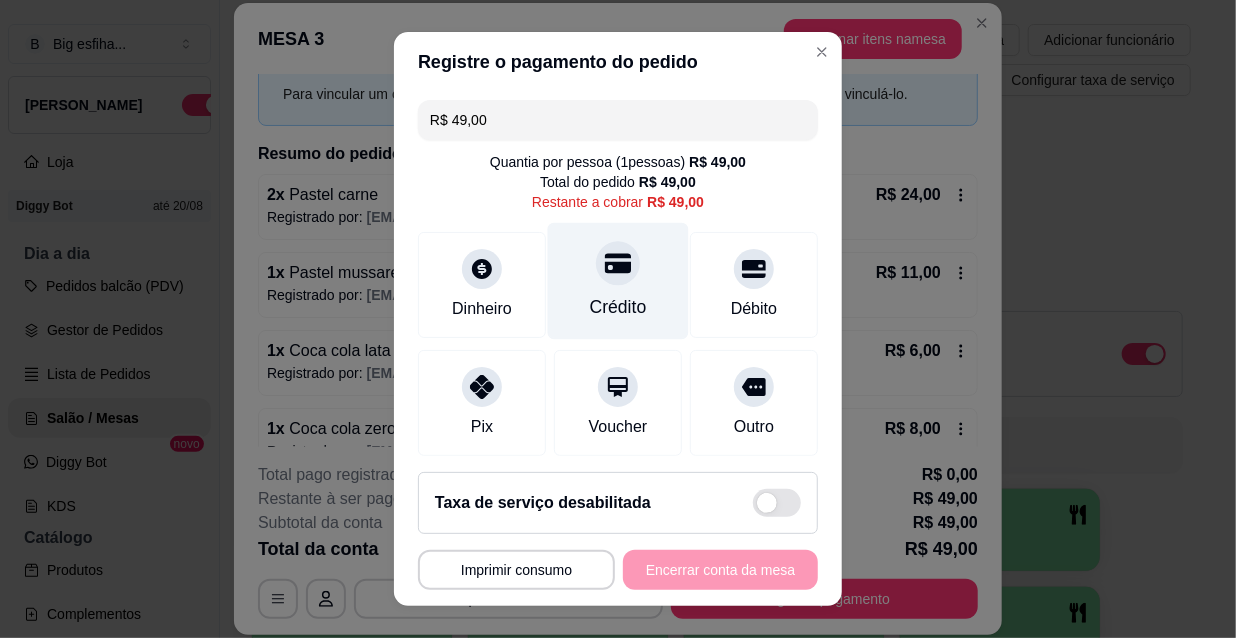 drag, startPoint x: 572, startPoint y: 277, endPoint x: 571, endPoint y: 292, distance: 15.033297 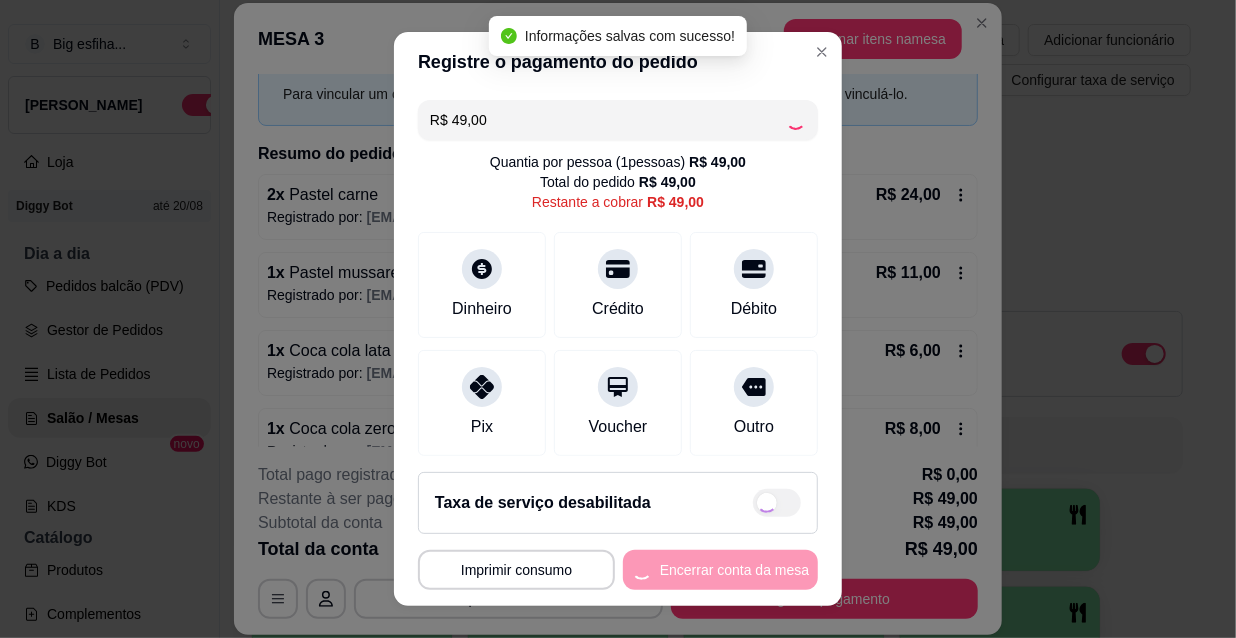 type on "R$ 0,00" 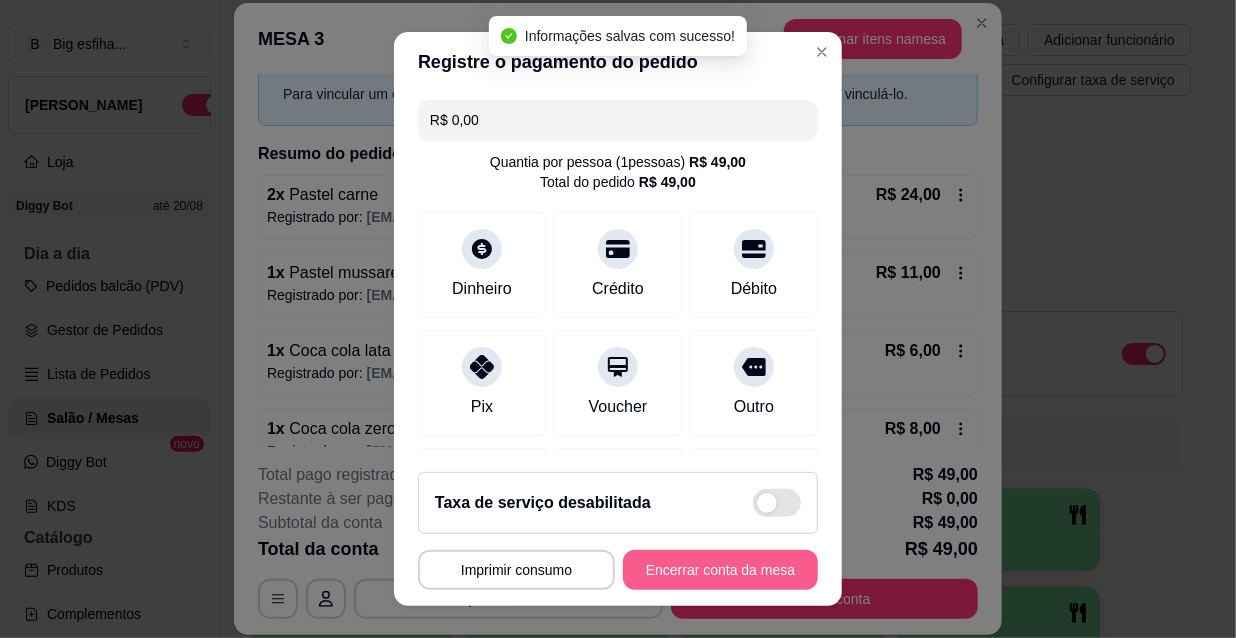 click on "Encerrar conta da mesa" at bounding box center (720, 570) 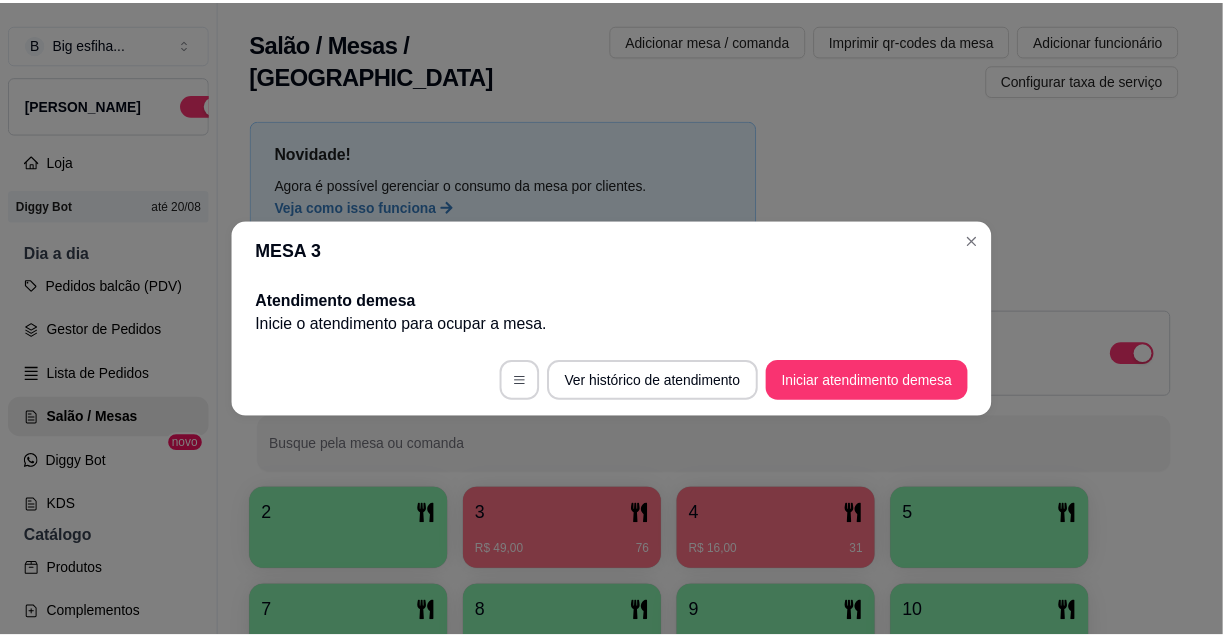 scroll, scrollTop: 0, scrollLeft: 0, axis: both 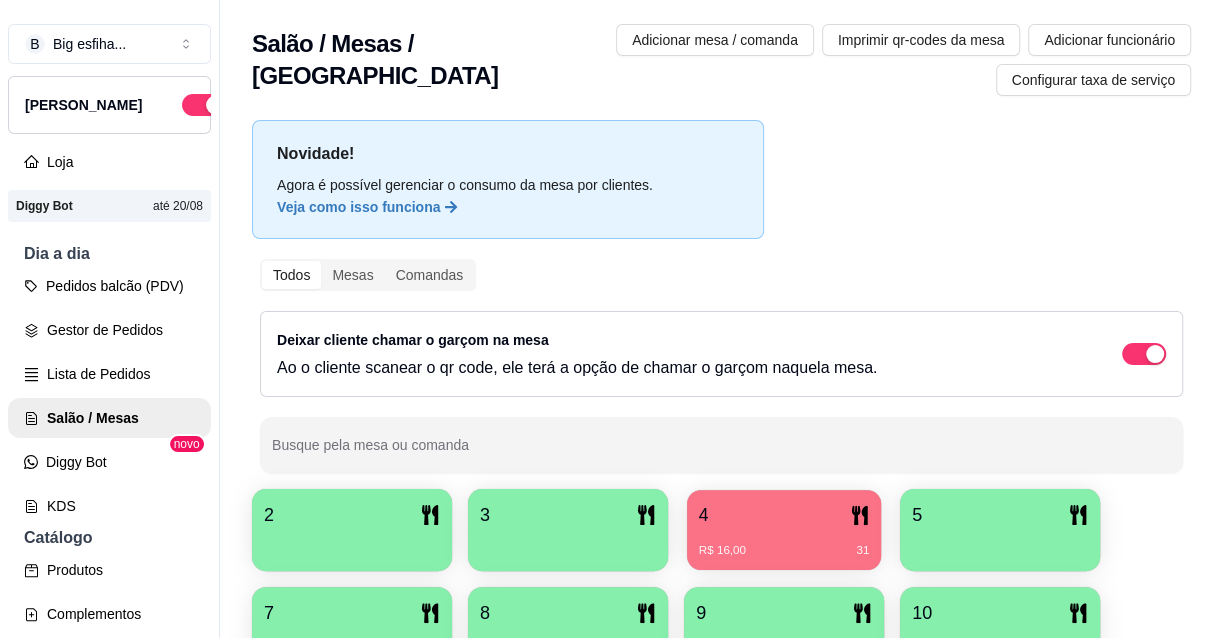 click on "4" at bounding box center [784, 515] 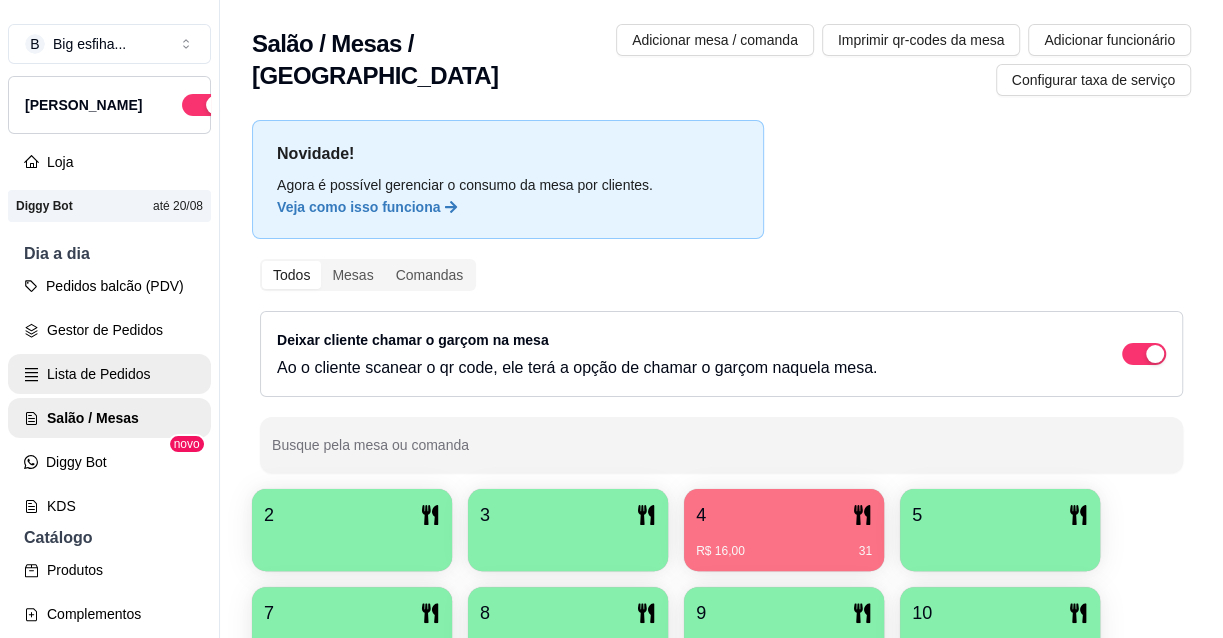 click on "Lista de Pedidos" at bounding box center (109, 374) 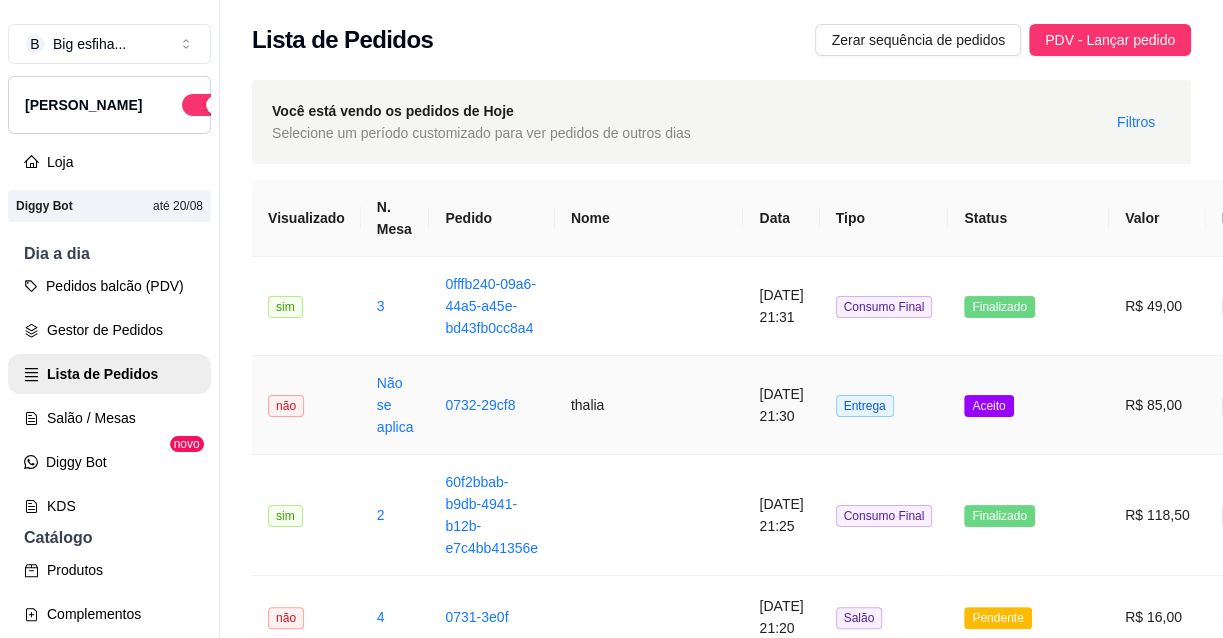 click on "[DATE] 21:30" at bounding box center [781, 405] 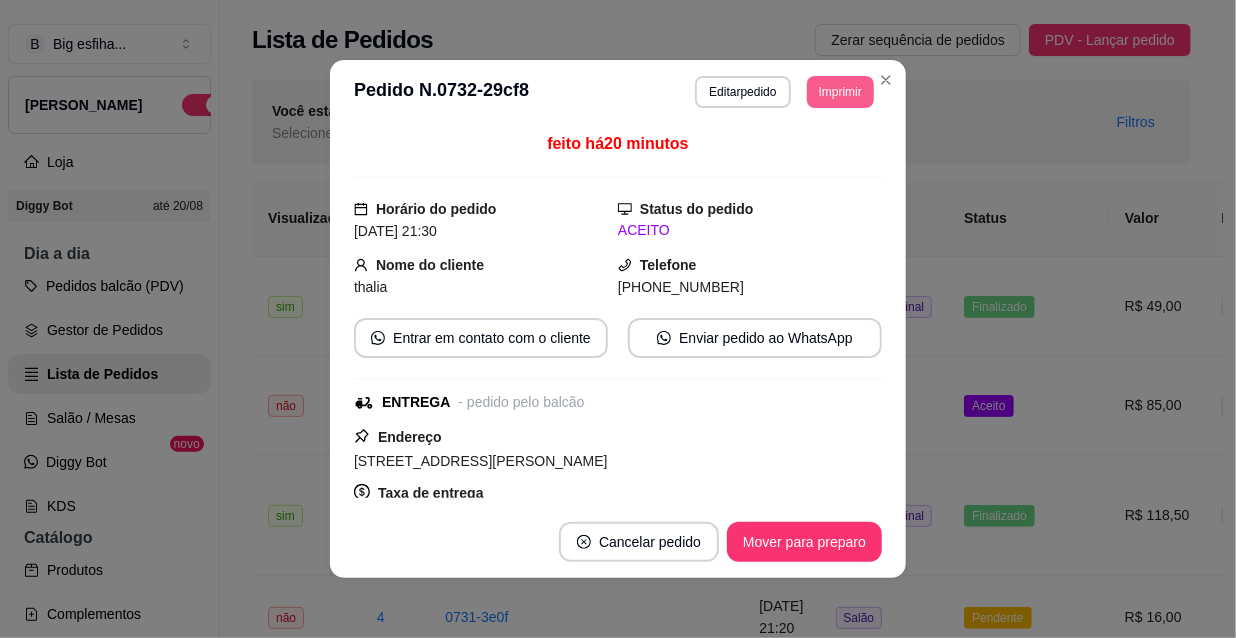 click on "Imprimir" at bounding box center (840, 92) 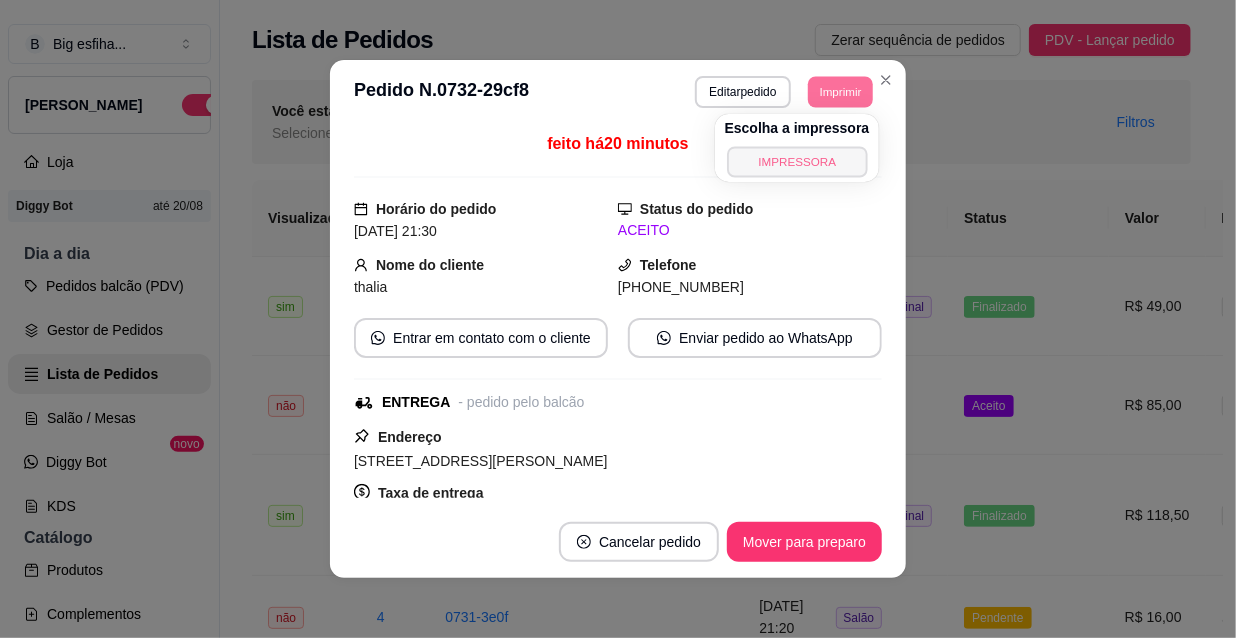 click on "IMPRESSORA" at bounding box center [797, 161] 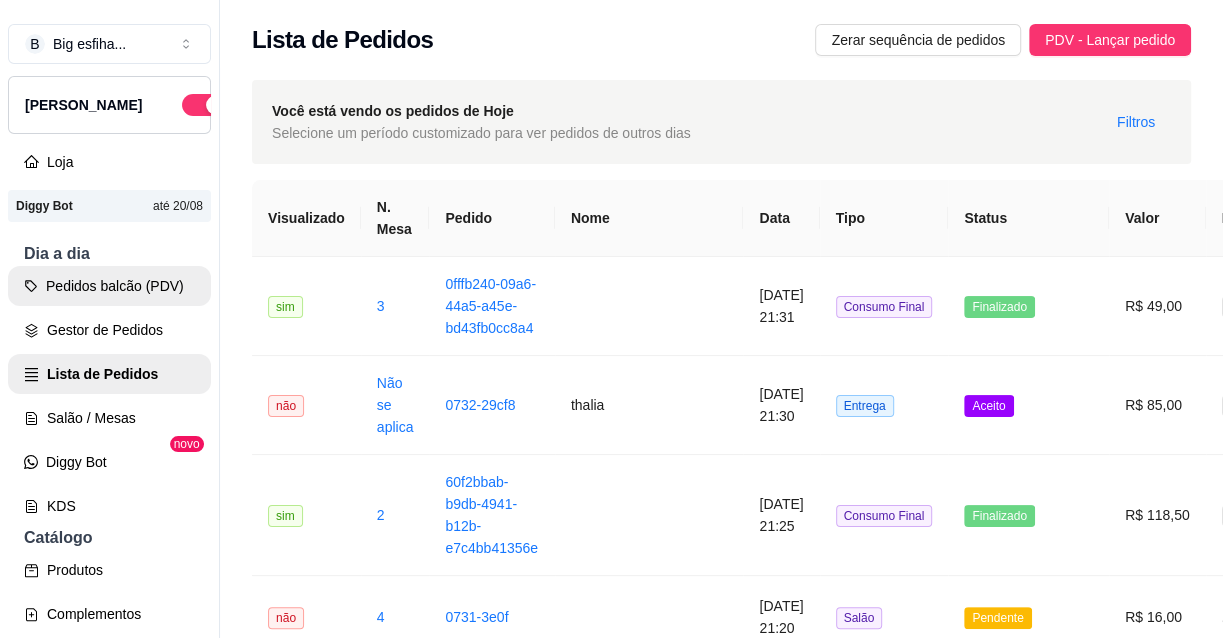 click on "Pedidos balcão (PDV)" at bounding box center [109, 286] 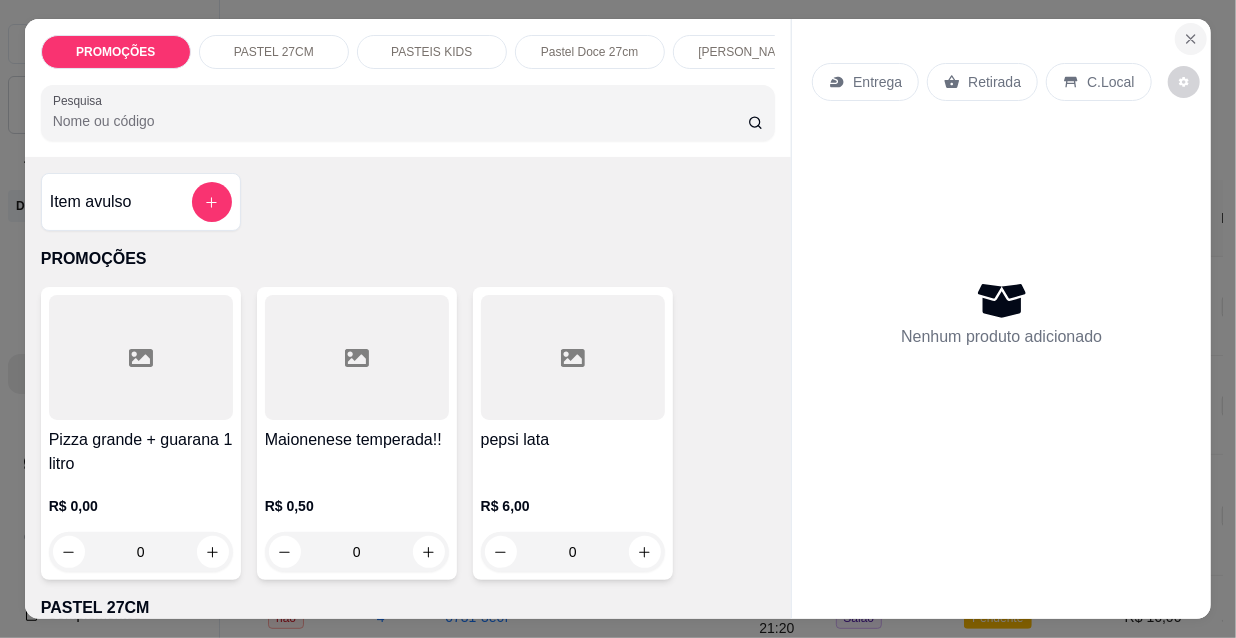 click at bounding box center [1191, 39] 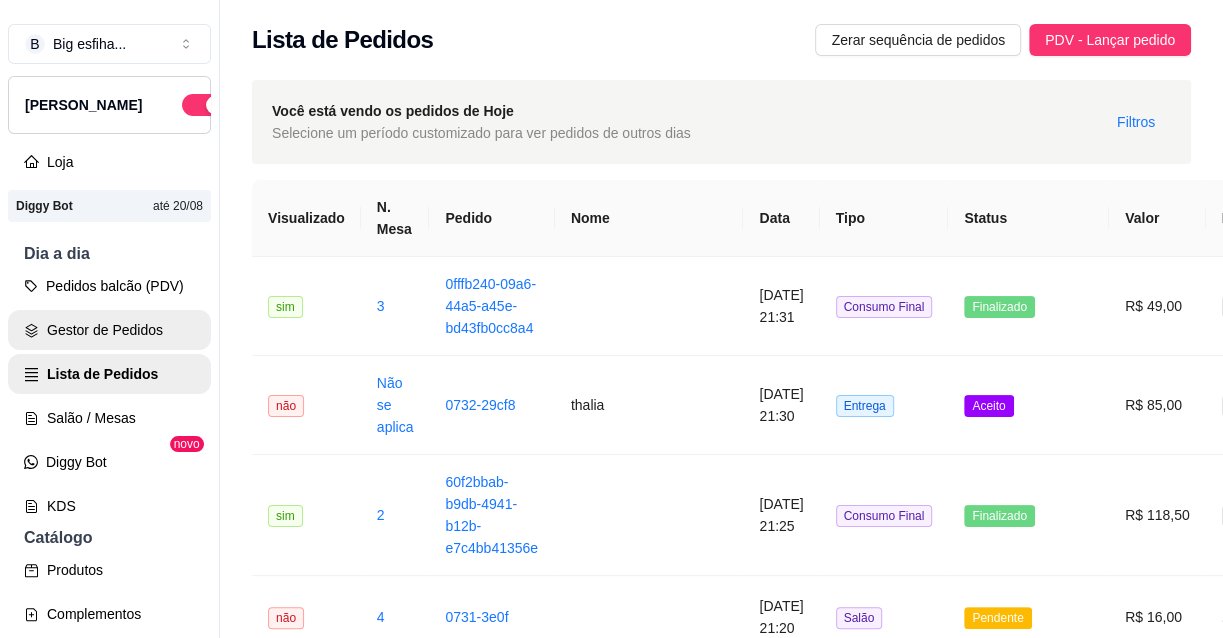 click on "Gestor de Pedidos" at bounding box center [109, 330] 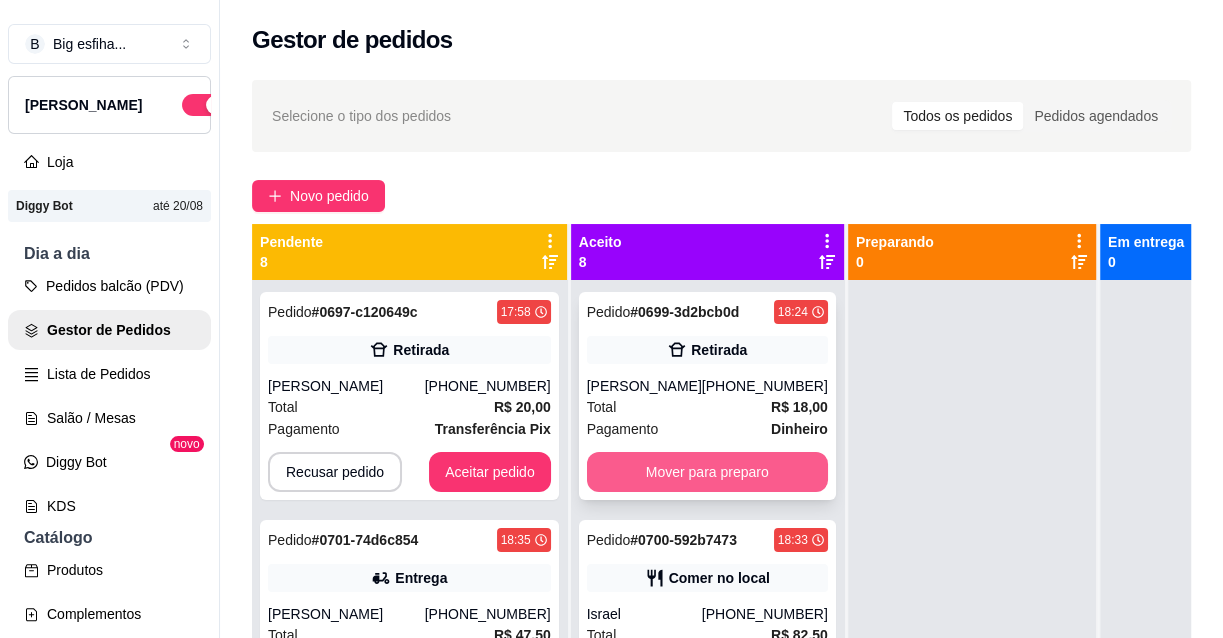 click on "Mover para preparo" at bounding box center (707, 472) 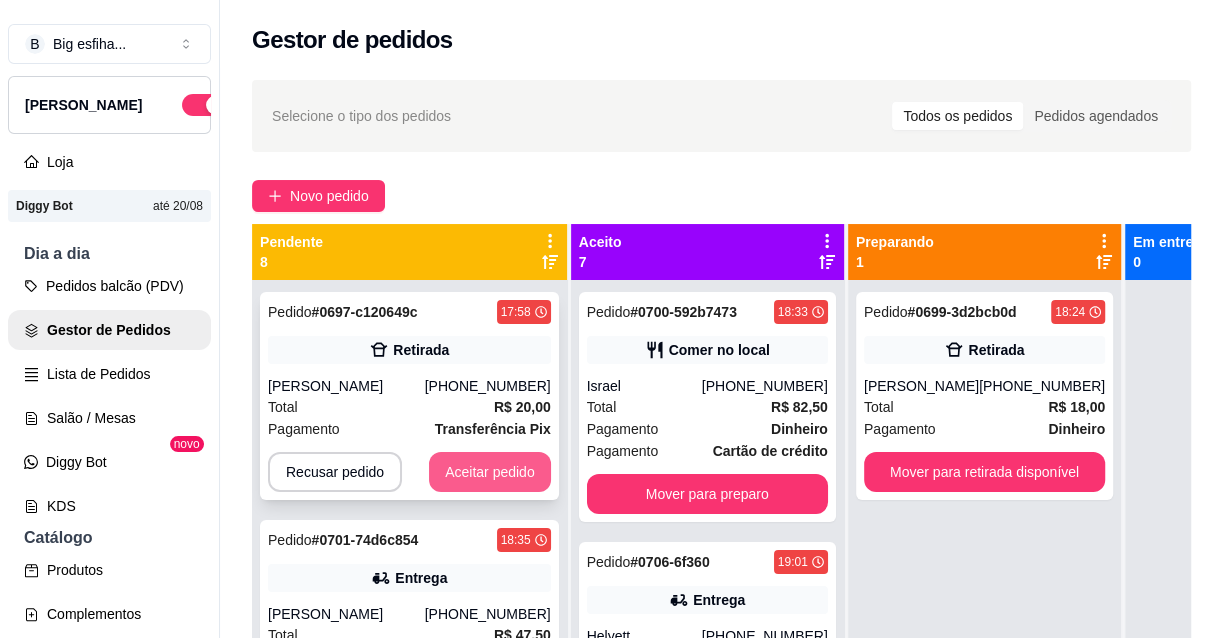 click on "Aceitar pedido" at bounding box center [490, 472] 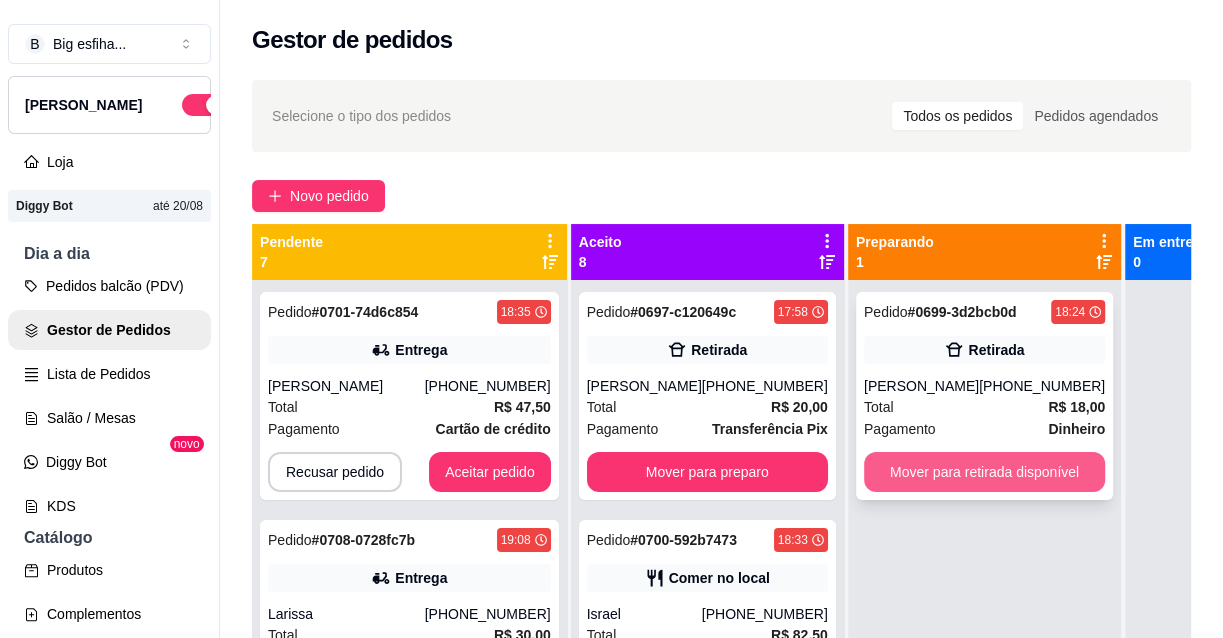 click on "Mover para retirada disponível" at bounding box center (984, 472) 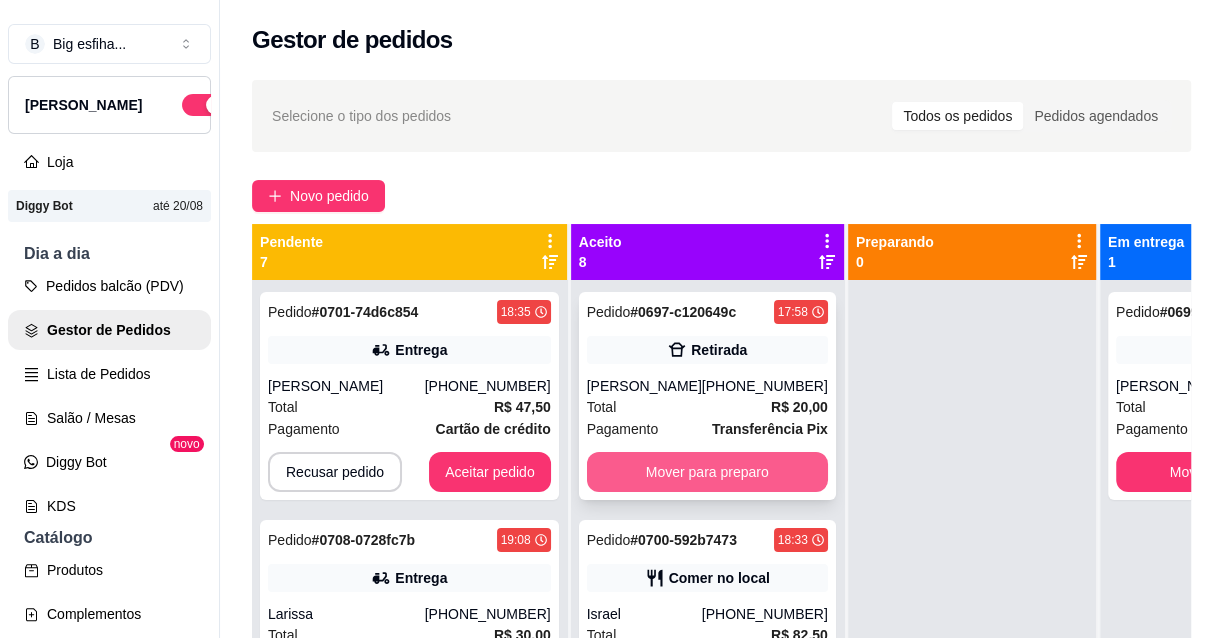 click on "Mover para preparo" at bounding box center [707, 472] 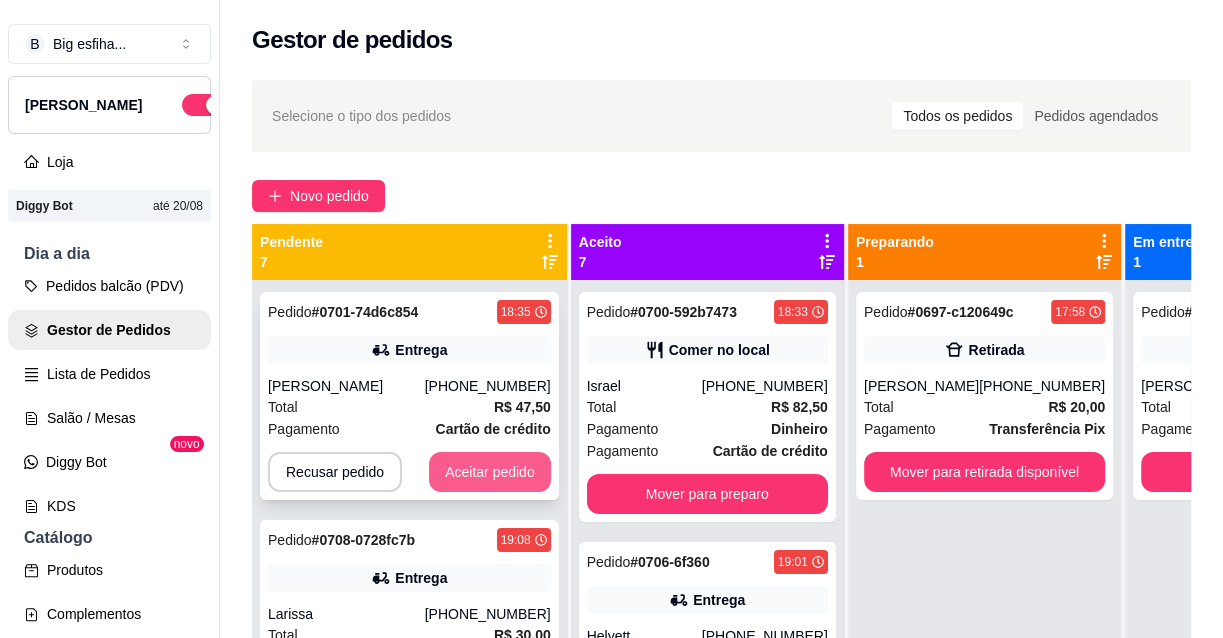 click on "Aceitar pedido" at bounding box center [490, 472] 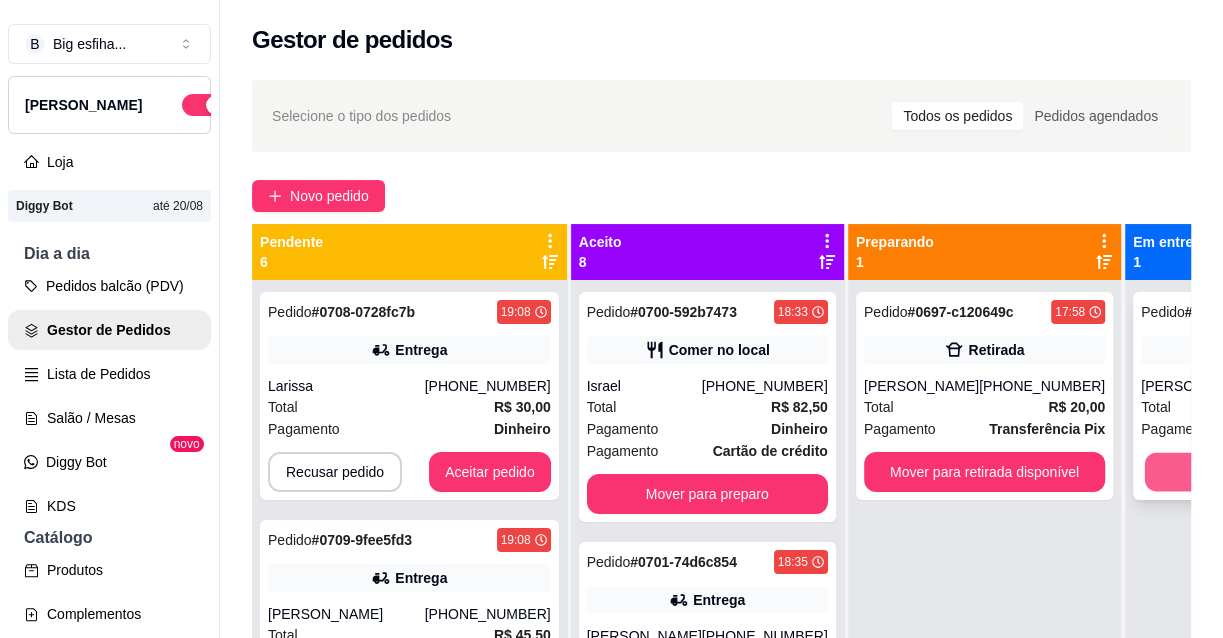 click on "Mover para finalizado" at bounding box center (1262, 472) 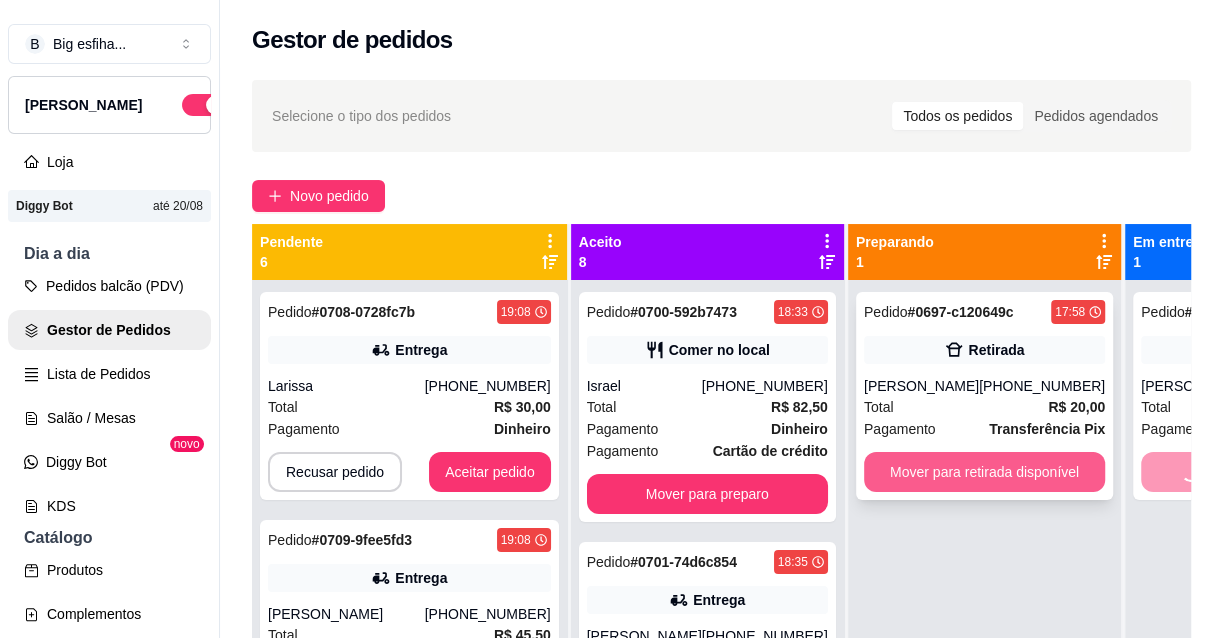 click on "Mover para retirada disponível" at bounding box center (984, 472) 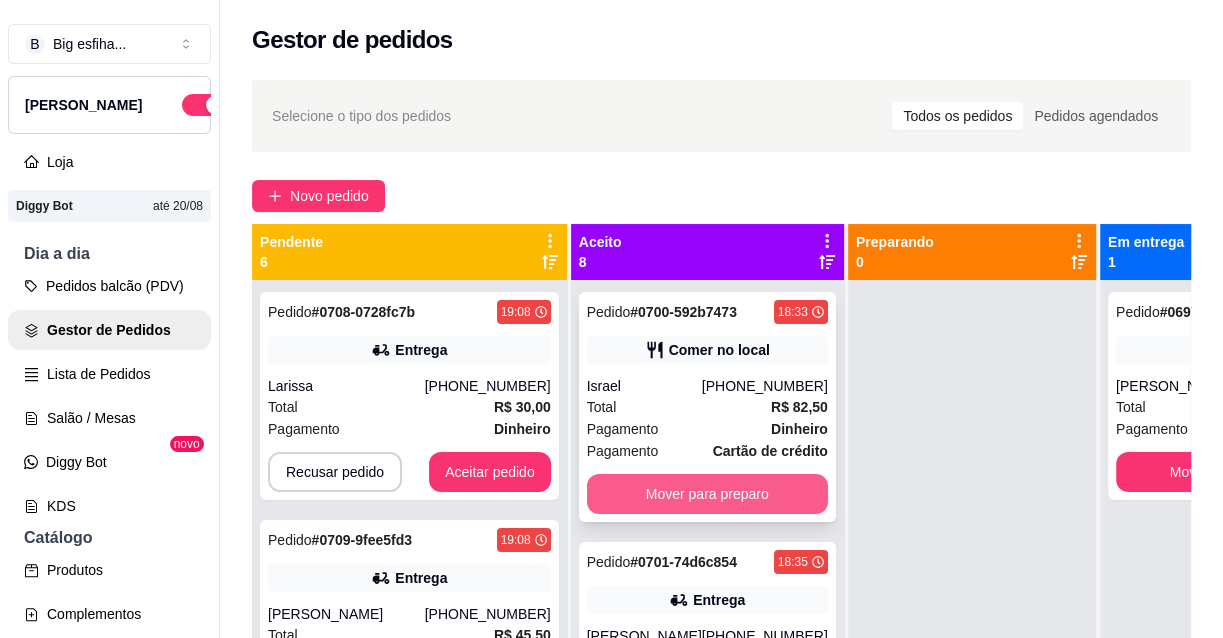click on "Mover para preparo" at bounding box center [707, 494] 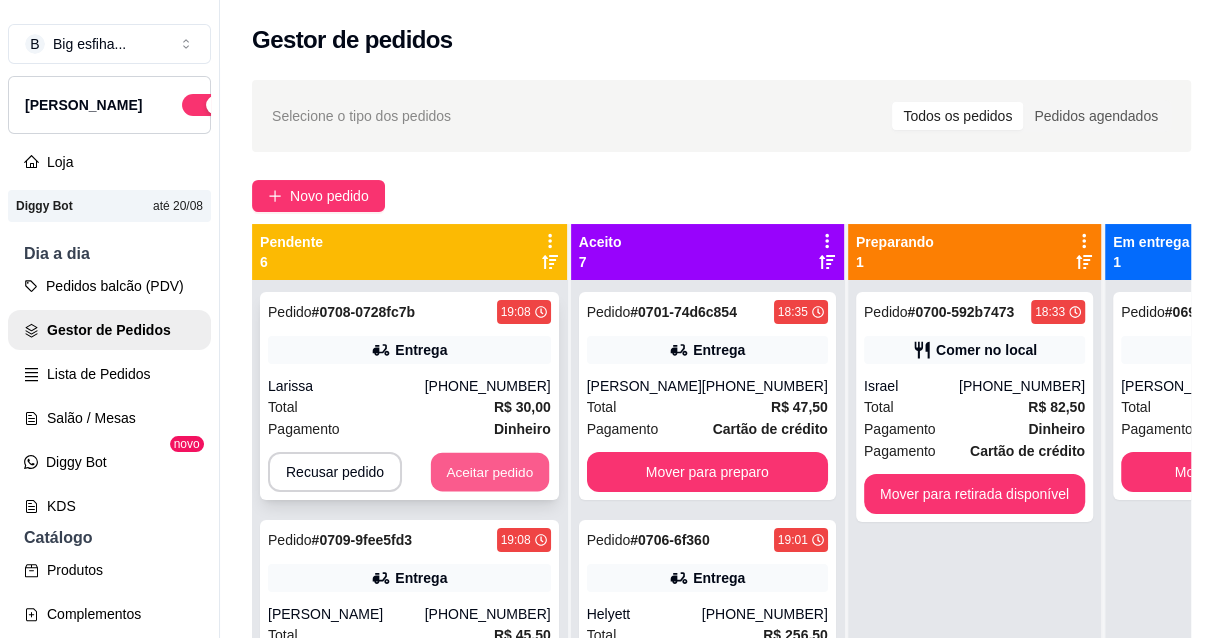 click on "Aceitar pedido" at bounding box center (490, 472) 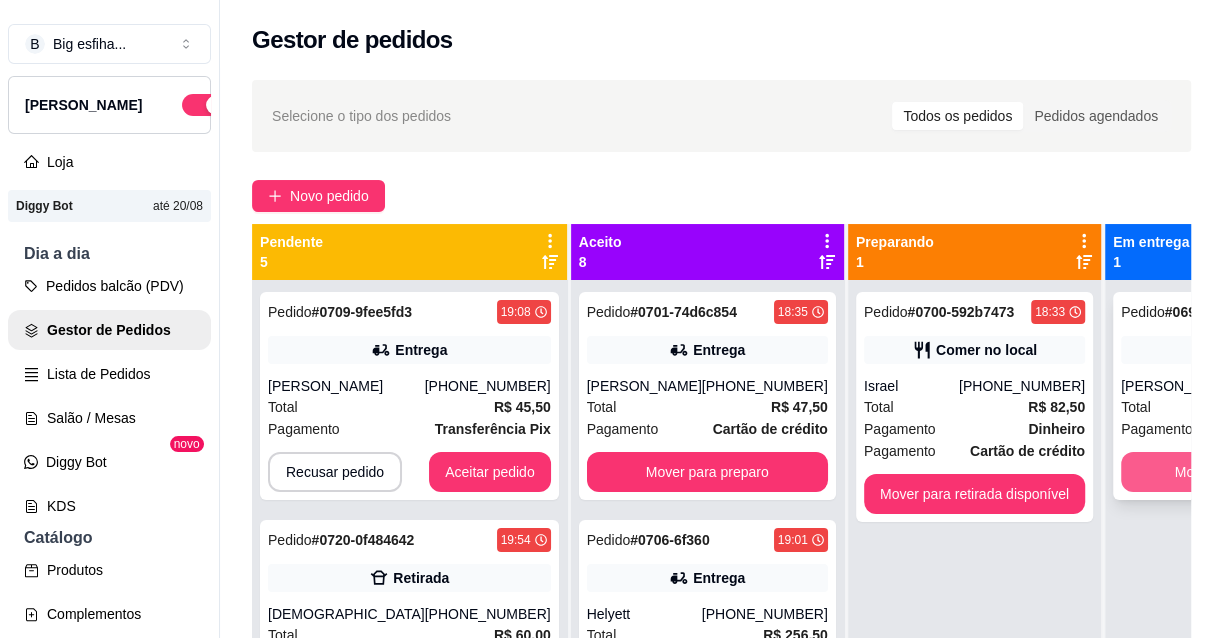 click on "Mover para finalizado" at bounding box center [1241, 472] 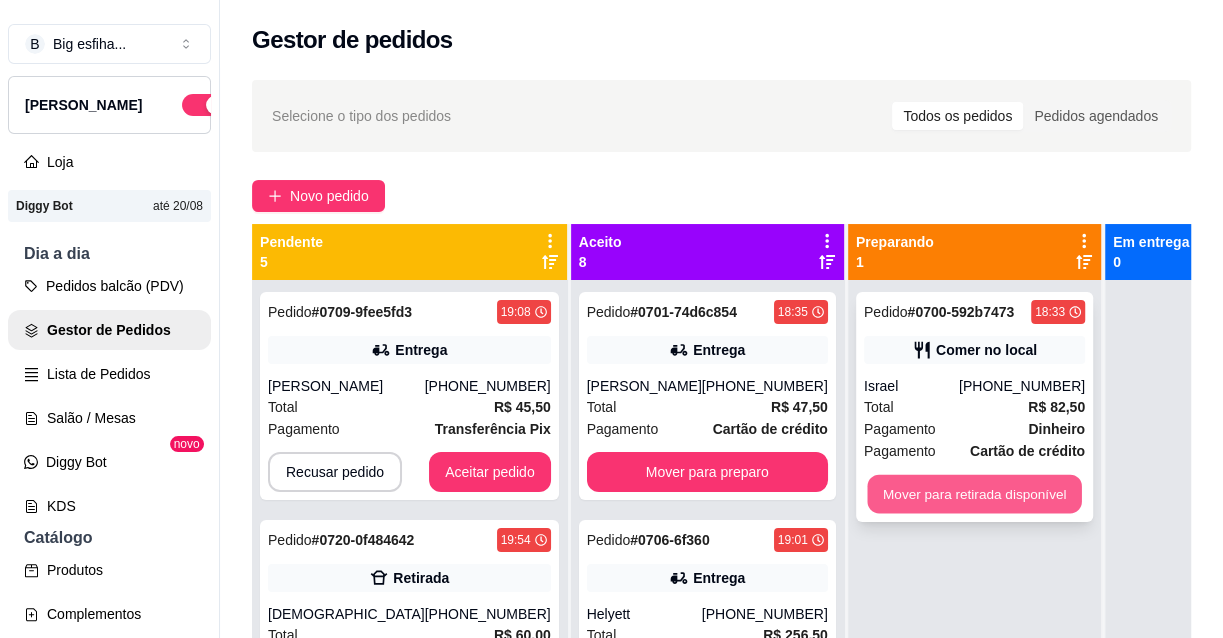 click on "Mover para retirada disponível" at bounding box center (974, 494) 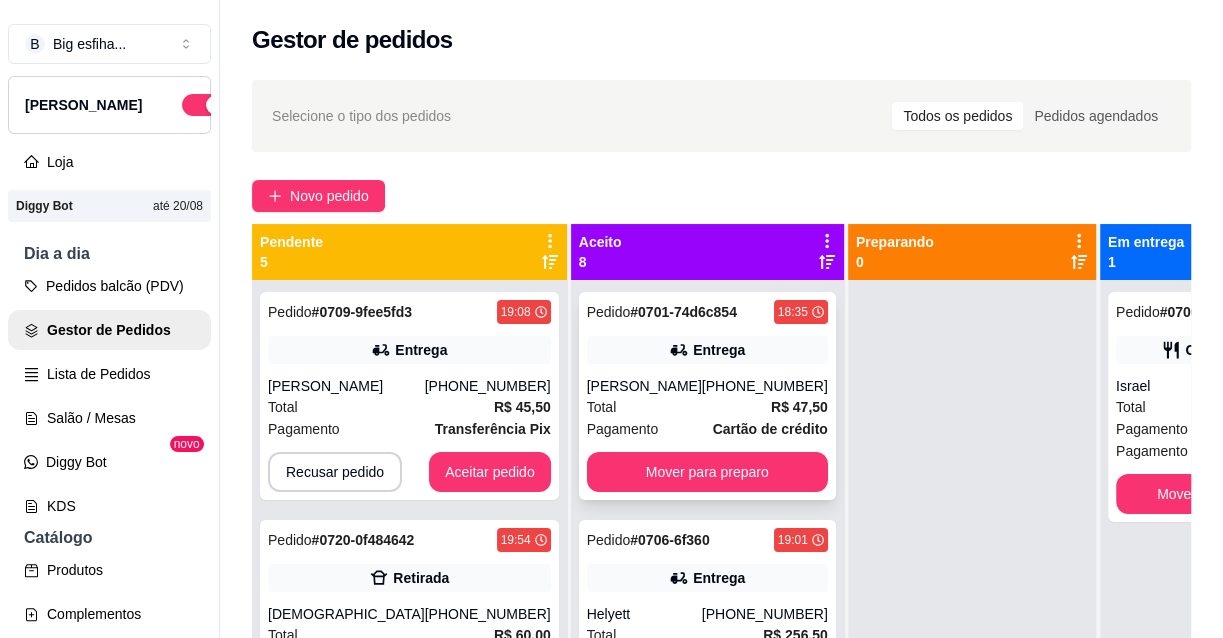 click on "Pedido  # 0701-74d6c854 18:35 Entrega [PERSON_NAME] [PHONE_NUMBER] Total R$ 47,50 Pagamento Cartão de crédito Mover para preparo" at bounding box center [707, 396] 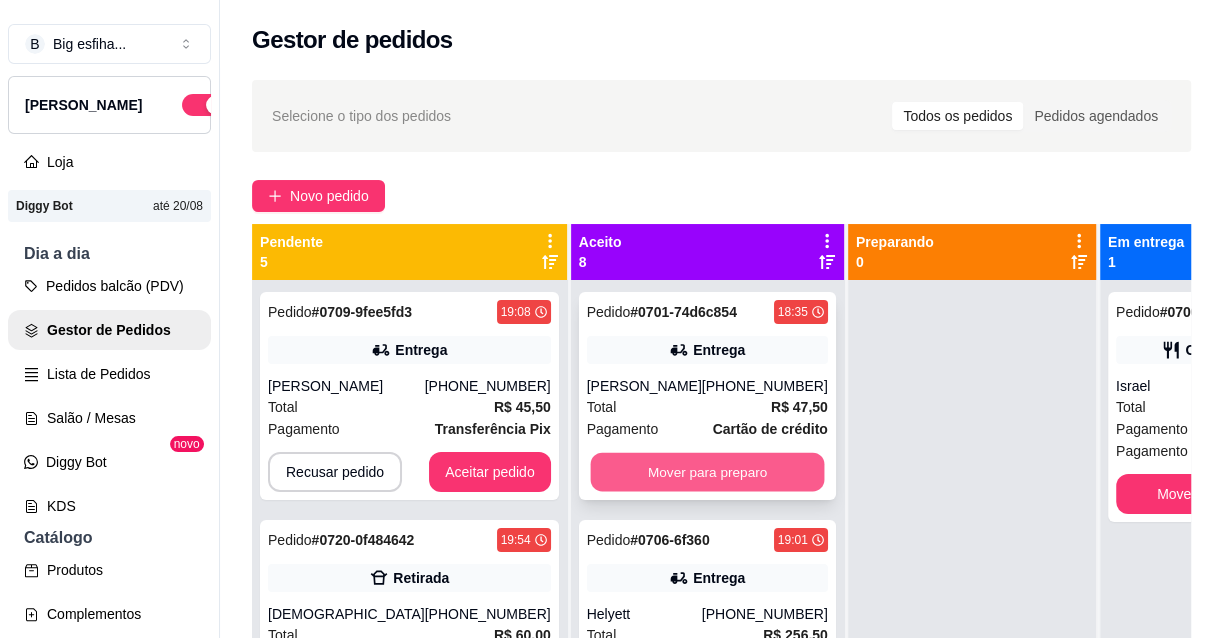 click on "Mover para preparo" at bounding box center [707, 472] 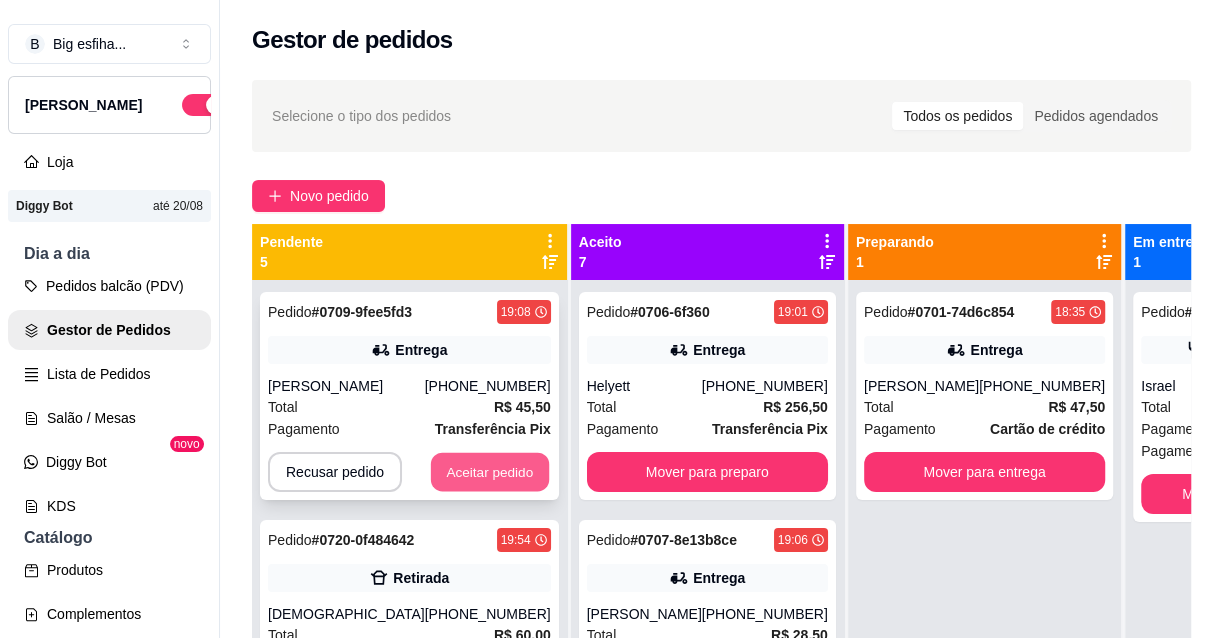 click on "Aceitar pedido" at bounding box center (490, 472) 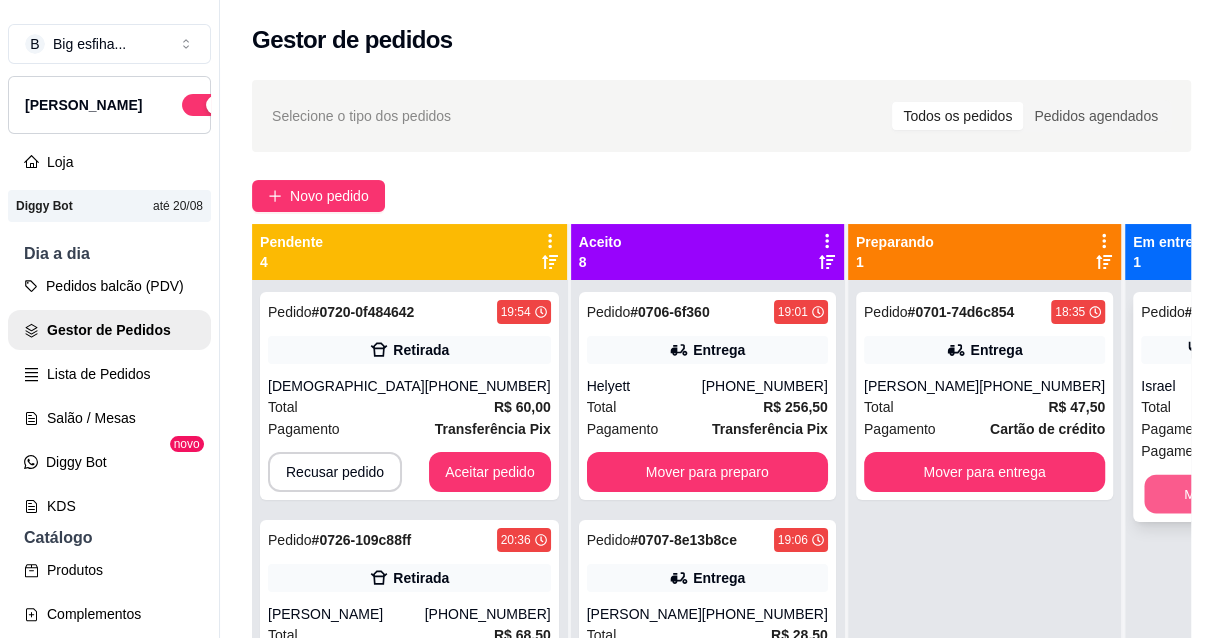 click on "Mover para finalizado" at bounding box center [1249, 494] 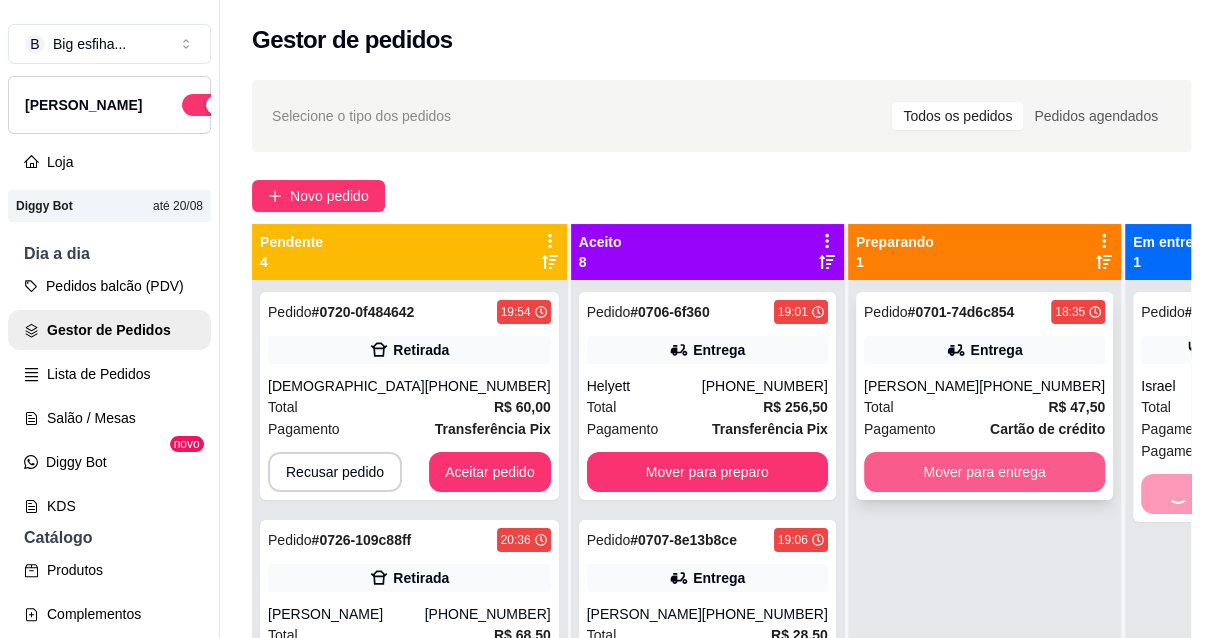 click on "Mover para entrega" at bounding box center [984, 472] 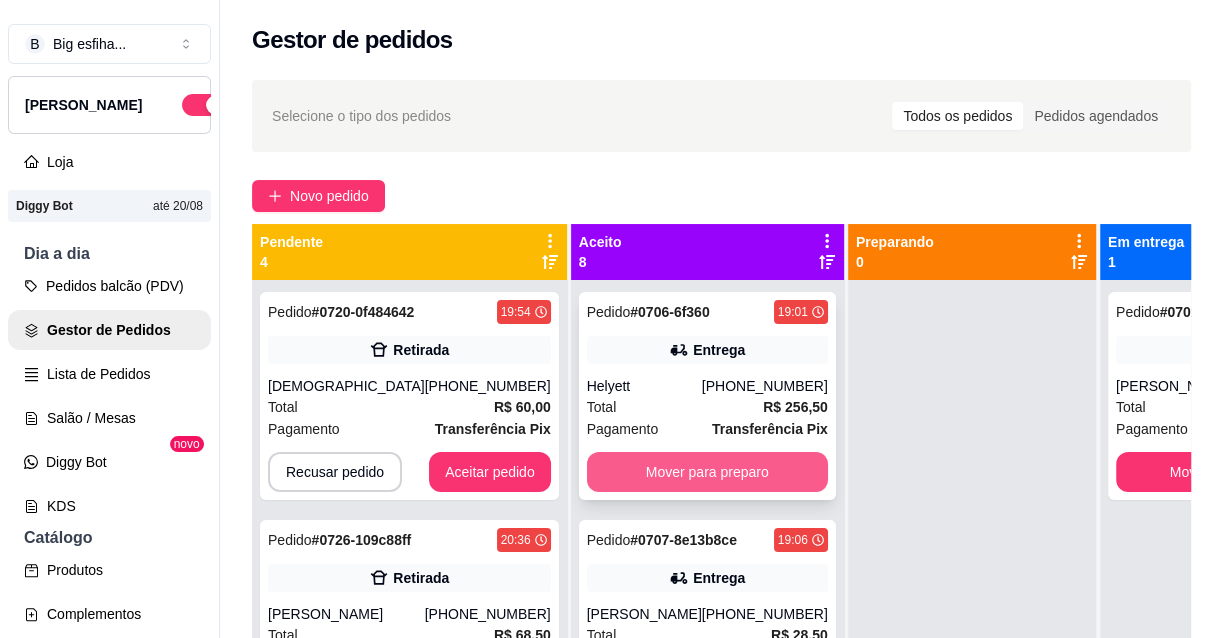 click on "Mover para preparo" at bounding box center [707, 472] 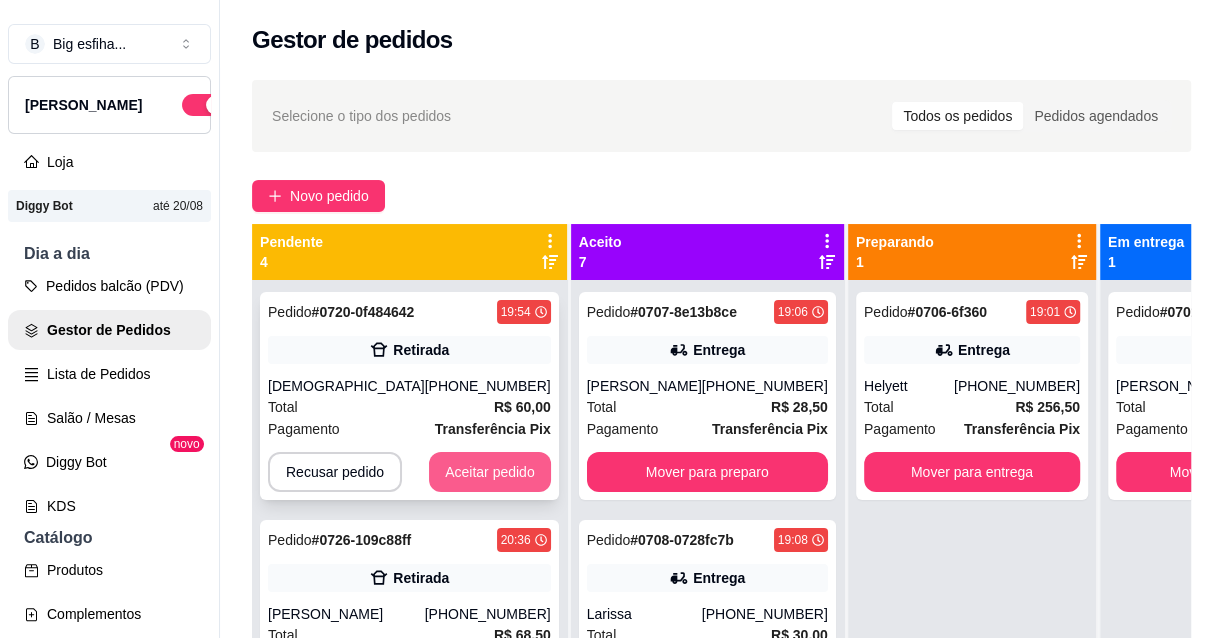 click on "Aceitar pedido" at bounding box center [490, 472] 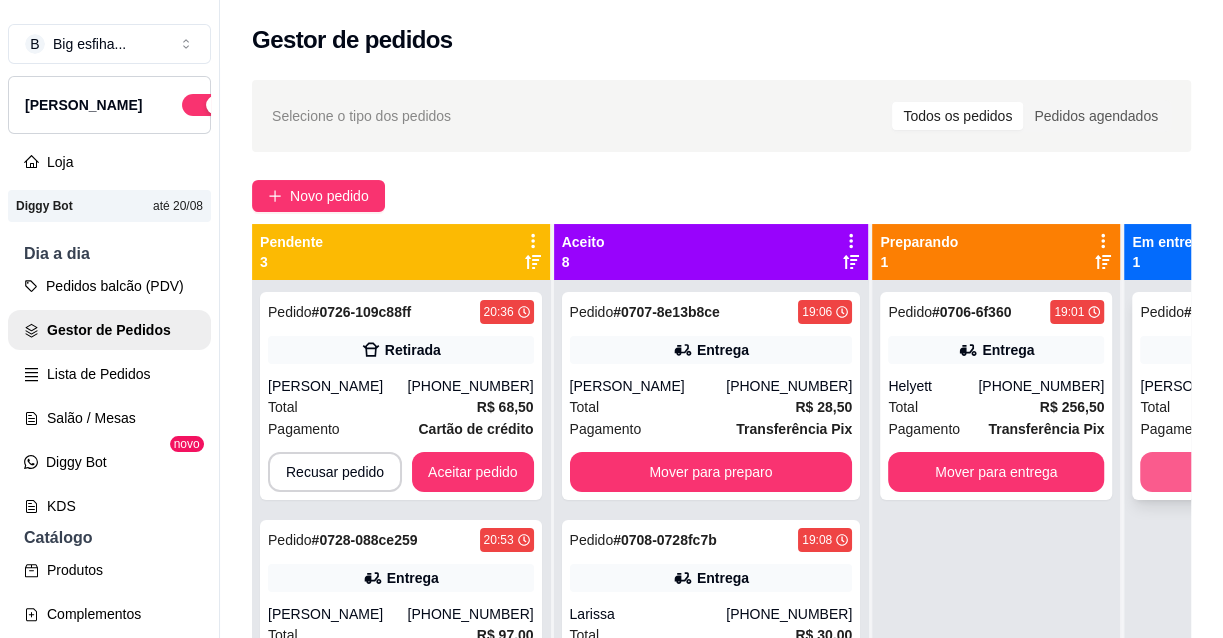 click on "Mover para finalizado" at bounding box center (1260, 472) 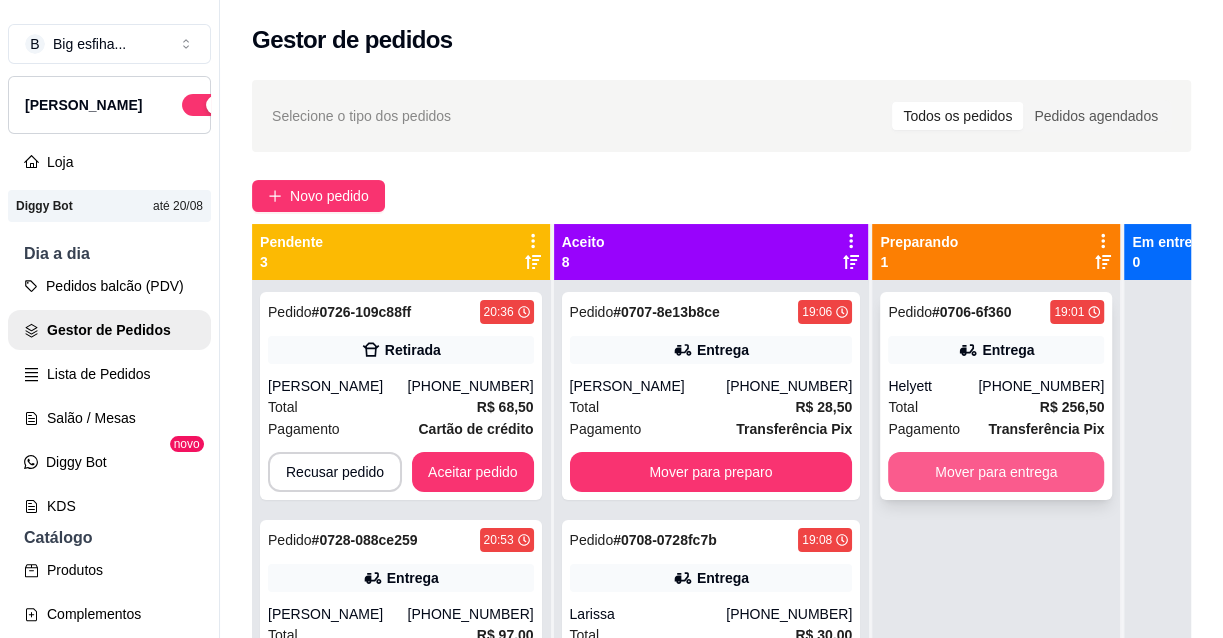 click on "Mover para entrega" at bounding box center (996, 472) 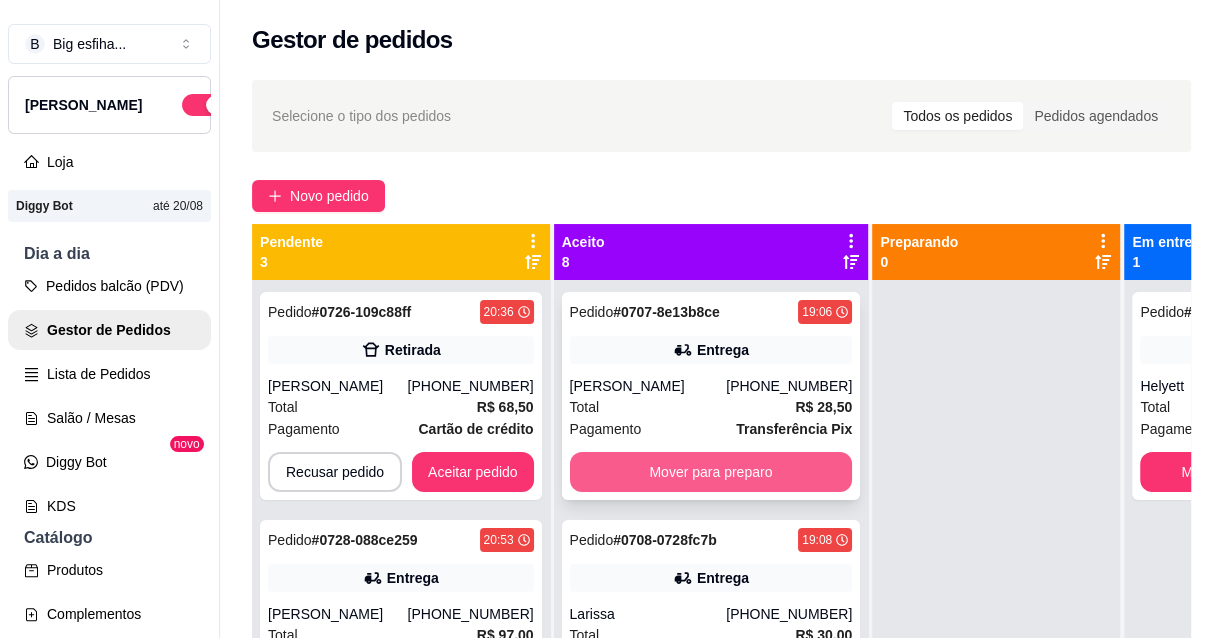 click on "Mover para preparo" at bounding box center [711, 472] 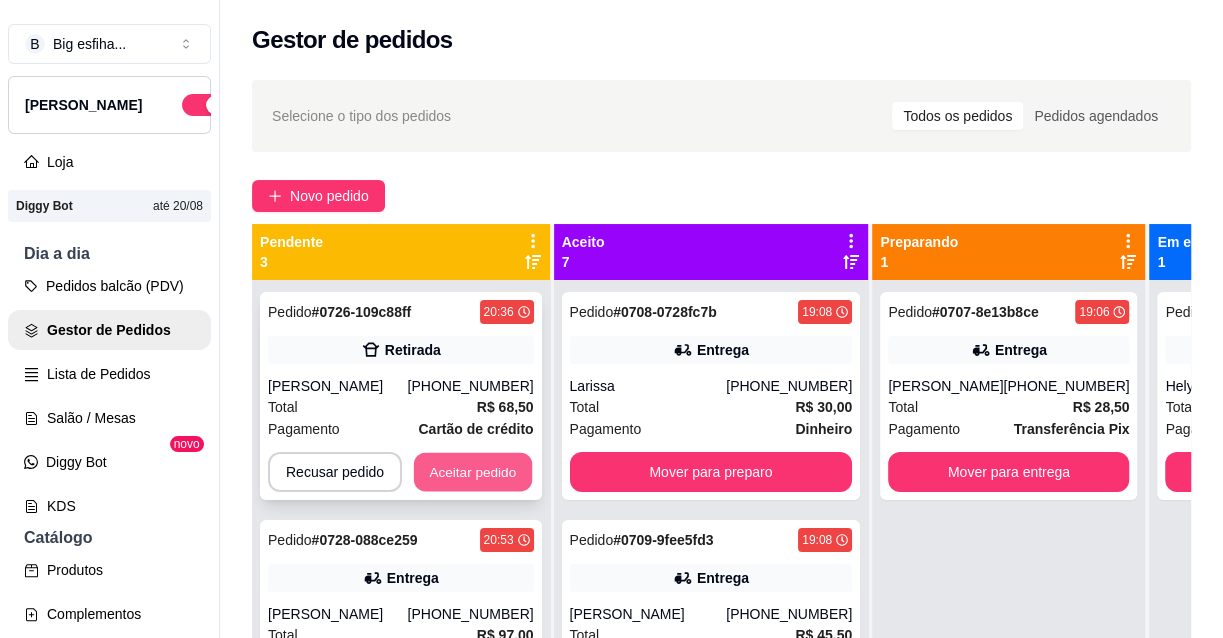 click on "Aceitar pedido" at bounding box center [473, 472] 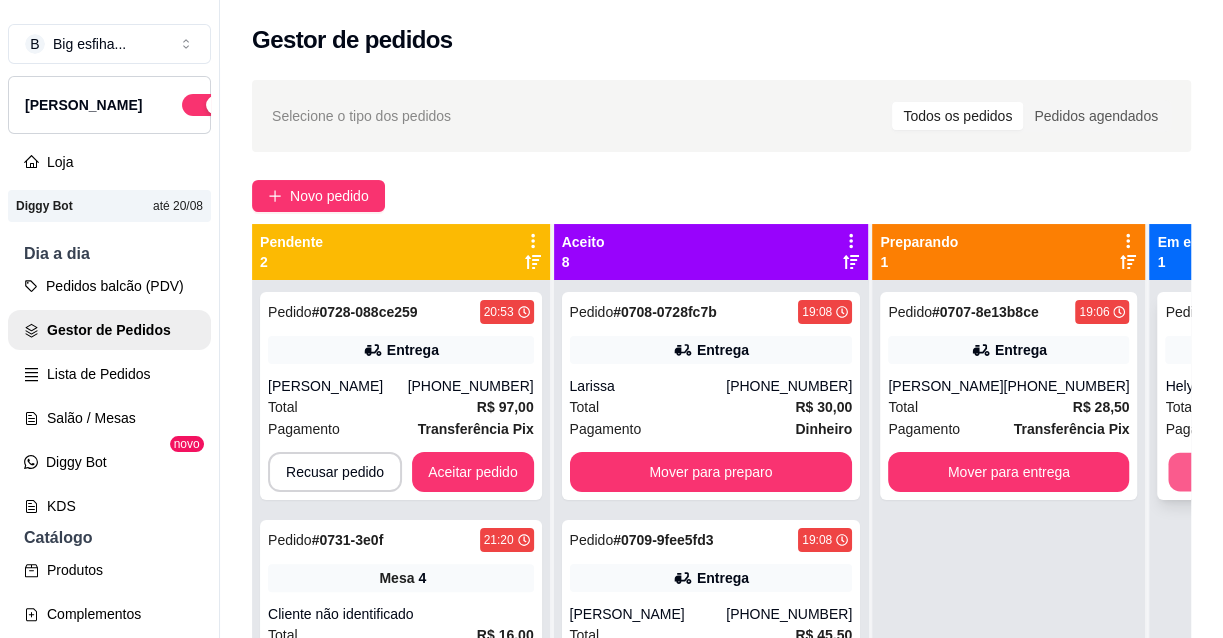 click on "Mover para finalizado" at bounding box center [1274, 472] 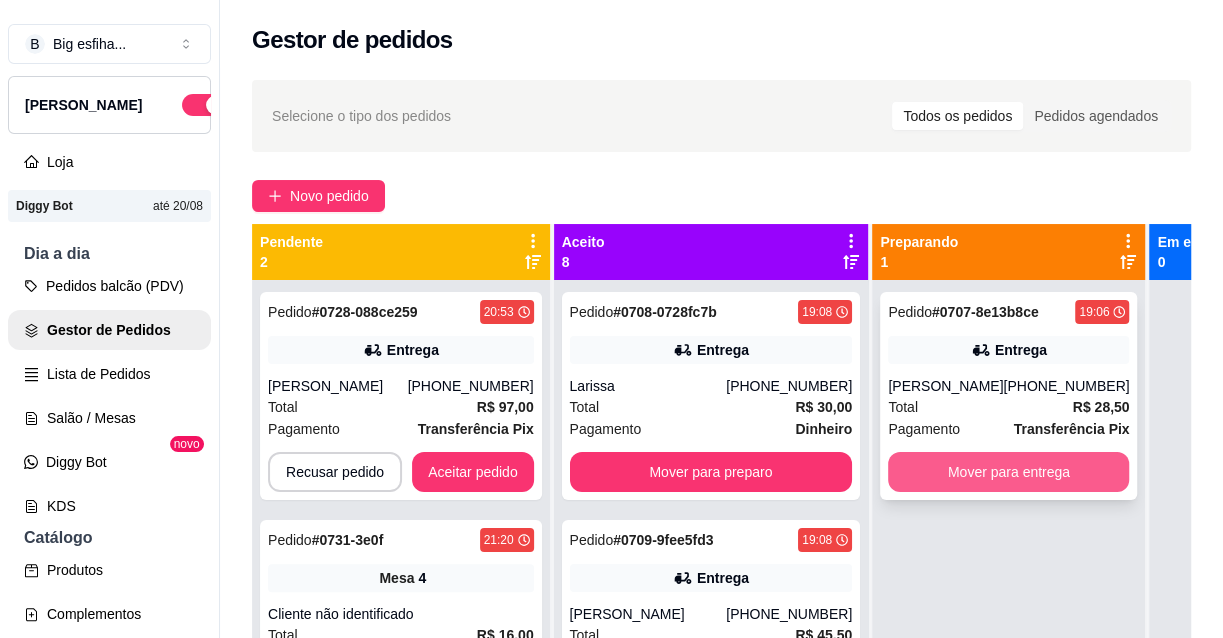 click on "Mover para entrega" at bounding box center [1008, 472] 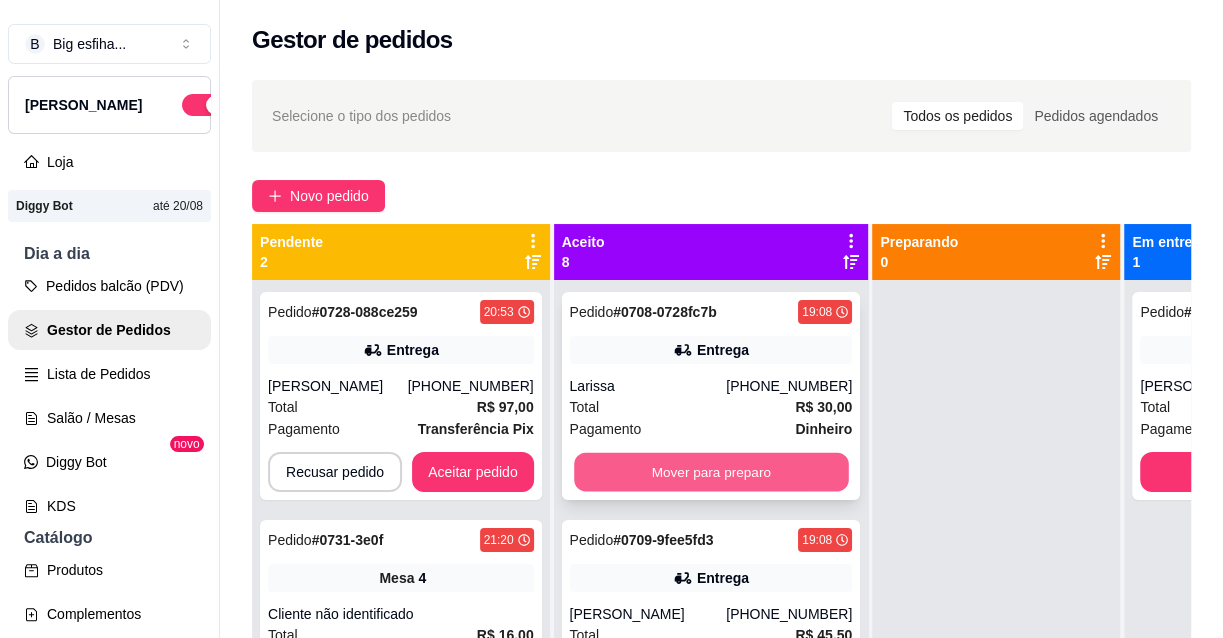 click on "Mover para preparo" at bounding box center (711, 472) 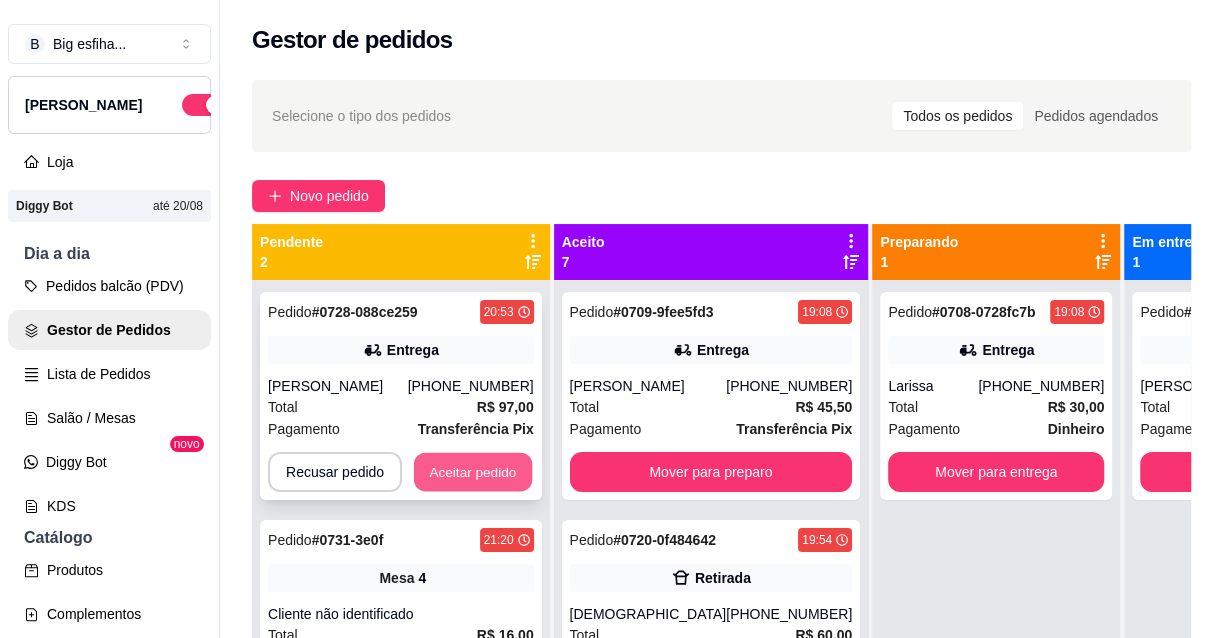 click on "Aceitar pedido" at bounding box center [473, 472] 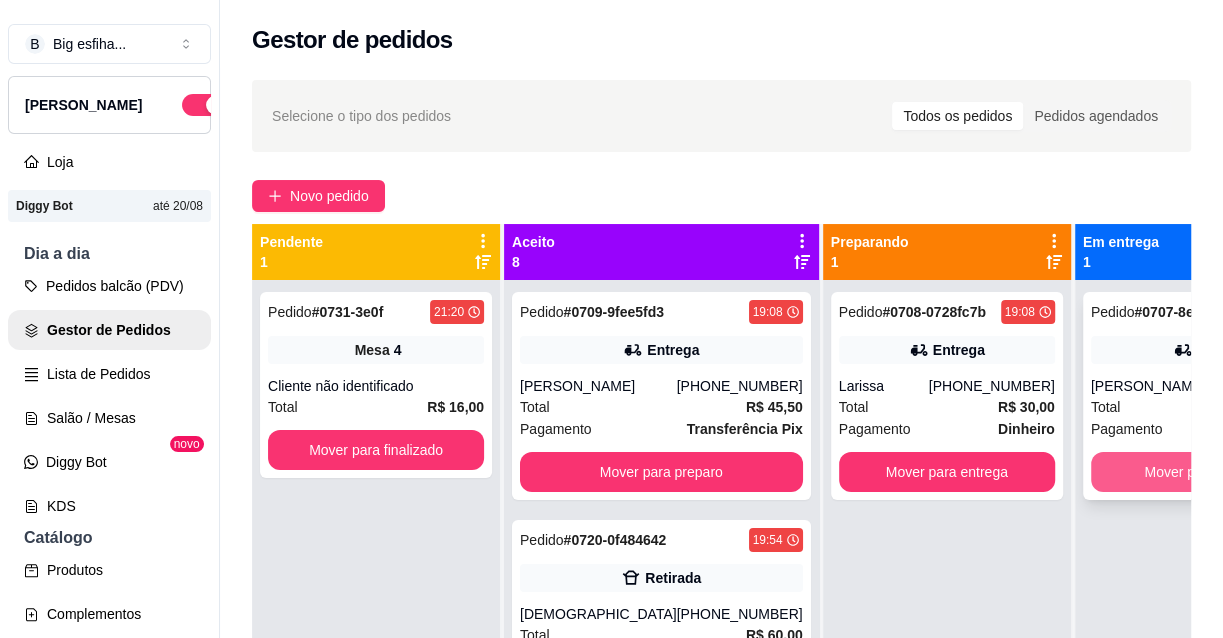 click on "Mover para finalizado" at bounding box center [1211, 472] 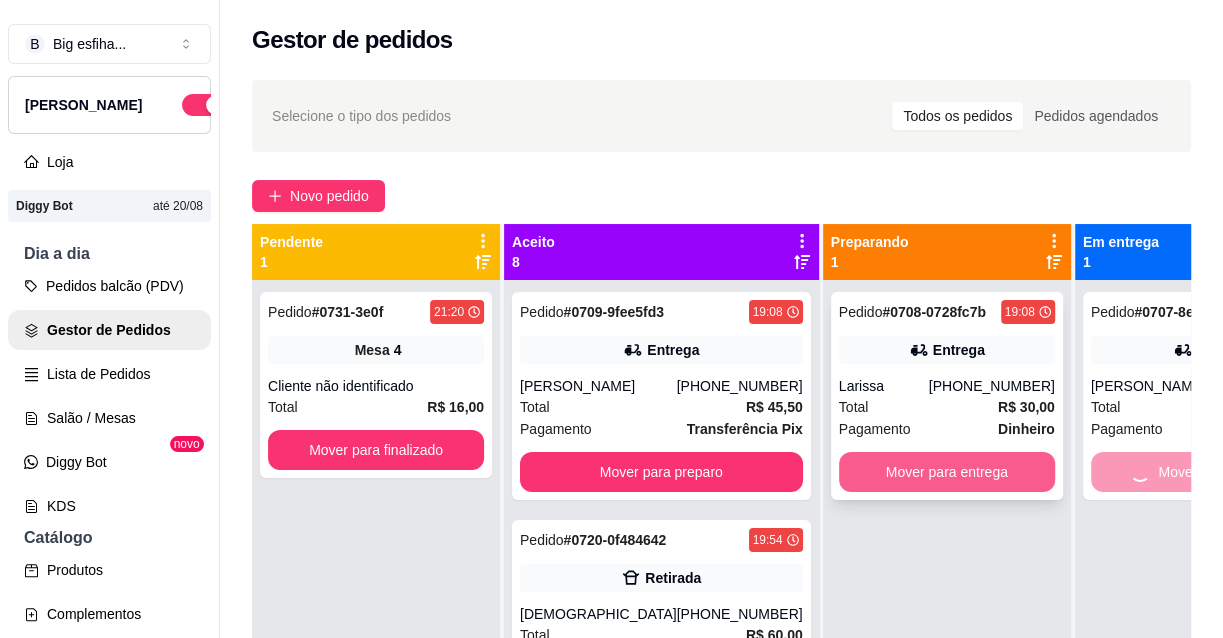 click on "Mover para entrega" at bounding box center (947, 472) 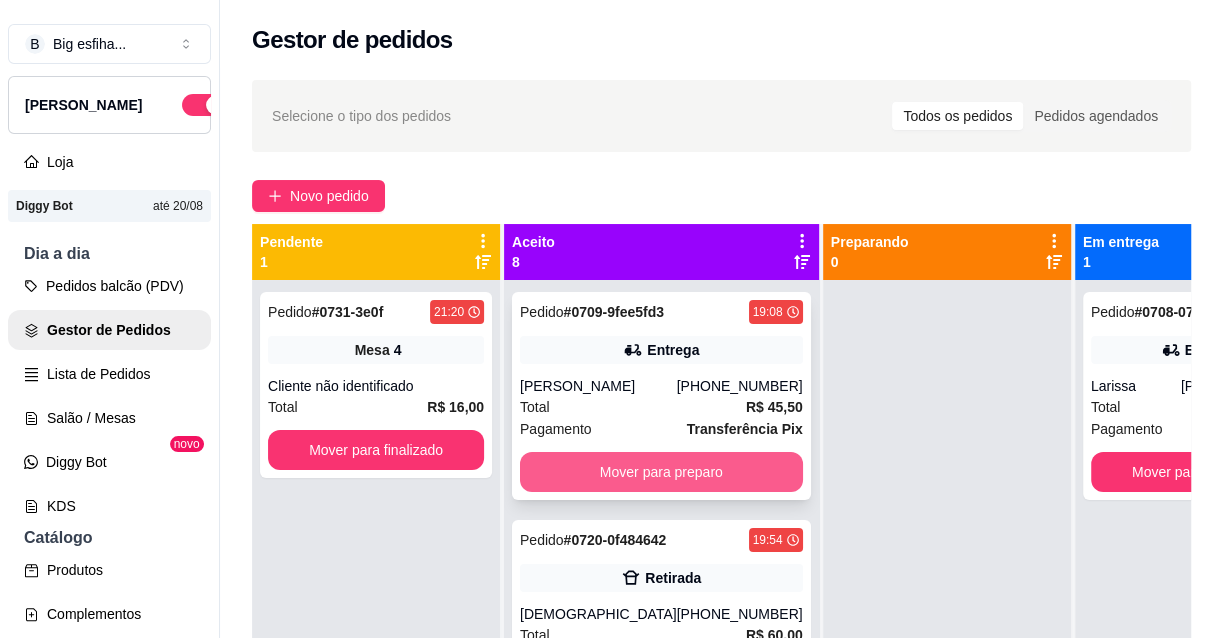 click on "Mover para preparo" at bounding box center (661, 472) 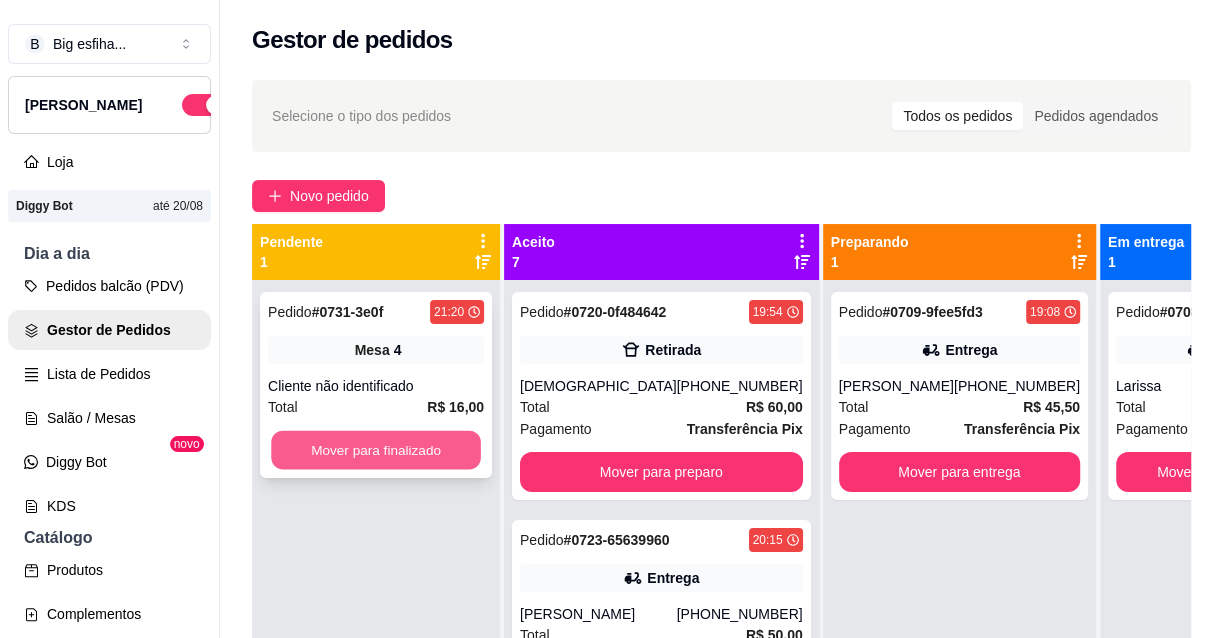 click on "Mover para finalizado" at bounding box center [376, 450] 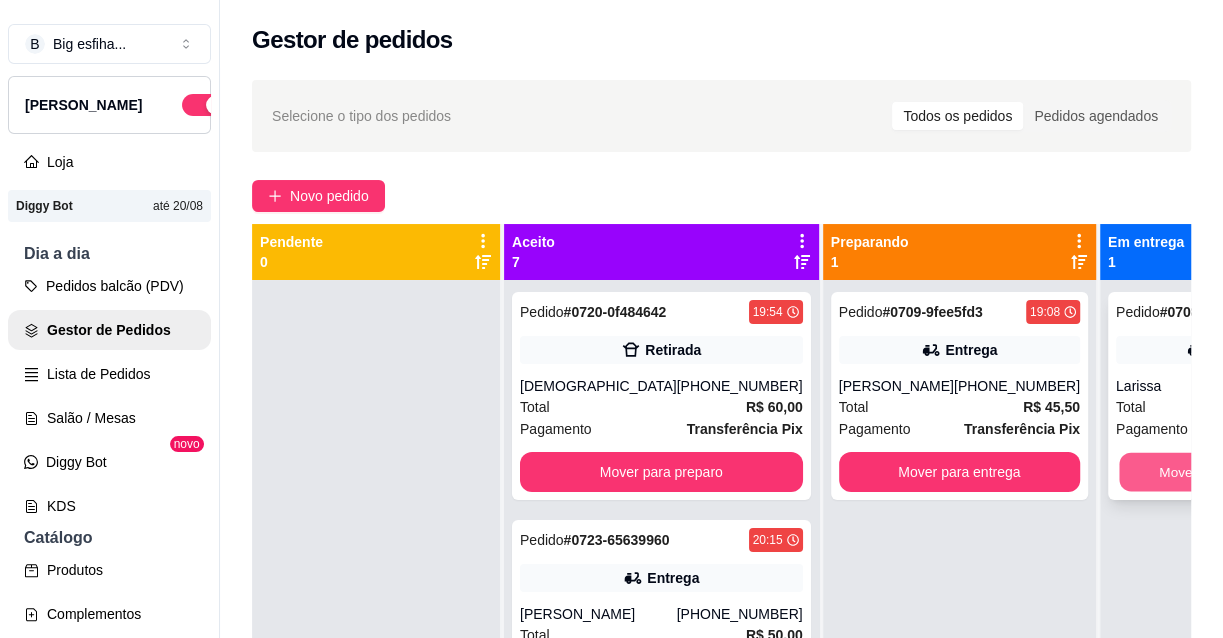 click on "Mover para finalizado" at bounding box center (1224, 472) 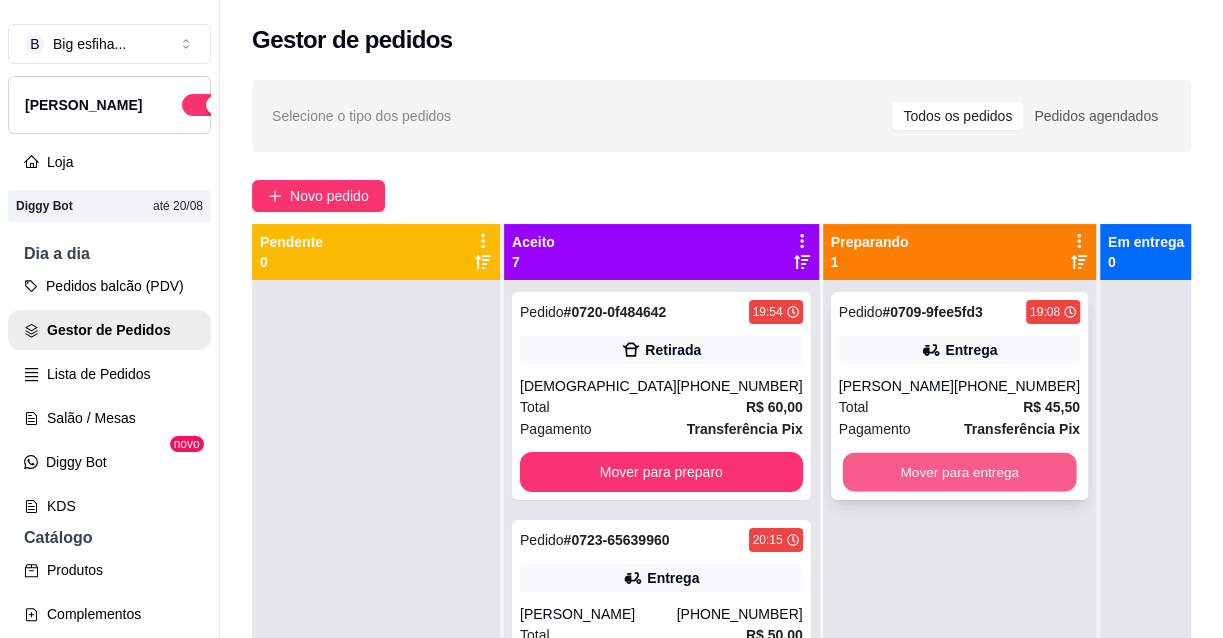 click on "Mover para entrega" at bounding box center [959, 472] 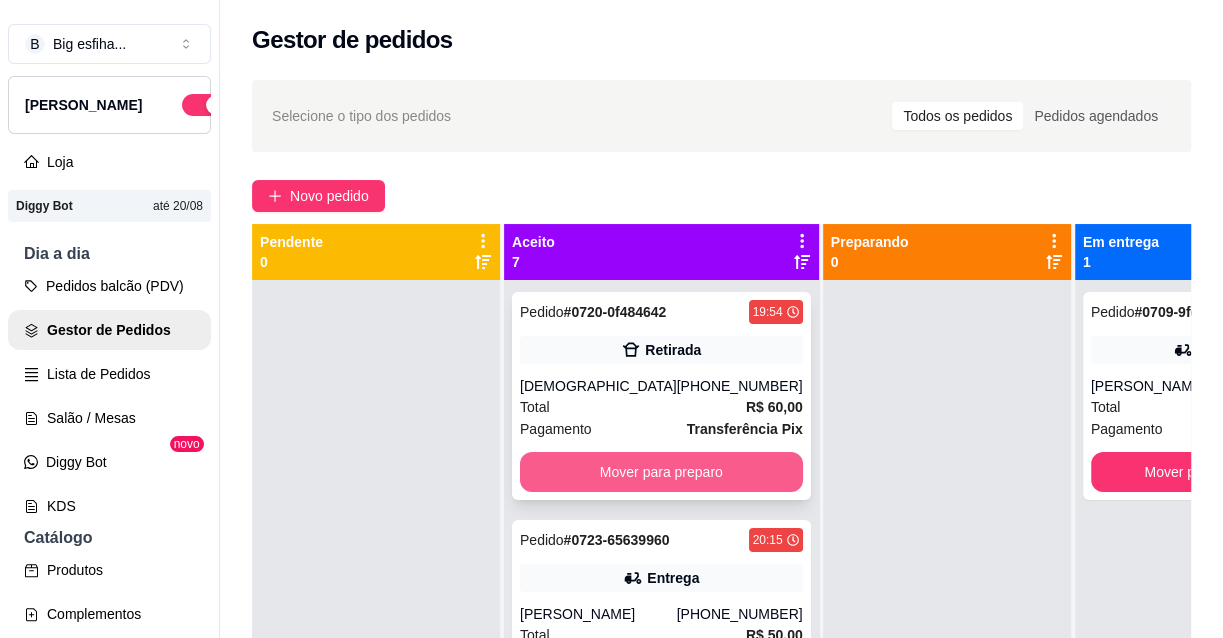 click on "Mover para preparo" at bounding box center (661, 472) 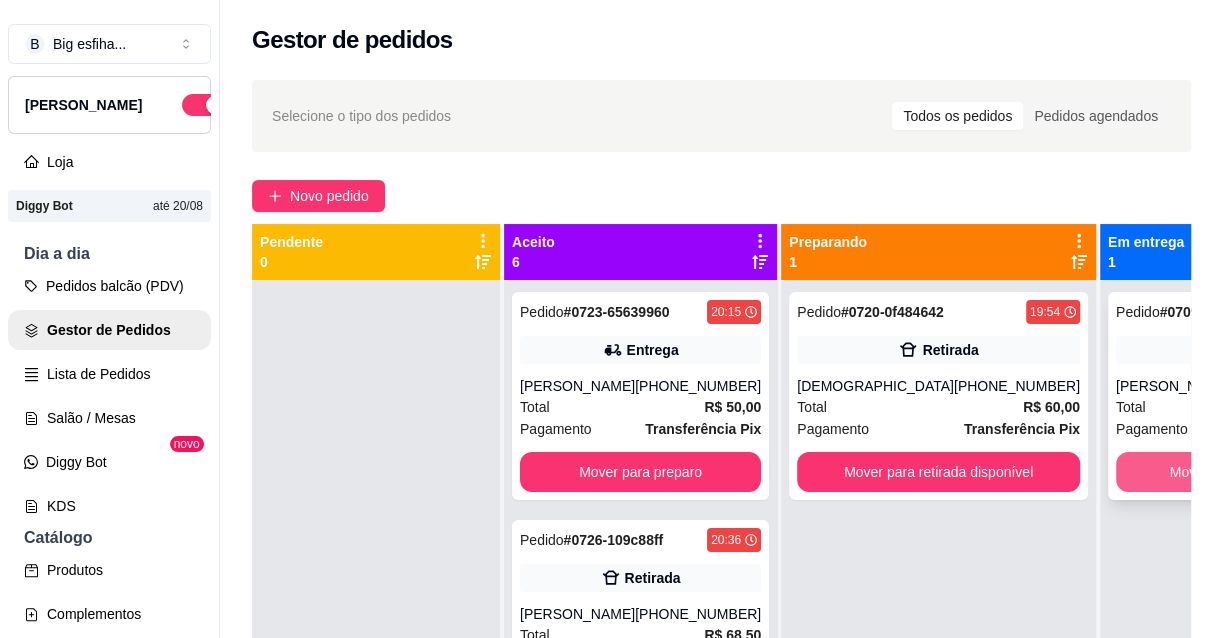 click on "Mover para finalizado" at bounding box center (1236, 472) 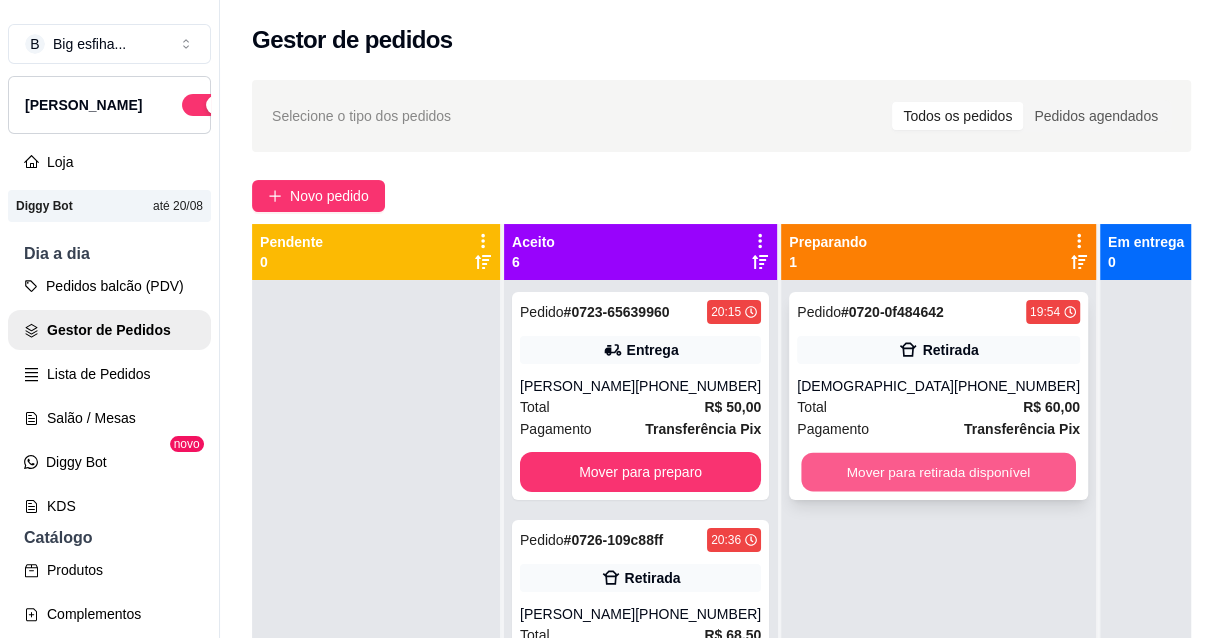 click on "Mover para retirada disponível" at bounding box center [938, 472] 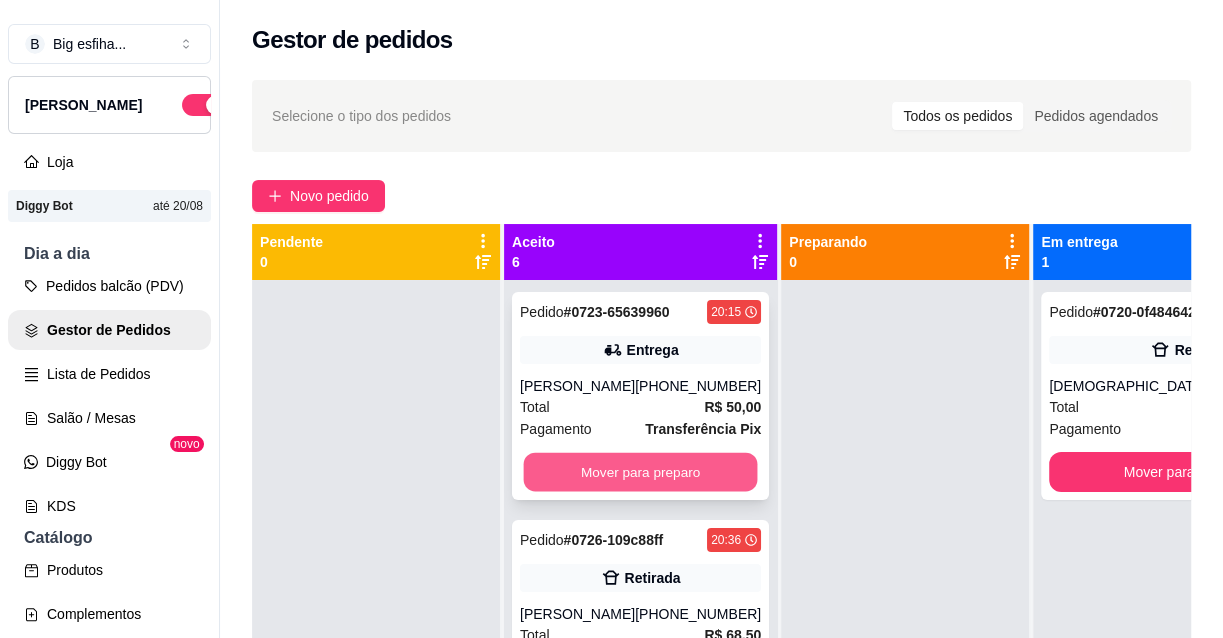 click on "Mover para preparo" at bounding box center (641, 472) 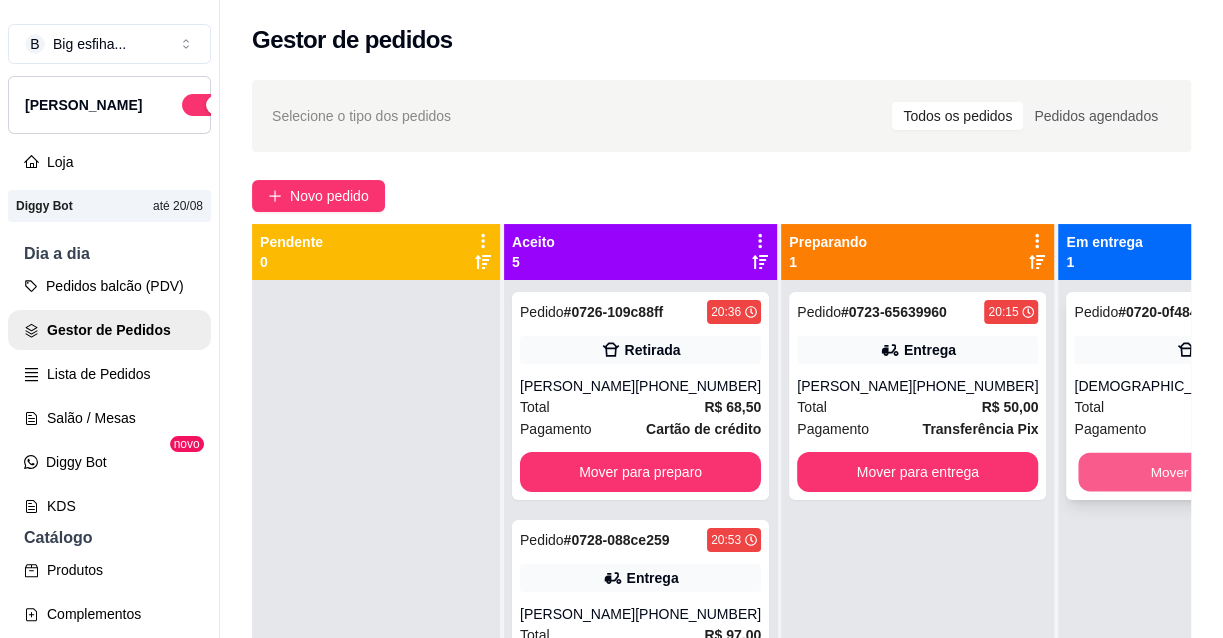 click on "Mover para finalizado" at bounding box center (1216, 472) 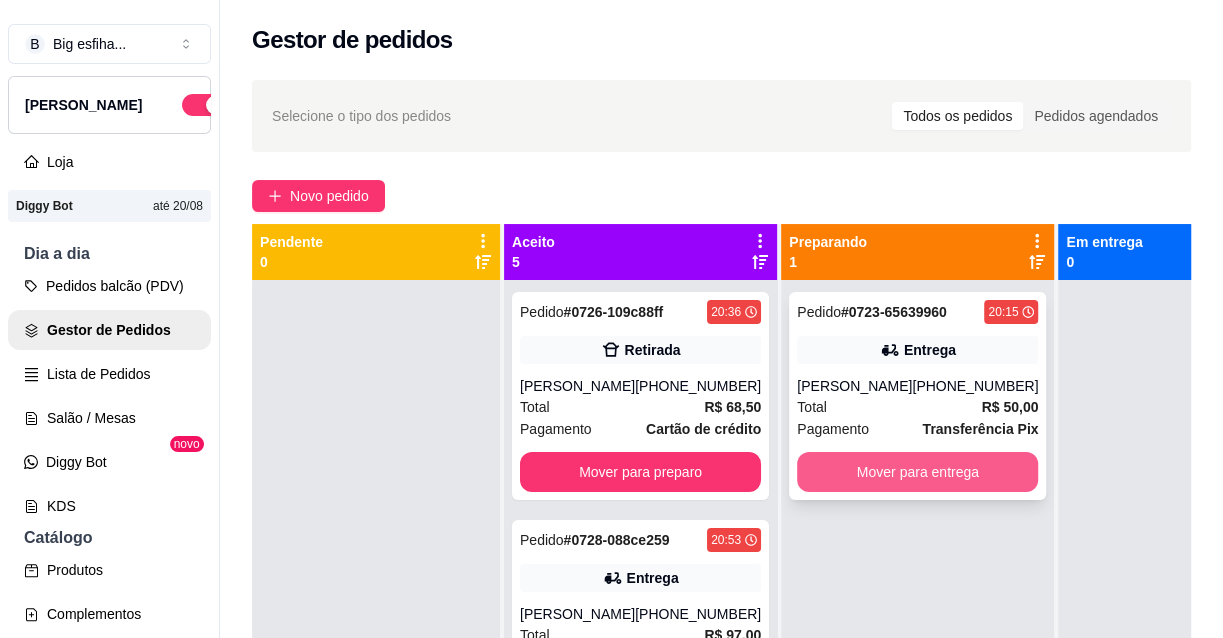 click on "Mover para entrega" at bounding box center [917, 472] 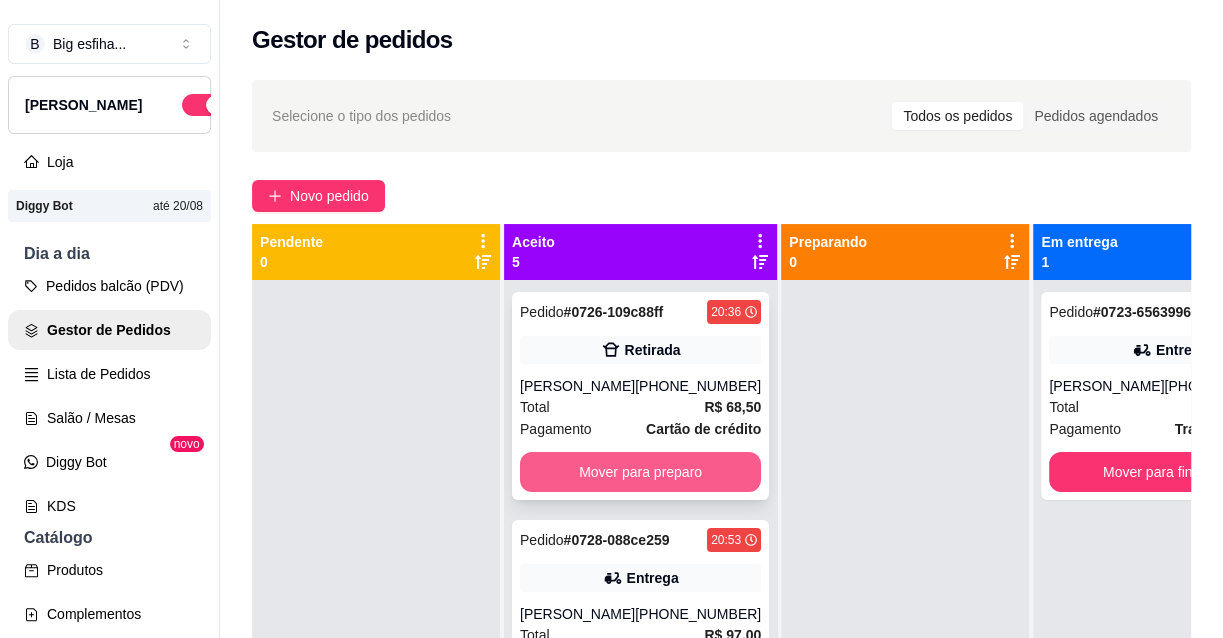 click on "Mover para preparo" at bounding box center [640, 472] 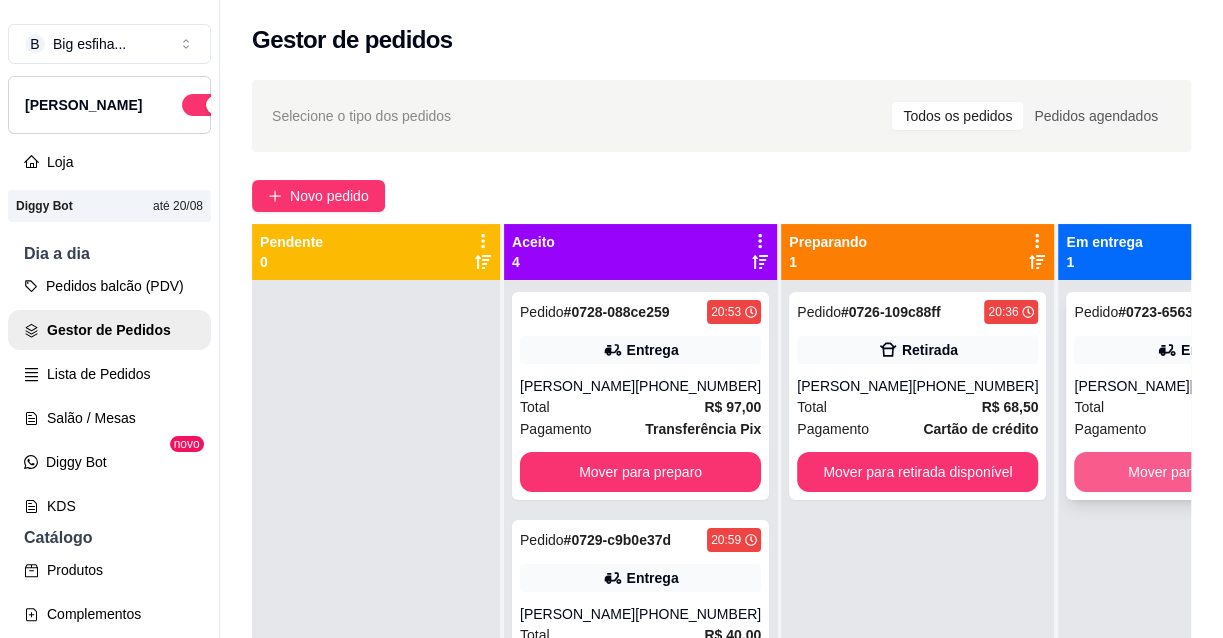 click on "Mover para finalizado" at bounding box center (1194, 472) 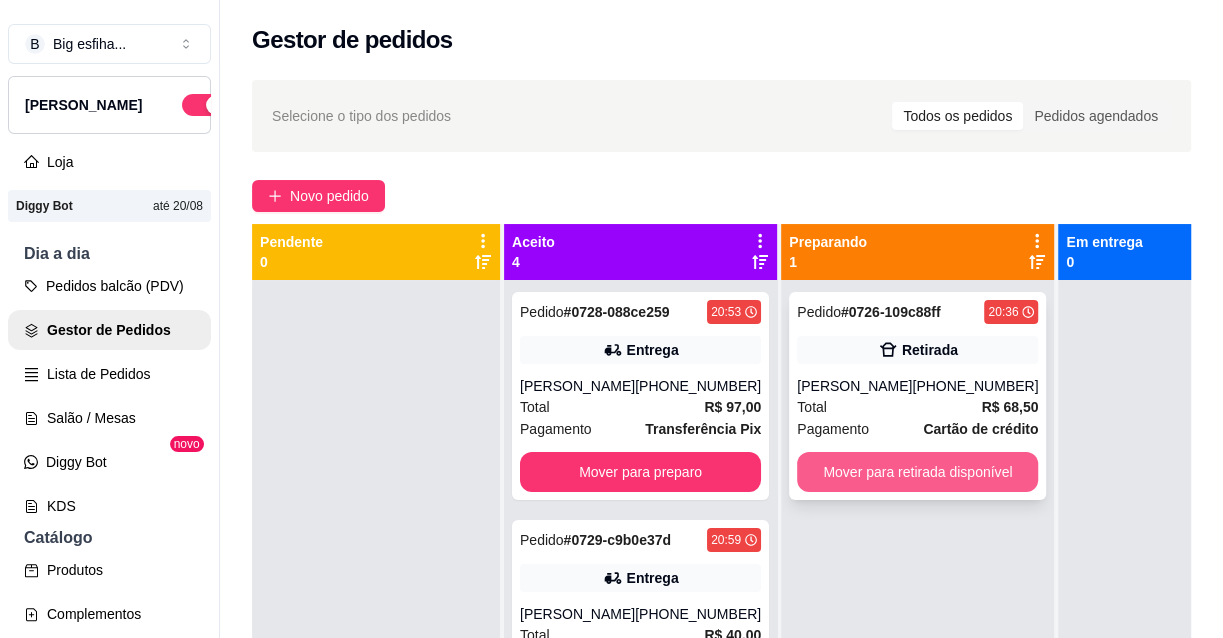 click on "Mover para retirada disponível" at bounding box center [917, 472] 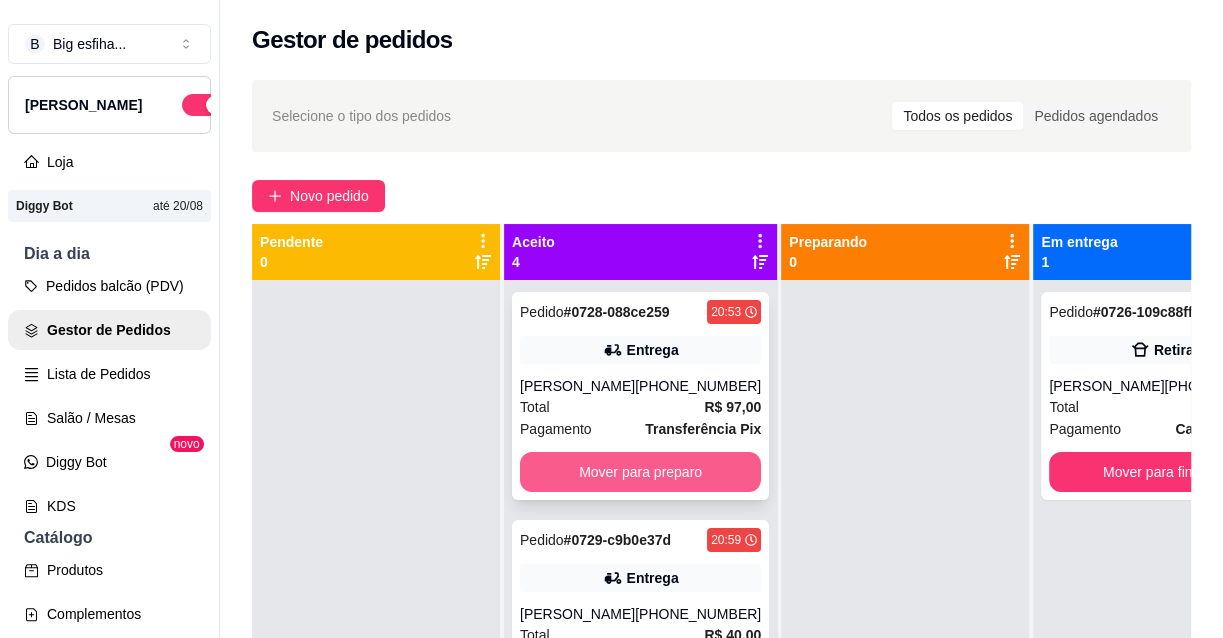 click on "Mover para preparo" at bounding box center [640, 472] 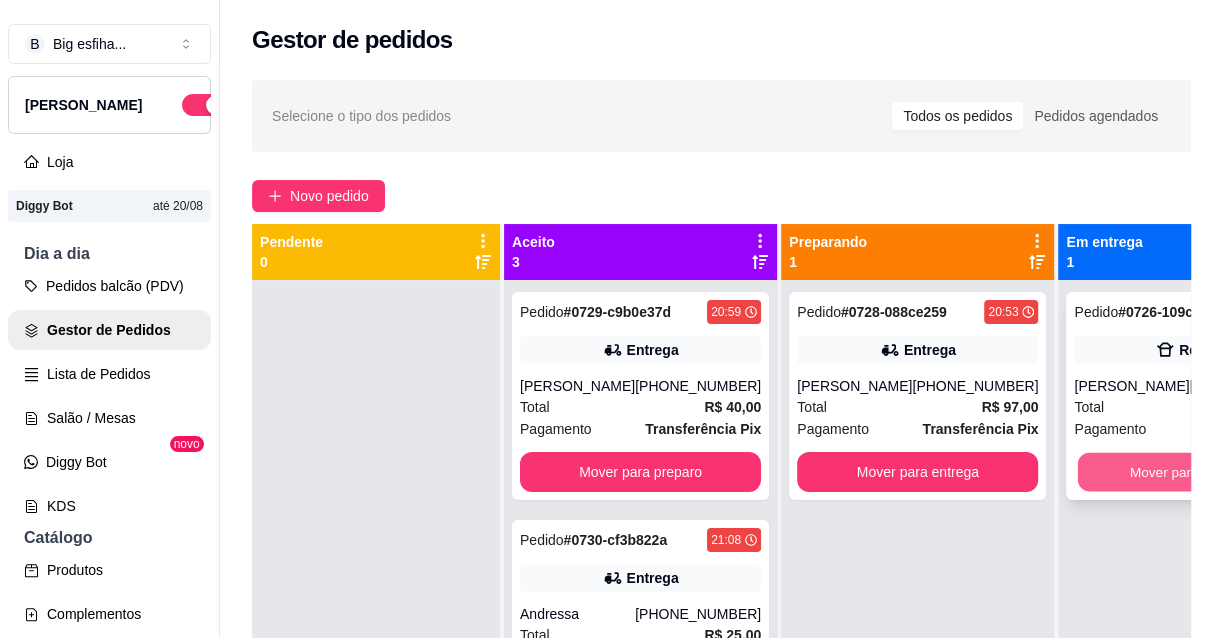 click on "Mover para finalizado" at bounding box center (1195, 472) 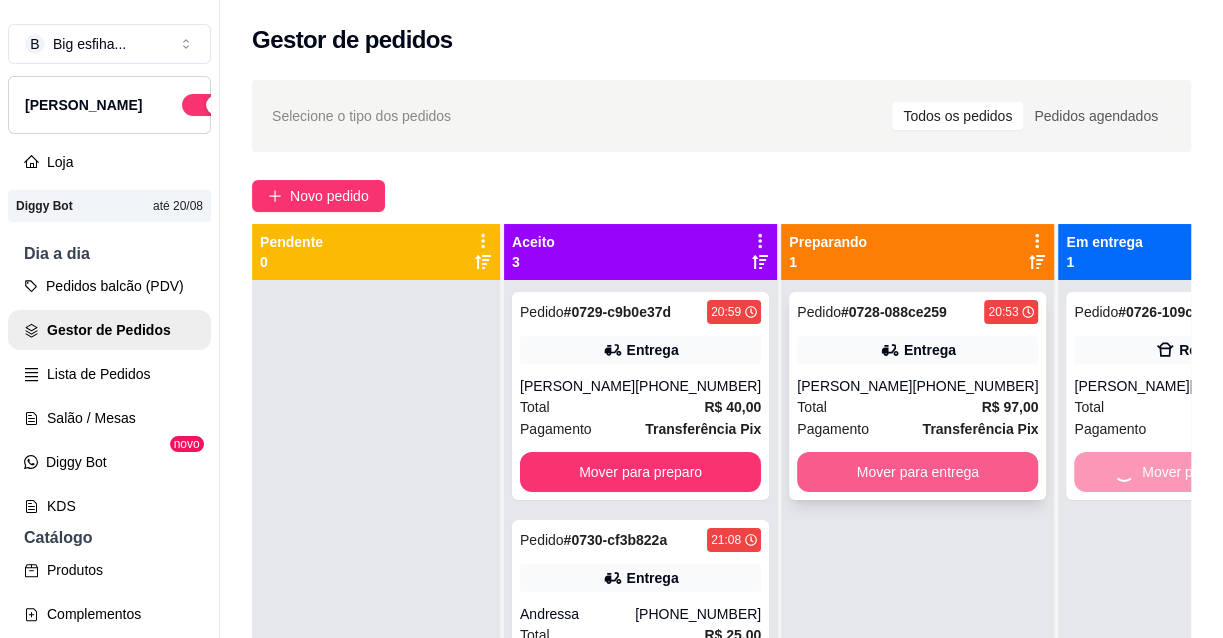 click on "Mover para entrega" at bounding box center [917, 472] 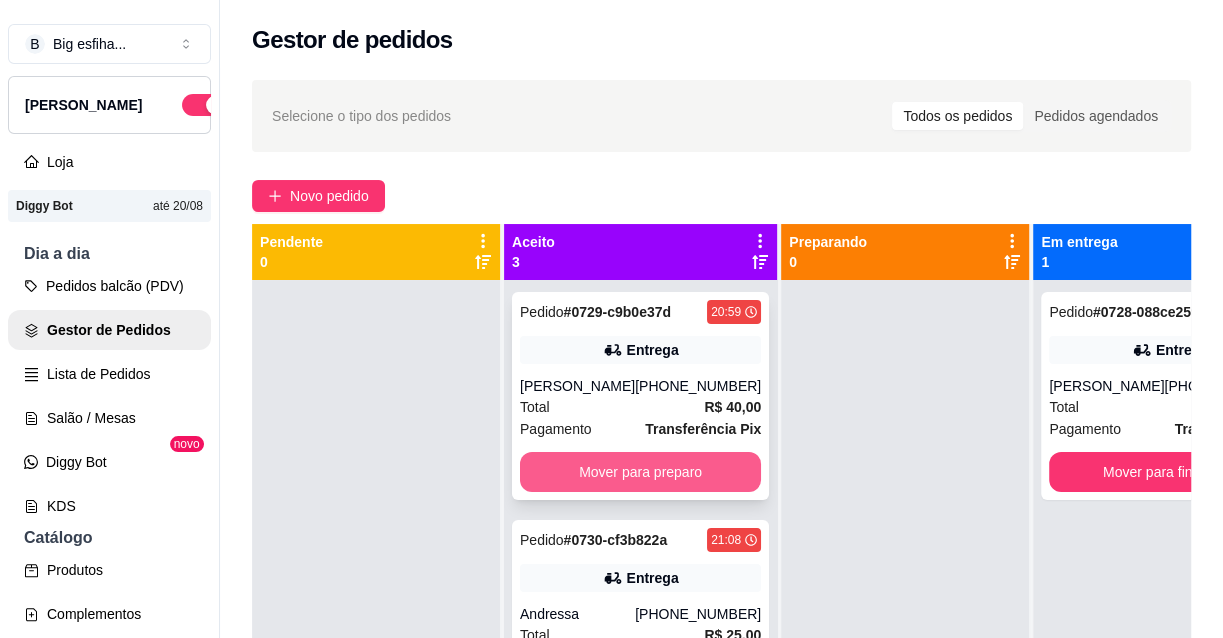 click on "Mover para preparo" at bounding box center [640, 472] 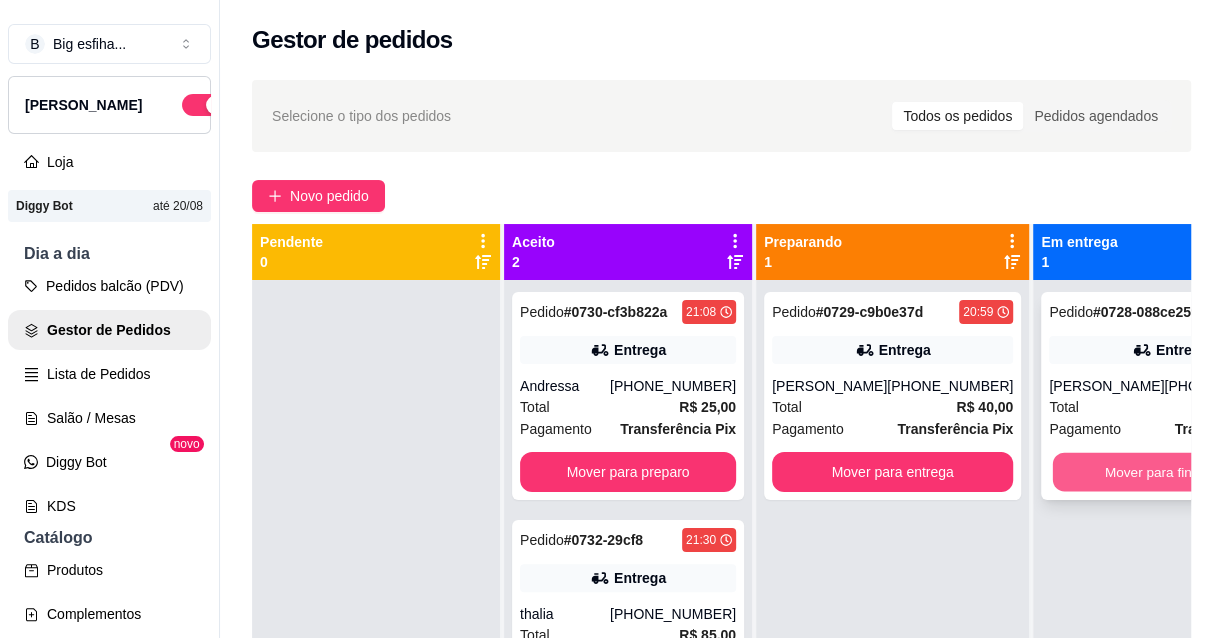 click on "Mover para finalizado" at bounding box center [1170, 472] 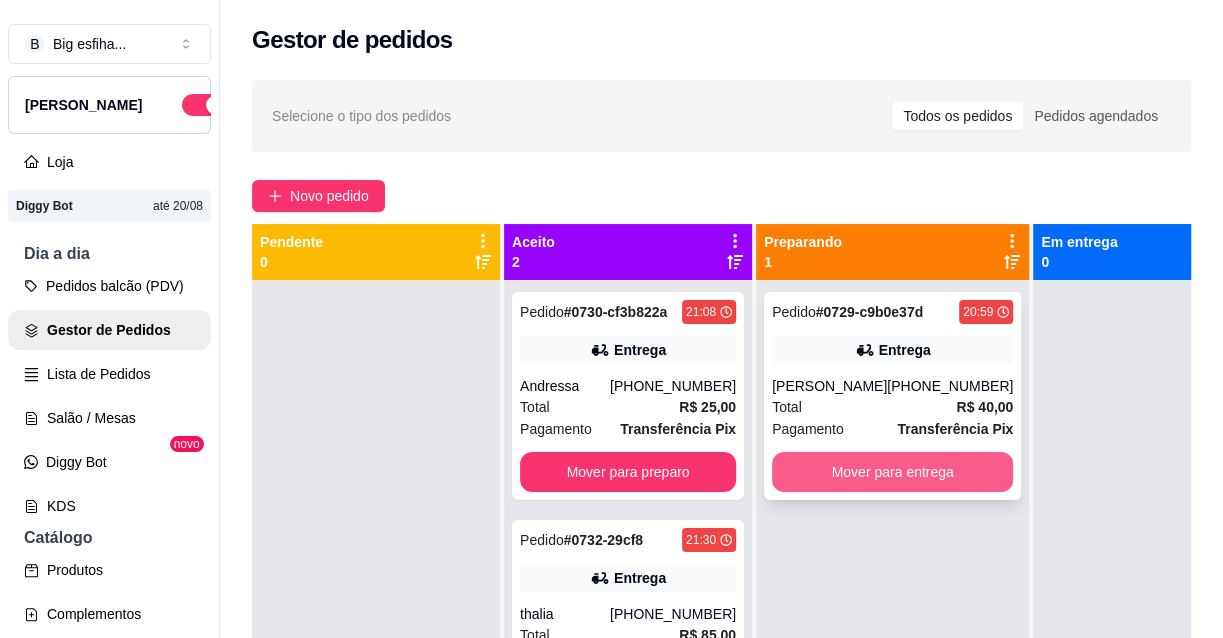 click on "Mover para entrega" at bounding box center (892, 472) 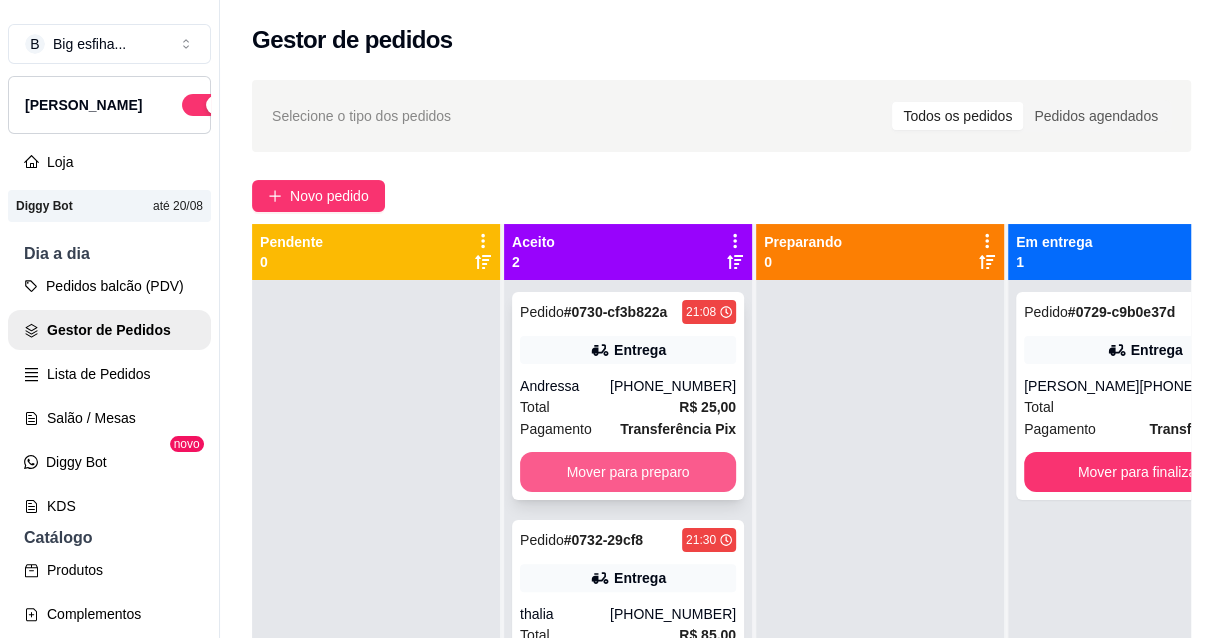 click on "Mover para preparo" at bounding box center [628, 472] 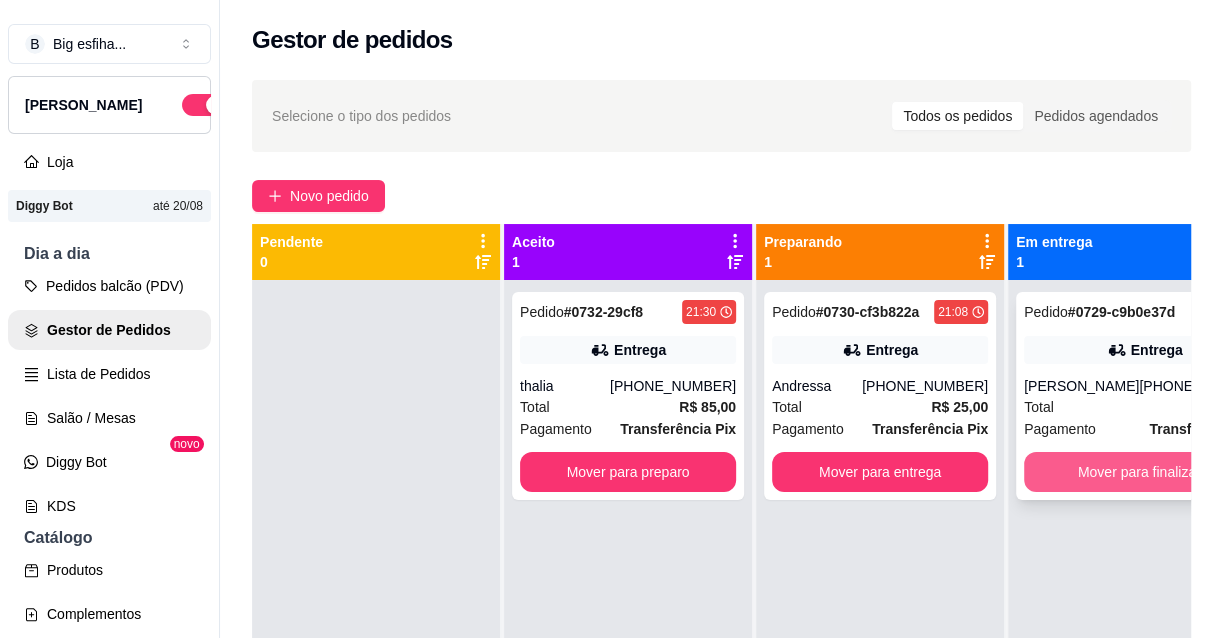 click on "Mover para finalizado" at bounding box center (1144, 472) 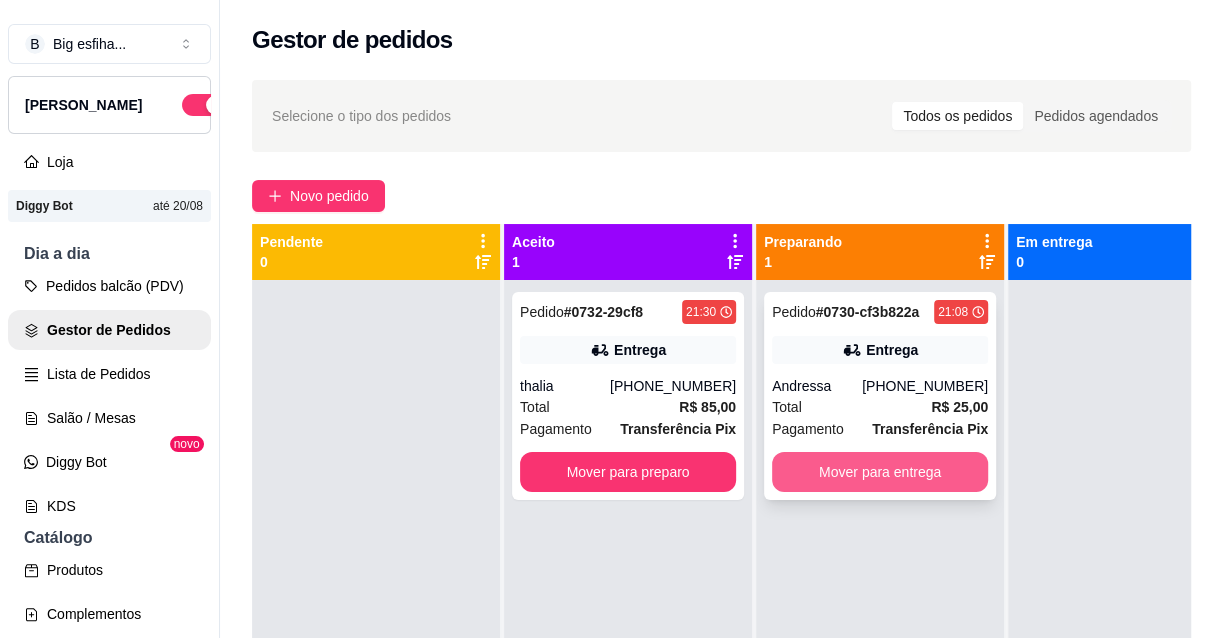 click on "Mover para entrega" at bounding box center (880, 472) 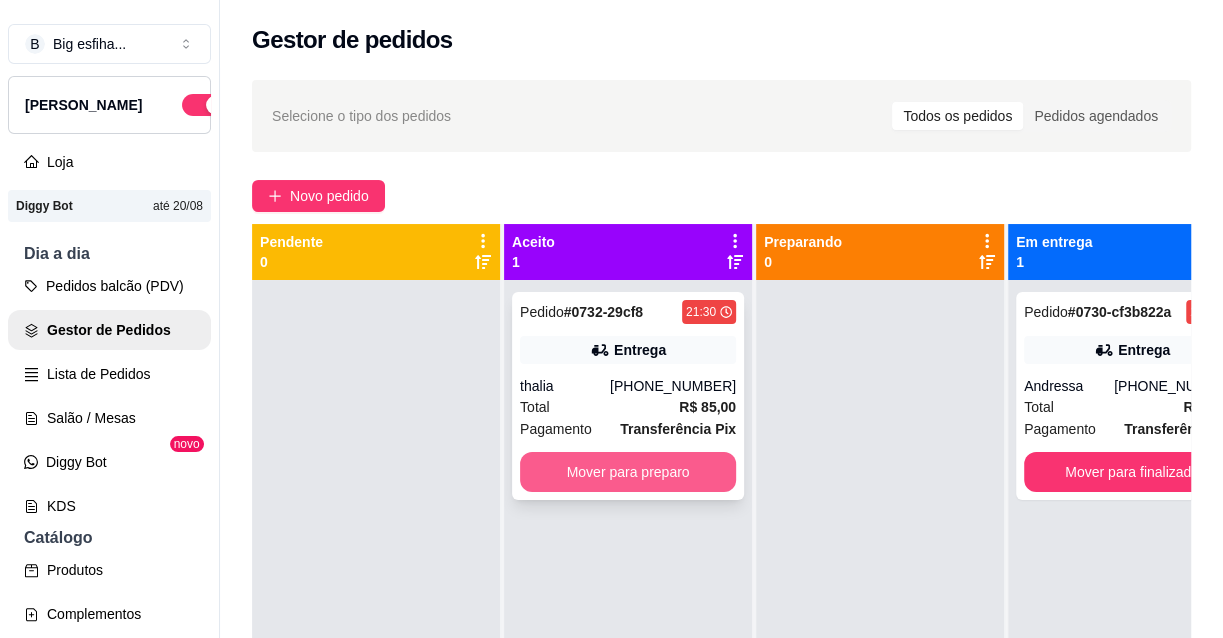 click on "Mover para preparo" at bounding box center [628, 472] 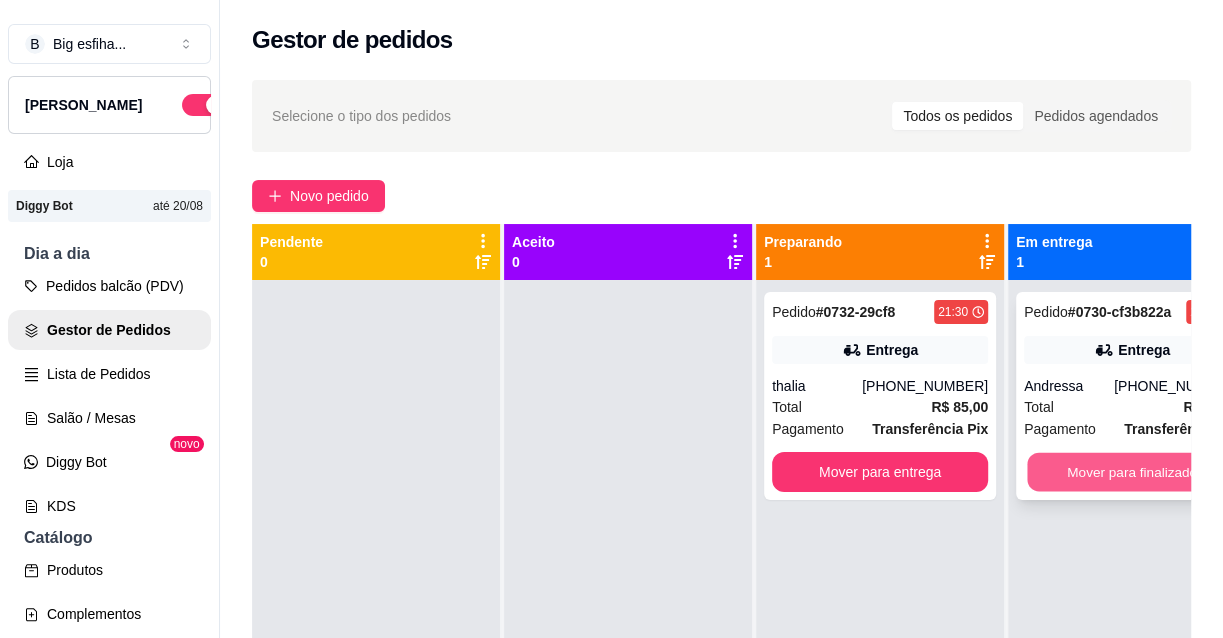 click on "Mover para finalizado" at bounding box center [1132, 472] 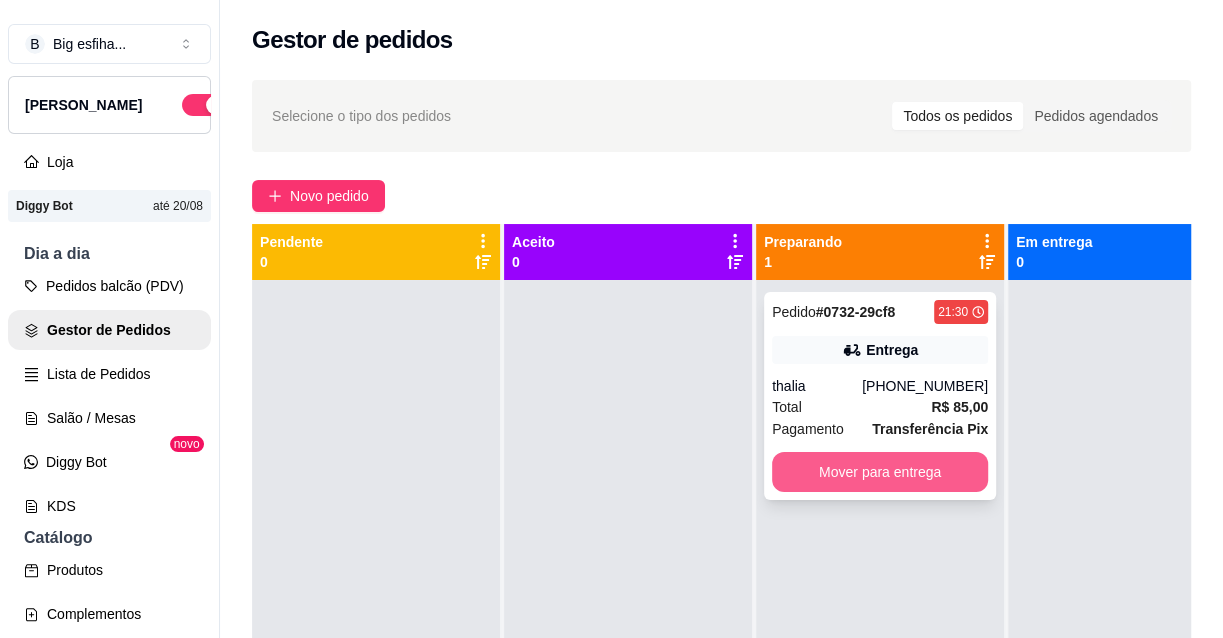 click on "Mover para entrega" at bounding box center (880, 472) 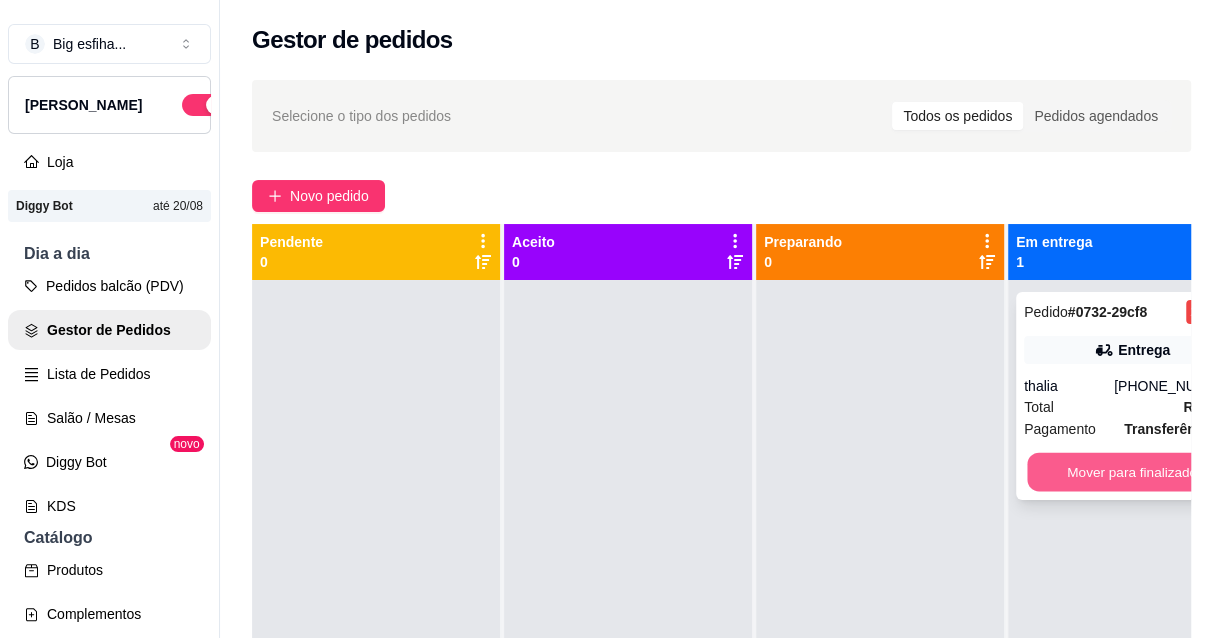click on "Mover para finalizado" at bounding box center [1132, 472] 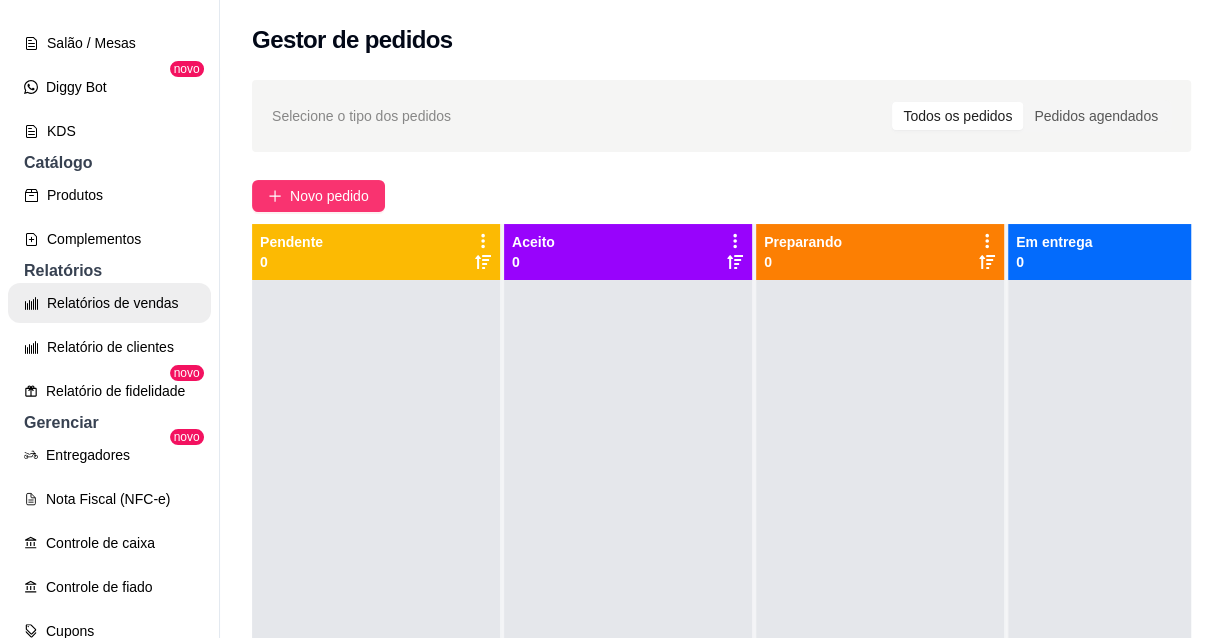 scroll, scrollTop: 454, scrollLeft: 0, axis: vertical 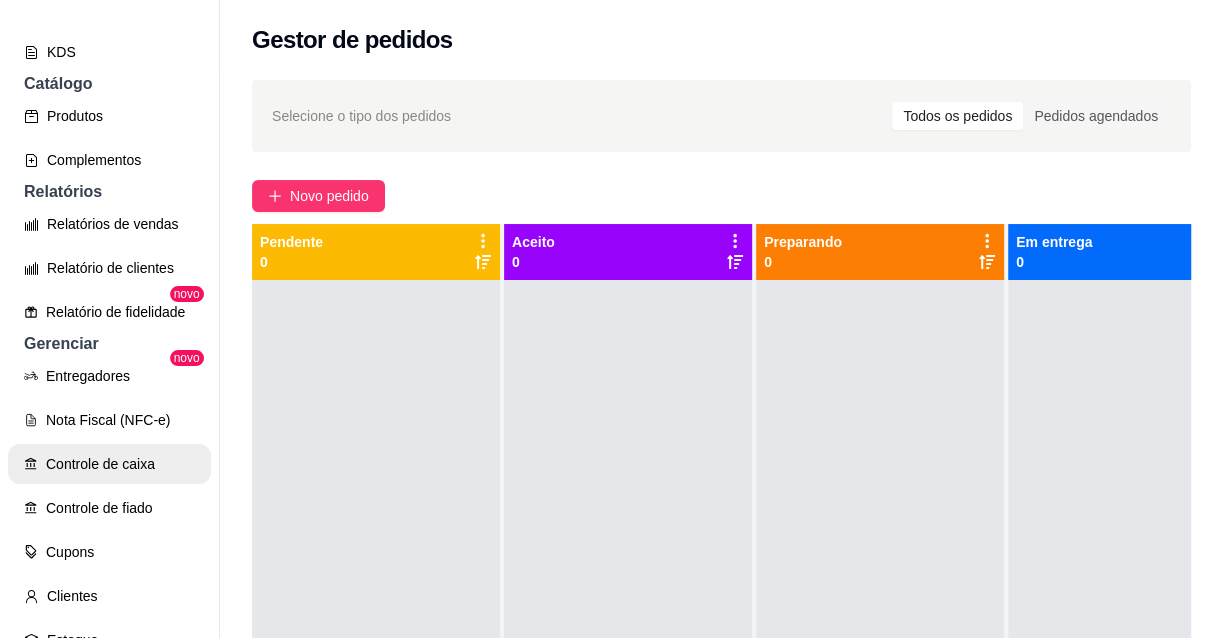 click on "Controle de caixa" at bounding box center (109, 464) 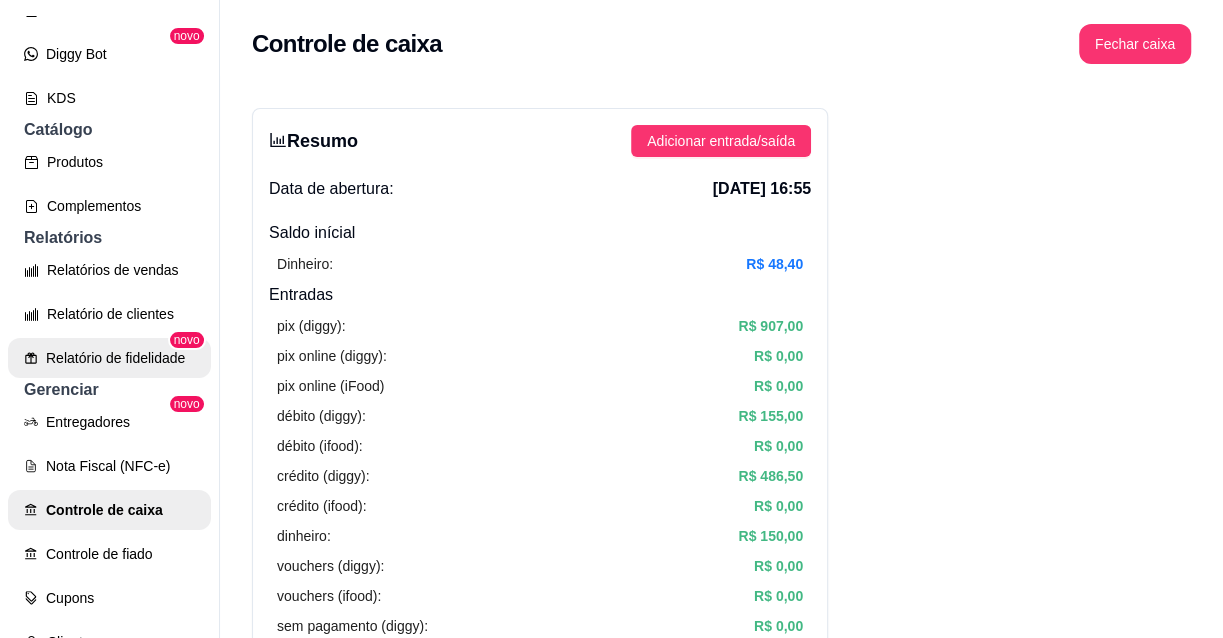 scroll, scrollTop: 0, scrollLeft: 0, axis: both 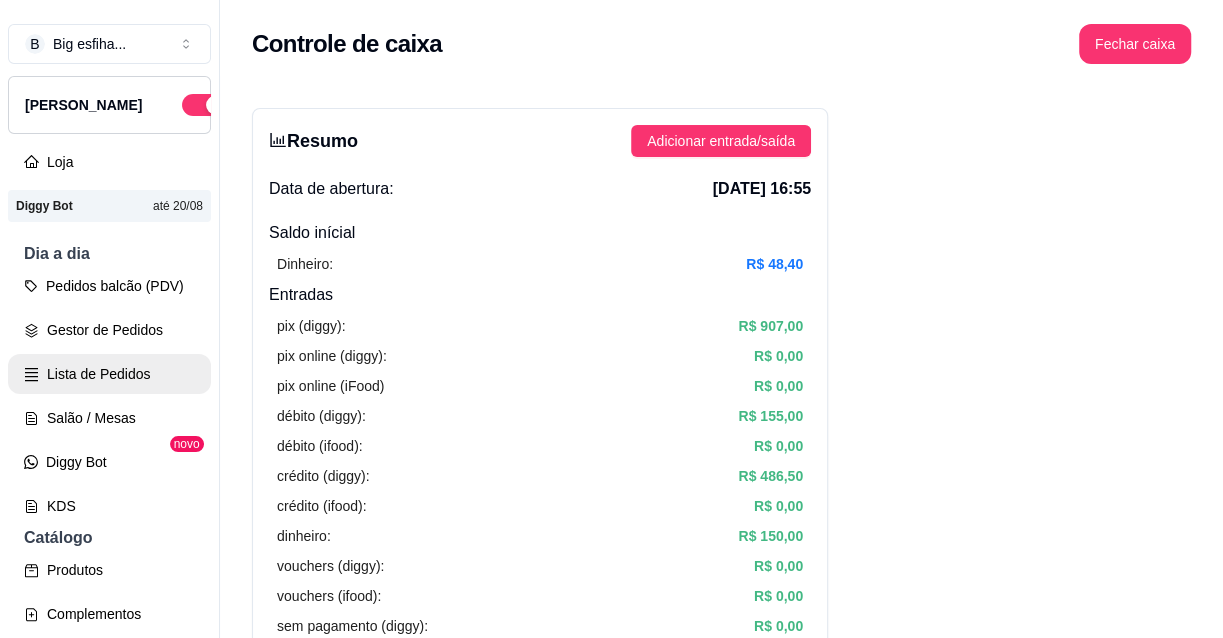 click on "Lista de Pedidos" at bounding box center (109, 374) 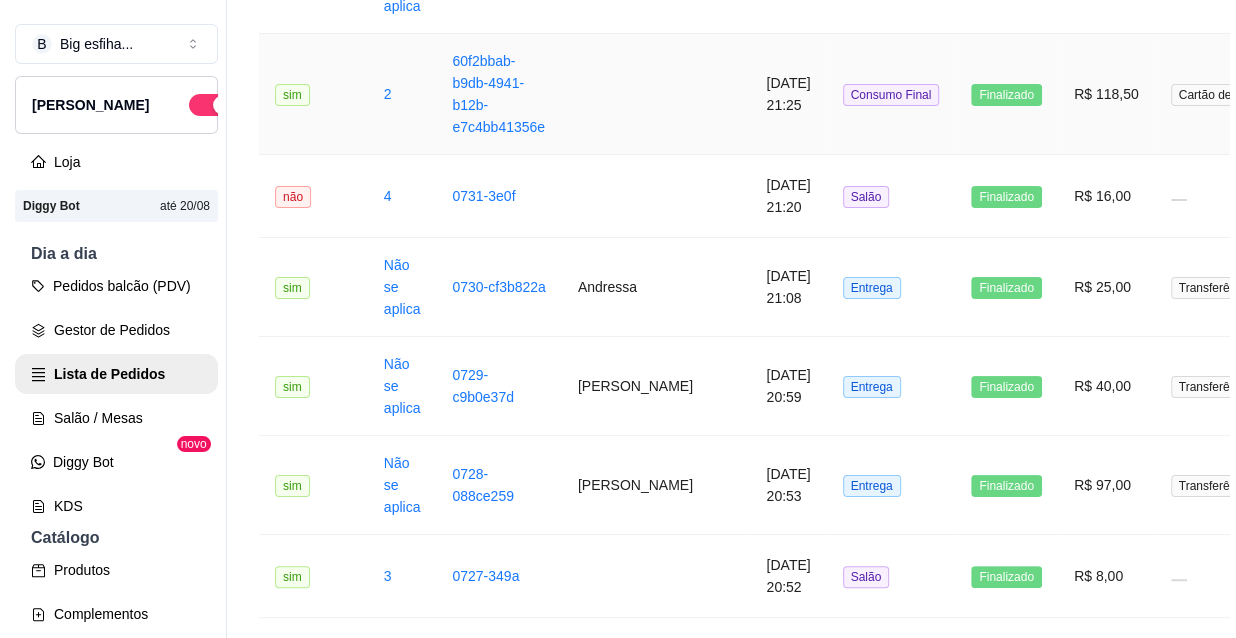 scroll, scrollTop: 454, scrollLeft: 0, axis: vertical 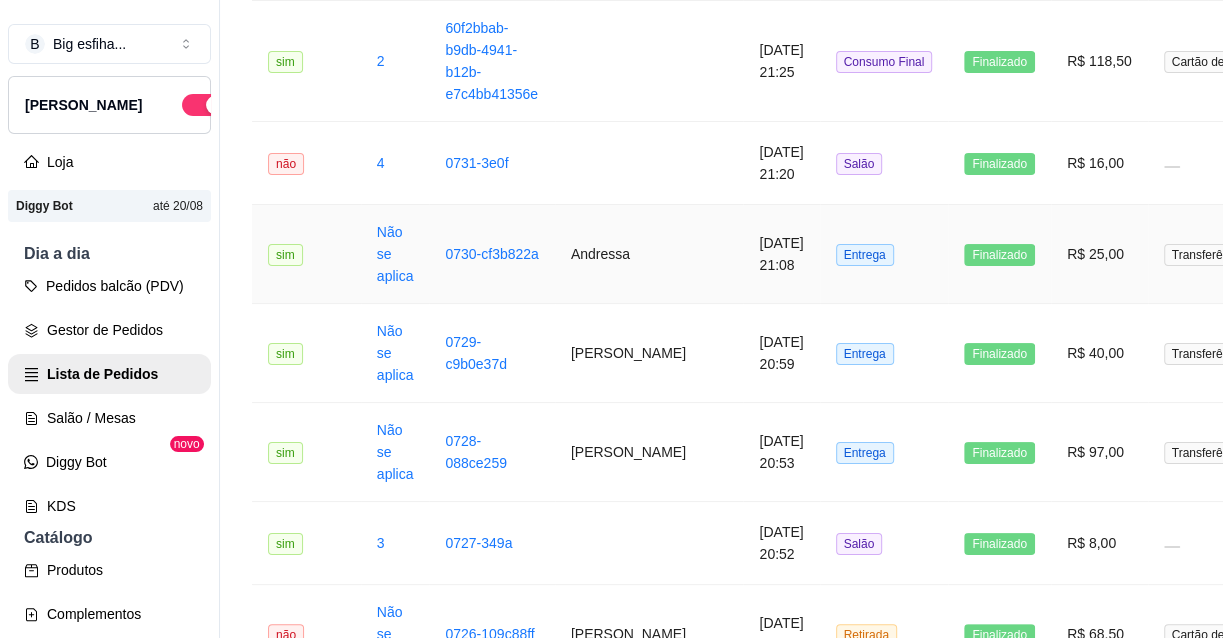 click on "Entrega" at bounding box center (884, 254) 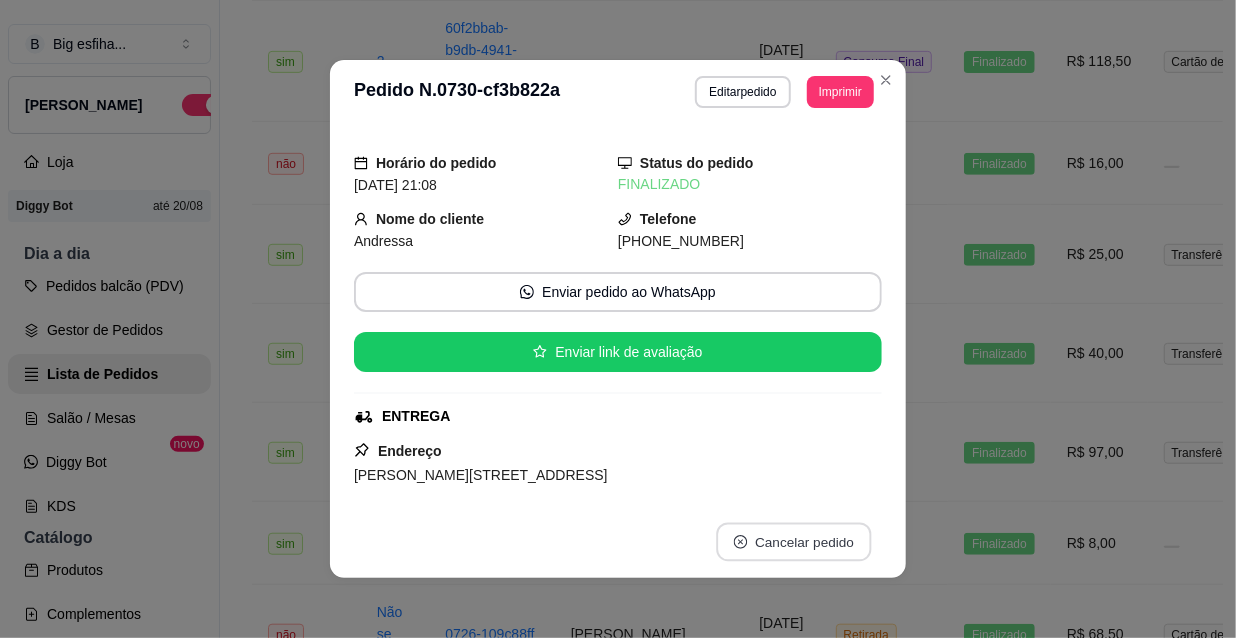 click on "Cancelar pedido" at bounding box center (793, 542) 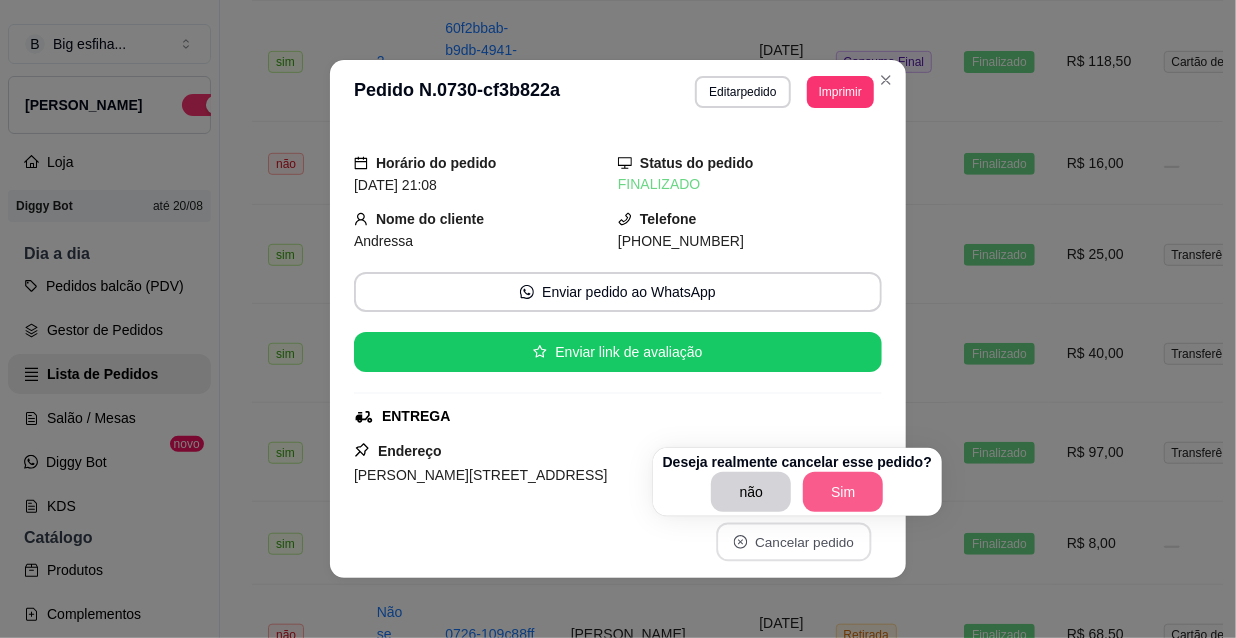 click on "Sim" at bounding box center [843, 492] 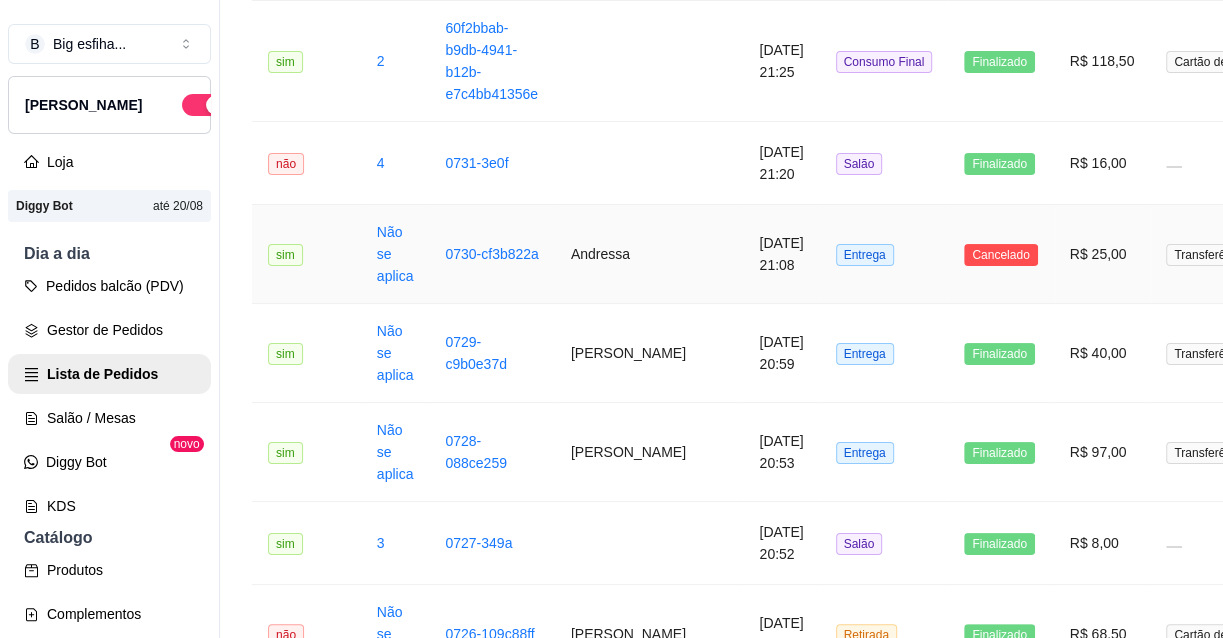 click on "[DATE] 21:08" at bounding box center (781, 254) 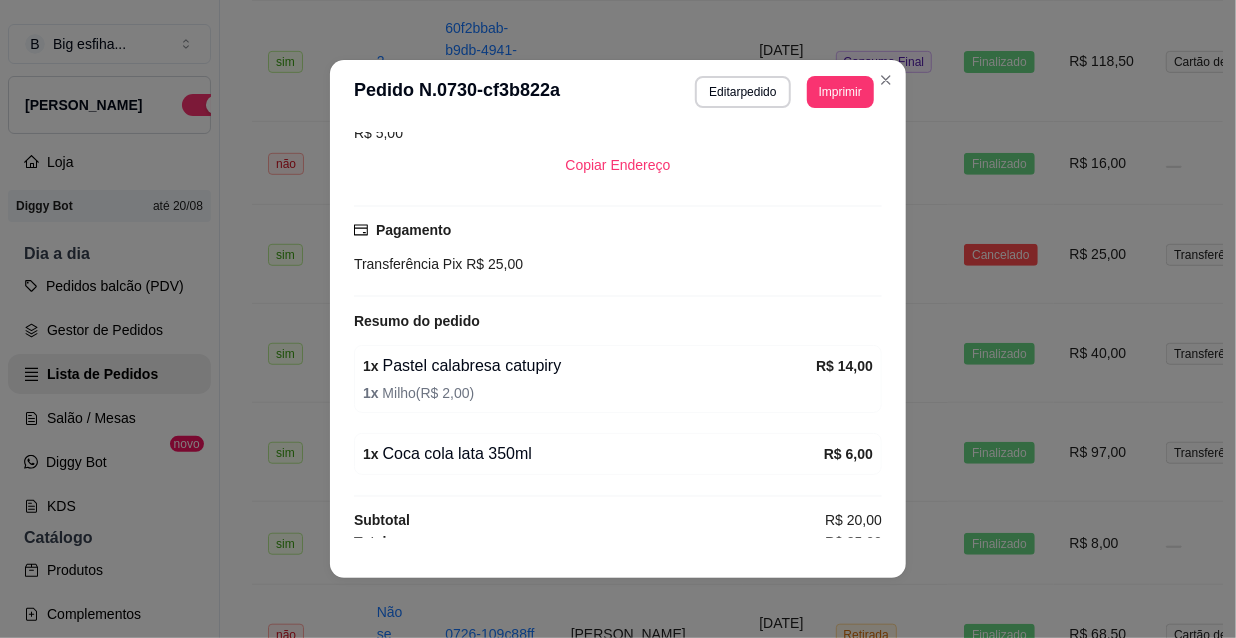 scroll, scrollTop: 457, scrollLeft: 0, axis: vertical 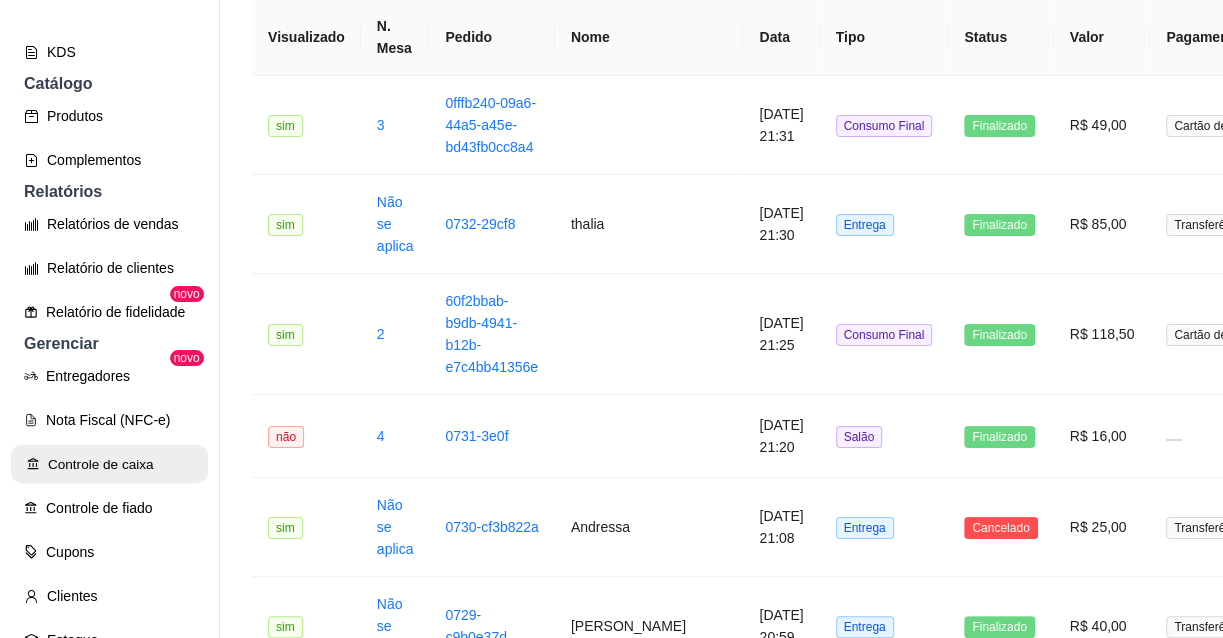 click on "Controle de caixa" at bounding box center (109, 464) 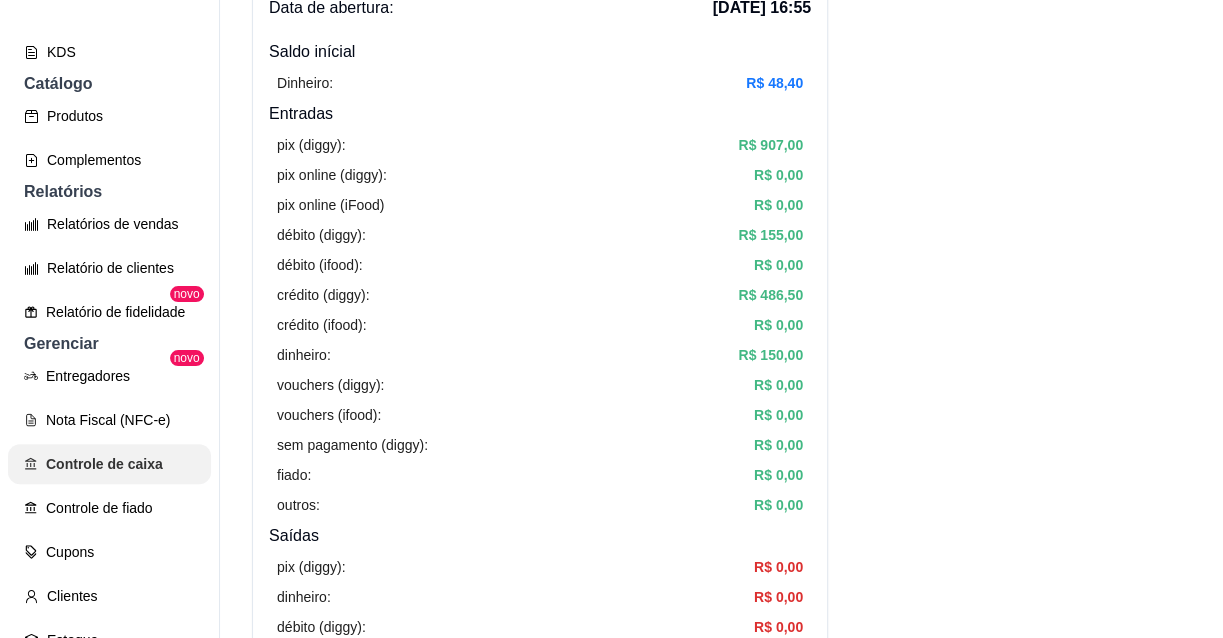 scroll, scrollTop: 0, scrollLeft: 0, axis: both 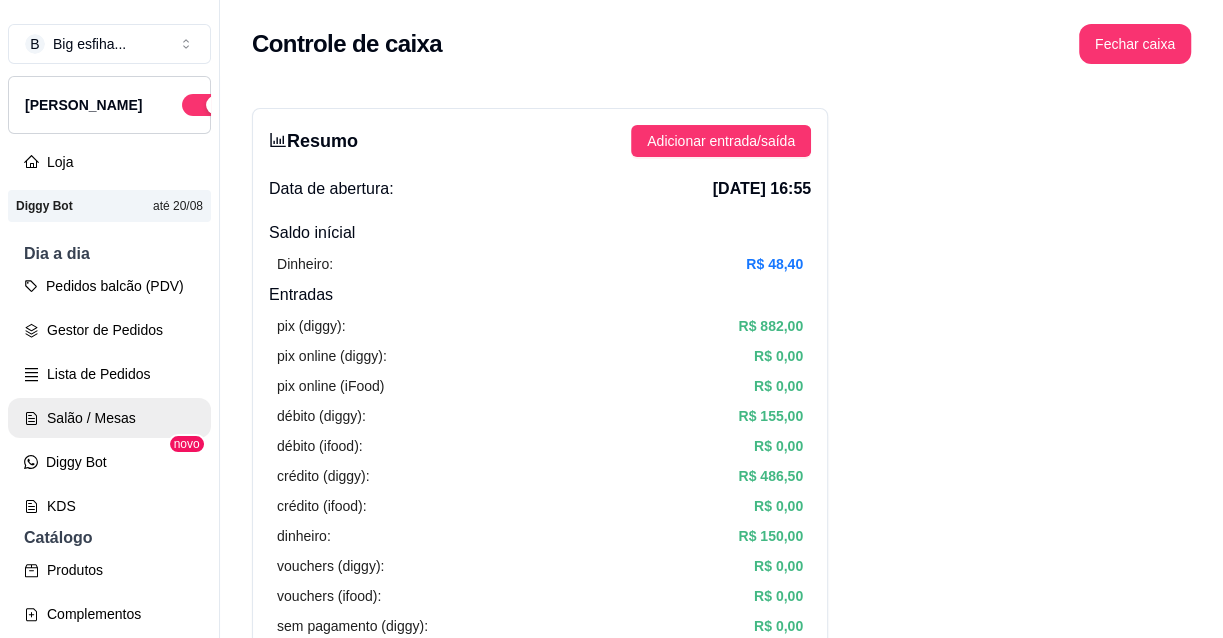 click on "Salão / Mesas" at bounding box center (109, 418) 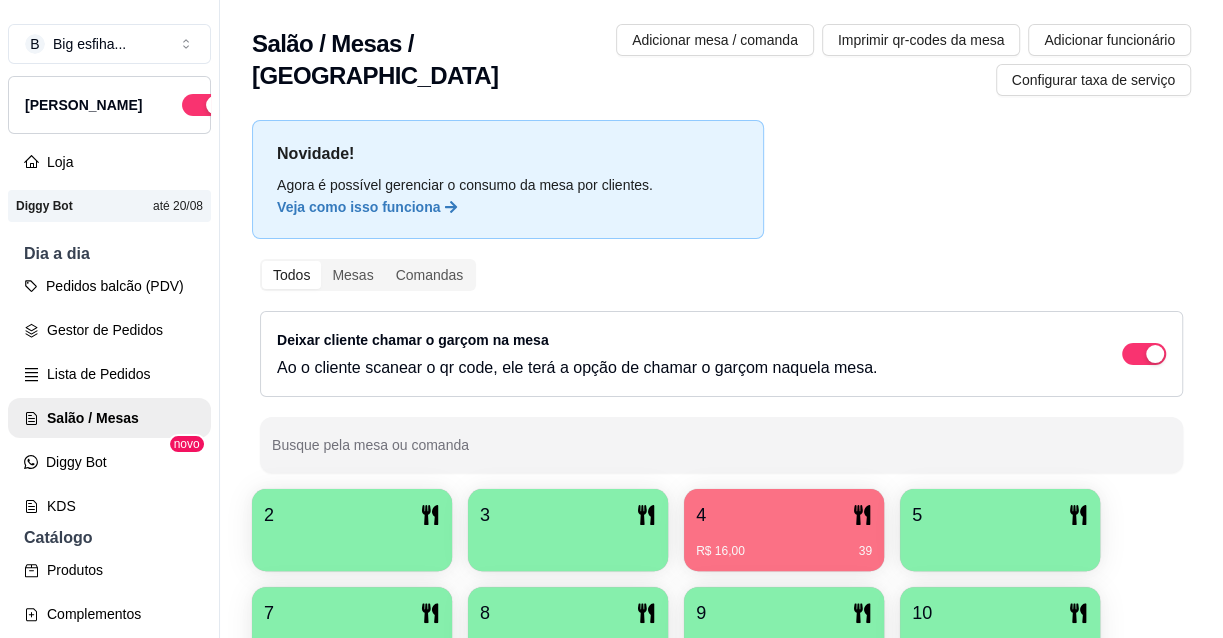 click on "2" at bounding box center (352, 515) 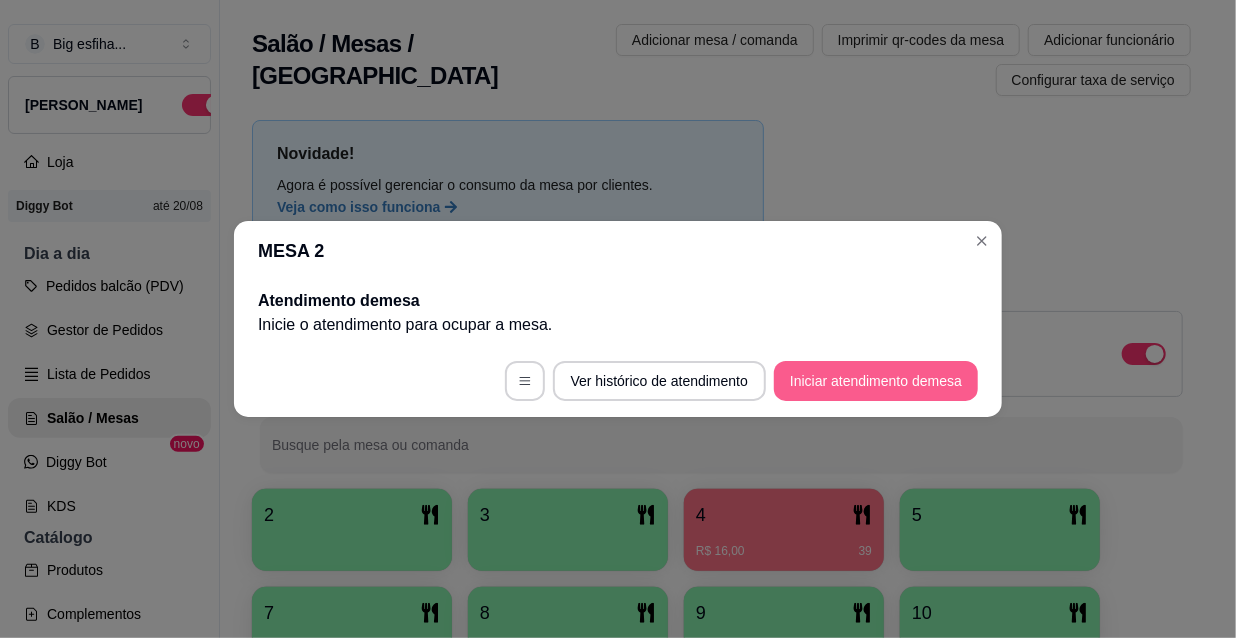 click on "Iniciar atendimento de  mesa" at bounding box center (876, 381) 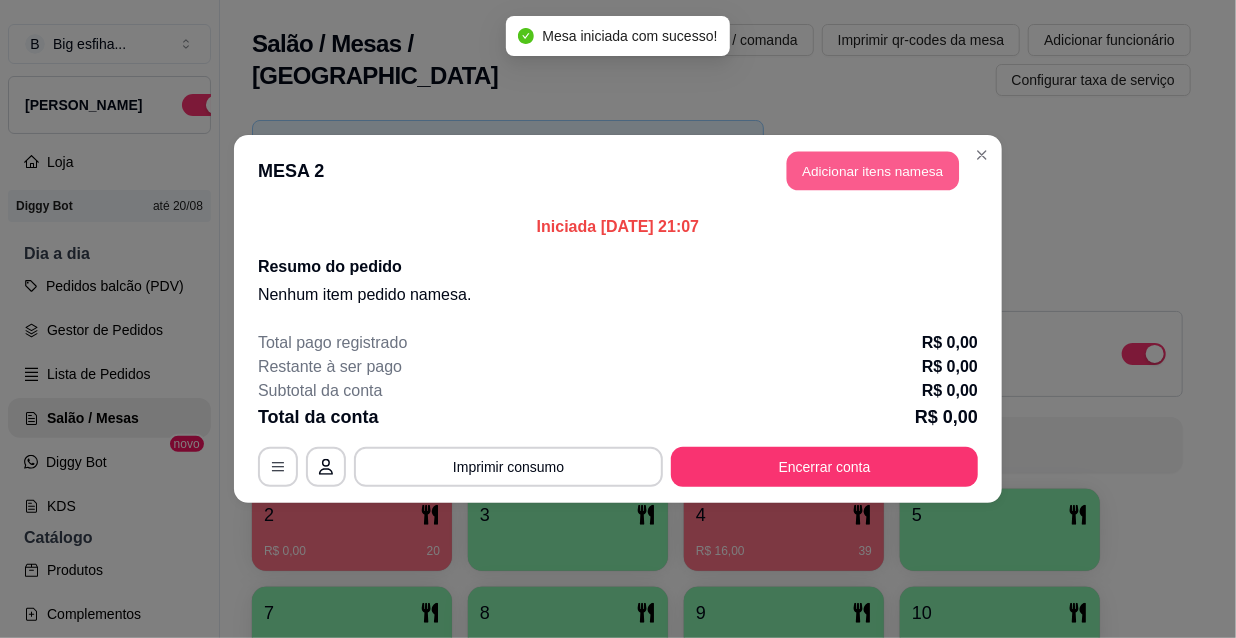 click on "Adicionar itens na  mesa" at bounding box center (873, 171) 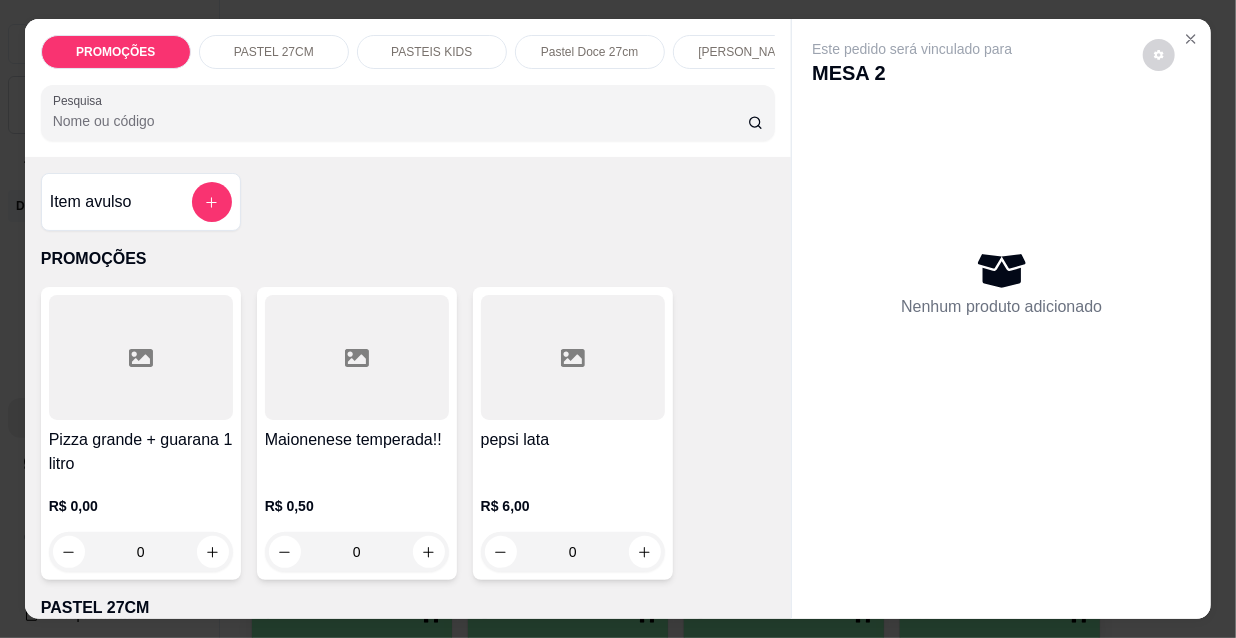 click on "[PERSON_NAME]" at bounding box center [747, 52] 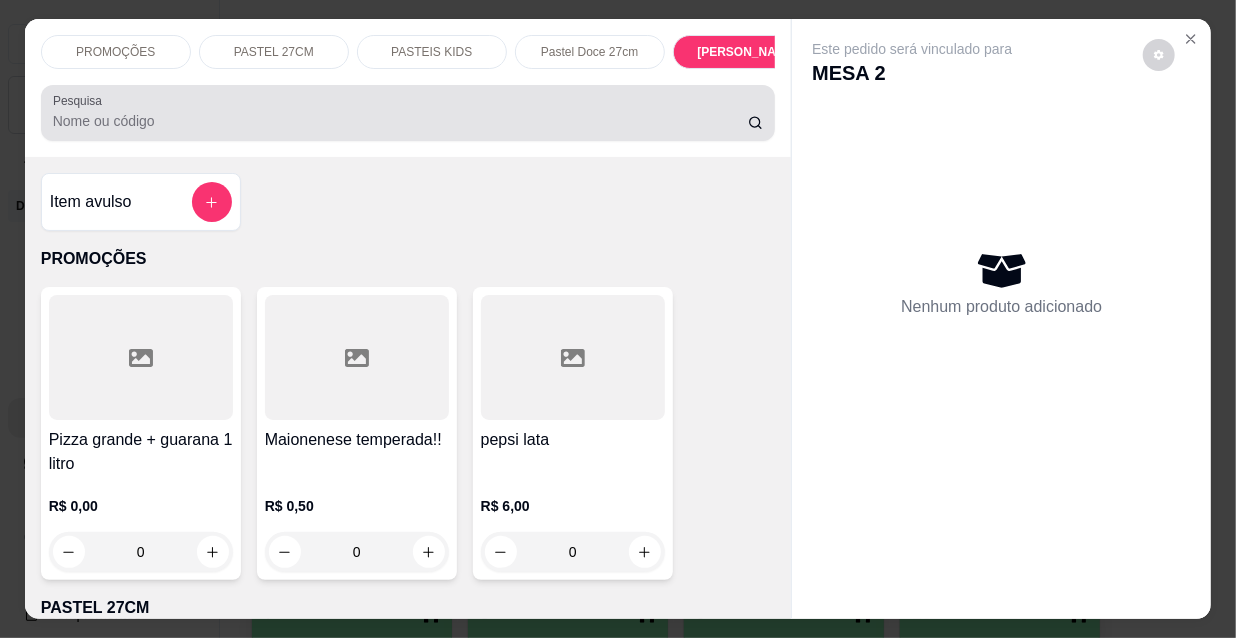 scroll, scrollTop: 9254, scrollLeft: 0, axis: vertical 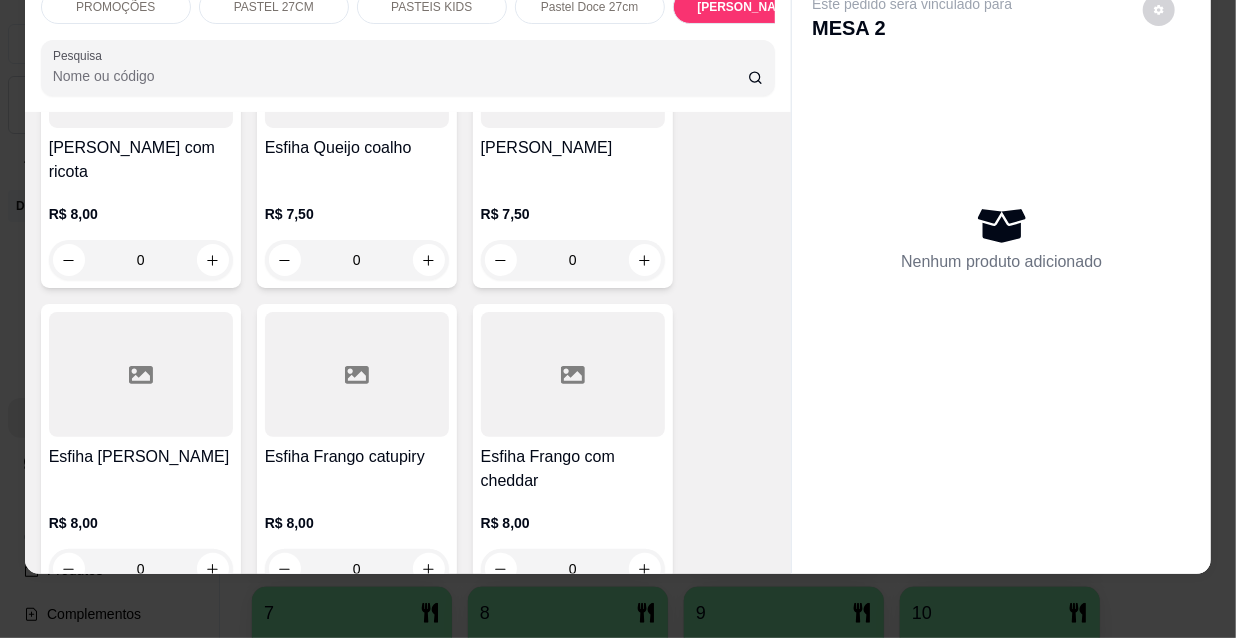 click on "Esfiha Frango catupiry" at bounding box center [357, 469] 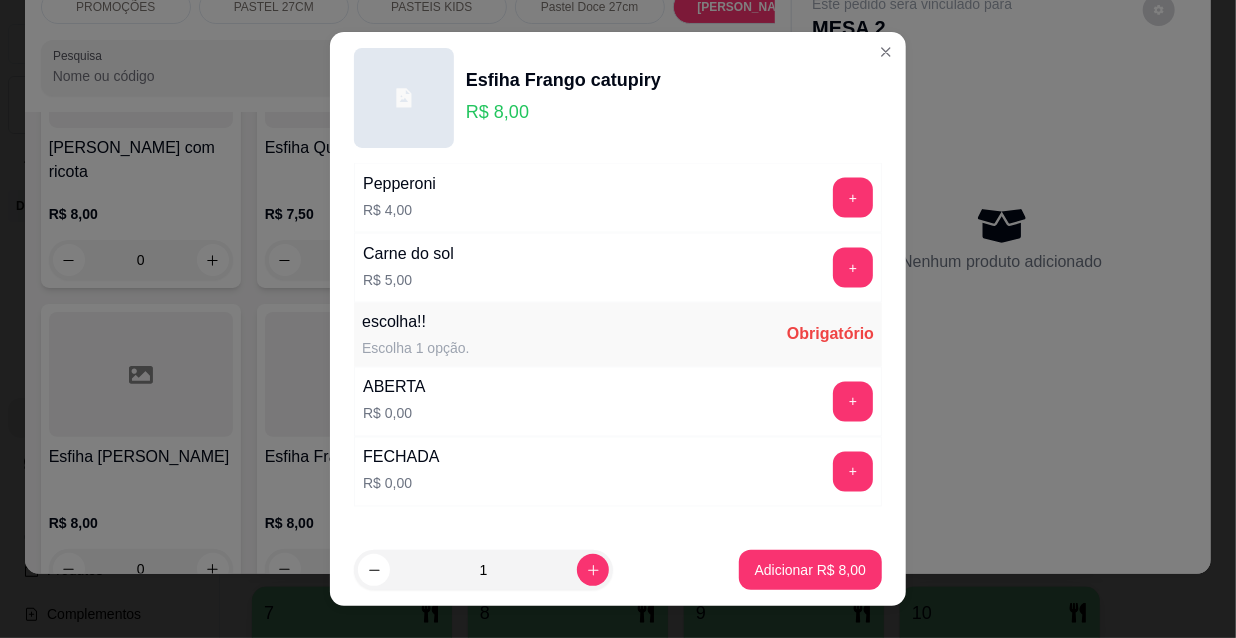 scroll, scrollTop: 1661, scrollLeft: 0, axis: vertical 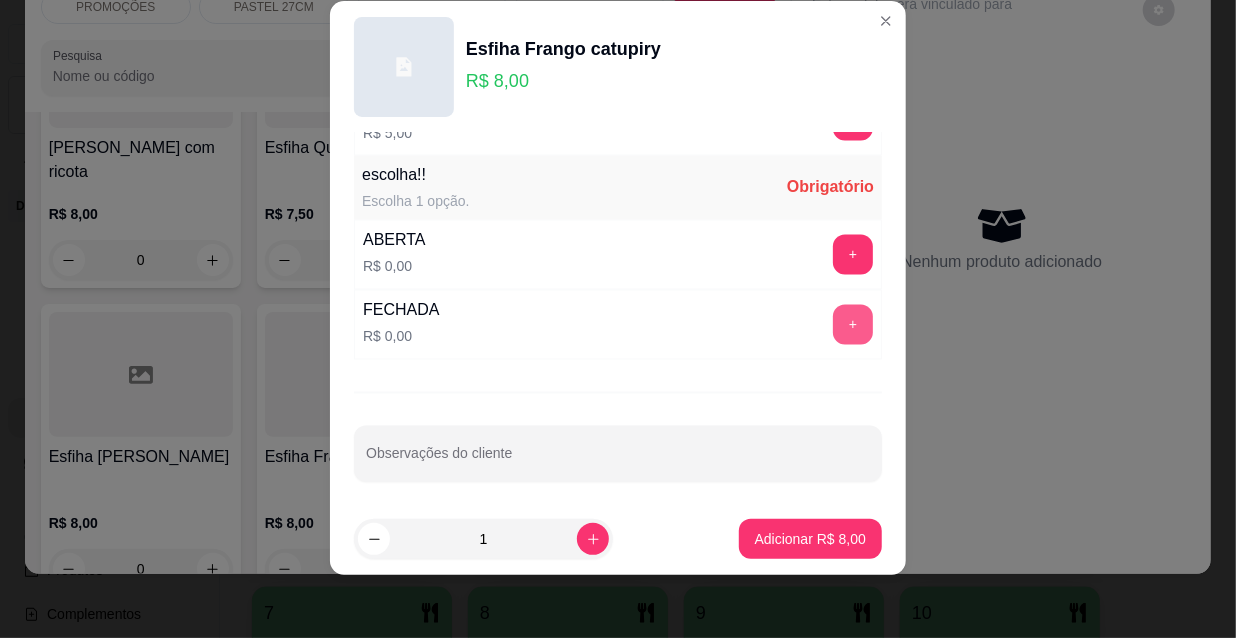 click on "+" at bounding box center (853, 325) 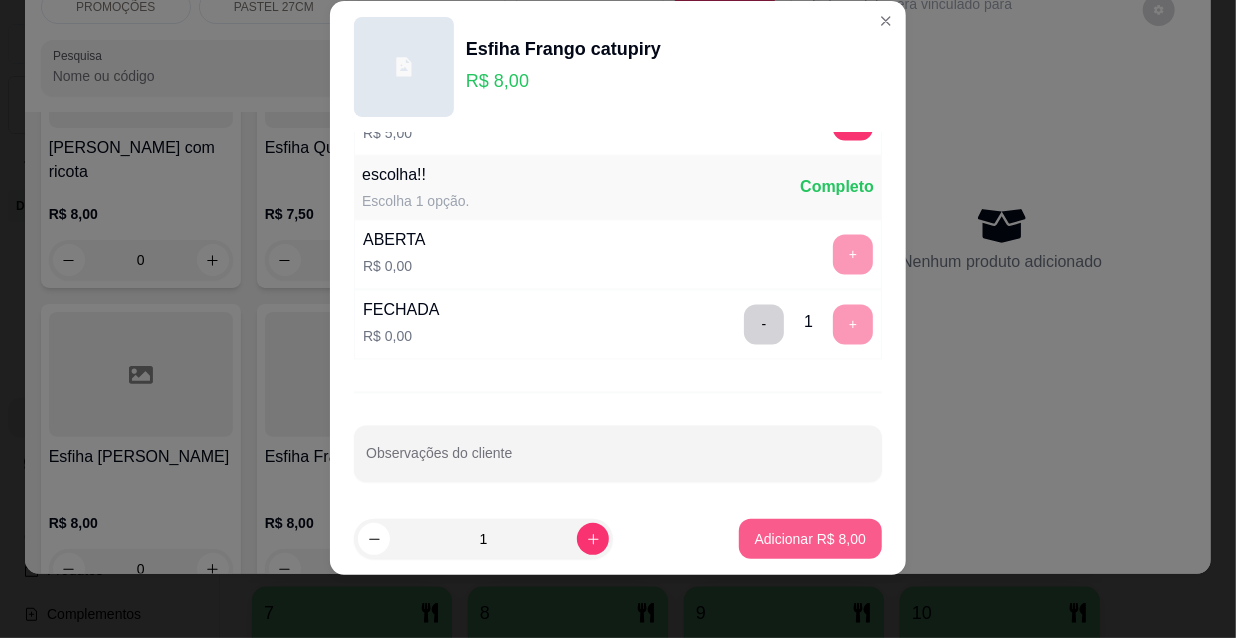 click on "Adicionar   R$ 8,00" at bounding box center (810, 539) 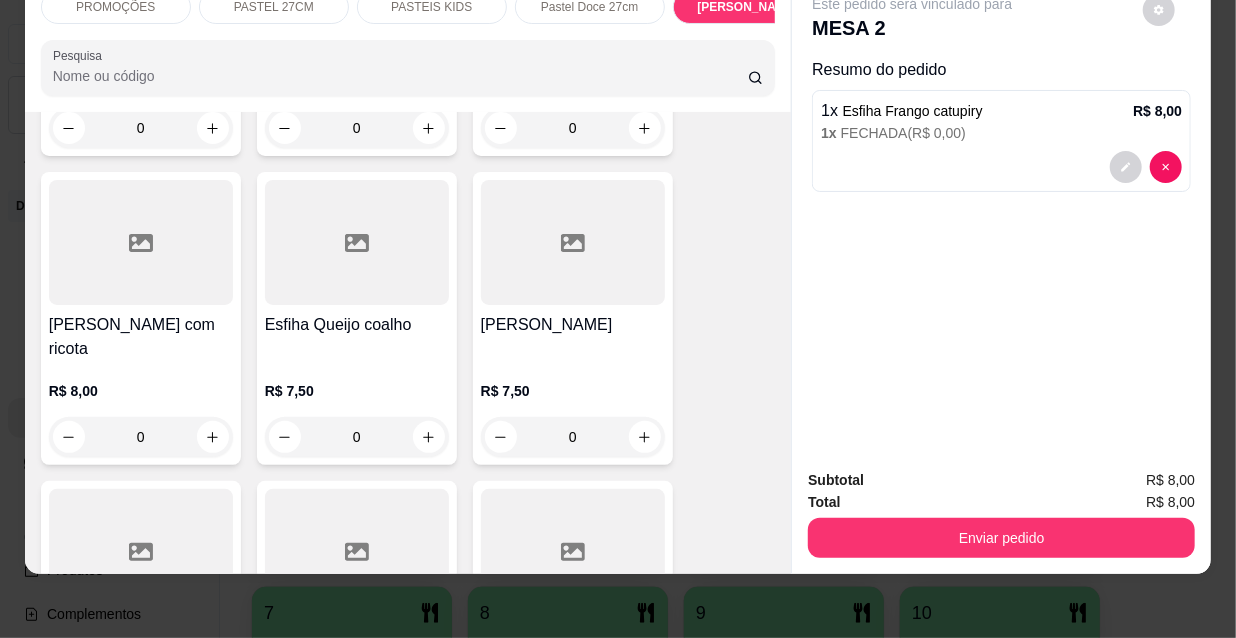 scroll, scrollTop: 12345, scrollLeft: 0, axis: vertical 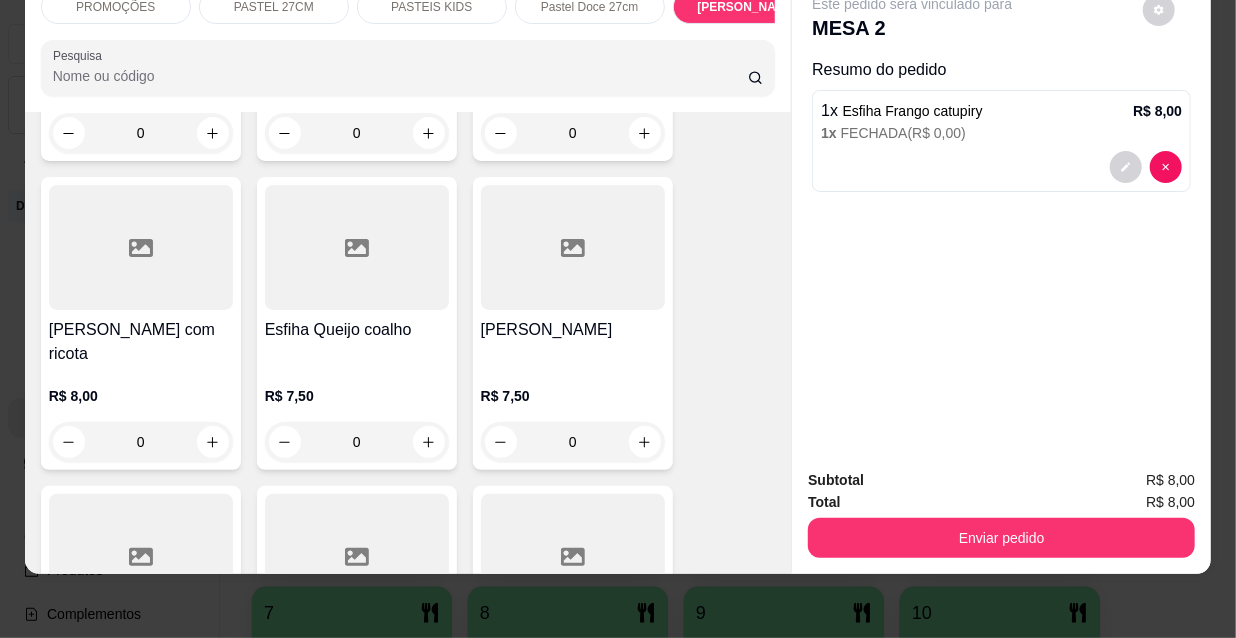click on "[PERSON_NAME]" at bounding box center [573, 330] 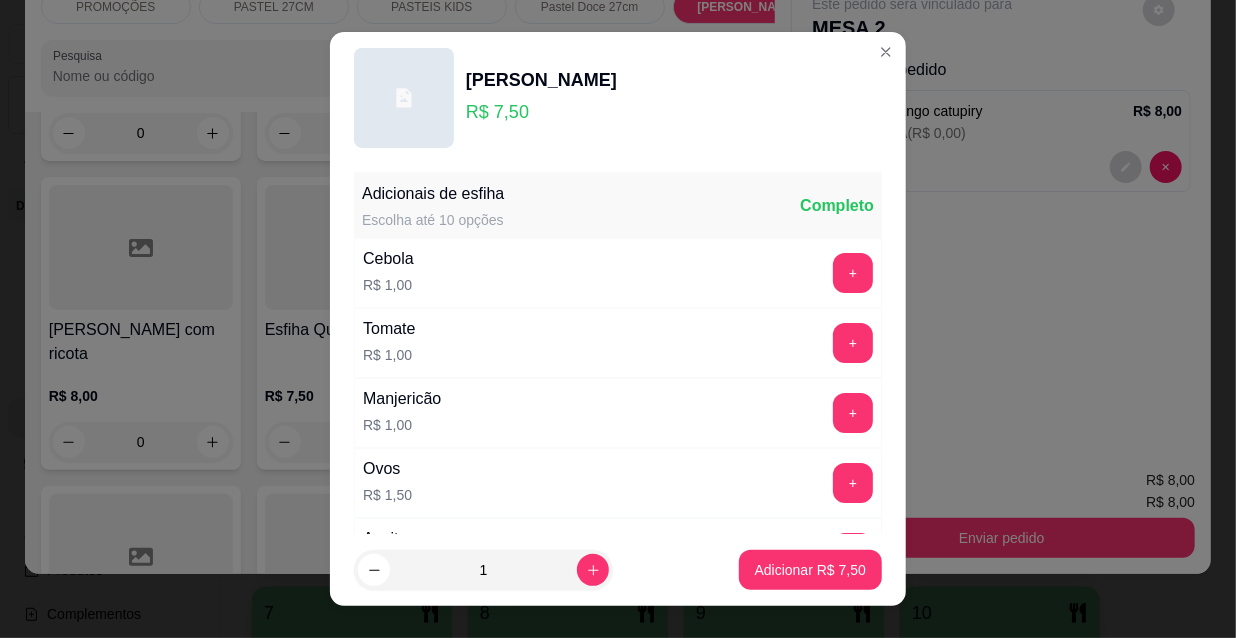 scroll, scrollTop: 1661, scrollLeft: 0, axis: vertical 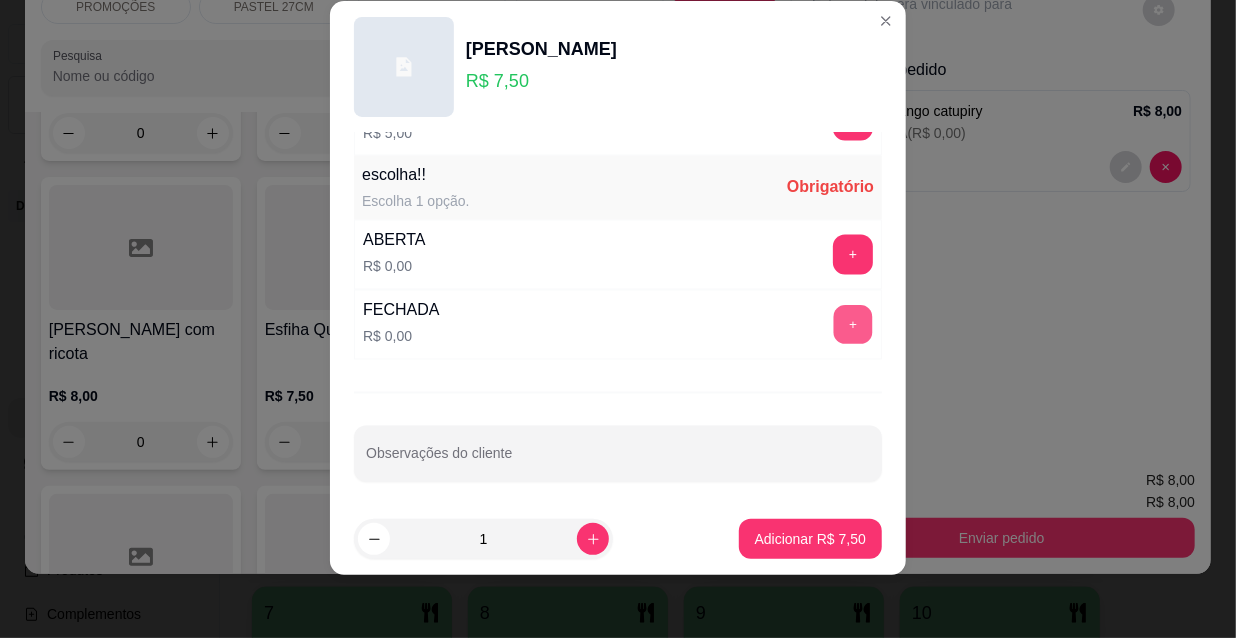 click on "+" at bounding box center (853, 325) 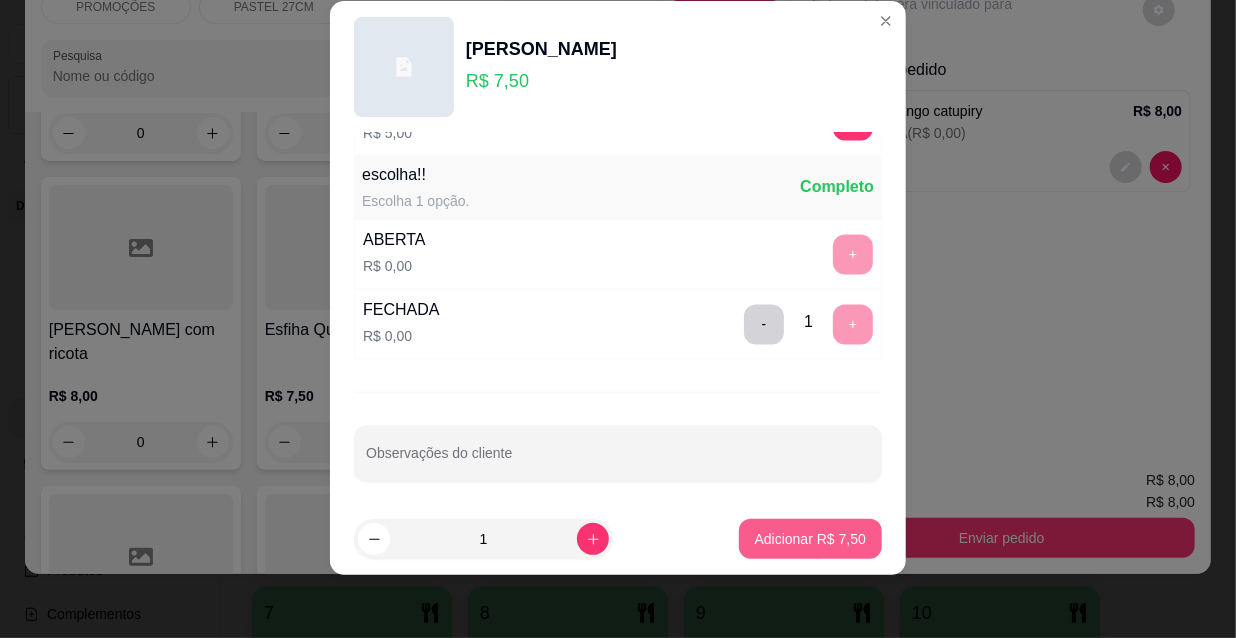 click on "Adicionar   R$ 7,50" at bounding box center (810, 539) 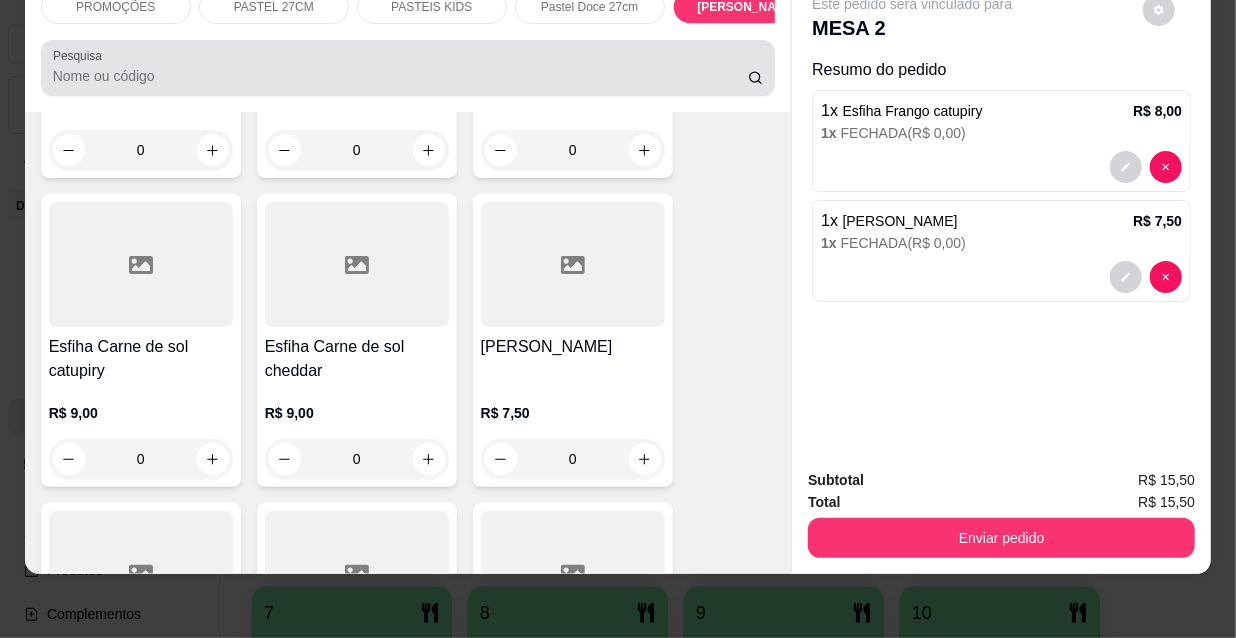 scroll, scrollTop: 11709, scrollLeft: 0, axis: vertical 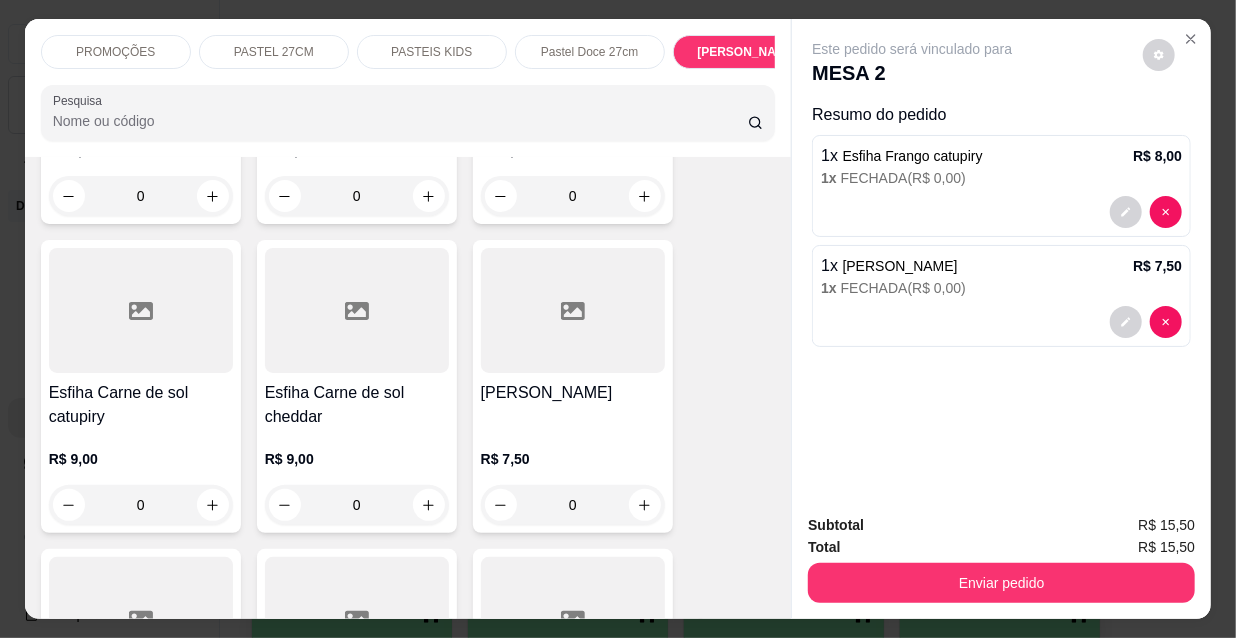 click on "PROMOÇÕES PASTEL 27CM PASTEIS KIDS Pastel Doce 27cm Esfihas Salgadas Esfihas doce Kibes Pizzas tradicionais Pizza doce Beirutes Refrigerante Suco Pesquisa" at bounding box center (408, 88) 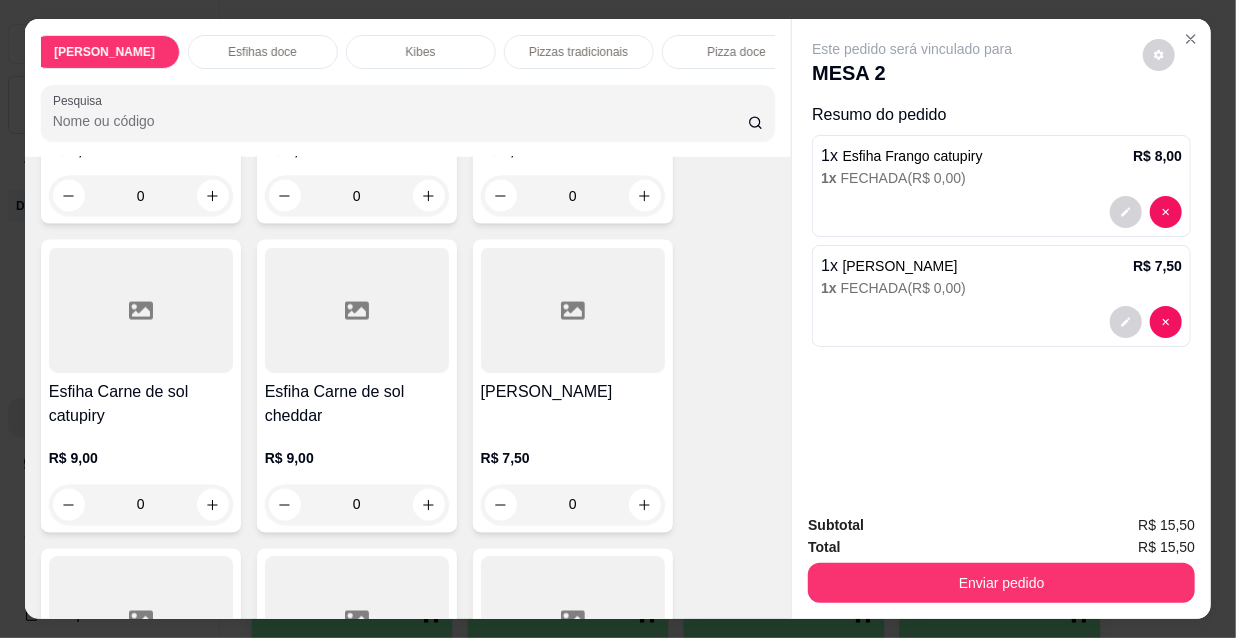 scroll, scrollTop: 0, scrollLeft: 1152, axis: horizontal 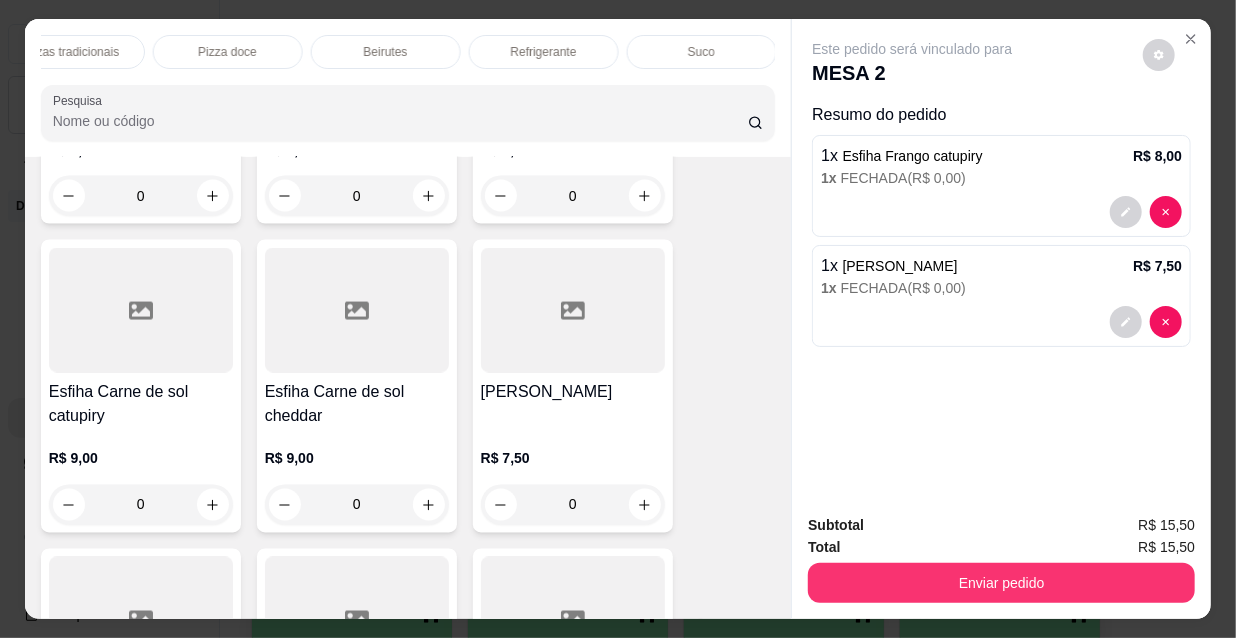click on "Refrigerante" at bounding box center [544, 52] 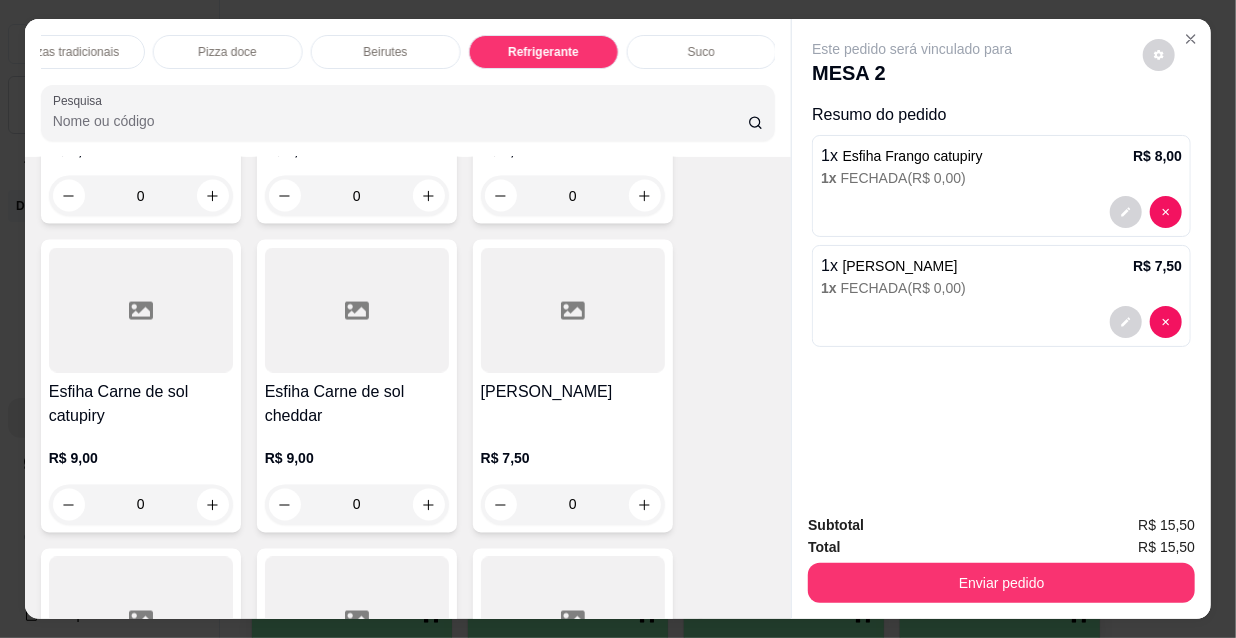 scroll, scrollTop: 18046, scrollLeft: 0, axis: vertical 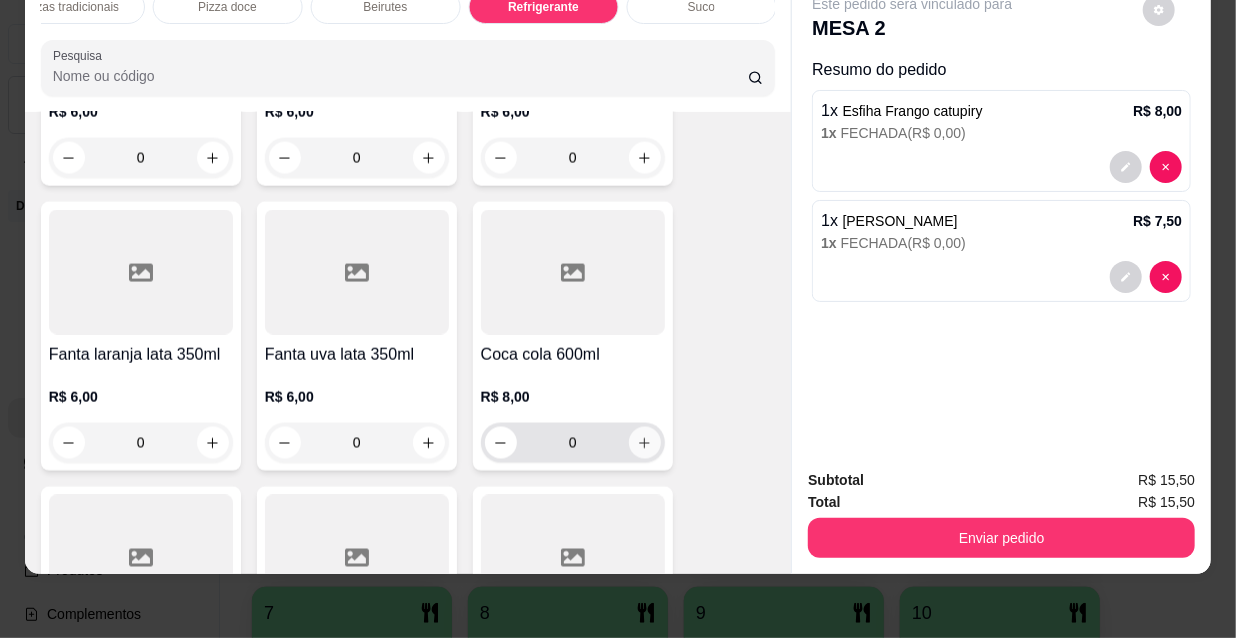 click 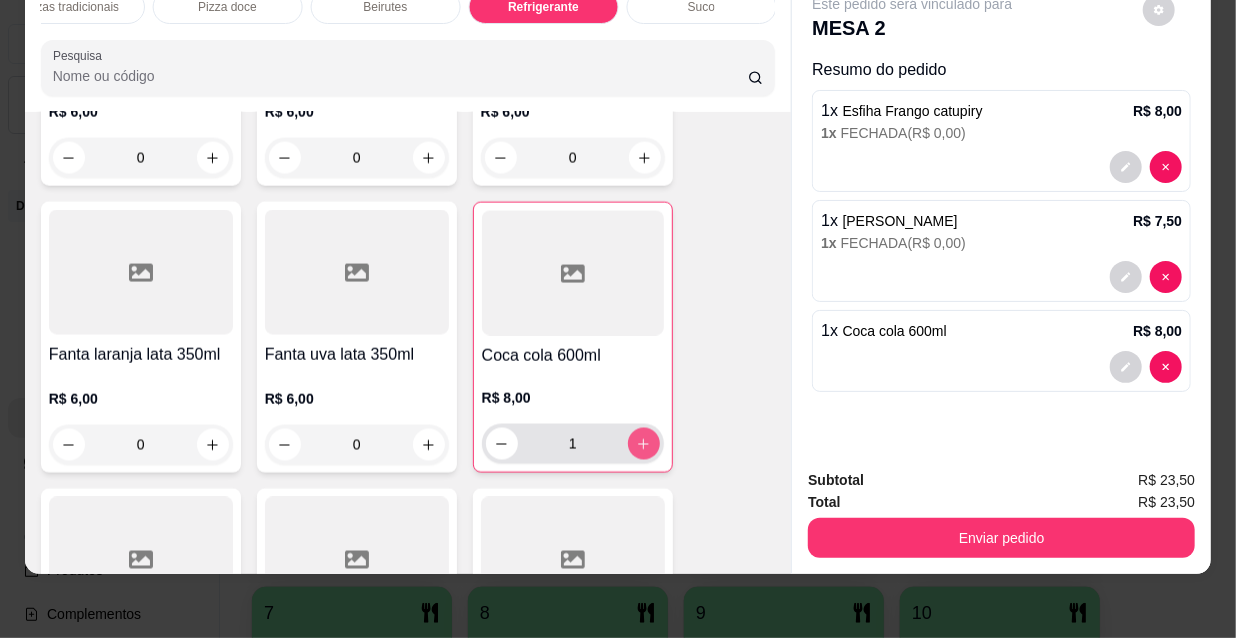 type on "1" 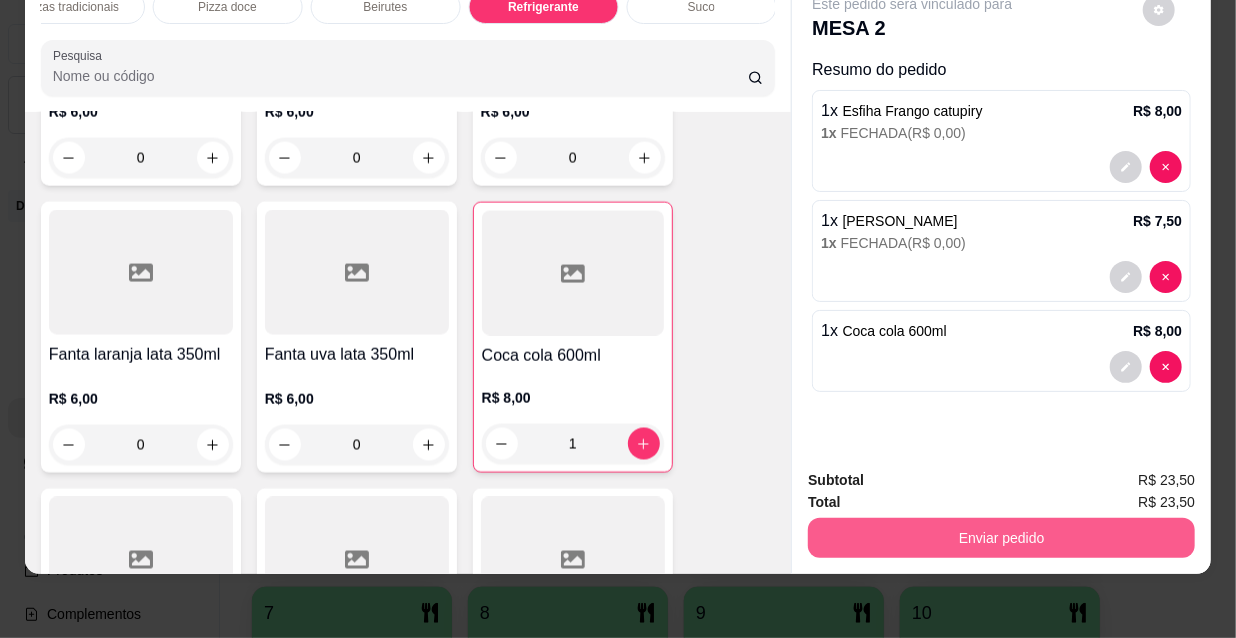 click on "Enviar pedido" at bounding box center (1001, 538) 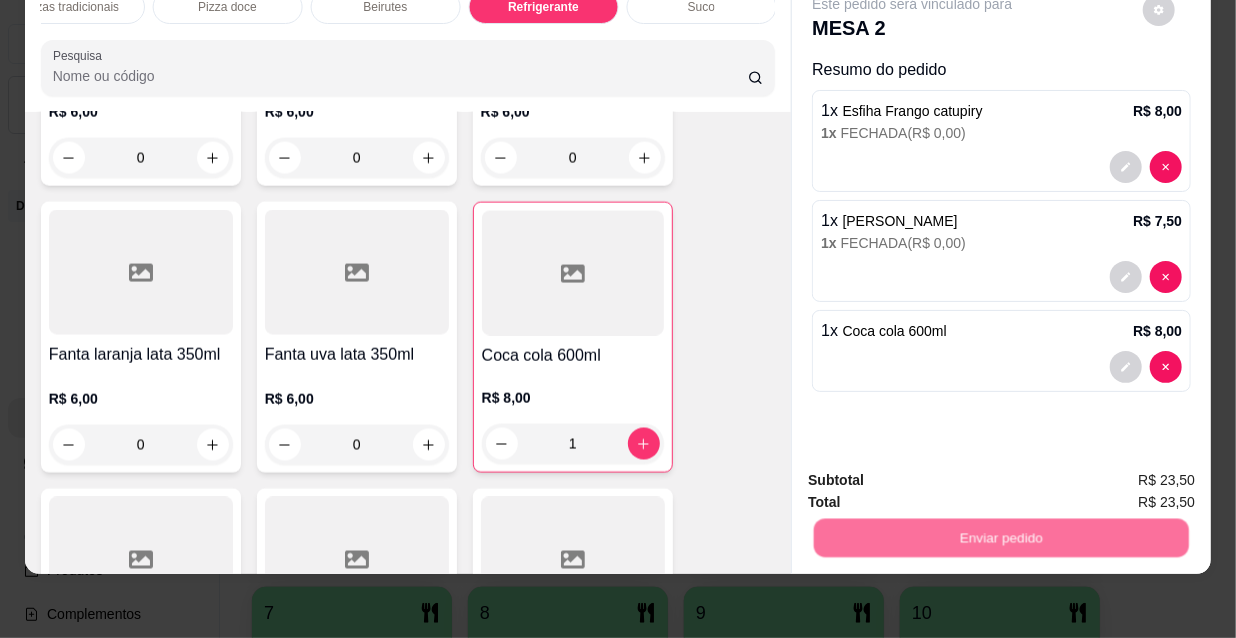 click on "Não registrar e enviar pedido" at bounding box center (937, 474) 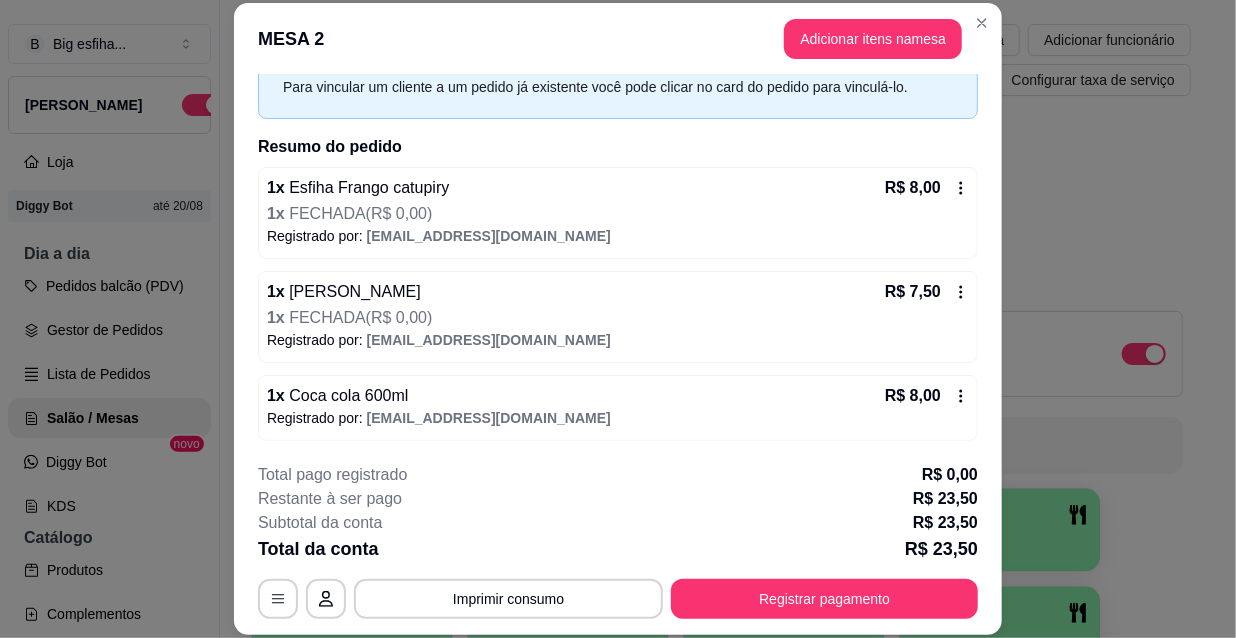 scroll, scrollTop: 98, scrollLeft: 0, axis: vertical 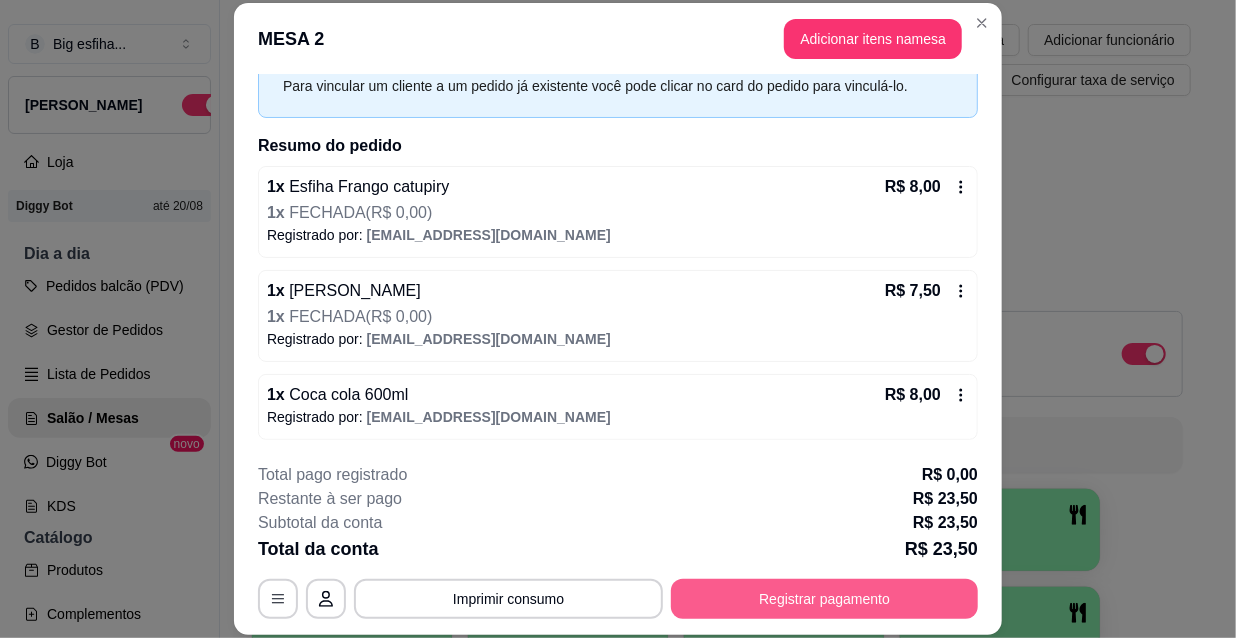 click on "Registrar pagamento" at bounding box center (824, 599) 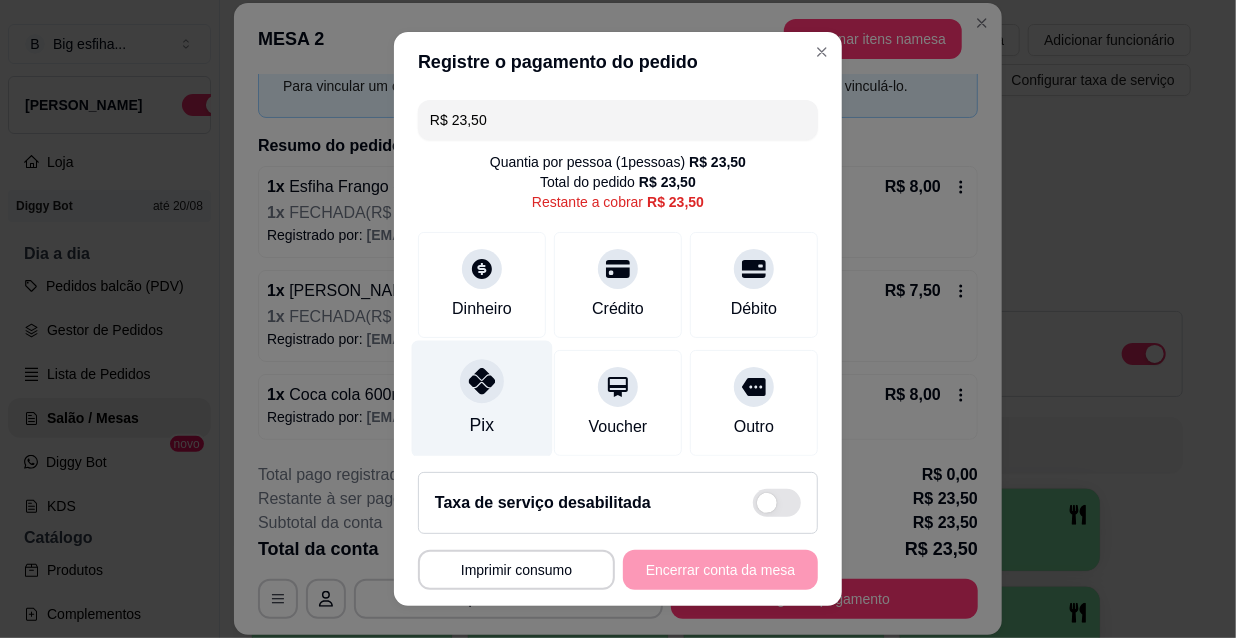 click on "Pix" at bounding box center [482, 399] 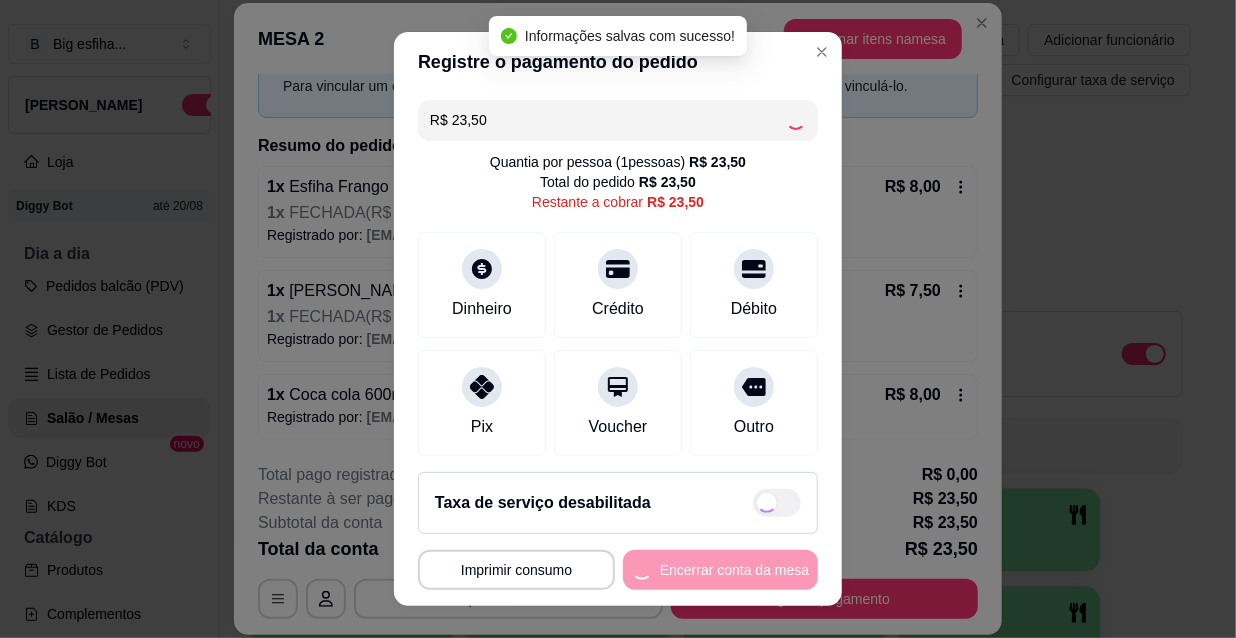 type on "R$ 0,00" 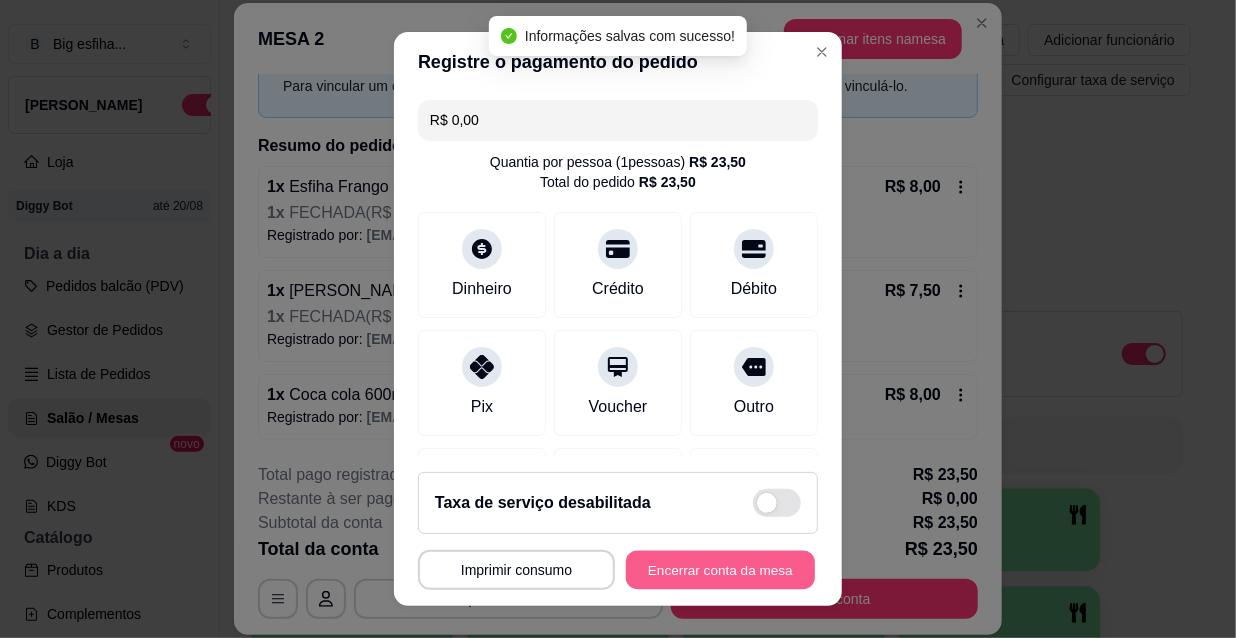 click on "Encerrar conta da mesa" at bounding box center [720, 570] 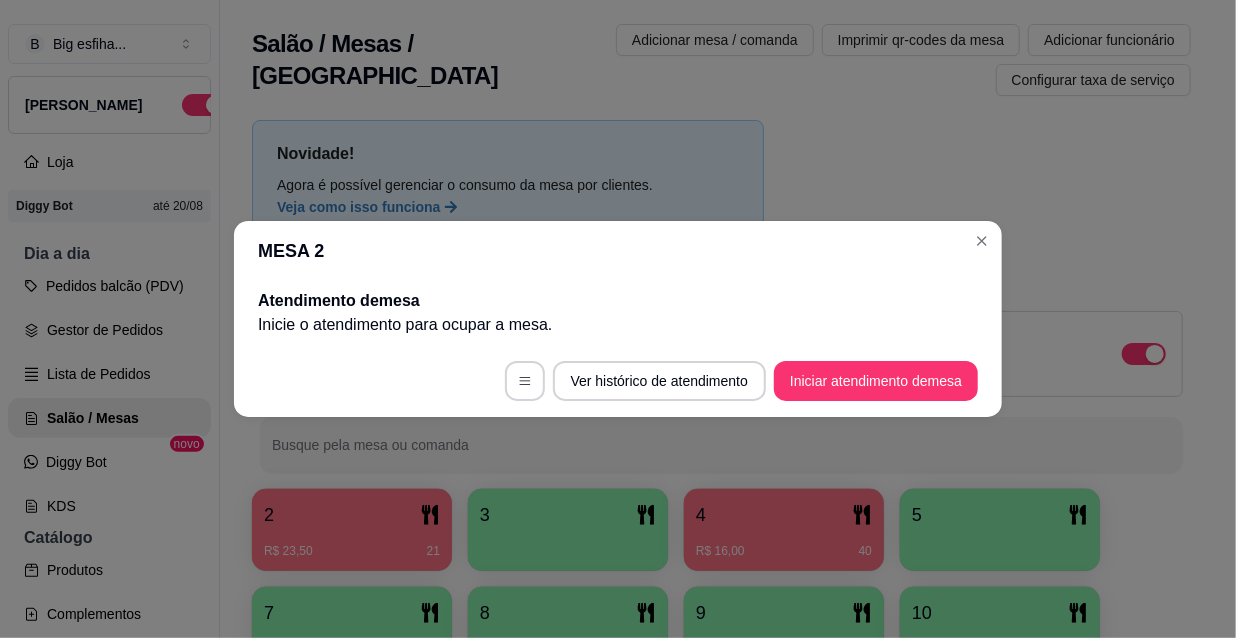 scroll, scrollTop: 0, scrollLeft: 0, axis: both 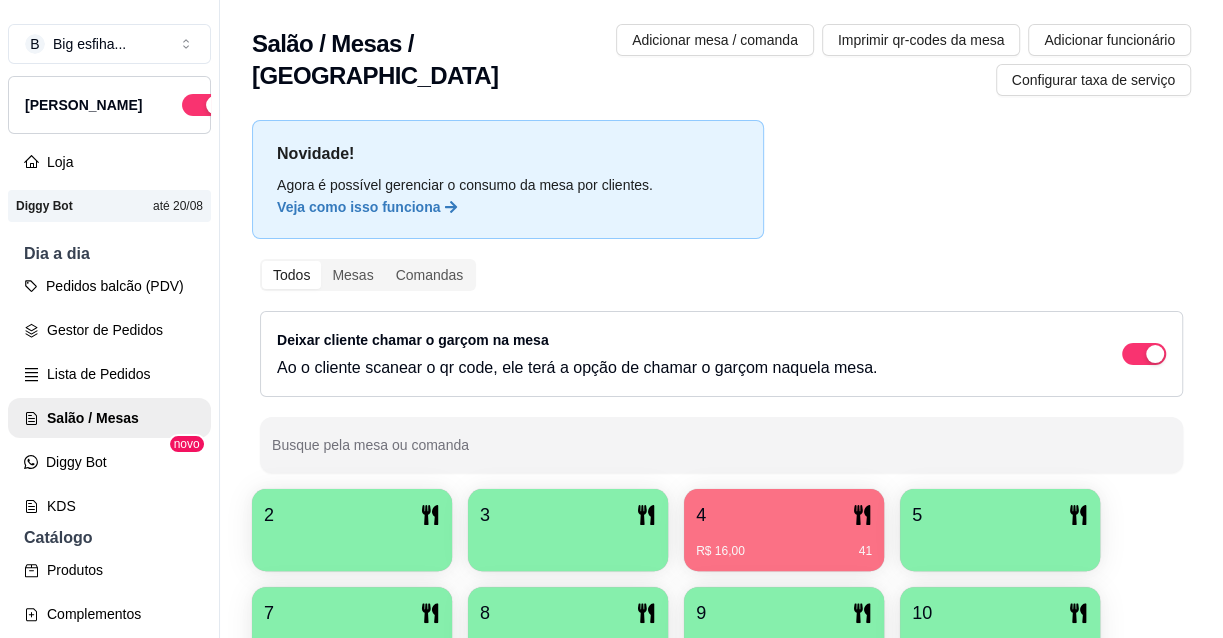 click on "2" at bounding box center [352, 515] 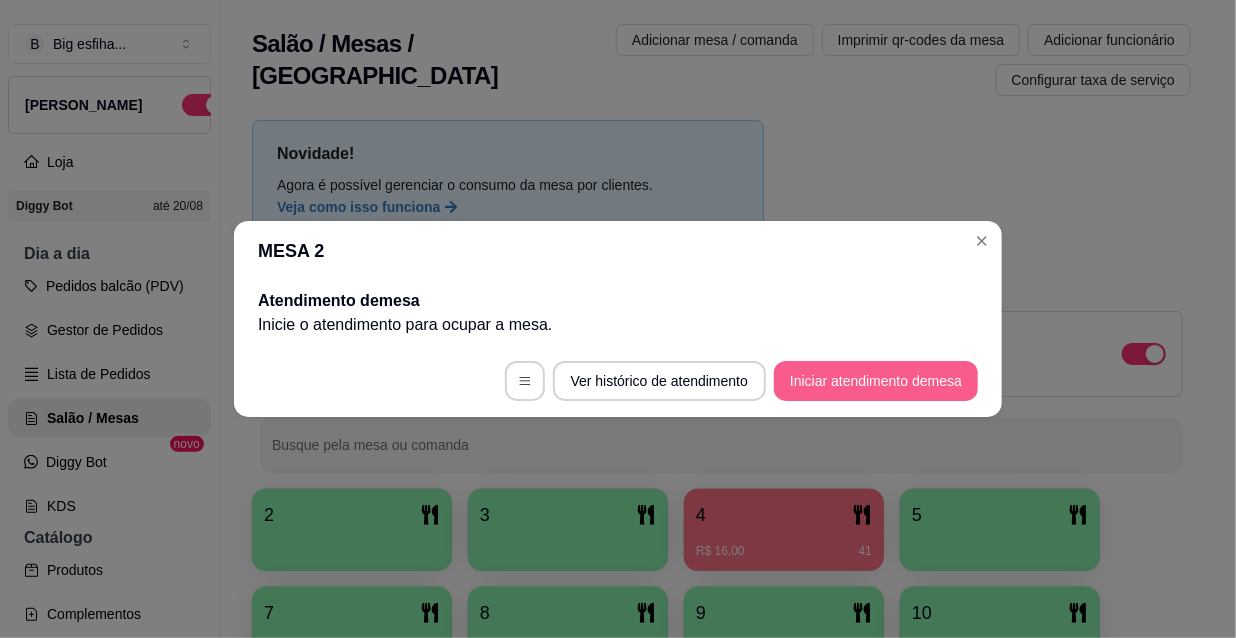 click on "Iniciar atendimento de  mesa" at bounding box center (876, 381) 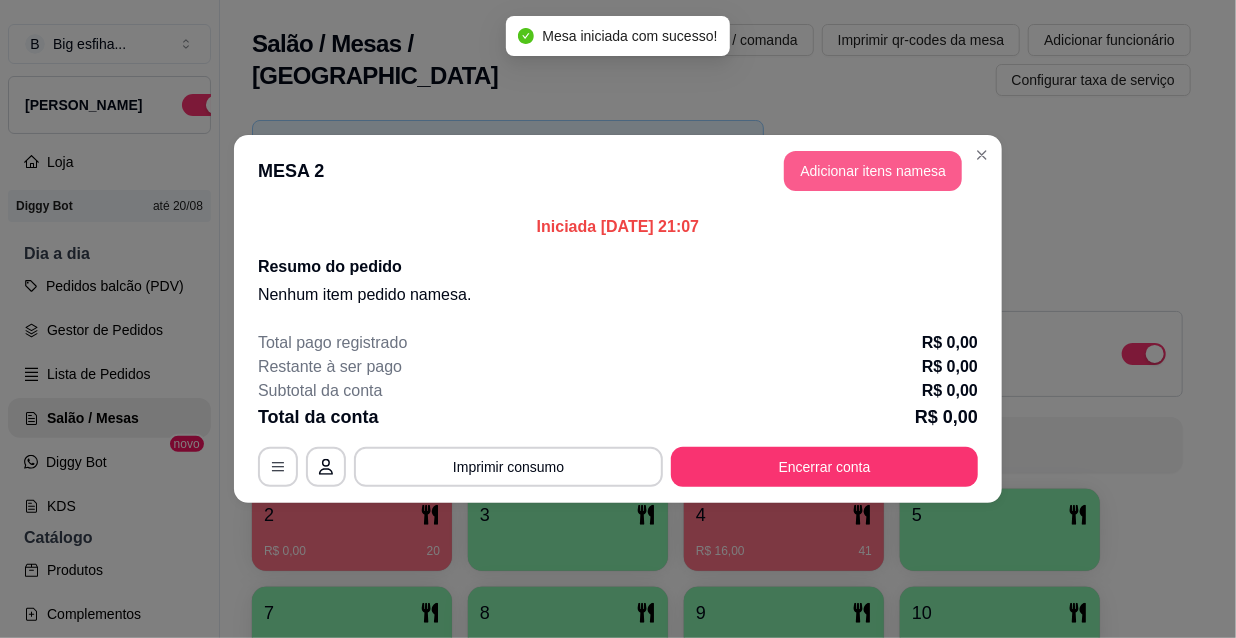 click on "Adicionar itens na  mesa" at bounding box center [873, 171] 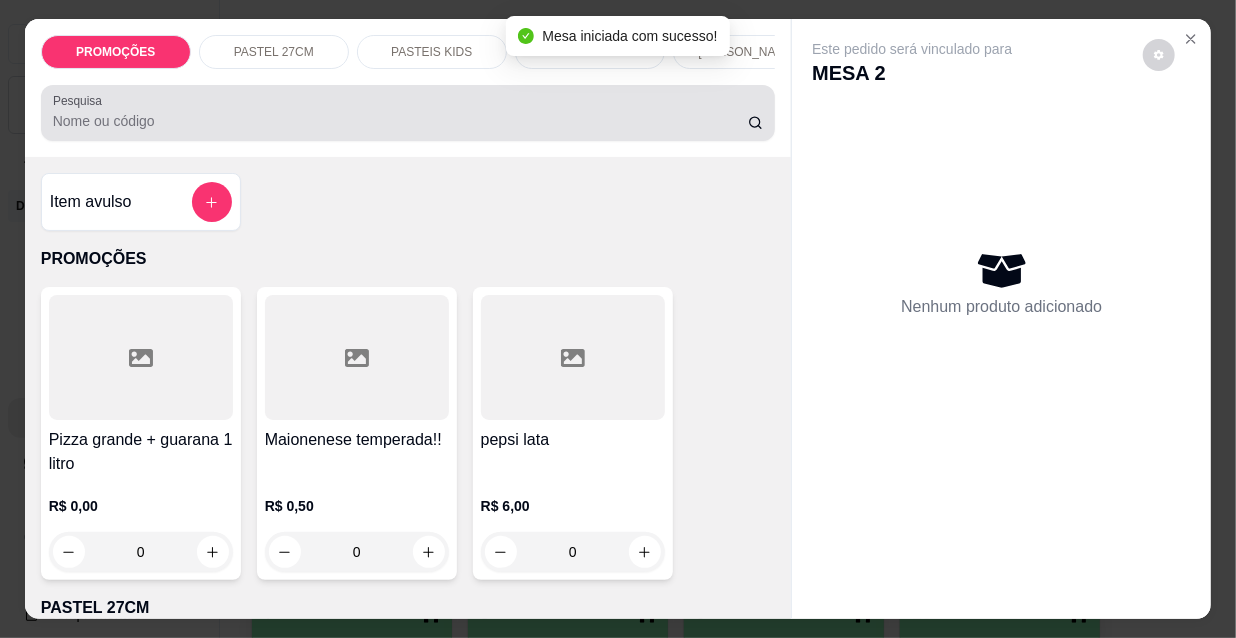 click on "Pesquisa" at bounding box center [400, 121] 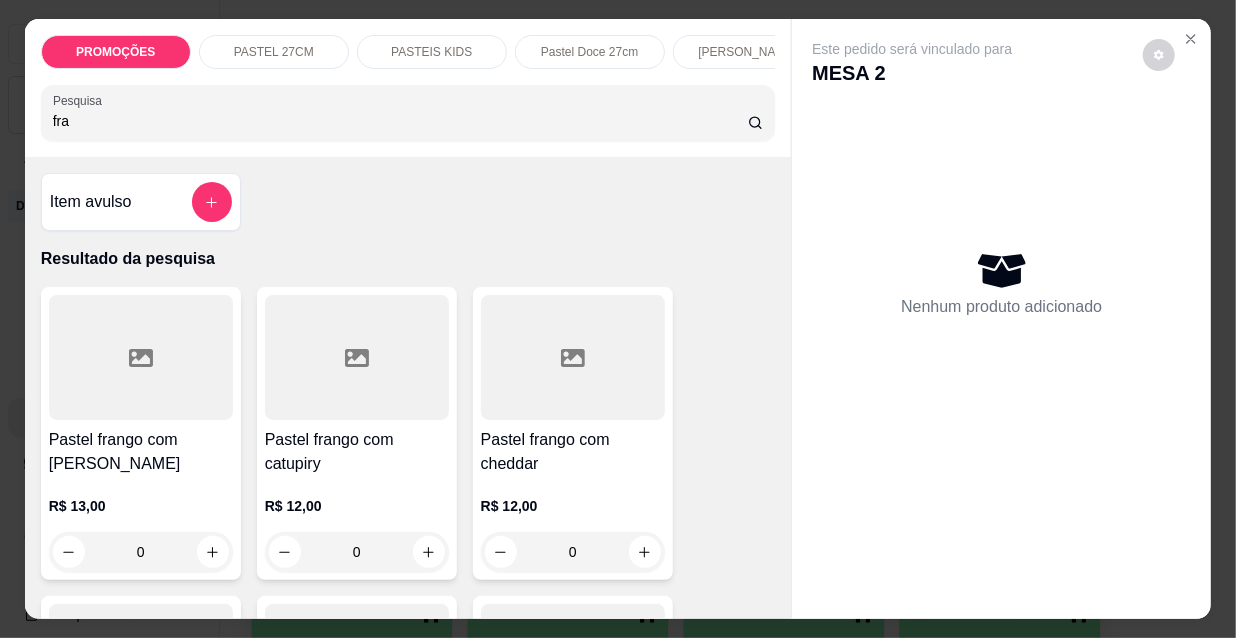 type on "fra" 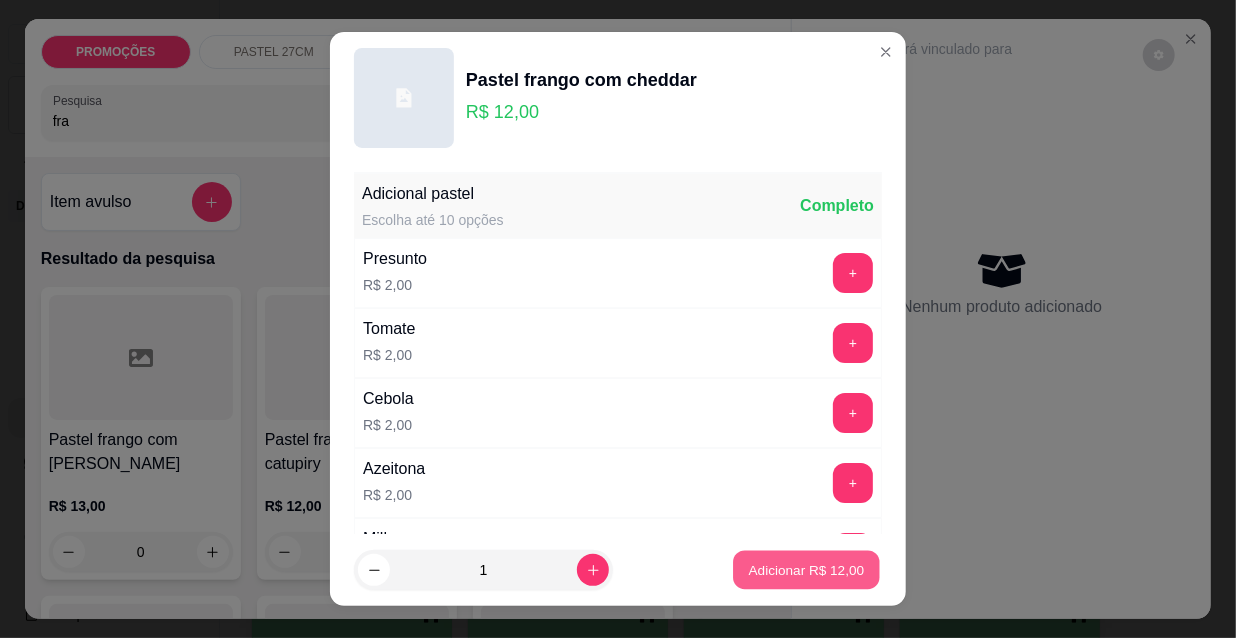 click on "Adicionar   R$ 12,00" at bounding box center [807, 569] 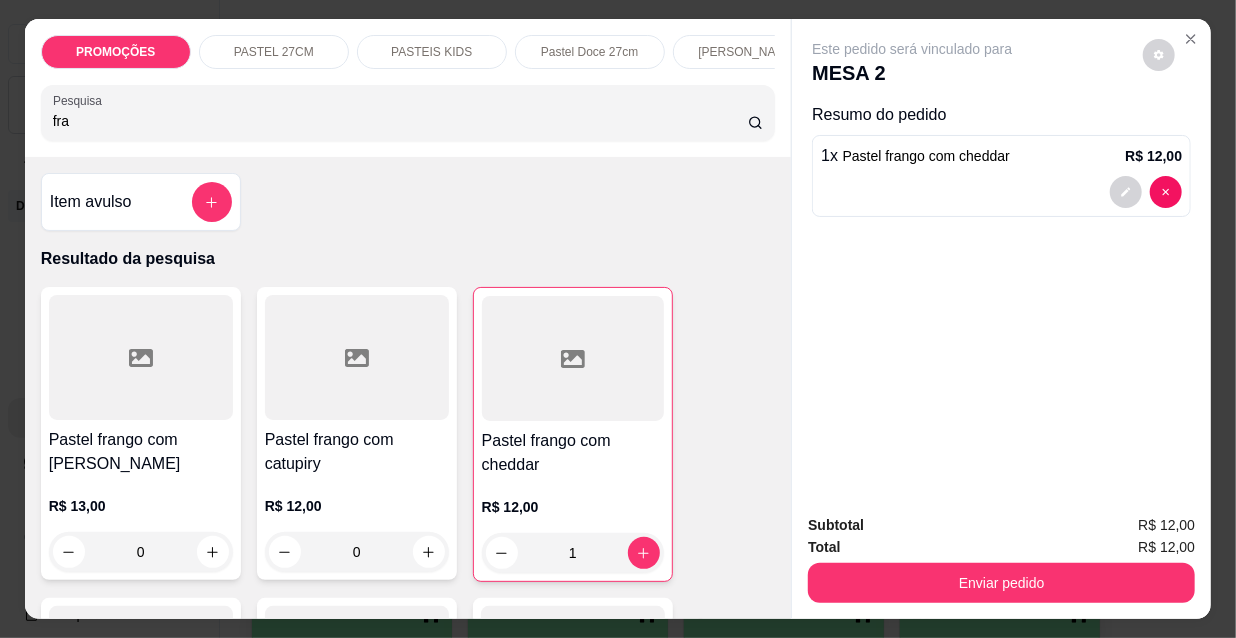 scroll, scrollTop: 0, scrollLeft: 1152, axis: horizontal 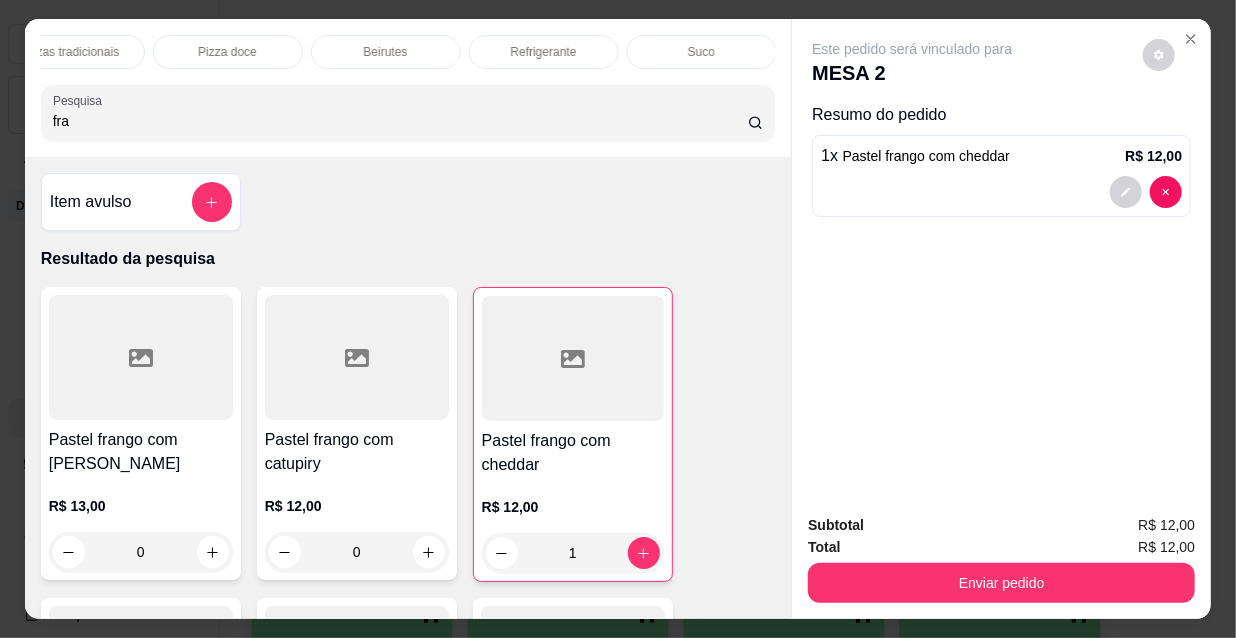 click on "Refrigerante" at bounding box center (544, 52) 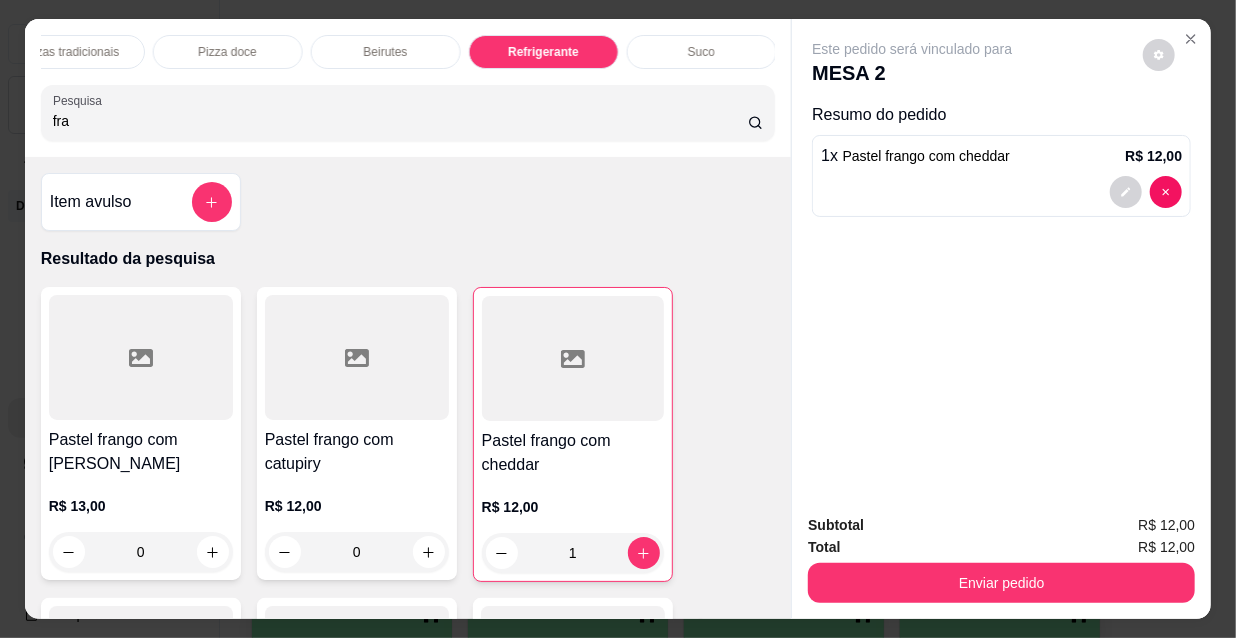 scroll, scrollTop: 19302, scrollLeft: 0, axis: vertical 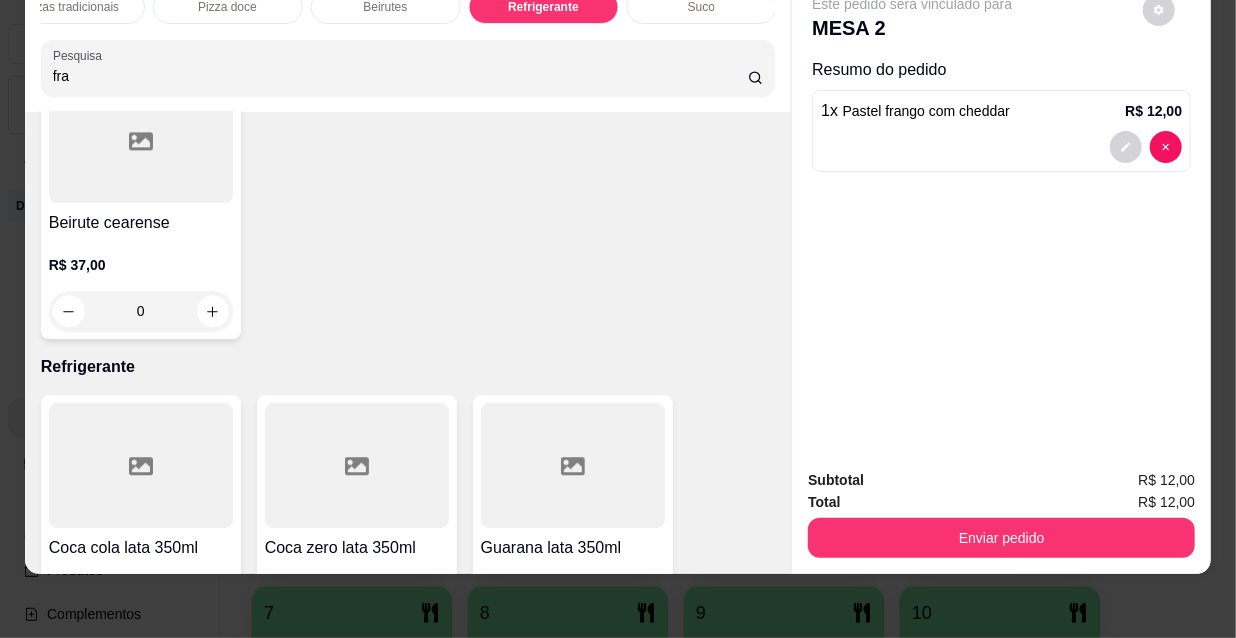 click at bounding box center [213, 636] 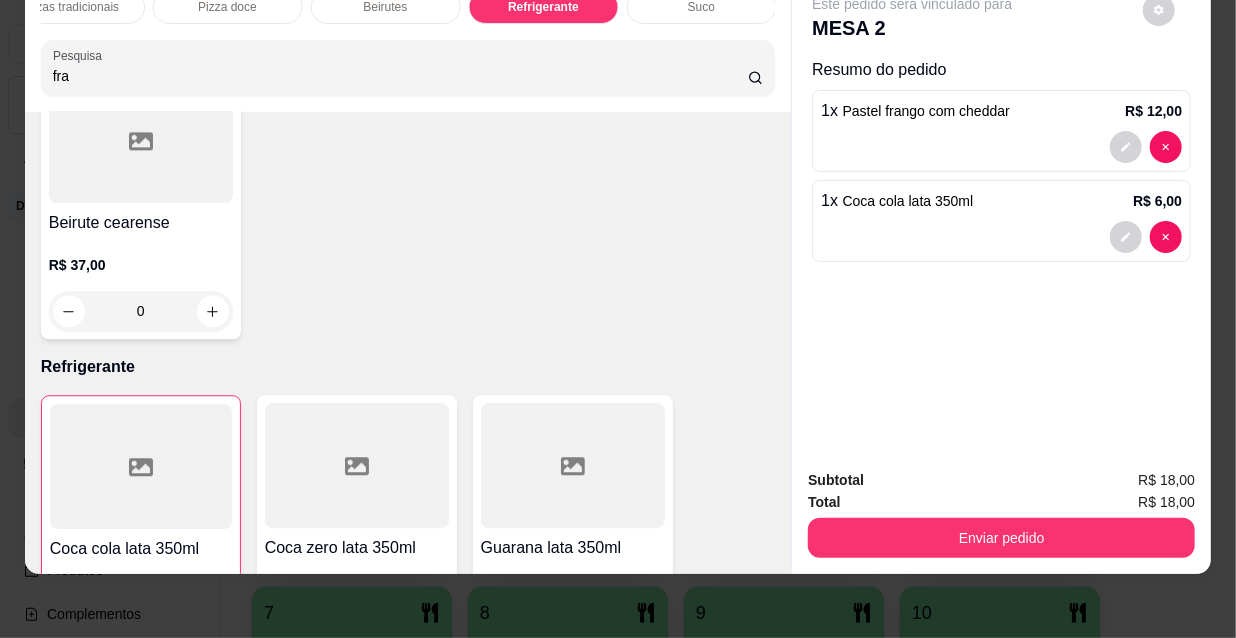 type on "1" 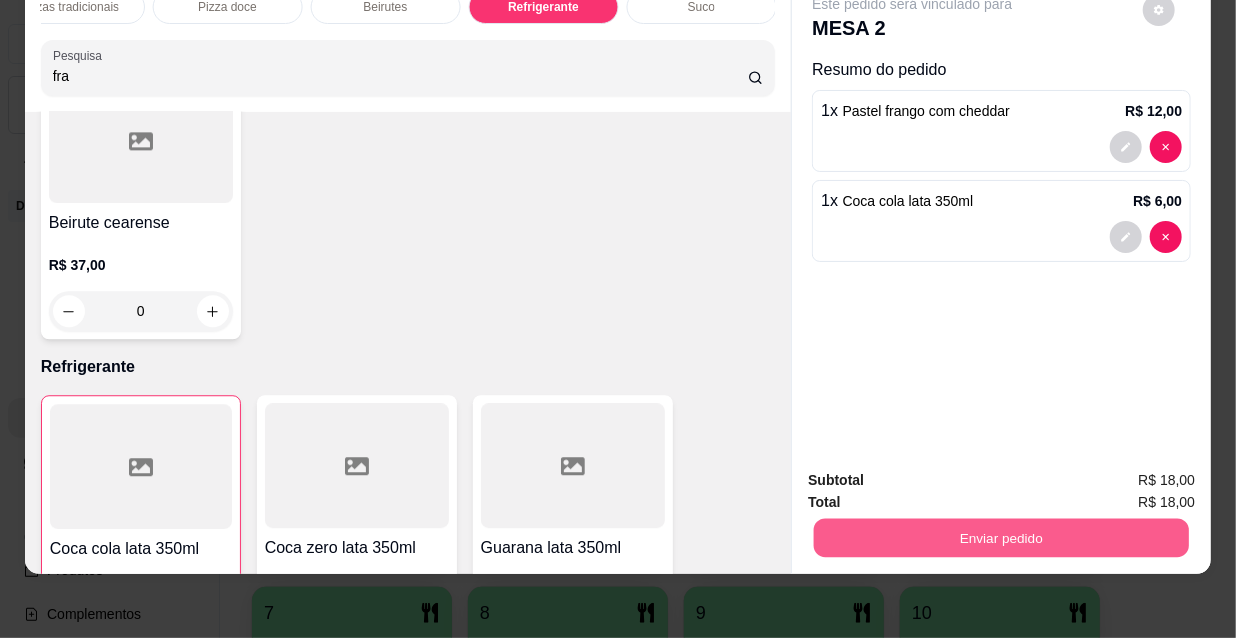 click on "Enviar pedido" at bounding box center (1001, 537) 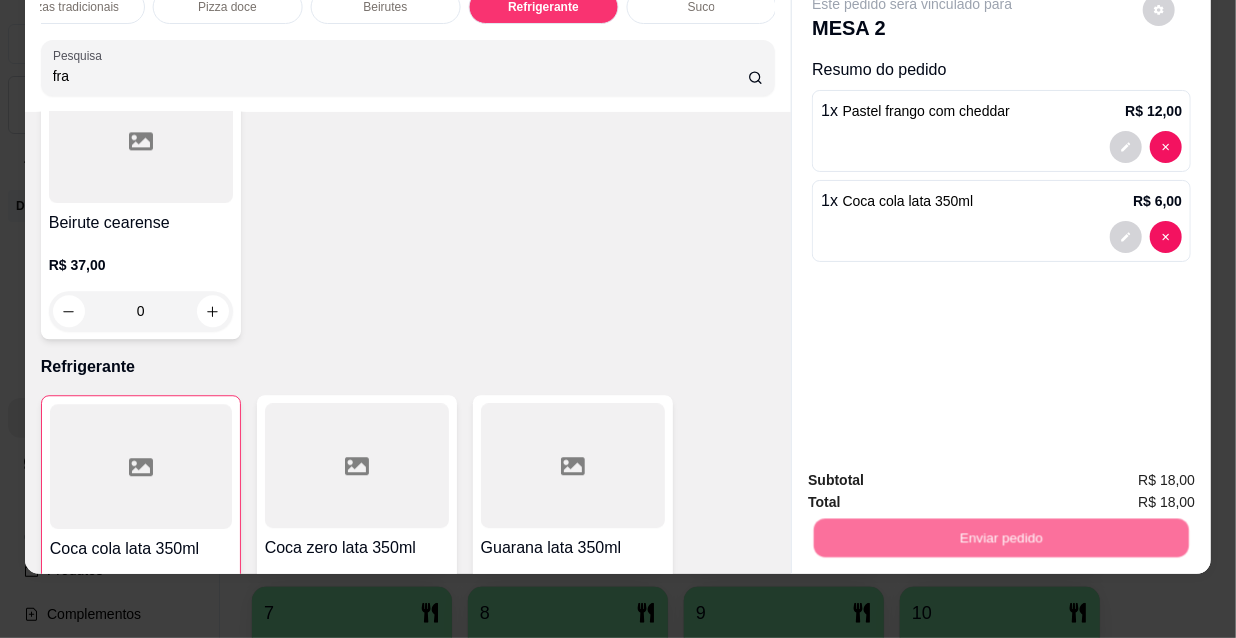 click on "Não registrar e enviar pedido" at bounding box center (937, 475) 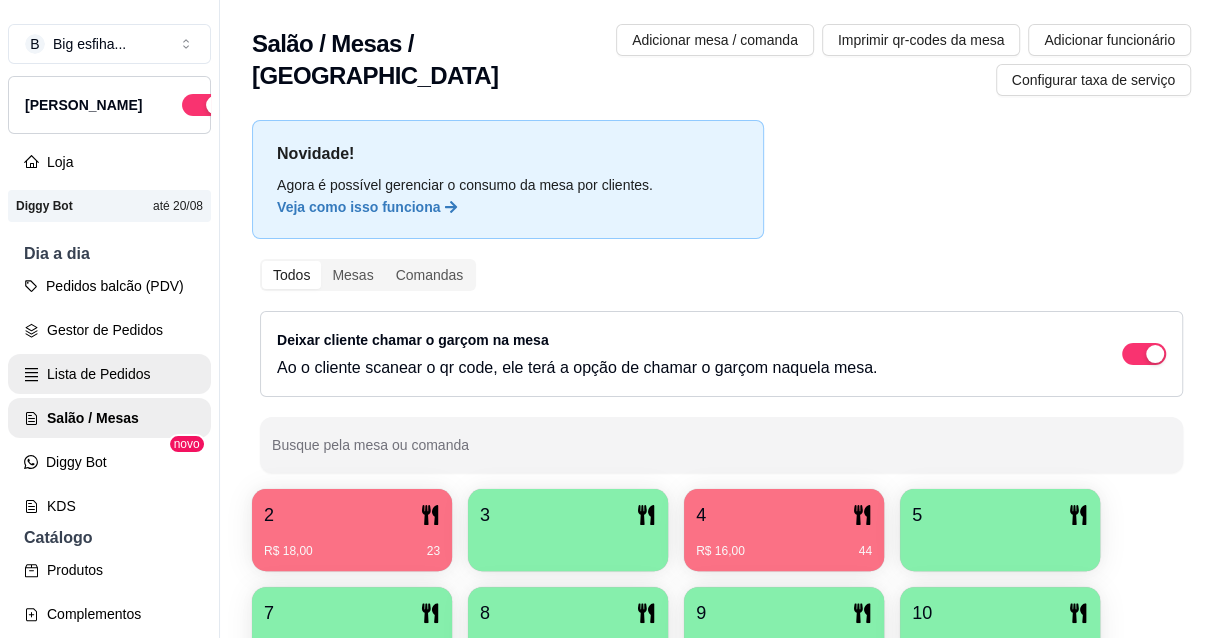 click on "Lista de Pedidos" at bounding box center [109, 374] 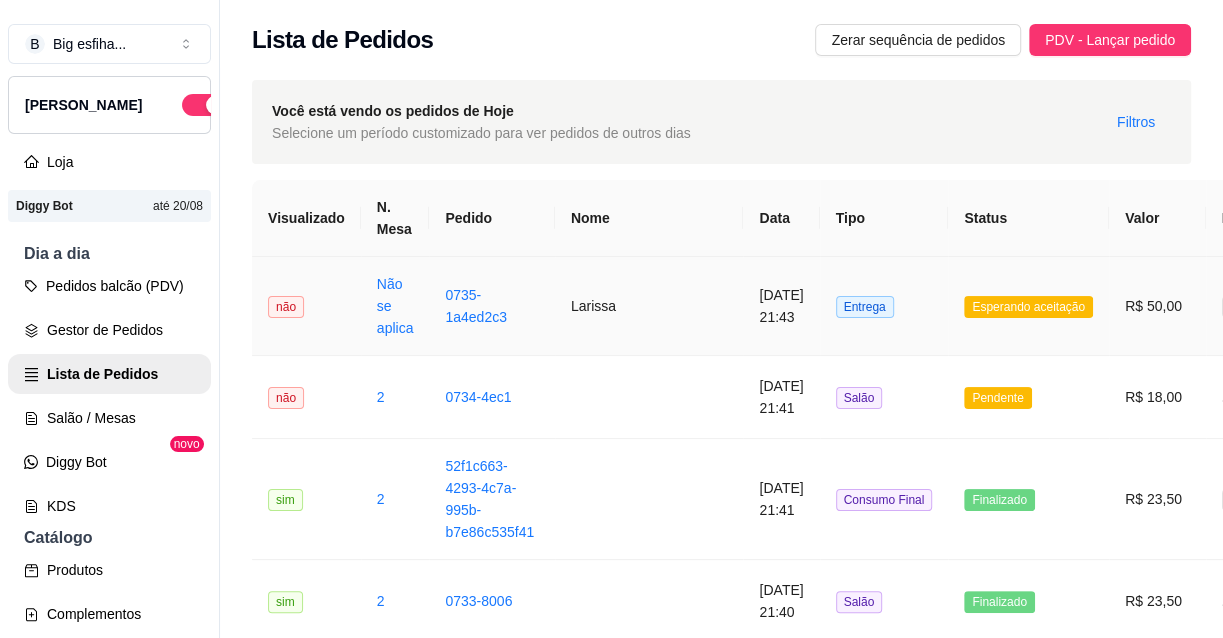 click on "[DATE] 21:43" at bounding box center (781, 306) 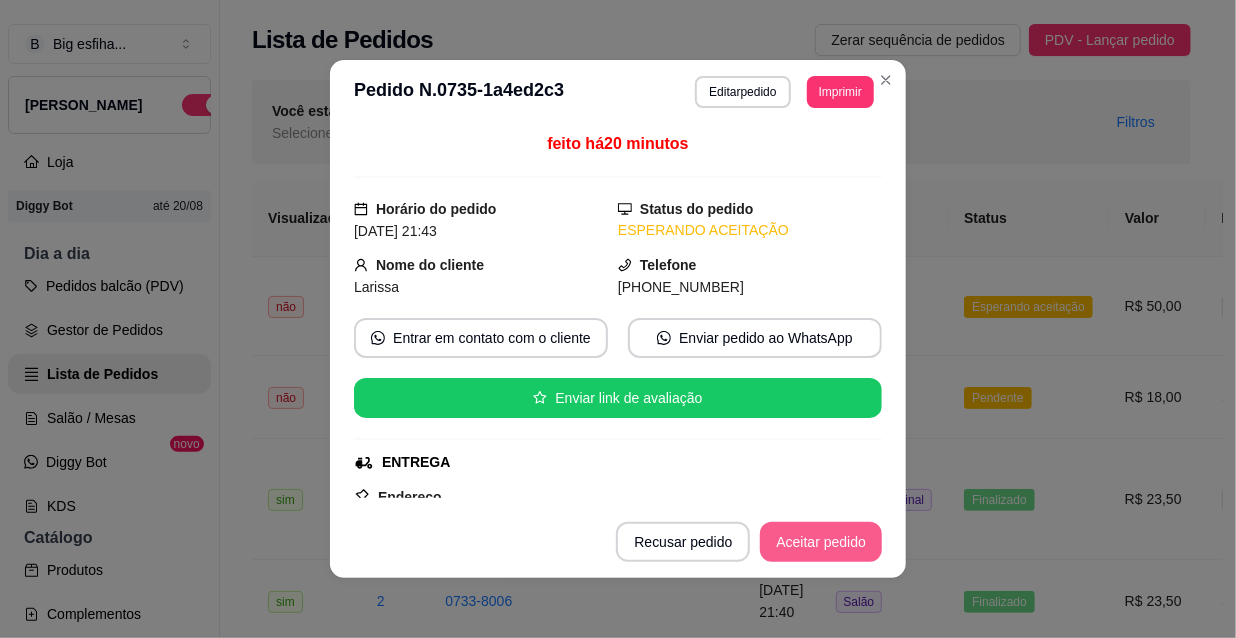 click on "Aceitar pedido" at bounding box center [821, 542] 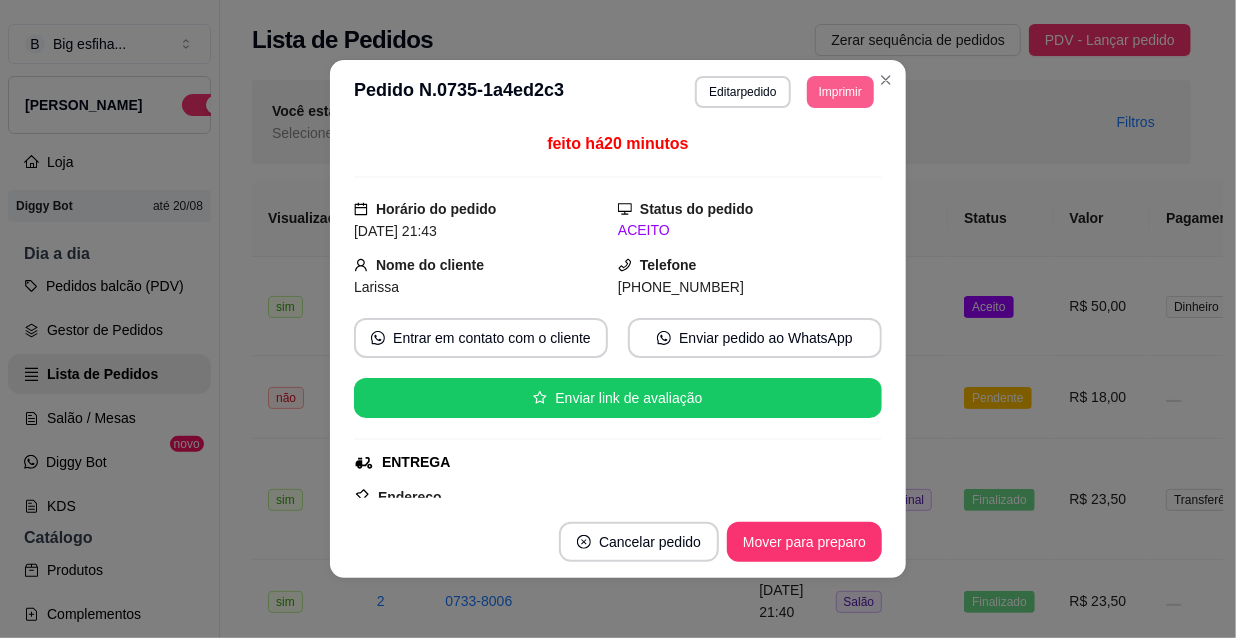 click on "Imprimir" at bounding box center [840, 92] 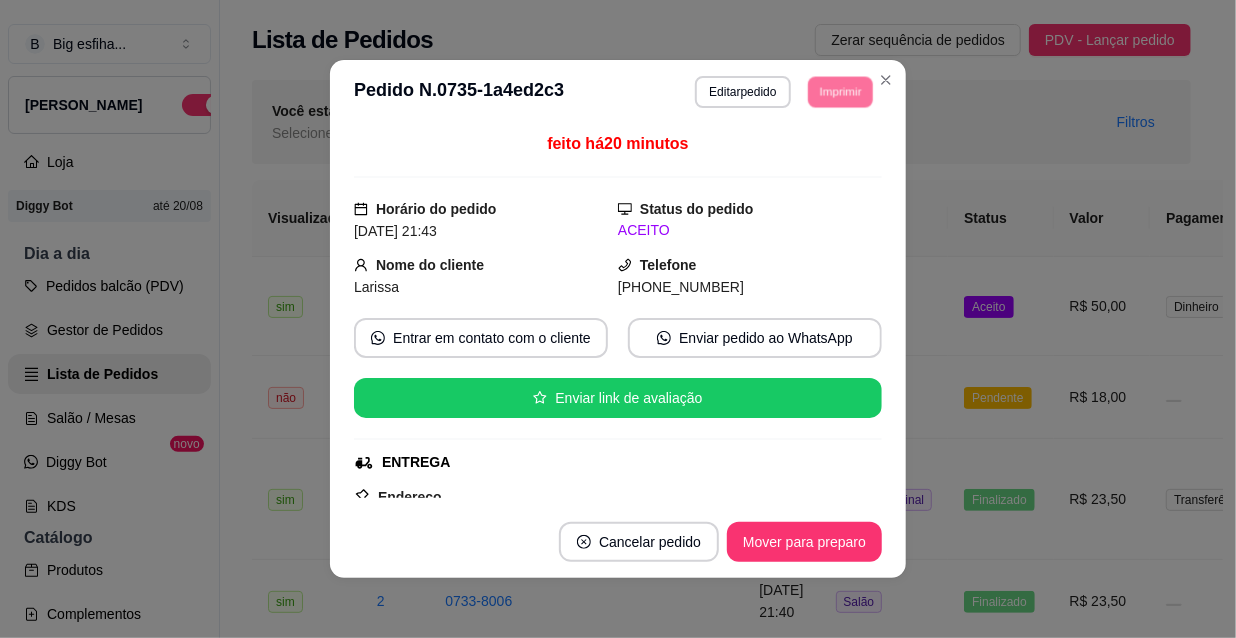 click on "IMPRESSORA" at bounding box center (813, 153) 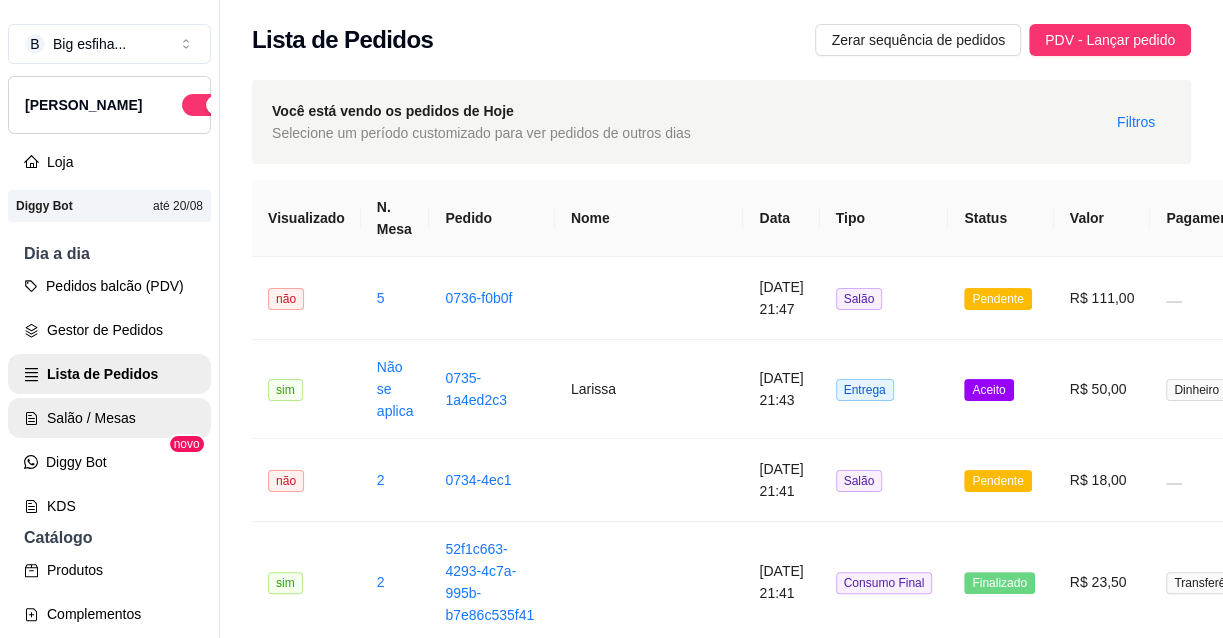 click on "Salão / Mesas" at bounding box center (109, 418) 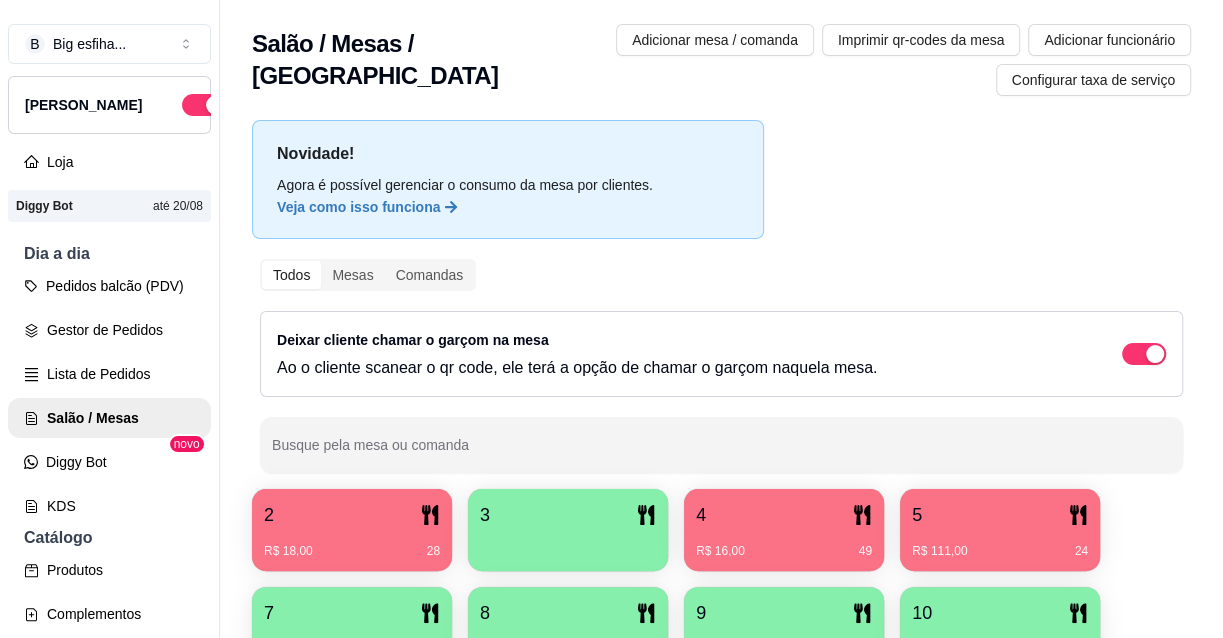 click on "3" at bounding box center [568, 515] 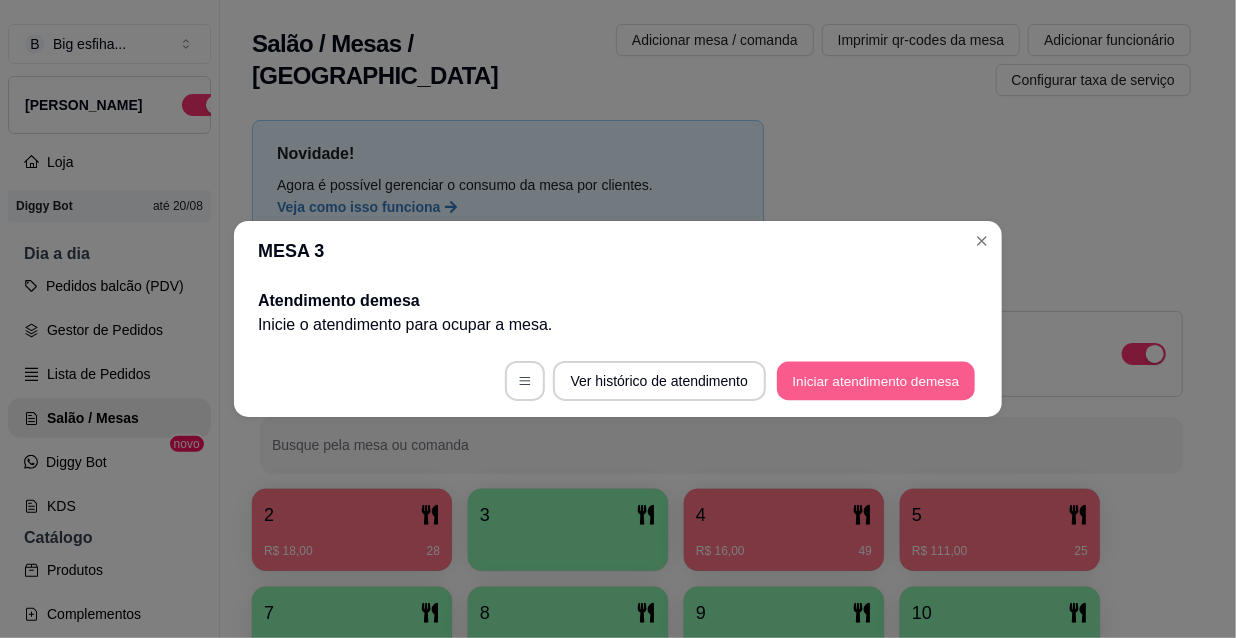 click on "Iniciar atendimento de  mesa" at bounding box center (876, 381) 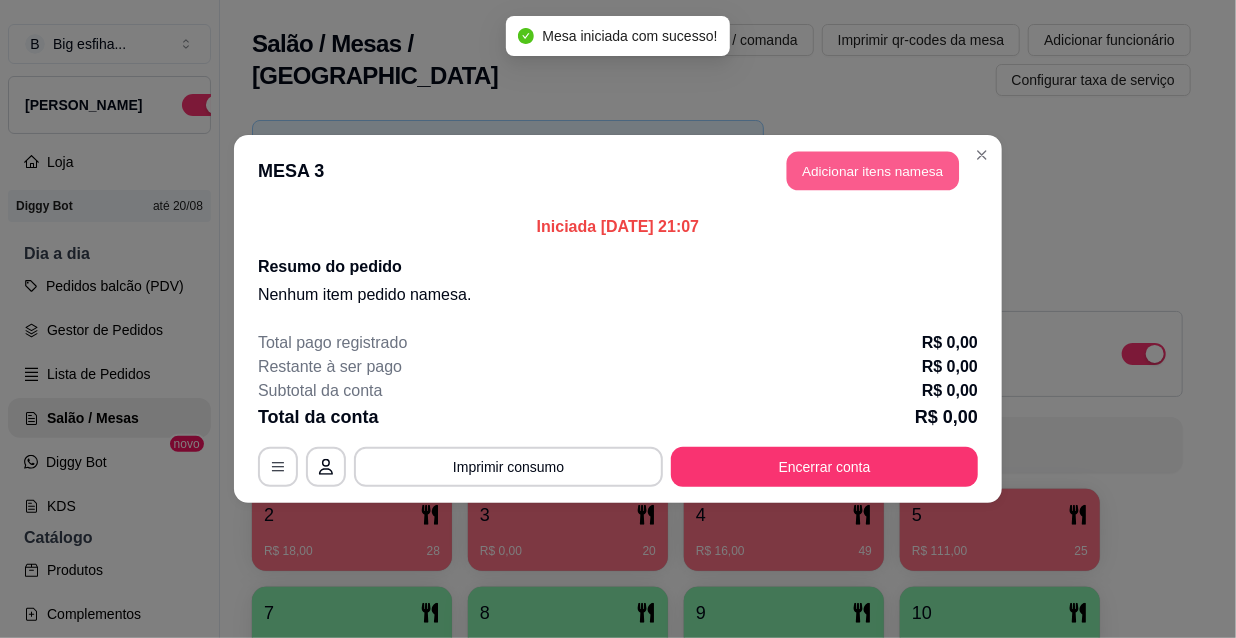 click on "Adicionar itens na  mesa" at bounding box center (873, 171) 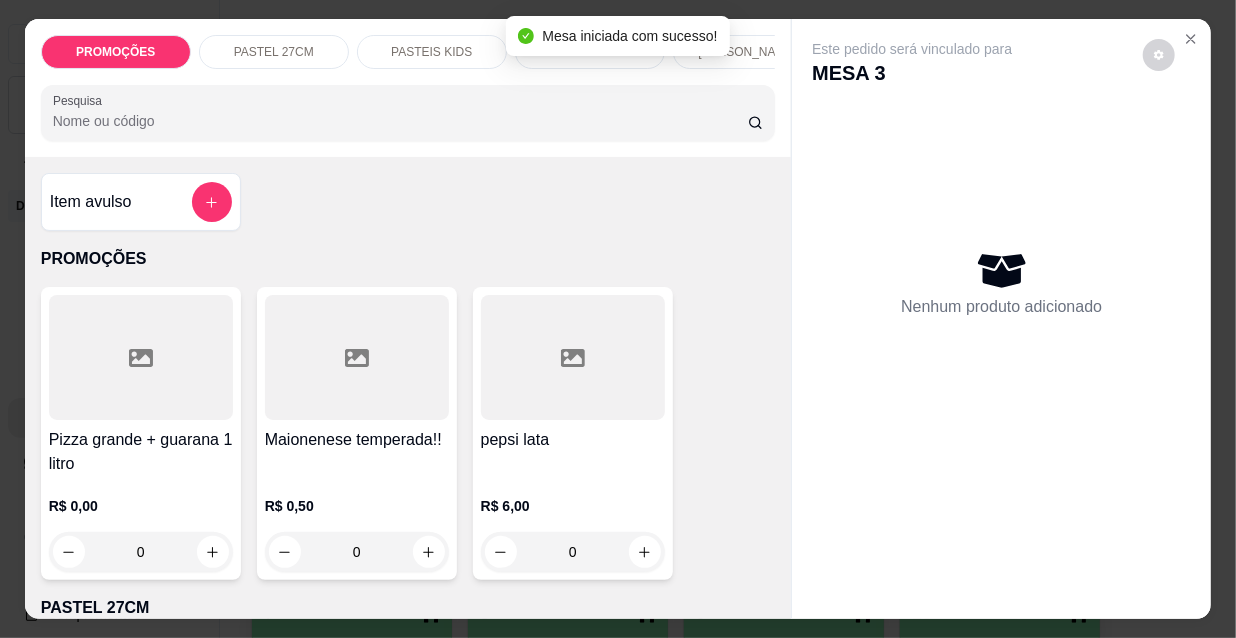 scroll, scrollTop: 363, scrollLeft: 0, axis: vertical 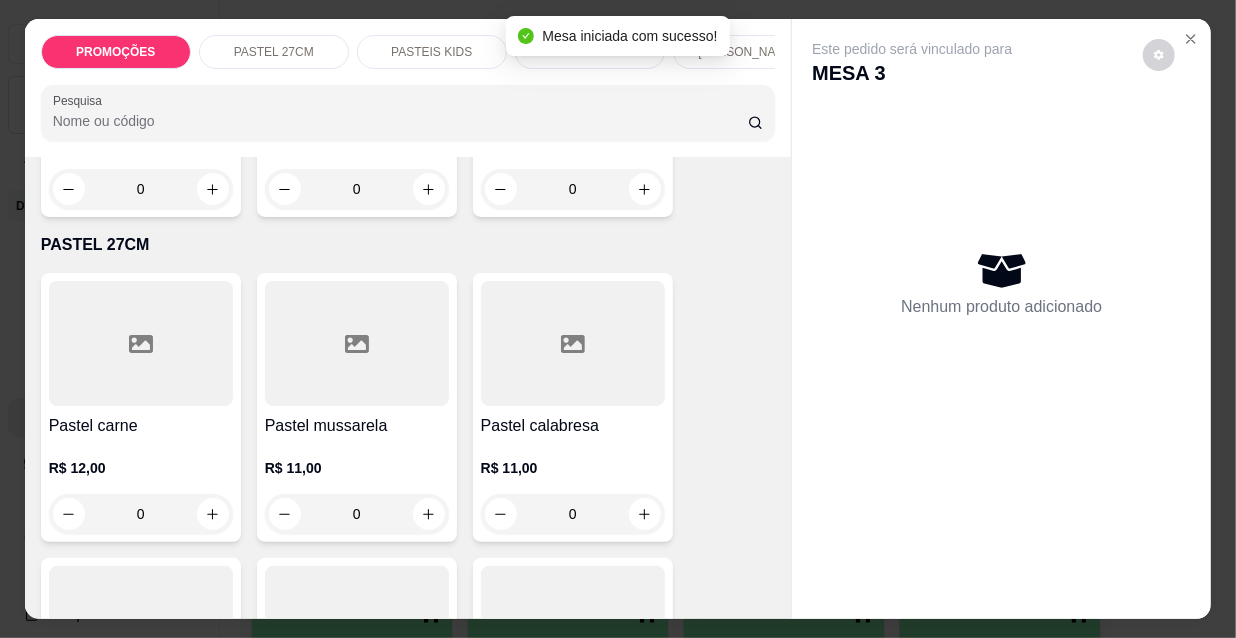 click on "0" at bounding box center (141, 514) 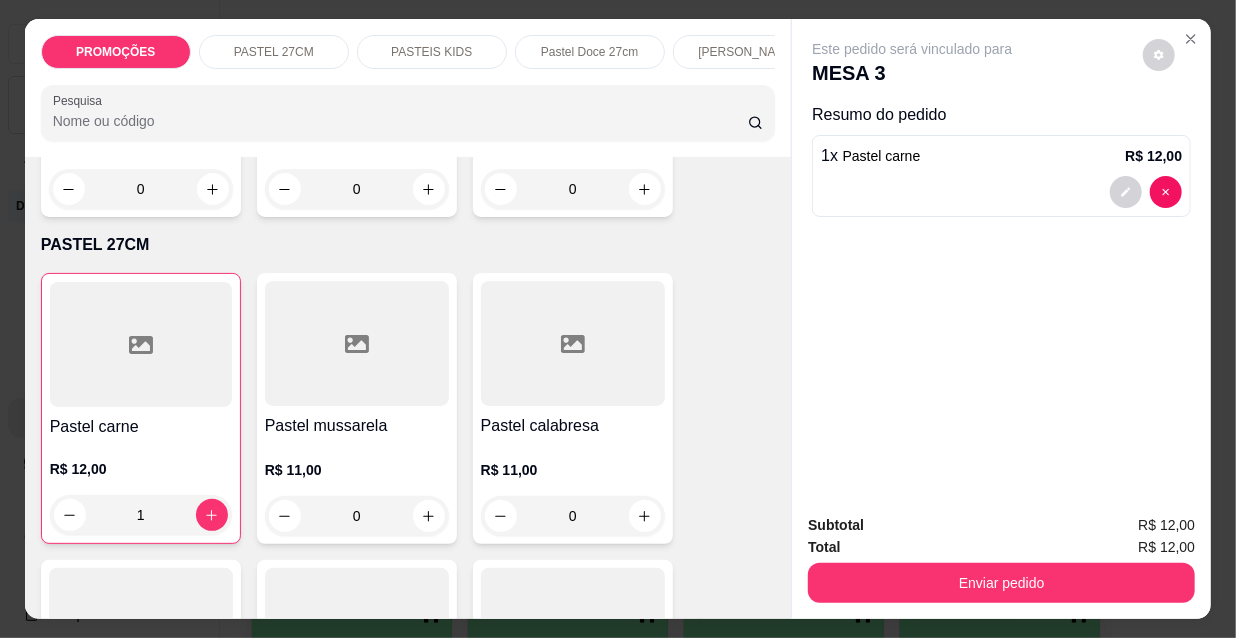 type on "1" 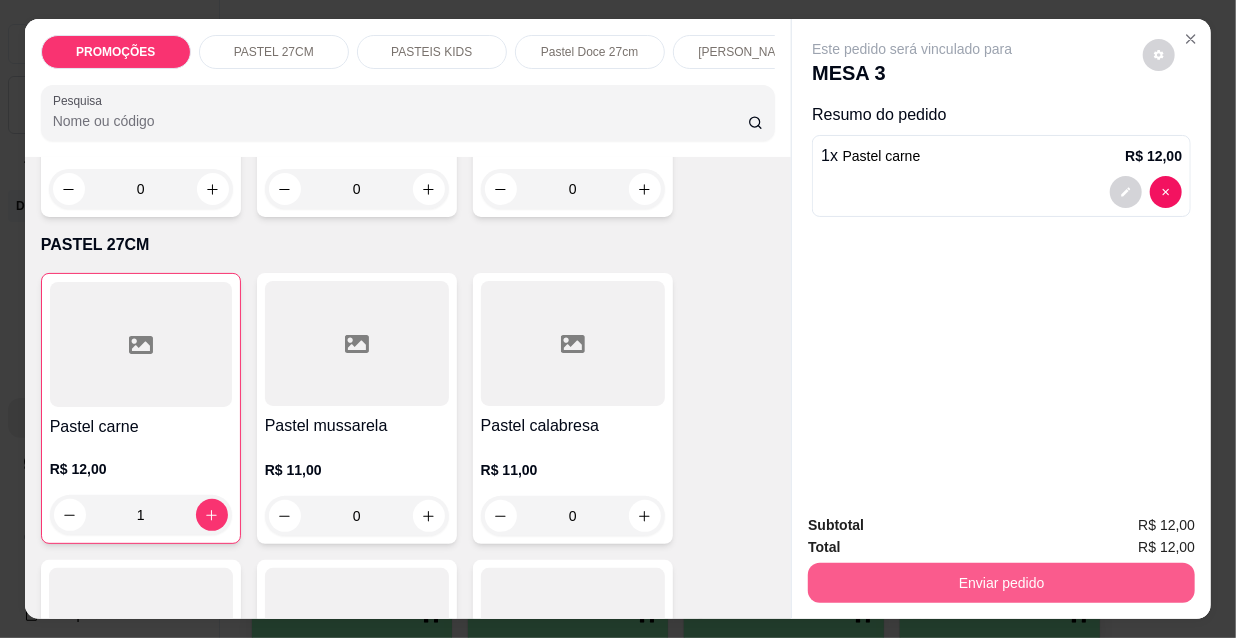 click on "Enviar pedido" at bounding box center [1001, 583] 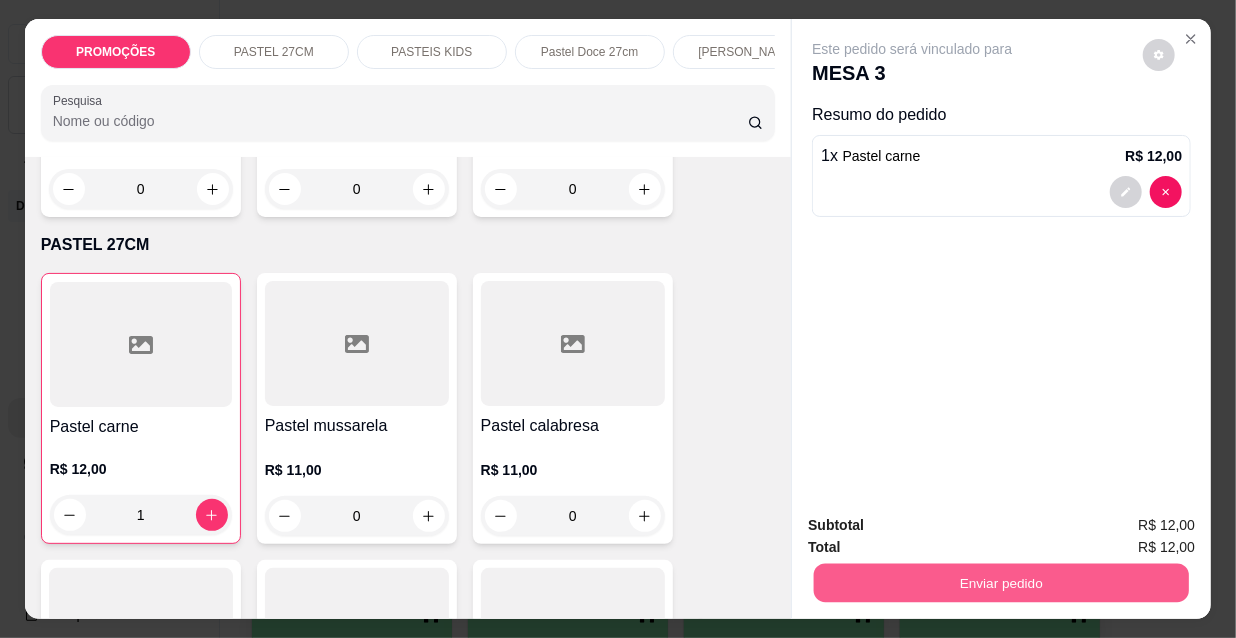 click on "Não registrar e enviar pedido" at bounding box center (937, 527) 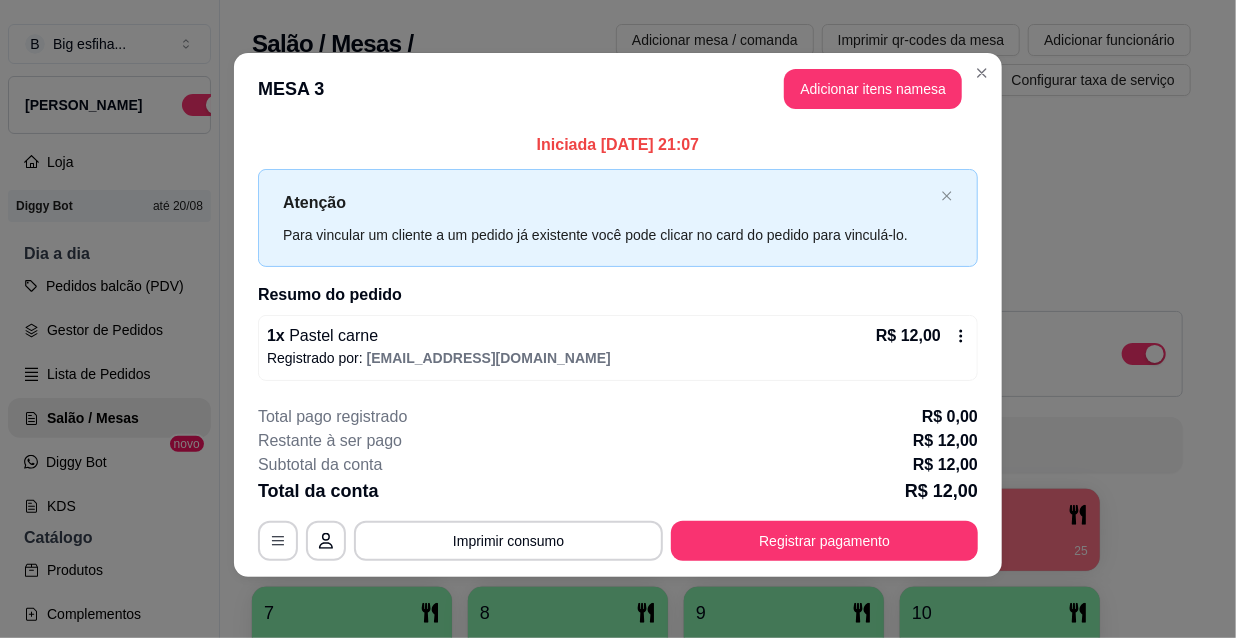 scroll, scrollTop: 6, scrollLeft: 0, axis: vertical 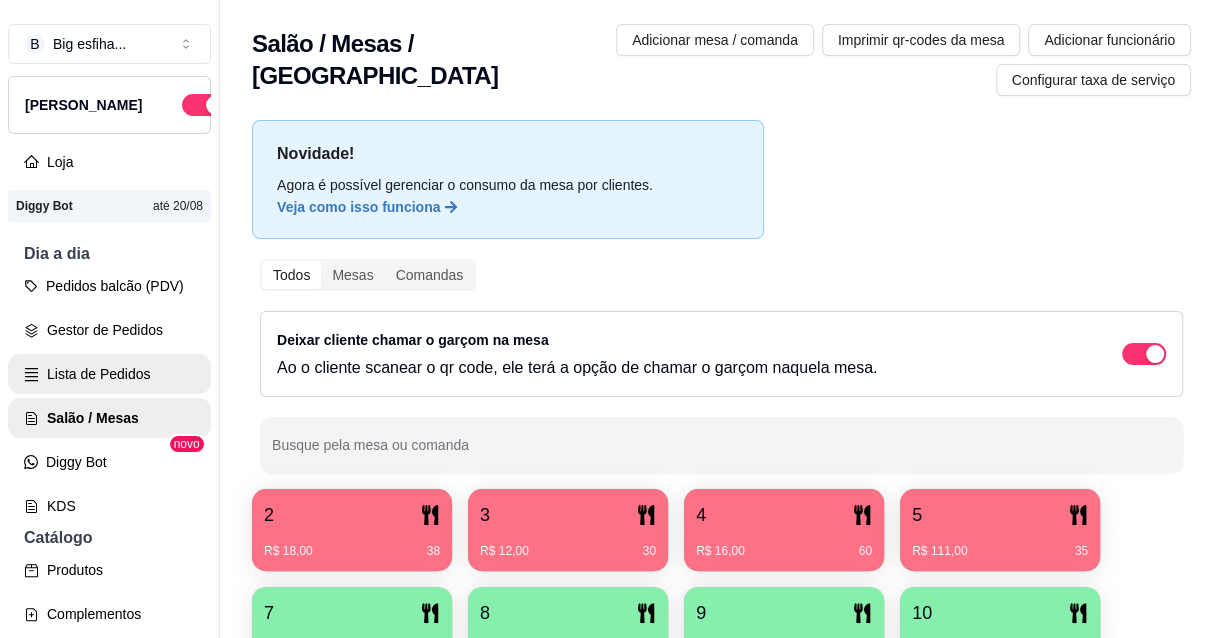 click on "Lista de Pedidos" at bounding box center (109, 374) 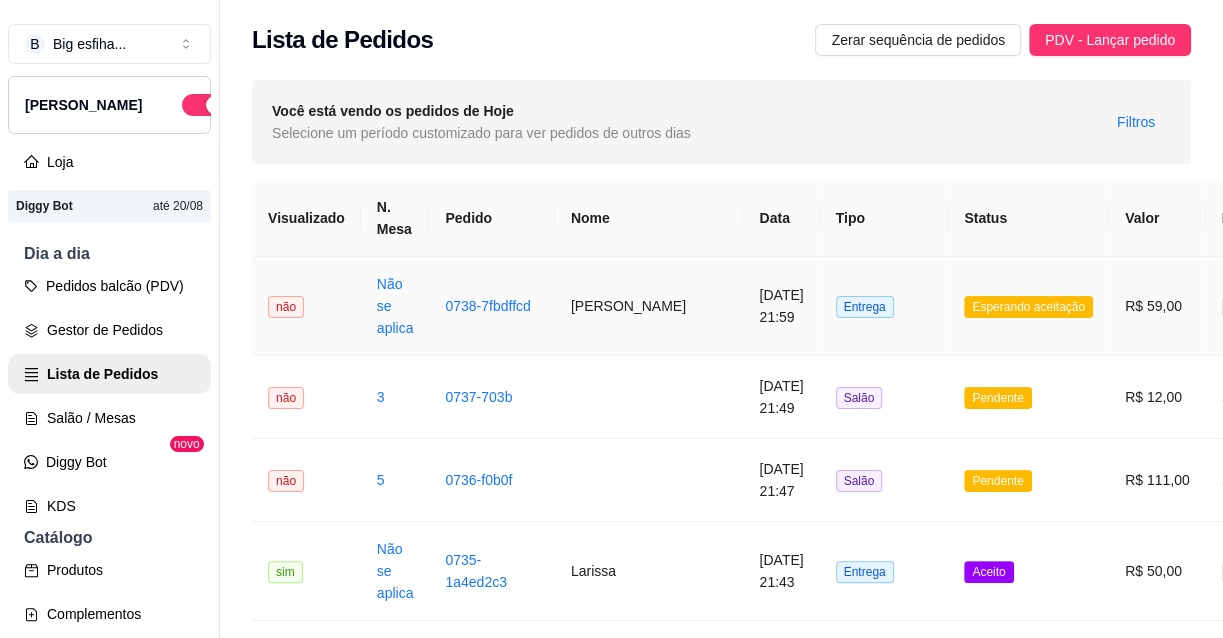 click on "[DATE] 21:59" at bounding box center (781, 306) 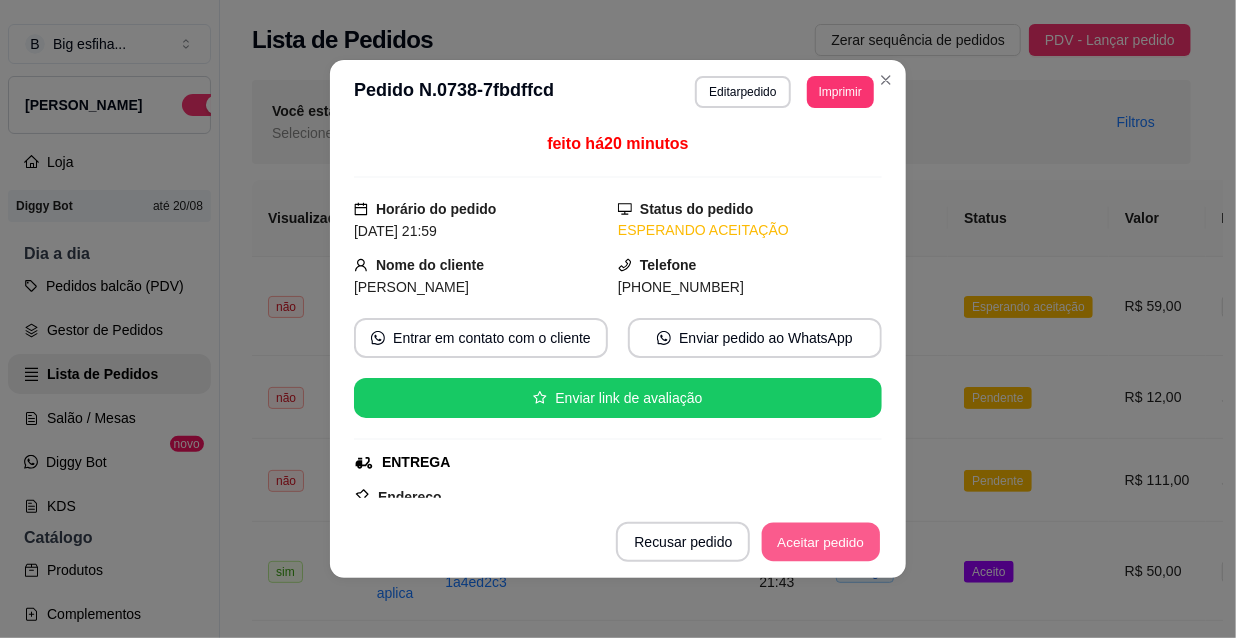 click on "Aceitar pedido" at bounding box center [821, 542] 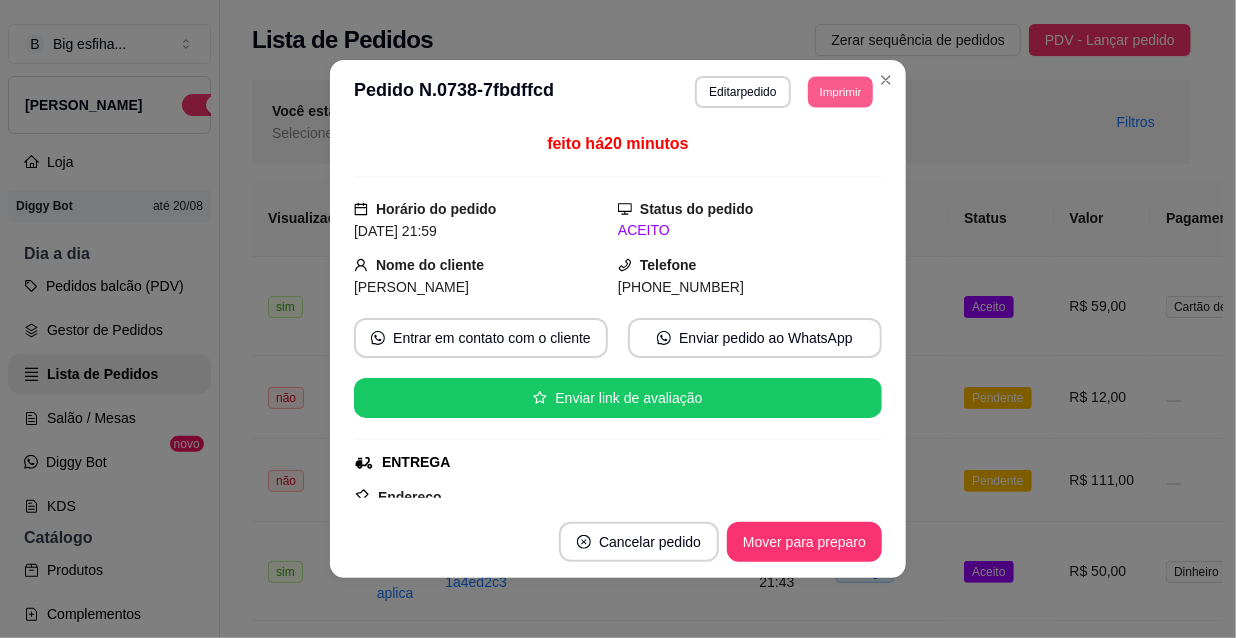 click on "Imprimir" at bounding box center [840, 91] 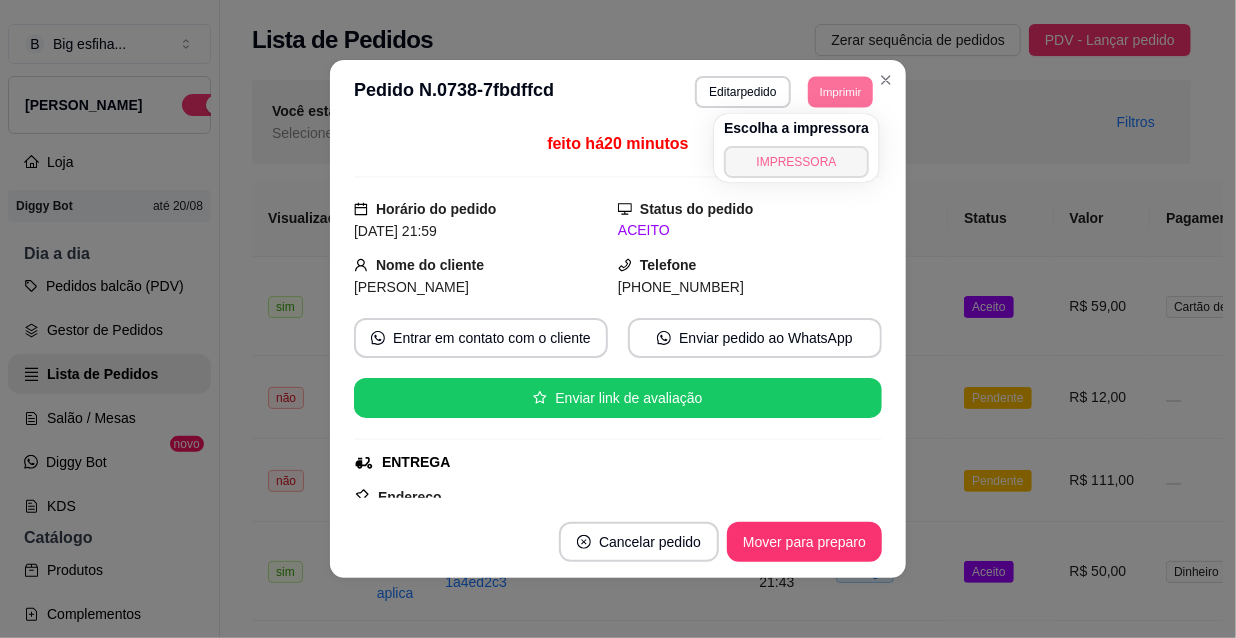 click on "IMPRESSORA" at bounding box center [796, 162] 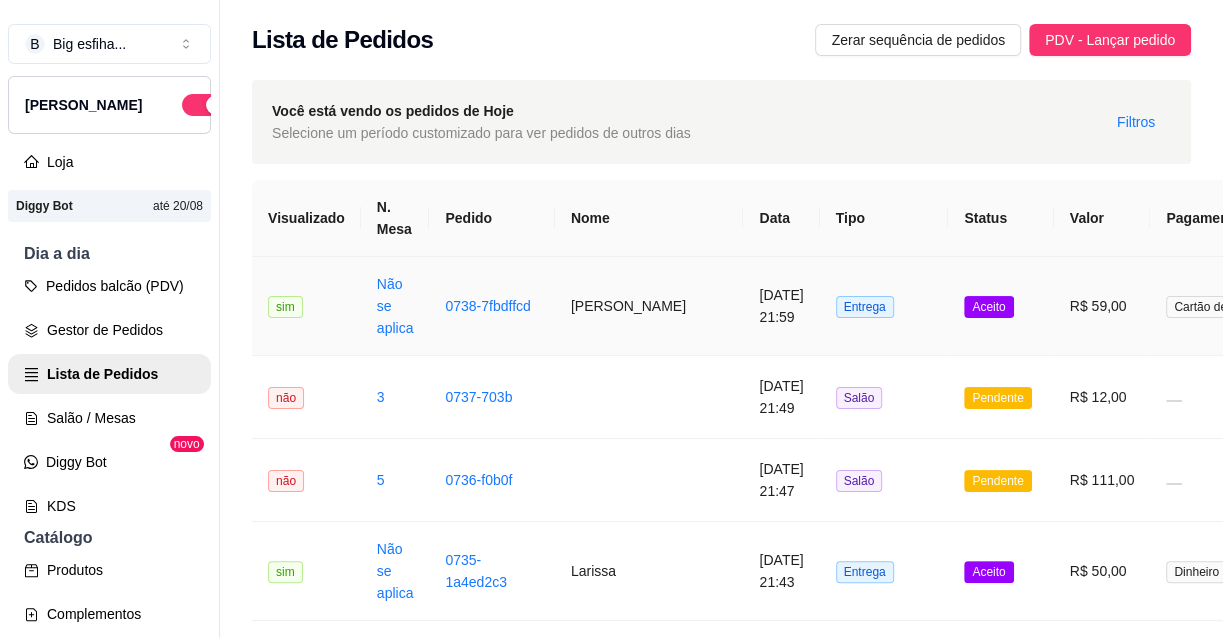 click on "[DATE] 21:59" at bounding box center [781, 306] 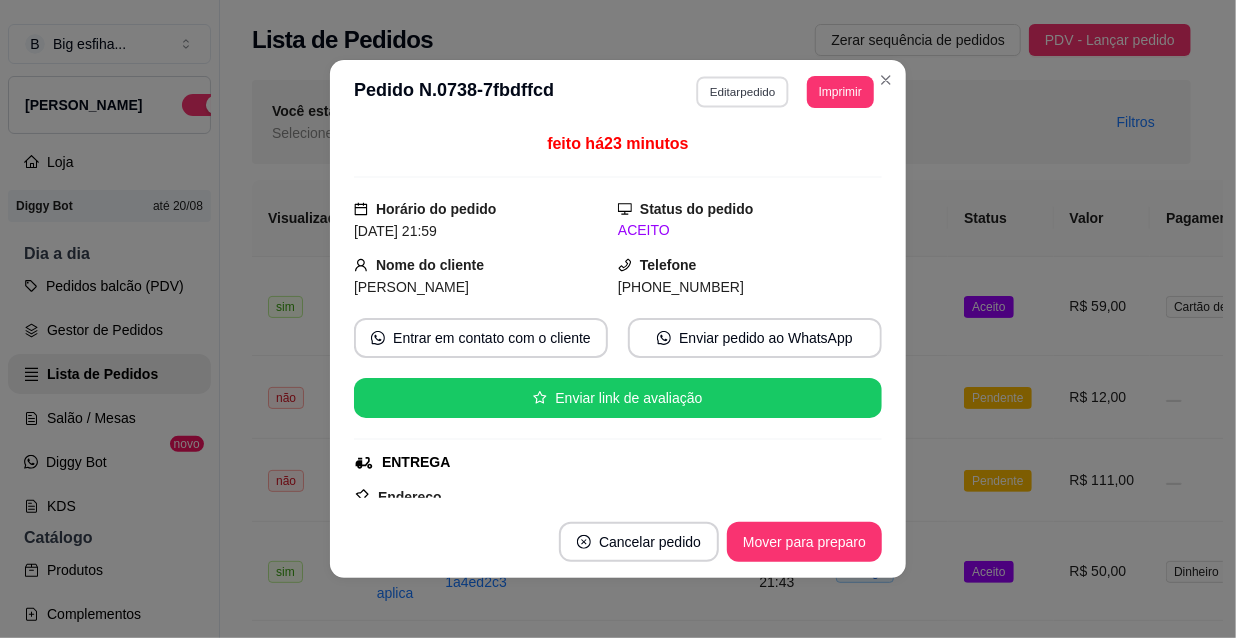 click on "Editar  pedido" at bounding box center (743, 91) 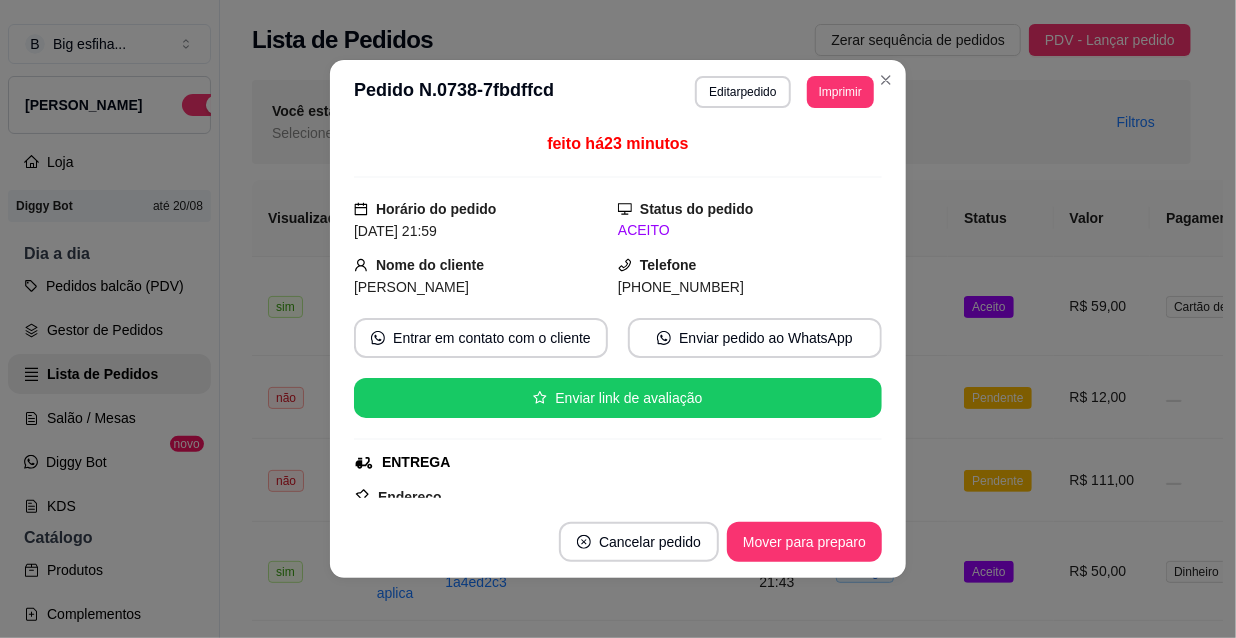 click on "Continuar" at bounding box center (1001, 583) 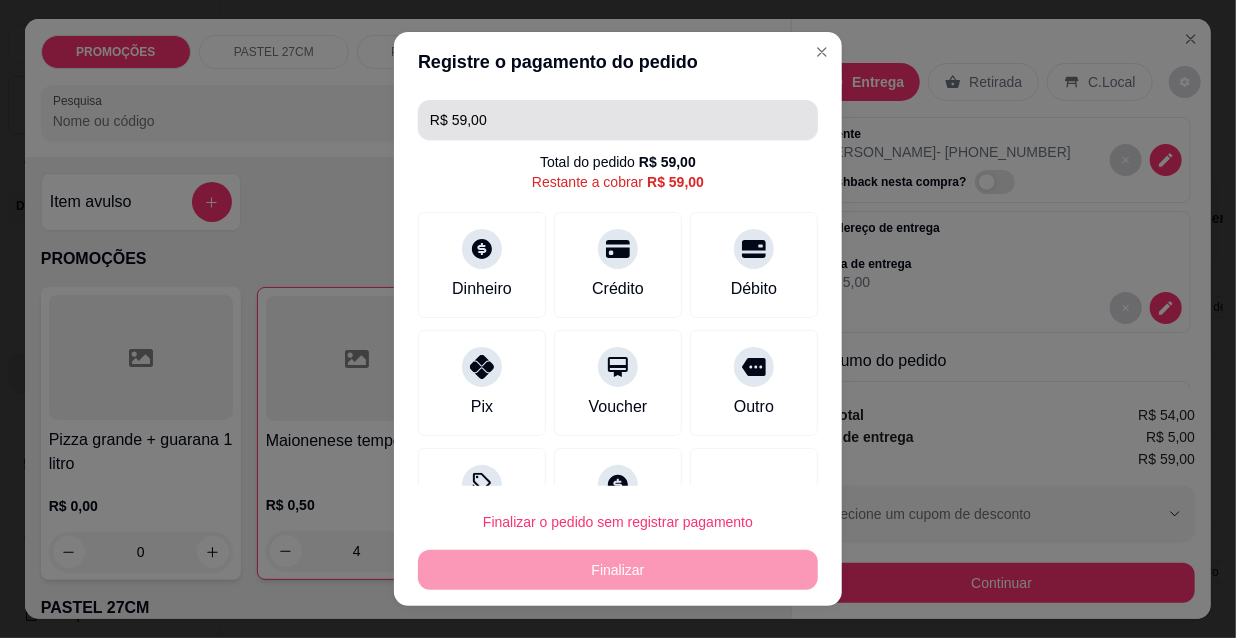 click on "R$ 59,00" at bounding box center [618, 120] 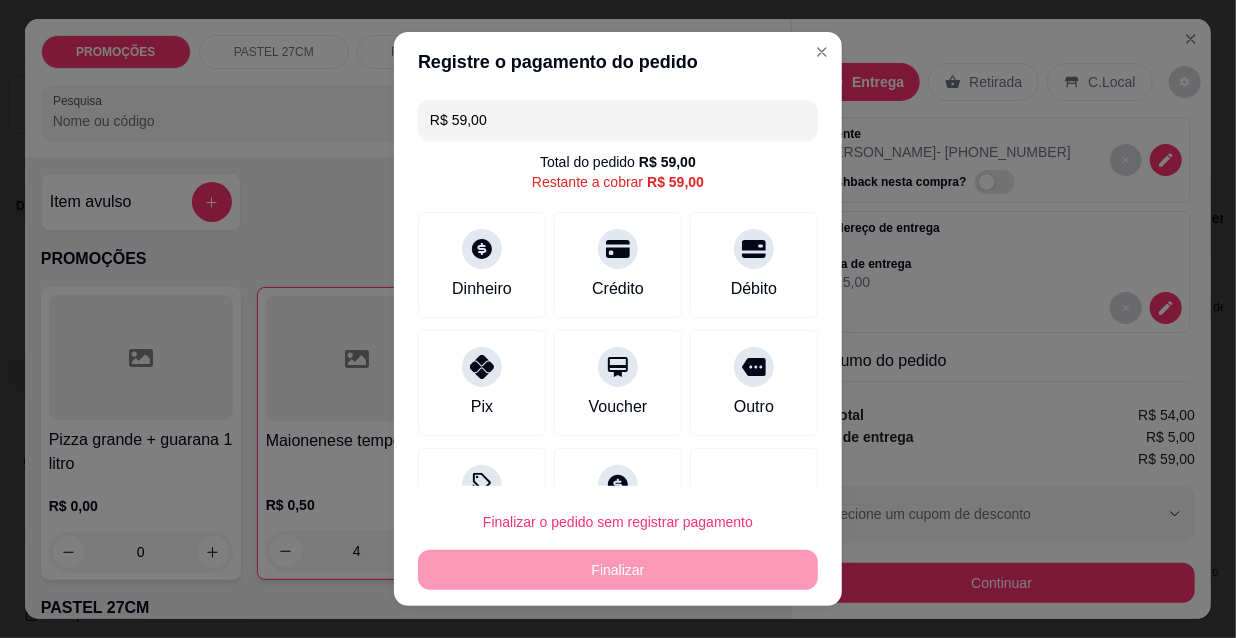 click on "R$ 59,00" at bounding box center [618, 120] 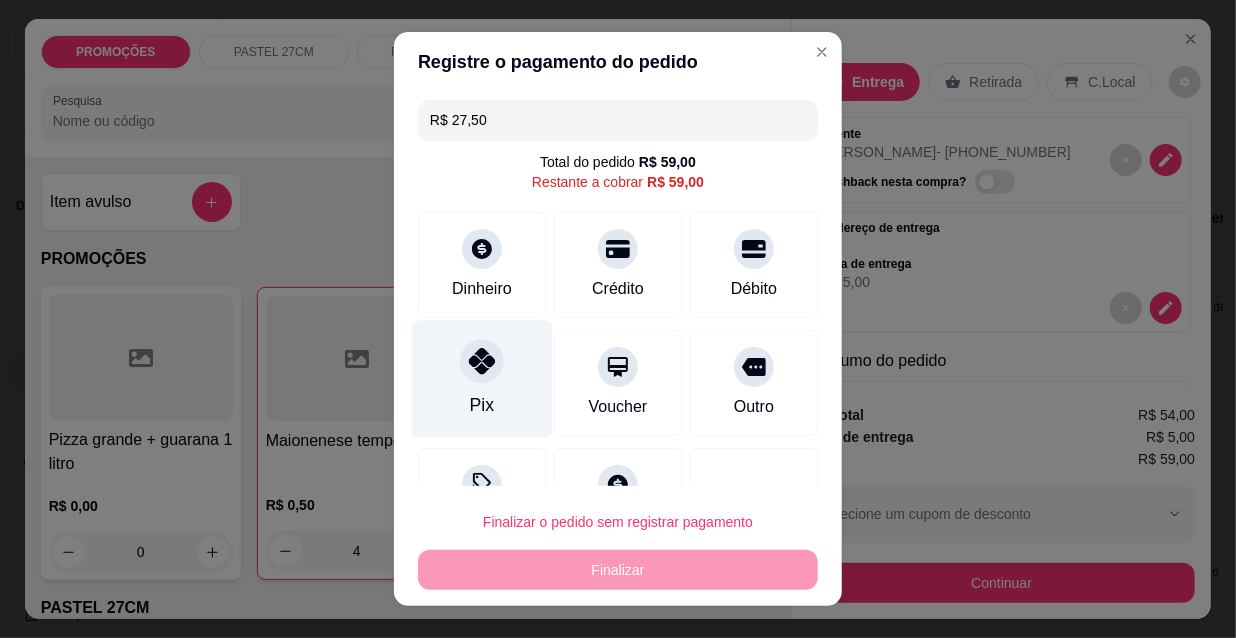 click on "Pix" at bounding box center [482, 405] 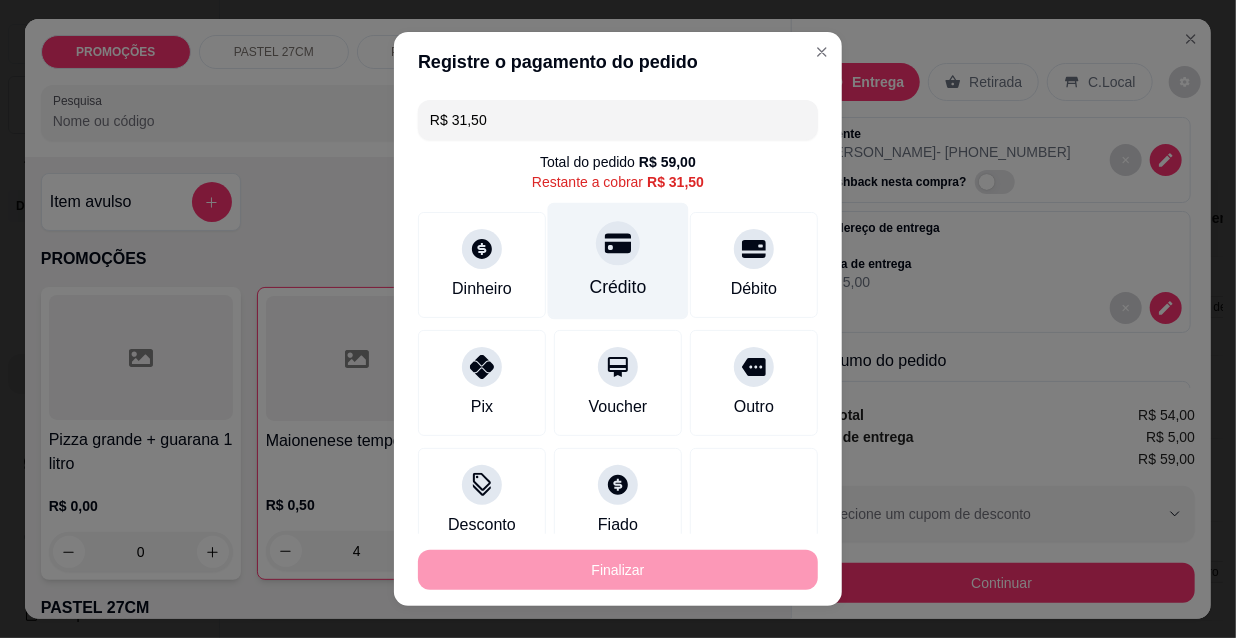 click on "Crédito" at bounding box center [618, 261] 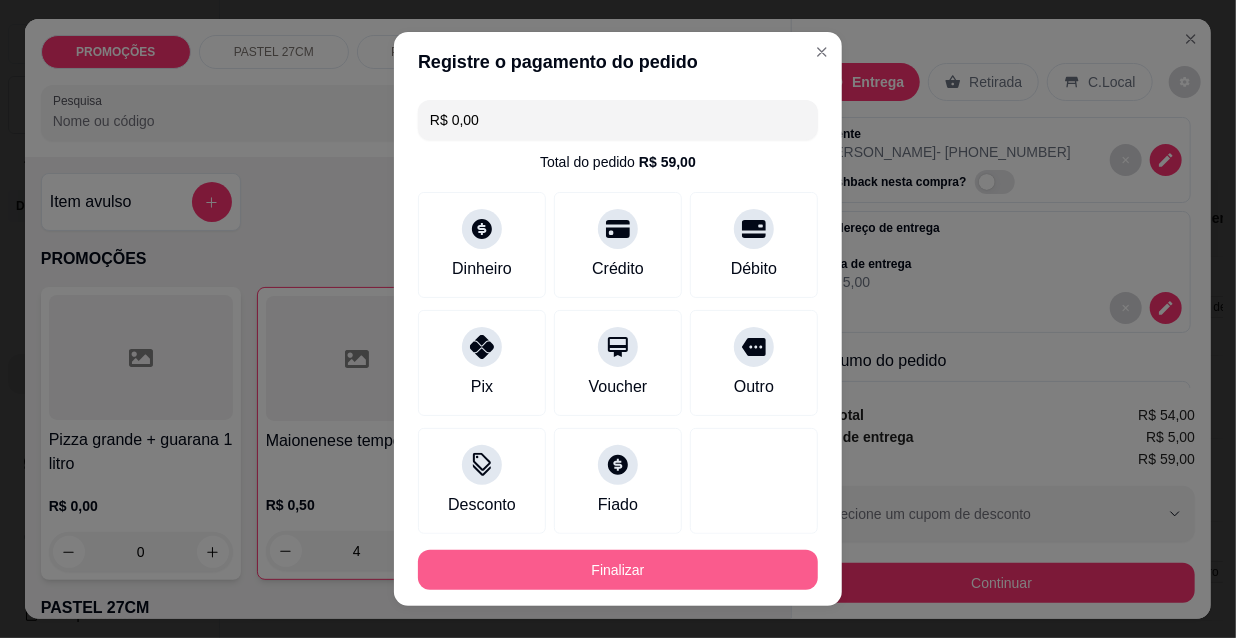 click on "Finalizar" at bounding box center [618, 570] 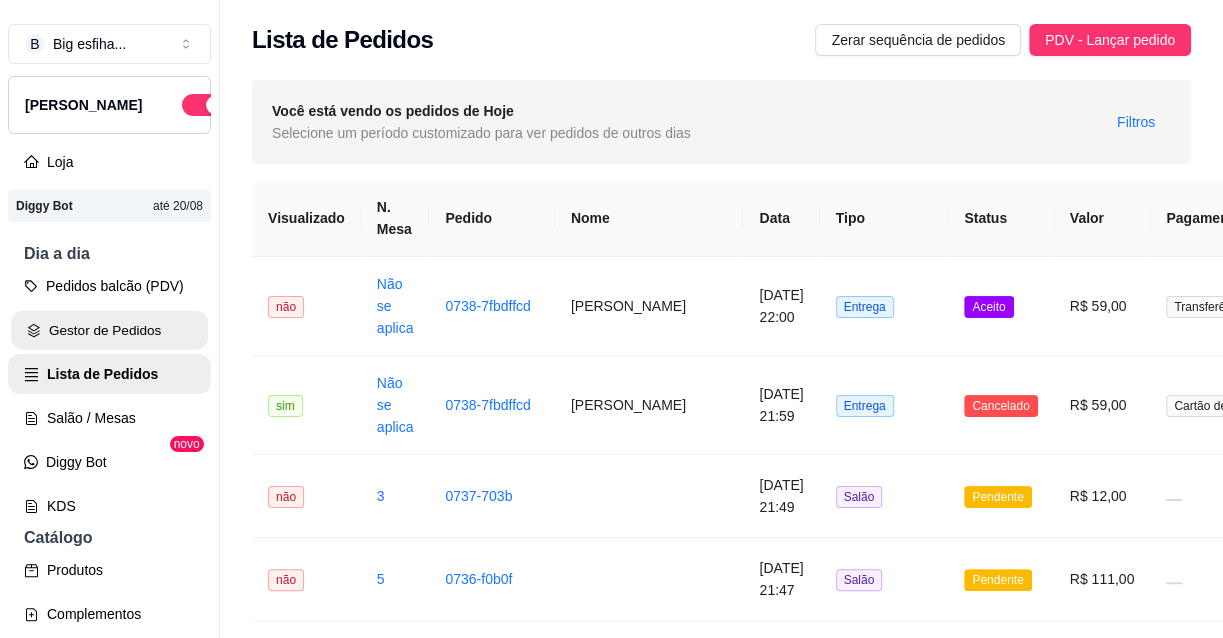 click on "Gestor de Pedidos" at bounding box center [109, 330] 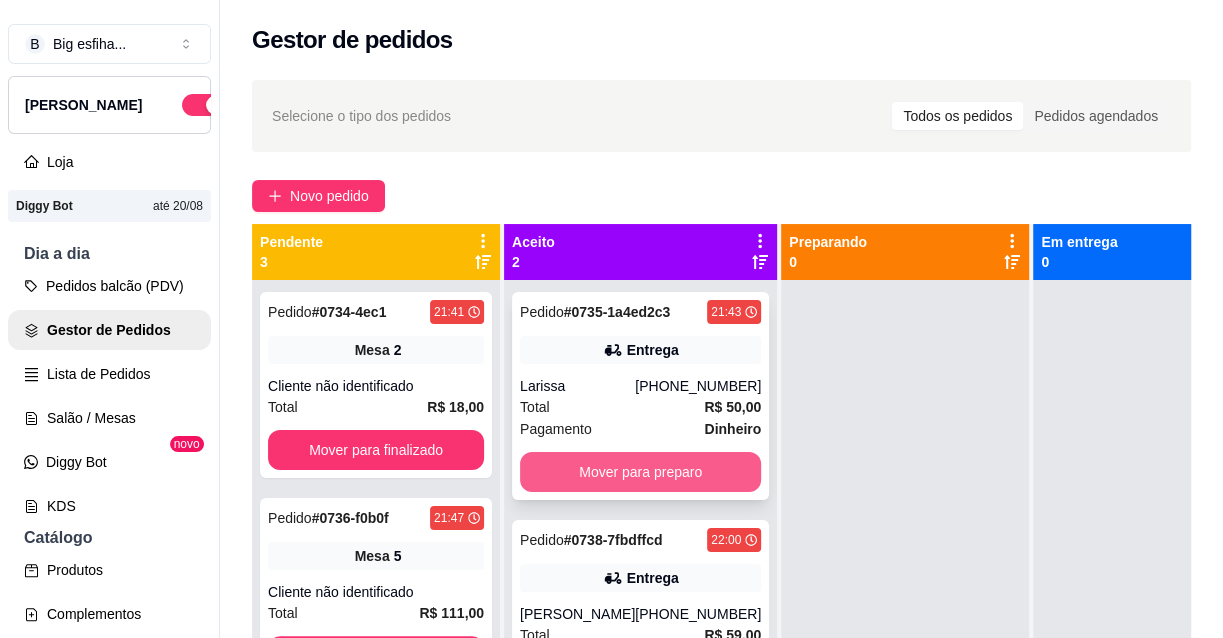 click on "Mover para preparo" at bounding box center [640, 472] 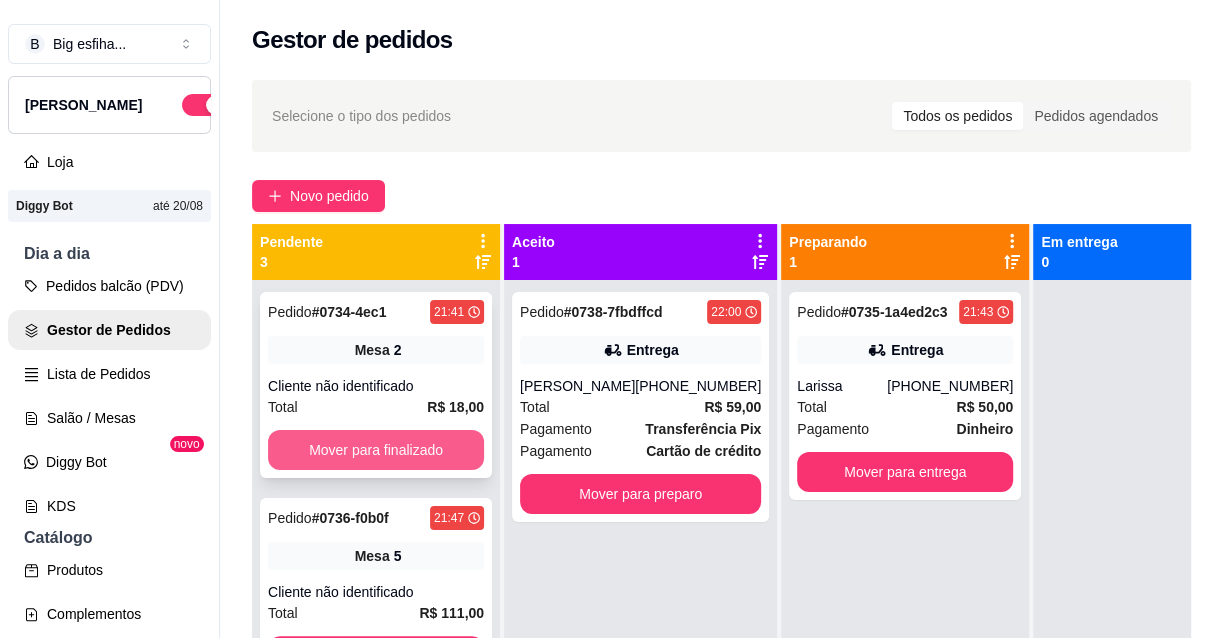 click on "Mover para finalizado" at bounding box center (376, 450) 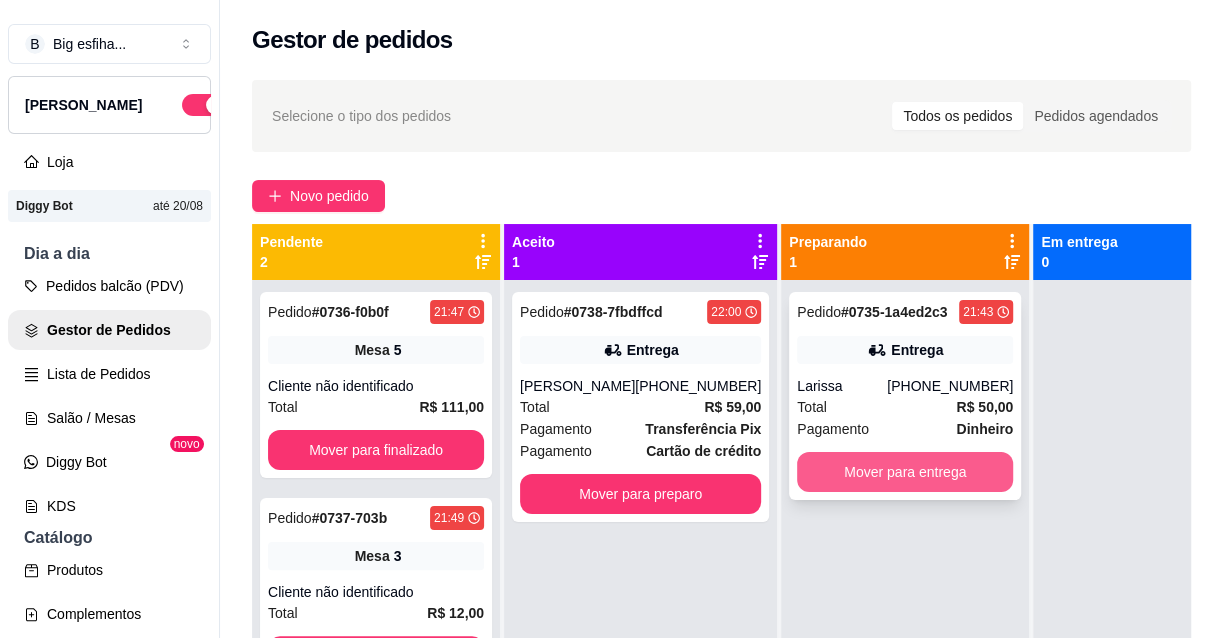click on "Mover para entrega" at bounding box center [905, 472] 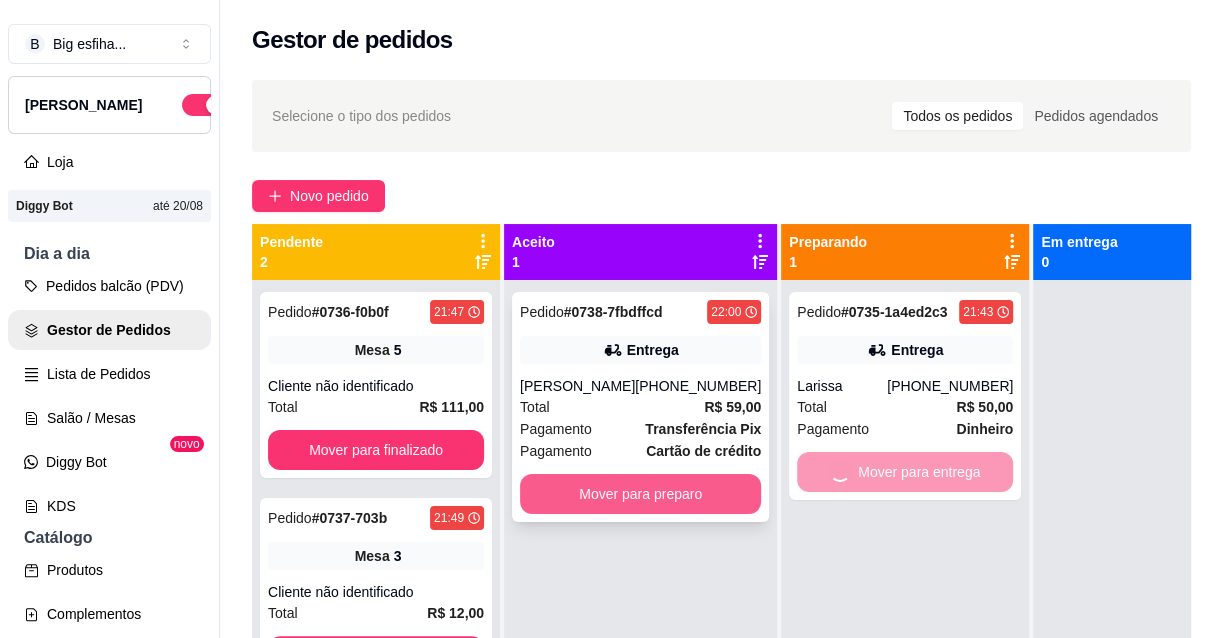 click on "Mover para preparo" at bounding box center (640, 494) 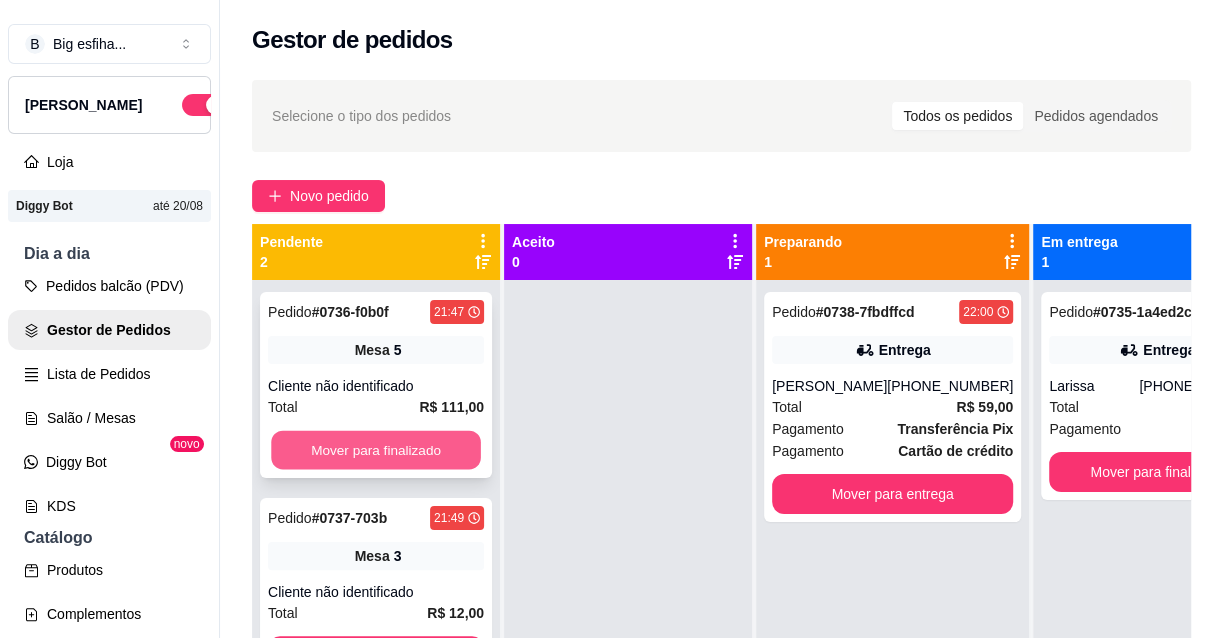 click on "Mover para finalizado" at bounding box center [376, 450] 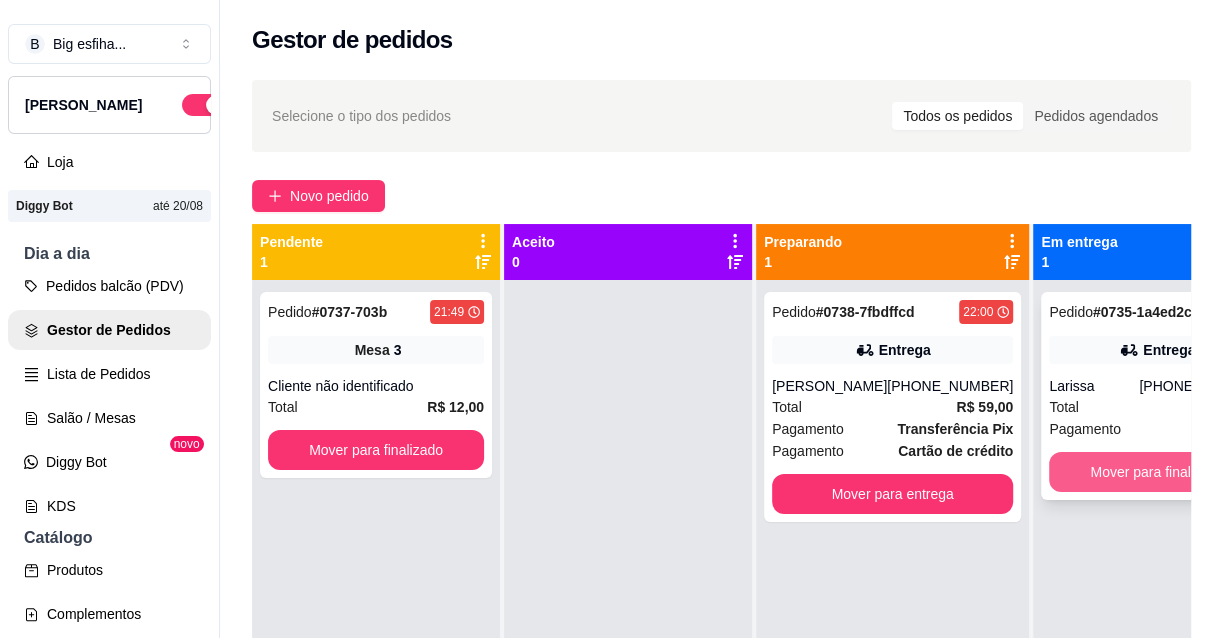 click on "Mover para finalizado" at bounding box center [1157, 472] 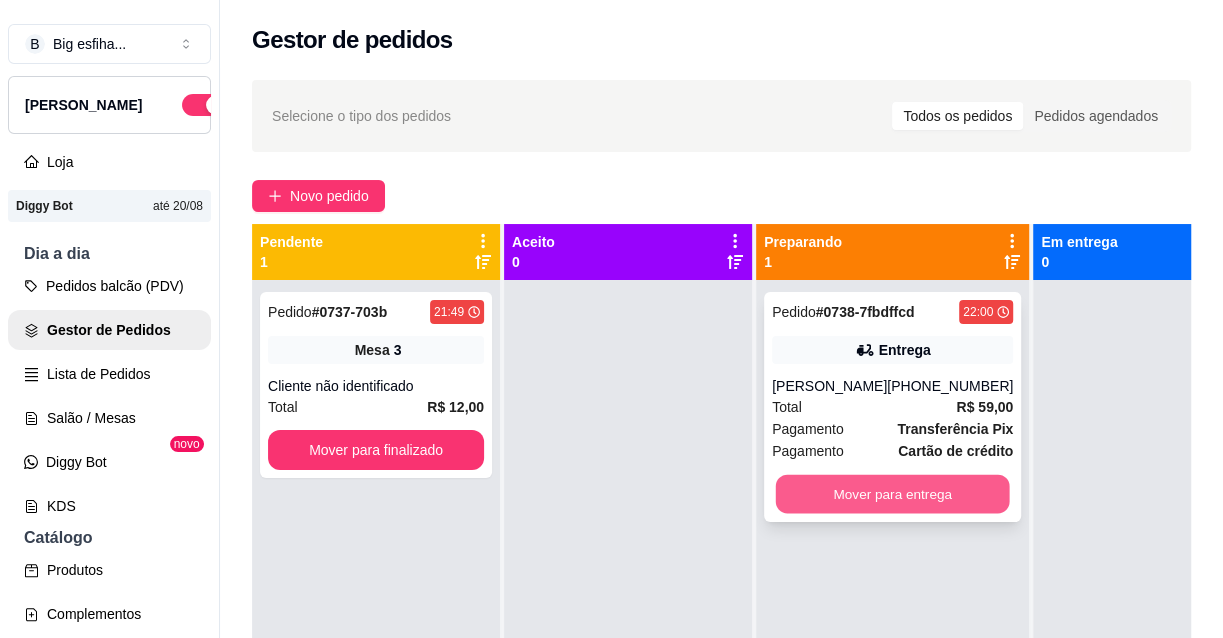 click on "Mover para entrega" at bounding box center (893, 494) 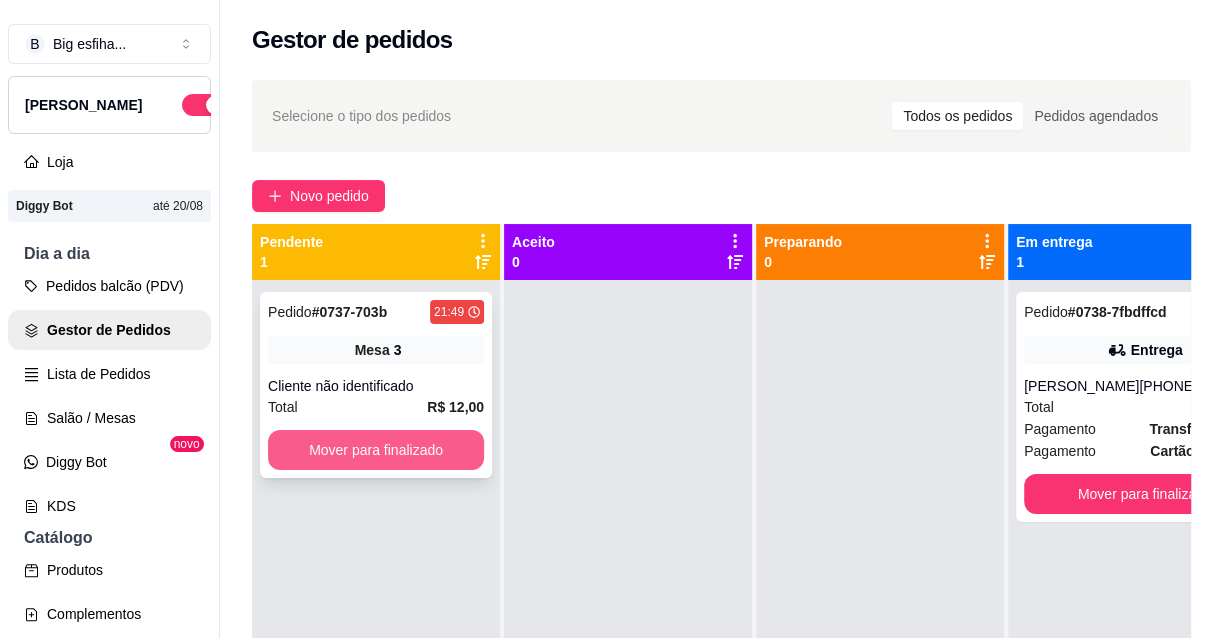 click on "Mover para finalizado" at bounding box center (376, 450) 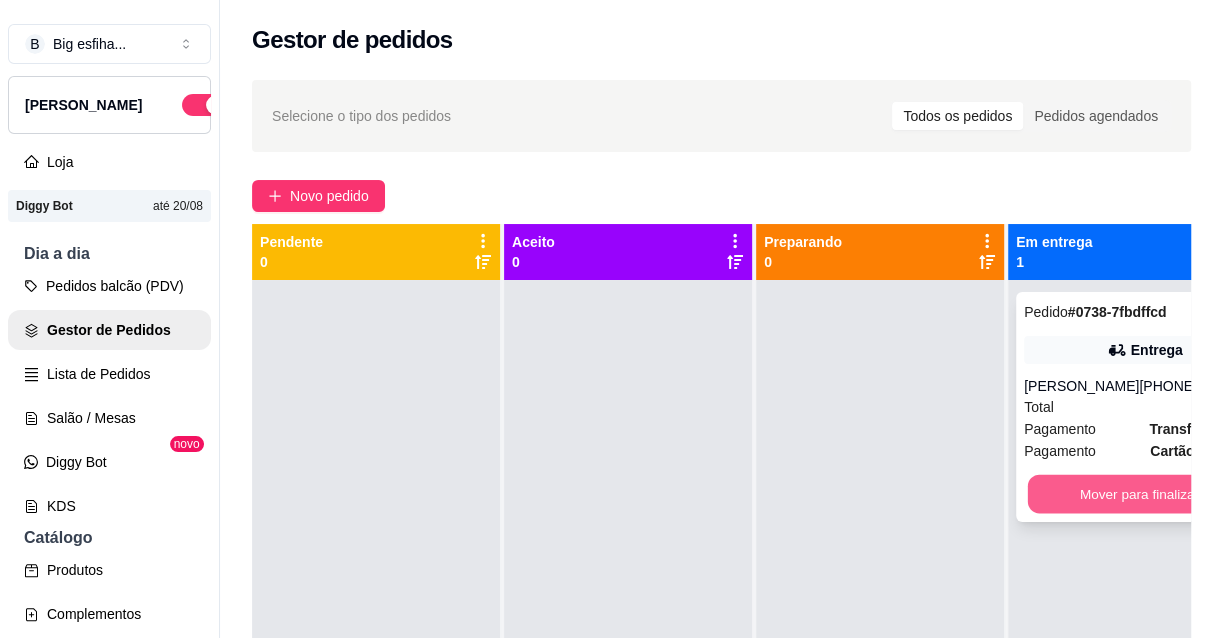 click on "Mover para finalizado" at bounding box center [1145, 494] 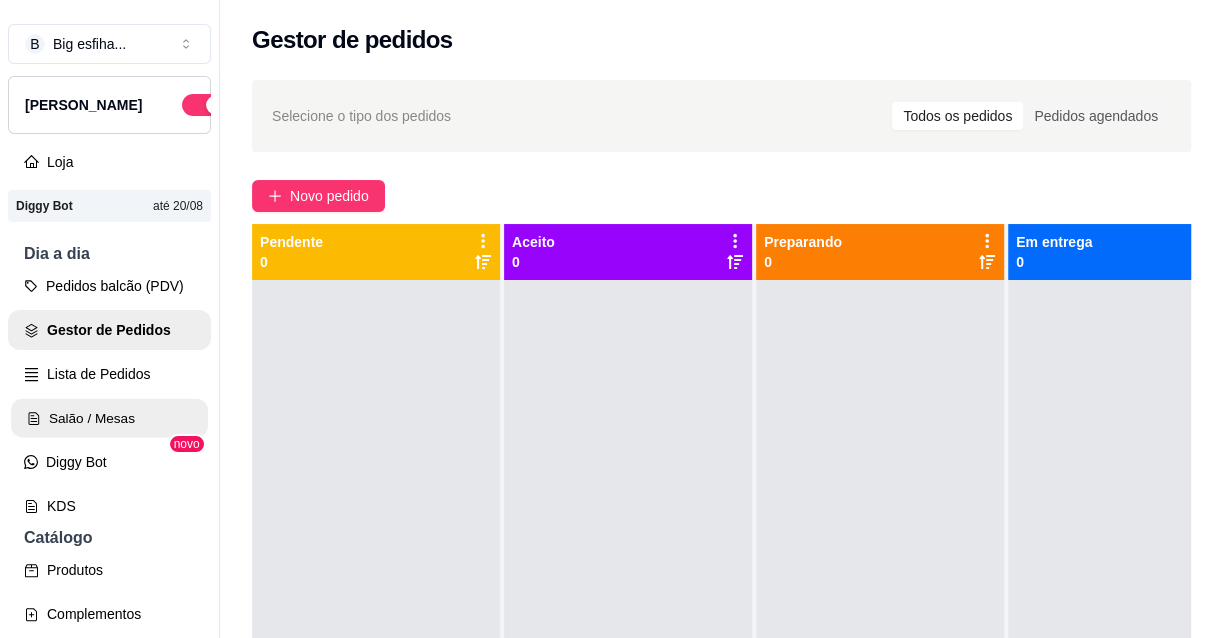 click on "Salão / Mesas" at bounding box center [109, 418] 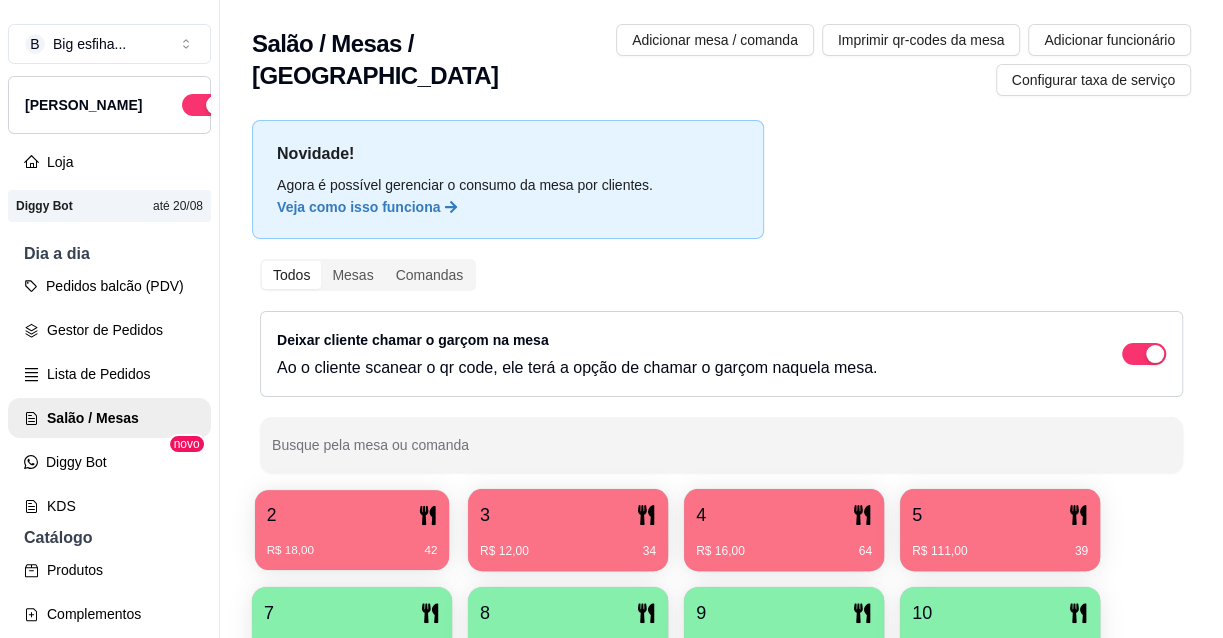 click on "2" at bounding box center [352, 515] 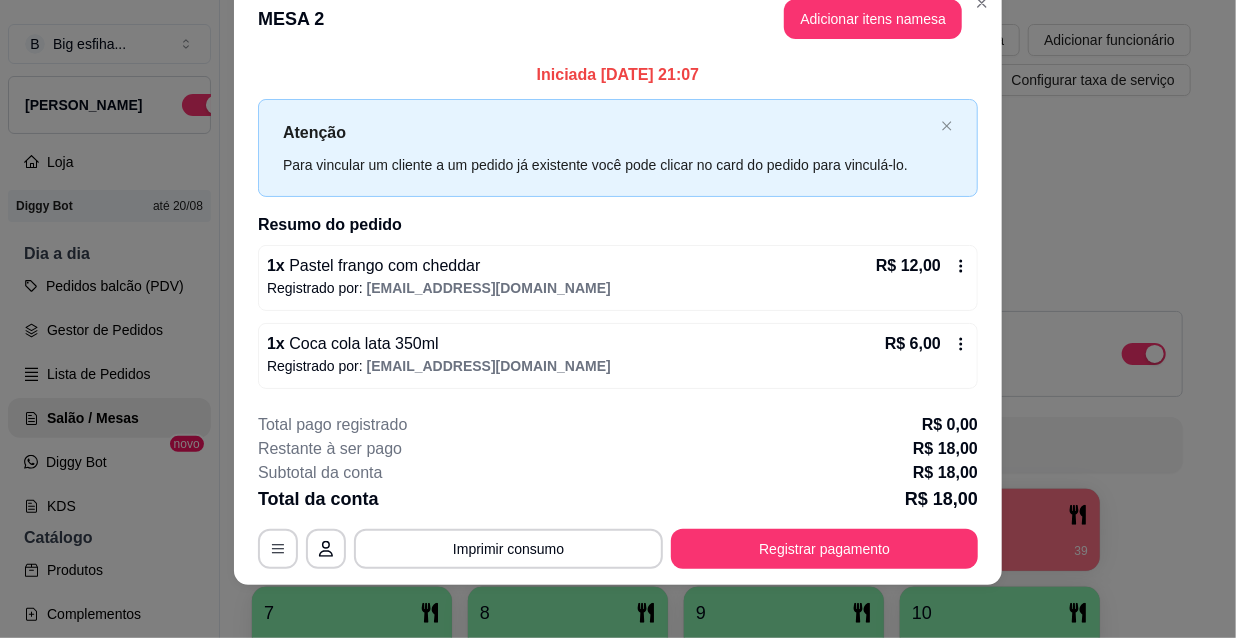 scroll, scrollTop: 45, scrollLeft: 0, axis: vertical 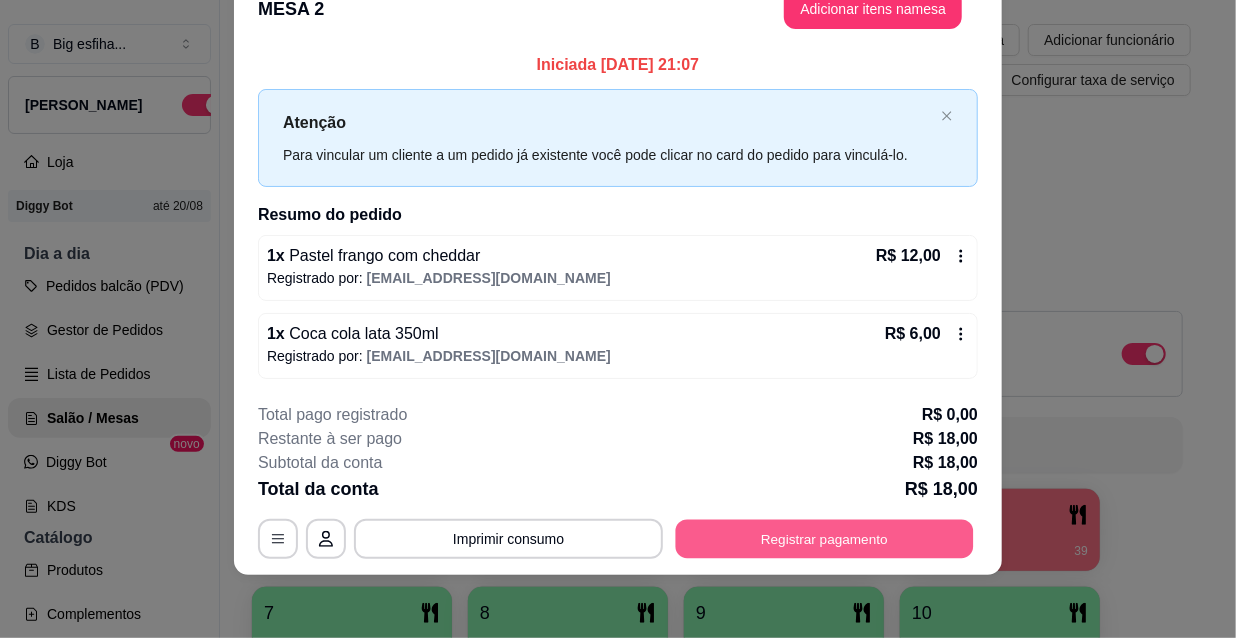 click on "Registrar pagamento" at bounding box center [825, 538] 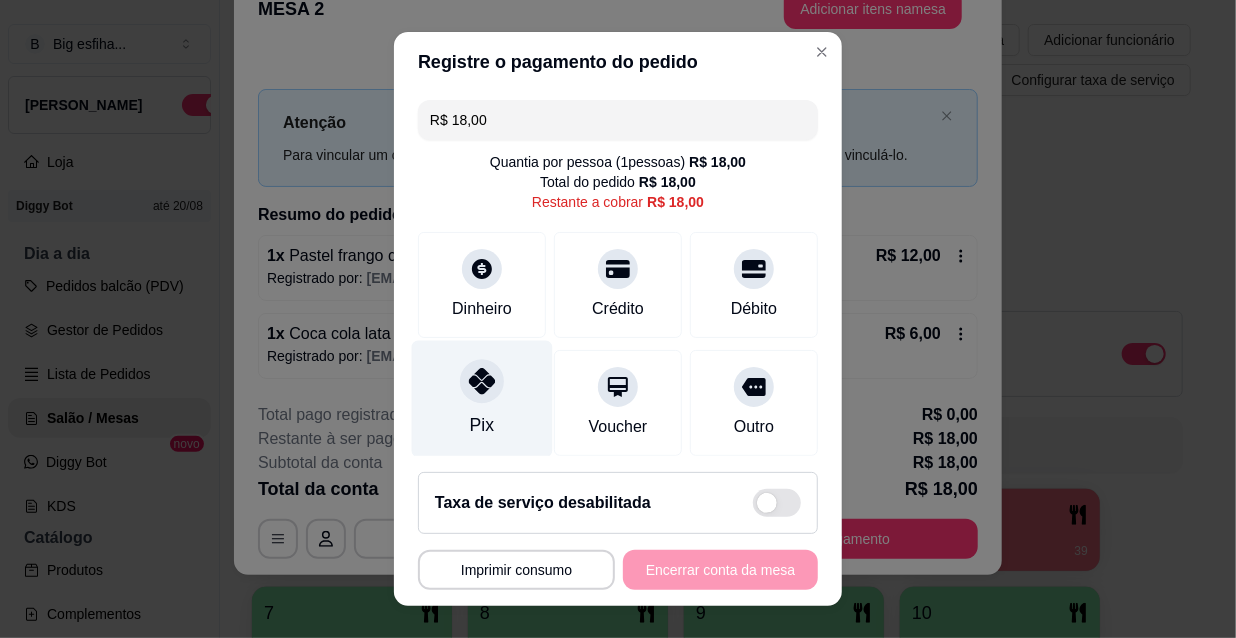 click on "Pix" at bounding box center (482, 399) 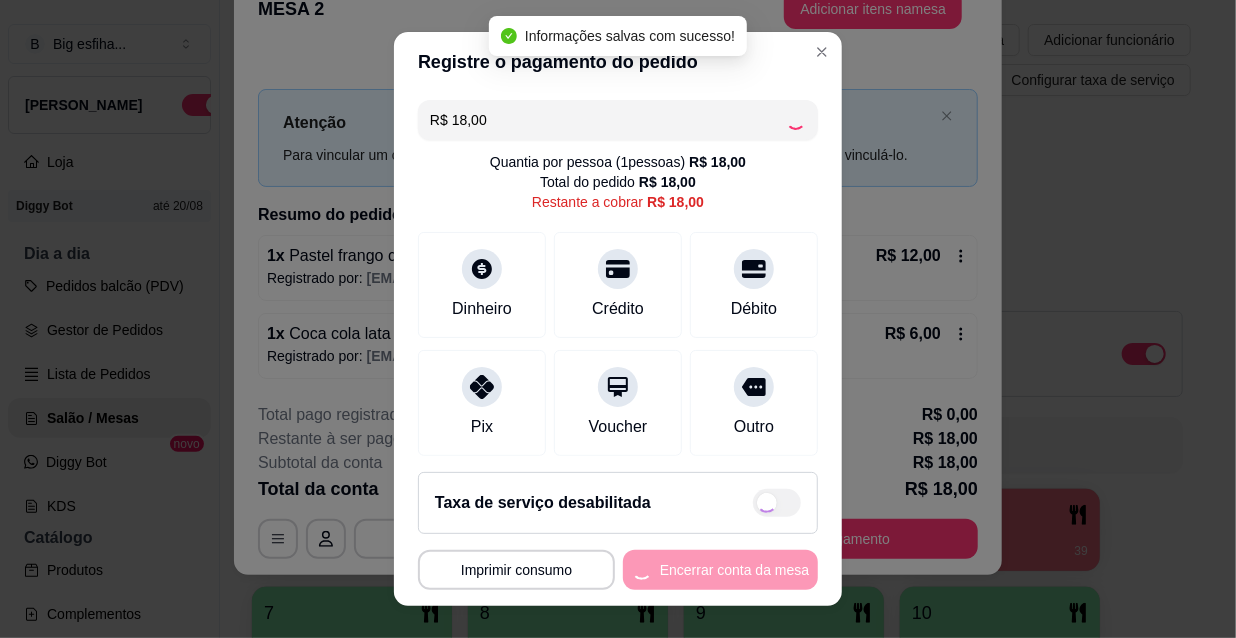 type on "R$ 0,00" 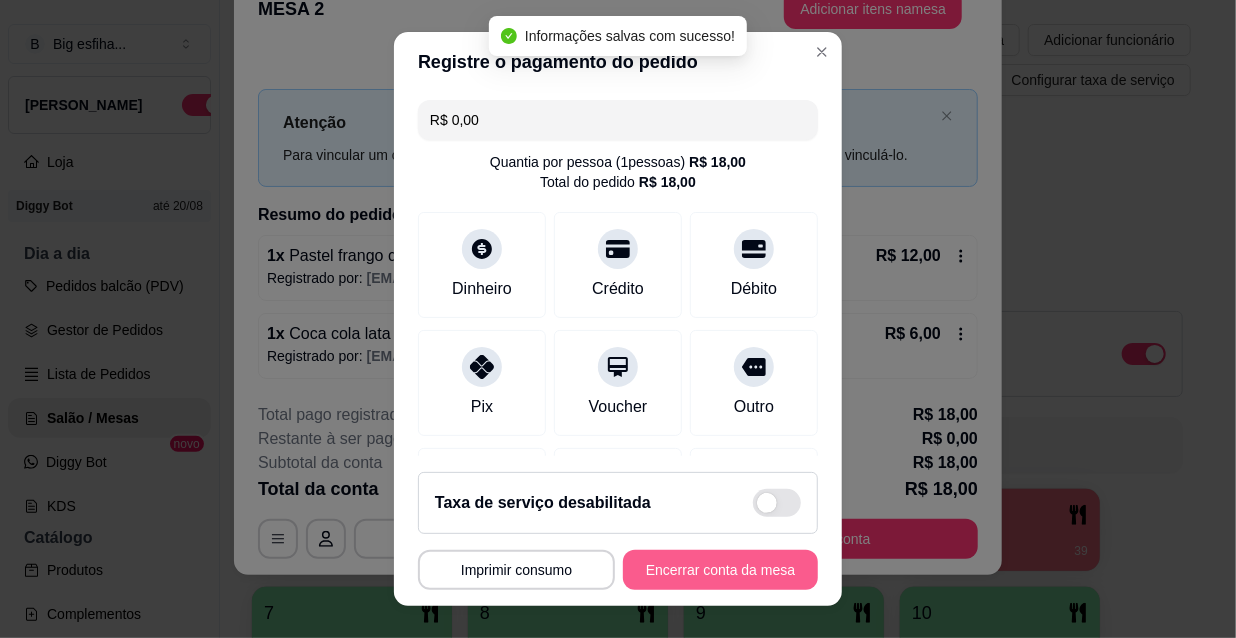 click on "Encerrar conta da mesa" at bounding box center (720, 570) 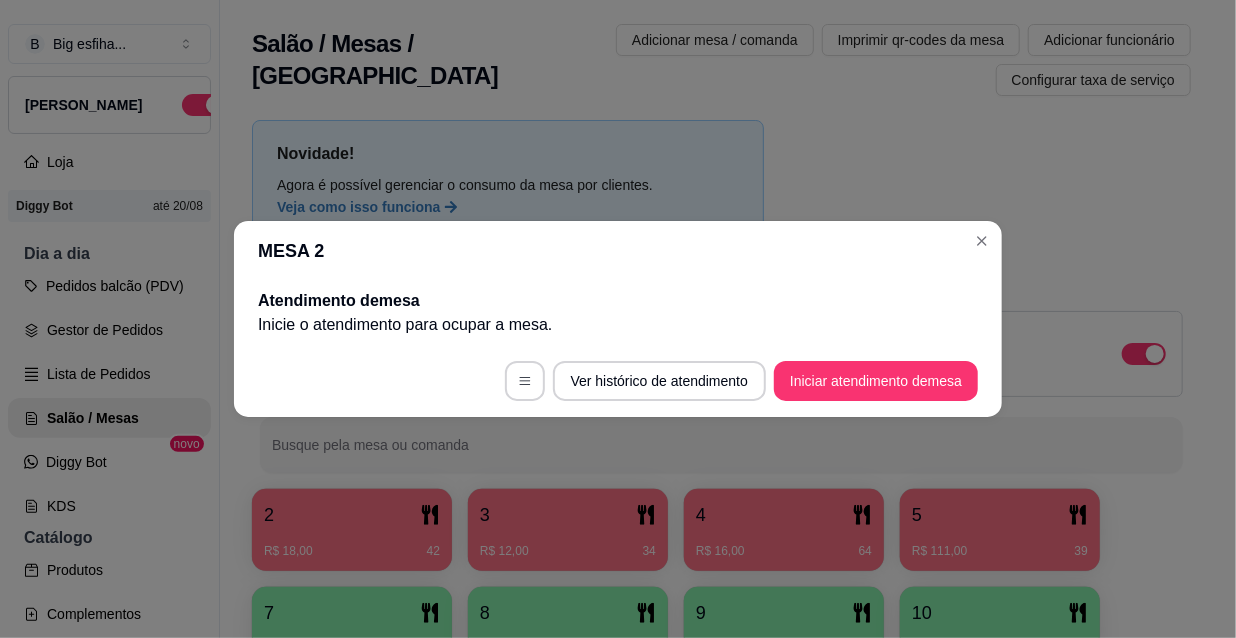 scroll, scrollTop: 0, scrollLeft: 0, axis: both 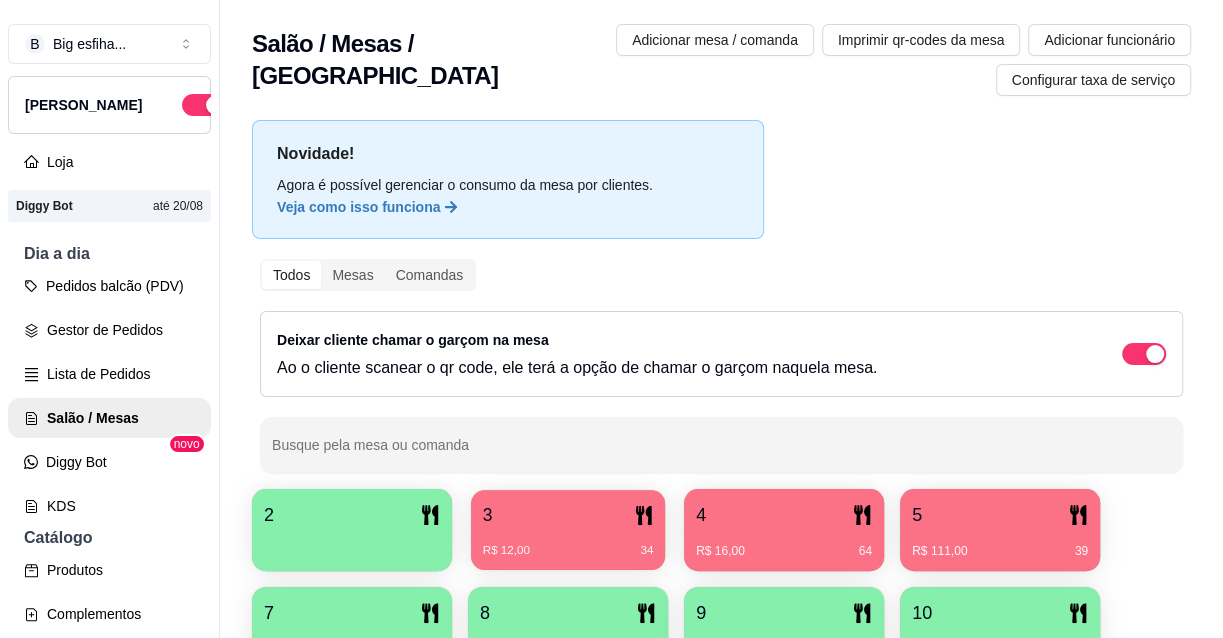 click on "3 R$ 12,00 34" at bounding box center [568, 530] 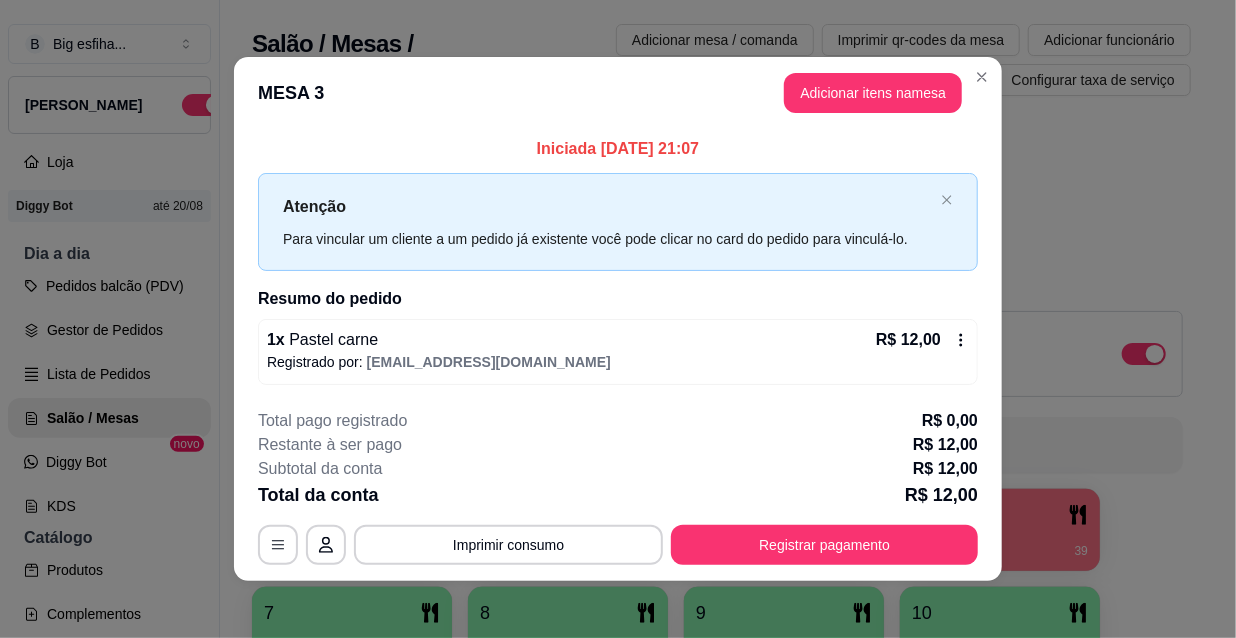 scroll, scrollTop: 6, scrollLeft: 0, axis: vertical 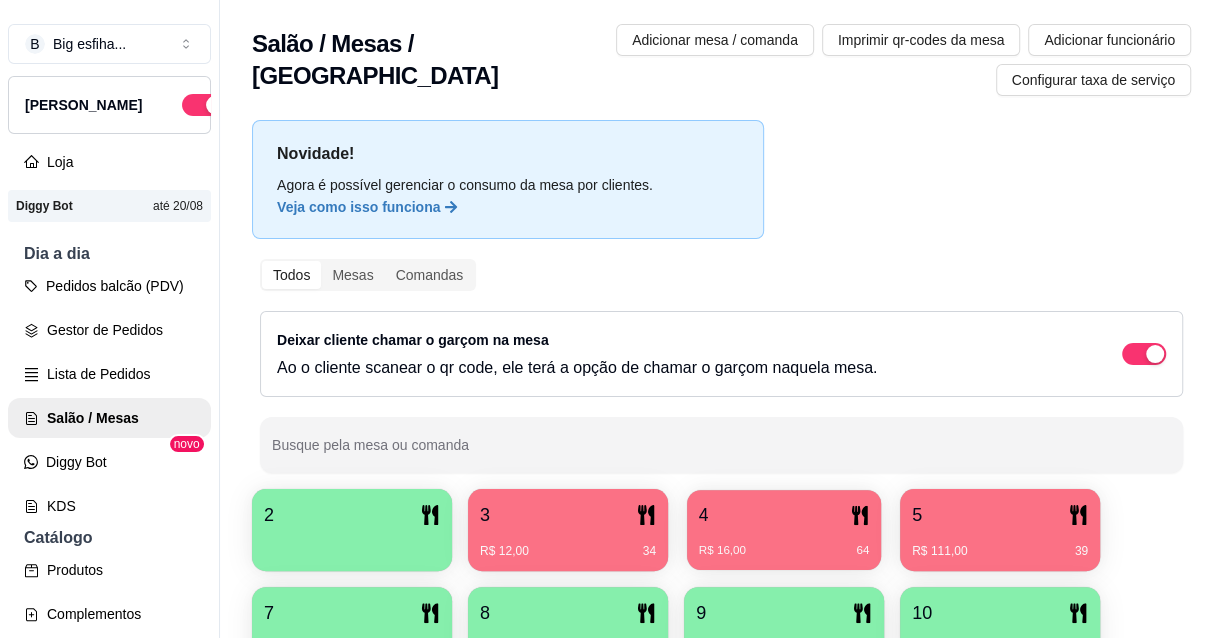 click on "R$ 16,00 64" at bounding box center (784, 551) 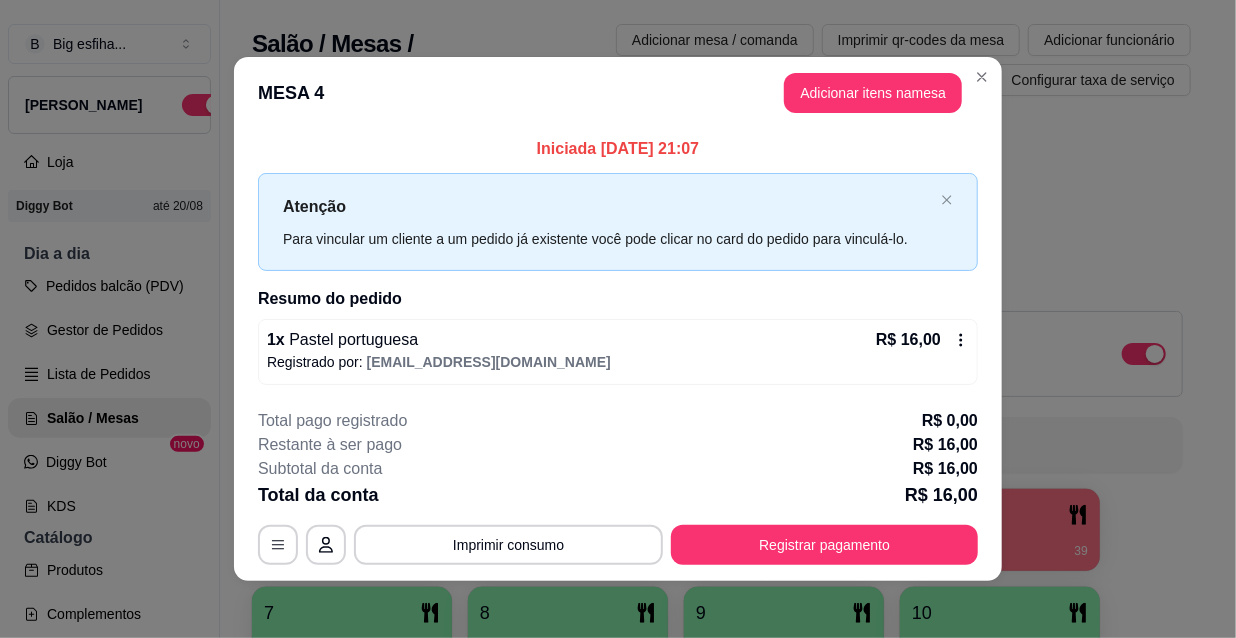 scroll, scrollTop: 6, scrollLeft: 0, axis: vertical 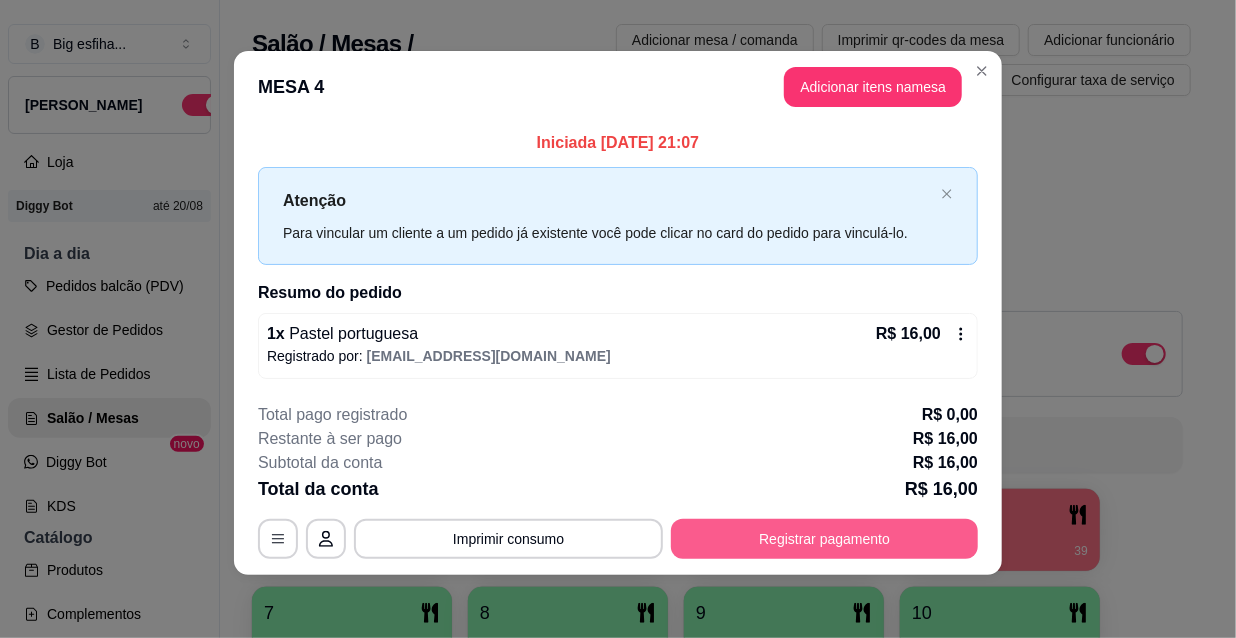 click on "Registrar pagamento" at bounding box center [824, 539] 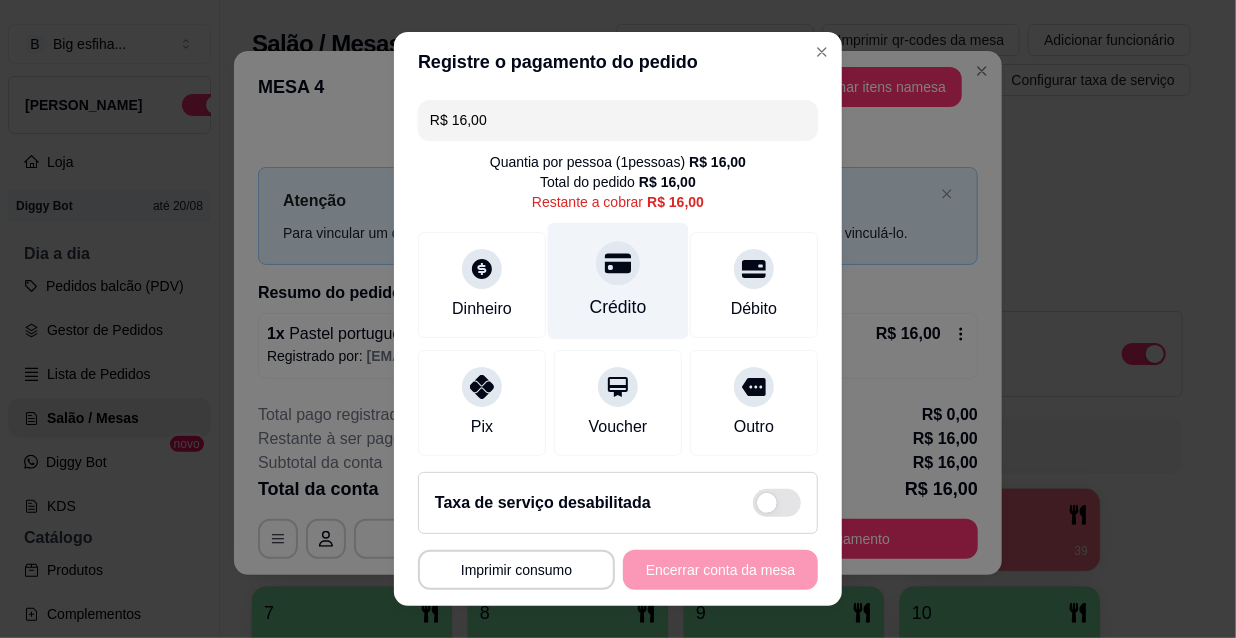 click 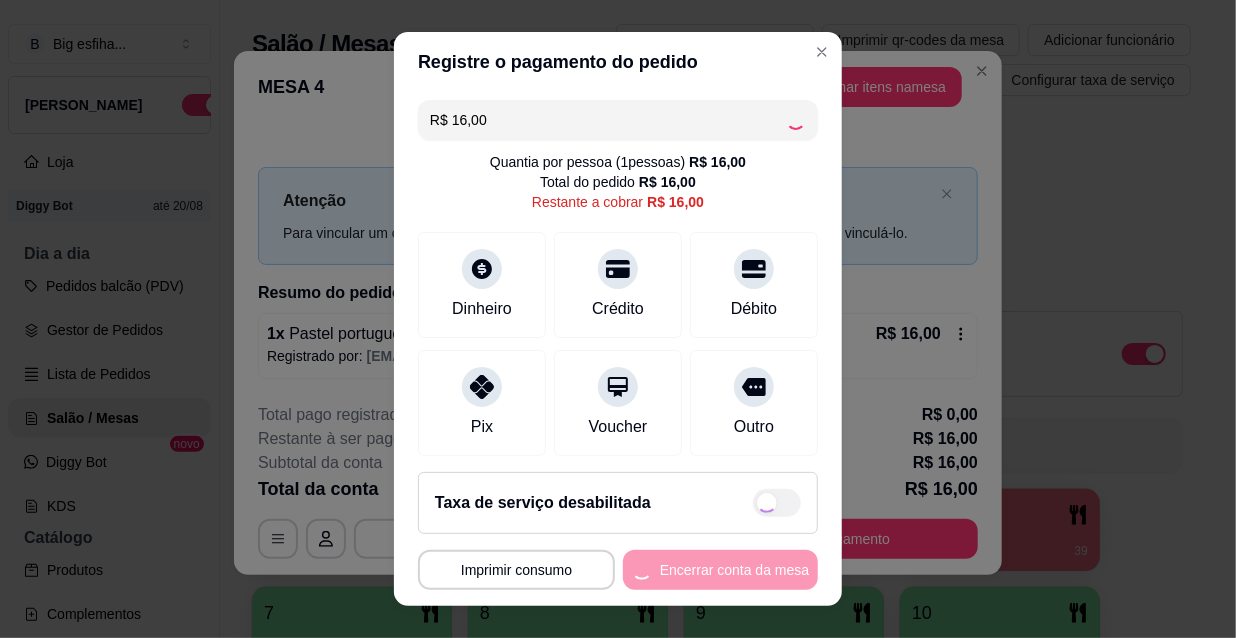type on "R$ 0,00" 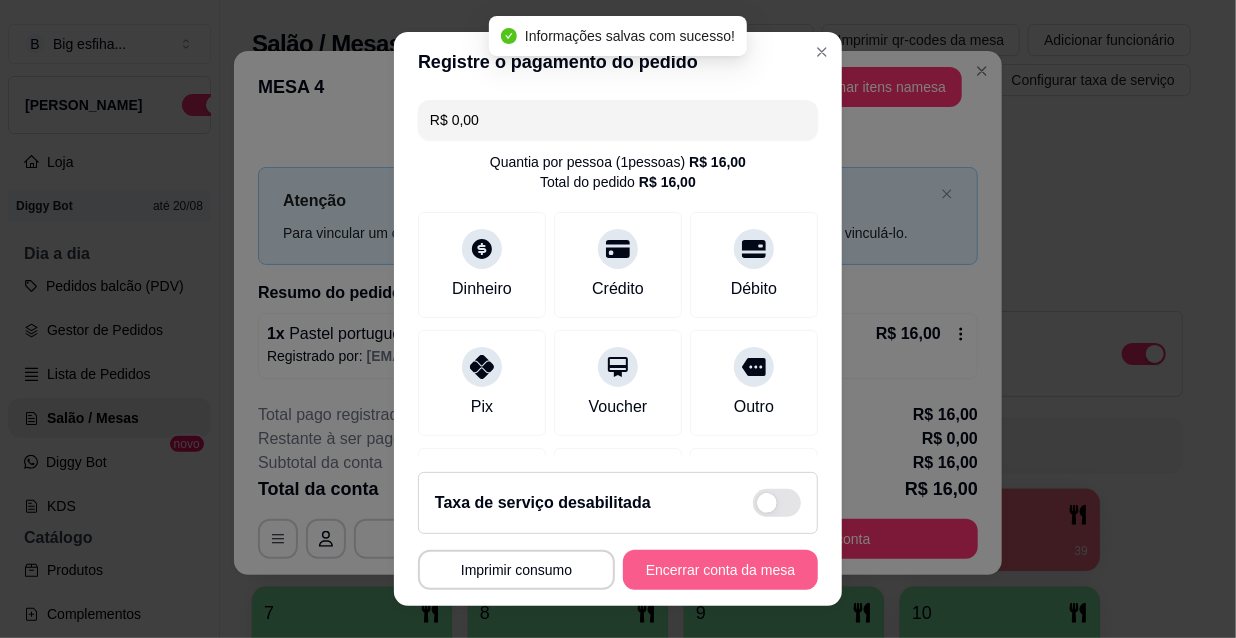 click on "Encerrar conta da mesa" at bounding box center (720, 570) 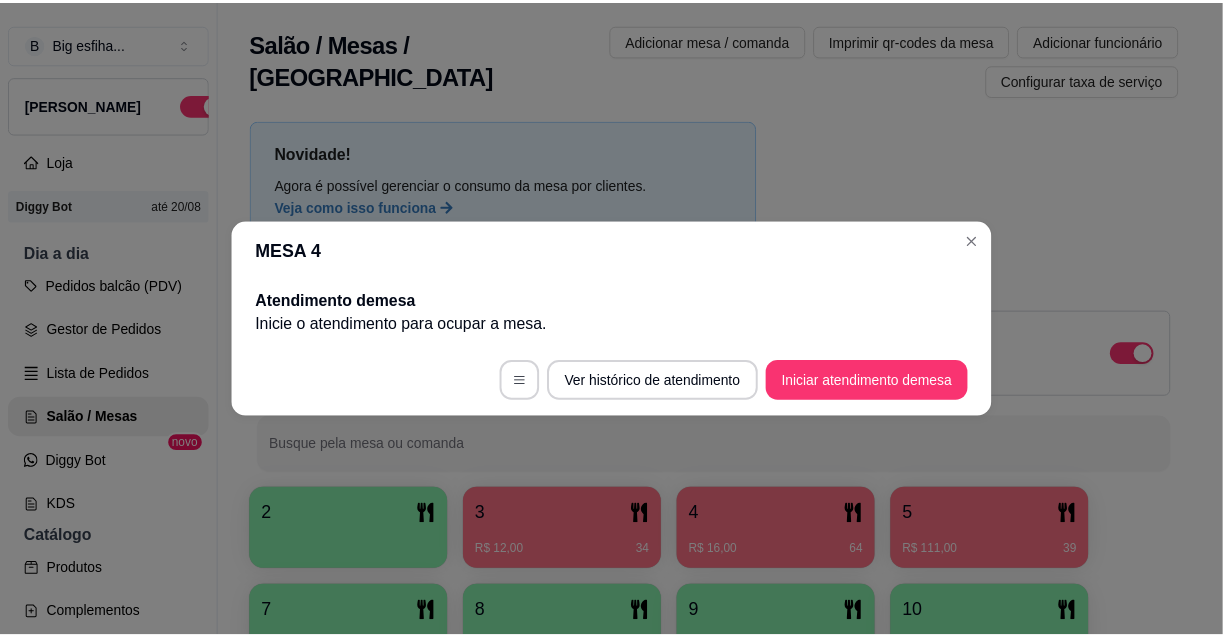 scroll, scrollTop: 0, scrollLeft: 0, axis: both 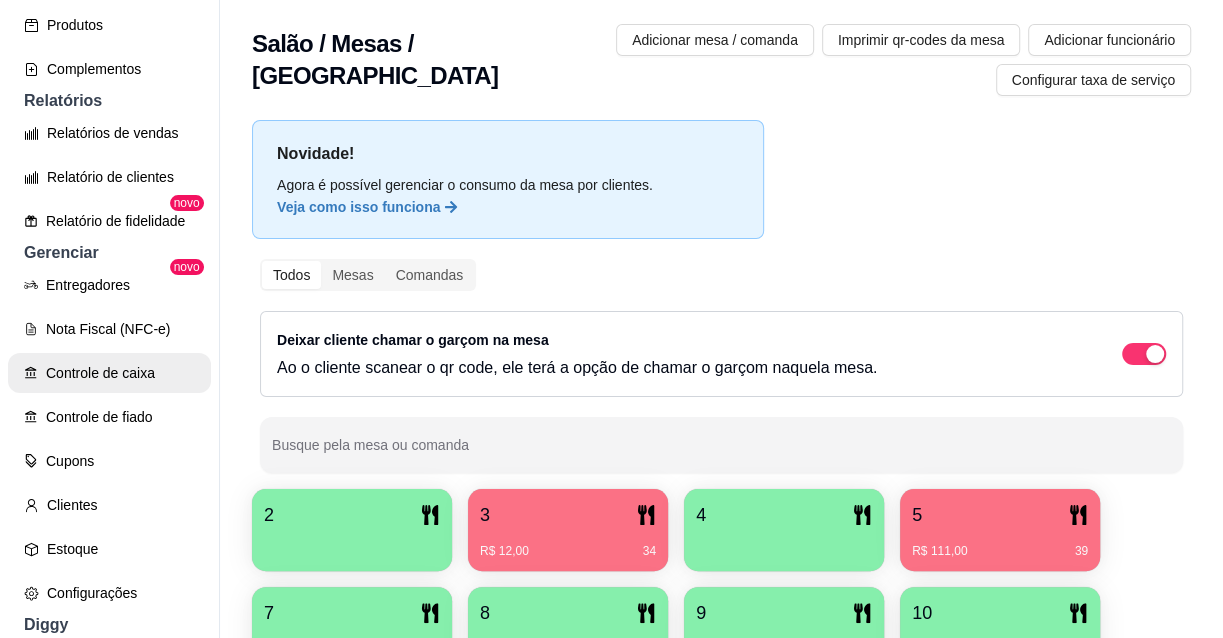 click on "Controle de caixa" at bounding box center [109, 373] 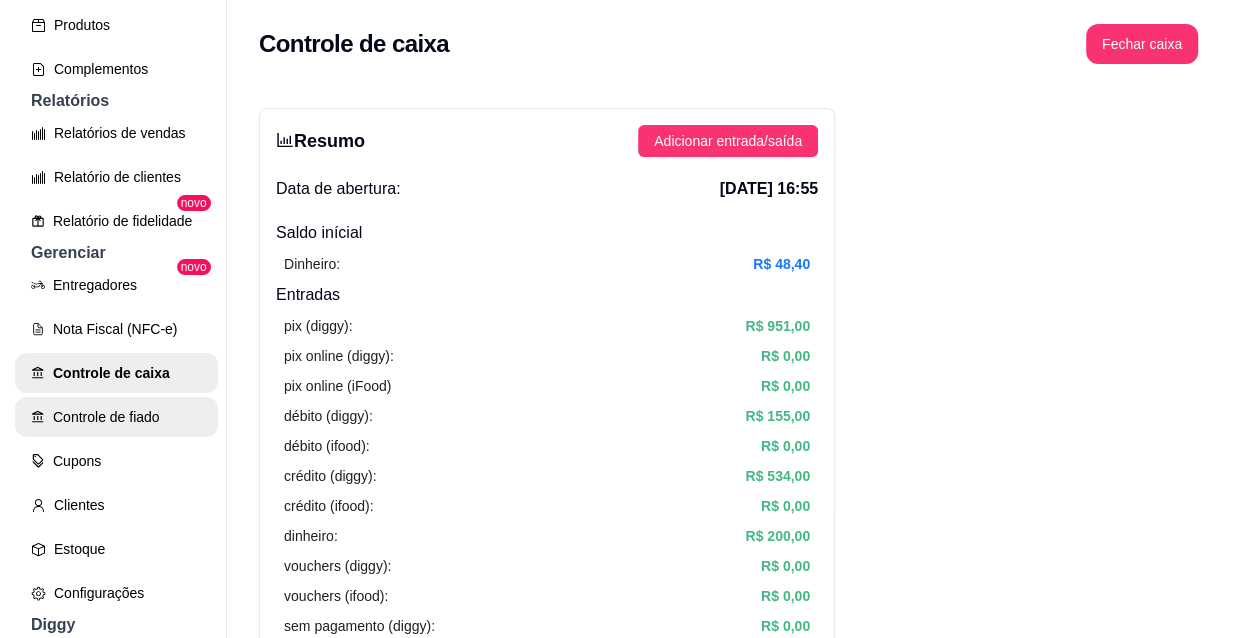 scroll, scrollTop: 0, scrollLeft: 0, axis: both 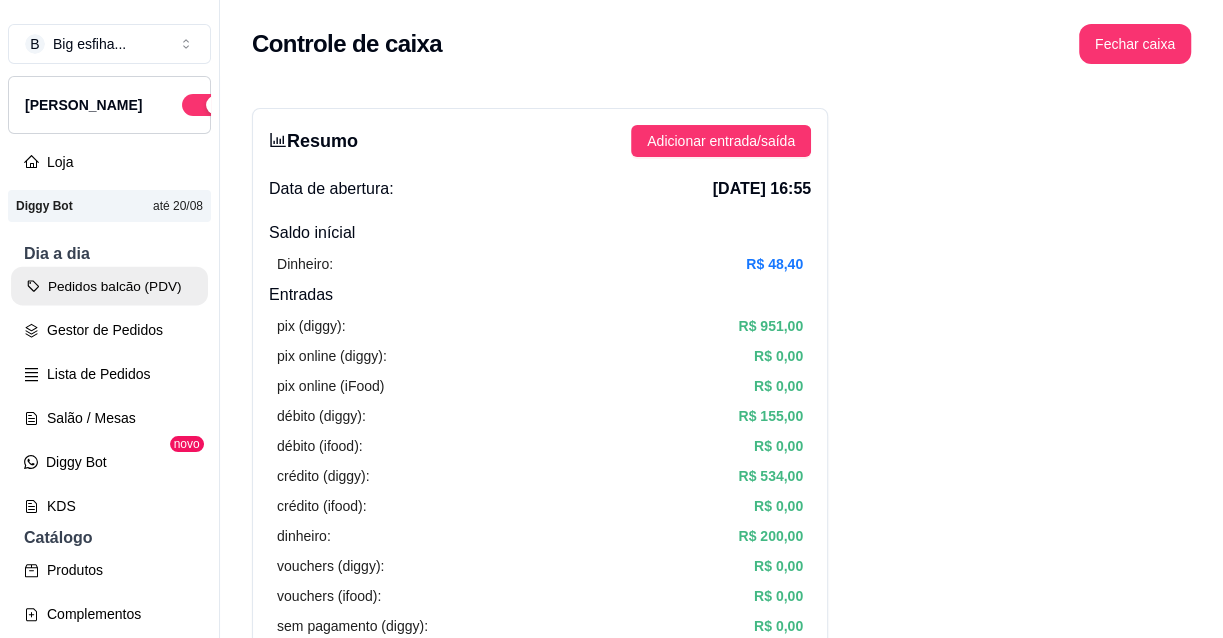 click on "Pedidos balcão (PDV)" at bounding box center [109, 286] 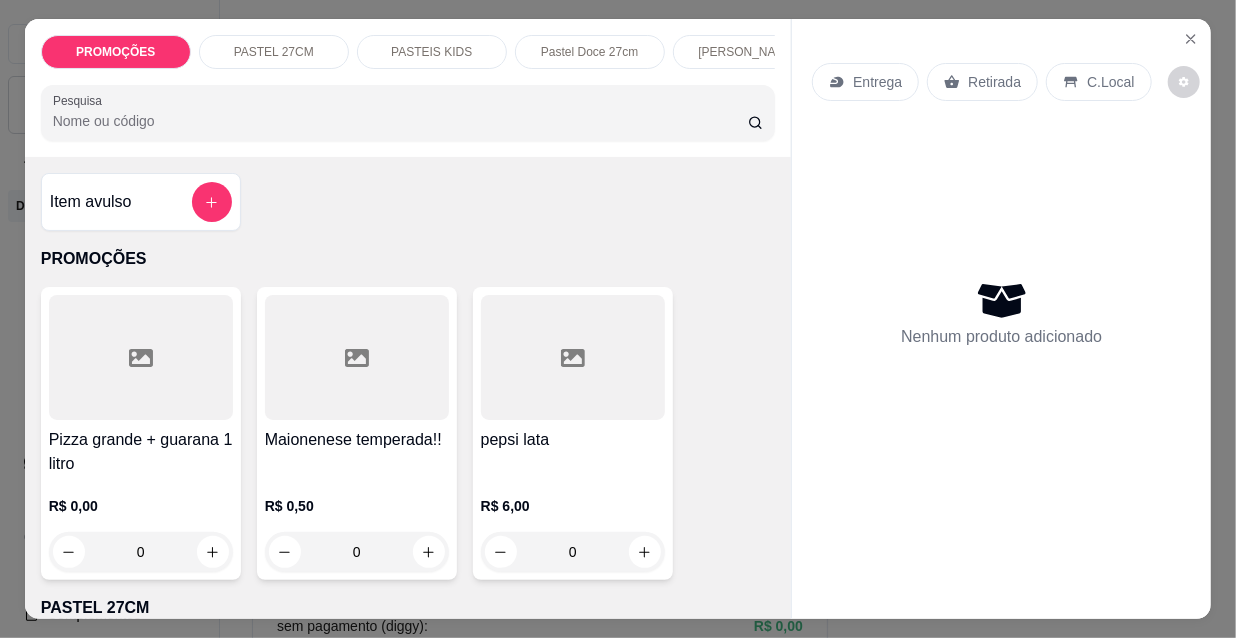 click on "Entrega" at bounding box center [877, 82] 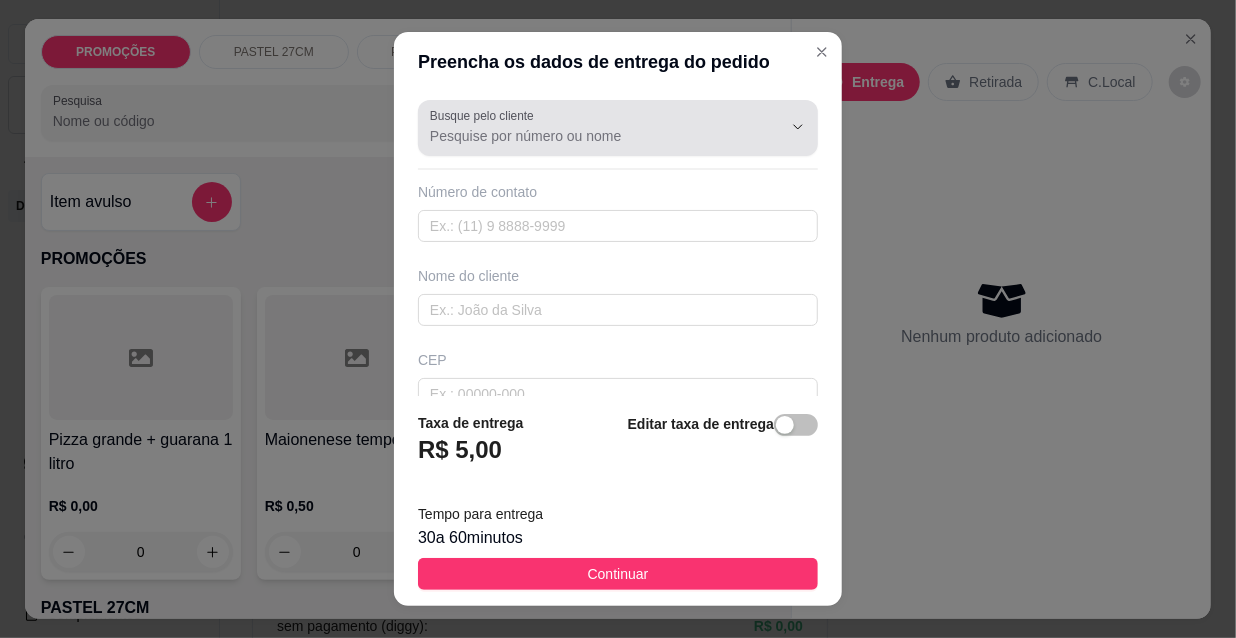 click on "Busque pelo cliente" at bounding box center (590, 136) 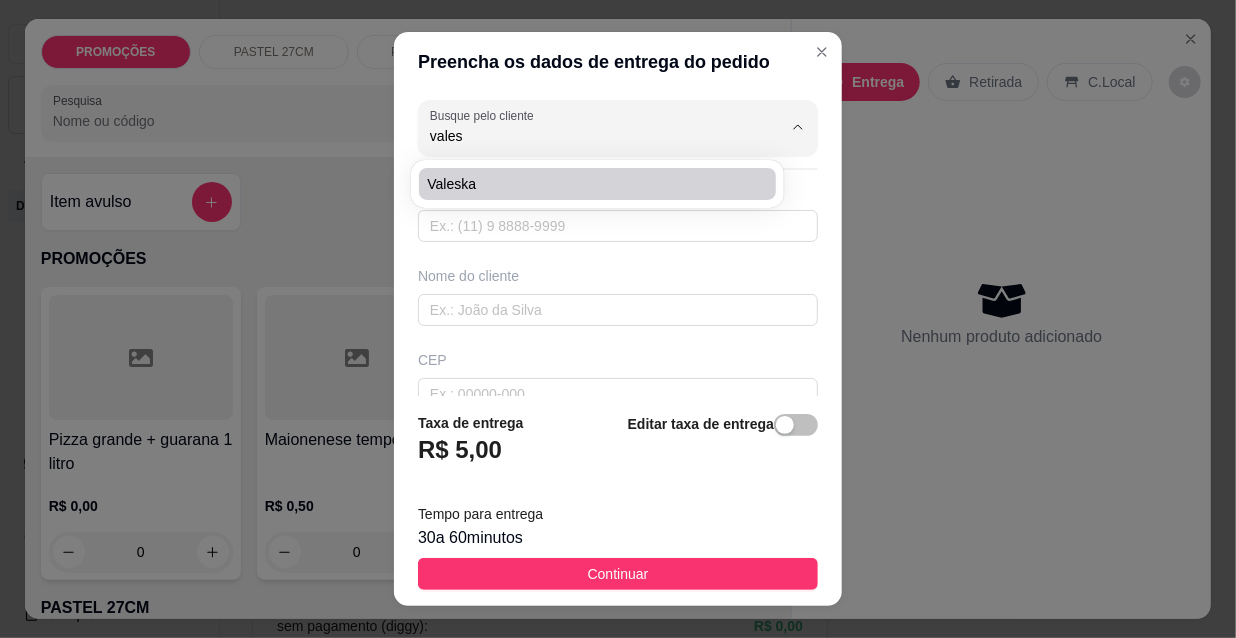 click on "Valeska" at bounding box center (587, 184) 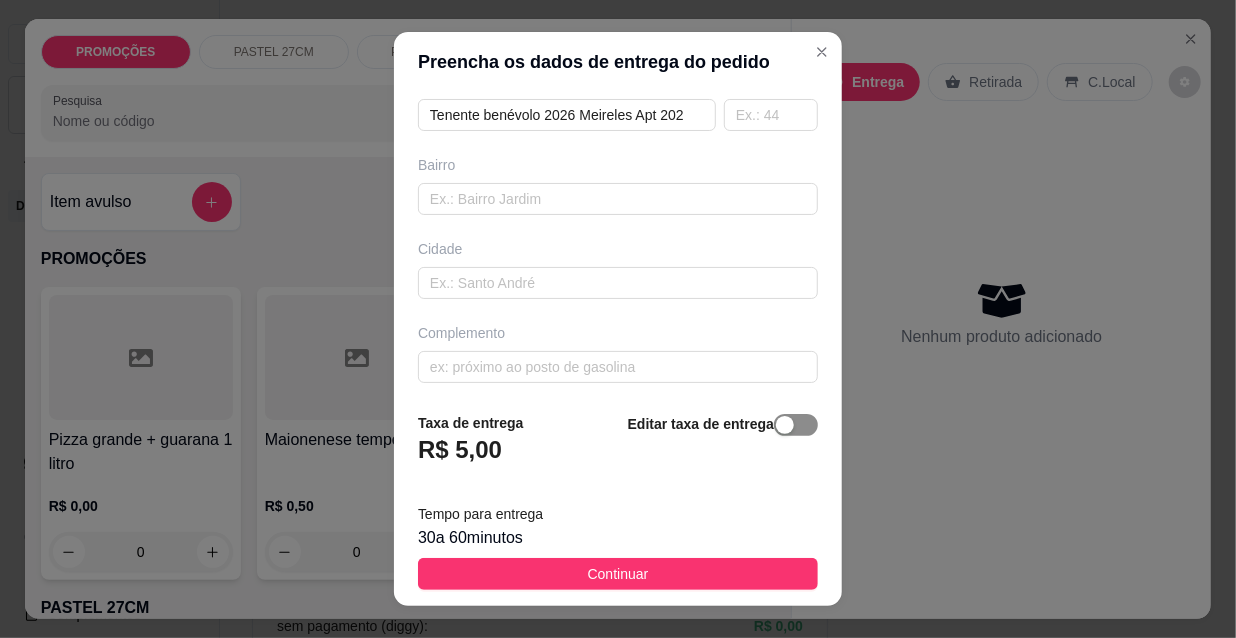 type on "Valeska" 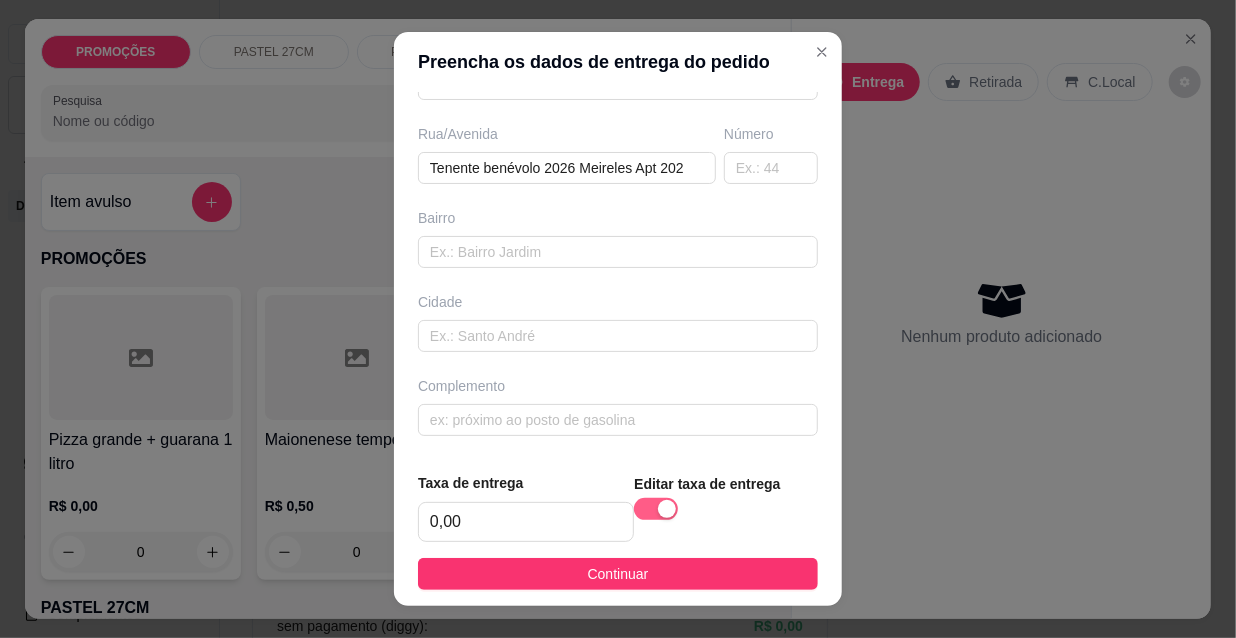 scroll, scrollTop: 307, scrollLeft: 0, axis: vertical 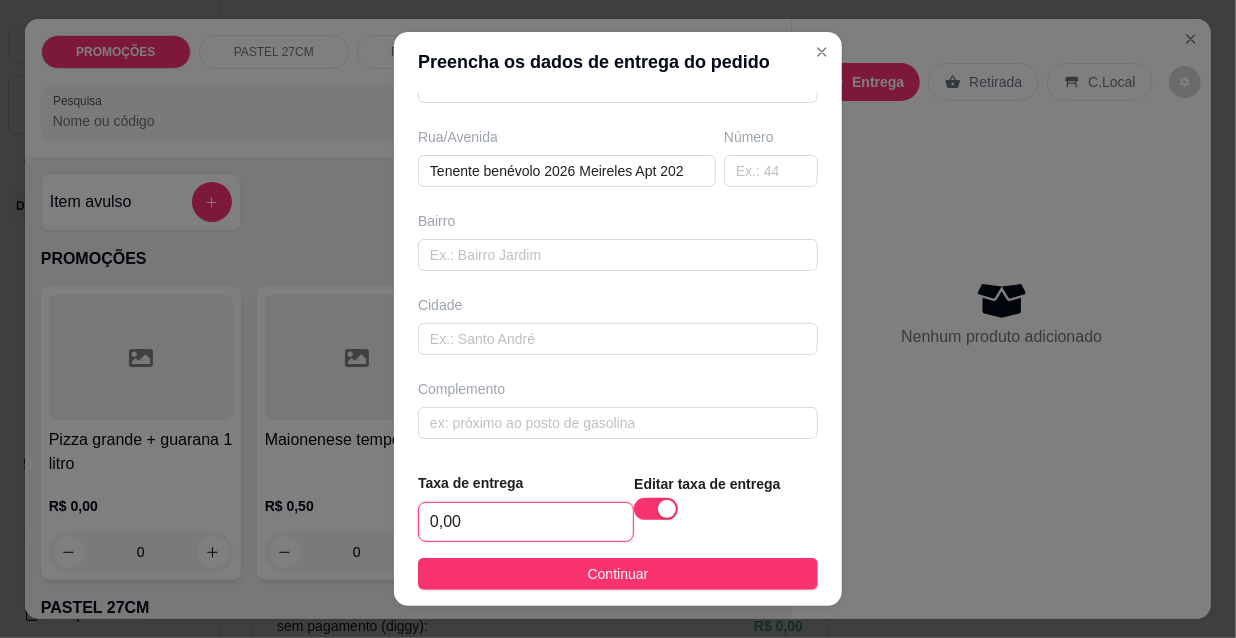 click on "0,00" at bounding box center (526, 522) 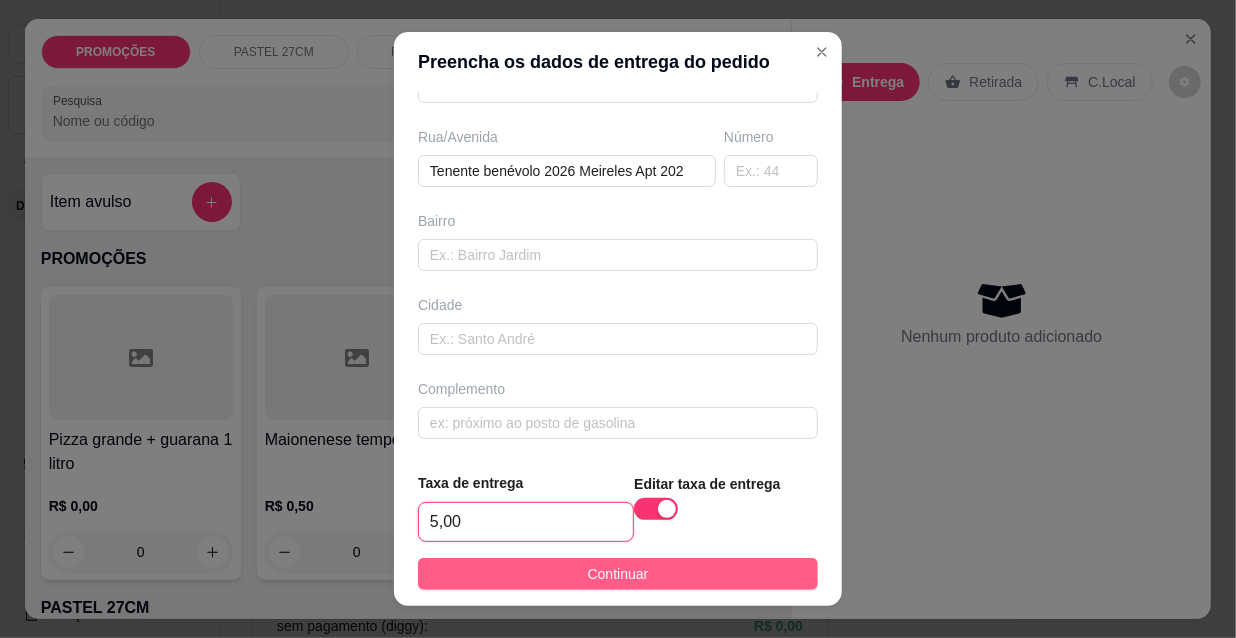 type on "5,00" 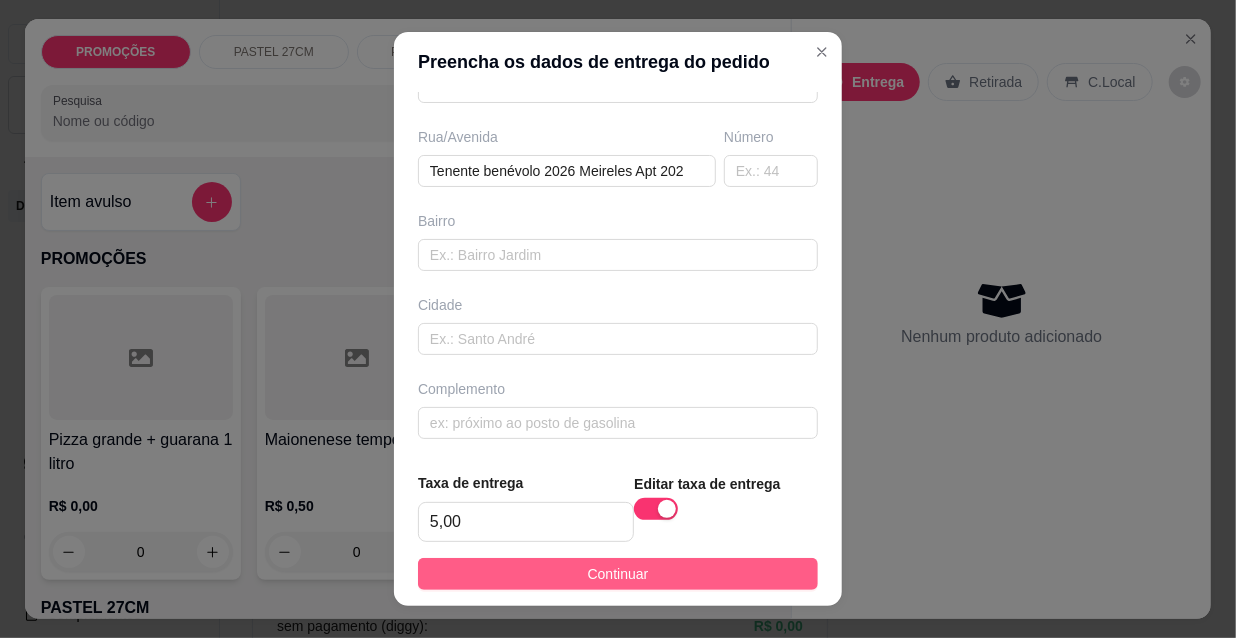 click on "Continuar" at bounding box center [618, 574] 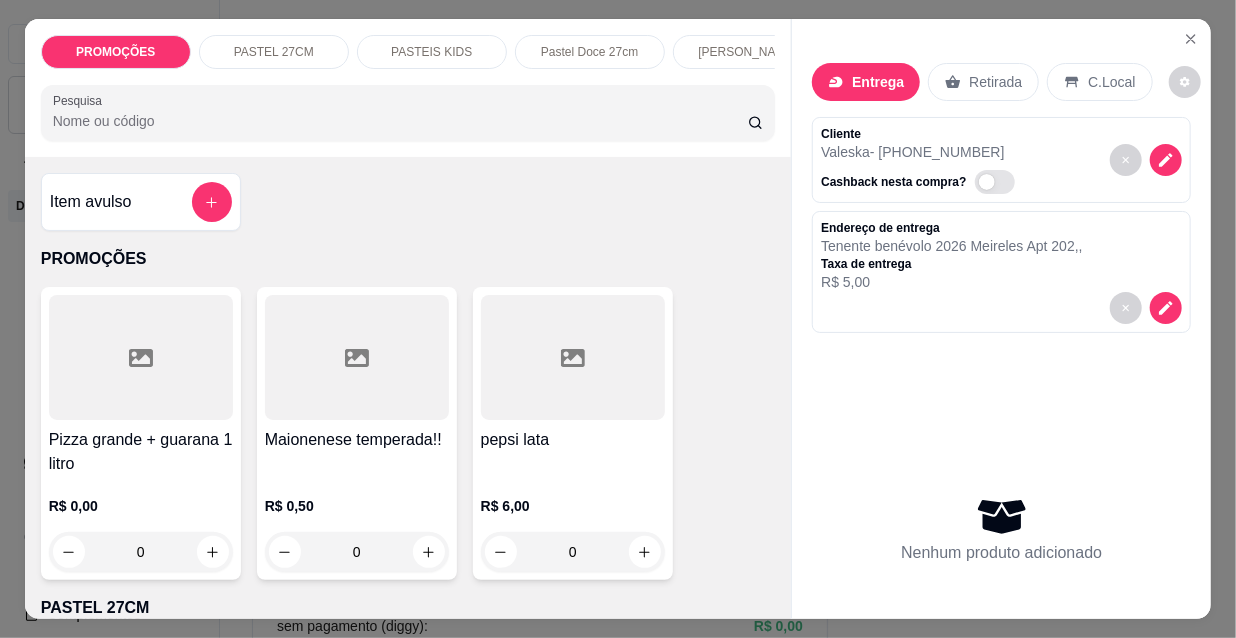 scroll, scrollTop: 0, scrollLeft: 643, axis: horizontal 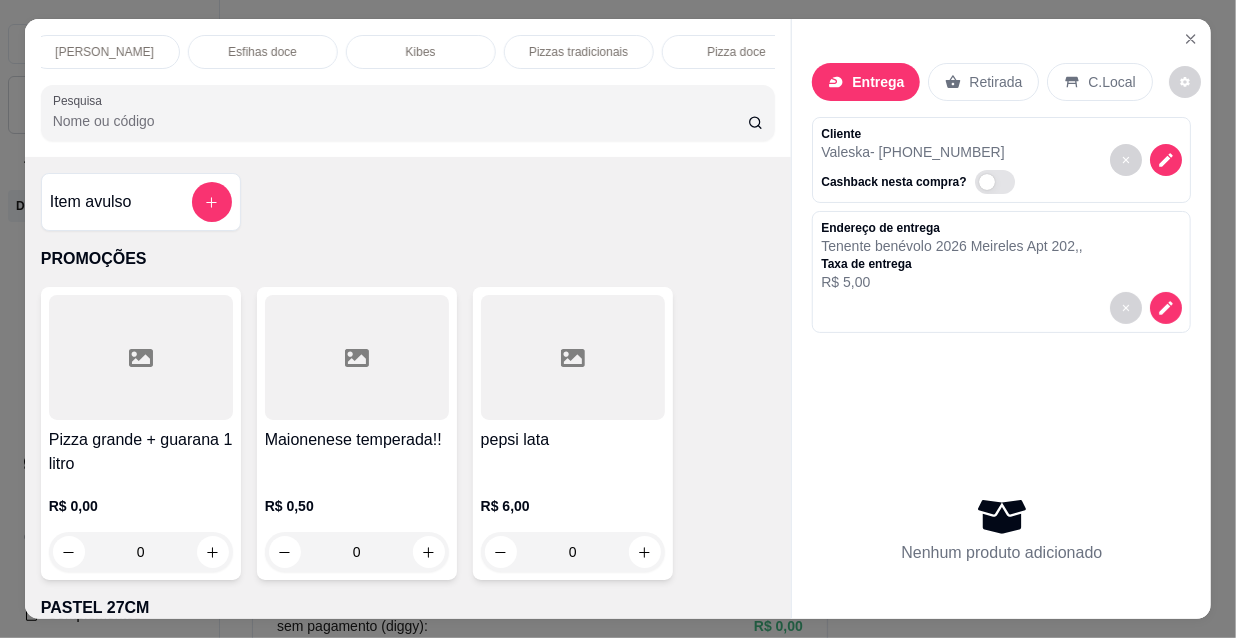 click on "Pizzas tradicionais" at bounding box center (578, 52) 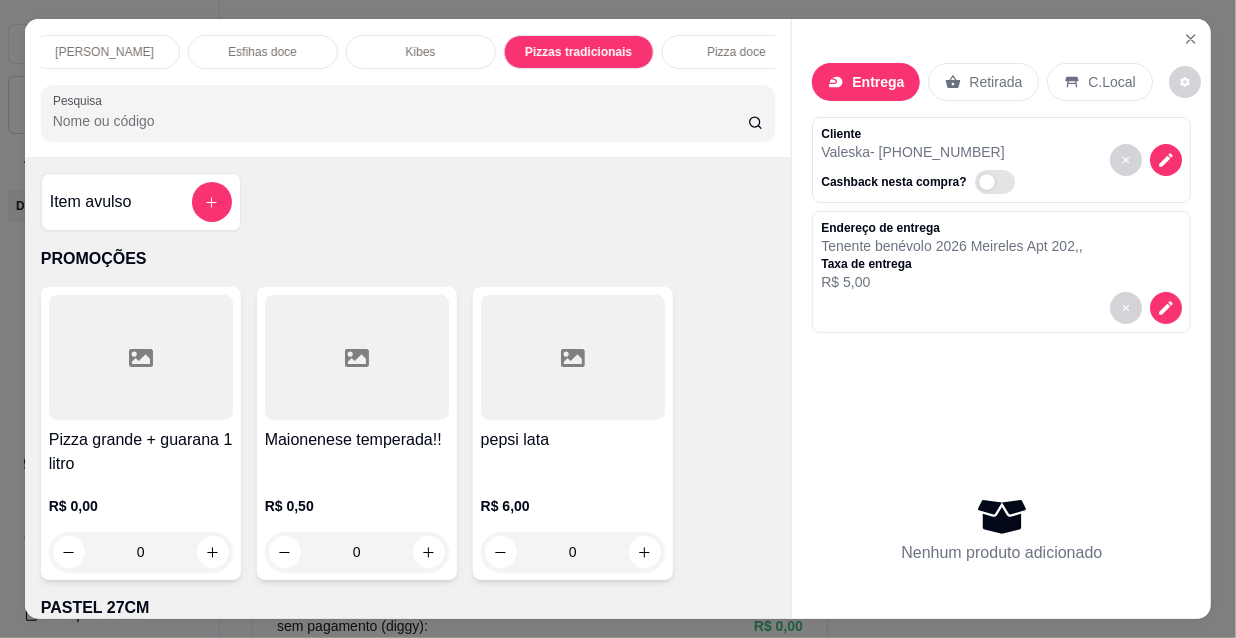 scroll, scrollTop: 16526, scrollLeft: 0, axis: vertical 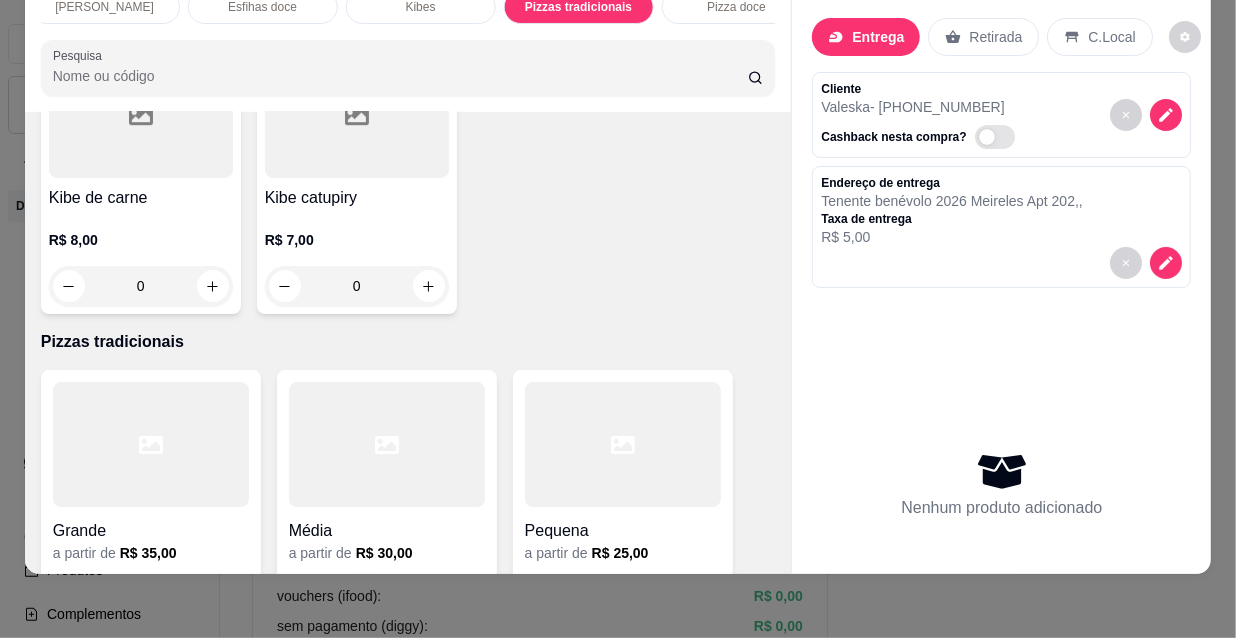 click on "Pequena" at bounding box center [623, 531] 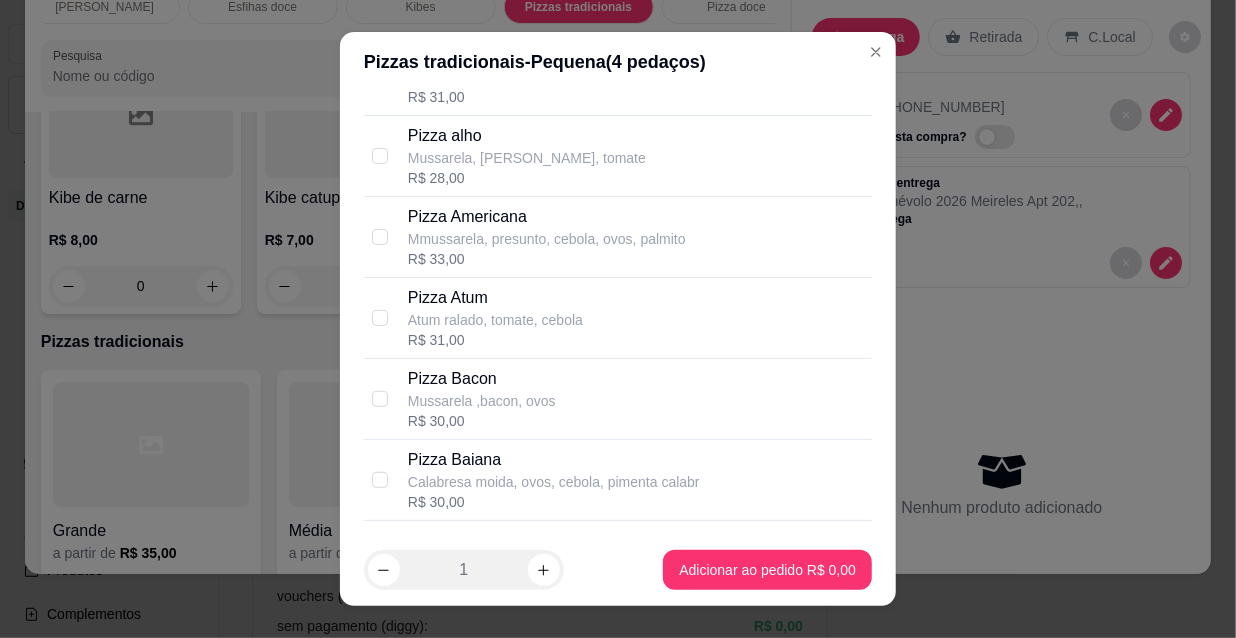 scroll, scrollTop: 628, scrollLeft: 0, axis: vertical 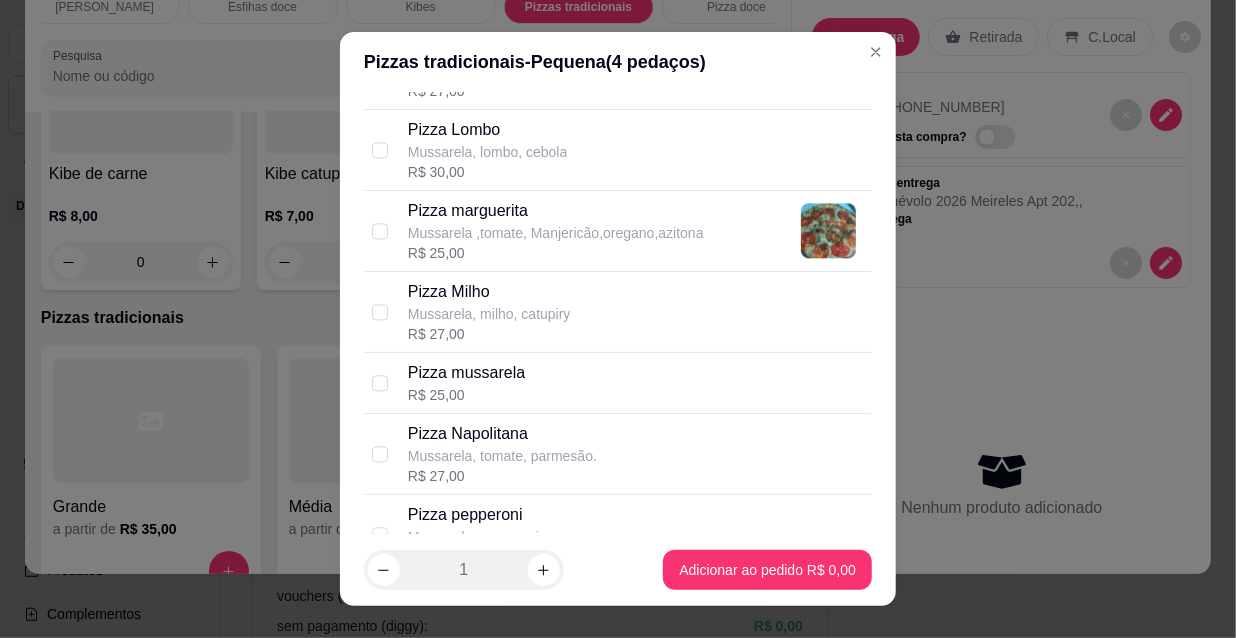 click on "Pizza mussarela R$ 25,00" at bounding box center [636, 383] 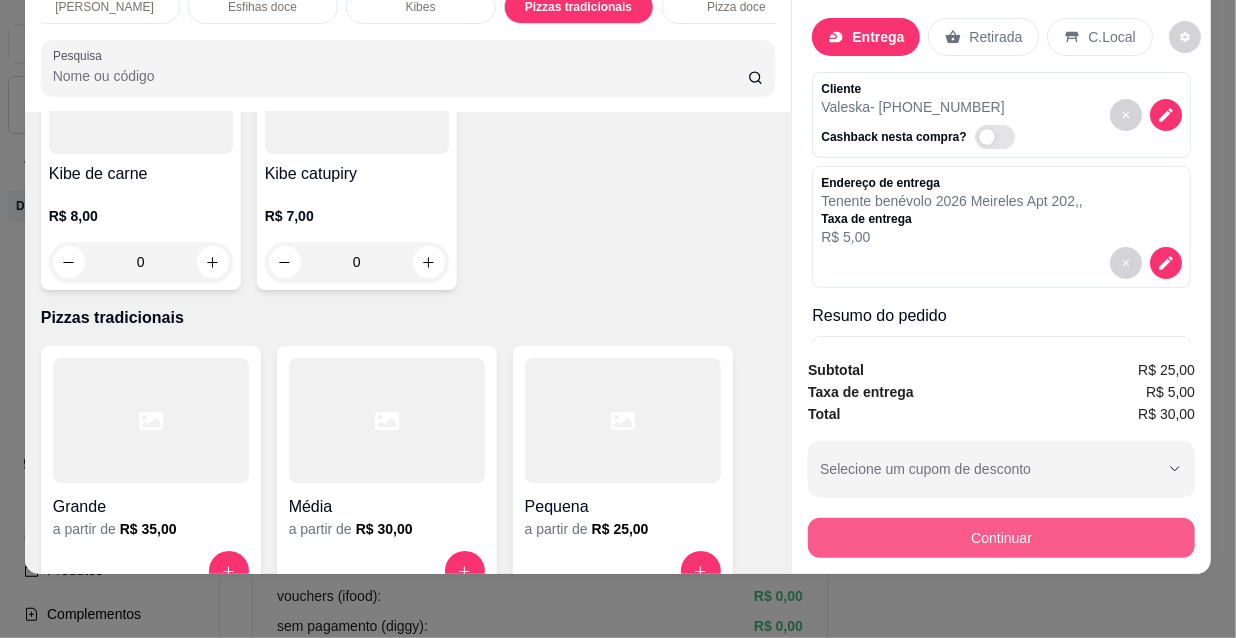 click on "Continuar" at bounding box center (1001, 538) 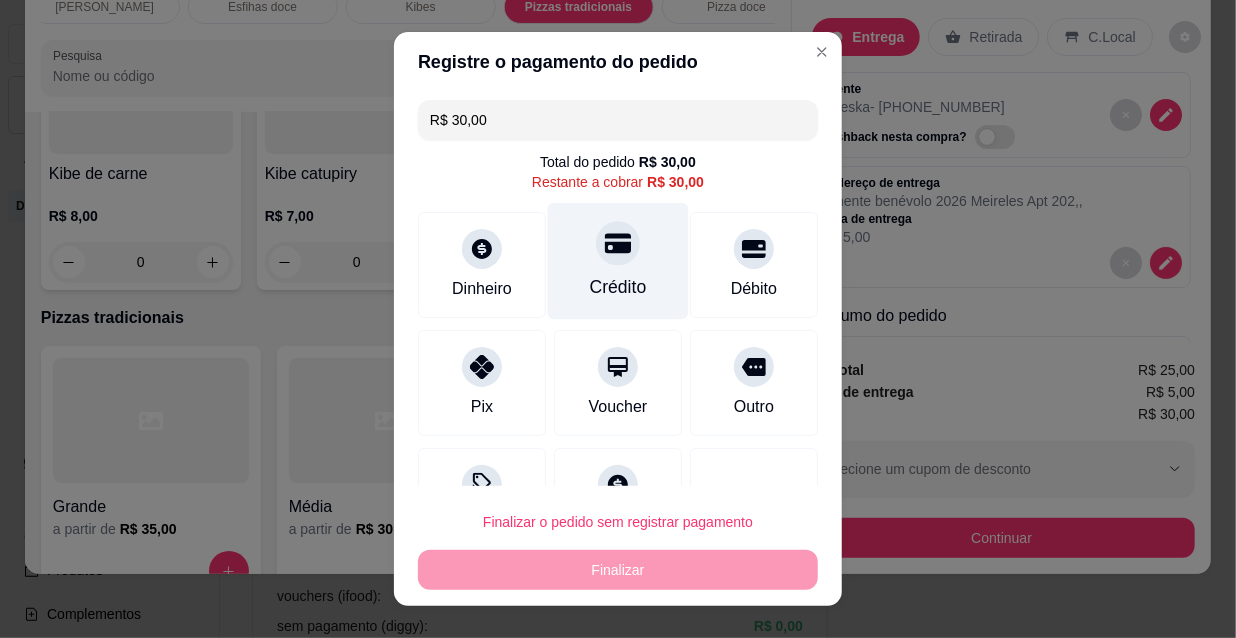 click 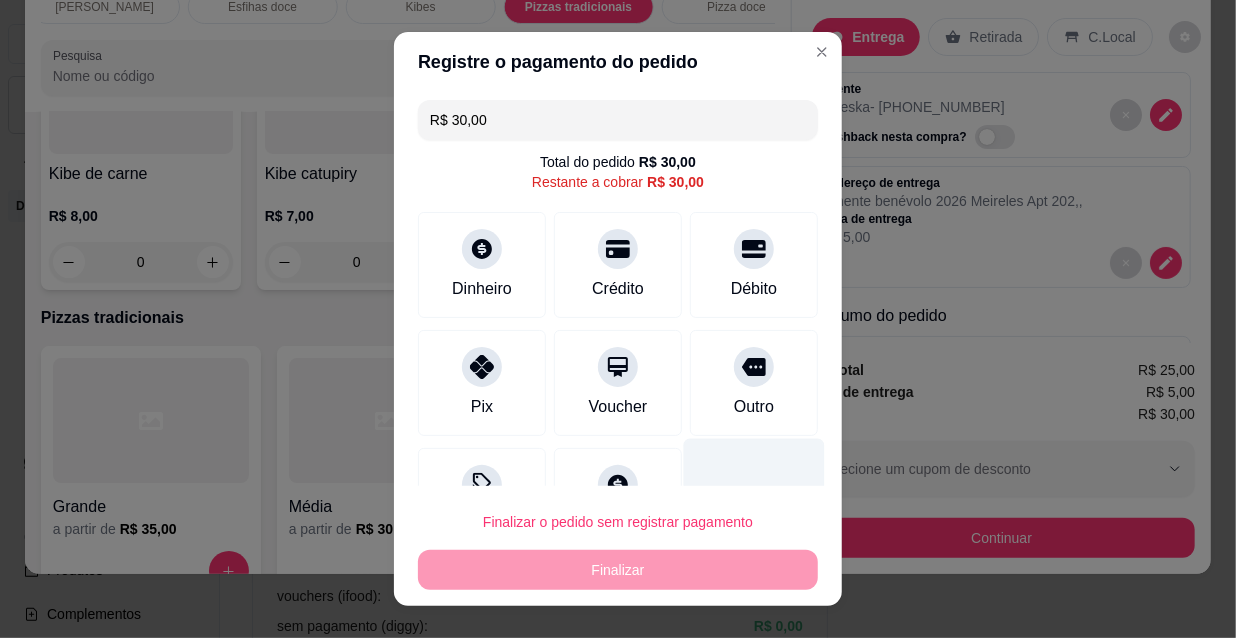 type on "R$ 0,00" 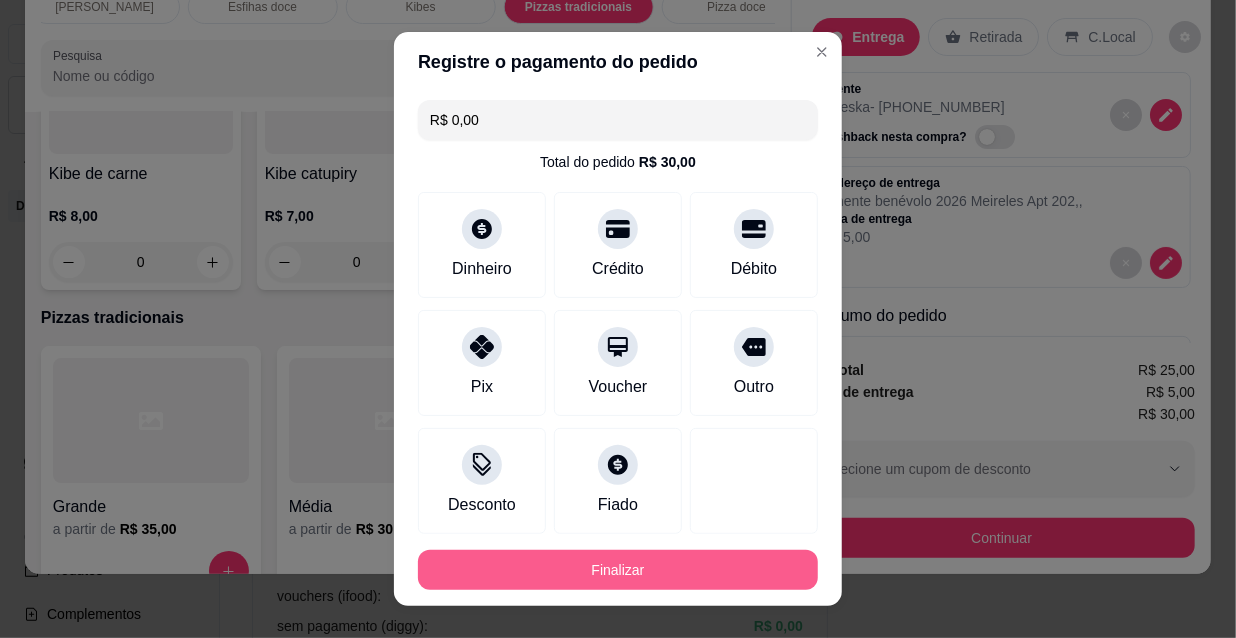 click on "Finalizar" at bounding box center [618, 570] 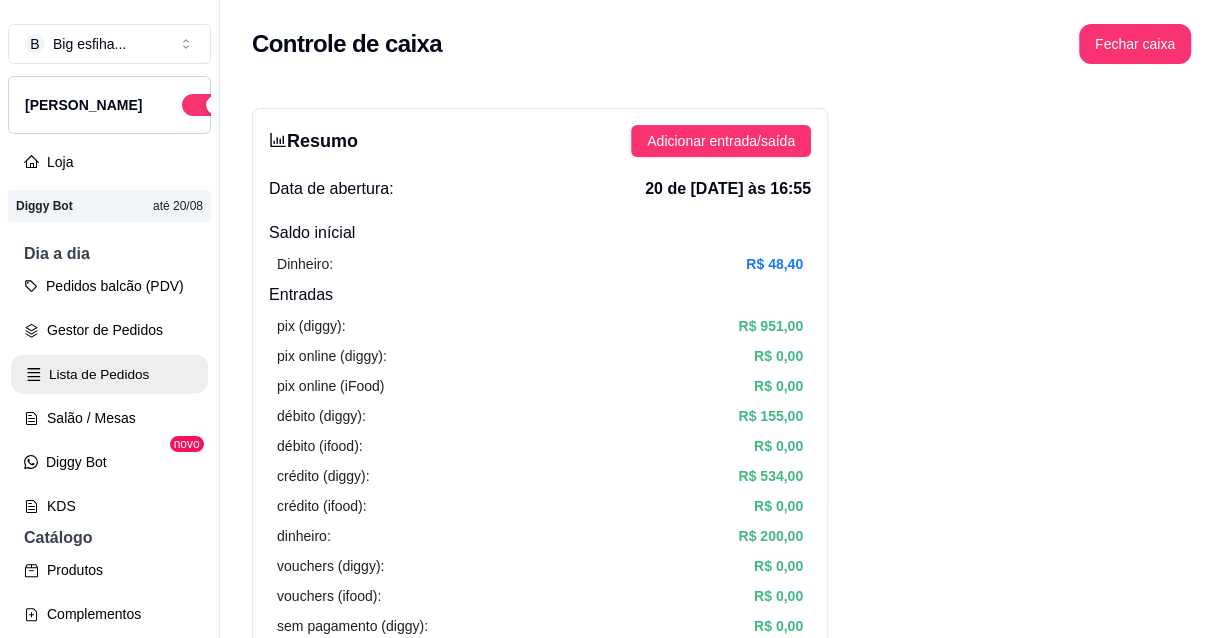 click on "Lista de Pedidos" at bounding box center [109, 374] 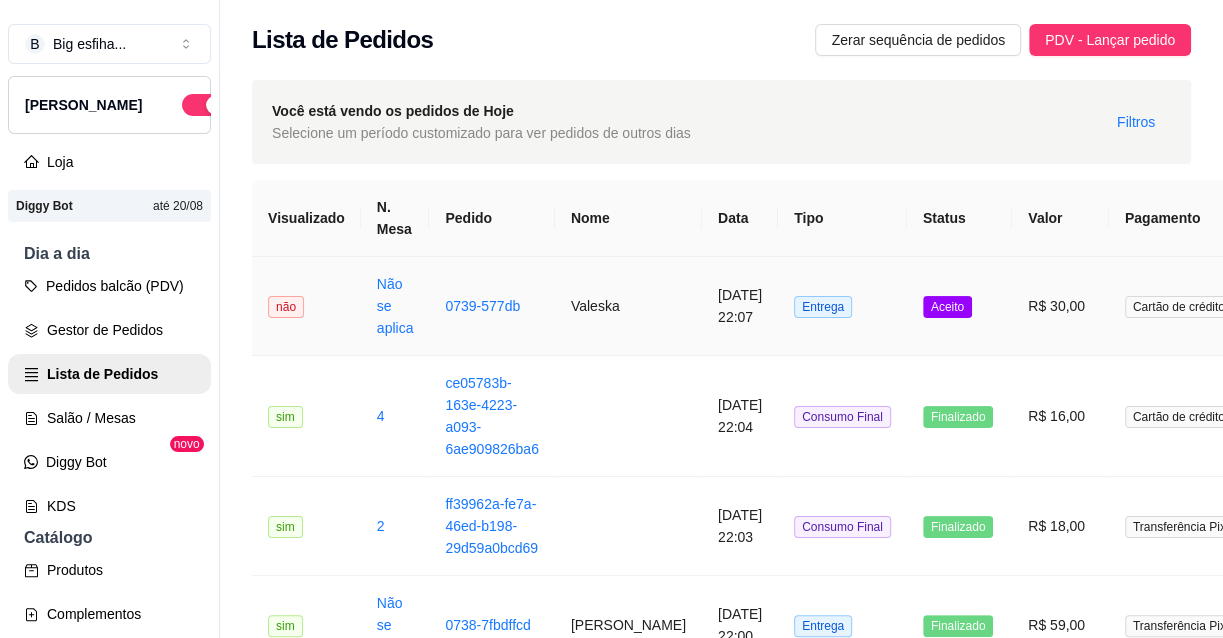 click on "20/07/2025 às 22:07" at bounding box center (740, 306) 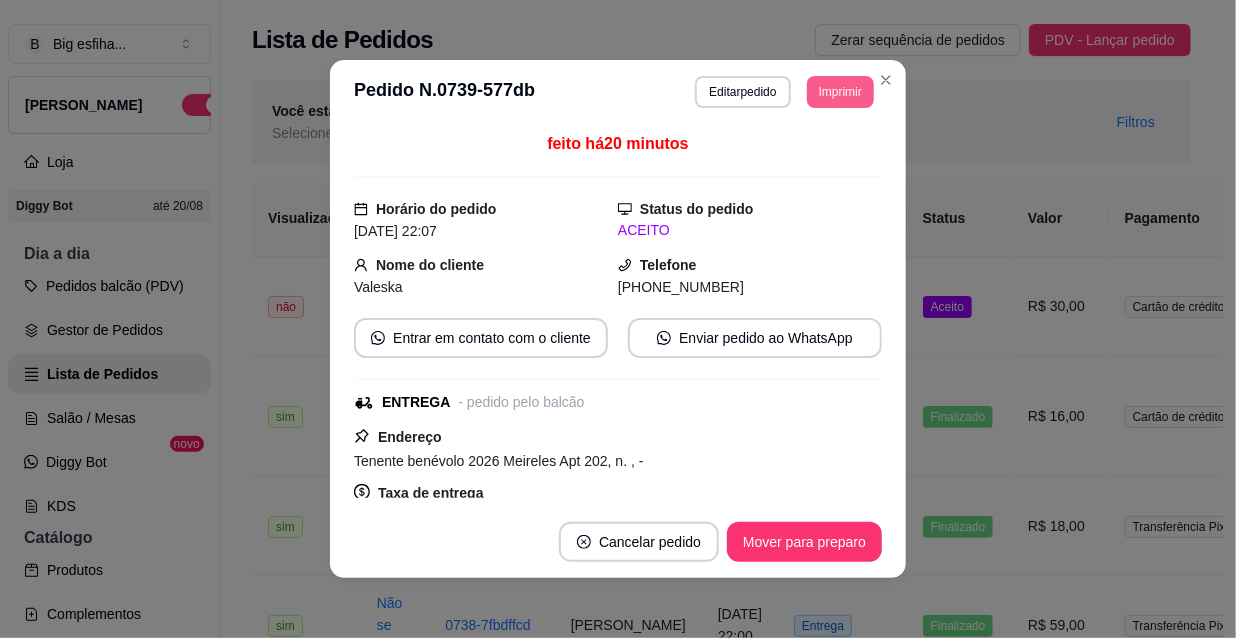 click on "**********" at bounding box center (618, 92) 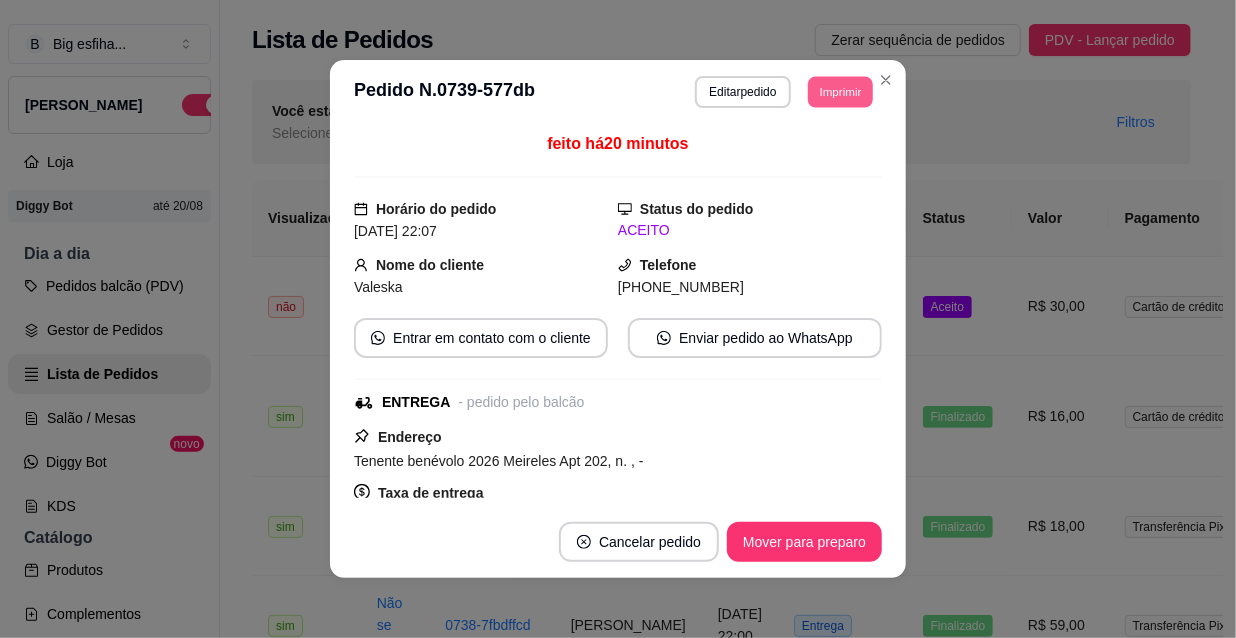 click on "Imprimir" at bounding box center (840, 91) 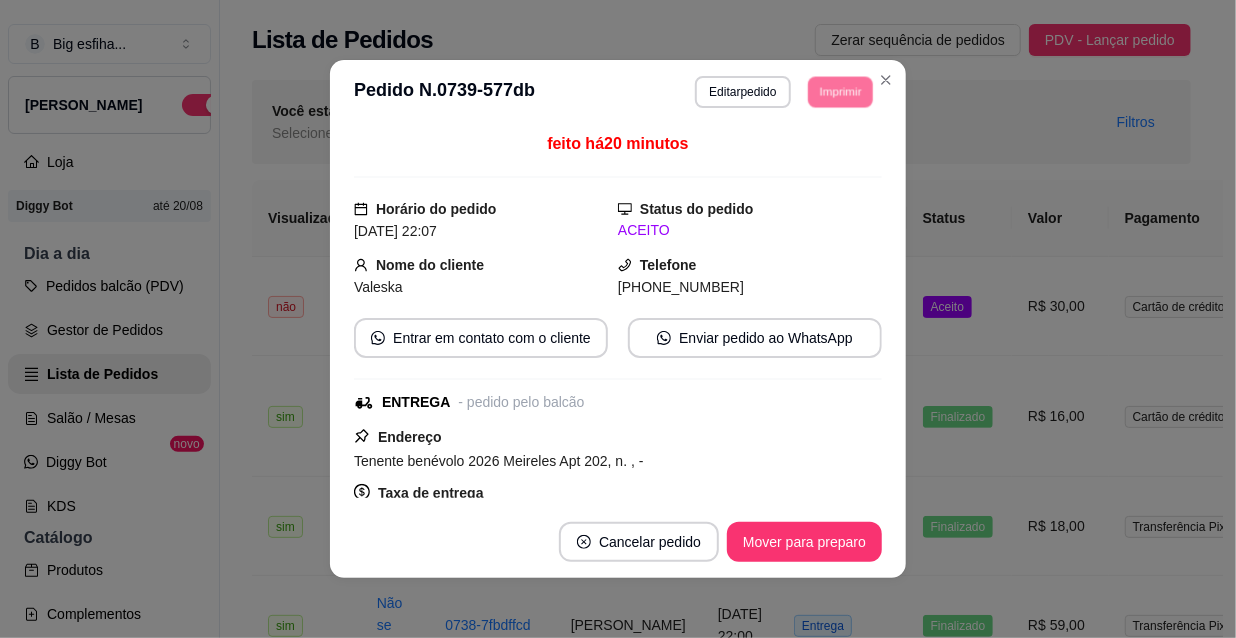 click on "Escolha a impressora IMPRESSORA" at bounding box center [813, 141] 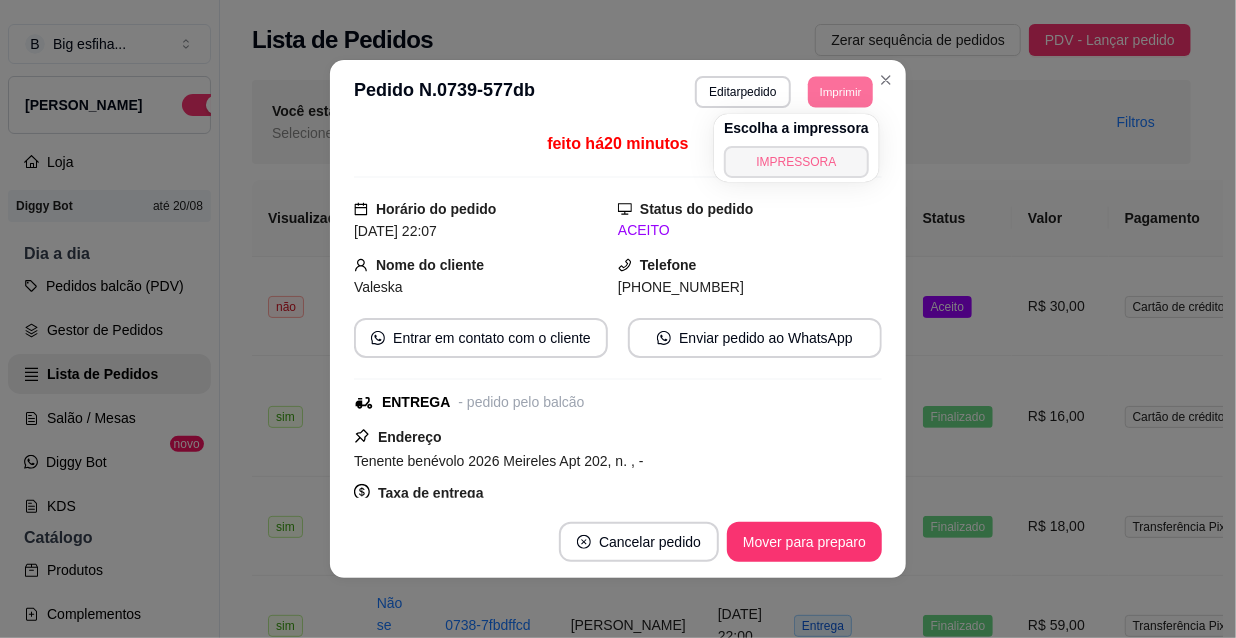 click on "IMPRESSORA" at bounding box center [796, 162] 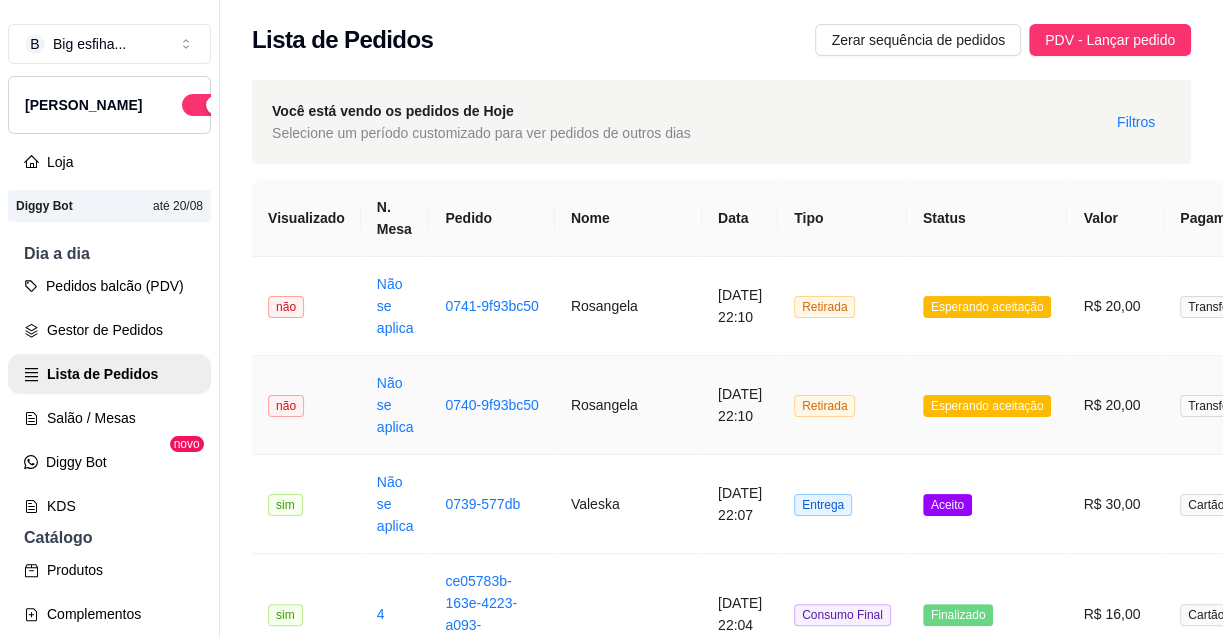click on "Esperando aceitação" at bounding box center [987, 406] 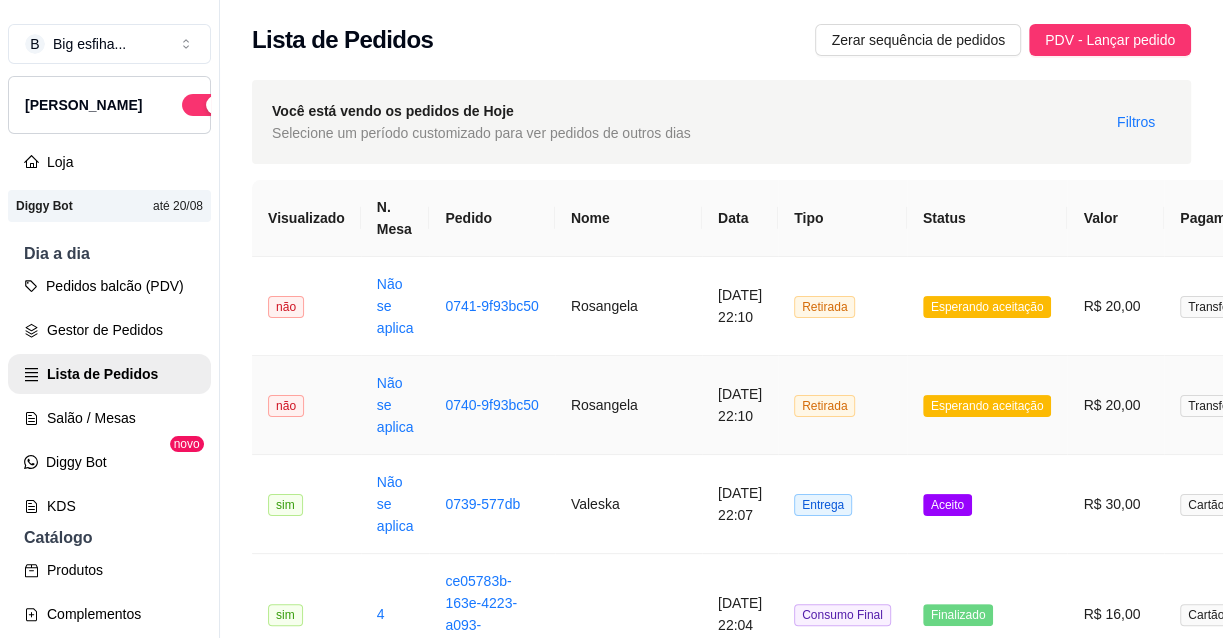 click on "Esperando aceitação" at bounding box center (987, 405) 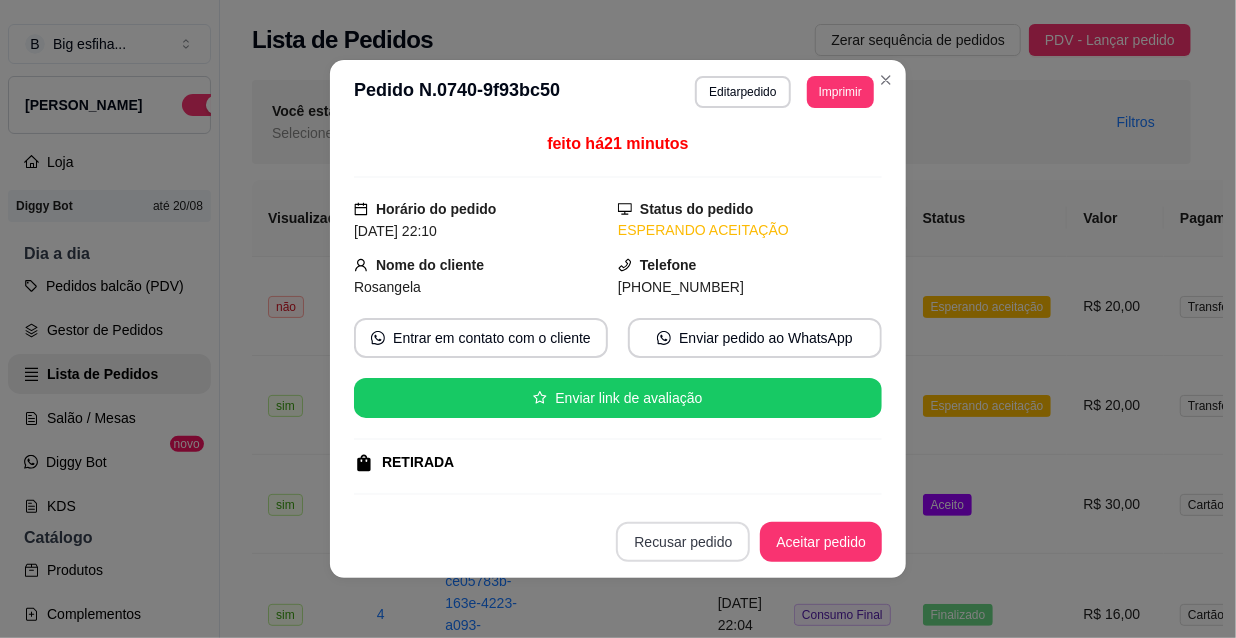 click on "Recusar pedido" at bounding box center (683, 542) 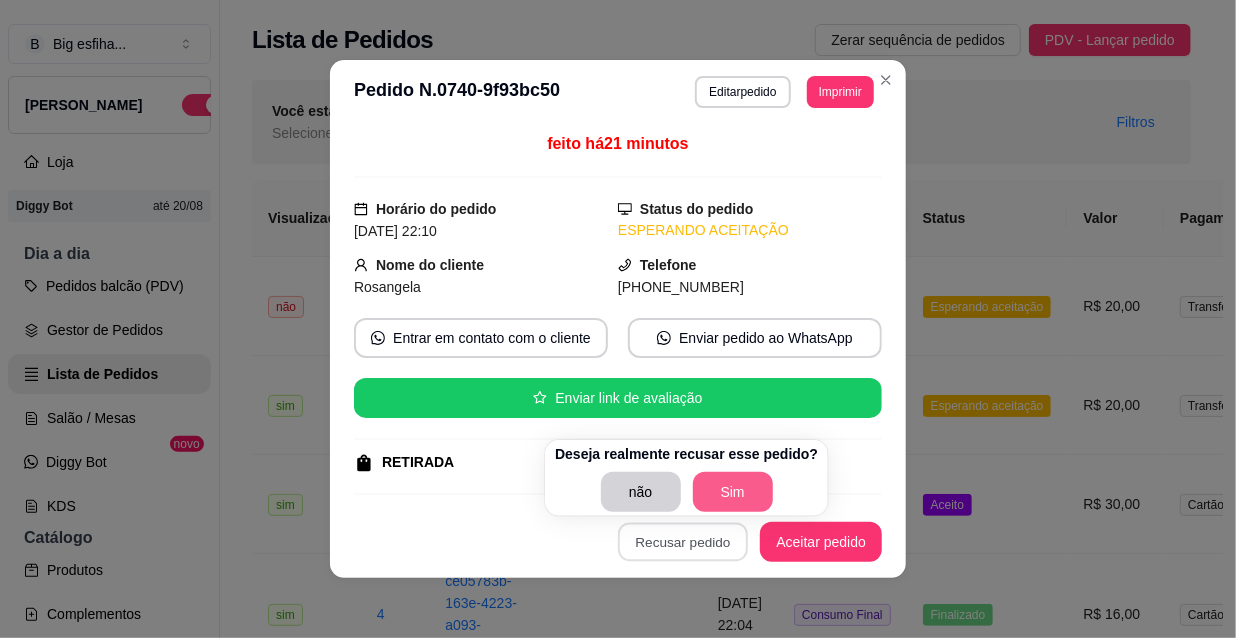 click on "Sim" at bounding box center (733, 492) 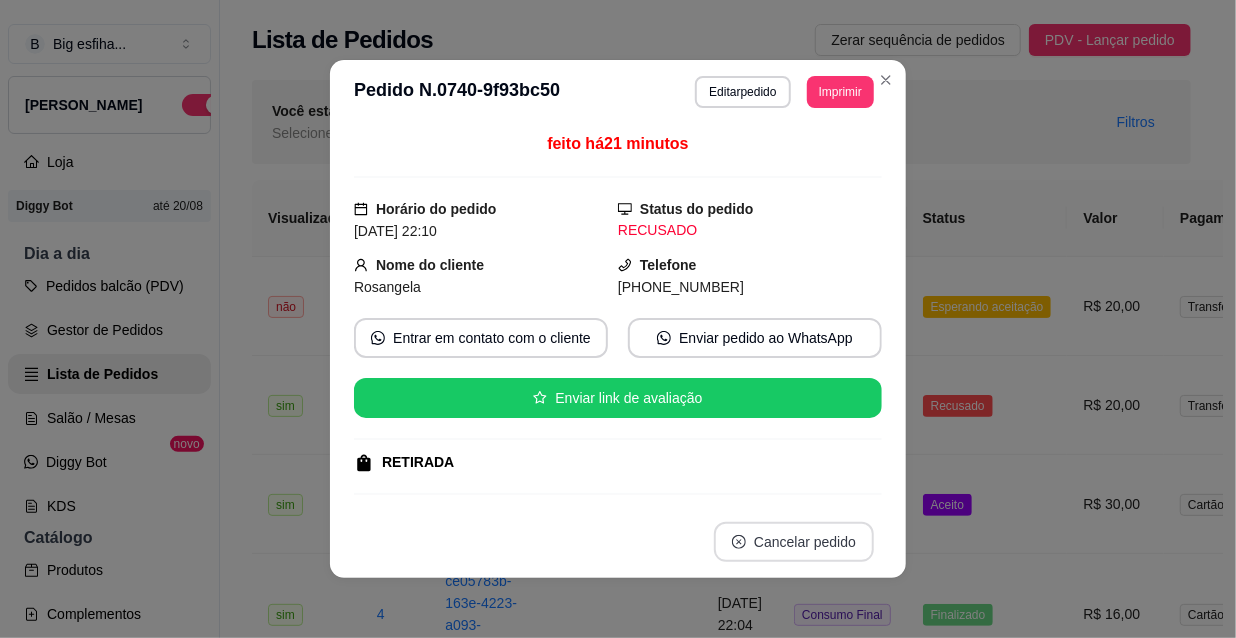 click on "Cancelar pedido" at bounding box center (794, 542) 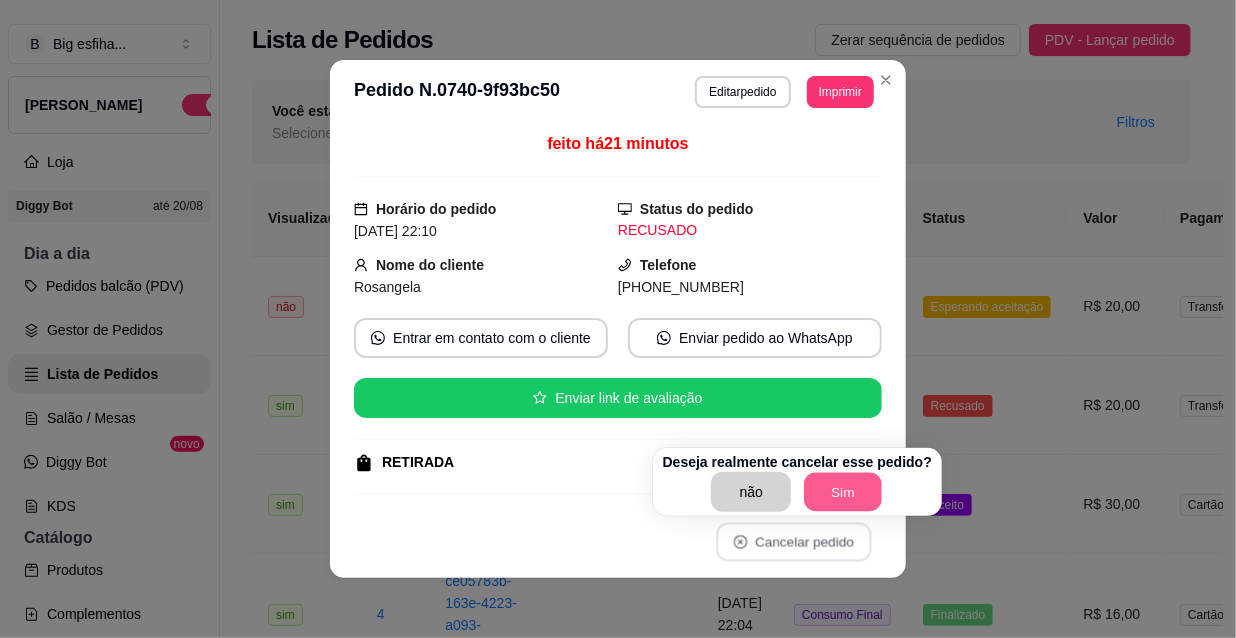 click on "Sim" at bounding box center [844, 492] 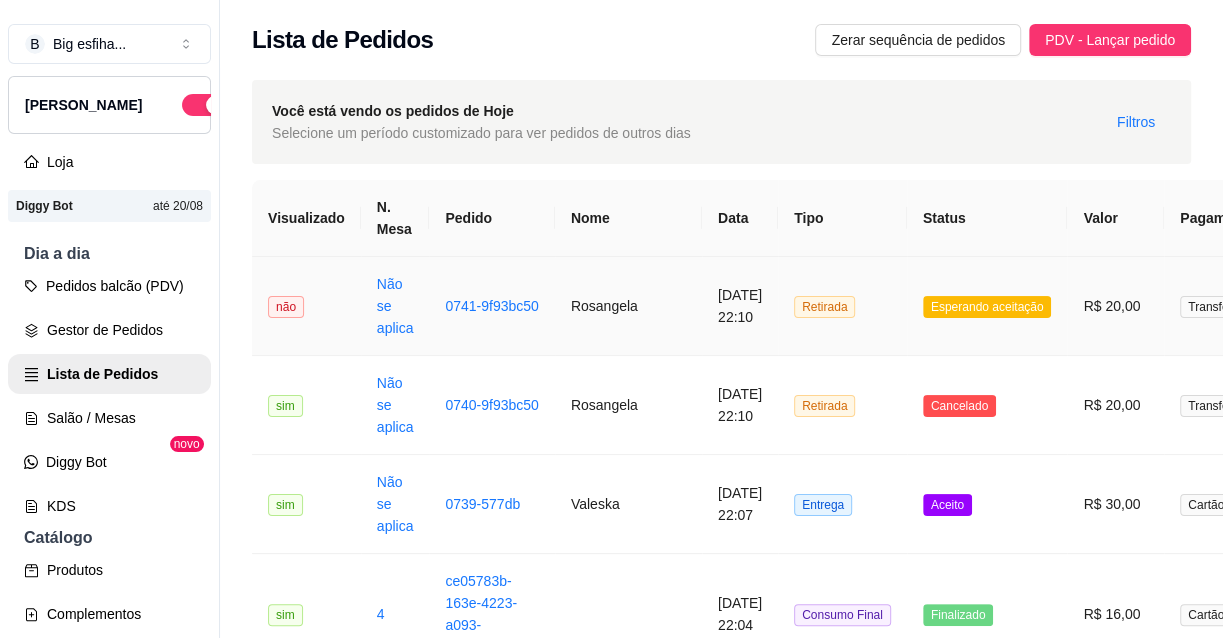 click on "Esperando aceitação" at bounding box center [987, 306] 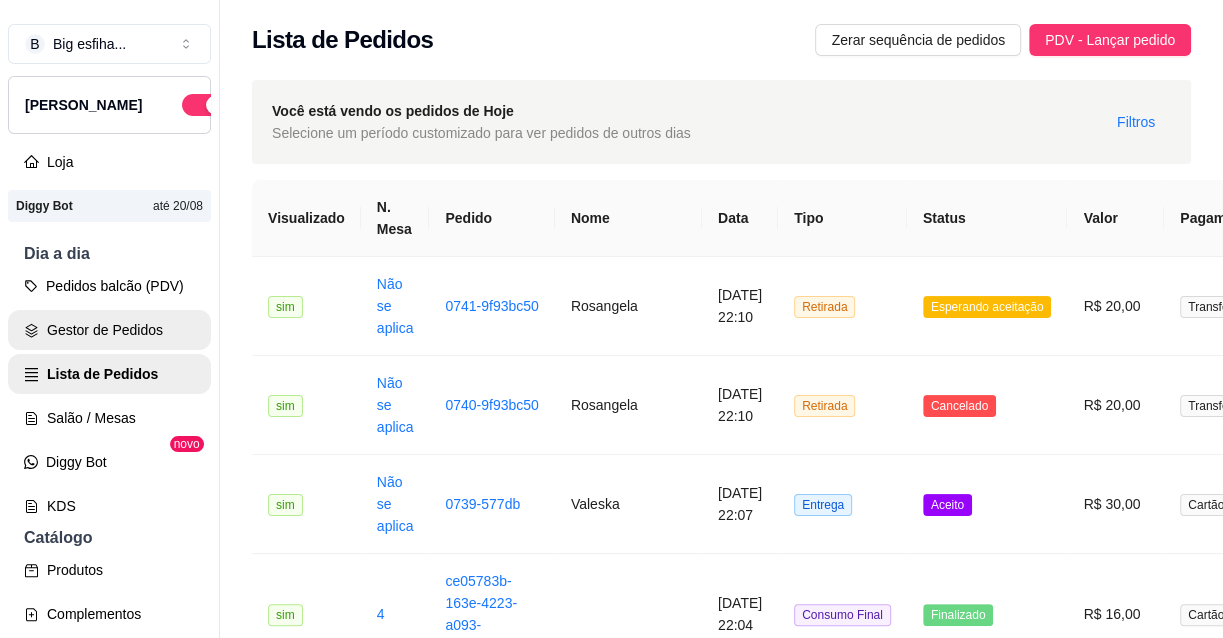 click on "Gestor de Pedidos" at bounding box center [109, 330] 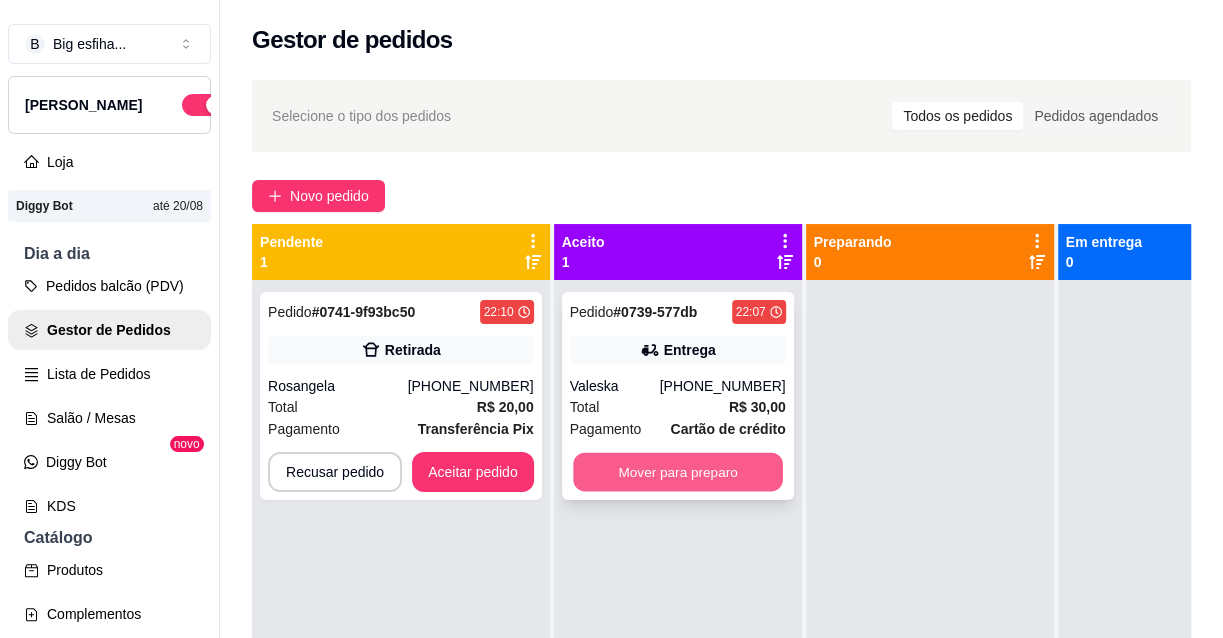 click on "Mover para preparo" at bounding box center [678, 472] 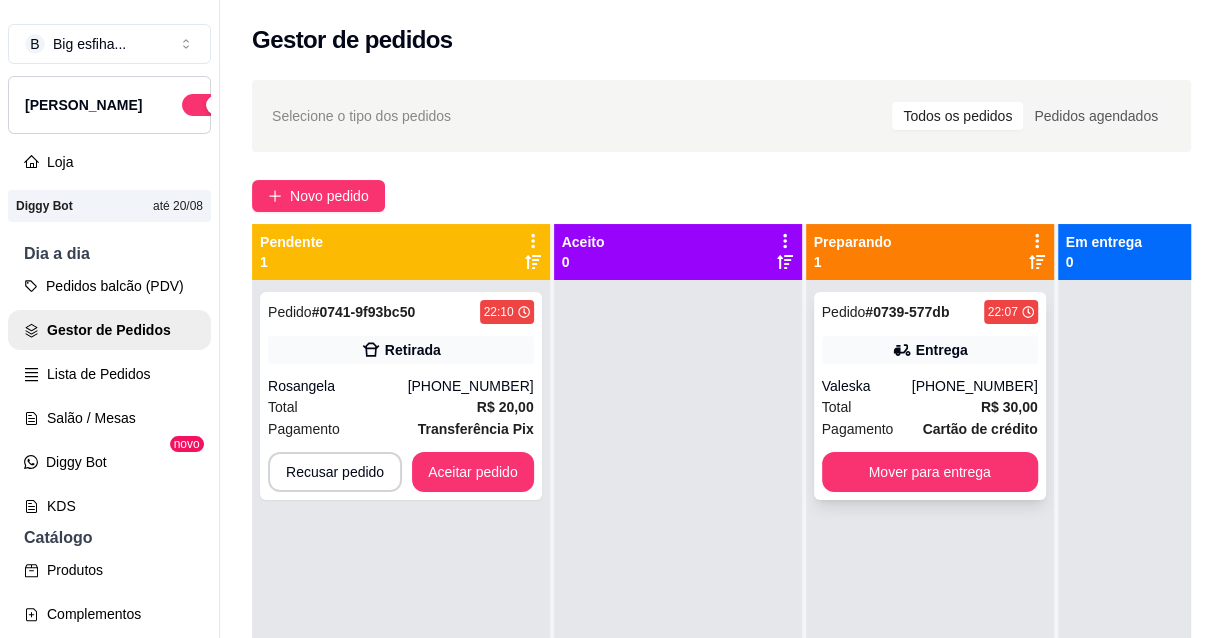 click on "Valeska" at bounding box center (867, 386) 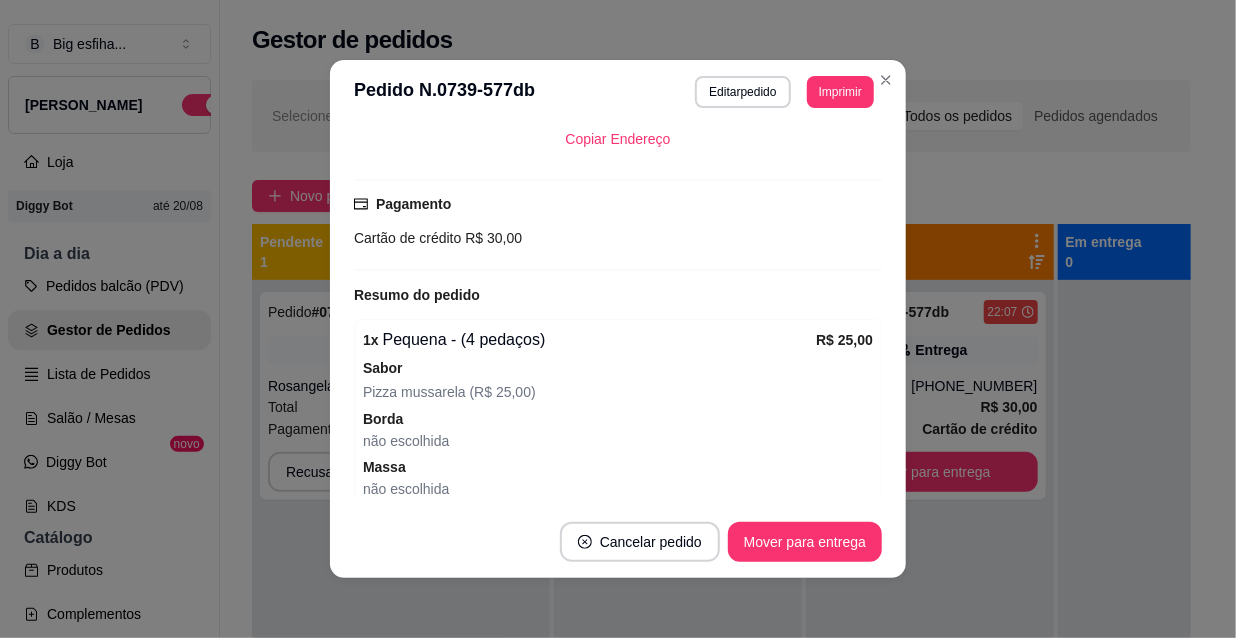 scroll, scrollTop: 497, scrollLeft: 0, axis: vertical 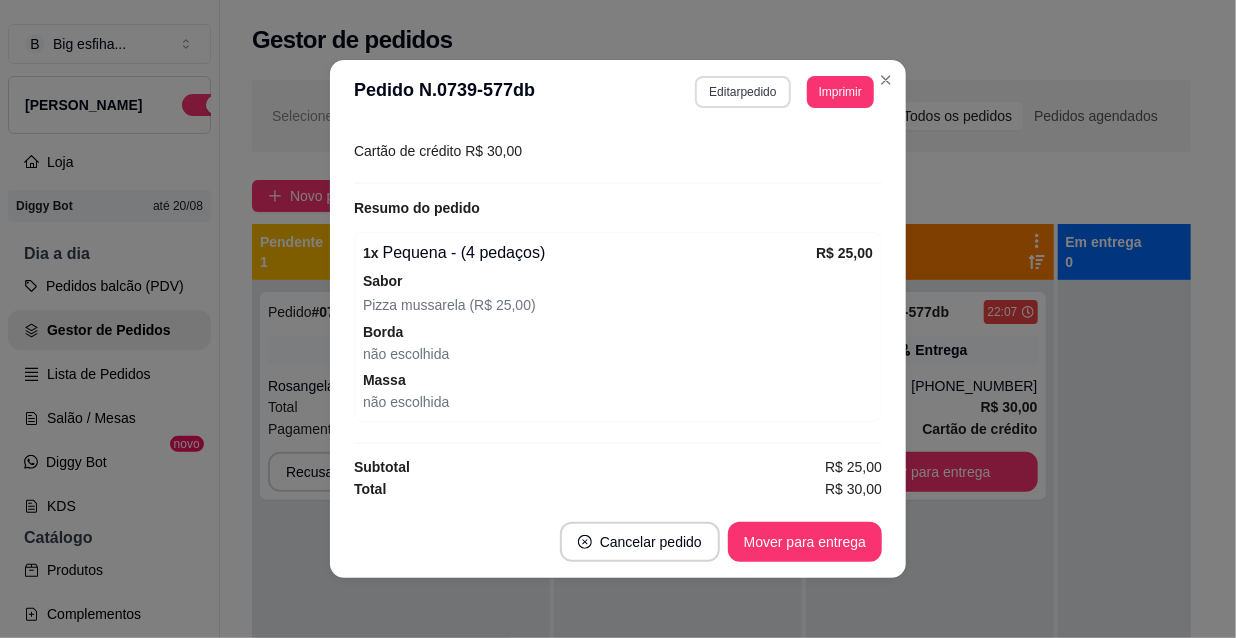 click on "Editar  pedido" at bounding box center [742, 92] 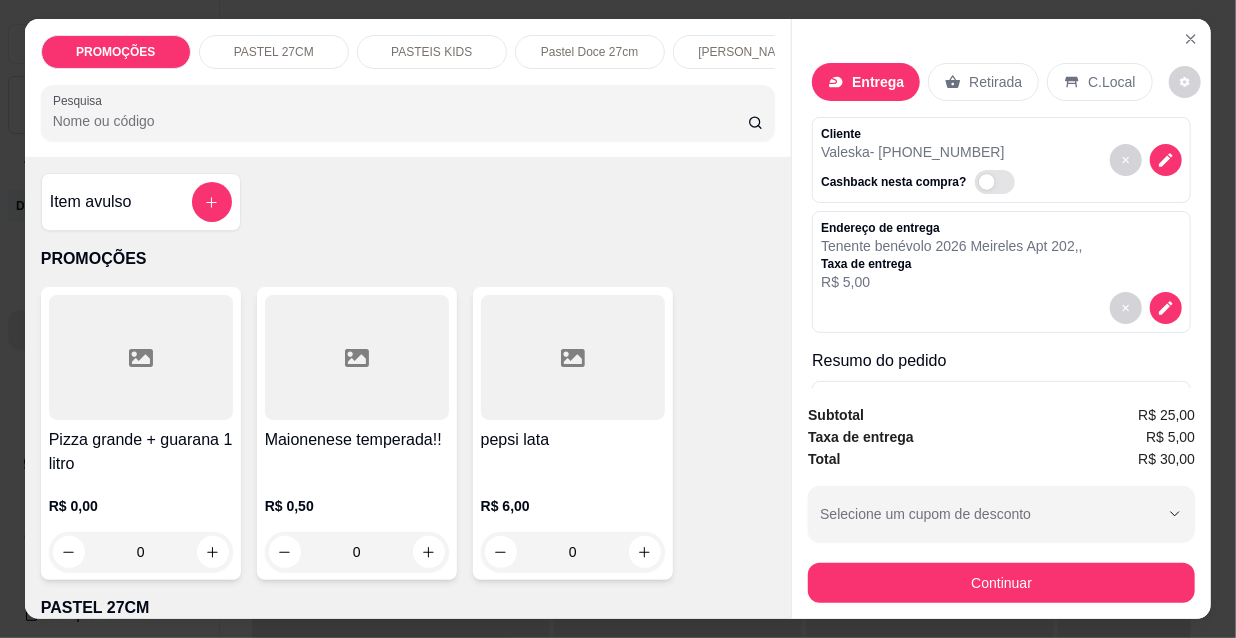 scroll, scrollTop: 636, scrollLeft: 0, axis: vertical 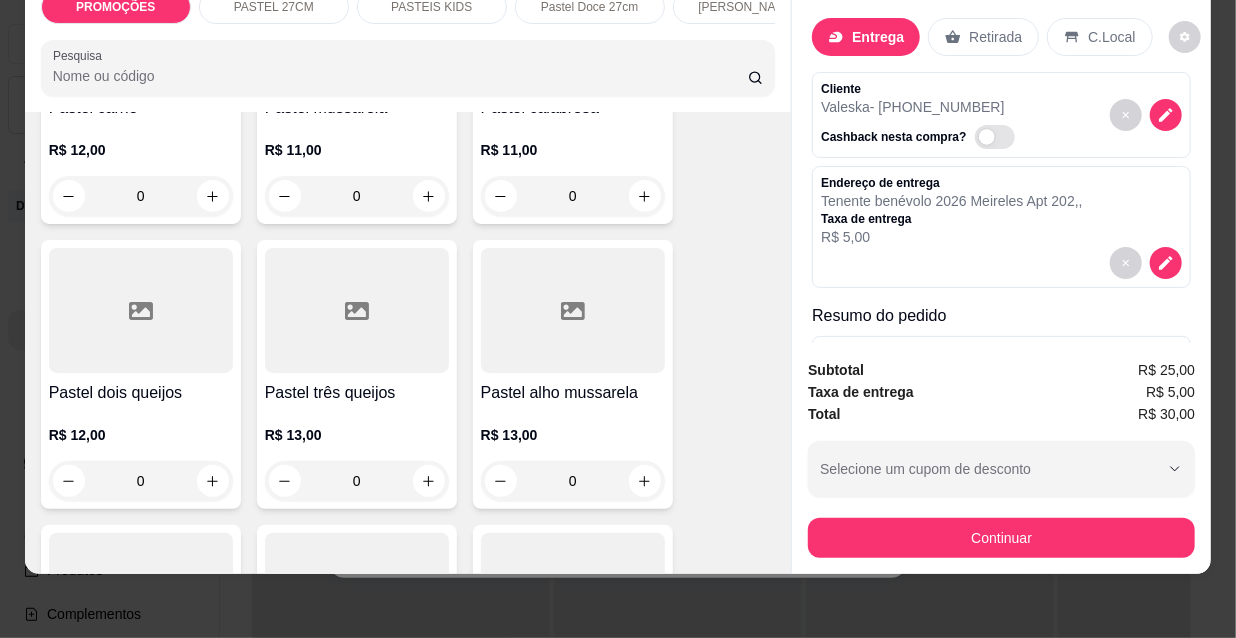click on "PROMOÇÕES PASTEL 27CM PASTEIS KIDS Pastel Doce 27cm Esfihas Salgadas Esfihas doce Kibes Pizzas tradicionais Pizza doce Beirutes Refrigerante Suco Pesquisa Item avulso PROMOÇÕES Pizza grande + guarana 1 litro   R$ 0,00 0 Maionenese temperada!!   R$ 0,50 0 pepsi lata    R$ 6,00 0 PASTEL 27CM Pastel carne   R$ 12,00 0 Pastel mussarela   R$ 11,00 0 Pastel calabresa   R$ 11,00 0 Pastel dois queijos   R$ 12,00 0 Pastel três queijos   R$ 13,00 0 Pastel alho mussarela   R$ 13,00 0 Pastel alho catupiry   R$ 12,00 0 Pastel atum   R$ 13,00 0 Pastel atum mussarela   R$ 14,00 0 Pastel atum catupiry   R$ 13,00 0 Pastel bacon mussarela   R$ 13,00 0 Pastel bacon catupiry   R$ 12,00 0 Pastel bauru   R$ 12,00 0 Pastel brócolis com bacon   R$ 16,00 0 Pastel calabresa com cheddar    R$ 12,00 0 Pastel calabresa mussarela   R$ 13,00 0 Pastel calabresa catupiry   R$ 12,00 0 Pastel carne mussarela   R$ 14,00 0 Pastel carne catupiry   R$ 13,00 0 Pastel carne com cheddar   R$ 13,00 0 Pastel carne do sol" at bounding box center (618, 319) 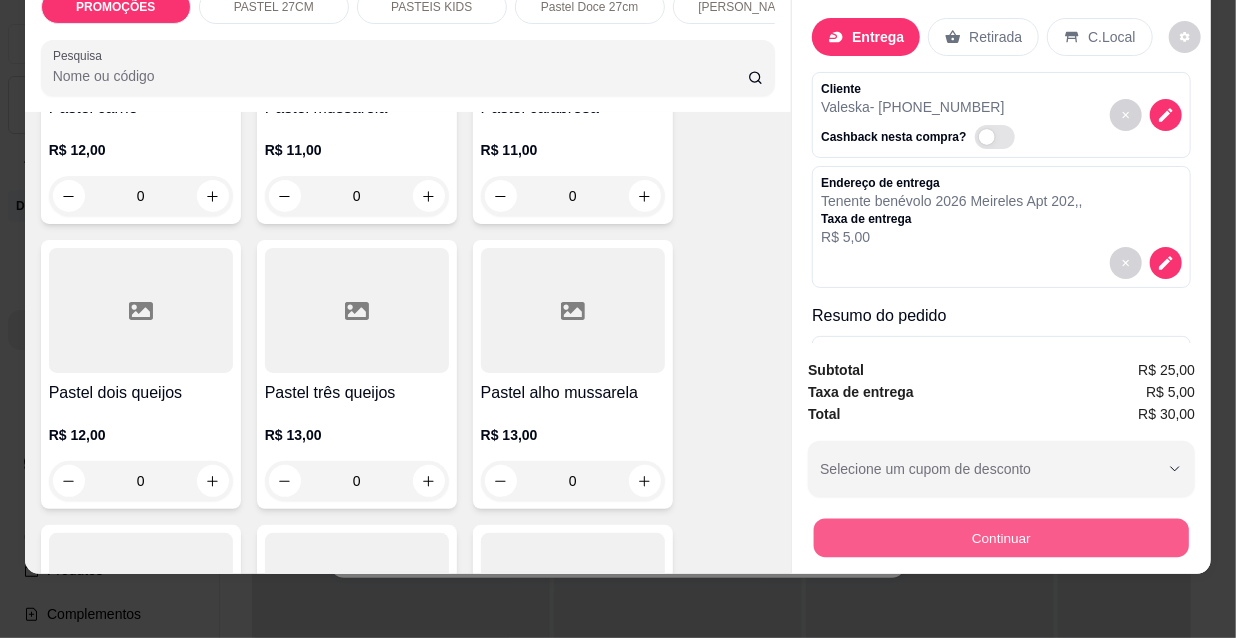 click on "Continuar" at bounding box center (1001, 537) 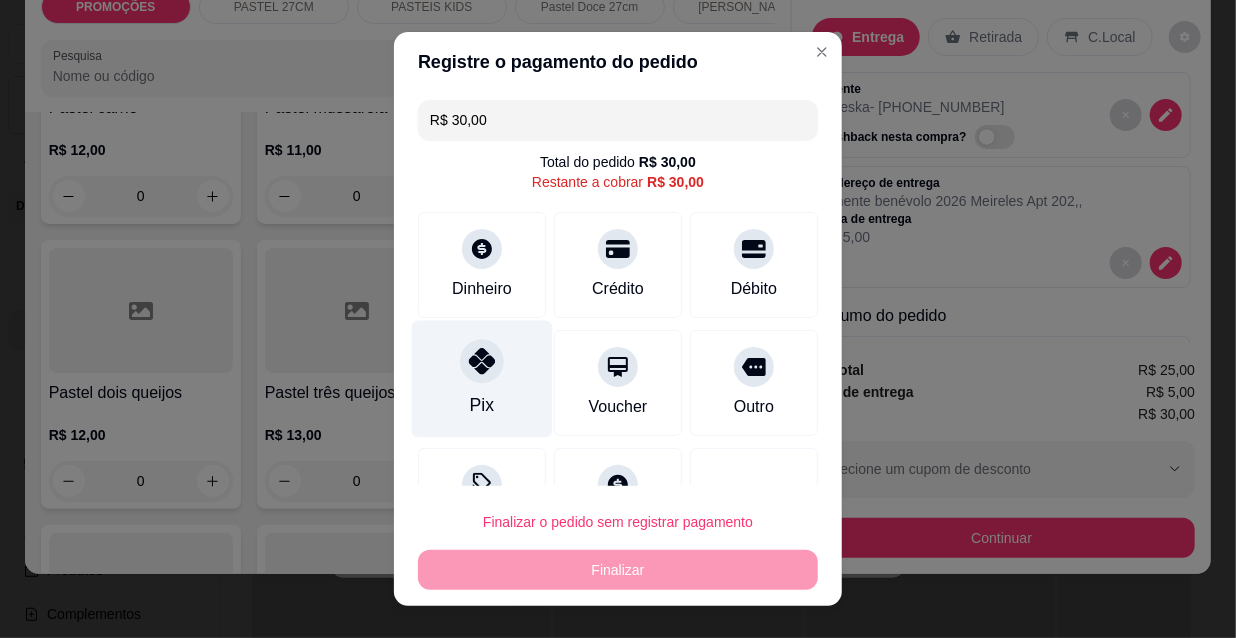 click 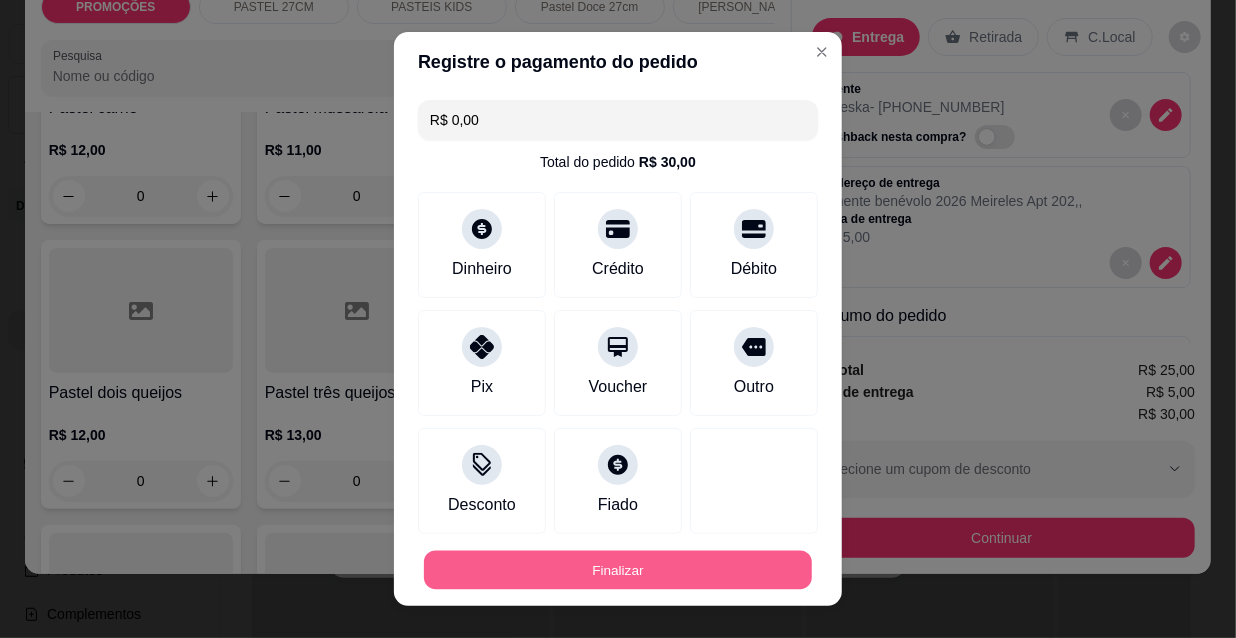 click on "Finalizar" at bounding box center [618, 570] 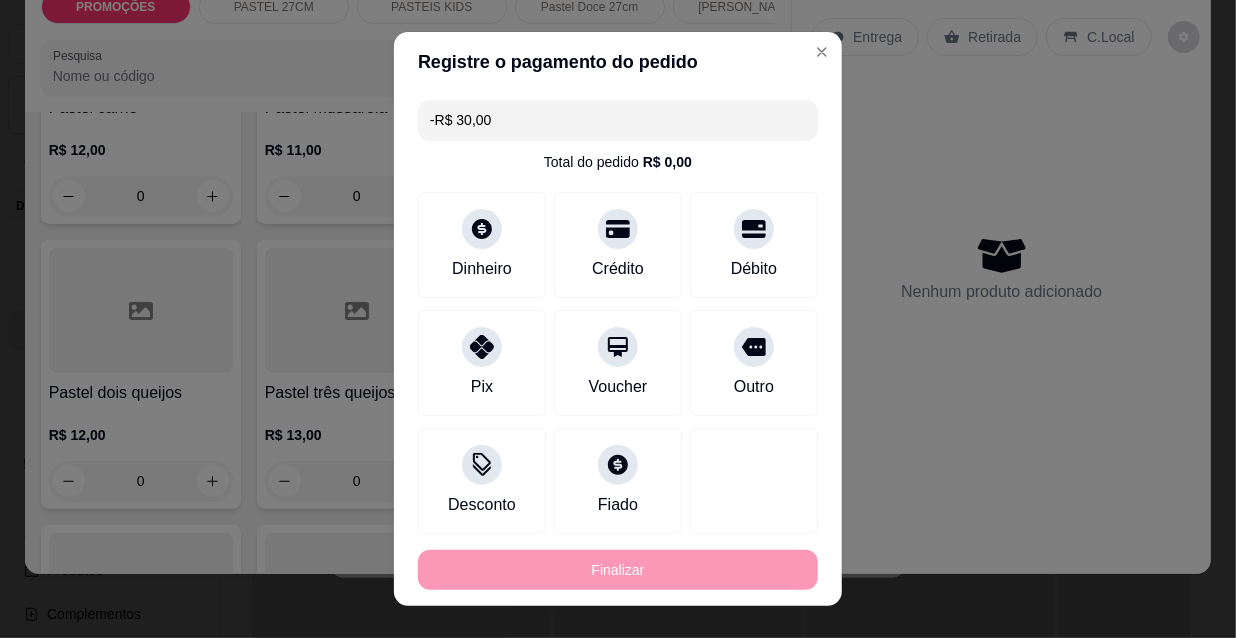scroll, scrollTop: 0, scrollLeft: 0, axis: both 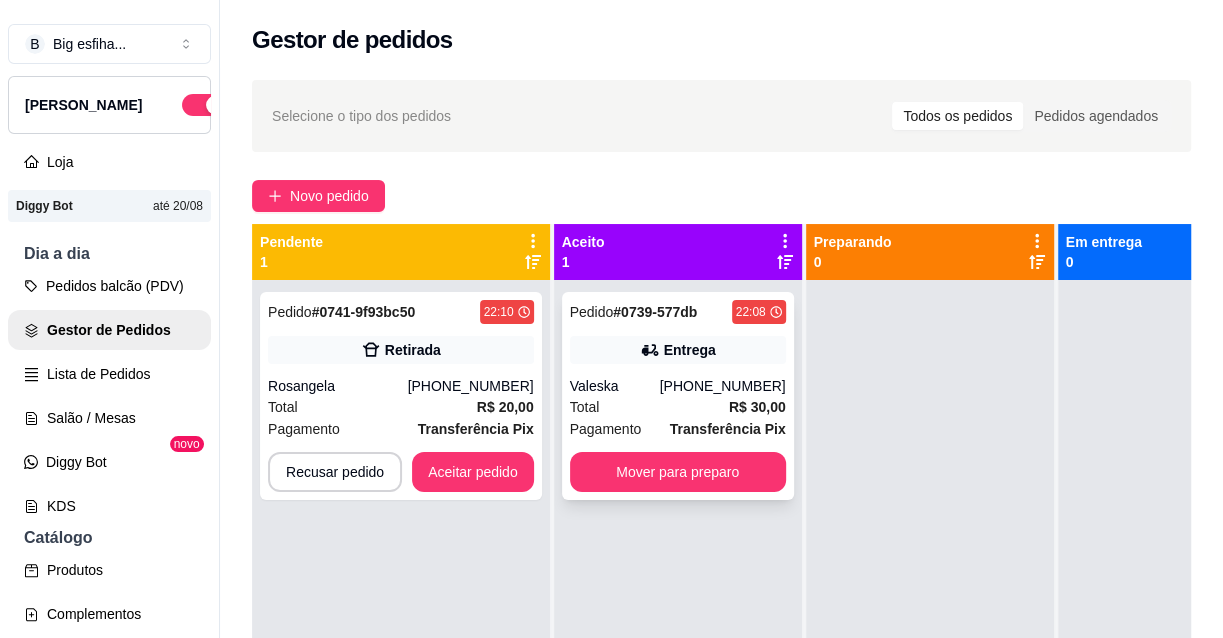 click on "Pedido  # 0739-577db 22:08 Entrega Valeska  (85) 99991-9200 Total R$ 30,00 Pagamento Transferência Pix Mover para preparo" at bounding box center (678, 396) 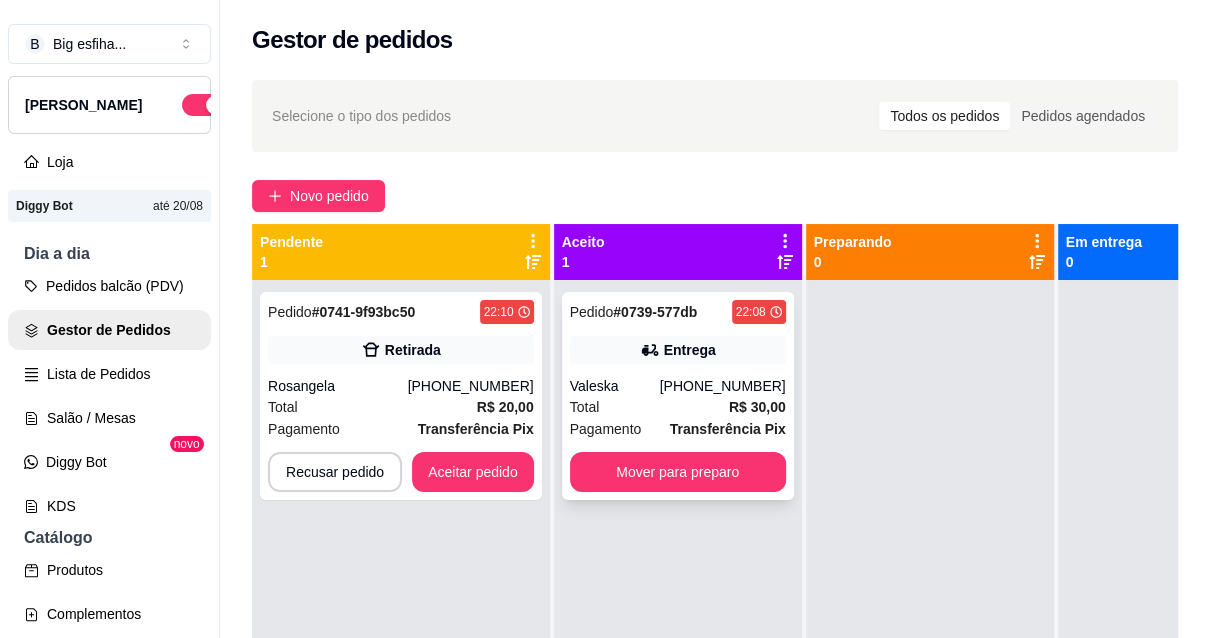click on "ENTREGA - pedido pelo balcão" at bounding box center [609, 450] 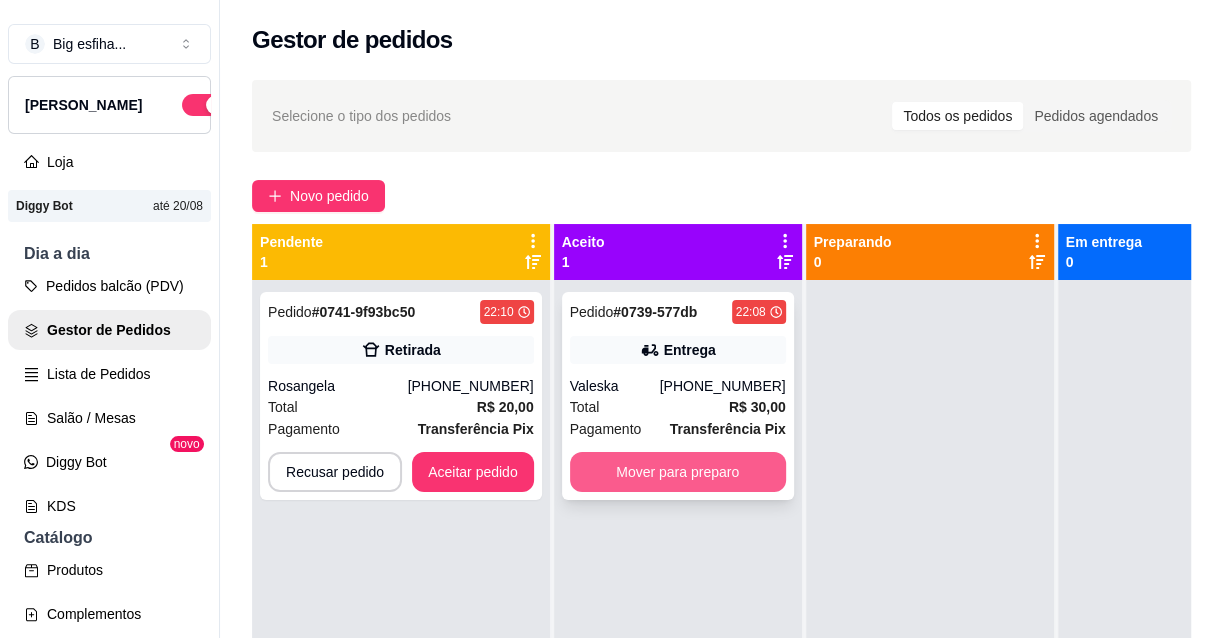 click on "Mover para preparo" at bounding box center (678, 472) 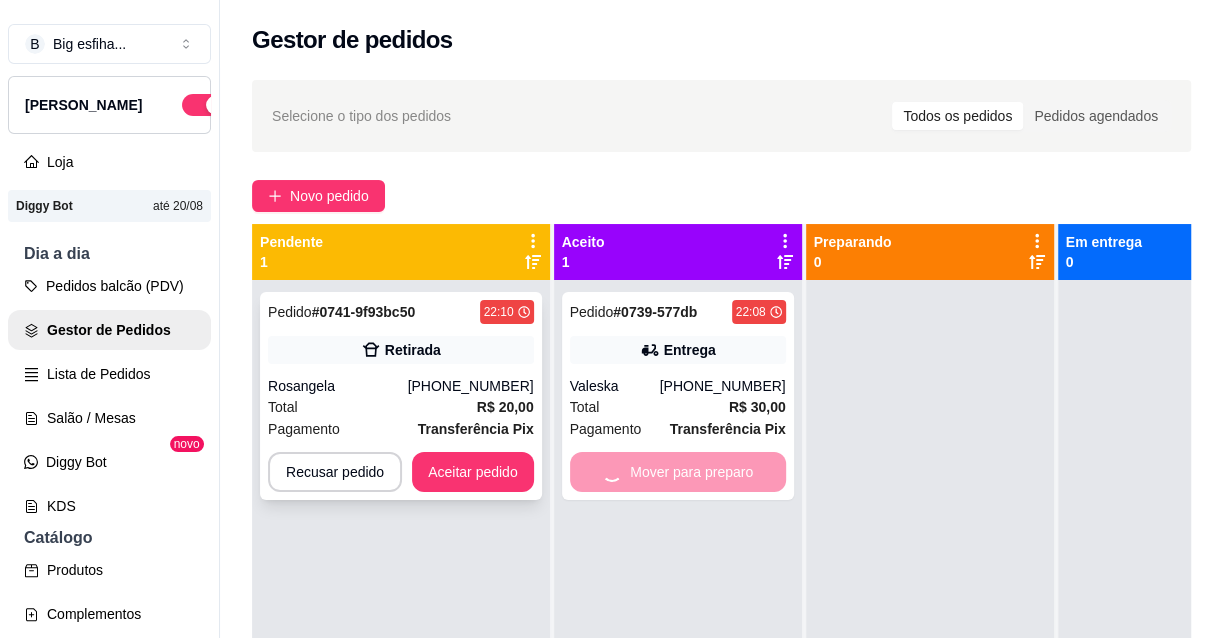 click on "Pedido  # 0741-9f93bc50 22:10 Retirada Rosangela  (85) 99192-2162 Total R$ 20,00 Pagamento Transferência Pix Recusar pedido Aceitar pedido" at bounding box center (401, 396) 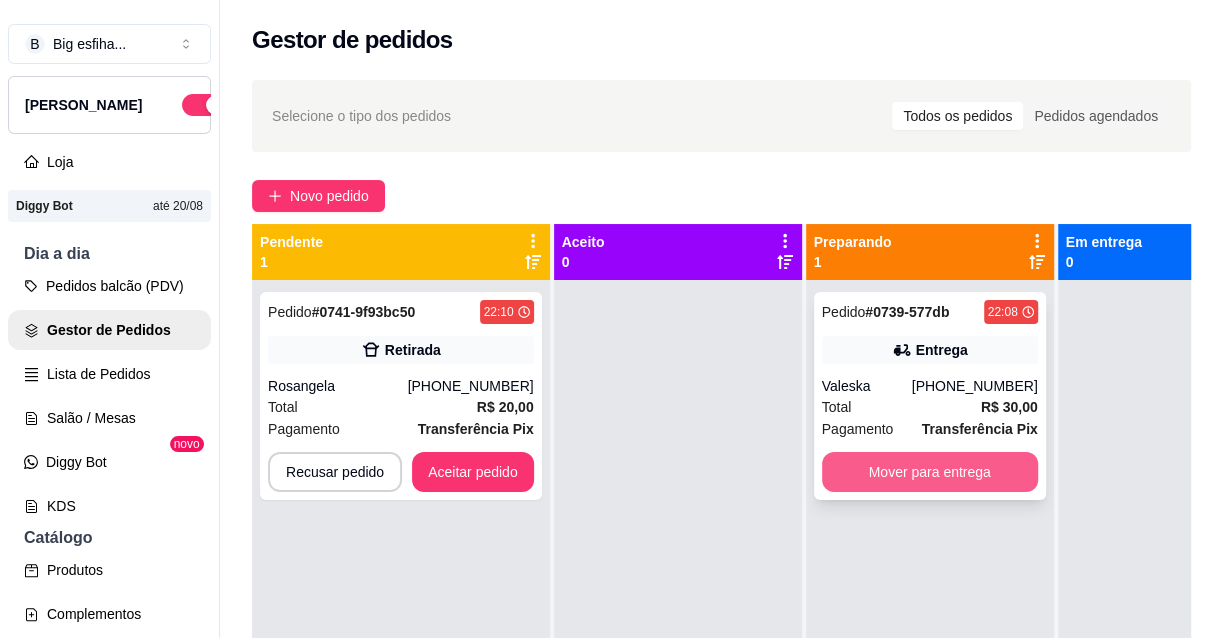 click on "Mover para entrega" at bounding box center [930, 472] 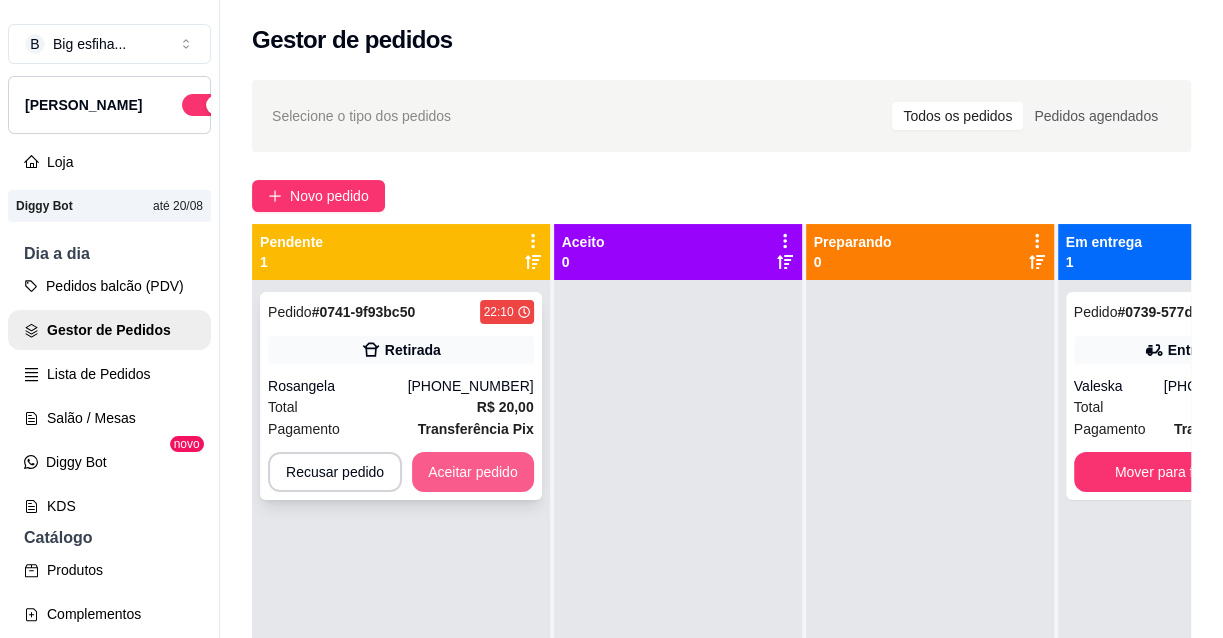 click on "Aceitar pedido" at bounding box center (473, 472) 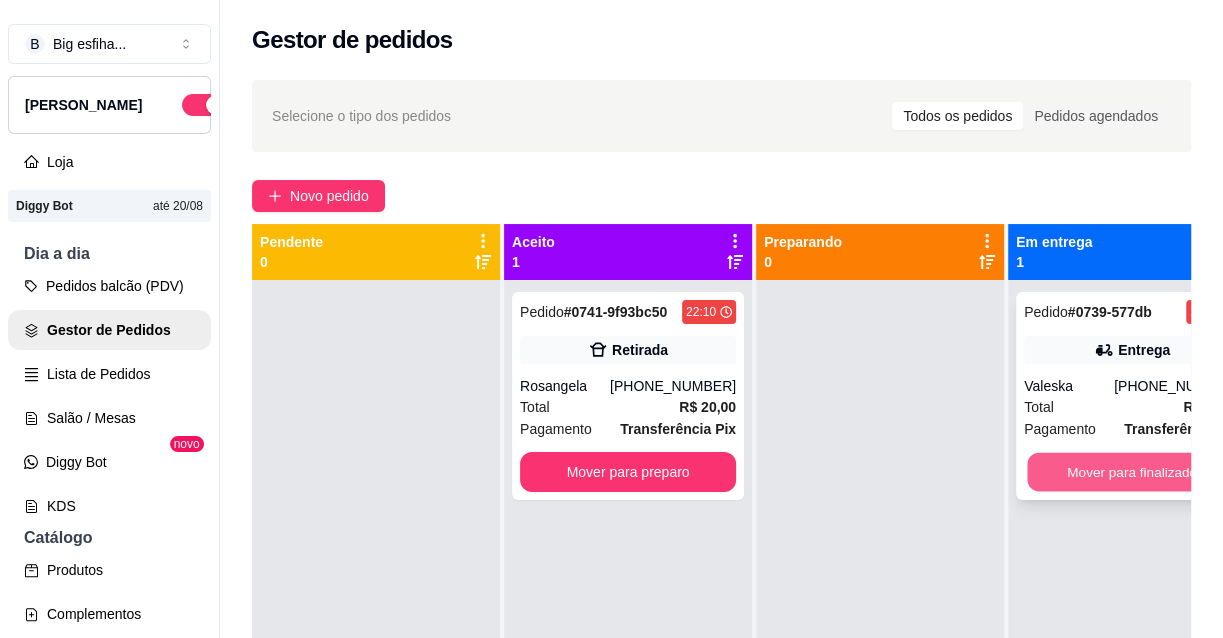click on "Mover para finalizado" at bounding box center [1132, 472] 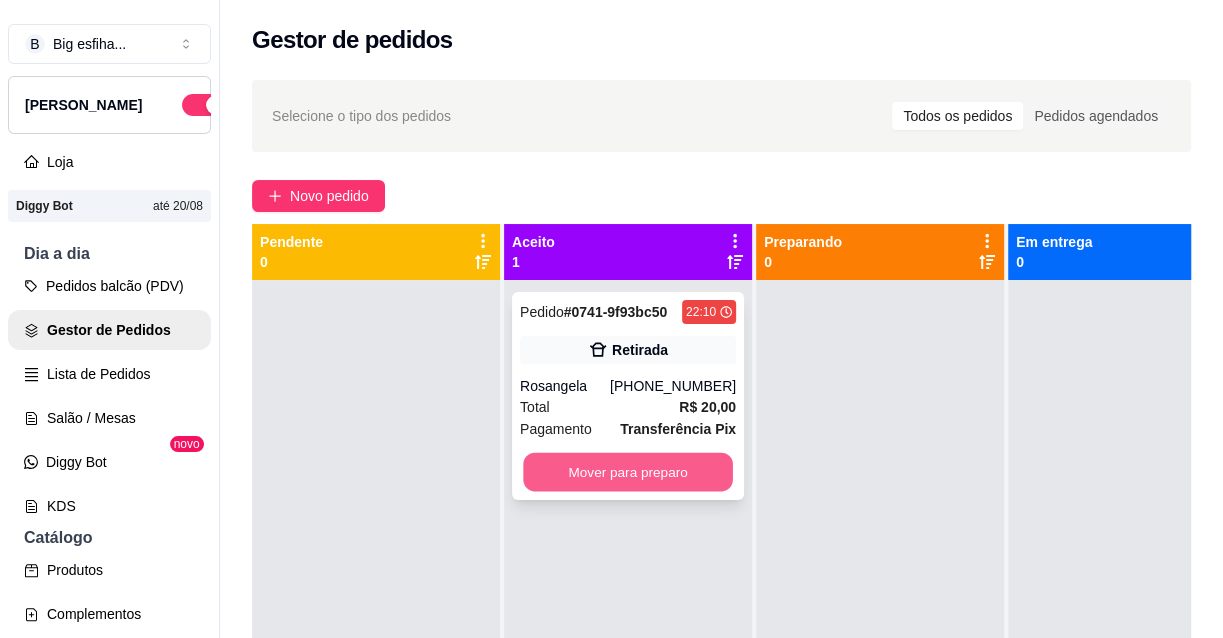 click on "Mover para preparo" at bounding box center (628, 472) 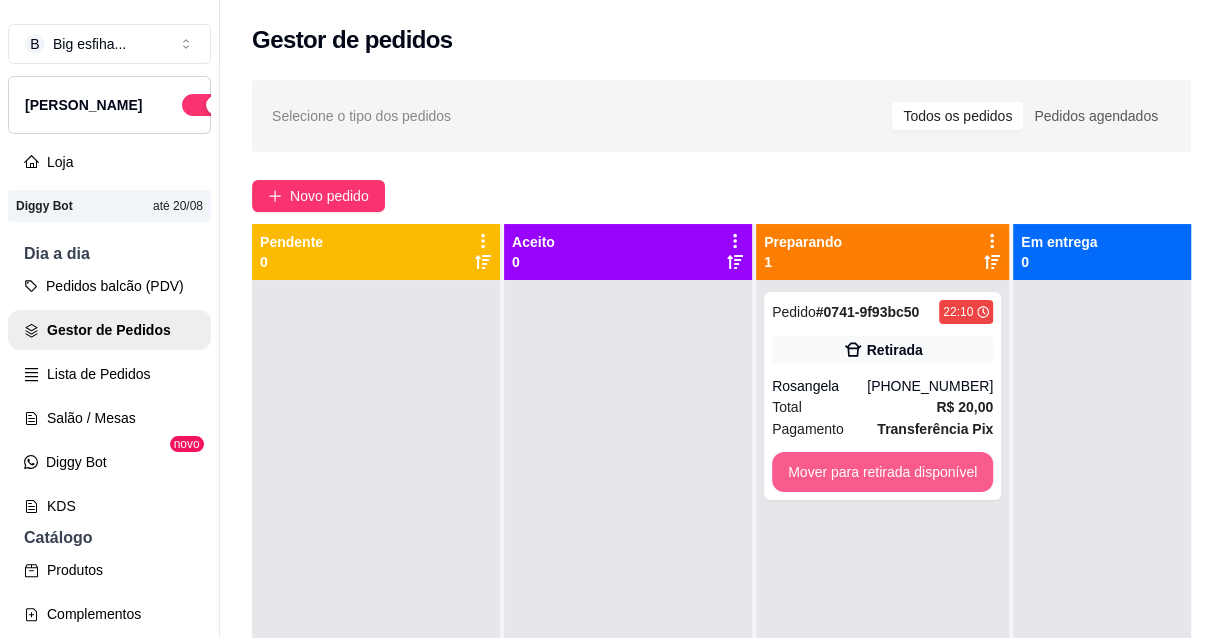 click on "Mover para retirada disponível" at bounding box center (882, 472) 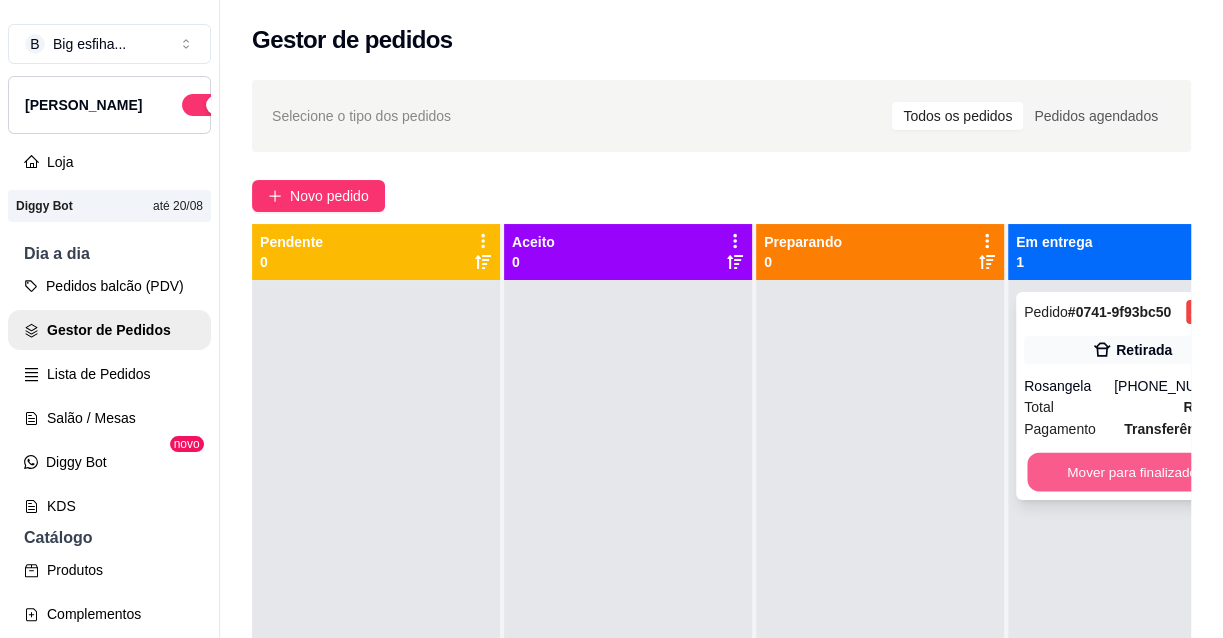 click on "Mover para finalizado" at bounding box center (1132, 472) 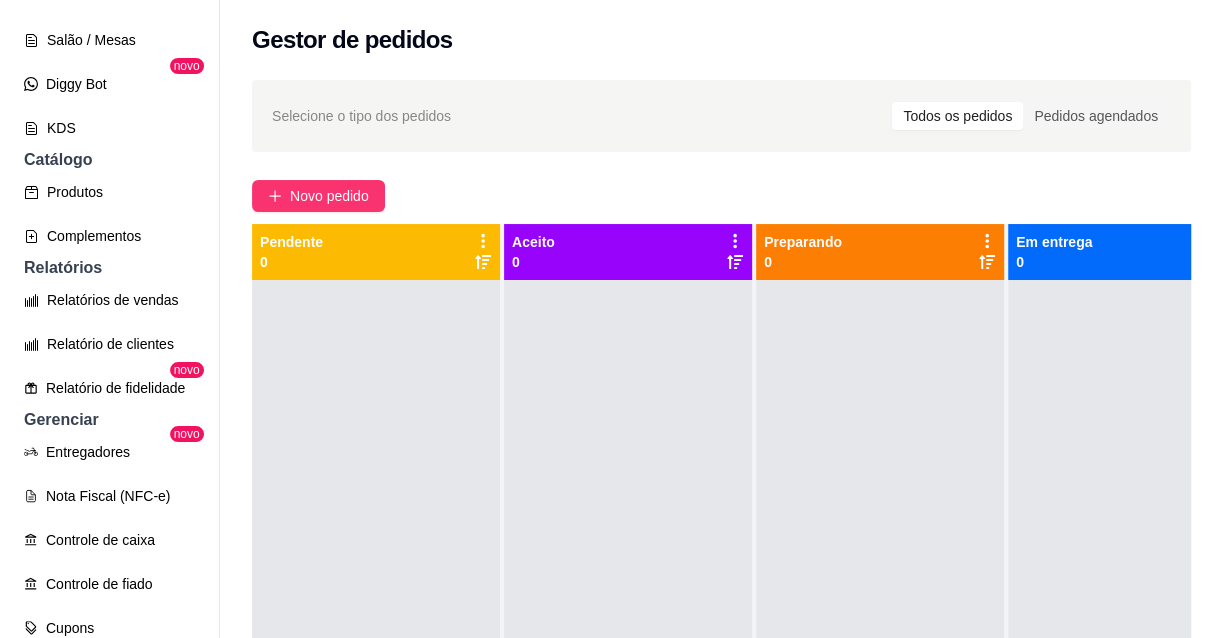 scroll, scrollTop: 545, scrollLeft: 0, axis: vertical 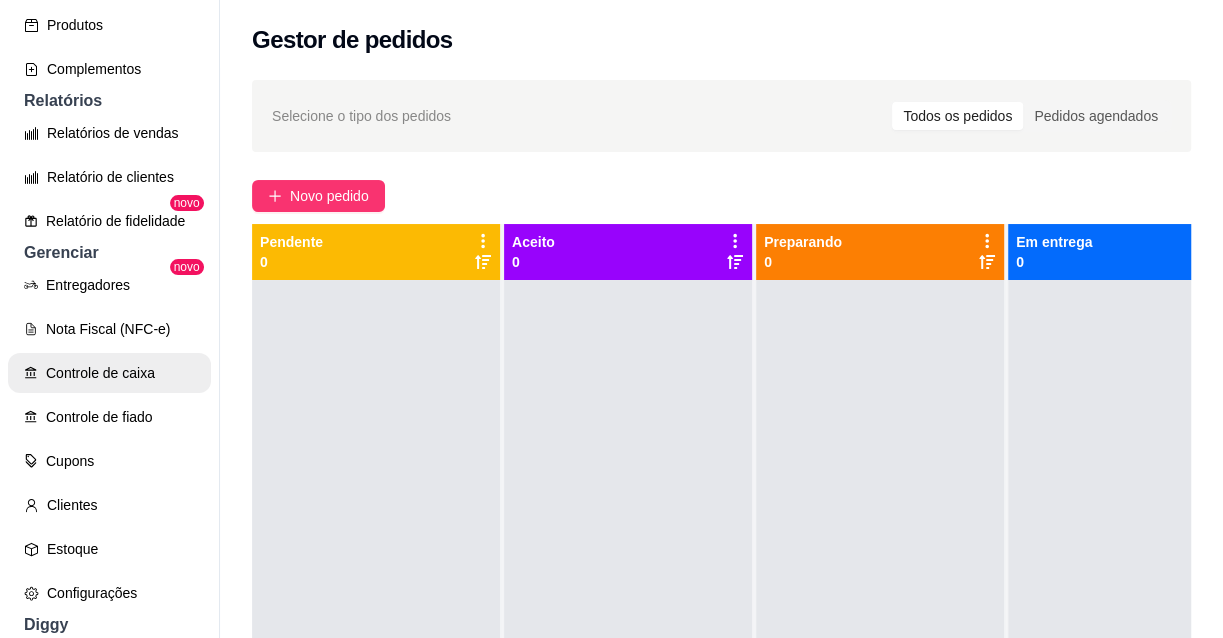 click on "Controle de caixa" at bounding box center (109, 373) 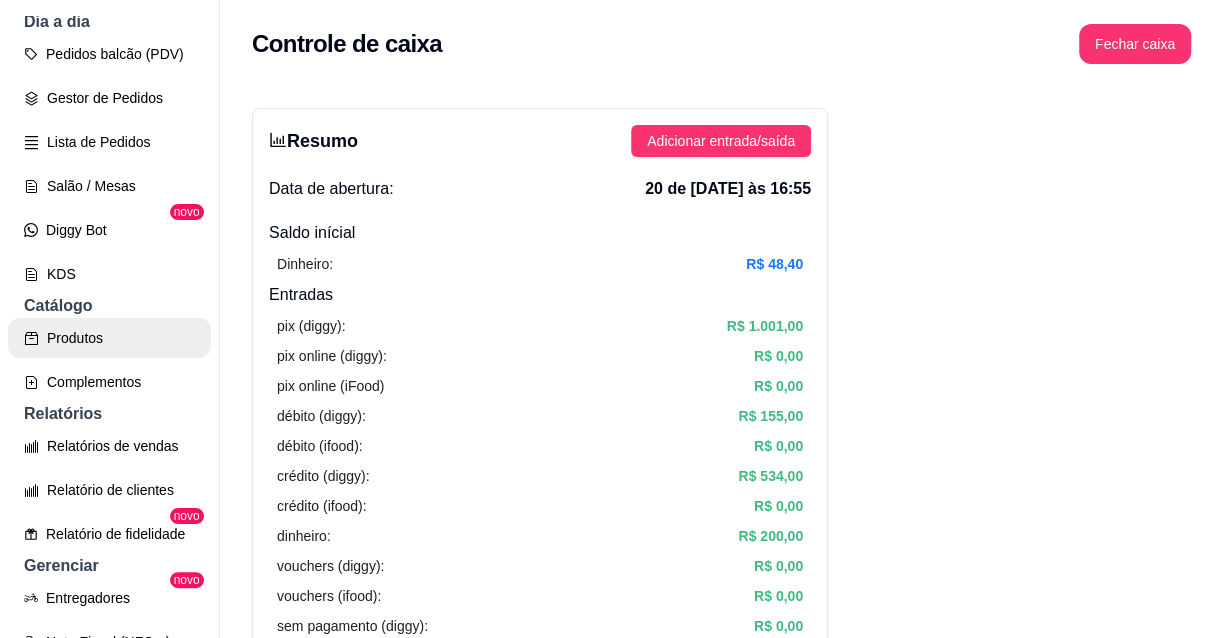 scroll, scrollTop: 90, scrollLeft: 0, axis: vertical 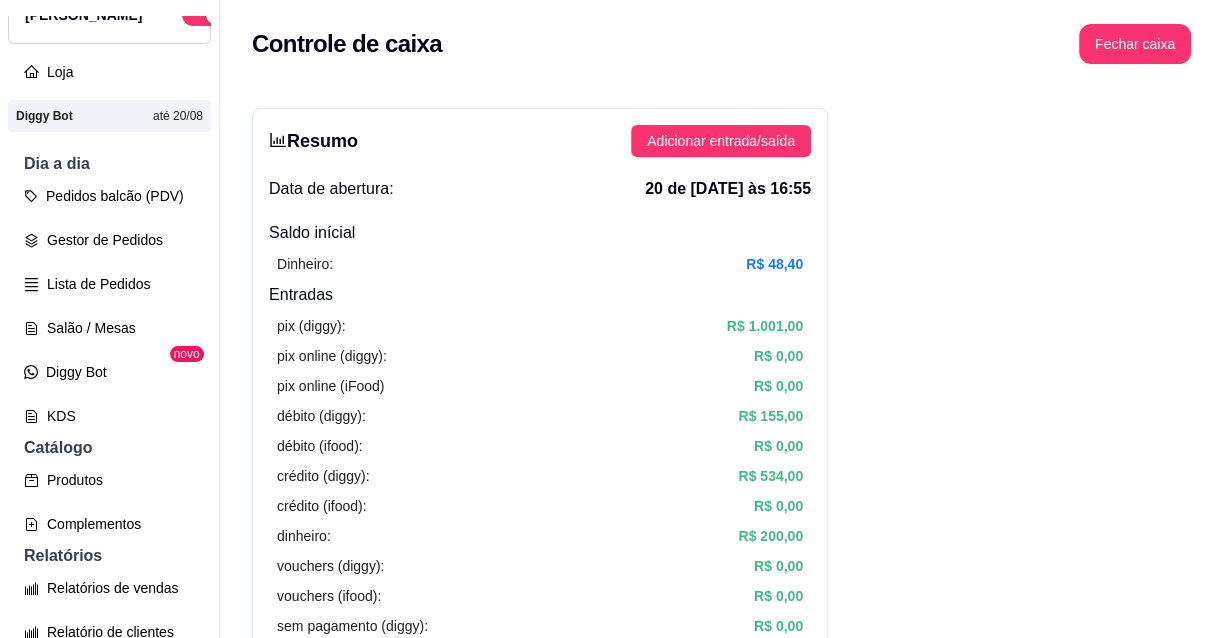 click on "Pedidos balcão (PDV) Gestor de Pedidos Lista de Pedidos Salão / Mesas Diggy Bot novo KDS" at bounding box center (109, 306) 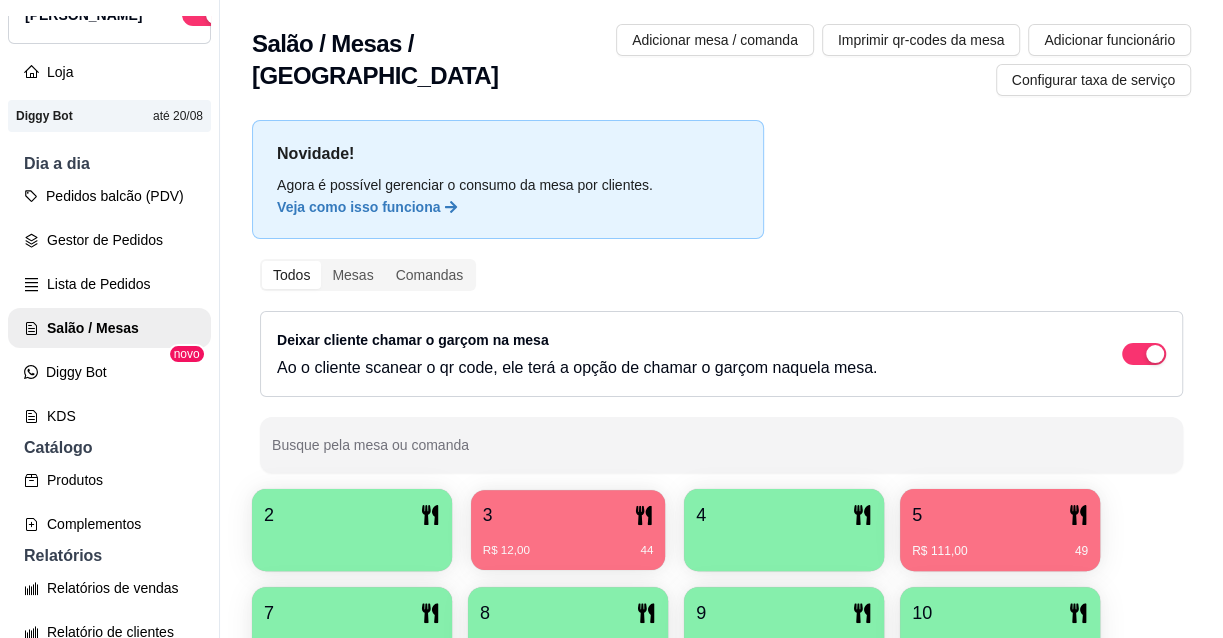 click on "R$ 12,00 44" at bounding box center (568, 551) 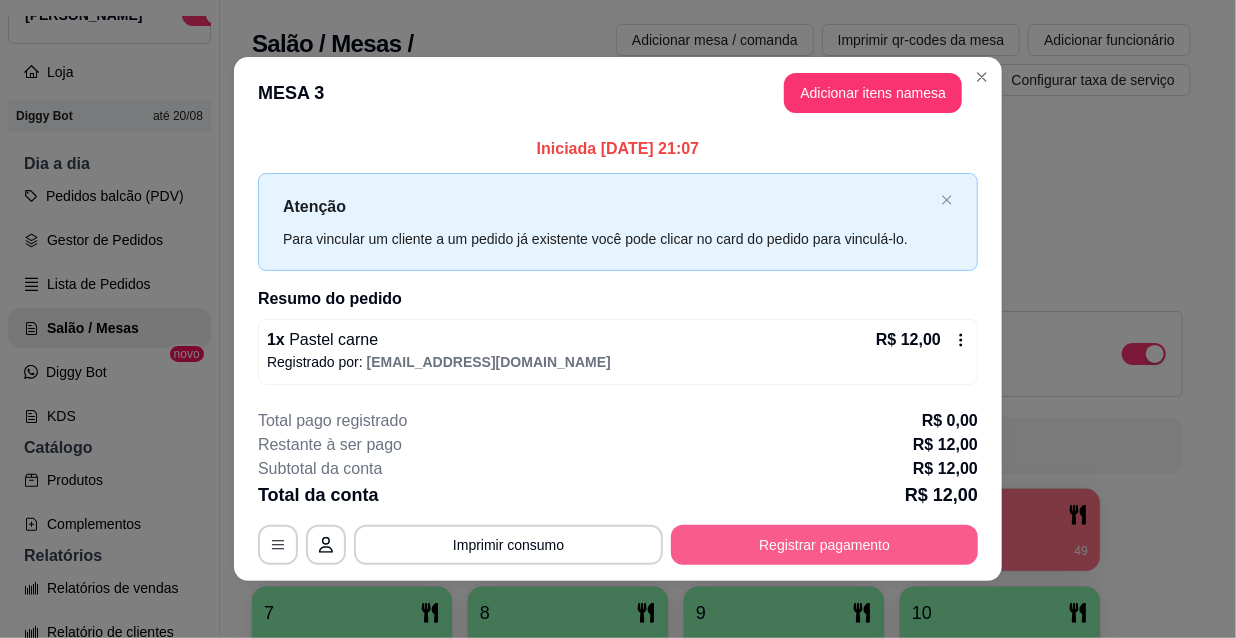 click on "Registrar pagamento" at bounding box center (824, 545) 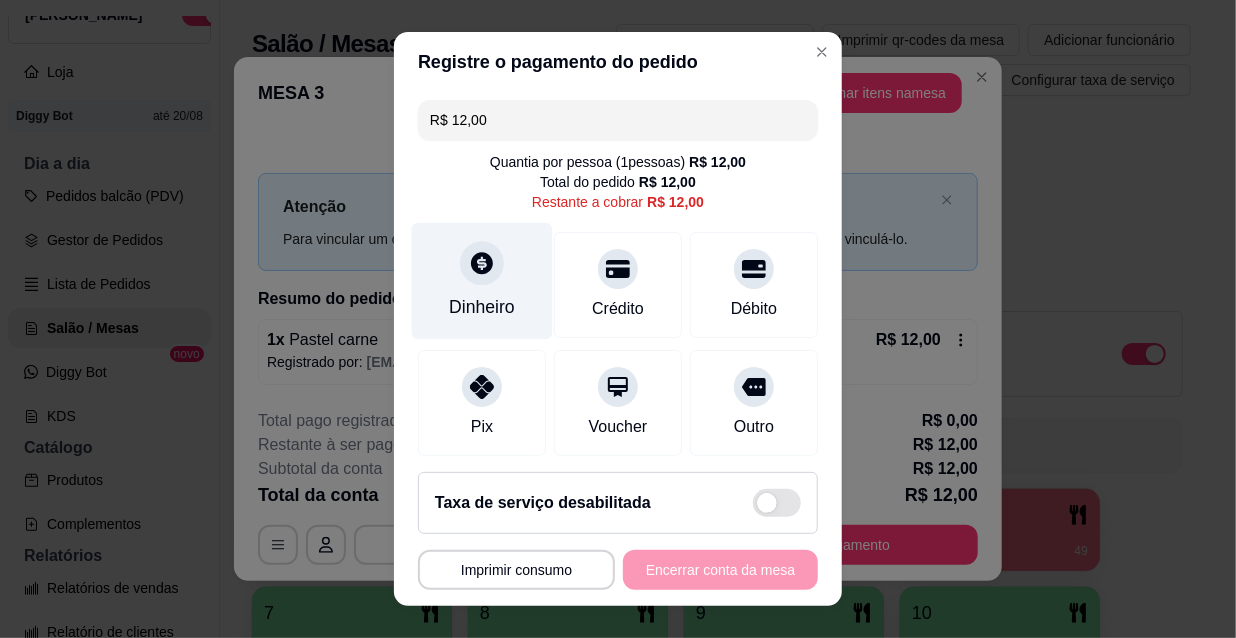 click on "Dinheiro" at bounding box center (482, 281) 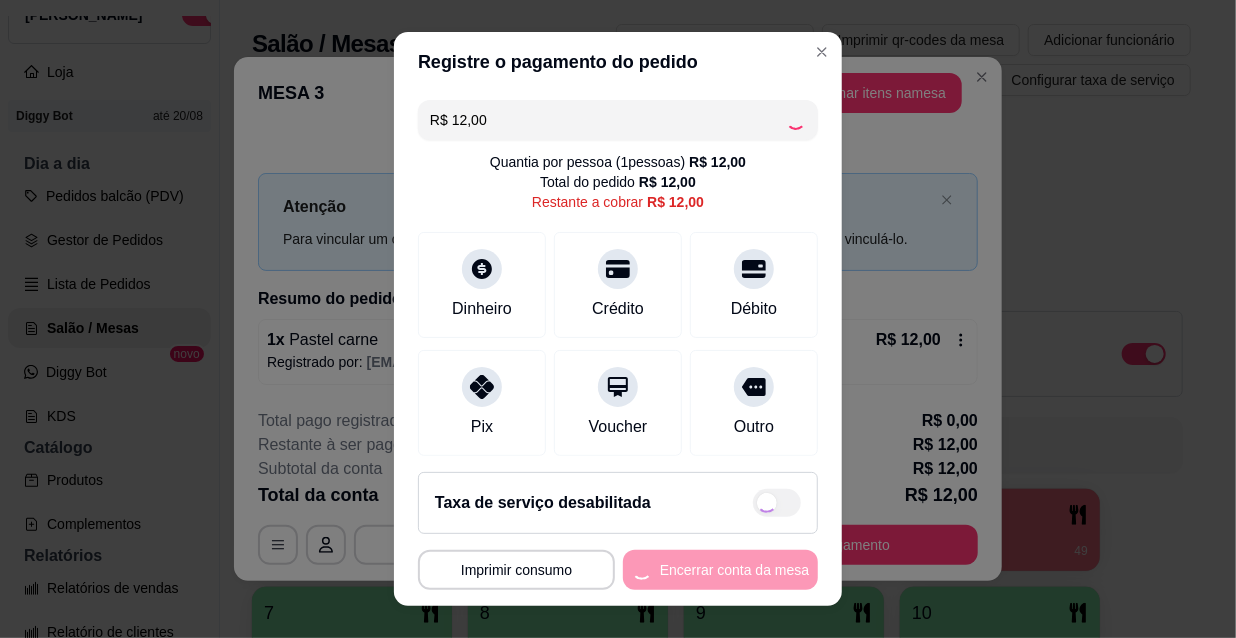 click on "**********" at bounding box center (618, 570) 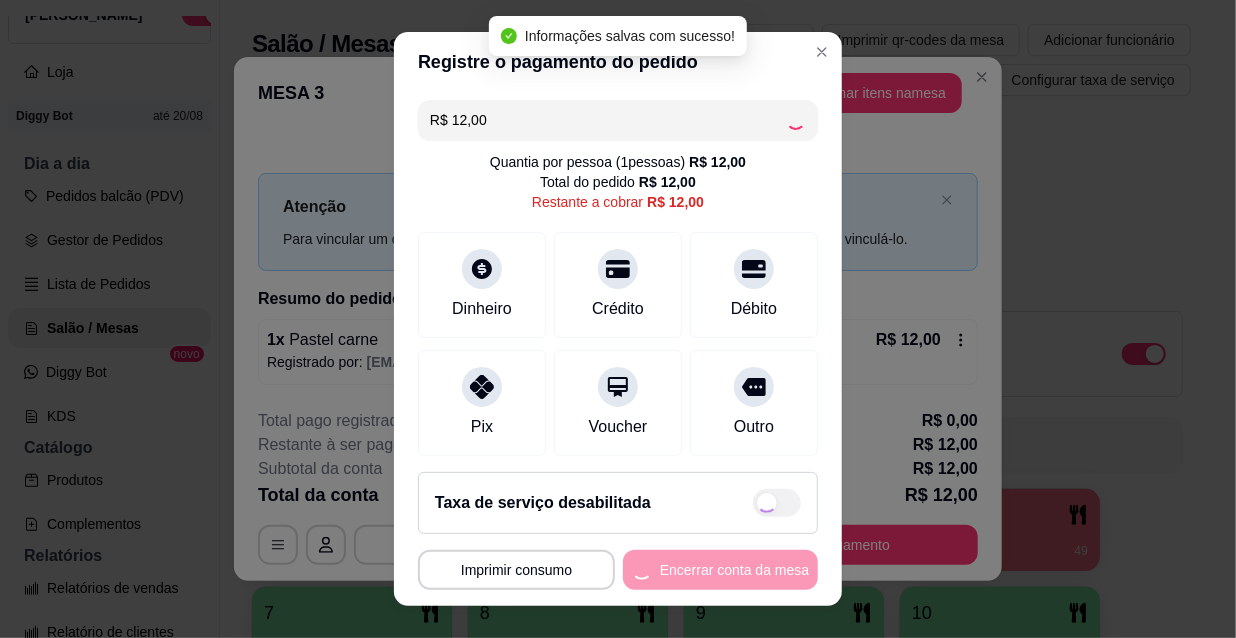type on "R$ 0,00" 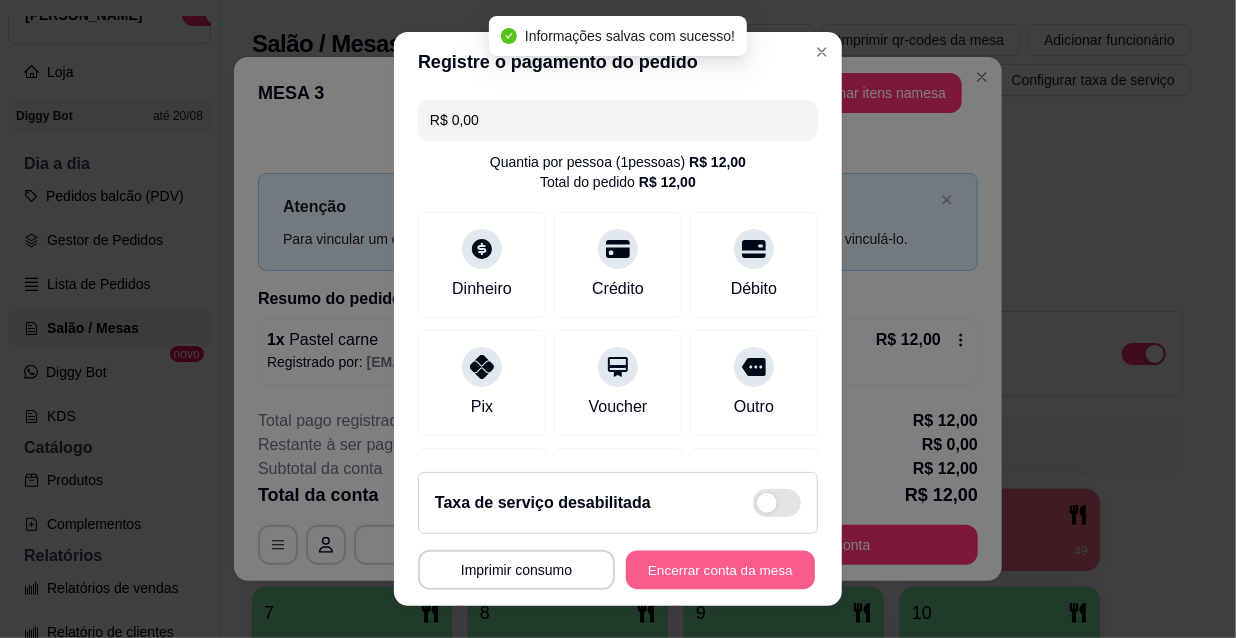 click on "Encerrar conta da mesa" at bounding box center [720, 570] 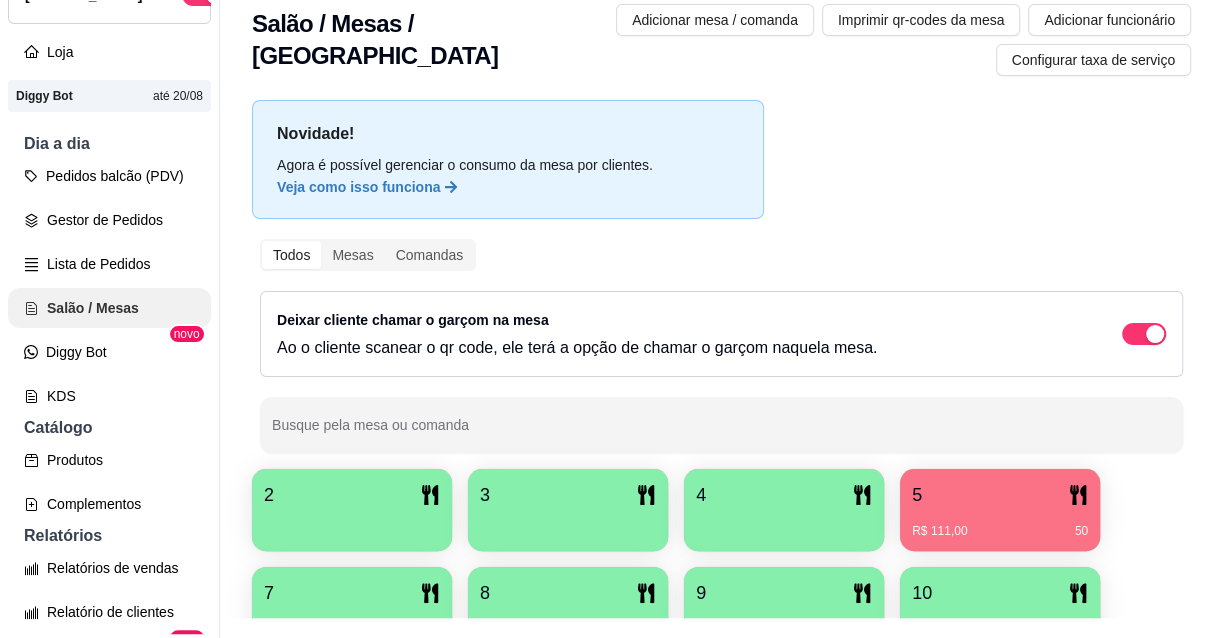 scroll, scrollTop: 31, scrollLeft: 0, axis: vertical 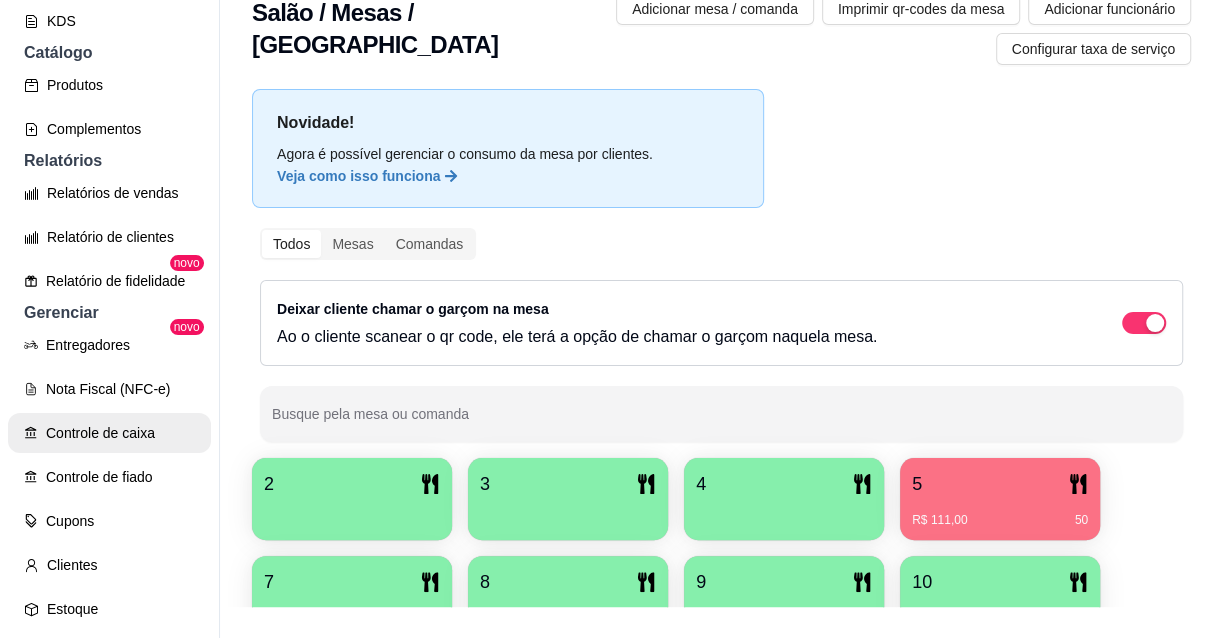 click on "Controle de caixa" at bounding box center (109, 433) 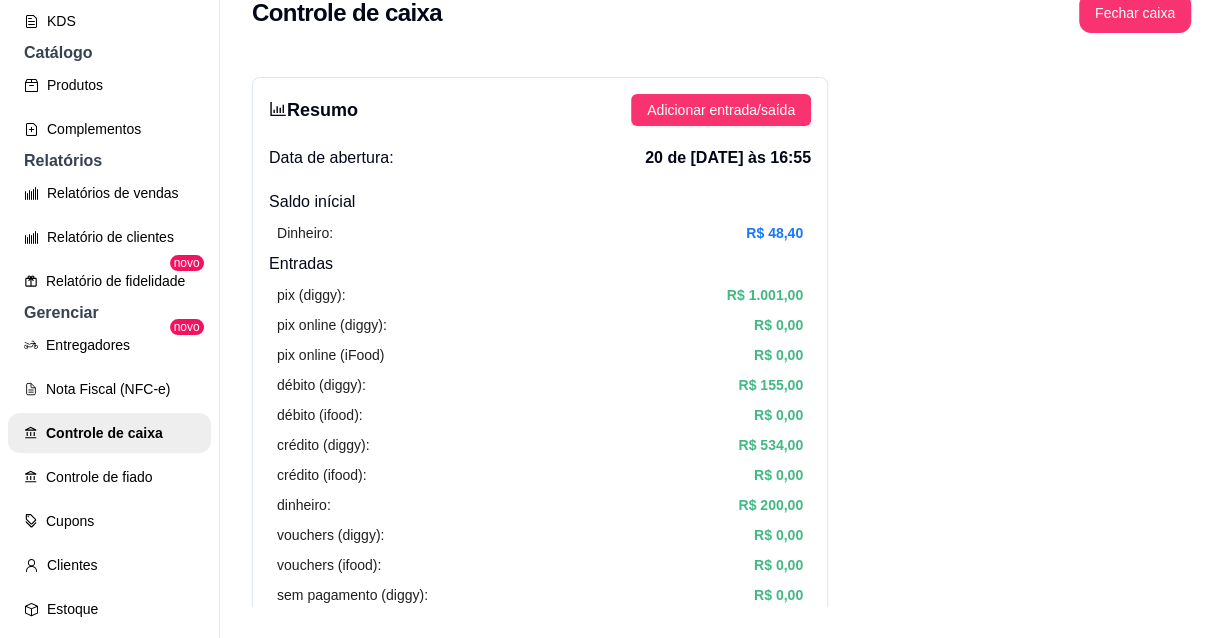 scroll, scrollTop: 0, scrollLeft: 0, axis: both 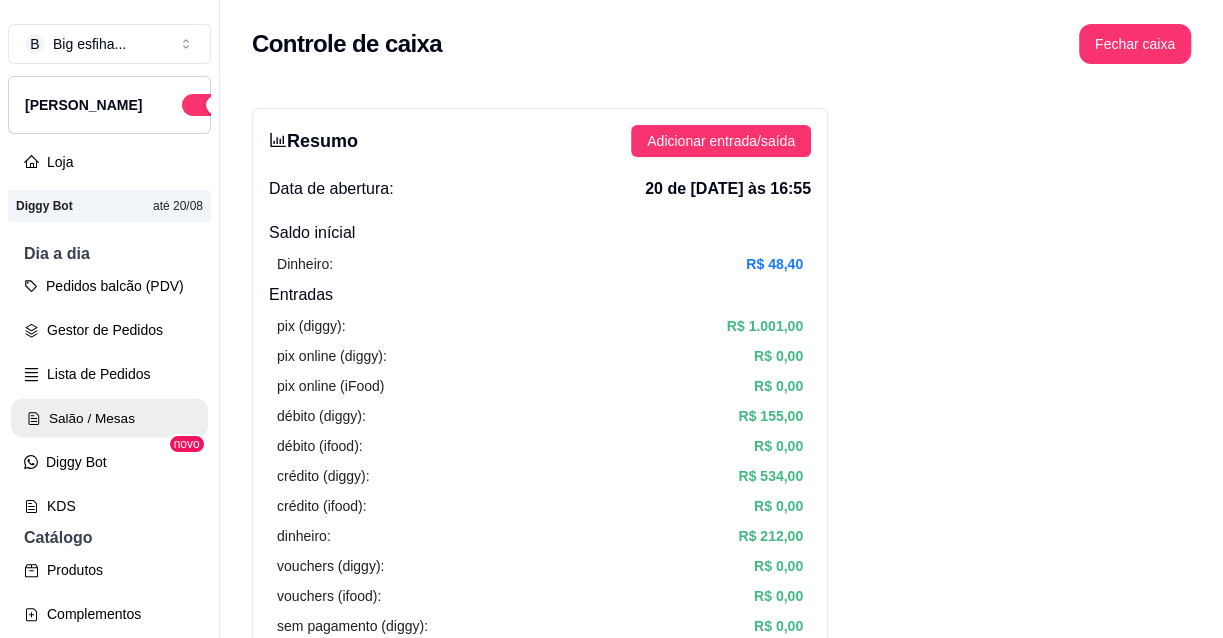 click on "Salão / Mesas" at bounding box center [109, 418] 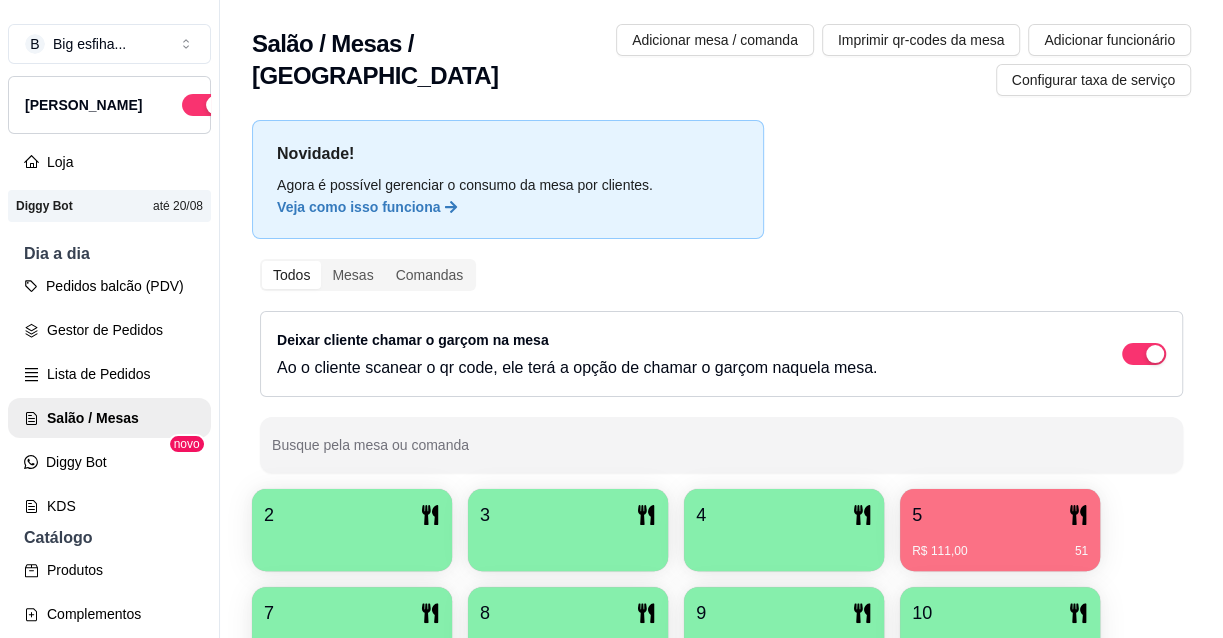 click 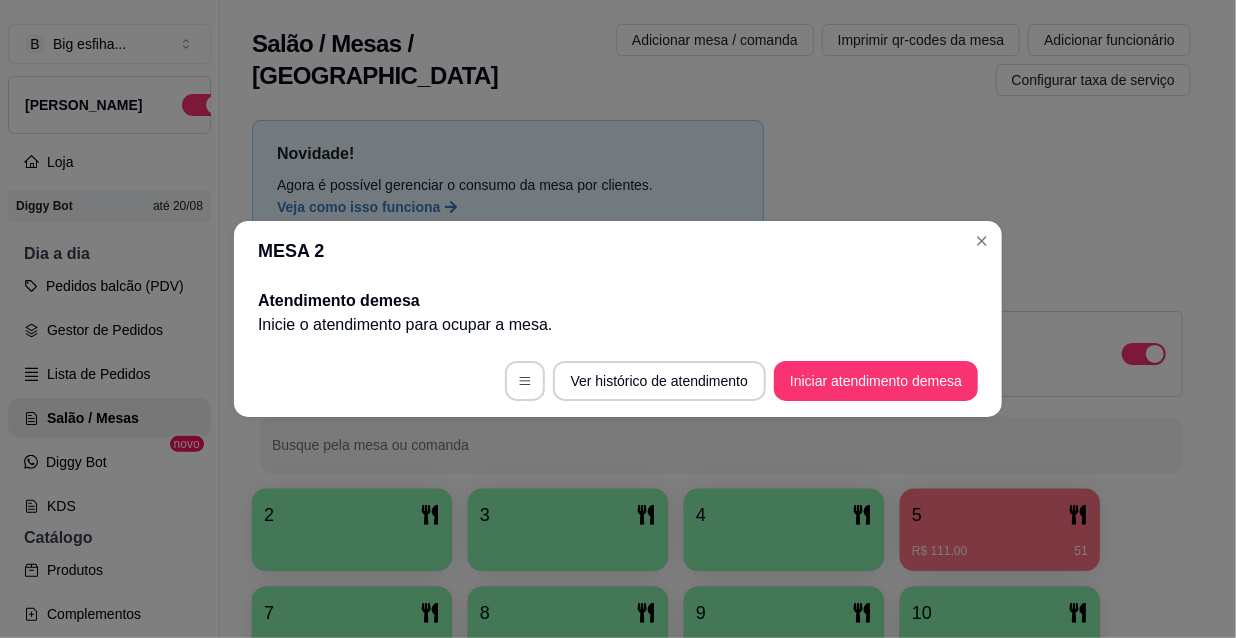 drag, startPoint x: 836, startPoint y: 360, endPoint x: 867, endPoint y: 370, distance: 32.572994 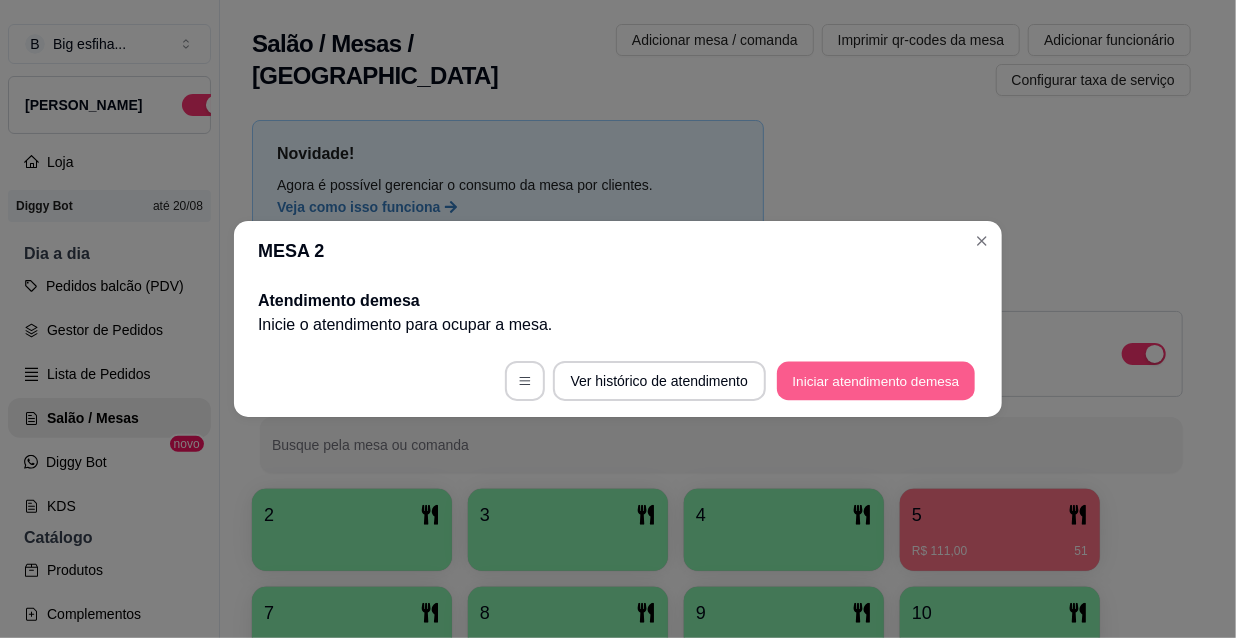 click on "Iniciar atendimento de  mesa" at bounding box center [876, 381] 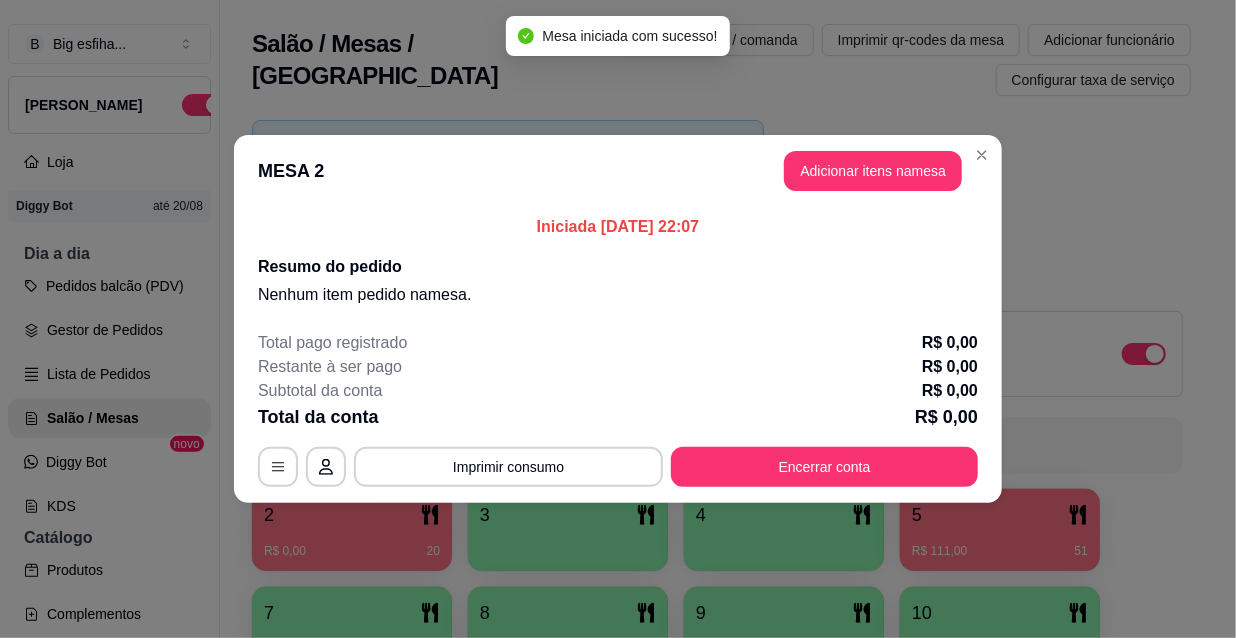 click on "MESA 2 Adicionar itens na  mesa" at bounding box center [618, 171] 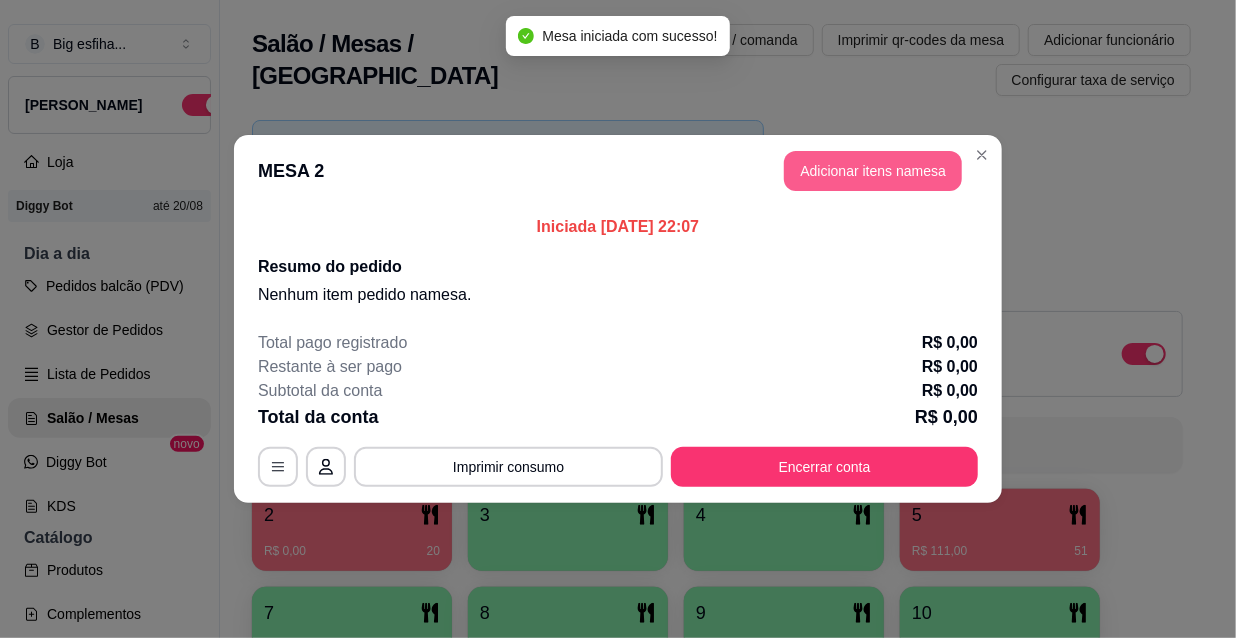 click on "Adicionar itens na  mesa" at bounding box center (873, 171) 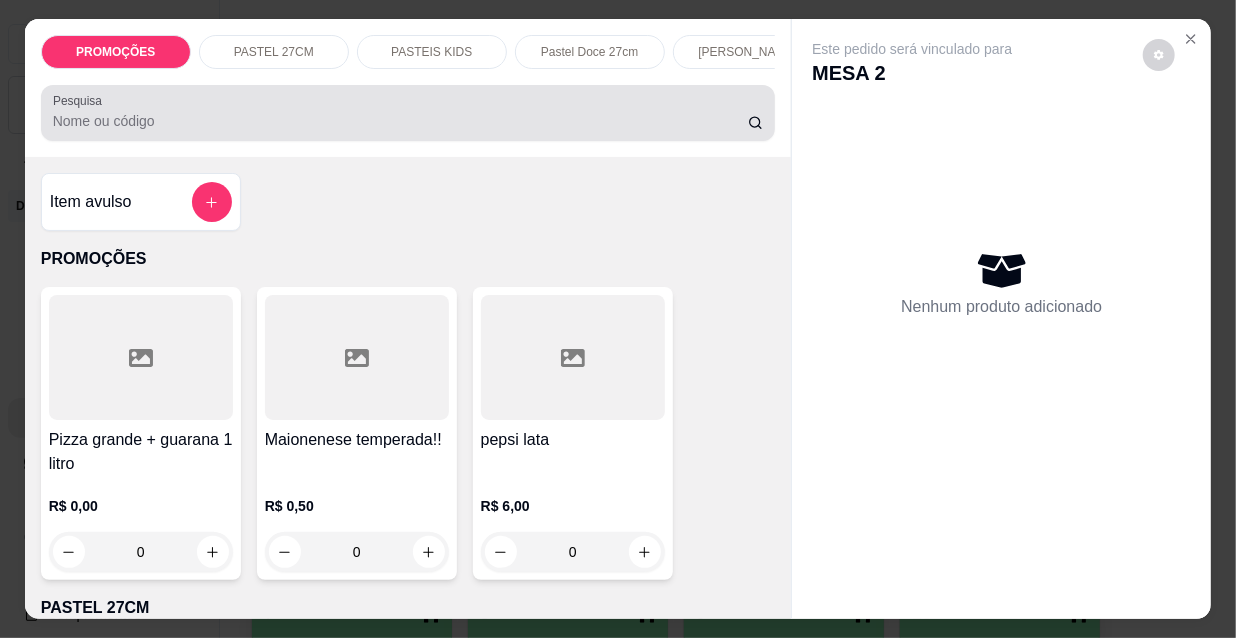 click on "Pesquisa" at bounding box center [408, 113] 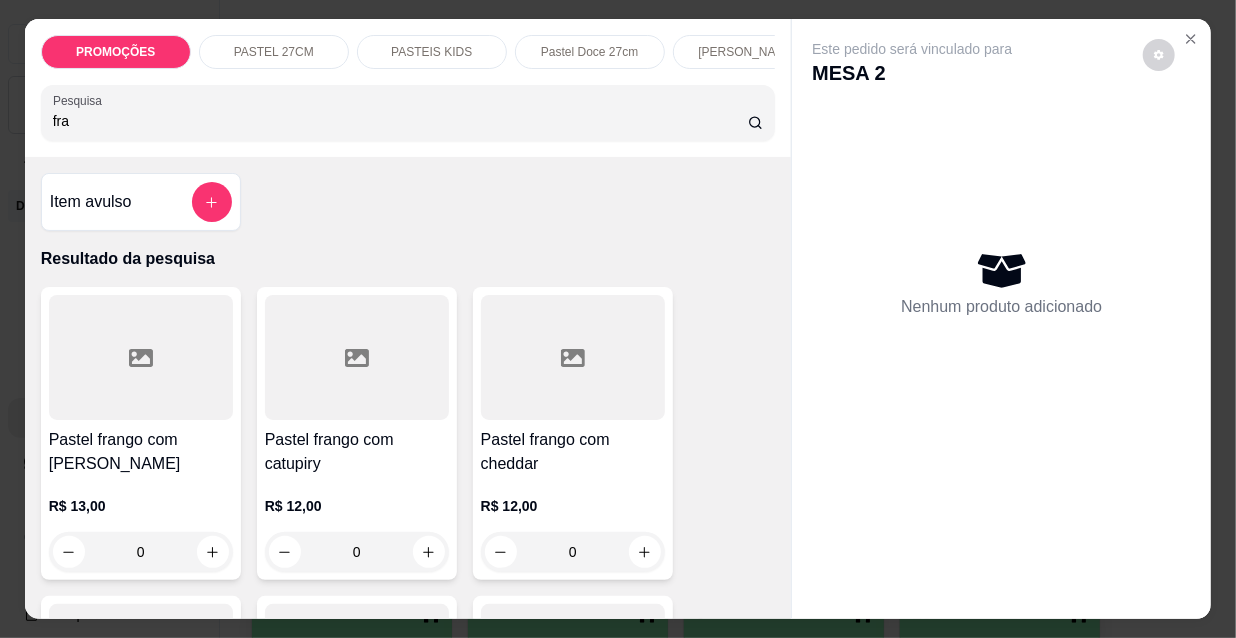 type on "fra" 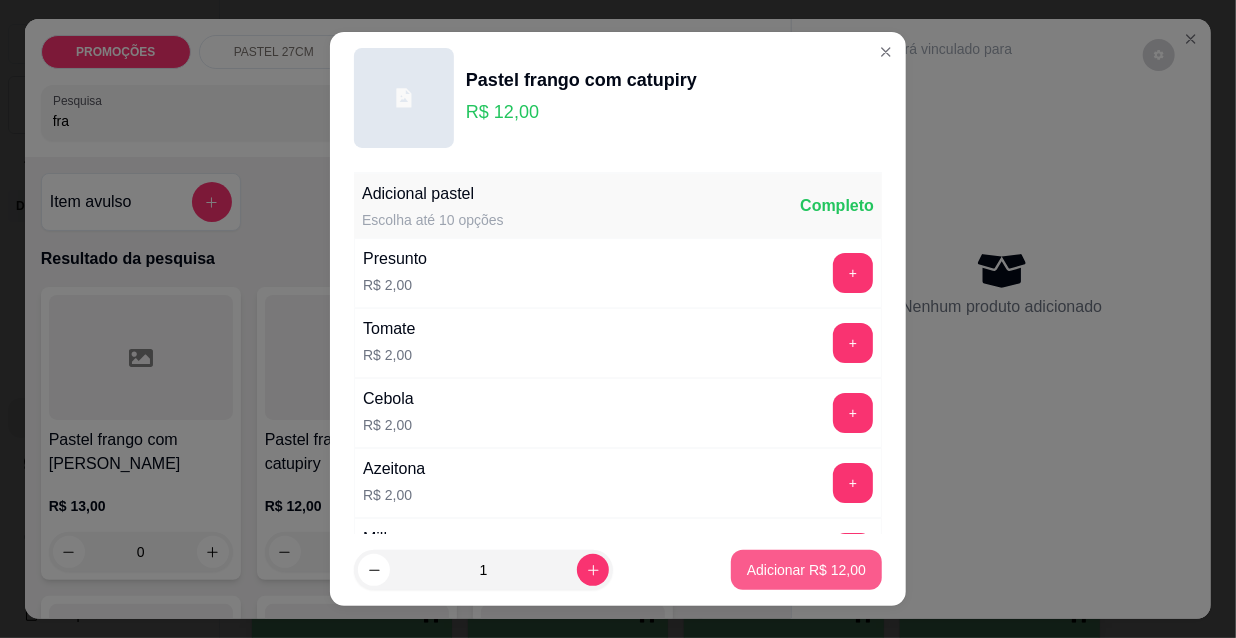click on "Adicionar   R$ 12,00" at bounding box center (806, 570) 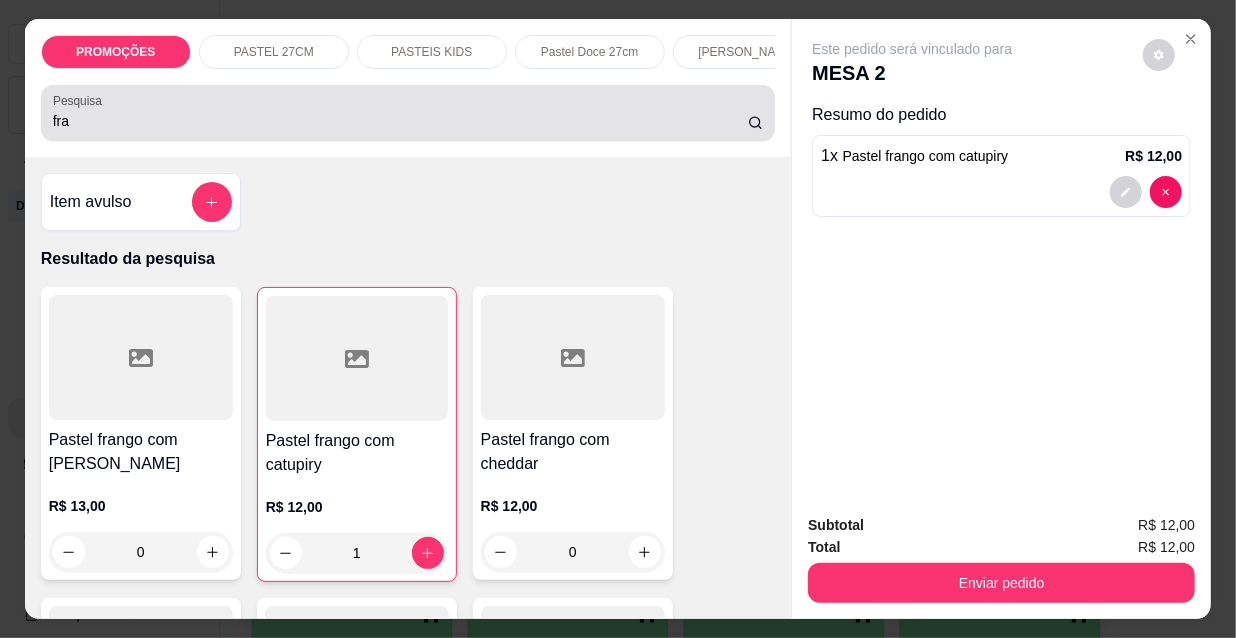 click on "fra" at bounding box center [400, 121] 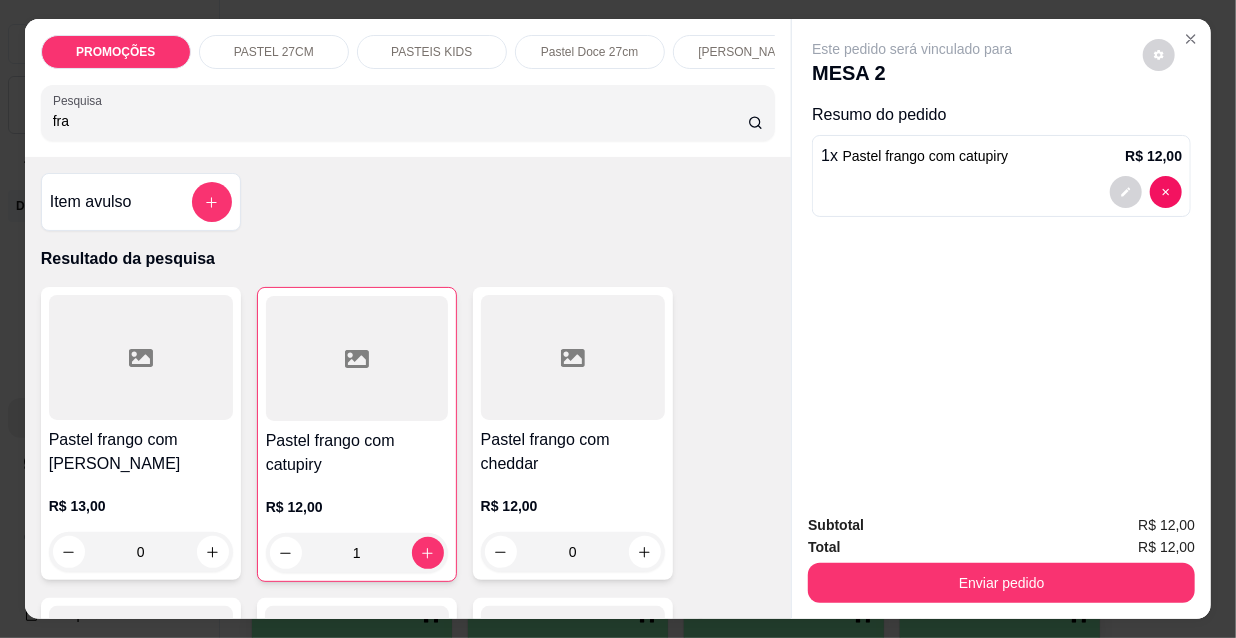 click on "fra" at bounding box center (400, 121) 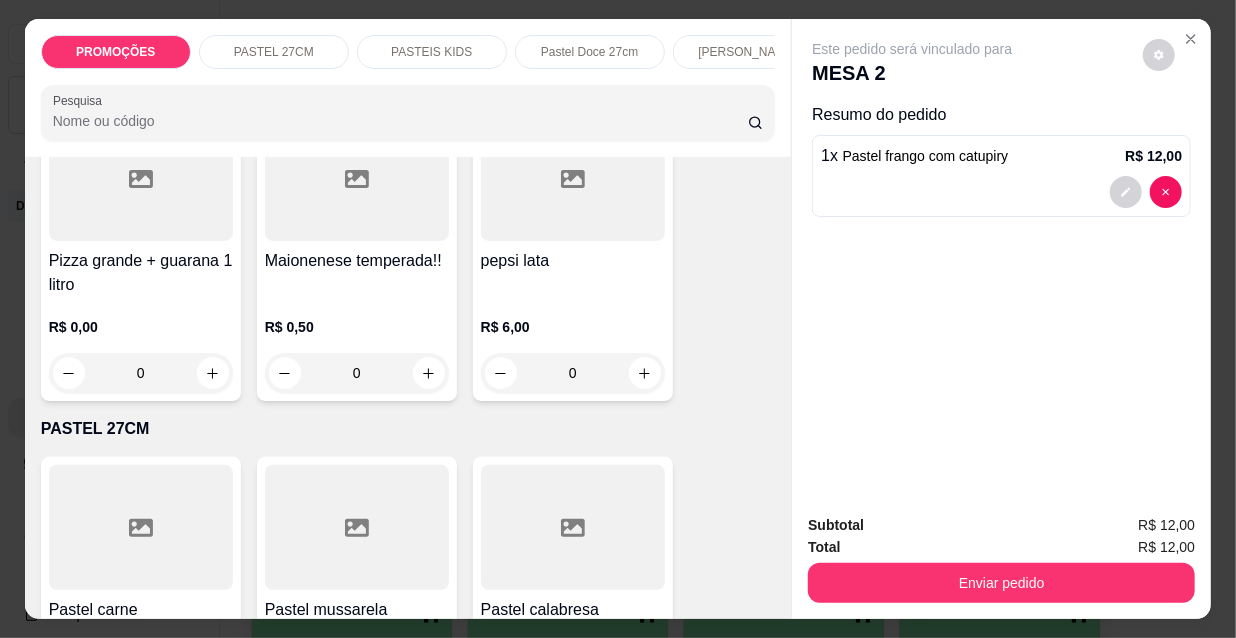scroll, scrollTop: 181, scrollLeft: 0, axis: vertical 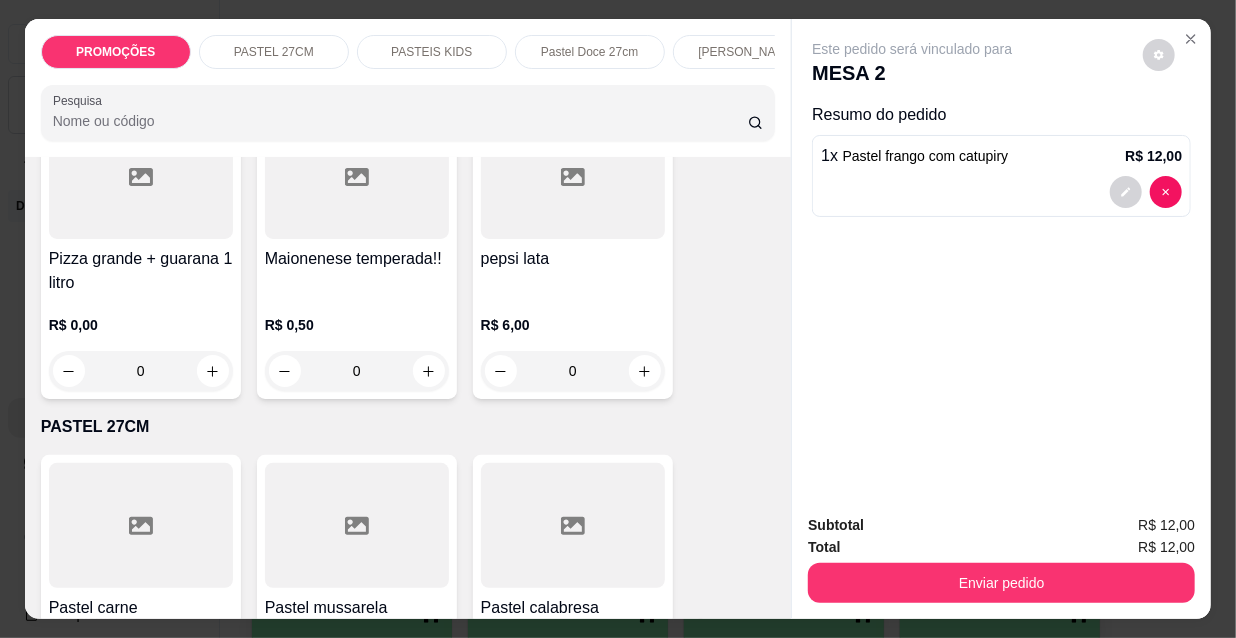type 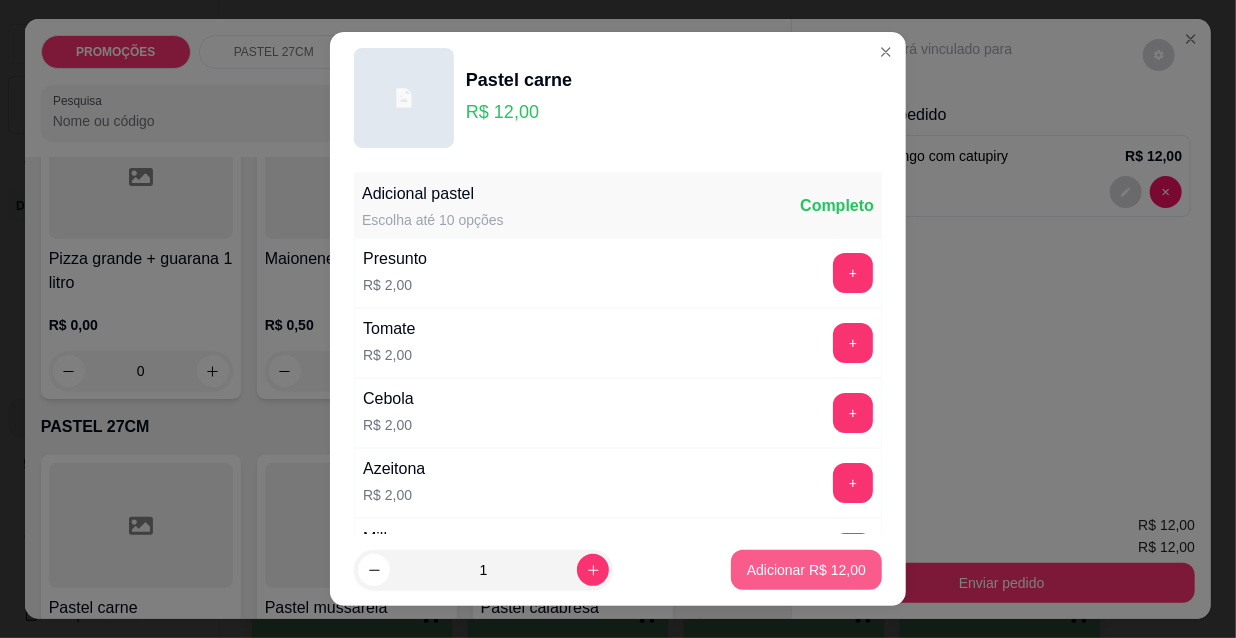 click on "Adicionar   R$ 12,00" at bounding box center [806, 570] 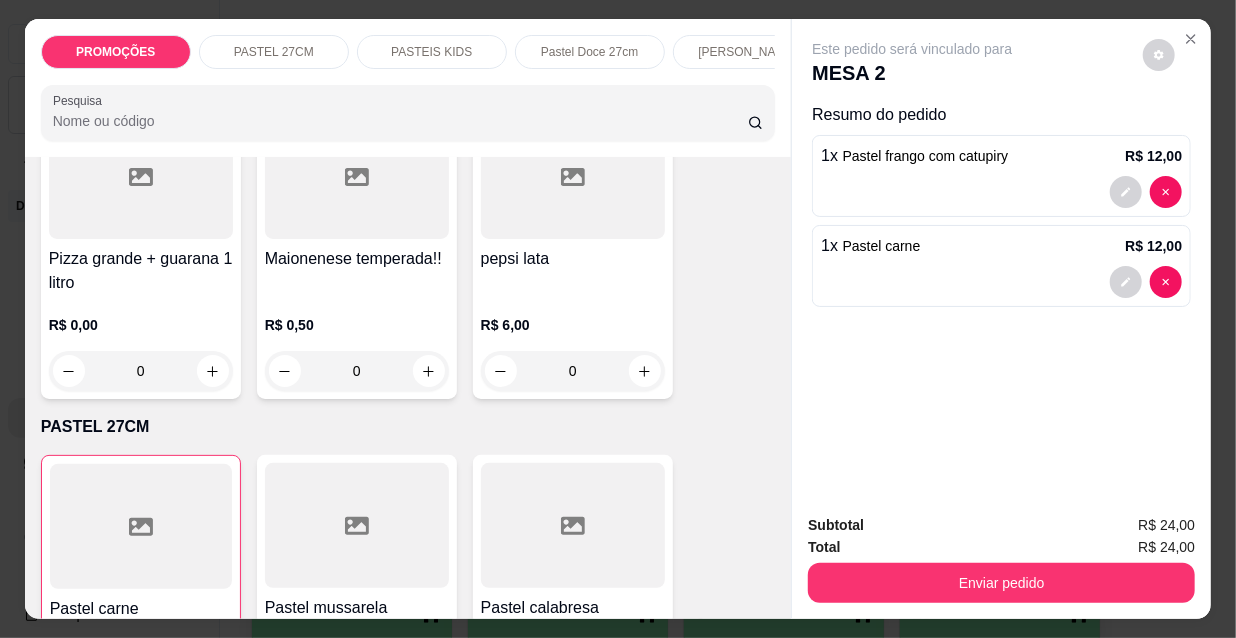 scroll, scrollTop: 0, scrollLeft: 643, axis: horizontal 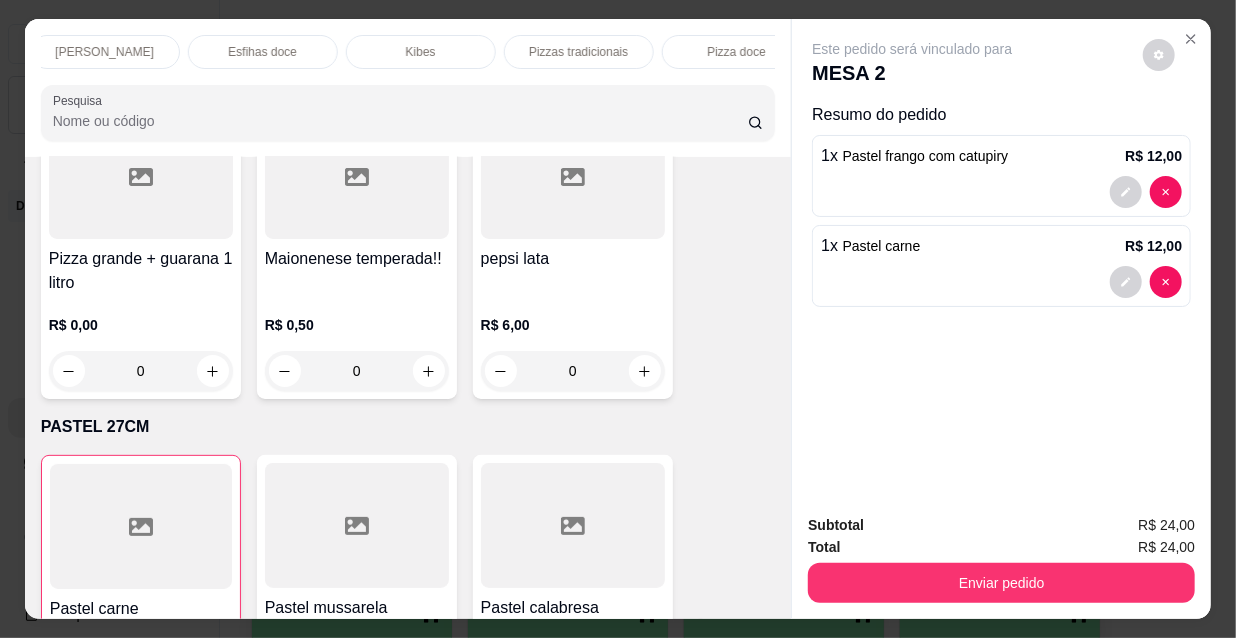 click on "Esfihas doce" at bounding box center [262, 52] 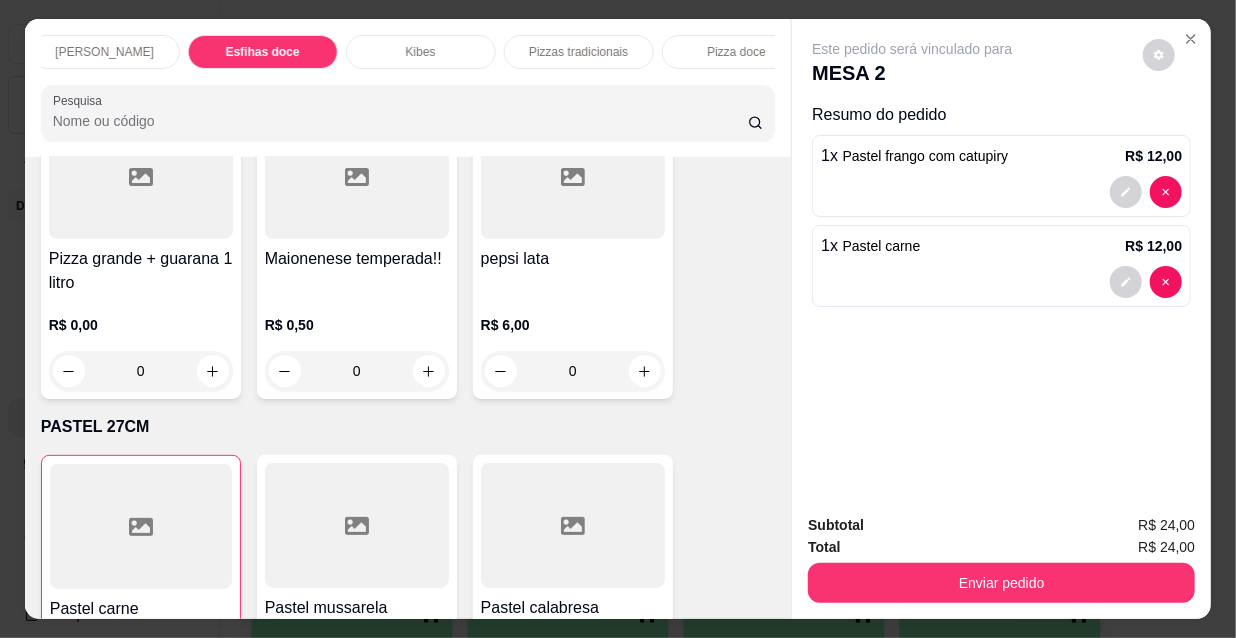 scroll, scrollTop: 15285, scrollLeft: 0, axis: vertical 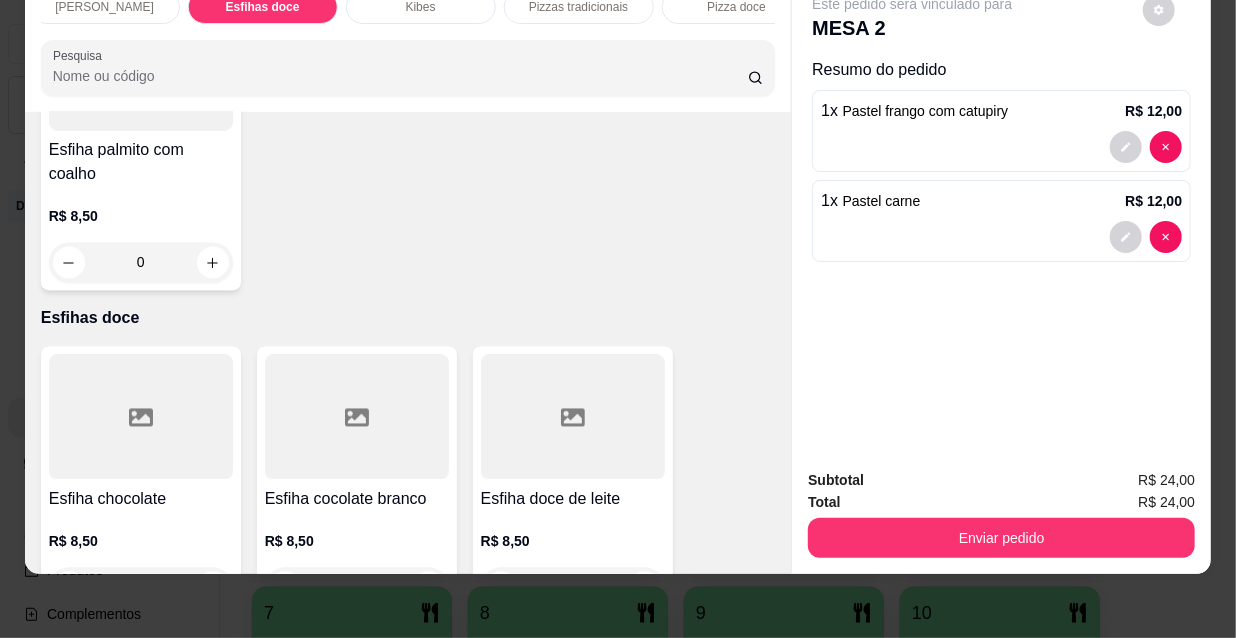 click on "Esfiha chocolate" at bounding box center [141, 500] 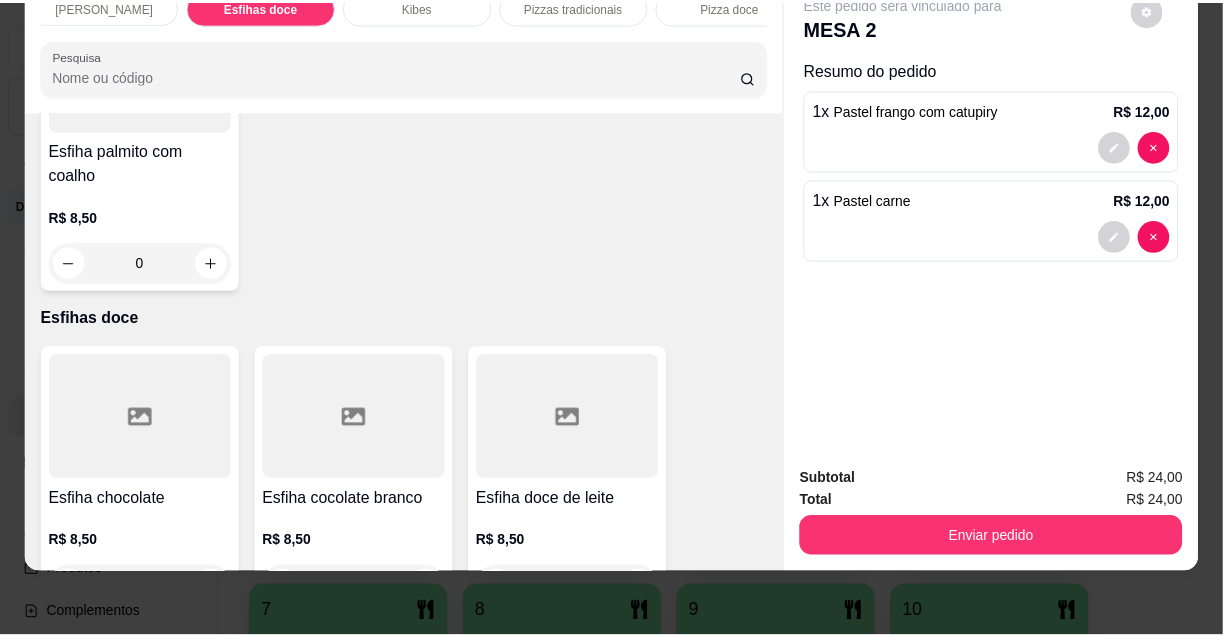 scroll, scrollTop: 28, scrollLeft: 0, axis: vertical 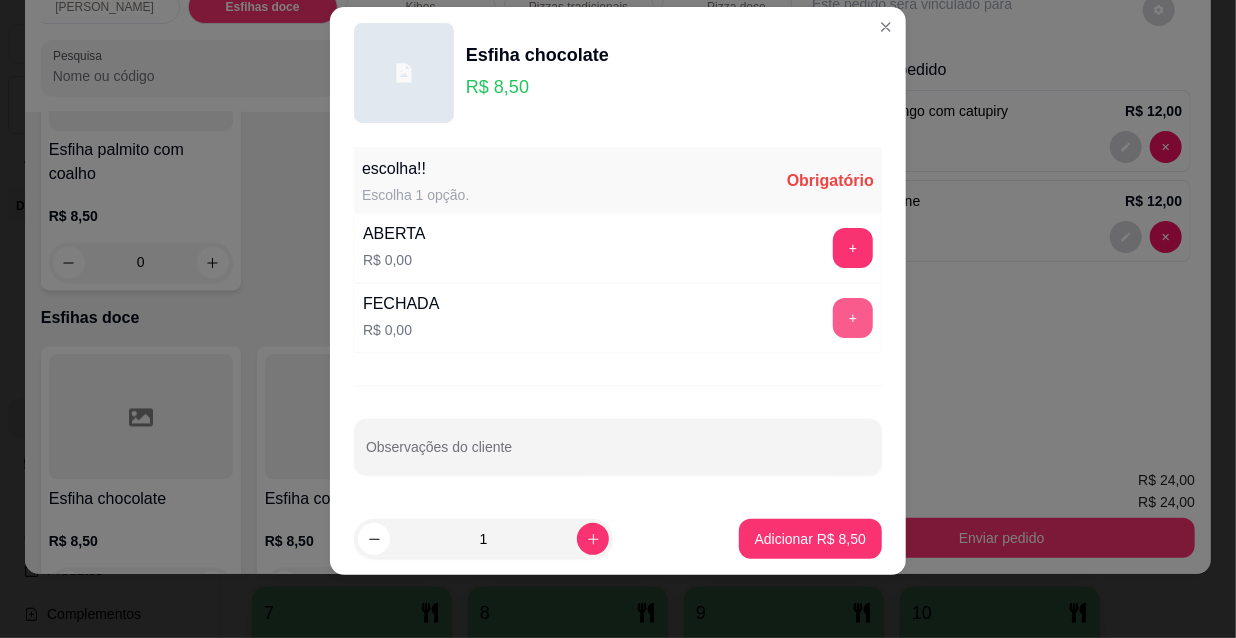 click on "+" at bounding box center (853, 318) 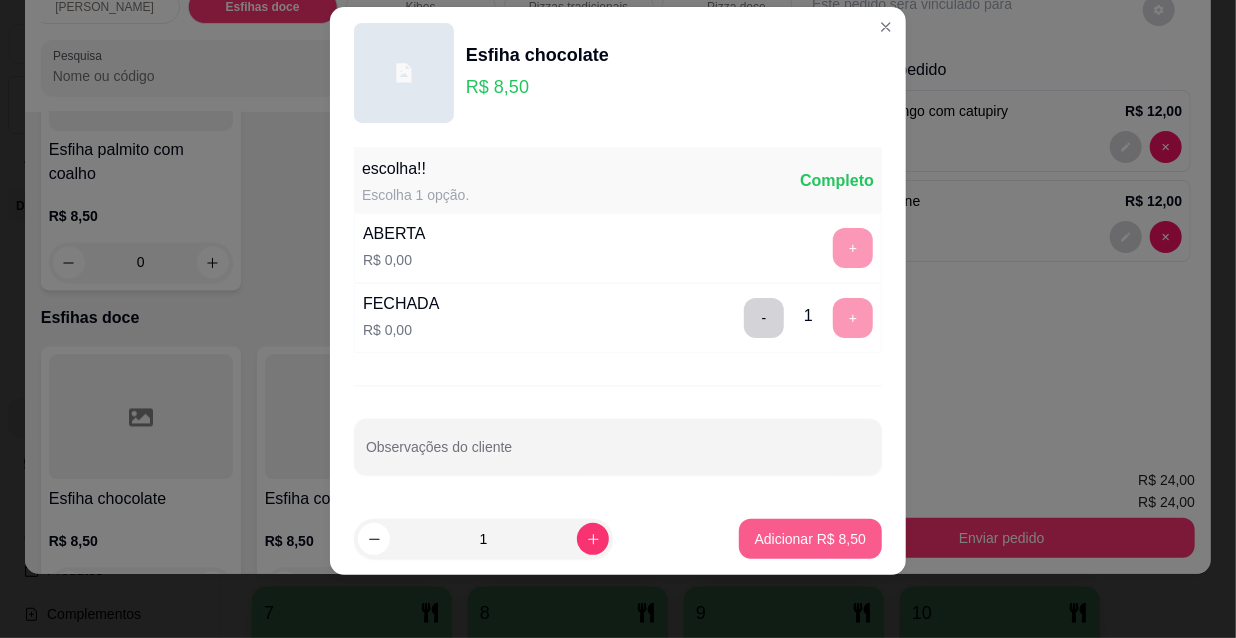 click on "Adicionar   R$ 8,50" at bounding box center (810, 539) 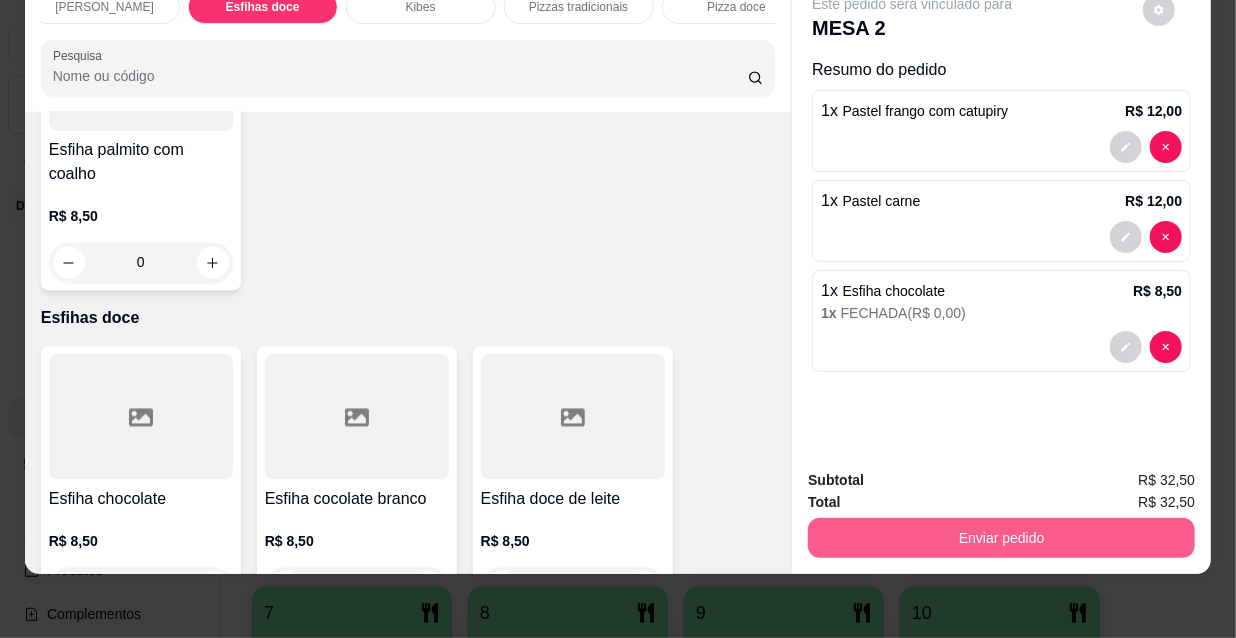 click on "Enviar pedido" at bounding box center [1001, 538] 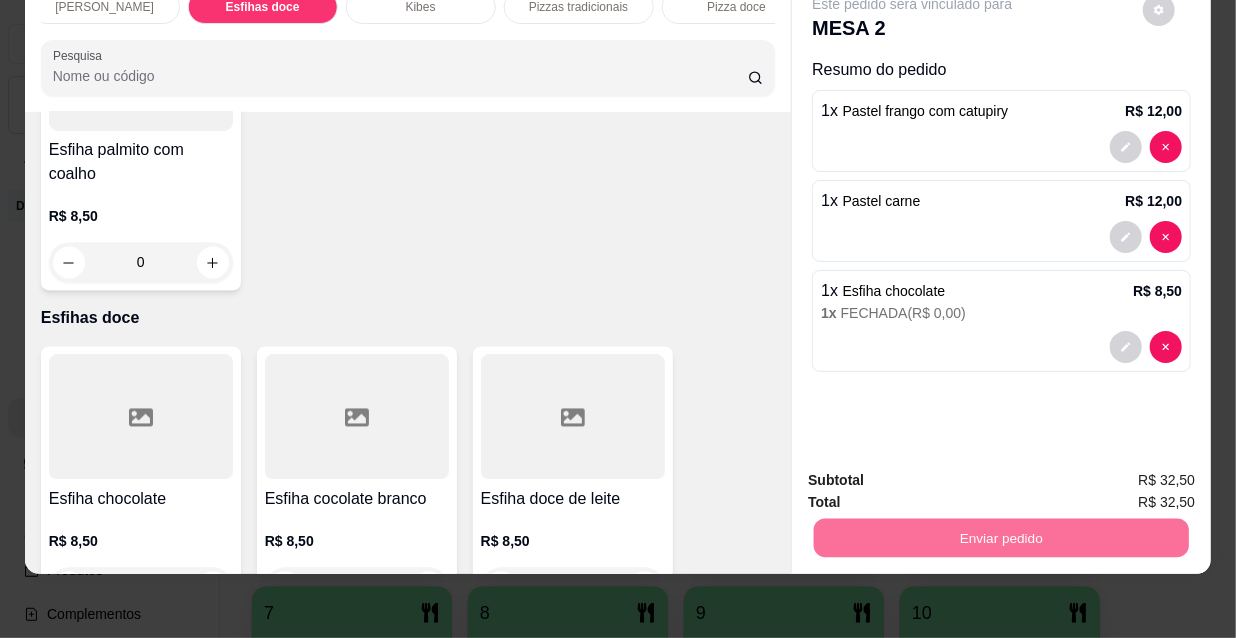 click on "Não registrar e enviar pedido" at bounding box center [937, 474] 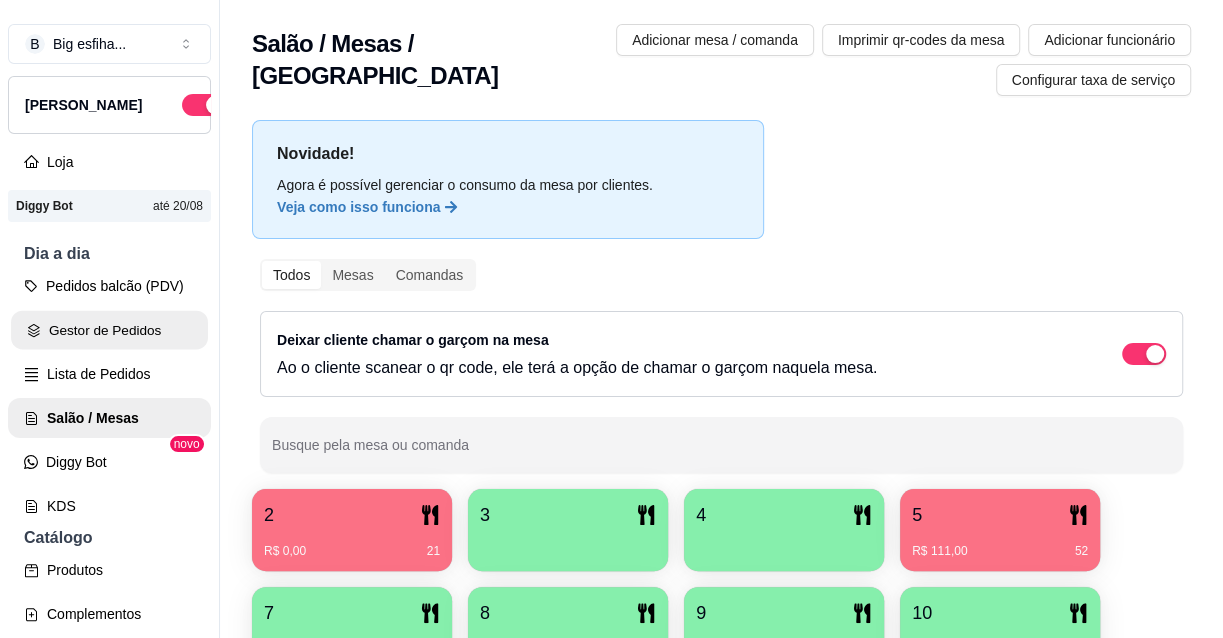 click on "Gestor de Pedidos" at bounding box center [109, 330] 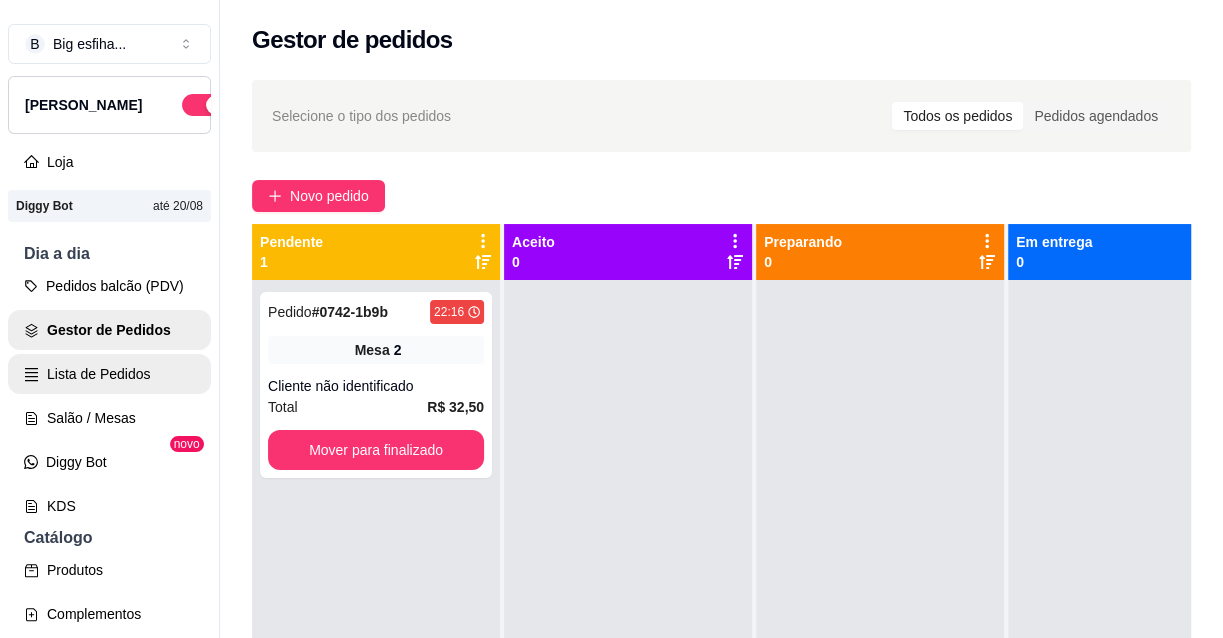 click on "Lista de Pedidos" at bounding box center [109, 374] 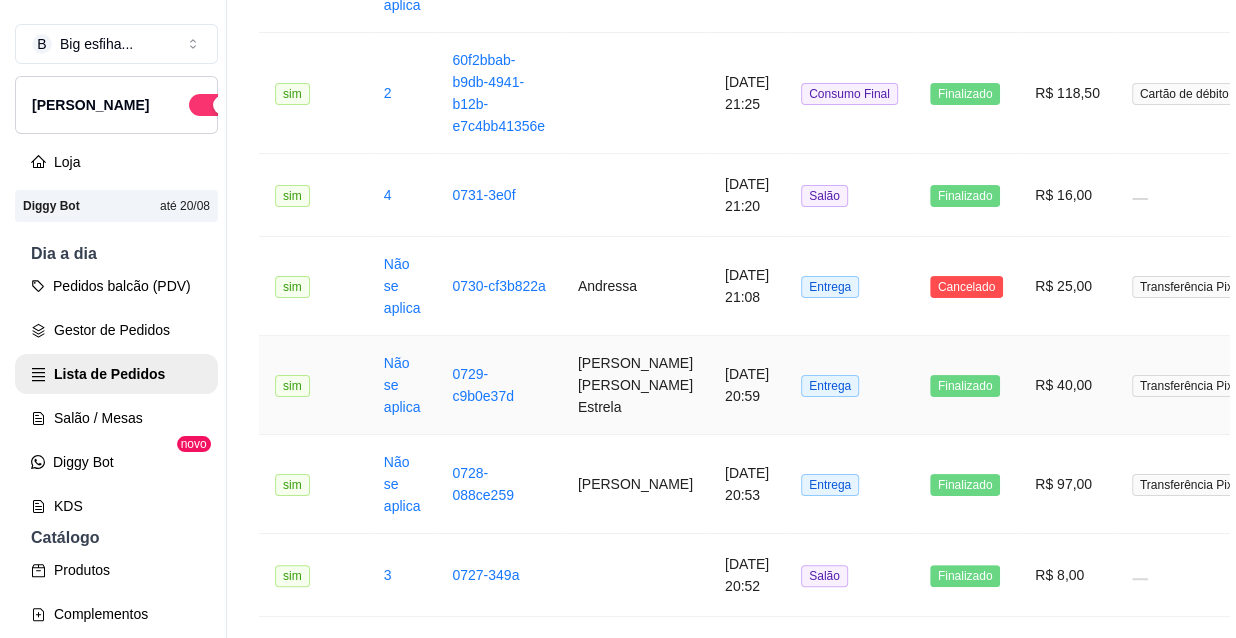 scroll, scrollTop: 2000, scrollLeft: 0, axis: vertical 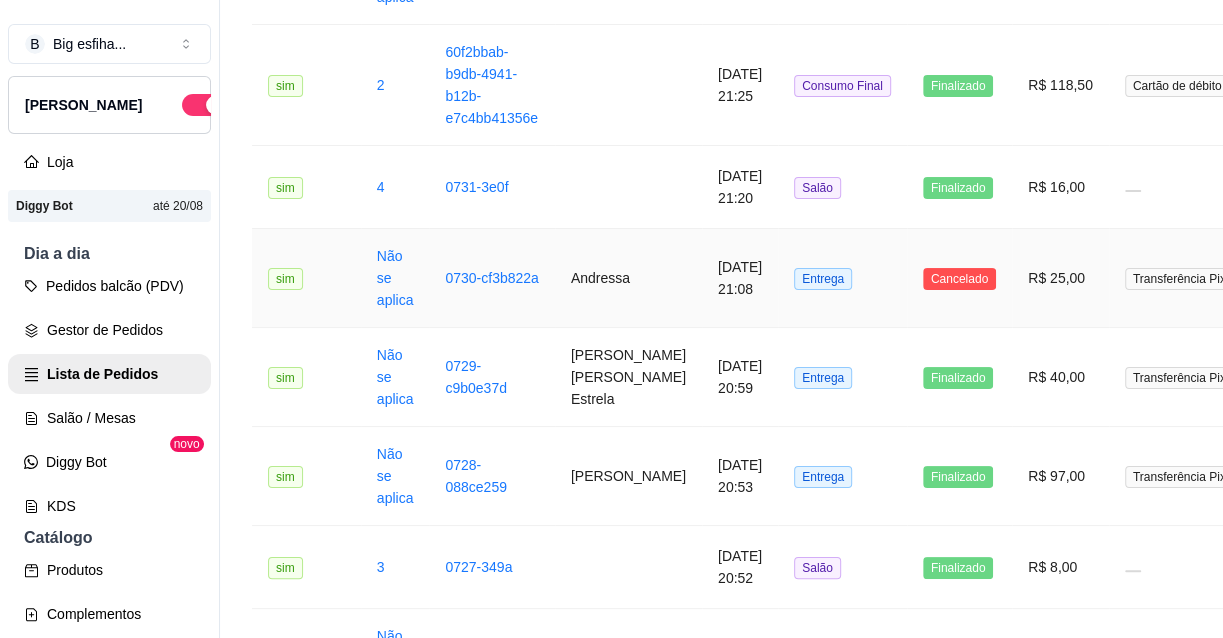click on "Entrega" at bounding box center (842, 278) 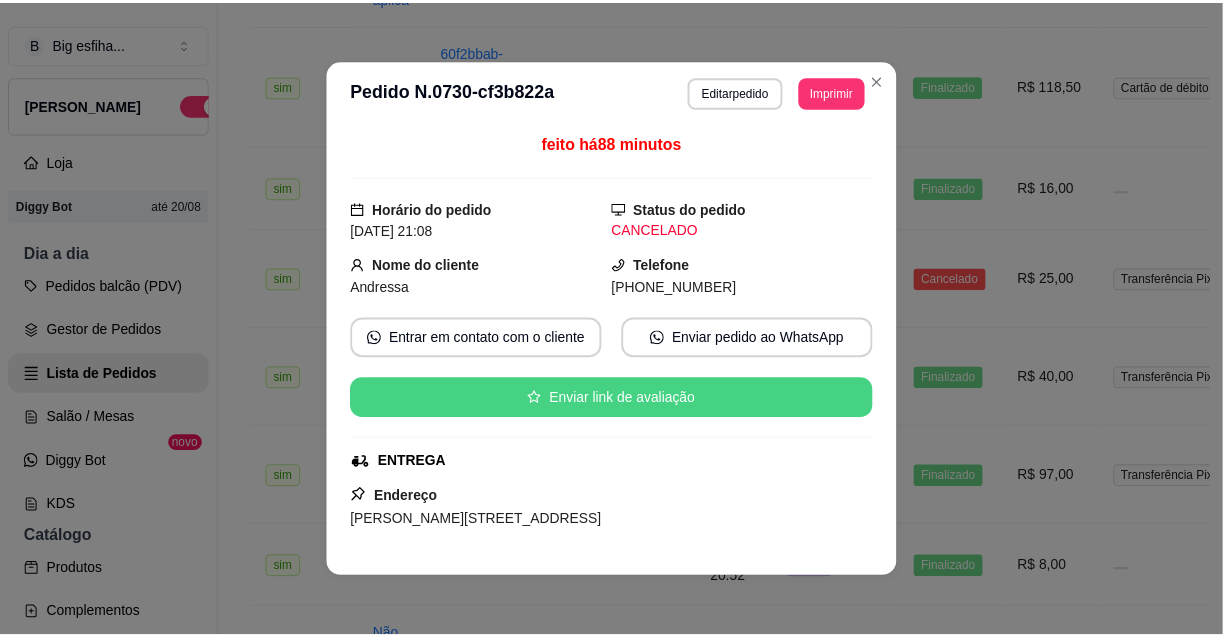 scroll, scrollTop: 457, scrollLeft: 0, axis: vertical 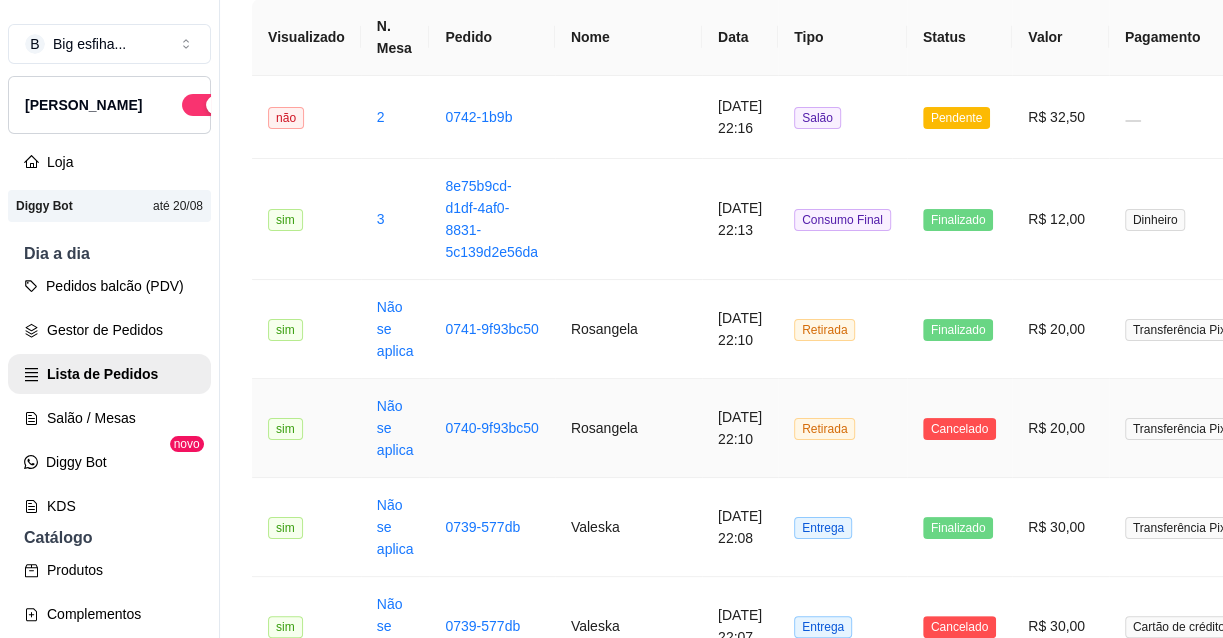 click on "Retirada" at bounding box center [842, 428] 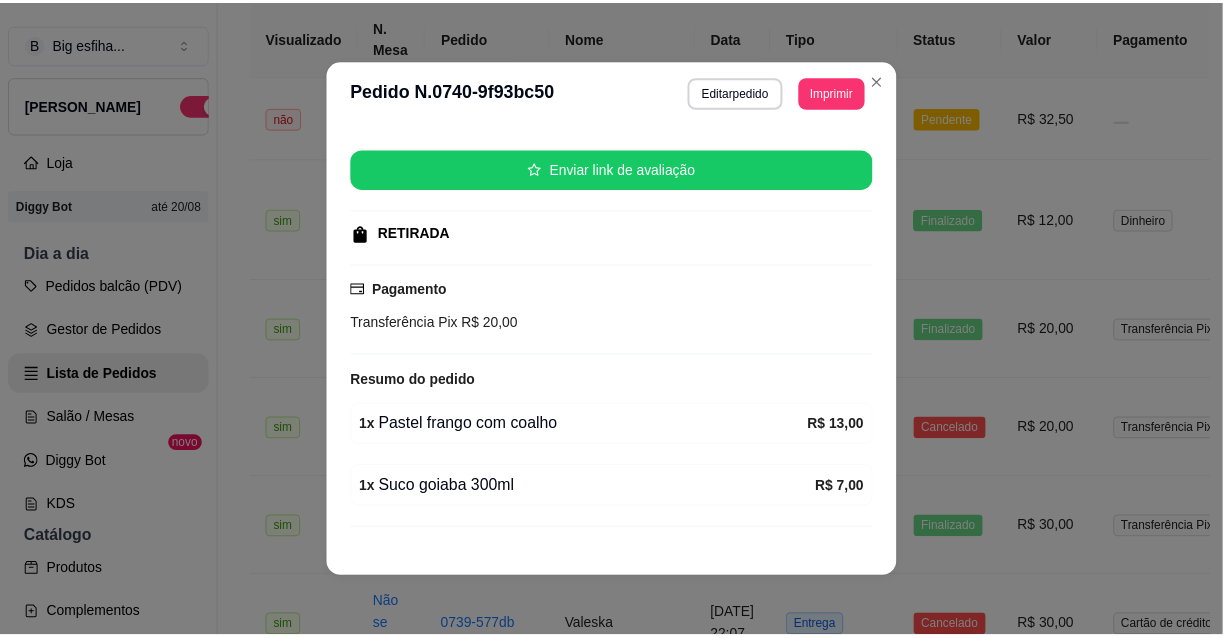 scroll, scrollTop: 275, scrollLeft: 0, axis: vertical 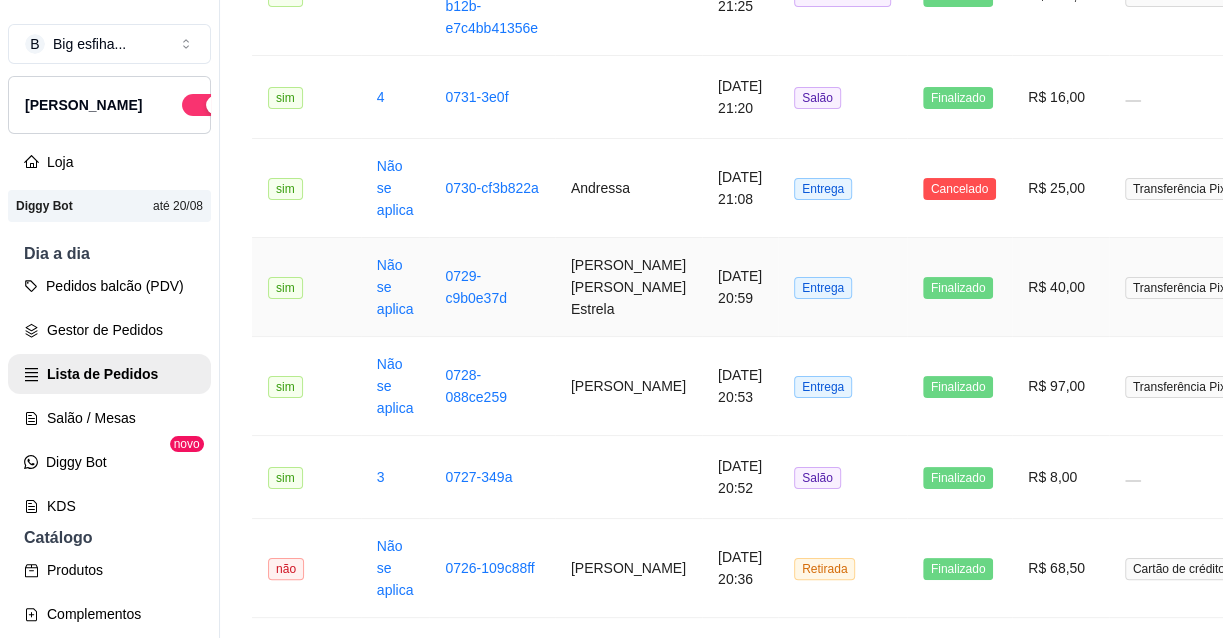 click on "R$ 40,00" at bounding box center (1060, 287) 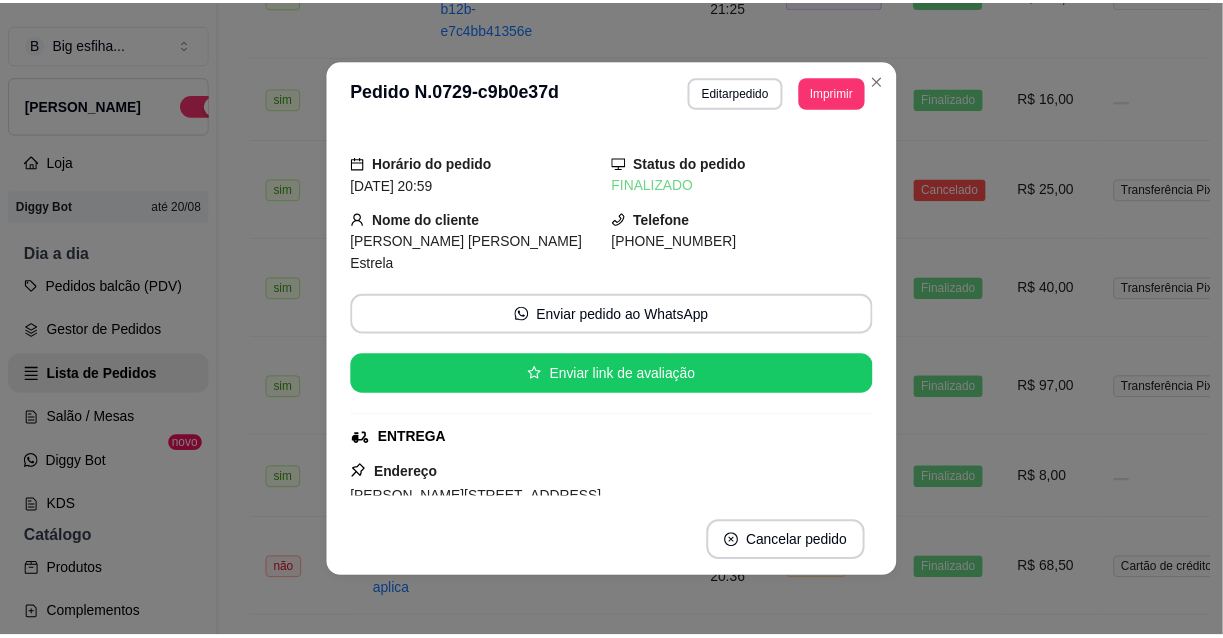 scroll, scrollTop: 487, scrollLeft: 0, axis: vertical 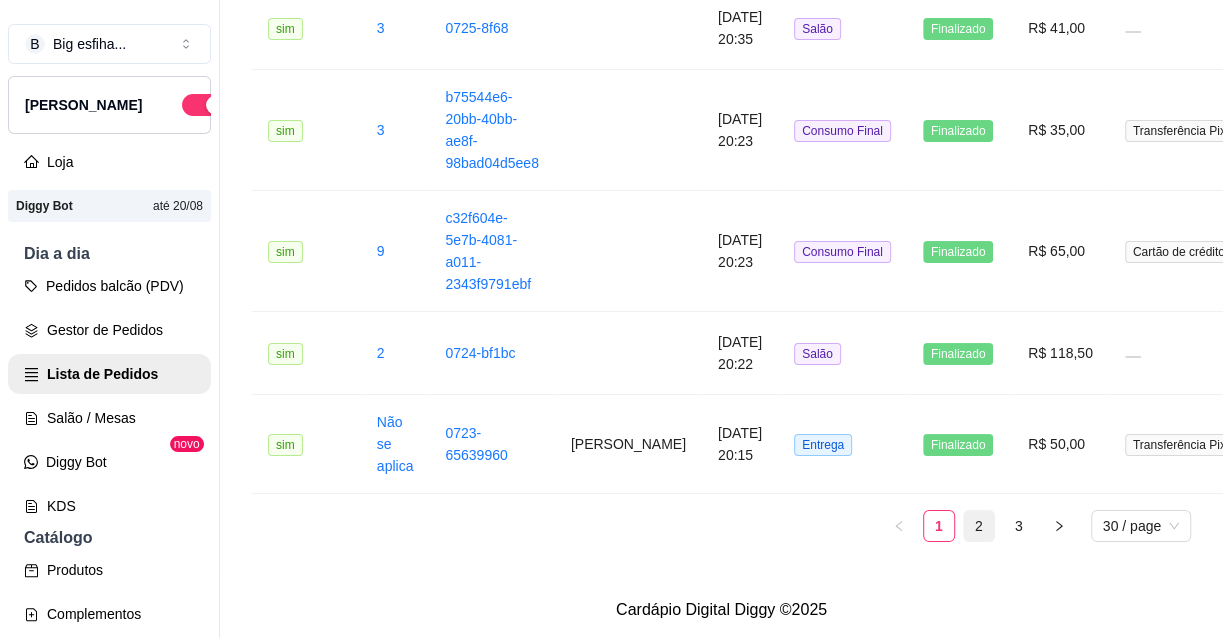 click on "2" at bounding box center [979, 526] 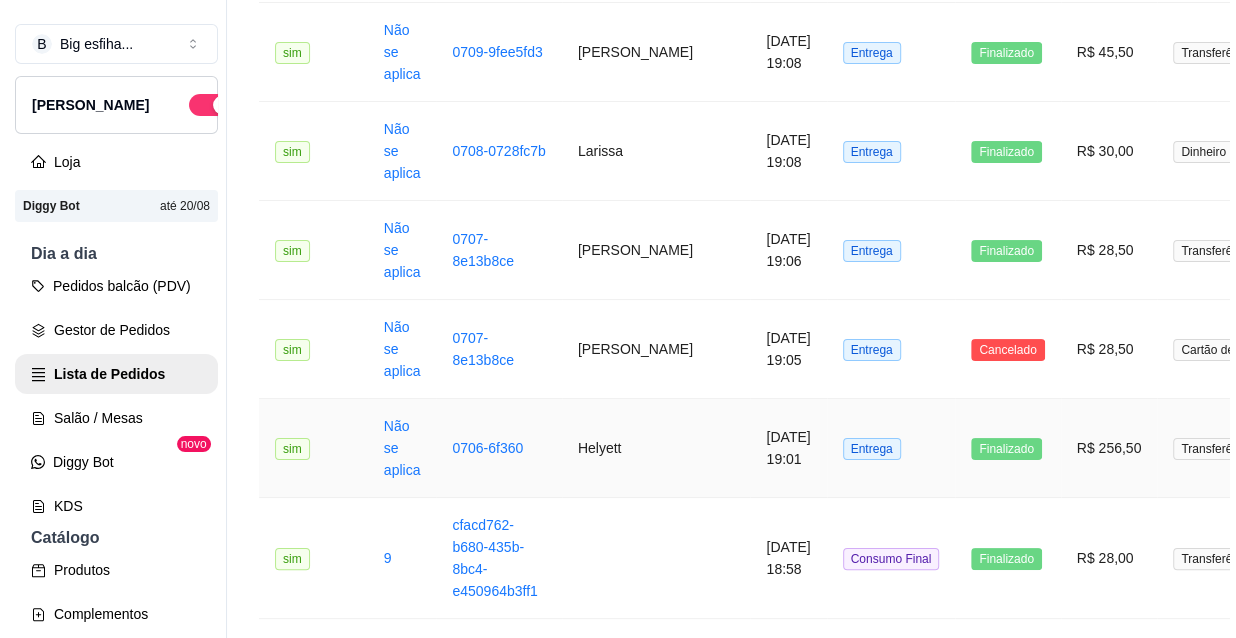 scroll, scrollTop: 2133, scrollLeft: 0, axis: vertical 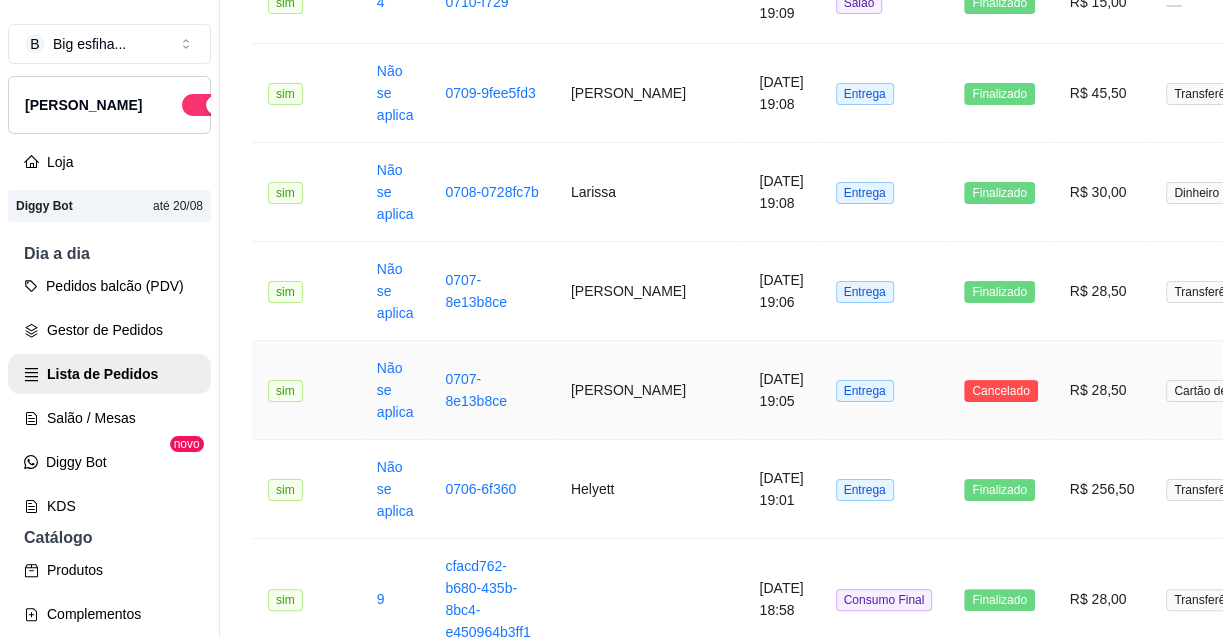 click on "Entrega" at bounding box center [884, 390] 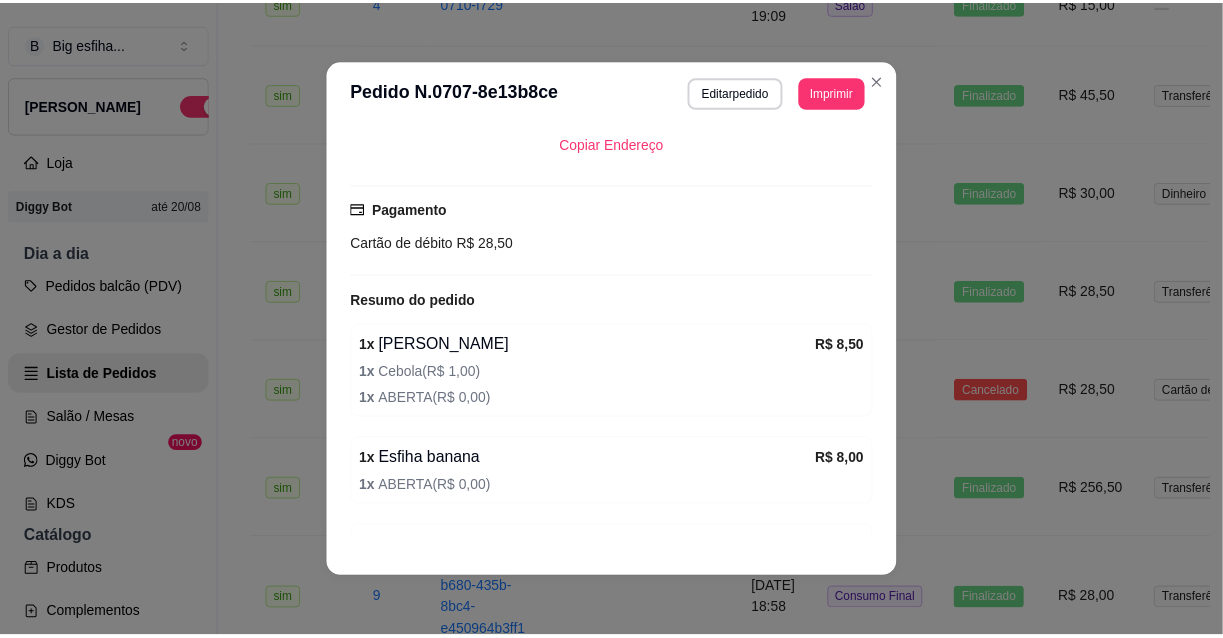 scroll, scrollTop: 632, scrollLeft: 0, axis: vertical 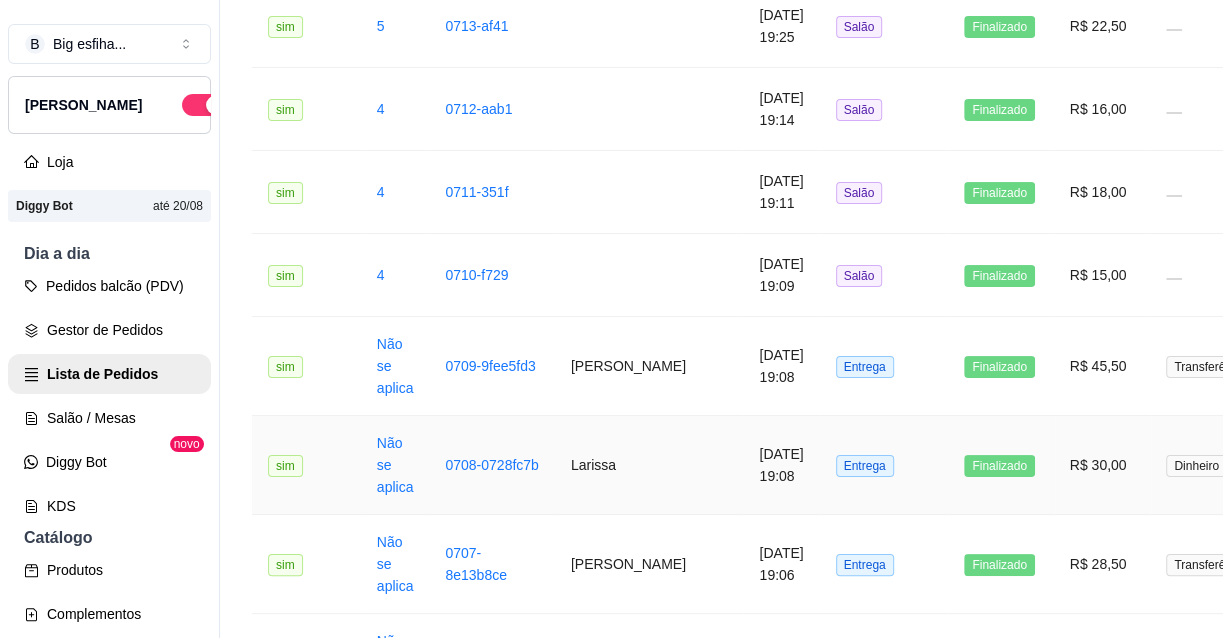 click on "Finalizado" at bounding box center [1000, 465] 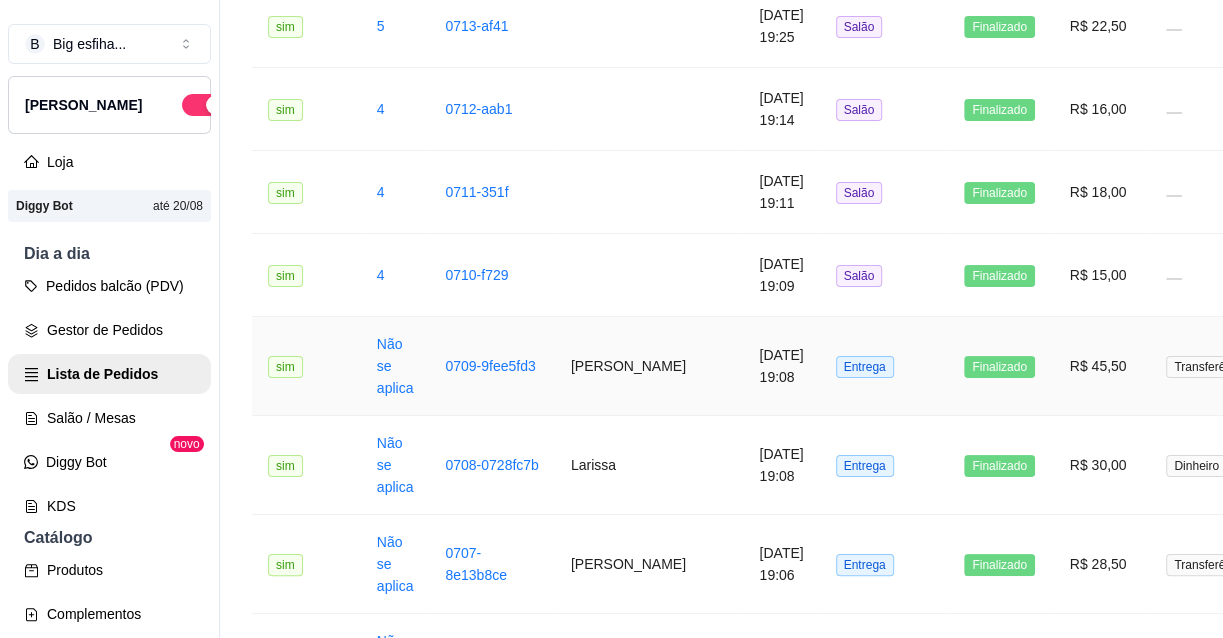 click on "Entrega" at bounding box center (884, 366) 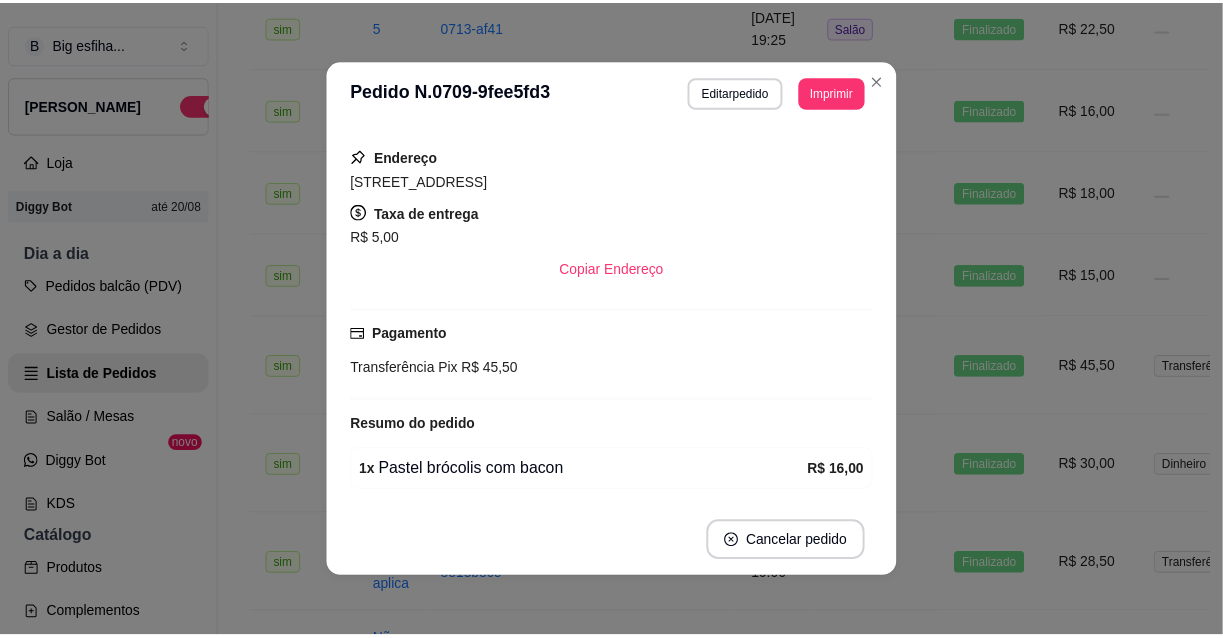 scroll, scrollTop: 513, scrollLeft: 0, axis: vertical 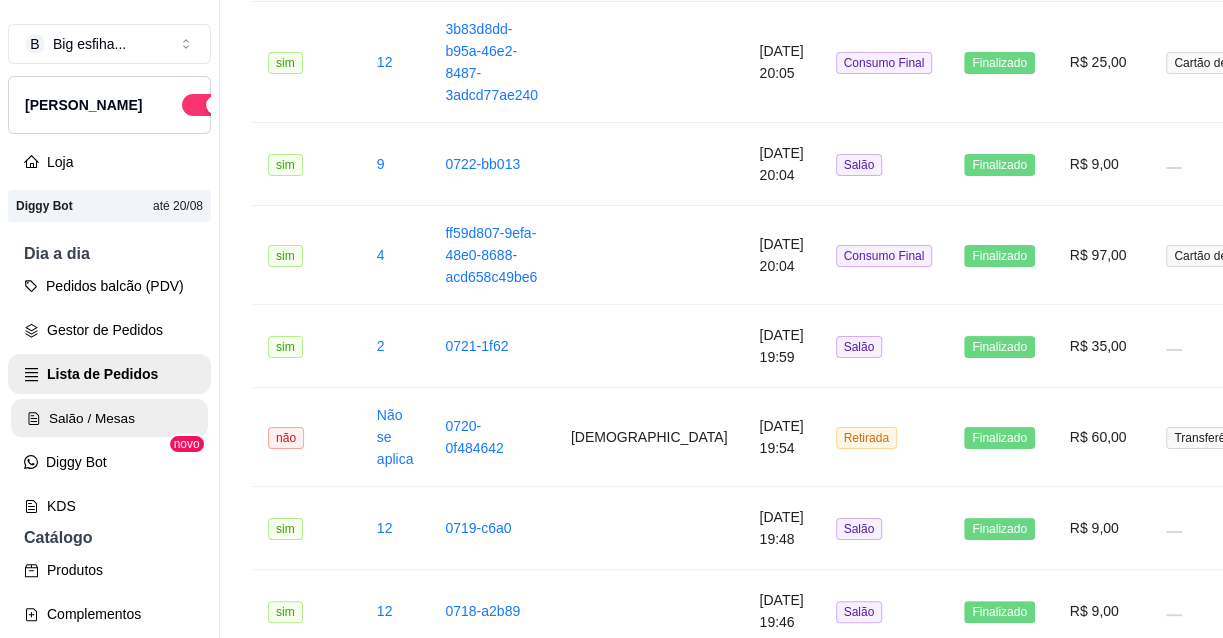 click on "Salão / Mesas" at bounding box center [109, 418] 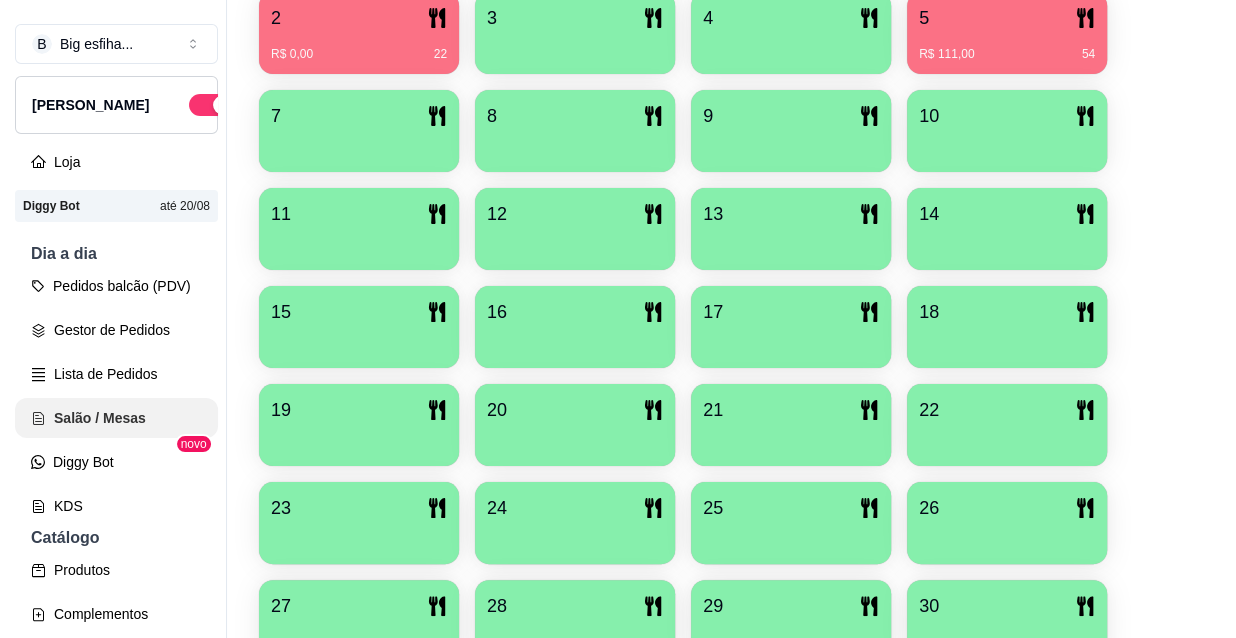 scroll, scrollTop: 0, scrollLeft: 0, axis: both 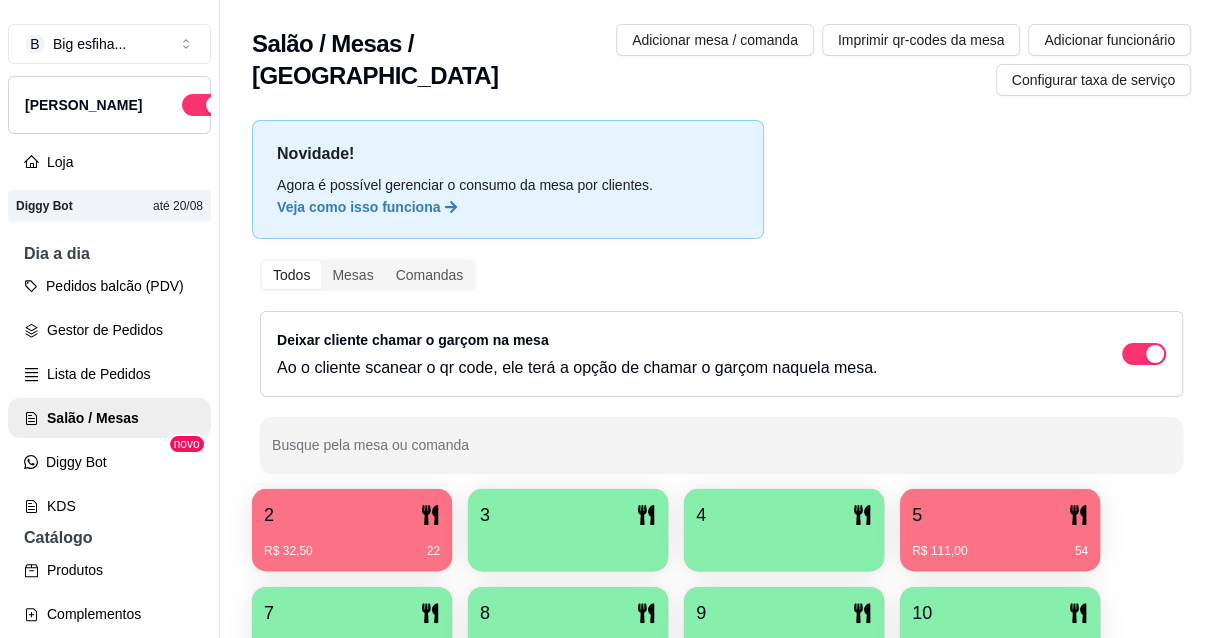 click on "3" at bounding box center [568, 515] 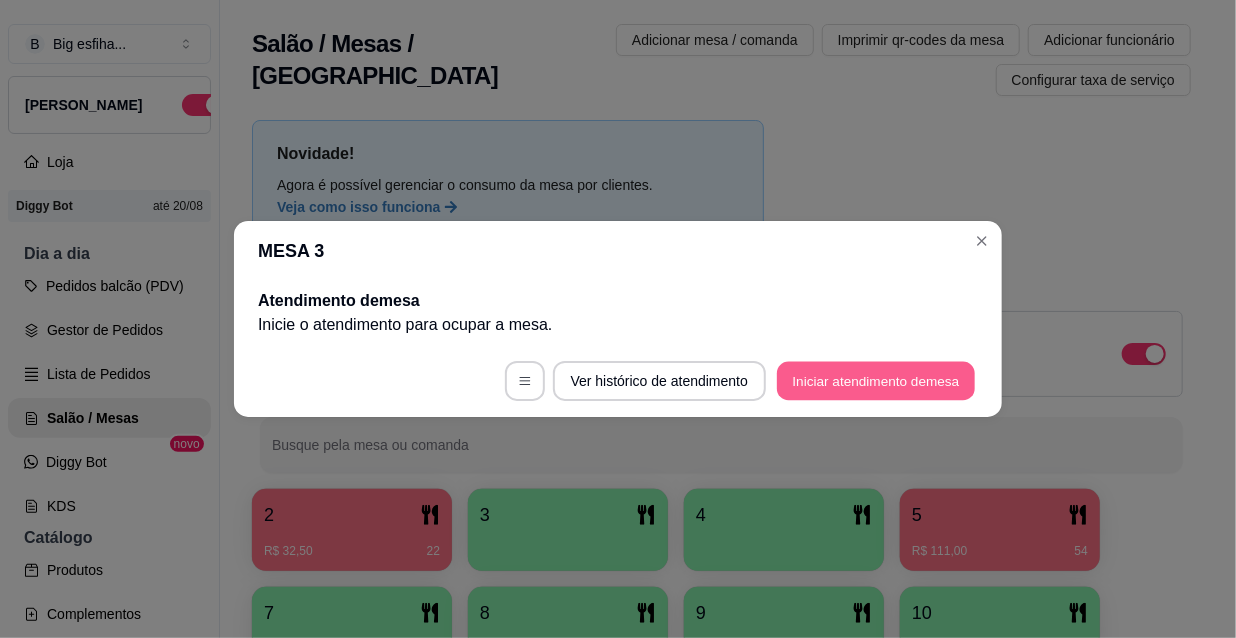 click on "Iniciar atendimento de  mesa" at bounding box center (876, 381) 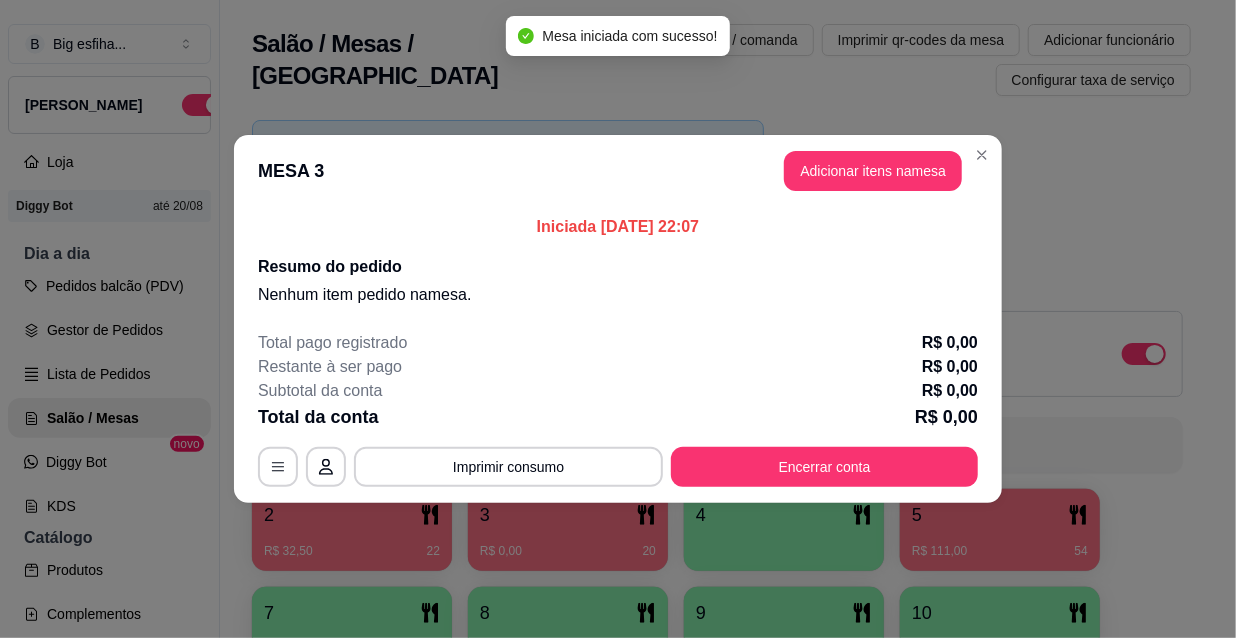 drag, startPoint x: 849, startPoint y: 143, endPoint x: 864, endPoint y: 171, distance: 31.764761 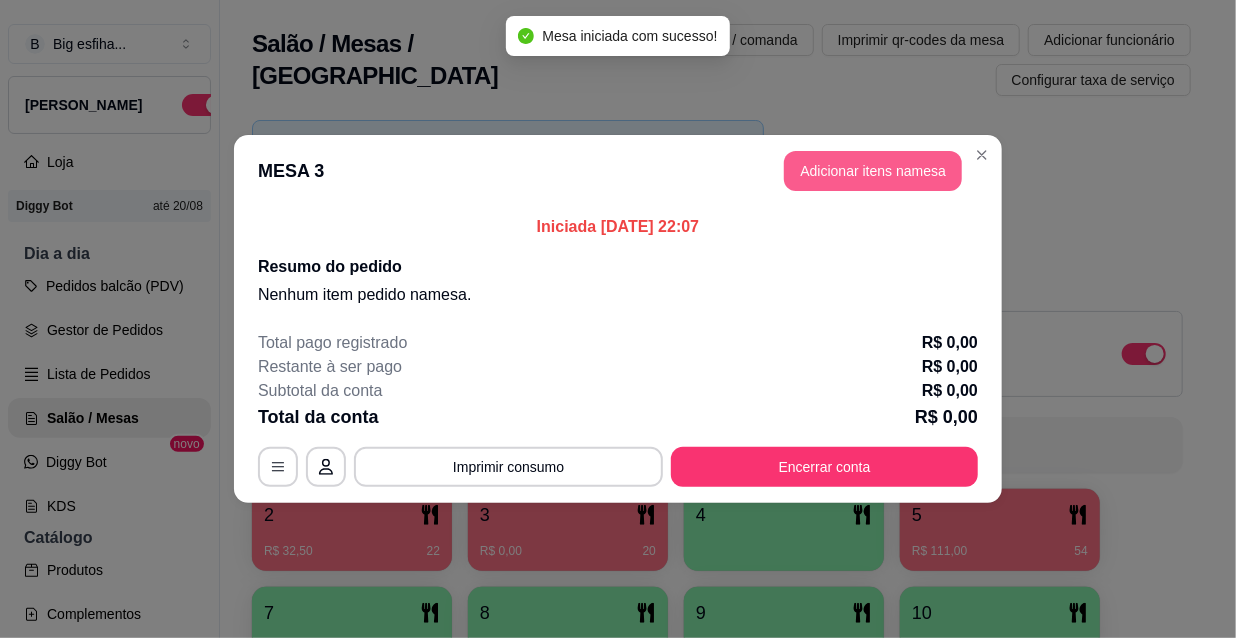 click on "Adicionar itens na  mesa" at bounding box center (873, 171) 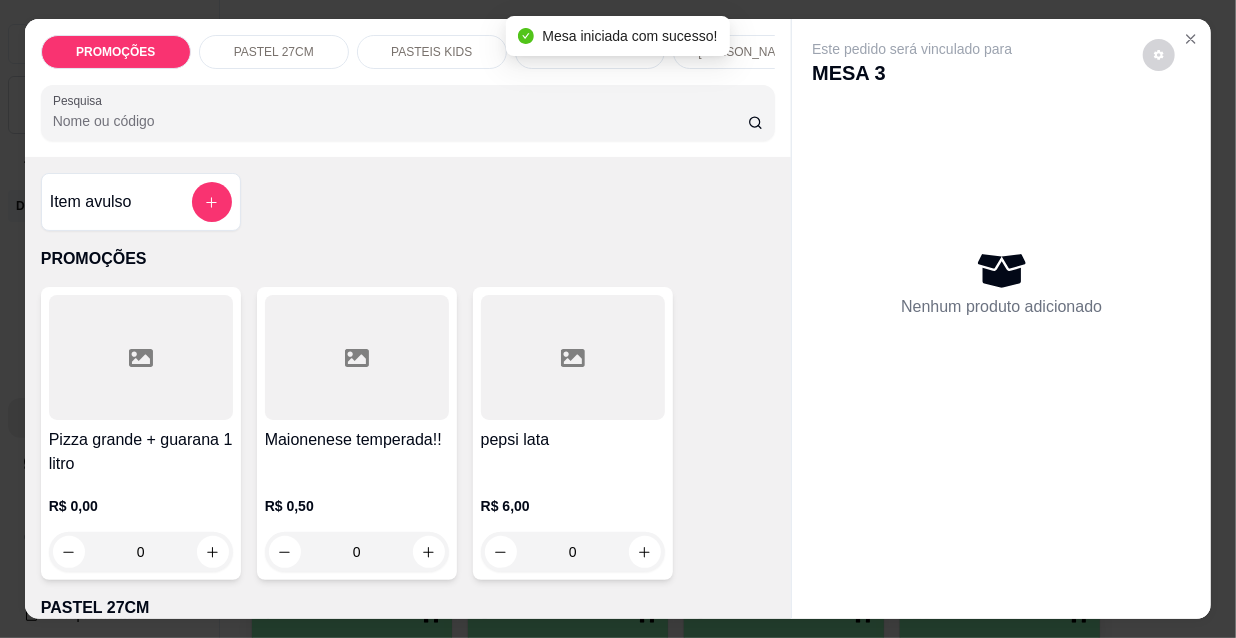 scroll, scrollTop: 0, scrollLeft: 1152, axis: horizontal 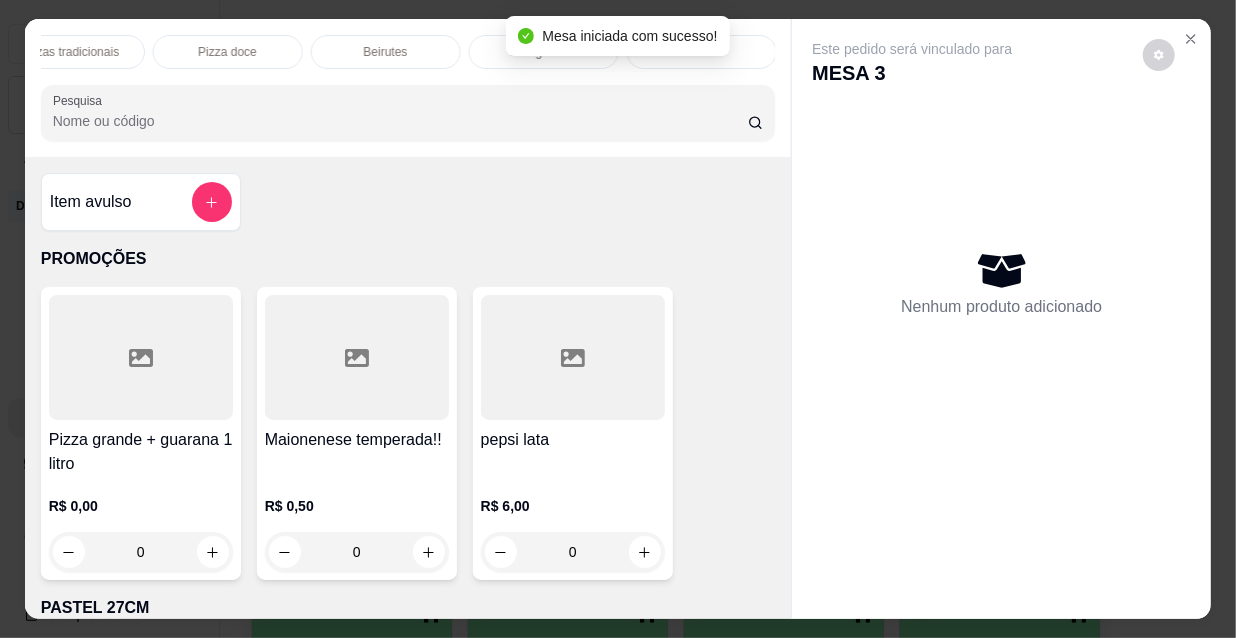 click on "Refrigerante" at bounding box center [544, 52] 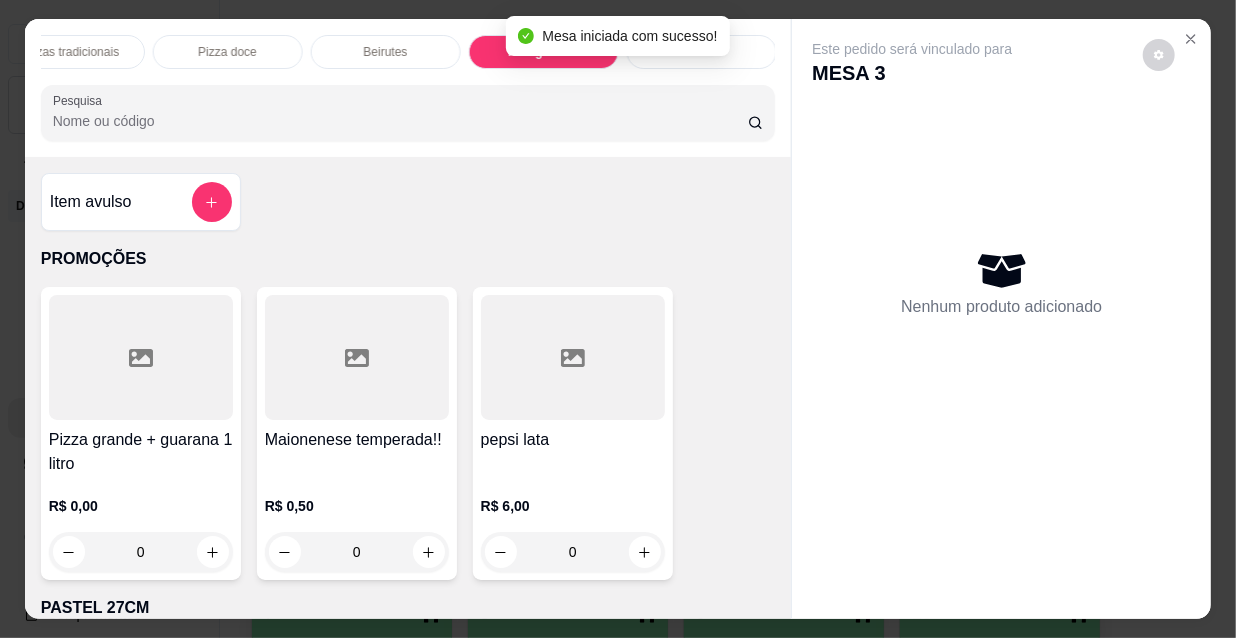 scroll, scrollTop: 18046, scrollLeft: 0, axis: vertical 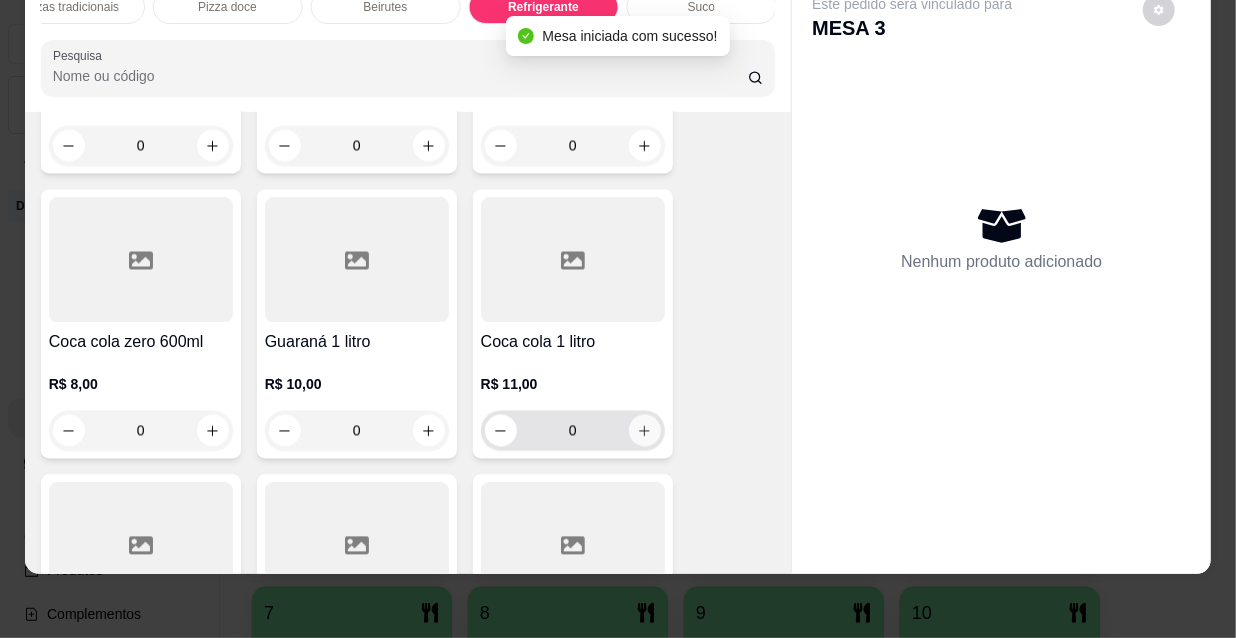 click at bounding box center [645, 431] 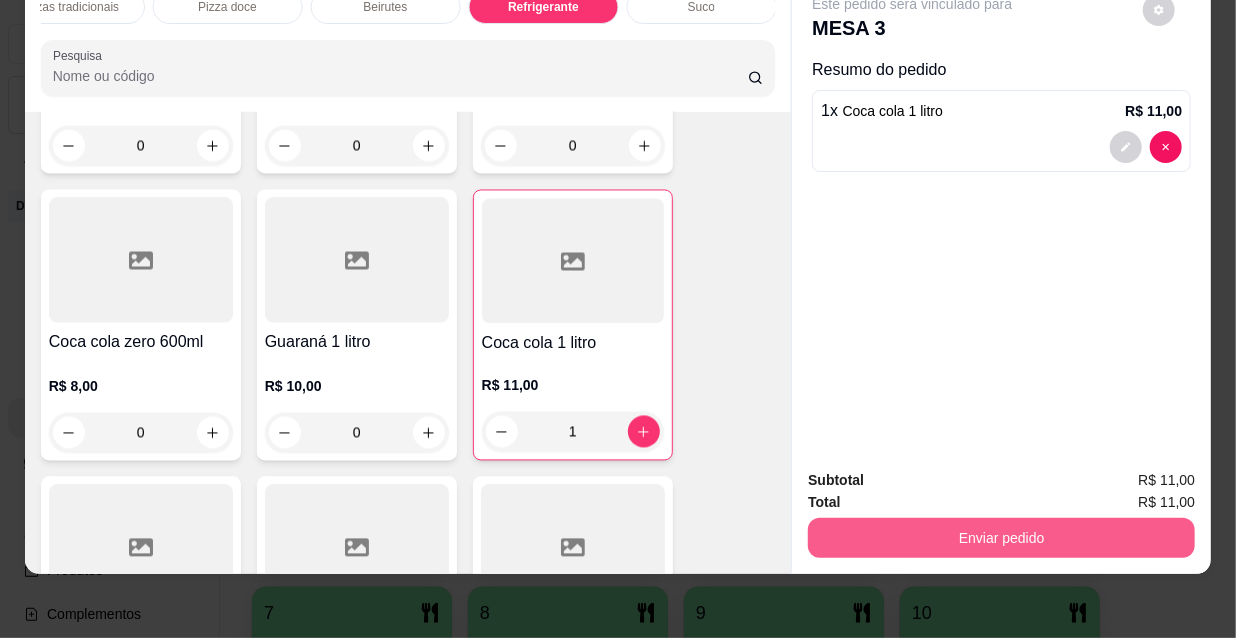 type on "1" 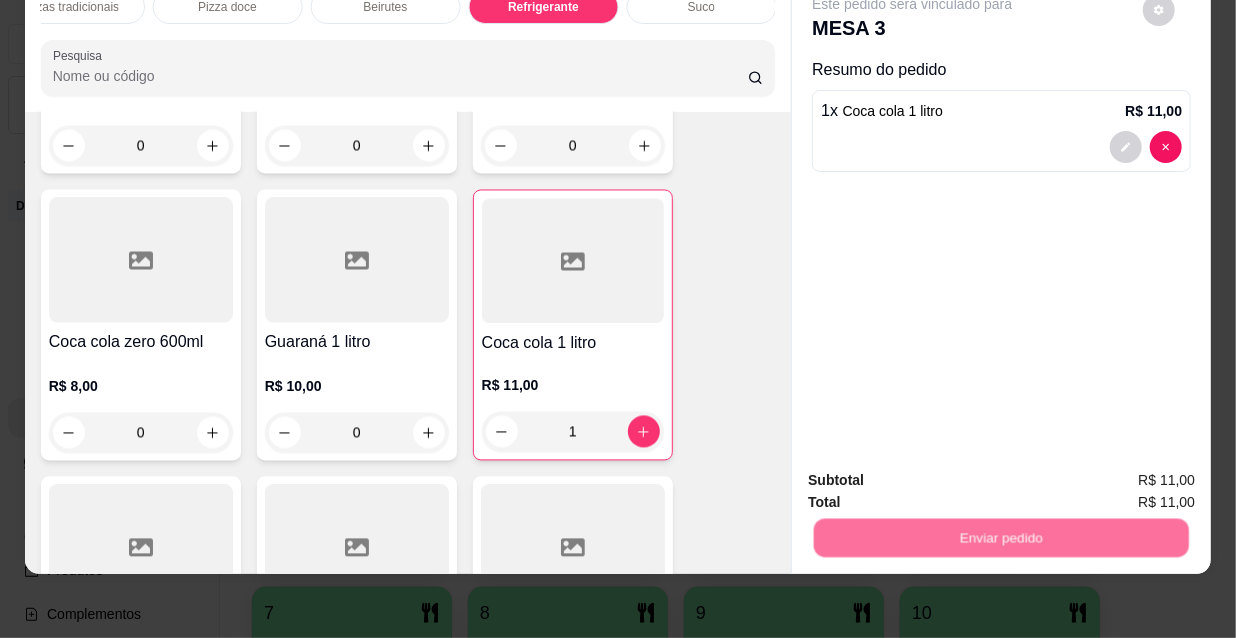 click on "Não registrar e enviar pedido" at bounding box center (937, 475) 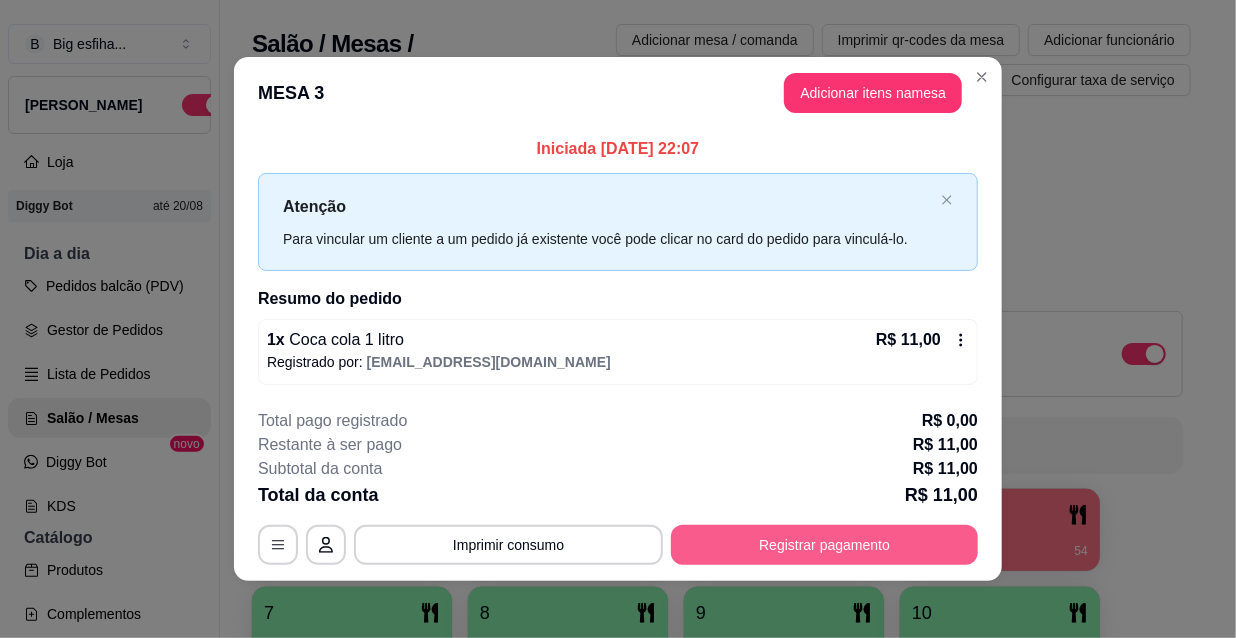 click on "Registrar pagamento" at bounding box center [824, 545] 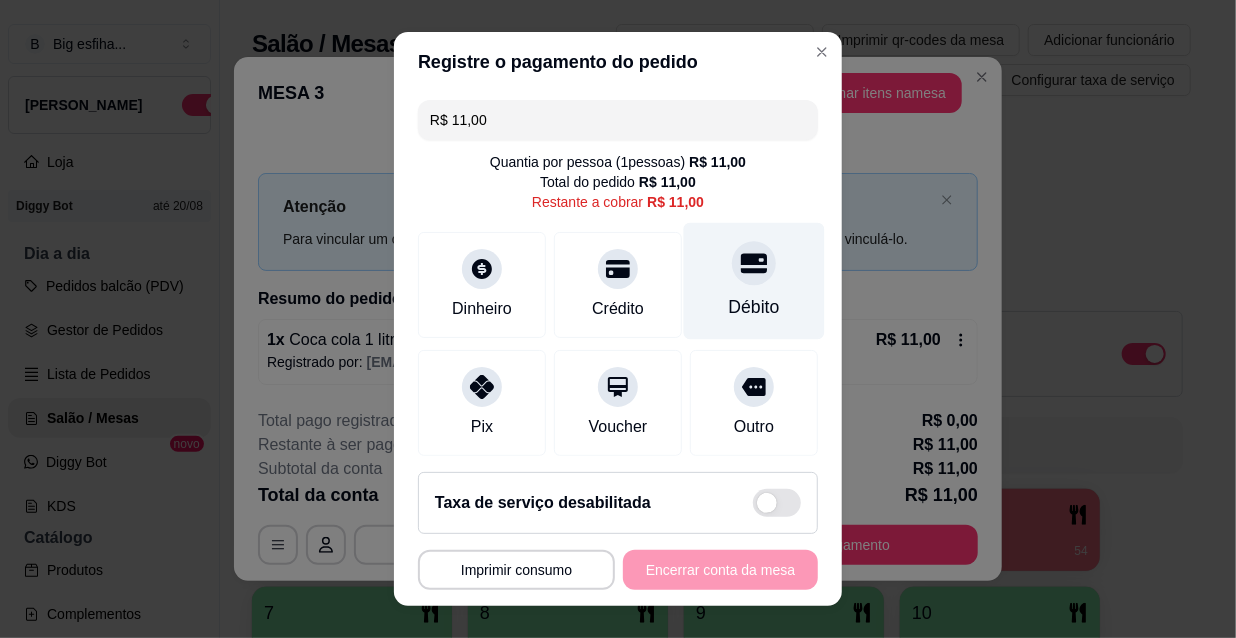 click on "Débito" at bounding box center [754, 281] 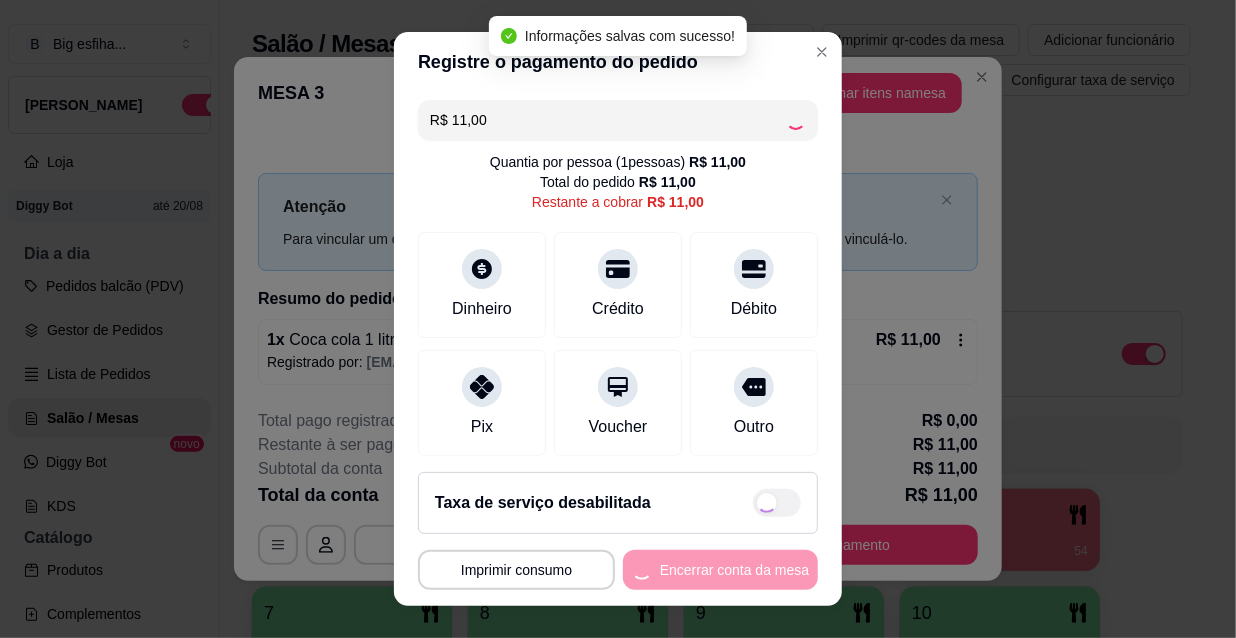 type on "R$ 0,00" 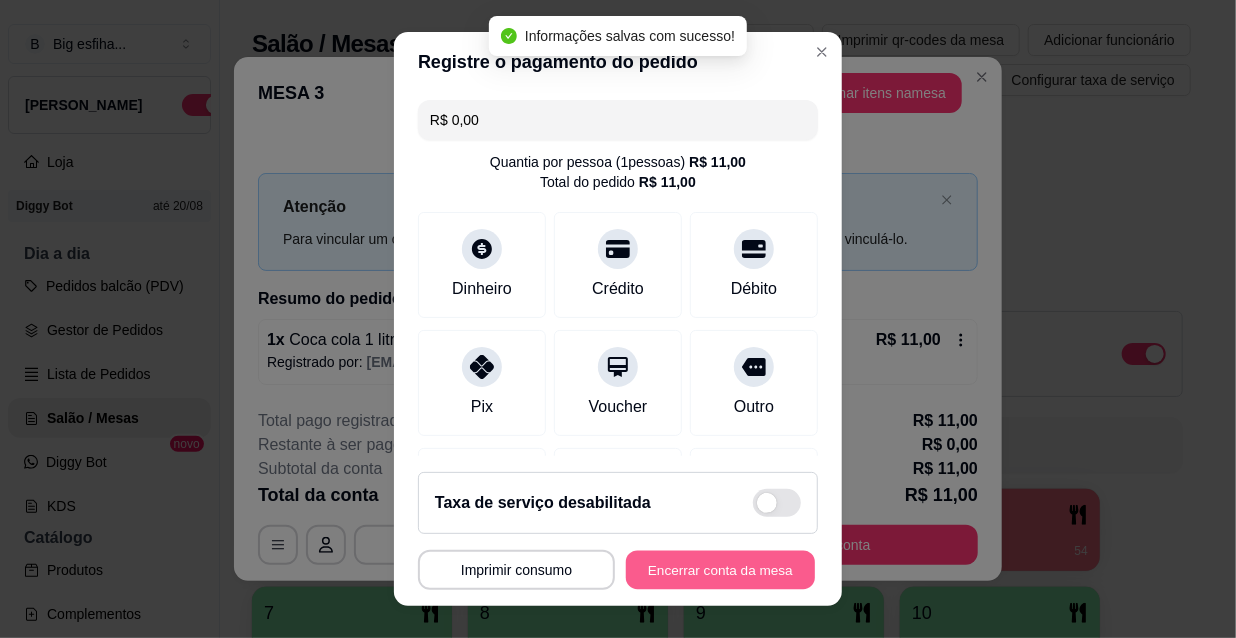 click on "Encerrar conta da mesa" at bounding box center [720, 570] 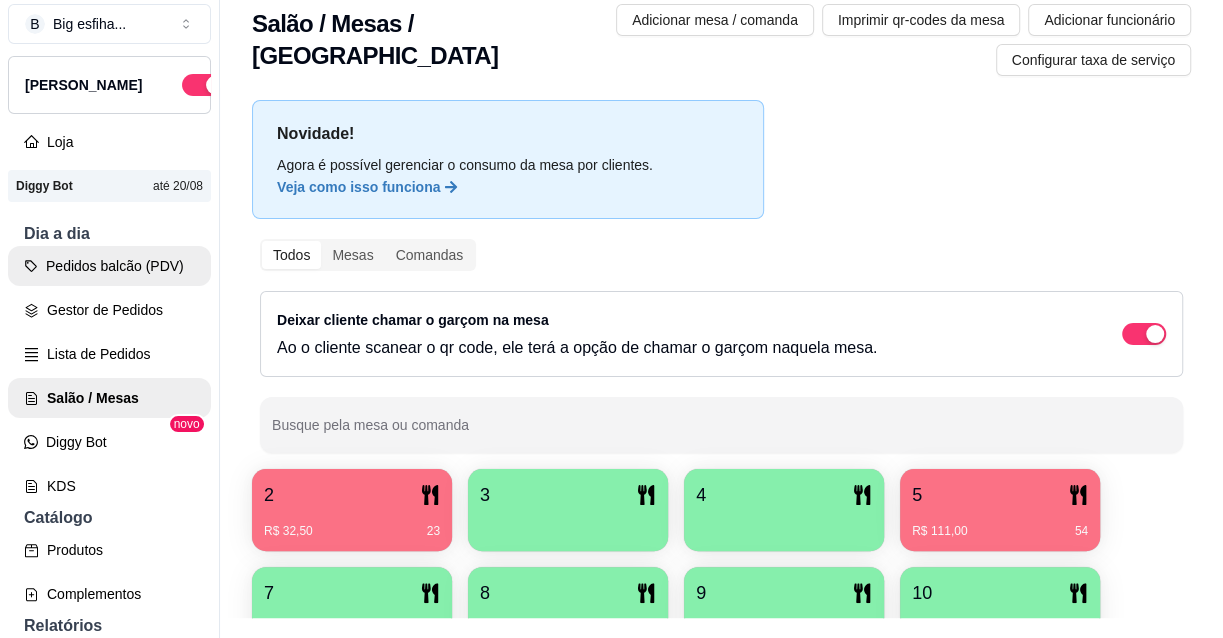 scroll, scrollTop: 31, scrollLeft: 0, axis: vertical 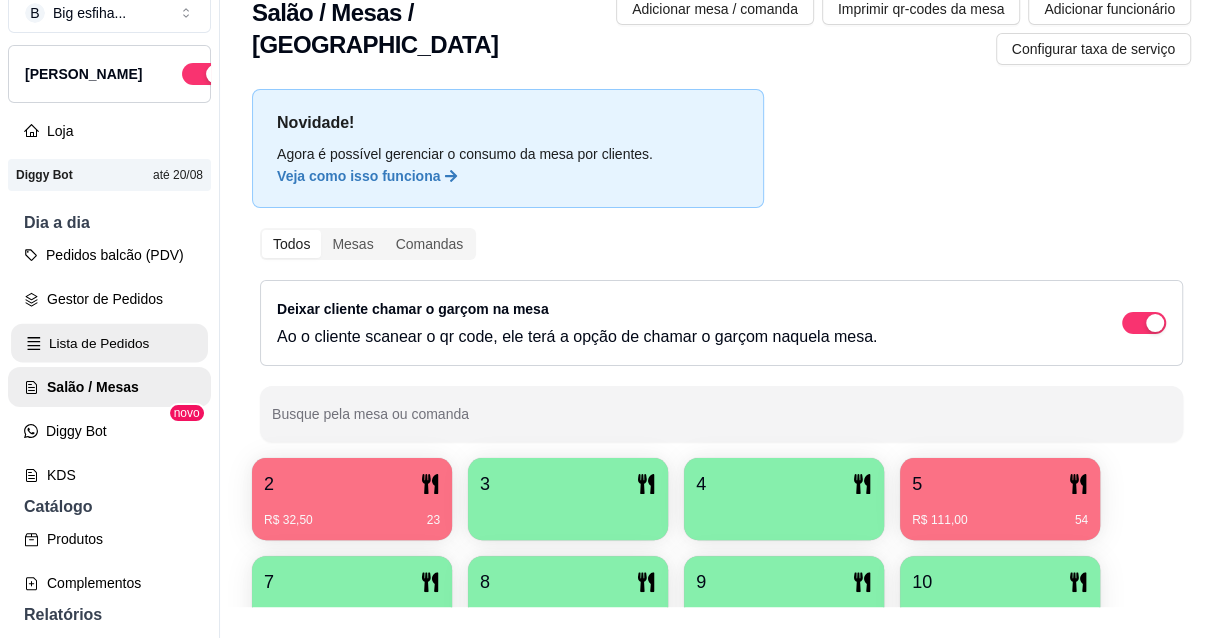 click on "Lista de Pedidos" at bounding box center [109, 343] 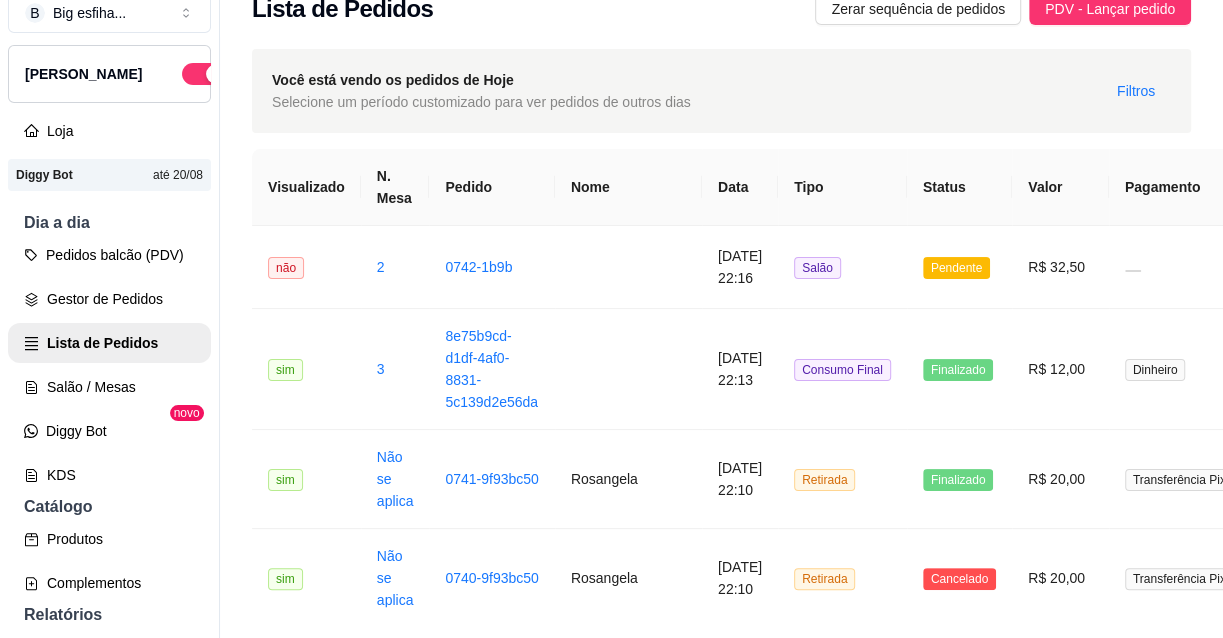 scroll, scrollTop: 0, scrollLeft: 0, axis: both 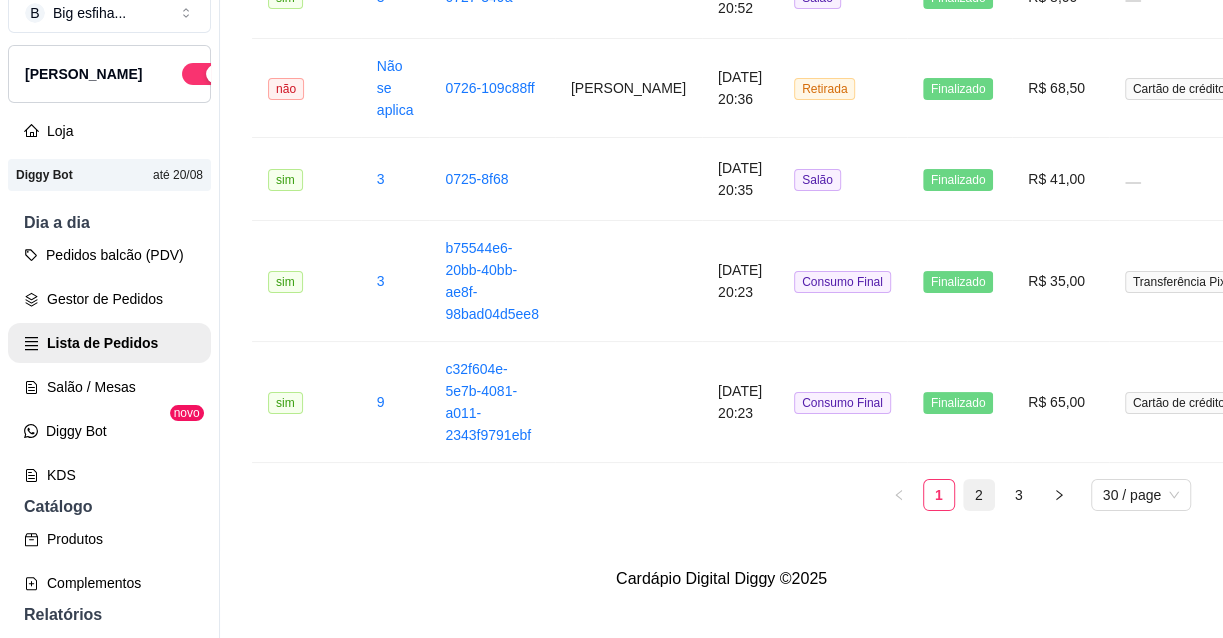 click on "2" at bounding box center [979, 495] 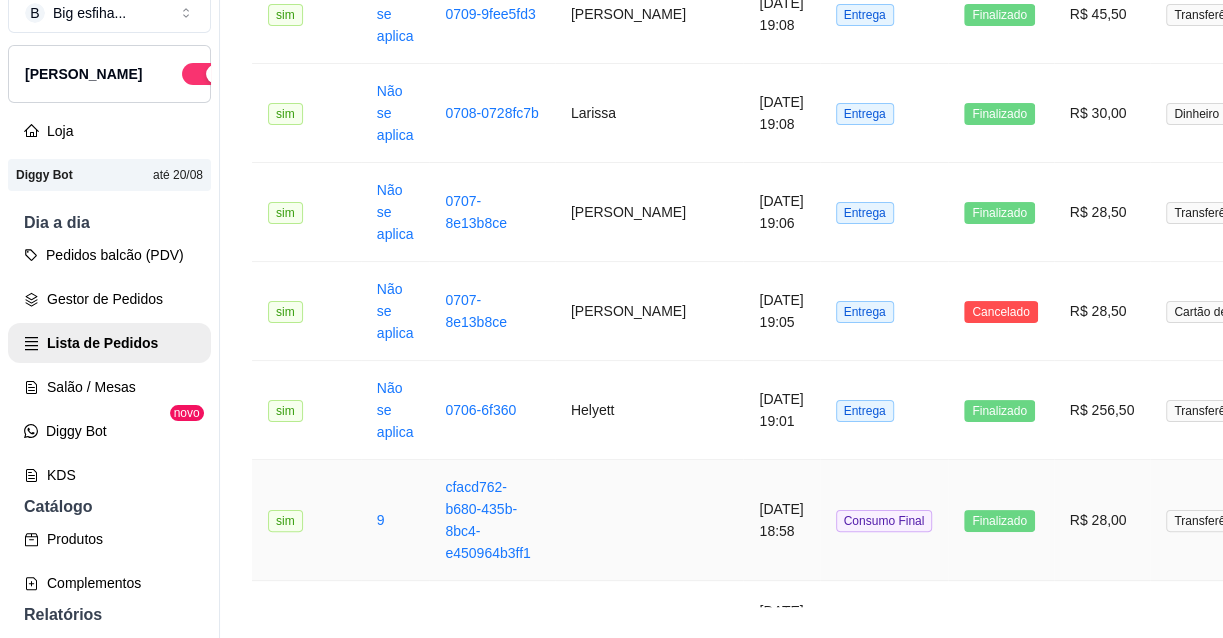 scroll, scrollTop: 2695, scrollLeft: 0, axis: vertical 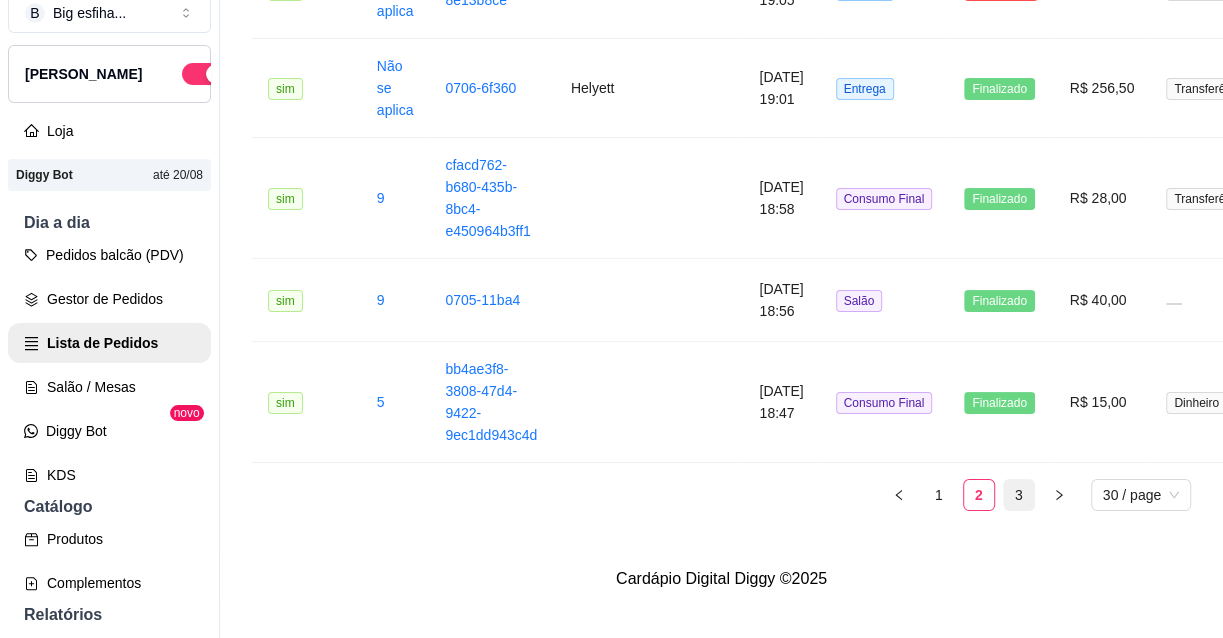 click on "3" at bounding box center [1019, 495] 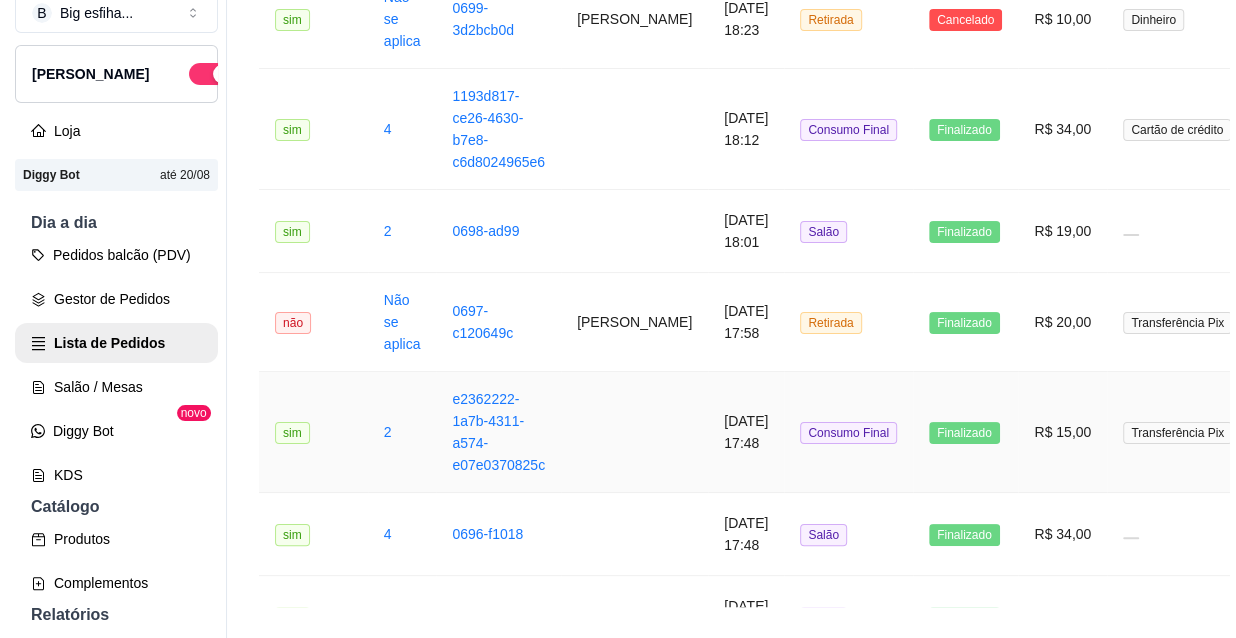 scroll, scrollTop: 810, scrollLeft: 0, axis: vertical 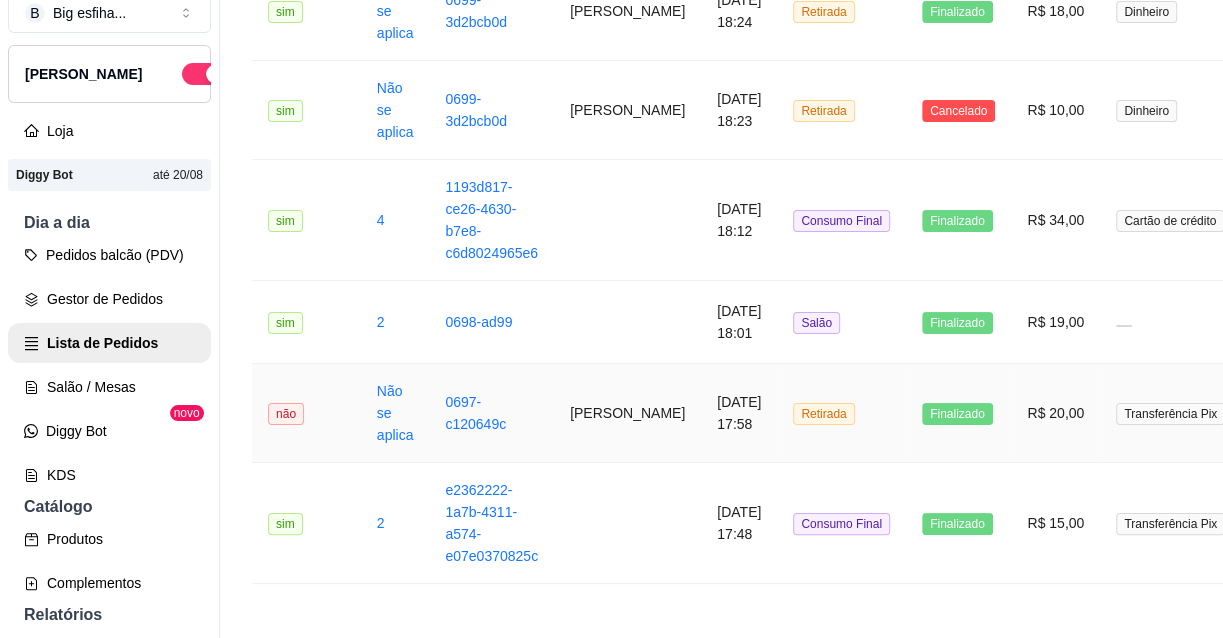 click on "Retirada" at bounding box center [841, 413] 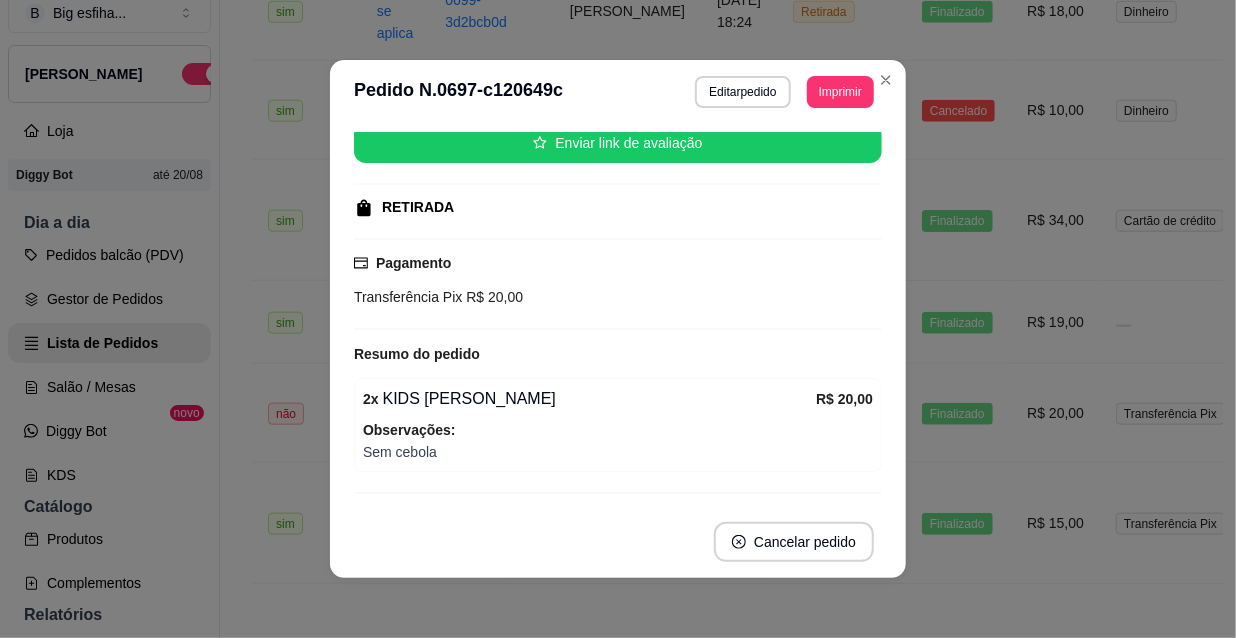scroll, scrollTop: 260, scrollLeft: 0, axis: vertical 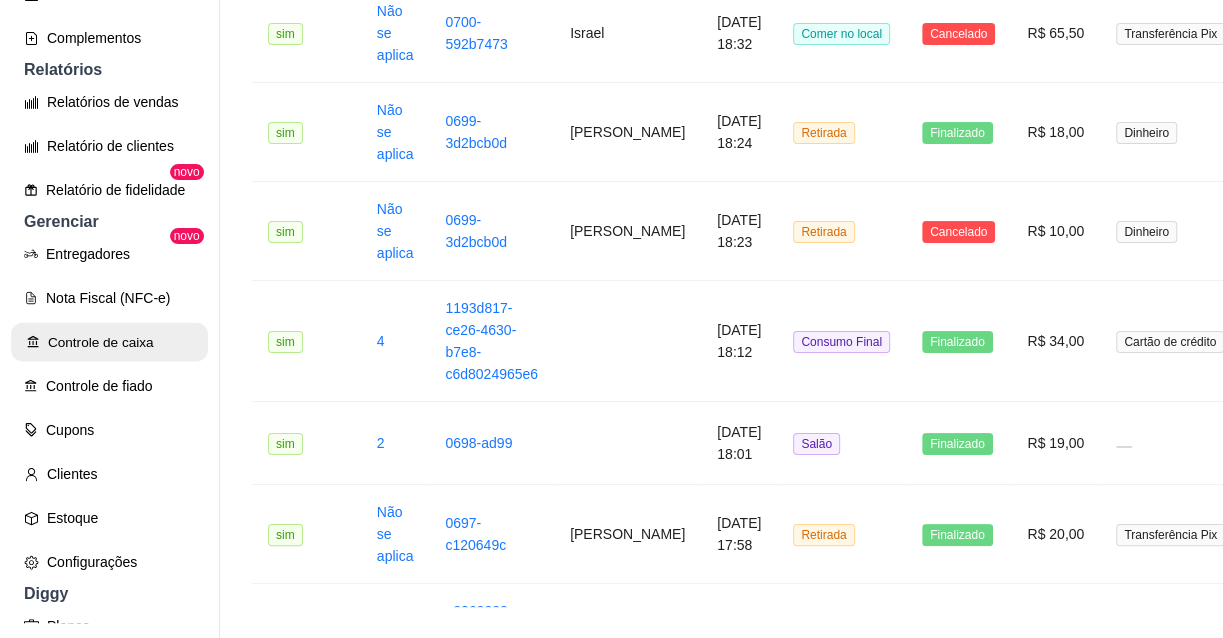 click on "Controle de caixa" at bounding box center [109, 342] 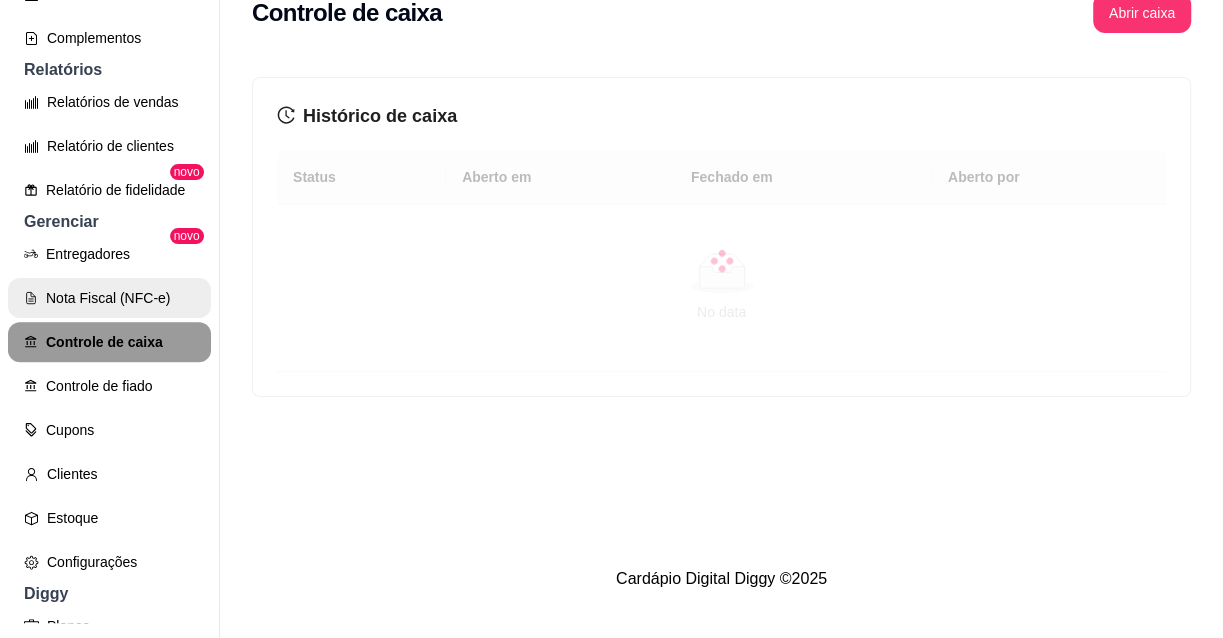 scroll, scrollTop: 0, scrollLeft: 0, axis: both 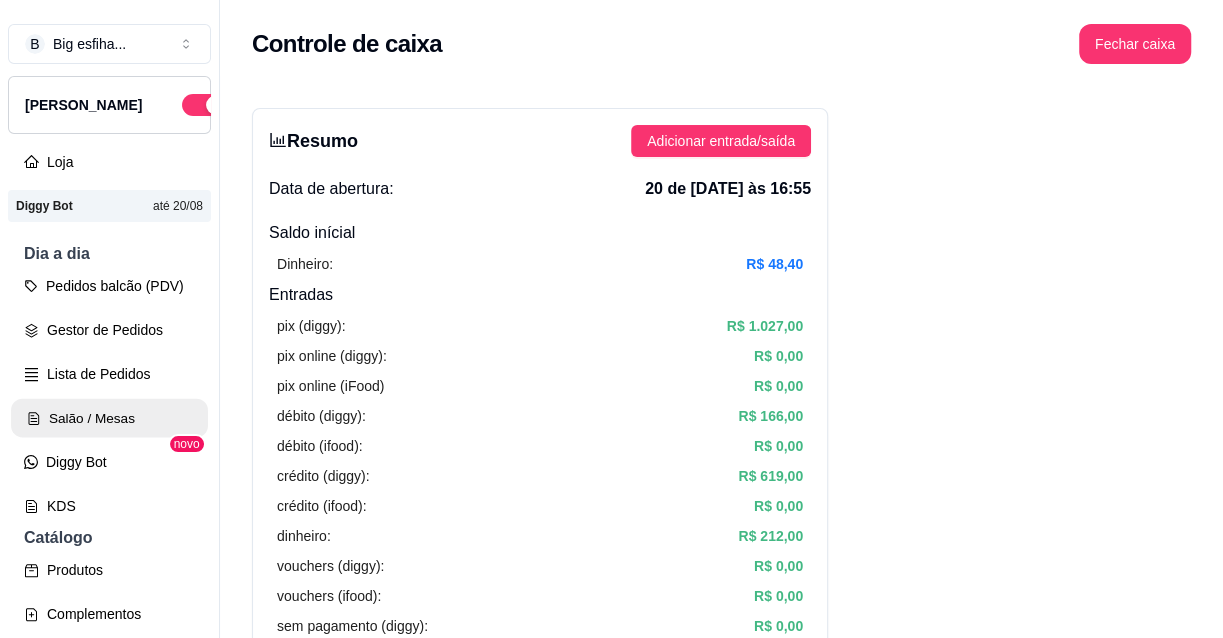 click on "Salão / Mesas" at bounding box center [109, 418] 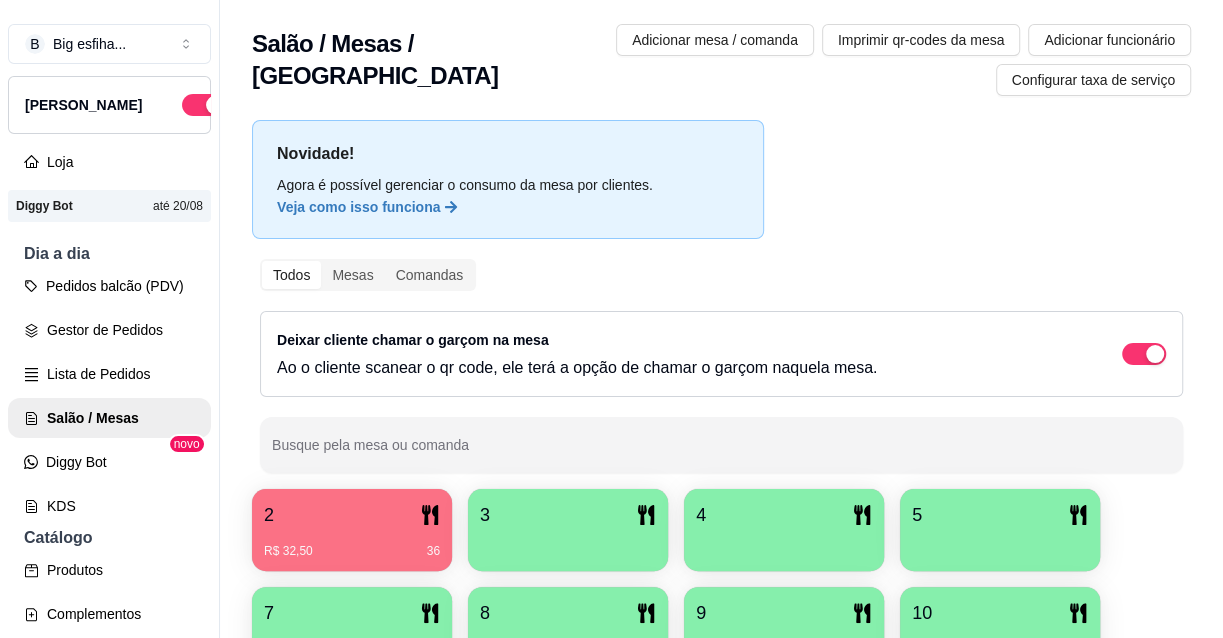 click at bounding box center [568, 544] 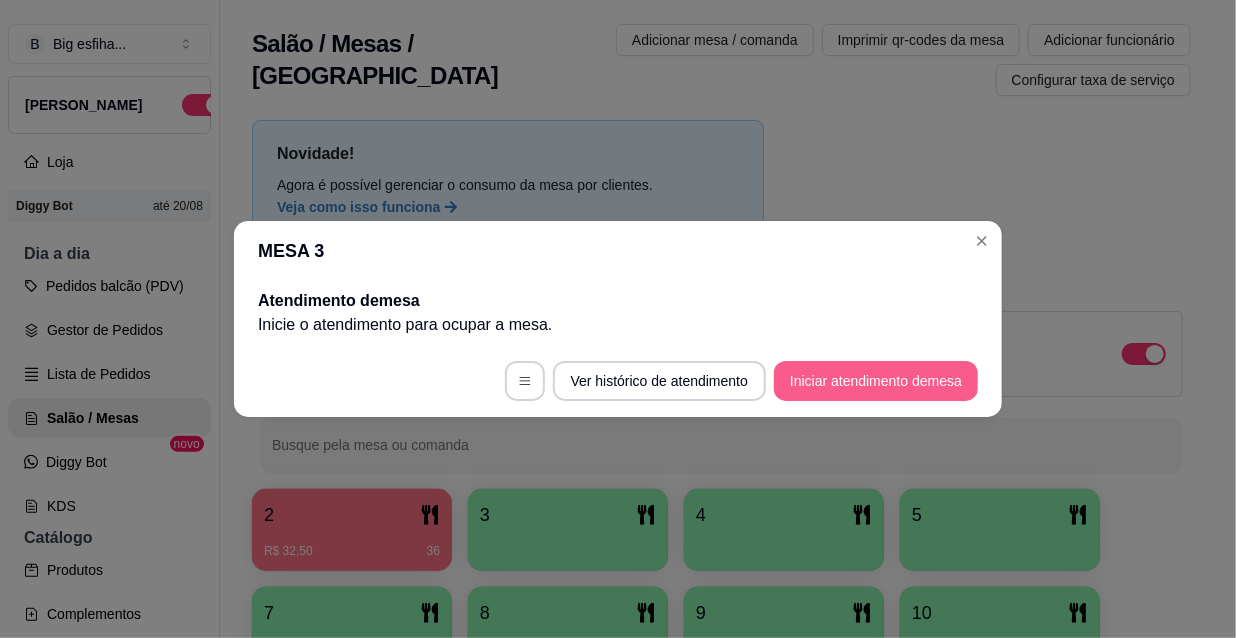click on "Ver histórico de atendimento Iniciar atendimento de  mesa" at bounding box center [618, 381] 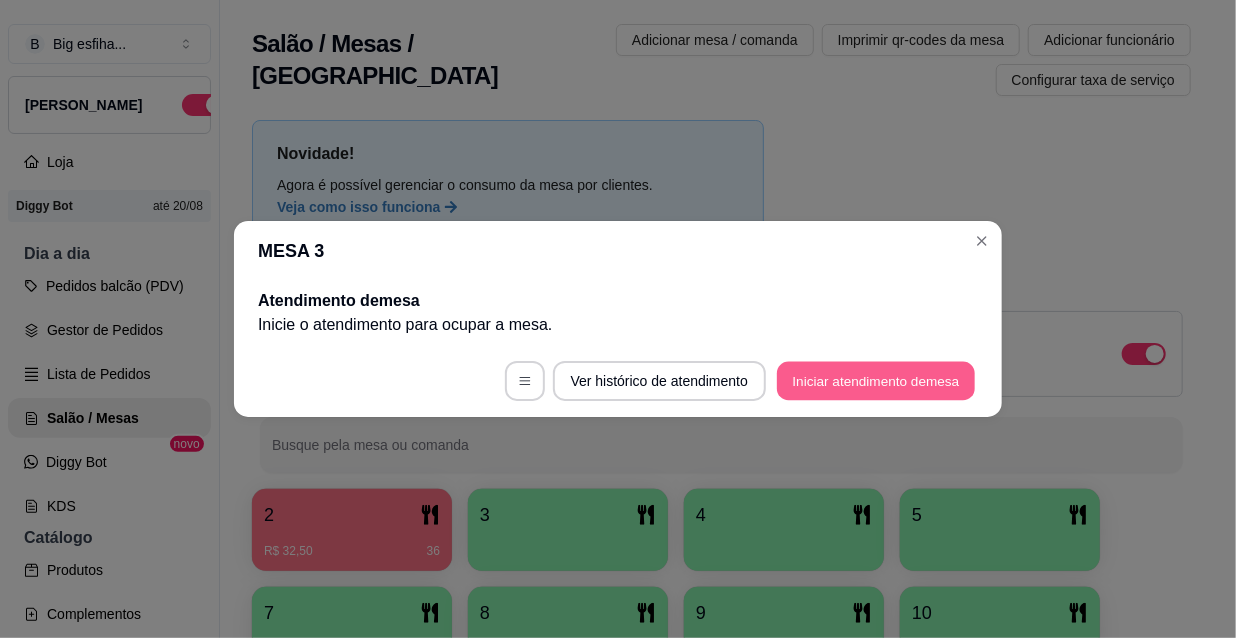 click on "Iniciar atendimento de  mesa" at bounding box center [876, 381] 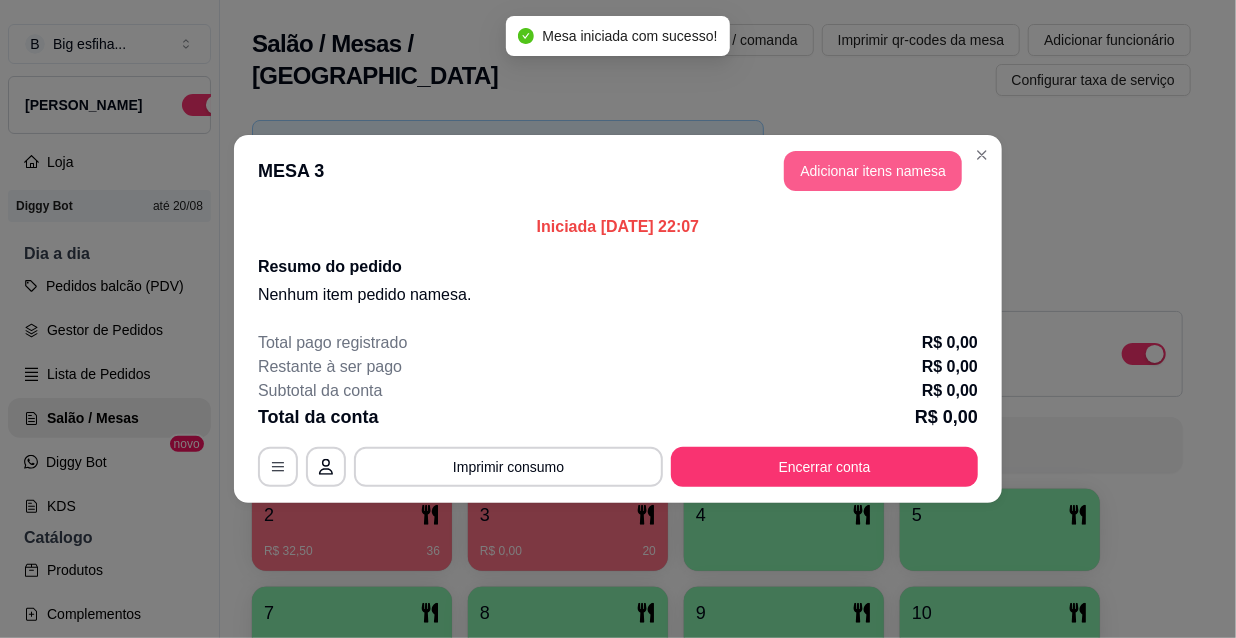 click on "Adicionar itens na  mesa" at bounding box center (873, 171) 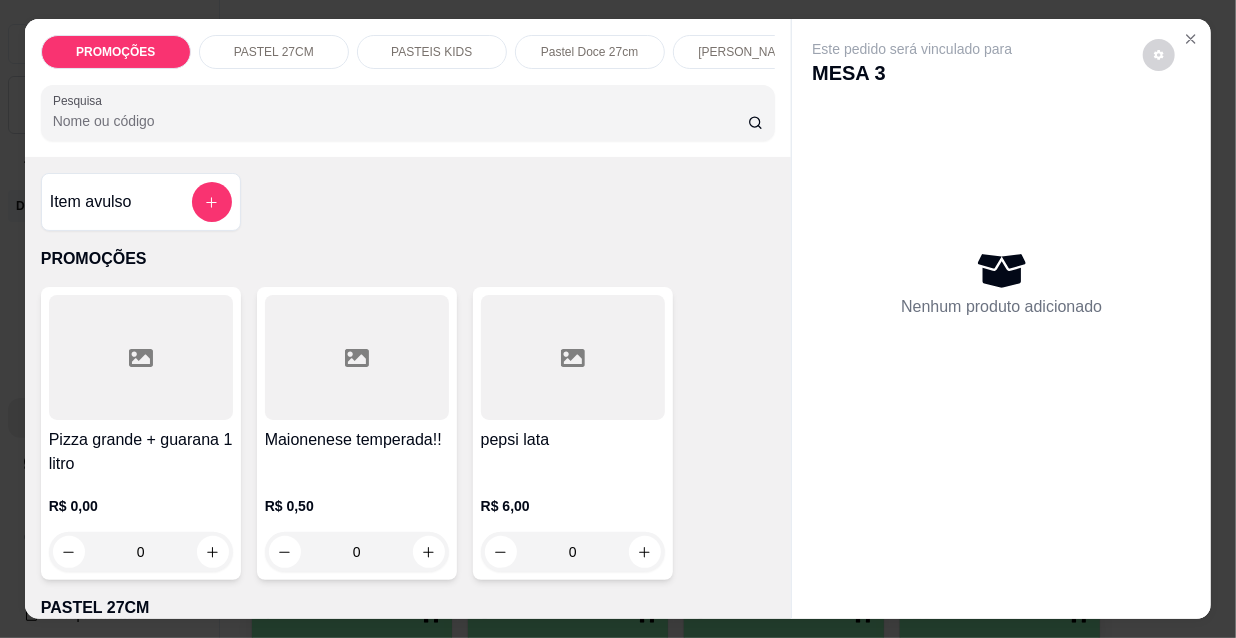 click on "[PERSON_NAME]" at bounding box center (747, 52) 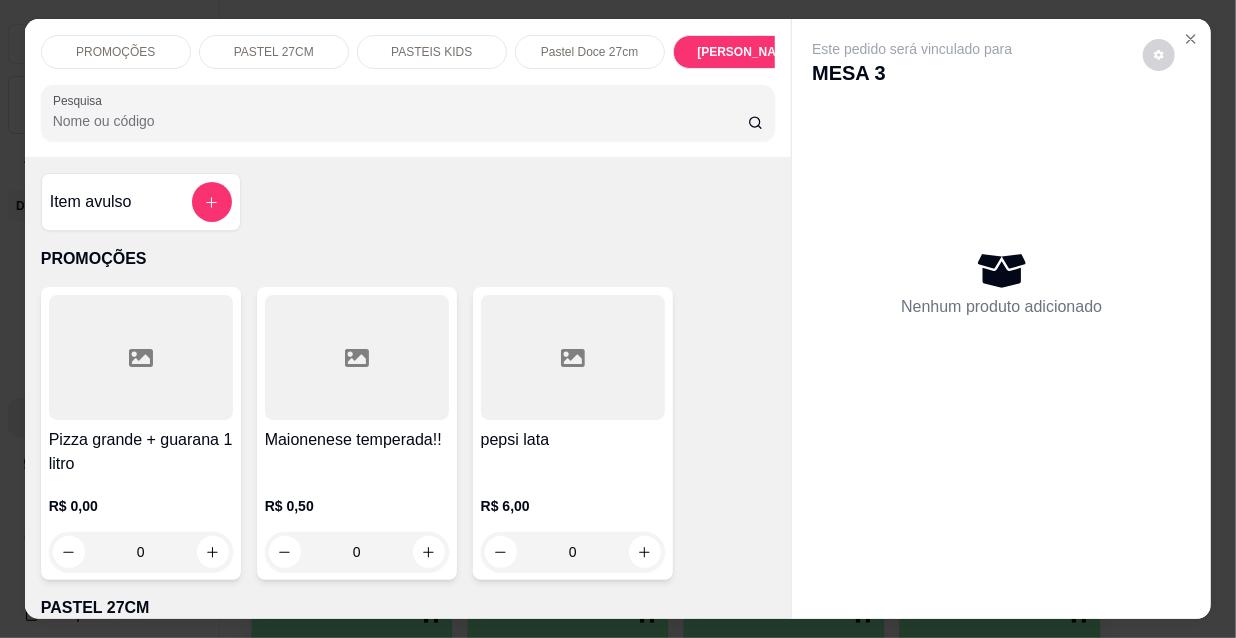 scroll, scrollTop: 9254, scrollLeft: 0, axis: vertical 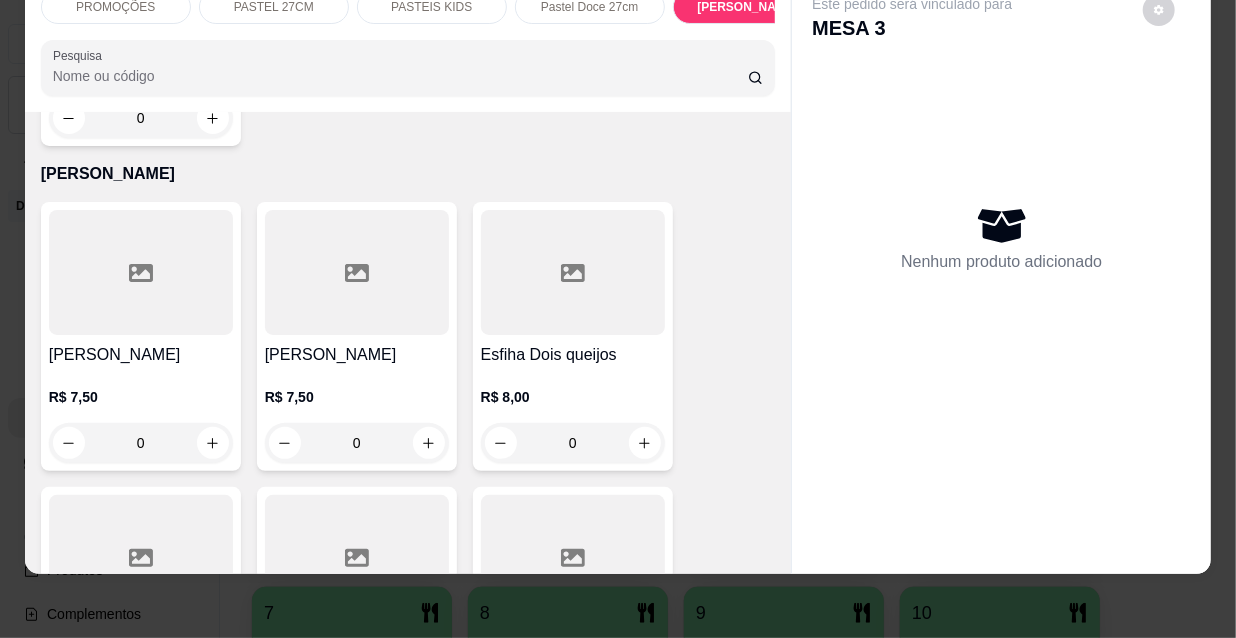 click on "[PERSON_NAME]" at bounding box center (357, 355) 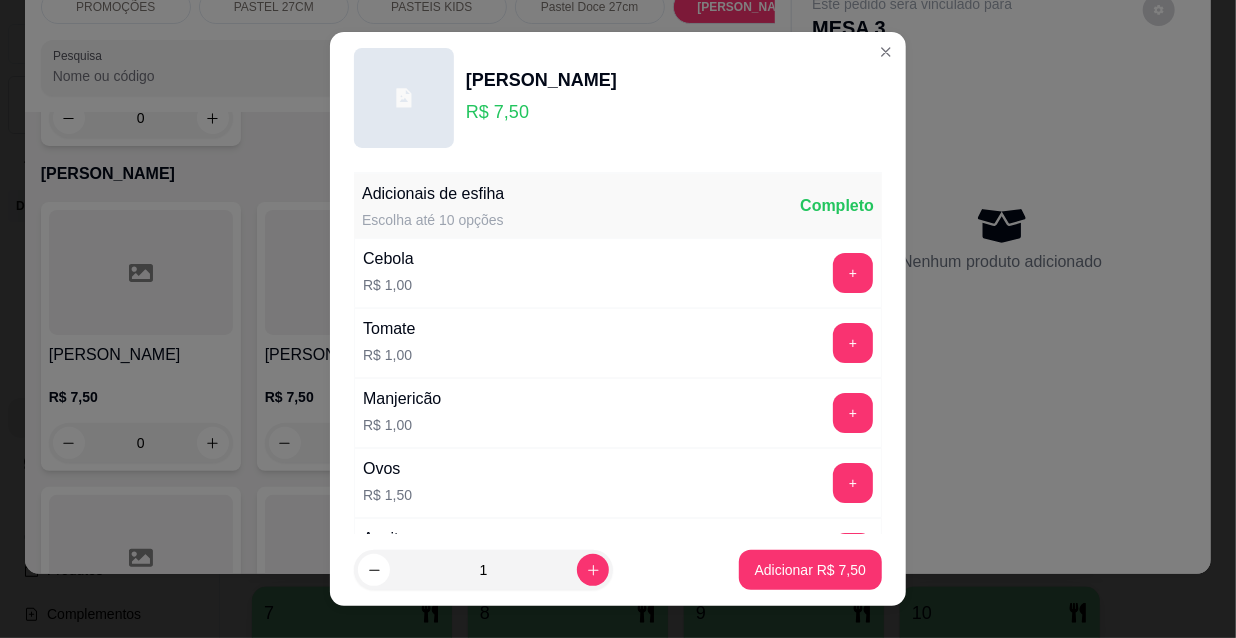scroll, scrollTop: 90, scrollLeft: 0, axis: vertical 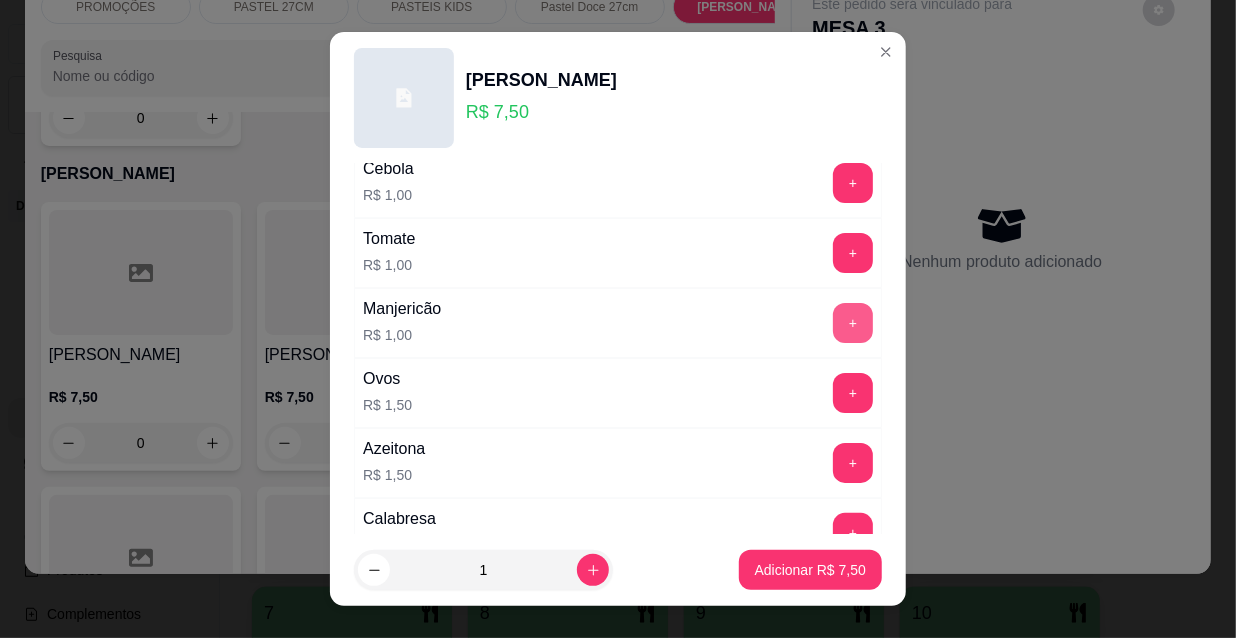 click on "+" at bounding box center (853, 323) 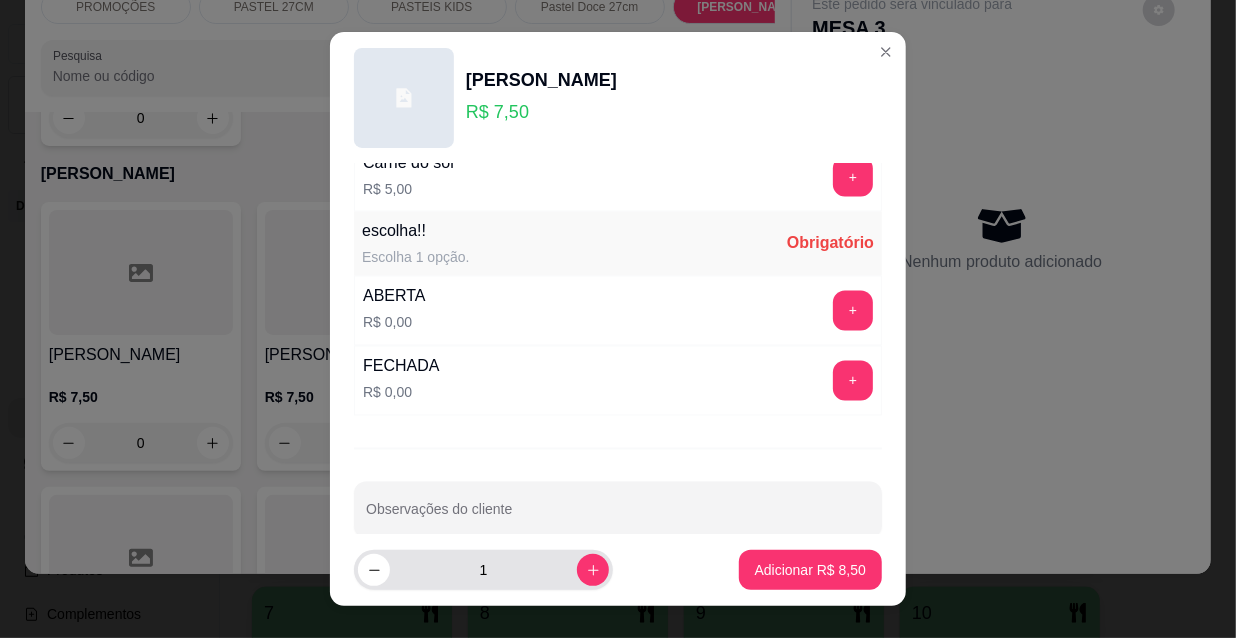 scroll, scrollTop: 1661, scrollLeft: 0, axis: vertical 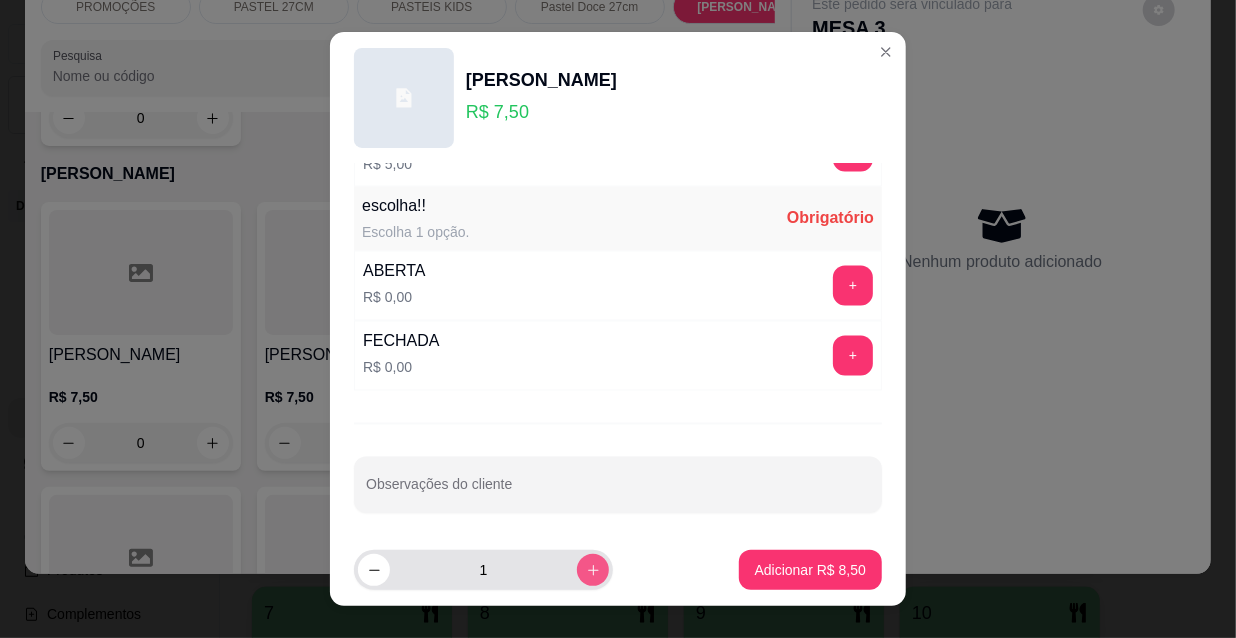 click at bounding box center (593, 570) 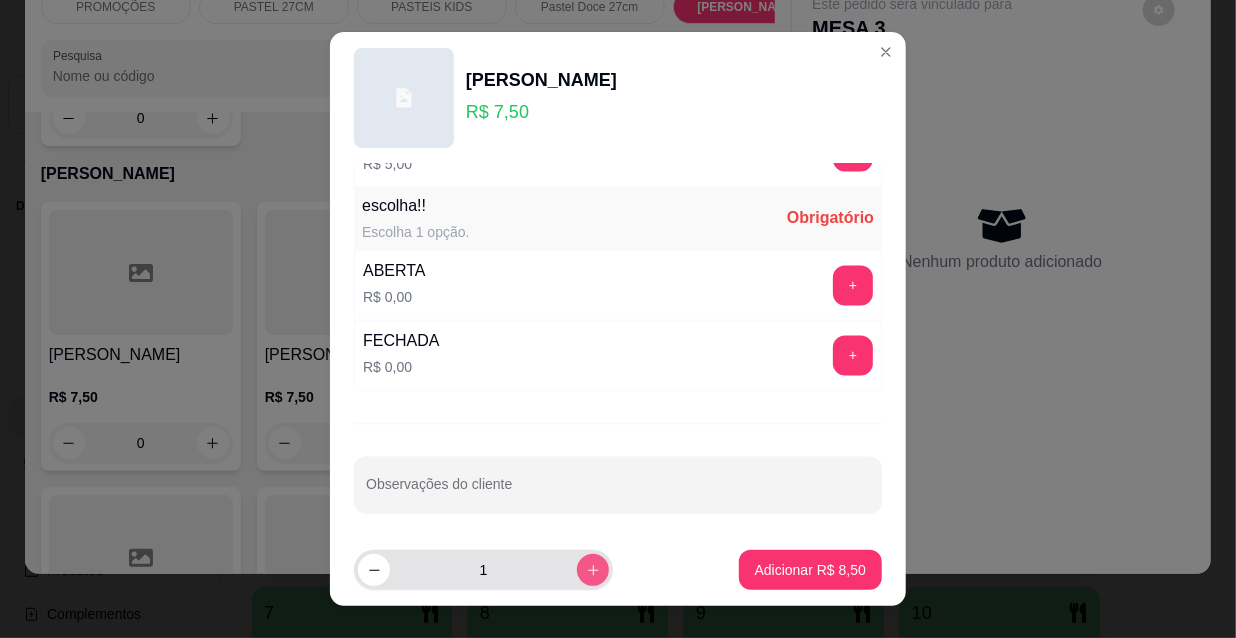 type on "2" 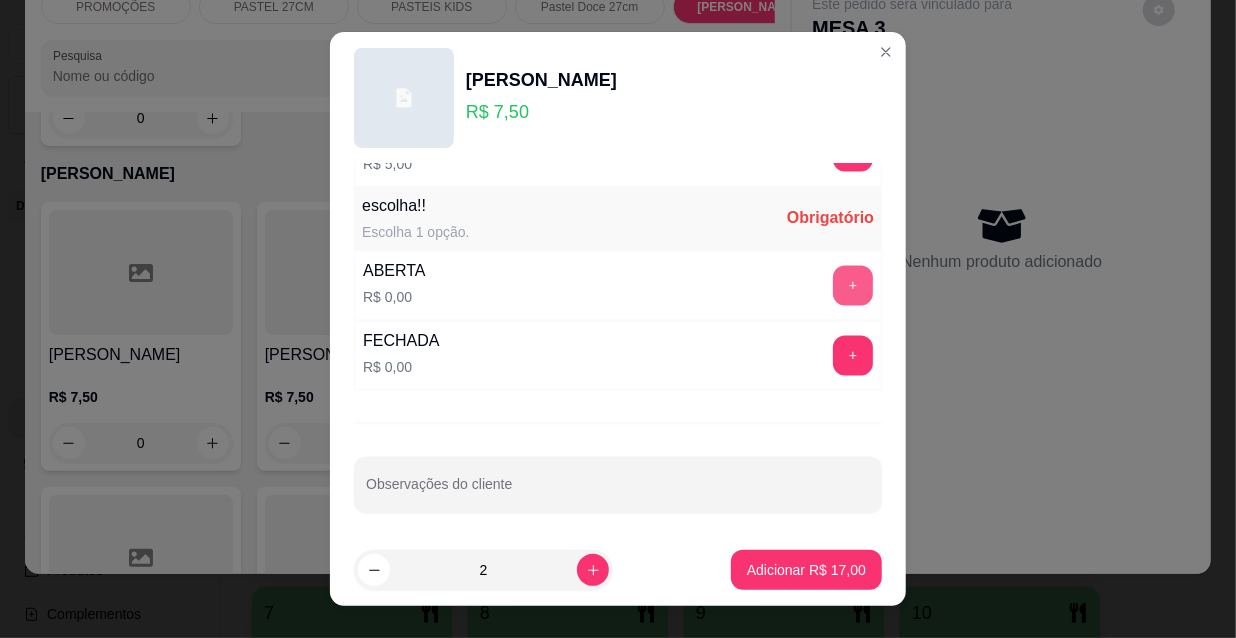click on "+" at bounding box center (853, 286) 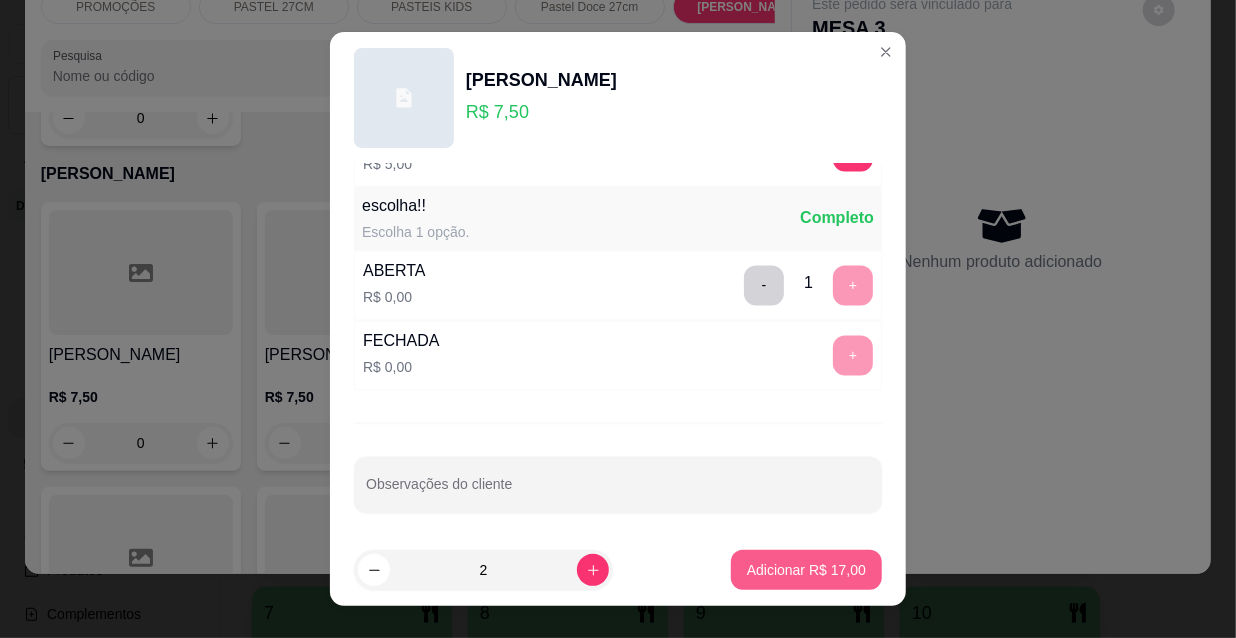 click on "Adicionar   R$ 17,00" at bounding box center [806, 570] 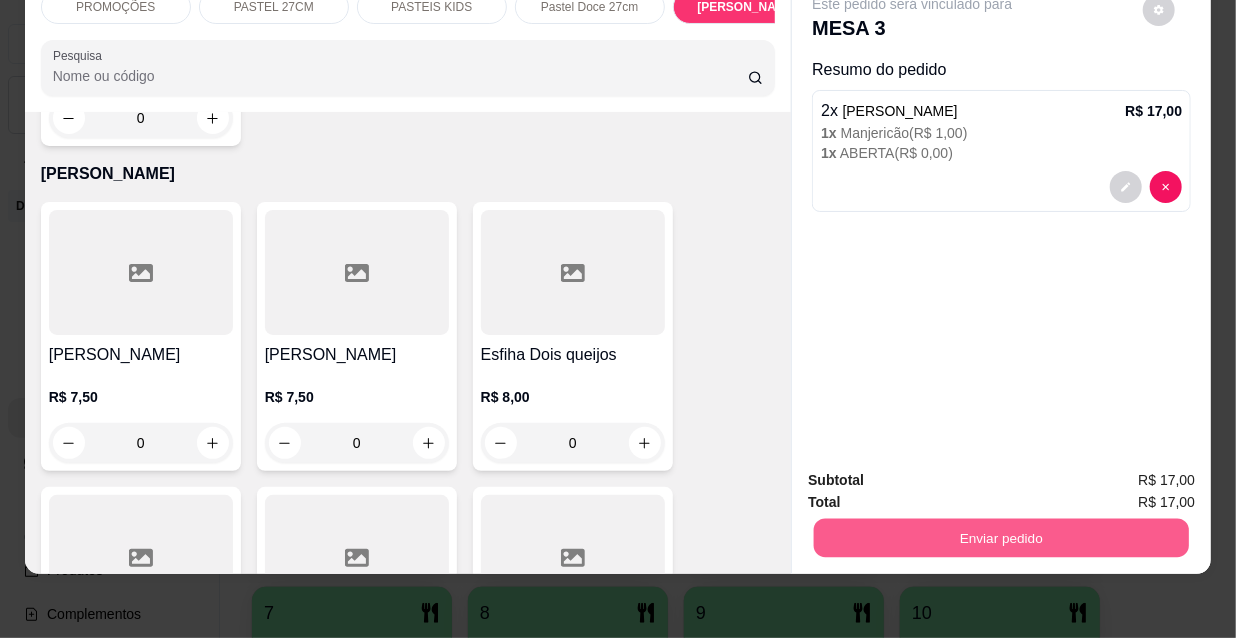 click on "Enviar pedido" at bounding box center [1001, 537] 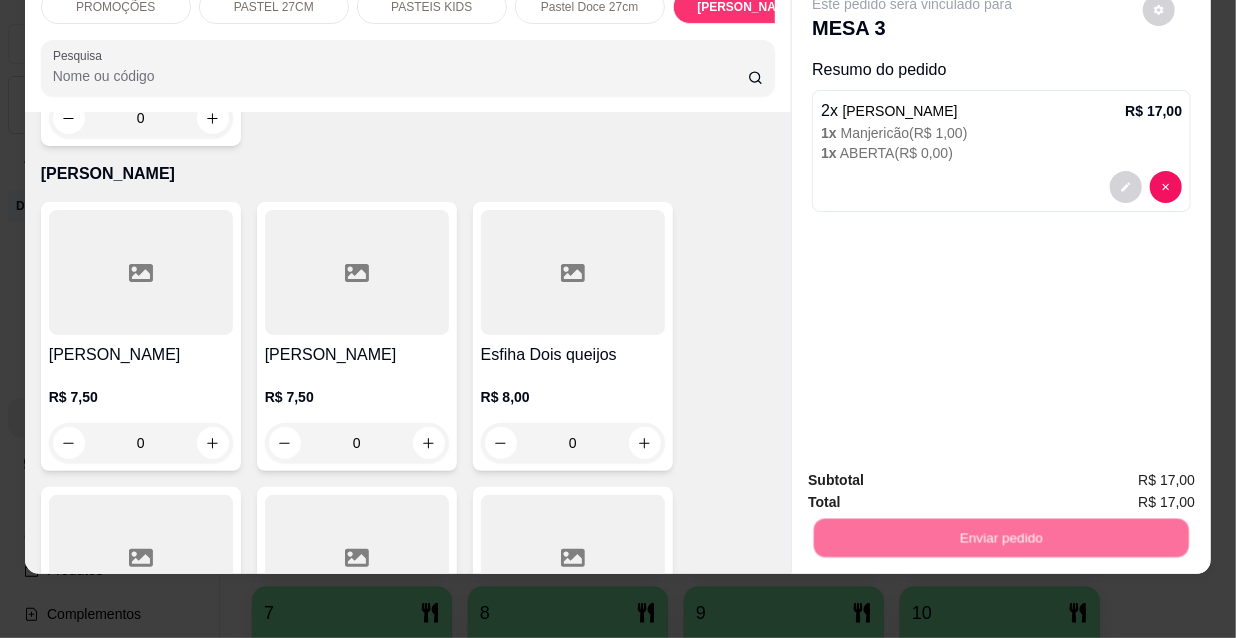 click on "Não registrar e enviar pedido" at bounding box center [937, 474] 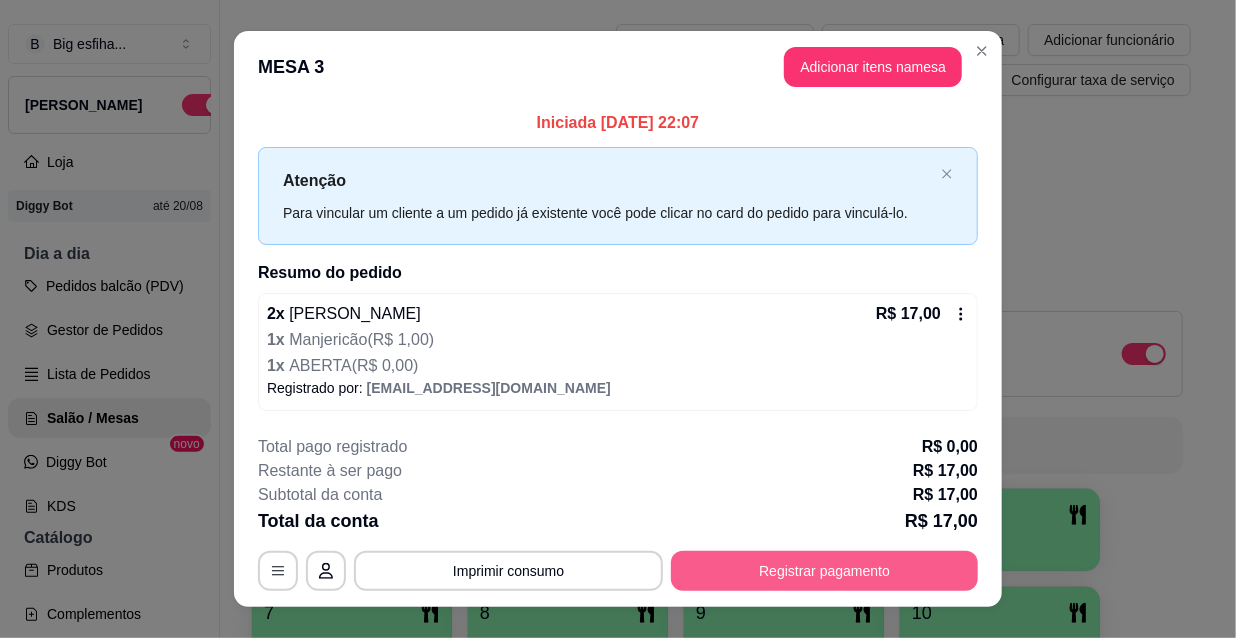click on "Registrar pagamento" at bounding box center (824, 571) 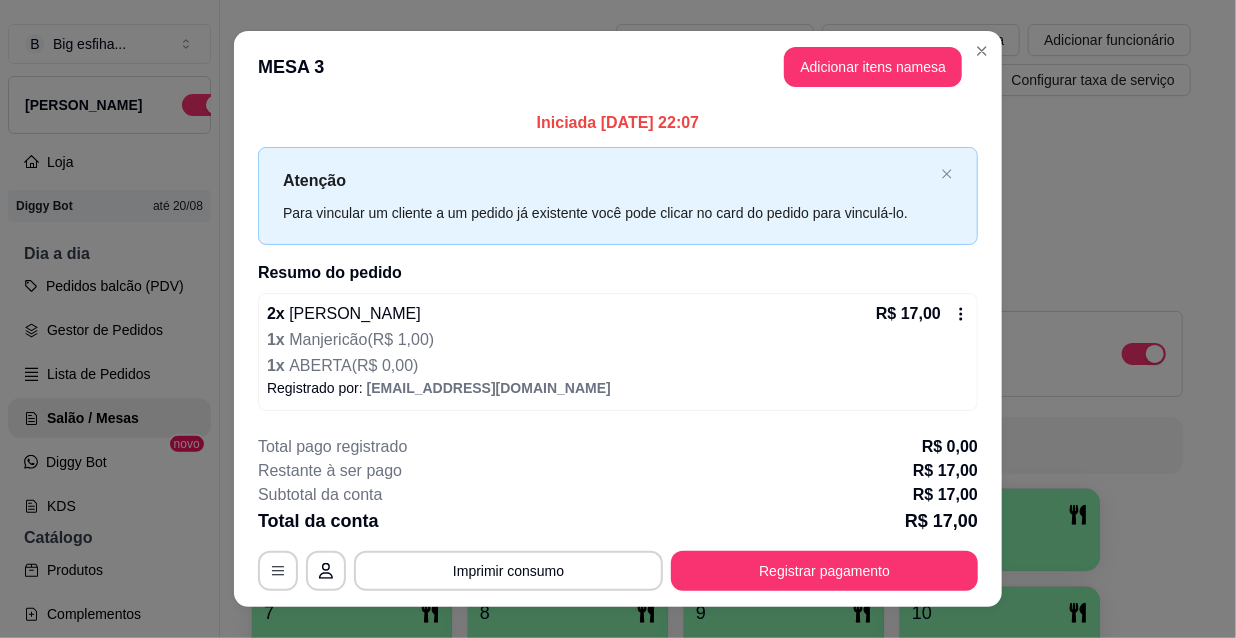 click on "Crédito" at bounding box center [618, 281] 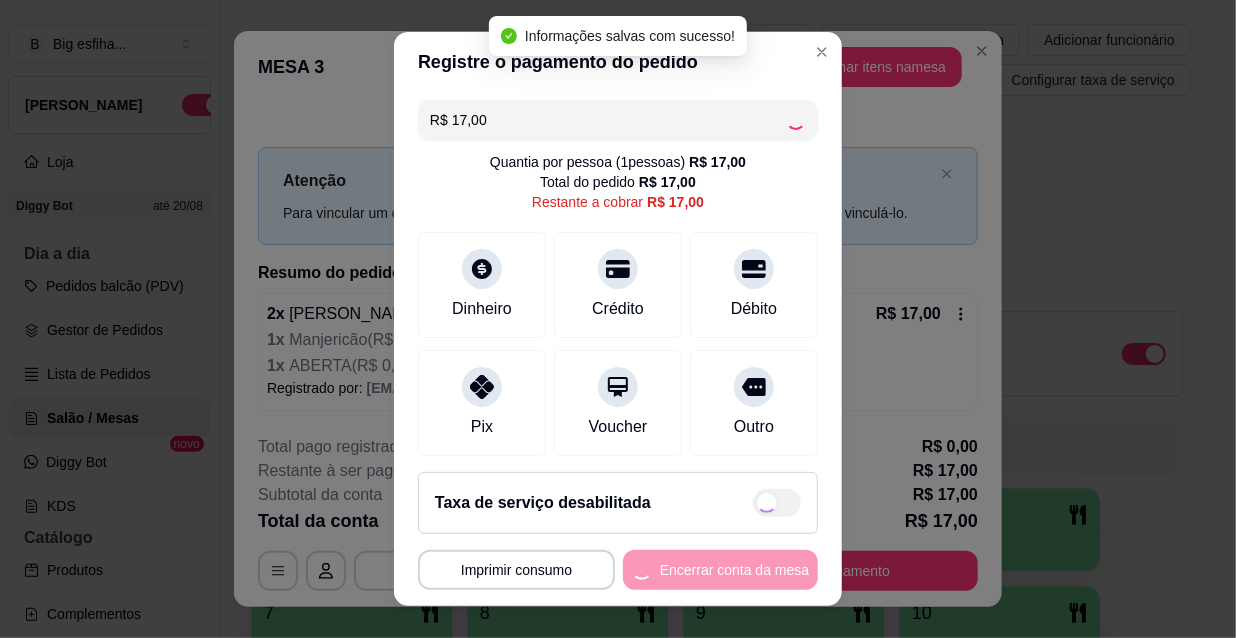type on "R$ 0,00" 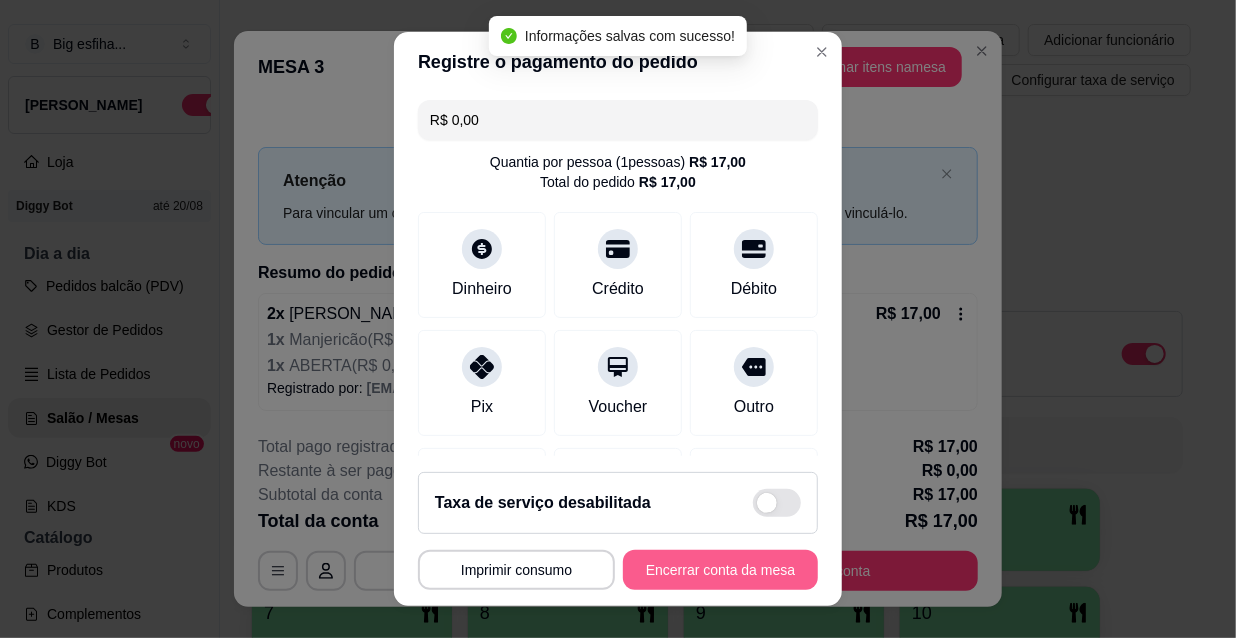 click on "Encerrar conta da mesa" at bounding box center [720, 570] 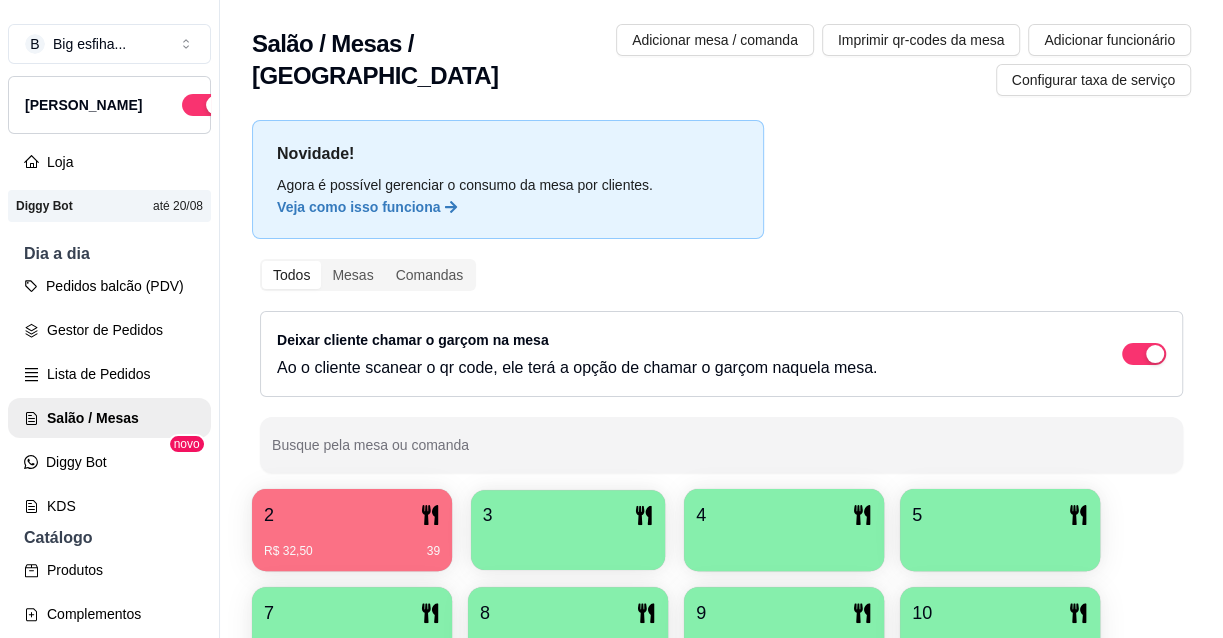 click on "3" at bounding box center (568, 515) 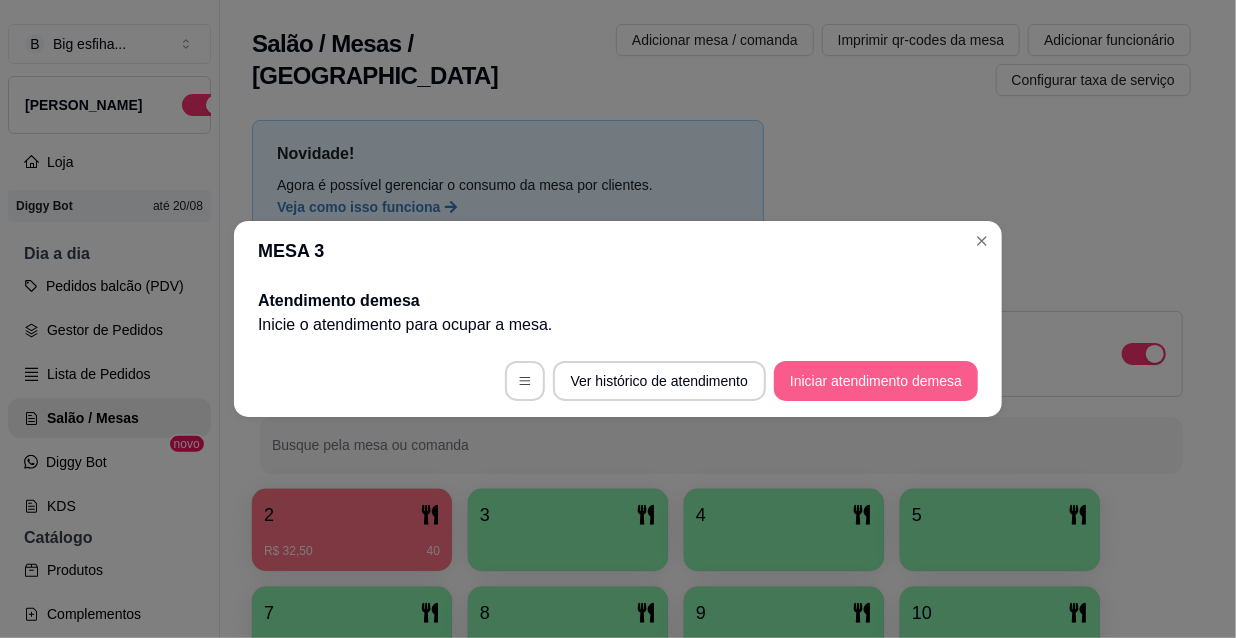 click on "Iniciar atendimento de  mesa" at bounding box center [876, 381] 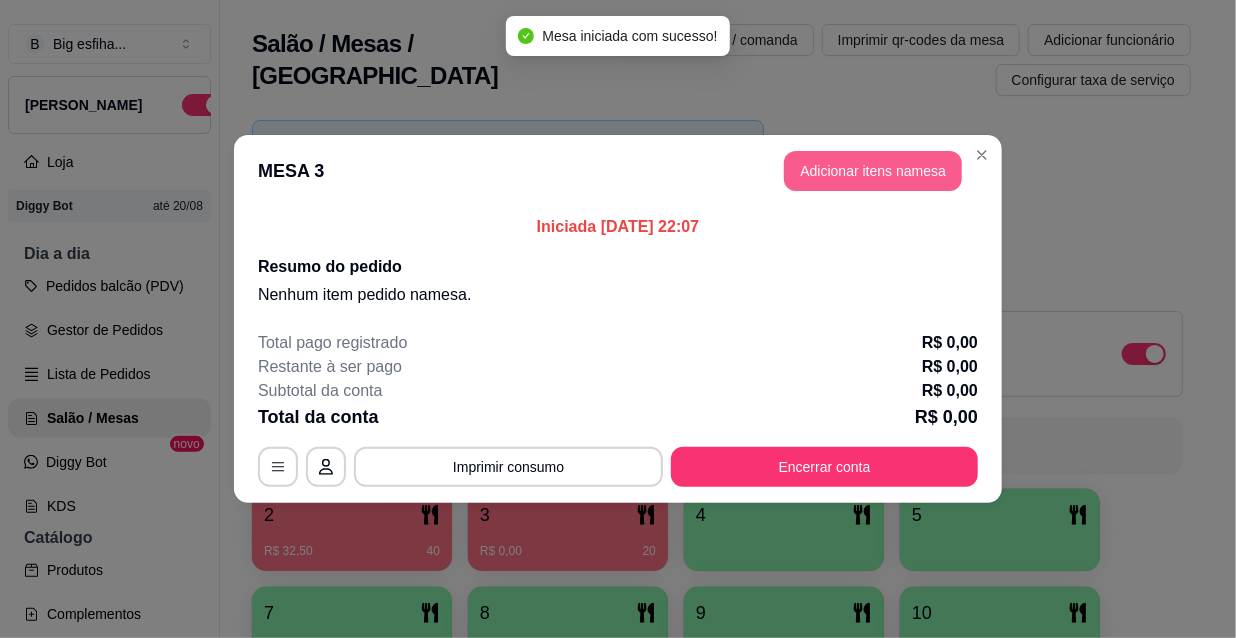 click on "Adicionar itens na  mesa" at bounding box center [873, 171] 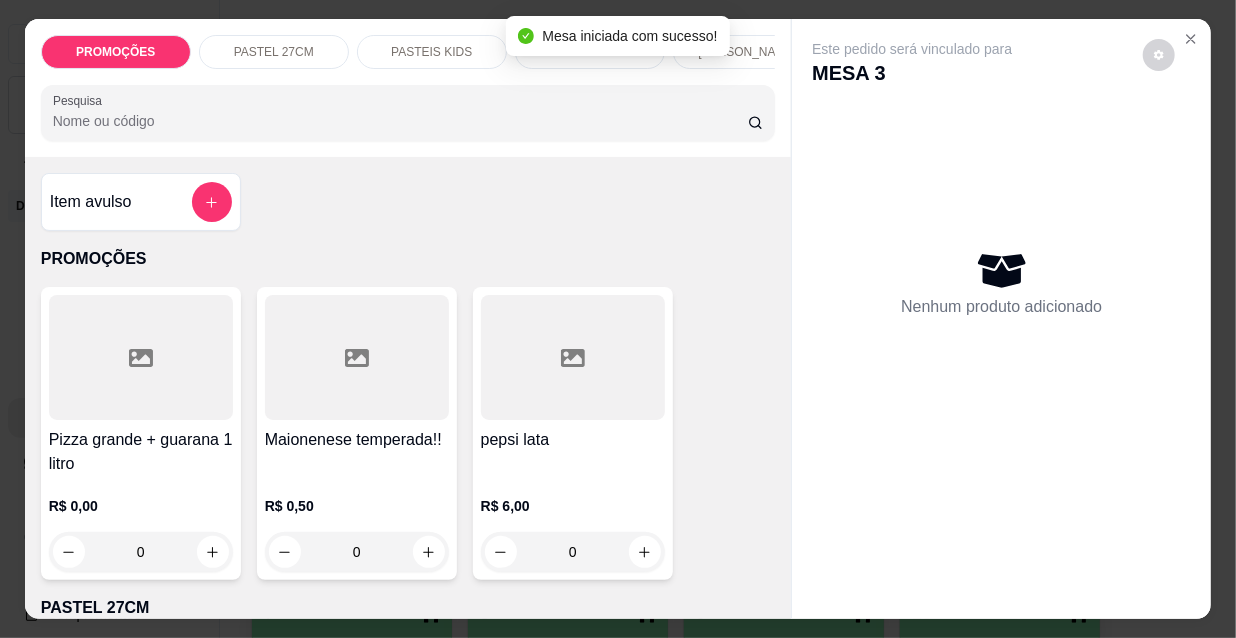 click on "Pesquisa" at bounding box center (400, 121) 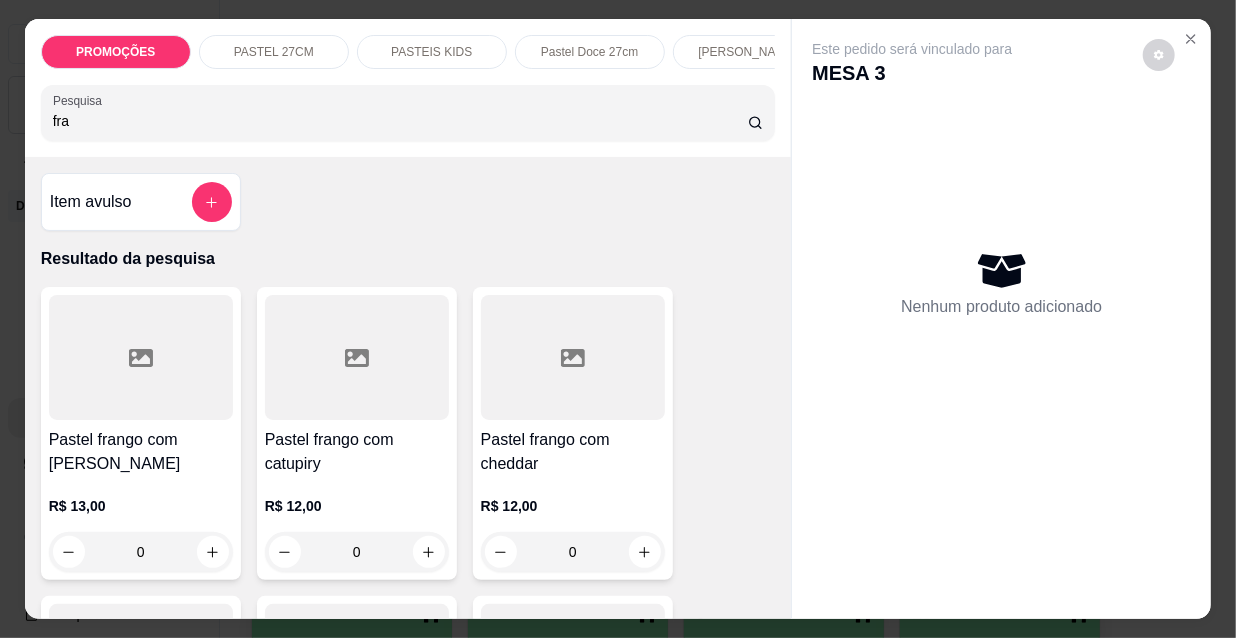 type on "fra" 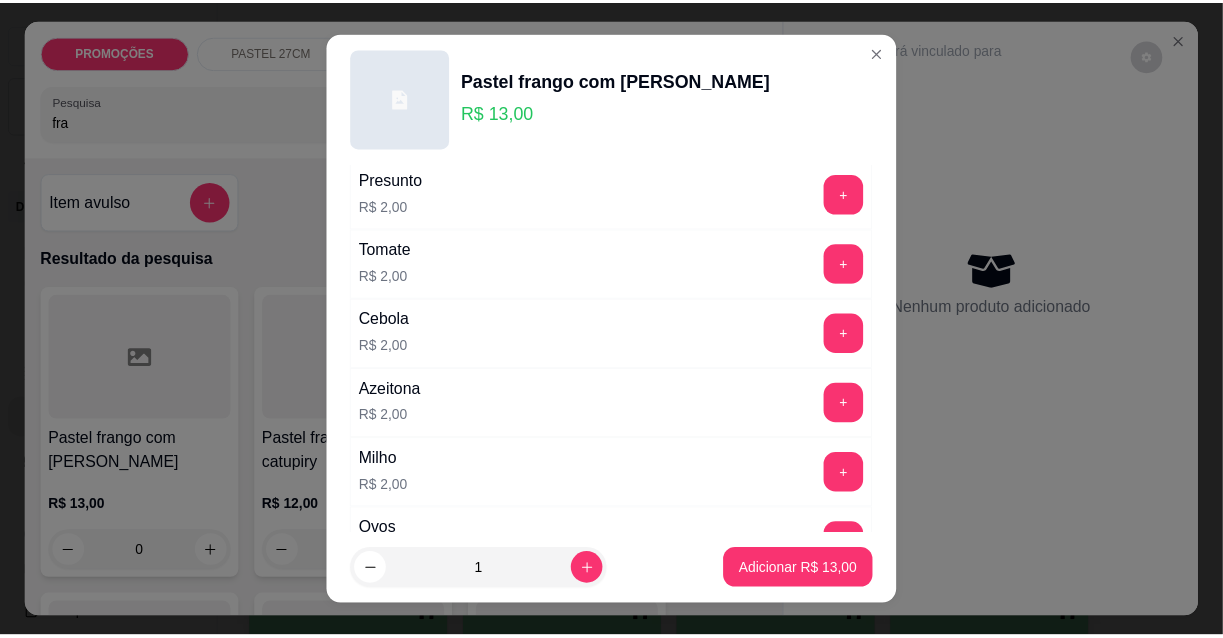 scroll, scrollTop: 90, scrollLeft: 0, axis: vertical 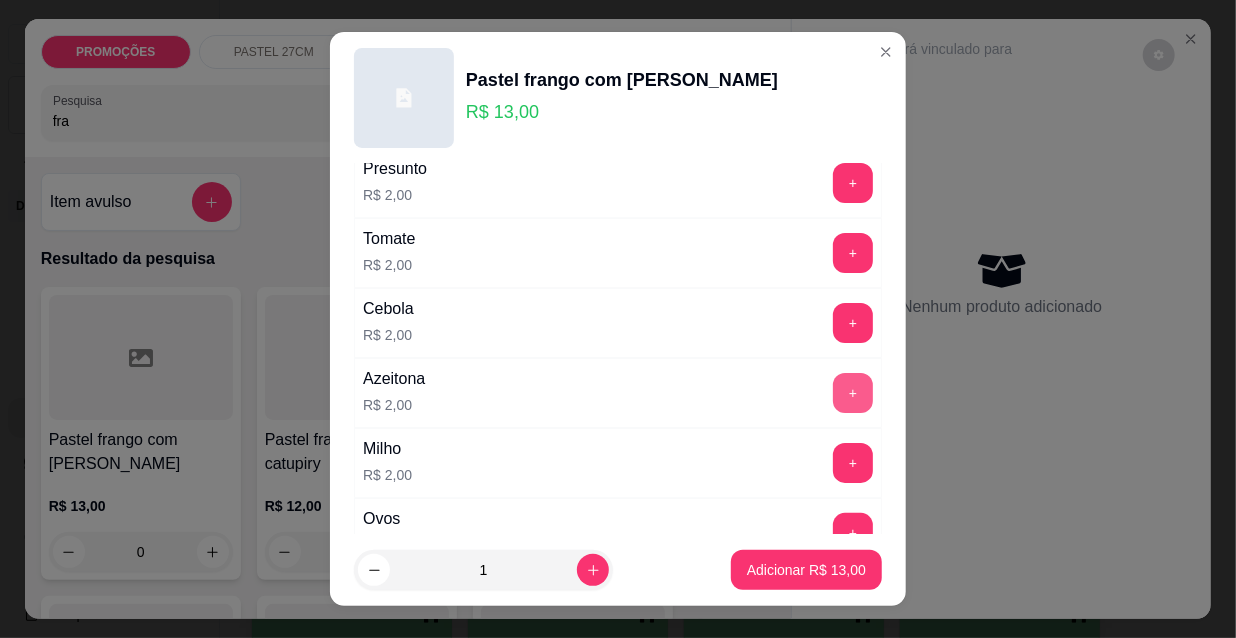click on "+" at bounding box center [853, 393] 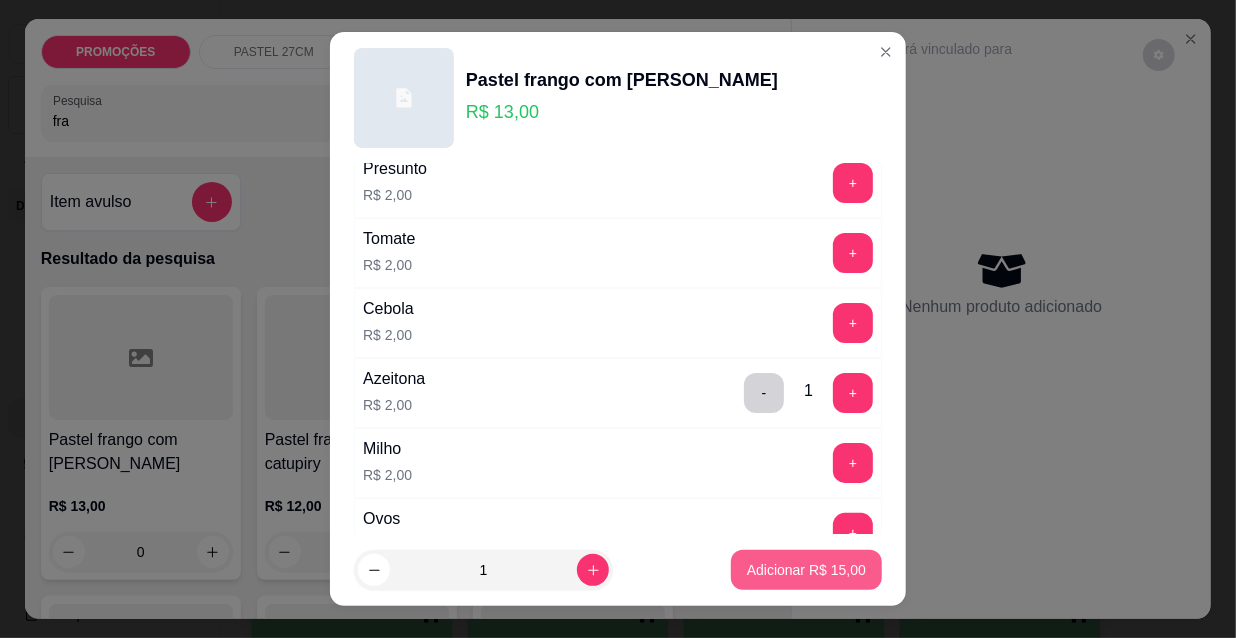 click on "Adicionar   R$ 15,00" at bounding box center [806, 570] 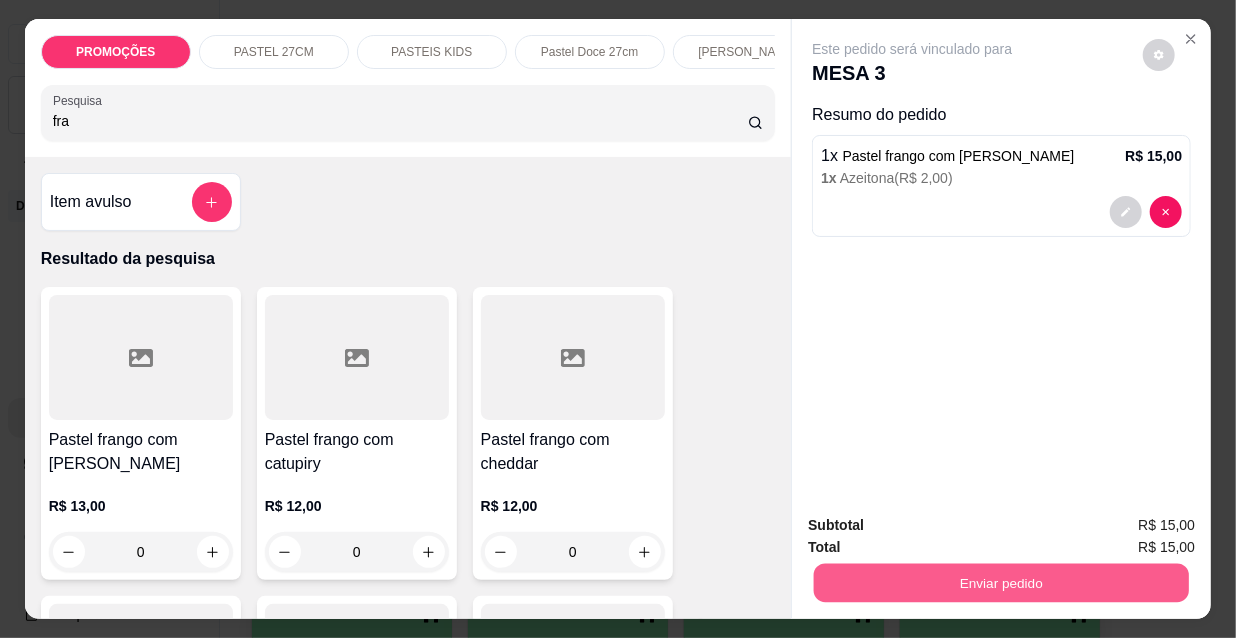 click on "Enviar pedido" at bounding box center (1001, 582) 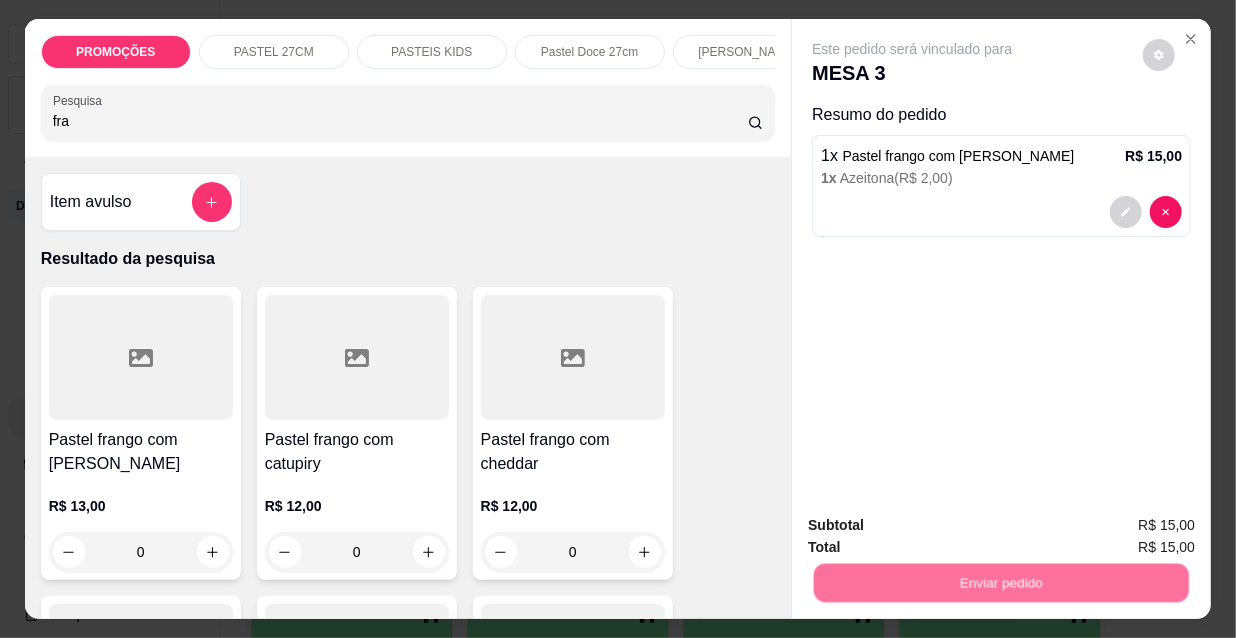 click on "Não registrar e enviar pedido" at bounding box center [937, 526] 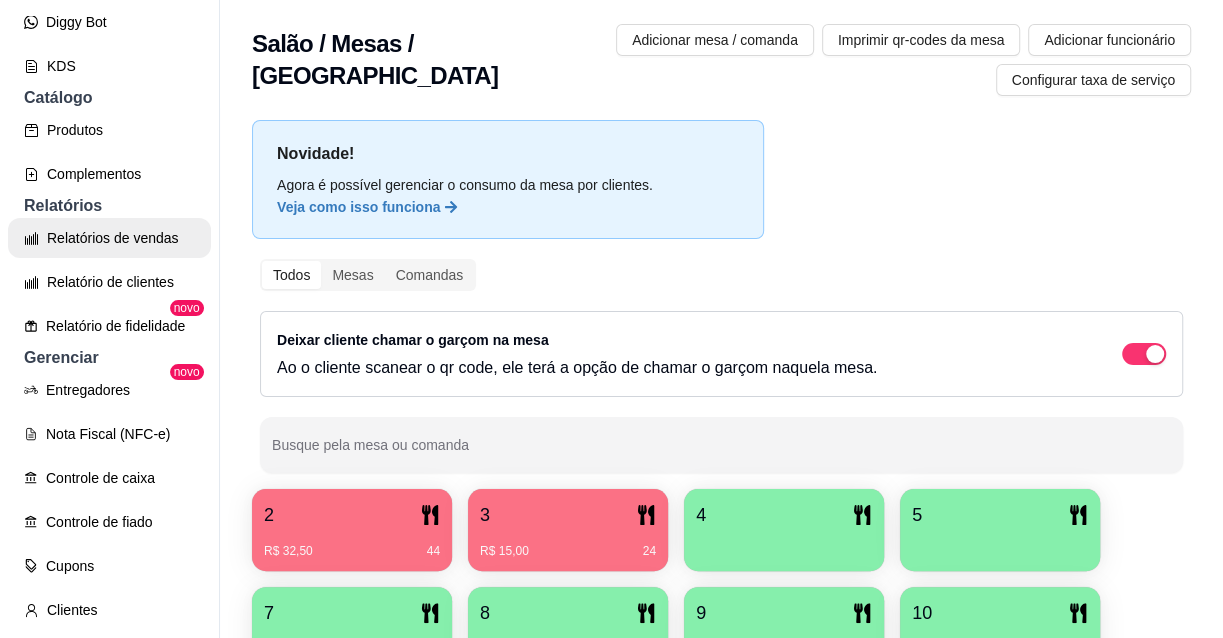 scroll, scrollTop: 454, scrollLeft: 0, axis: vertical 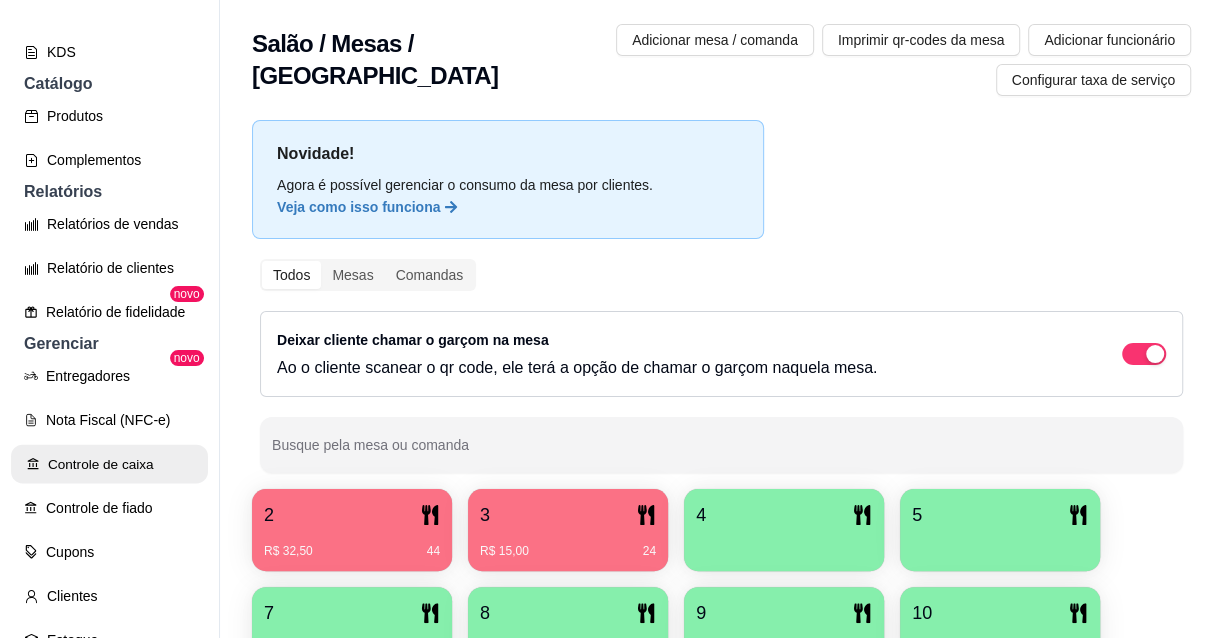 click on "Controle de caixa" at bounding box center (109, 464) 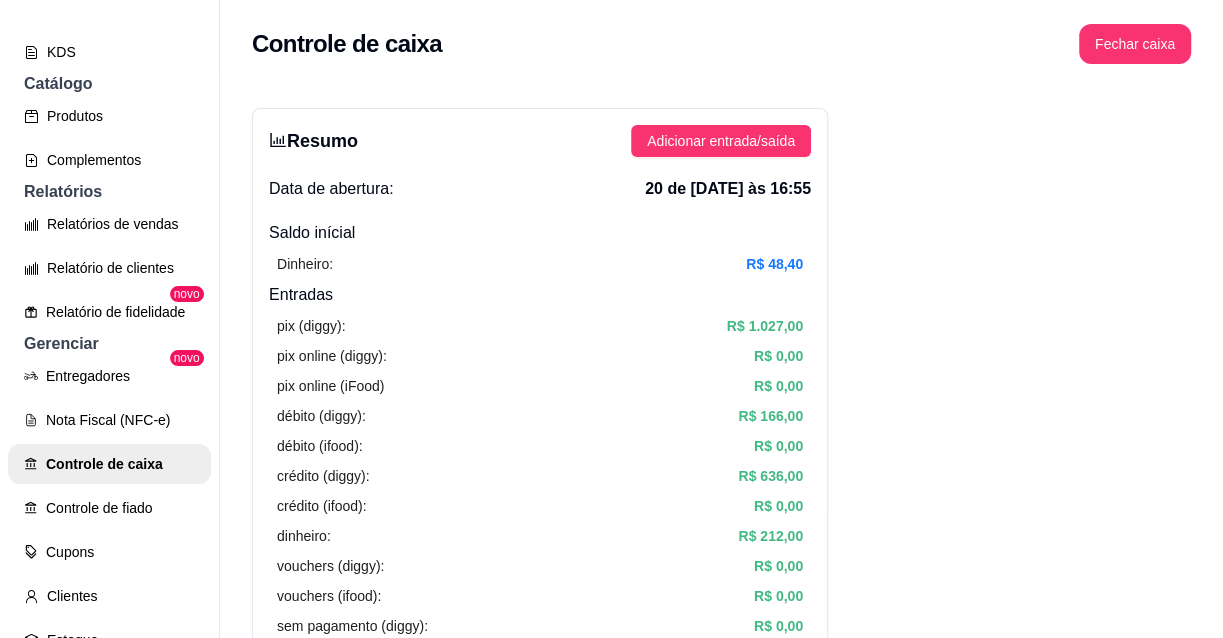 scroll, scrollTop: 31, scrollLeft: 0, axis: vertical 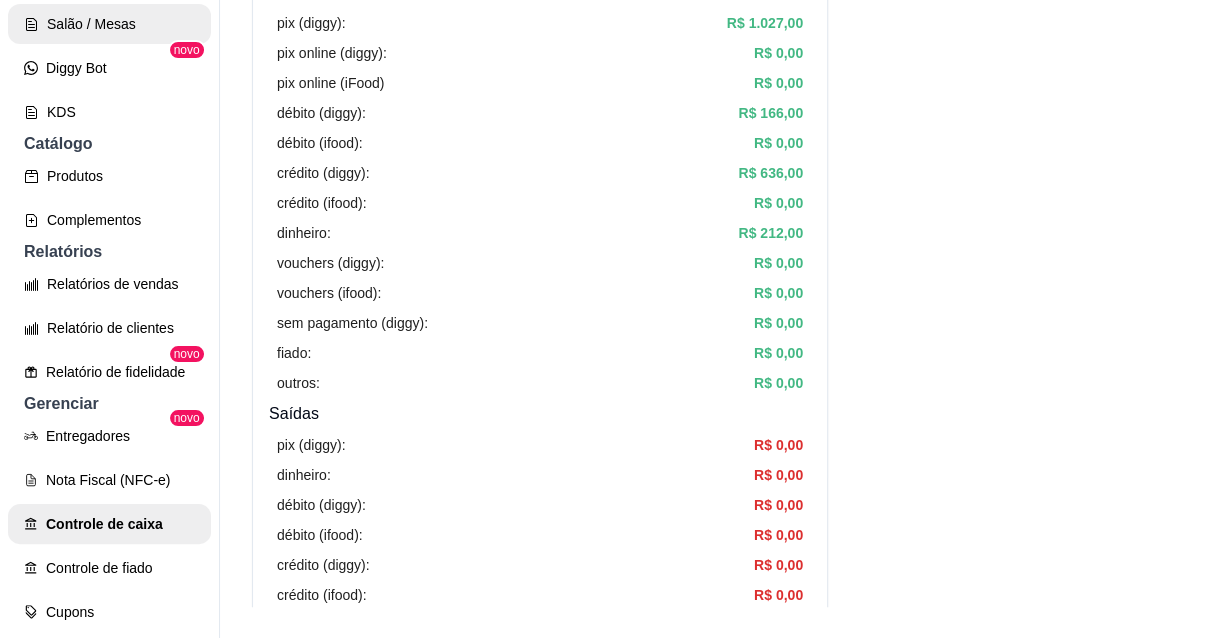 click on "Salão / Mesas" at bounding box center [109, 24] 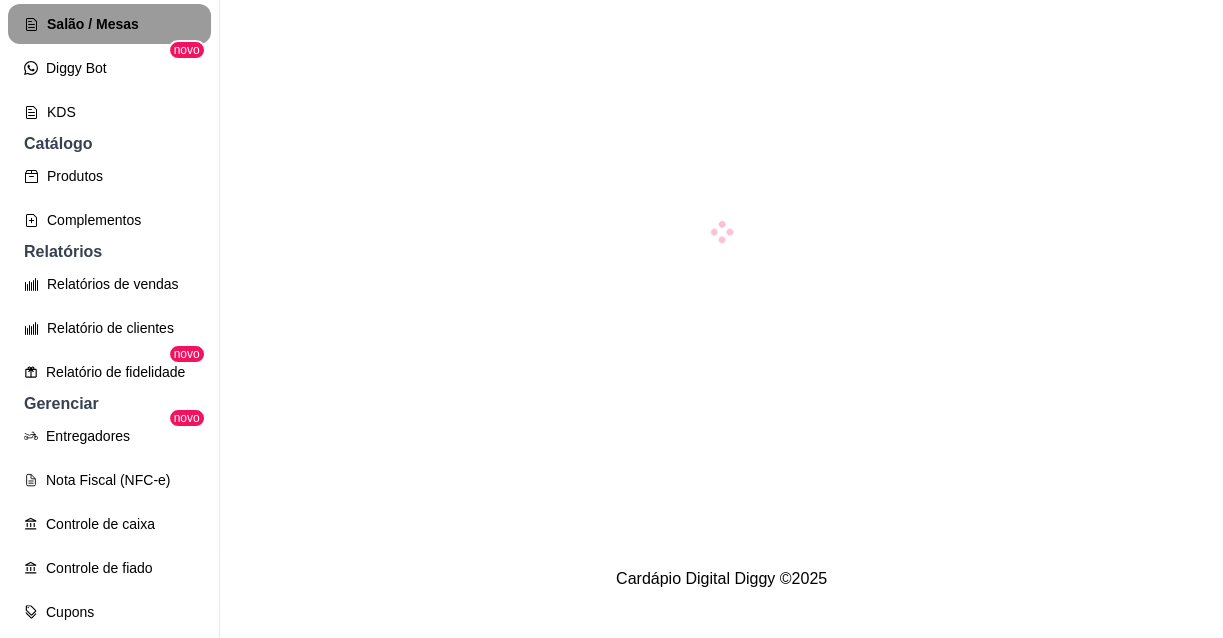 scroll, scrollTop: 0, scrollLeft: 0, axis: both 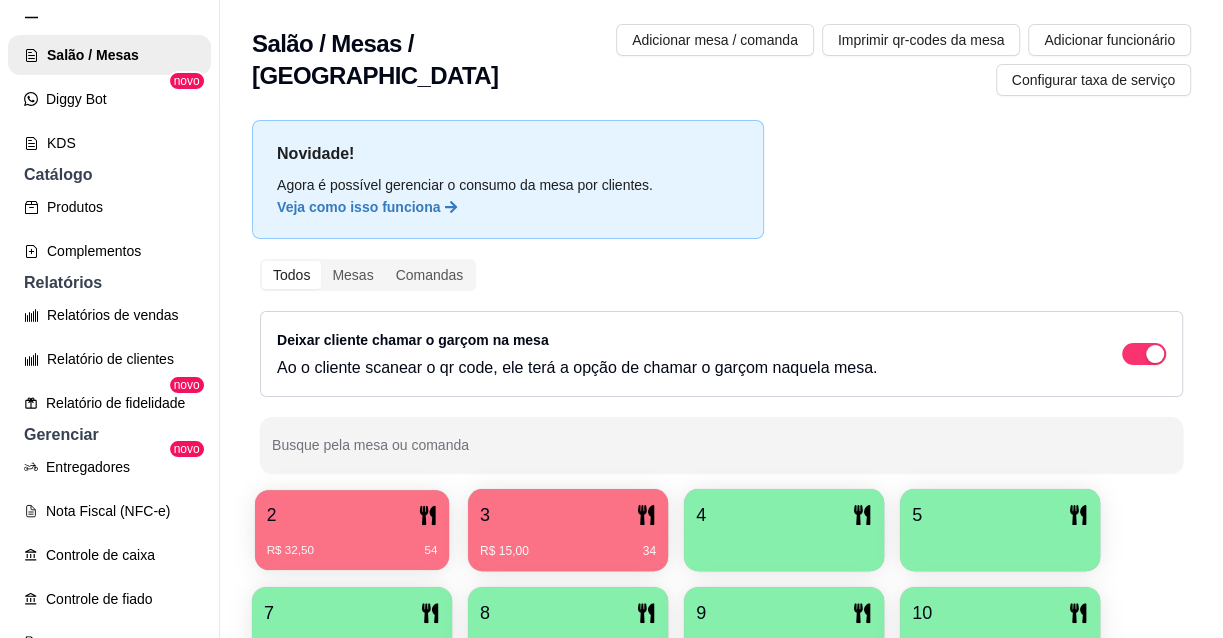click on "R$ 32,50 54" at bounding box center [352, 543] 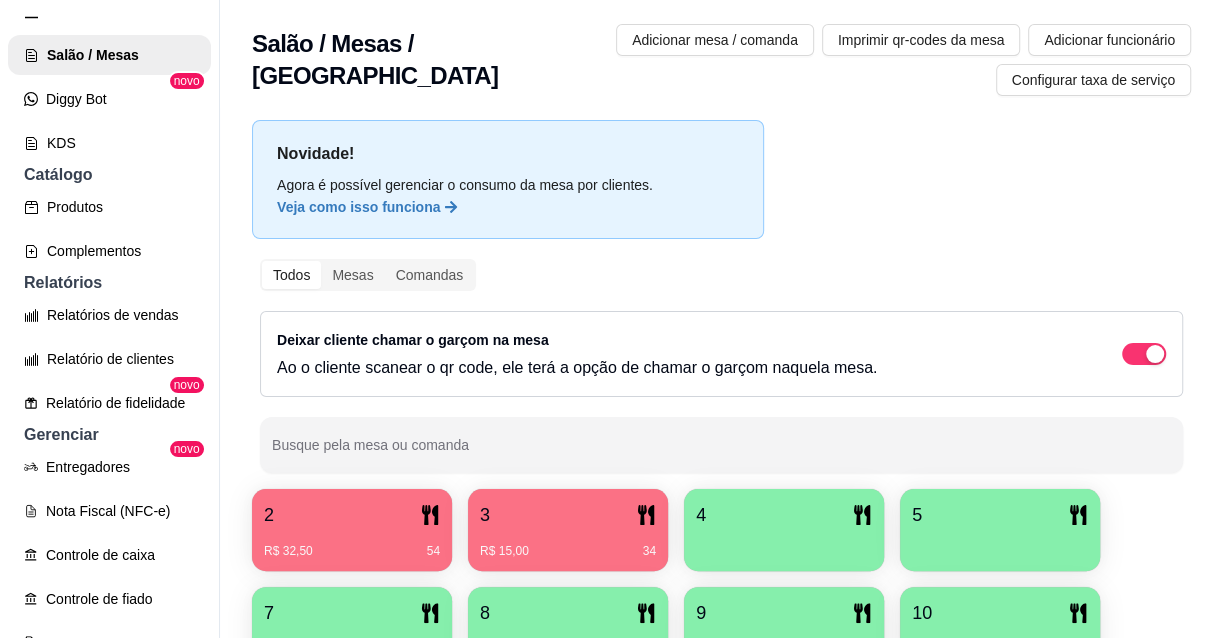 click on "3" at bounding box center [568, 515] 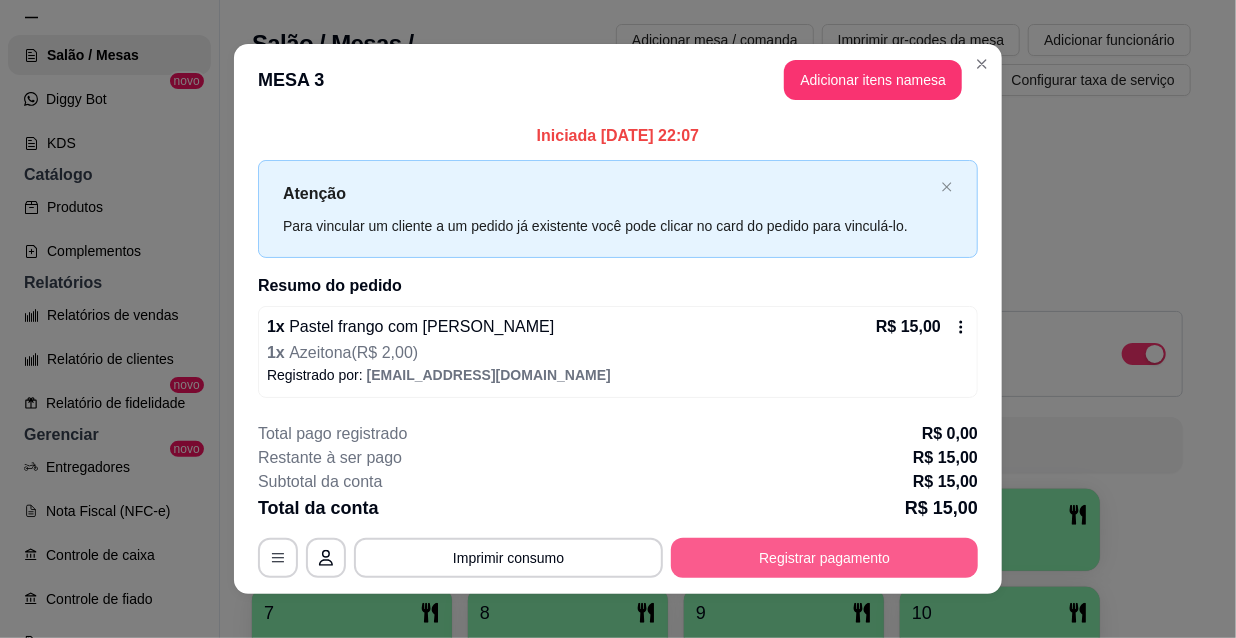 click on "Registrar pagamento" at bounding box center [824, 558] 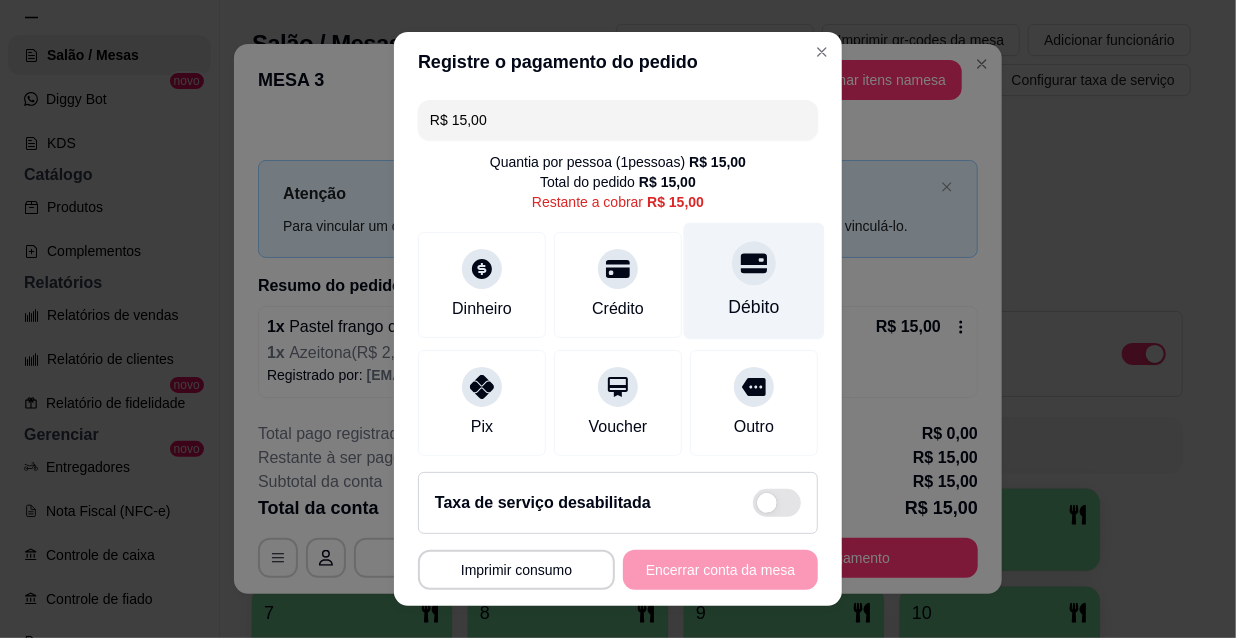 click on "Débito" at bounding box center [754, 281] 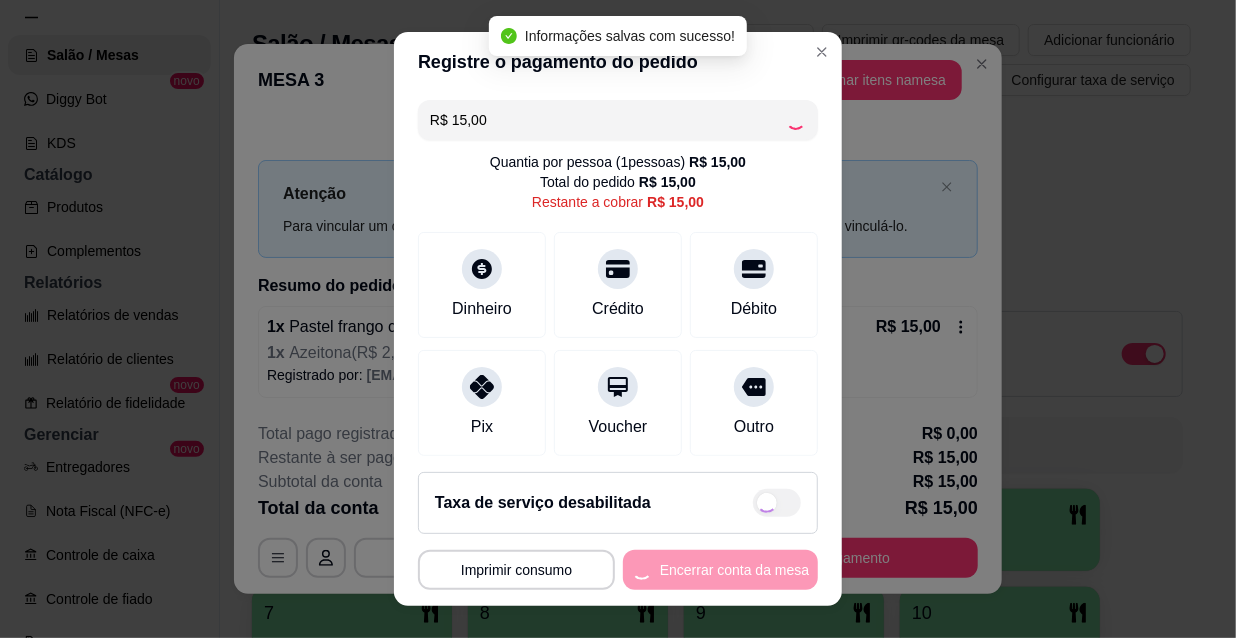 type on "R$ 0,00" 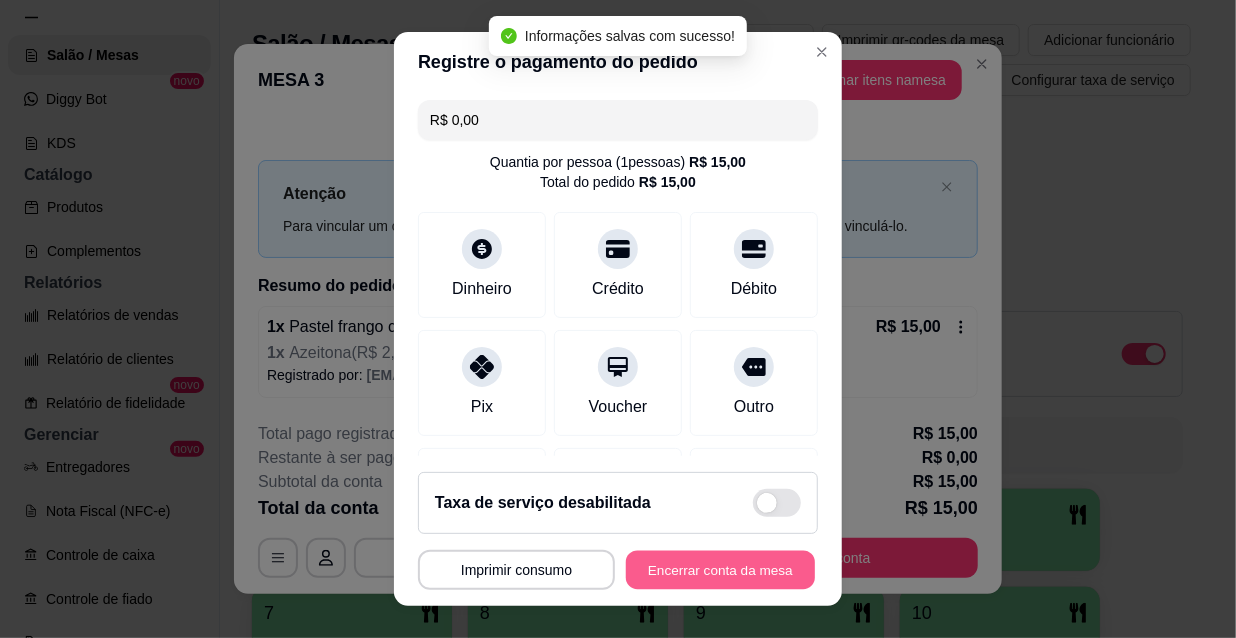 click on "Encerrar conta da mesa" at bounding box center [720, 570] 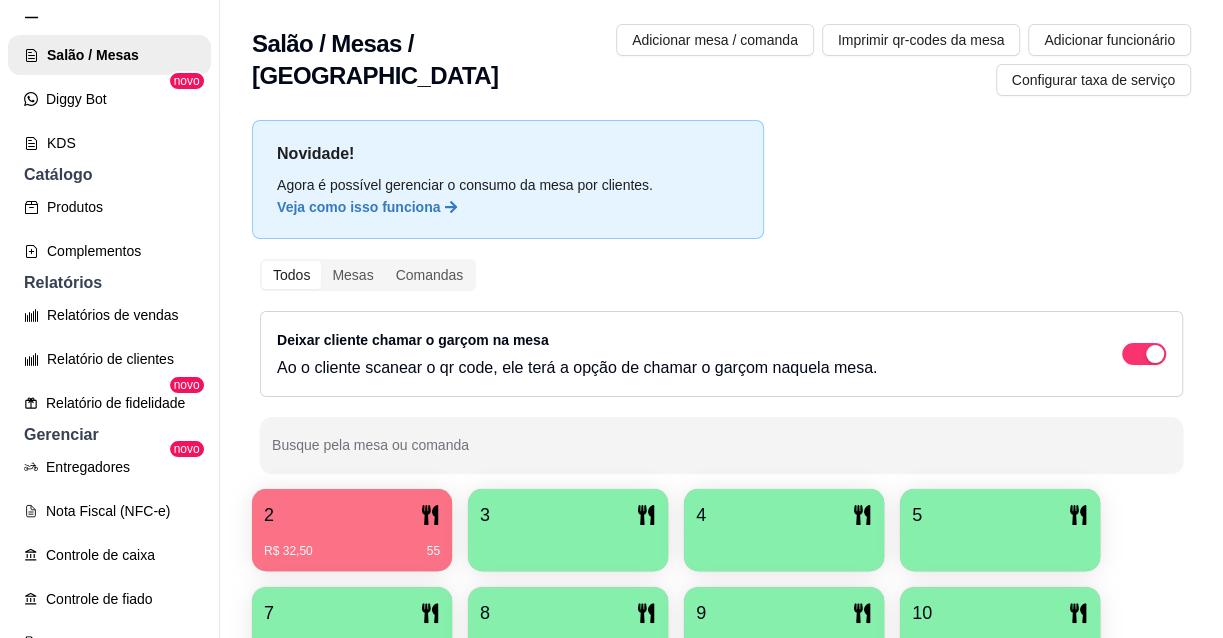 click on "2" at bounding box center (352, 515) 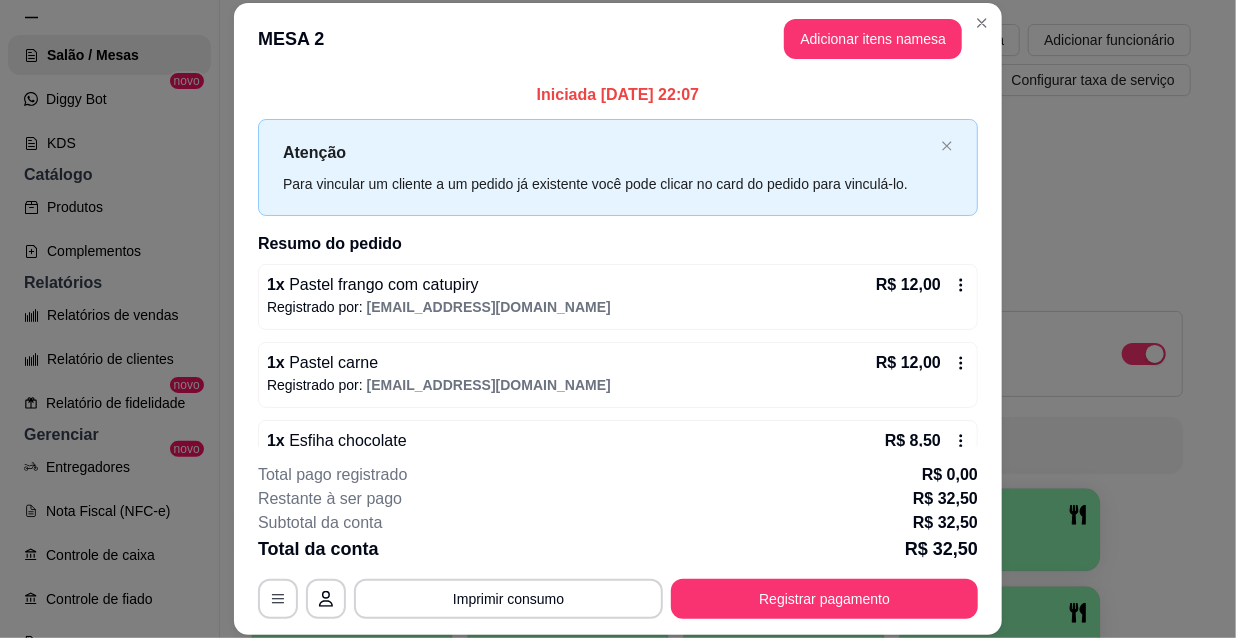 scroll, scrollTop: 71, scrollLeft: 0, axis: vertical 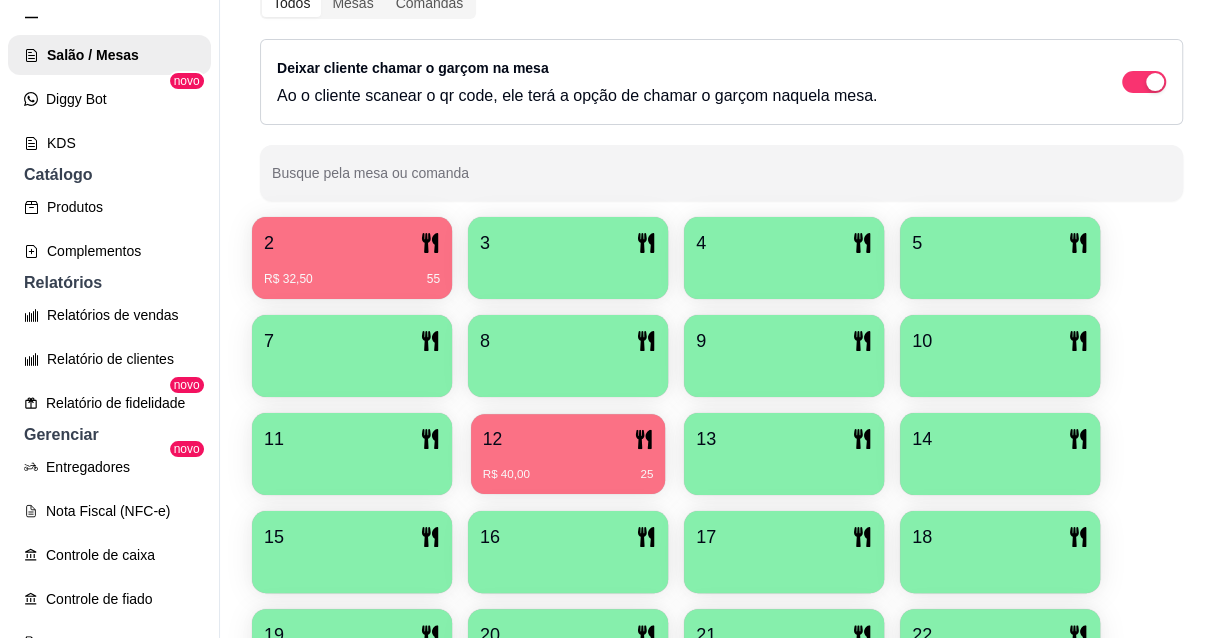 click on "12" at bounding box center [568, 439] 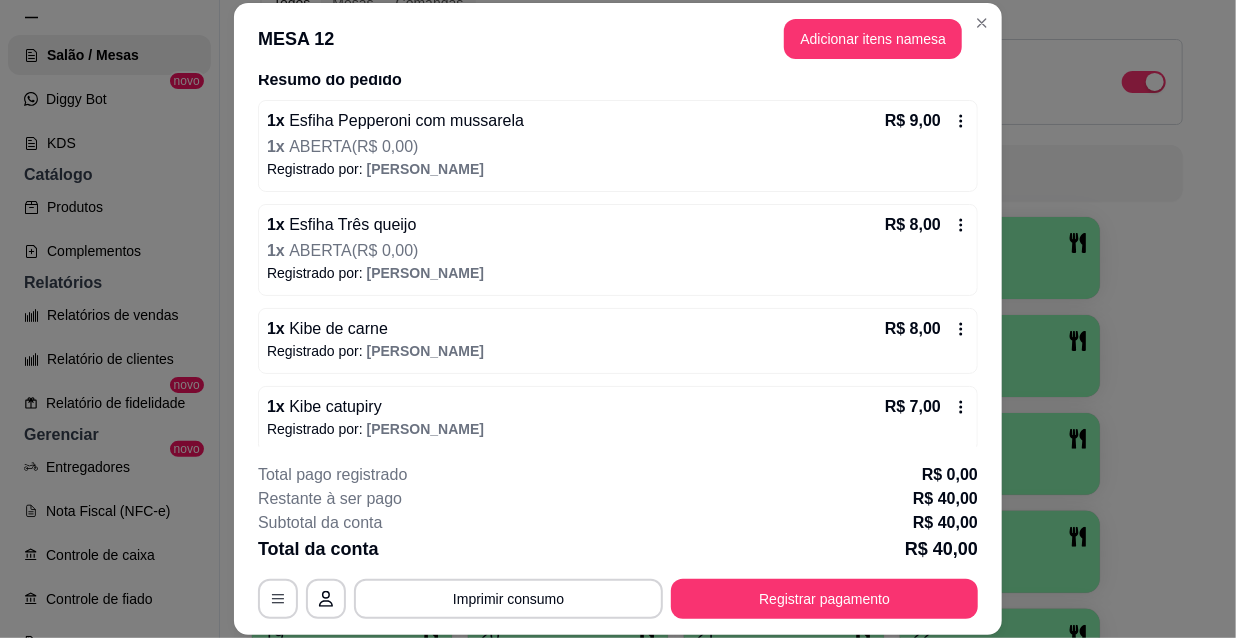 scroll, scrollTop: 181, scrollLeft: 0, axis: vertical 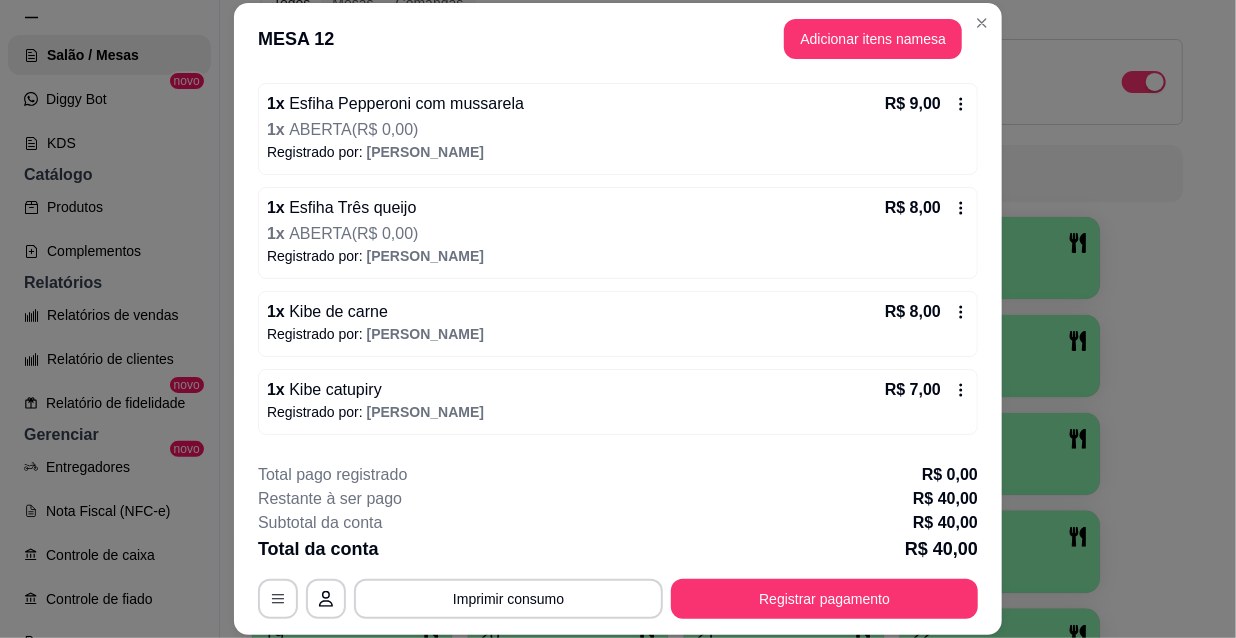 click on "Esfiha Pepperoni com mussarela" at bounding box center [404, 103] 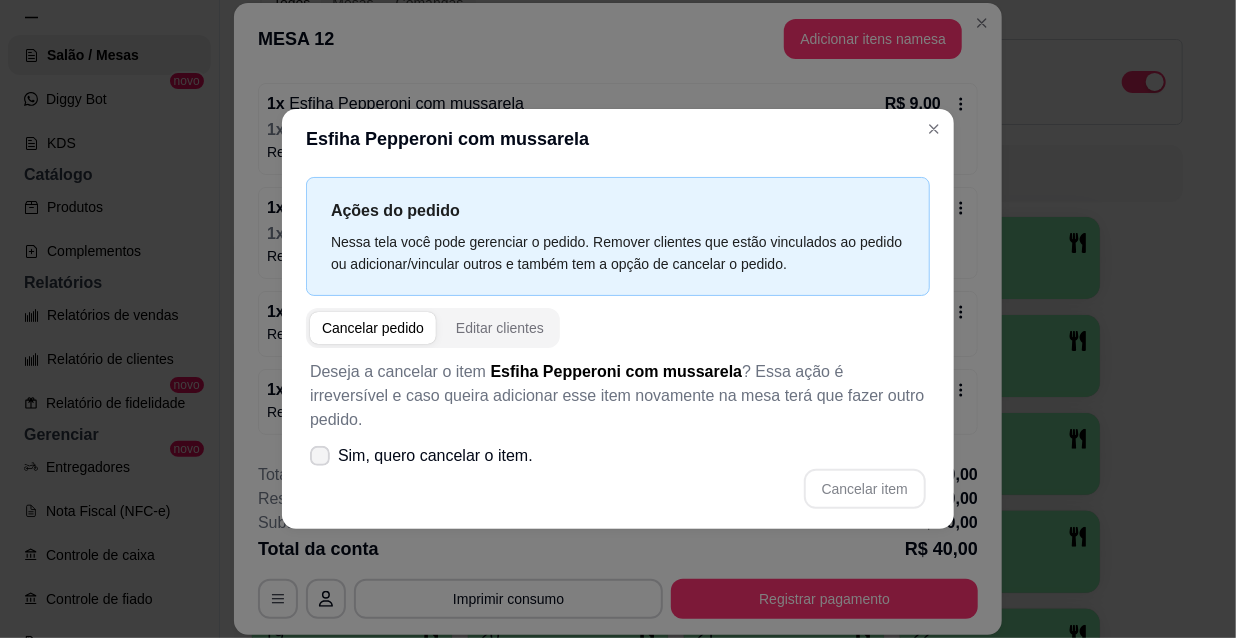 click on "Sim, quero cancelar o item." at bounding box center [421, 456] 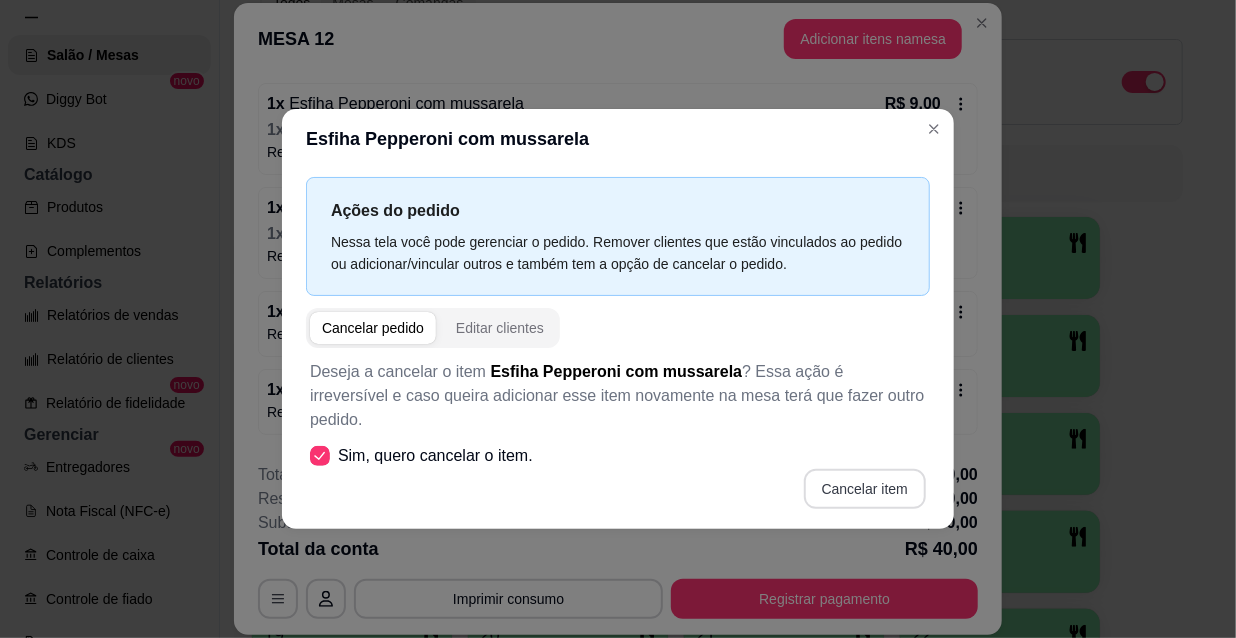 click on "Cancelar item" at bounding box center (865, 489) 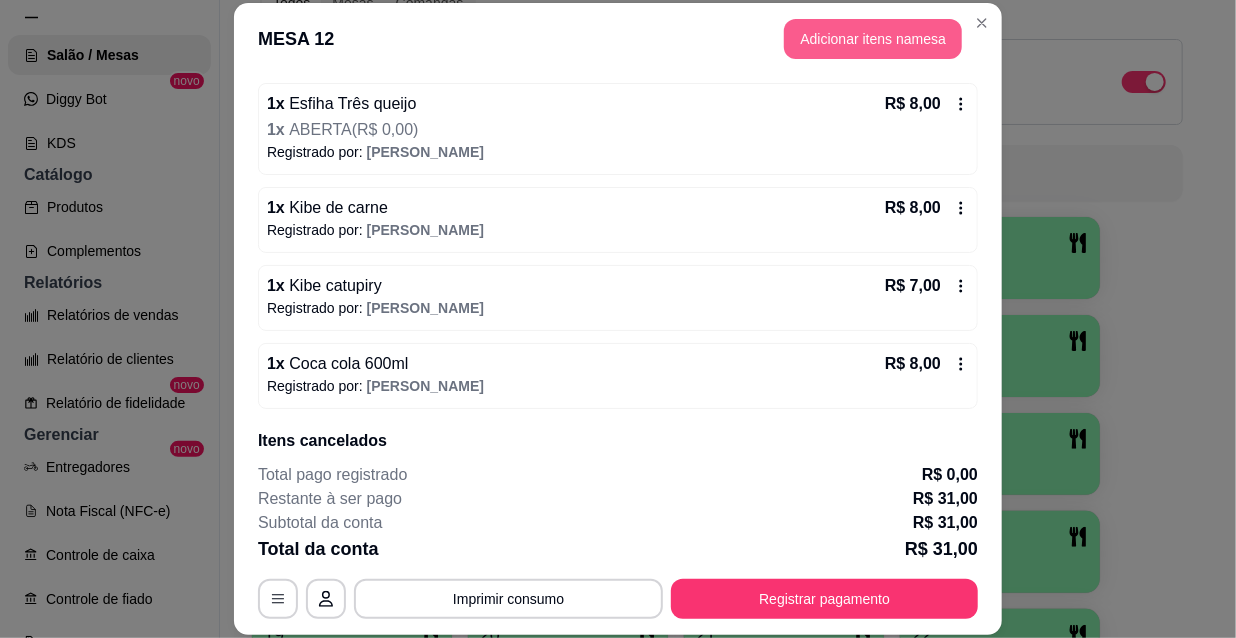 click on "Adicionar itens na  mesa" at bounding box center (873, 39) 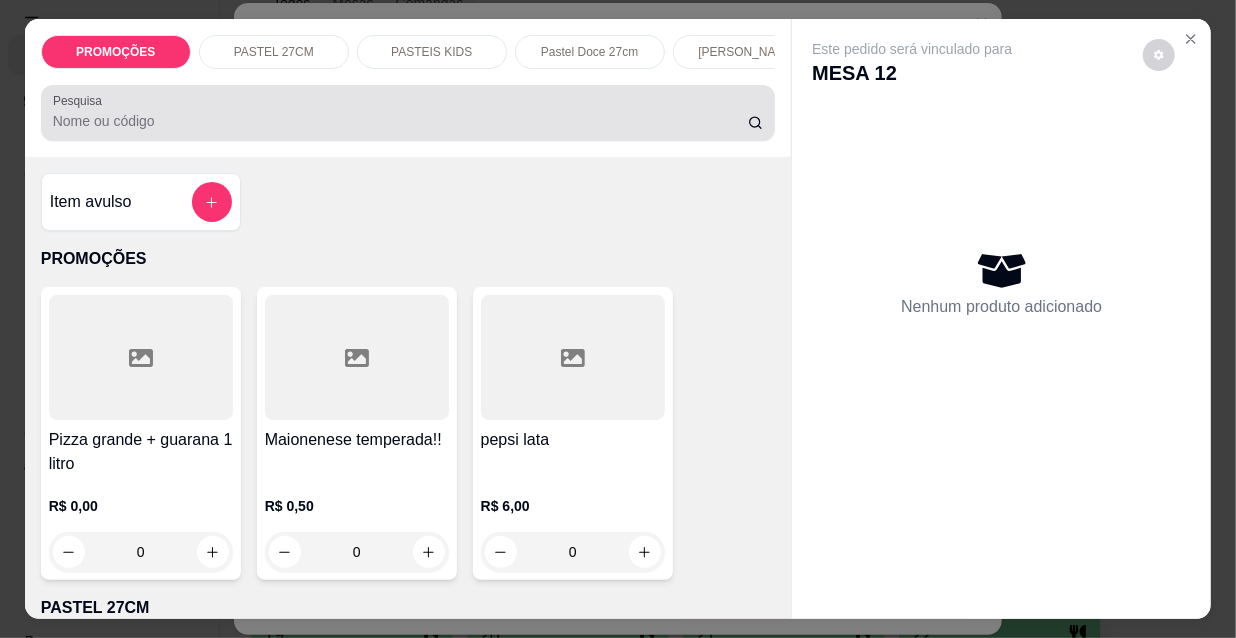 click at bounding box center (408, 113) 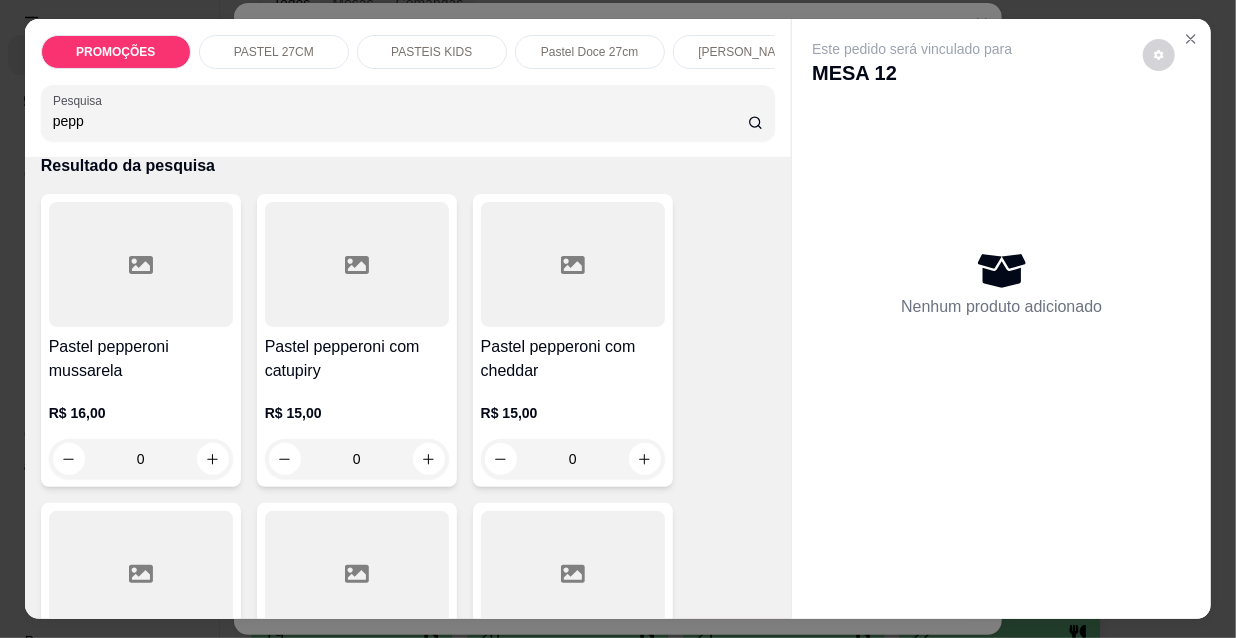 scroll, scrollTop: 272, scrollLeft: 0, axis: vertical 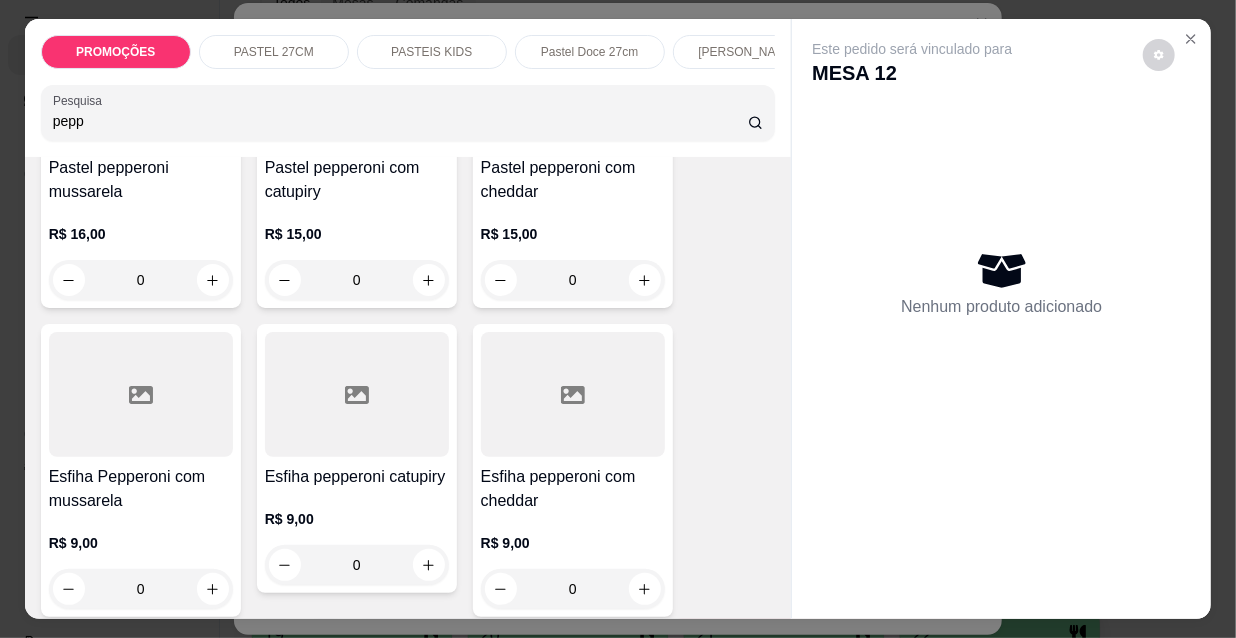 type on "pepp" 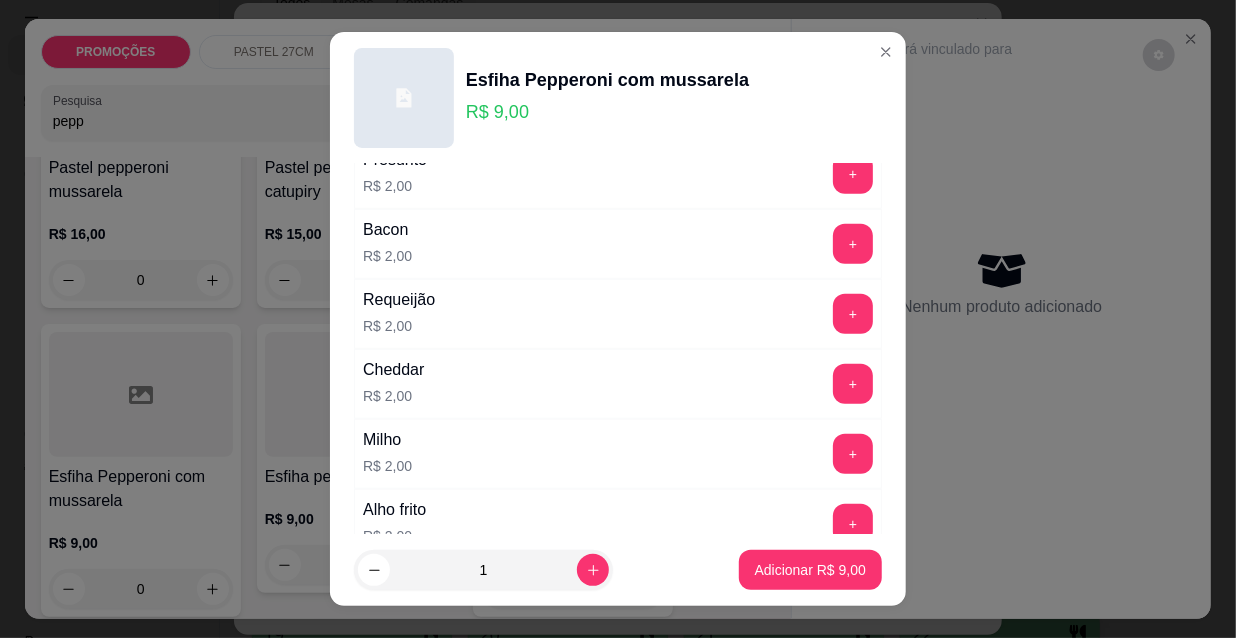 scroll, scrollTop: 727, scrollLeft: 0, axis: vertical 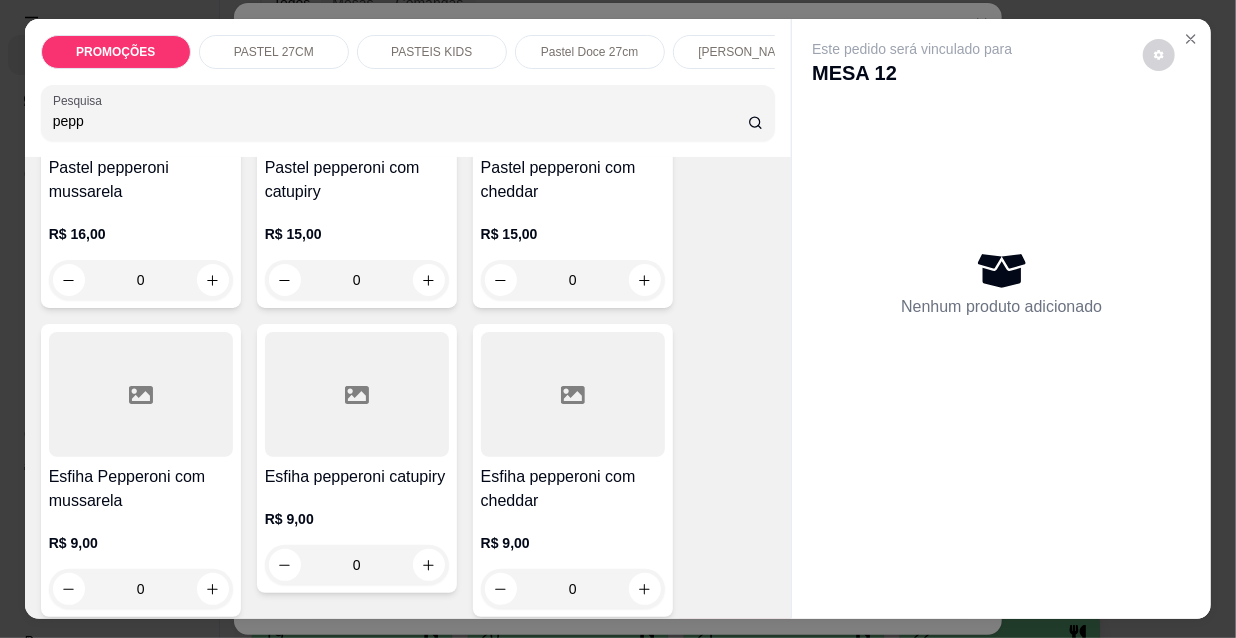 click at bounding box center [357, 394] 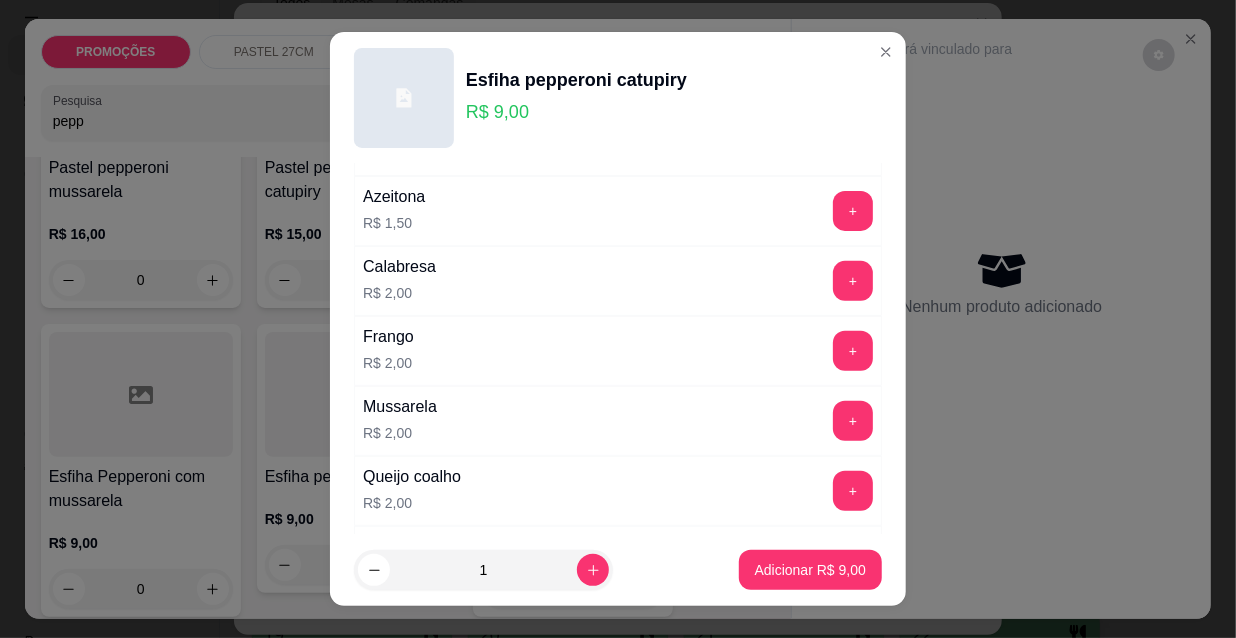 scroll, scrollTop: 363, scrollLeft: 0, axis: vertical 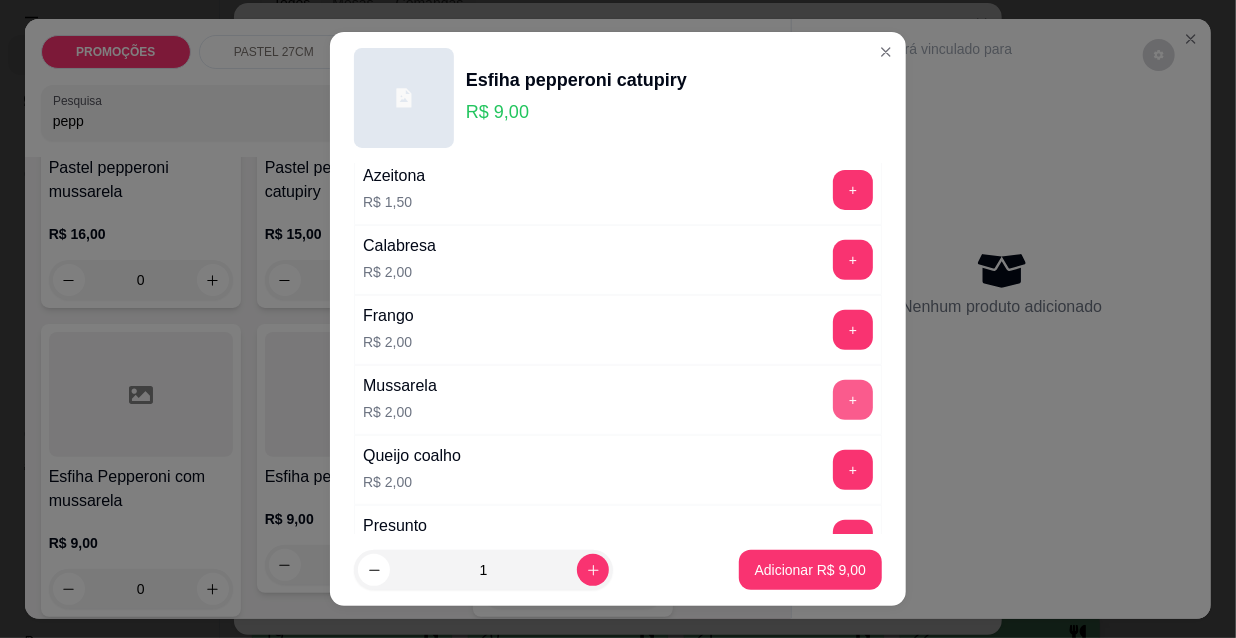click on "+" at bounding box center (853, 400) 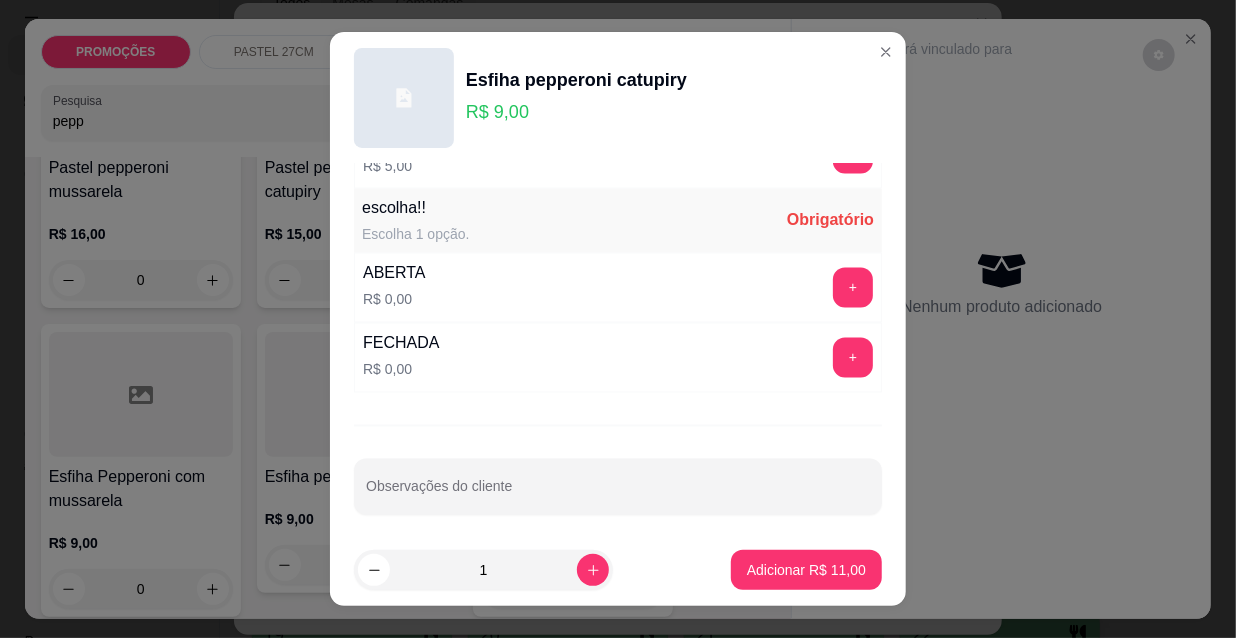 scroll, scrollTop: 1661, scrollLeft: 0, axis: vertical 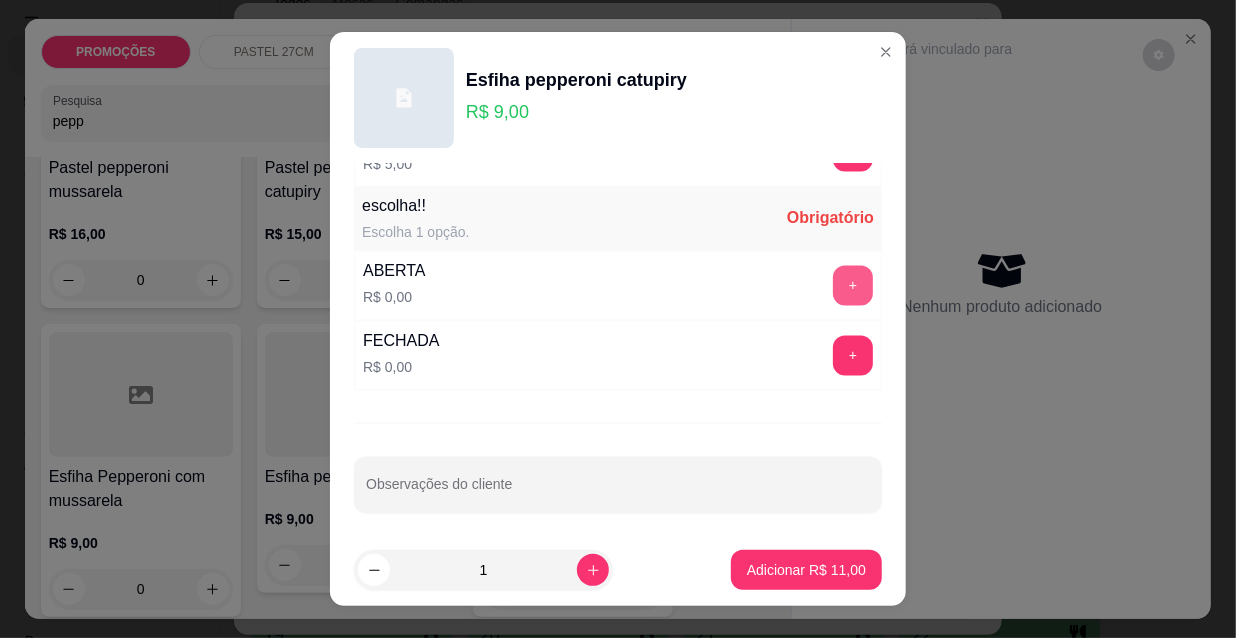 click on "+" at bounding box center (853, 286) 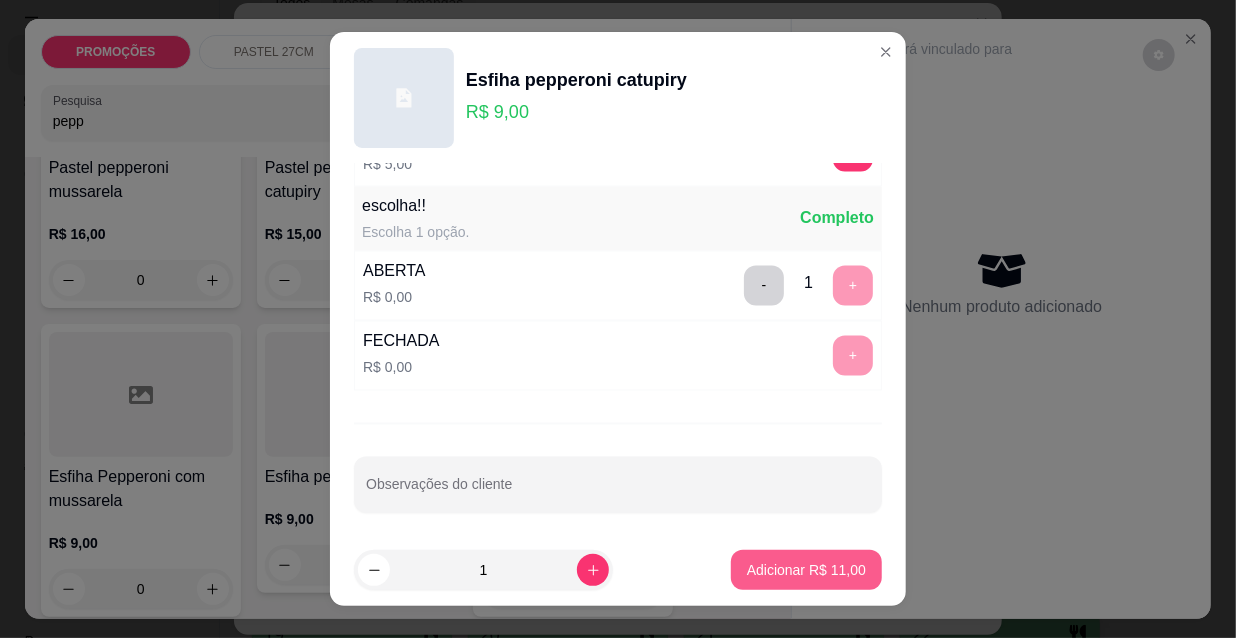 click on "Adicionar   R$ 11,00" at bounding box center [806, 570] 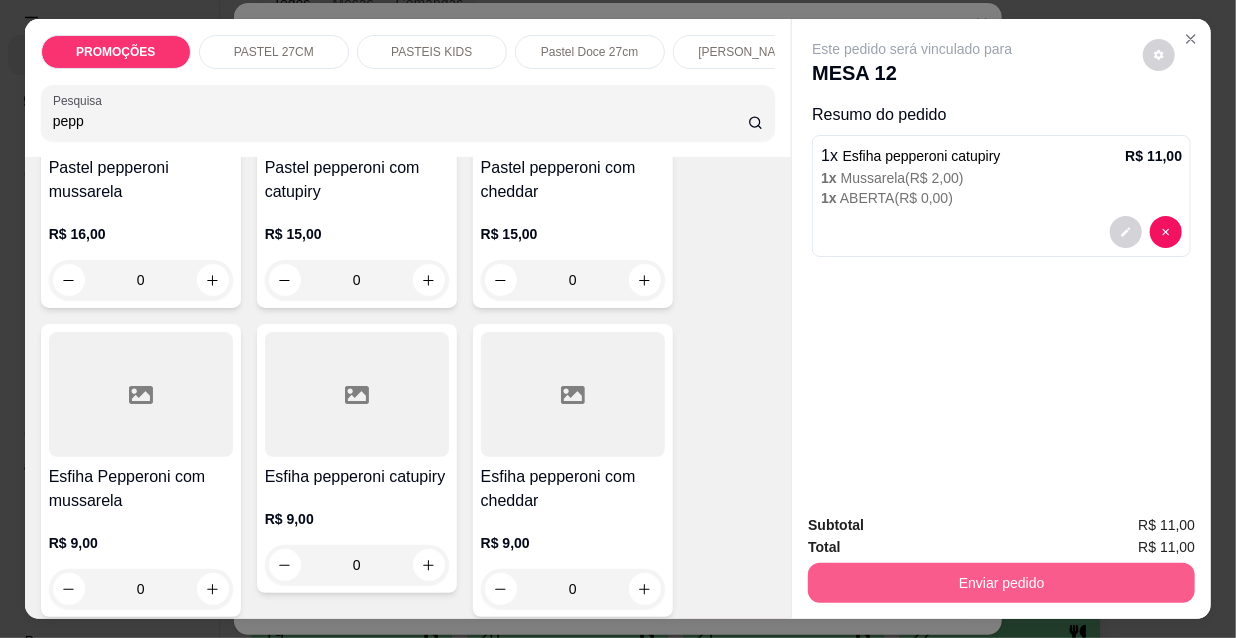 click on "Enviar pedido" at bounding box center [1001, 583] 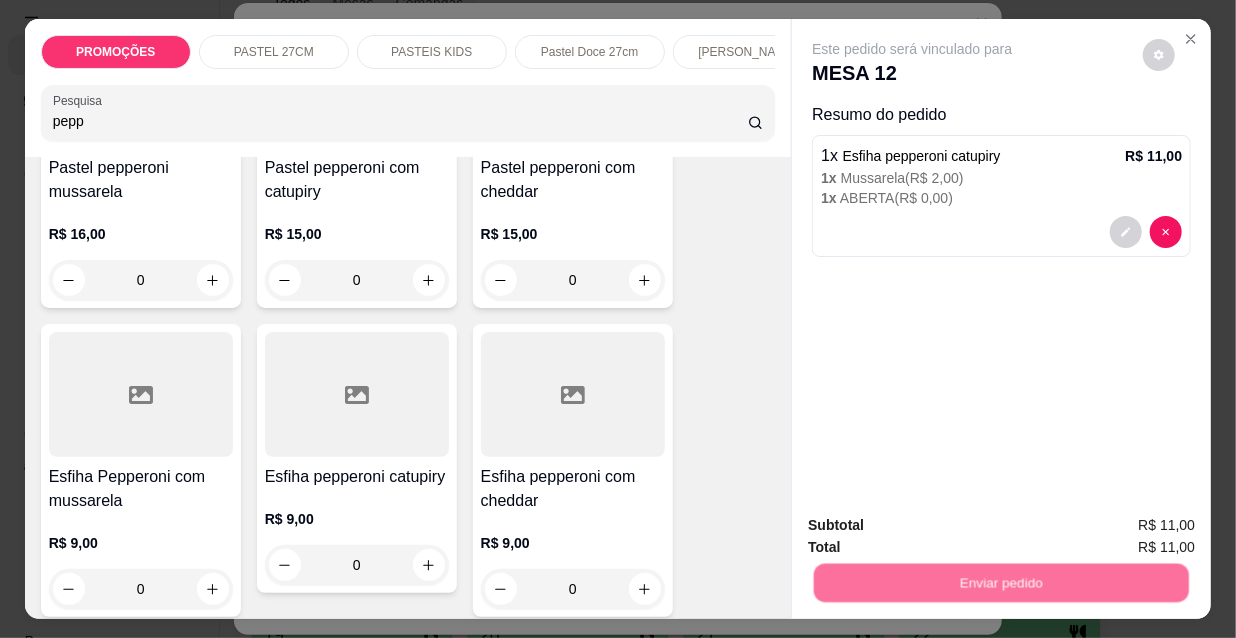 click on "Não registrar e enviar pedido" at bounding box center [937, 527] 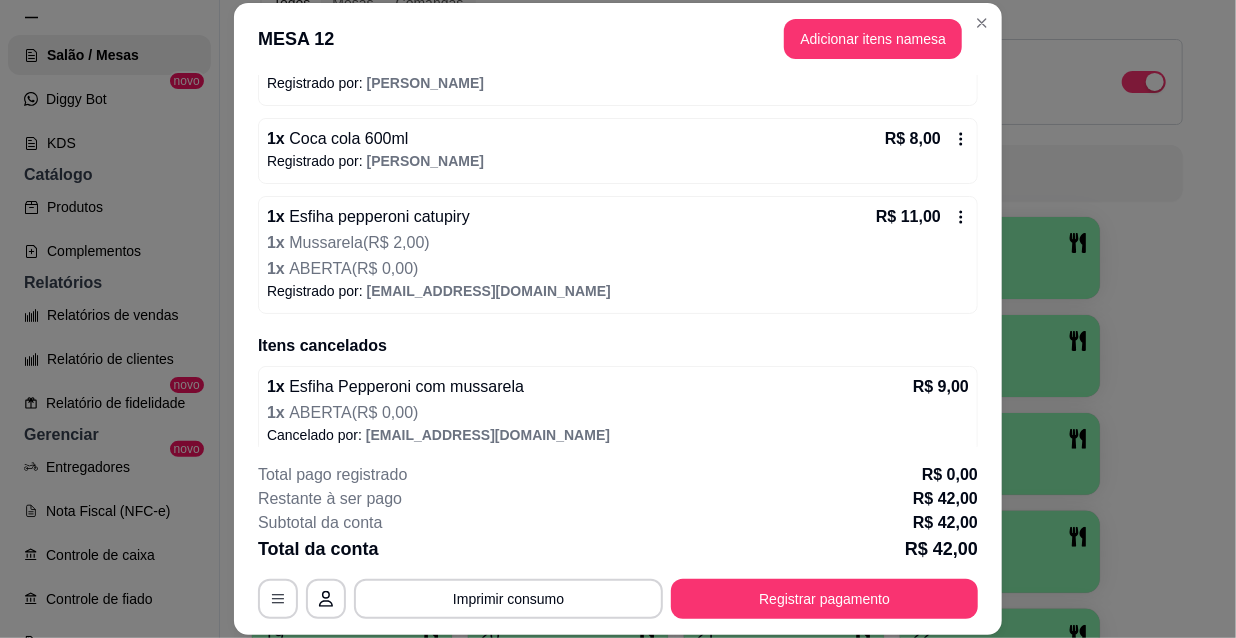 scroll, scrollTop: 419, scrollLeft: 0, axis: vertical 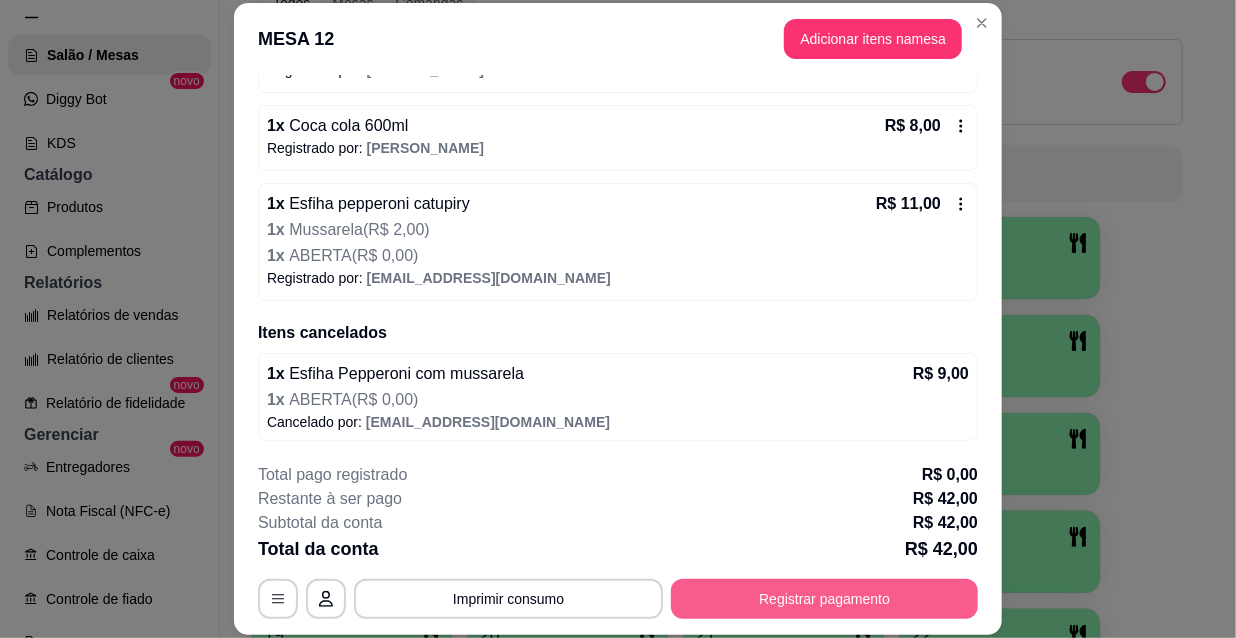 click on "Registrar pagamento" at bounding box center [824, 599] 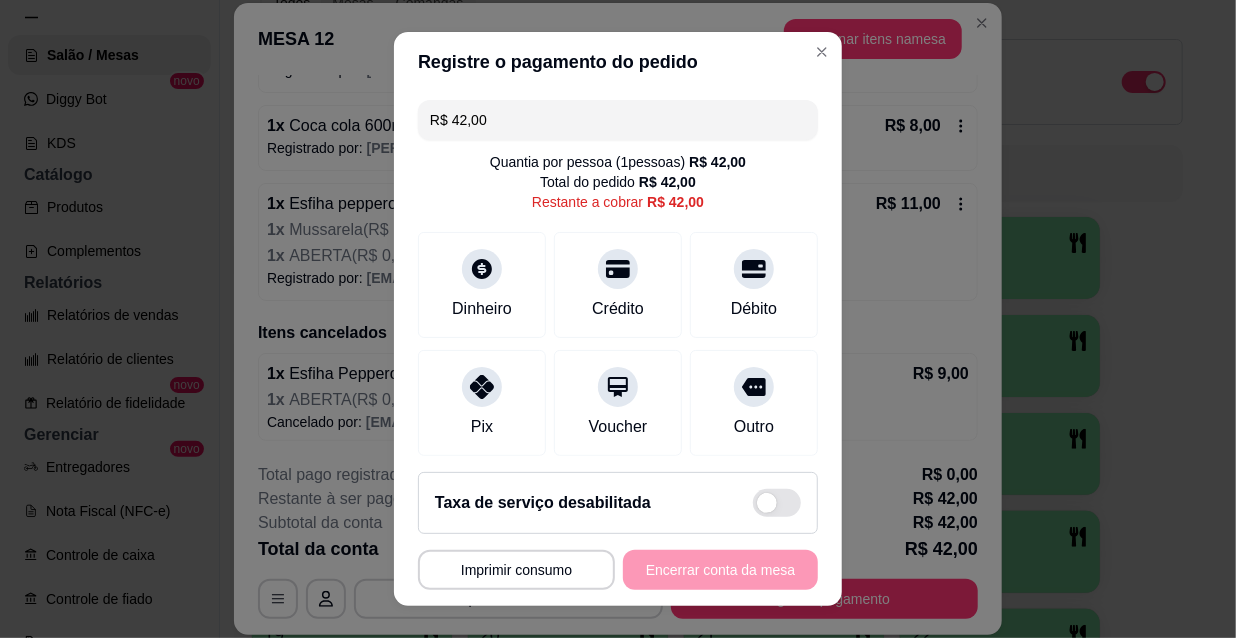 scroll, scrollTop: 149, scrollLeft: 0, axis: vertical 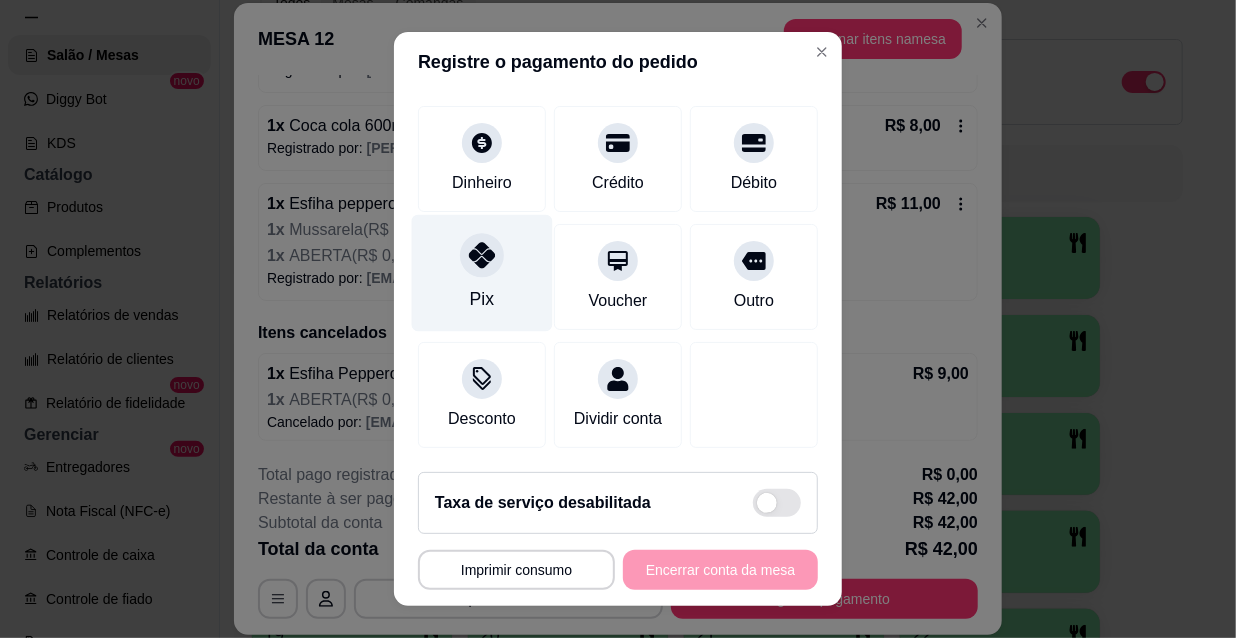 click at bounding box center (482, 255) 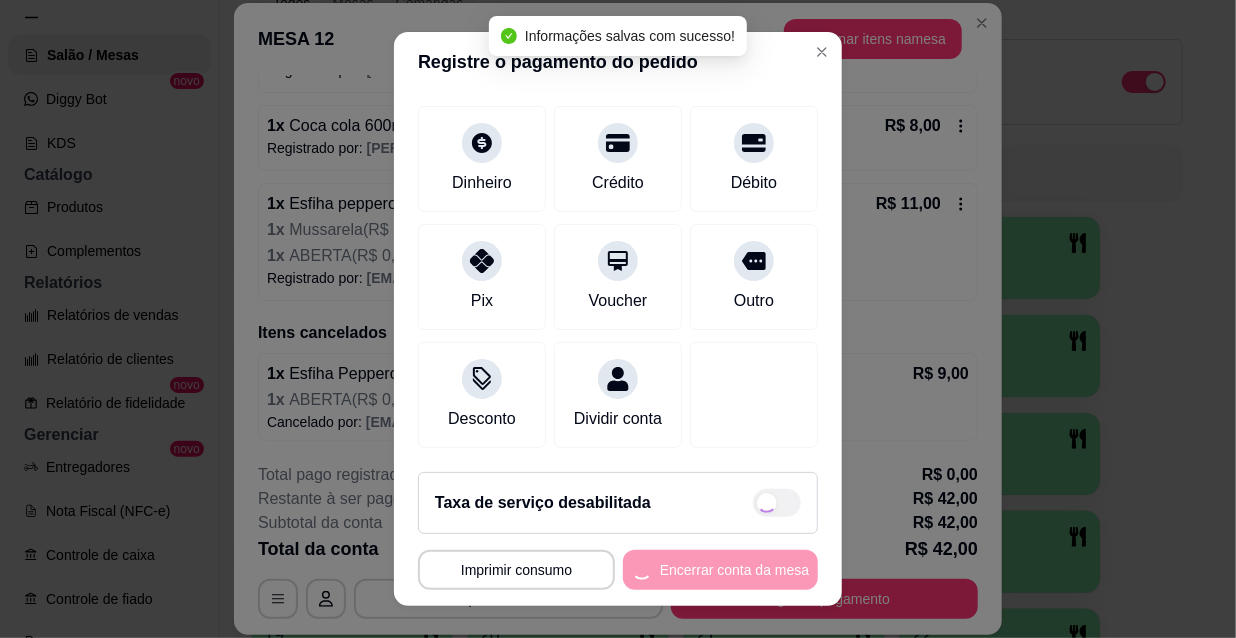 type on "R$ 0,00" 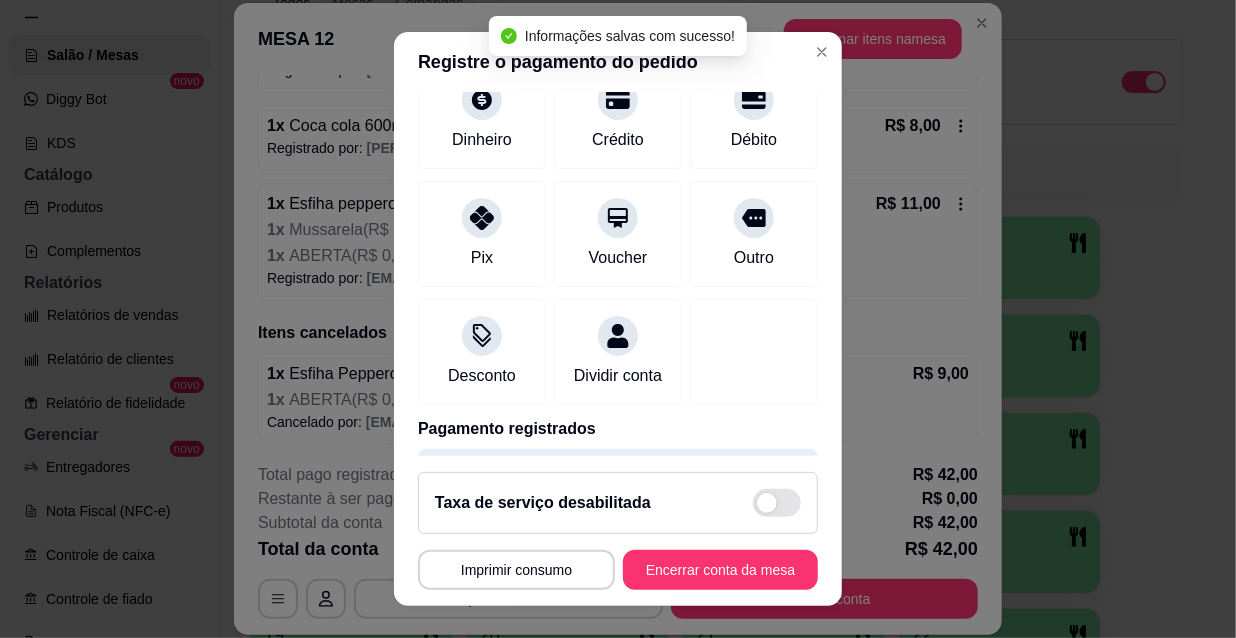 scroll, scrollTop: 129, scrollLeft: 0, axis: vertical 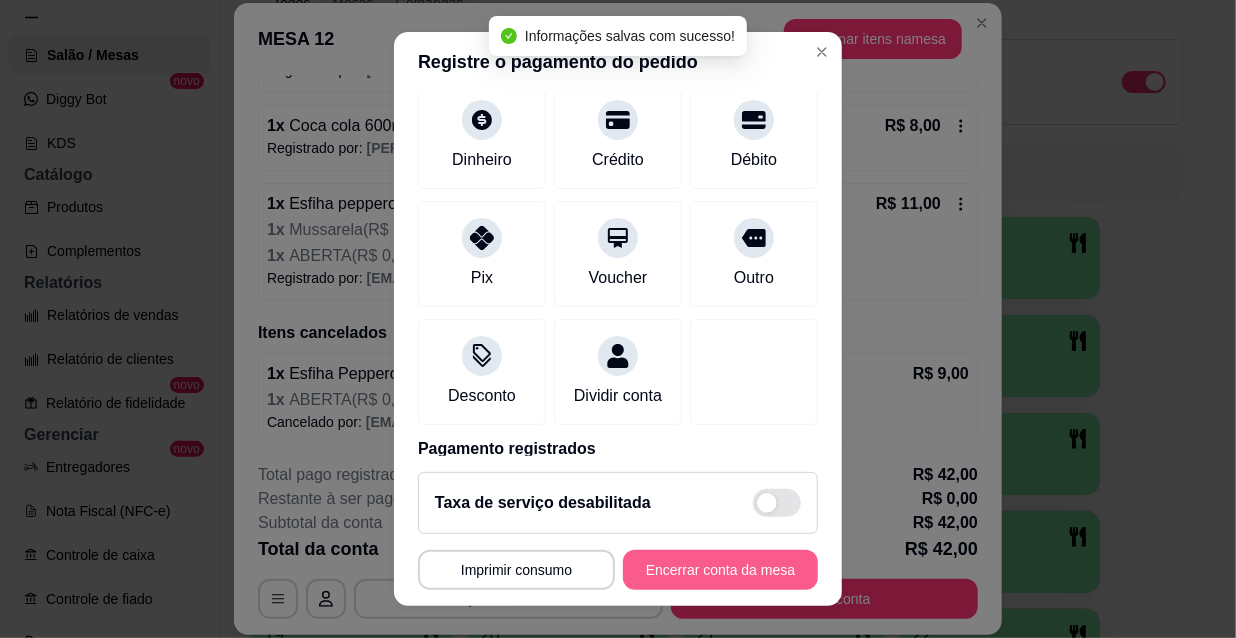 click on "Encerrar conta da mesa" at bounding box center (720, 570) 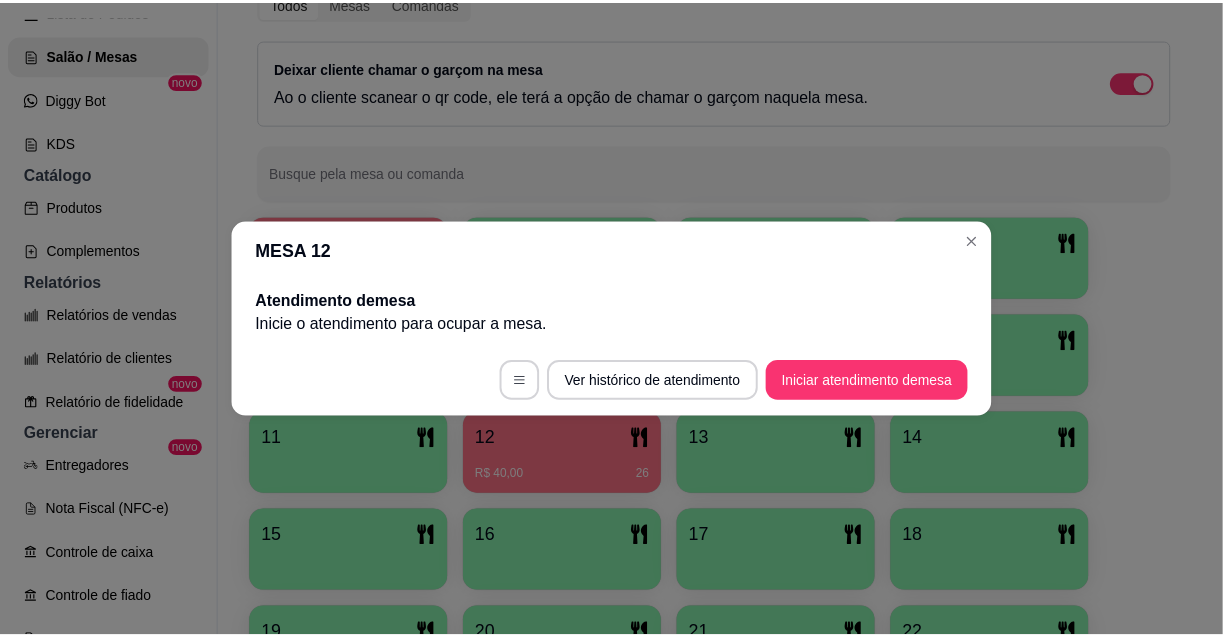 scroll, scrollTop: 0, scrollLeft: 0, axis: both 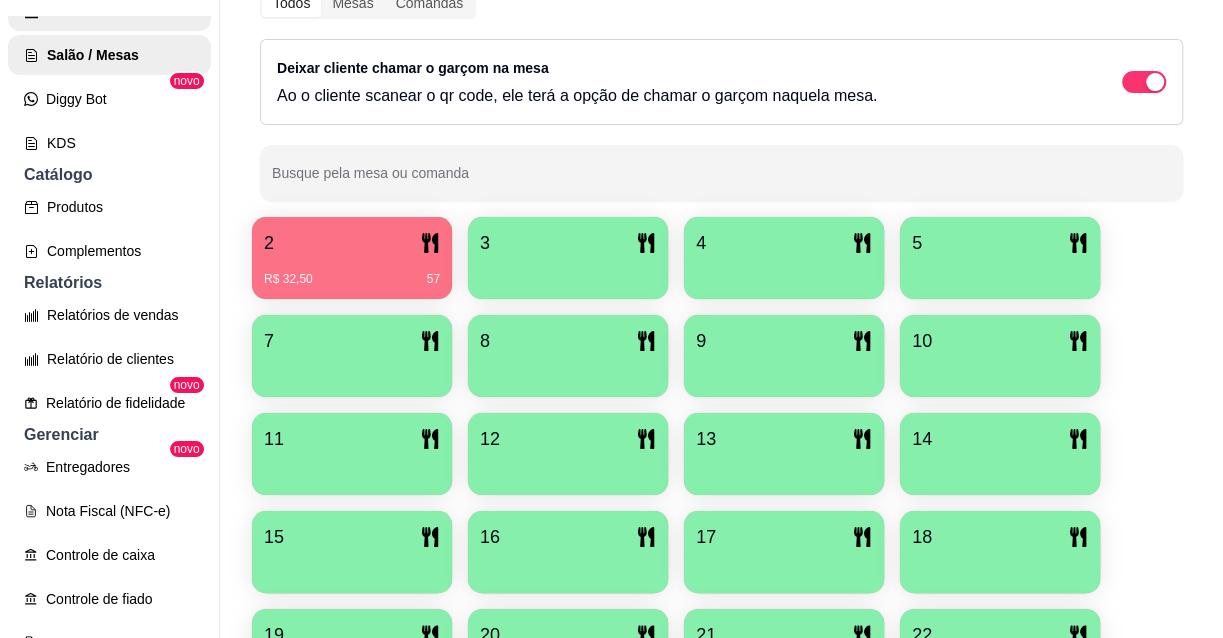 click on "Lista de Pedidos" at bounding box center (109, 11) 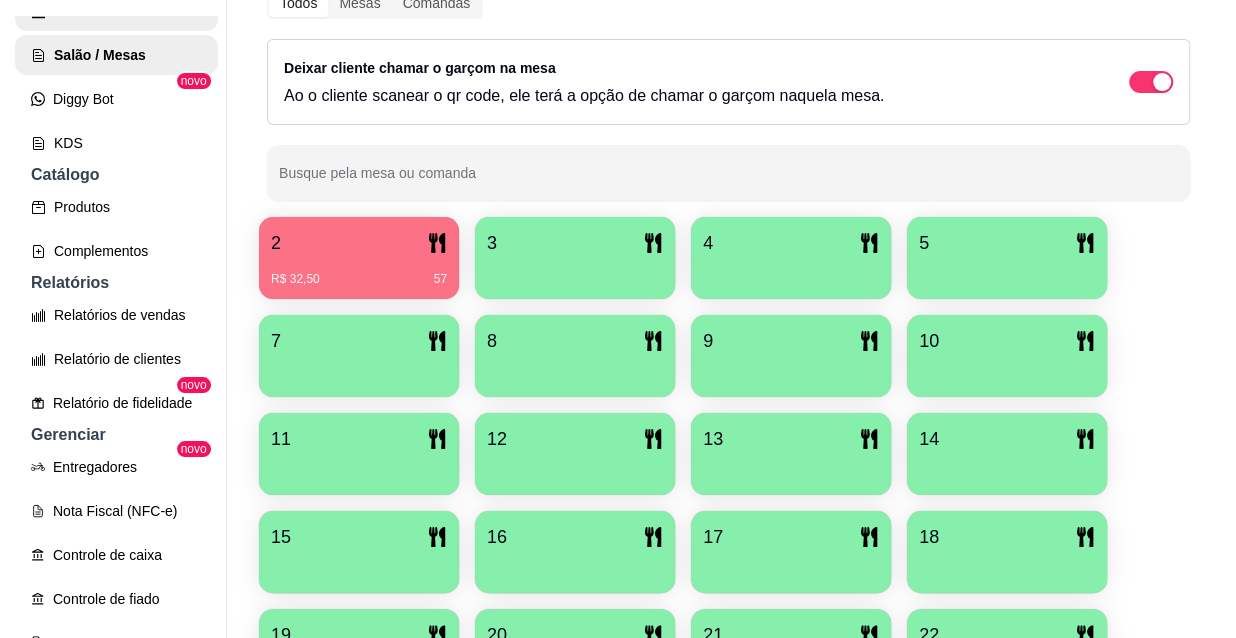 scroll, scrollTop: 0, scrollLeft: 0, axis: both 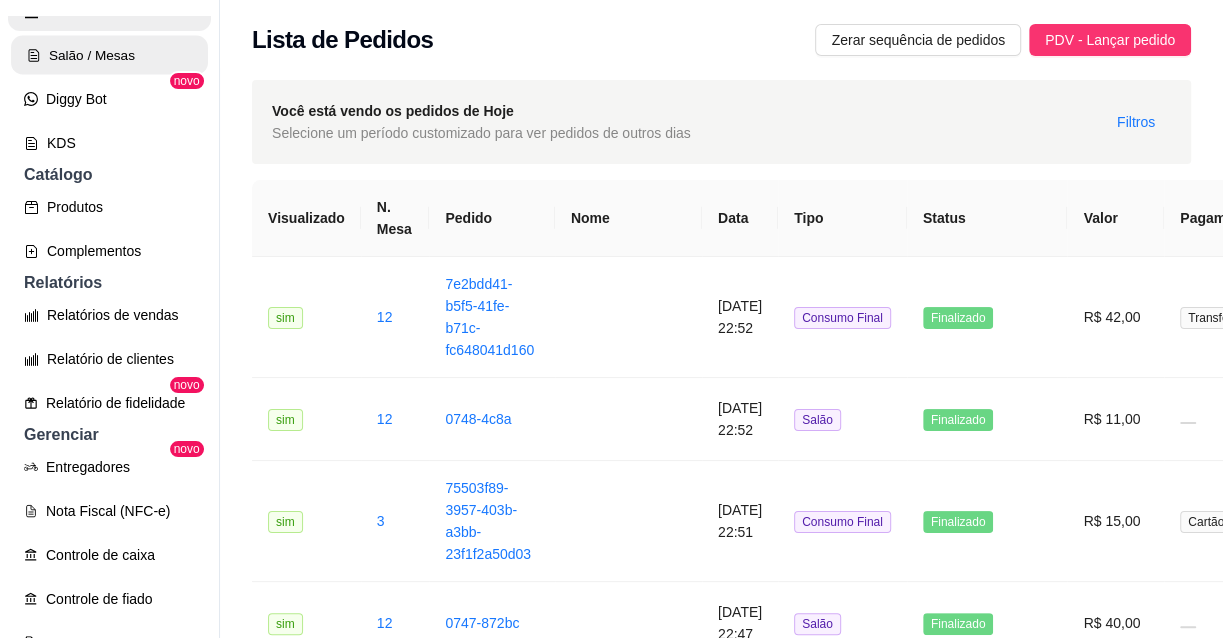 click on "Salão / Mesas" at bounding box center [109, 55] 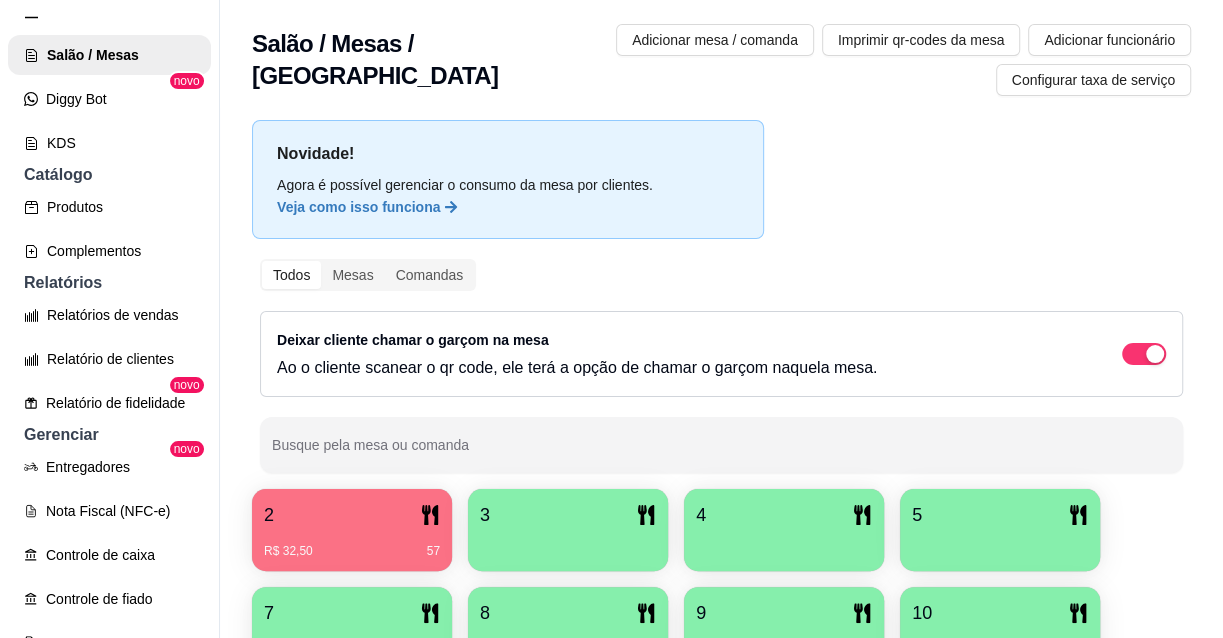 click on "R$ 32,50 57" at bounding box center (352, 544) 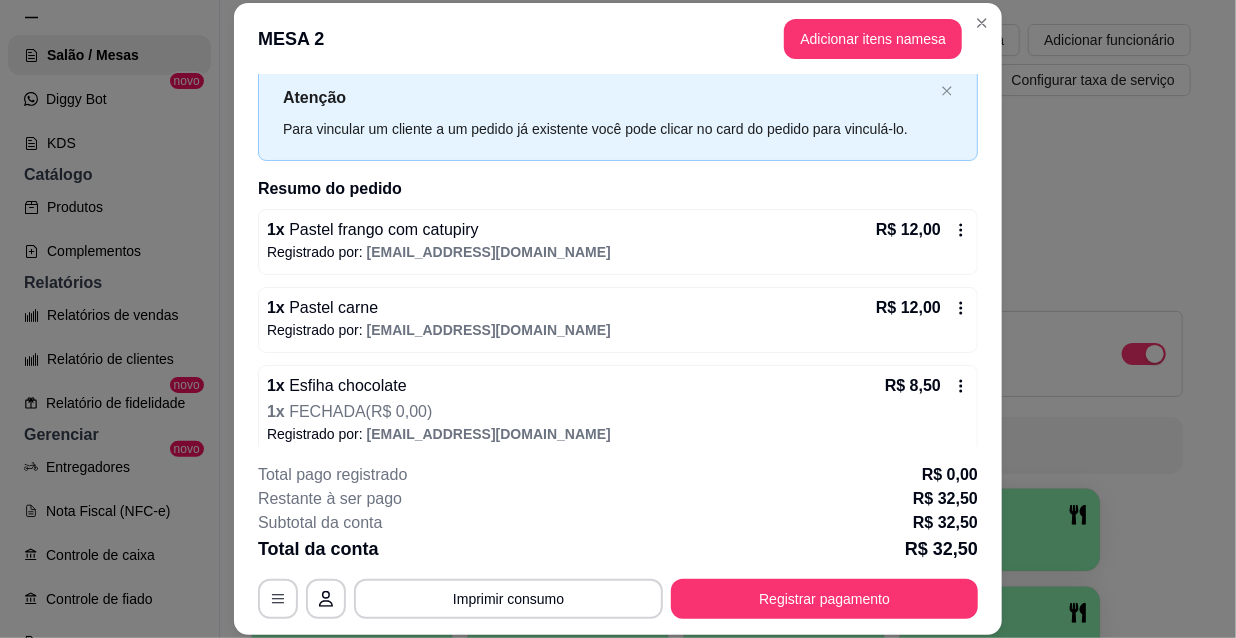 scroll, scrollTop: 71, scrollLeft: 0, axis: vertical 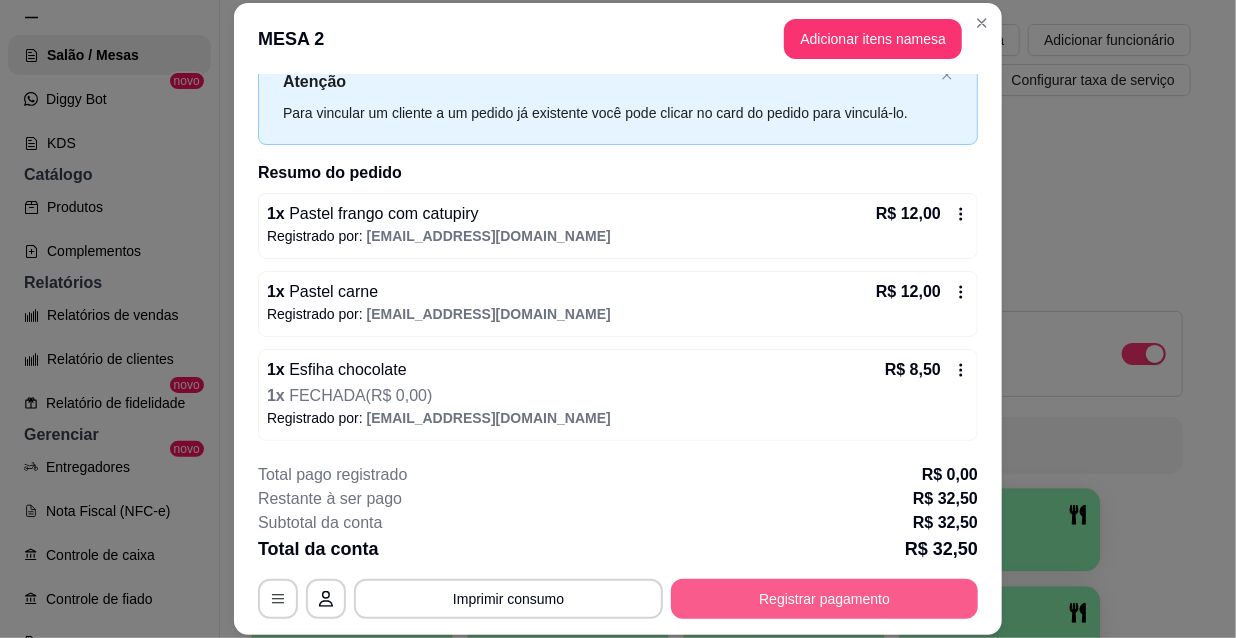 click on "Registrar pagamento" at bounding box center [824, 599] 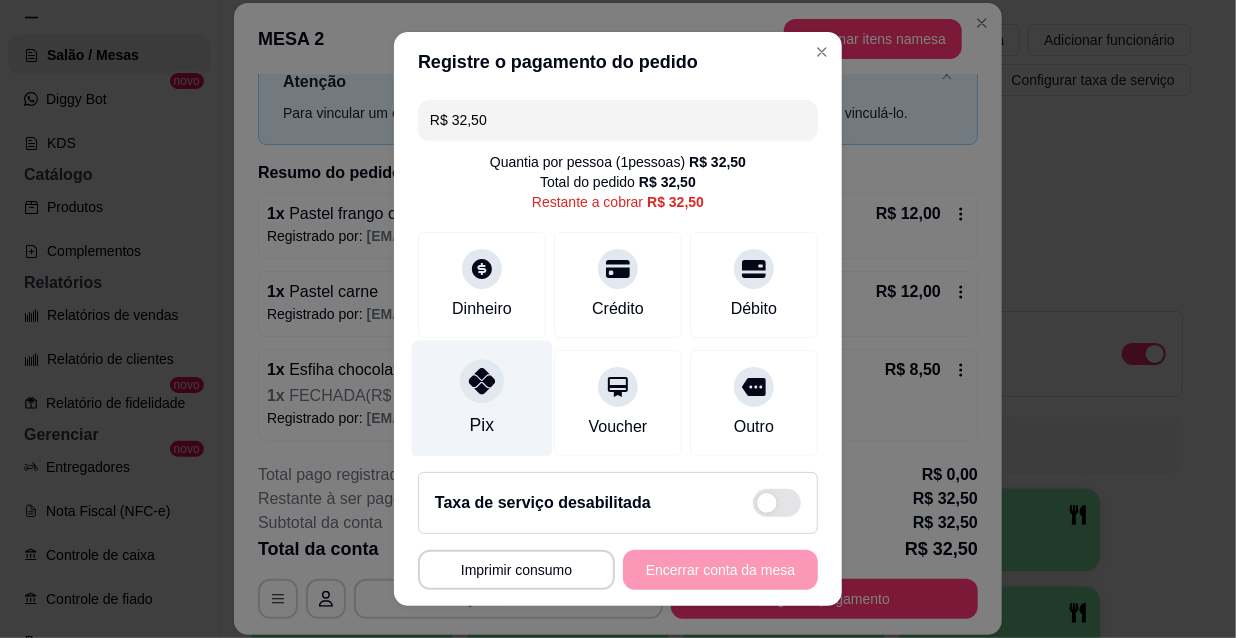 click on "Pix" at bounding box center (482, 399) 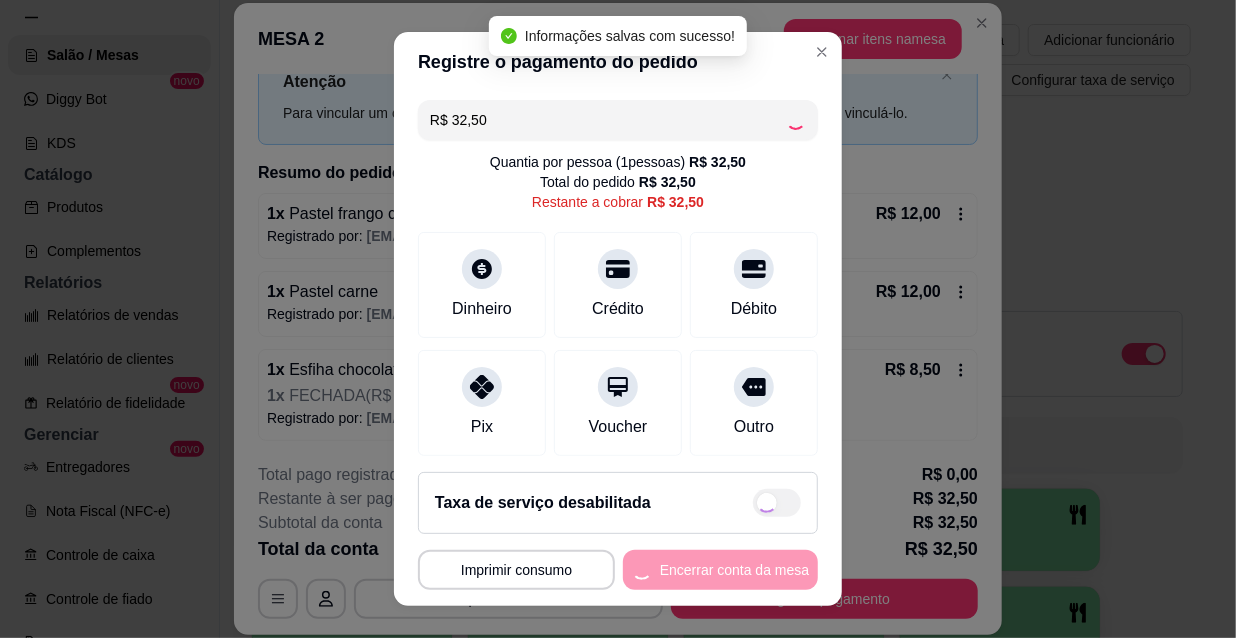 type on "R$ 0,00" 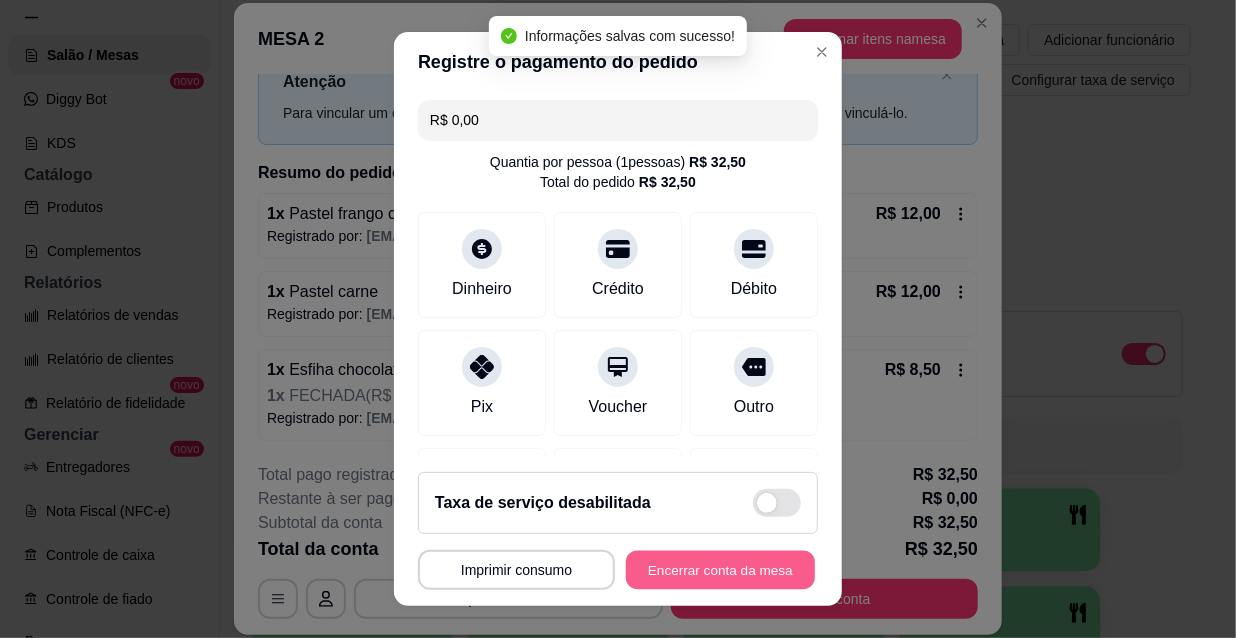 click on "Encerrar conta da mesa" at bounding box center (720, 570) 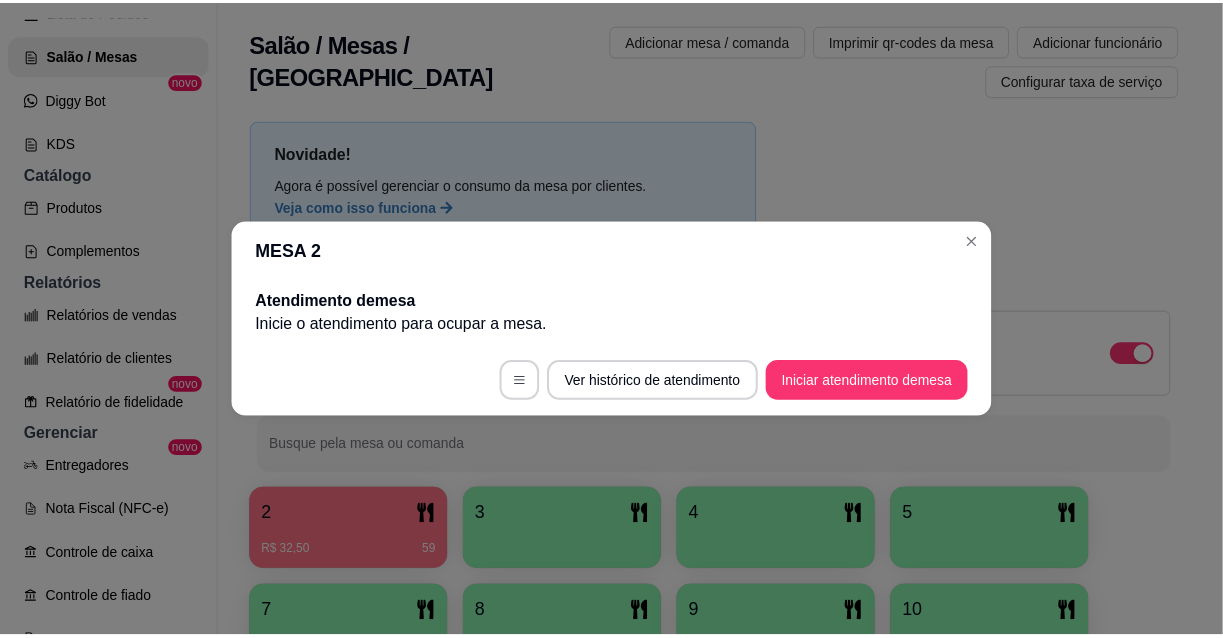 scroll, scrollTop: 0, scrollLeft: 0, axis: both 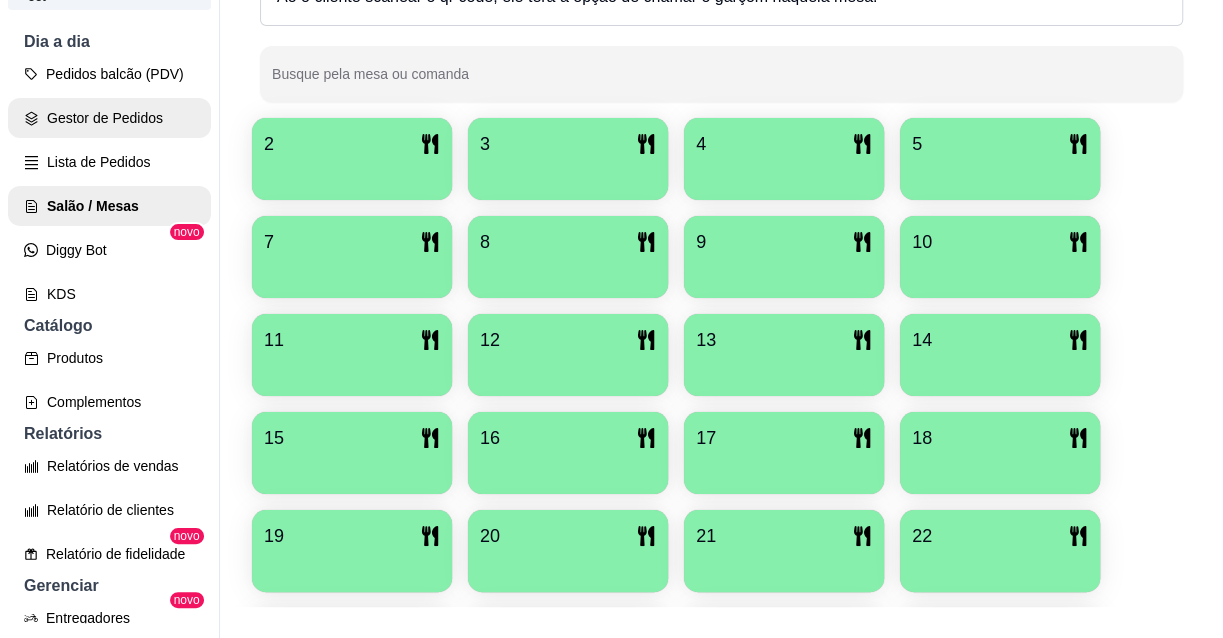 click on "Gestor de Pedidos" at bounding box center [109, 118] 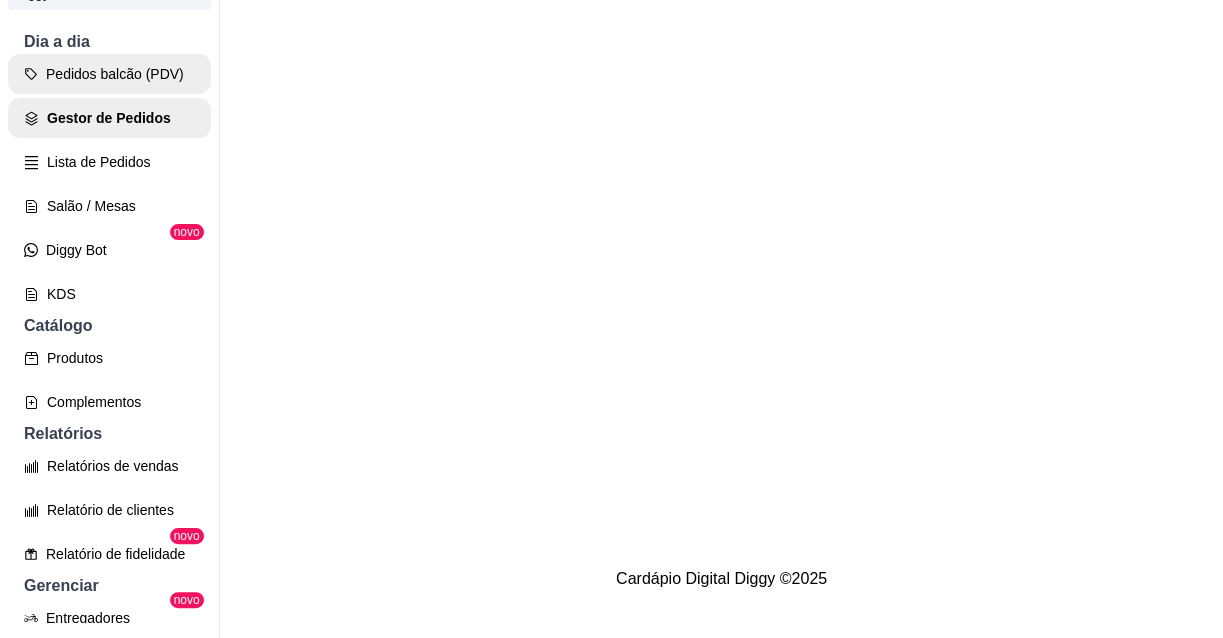 scroll, scrollTop: 0, scrollLeft: 0, axis: both 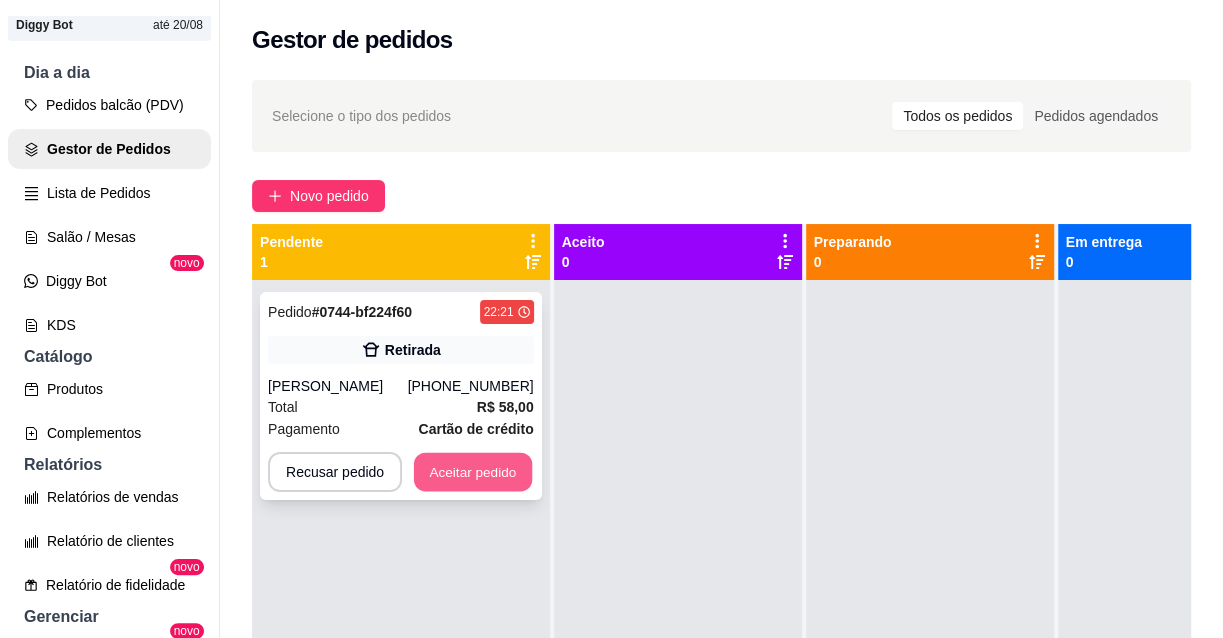 click on "Aceitar pedido" at bounding box center [473, 472] 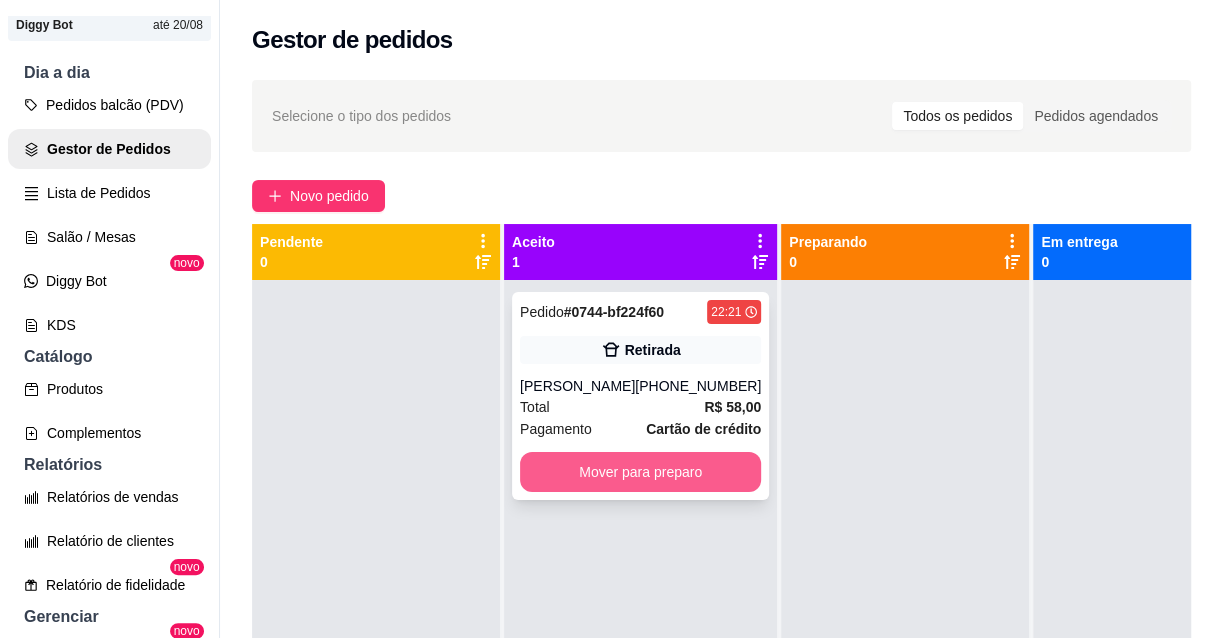 click on "Mover para preparo" at bounding box center [640, 472] 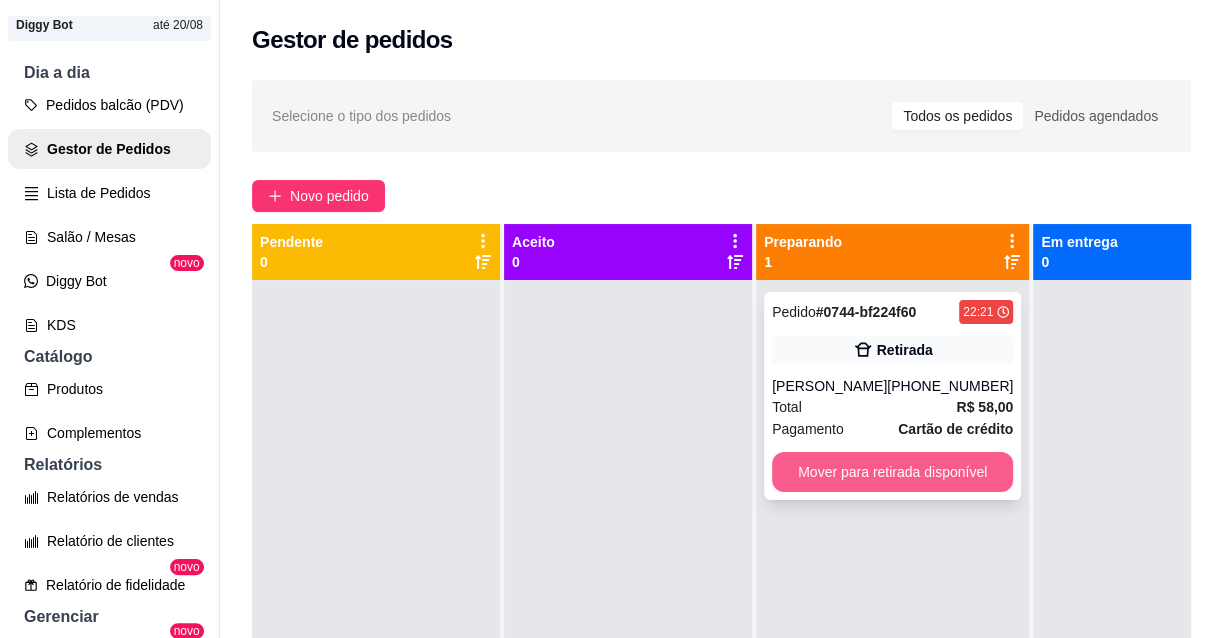 click on "Mover para retirada disponível" at bounding box center (892, 472) 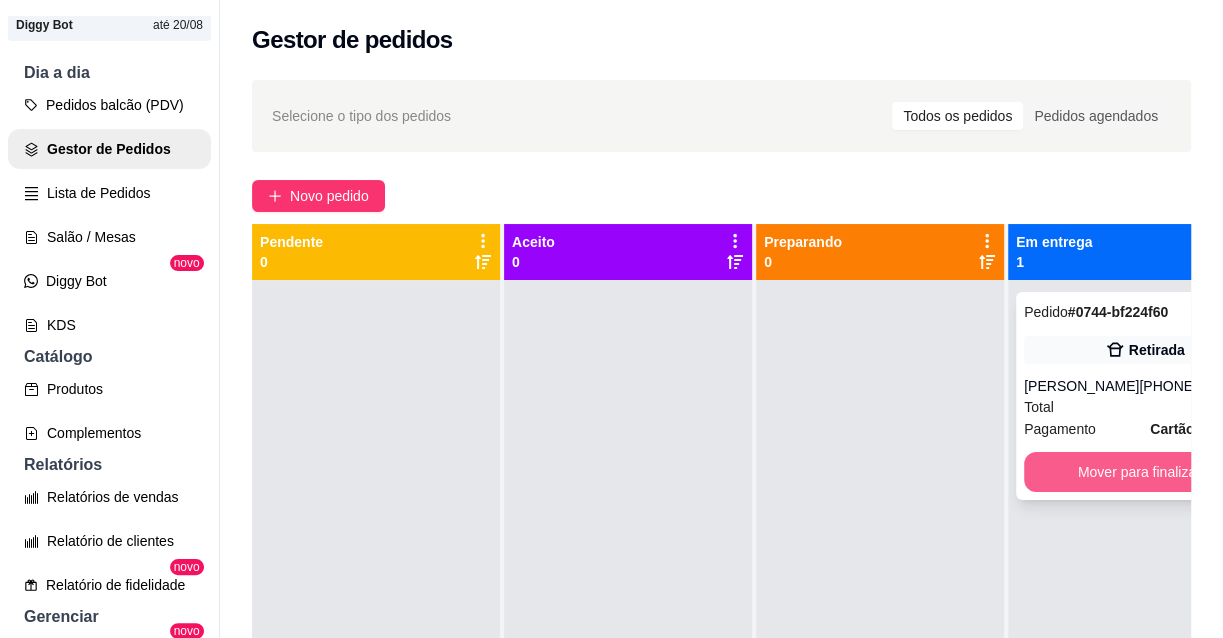 click on "Mover para finalizado" at bounding box center [1144, 472] 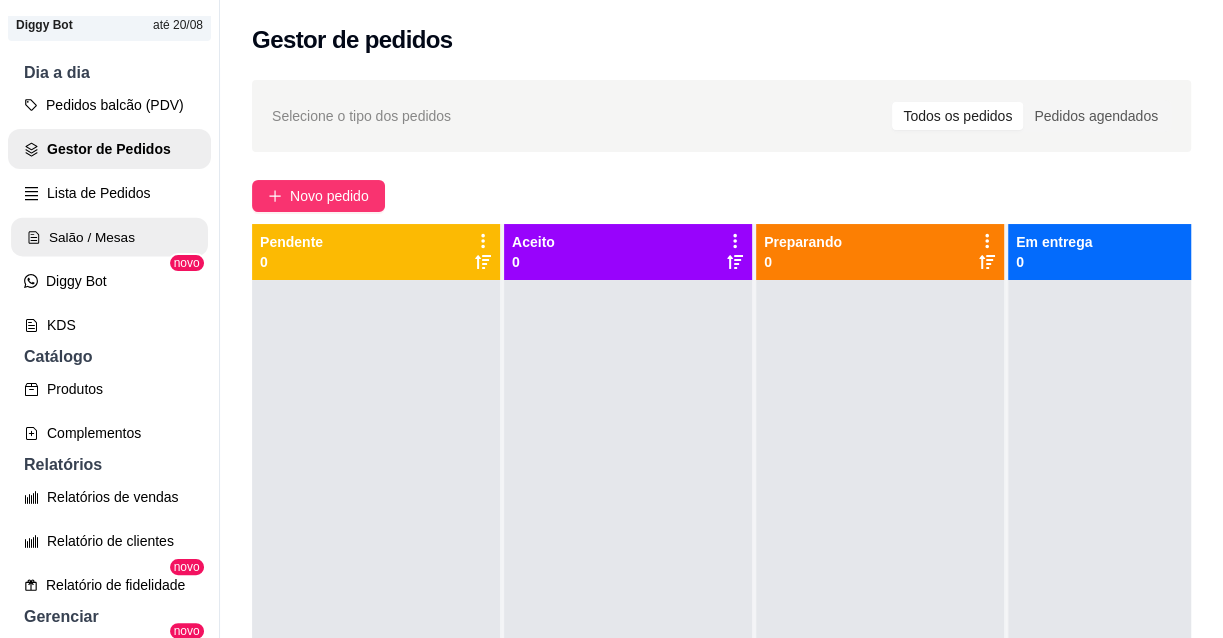 click on "Salão / Mesas" at bounding box center [109, 237] 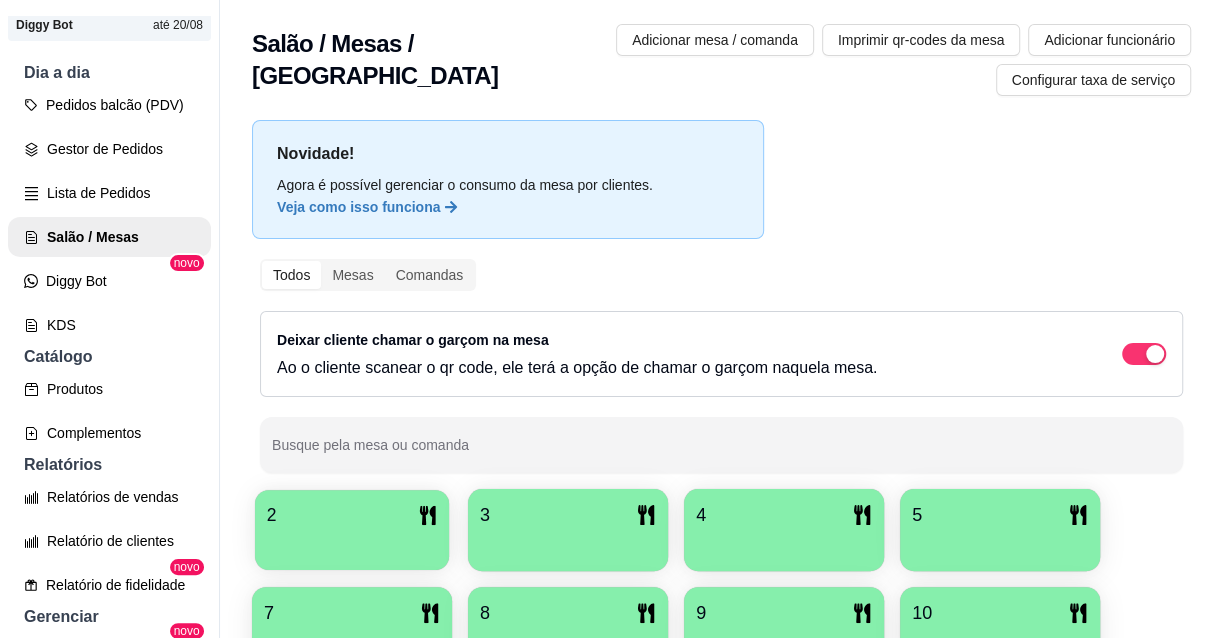click at bounding box center (352, 543) 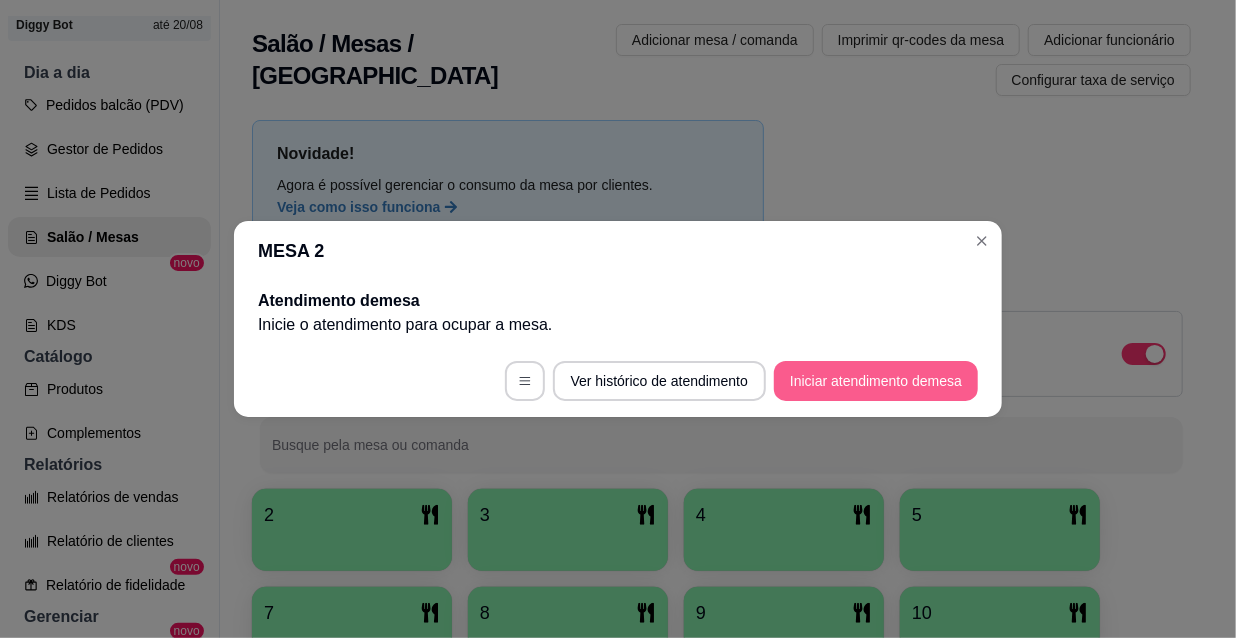 click on "Iniciar atendimento de  mesa" at bounding box center (876, 381) 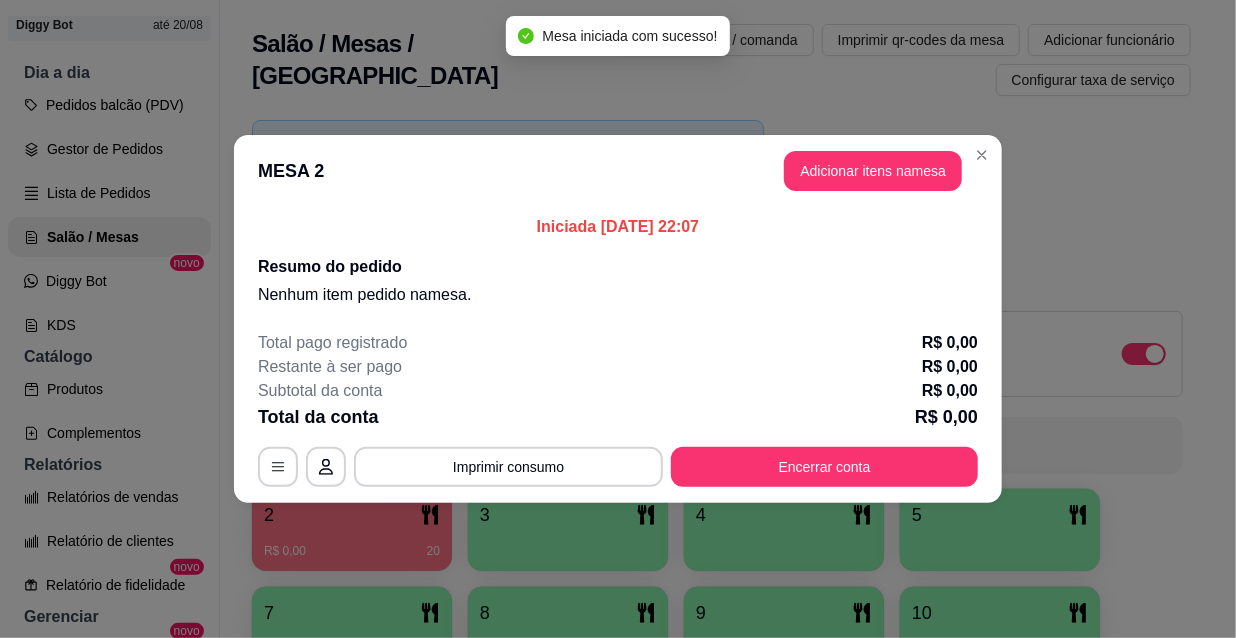 click on "MESA 2 Adicionar itens na  mesa" at bounding box center [618, 171] 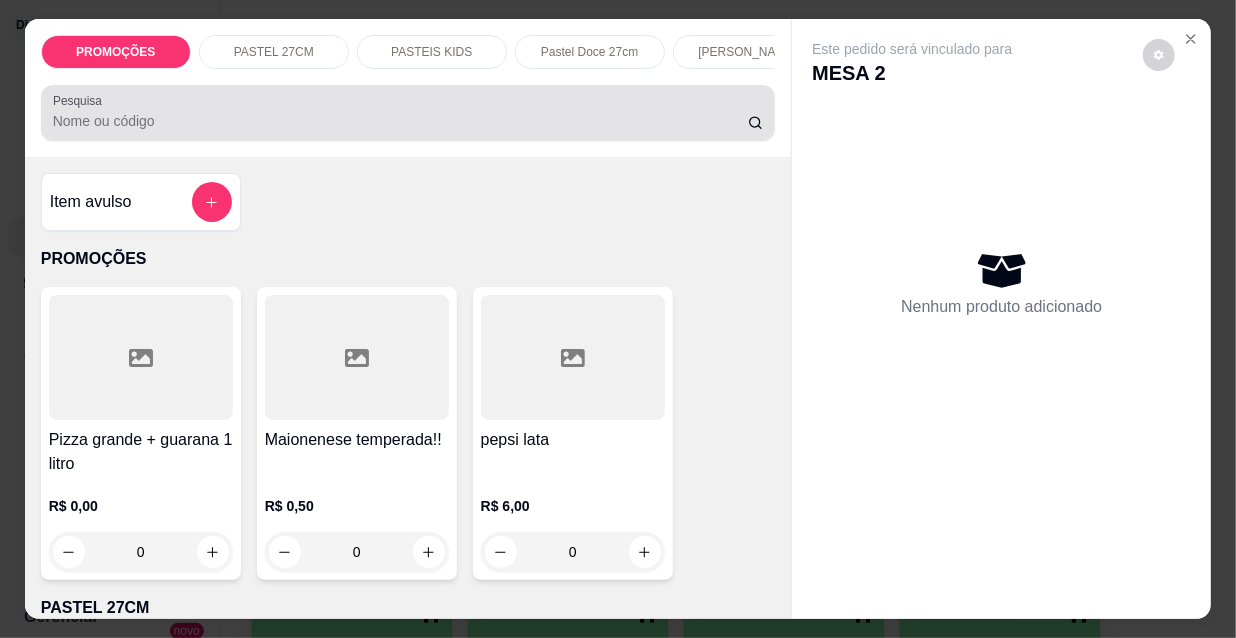 click on "Pesquisa" at bounding box center [400, 121] 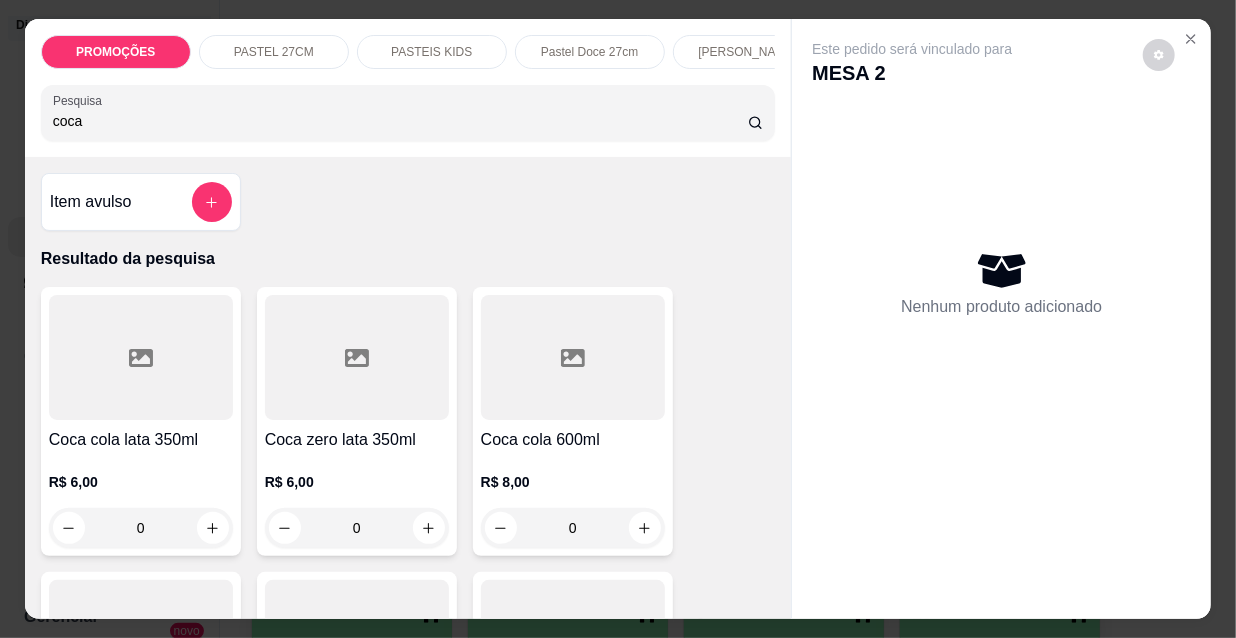 type on "coca" 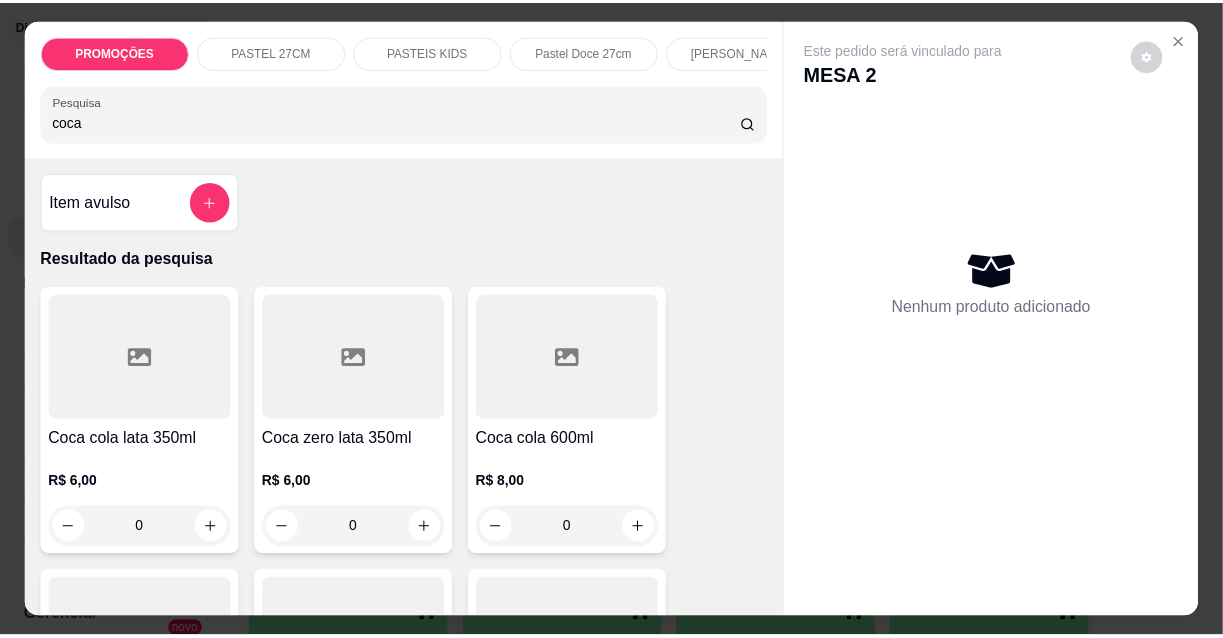 scroll, scrollTop: 90, scrollLeft: 0, axis: vertical 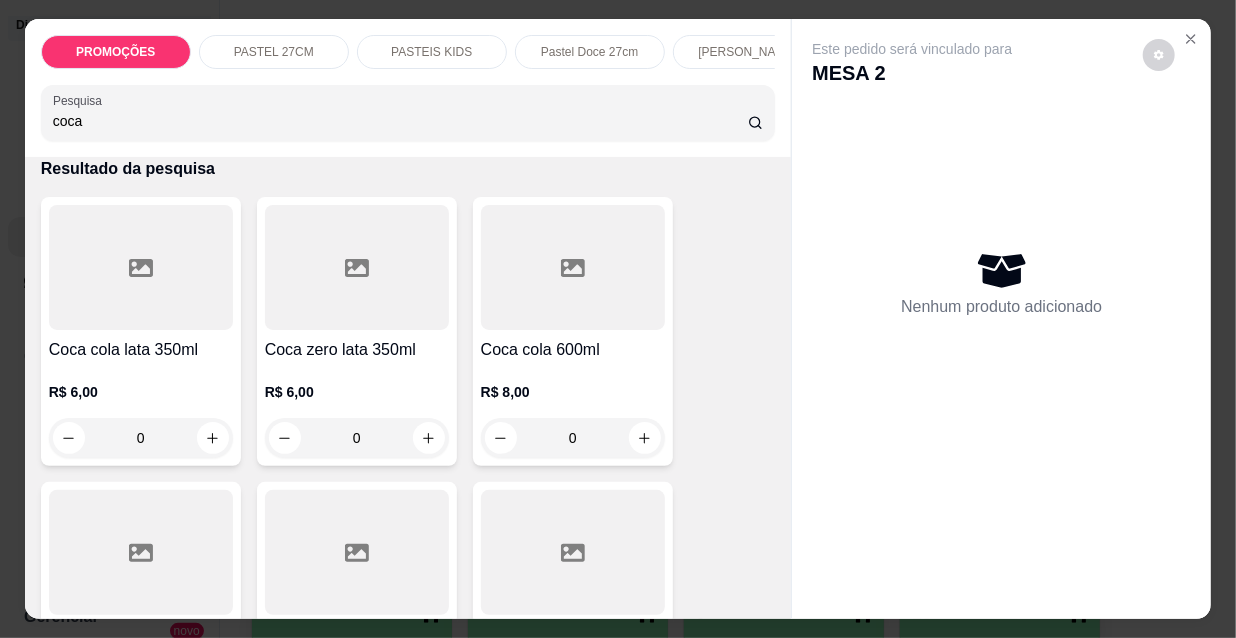 click on "Coca cola 600ml" at bounding box center (573, 350) 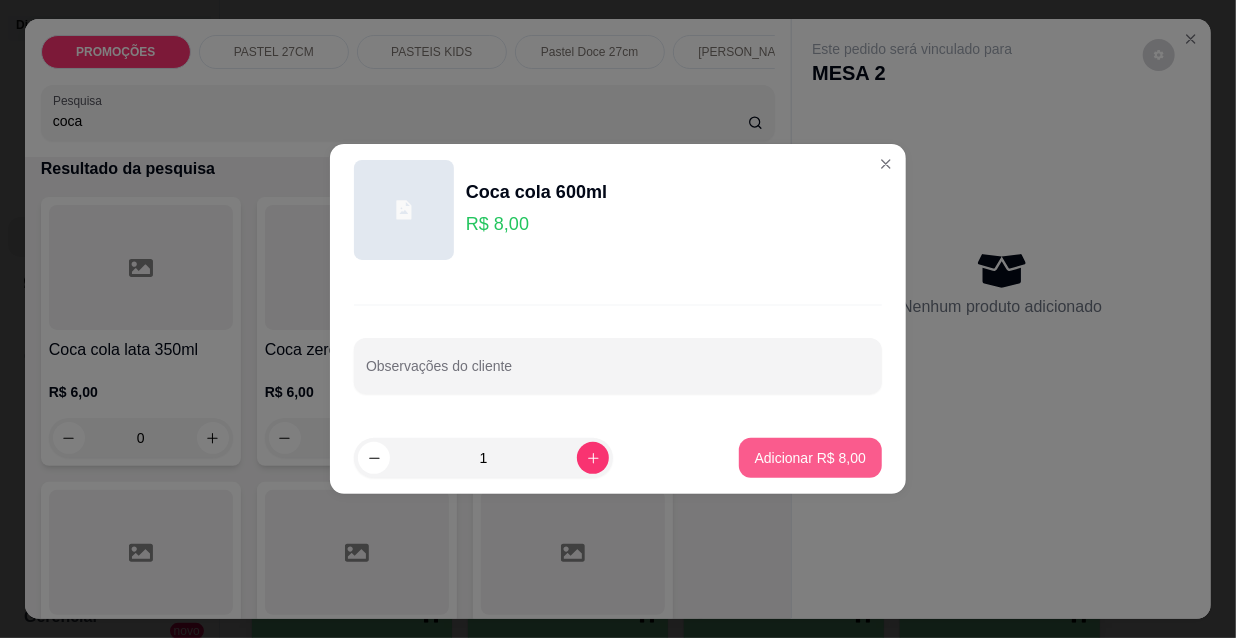 click on "Adicionar   R$ 8,00" at bounding box center (810, 458) 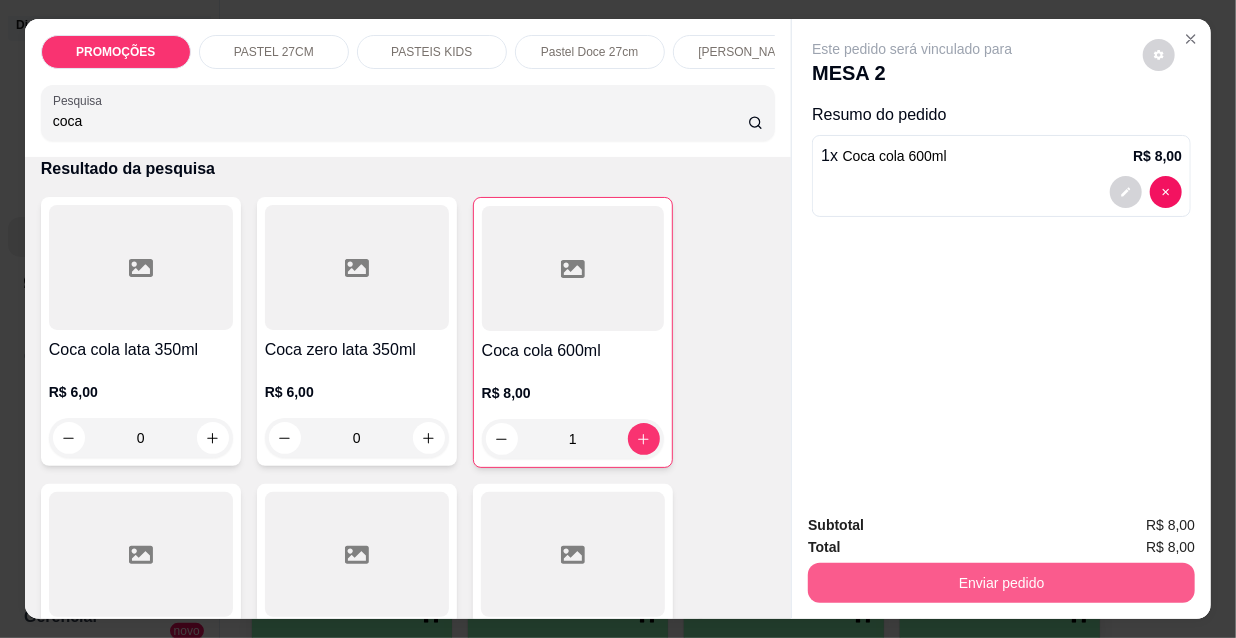 click on "Enviar pedido" at bounding box center [1001, 583] 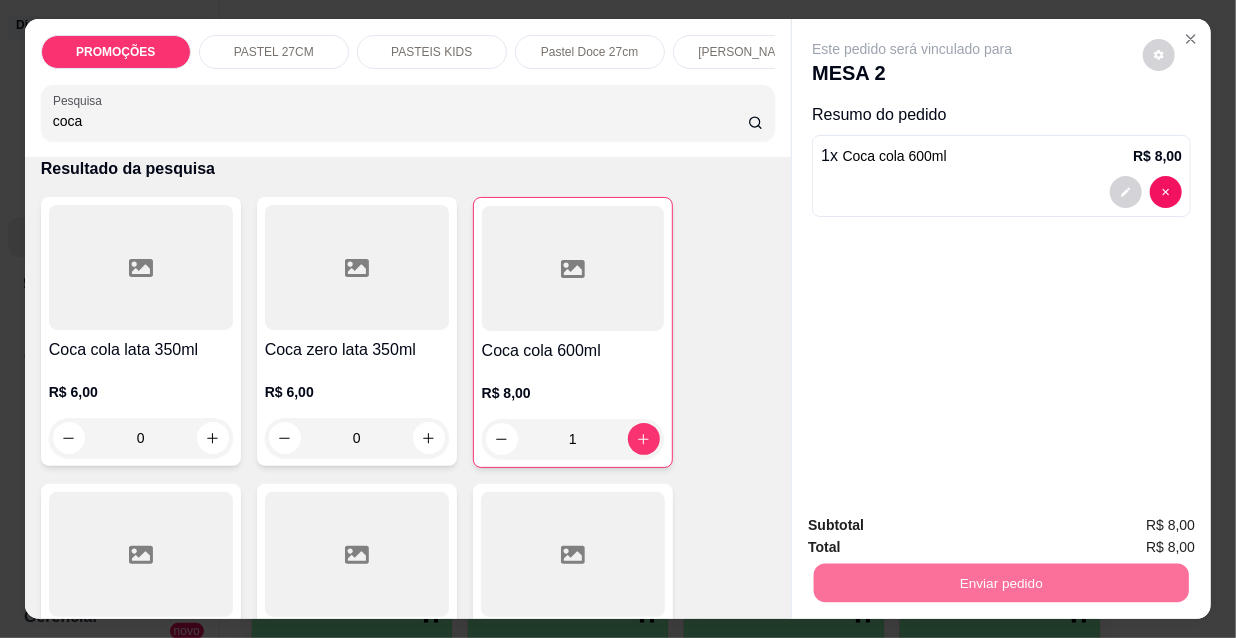 click on "Não registrar e enviar pedido" at bounding box center [937, 526] 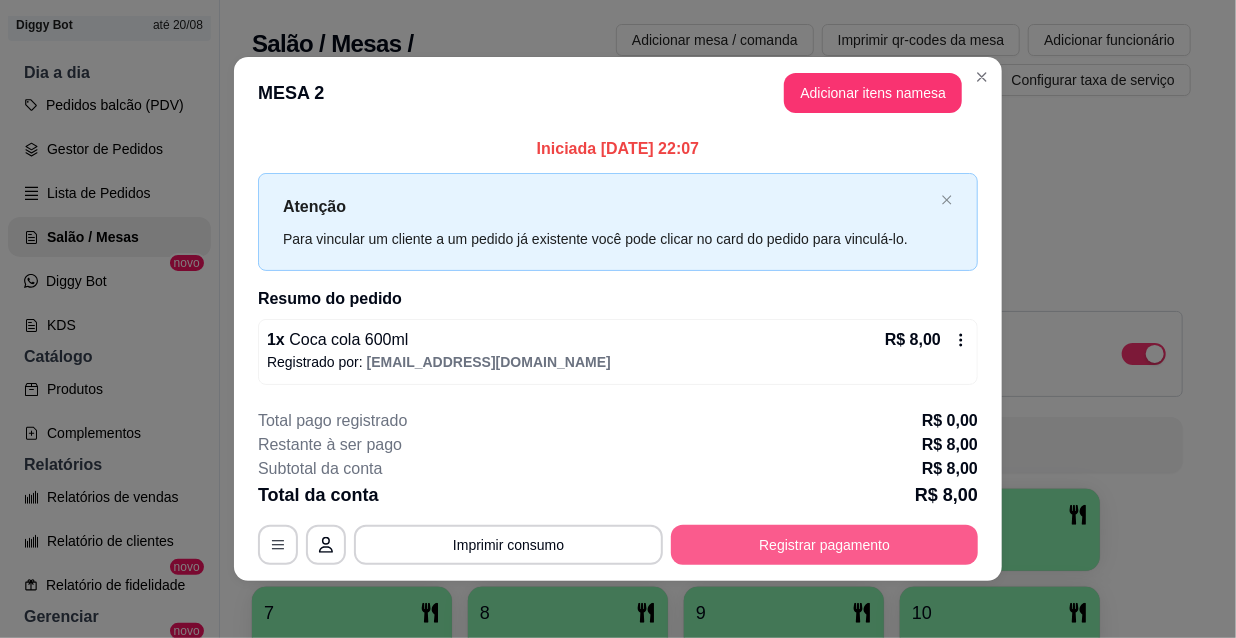 click on "Registrar pagamento" at bounding box center [824, 545] 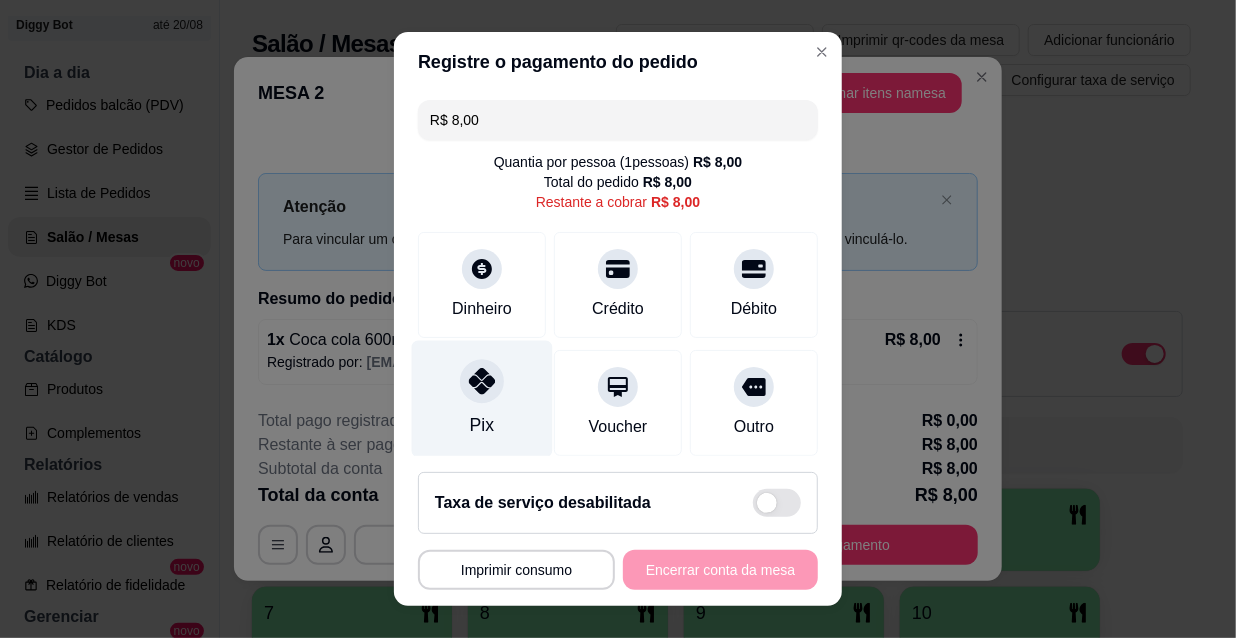click 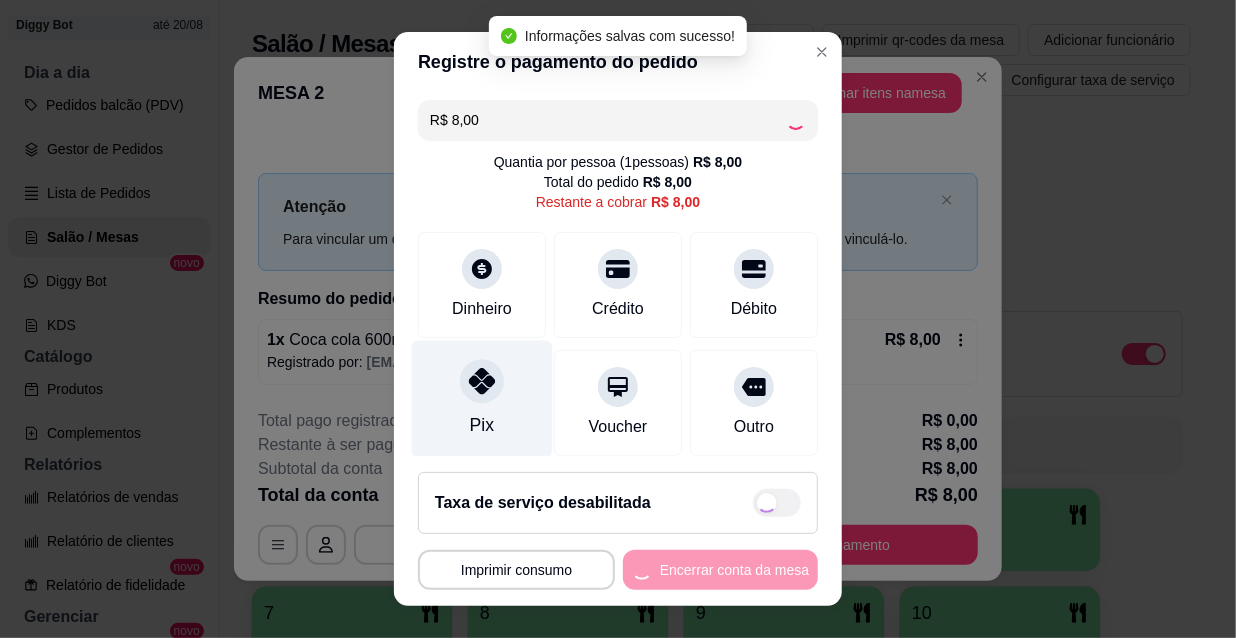 type on "R$ 0,00" 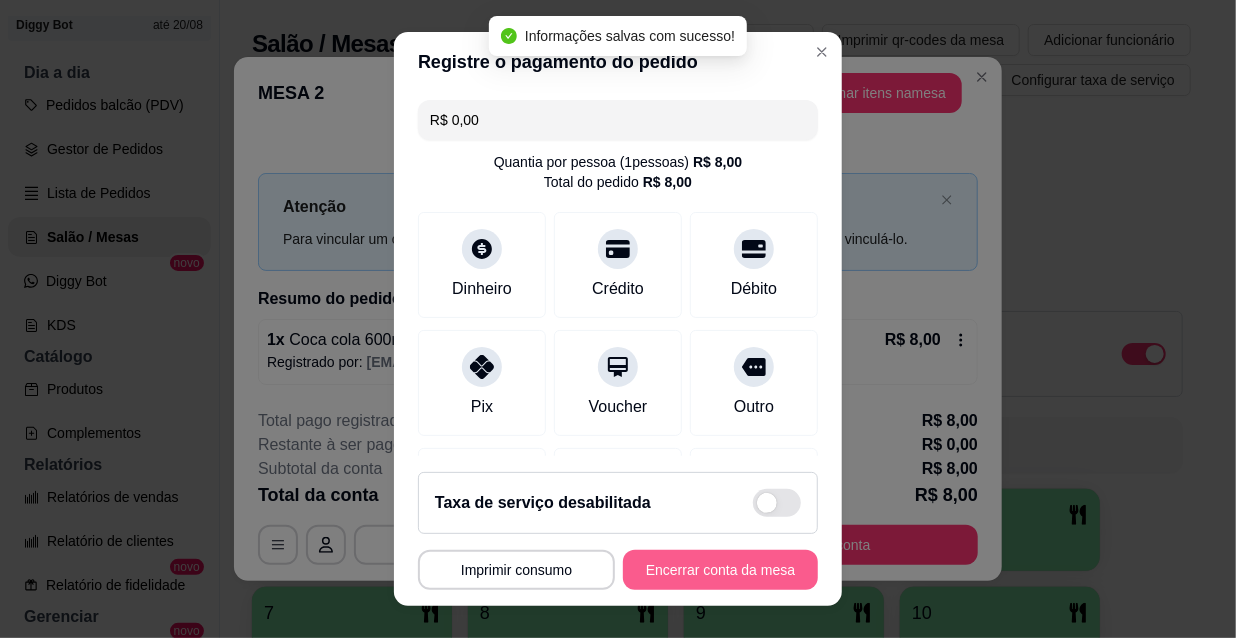 click on "Encerrar conta da mesa" at bounding box center [720, 570] 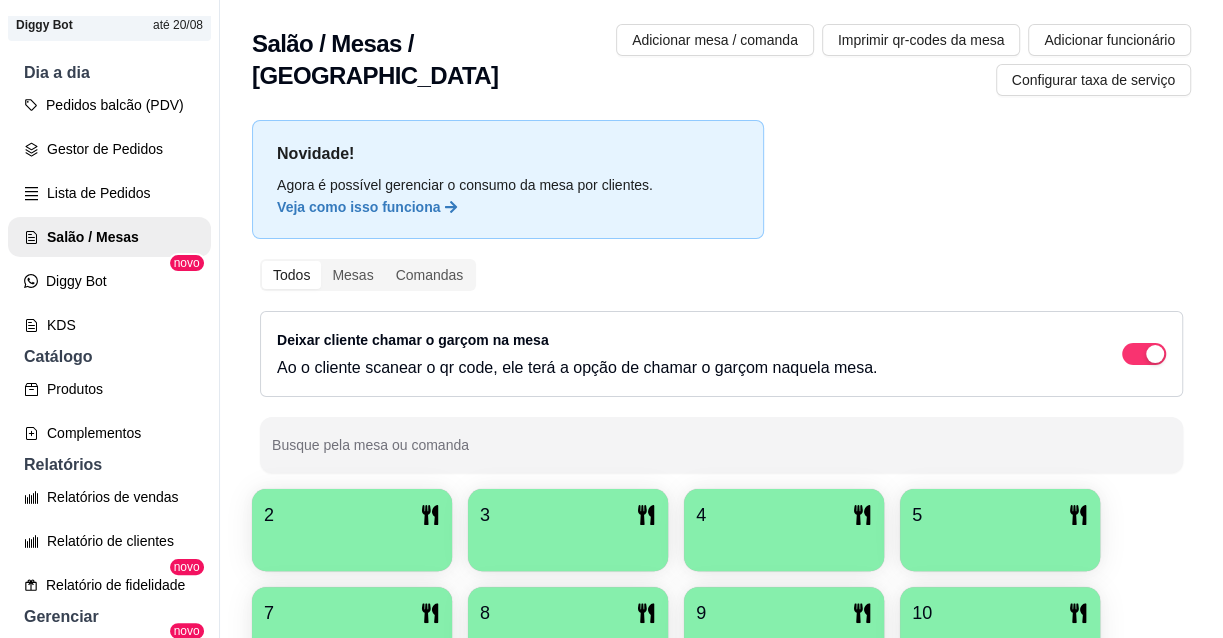 click on "2" at bounding box center [352, 515] 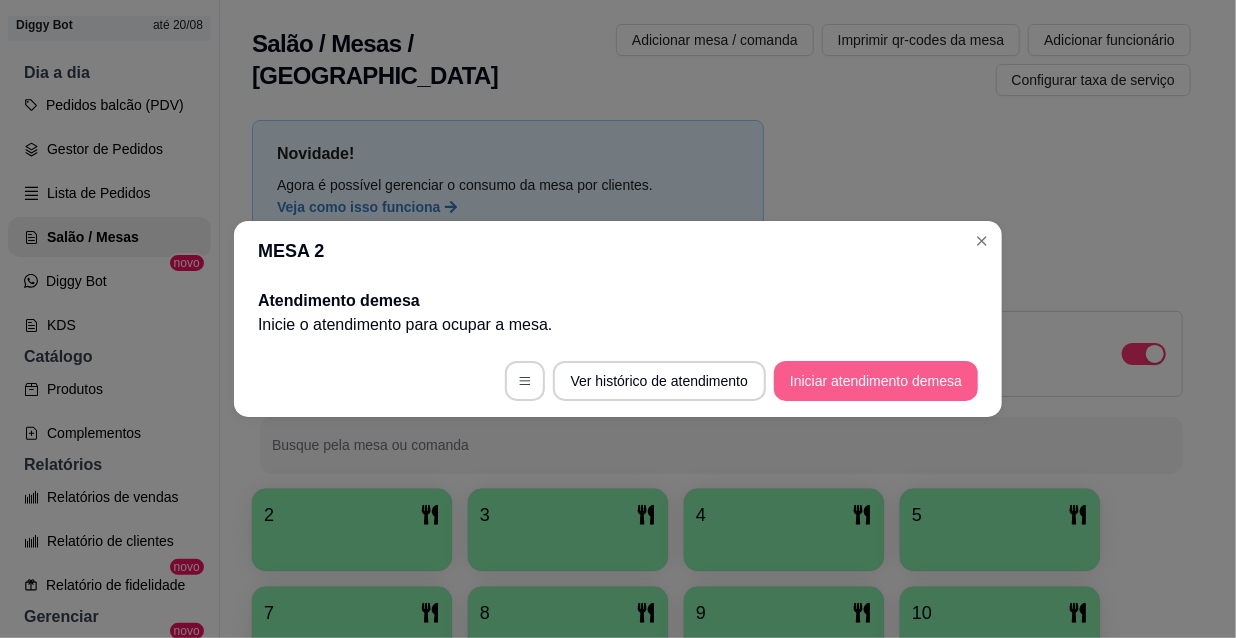 click on "Iniciar atendimento de  mesa" at bounding box center (876, 381) 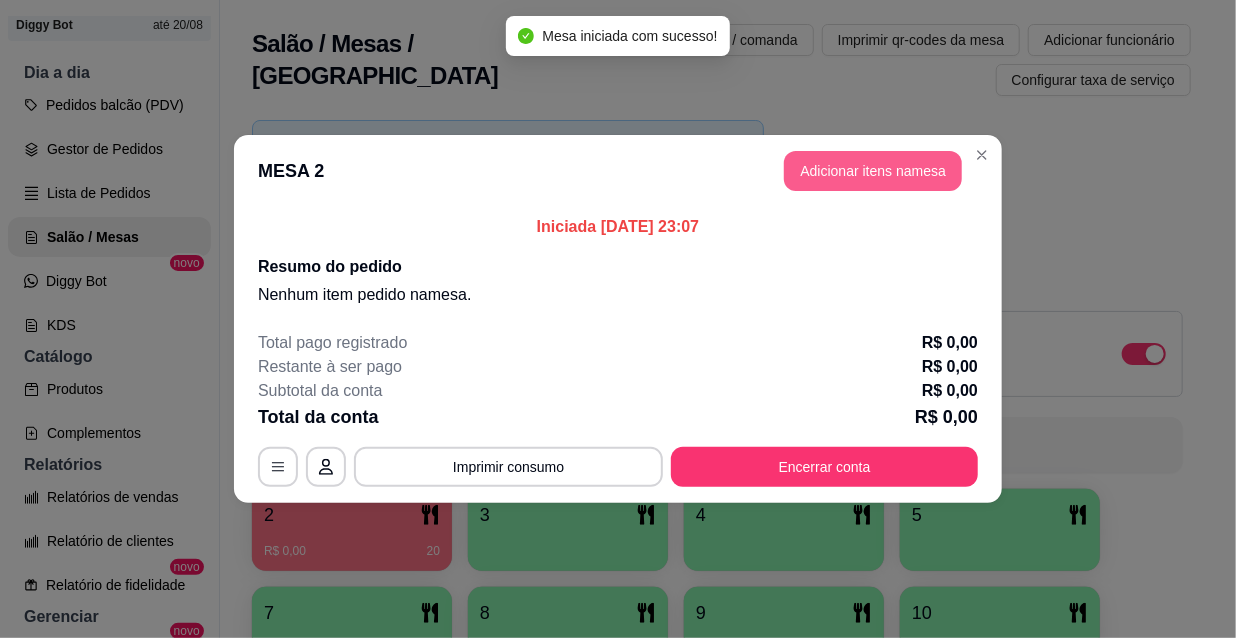 click on "Adicionar itens na  mesa" at bounding box center [873, 171] 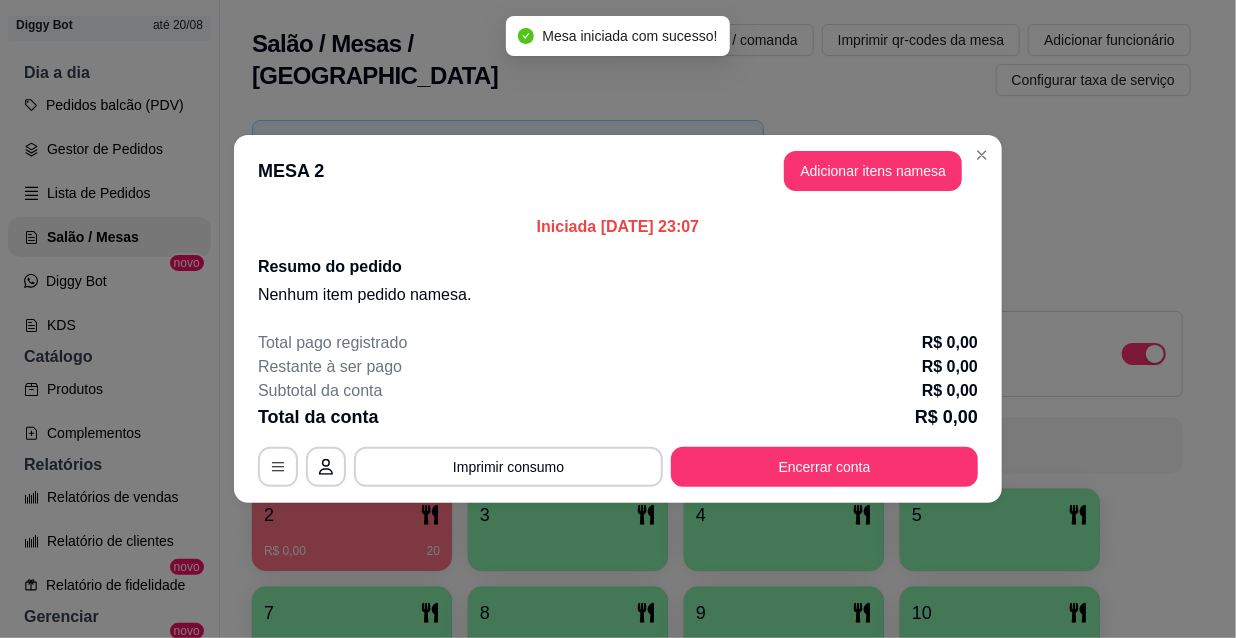 click on "Pesquisa" at bounding box center [400, 121] 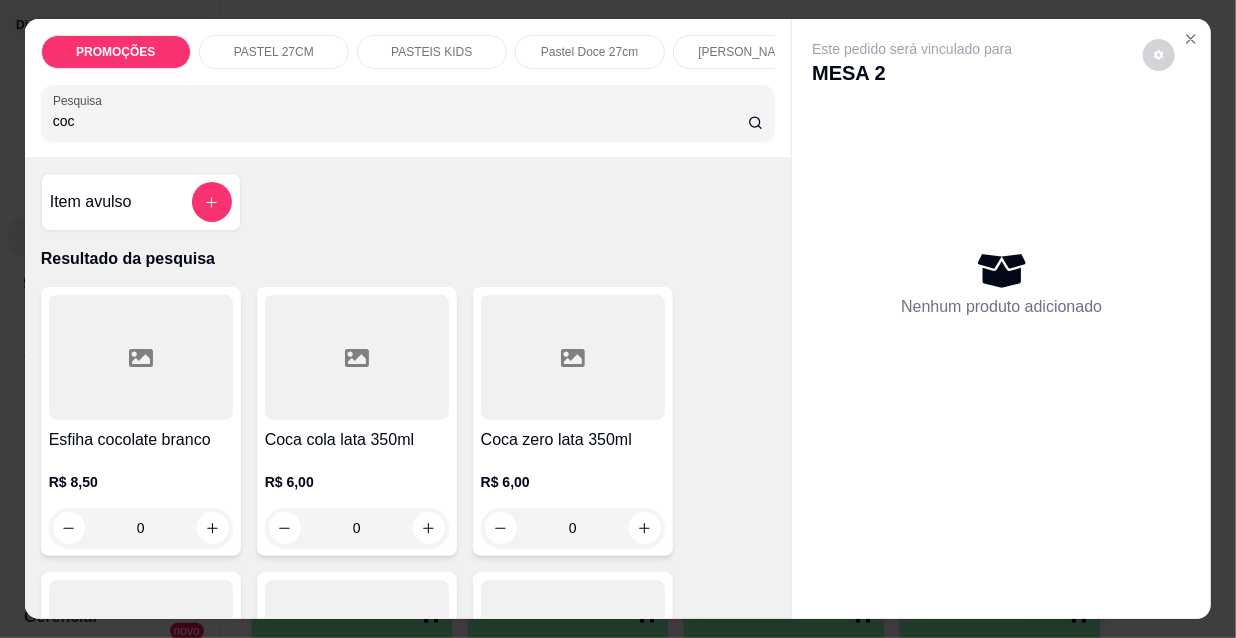 drag, startPoint x: 67, startPoint y: 128, endPoint x: 3, endPoint y: 113, distance: 65.734314 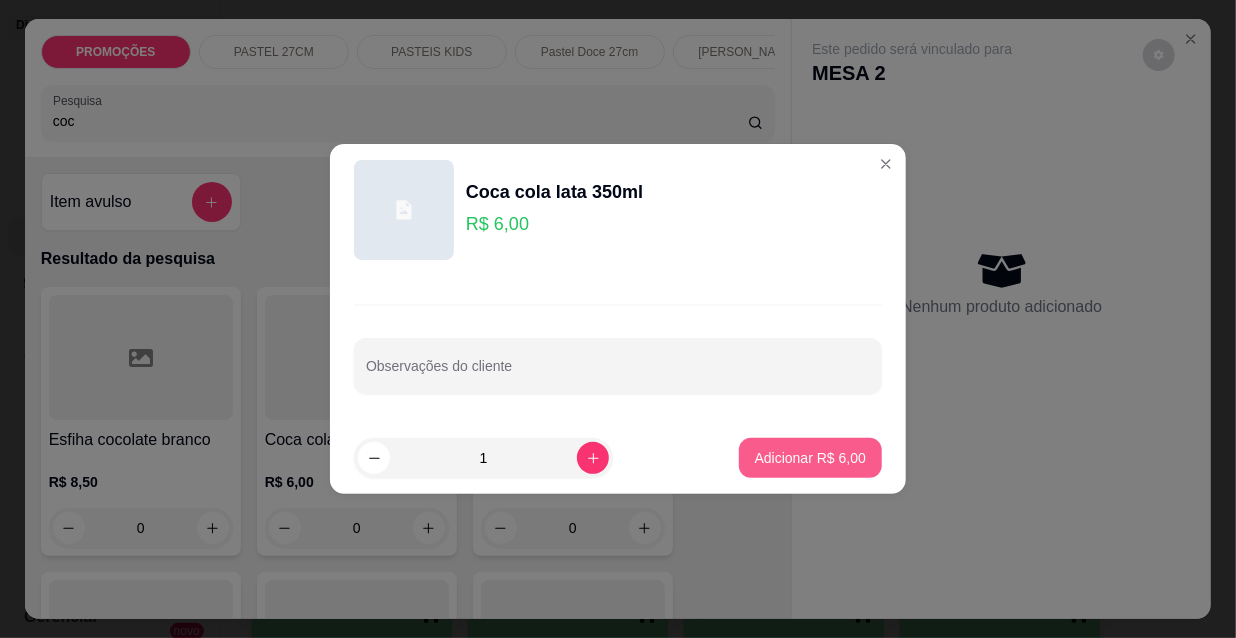 click on "Adicionar   R$ 6,00" at bounding box center [810, 458] 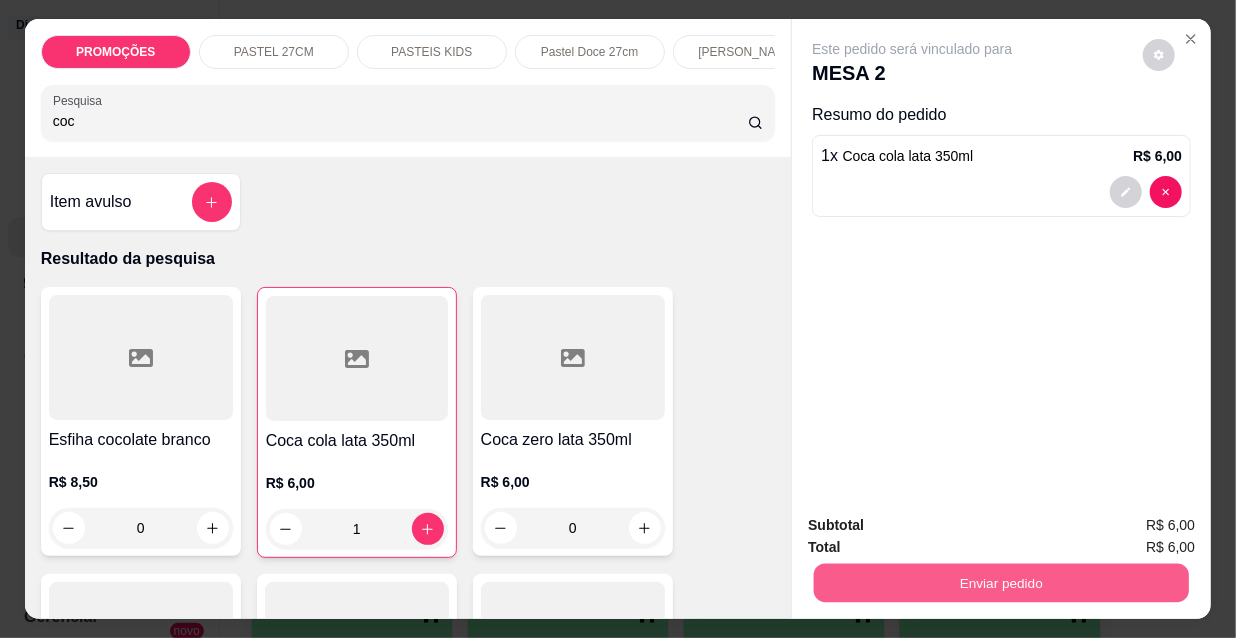 click on "Enviar pedido" at bounding box center [1001, 582] 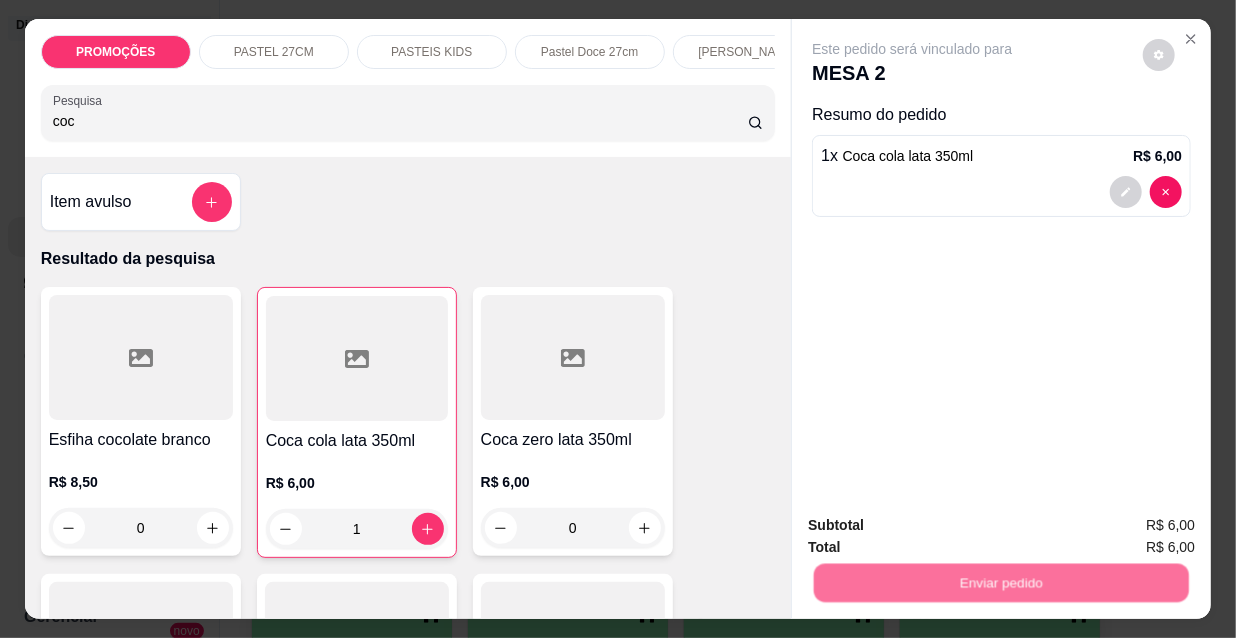 click on "Não registrar e enviar pedido" at bounding box center [937, 527] 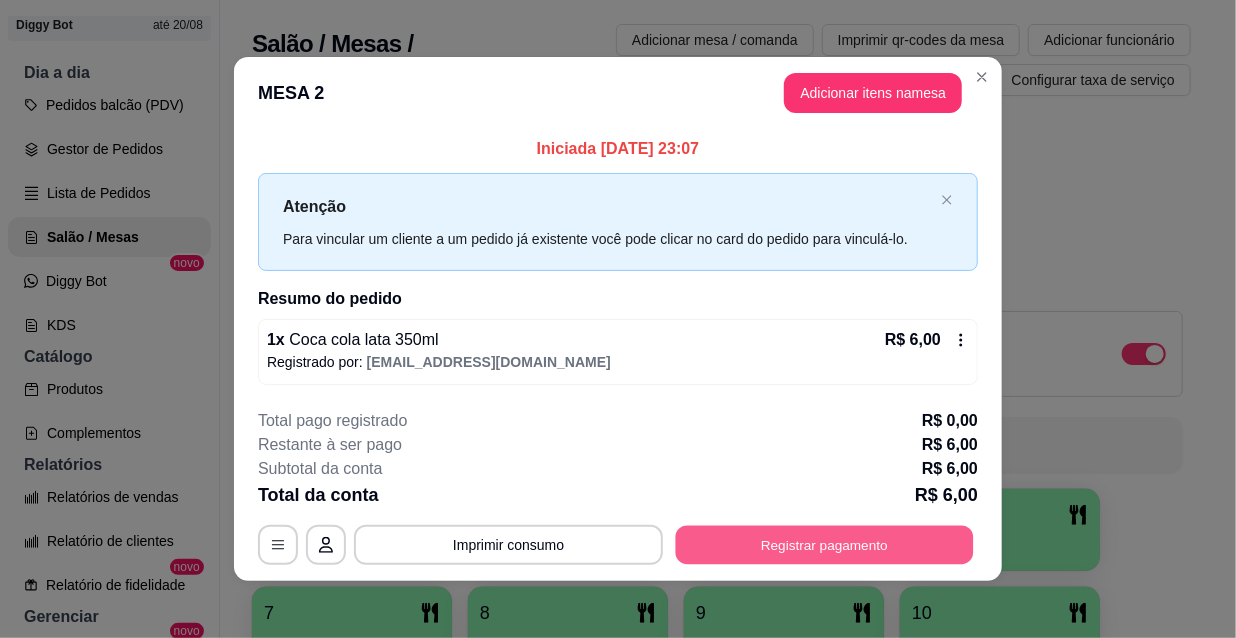 click on "Registrar pagamento" at bounding box center [825, 544] 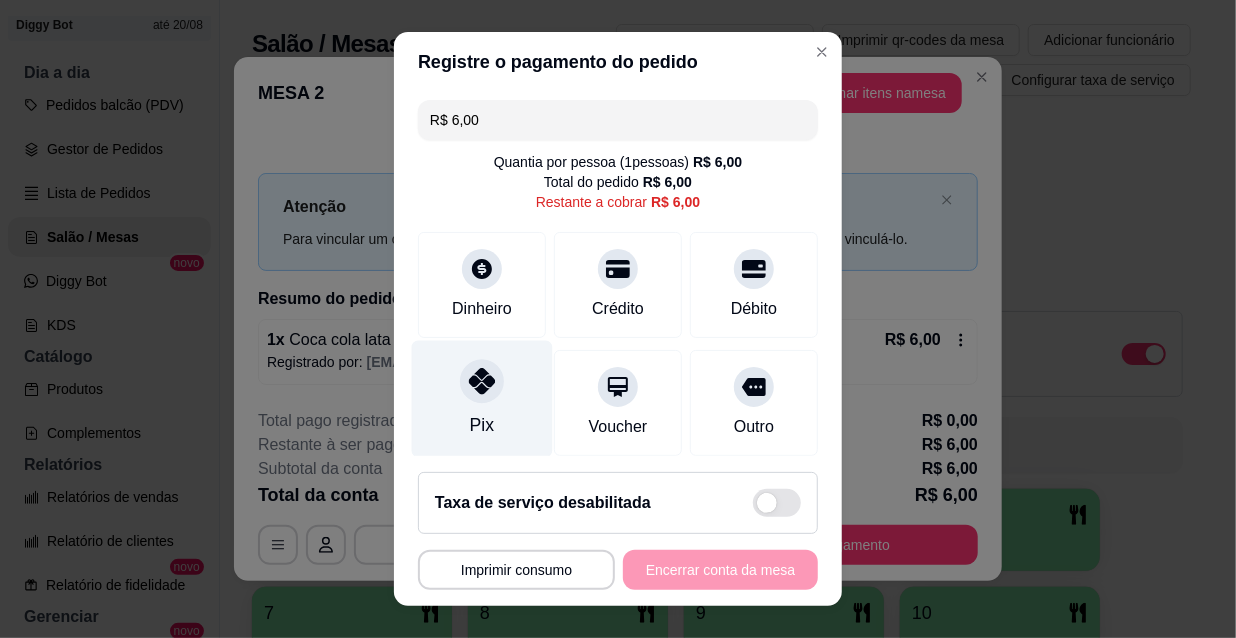 click at bounding box center (482, 381) 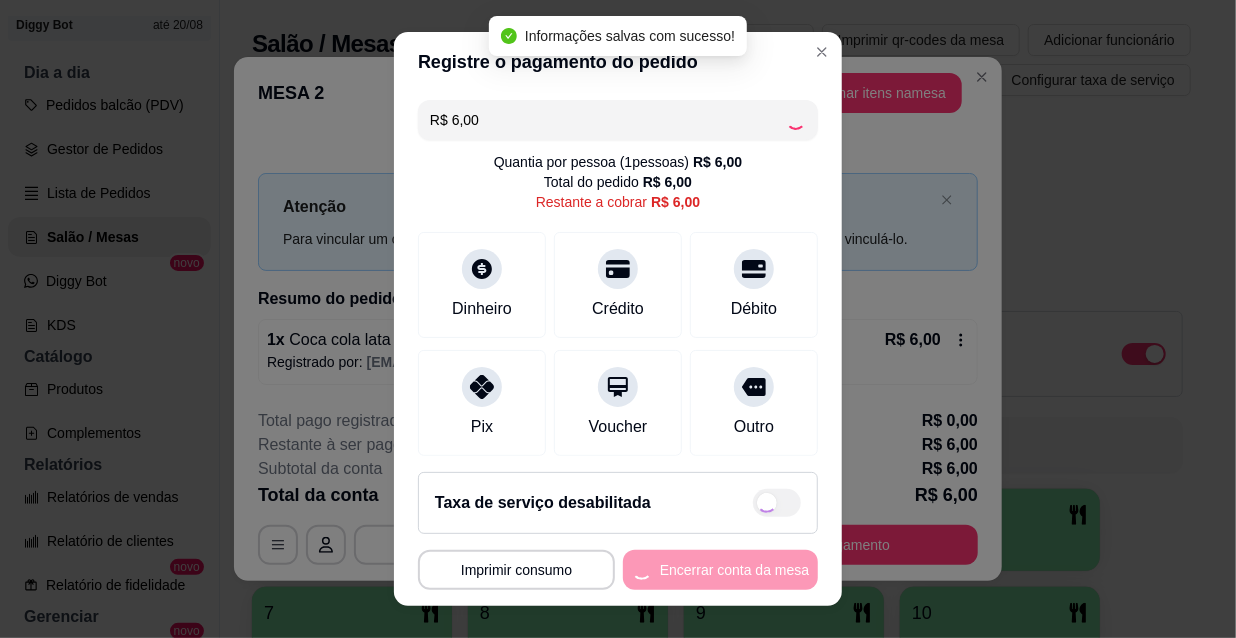 type on "R$ 0,00" 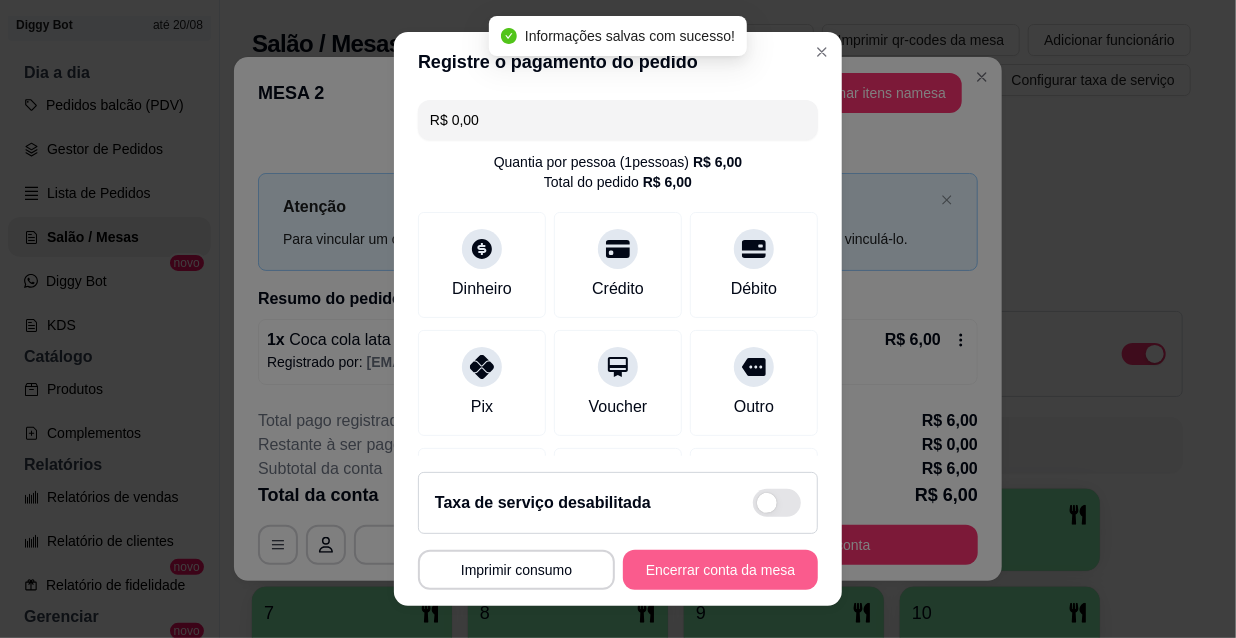 click on "Encerrar conta da mesa" at bounding box center (720, 570) 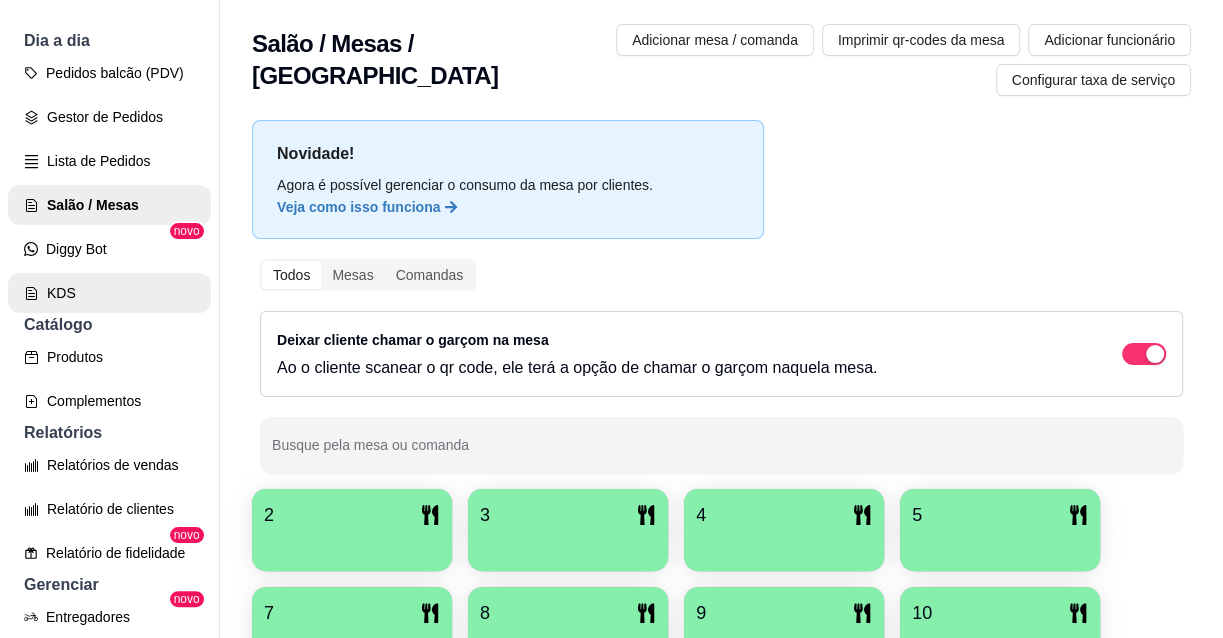 scroll, scrollTop: 181, scrollLeft: 0, axis: vertical 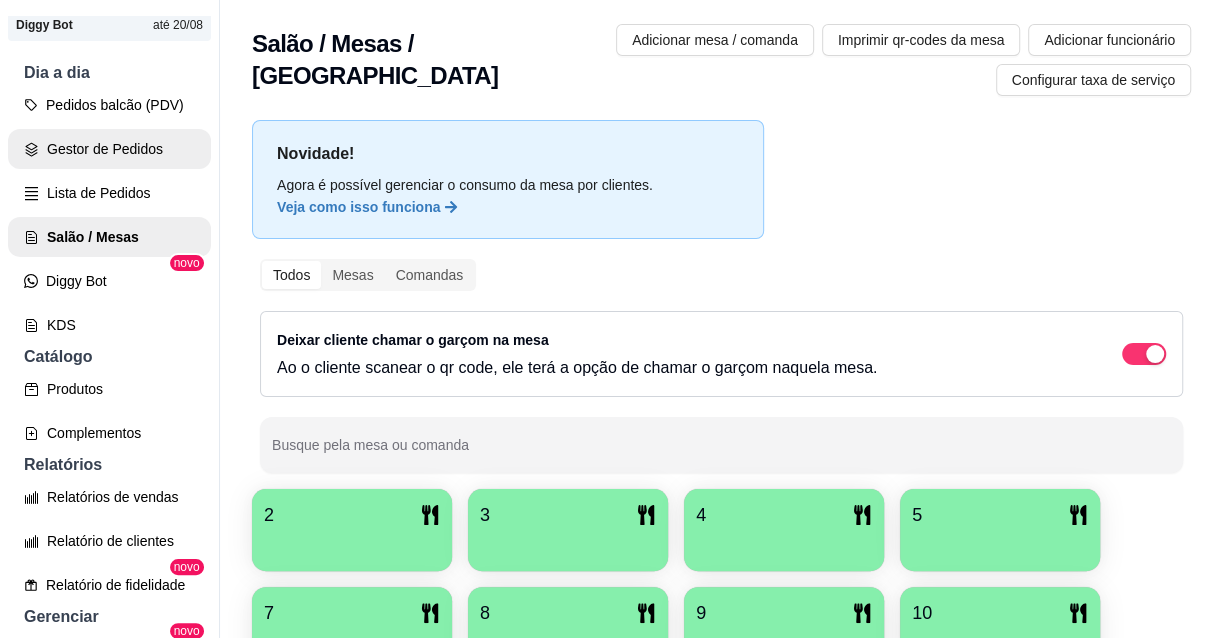 click on "Gestor de Pedidos" at bounding box center [109, 149] 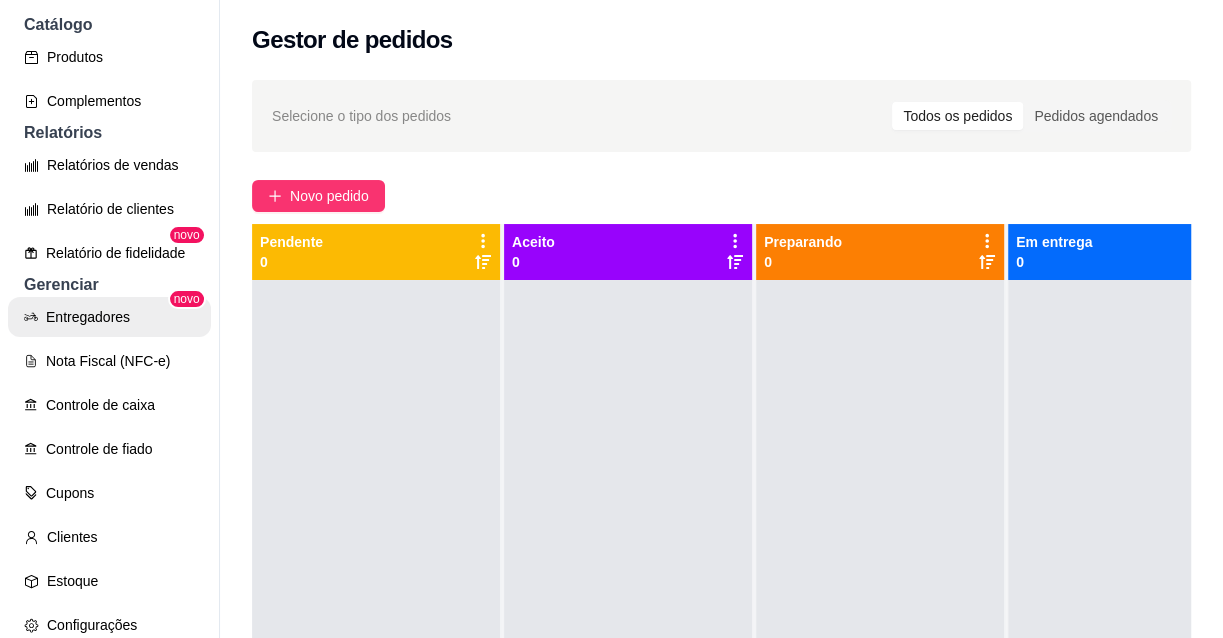 scroll, scrollTop: 545, scrollLeft: 0, axis: vertical 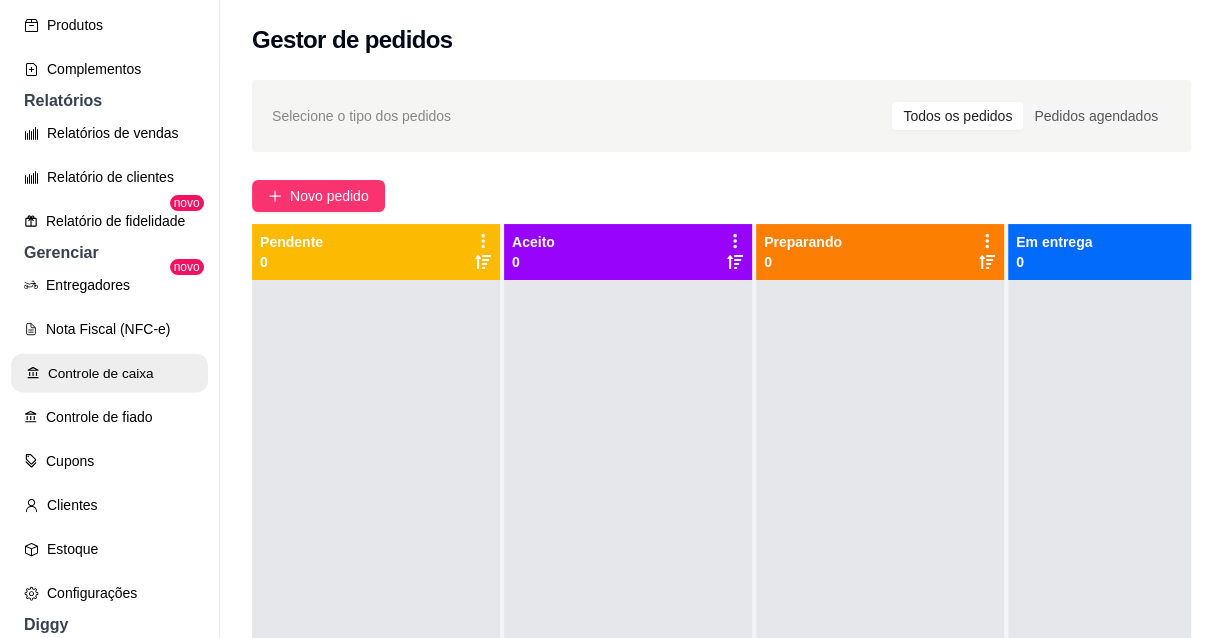 click on "Controle de caixa" at bounding box center [109, 373] 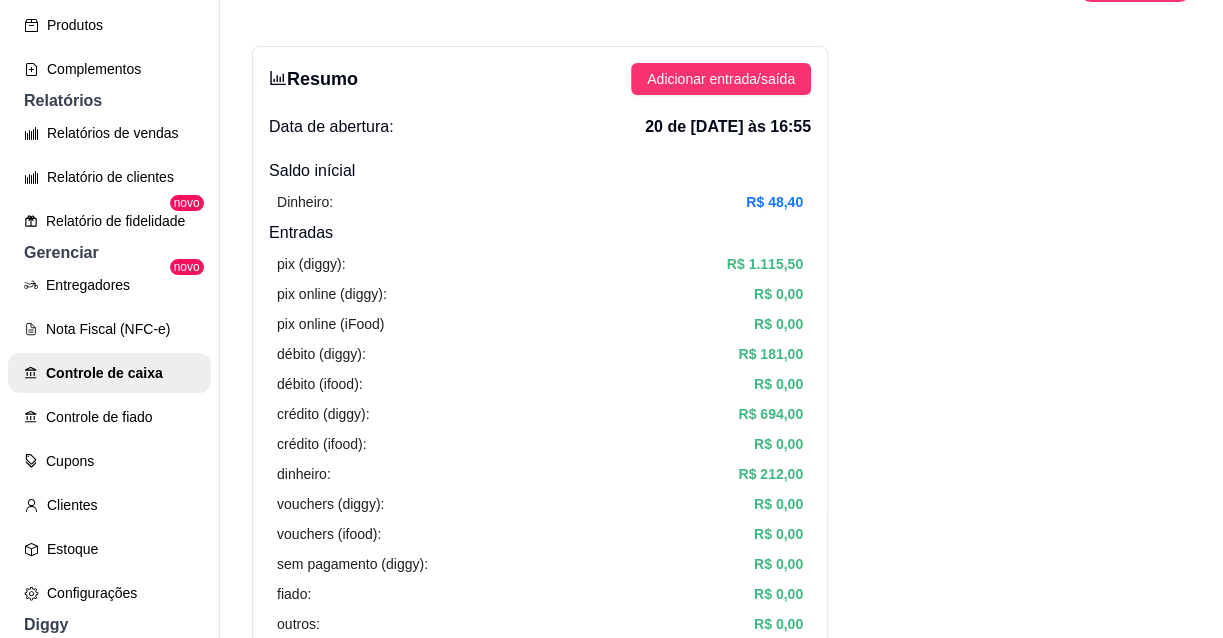 scroll, scrollTop: 90, scrollLeft: 0, axis: vertical 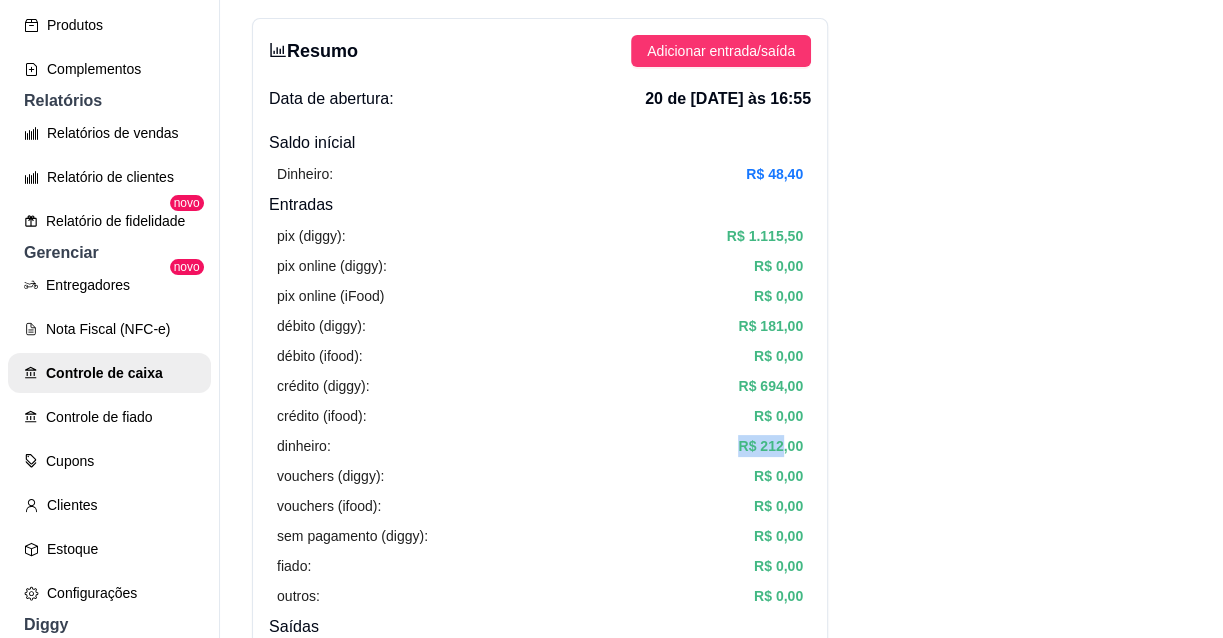 drag, startPoint x: 730, startPoint y: 441, endPoint x: 782, endPoint y: 439, distance: 52.03845 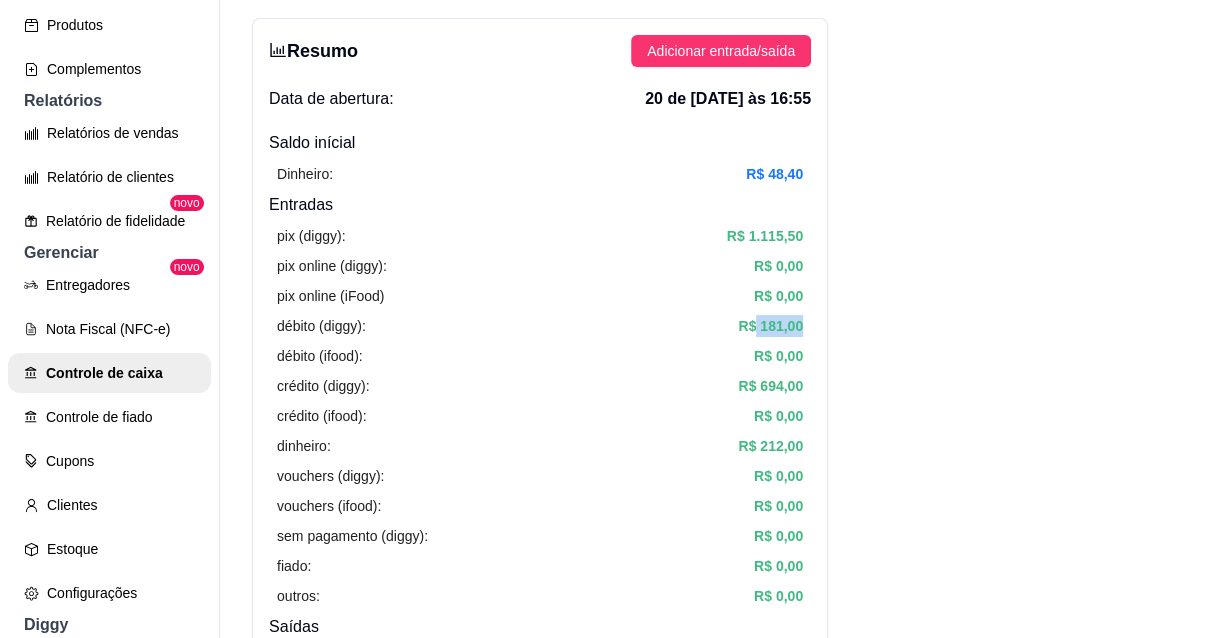 drag, startPoint x: 751, startPoint y: 327, endPoint x: 847, endPoint y: 326, distance: 96.00521 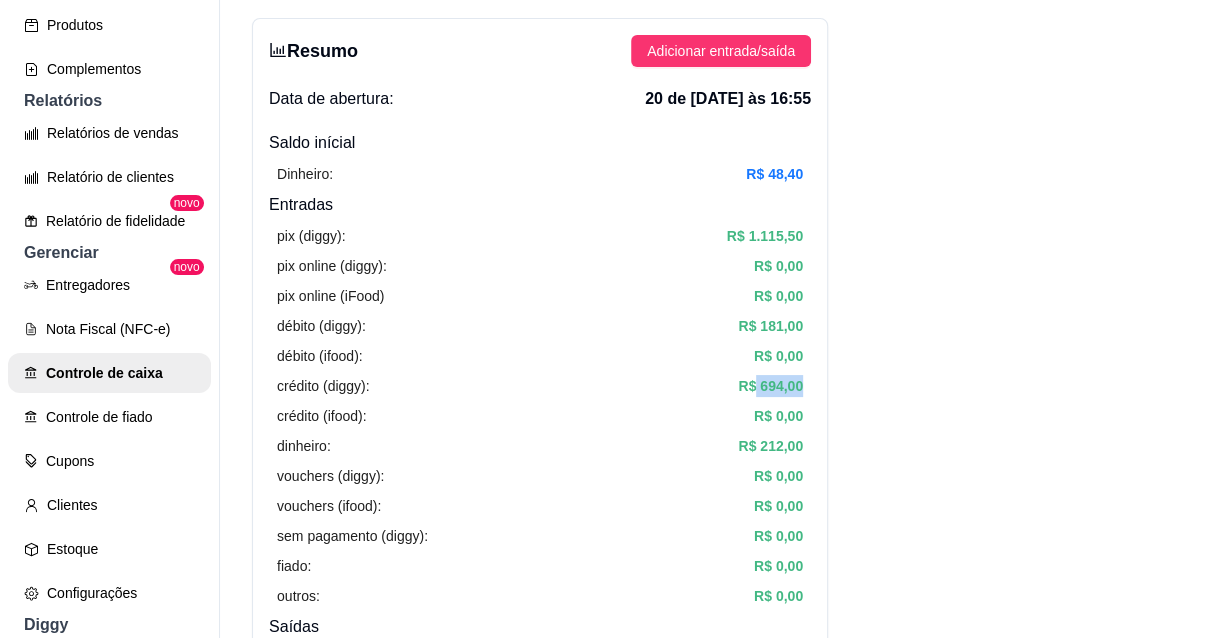 drag, startPoint x: 754, startPoint y: 379, endPoint x: 830, endPoint y: 386, distance: 76.321686 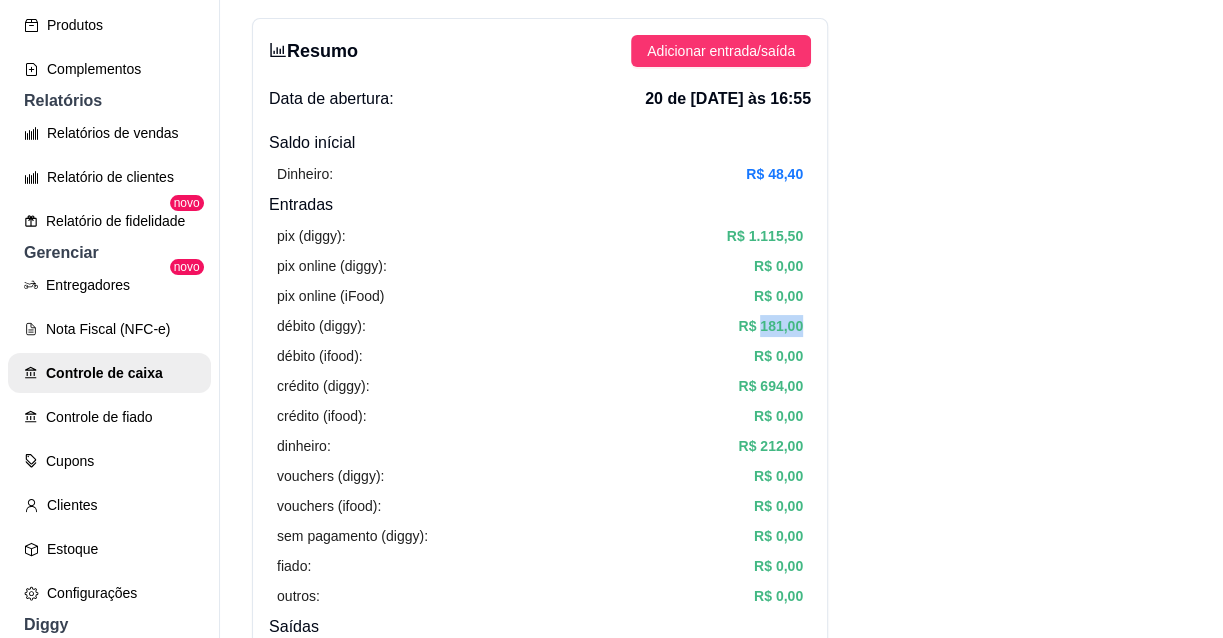 drag, startPoint x: 758, startPoint y: 318, endPoint x: 801, endPoint y: 320, distance: 43.046486 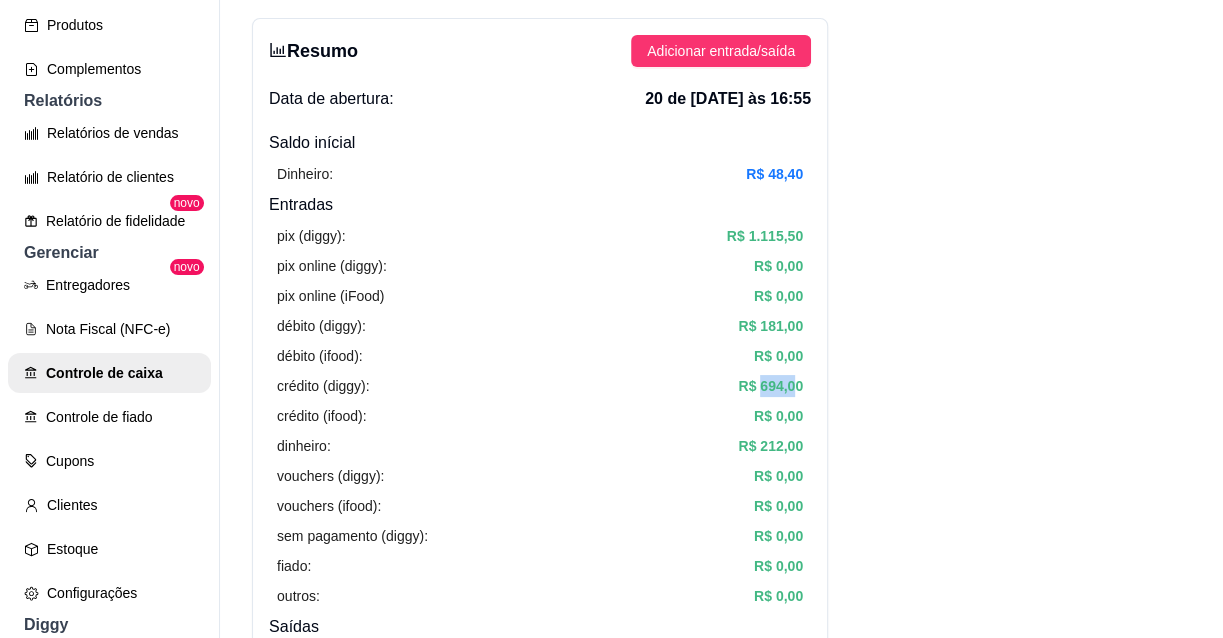 drag, startPoint x: 758, startPoint y: 389, endPoint x: 797, endPoint y: 389, distance: 39 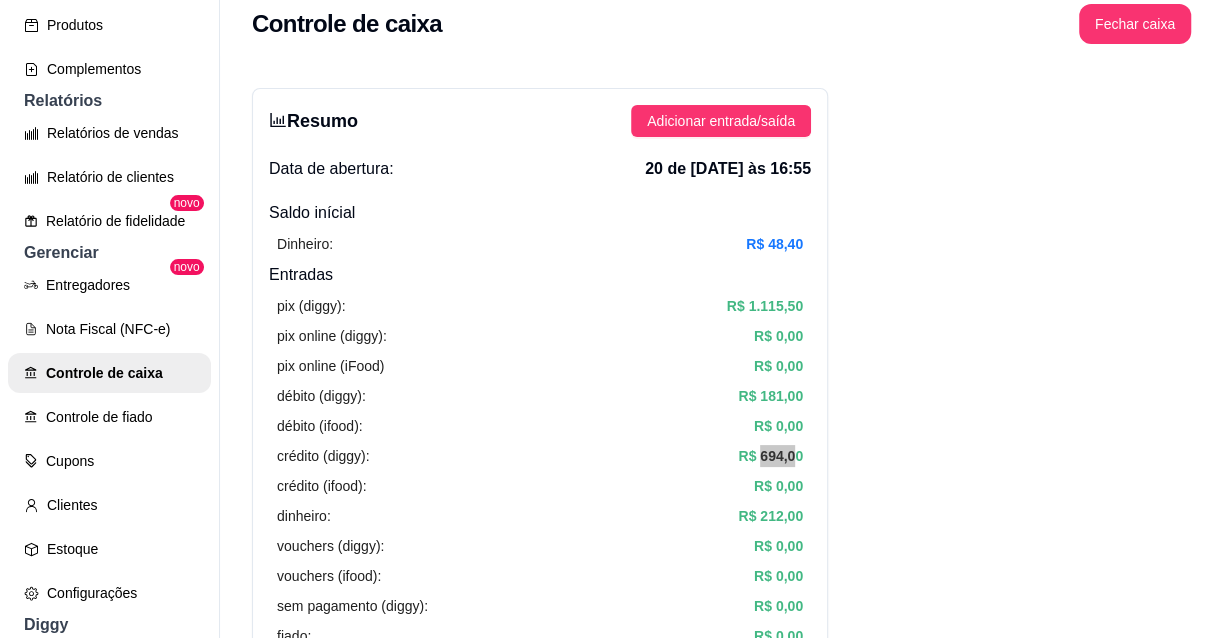 scroll, scrollTop: 0, scrollLeft: 0, axis: both 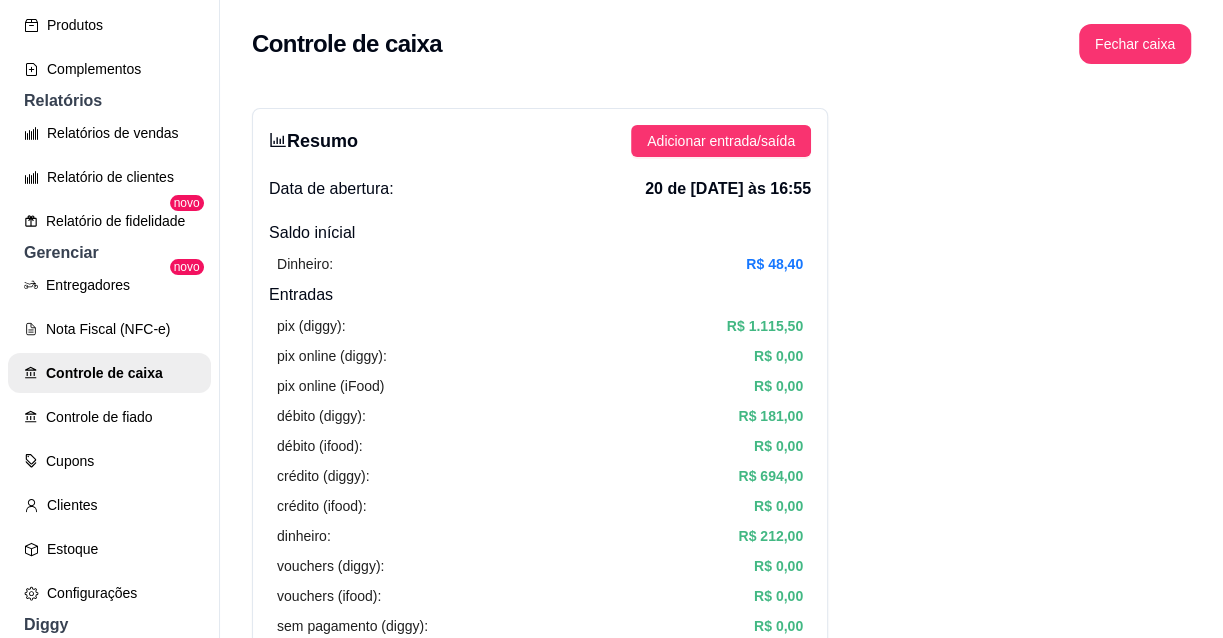 click on "Resumo Adicionar entrada/saída Data de abertura: 20 de jul de 2025 às 16:55 Saldo inícial Dinheiro: R$ 48,40 Entradas pix (diggy): R$ 1.115,50 pix online (diggy): R$ 0,00 pix online (iFood) R$ 0,00 débito (diggy): R$ 181,00 débito (ifood): R$ 0,00 crédito (diggy): R$ 694,00 crédito (ifood): R$ 0,00 dinheiro: R$ 212,00 vouchers (diggy): R$ 0,00 vouchers (ifood): R$ 0,00 sem pagamento (diggy): R$ 0,00 fiado: R$ 0,00 outros: R$ 0,00 Saídas pix (diggy): R$ 0,00 dinheiro: R$ 0,00 débito (diggy): R$ 0,00 débito (ifood): R$ 0,00 crédito (diggy): R$ 0,00 crédito (ifood): R$ 0,00 vouchers (diggy): R$ 0,00 vouchers (ifood): R$ 0,00 outros: R$ 0,00 Saldo final dinheiro em caixa: R$ 260,40 total: R$ 2.202,50 Todos Pix Dinheiro Crédito Débito Voucher Outros Entrada R$ 2.202,50 Saída R$ 0,00 Saldo R$ 2.202,50 Tipo de pagamento Data - Hora Entrada ou Saída Descrição Valor Descrição Transferência Pix 20 de jul de 2025 às 17:26 Entrada R$ 67,50 Cartão de débito Entrada 1 2" at bounding box center [721, 1619] 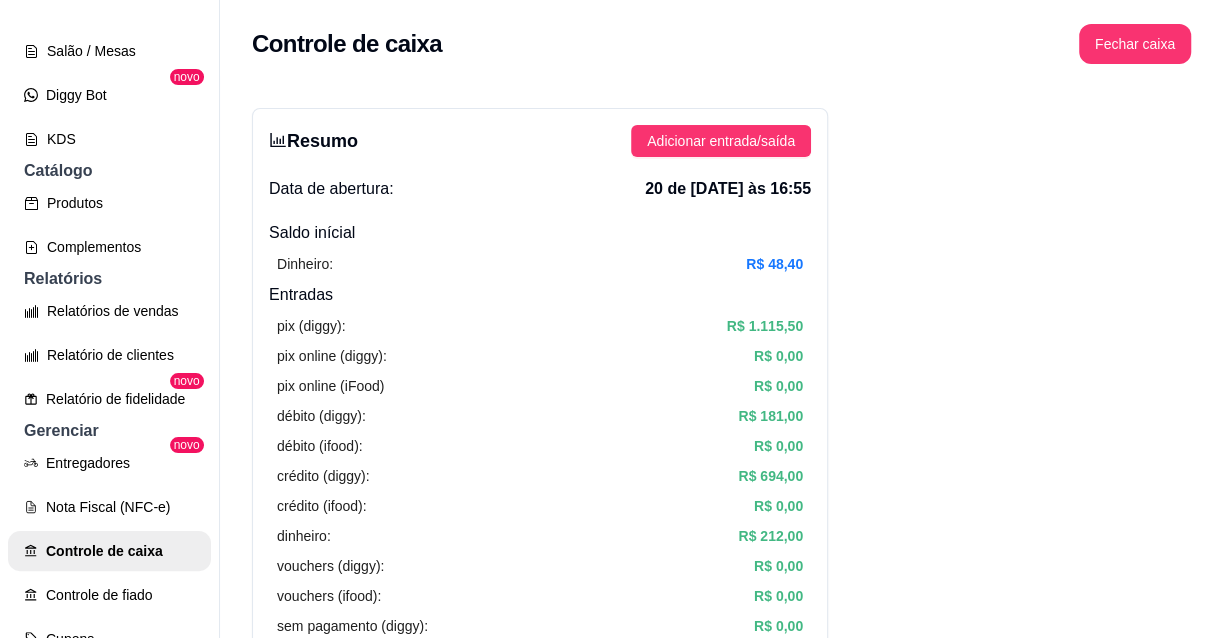 scroll, scrollTop: 276, scrollLeft: 0, axis: vertical 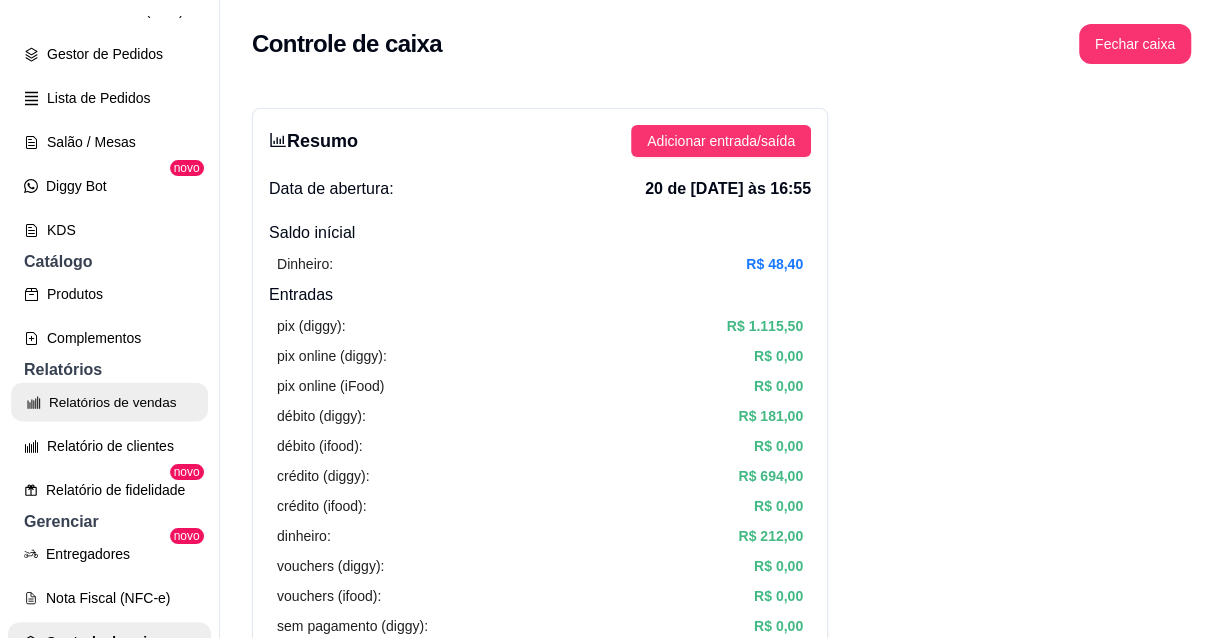 click on "Relatórios de vendas" at bounding box center (109, 402) 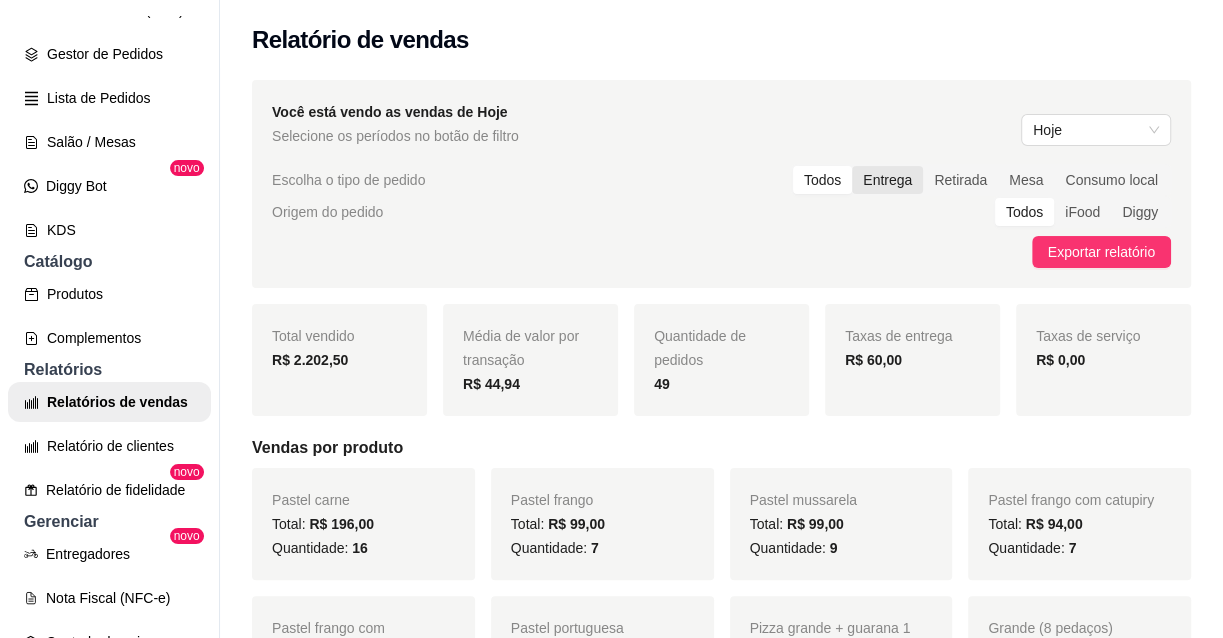 click on "Entrega" at bounding box center (887, 180) 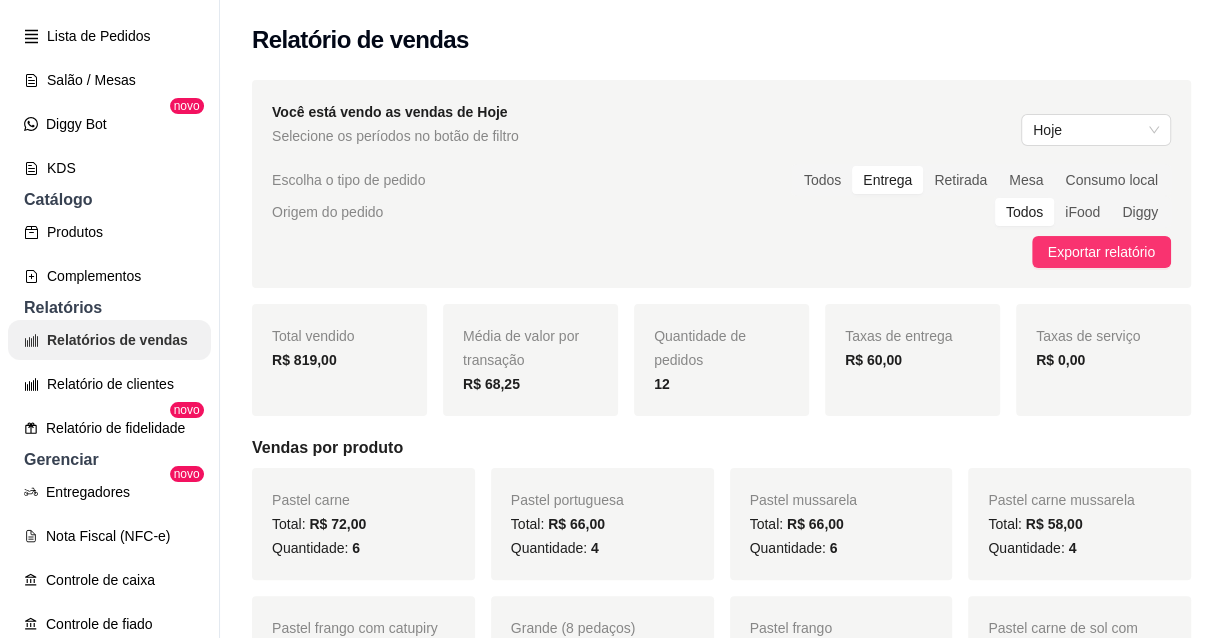 scroll, scrollTop: 458, scrollLeft: 0, axis: vertical 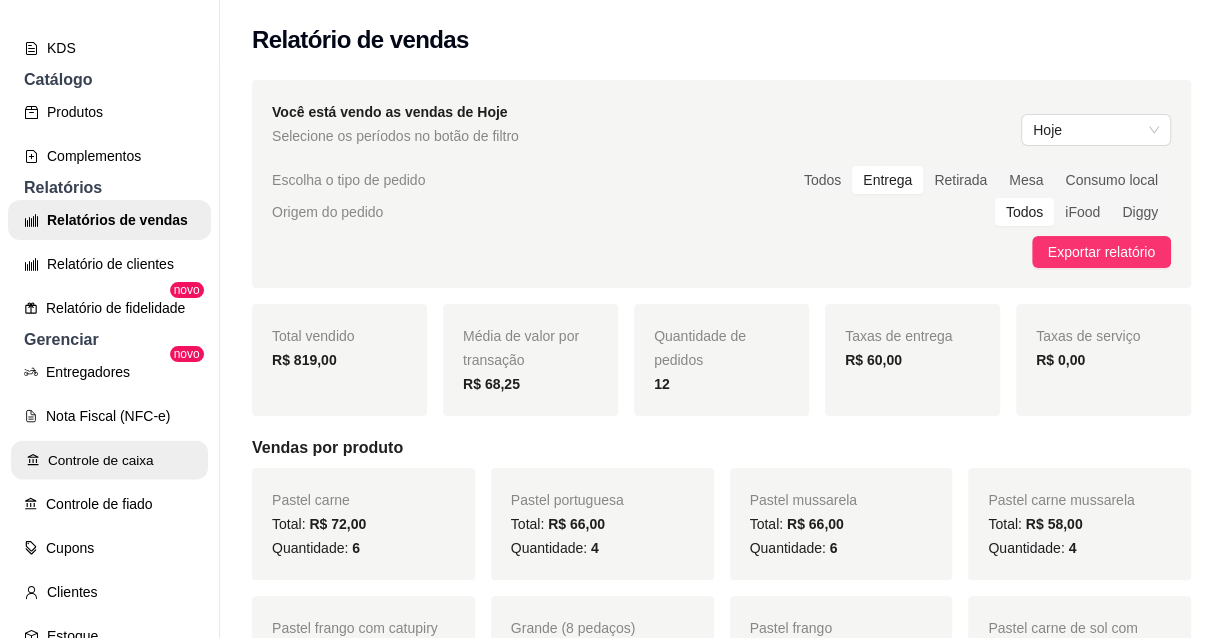 click on "Controle de caixa" at bounding box center [109, 460] 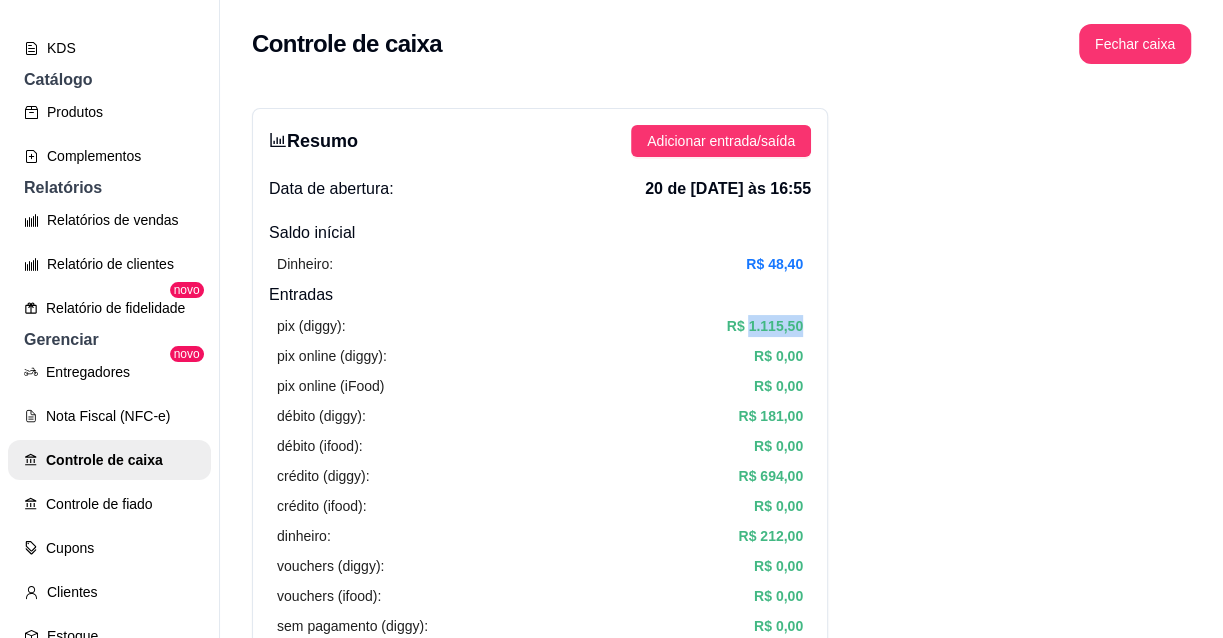 drag, startPoint x: 750, startPoint y: 332, endPoint x: 823, endPoint y: 322, distance: 73.68175 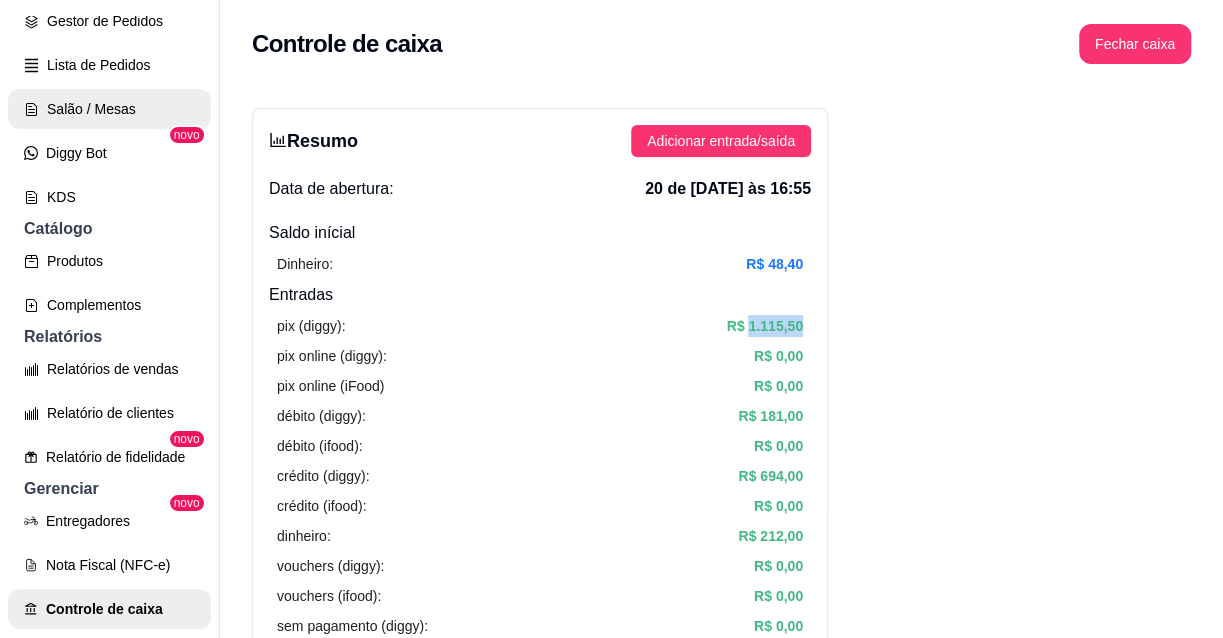 scroll, scrollTop: 276, scrollLeft: 0, axis: vertical 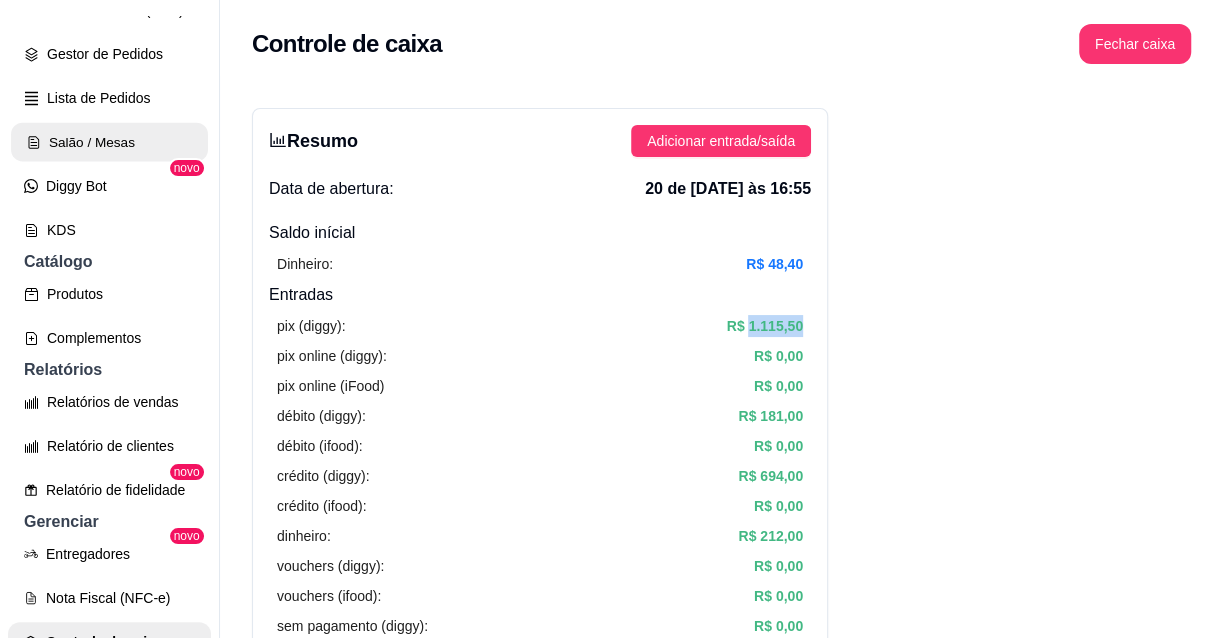 click on "Salão / Mesas" at bounding box center [109, 142] 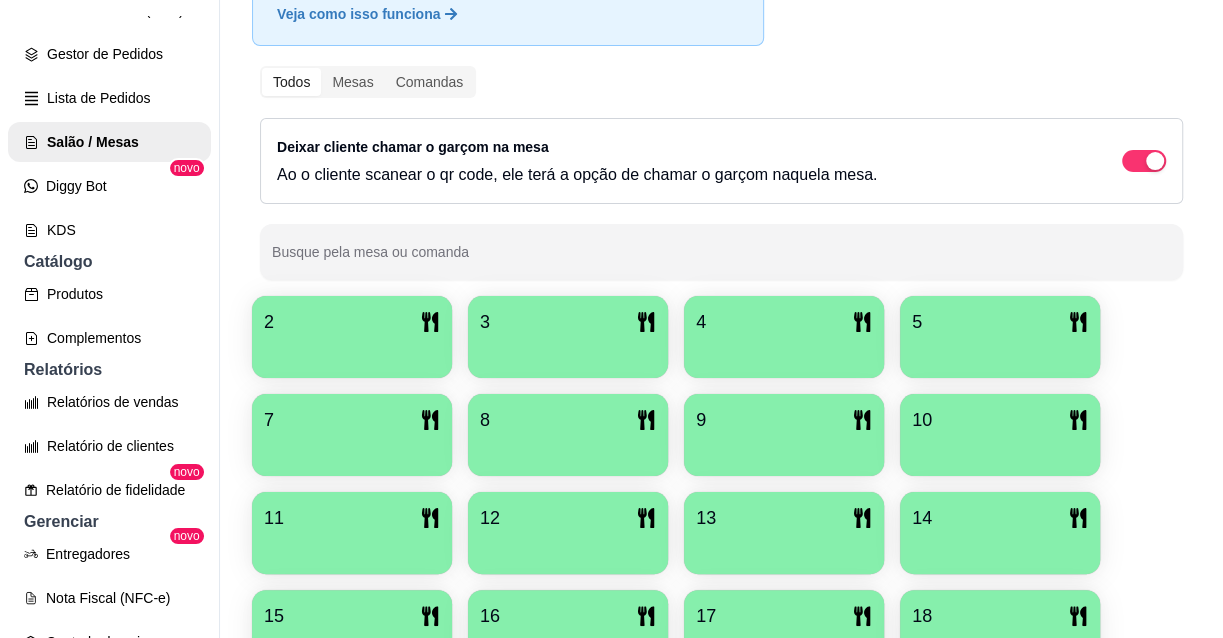 scroll, scrollTop: 613, scrollLeft: 0, axis: vertical 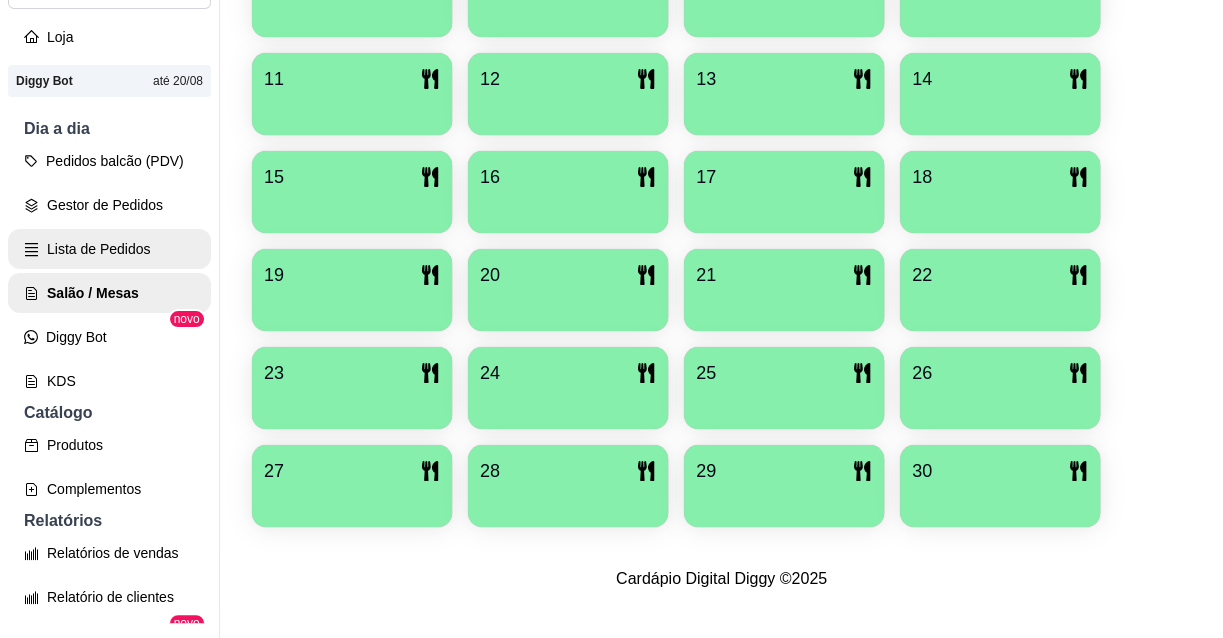 click on "Lista de Pedidos" at bounding box center (109, 249) 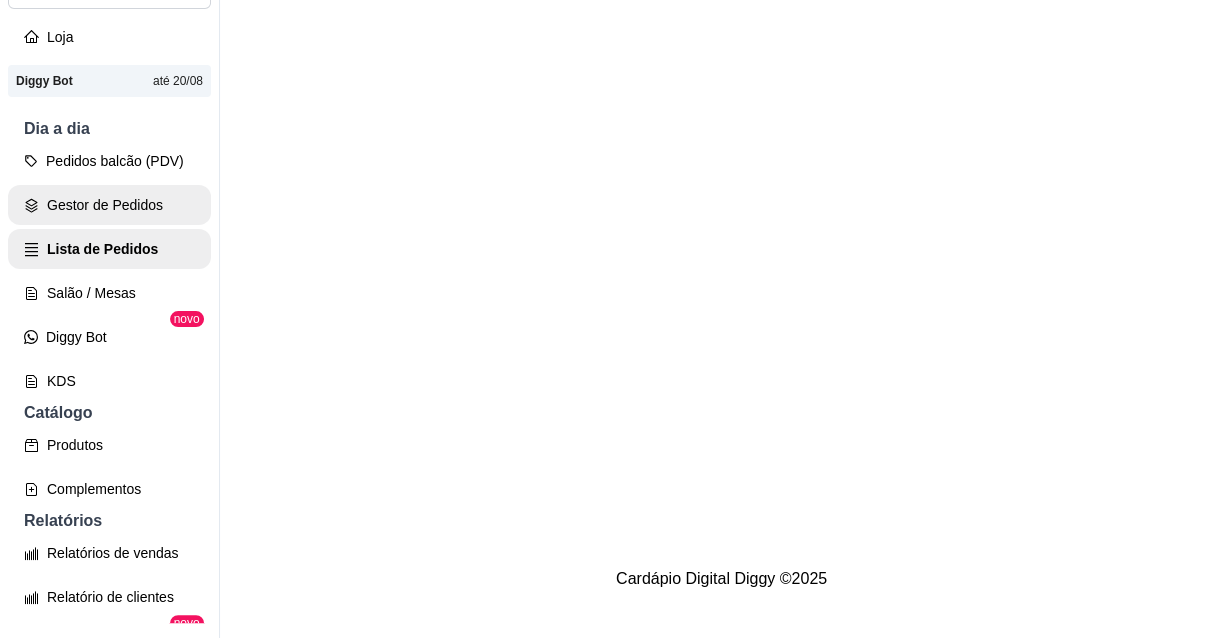 scroll, scrollTop: 0, scrollLeft: 0, axis: both 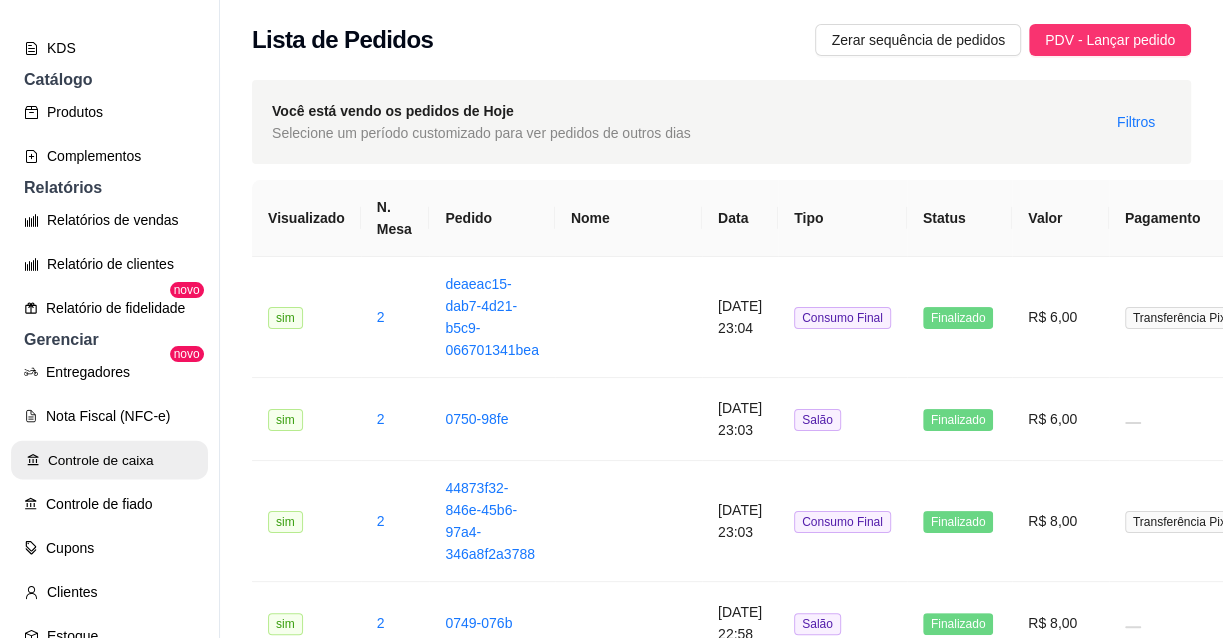 click on "Controle de caixa" at bounding box center [109, 460] 